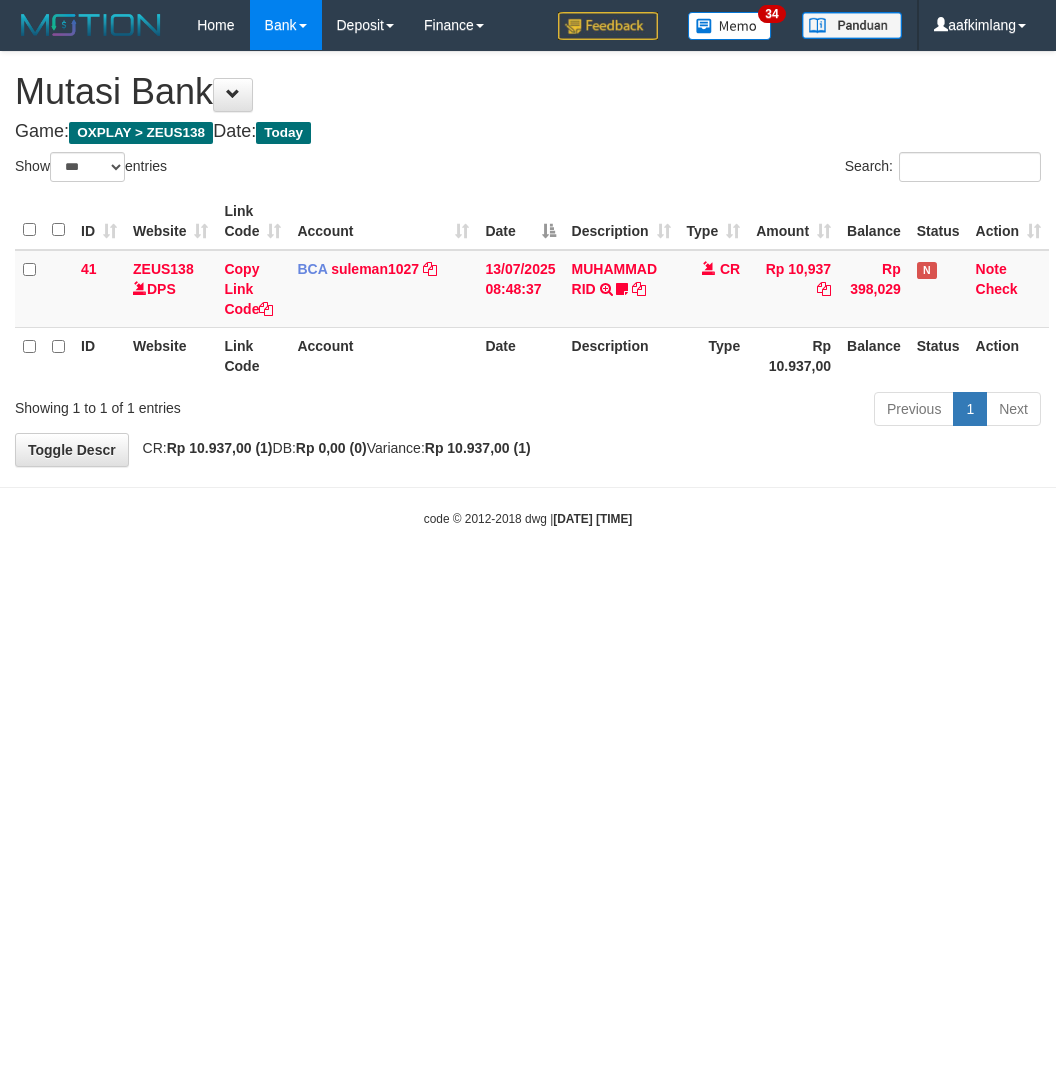 select on "***" 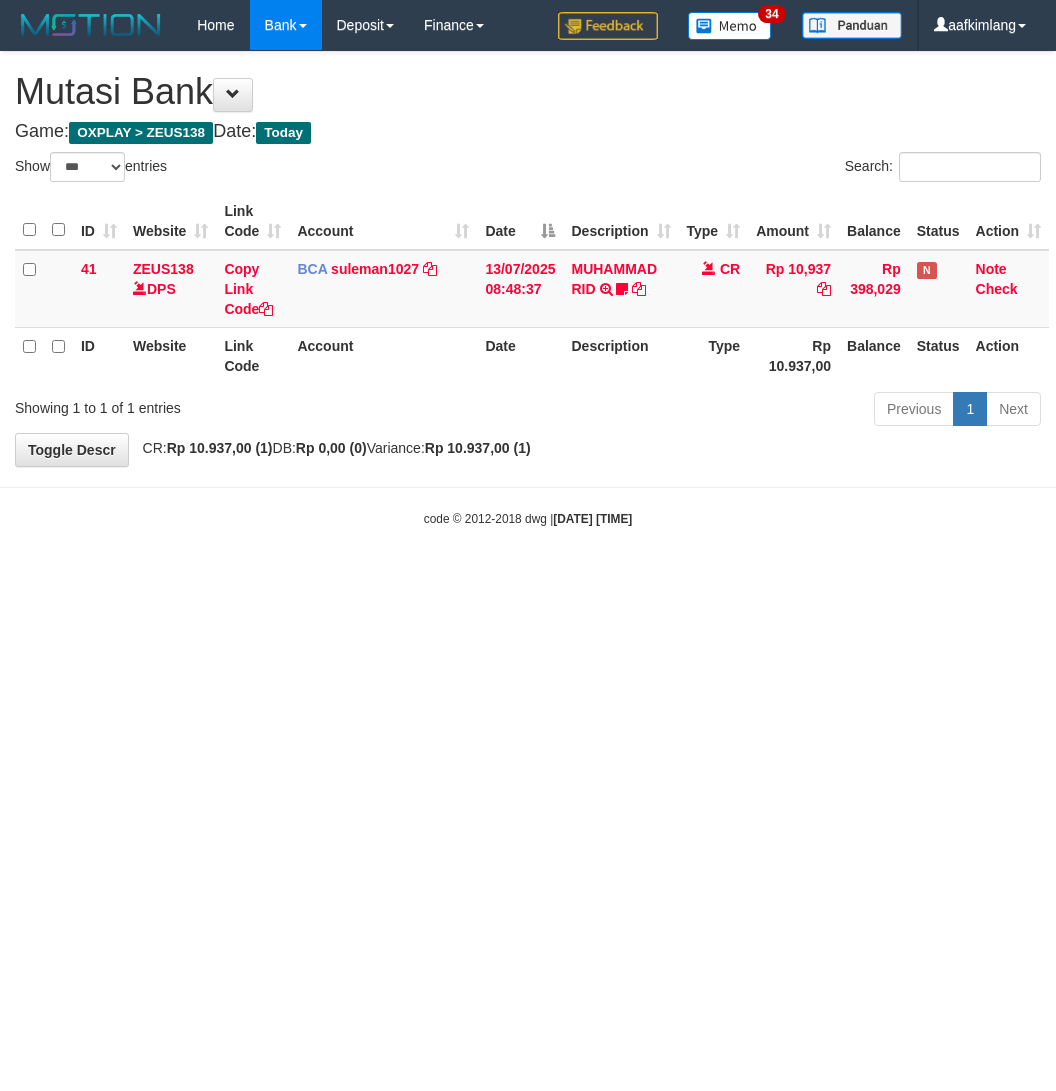 scroll, scrollTop: 0, scrollLeft: 0, axis: both 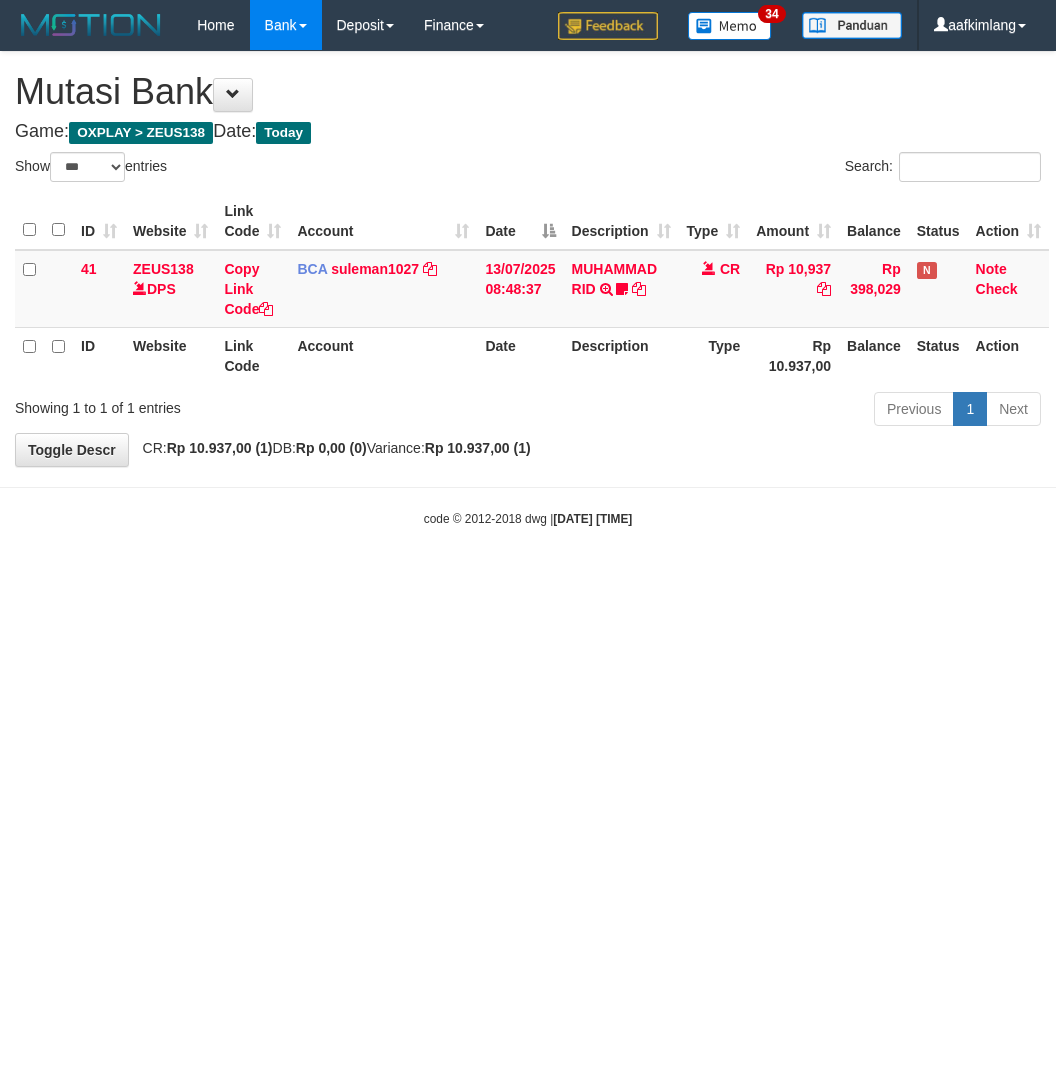 select on "***" 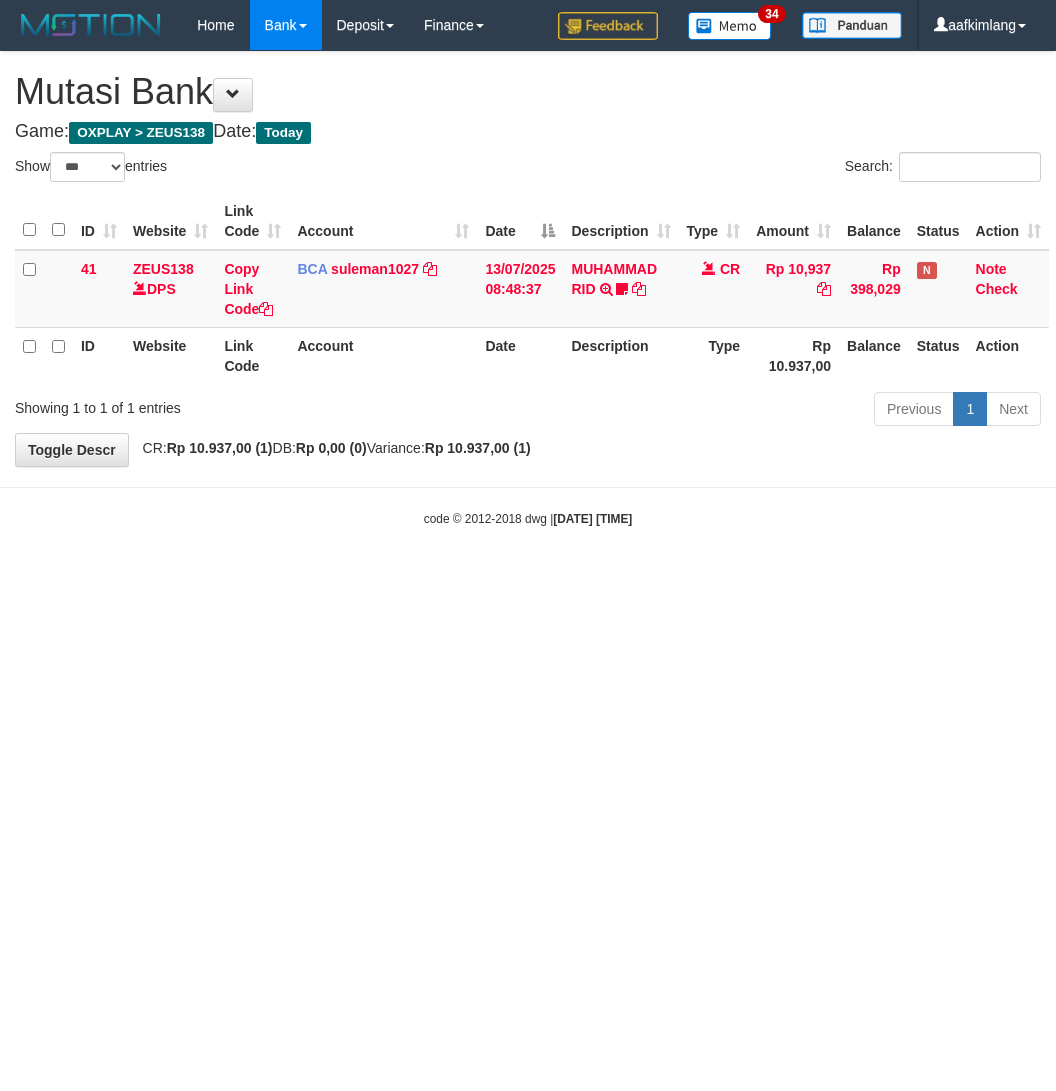 scroll, scrollTop: 0, scrollLeft: 0, axis: both 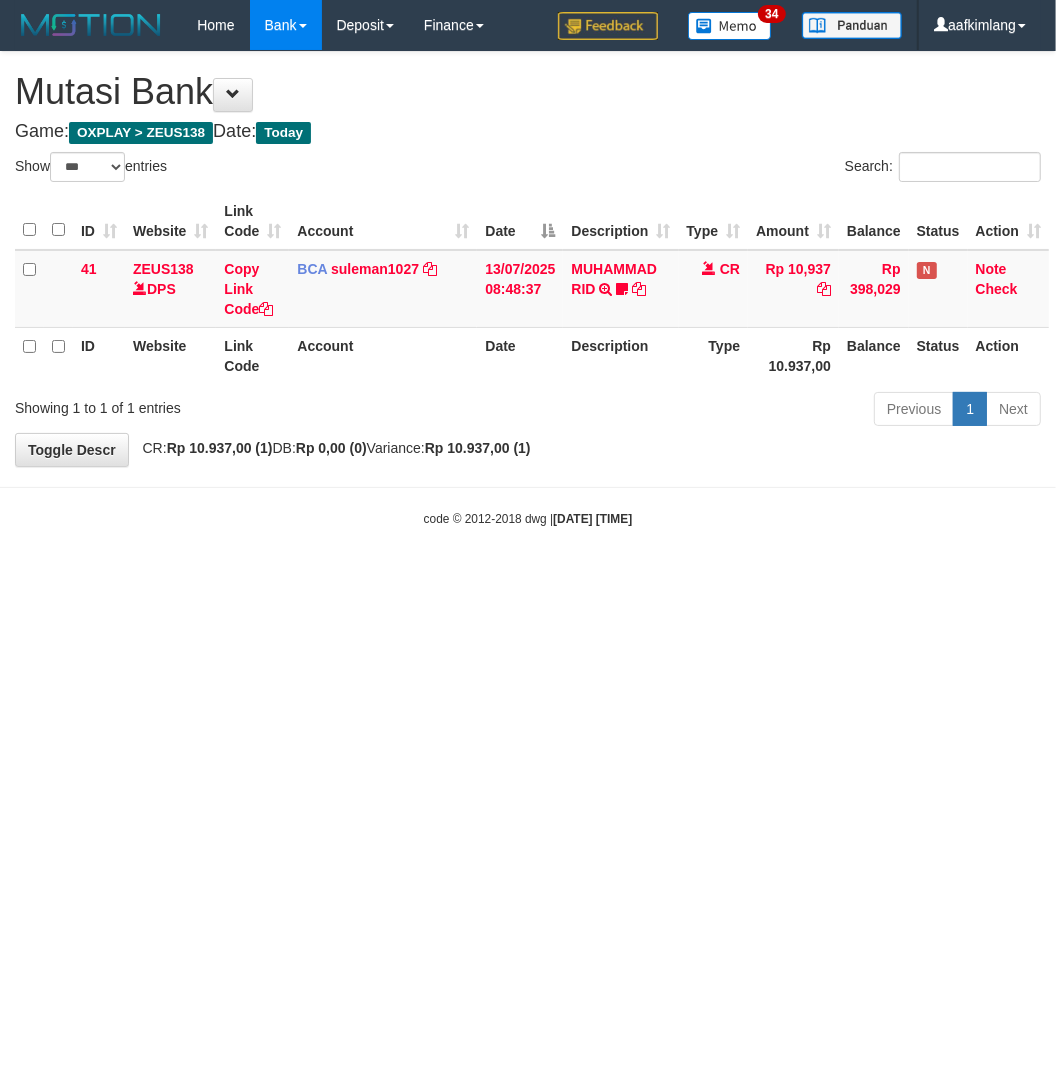click on "Toggle navigation
Home
Bank
Account List
Mutasi Bank
Search
Note Mutasi
Deposit
DPS Fetch
DPS List
History
Note DPS
Finance
Financial Data
aafkimlang
My Profile
Log Out
34" at bounding box center [528, 289] 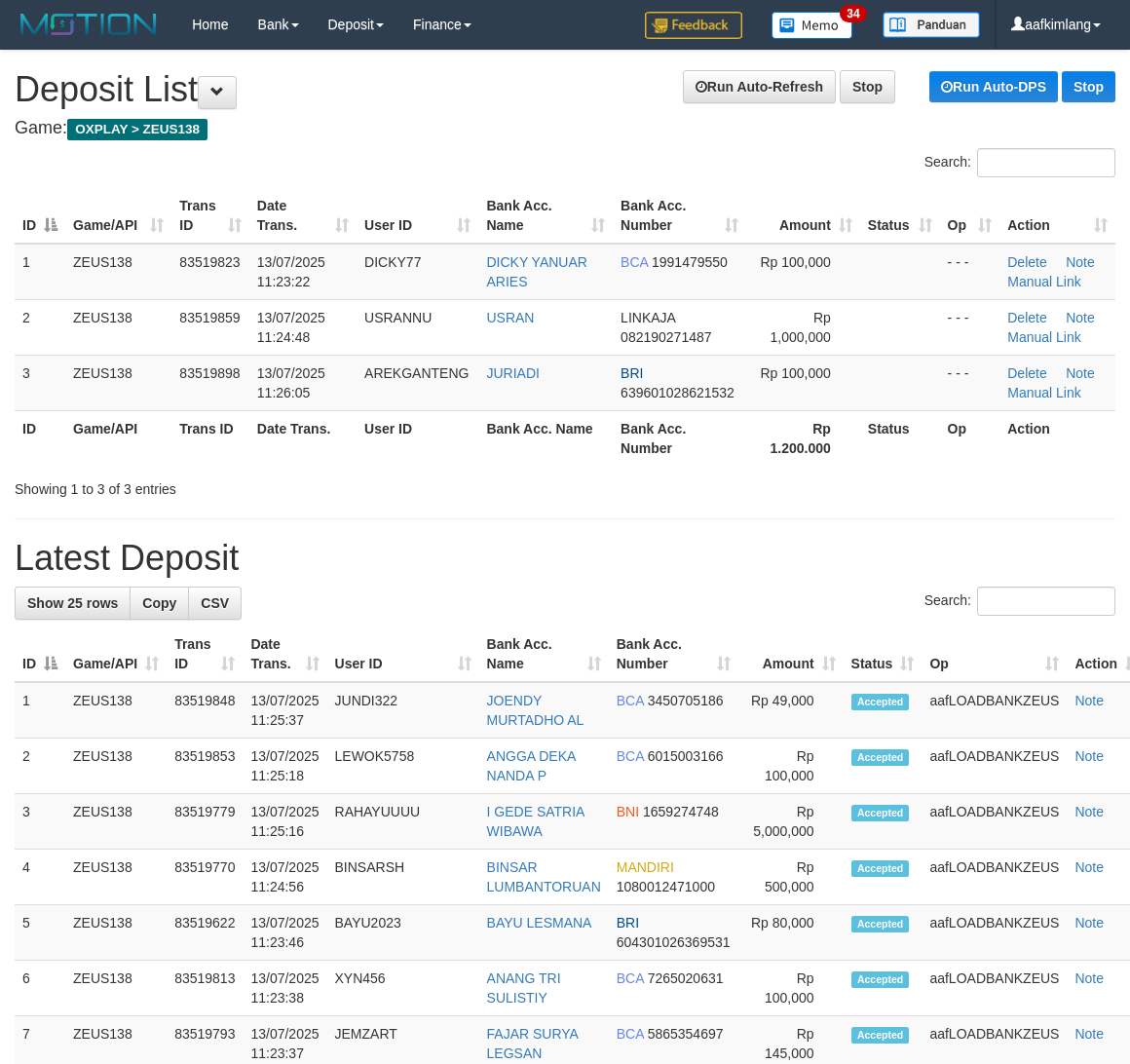 scroll, scrollTop: 0, scrollLeft: 0, axis: both 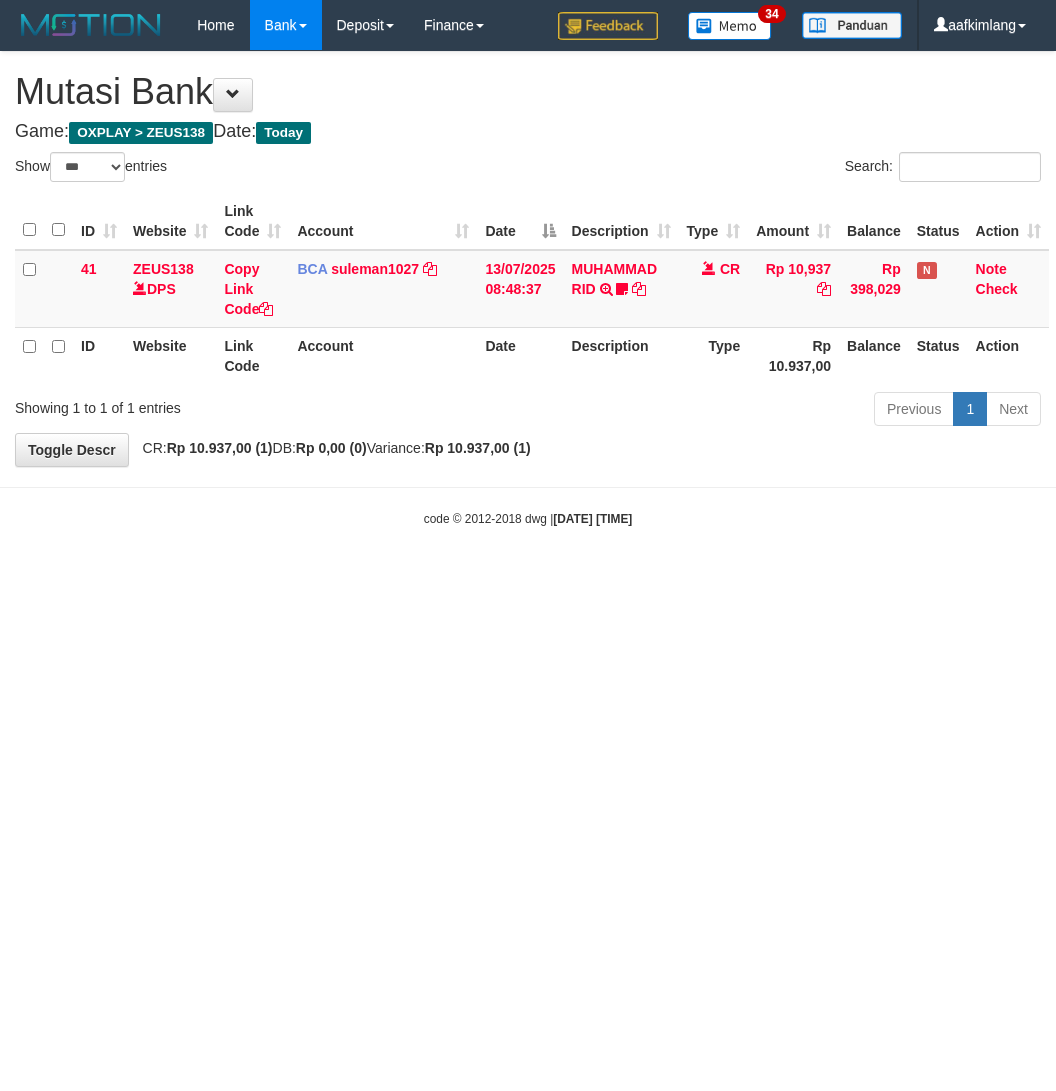 select on "***" 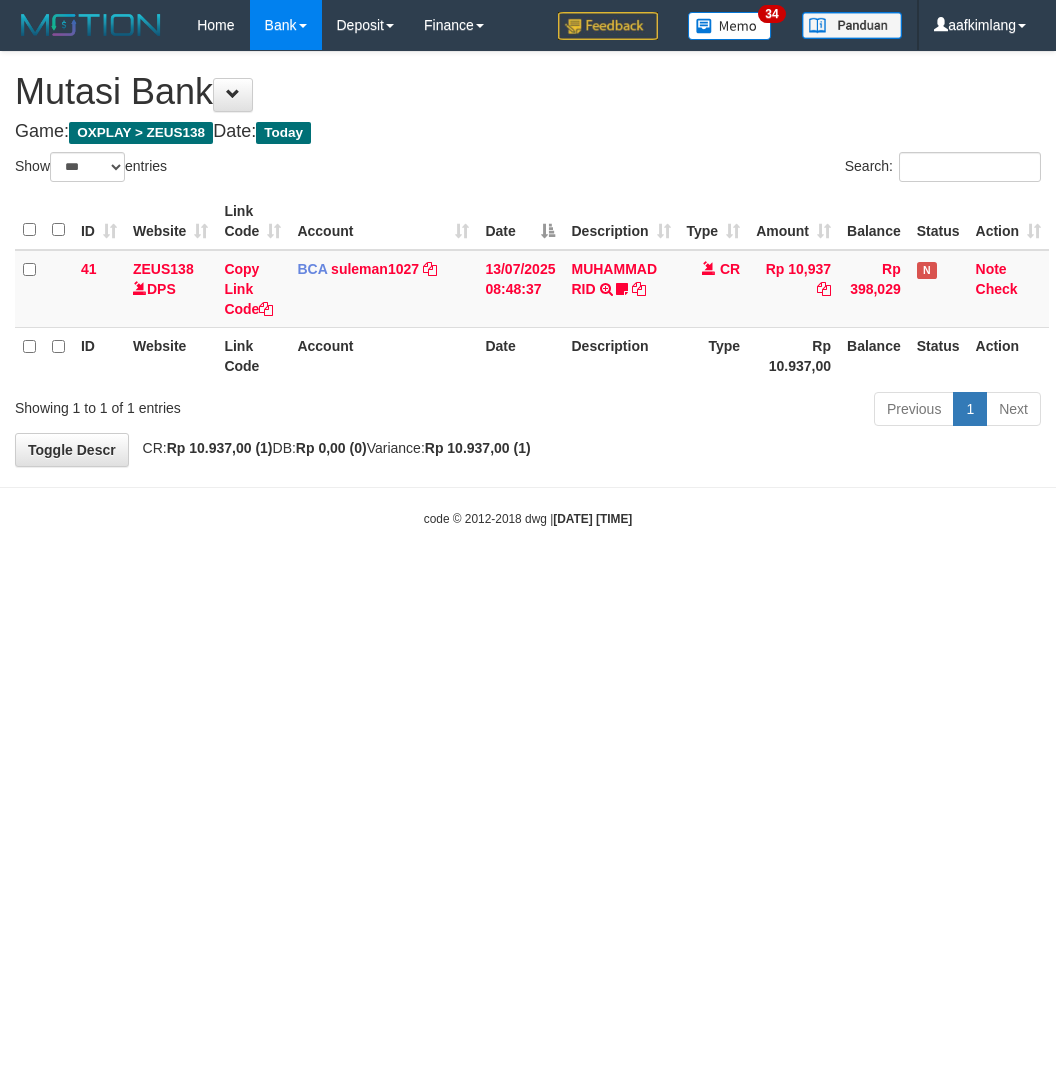scroll, scrollTop: 0, scrollLeft: 0, axis: both 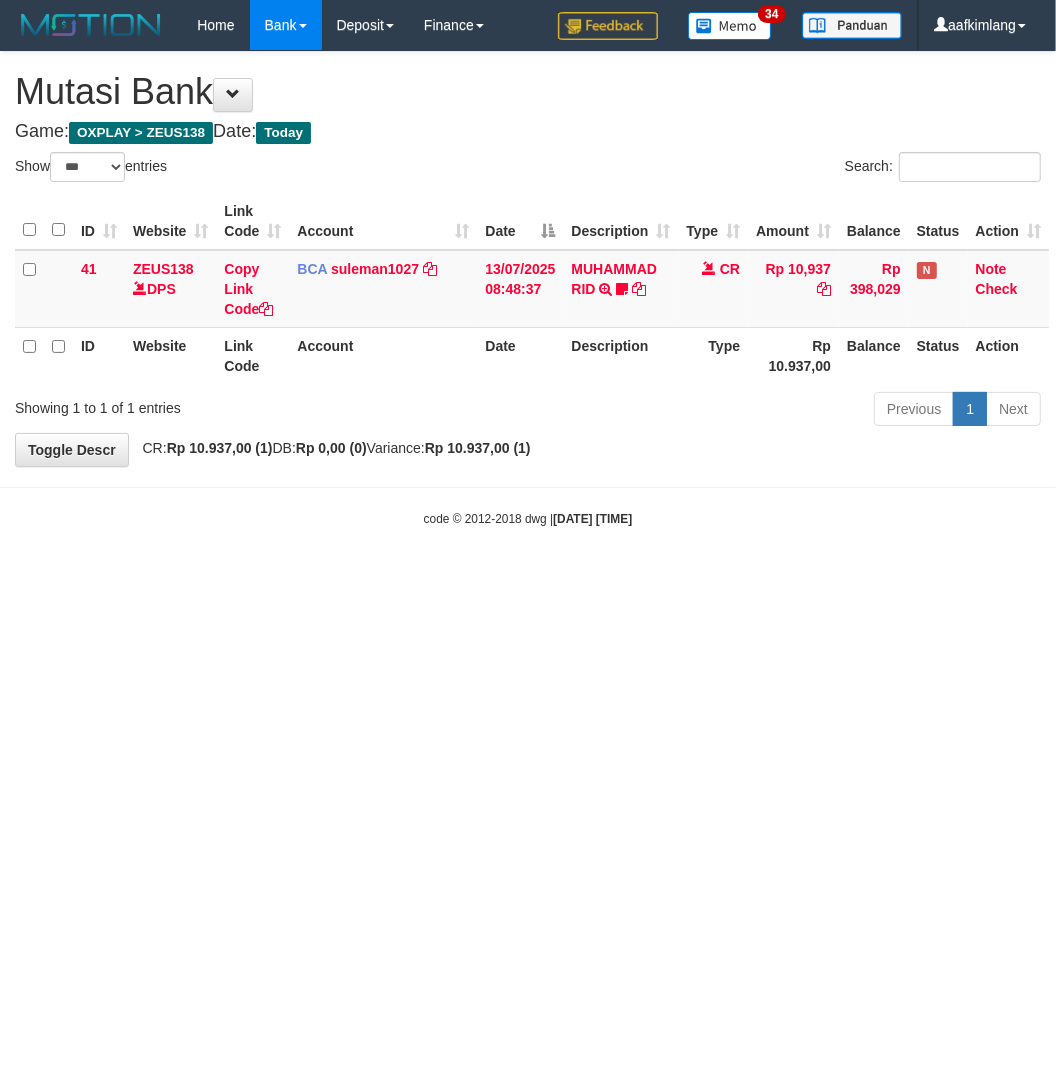 click on "Toggle navigation
Home
Bank
Account List
Mutasi Bank
Search
Note Mutasi
Deposit
DPS Fetch
DPS List
History
Note DPS
Finance
Financial Data
aafkimlang
My Profile
Log Out" at bounding box center [528, 289] 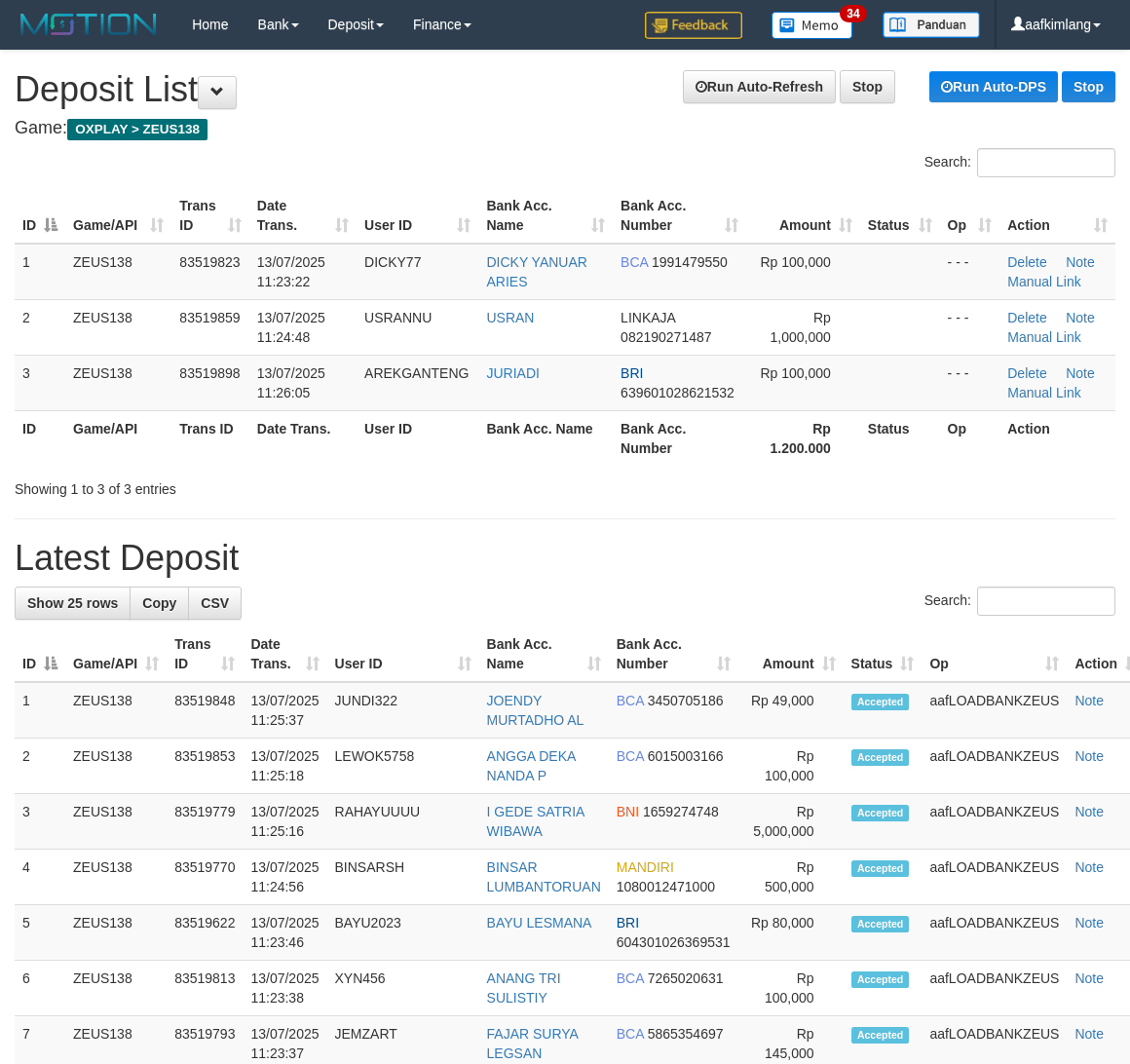 scroll, scrollTop: 0, scrollLeft: 0, axis: both 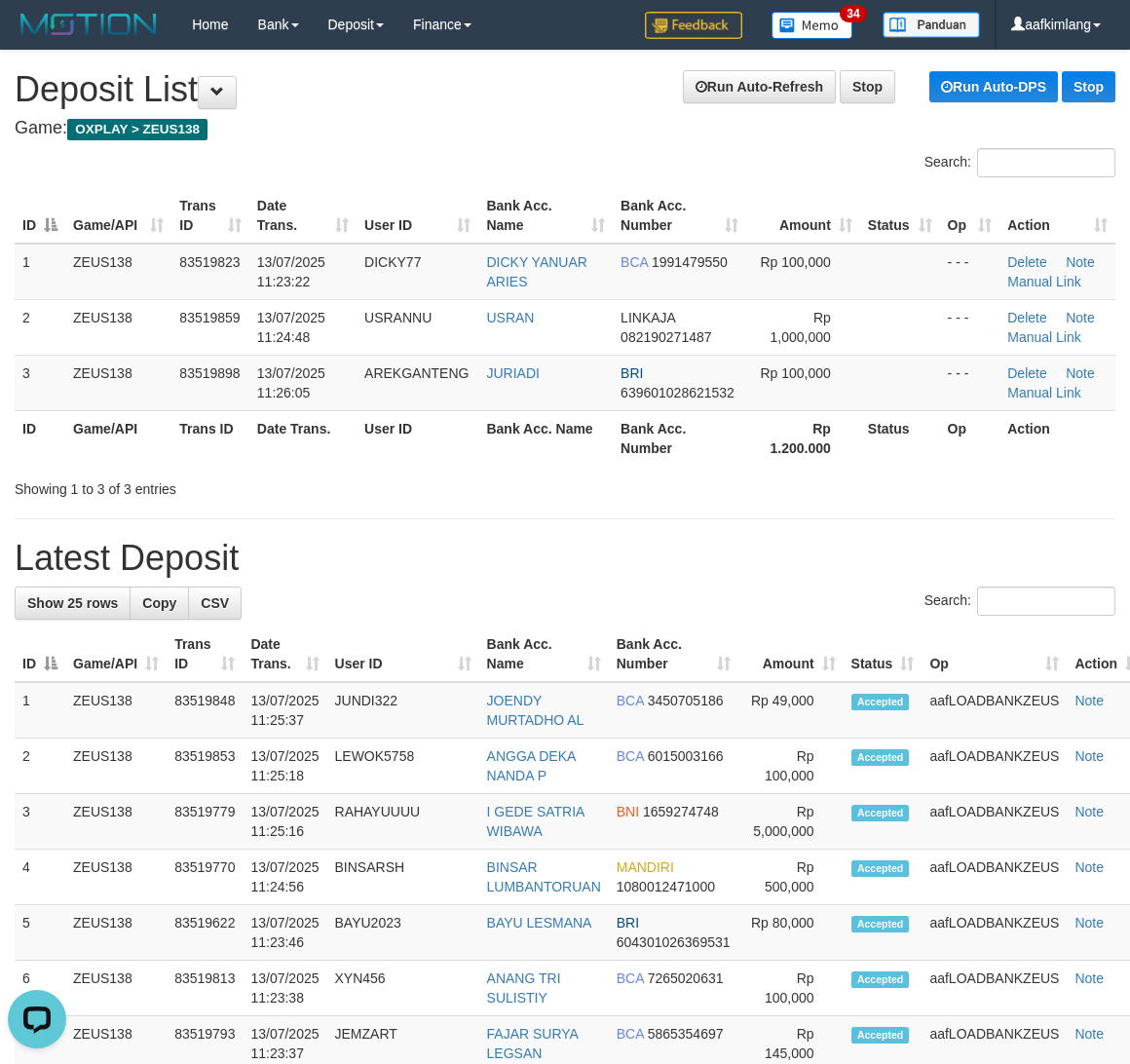 click on "**********" at bounding box center (565, 1135) 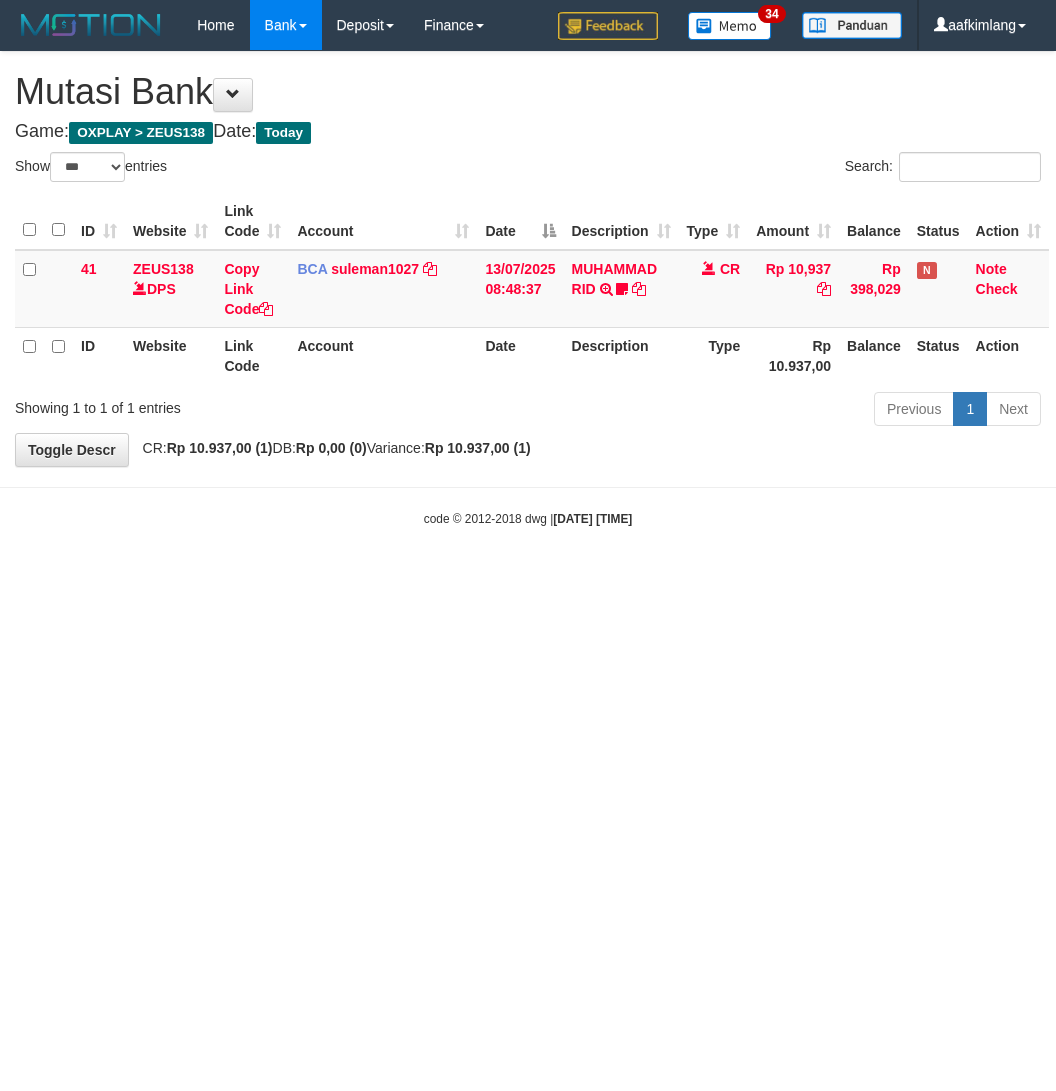 select on "***" 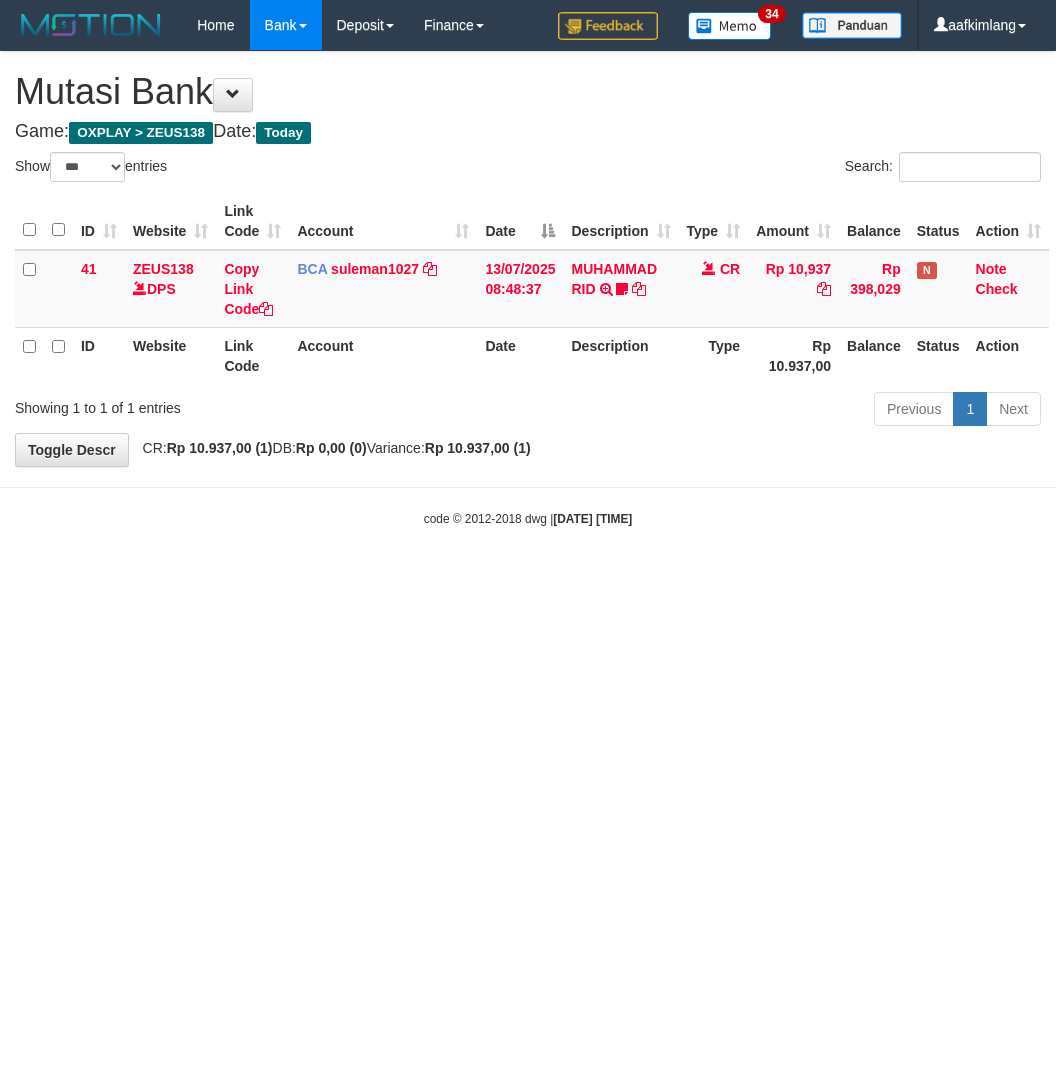 scroll, scrollTop: 0, scrollLeft: 0, axis: both 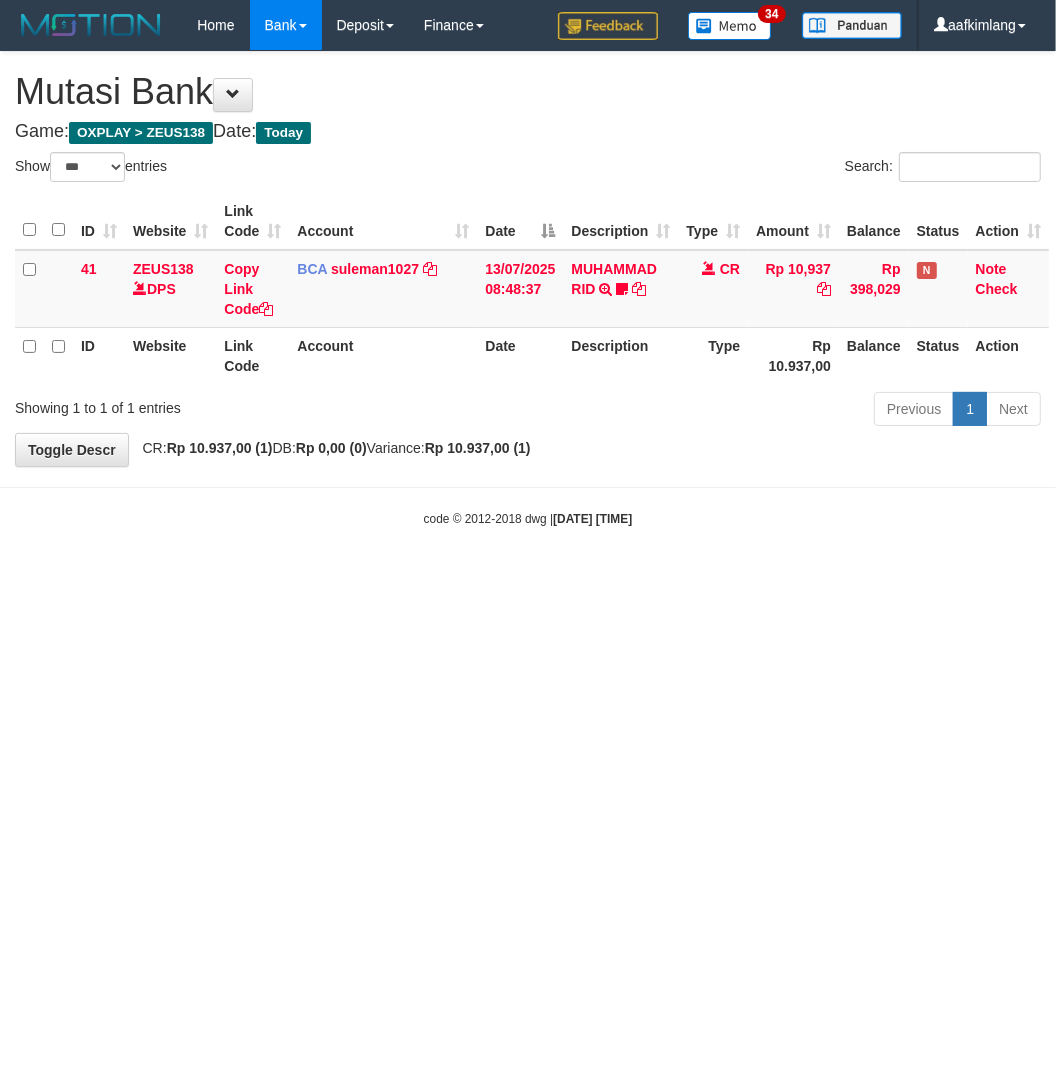 click on "Toggle navigation
Home
Bank
Account List
Mutasi Bank
Search
Note Mutasi
Deposit
DPS Fetch
DPS List
History
Note DPS
Finance
Financial Data
aafkimlang
My Profile
Log Out
34" at bounding box center [528, 289] 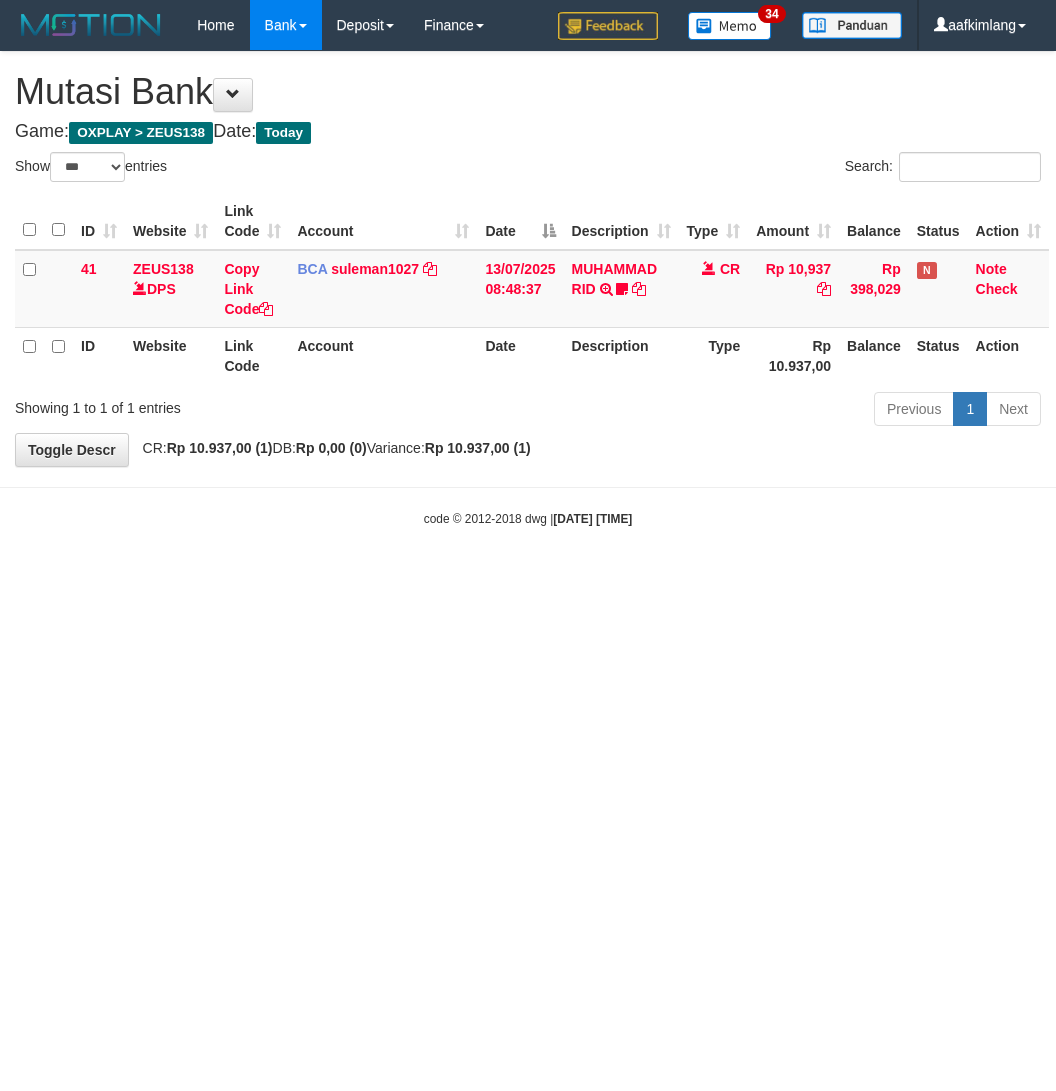 select on "***" 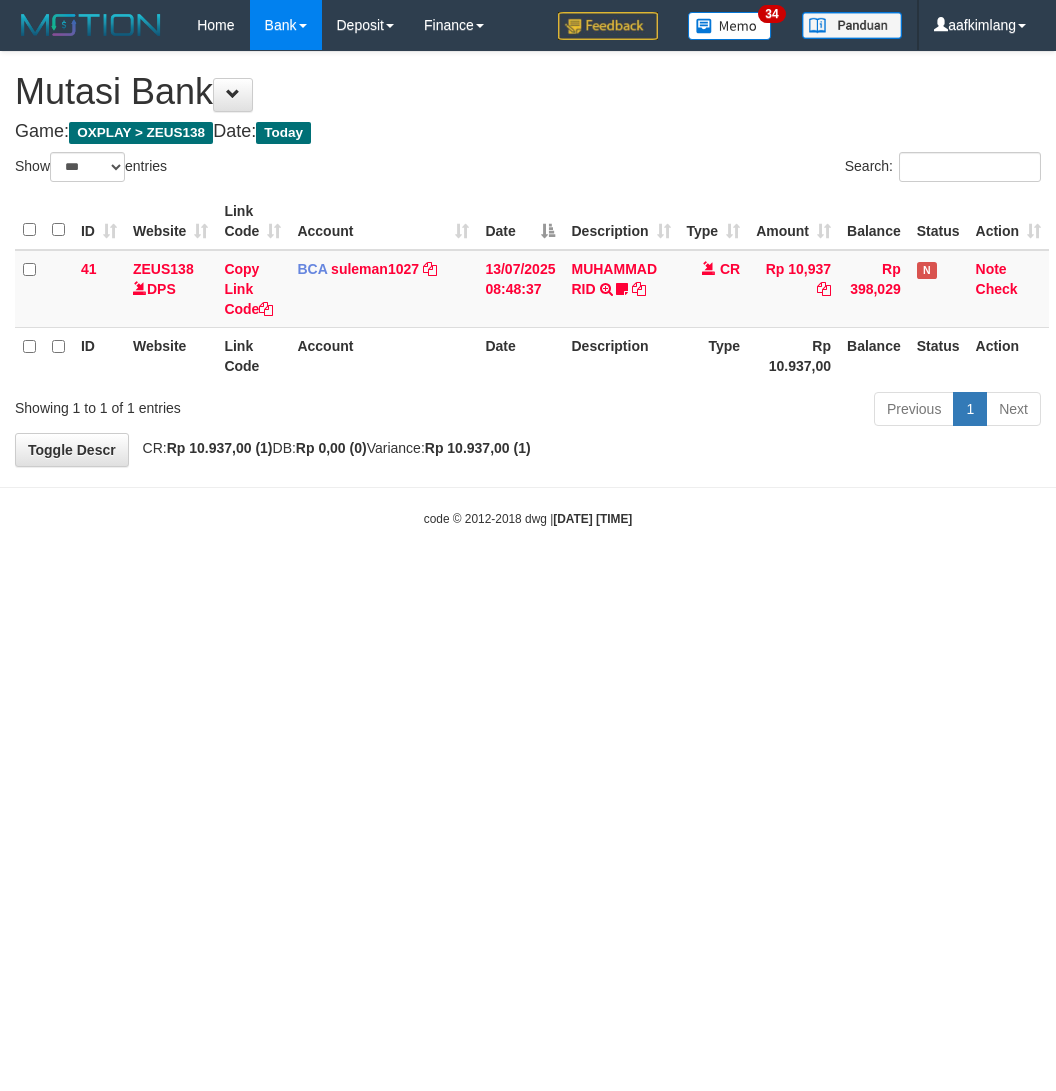 scroll, scrollTop: 0, scrollLeft: 0, axis: both 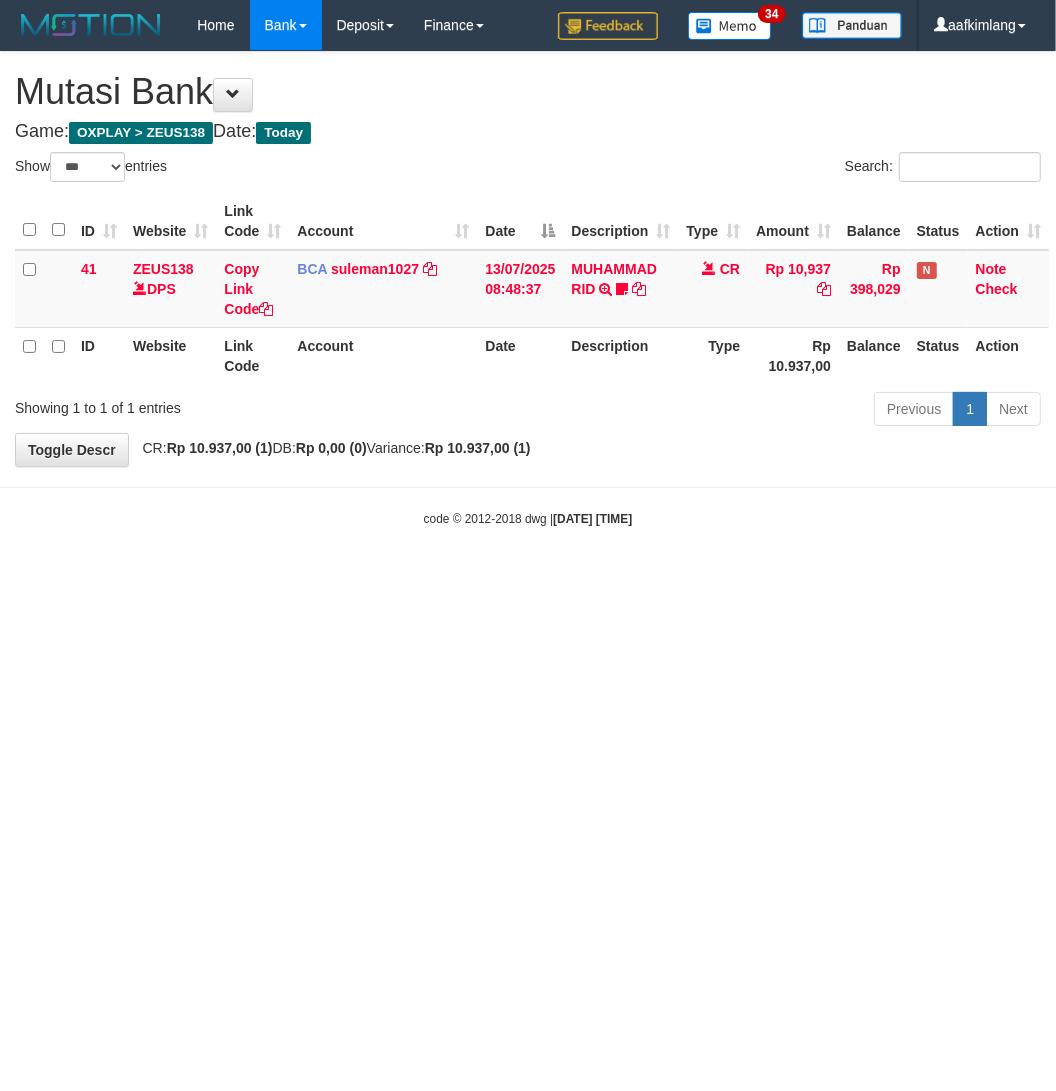 click on "Toggle navigation
Home
Bank
Account List
Mutasi Bank
Search
Note Mutasi
Deposit
DPS Fetch
DPS List
History
Note DPS
Finance
Financial Data
aafkimlang
My Profile
Log Out
34" at bounding box center [528, 289] 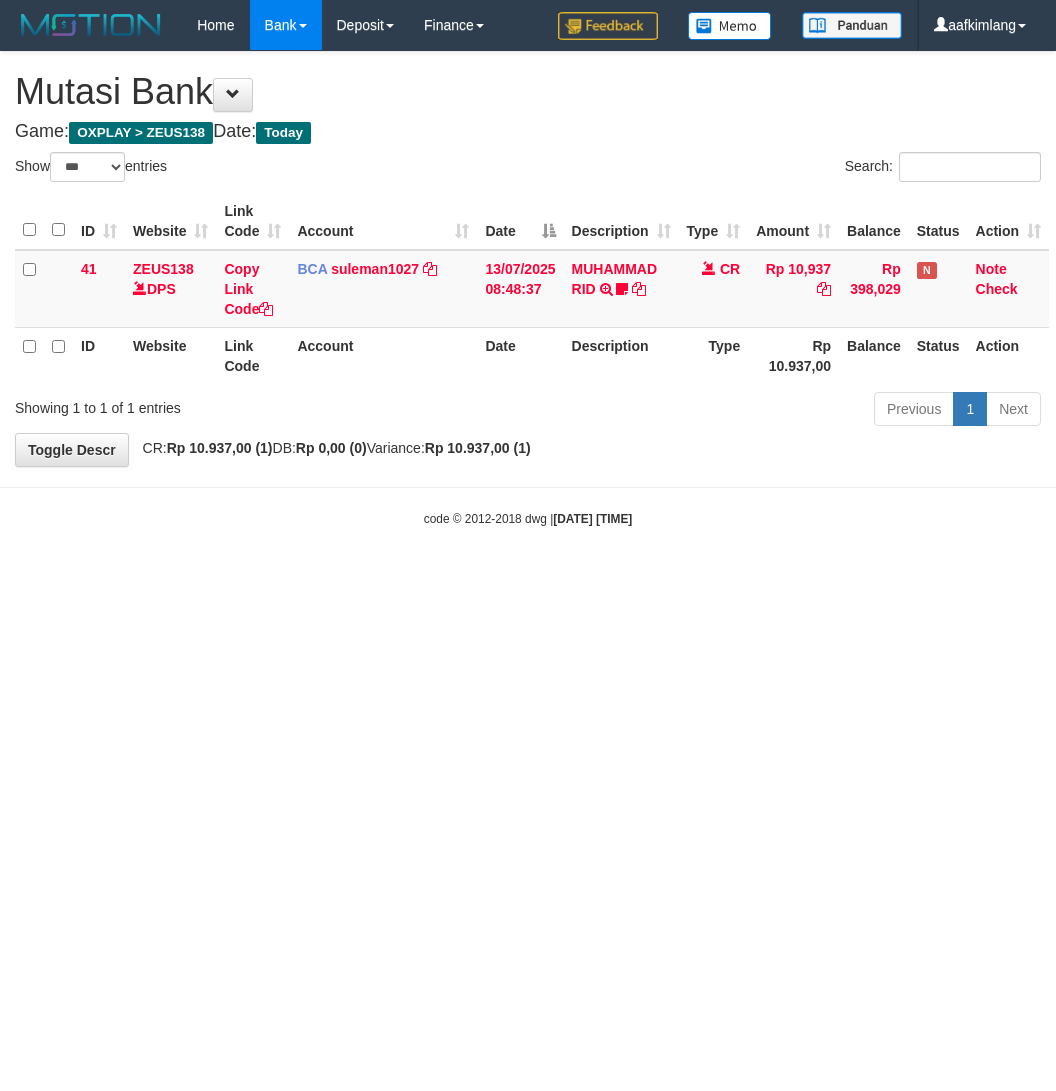 select on "***" 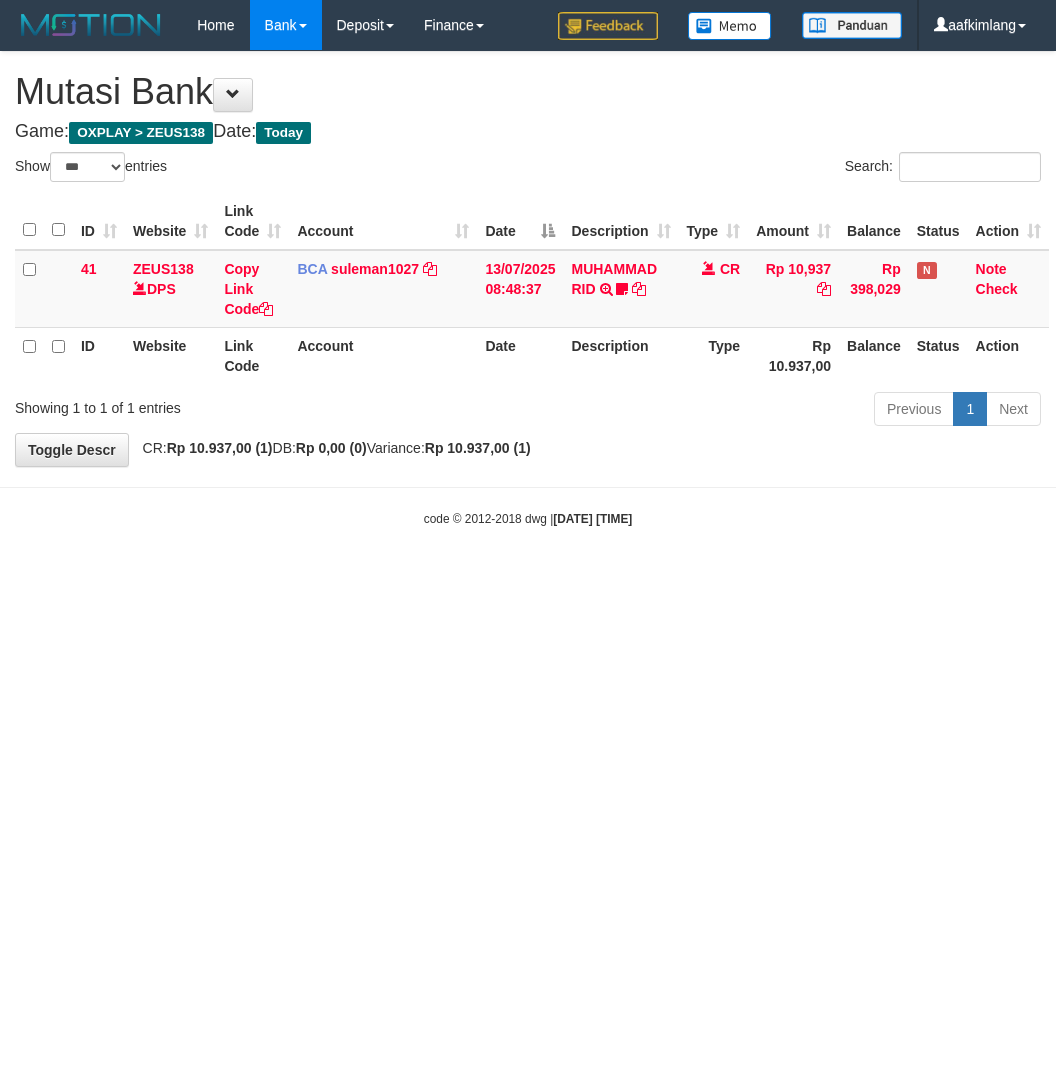 scroll, scrollTop: 0, scrollLeft: 0, axis: both 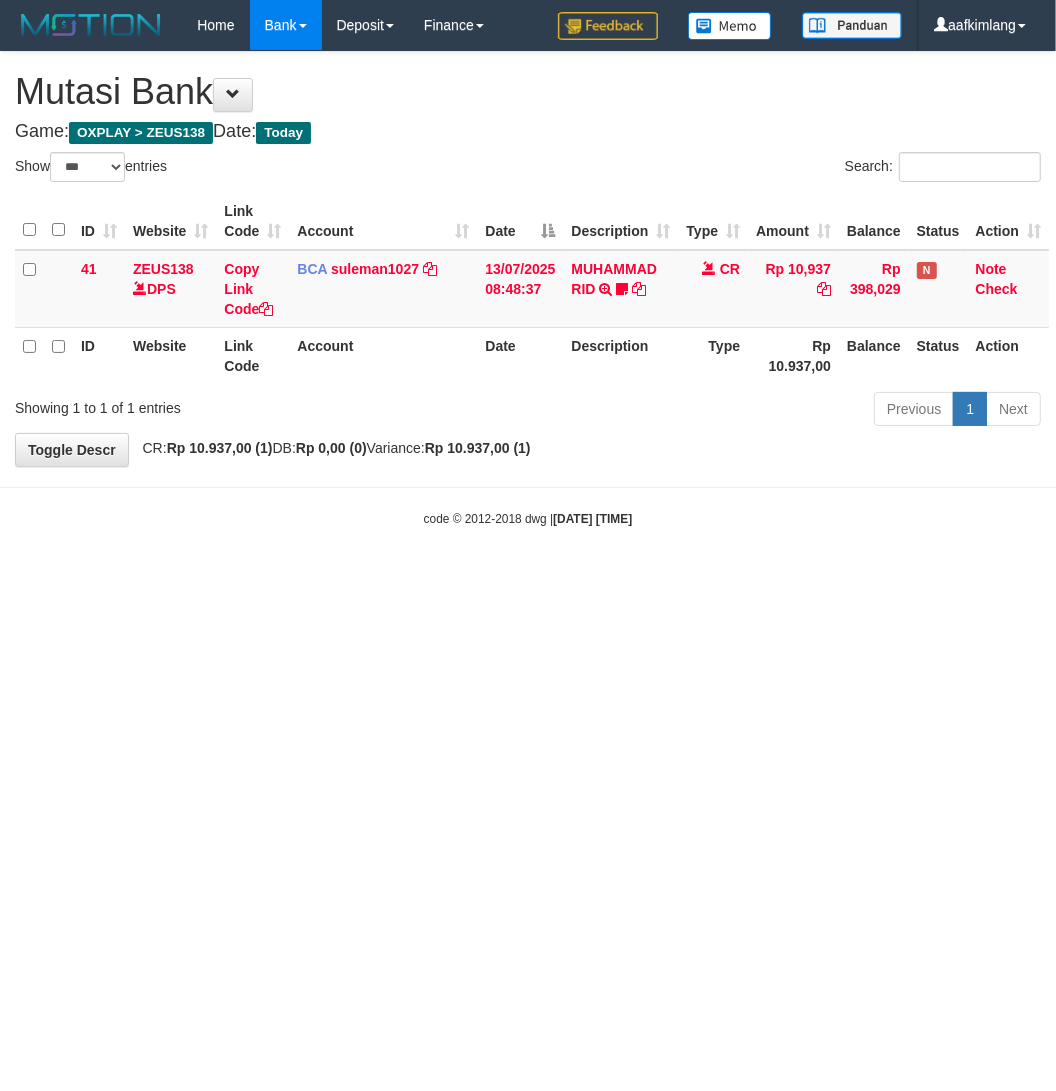 click on "Toggle navigation
Home
Bank
Account List
Mutasi Bank
Search
Note Mutasi
Deposit
DPS Fetch
DPS List
History
Note DPS
Finance
Financial Data
aafkimlang
My Profile
Log Out
-" at bounding box center [528, 289] 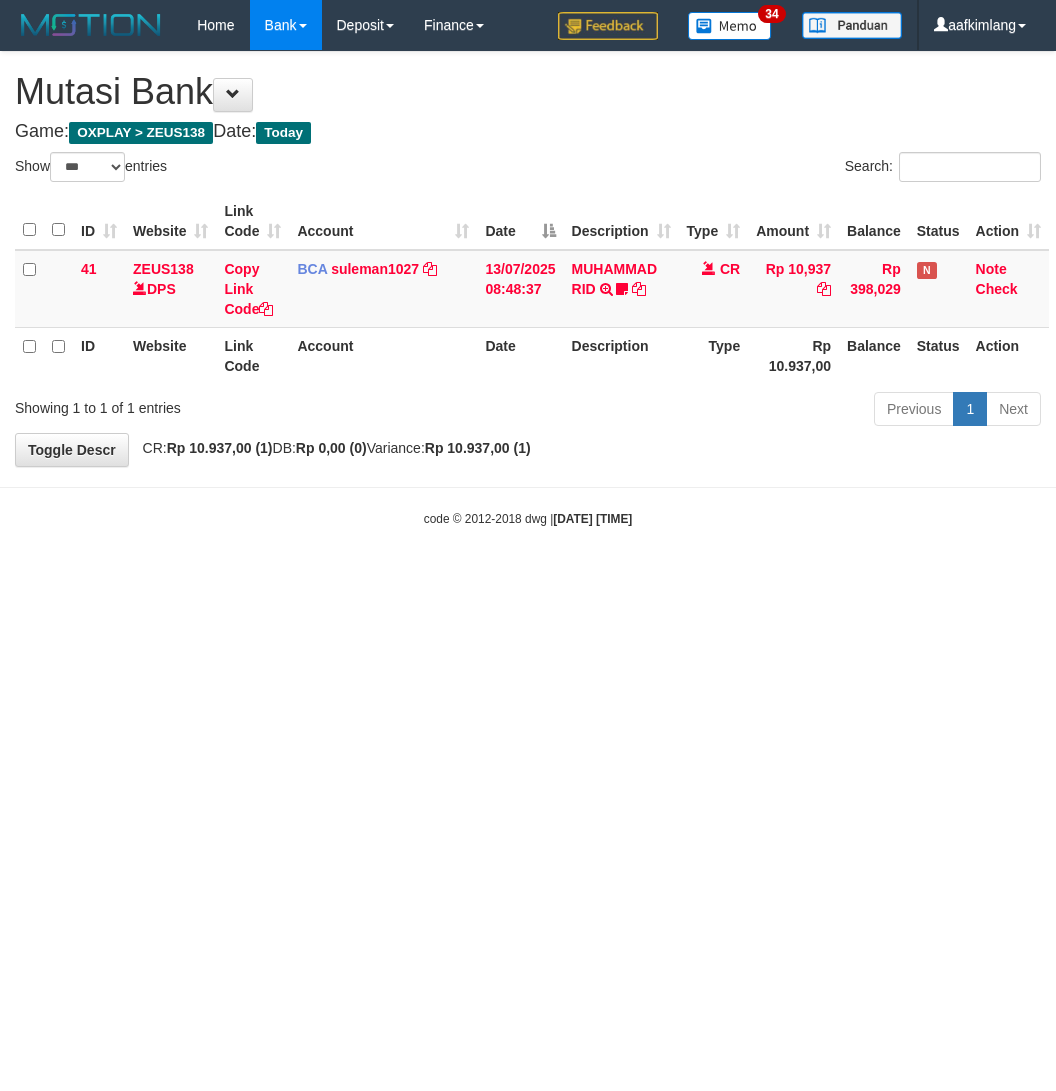 select on "***" 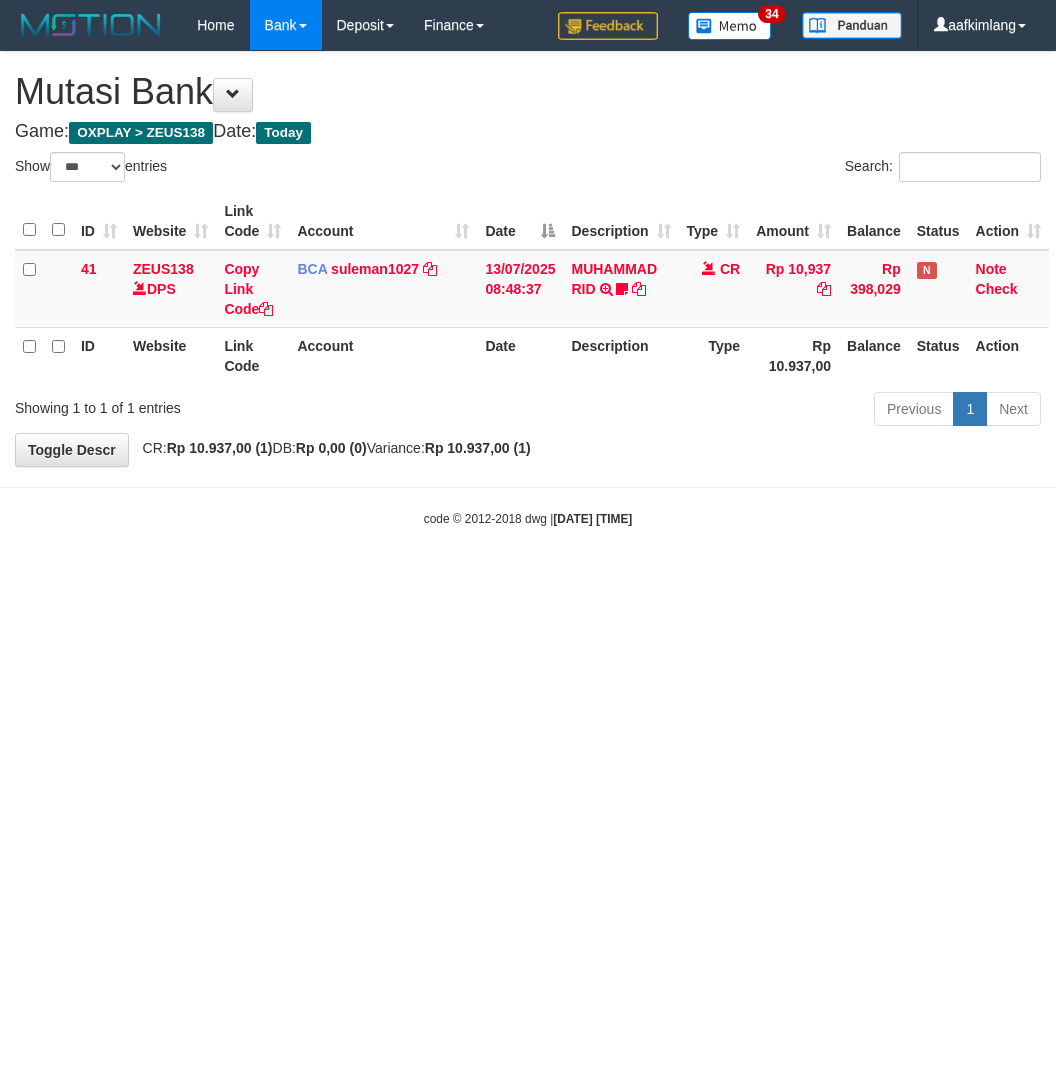 scroll, scrollTop: 0, scrollLeft: 0, axis: both 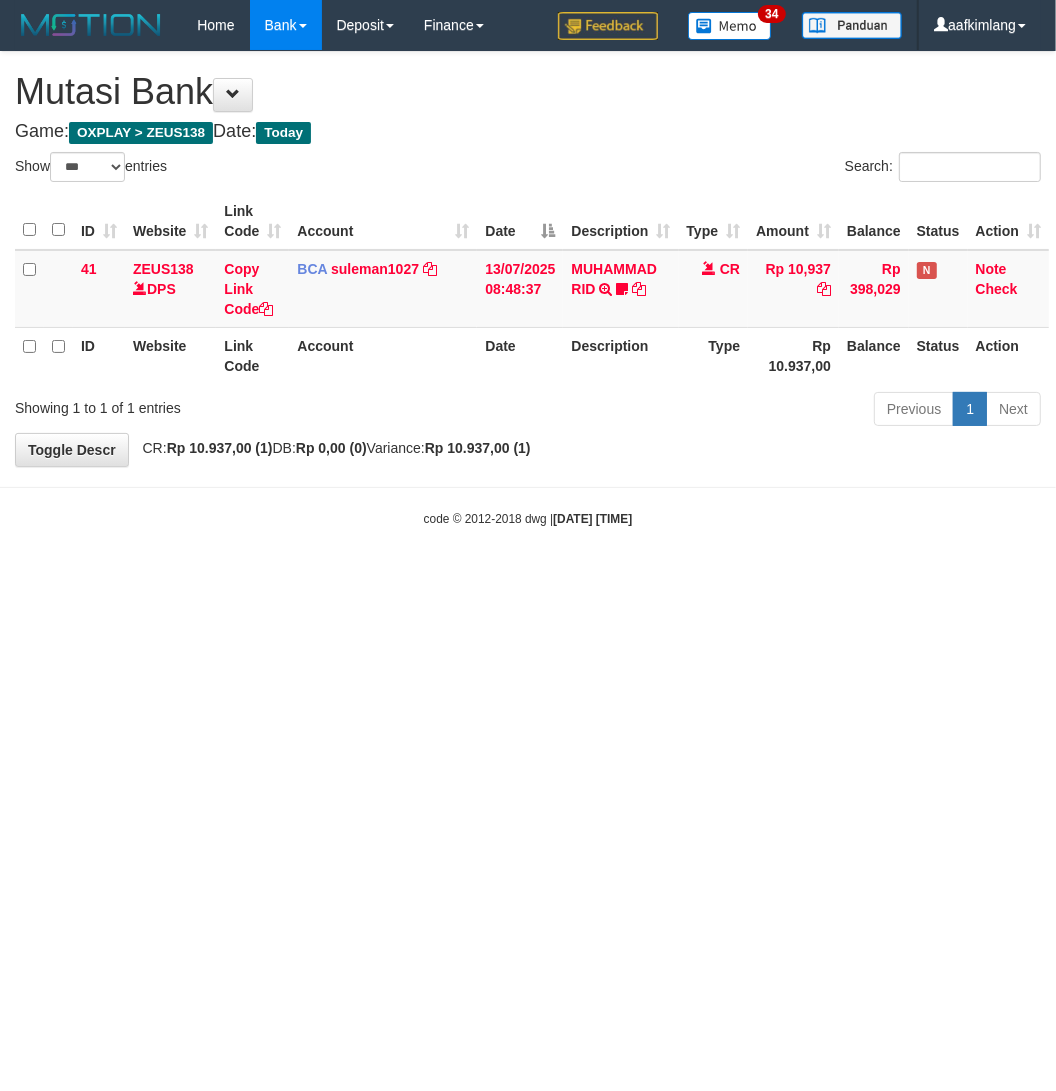 click on "Toggle navigation
Home
Bank
Account List
Mutasi Bank
Search
Note Mutasi
Deposit
DPS Fetch
DPS List
History
Note DPS
Finance
Financial Data
aafkimlang
My Profile
Log Out
34" at bounding box center [528, 289] 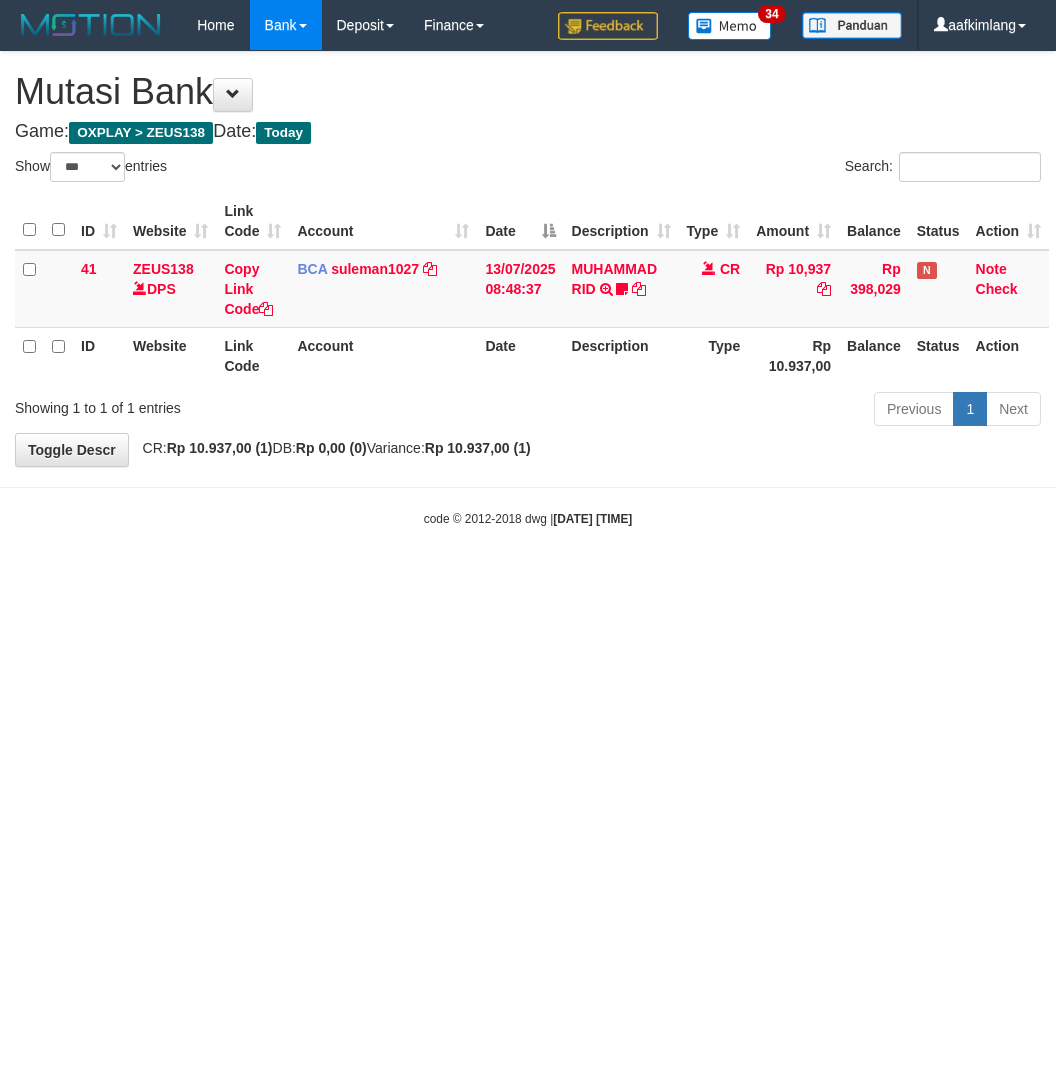 select on "***" 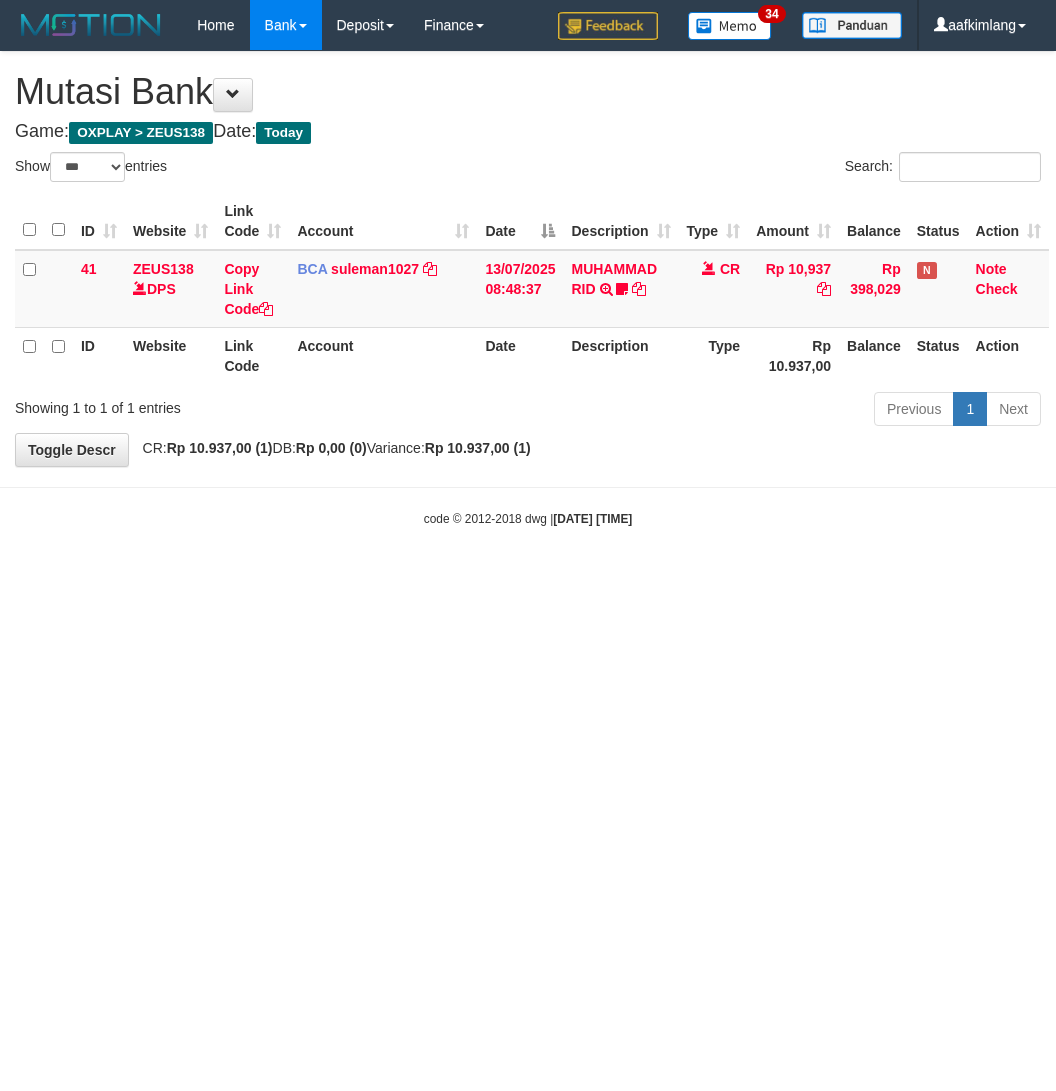 scroll, scrollTop: 0, scrollLeft: 0, axis: both 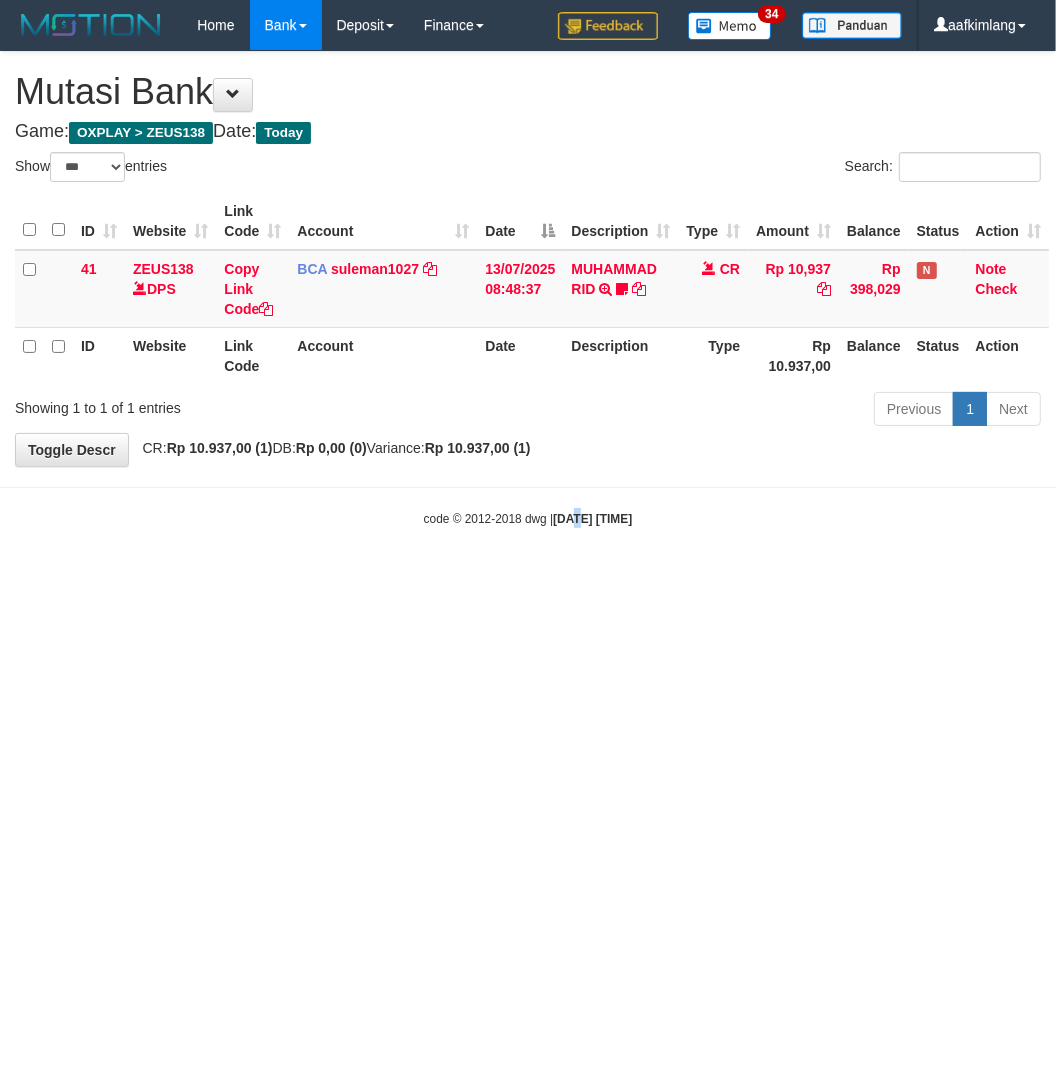 drag, startPoint x: 565, startPoint y: 847, endPoint x: 506, endPoint y: 847, distance: 59 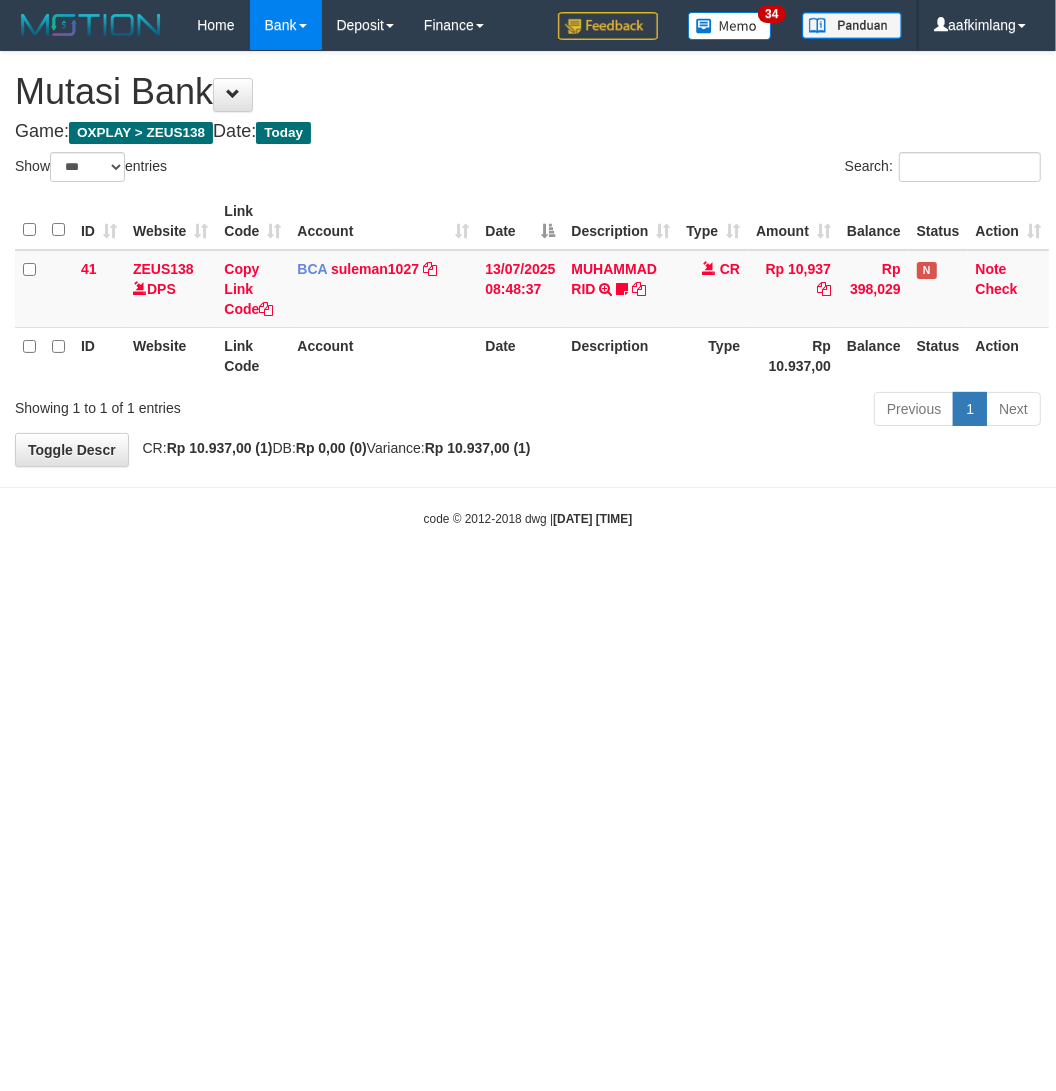 drag, startPoint x: 467, startPoint y: 840, endPoint x: 1, endPoint y: 761, distance: 472.64893 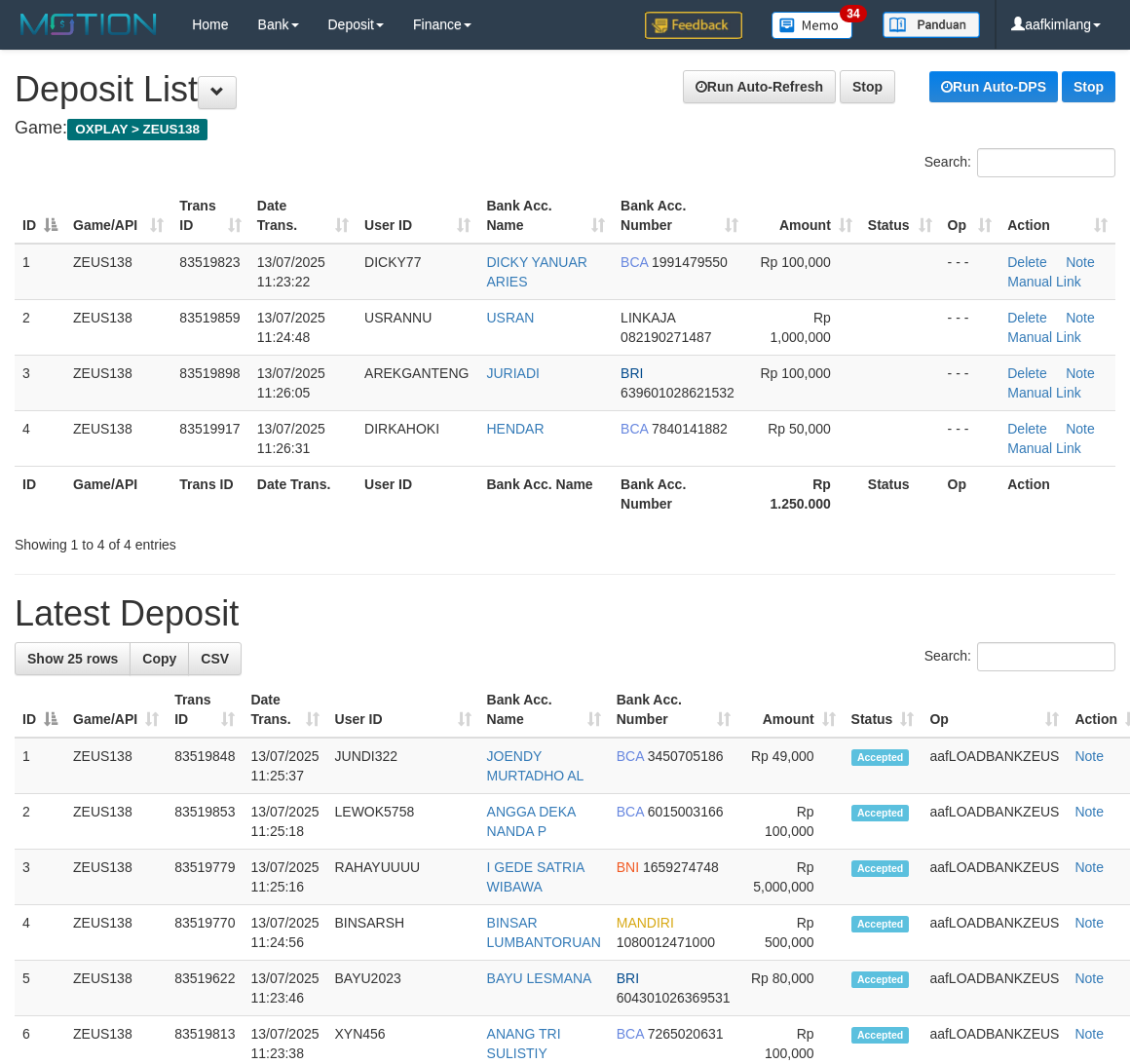 scroll, scrollTop: 0, scrollLeft: 0, axis: both 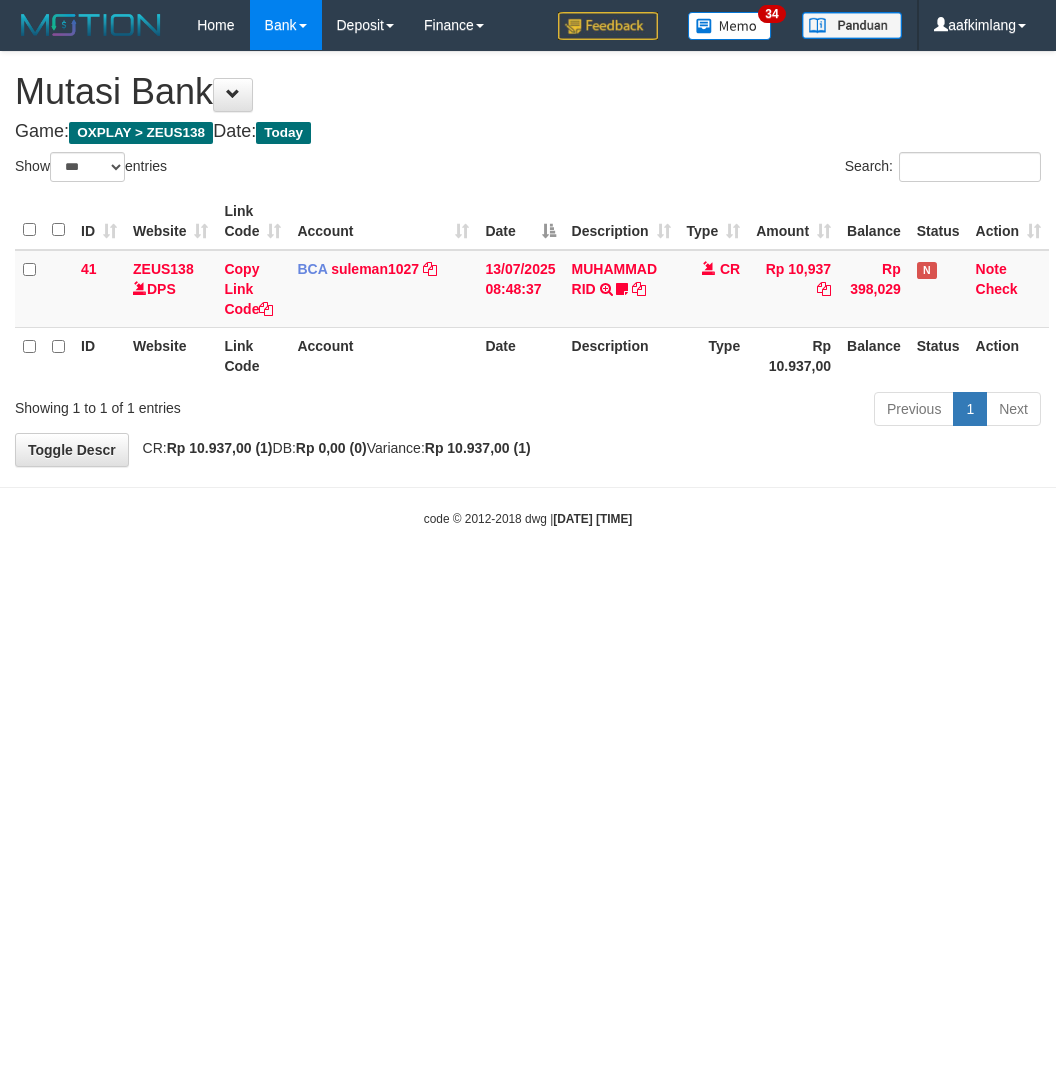 select on "***" 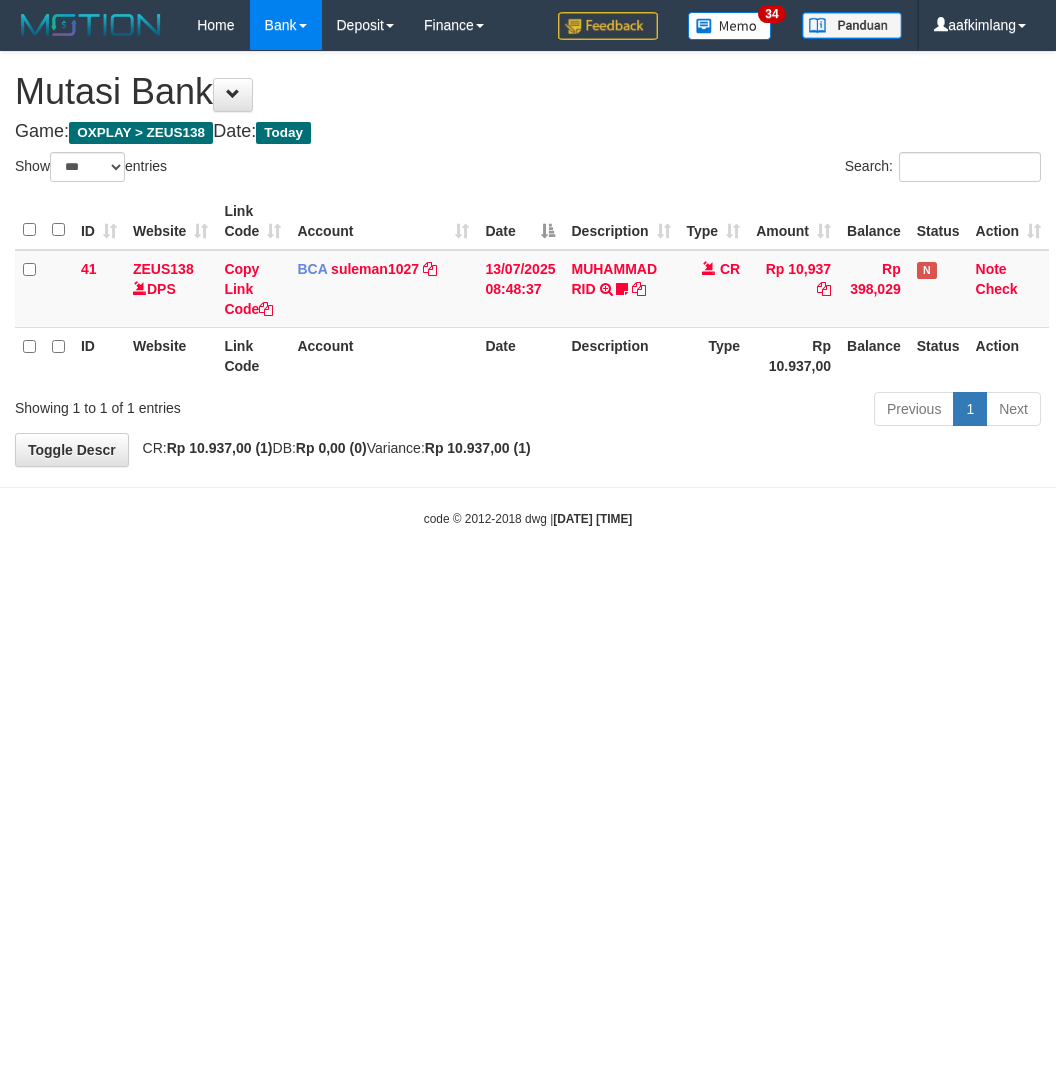 scroll, scrollTop: 0, scrollLeft: 0, axis: both 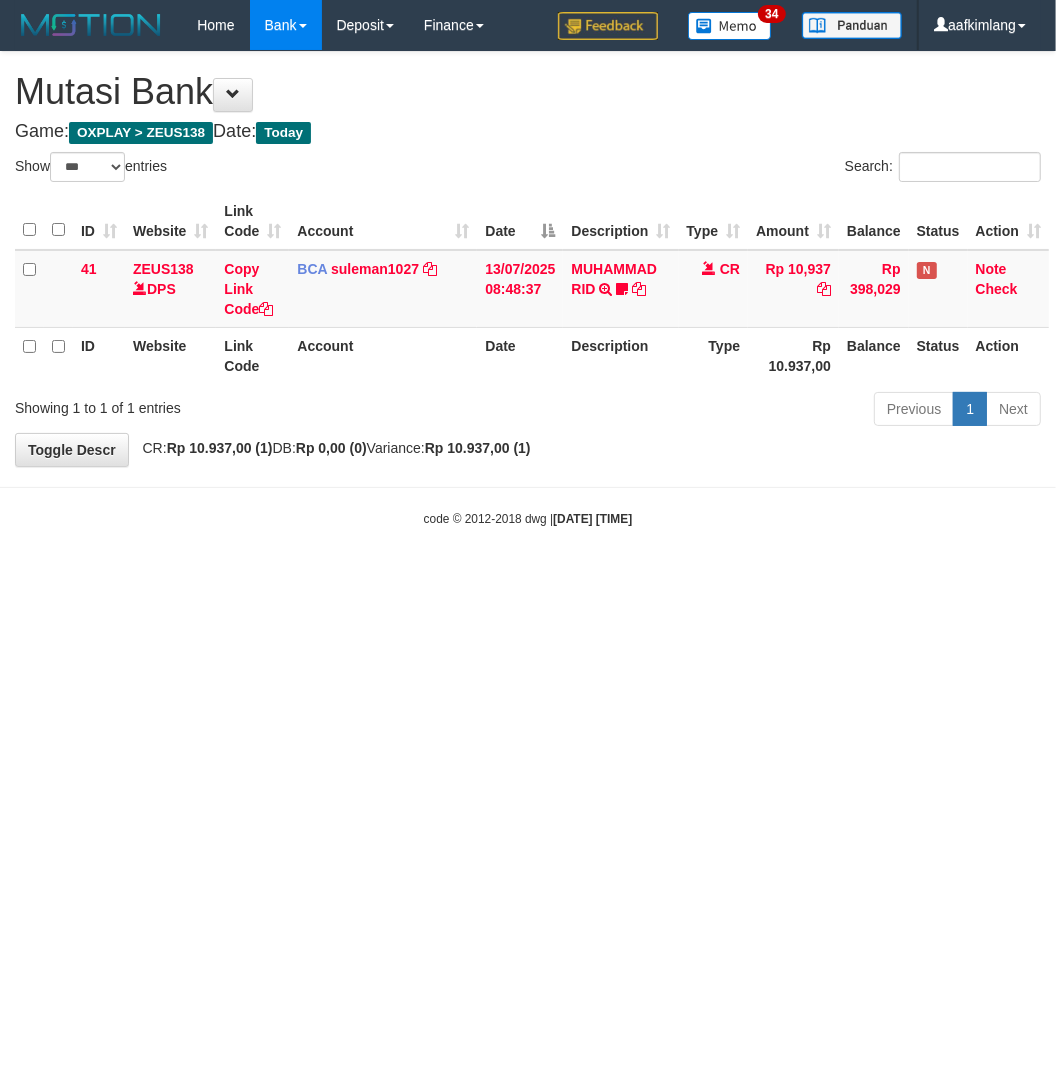 click on "Toggle navigation
Home
Bank
Account List
Mutasi Bank
Search
Note Mutasi
Deposit
DPS Fetch
DPS List
History
Note DPS
Finance
Financial Data
aafkimlang
My Profile
Log Out
34" at bounding box center (528, 289) 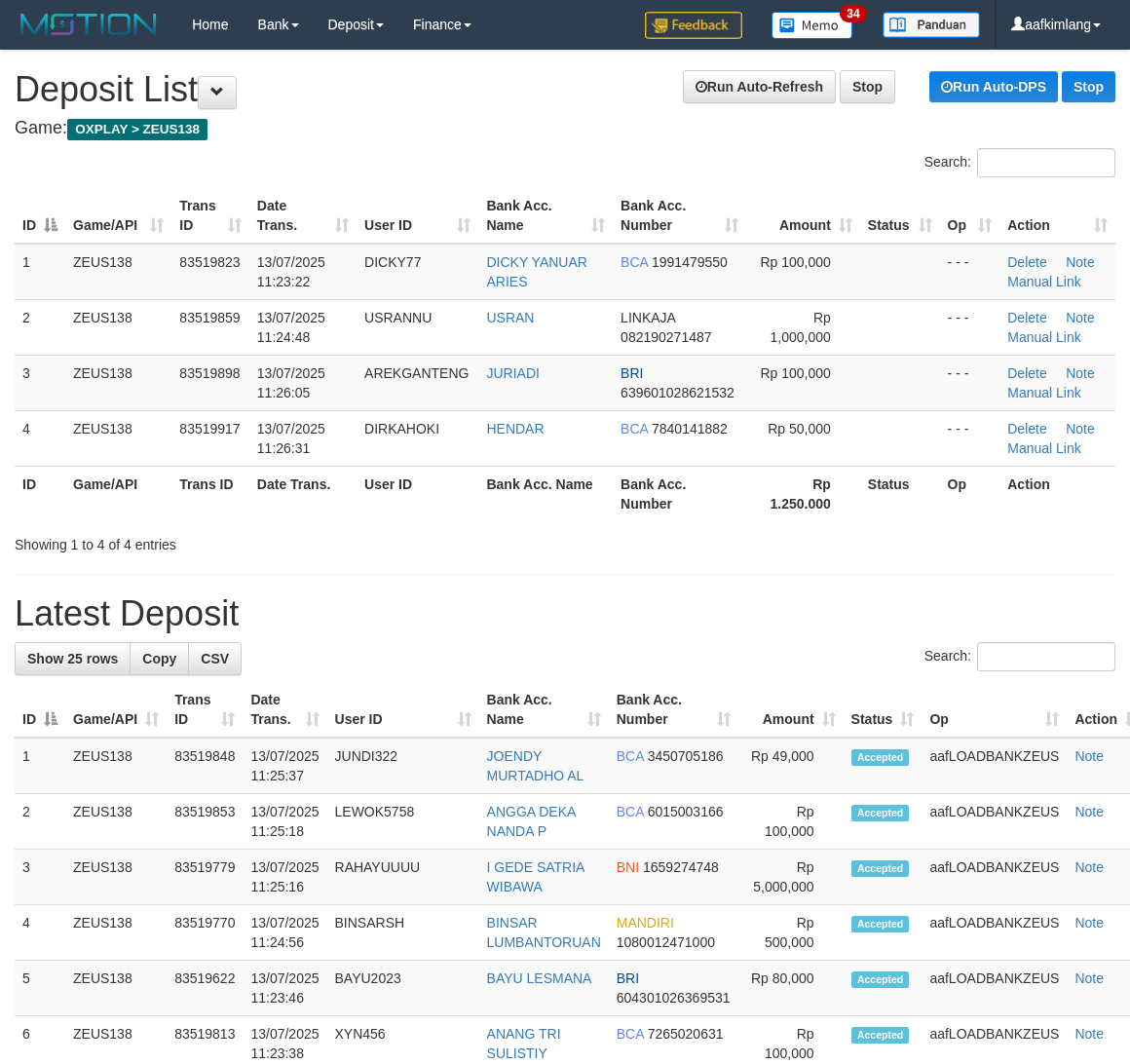 scroll, scrollTop: 0, scrollLeft: 0, axis: both 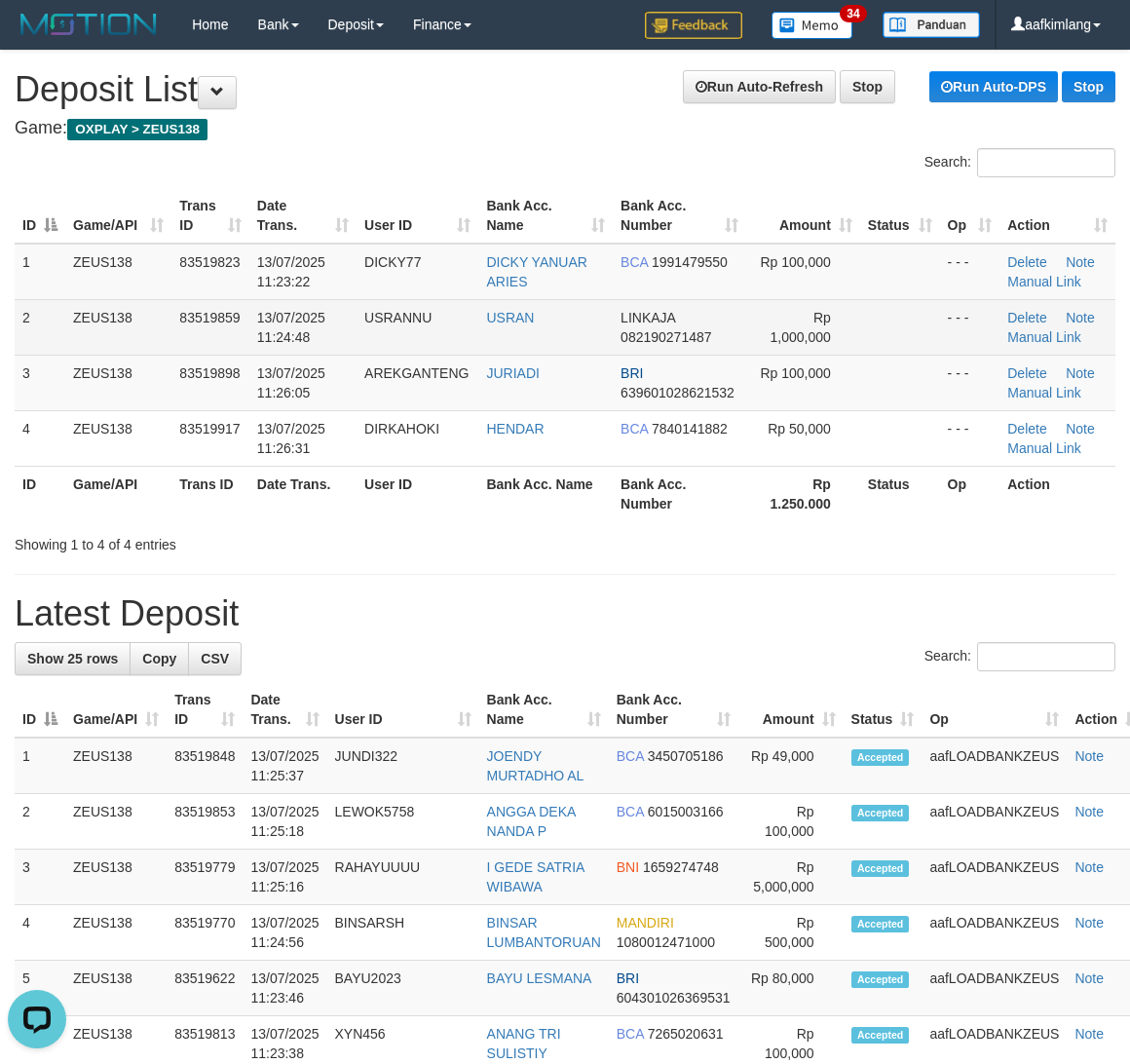 click at bounding box center [900, 326] 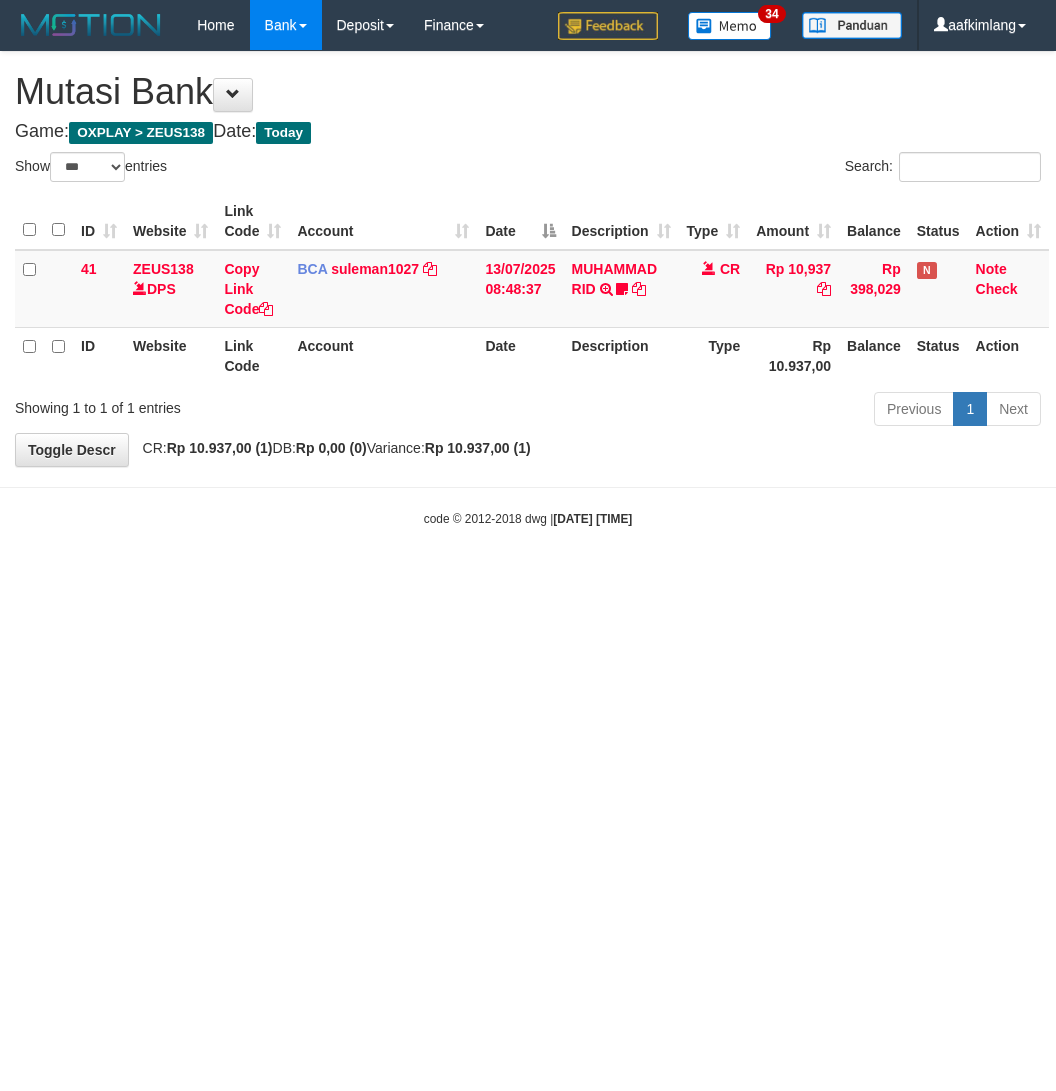 select on "***" 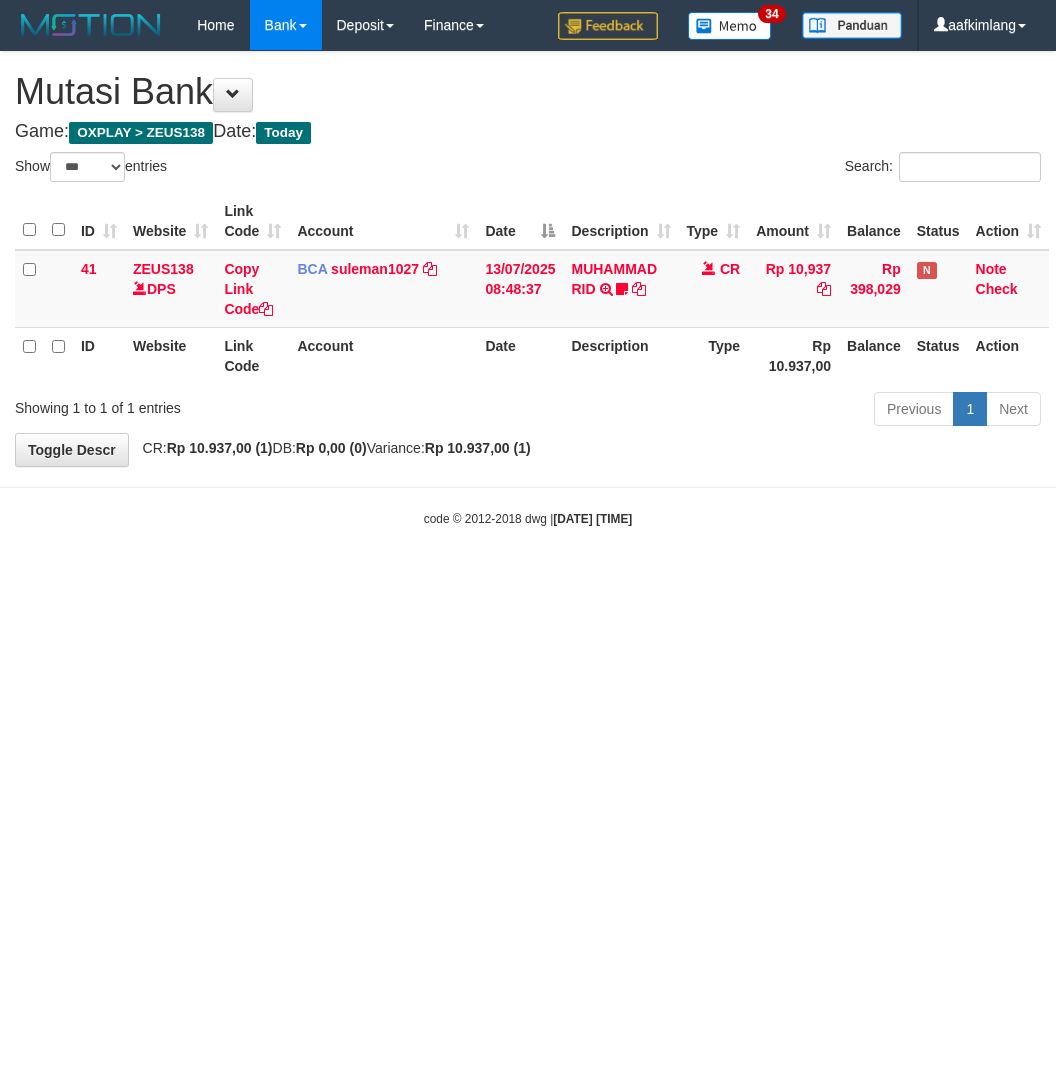 scroll, scrollTop: 0, scrollLeft: 0, axis: both 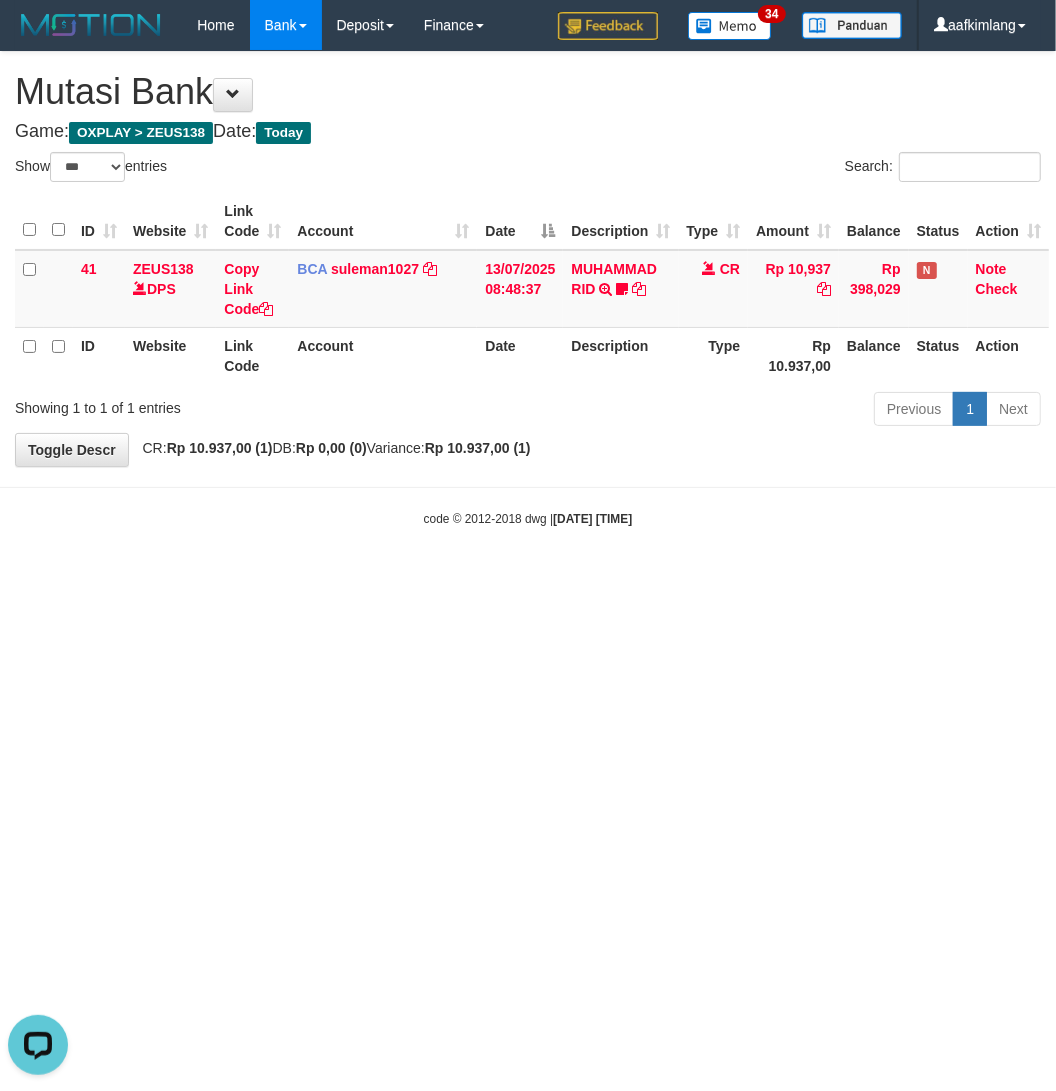click on "Toggle navigation
Home
Bank
Account List
Mutasi Bank
Search
Note Mutasi
Deposit
DPS Fetch
DPS List
History
Note DPS
Finance
Financial Data
aafkimlang
My Profile
Log Out
34" at bounding box center [528, 289] 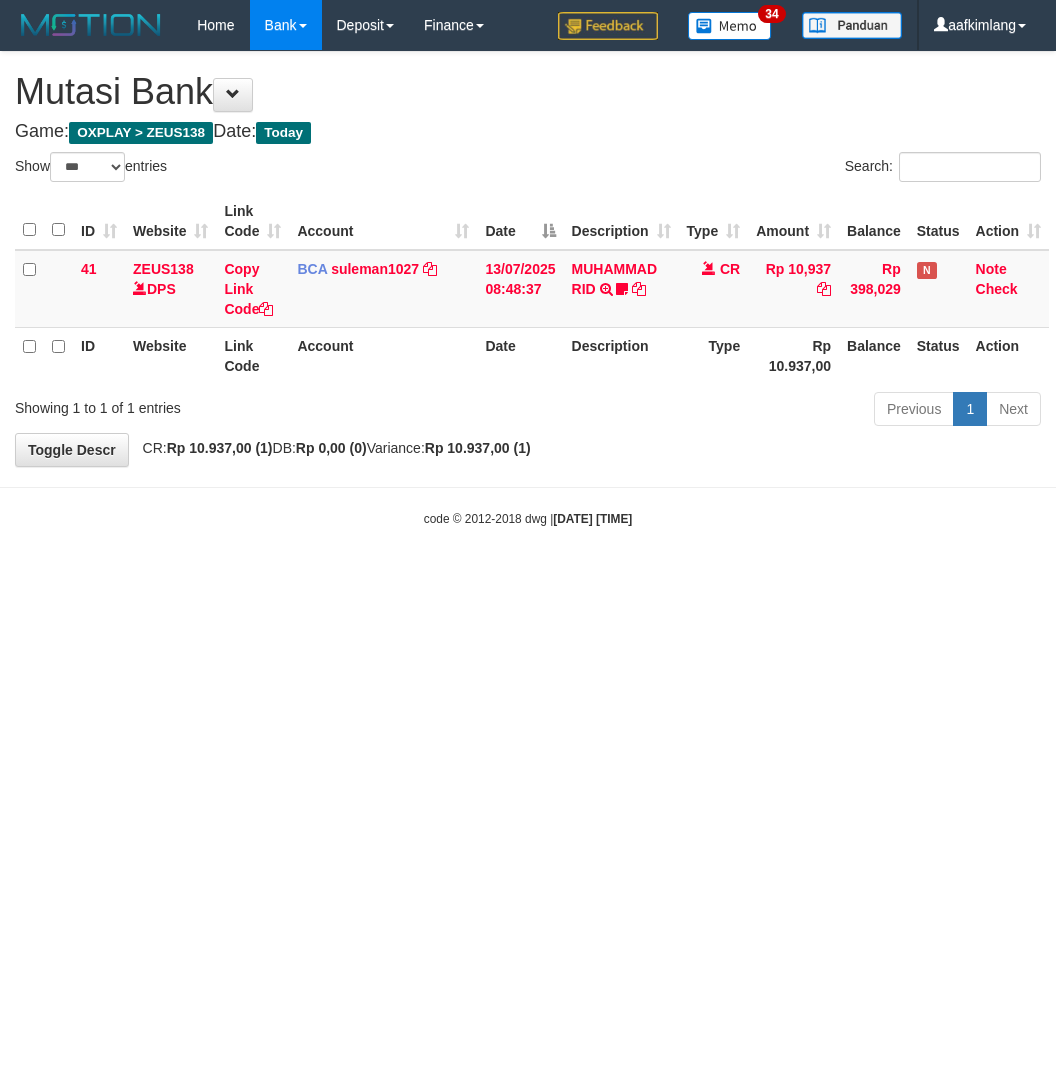 select on "***" 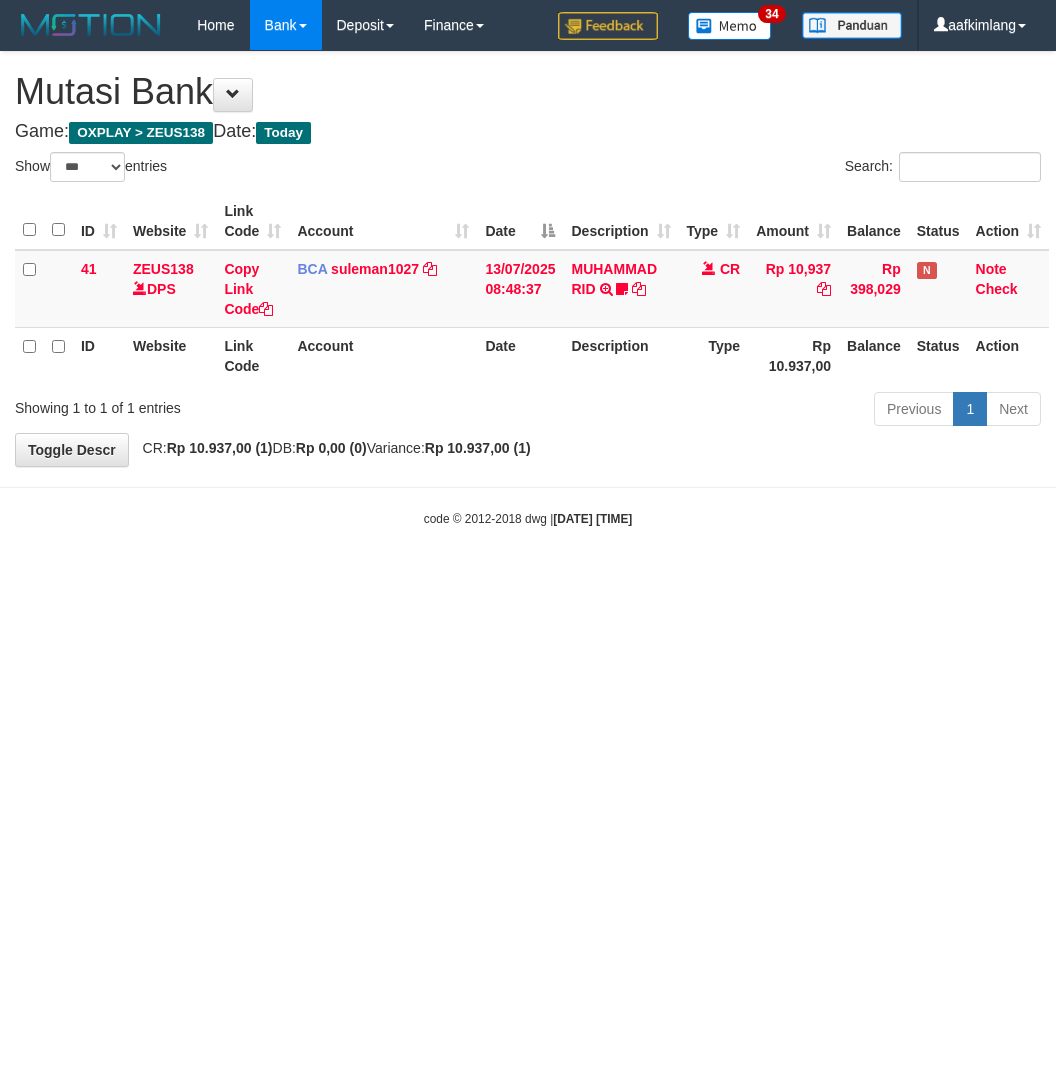 scroll, scrollTop: 0, scrollLeft: 0, axis: both 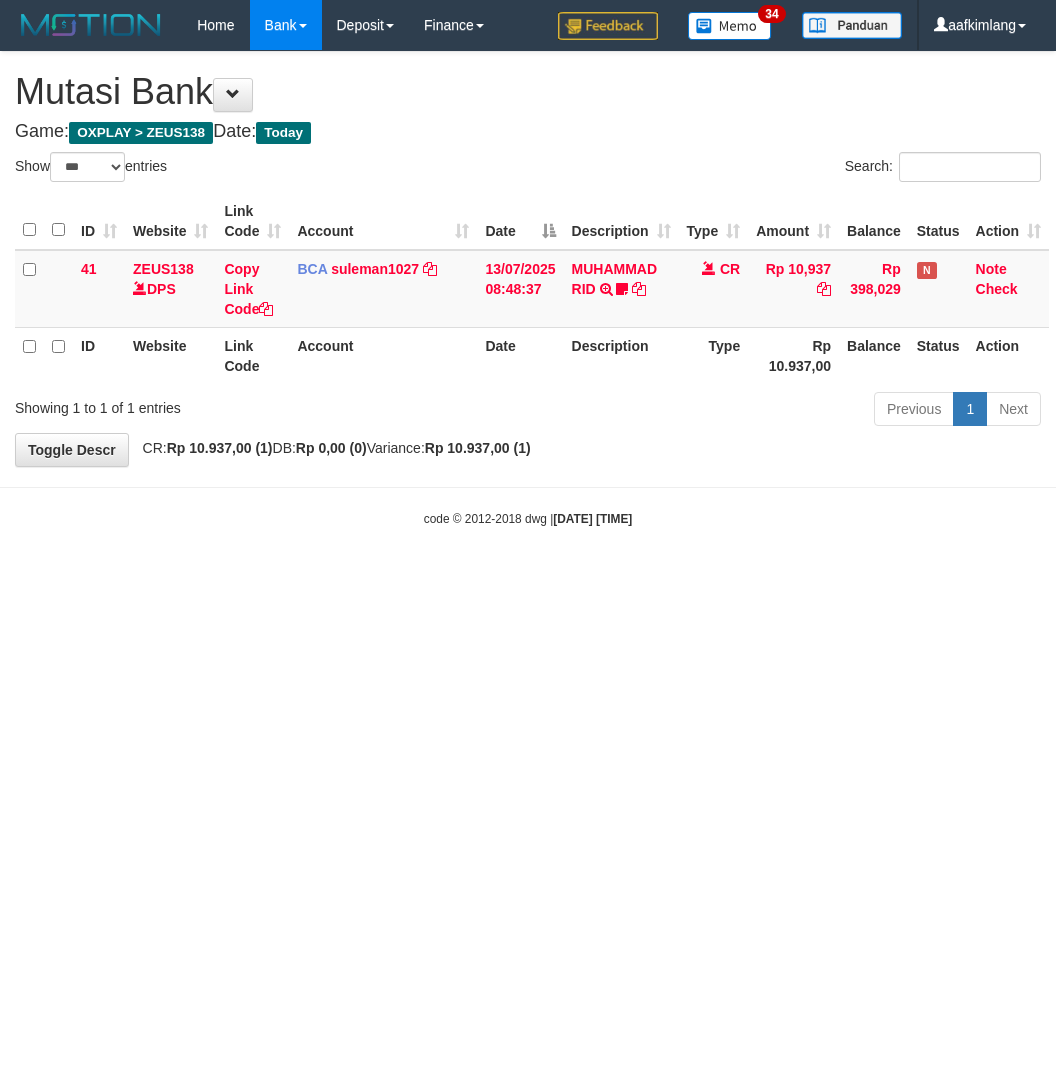 select on "***" 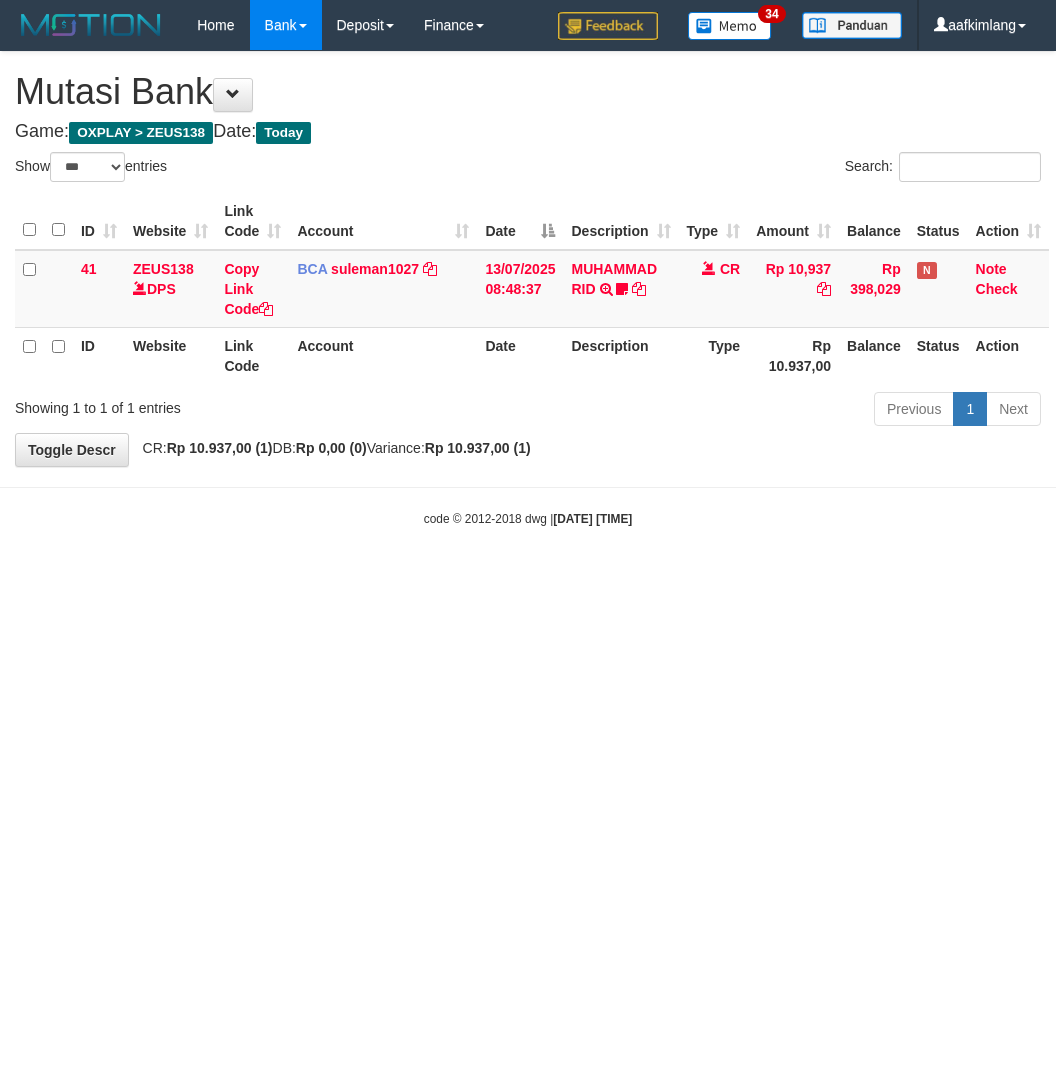 scroll, scrollTop: 0, scrollLeft: 0, axis: both 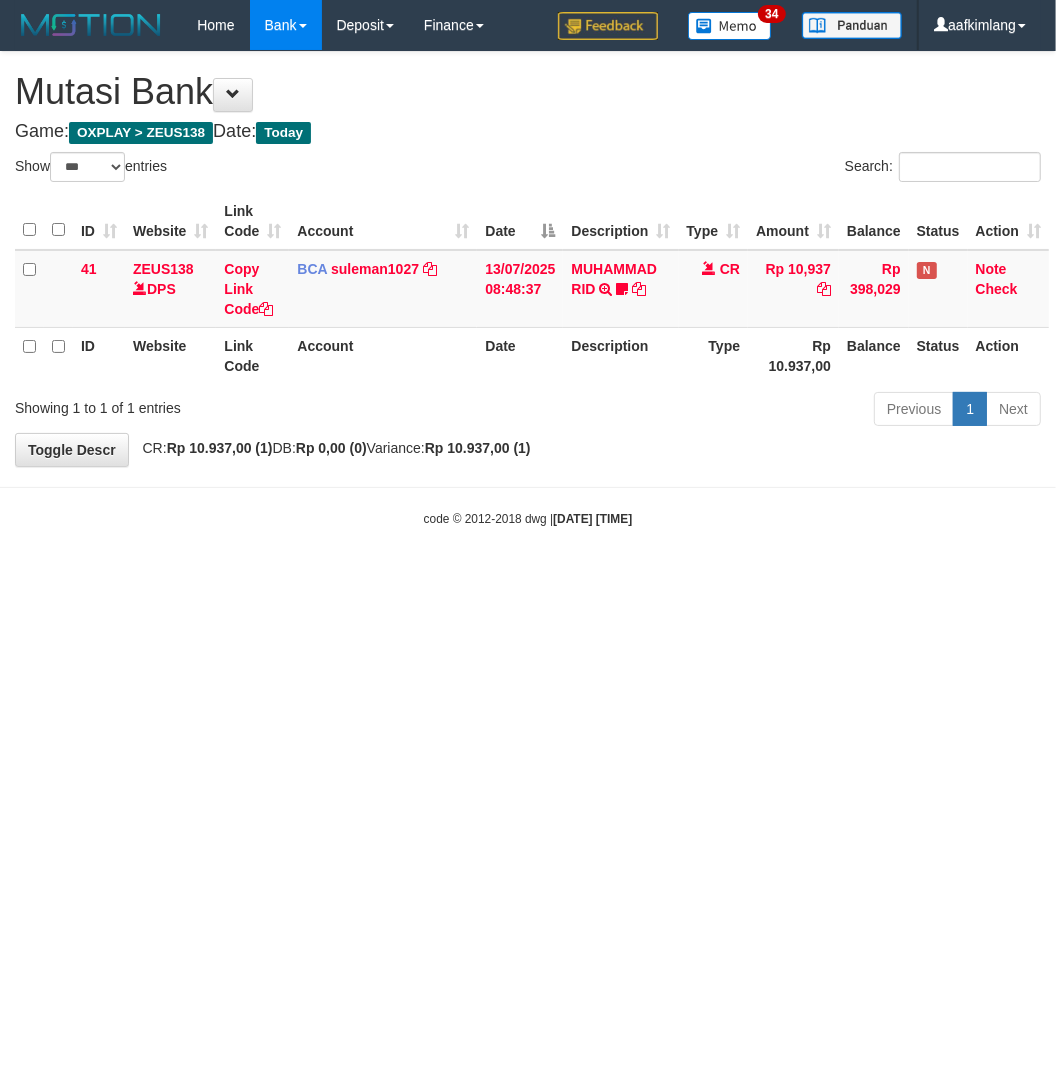 drag, startPoint x: 301, startPoint y: 757, endPoint x: 275, endPoint y: 768, distance: 28.231188 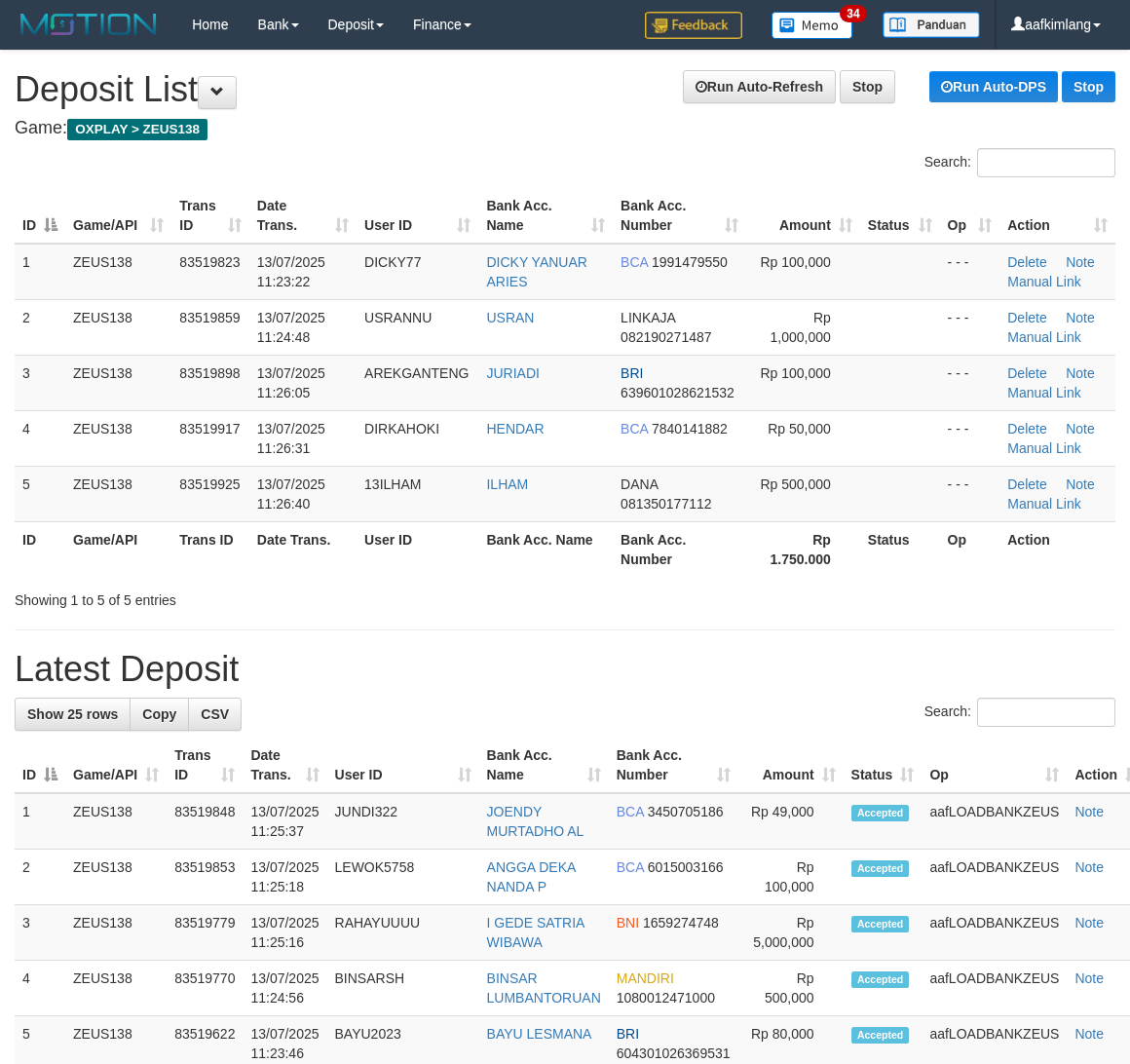 scroll, scrollTop: 0, scrollLeft: 0, axis: both 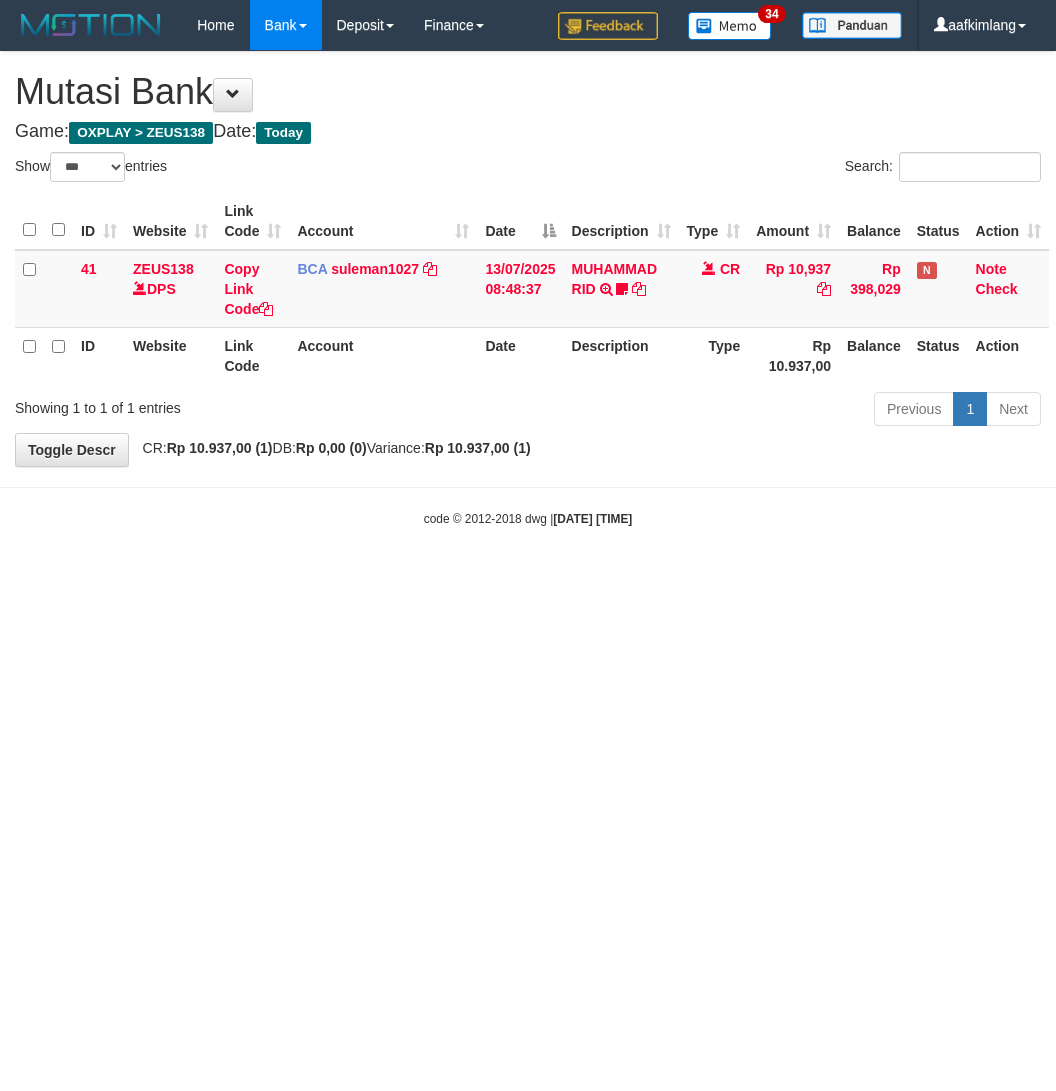 select on "***" 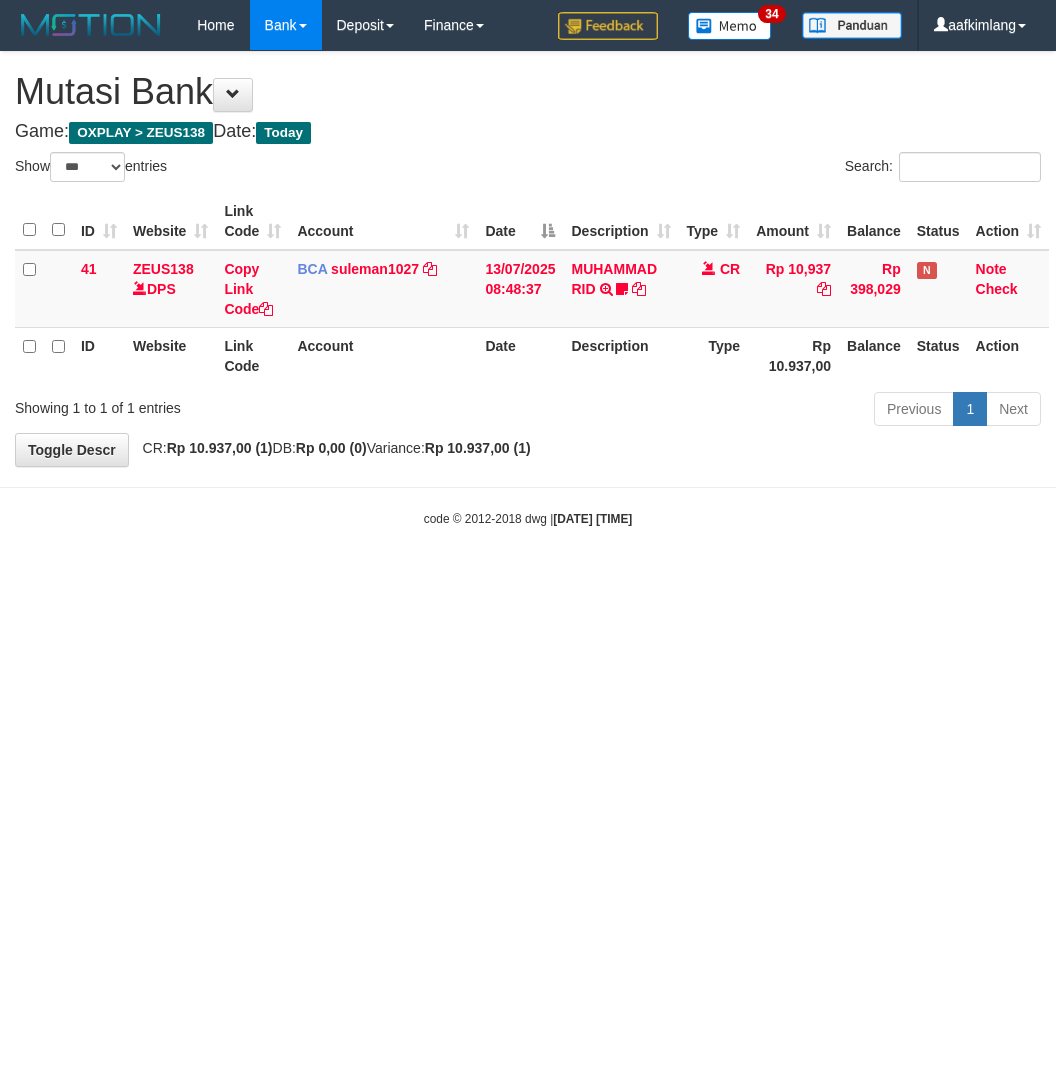 scroll, scrollTop: 0, scrollLeft: 0, axis: both 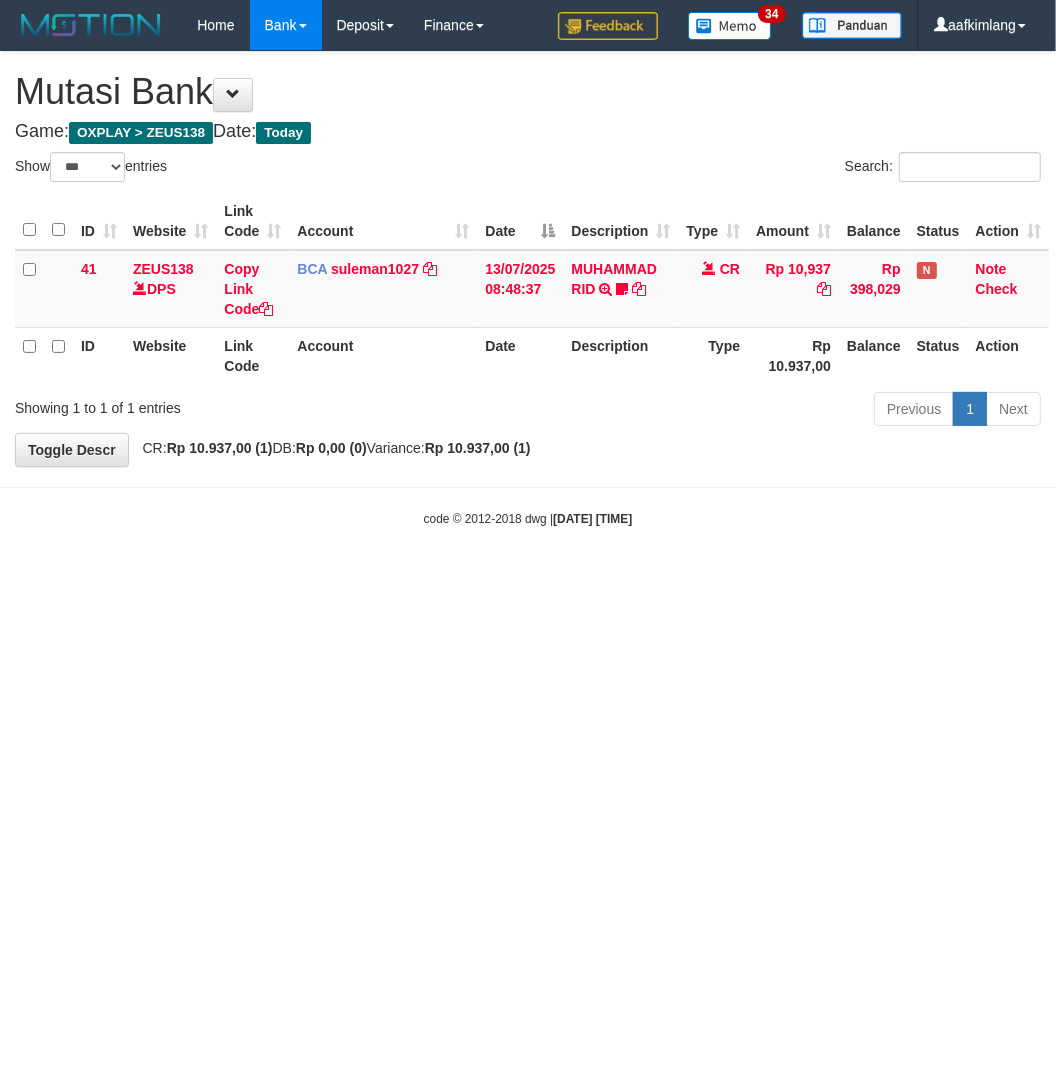 drag, startPoint x: 445, startPoint y: 760, endPoint x: 416, endPoint y: 750, distance: 30.675724 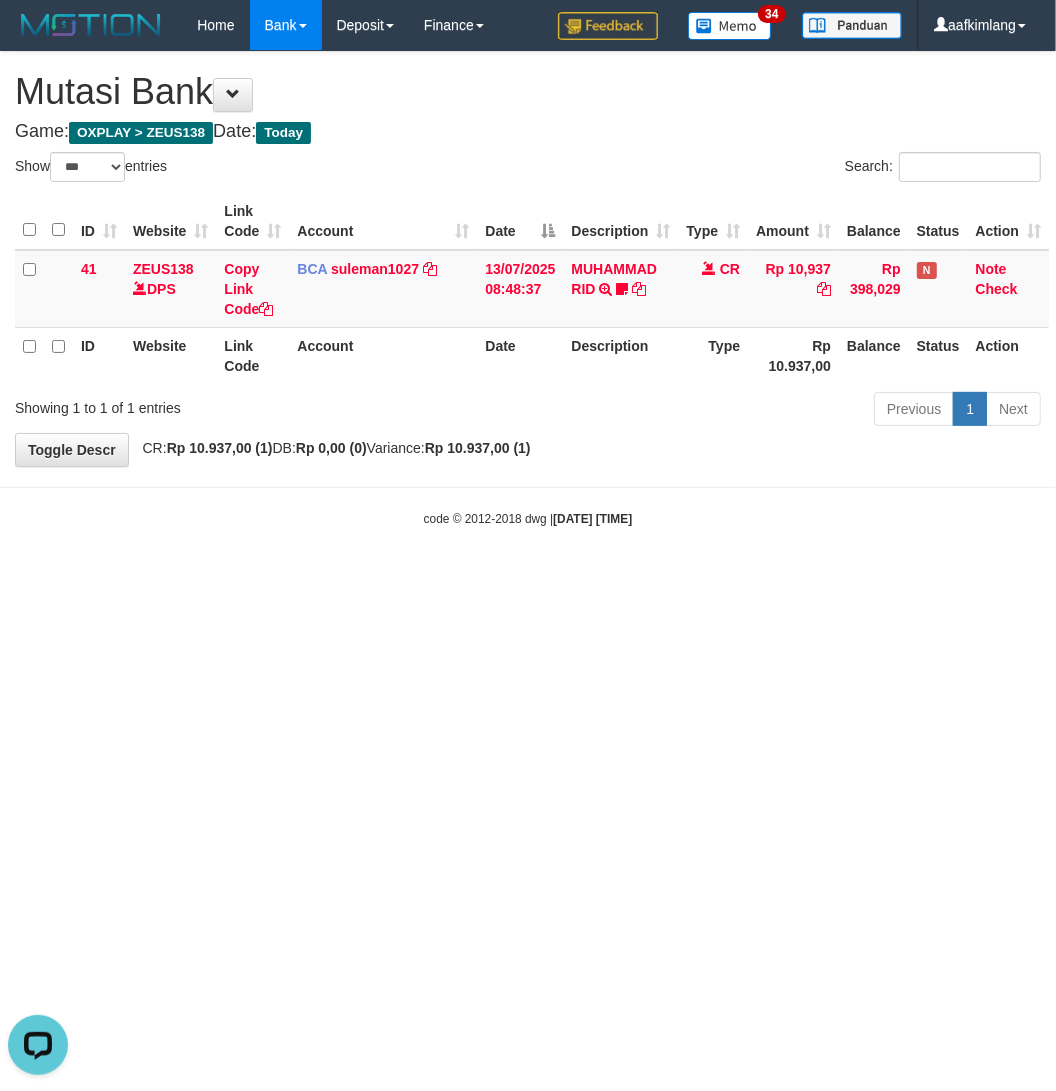 scroll, scrollTop: 0, scrollLeft: 0, axis: both 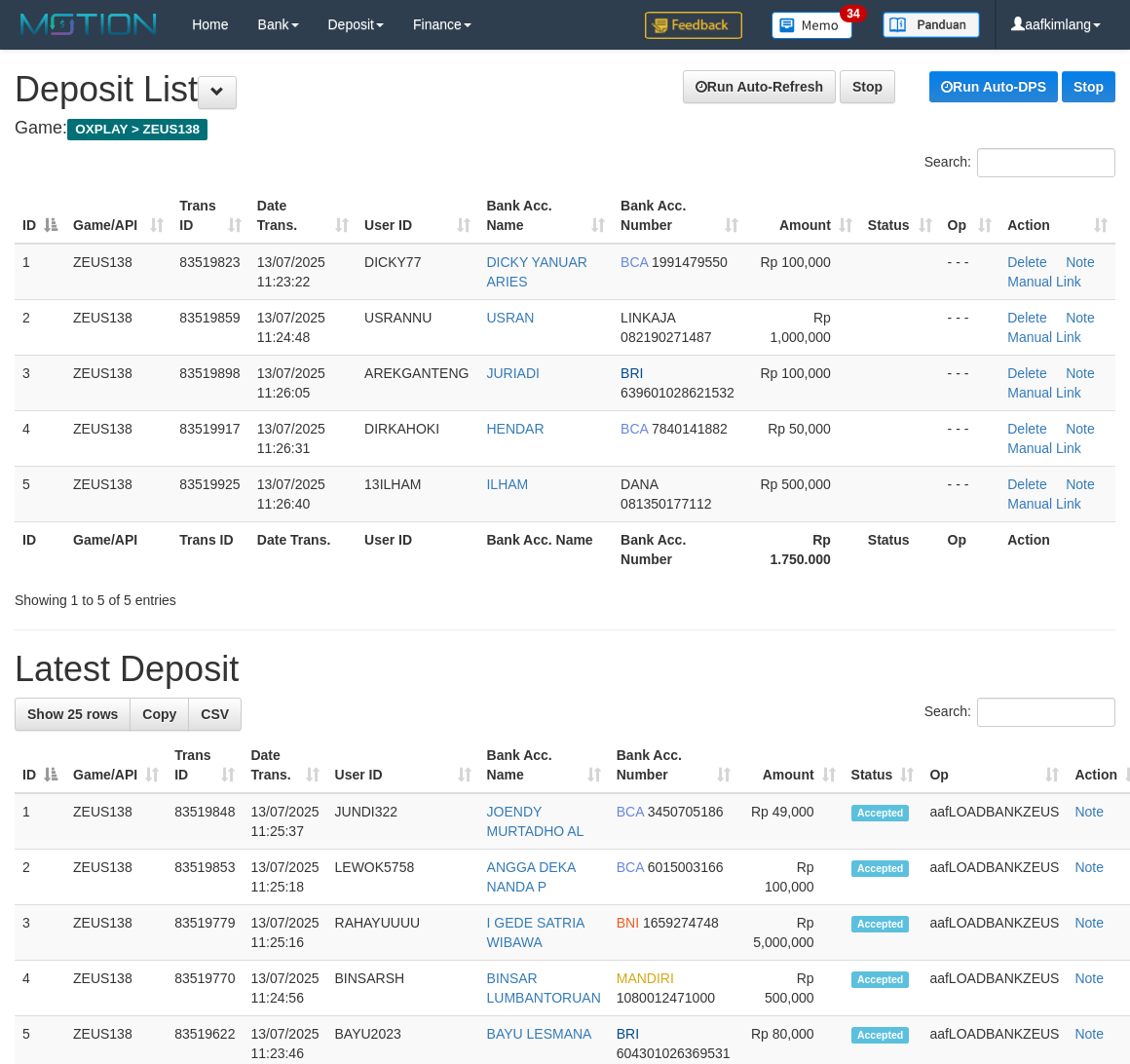 drag, startPoint x: 820, startPoint y: 588, endPoint x: 811, endPoint y: 599, distance: 14 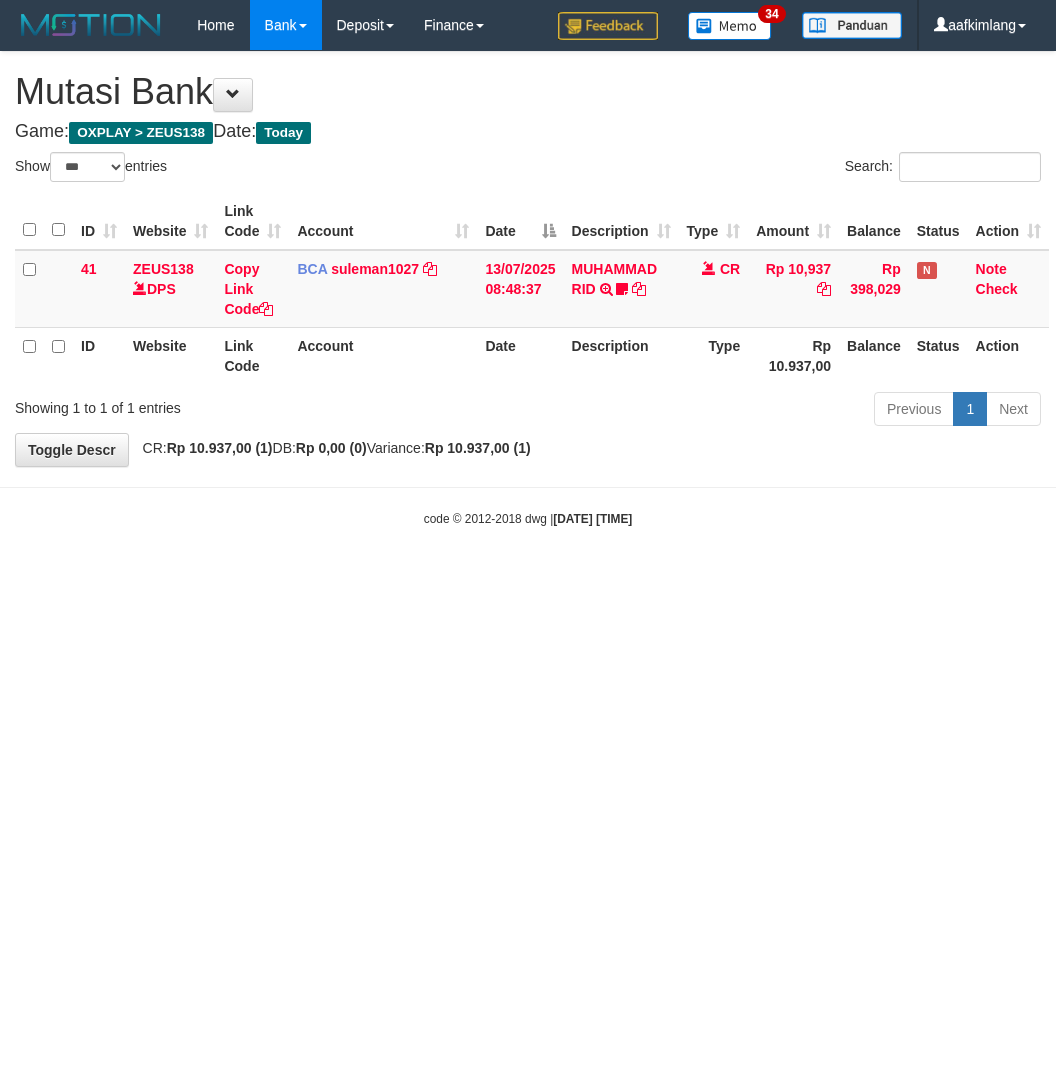 select on "***" 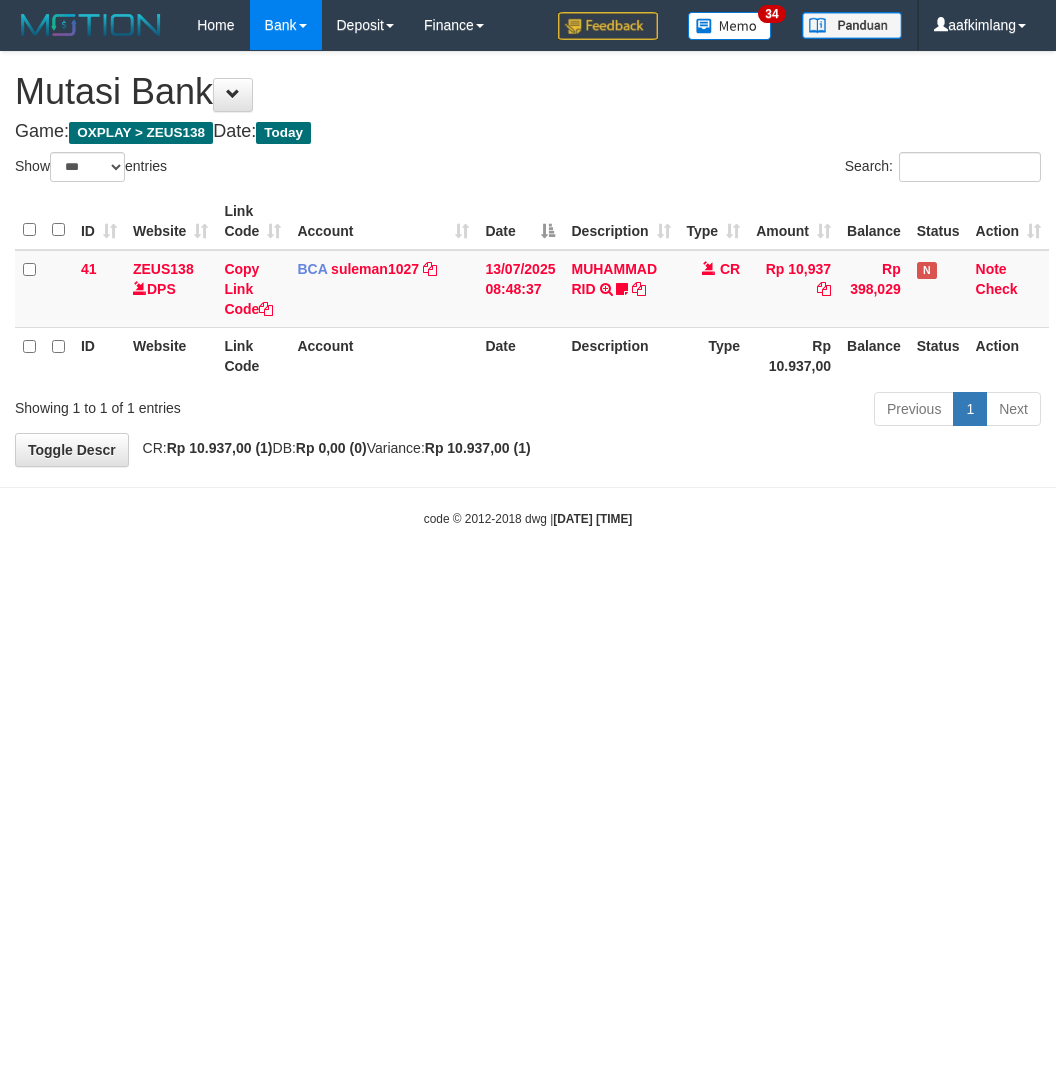 scroll, scrollTop: 0, scrollLeft: 0, axis: both 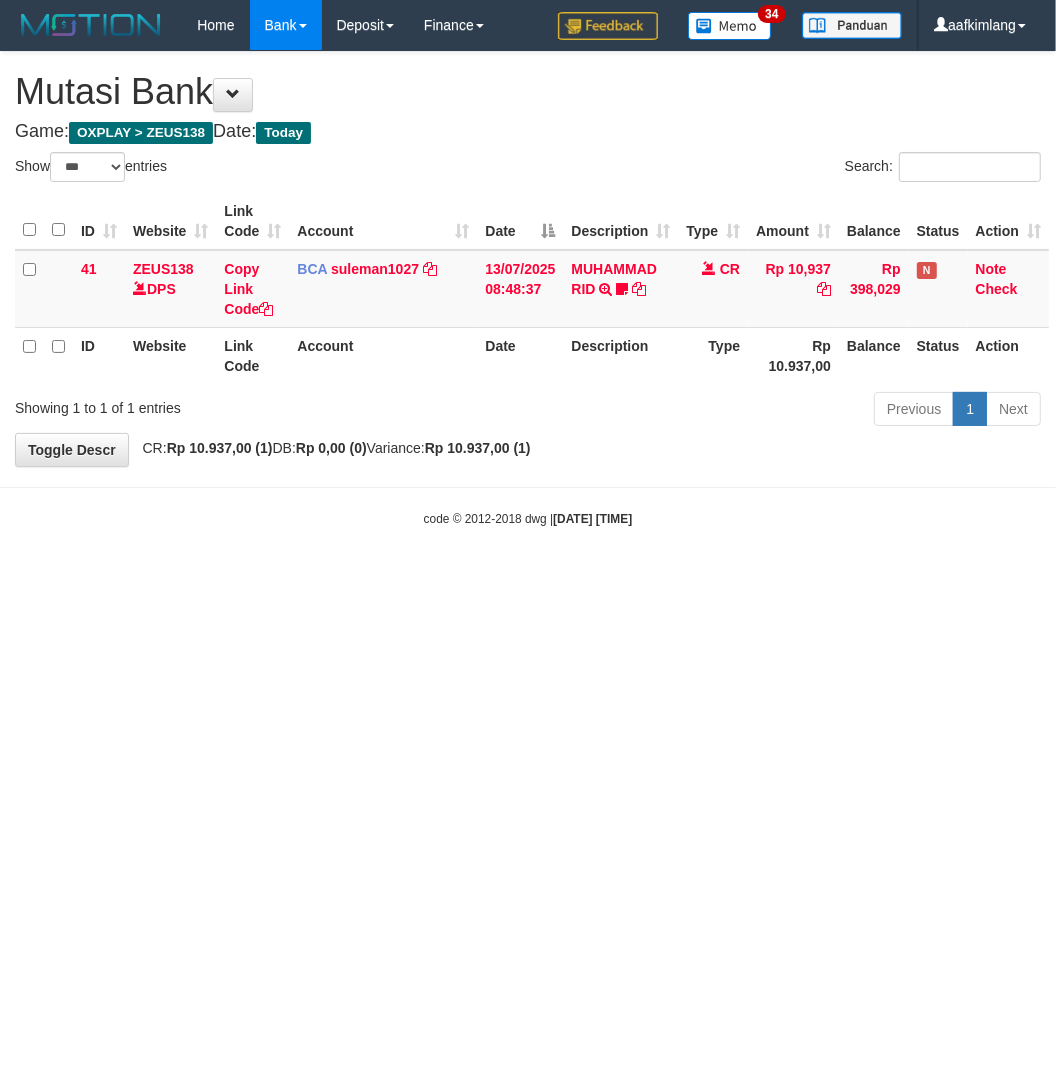 click on "Toggle navigation
Home
Bank
Account List
Mutasi Bank
Search
Note Mutasi
Deposit
DPS Fetch
DPS List
History
Note DPS
Finance
Financial Data
aafkimlang
My Profile
Log Out
34" at bounding box center (528, 289) 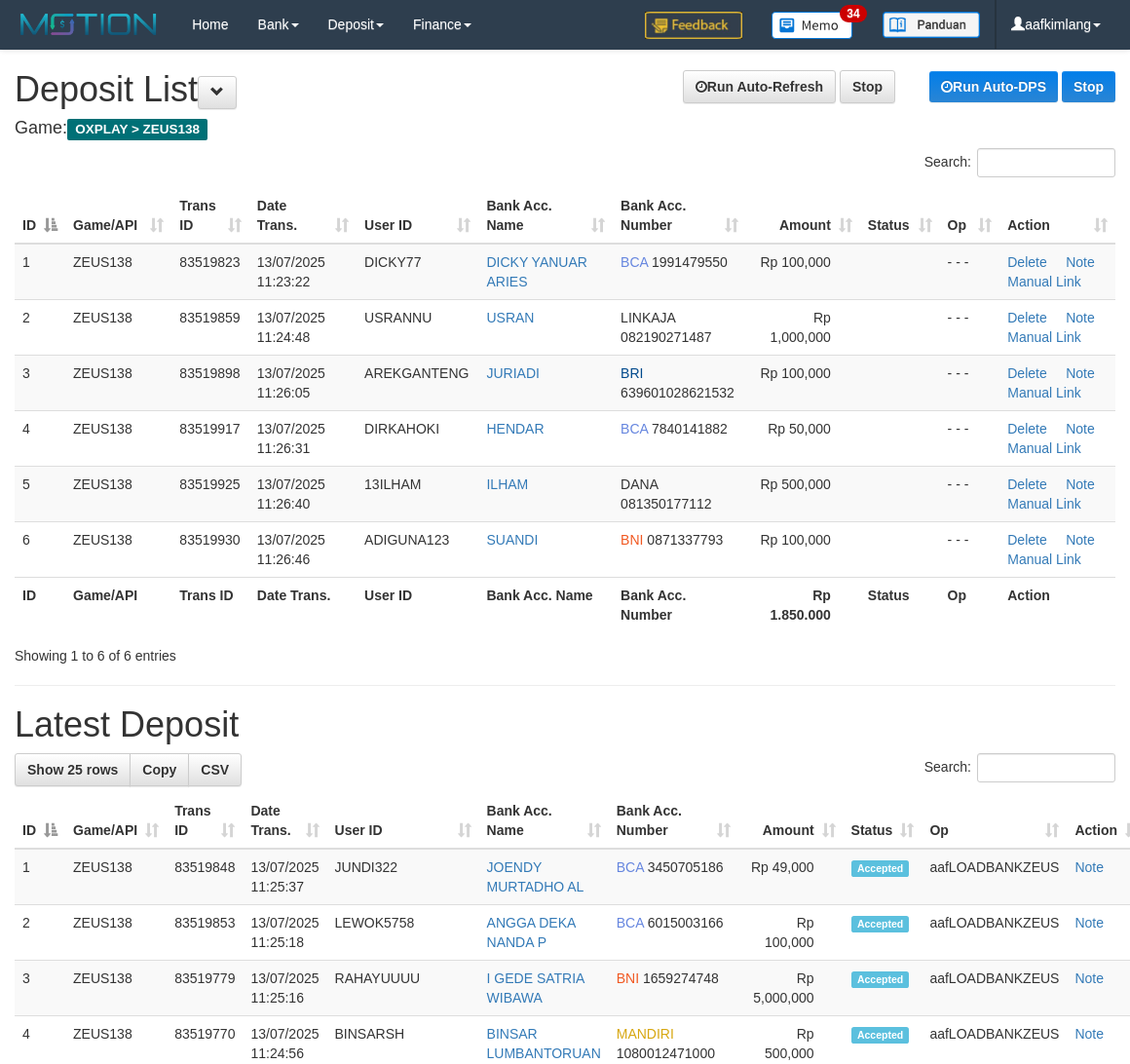 scroll, scrollTop: 0, scrollLeft: 0, axis: both 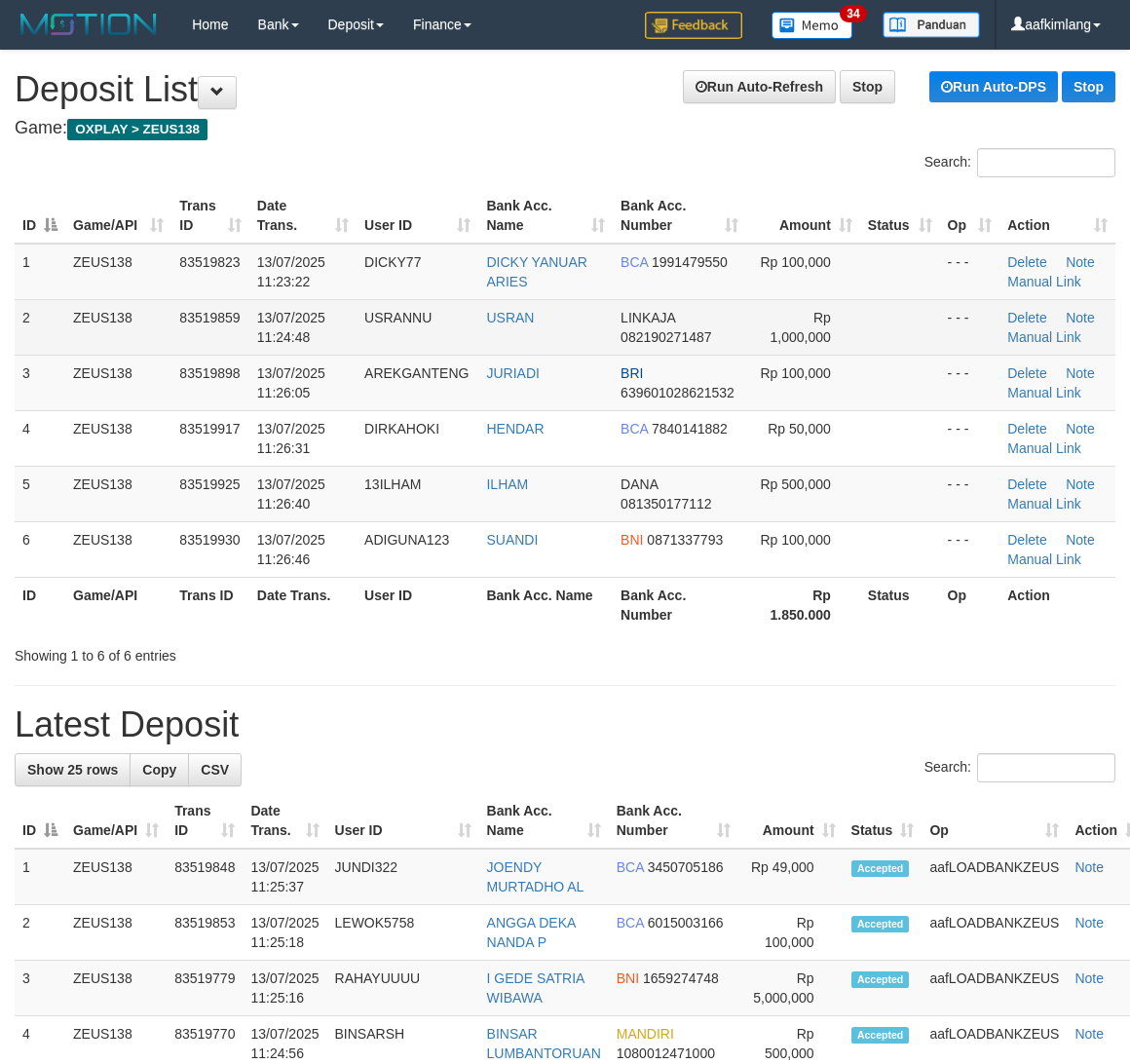 drag, startPoint x: 872, startPoint y: 314, endPoint x: 862, endPoint y: 322, distance: 12.806248 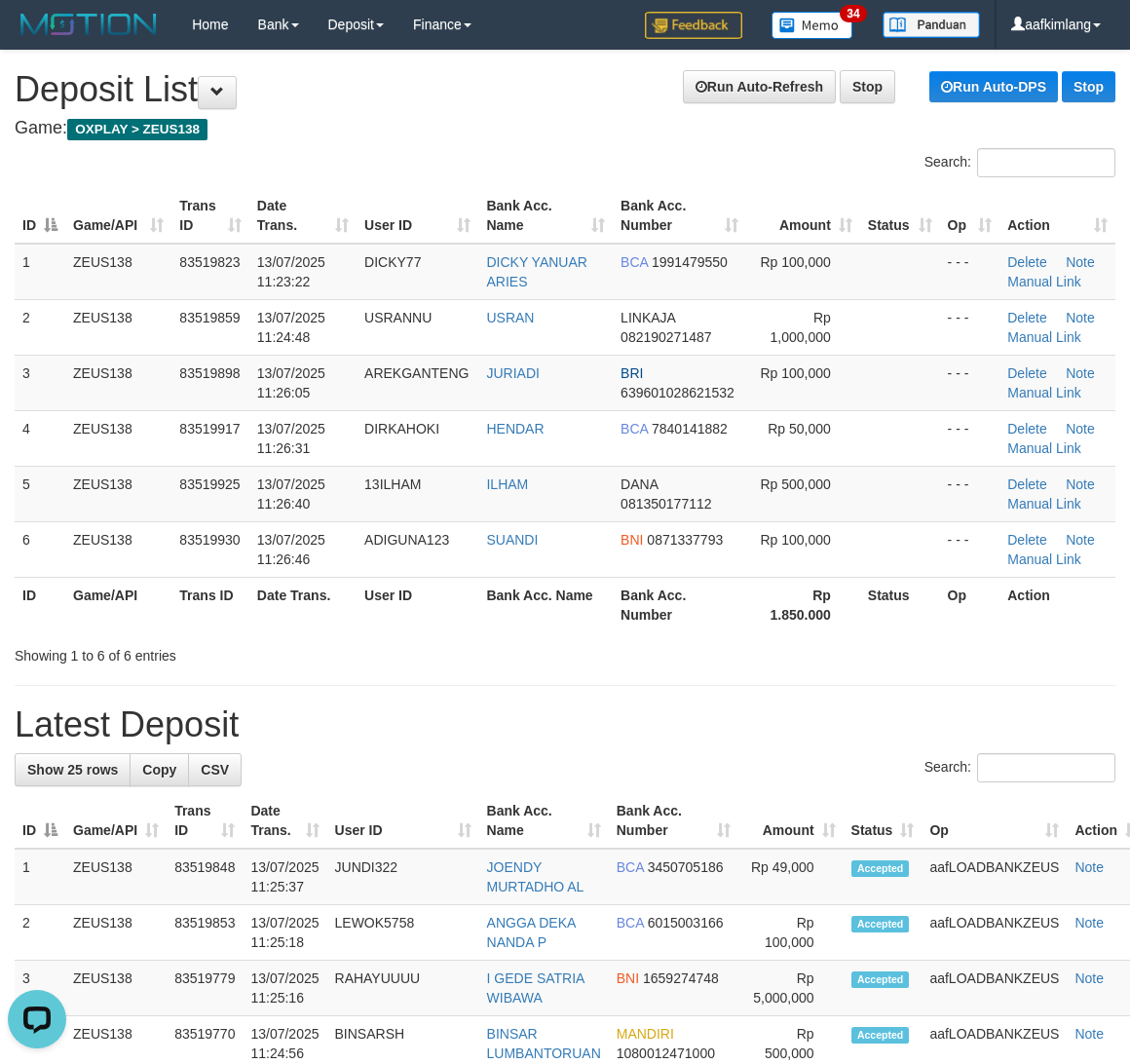 scroll, scrollTop: 0, scrollLeft: 0, axis: both 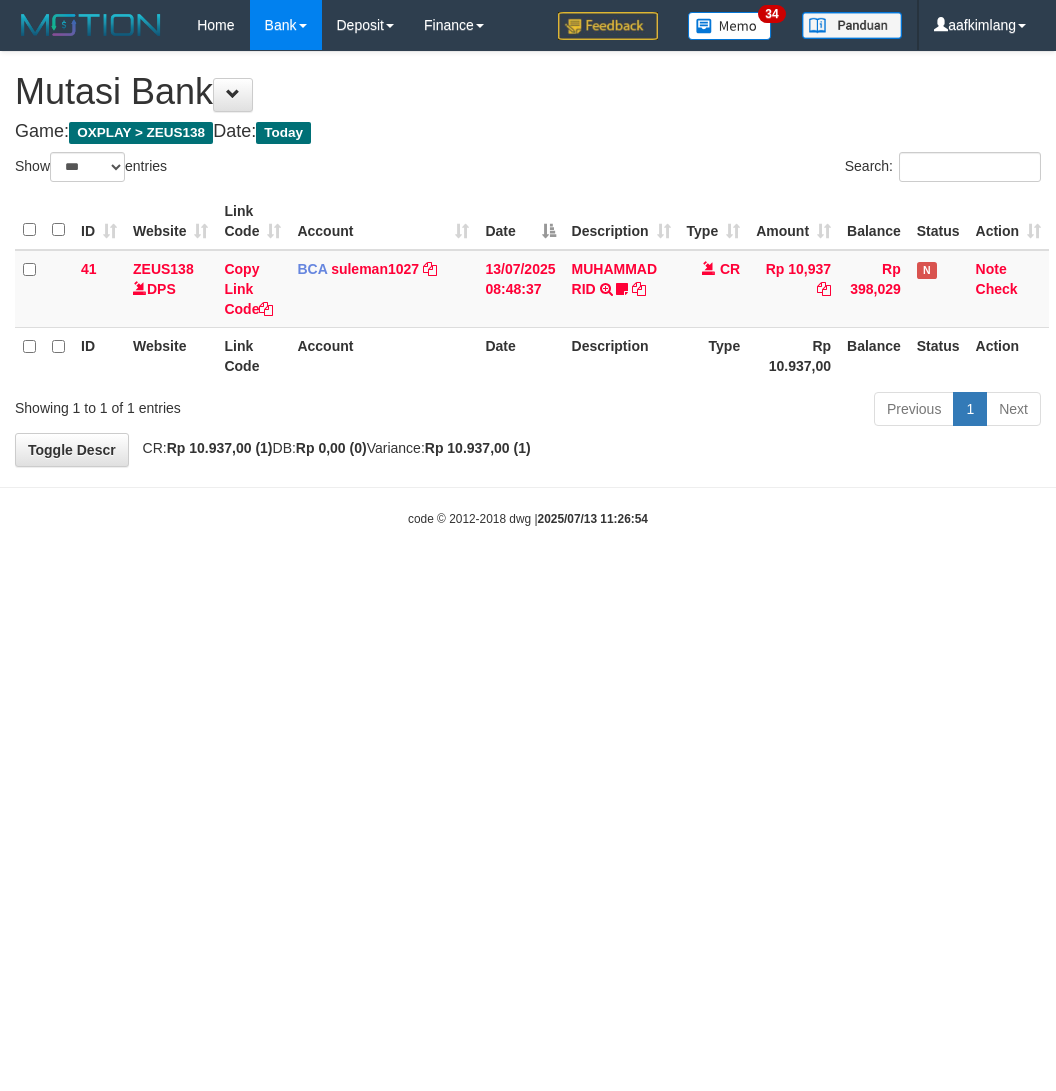 select on "***" 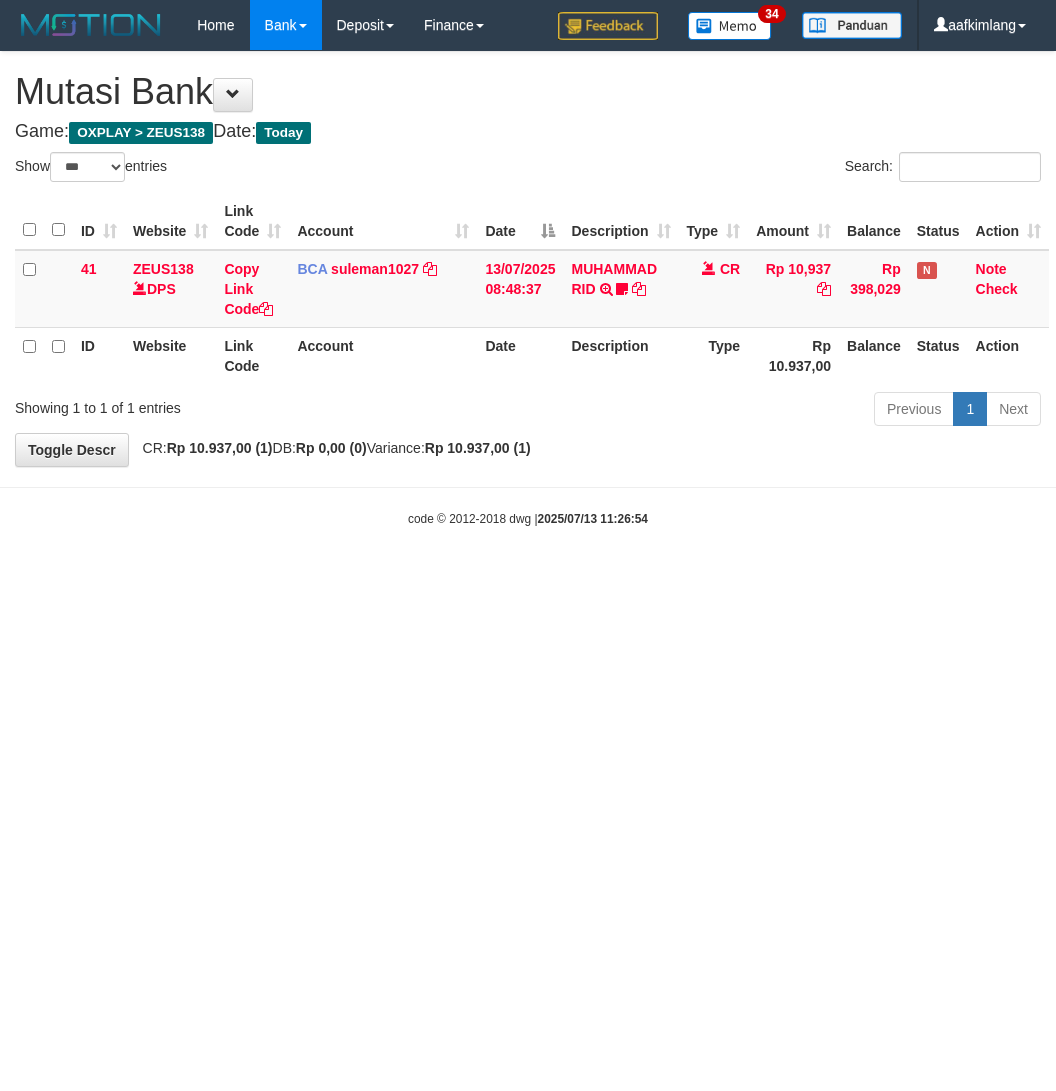 scroll, scrollTop: 0, scrollLeft: 0, axis: both 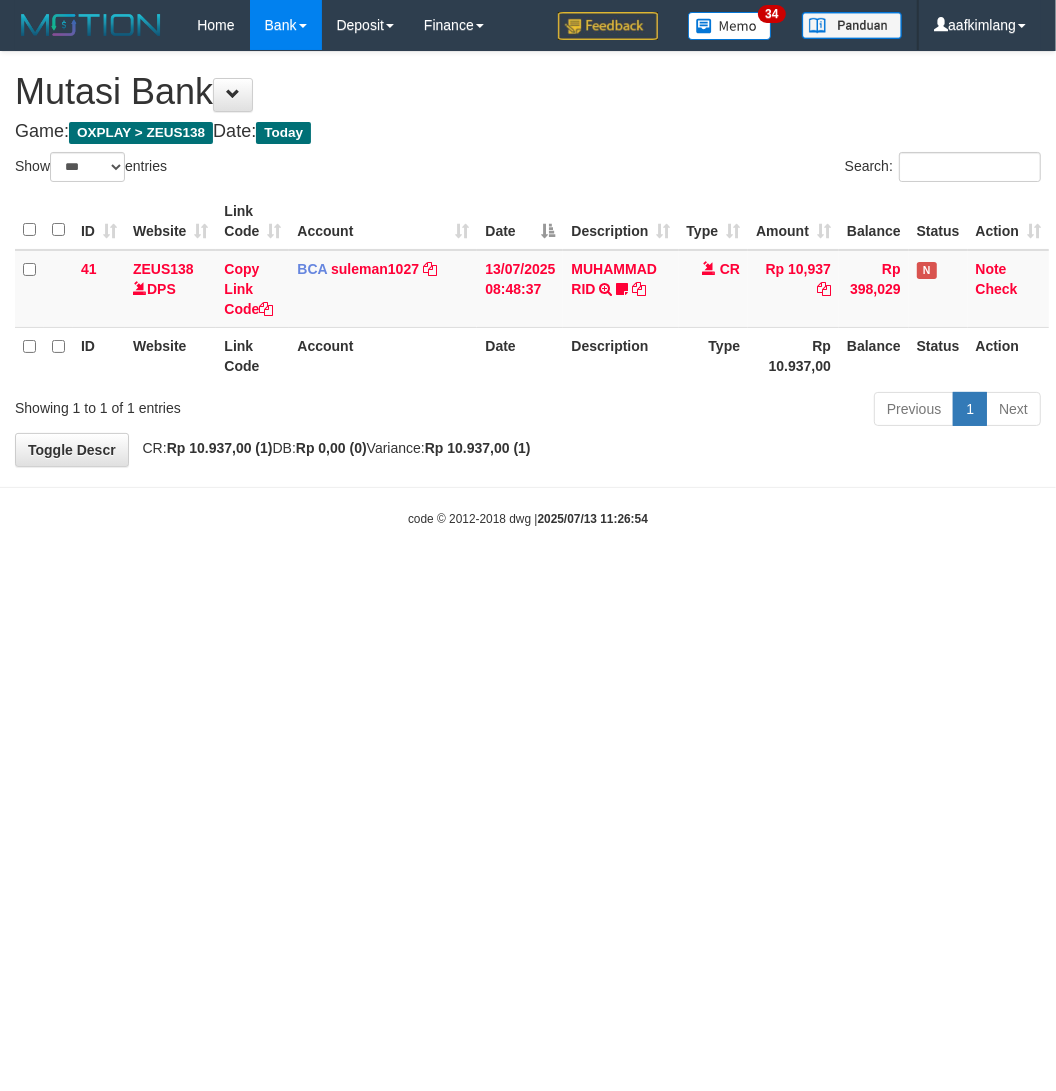 click on "Toggle navigation
Home
Bank
Account List
Mutasi Bank
Search
Note Mutasi
Deposit
DPS Fetch
DPS List
History
Note DPS
Finance
Financial Data
aafkimlang
My Profile
Log Out
34" at bounding box center (528, 289) 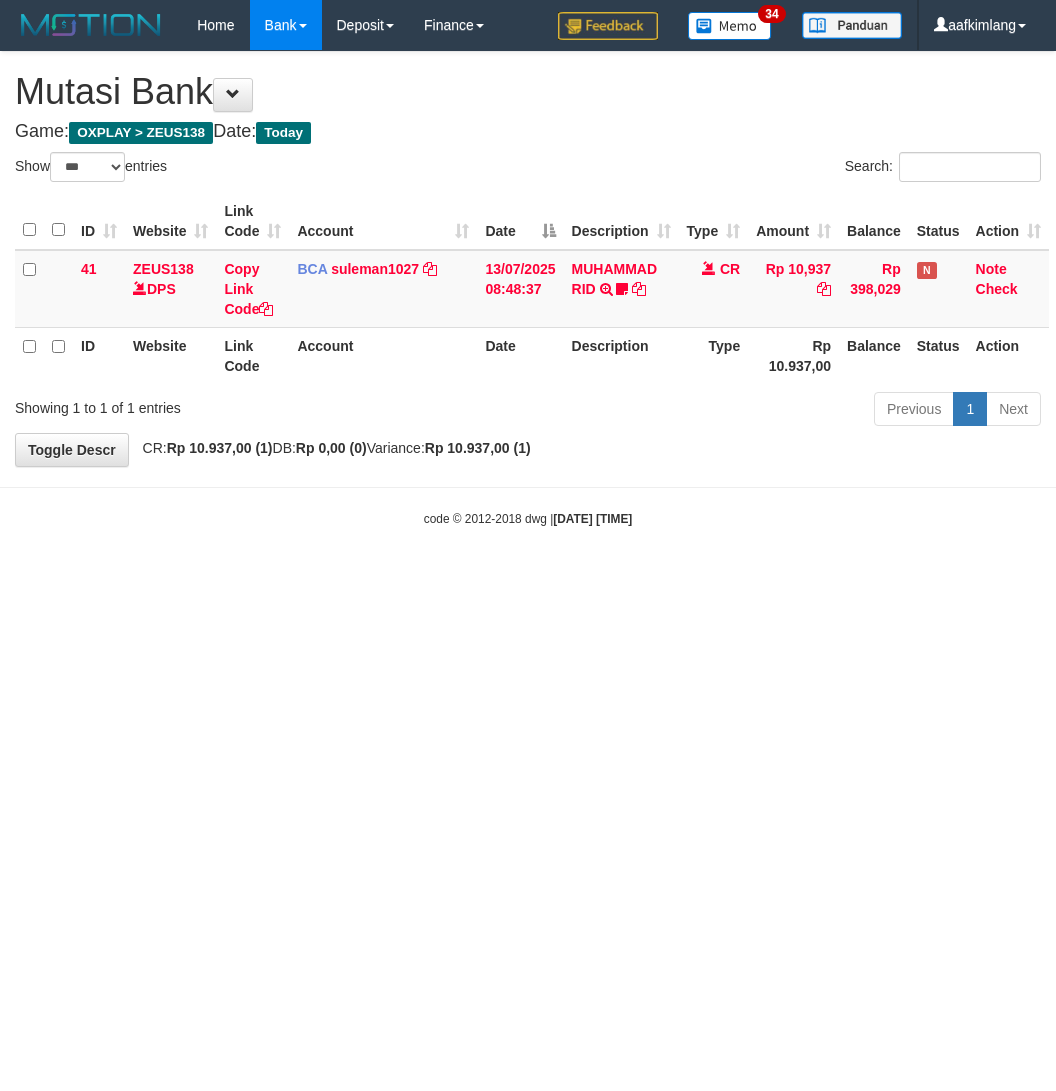 select on "***" 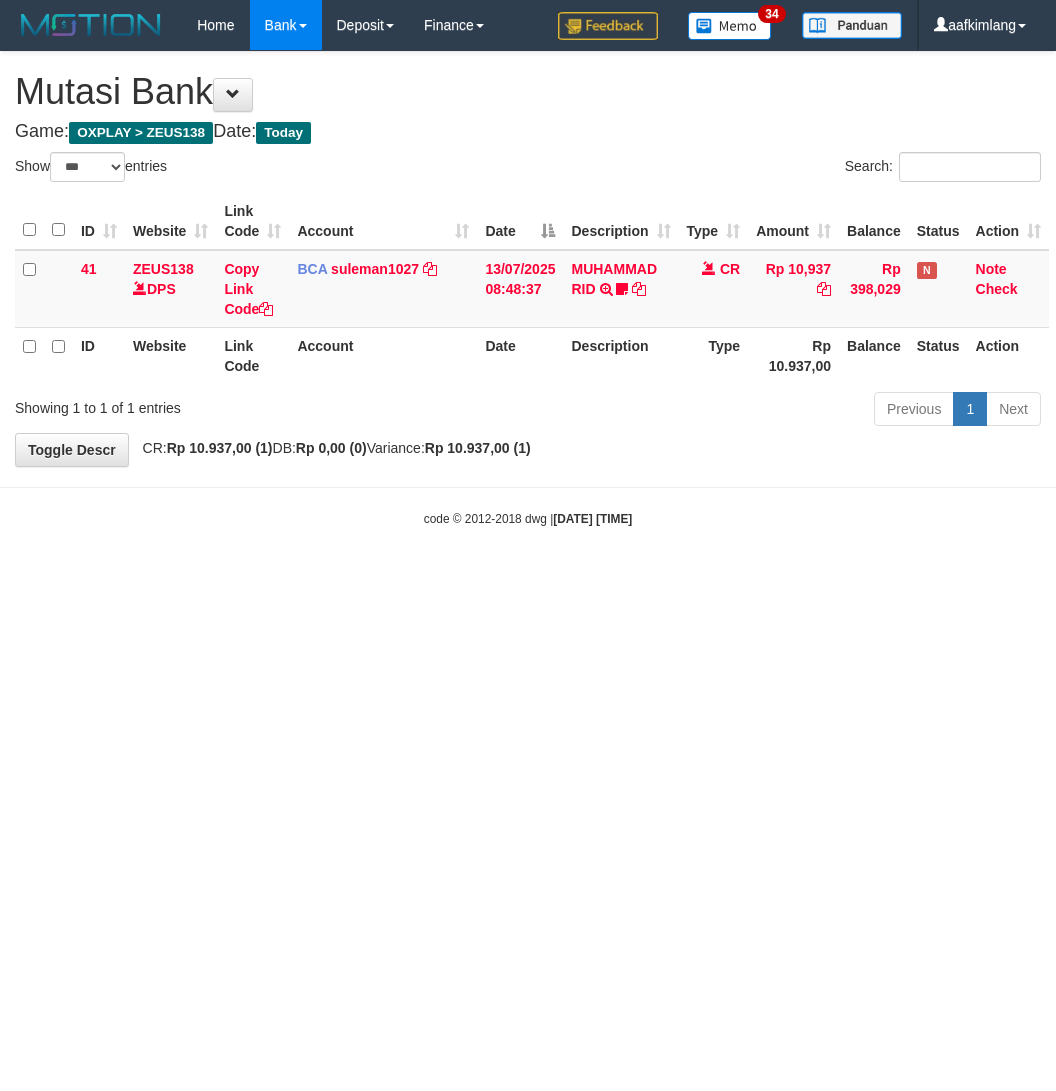 scroll, scrollTop: 0, scrollLeft: 0, axis: both 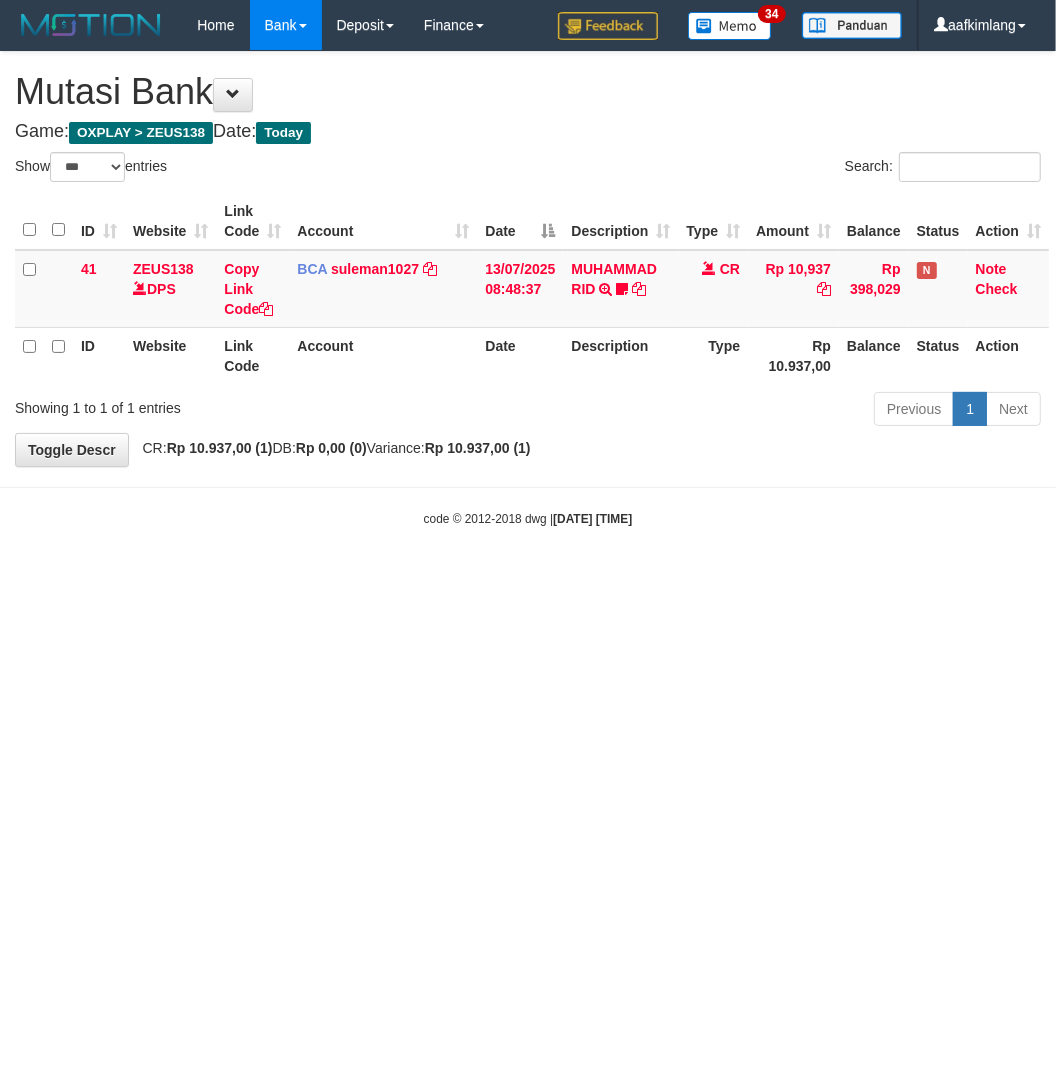 drag, startPoint x: 276, startPoint y: 741, endPoint x: 266, endPoint y: 748, distance: 12.206555 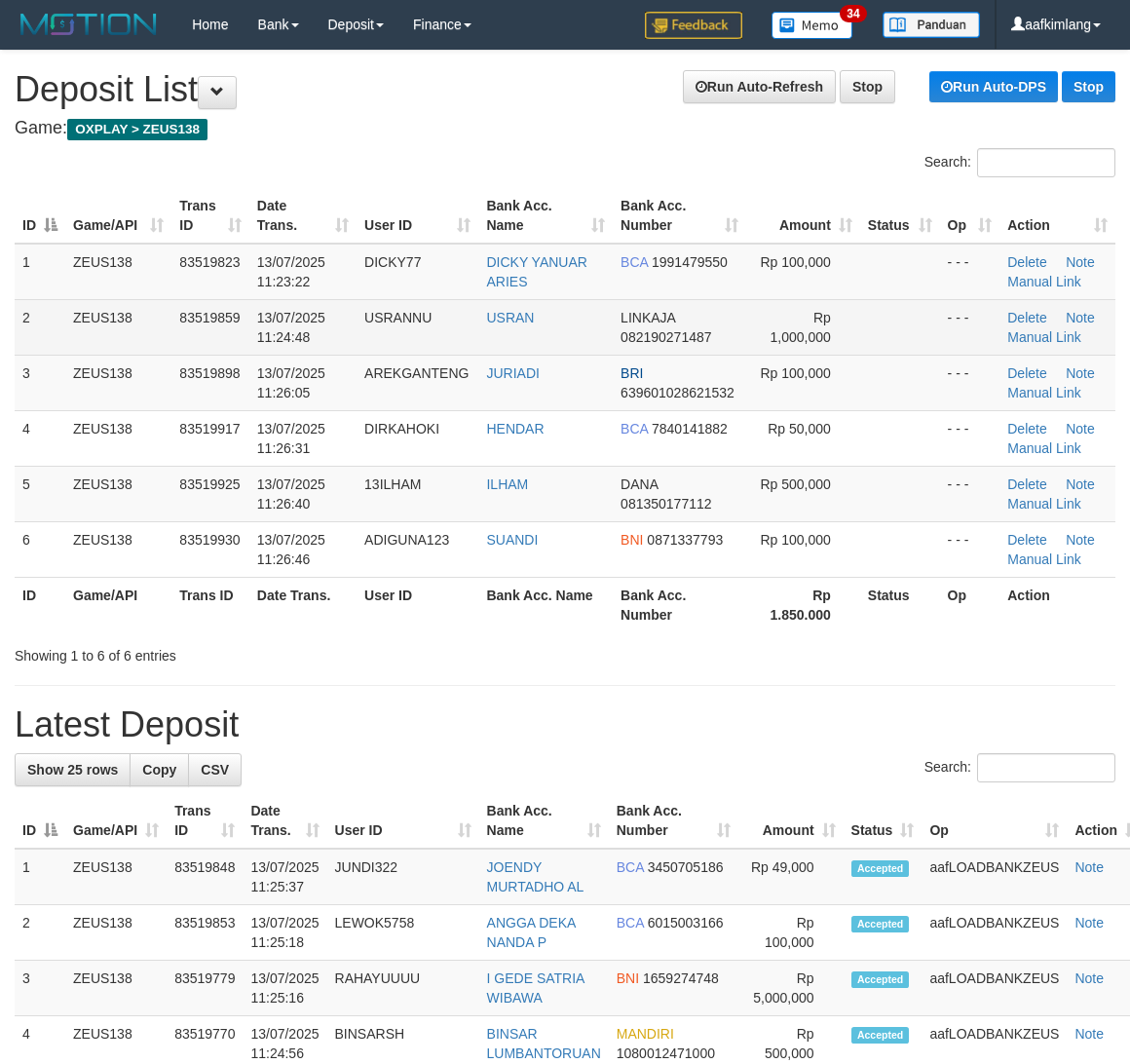 scroll, scrollTop: 0, scrollLeft: 0, axis: both 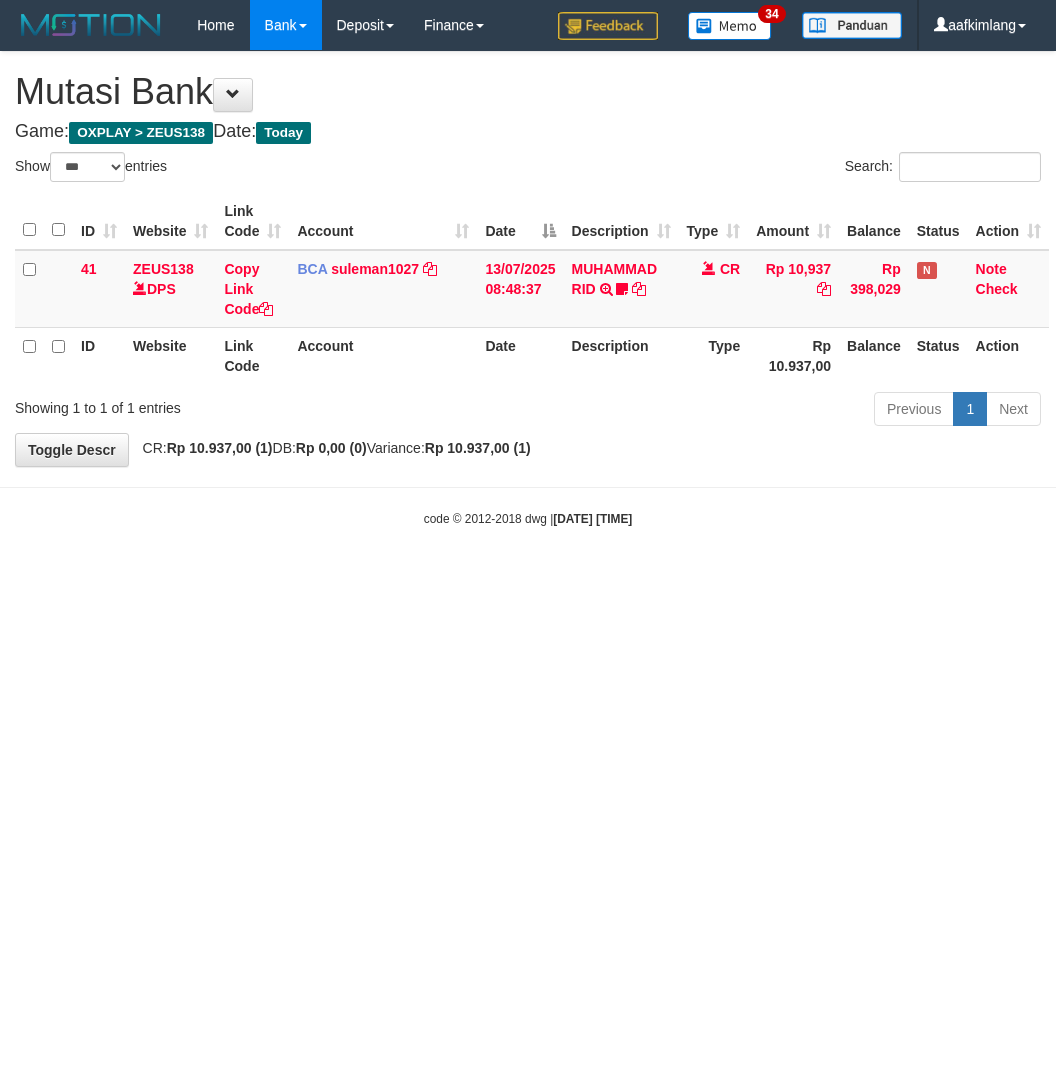select on "***" 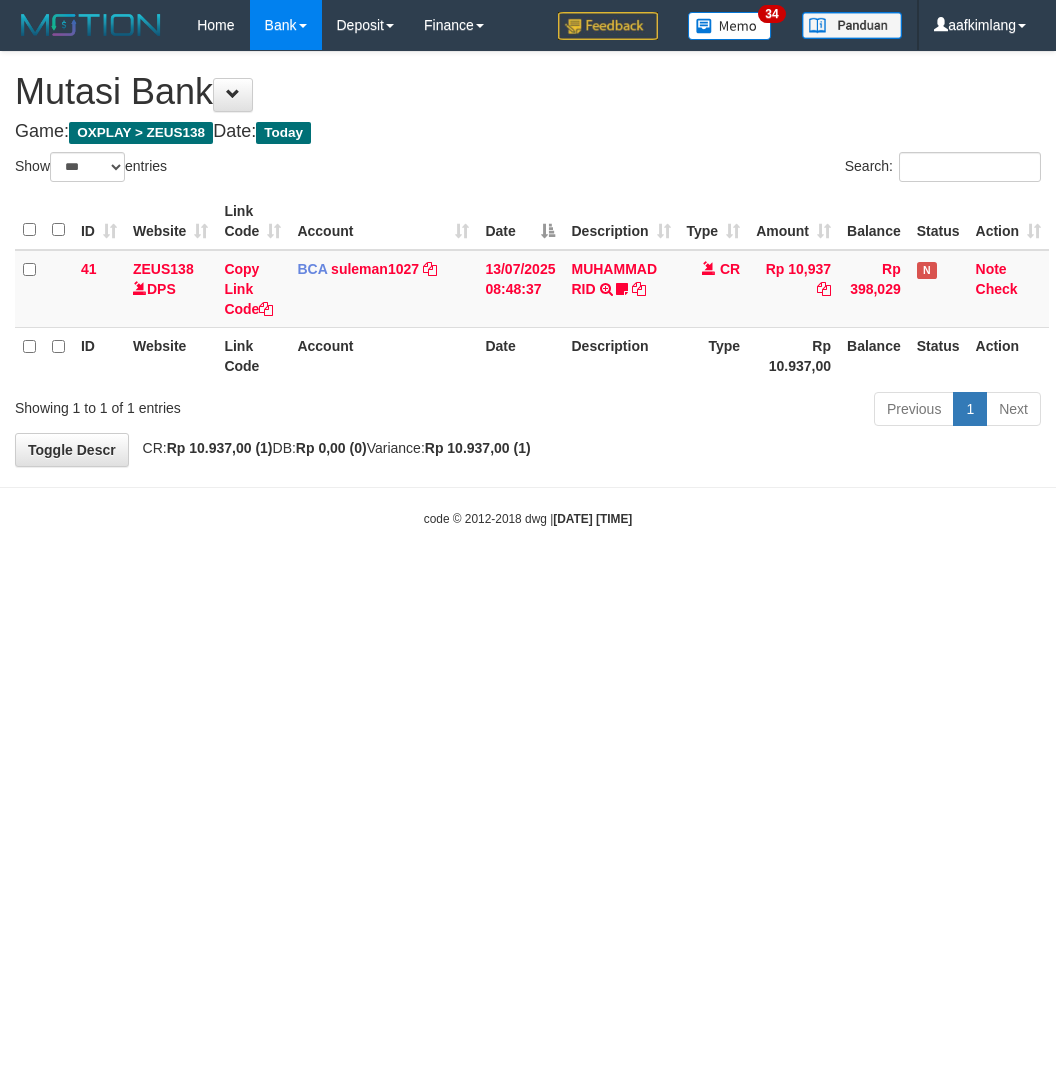scroll, scrollTop: 0, scrollLeft: 0, axis: both 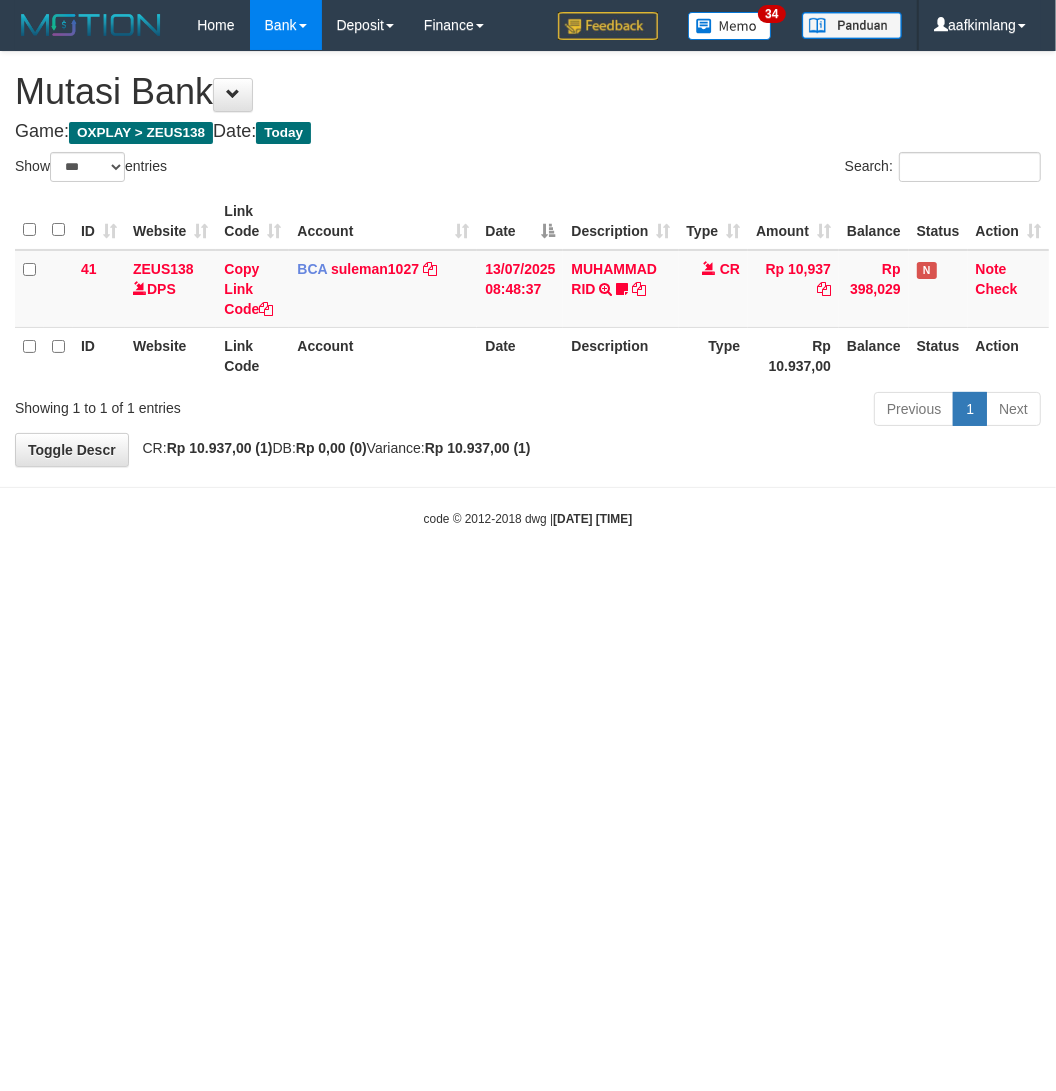 click on "Toggle navigation
Home
Bank
Account List
Mutasi Bank
Search
Note Mutasi
Deposit
DPS Fetch
DPS List
History
Note DPS
Finance
Financial Data
aafkimlang
My Profile
Log Out
34" at bounding box center (528, 289) 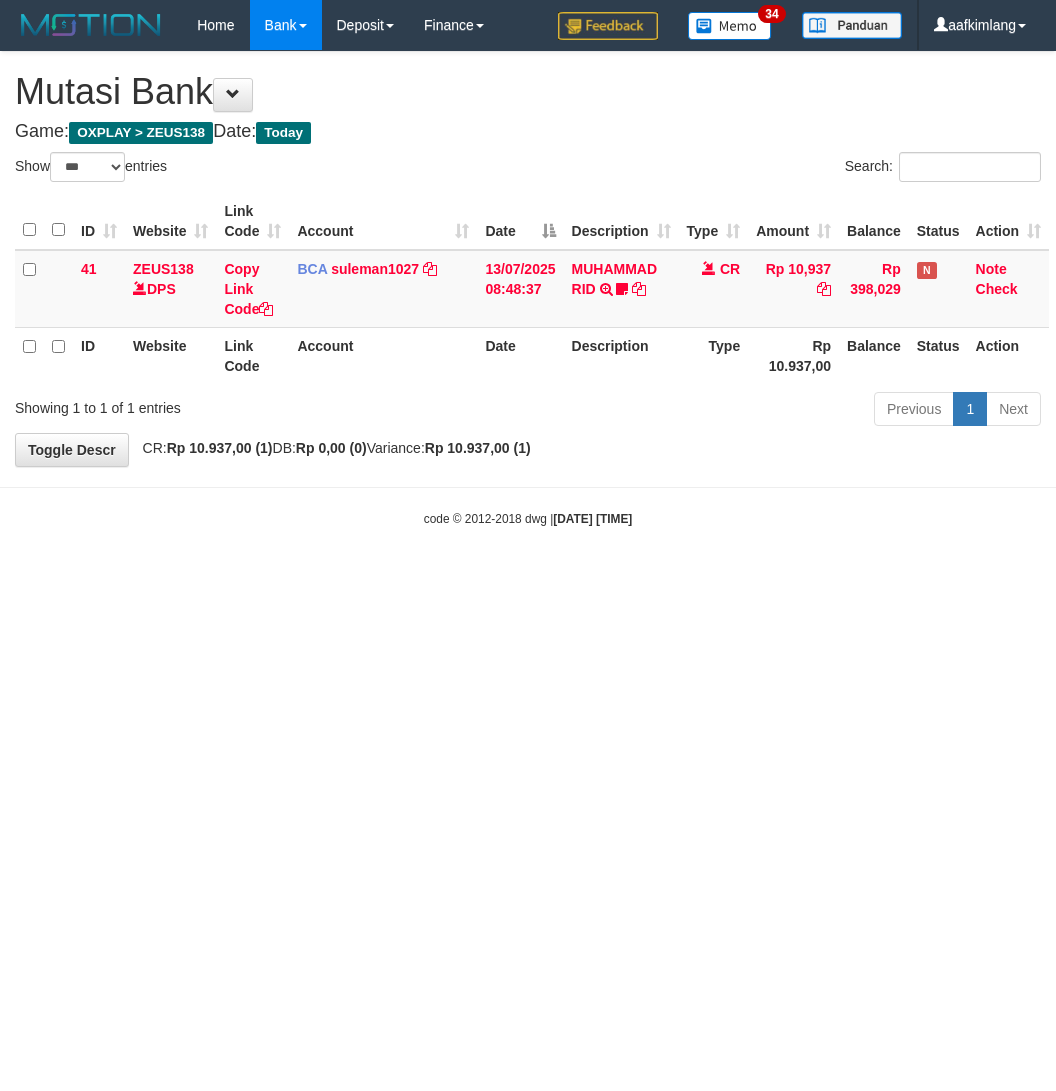 select on "***" 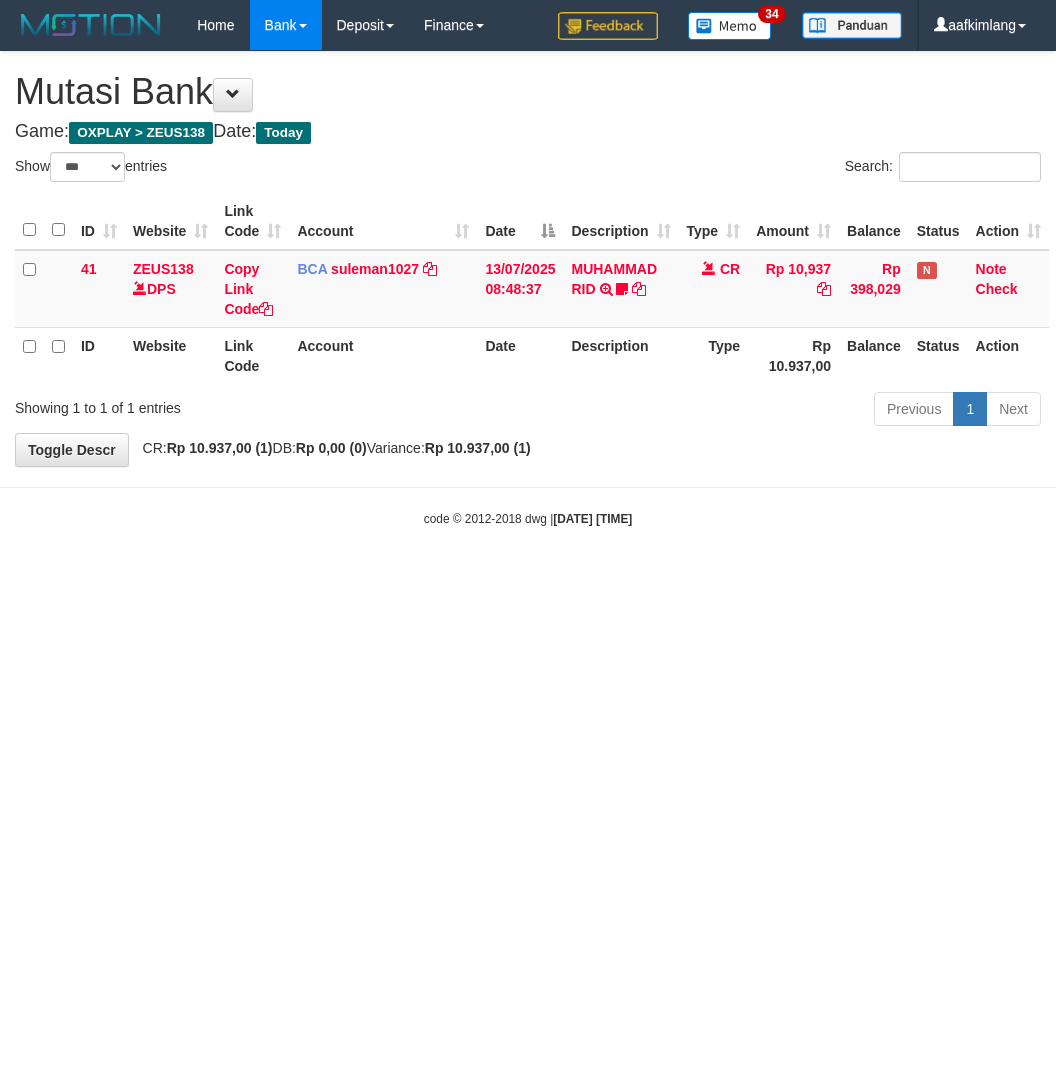 scroll, scrollTop: 0, scrollLeft: 0, axis: both 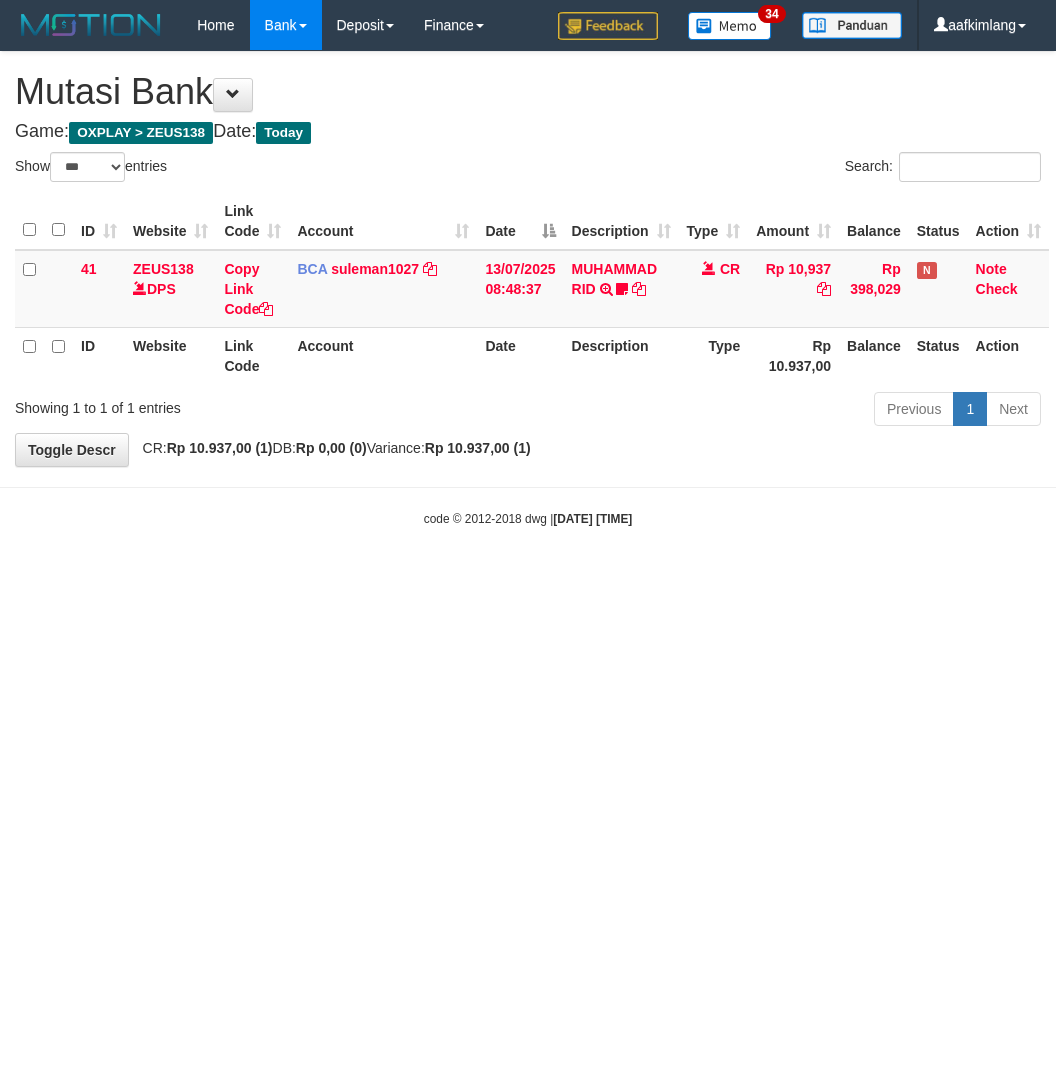 select on "***" 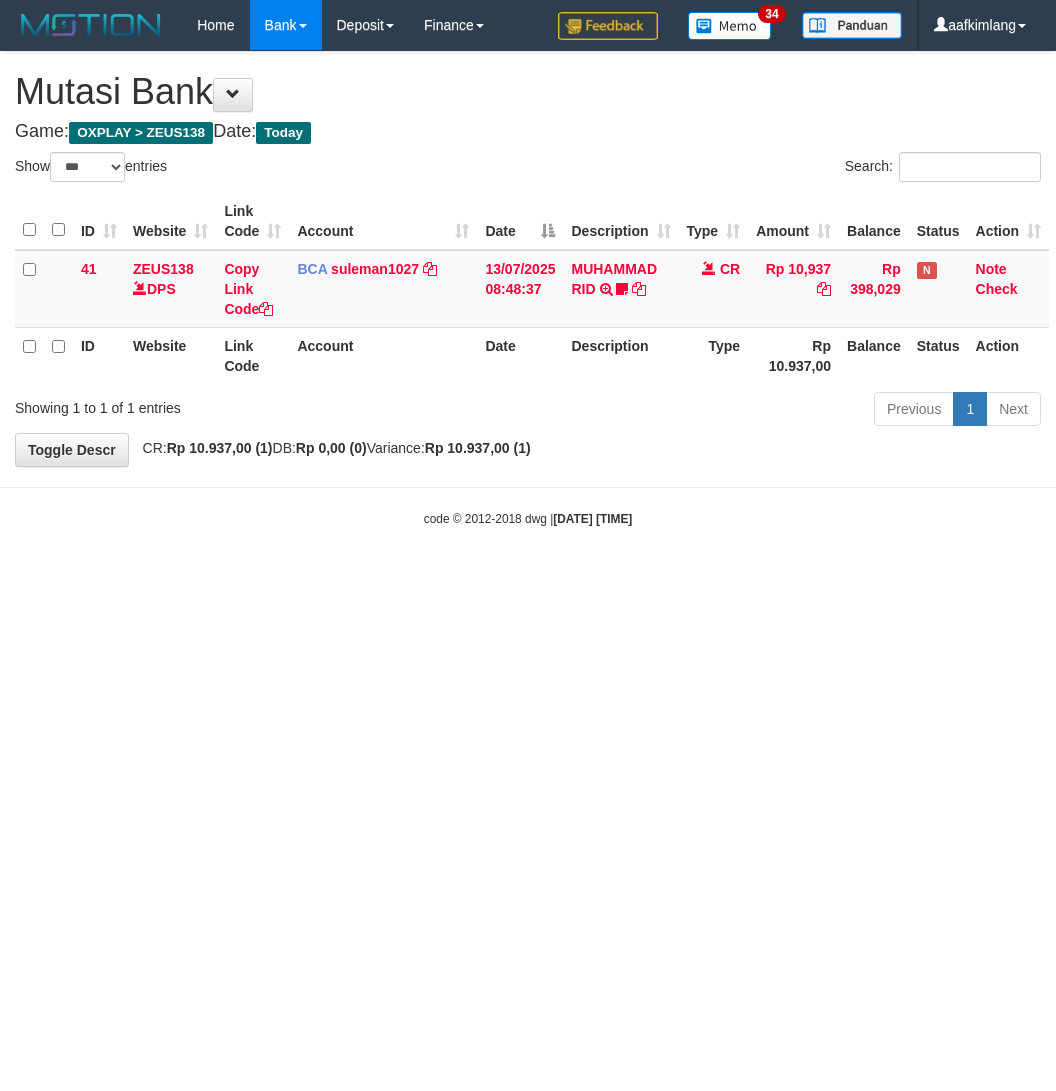 scroll, scrollTop: 0, scrollLeft: 0, axis: both 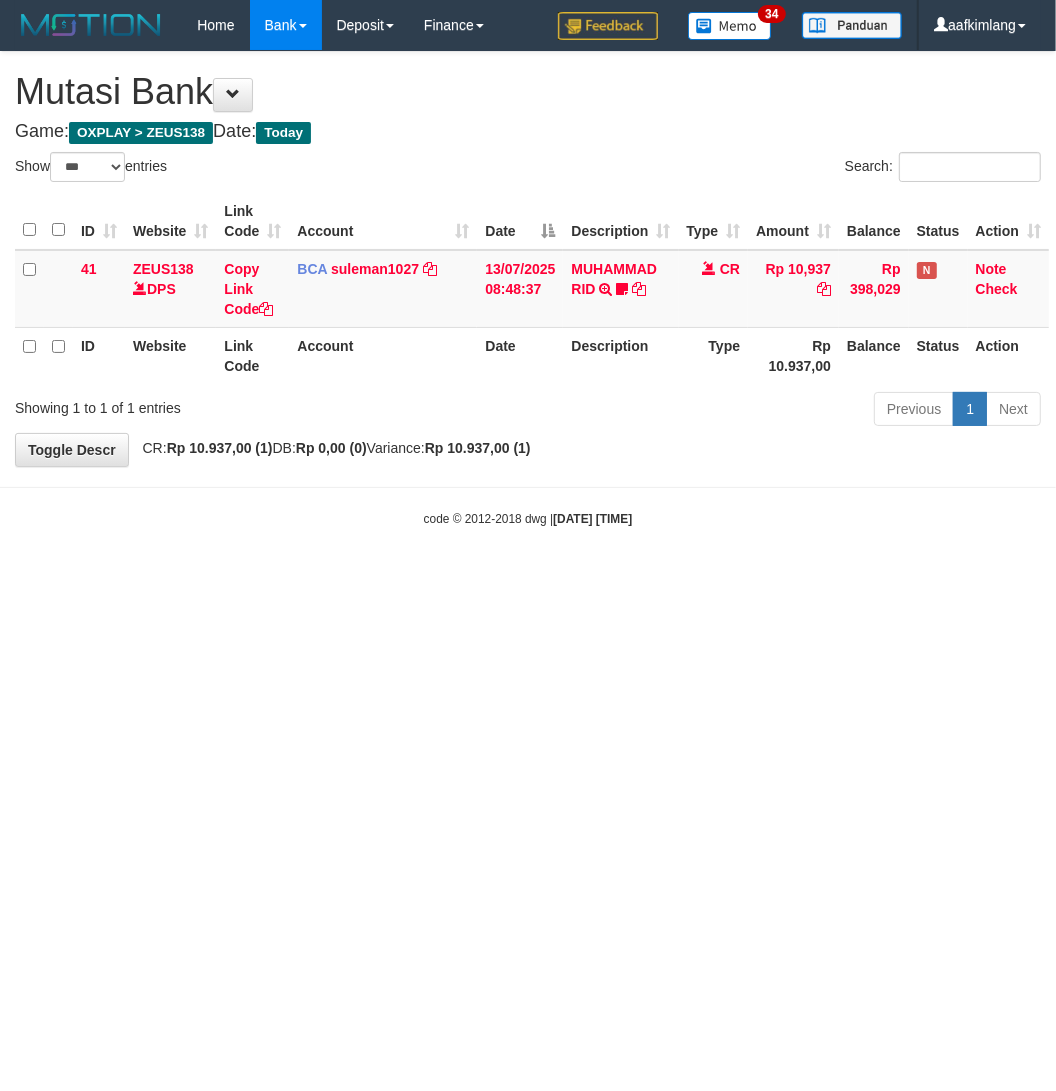 click on "Toggle navigation
Home
Bank
Account List
Mutasi Bank
Search
Note Mutasi
Deposit
DPS Fetch
DPS List
History
Note DPS
Finance
Financial Data
aafkimlang
My Profile
Log Out
34" at bounding box center (528, 289) 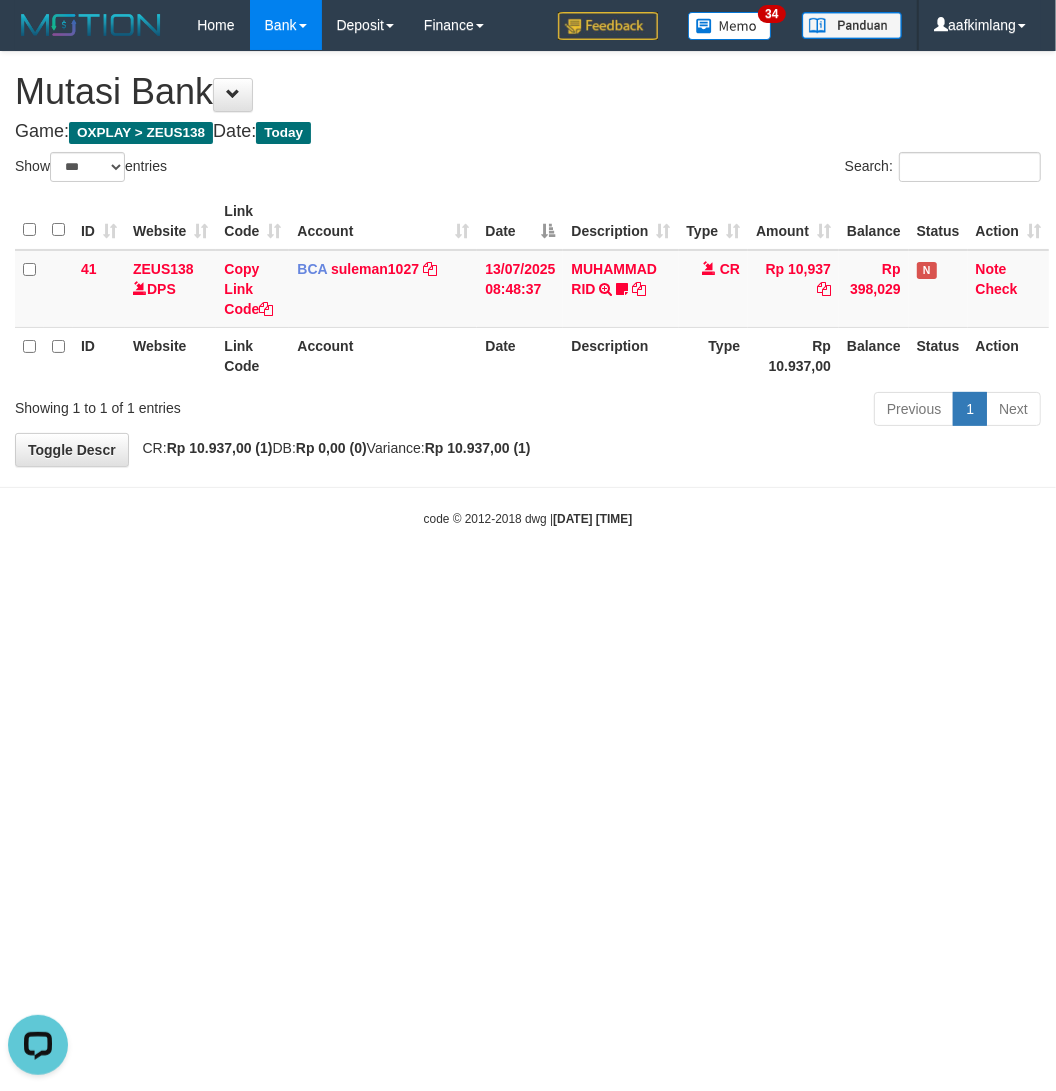 scroll, scrollTop: 0, scrollLeft: 0, axis: both 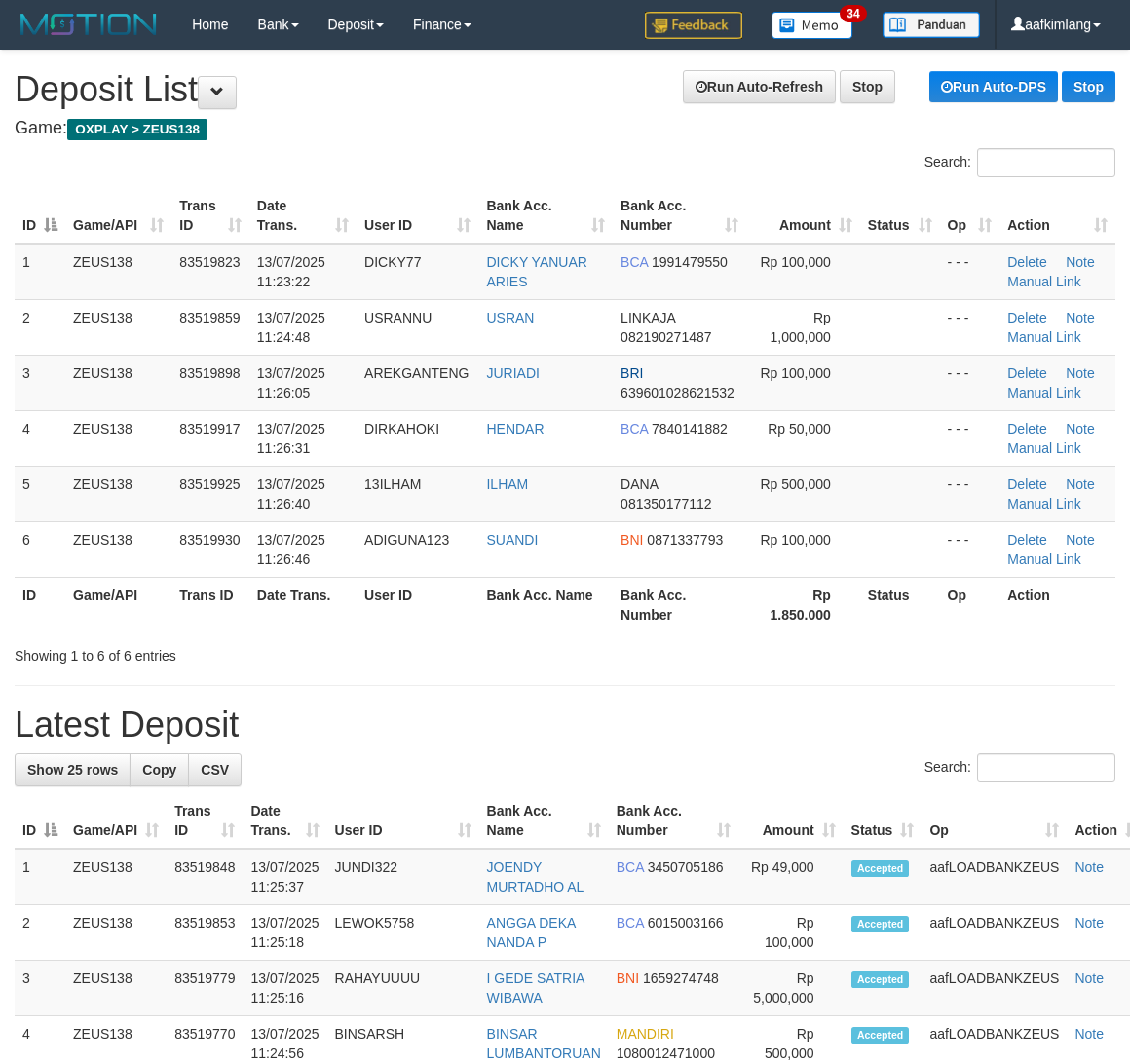 click at bounding box center (900, 272) 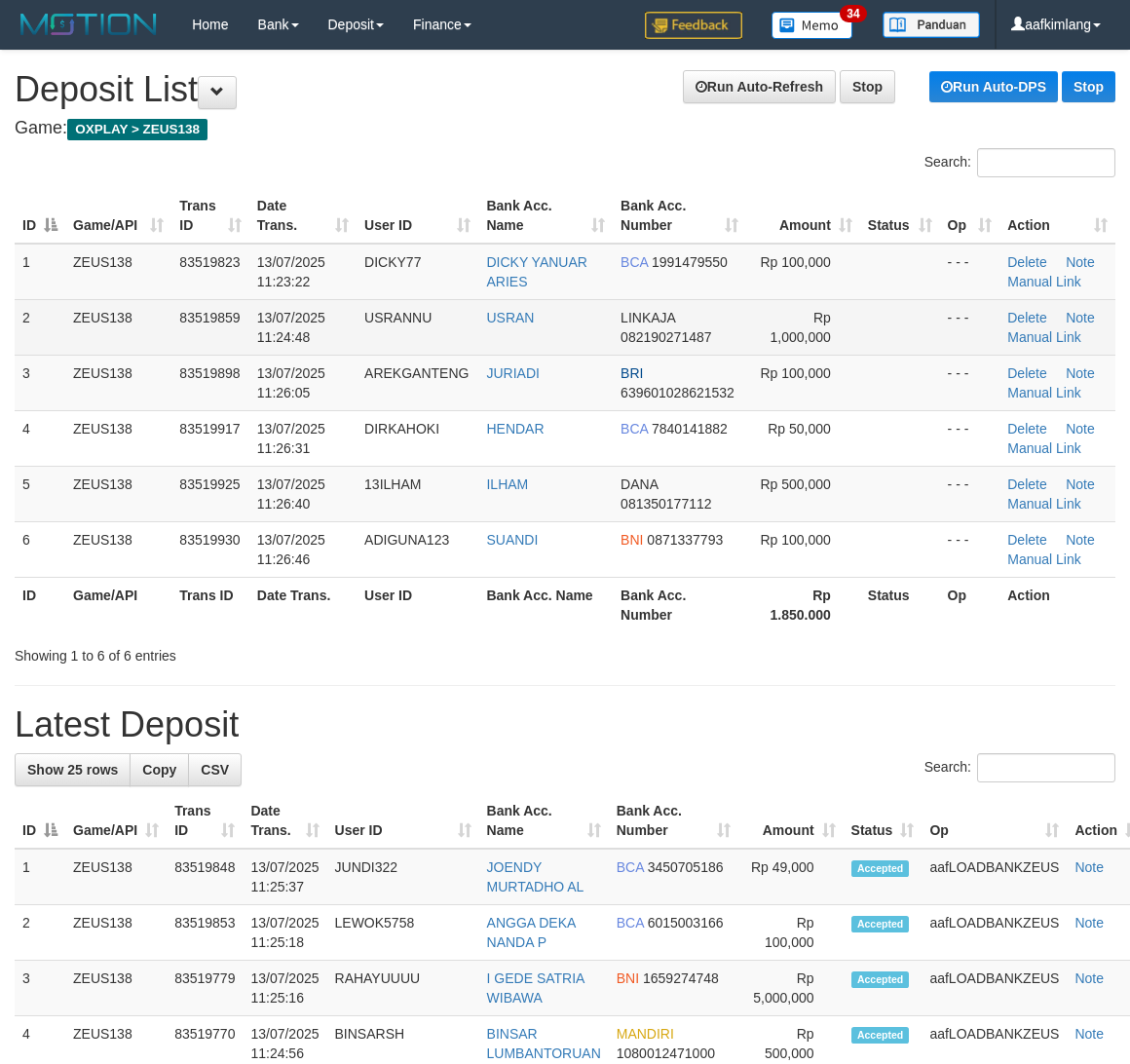 drag, startPoint x: 0, startPoint y: 0, endPoint x: 878, endPoint y: 304, distance: 929.13939 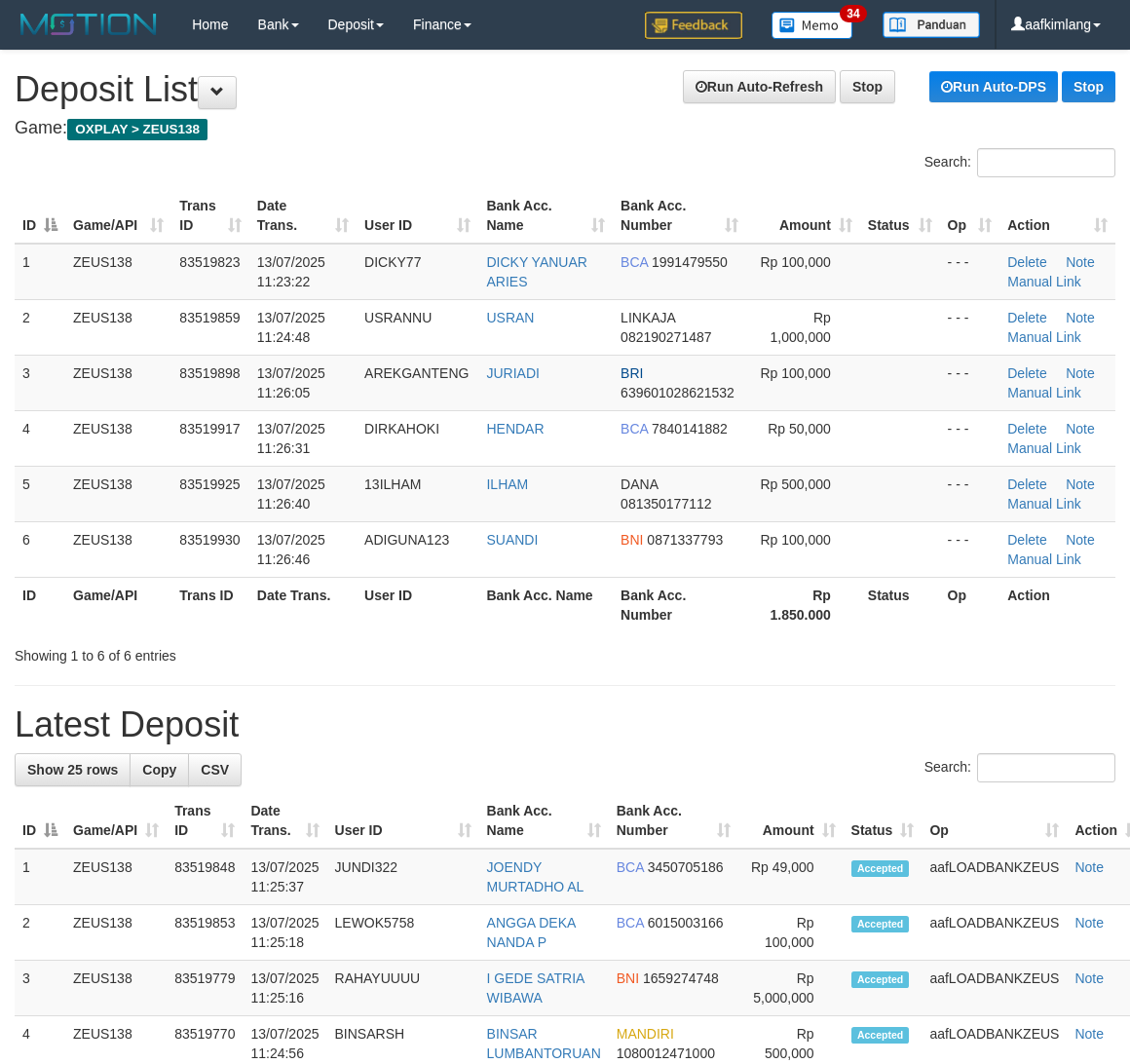drag, startPoint x: 878, startPoint y: 304, endPoint x: 1143, endPoint y: 405, distance: 283.5948 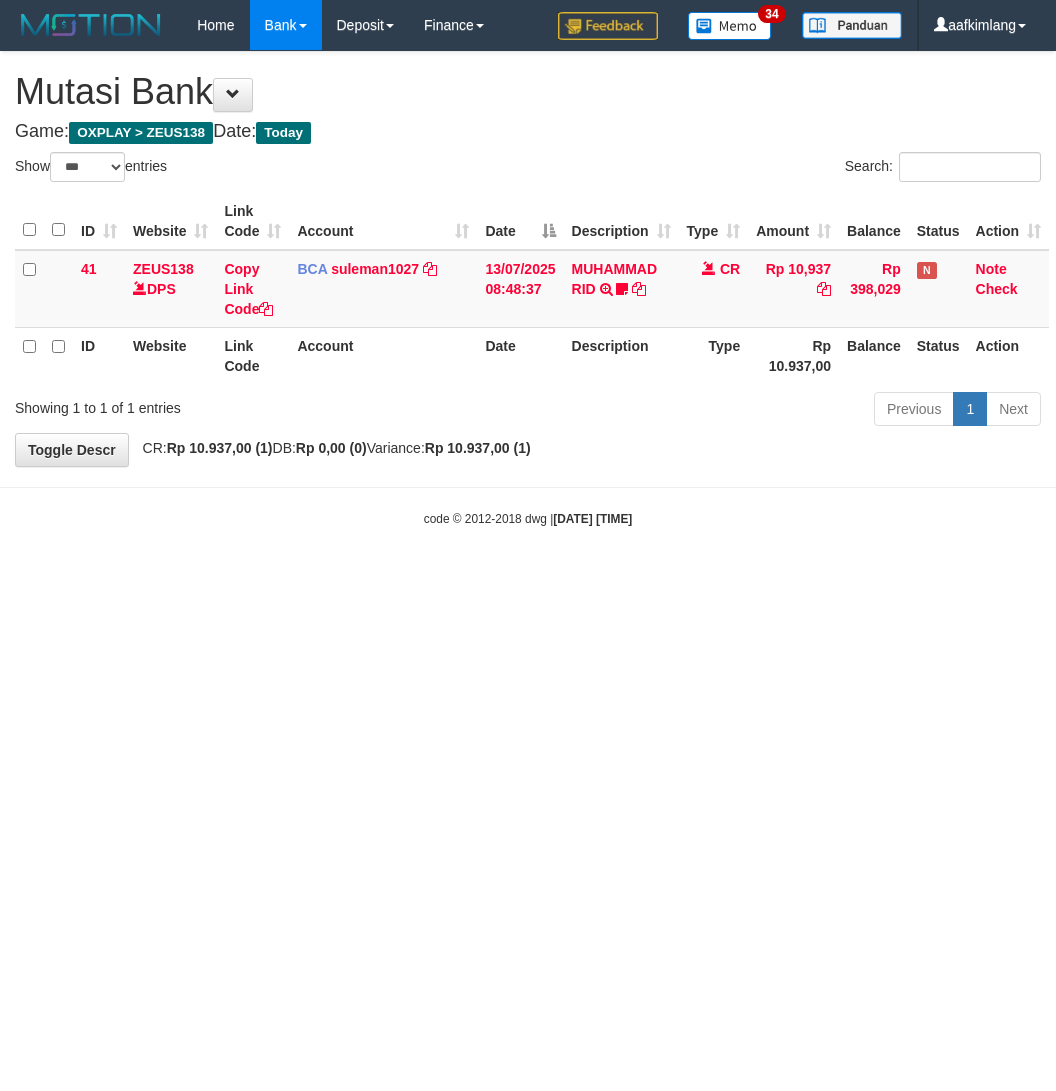select on "***" 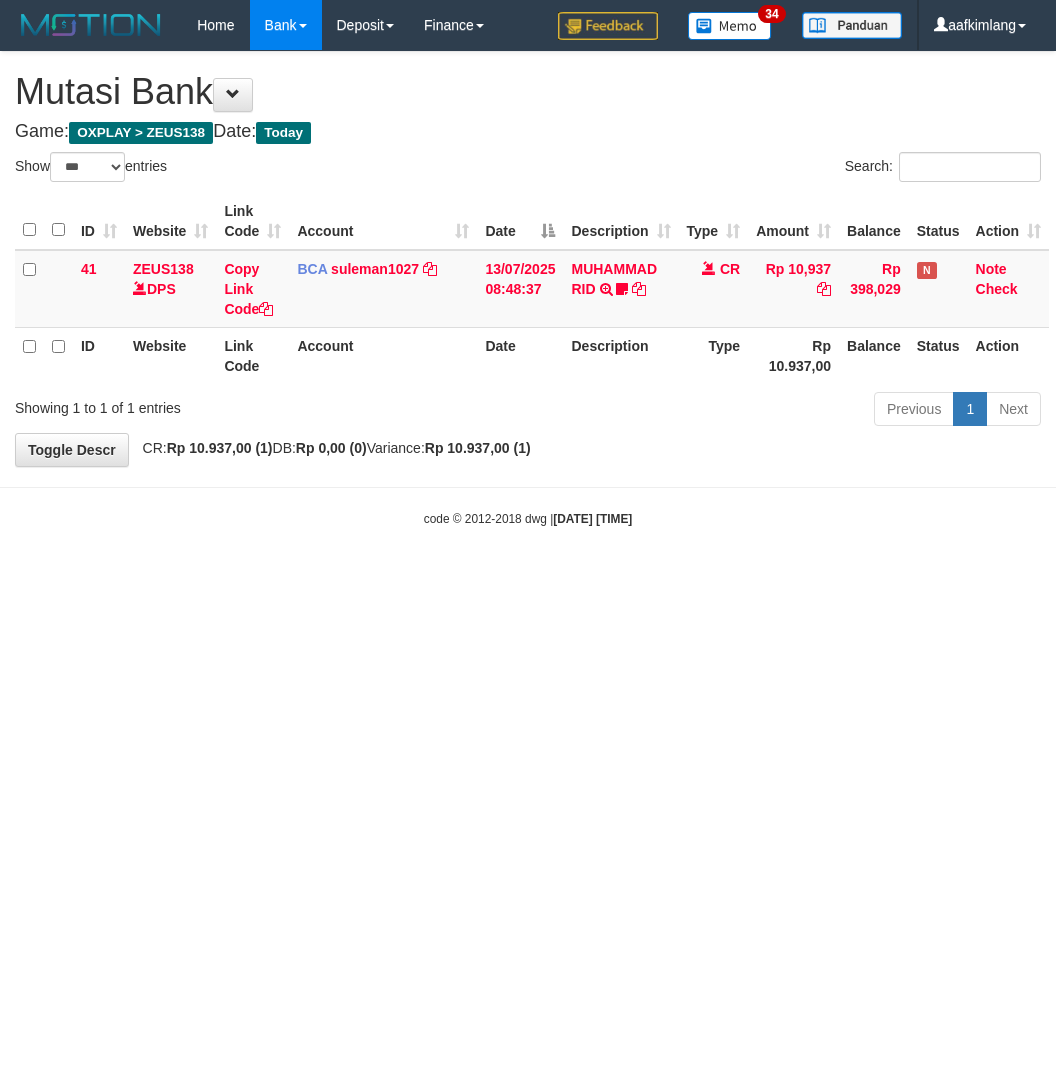 scroll, scrollTop: 0, scrollLeft: 0, axis: both 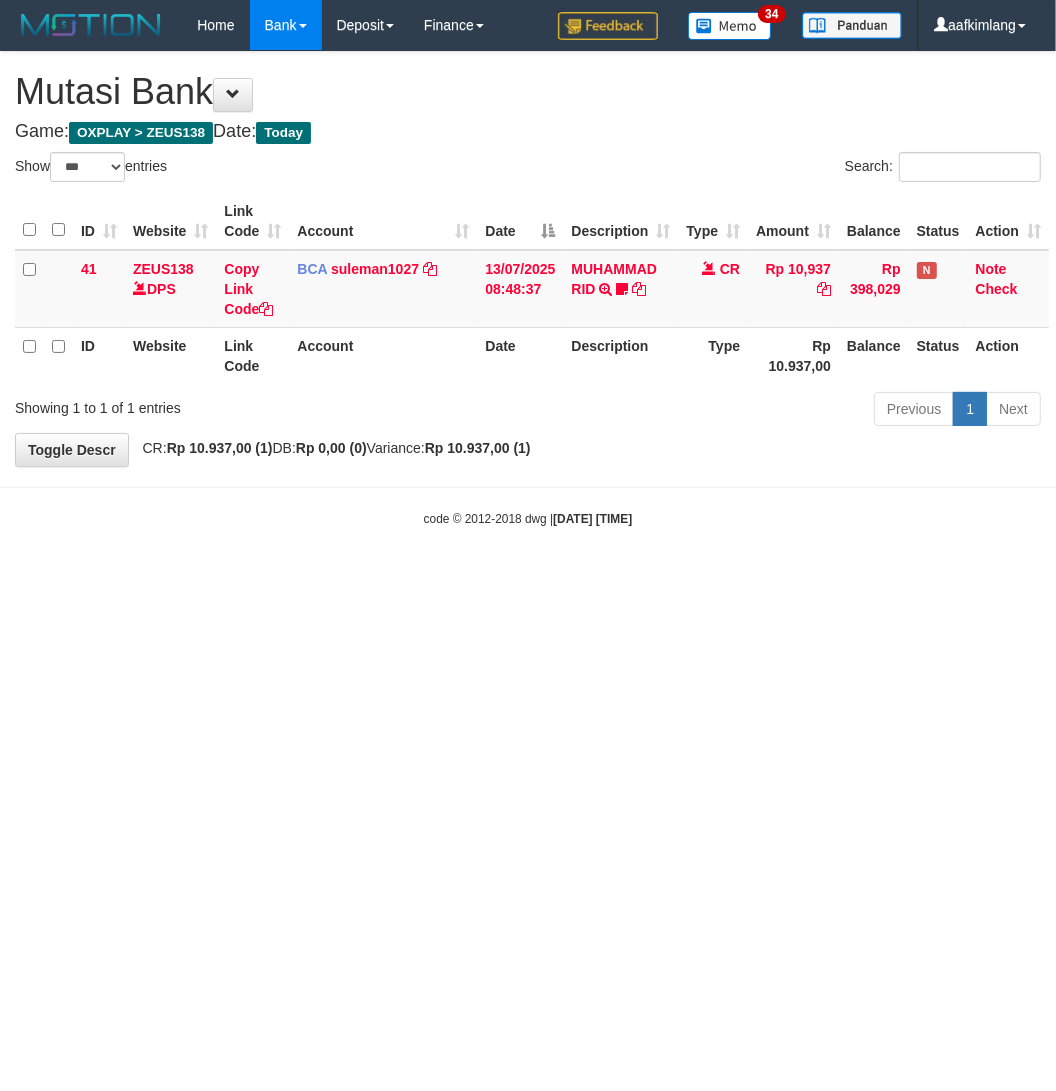 drag, startPoint x: 155, startPoint y: 642, endPoint x: 121, endPoint y: 642, distance: 34 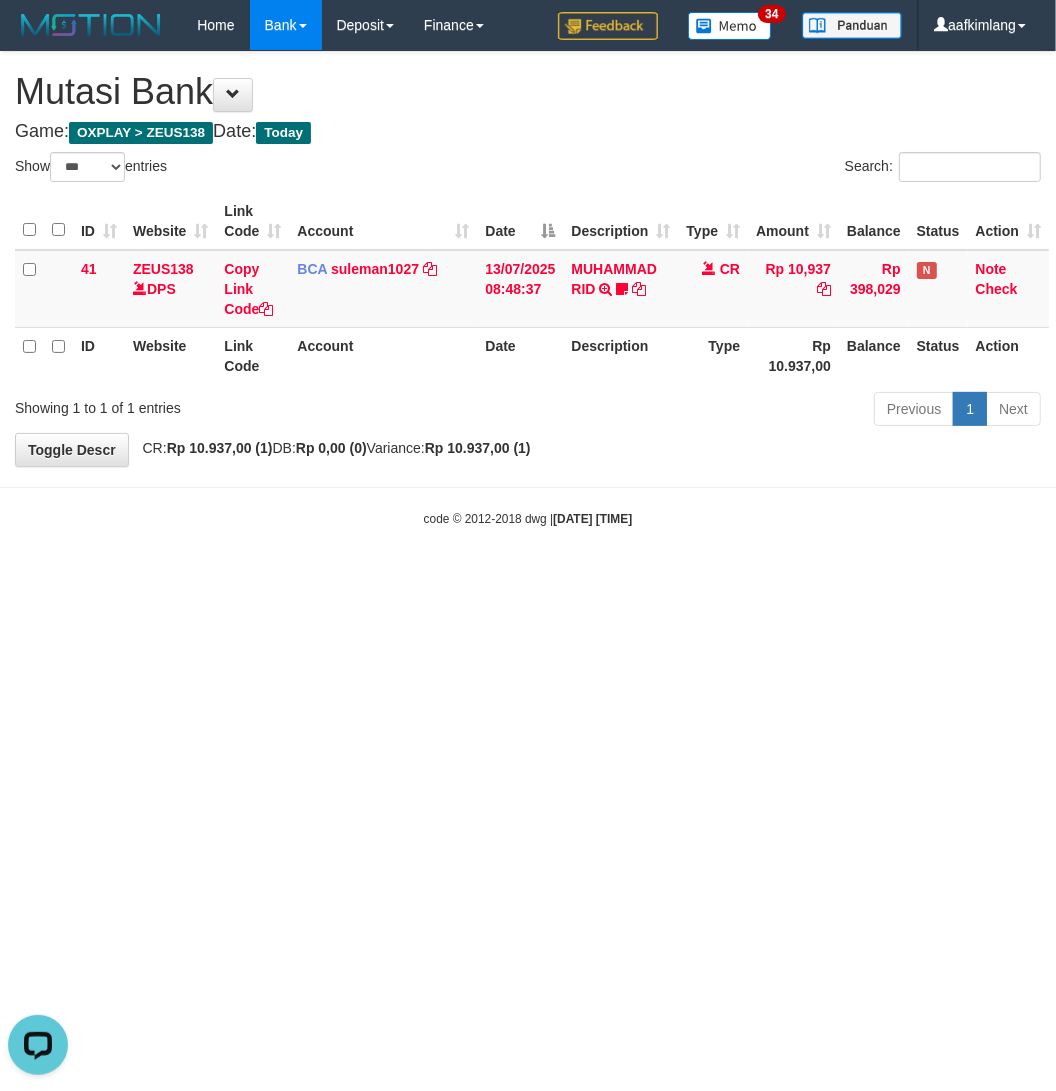 scroll, scrollTop: 0, scrollLeft: 0, axis: both 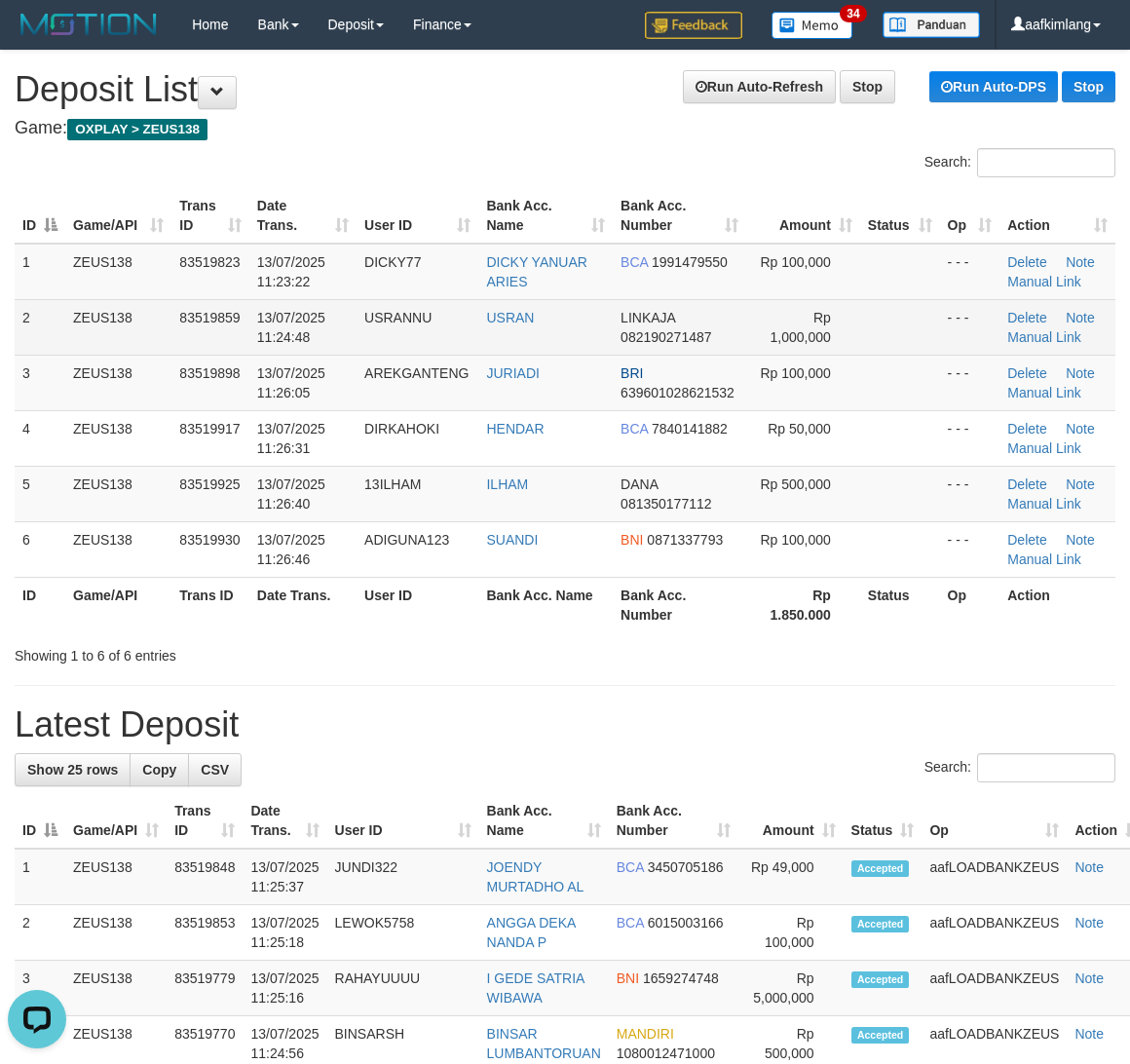click on "Rp 1,000,000" at bounding box center (803, 326) 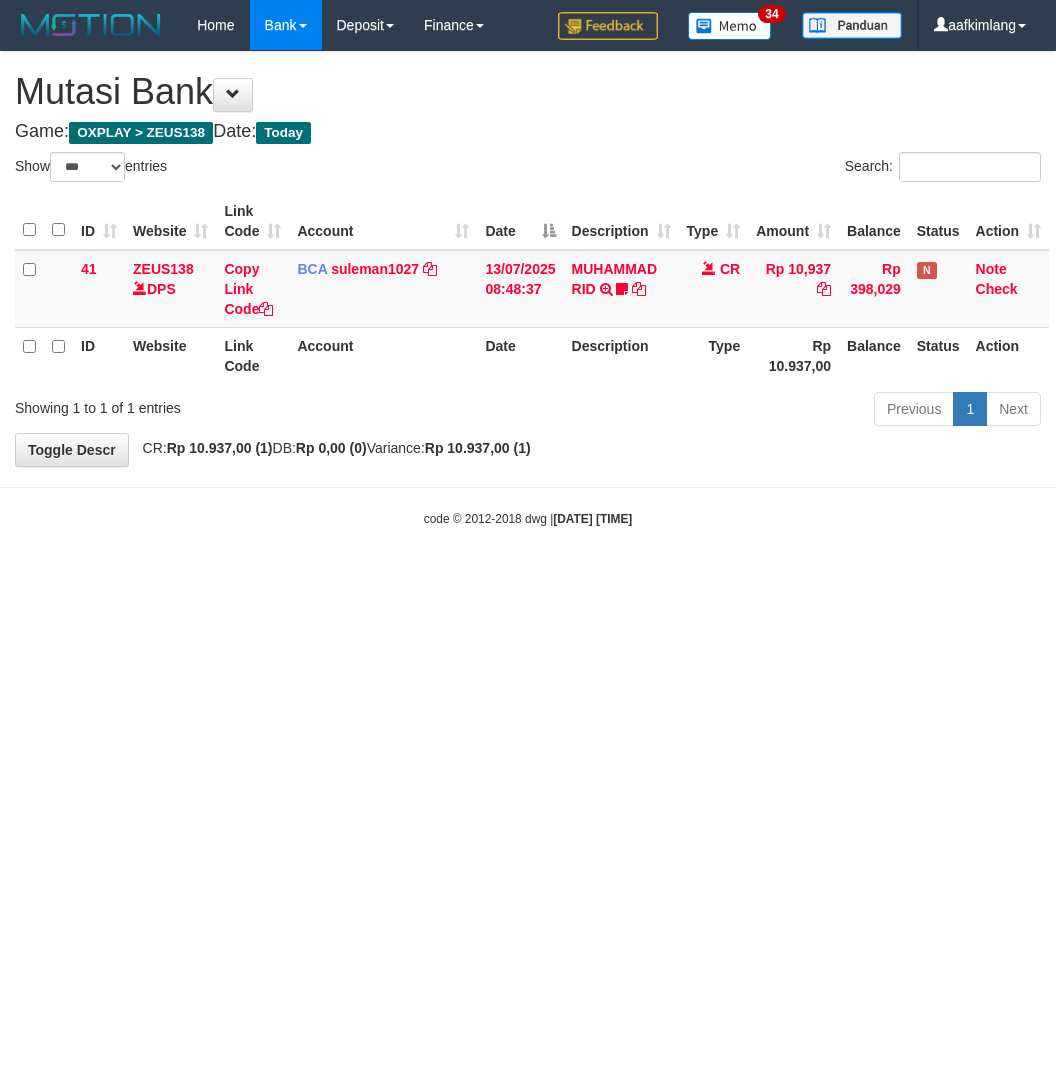 select on "***" 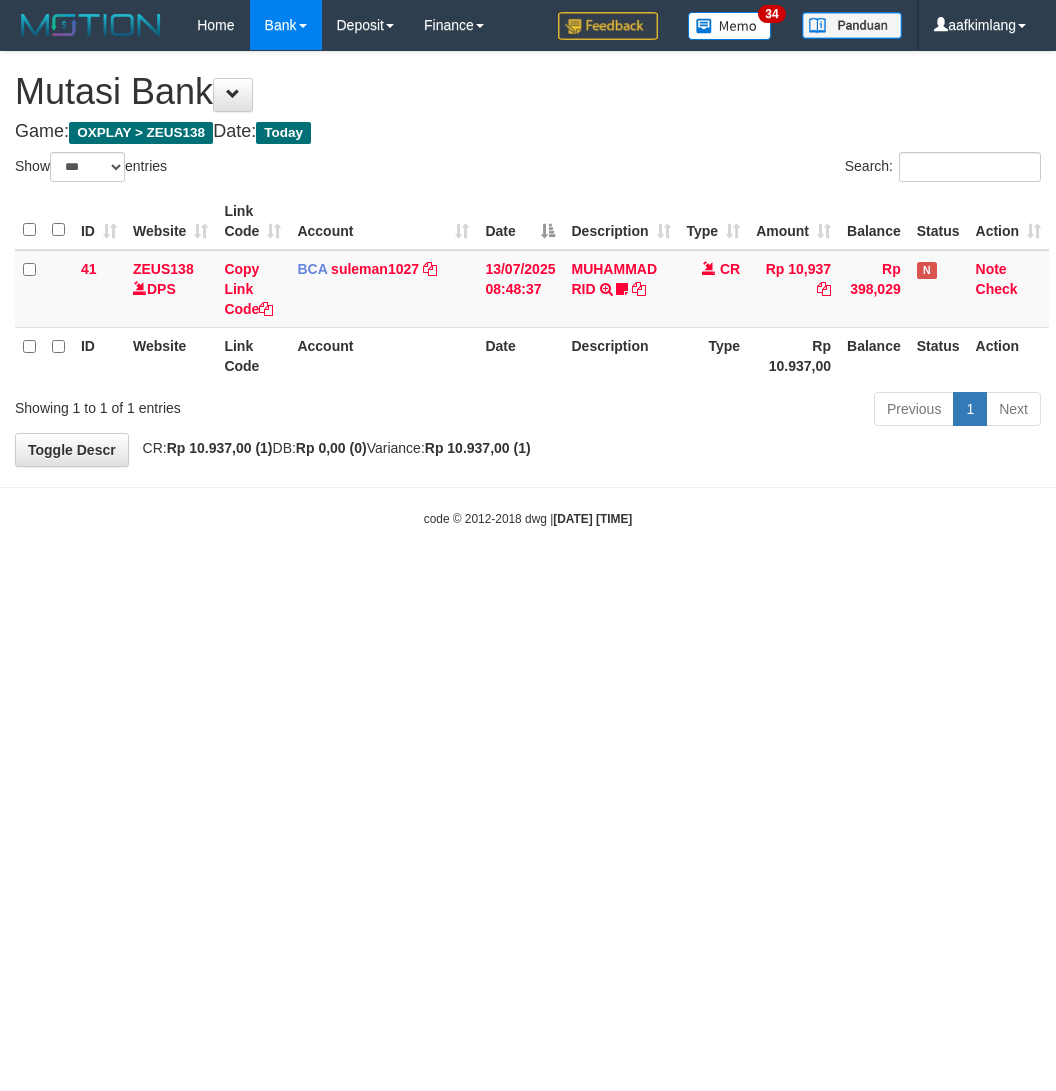 scroll, scrollTop: 0, scrollLeft: 0, axis: both 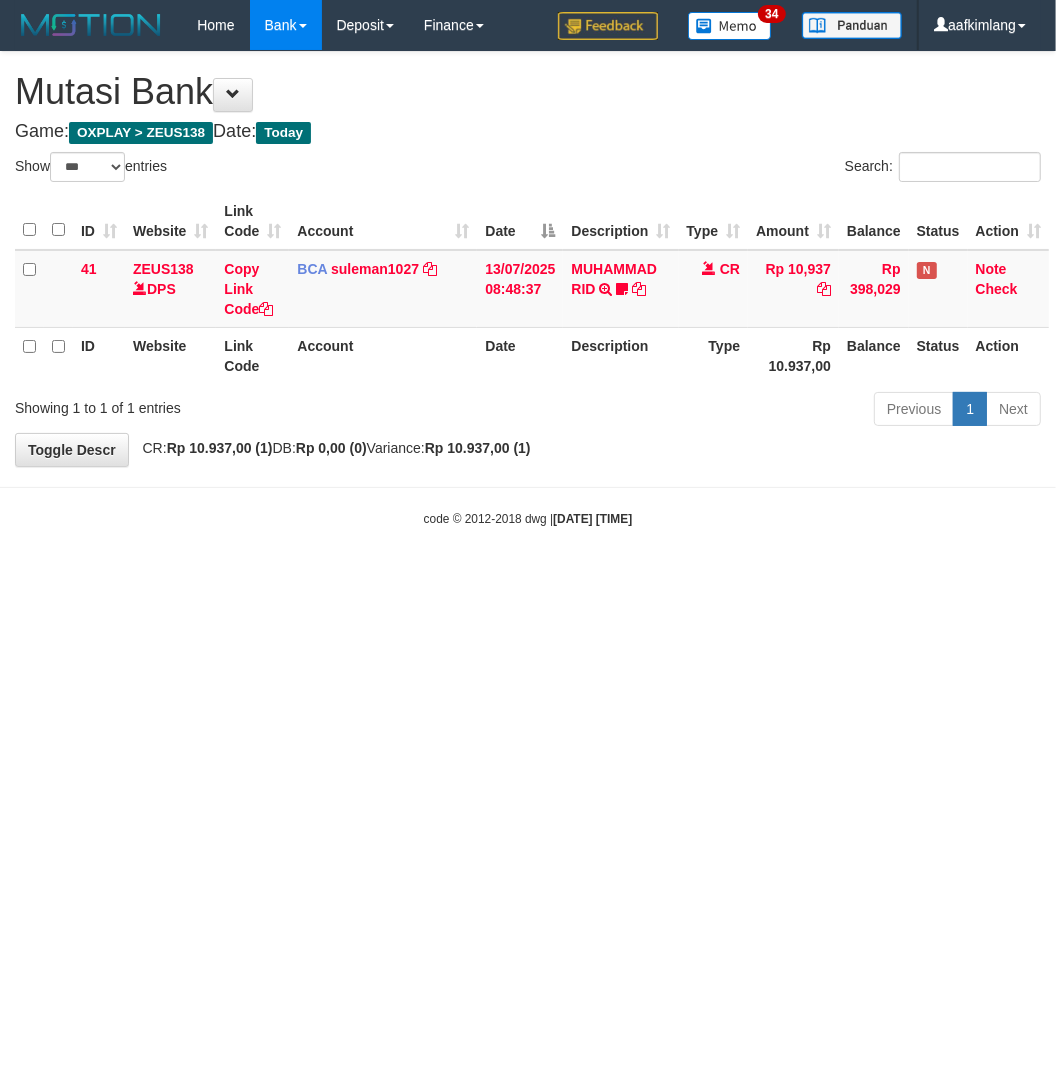 click on "Toggle navigation
Home
Bank
Account List
Mutasi Bank
Search
Note Mutasi
Deposit
DPS Fetch
DPS List
History
Note DPS
Finance
Financial Data
aafkimlang
My Profile
Log Out
34" at bounding box center [528, 289] 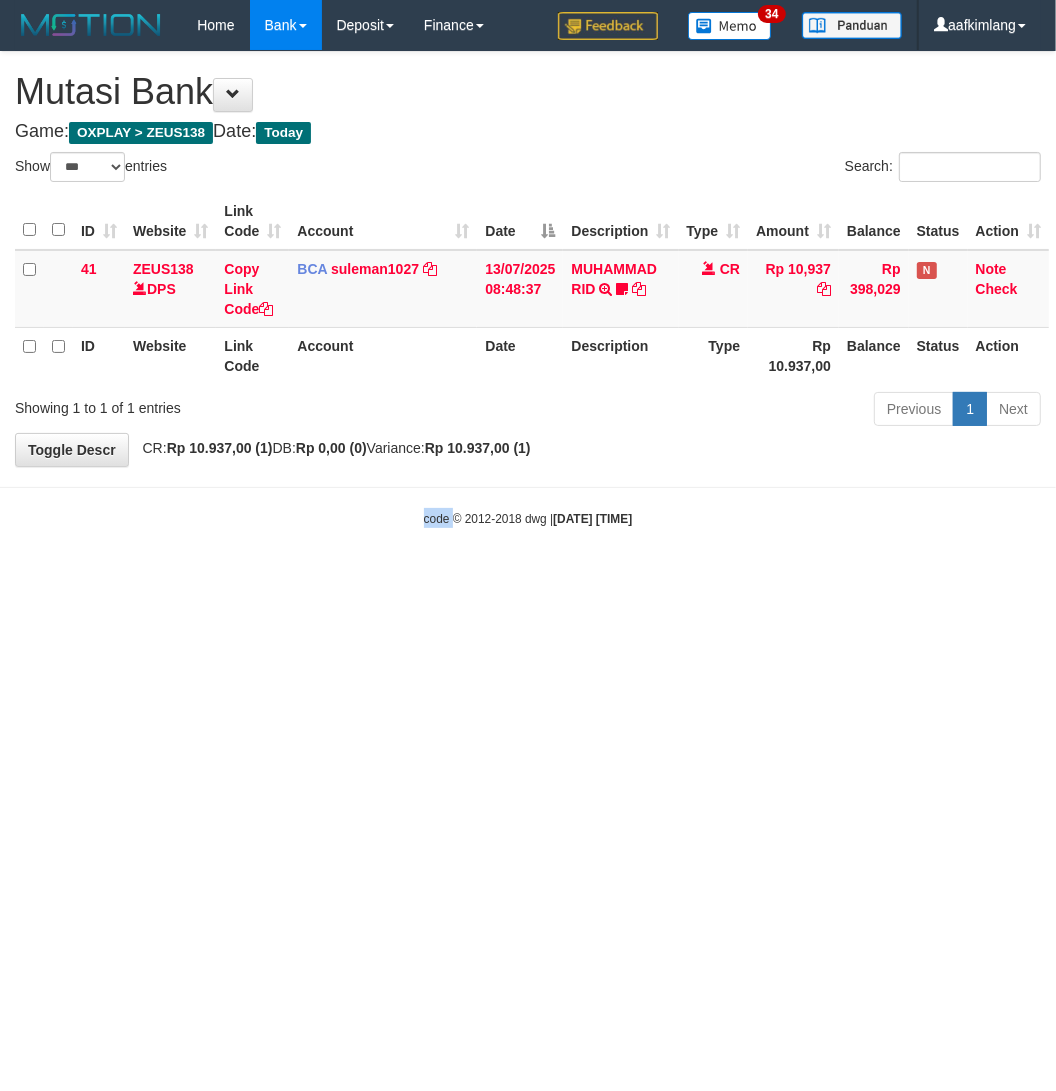 click on "Toggle navigation
Home
Bank
Account List
Mutasi Bank
Search
Note Mutasi
Deposit
DPS Fetch
DPS List
History
Note DPS
Finance
Financial Data
aafkimlang
My Profile
Log Out
34" at bounding box center [528, 289] 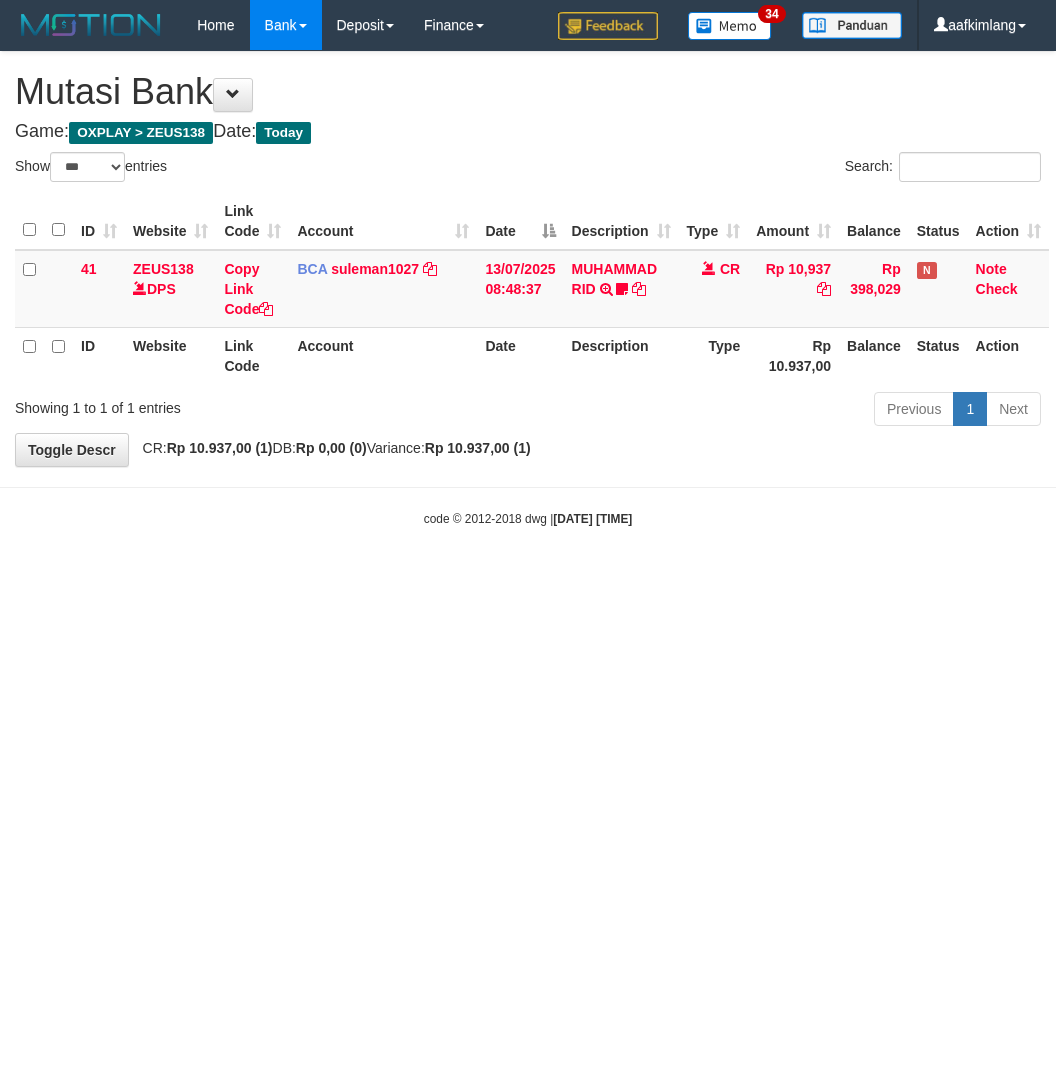 select on "***" 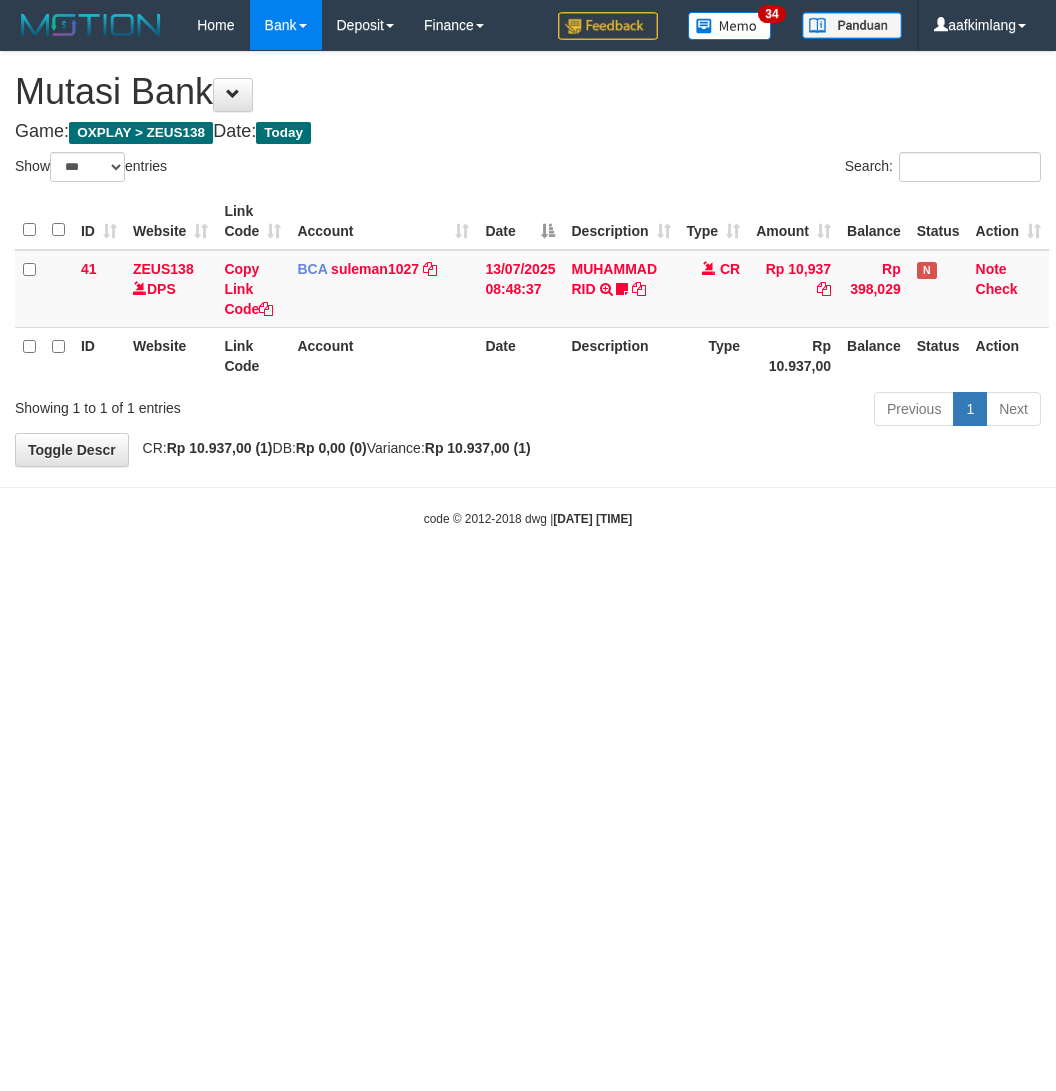 scroll, scrollTop: 0, scrollLeft: 0, axis: both 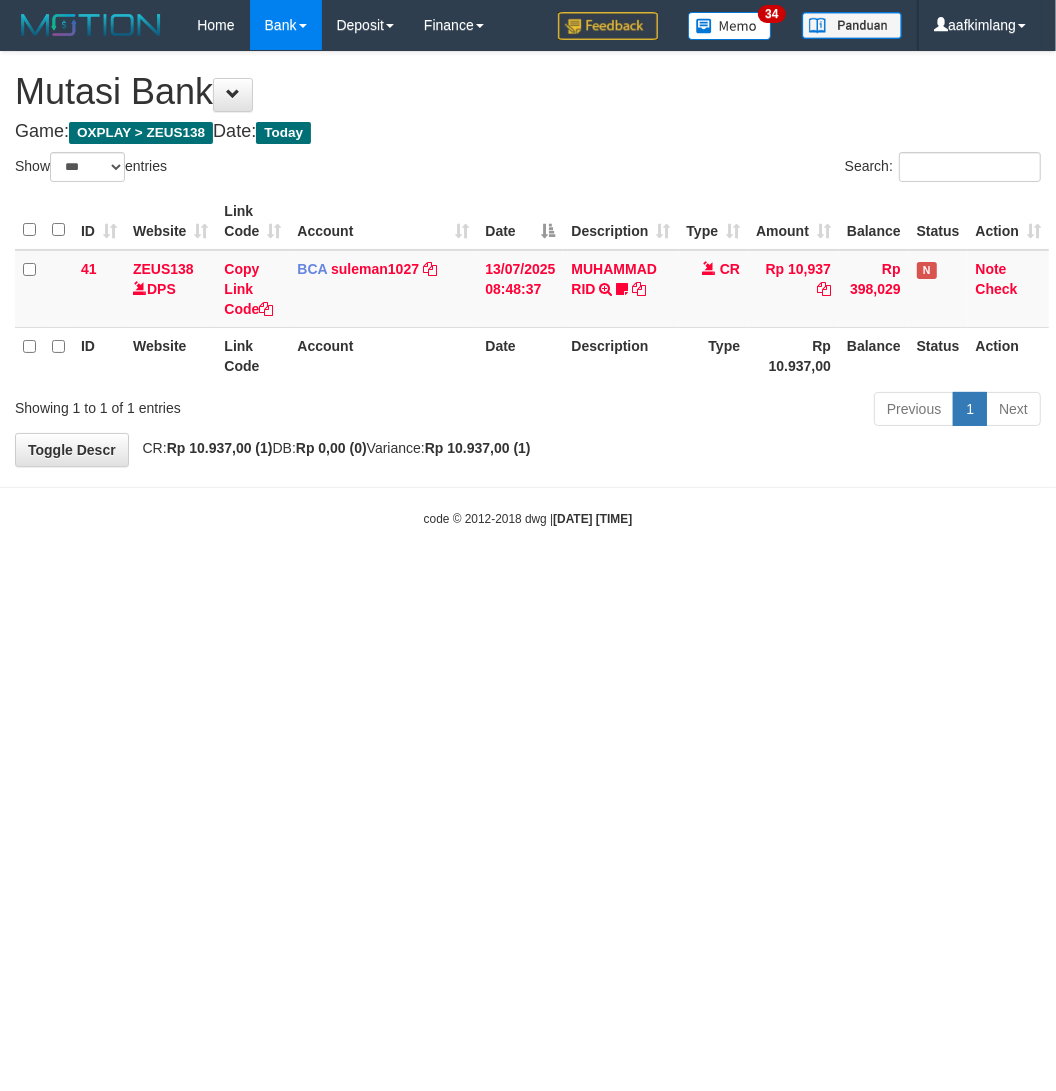 drag, startPoint x: 265, startPoint y: 762, endPoint x: 263, endPoint y: 736, distance: 26.076809 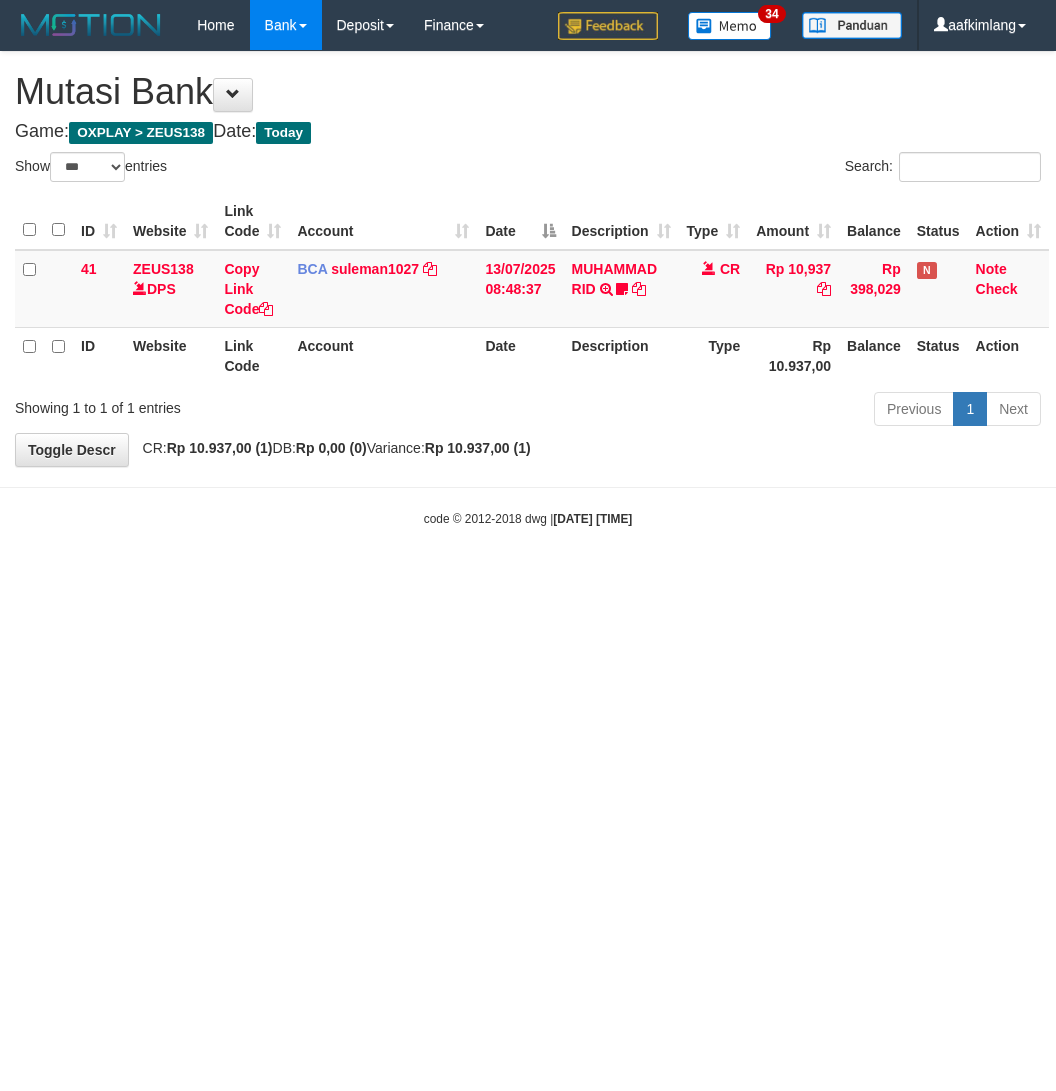 select on "***" 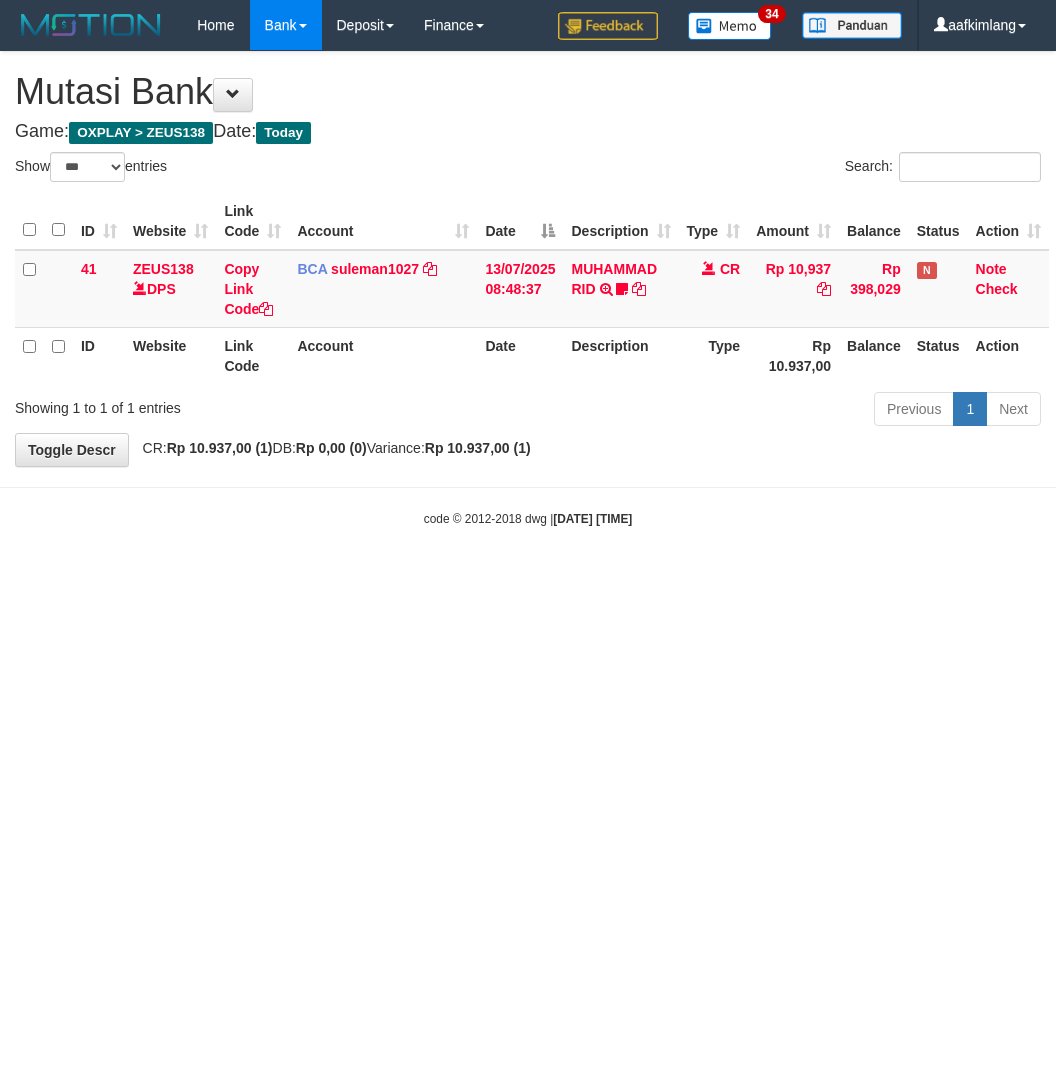 scroll, scrollTop: 0, scrollLeft: 0, axis: both 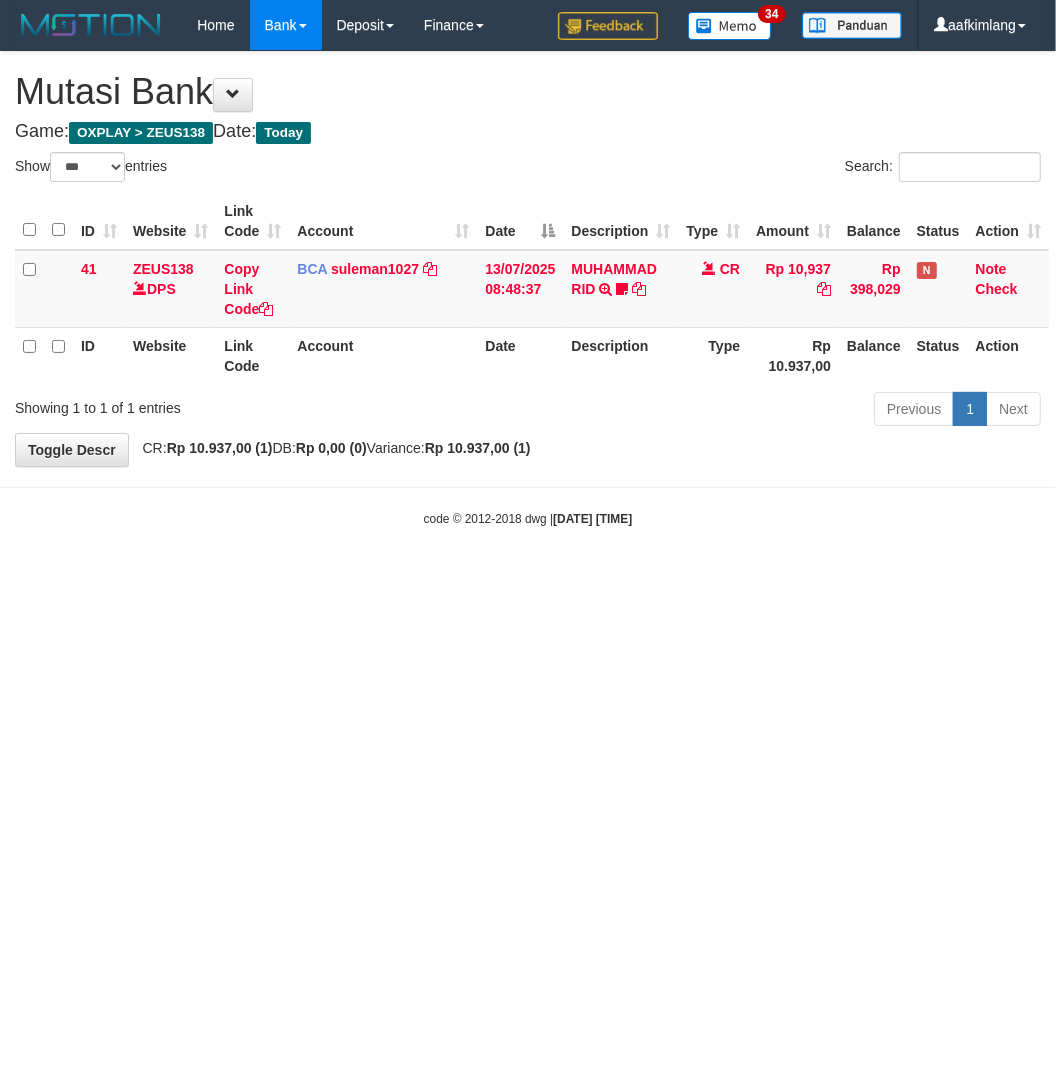 click on "Toggle navigation
Home
Bank
Account List
Mutasi Bank
Search
Note Mutasi
Deposit
DPS Fetch
DPS List
History
Note DPS
Finance
Financial Data
aafkimlang
My Profile
Log Out
34" at bounding box center (528, 289) 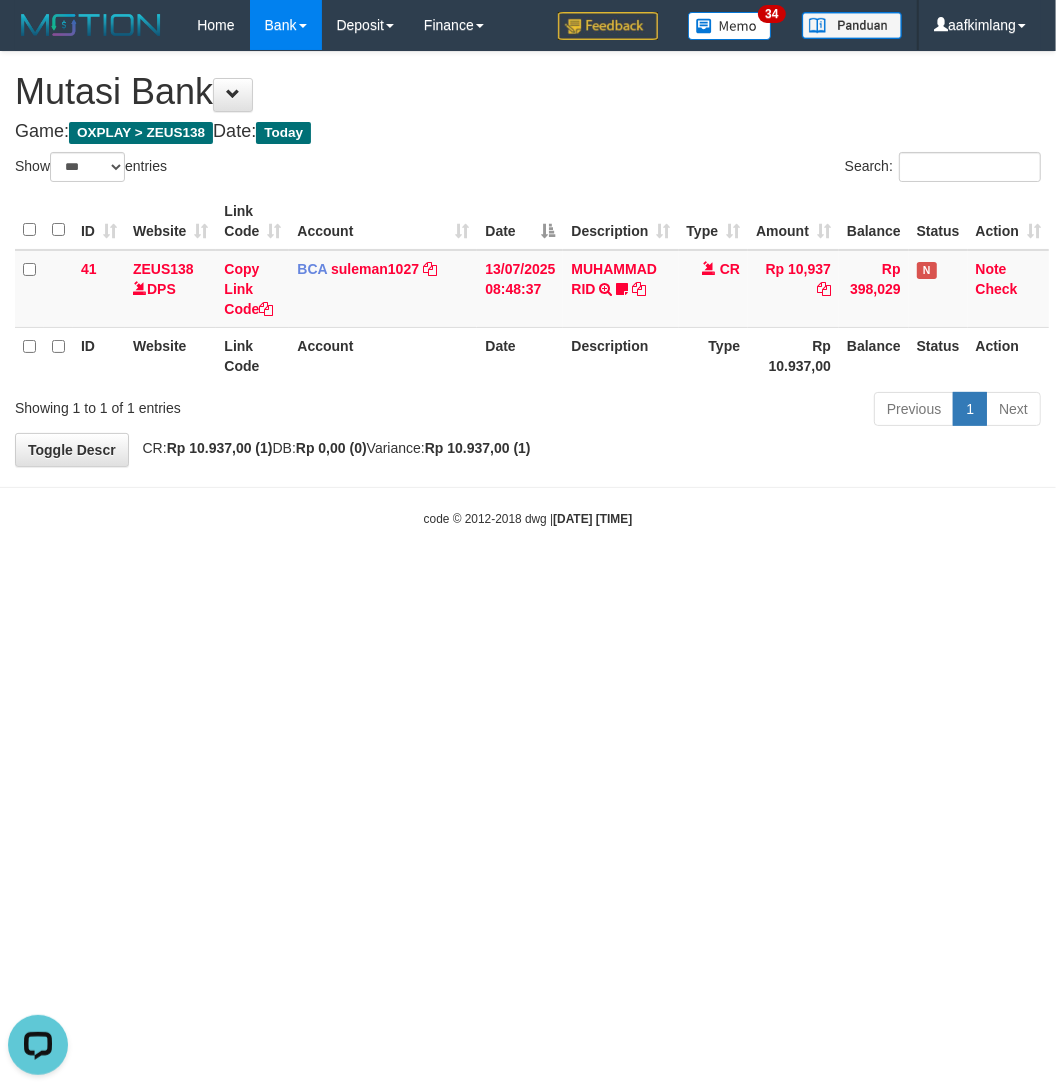 drag, startPoint x: 275, startPoint y: 627, endPoint x: 3, endPoint y: 498, distance: 301.03986 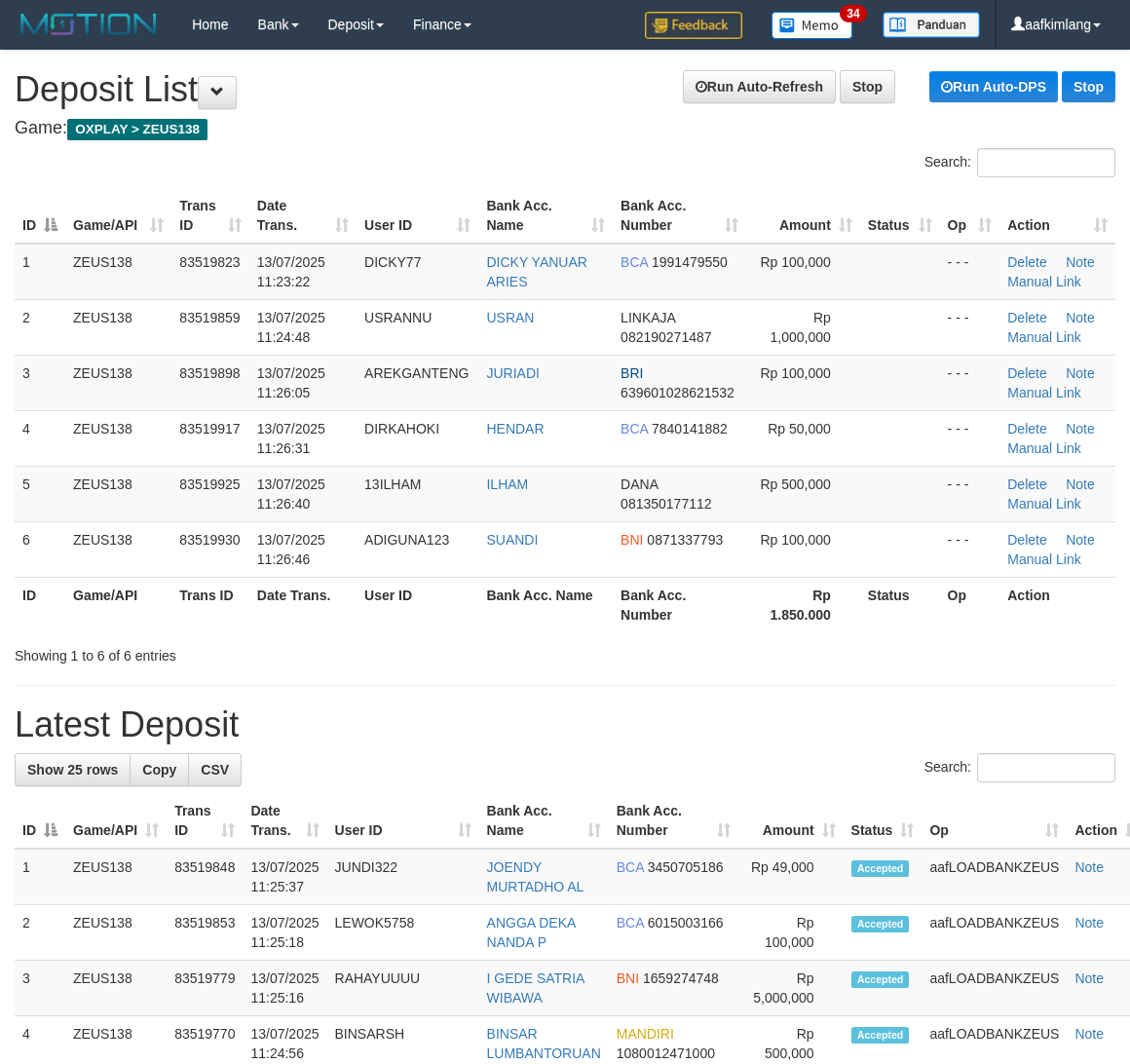 click at bounding box center [900, 326] 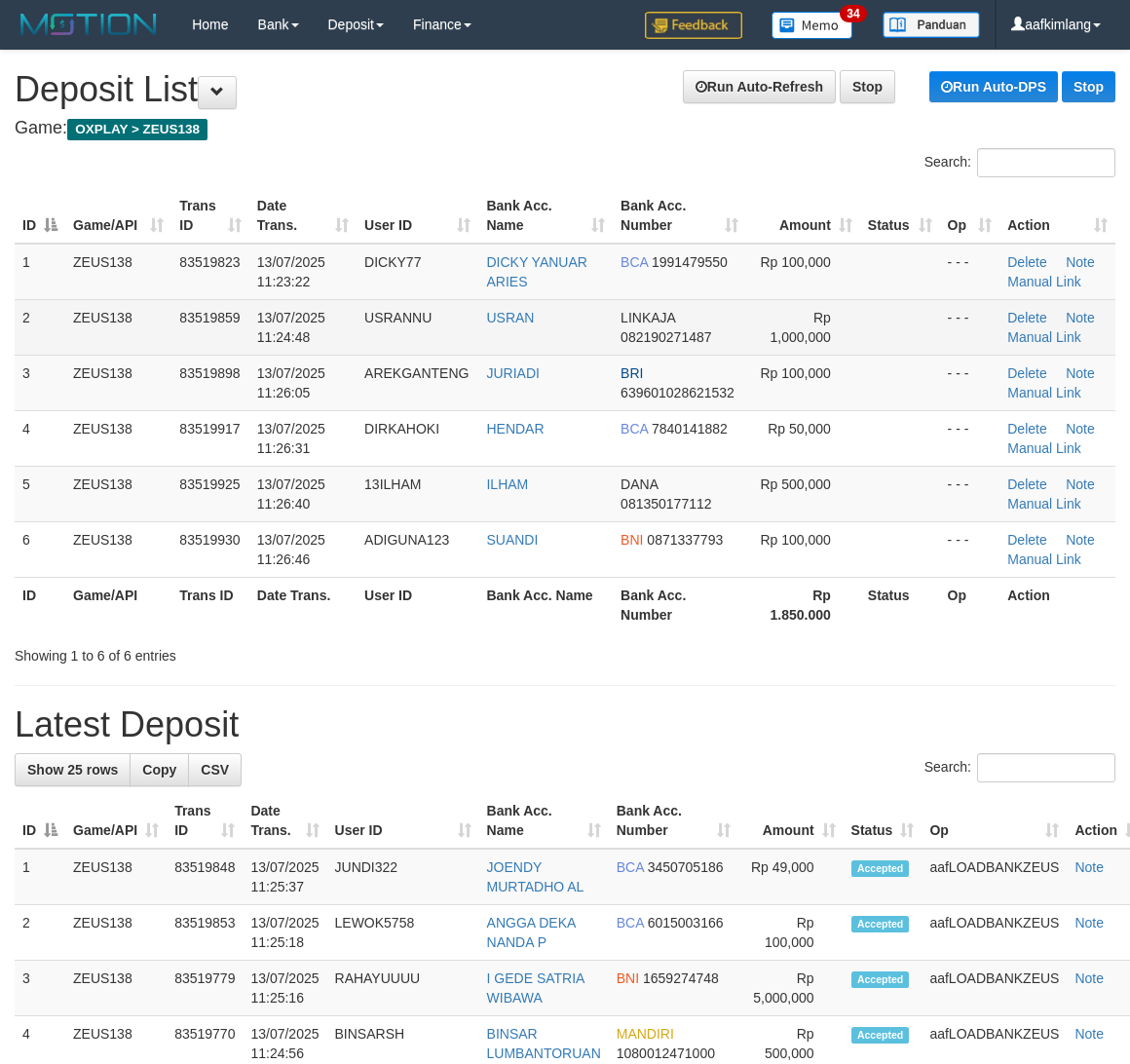scroll, scrollTop: 0, scrollLeft: 0, axis: both 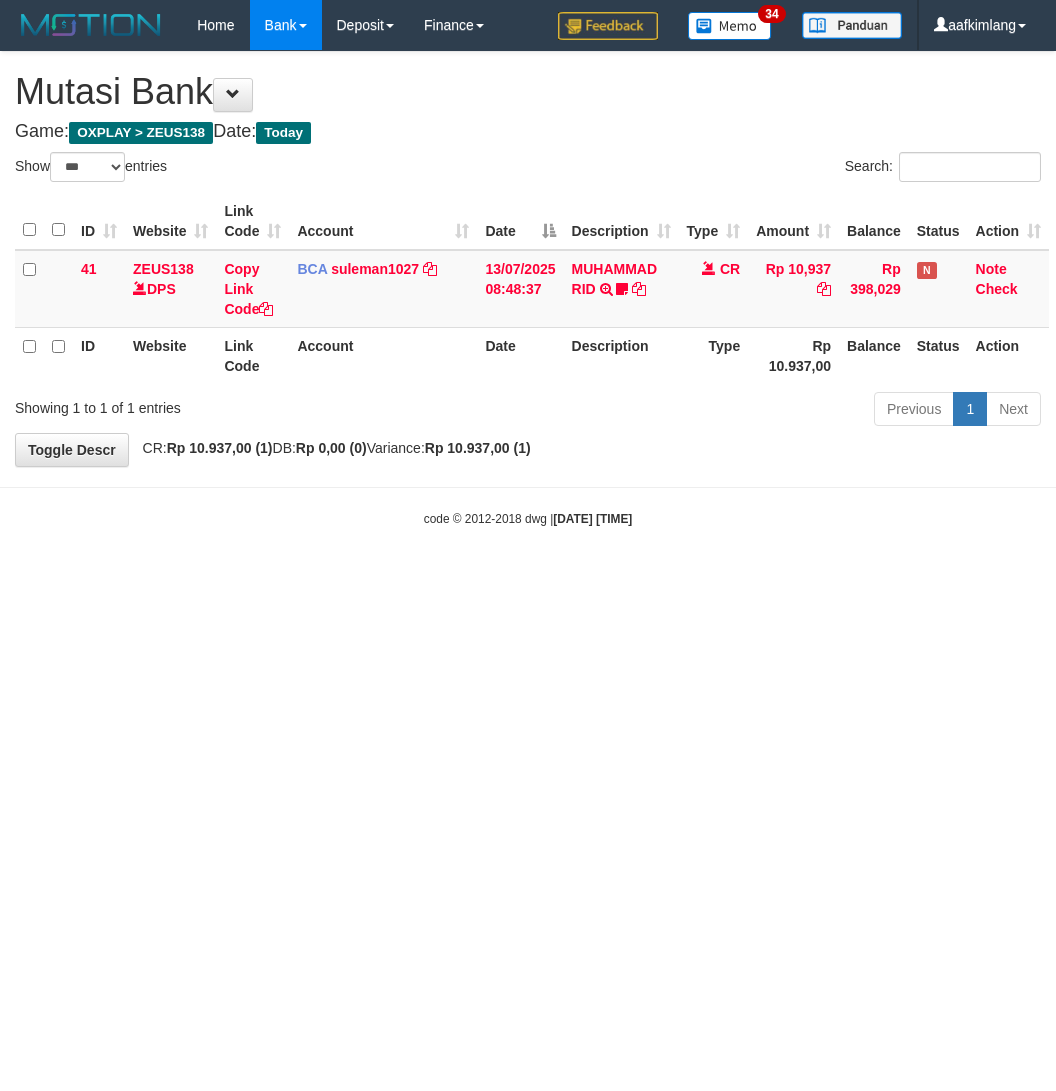 select on "***" 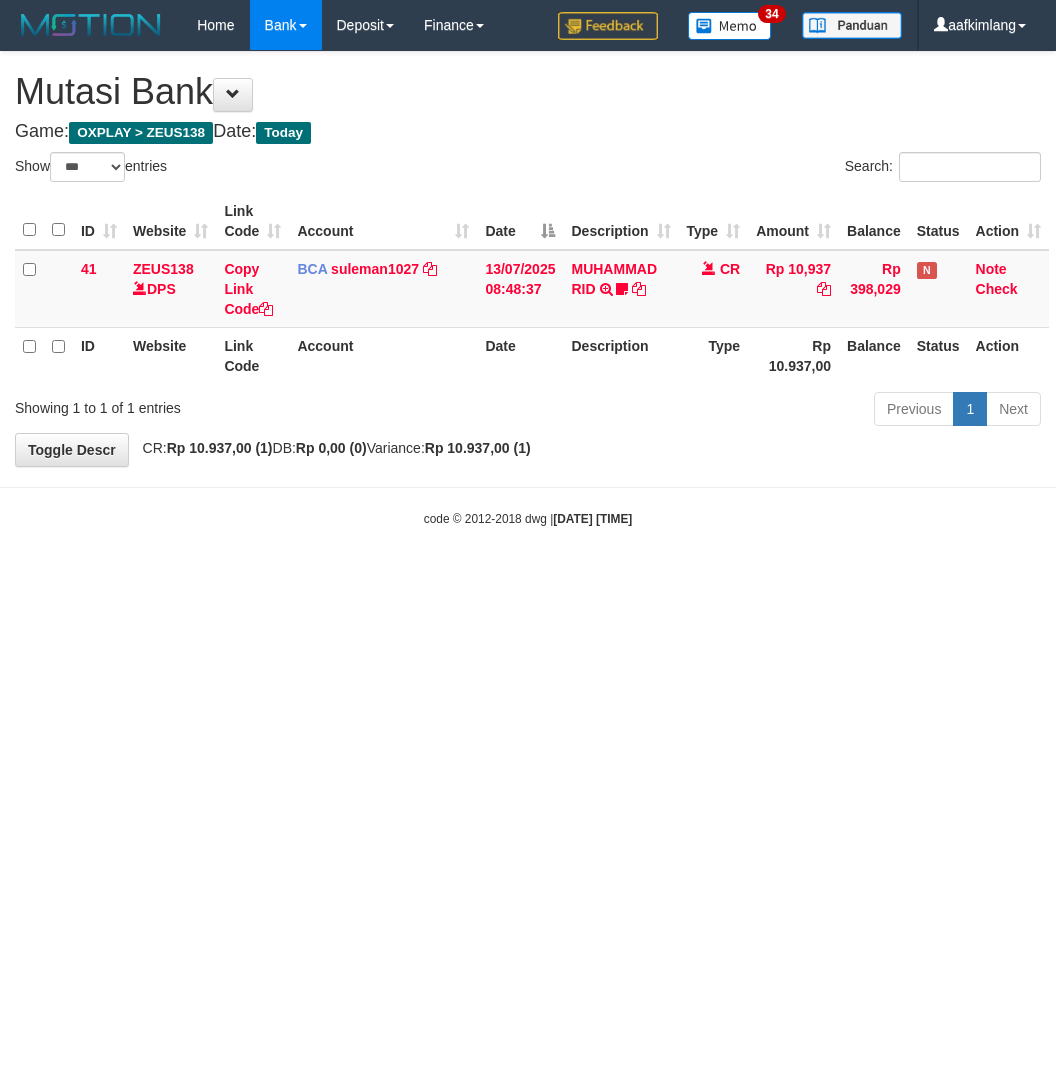 scroll, scrollTop: 0, scrollLeft: 0, axis: both 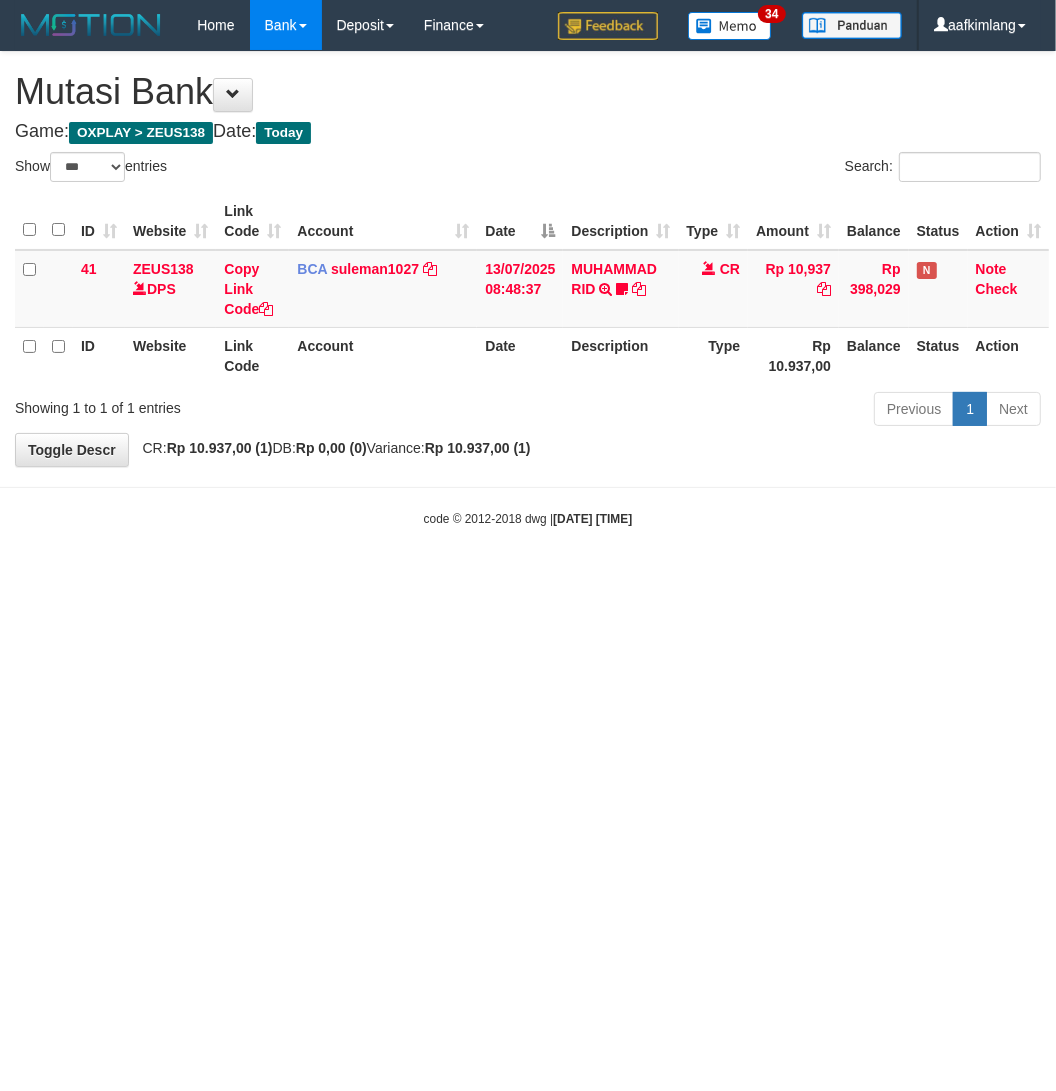 click on "Toggle navigation
Home
Bank
Account List
Mutasi Bank
Search
Note Mutasi
Deposit
DPS Fetch
DPS List
History
Note DPS
Finance
Financial Data
aafkimlang
My Profile
Log Out
34" at bounding box center [528, 289] 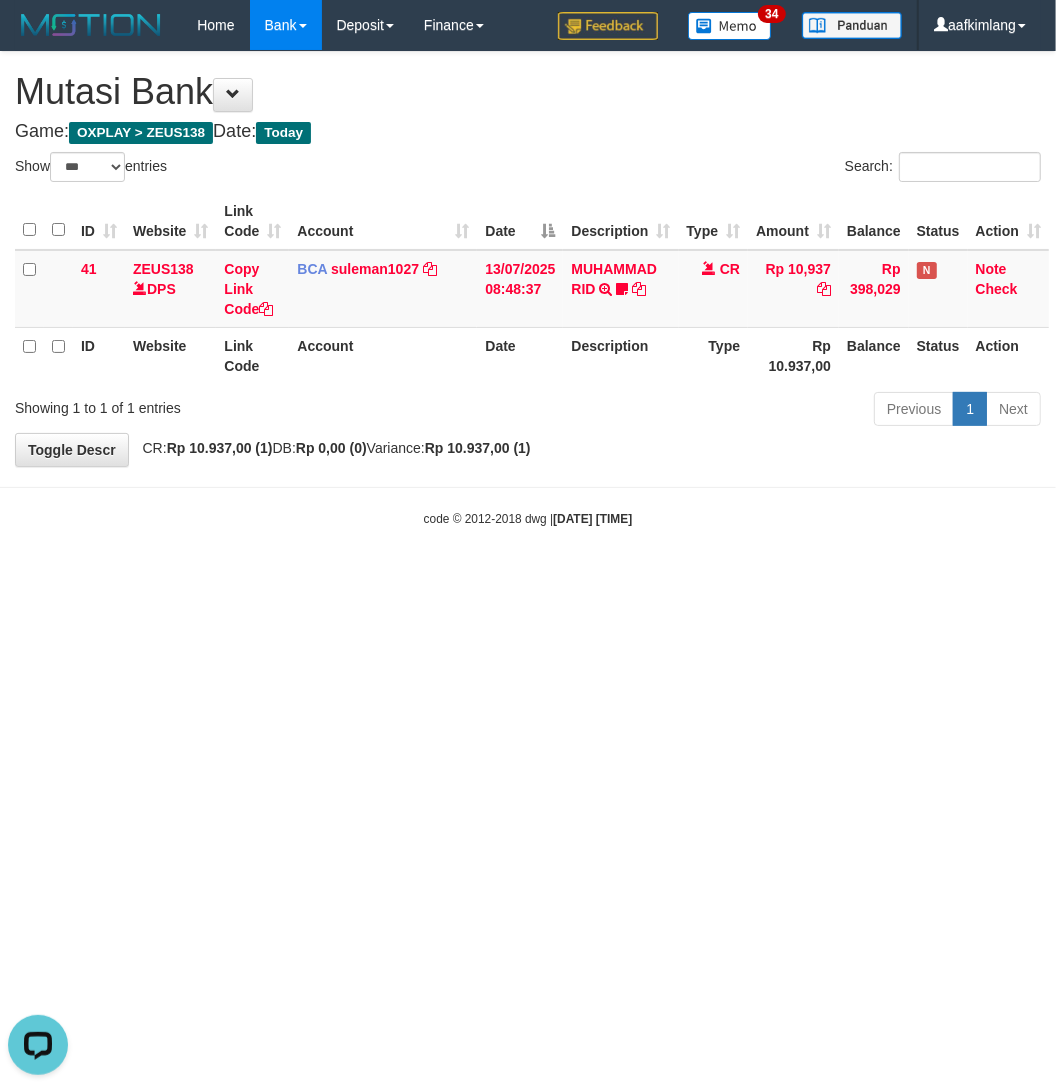 scroll, scrollTop: 0, scrollLeft: 0, axis: both 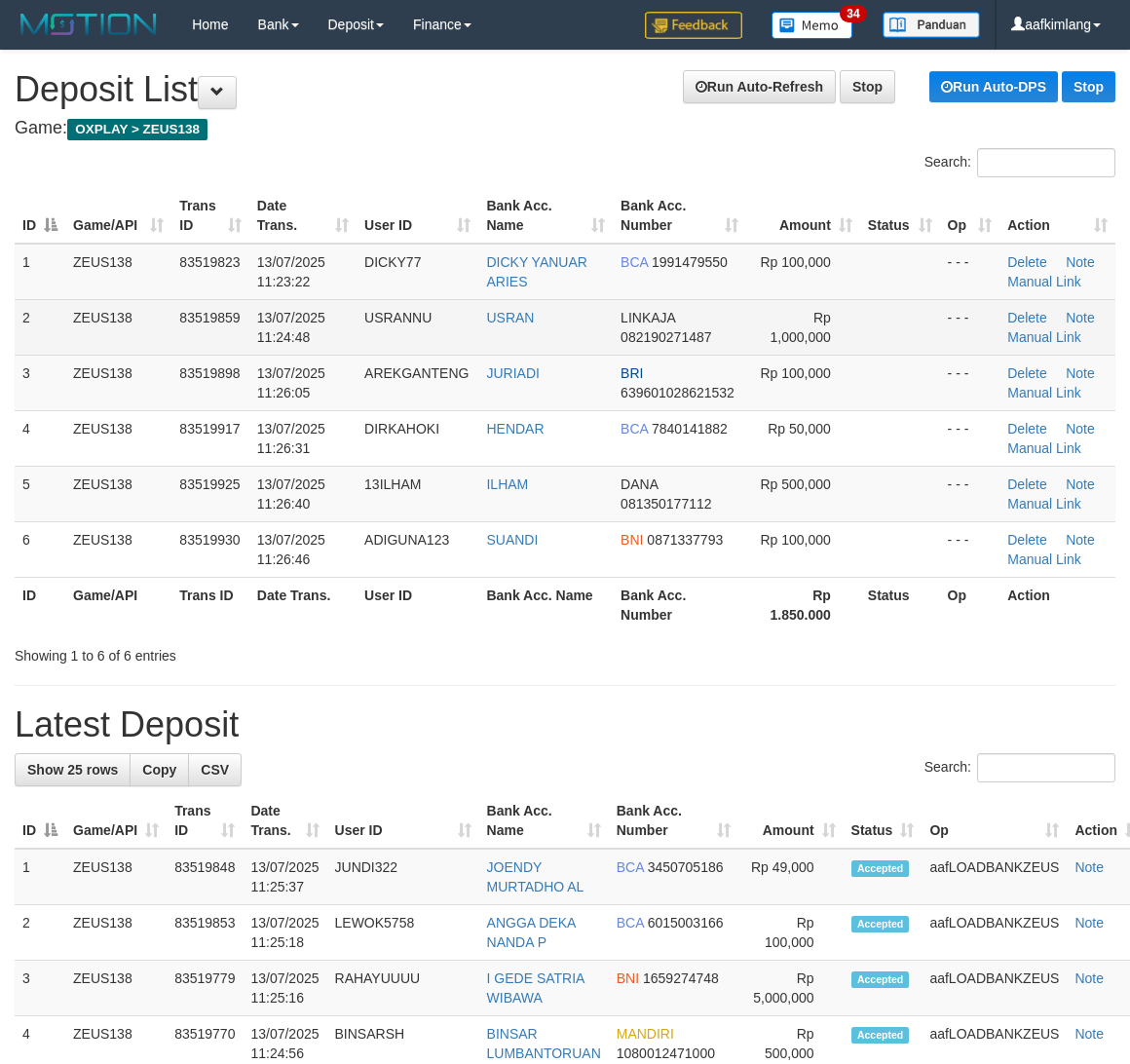 click on "1
ZEUS138
83519823
13/07/2025 11:23:22
DICKY77
DICKY YANUAR ARIES
BCA
1991479550
Rp 100,000
- - -
Delete
Note
Manual Link
2
ZEUS138
83519859
13/07/2025 11:24:48
USRANNU
USRAN
LINKAJA
[PHONE]
Rp 1,000,000
- - -
Delete
Note
Manual Link
3
ZEUS138" at bounding box center (565, 410) 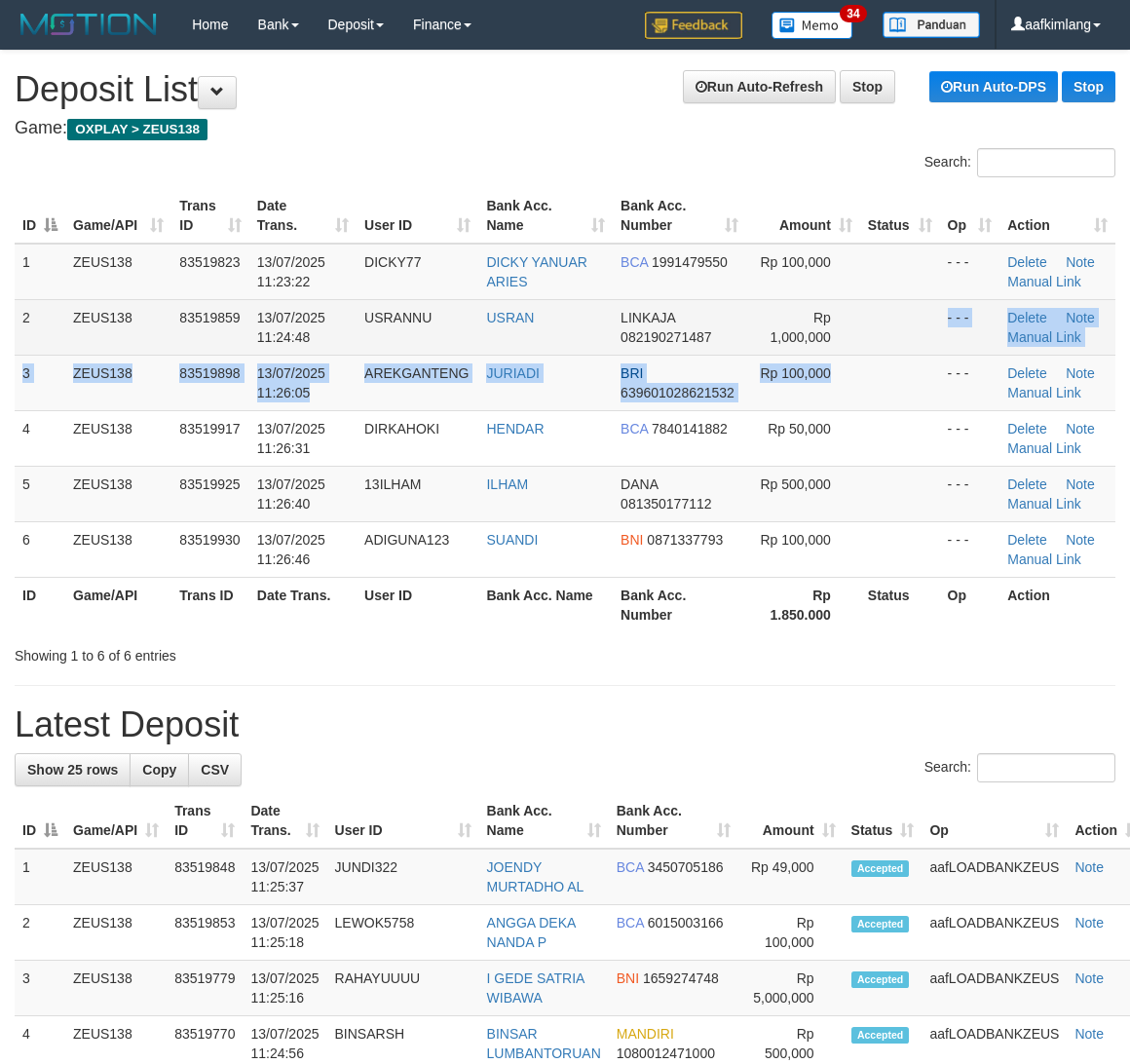 click at bounding box center [900, 326] 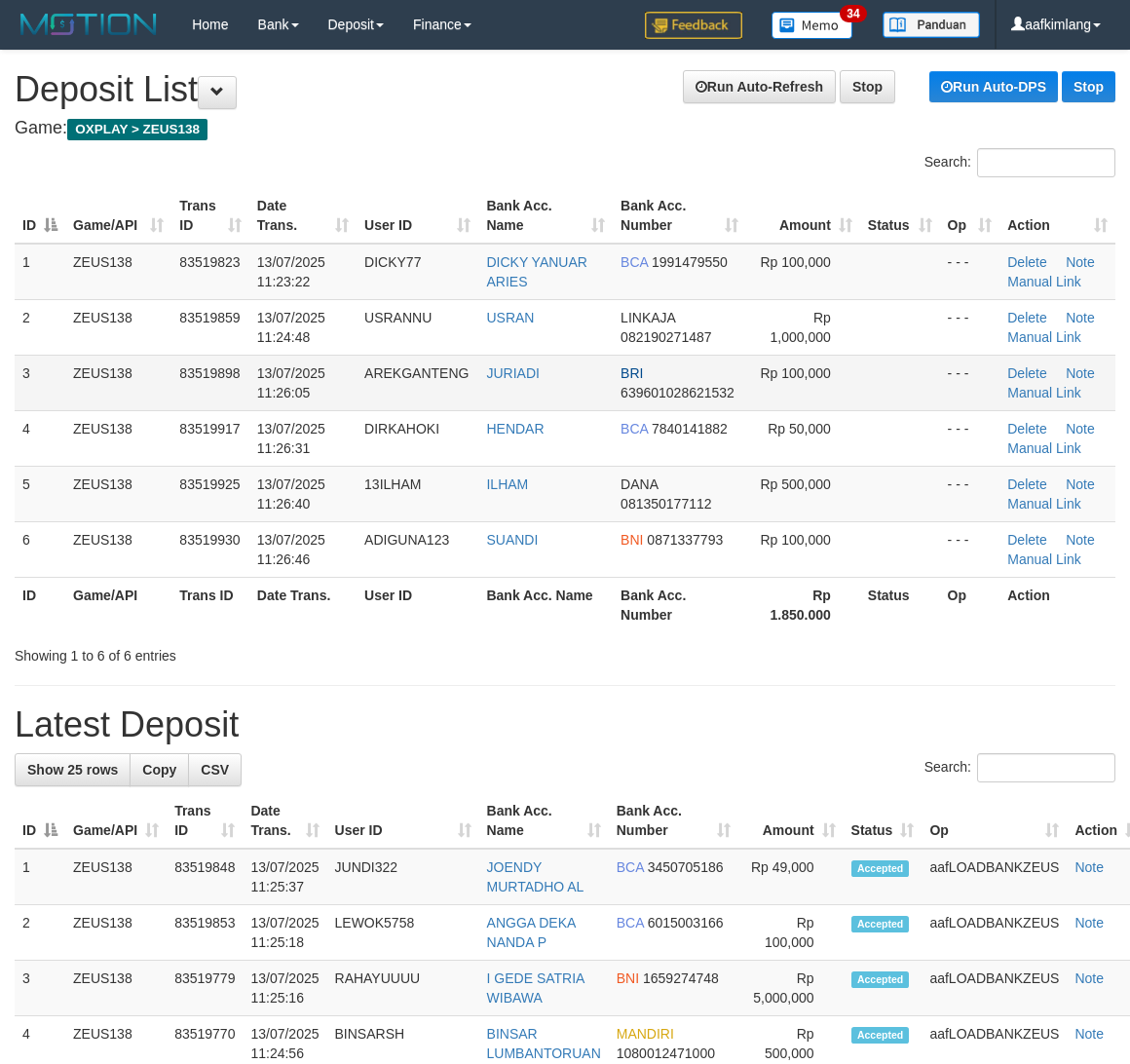 drag, startPoint x: 893, startPoint y: 351, endPoint x: 1043, endPoint y: 383, distance: 153.37536 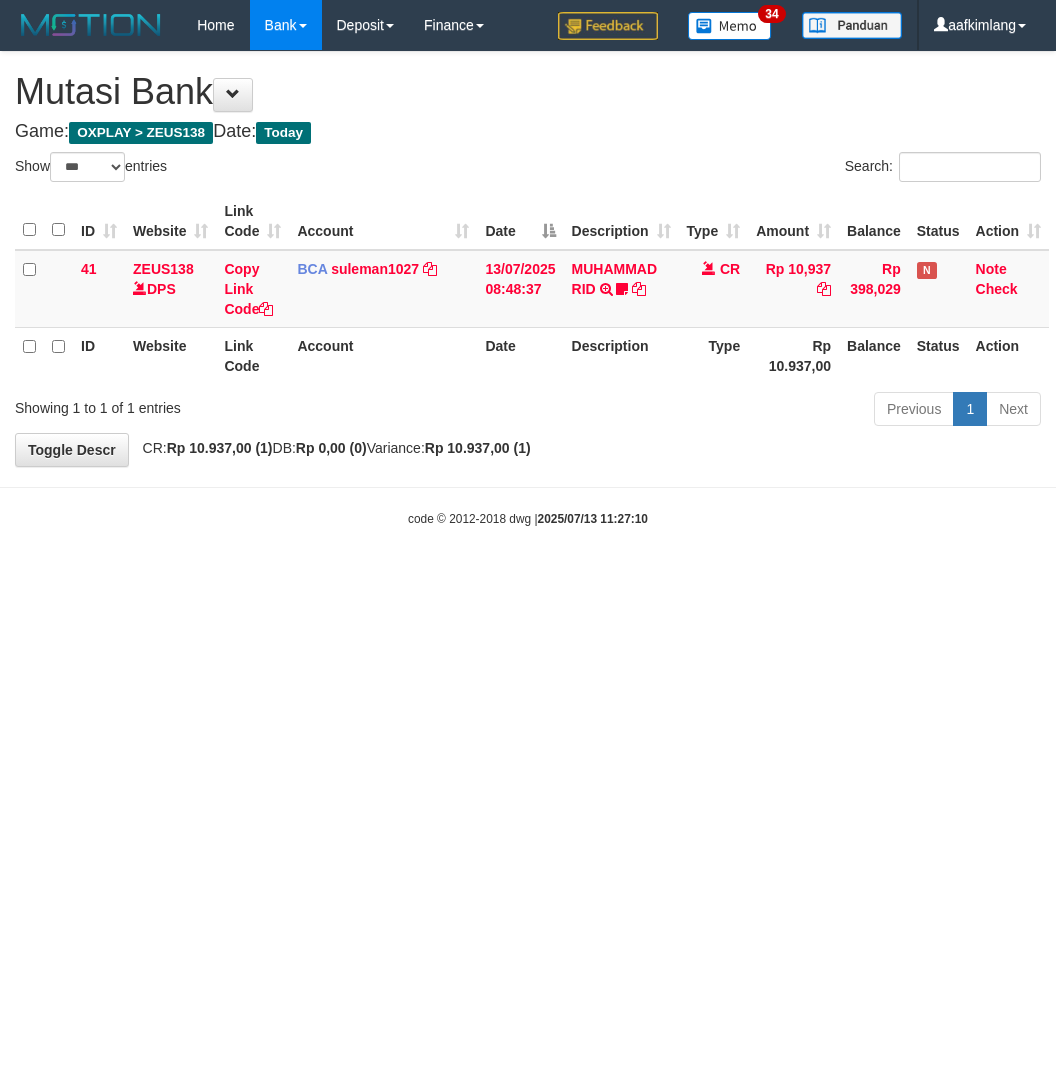 select on "***" 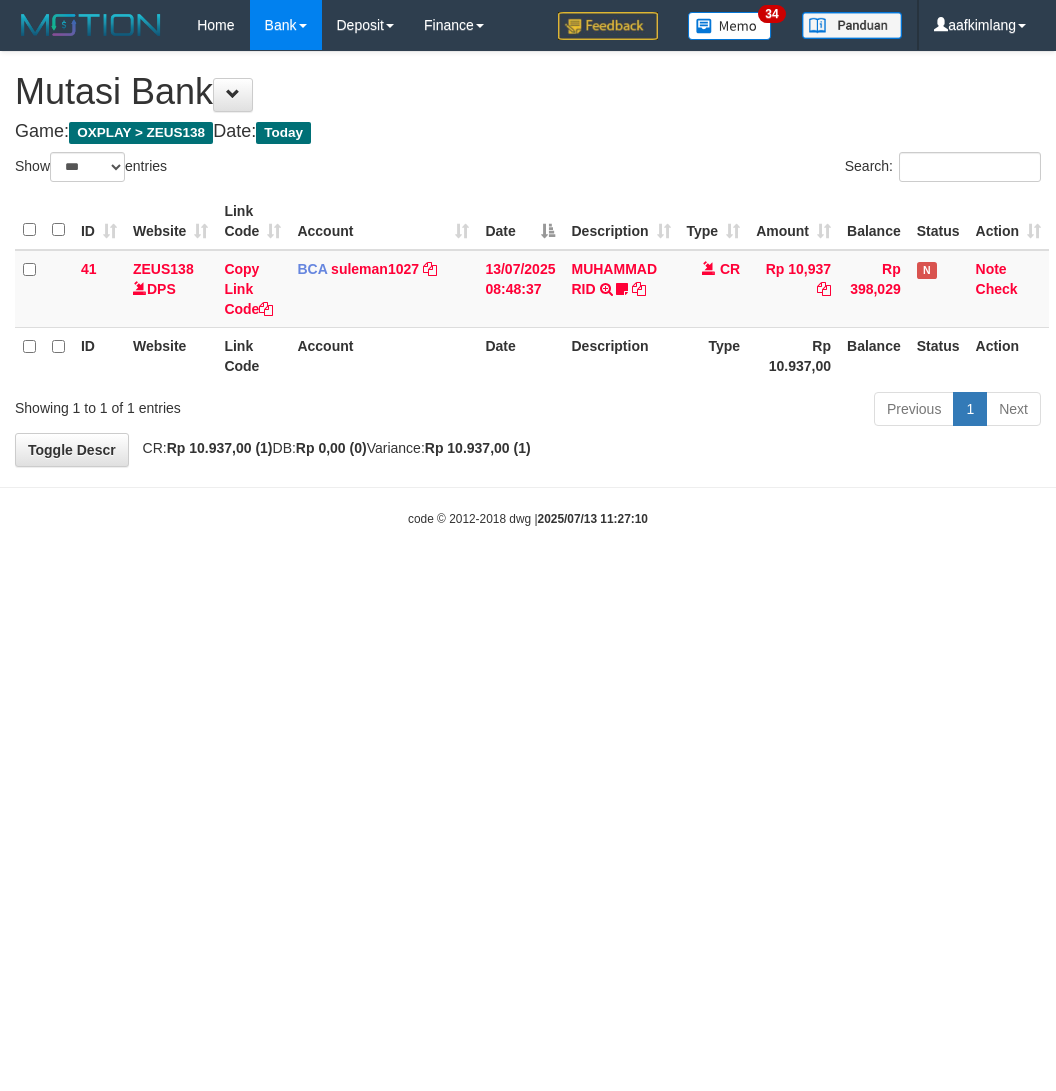 scroll, scrollTop: 0, scrollLeft: 0, axis: both 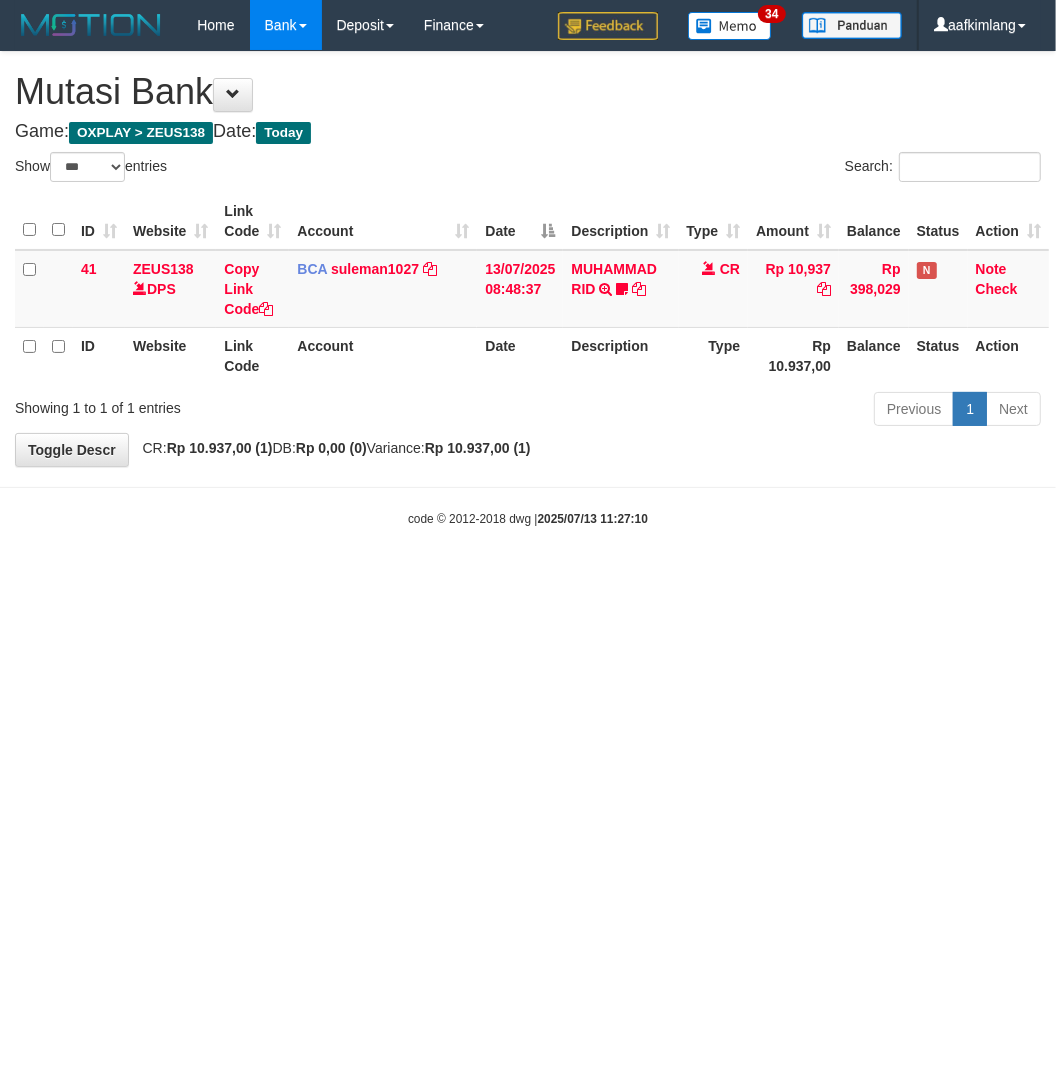 drag, startPoint x: 222, startPoint y: 681, endPoint x: 197, endPoint y: 683, distance: 25.079872 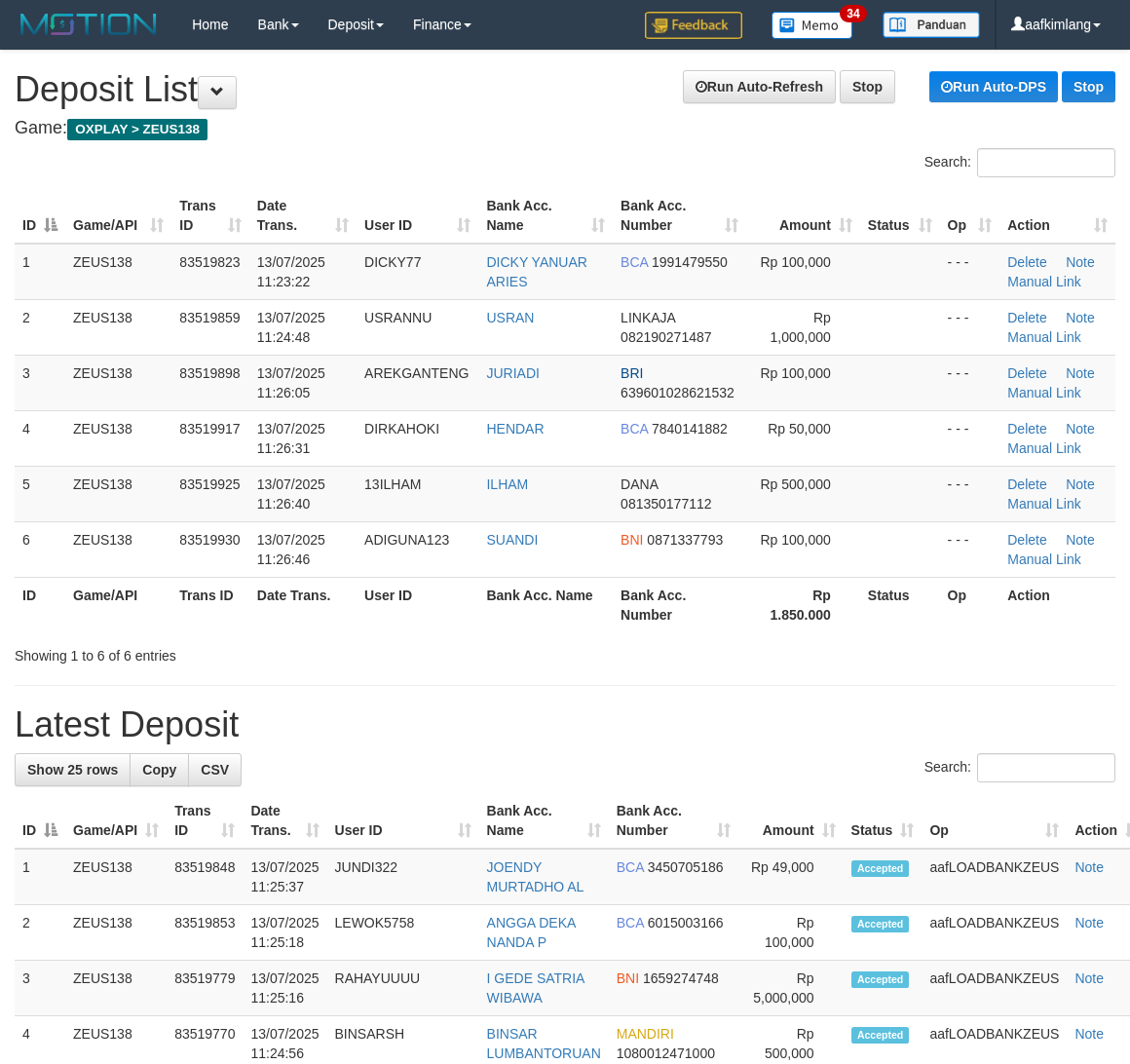 scroll, scrollTop: 0, scrollLeft: 0, axis: both 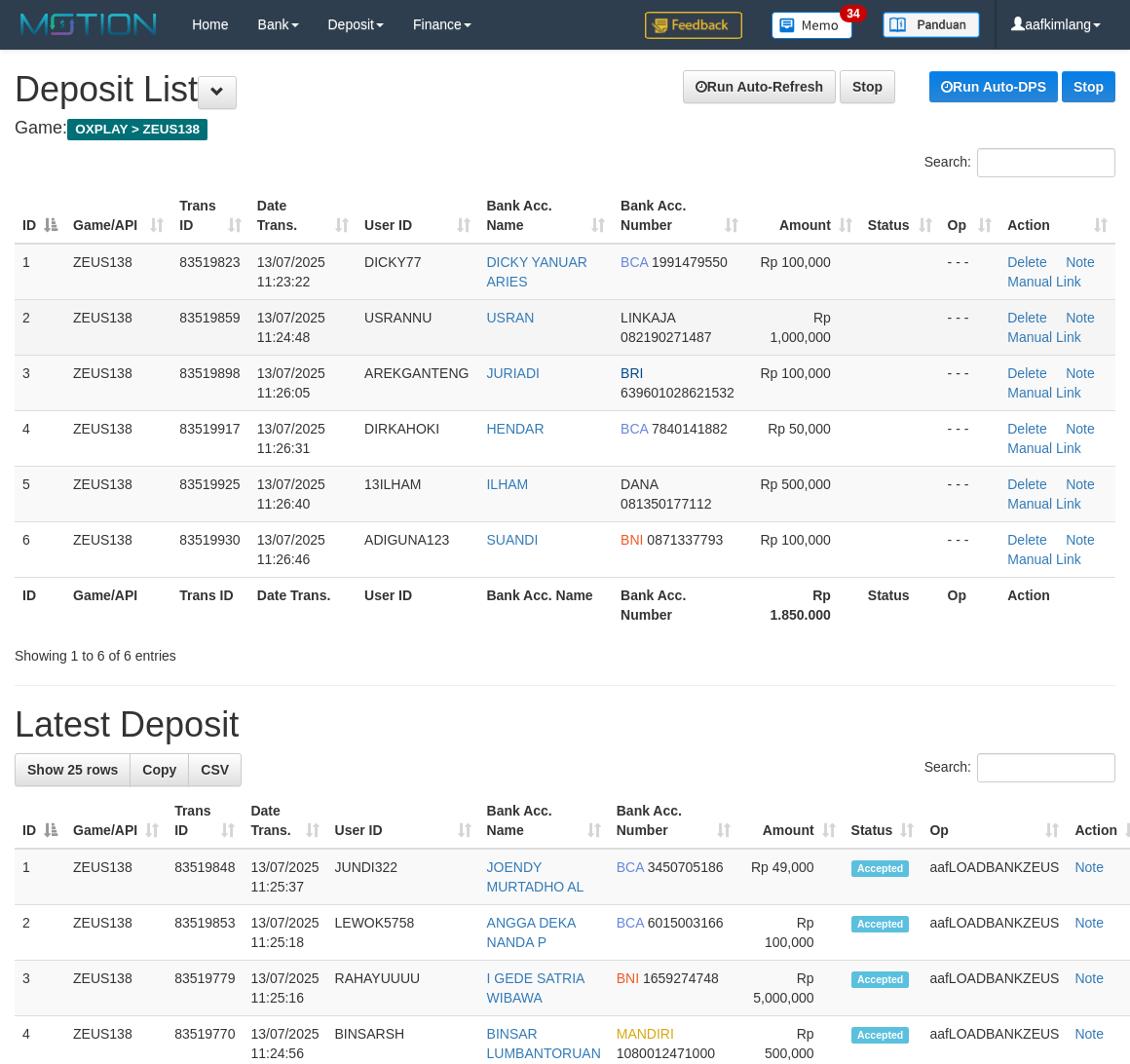 click at bounding box center (900, 326) 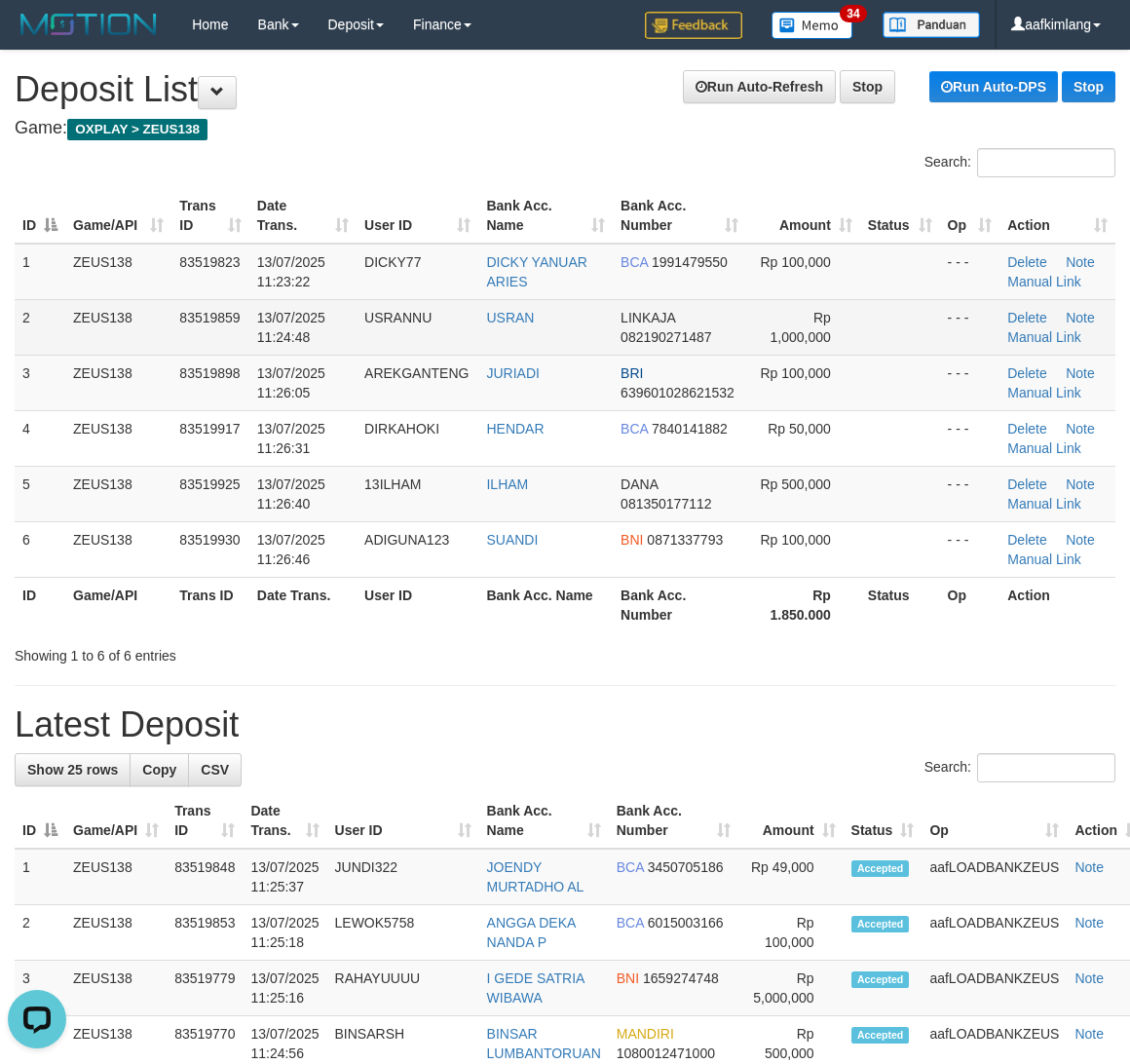 scroll, scrollTop: 0, scrollLeft: 0, axis: both 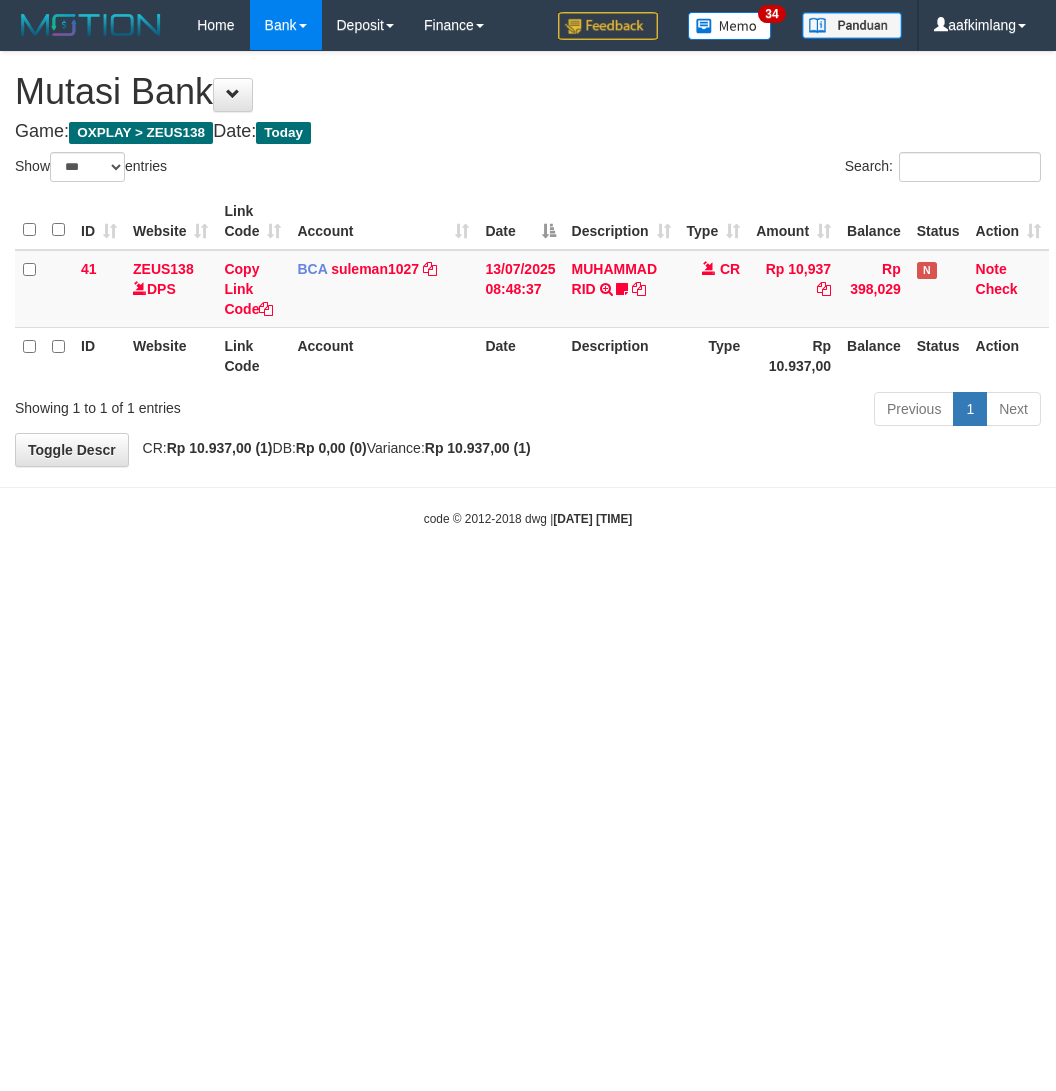 select on "***" 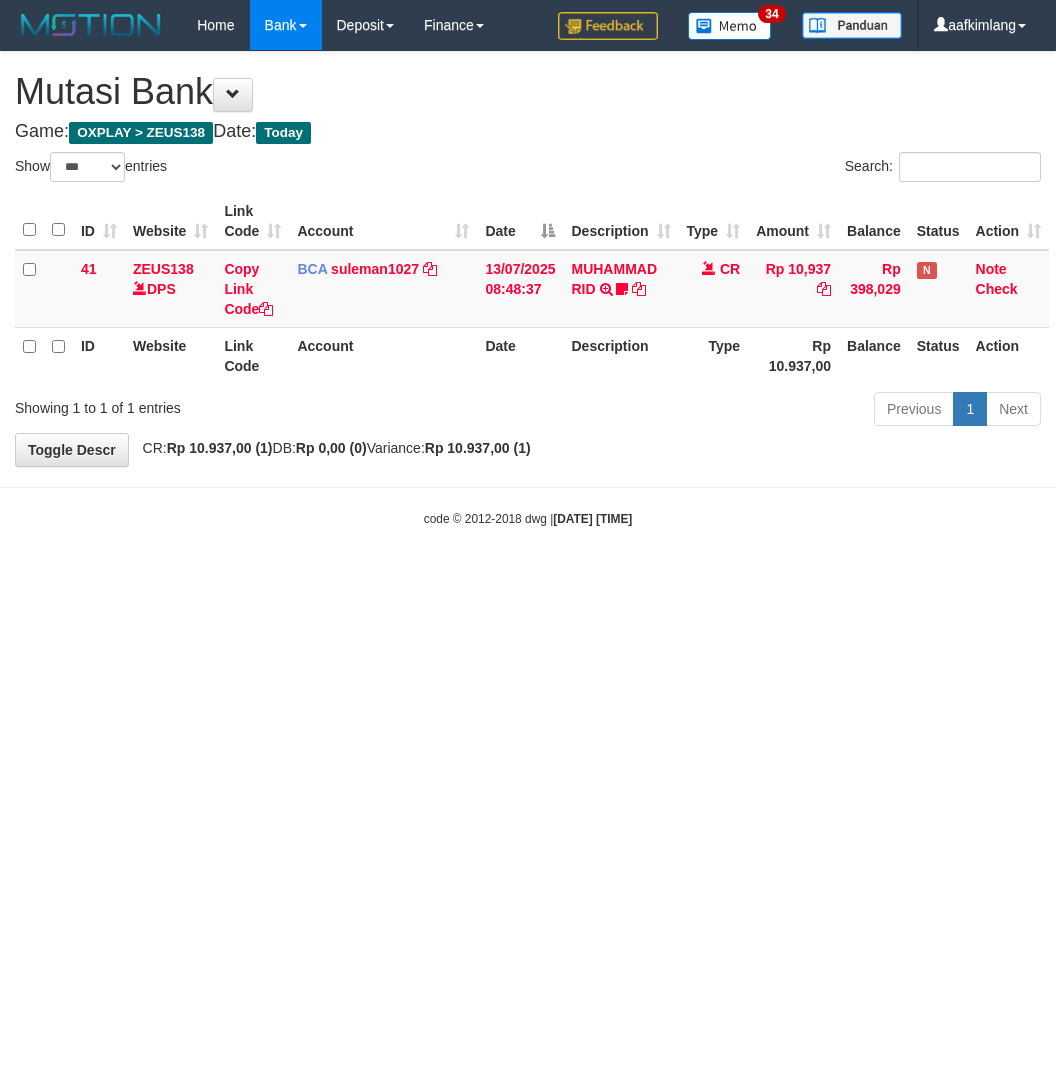 scroll, scrollTop: 0, scrollLeft: 0, axis: both 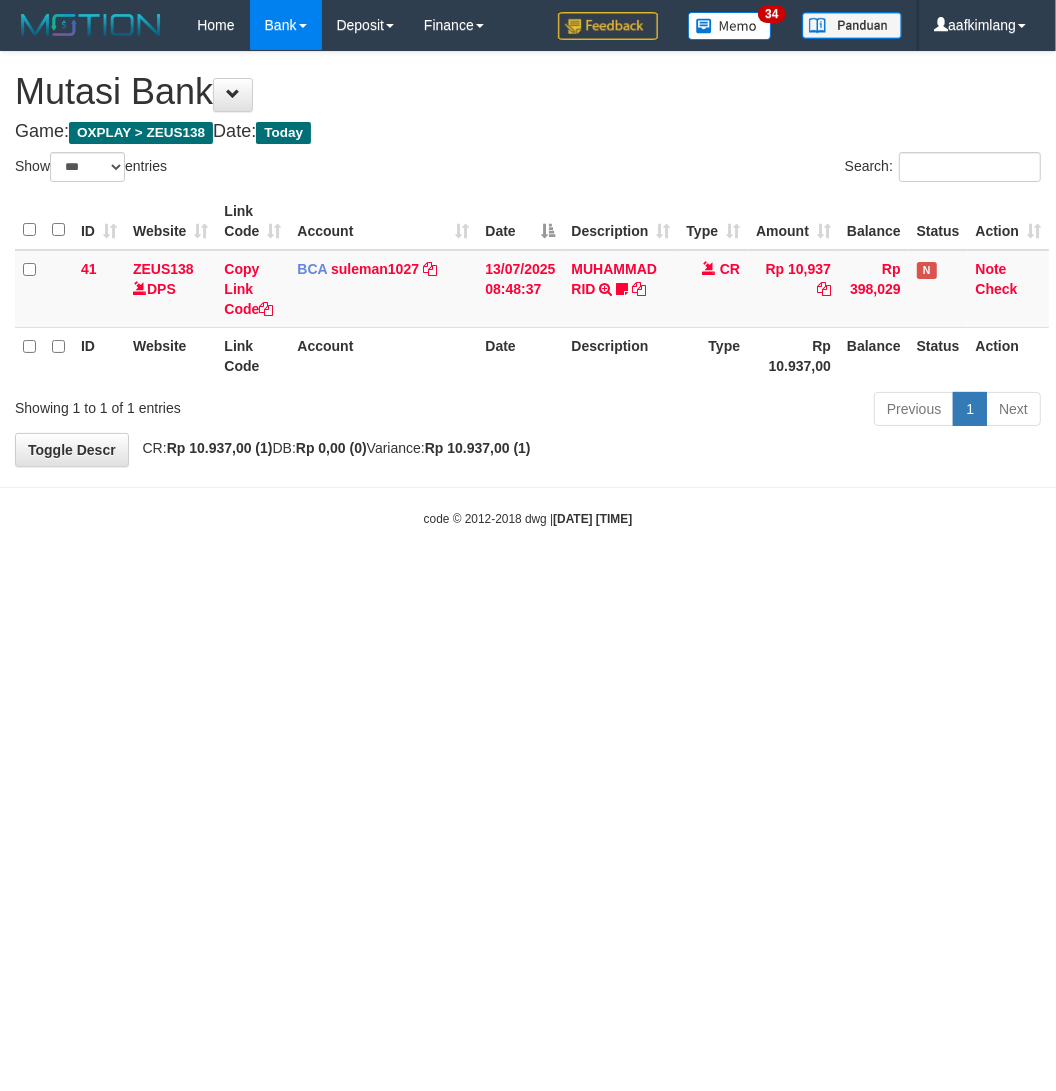 drag, startPoint x: 158, startPoint y: 648, endPoint x: 55, endPoint y: 611, distance: 109.444046 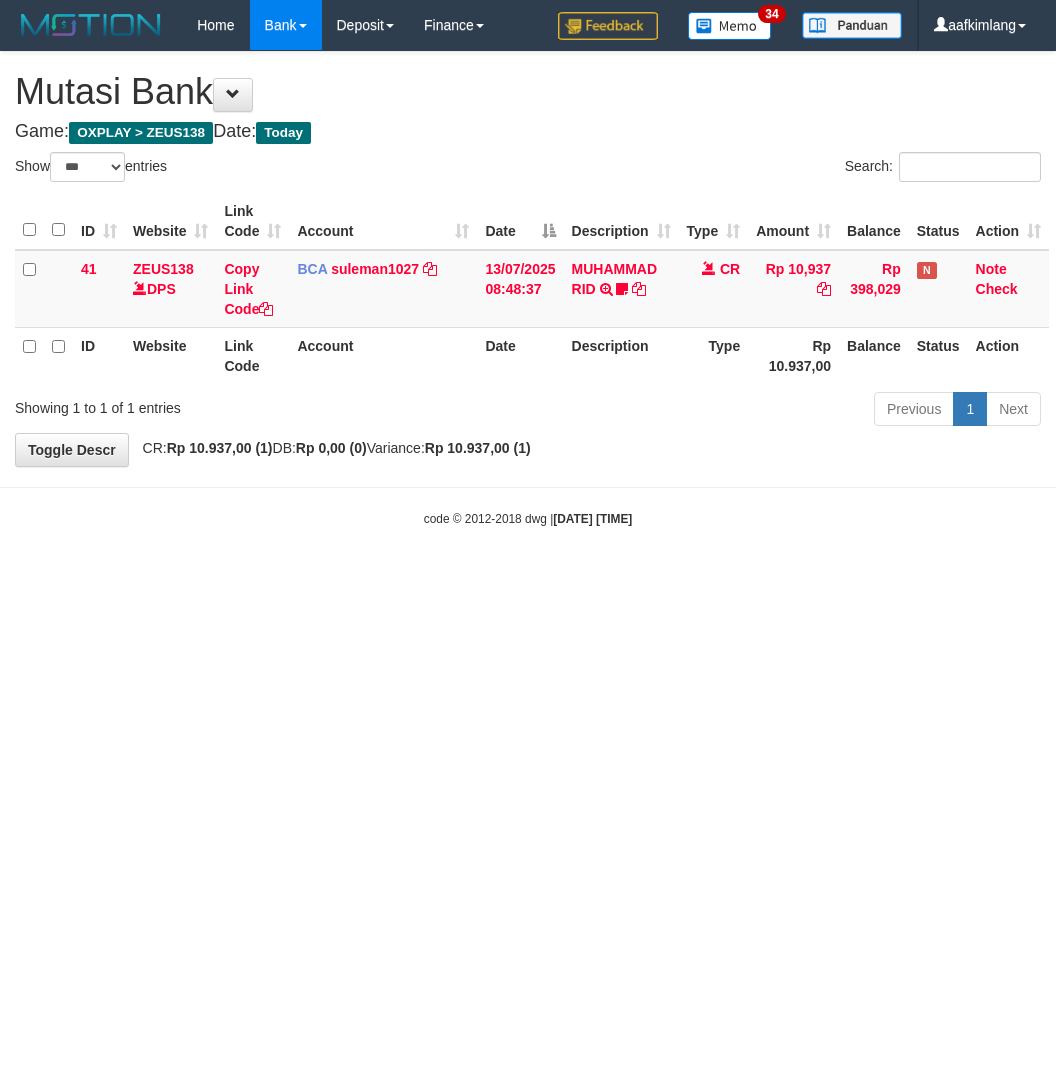 select on "***" 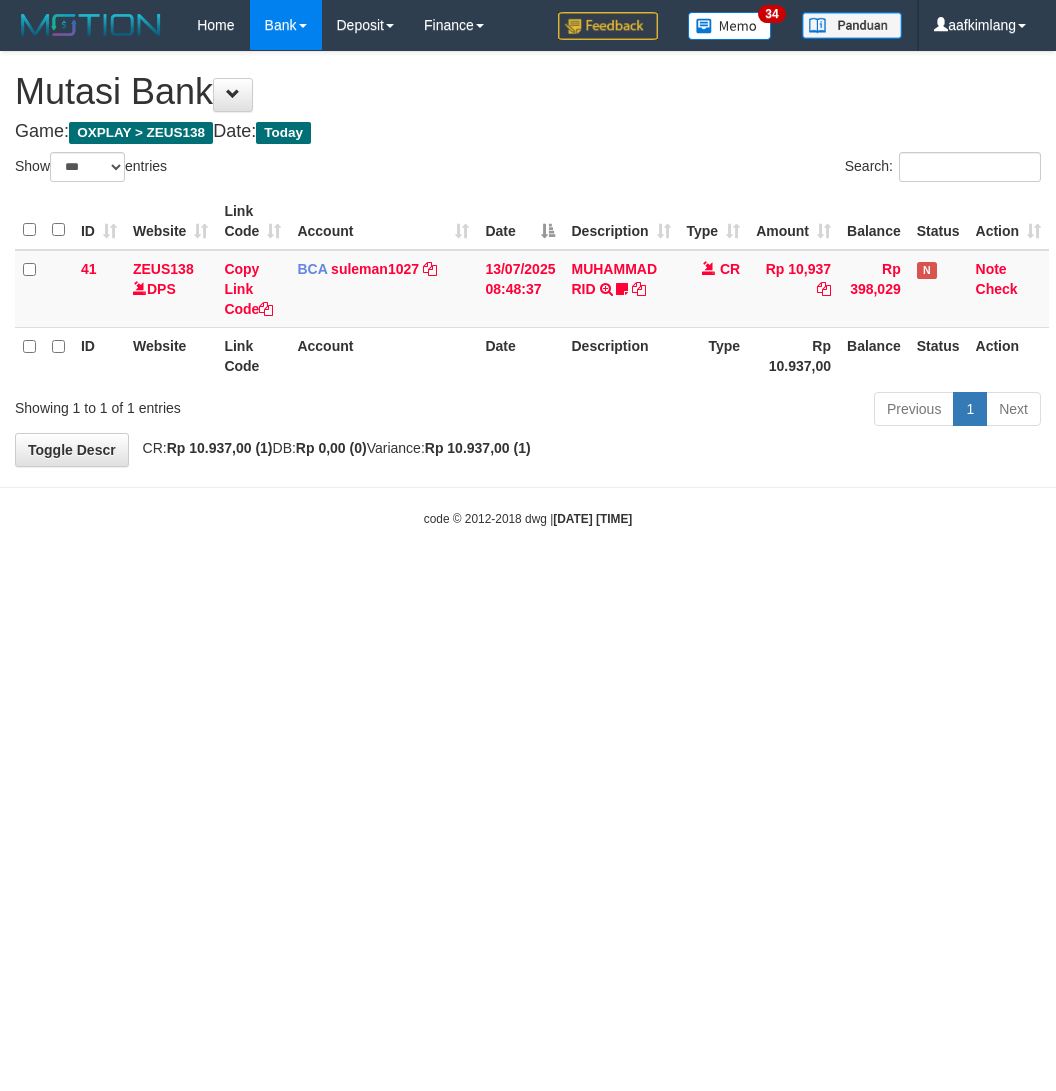 scroll, scrollTop: 0, scrollLeft: 0, axis: both 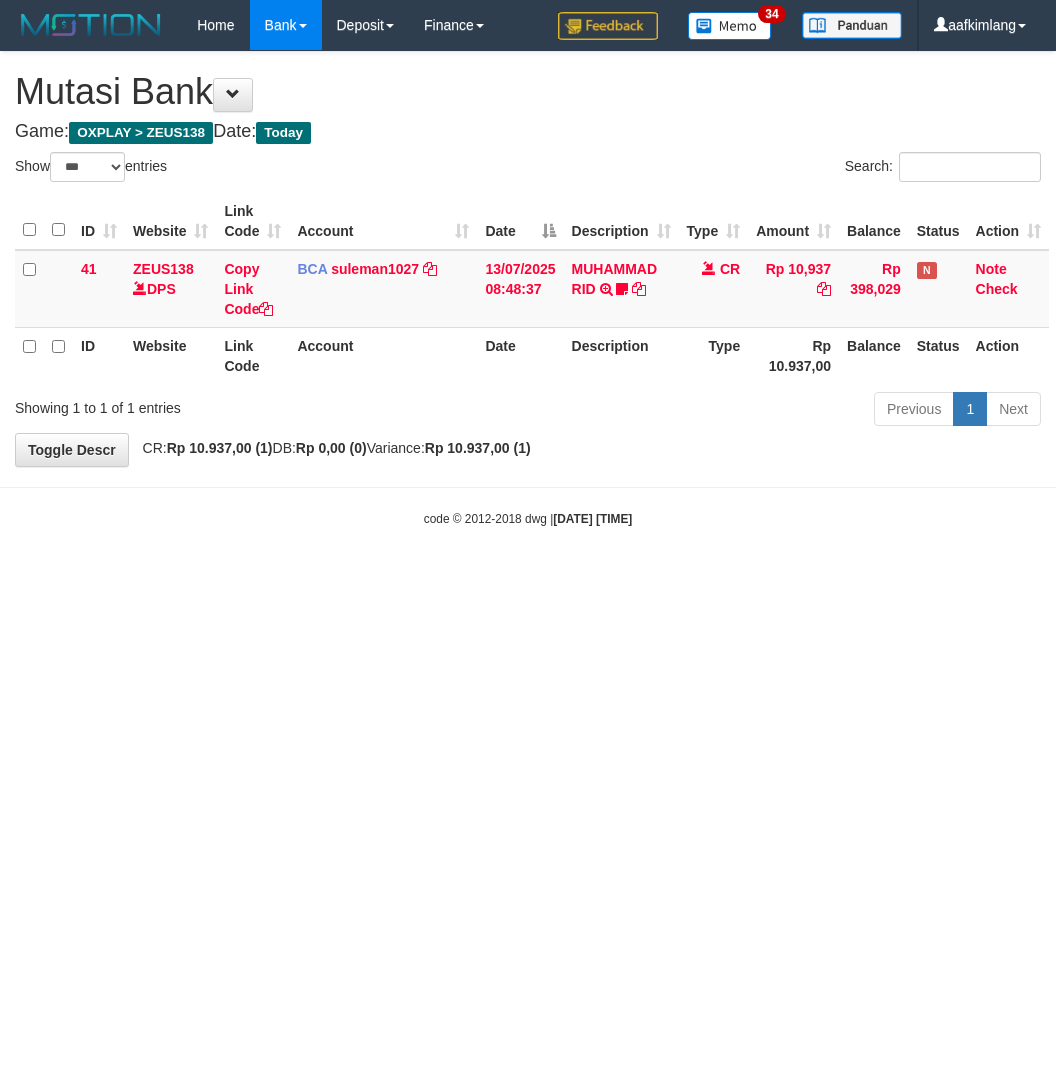 select on "***" 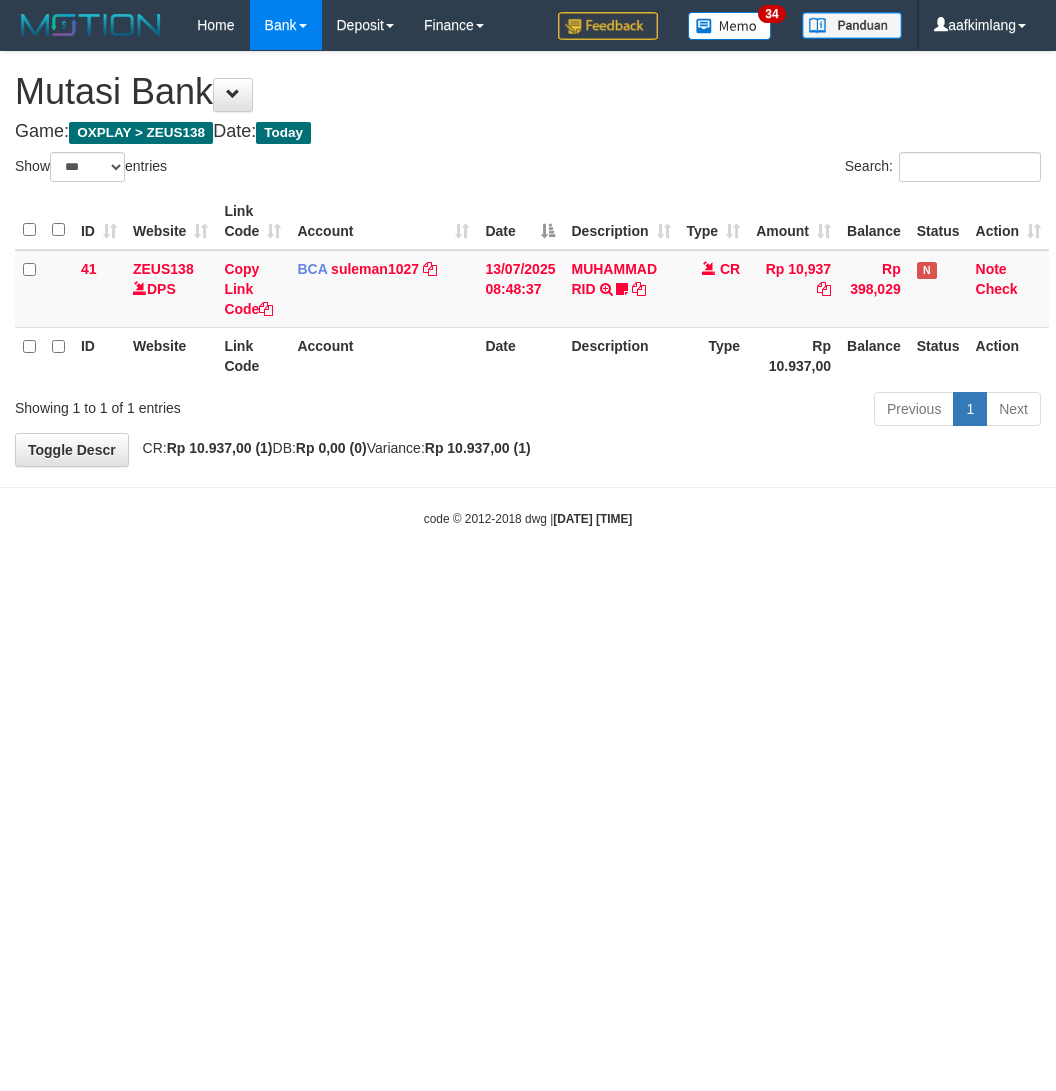 scroll, scrollTop: 0, scrollLeft: 0, axis: both 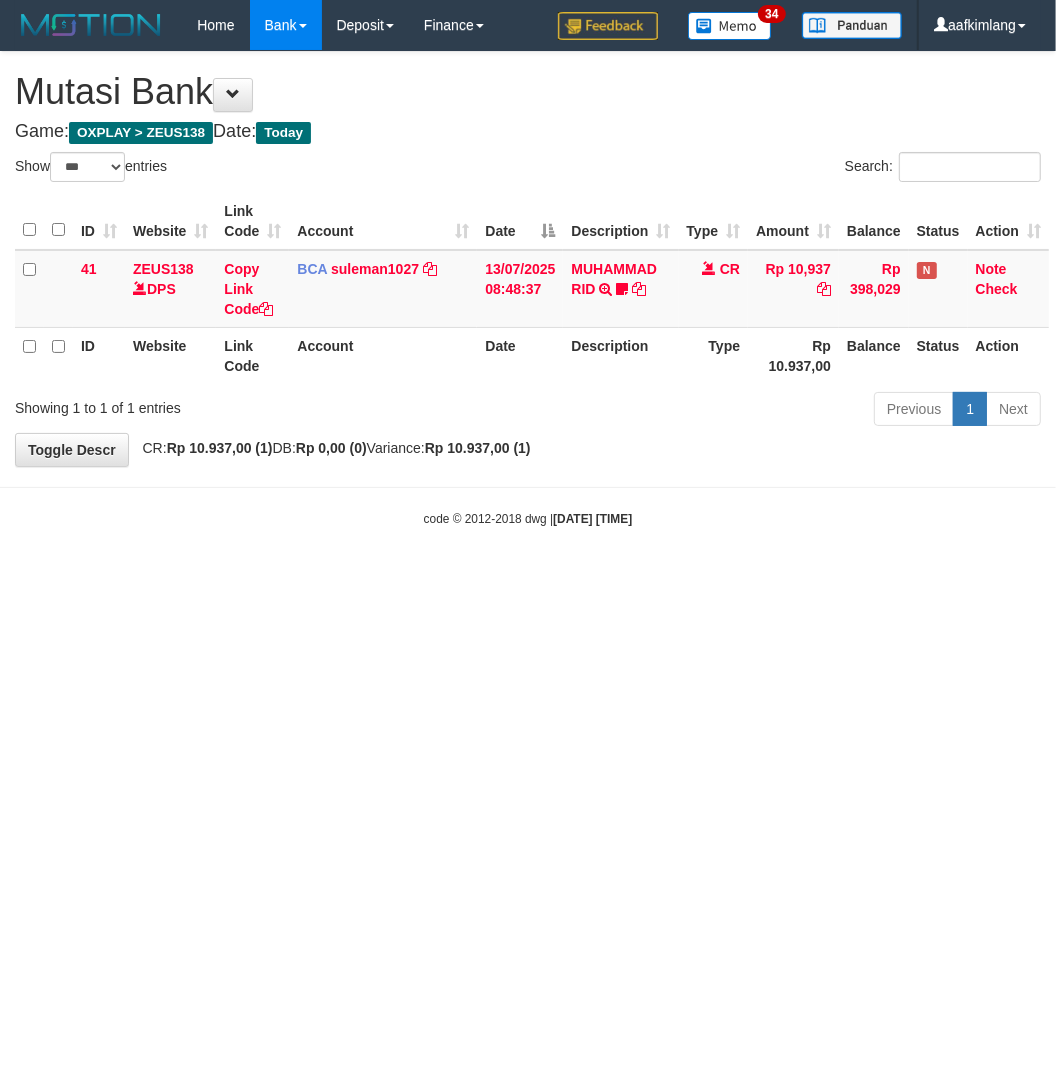 click on "Toggle navigation
Home
Bank
Account List
Mutasi Bank
Search
Note Mutasi
Deposit
DPS Fetch
DPS List
History
Note DPS
Finance
Financial Data
aafkimlang
My Profile
Log Out
34" at bounding box center [528, 289] 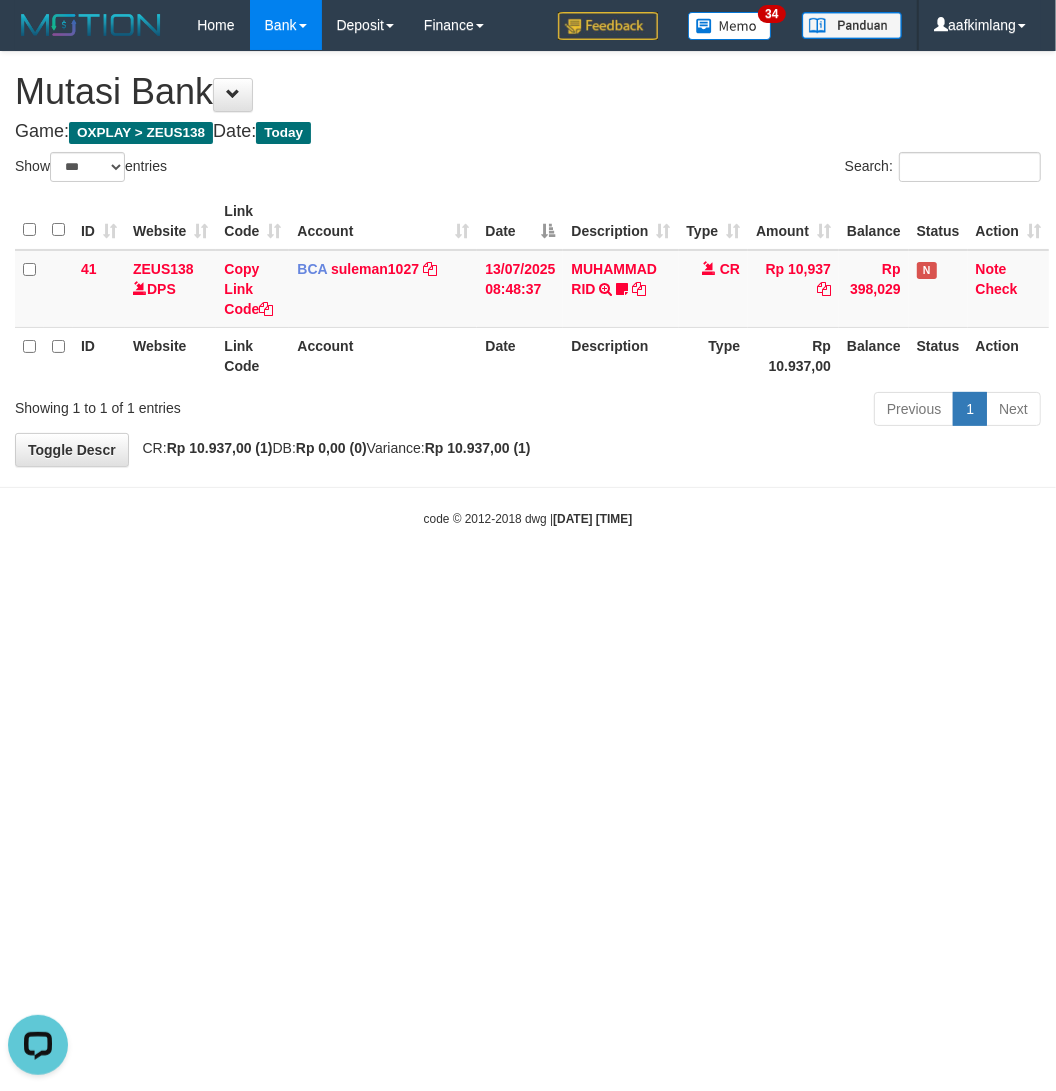 scroll, scrollTop: 0, scrollLeft: 0, axis: both 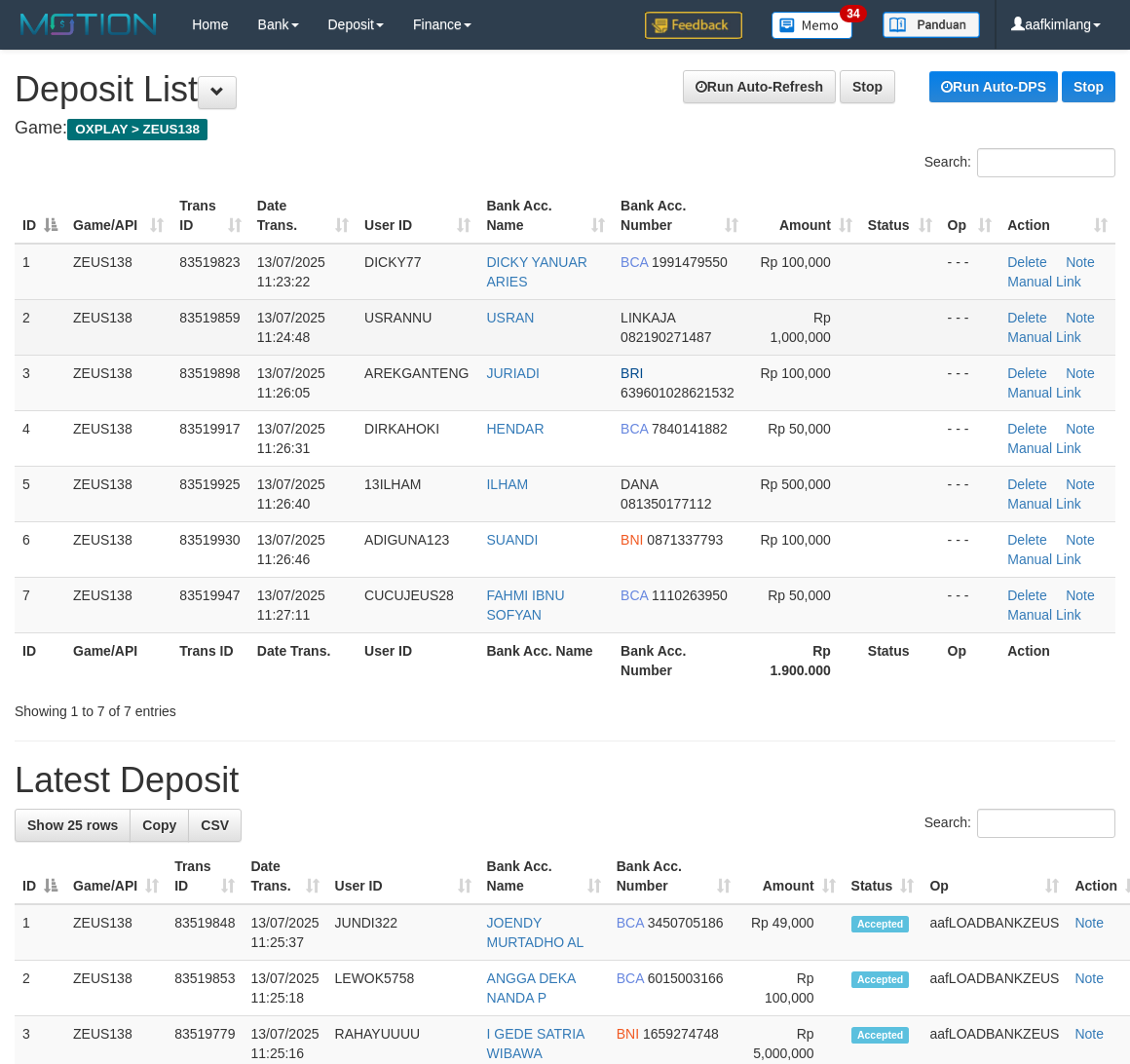 drag, startPoint x: 898, startPoint y: 334, endPoint x: 888, endPoint y: 332, distance: 10.198039 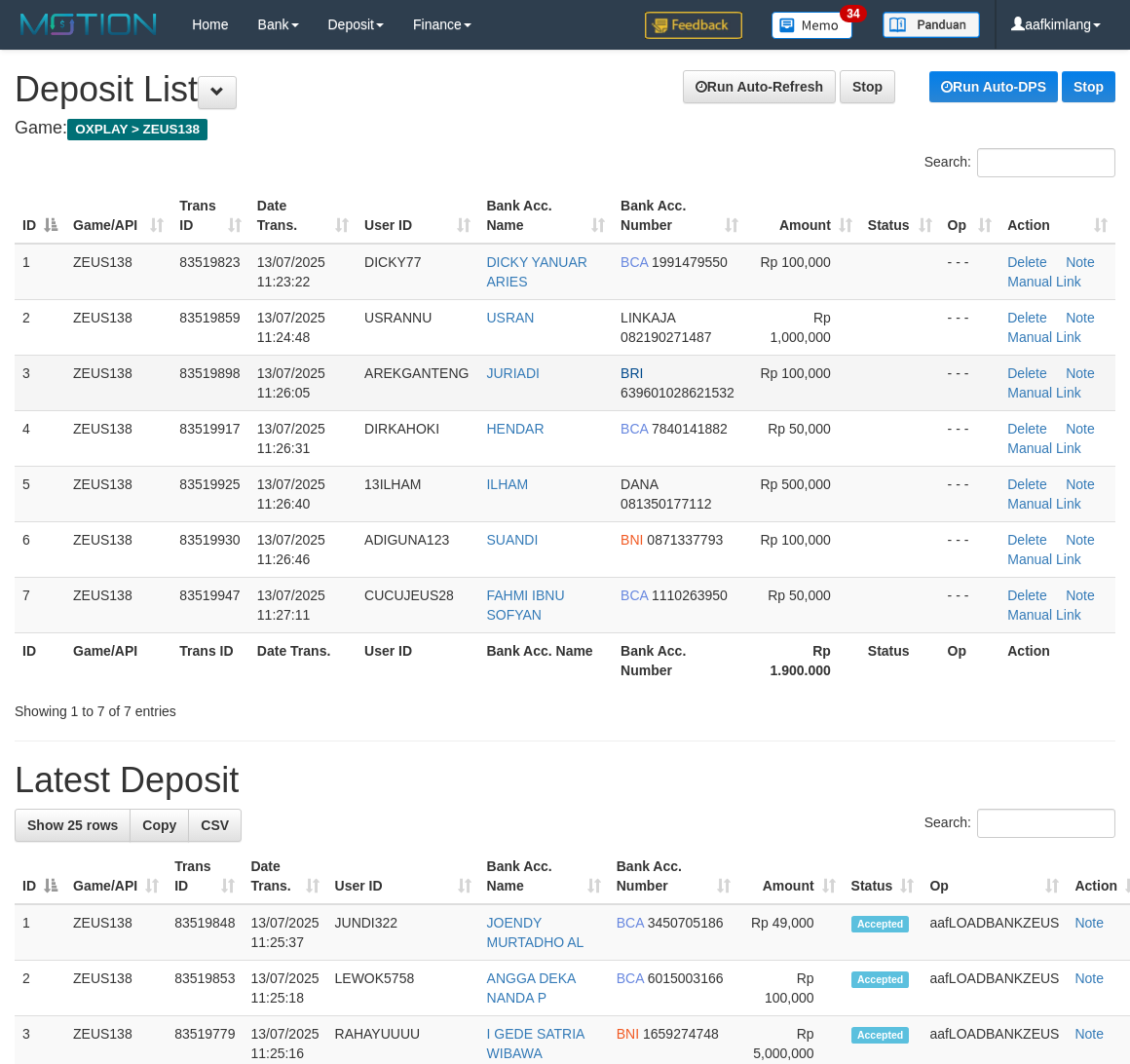 drag, startPoint x: 893, startPoint y: 337, endPoint x: 1078, endPoint y: 406, distance: 197.44873 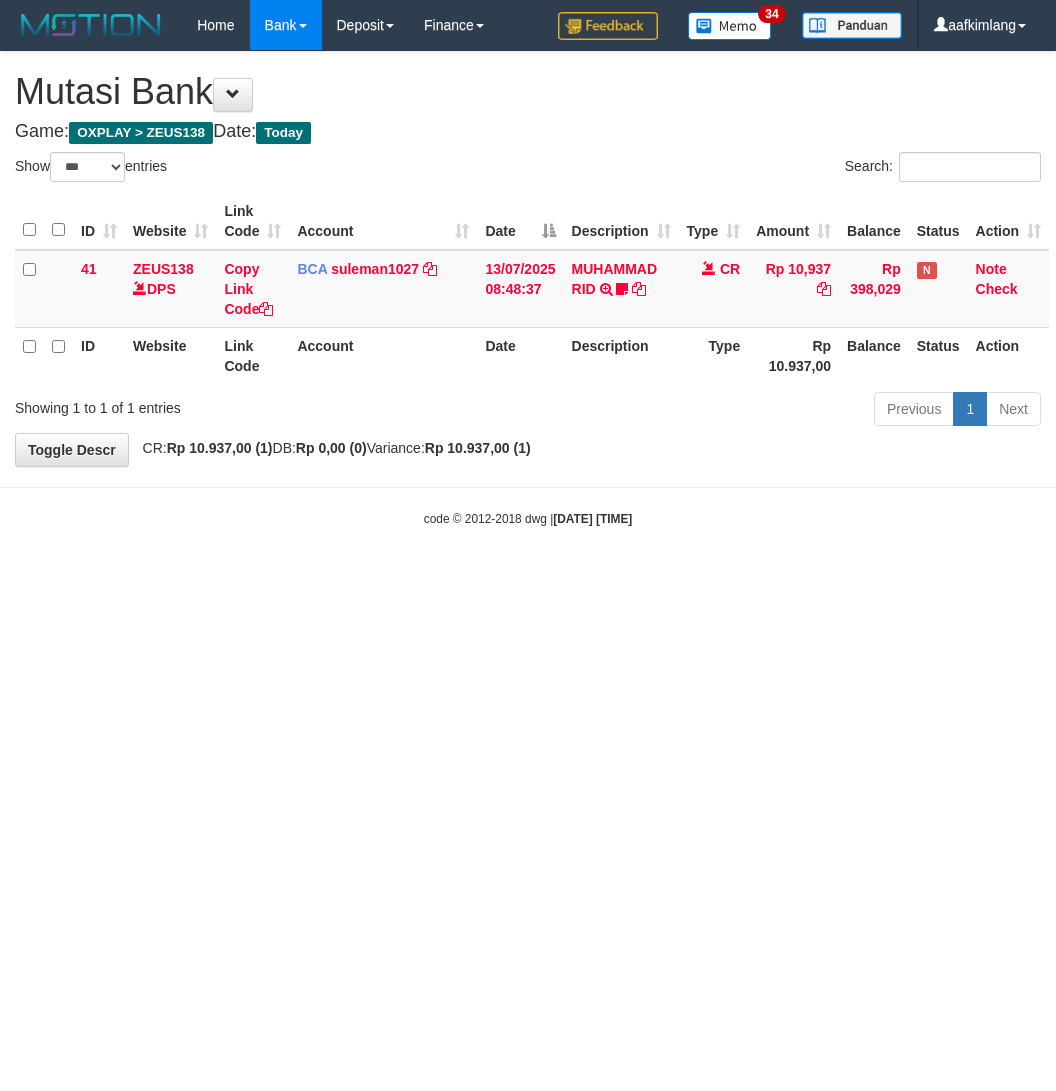 select on "***" 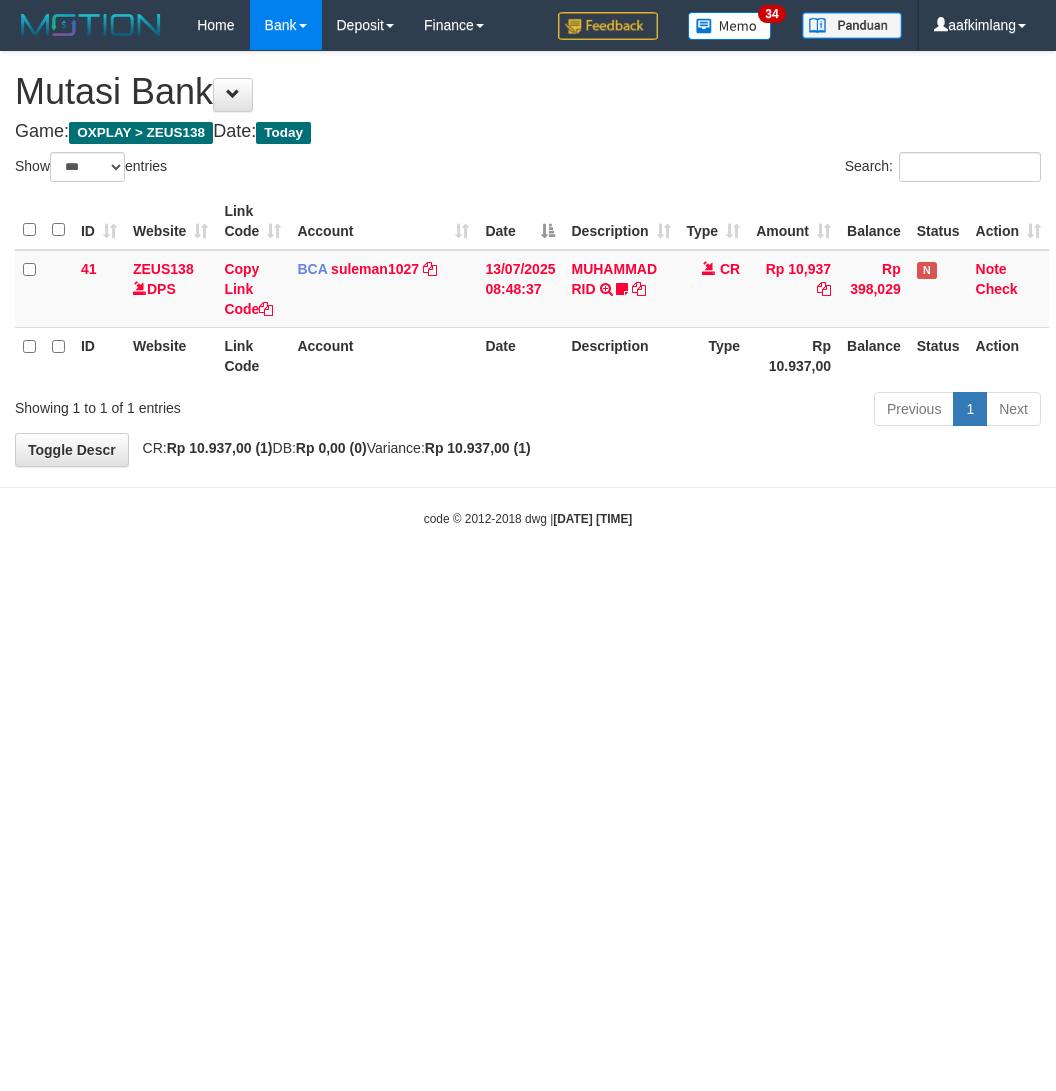 scroll, scrollTop: 0, scrollLeft: 0, axis: both 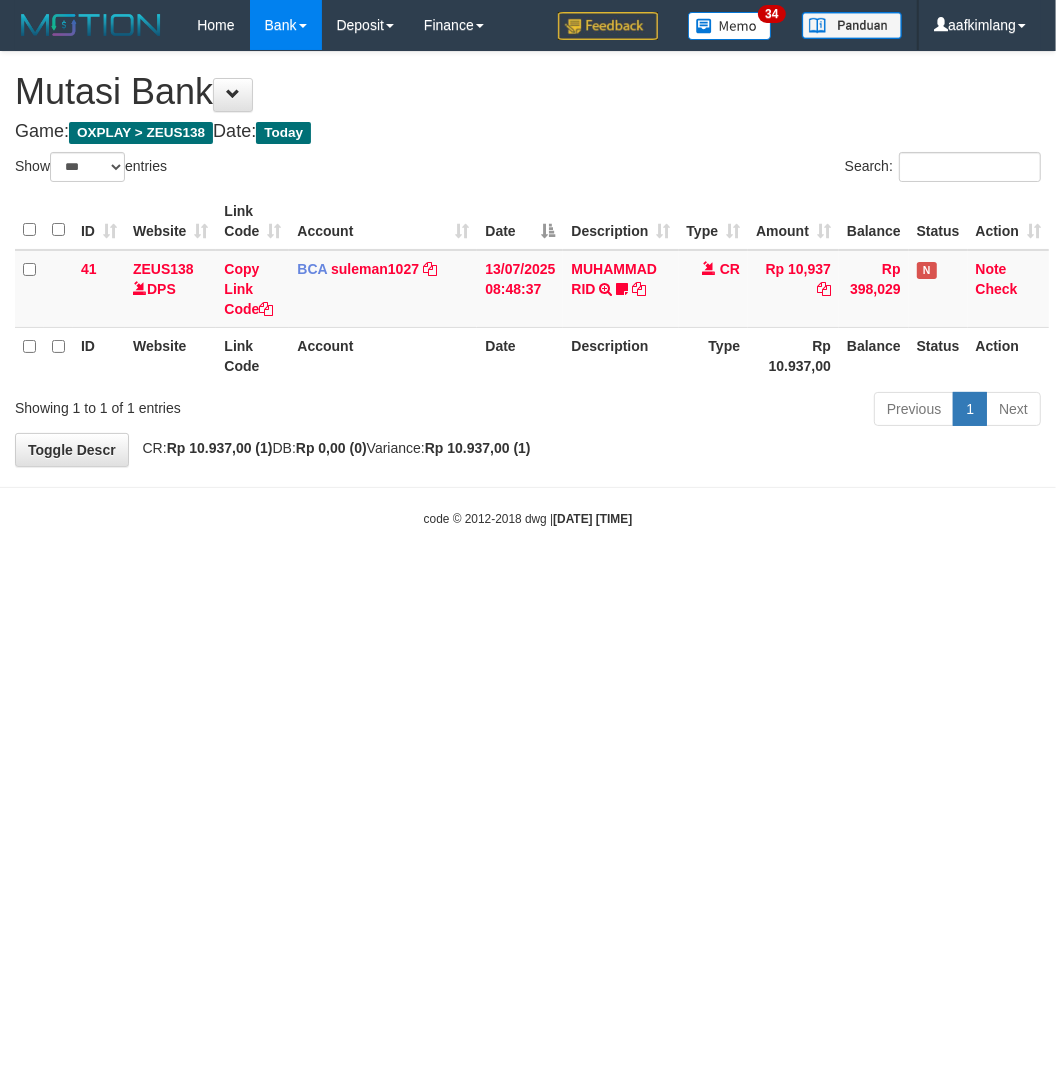 drag, startPoint x: 246, startPoint y: 641, endPoint x: 198, endPoint y: 616, distance: 54.120235 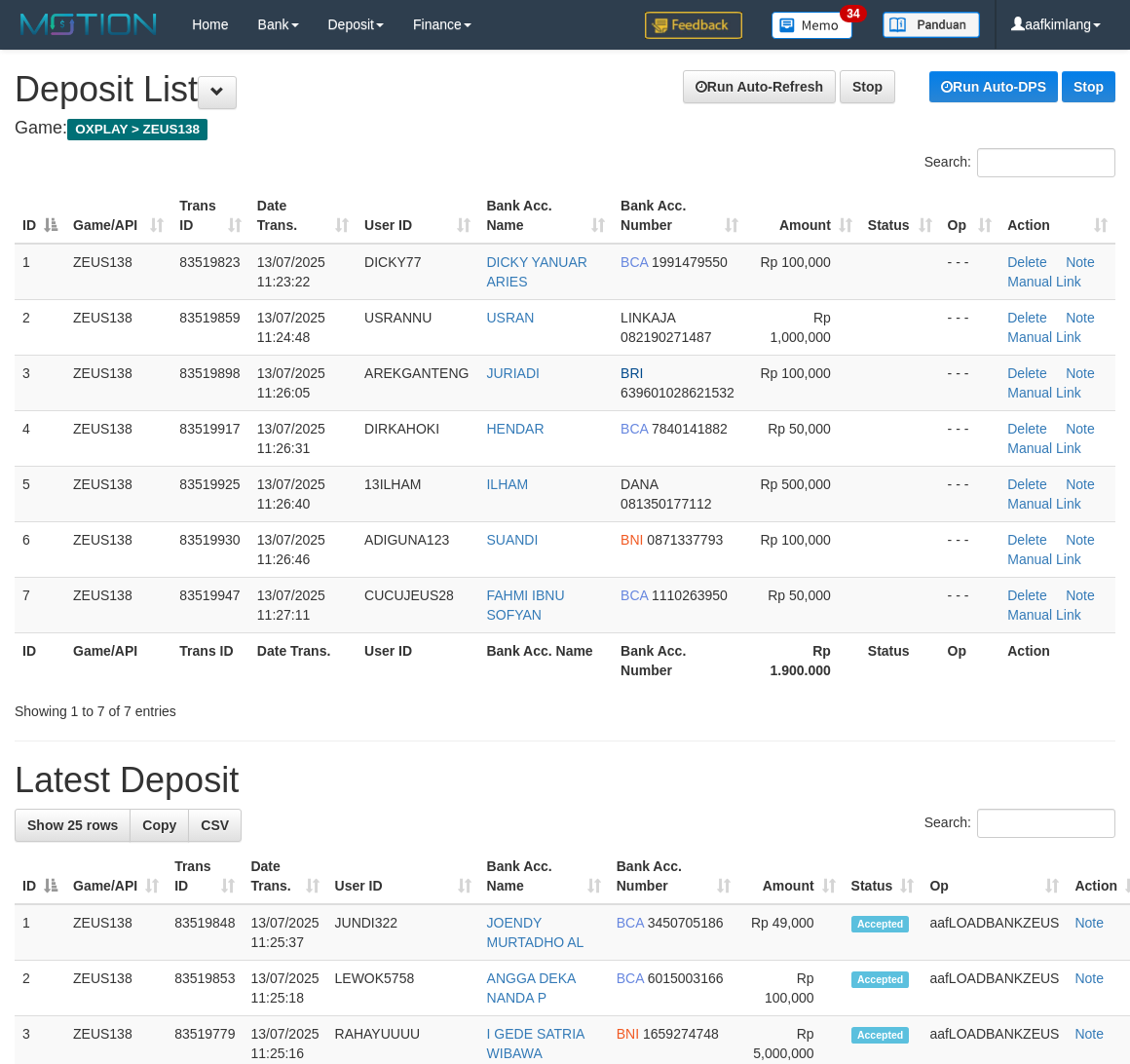 scroll, scrollTop: 0, scrollLeft: 0, axis: both 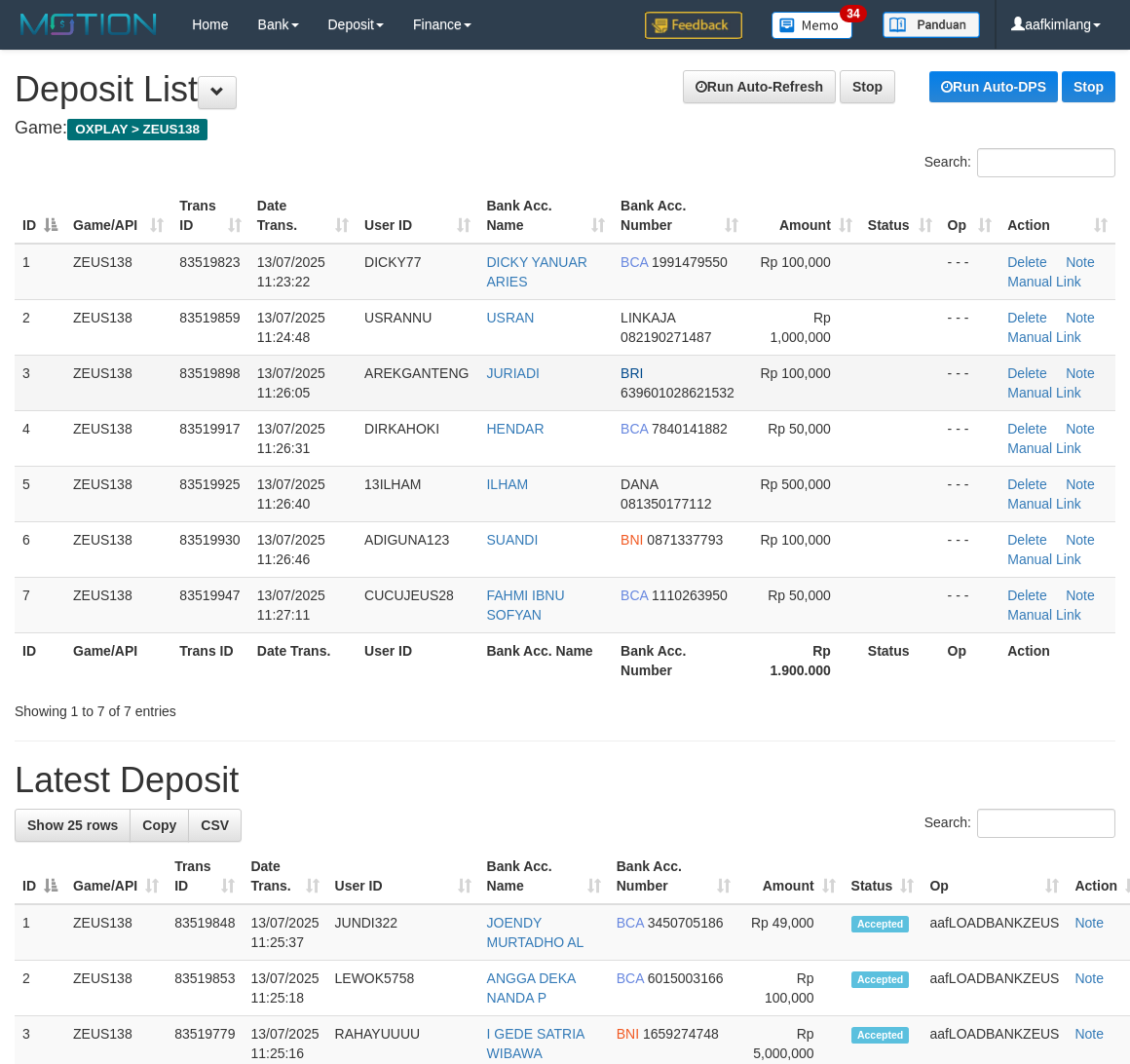 drag, startPoint x: 879, startPoint y: 357, endPoint x: 854, endPoint y: 372, distance: 29.154759 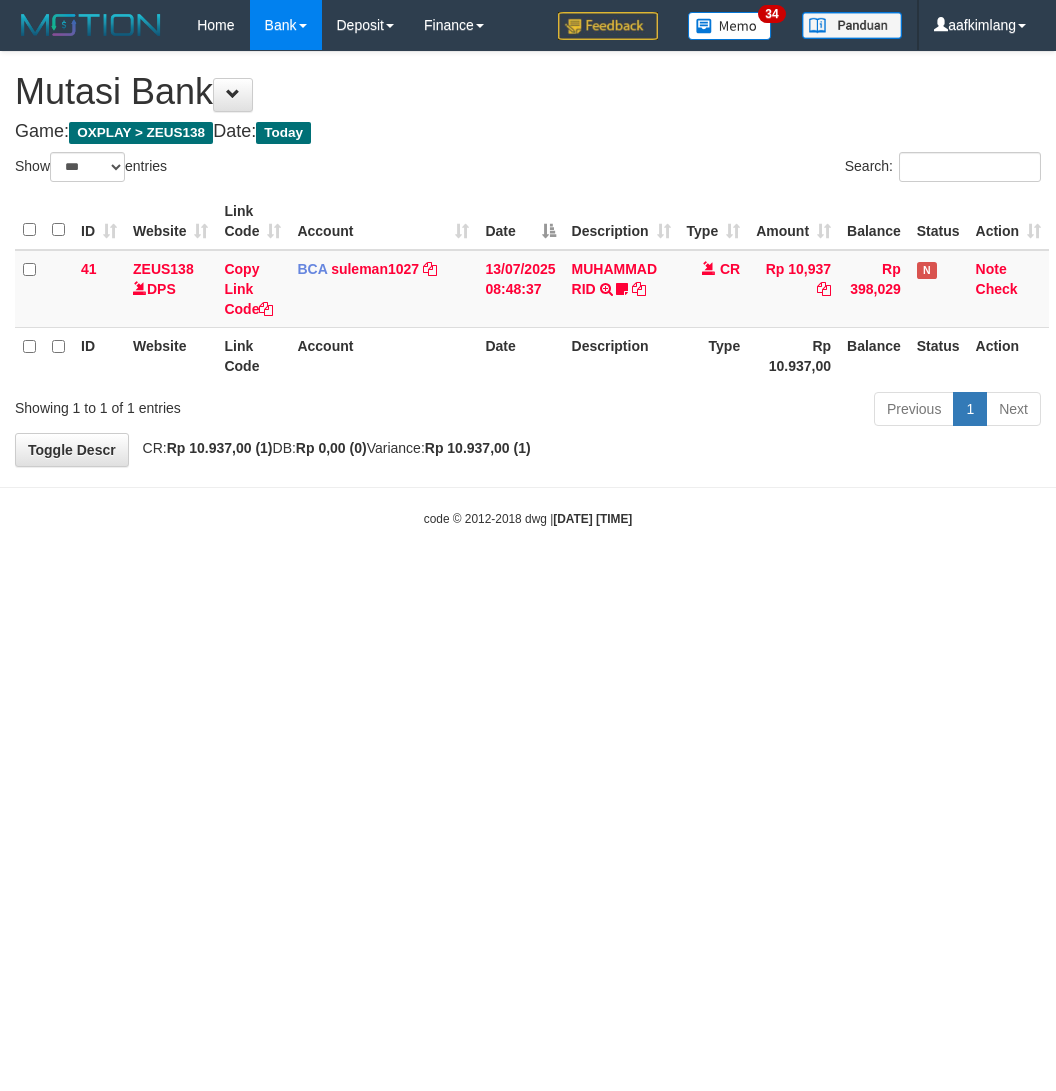 select on "***" 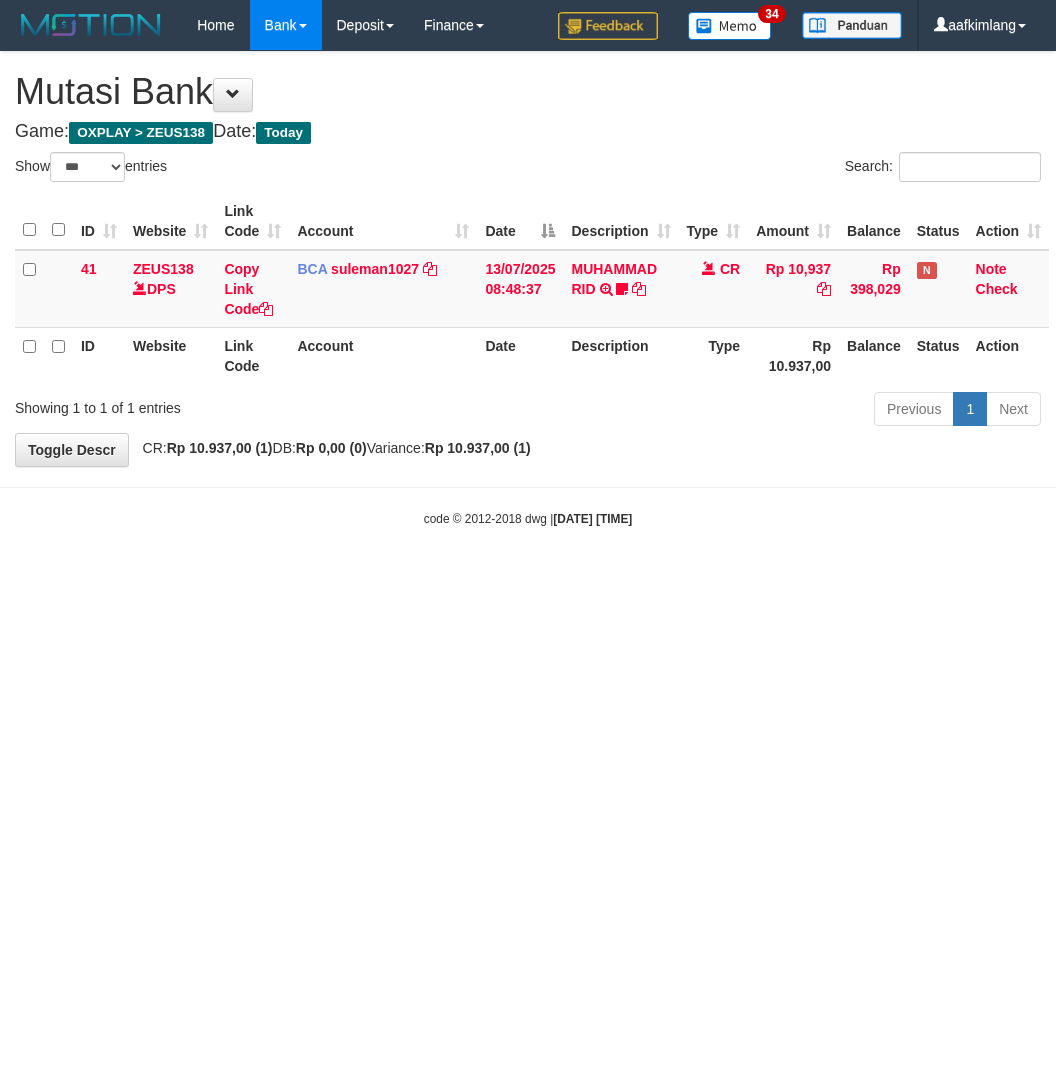 scroll, scrollTop: 0, scrollLeft: 0, axis: both 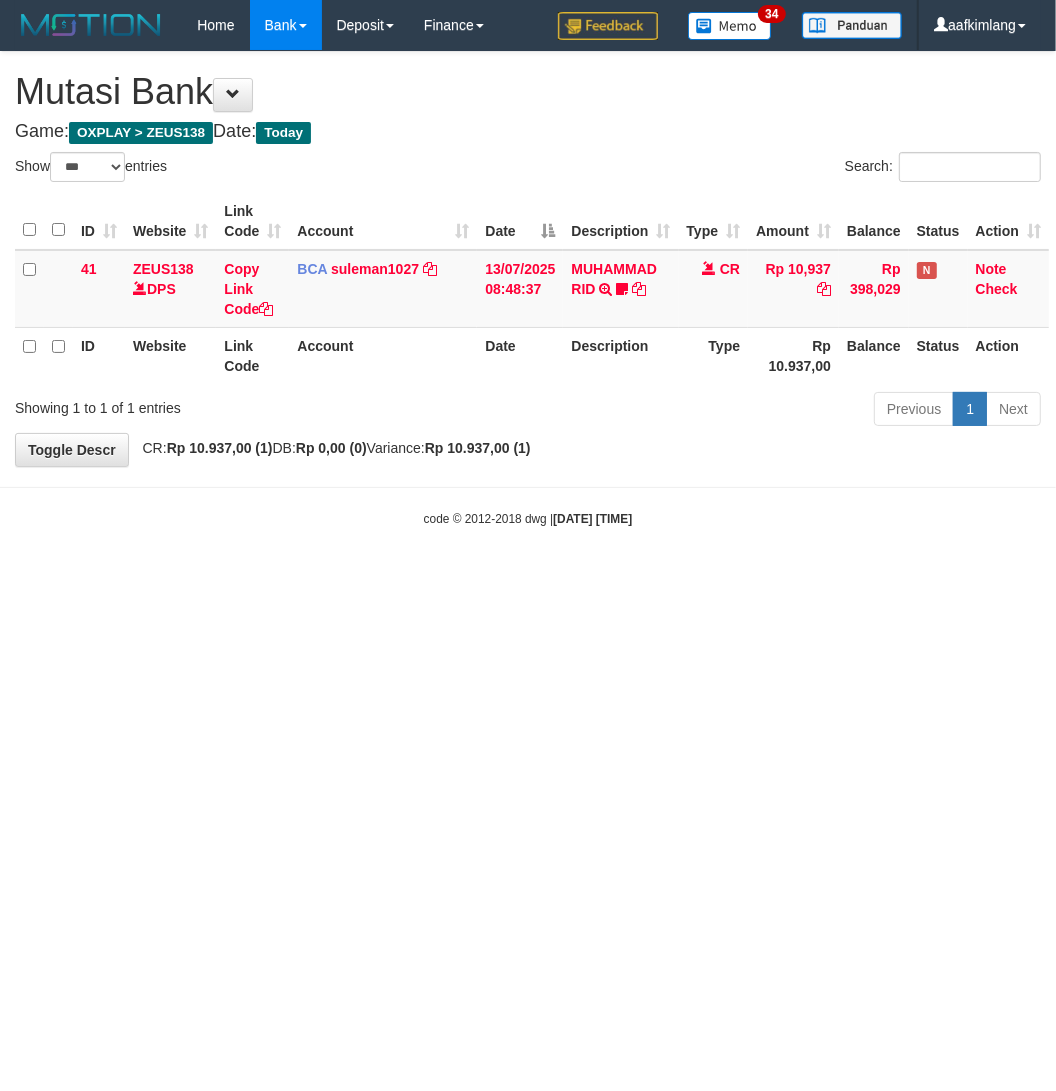 drag, startPoint x: 198, startPoint y: 635, endPoint x: 178, endPoint y: 623, distance: 23.323807 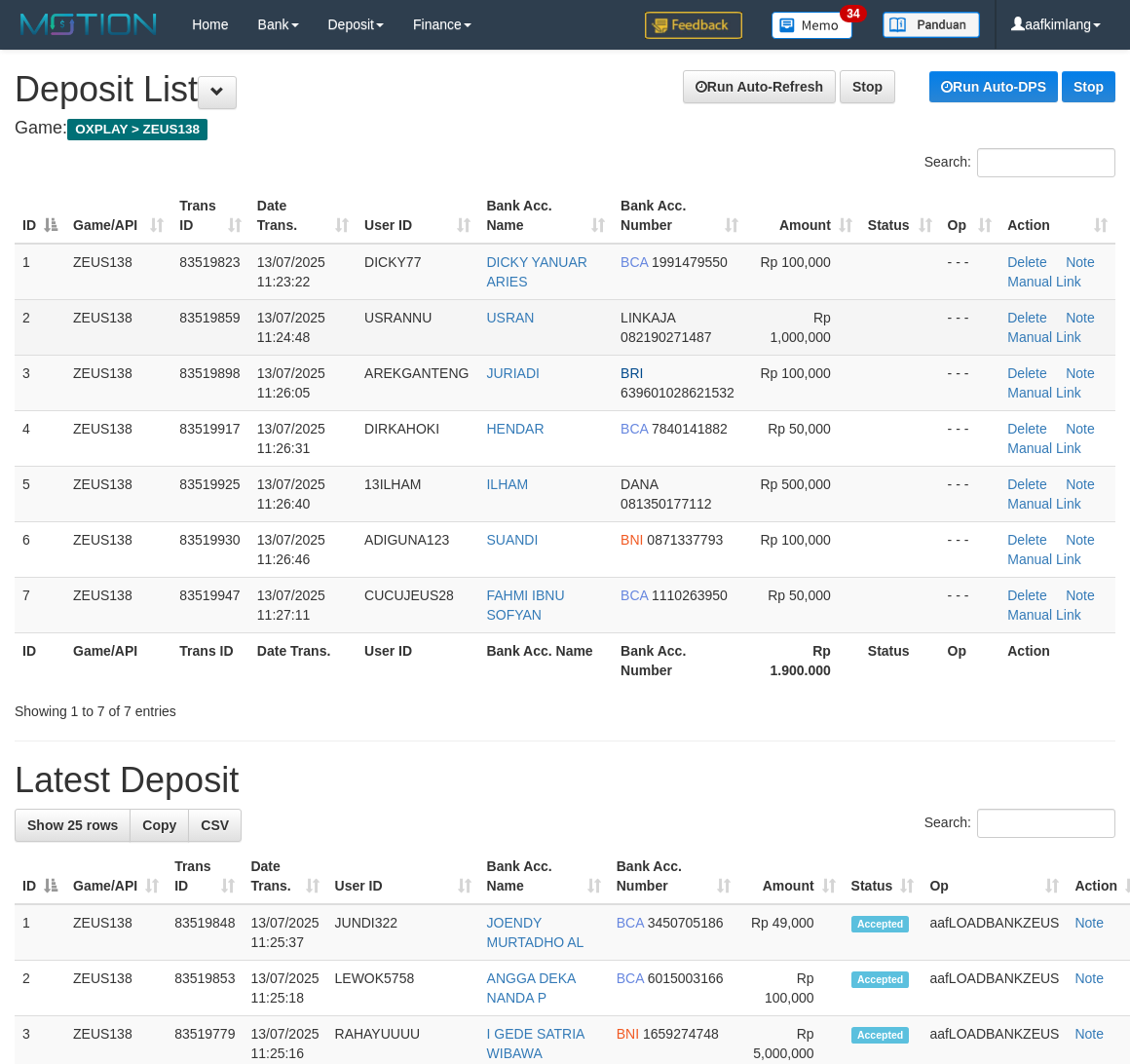 click at bounding box center [900, 326] 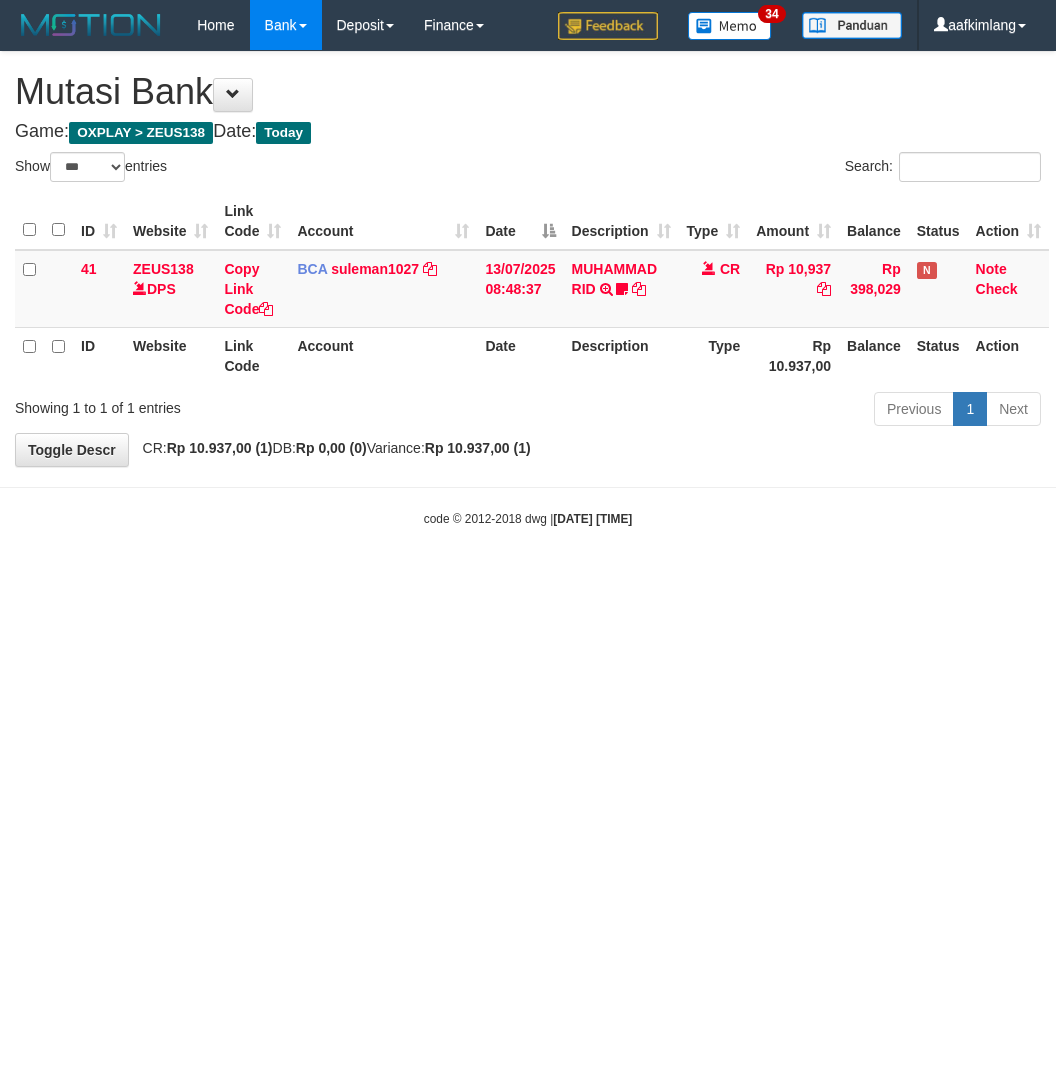 select on "***" 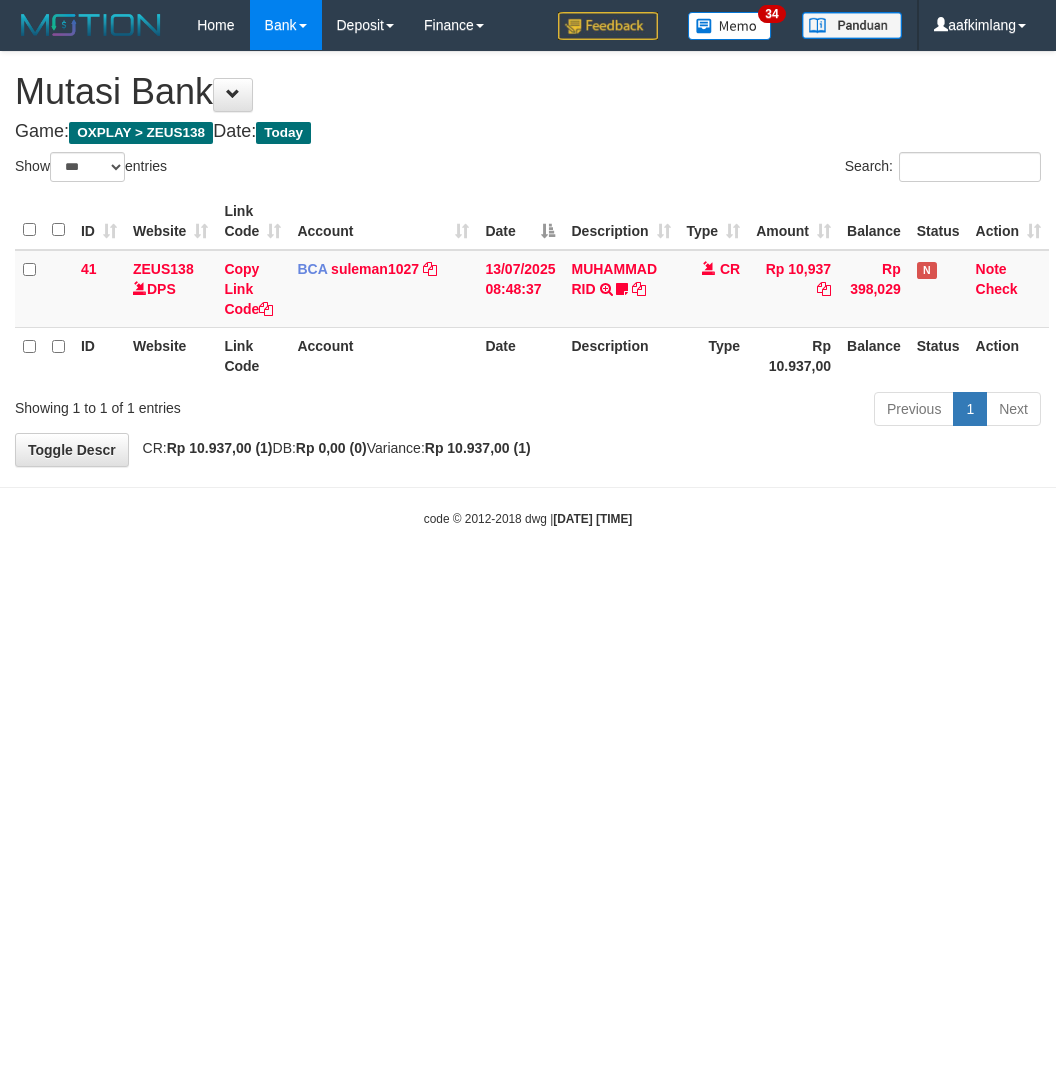 scroll, scrollTop: 0, scrollLeft: 0, axis: both 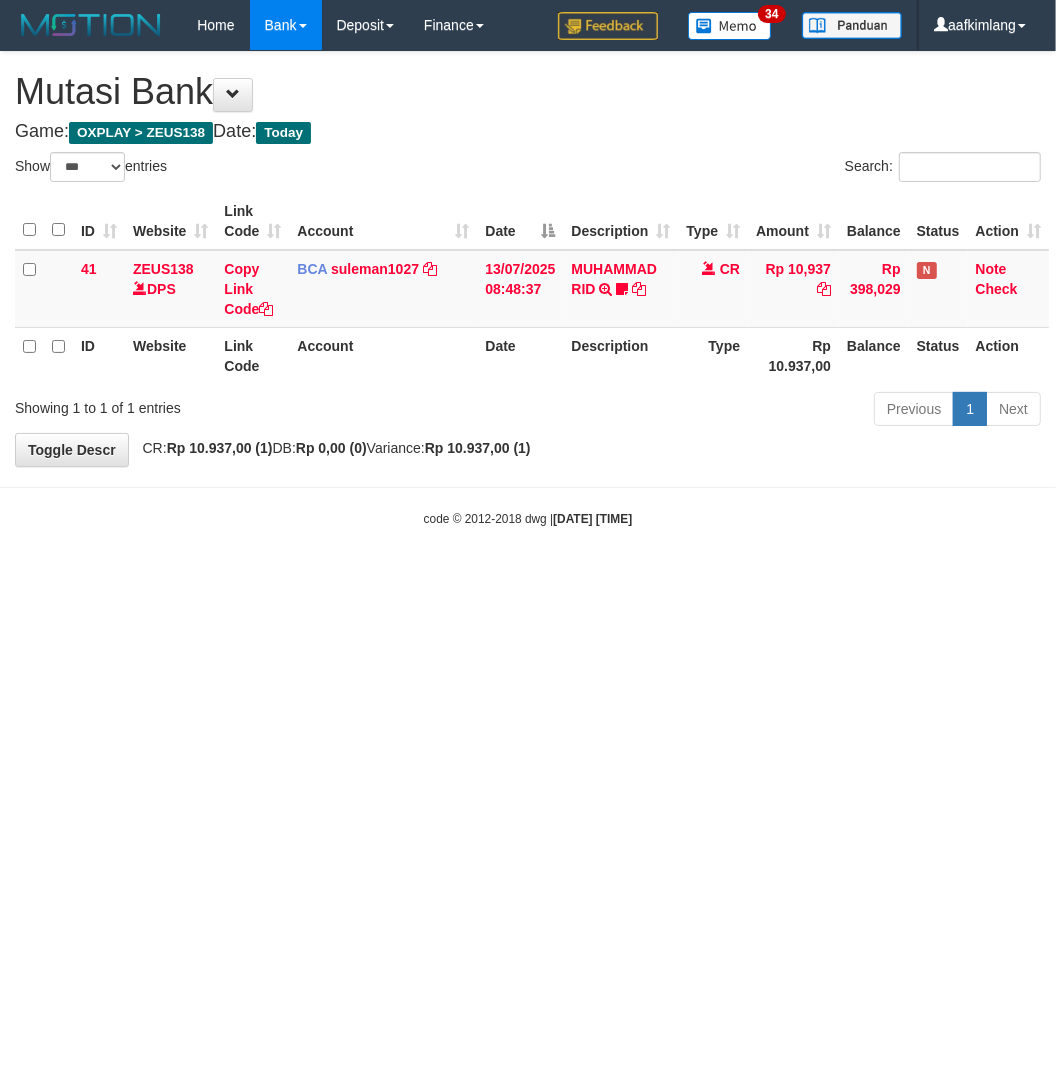click on "Toggle navigation
Home
Bank
Account List
Mutasi Bank
Search
Note Mutasi
Deposit
DPS Fetch
DPS List
History
Note DPS
Finance
Financial Data
aafkimlang
My Profile
Log Out
34" at bounding box center [528, 289] 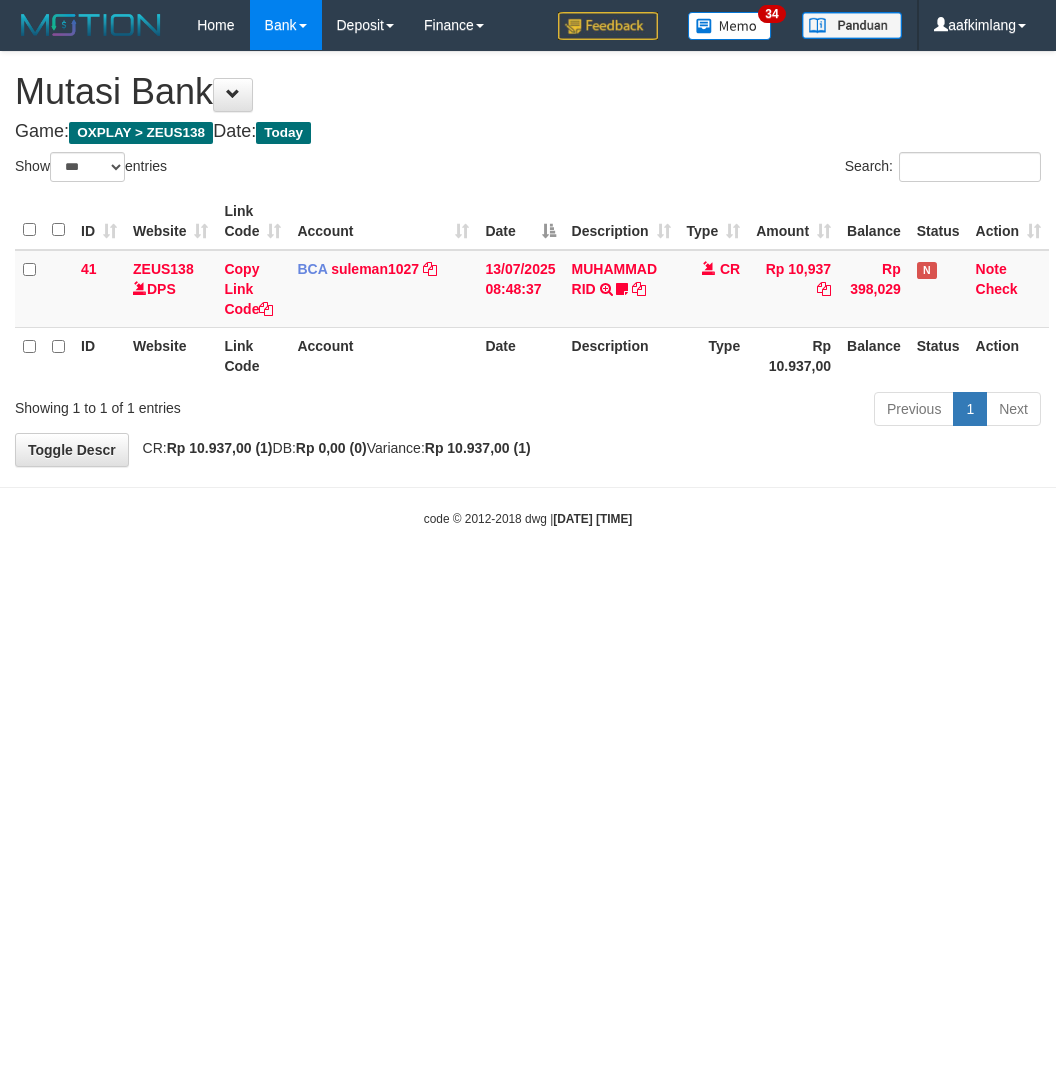 select on "***" 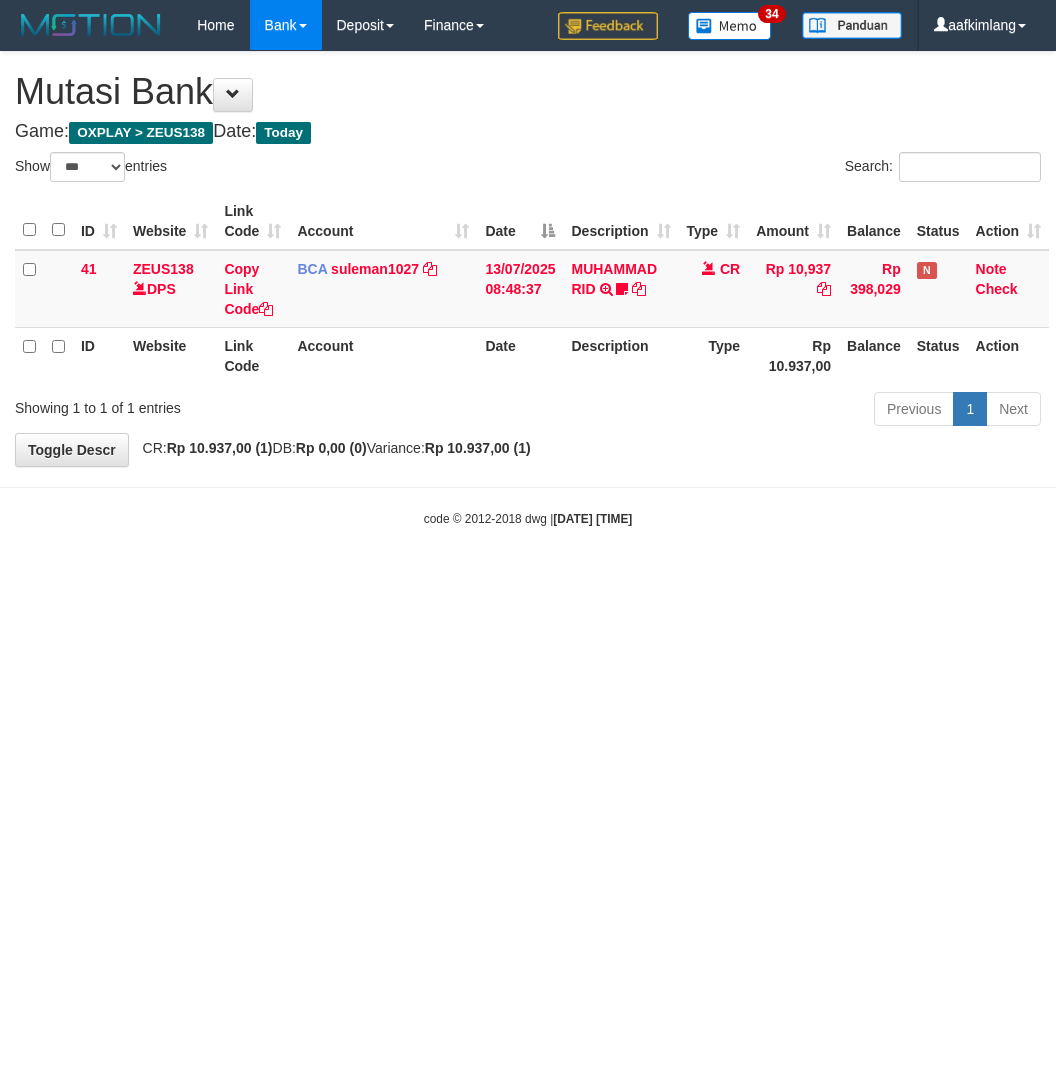 scroll, scrollTop: 0, scrollLeft: 0, axis: both 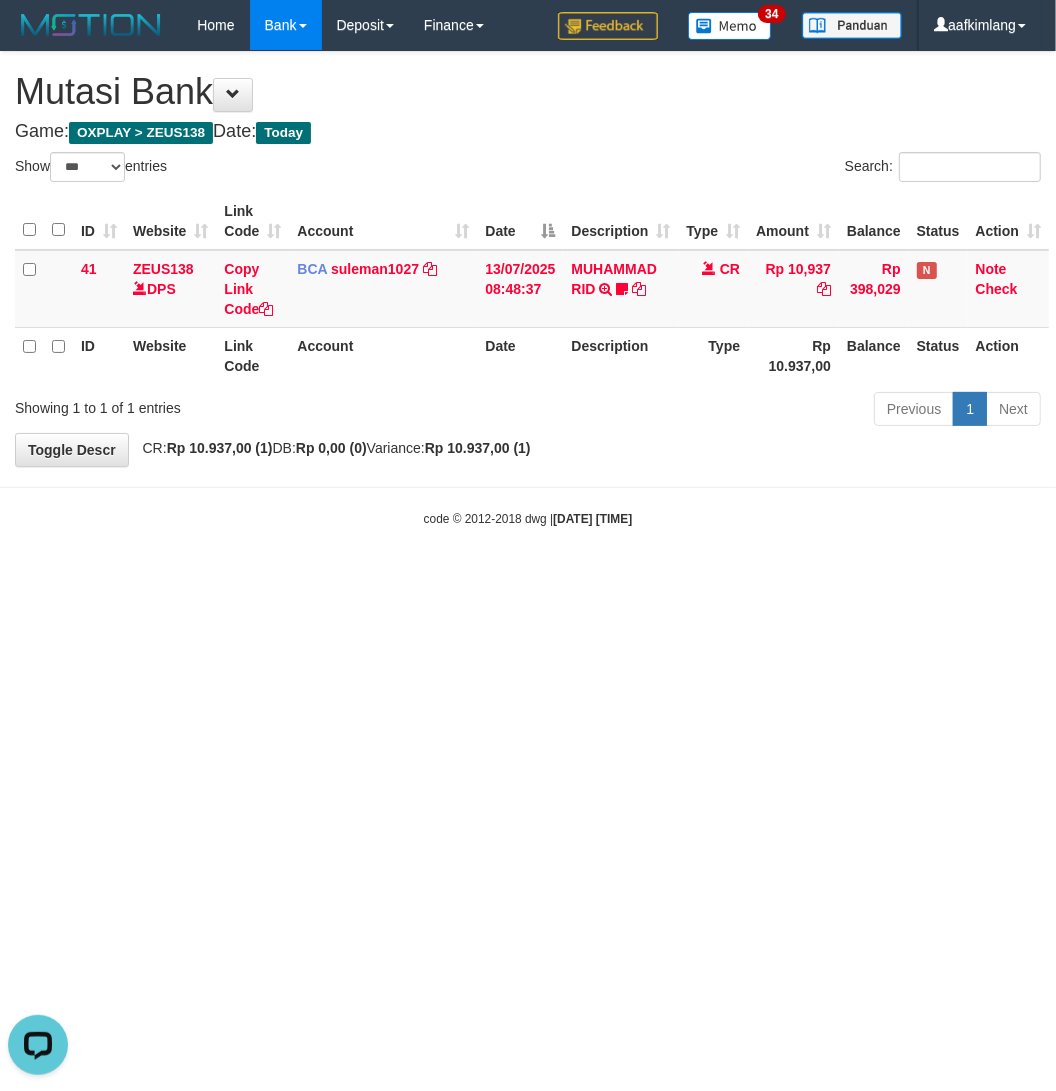 click on "Toggle navigation
Home
Bank
Account List
Mutasi Bank
Search
Note Mutasi
Deposit
DPS Fetch
DPS List
History
Note DPS
Finance
Financial Data
aafkimlang
My Profile
Log Out
34" at bounding box center [528, 289] 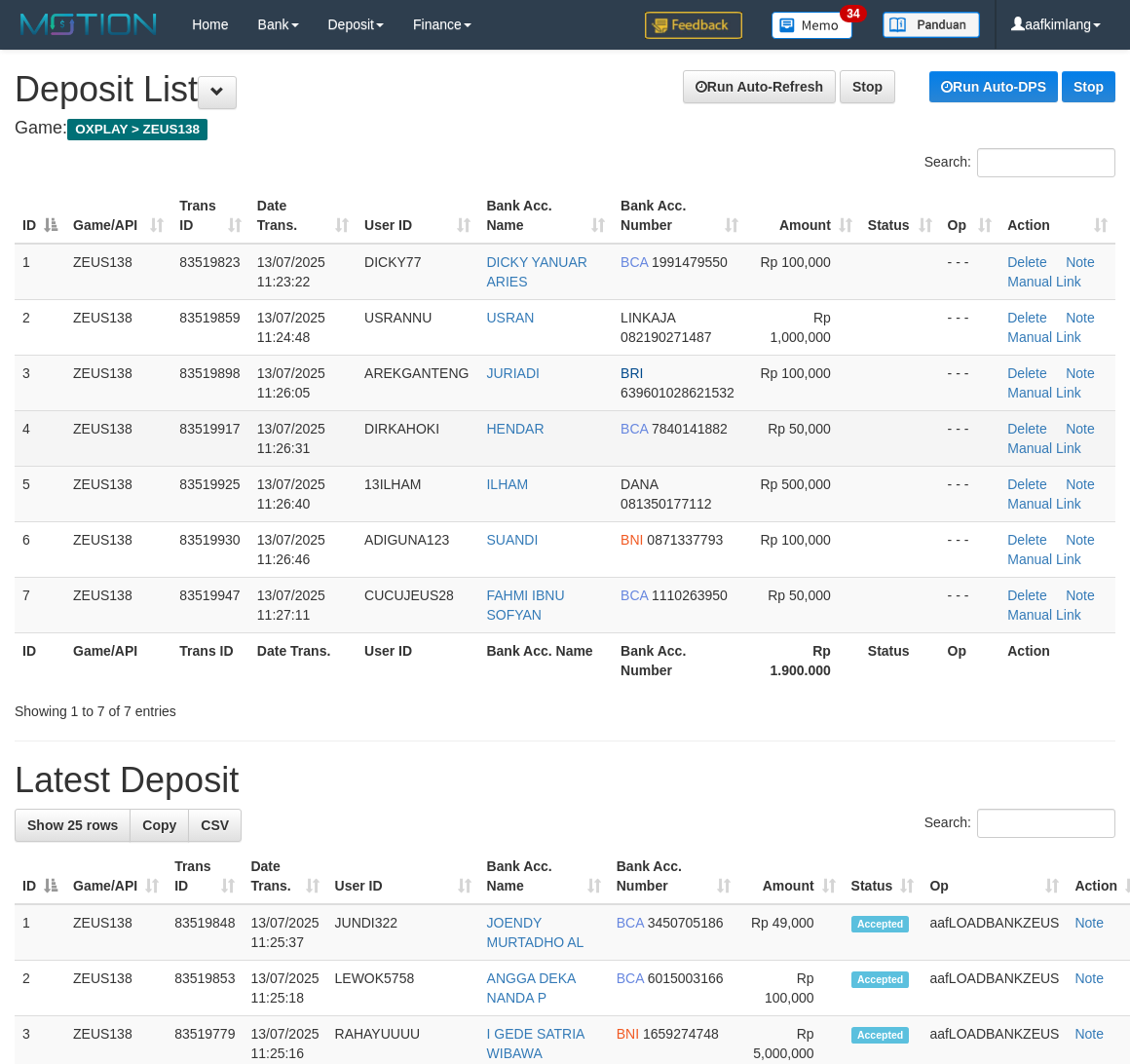 scroll, scrollTop: 0, scrollLeft: 0, axis: both 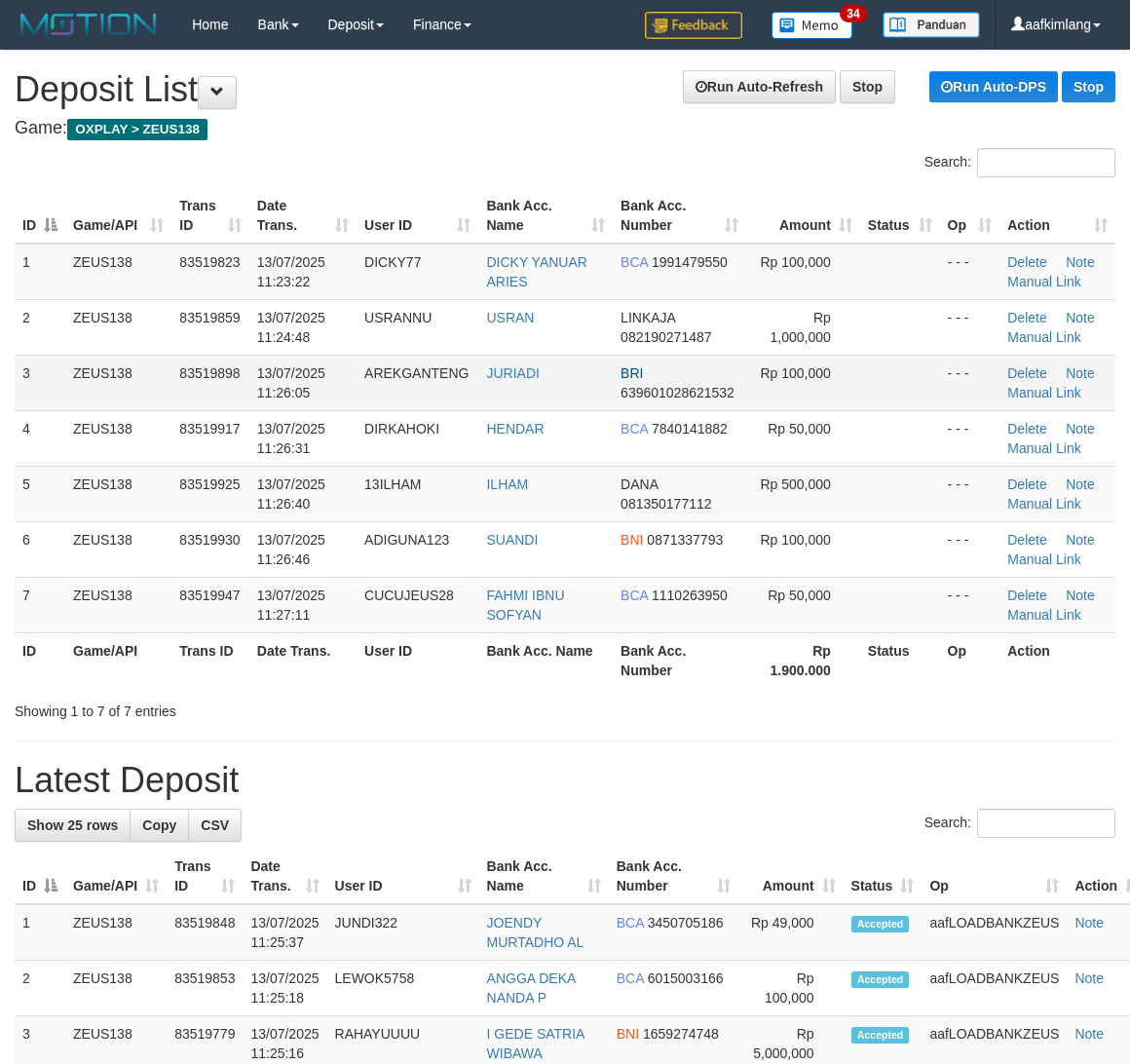 click at bounding box center [900, 382] 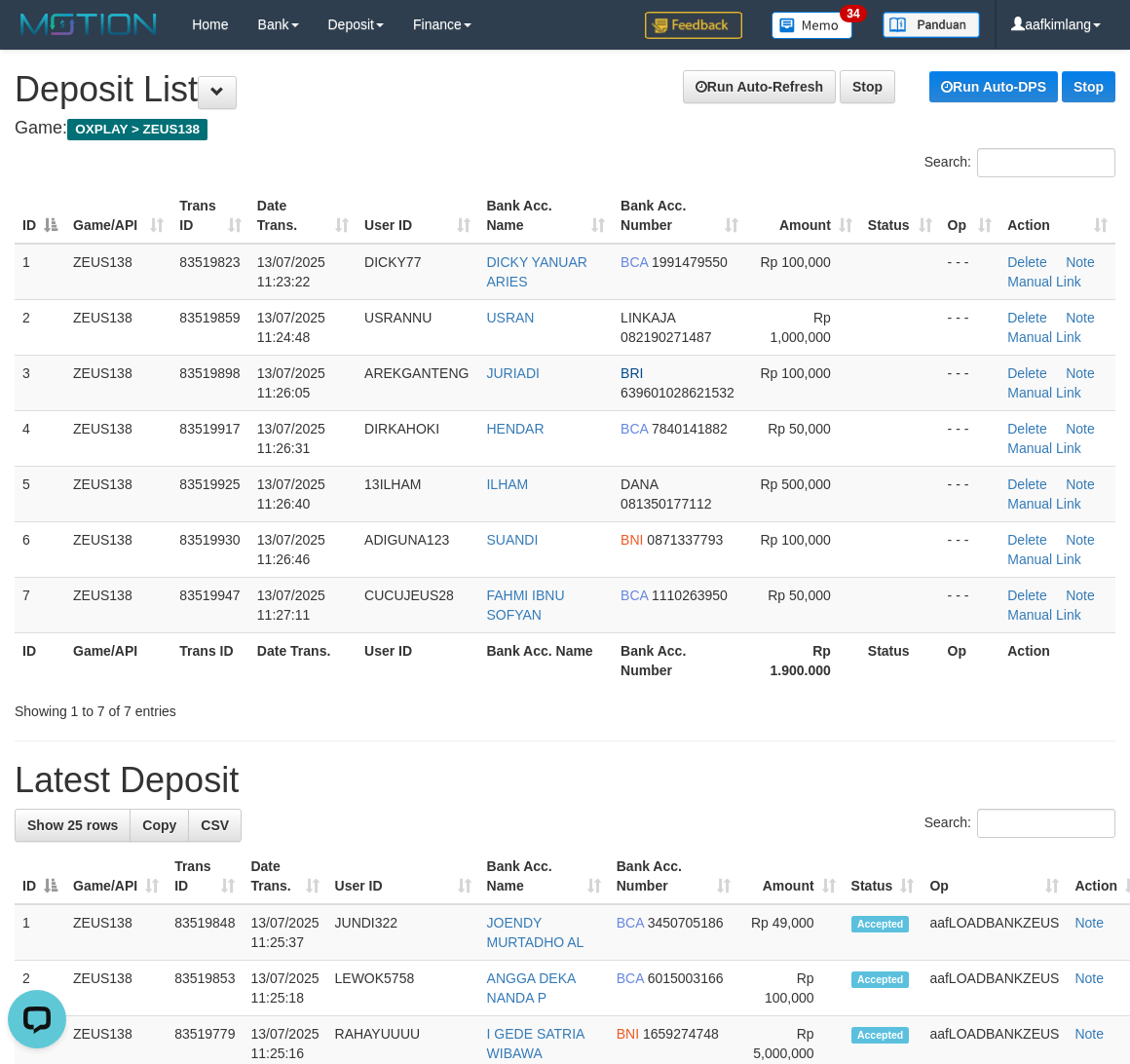 scroll, scrollTop: 0, scrollLeft: 0, axis: both 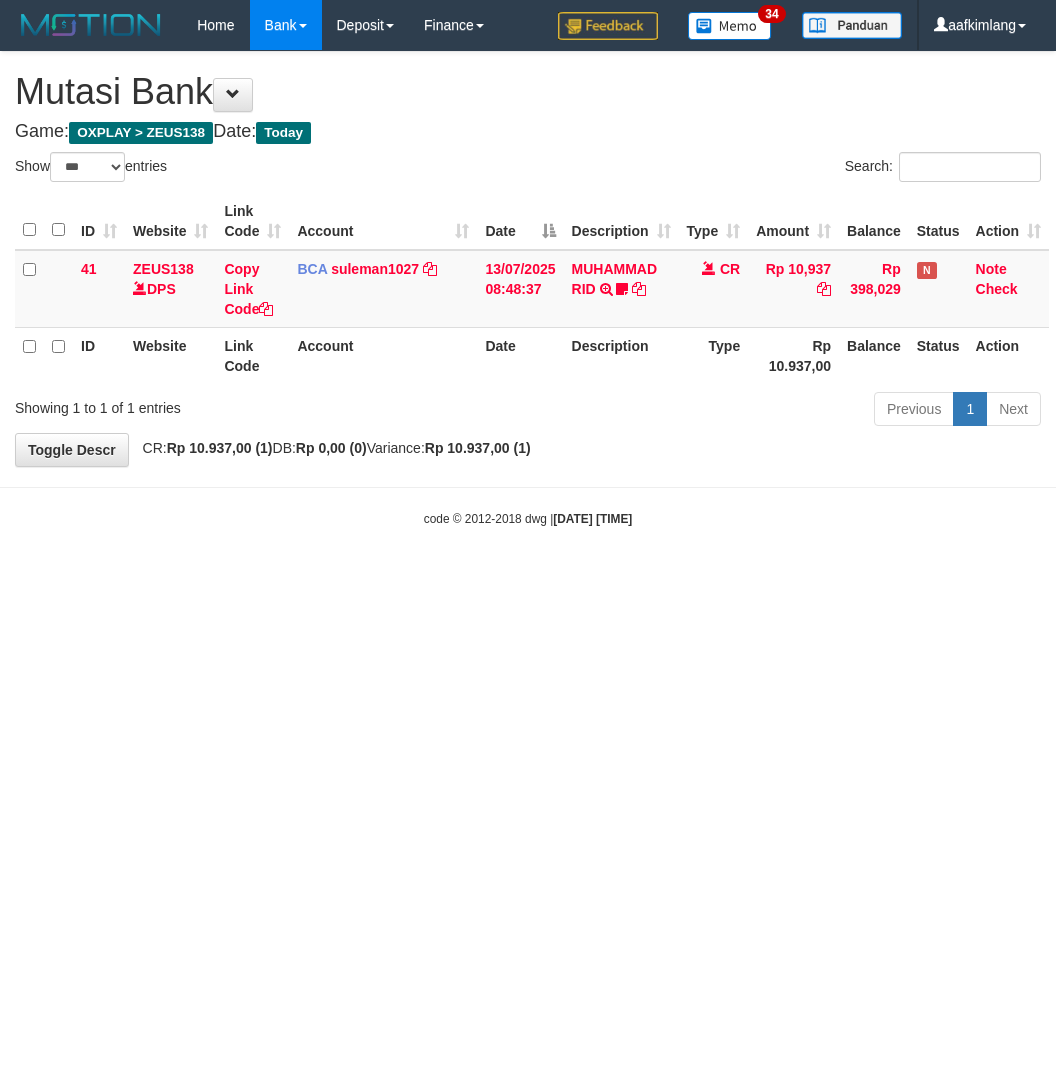 select on "***" 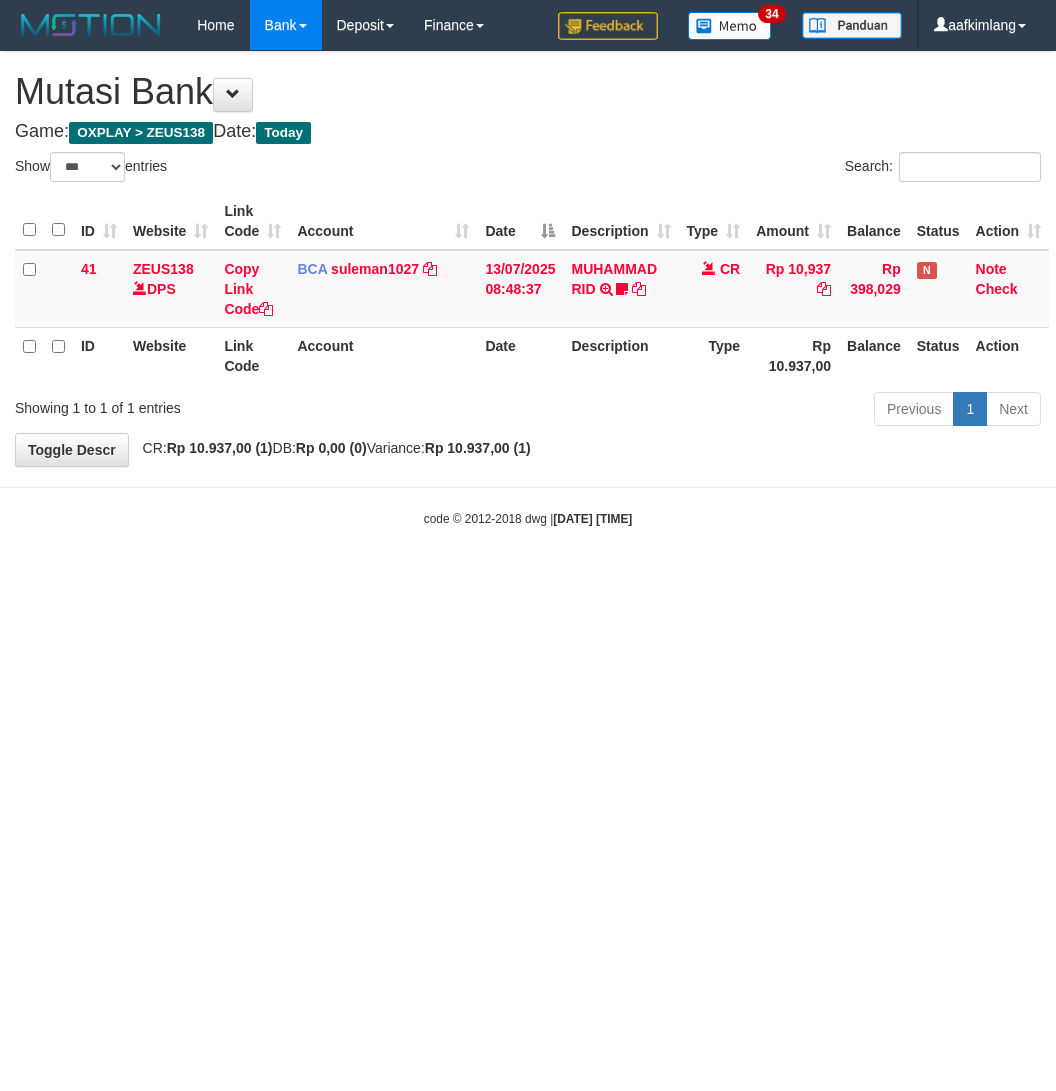 scroll, scrollTop: 0, scrollLeft: 0, axis: both 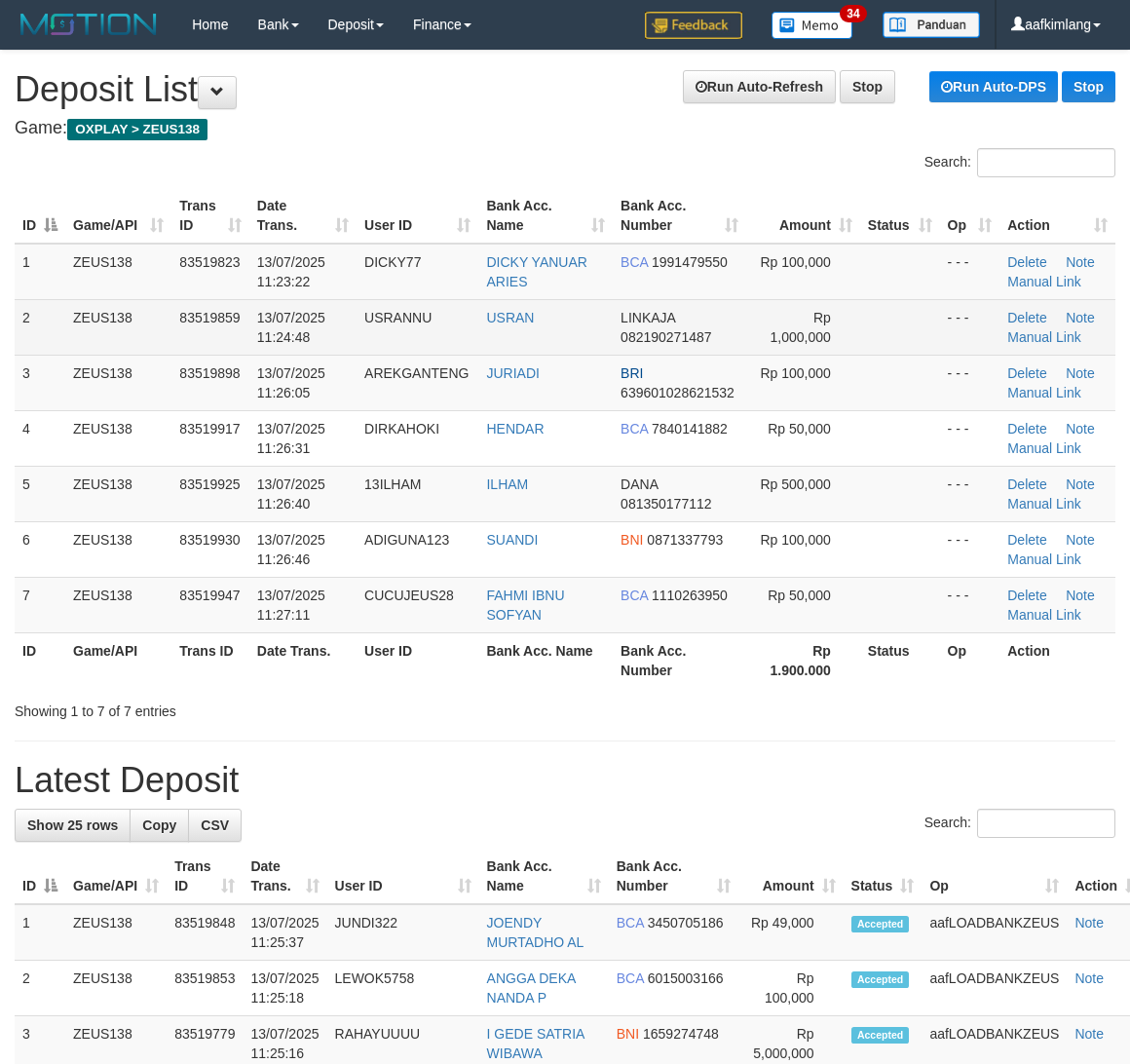 drag, startPoint x: 0, startPoint y: 0, endPoint x: 815, endPoint y: 309, distance: 871.61115 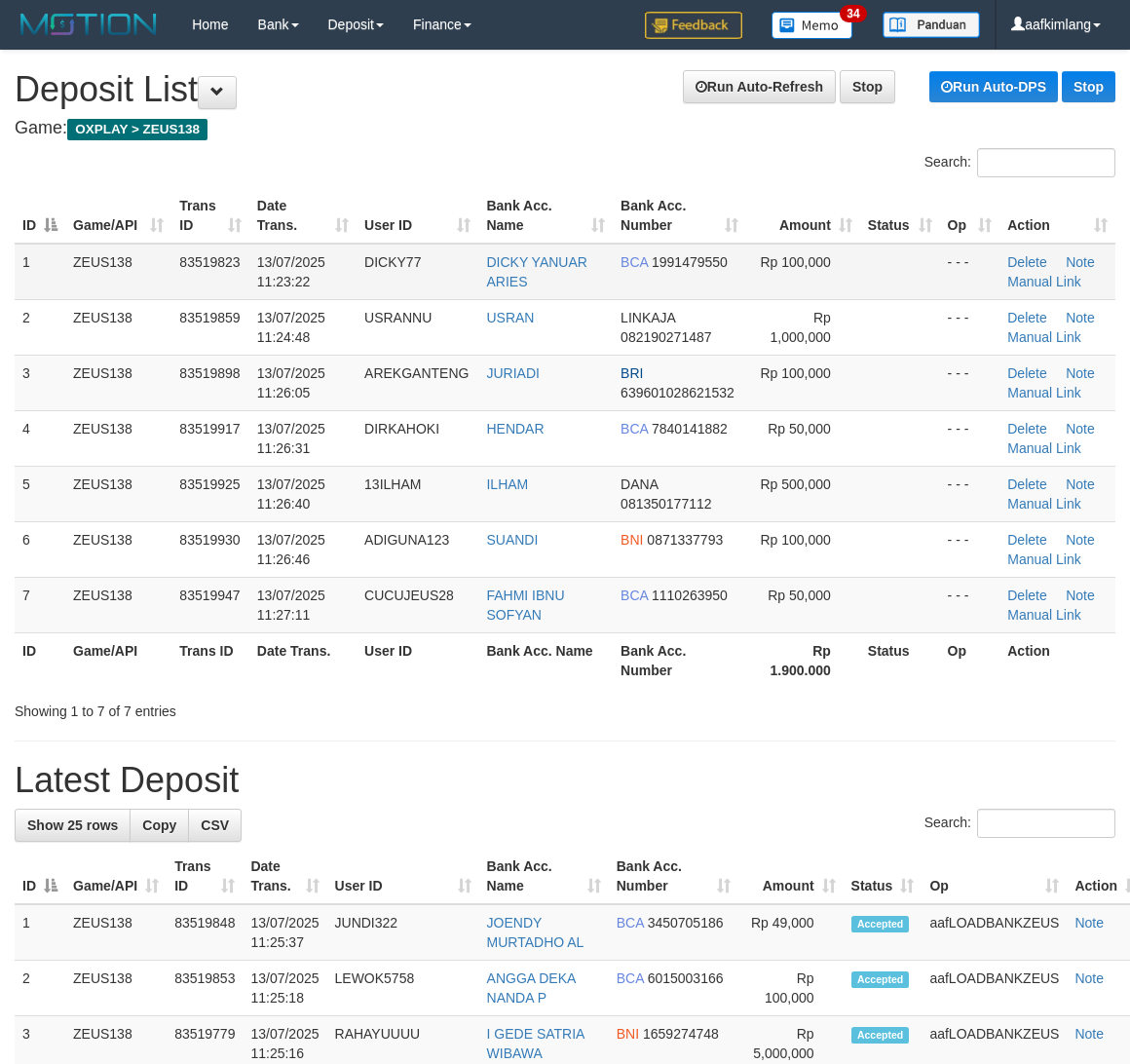 click on "1
ZEUS138
83519823
13/07/2025 11:23:22
DICKY77
DICKY YANUAR ARIES
BCA
1991479550
Rp 100,000
- - -
Delete
Note
Manual Link
2
ZEUS138
83519859
13/07/2025 11:24:48
USRANNU
USRAN
LINKAJA
082190271487
Rp 1,000,000
- - -
Delete
Note
Manual Link
3" at bounding box center (565, 438) 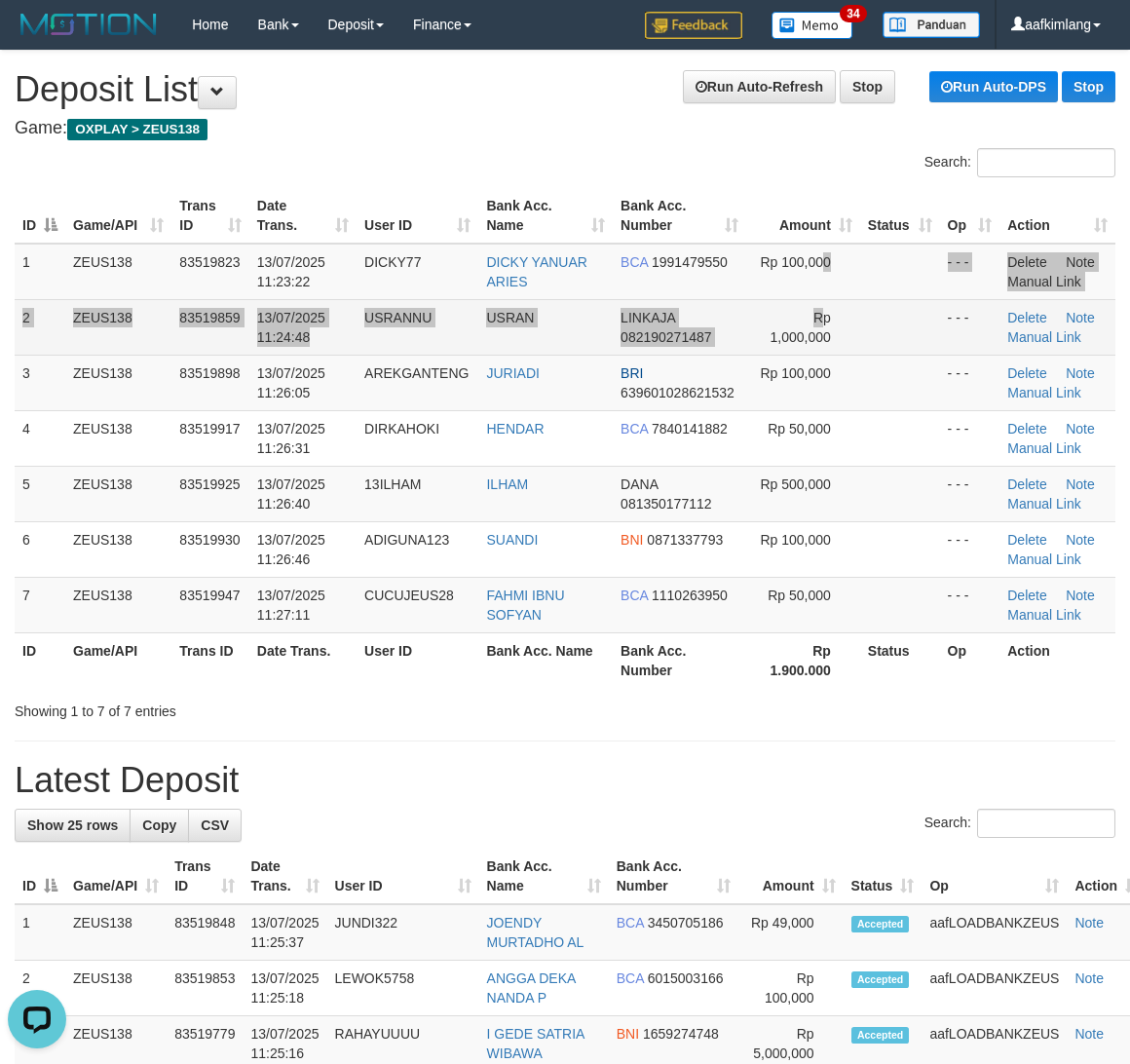 scroll, scrollTop: 0, scrollLeft: 0, axis: both 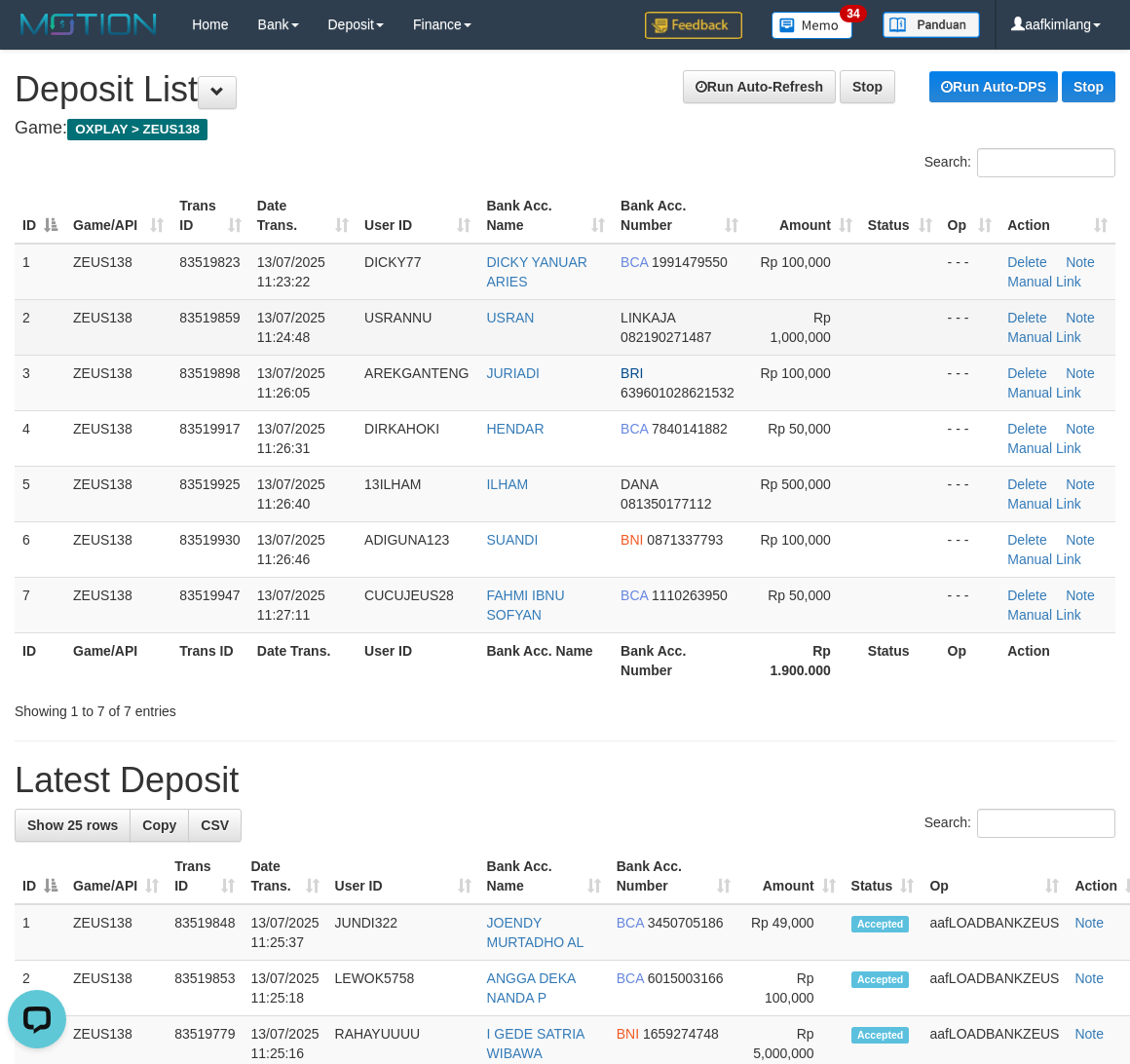 click at bounding box center [900, 326] 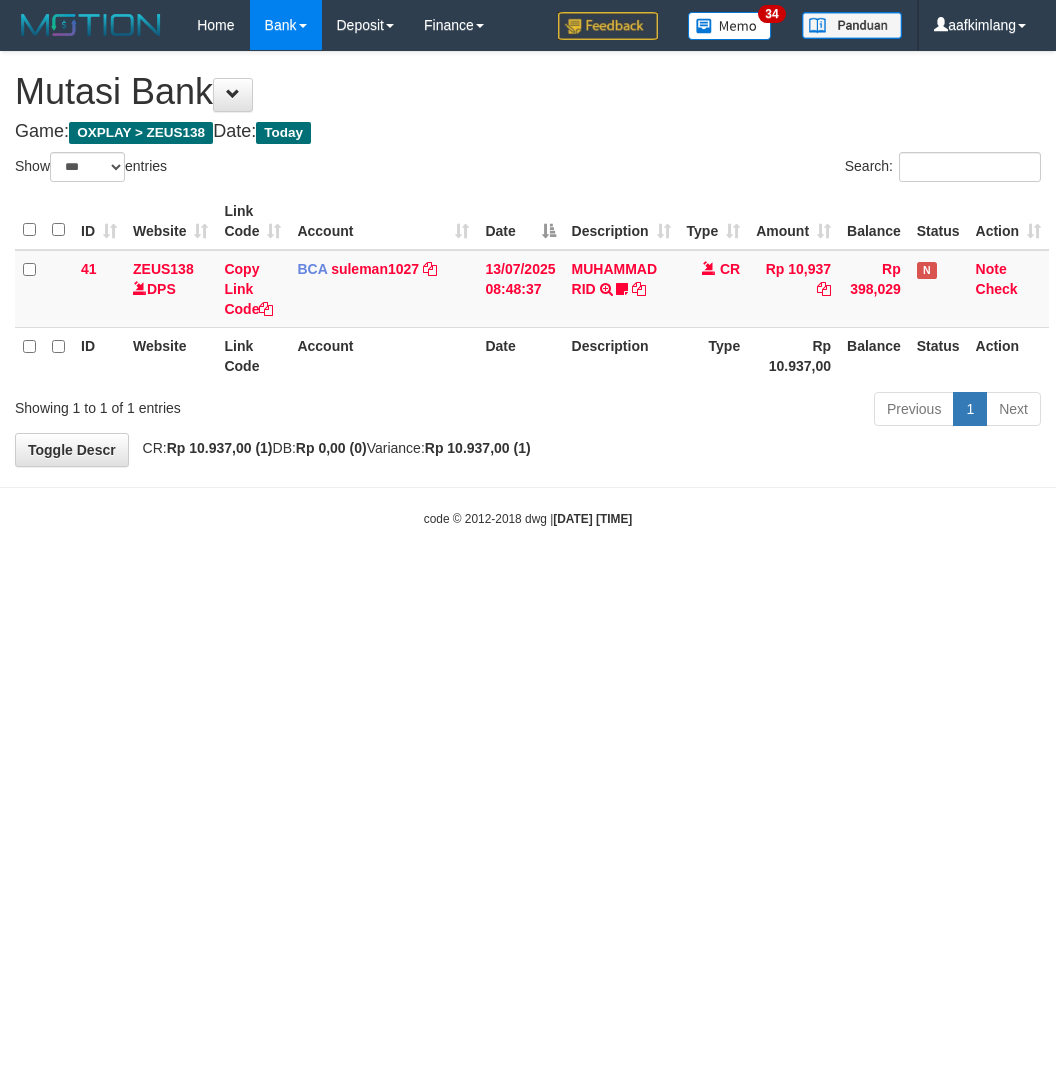 select on "***" 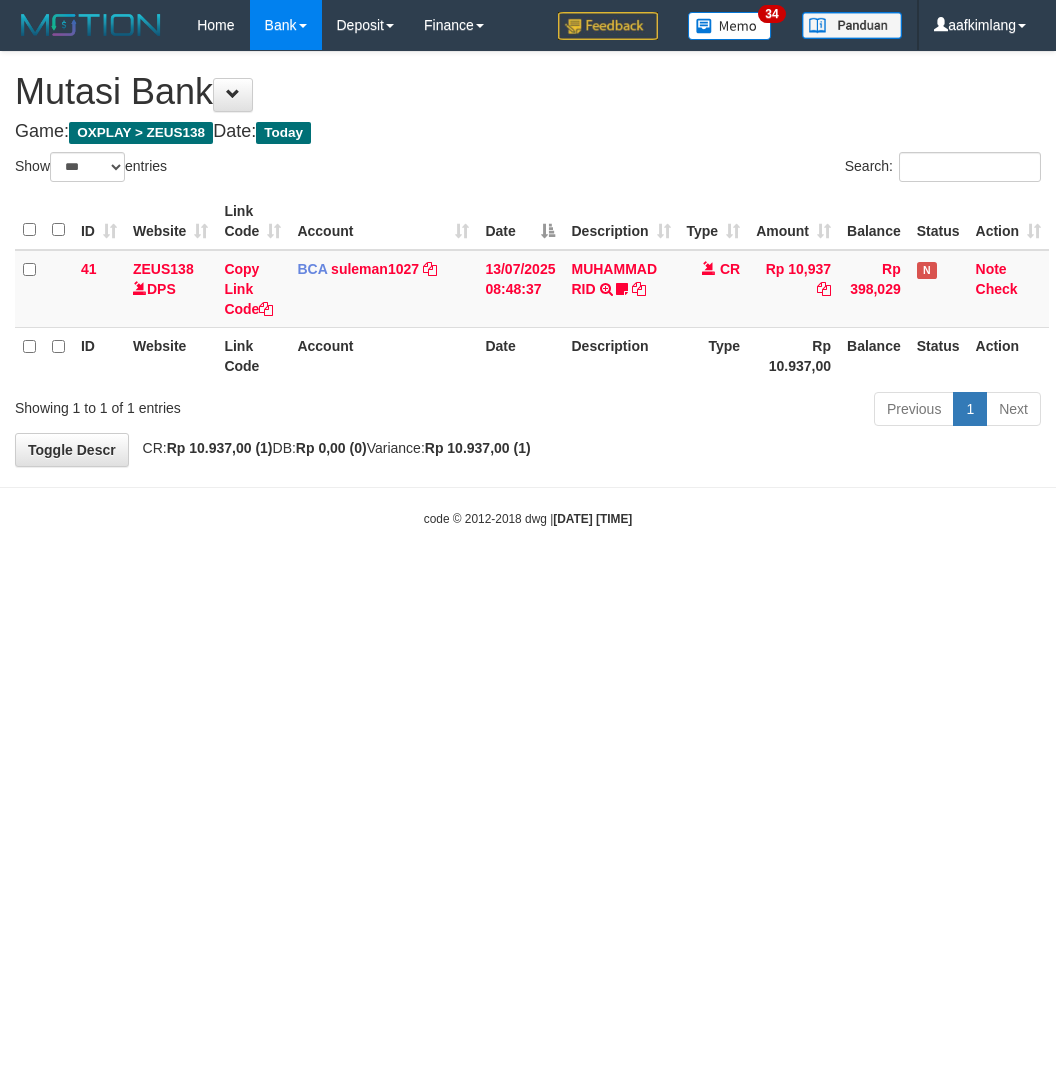 scroll, scrollTop: 0, scrollLeft: 0, axis: both 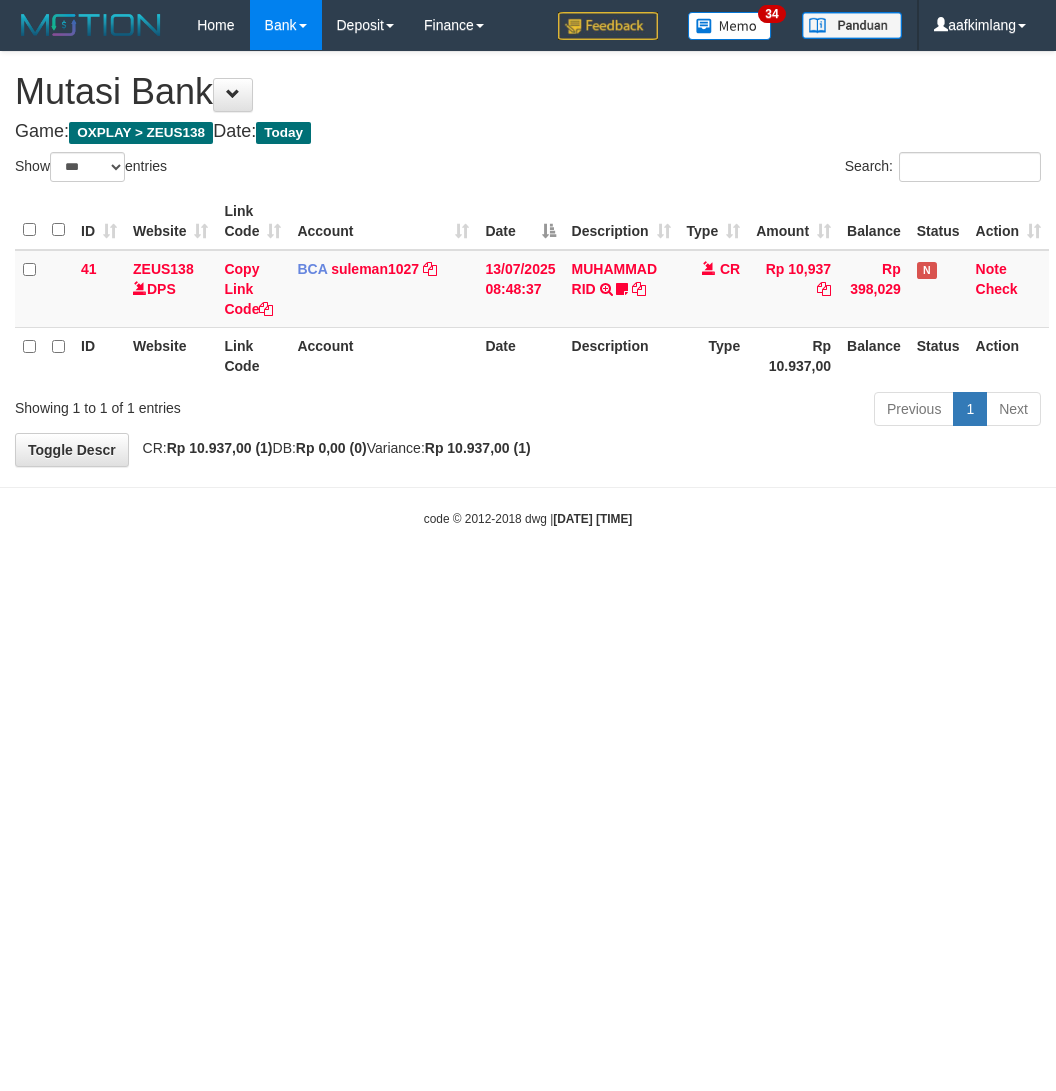 select on "***" 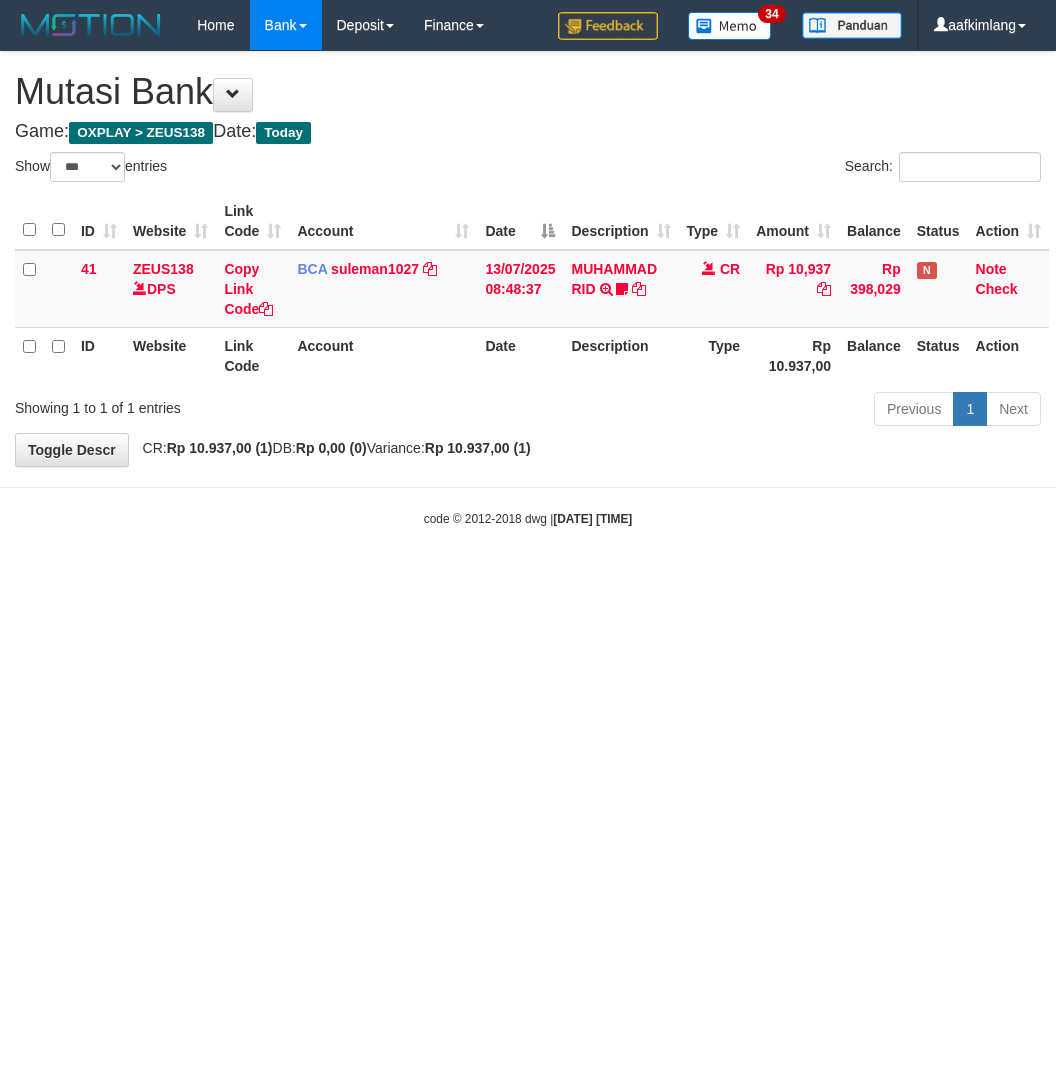 scroll, scrollTop: 0, scrollLeft: 0, axis: both 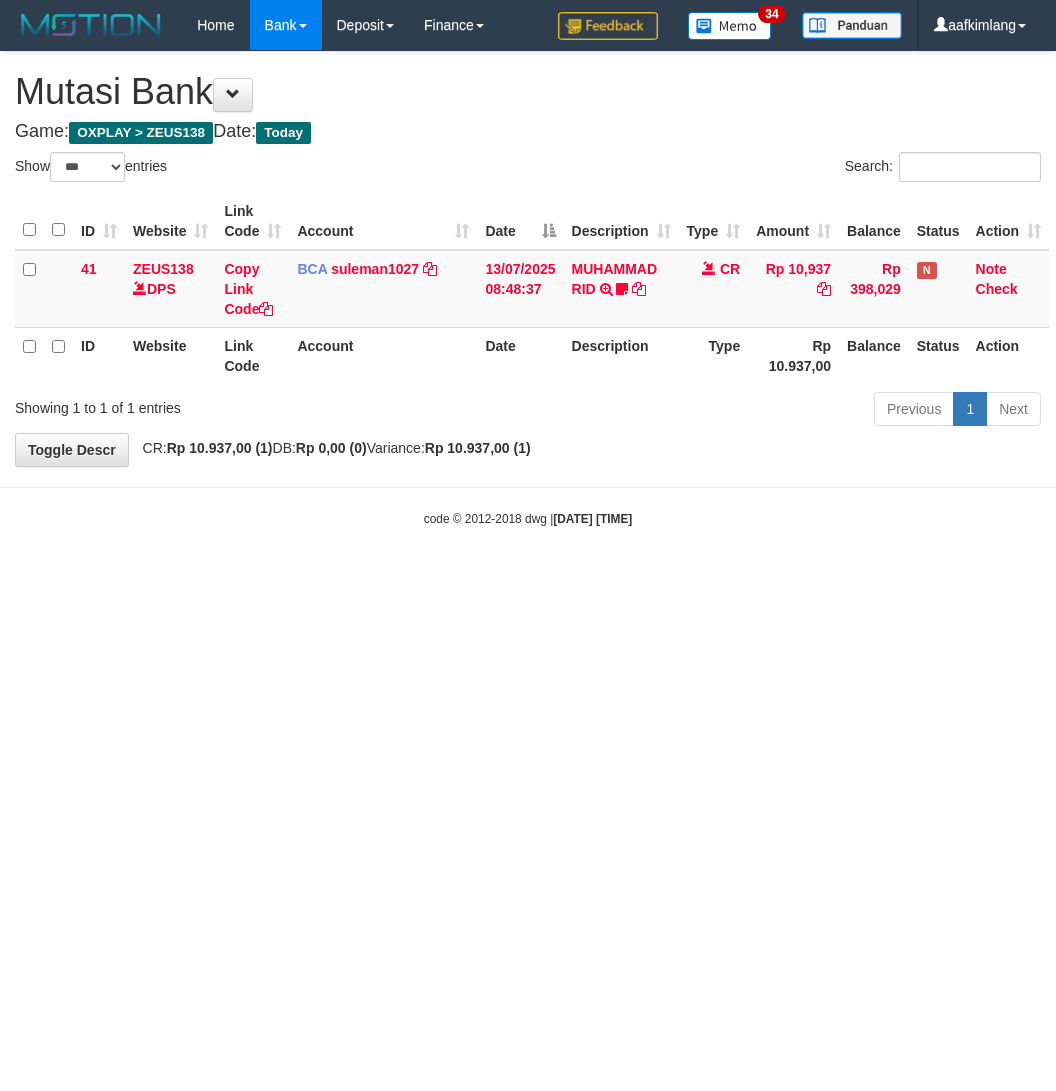 select on "***" 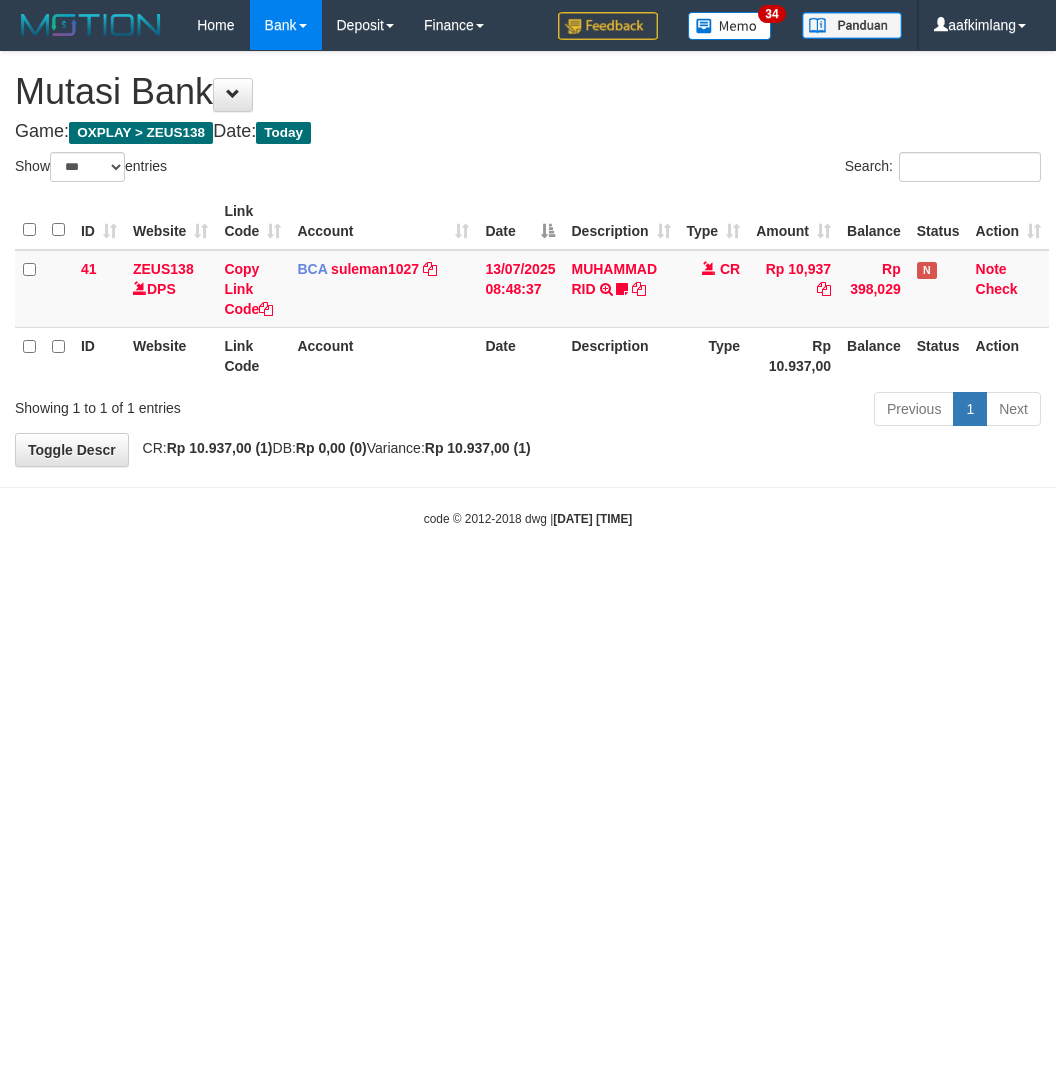 scroll, scrollTop: 0, scrollLeft: 0, axis: both 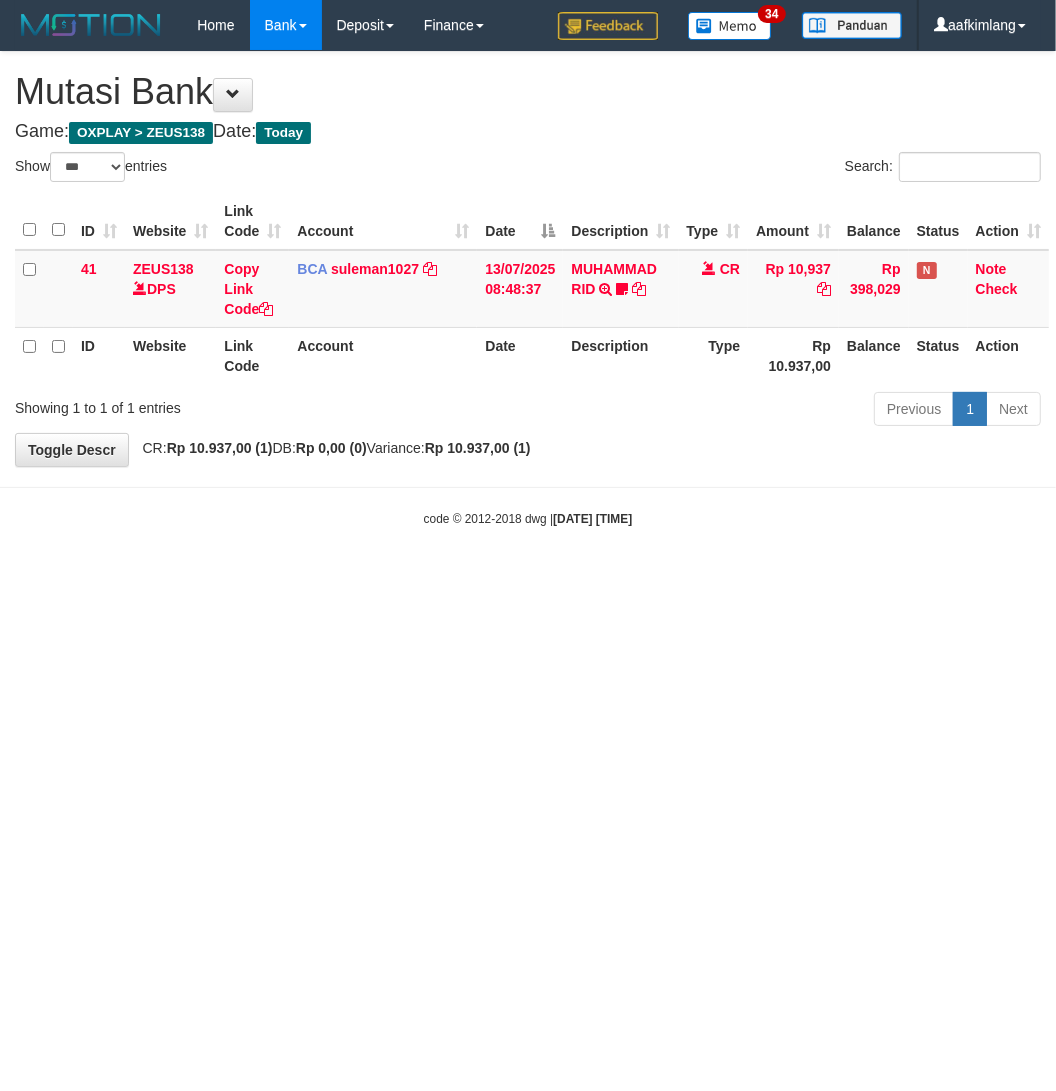click on "Toggle navigation
Home
Bank
Account List
Mutasi Bank
Search
Note Mutasi
Deposit
DPS Fetch
DPS List
History
Note DPS
Finance
Financial Data
aafkimlang
My Profile
Log Out
34" at bounding box center (528, 289) 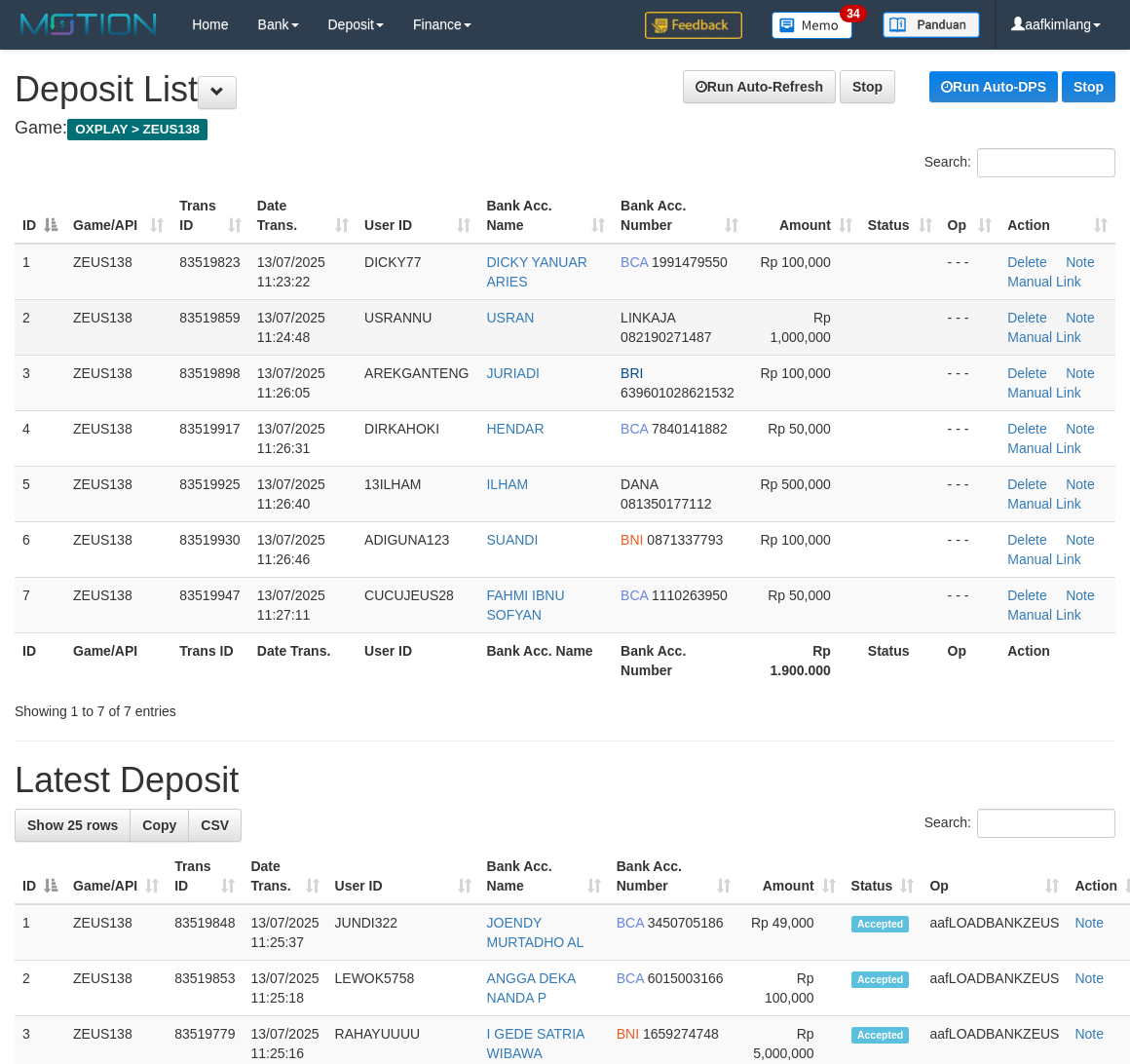 scroll, scrollTop: 0, scrollLeft: 0, axis: both 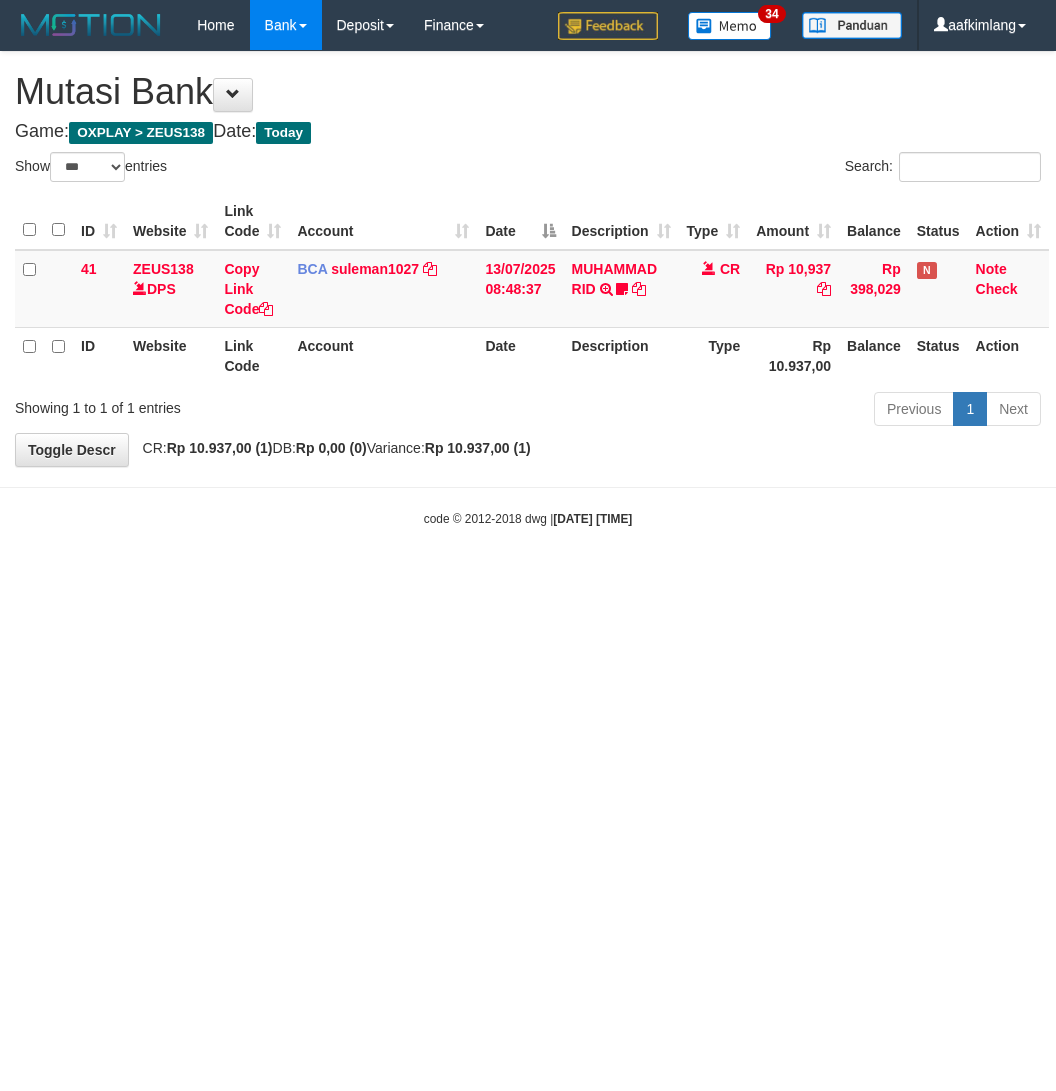 select on "***" 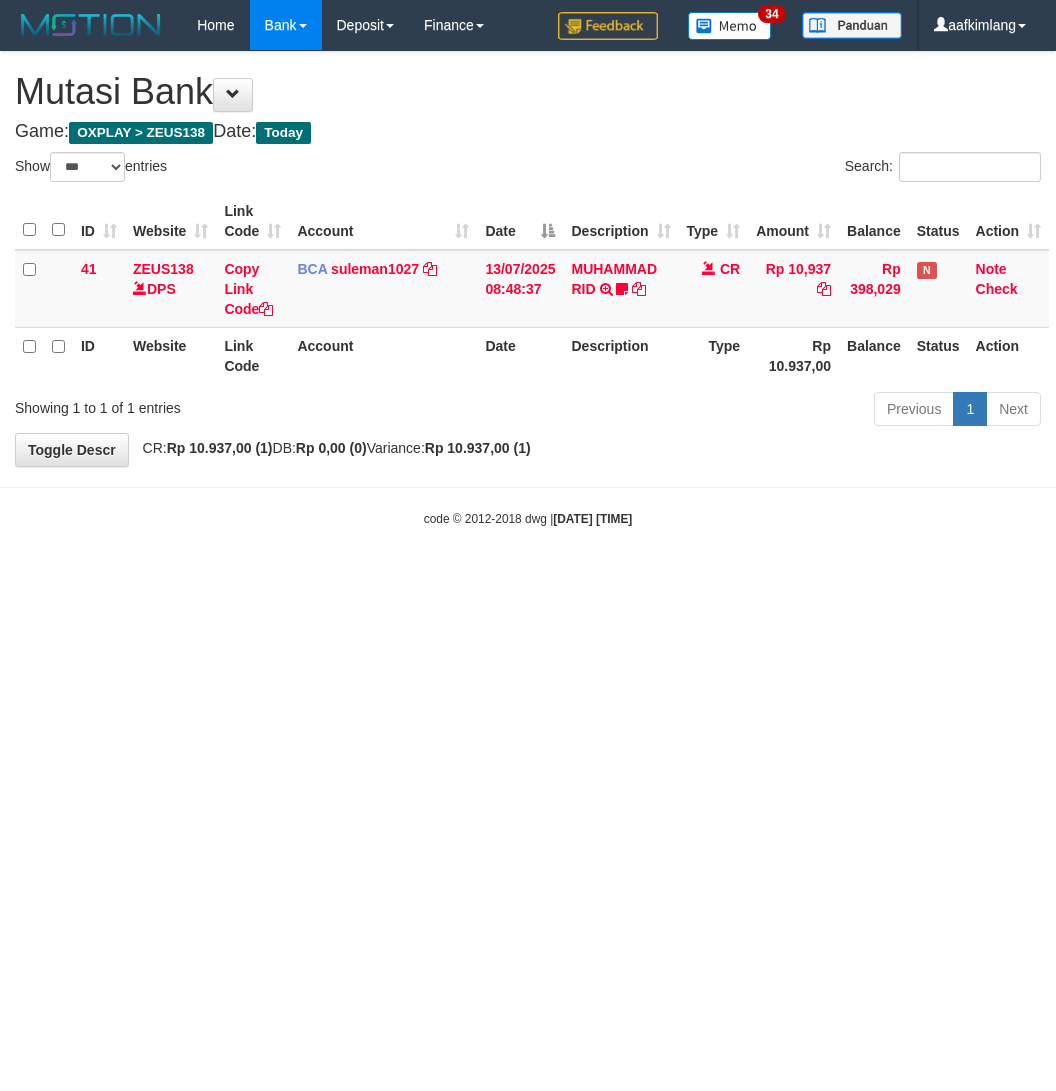 scroll, scrollTop: 0, scrollLeft: 0, axis: both 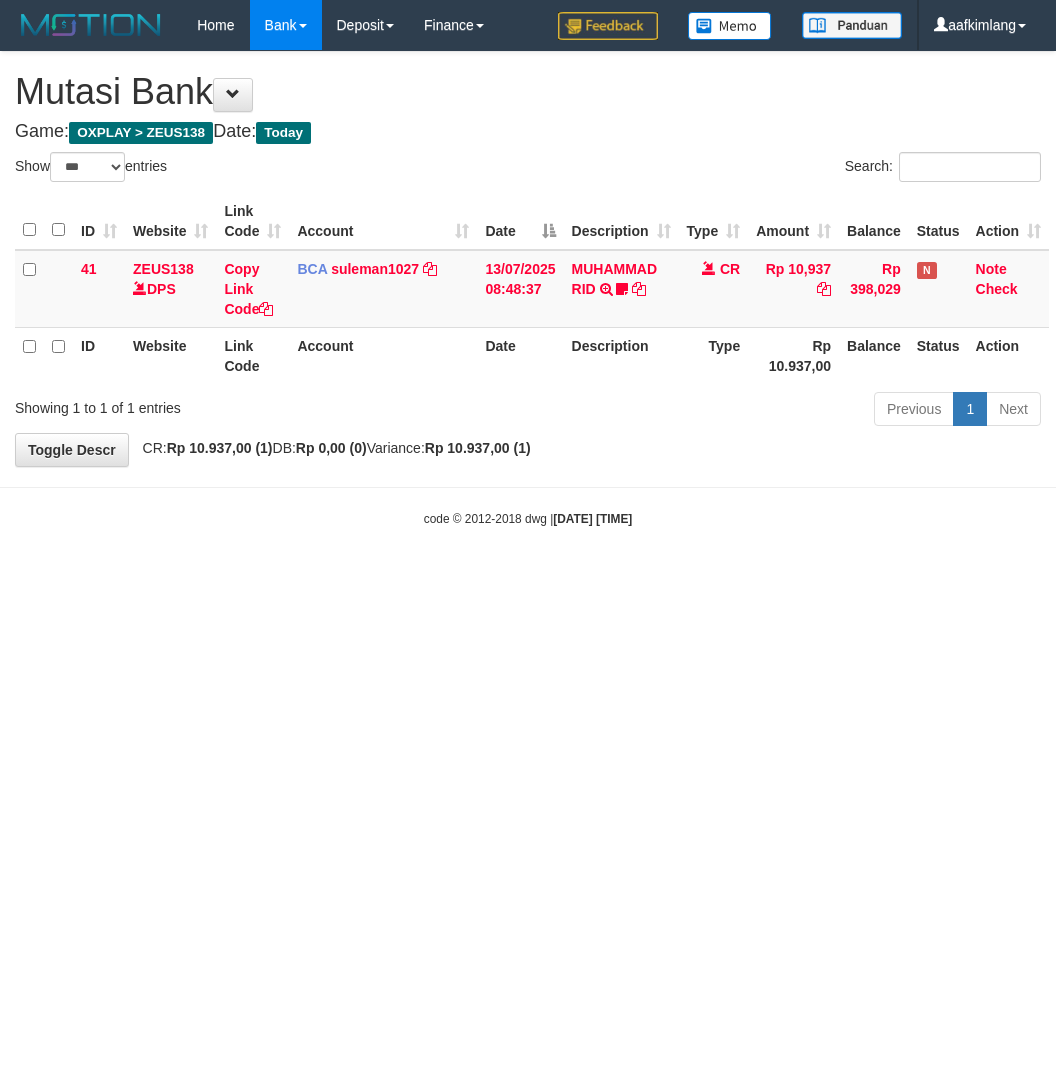 select on "***" 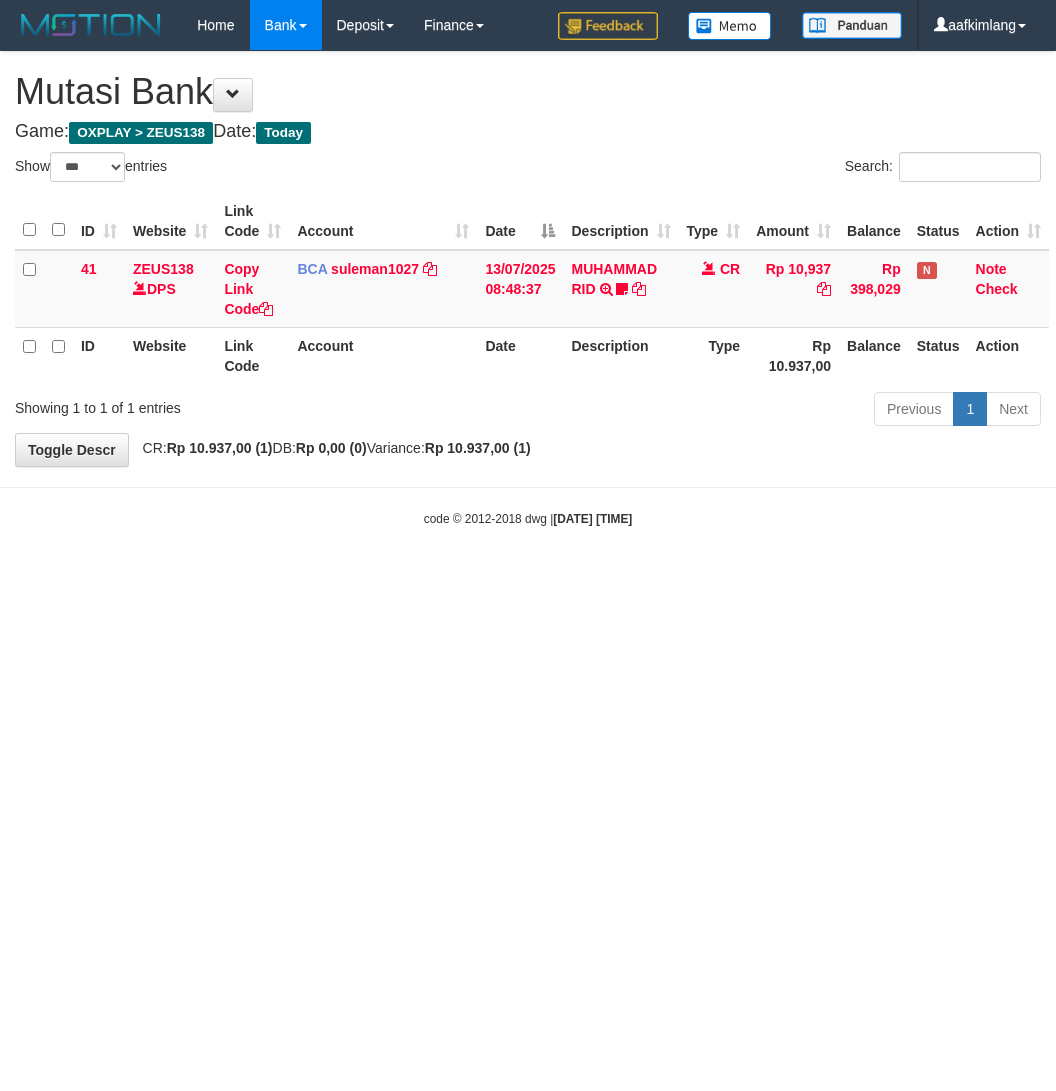 scroll, scrollTop: 0, scrollLeft: 0, axis: both 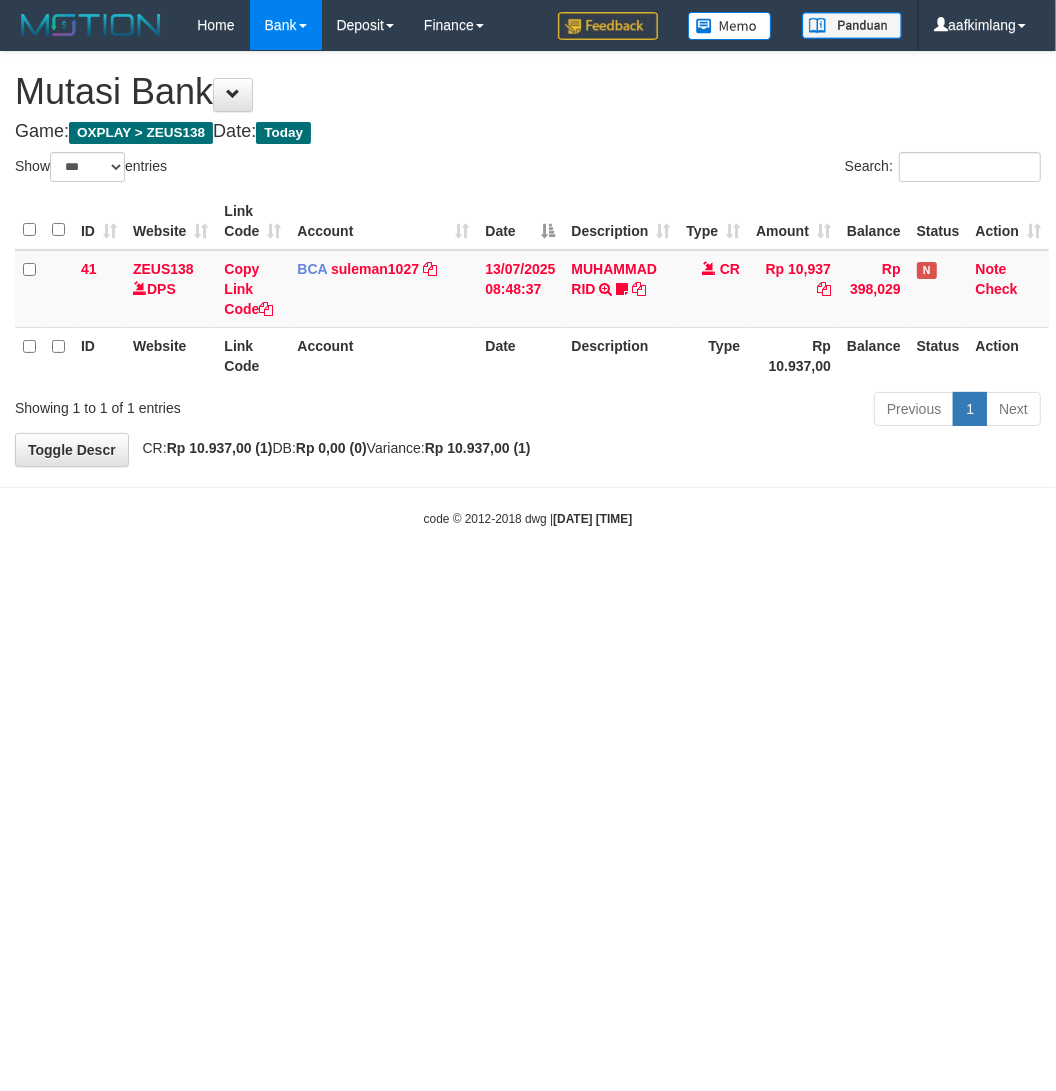 click on "Toggle navigation
Home
Bank
Account List
Mutasi Bank
Search
Note Mutasi
Deposit
DPS Fetch
DPS List
History
Note DPS
Finance
Financial Data
aafkimlang
My Profile
Log Out" at bounding box center [528, 289] 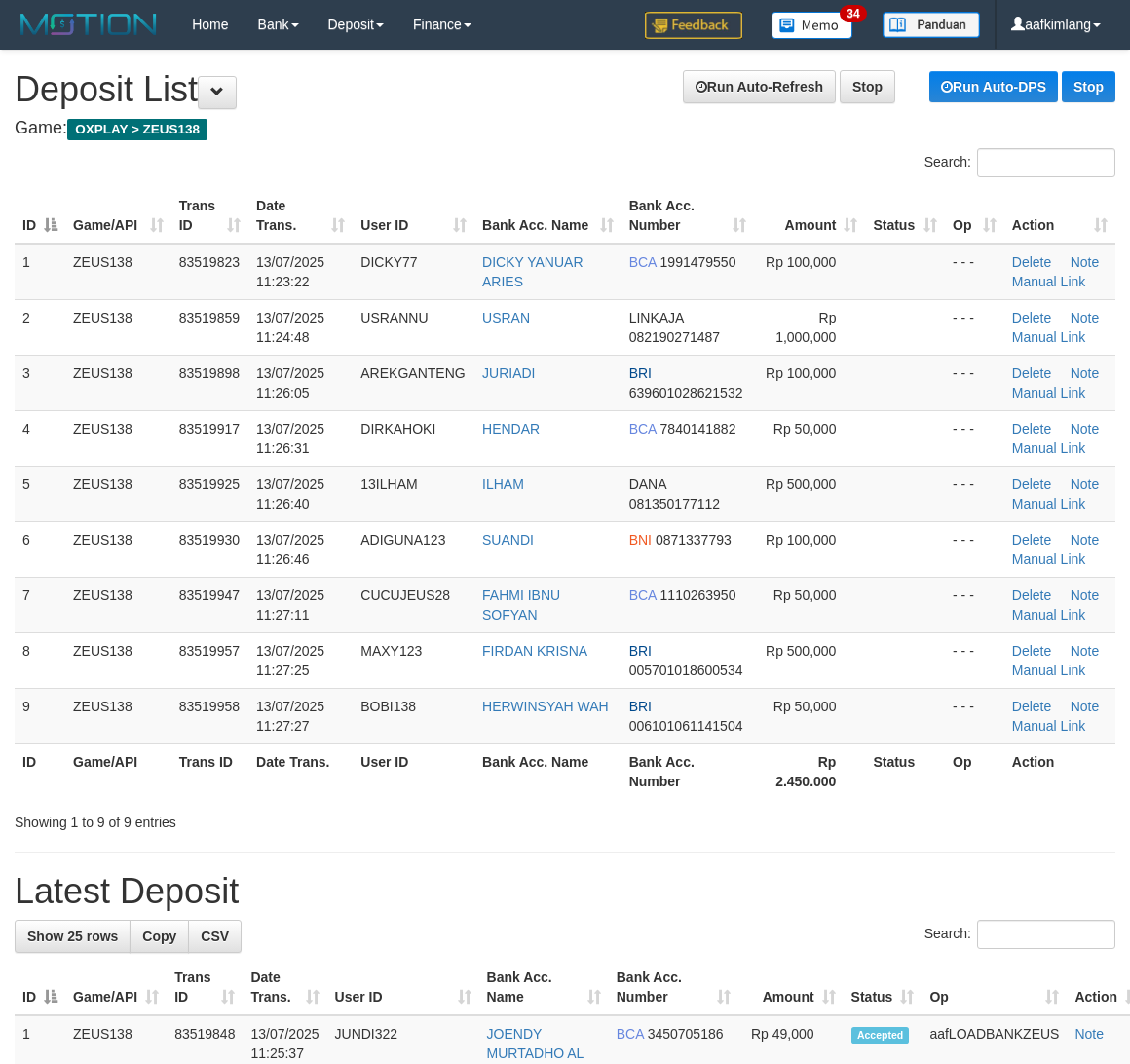 scroll, scrollTop: 0, scrollLeft: 0, axis: both 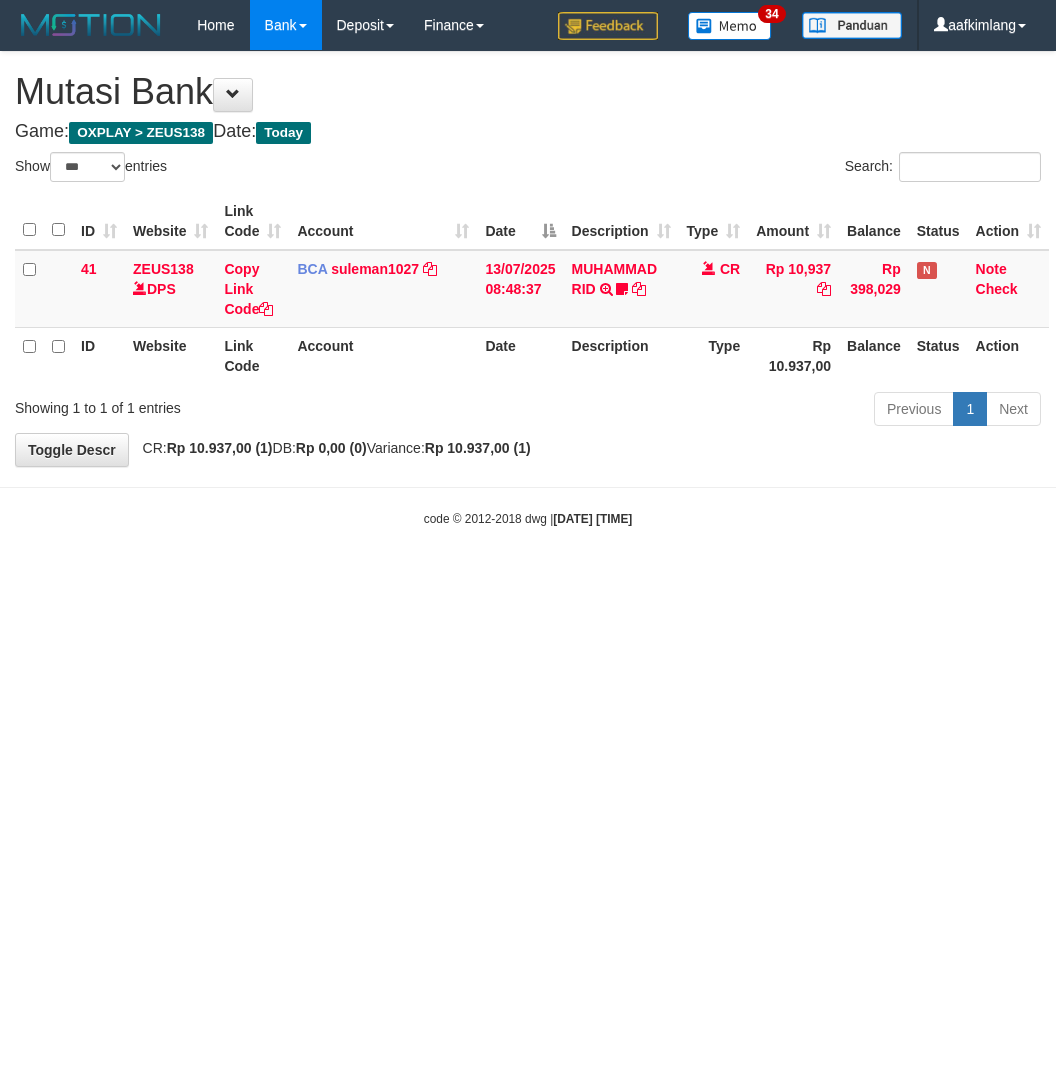 select on "***" 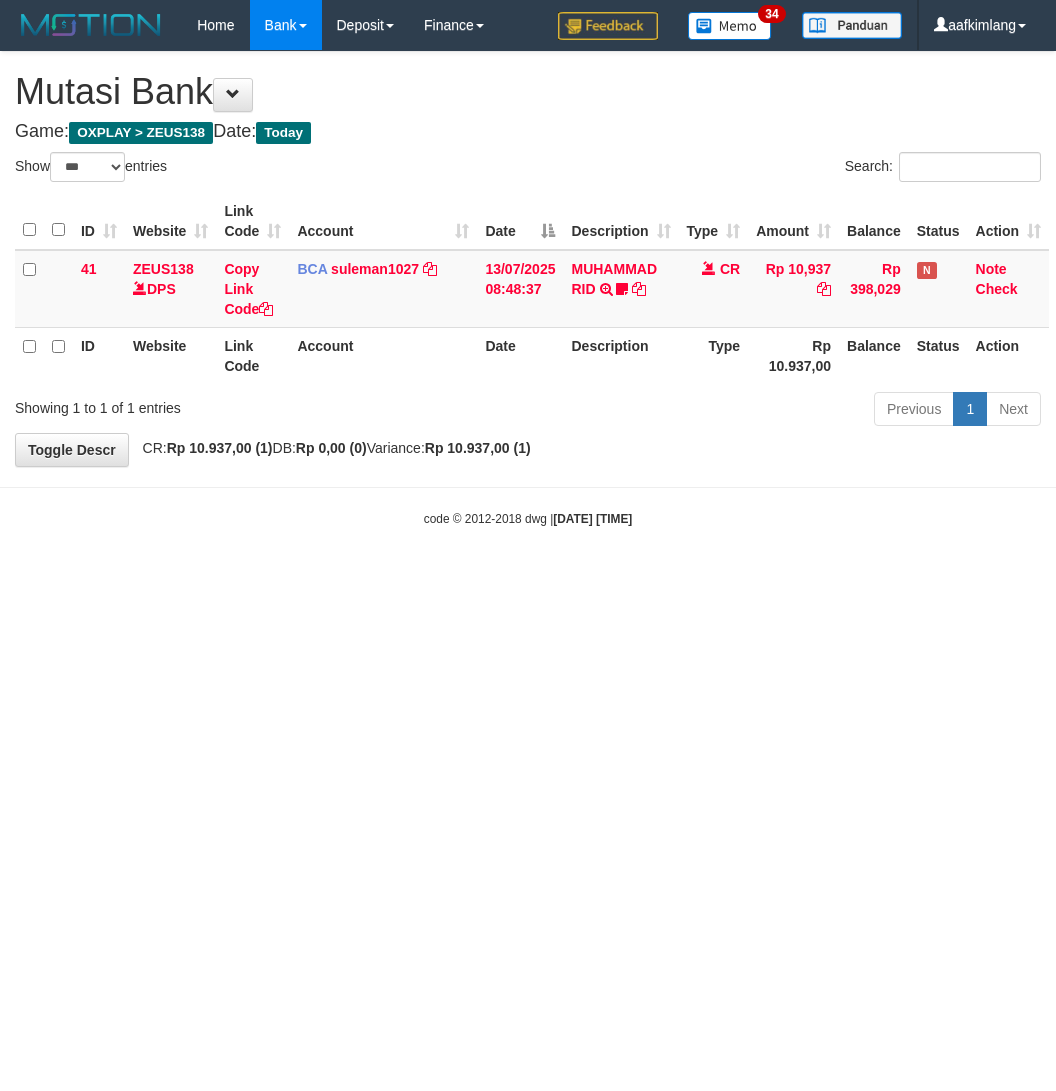 scroll, scrollTop: 0, scrollLeft: 0, axis: both 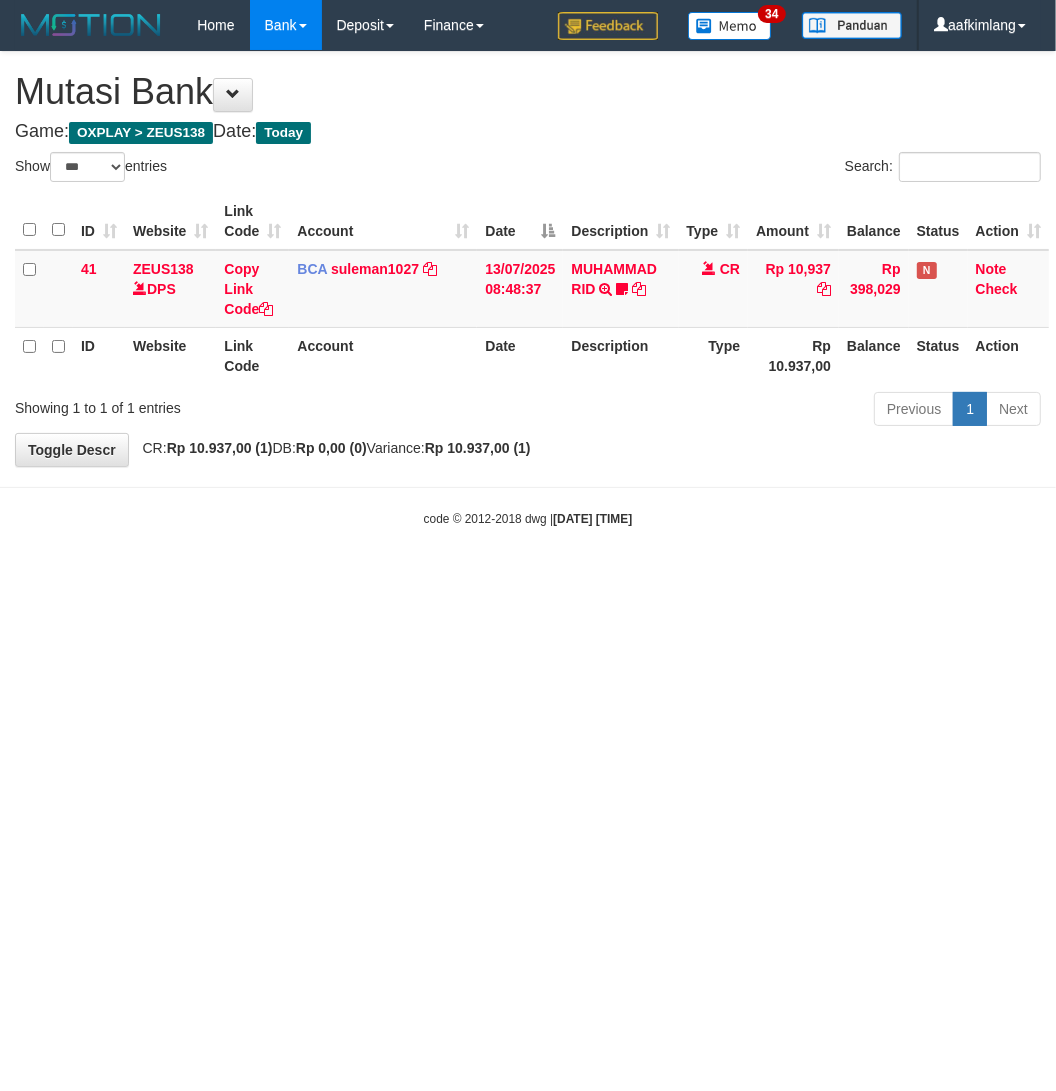 click on "Toggle navigation
Home
Bank
Account List
Mutasi Bank
Search
Note Mutasi
Deposit
DPS Fetch
DPS List
History
Note DPS
Finance
Financial Data
aafkimlang
My Profile
Log Out
34" at bounding box center [528, 289] 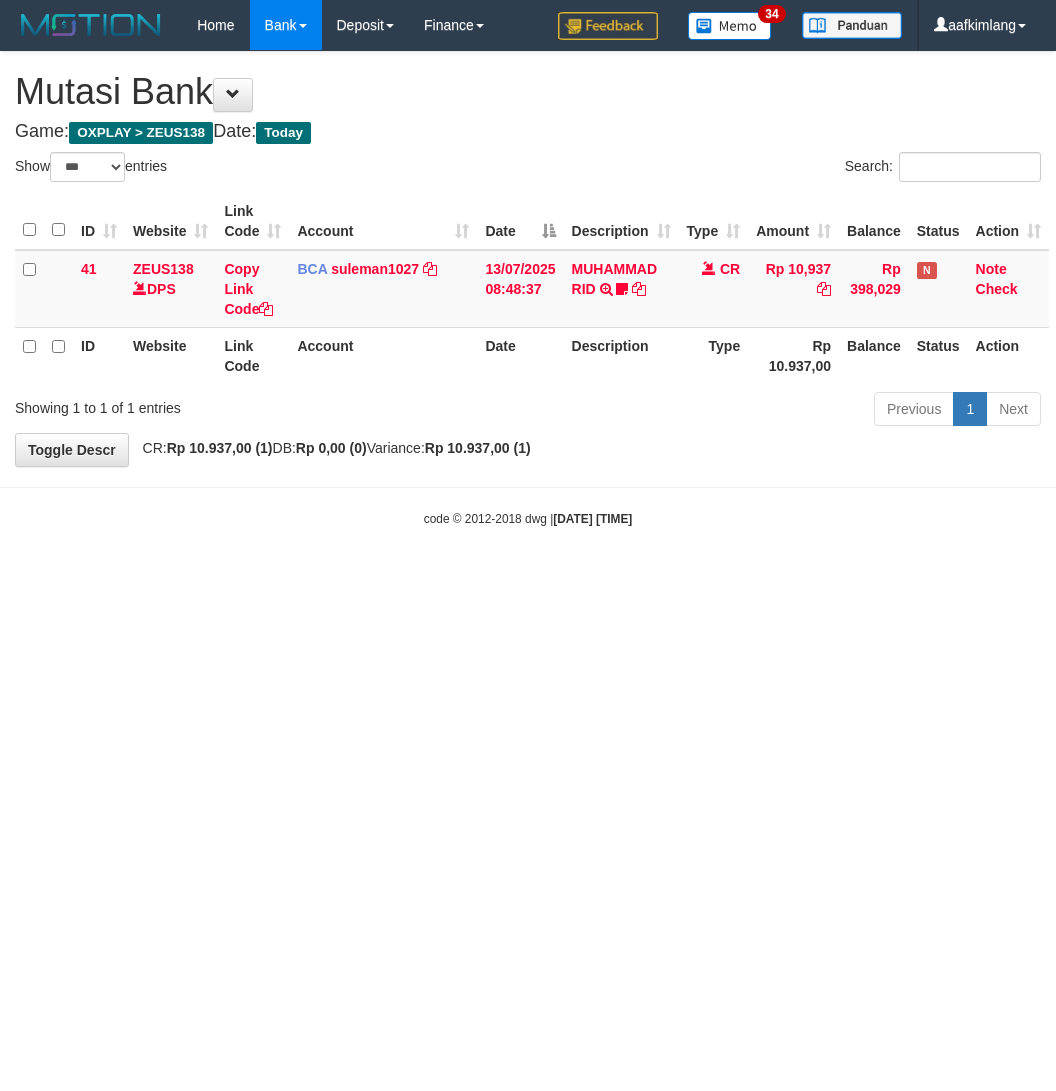 select on "***" 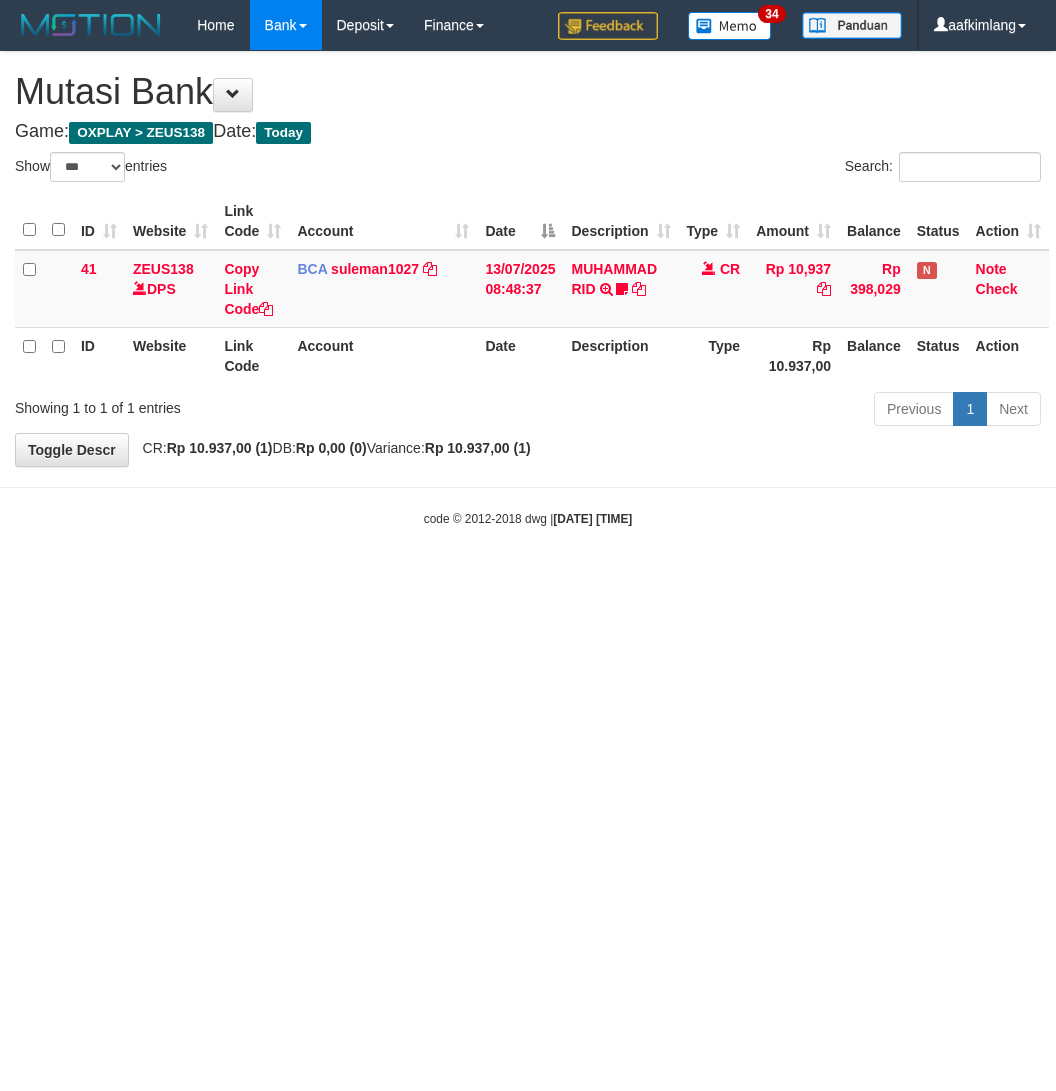 scroll, scrollTop: 0, scrollLeft: 0, axis: both 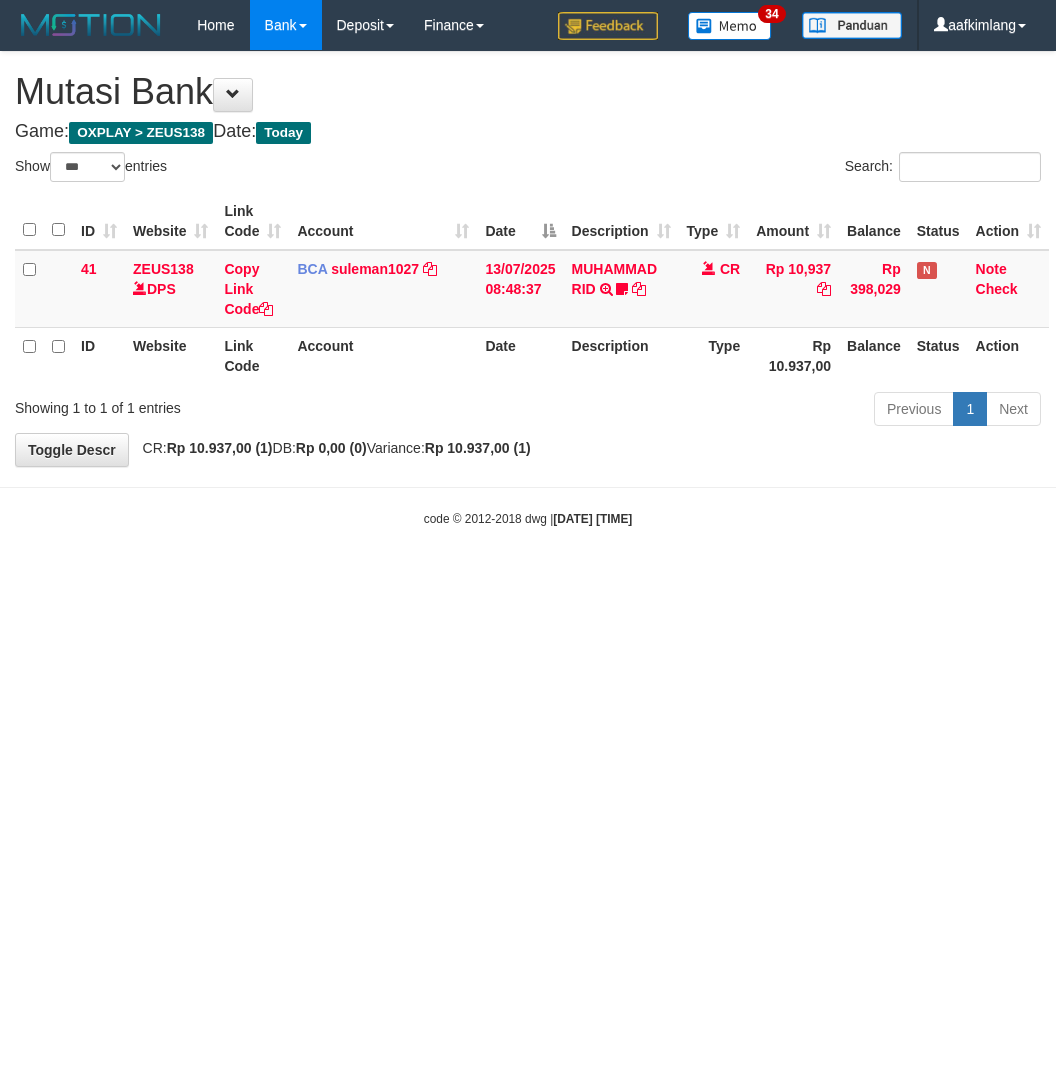 select on "***" 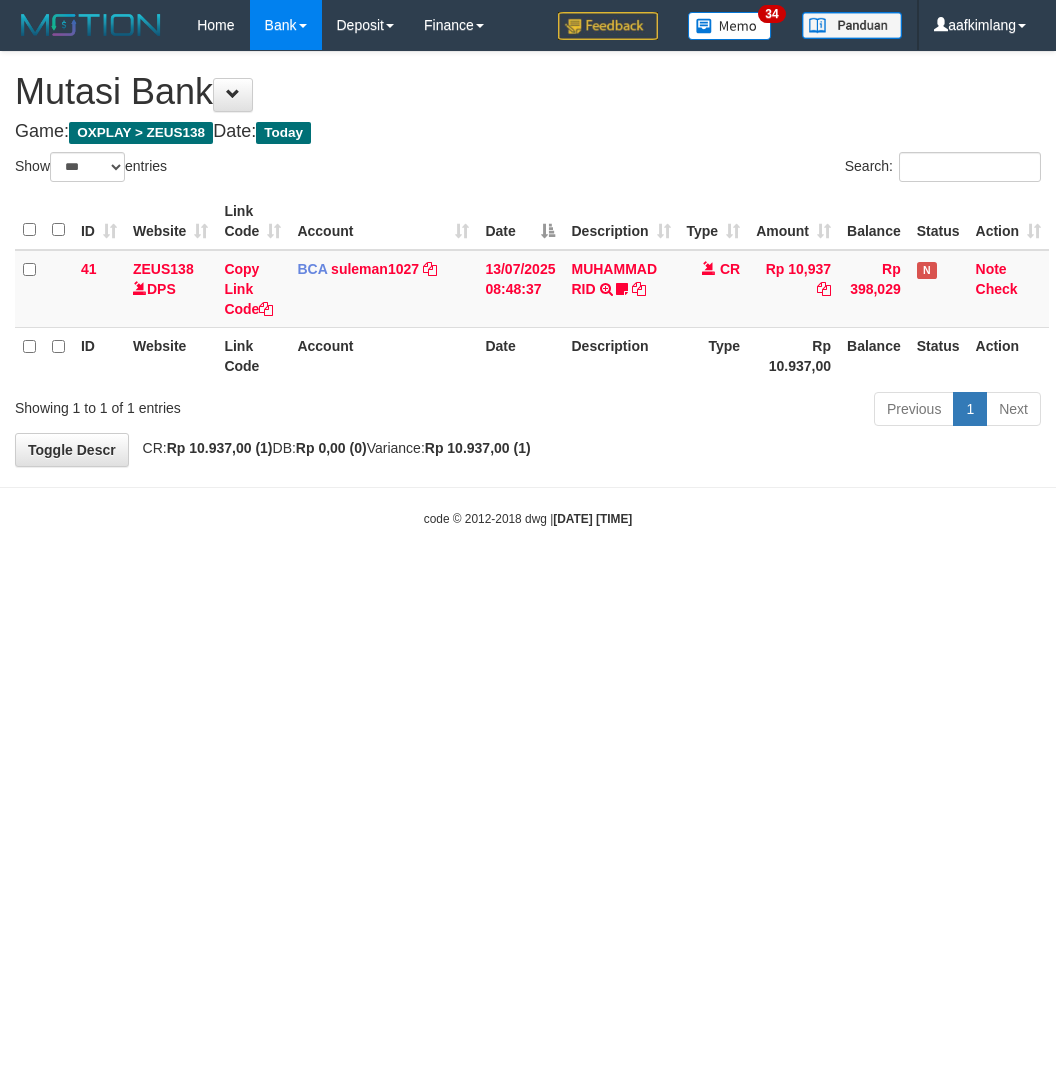 scroll, scrollTop: 0, scrollLeft: 0, axis: both 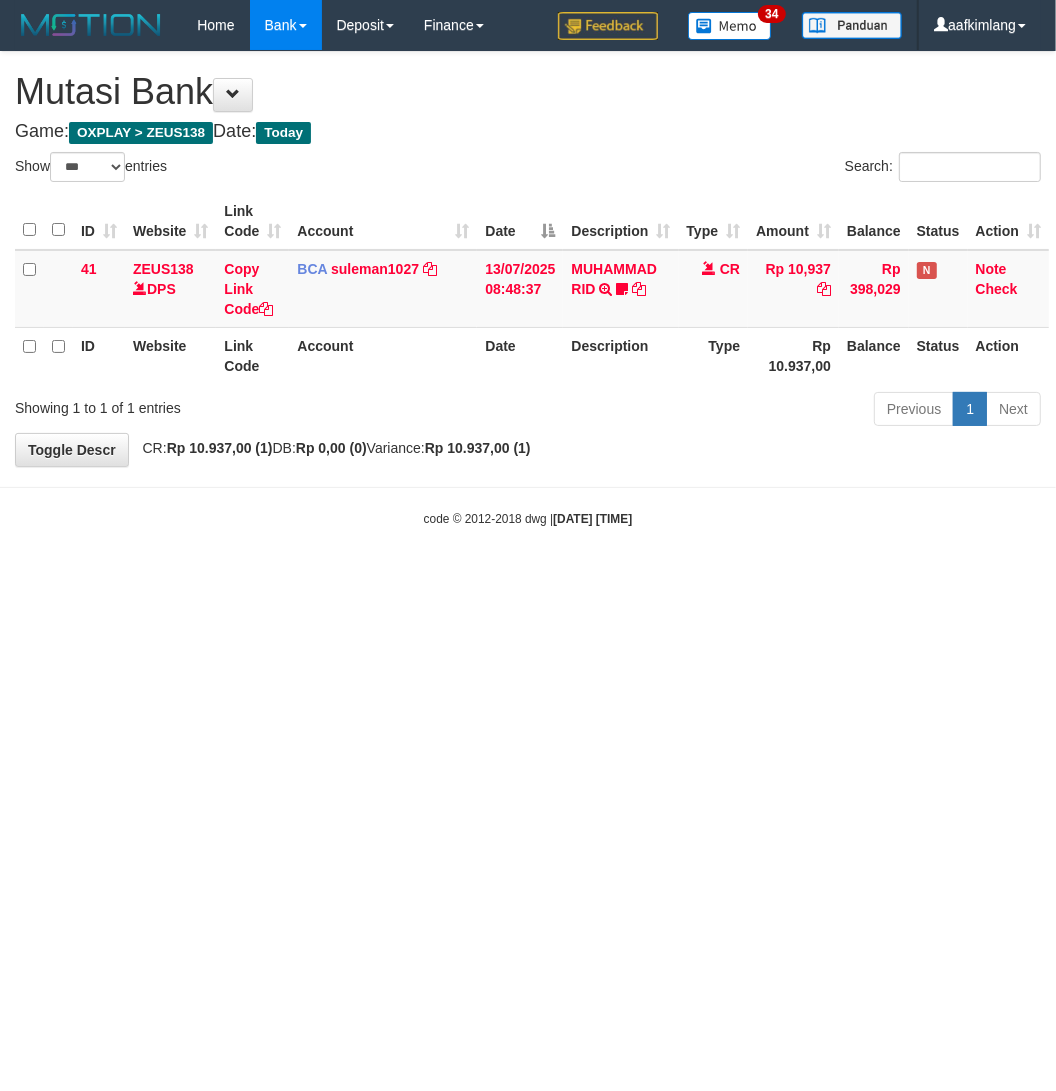 drag, startPoint x: 321, startPoint y: 603, endPoint x: 307, endPoint y: 596, distance: 15.652476 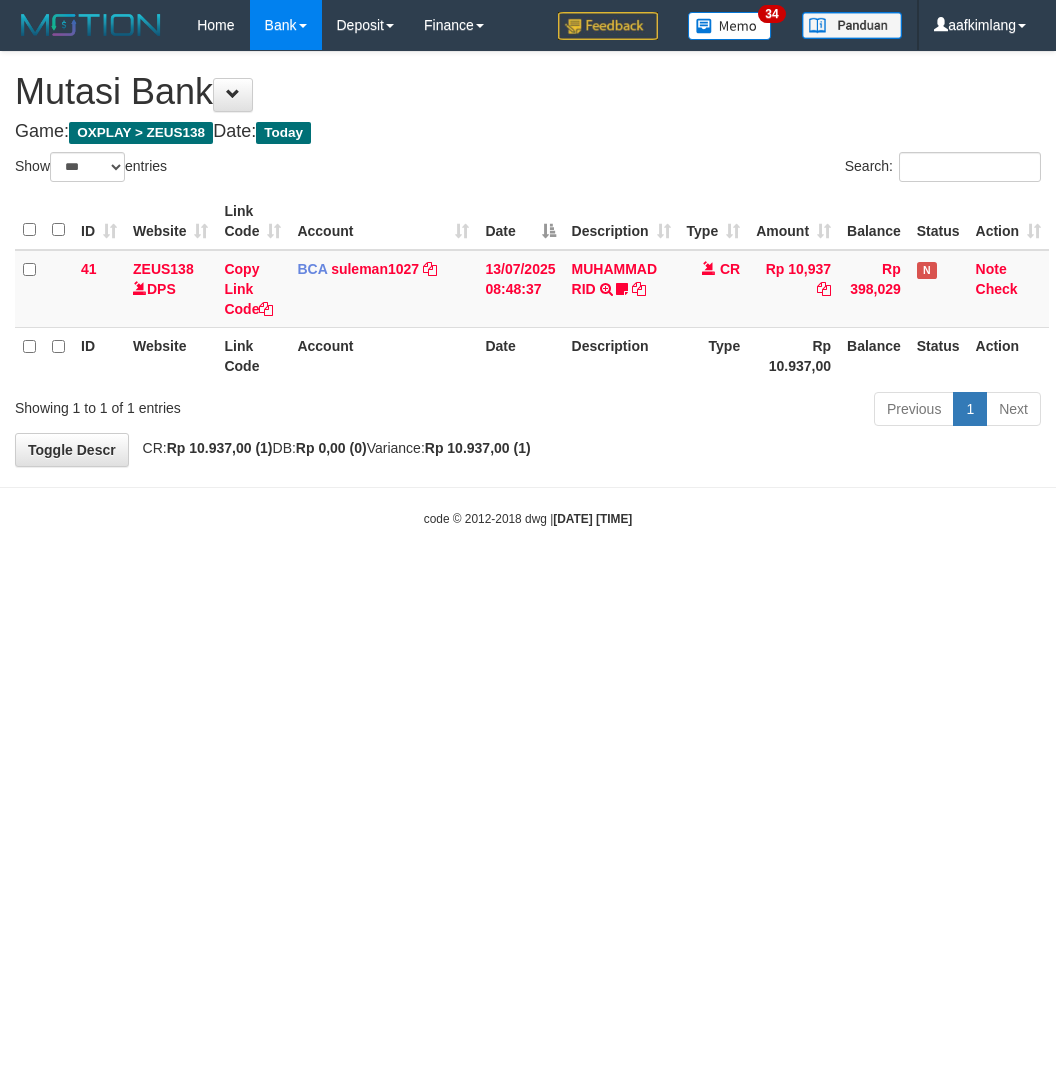 select on "***" 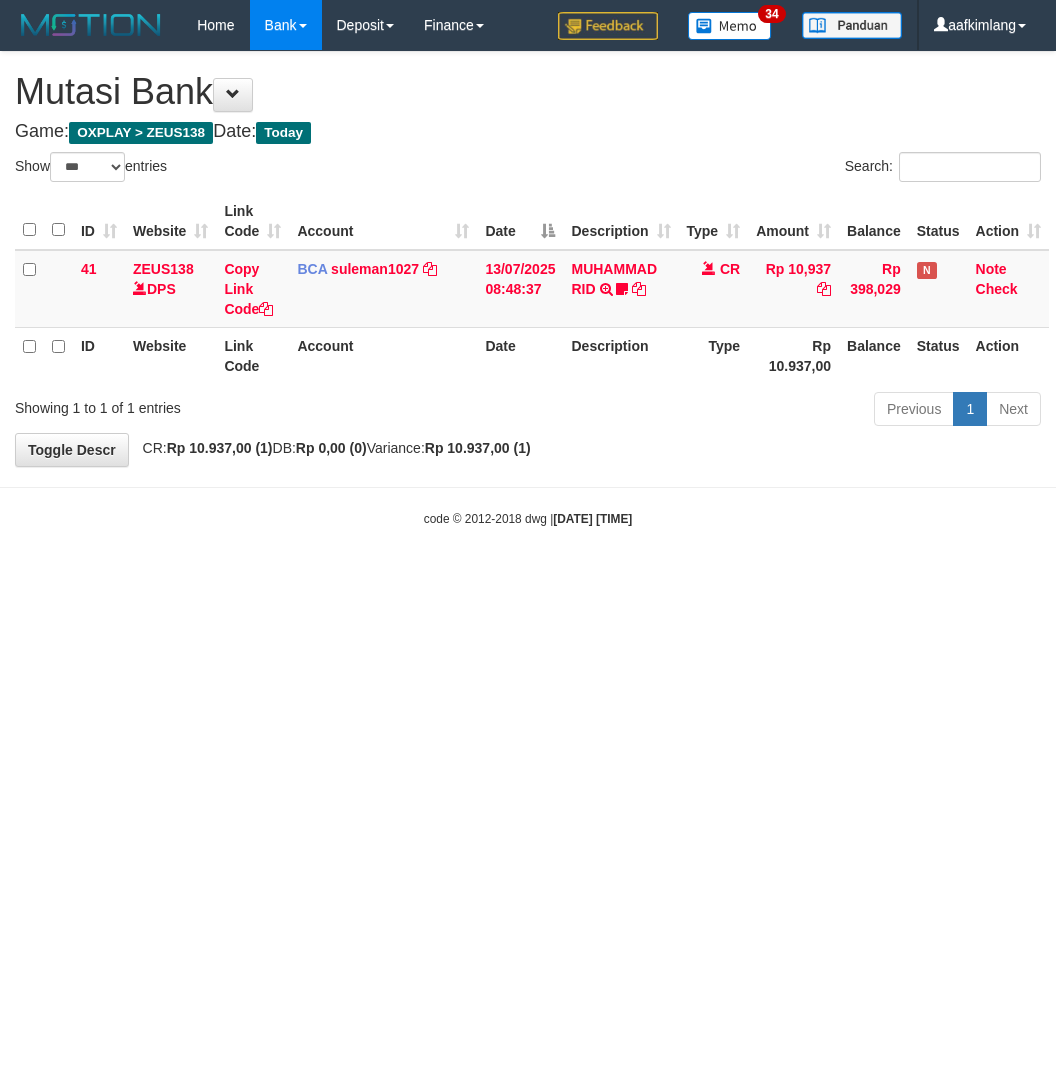 scroll, scrollTop: 0, scrollLeft: 0, axis: both 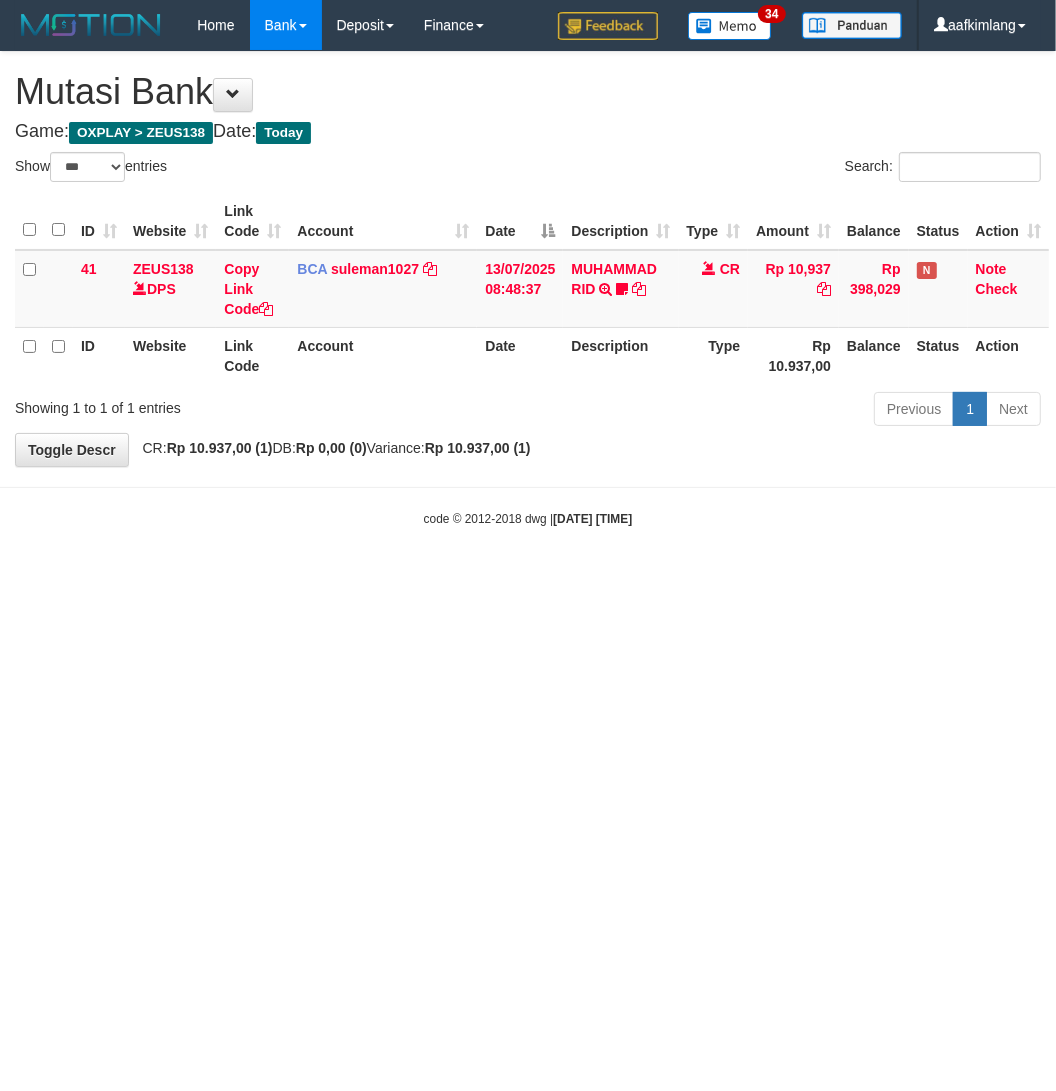 click on "Toggle navigation
Home
Bank
Account List
Mutasi Bank
Search
Note Mutasi
Deposit
DPS Fetch
DPS List
History
Note DPS
Finance
Financial Data
aafkimlang
My Profile
Log Out
34" at bounding box center (528, 289) 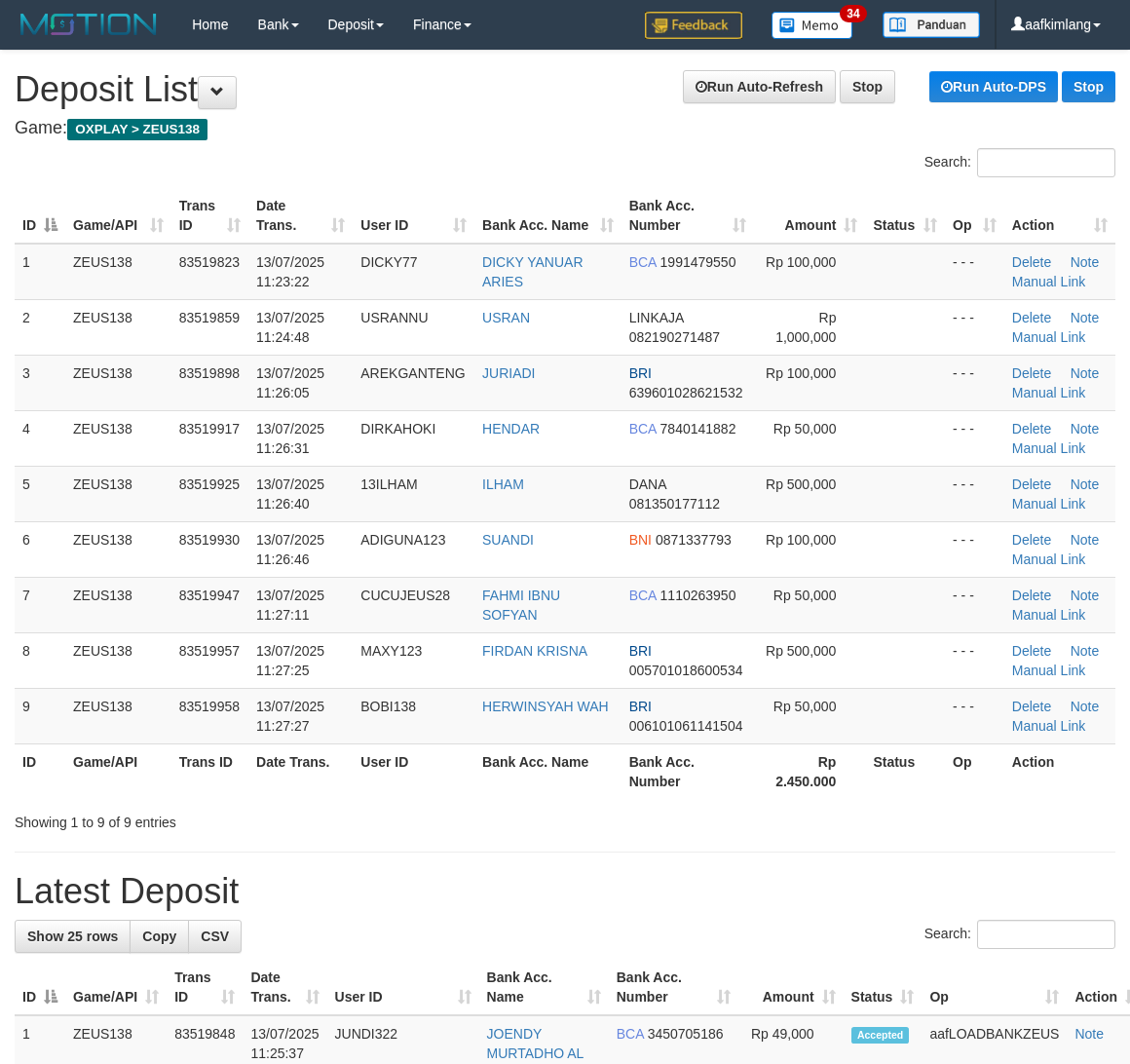 click on "1
ZEUS138
83519823
[DATE] [TIME]
USRANNU
USRAN
LINKAJA
[PHONE]
Rp 100,000
- - -
Delete
Note
Manual Link
2
ZEUS138
83519859
[DATE] [TIME]
USRANNU
USRAN
LINKAJA
082190271487
Rp 1,000,000
- - -
Delete
Note
Manual Link
3" at bounding box center (565, 494) 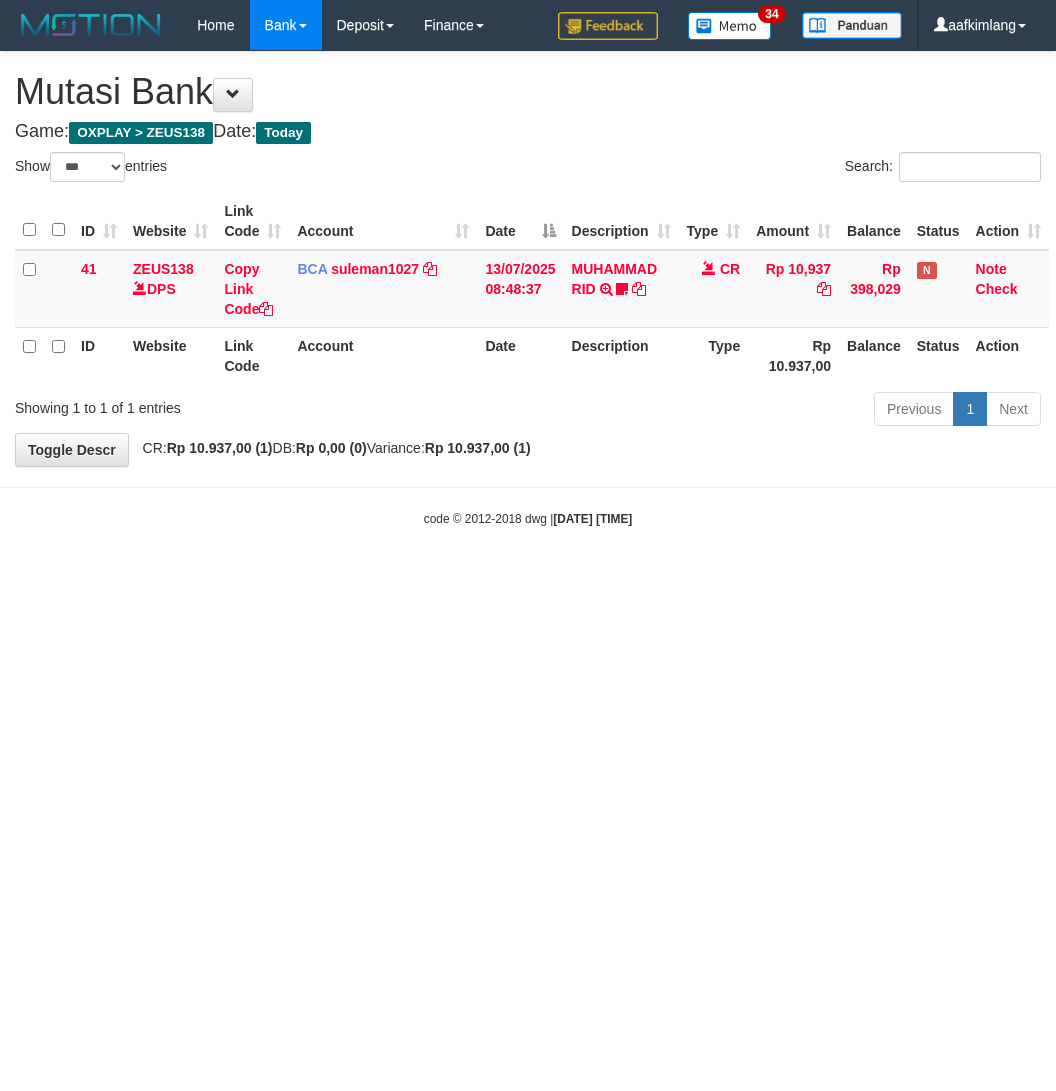 select on "***" 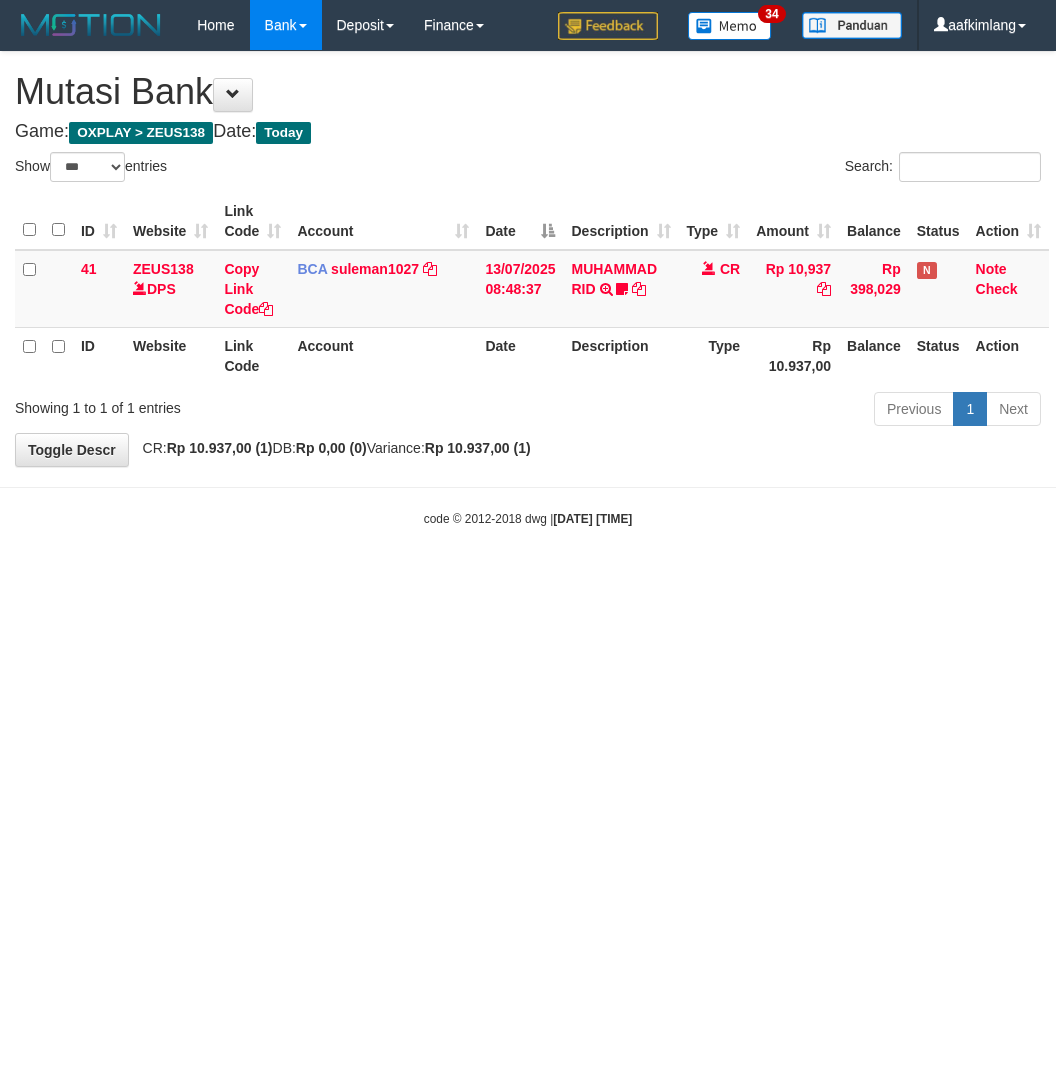 scroll, scrollTop: 0, scrollLeft: 0, axis: both 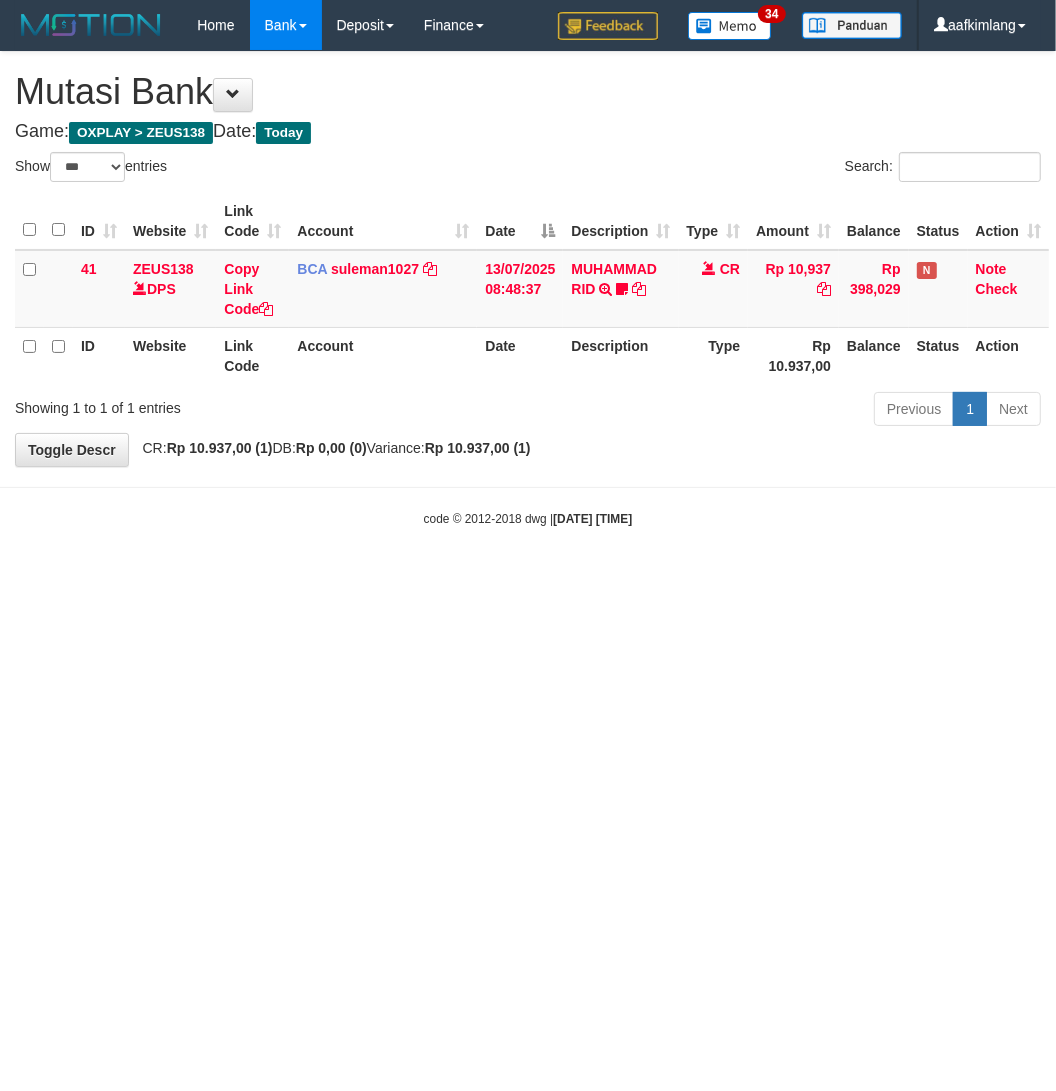 drag, startPoint x: 295, startPoint y: 680, endPoint x: 260, endPoint y: 686, distance: 35.510563 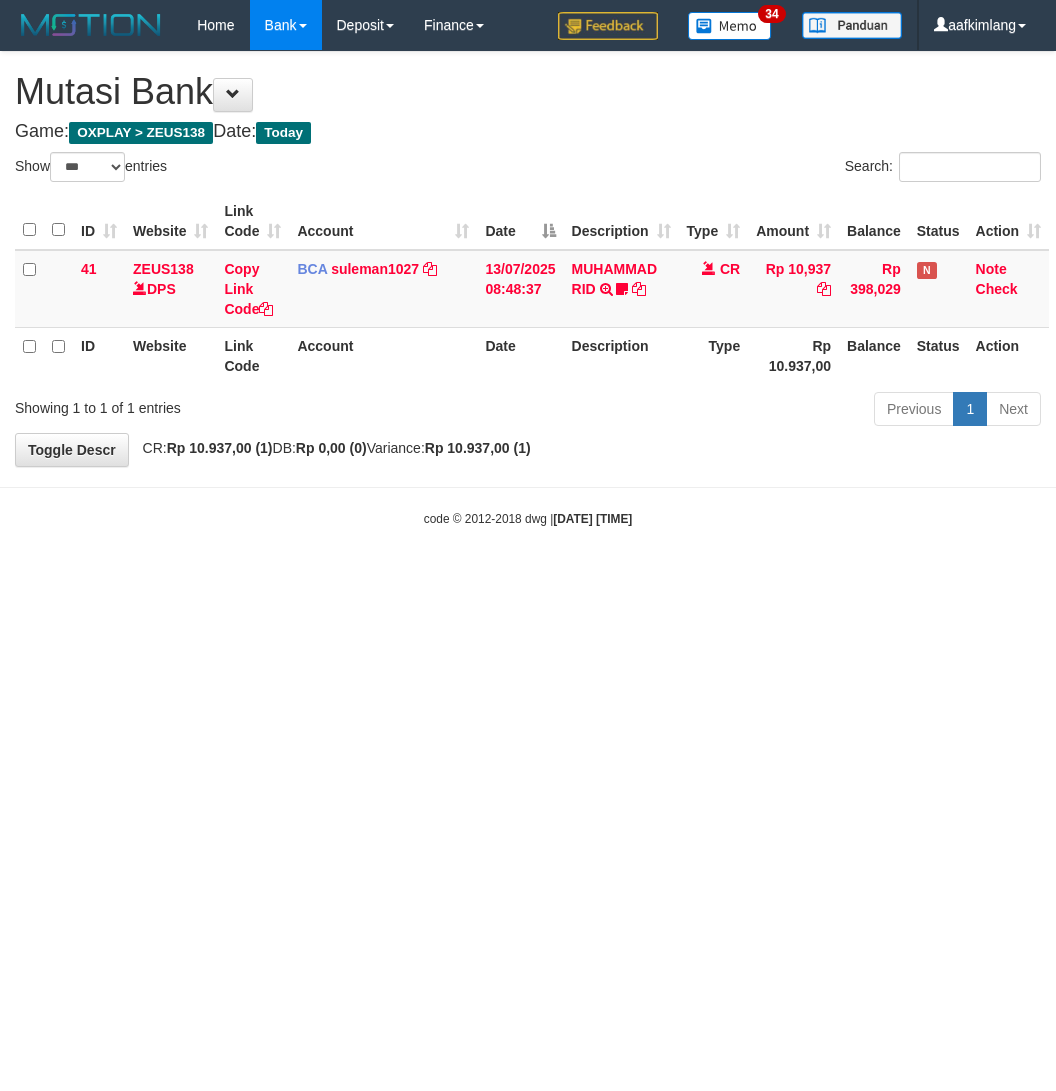 select on "***" 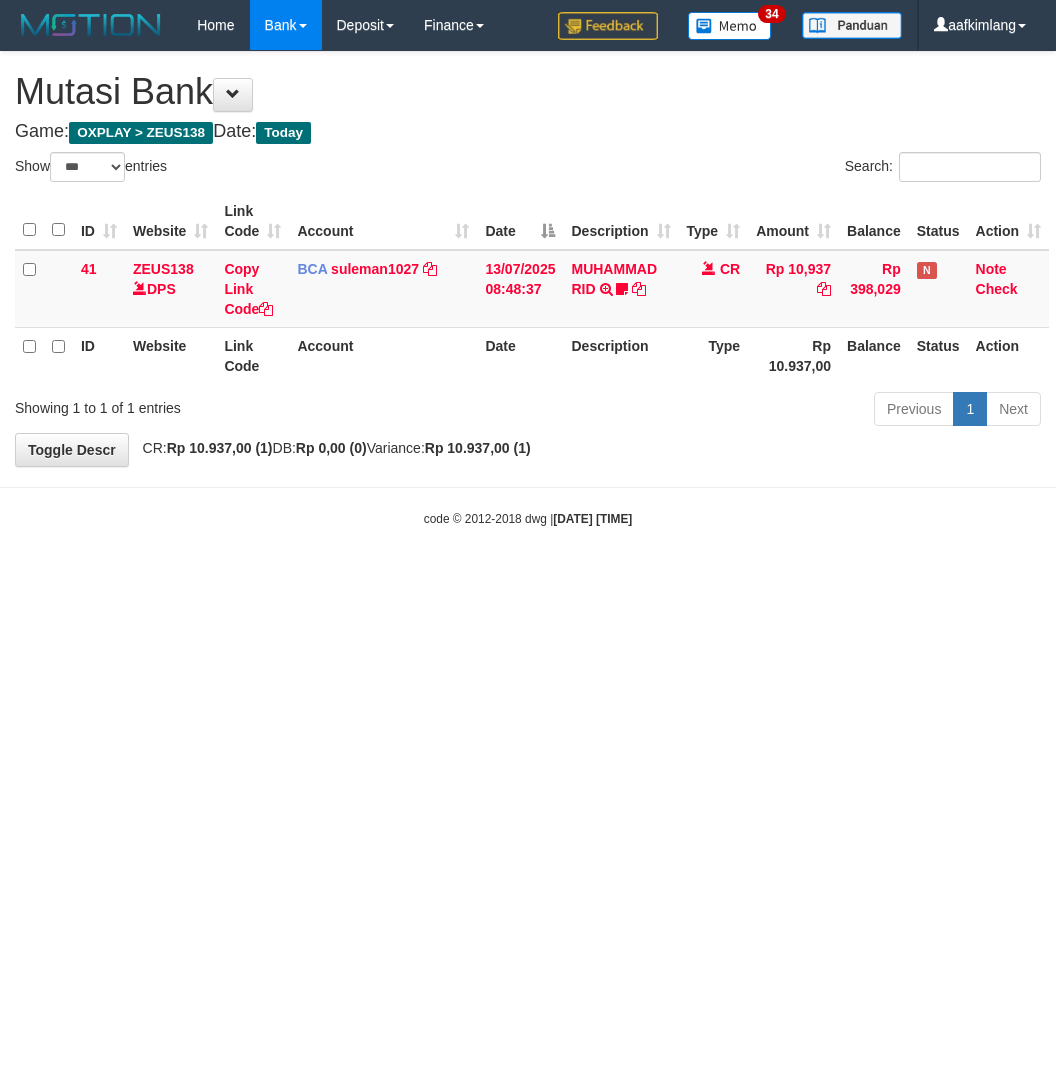 scroll, scrollTop: 0, scrollLeft: 0, axis: both 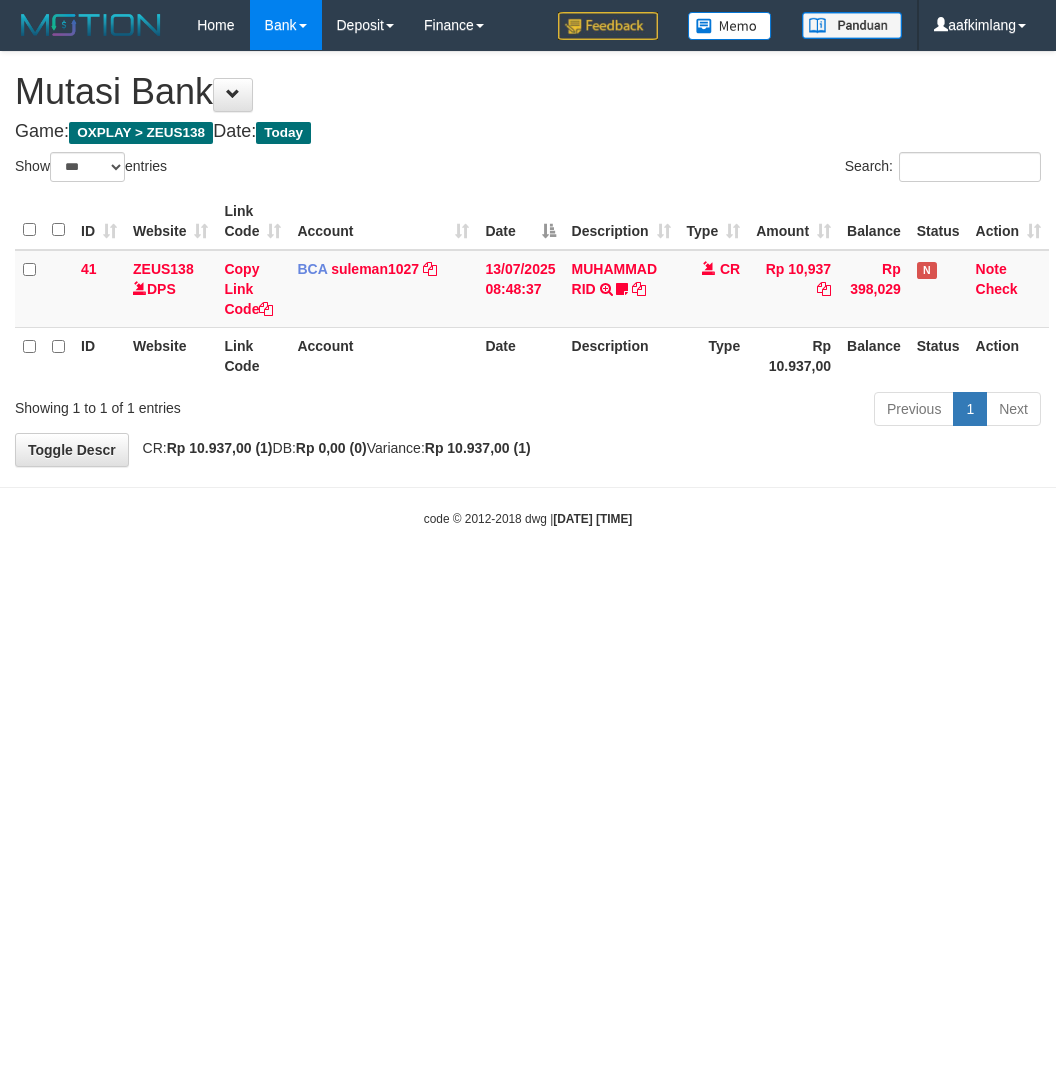 select on "***" 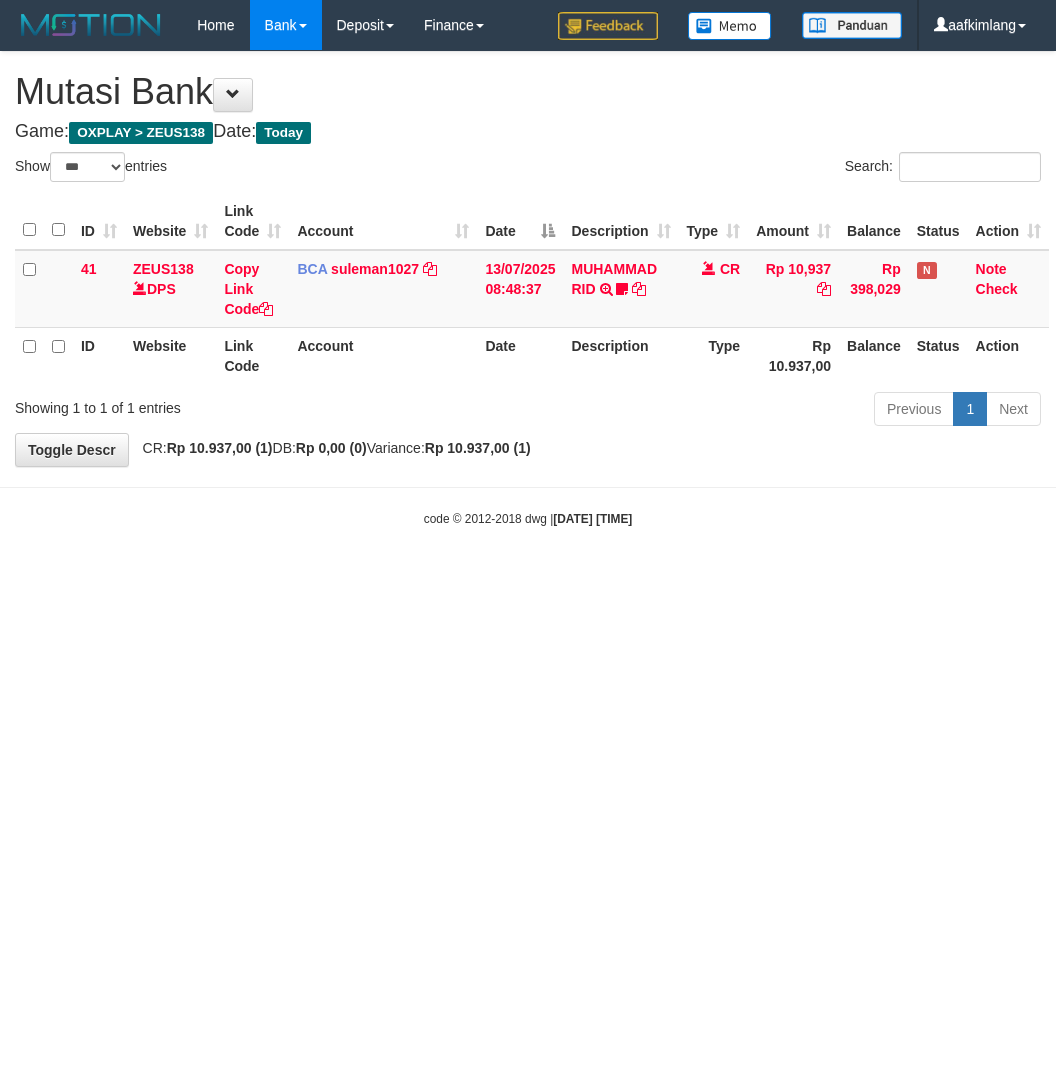 scroll, scrollTop: 0, scrollLeft: 0, axis: both 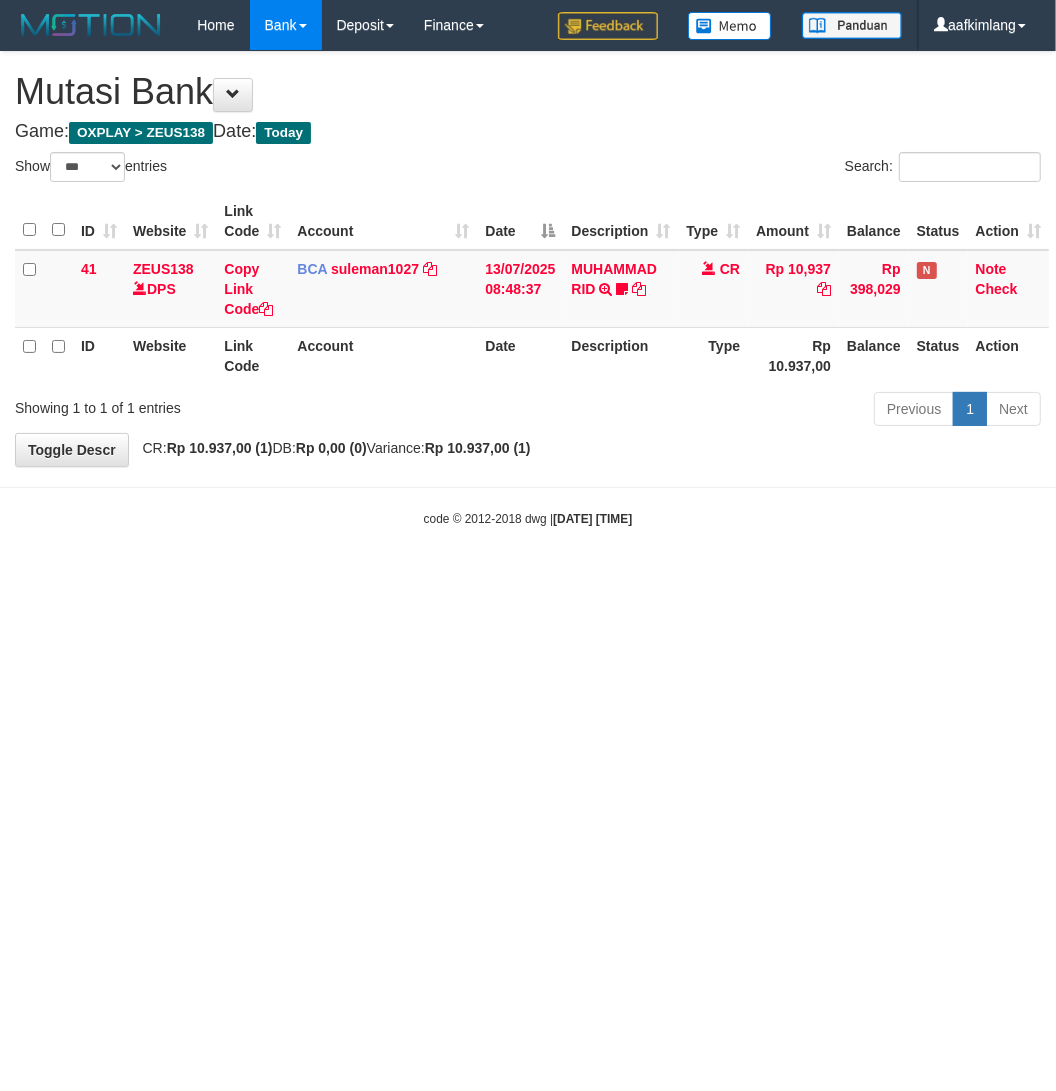 click on "Toggle navigation
Home
Bank
Account List
Mutasi Bank
Search
Note Mutasi
Deposit
DPS Fetch
DPS List
History
Note DPS
Finance
Financial Data
aafkimlang
My Profile
Log Out
-" at bounding box center (528, 289) 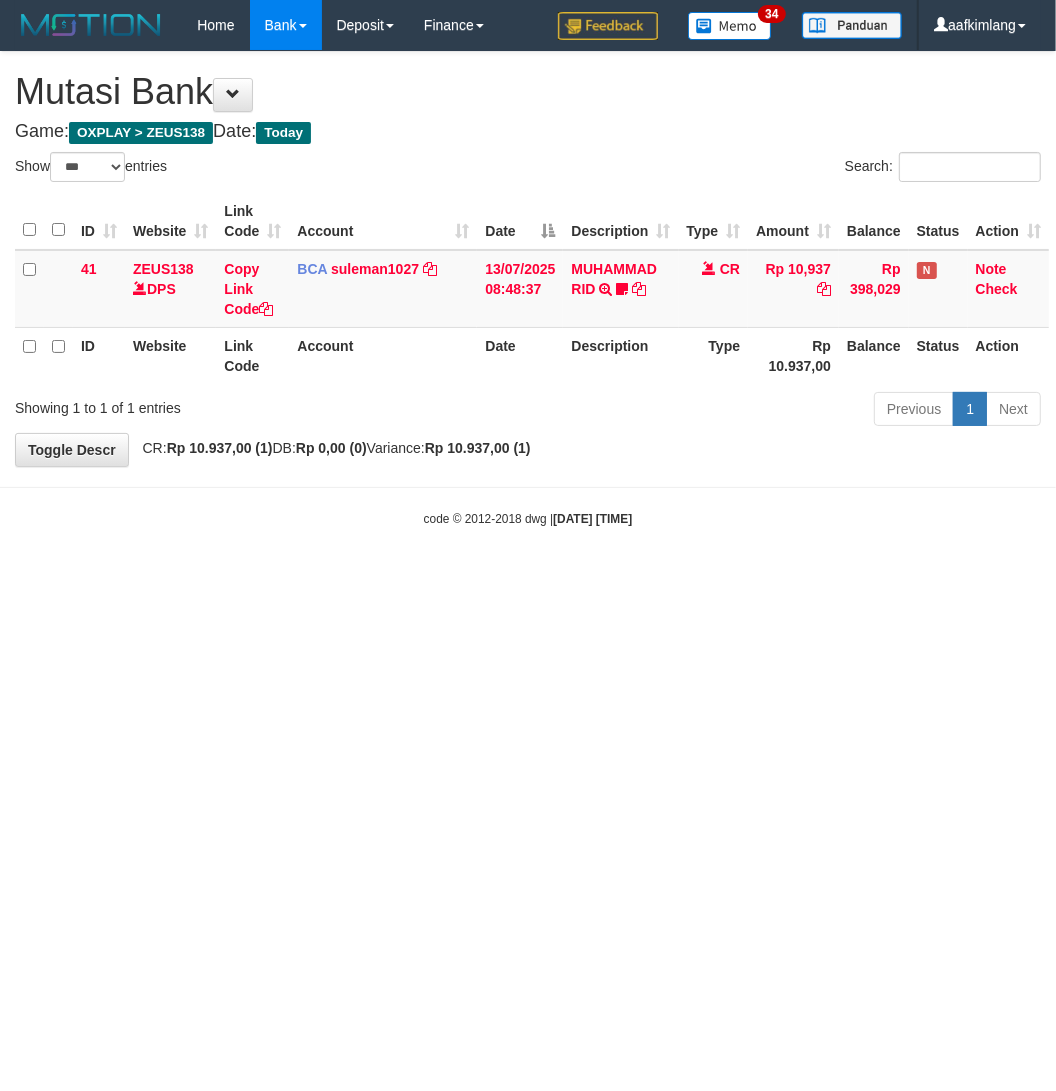 drag, startPoint x: 196, startPoint y: 666, endPoint x: 6, endPoint y: 586, distance: 206.15529 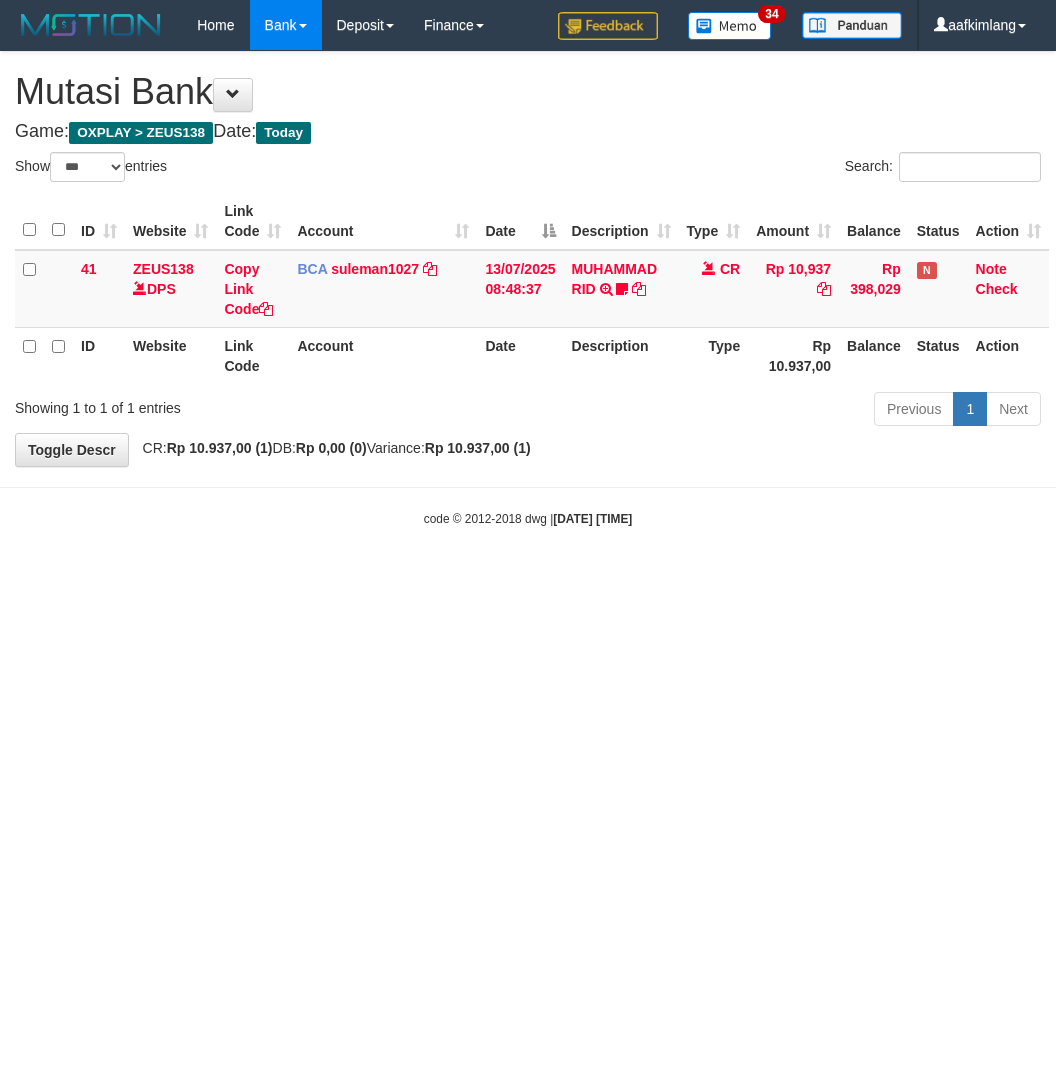 select on "***" 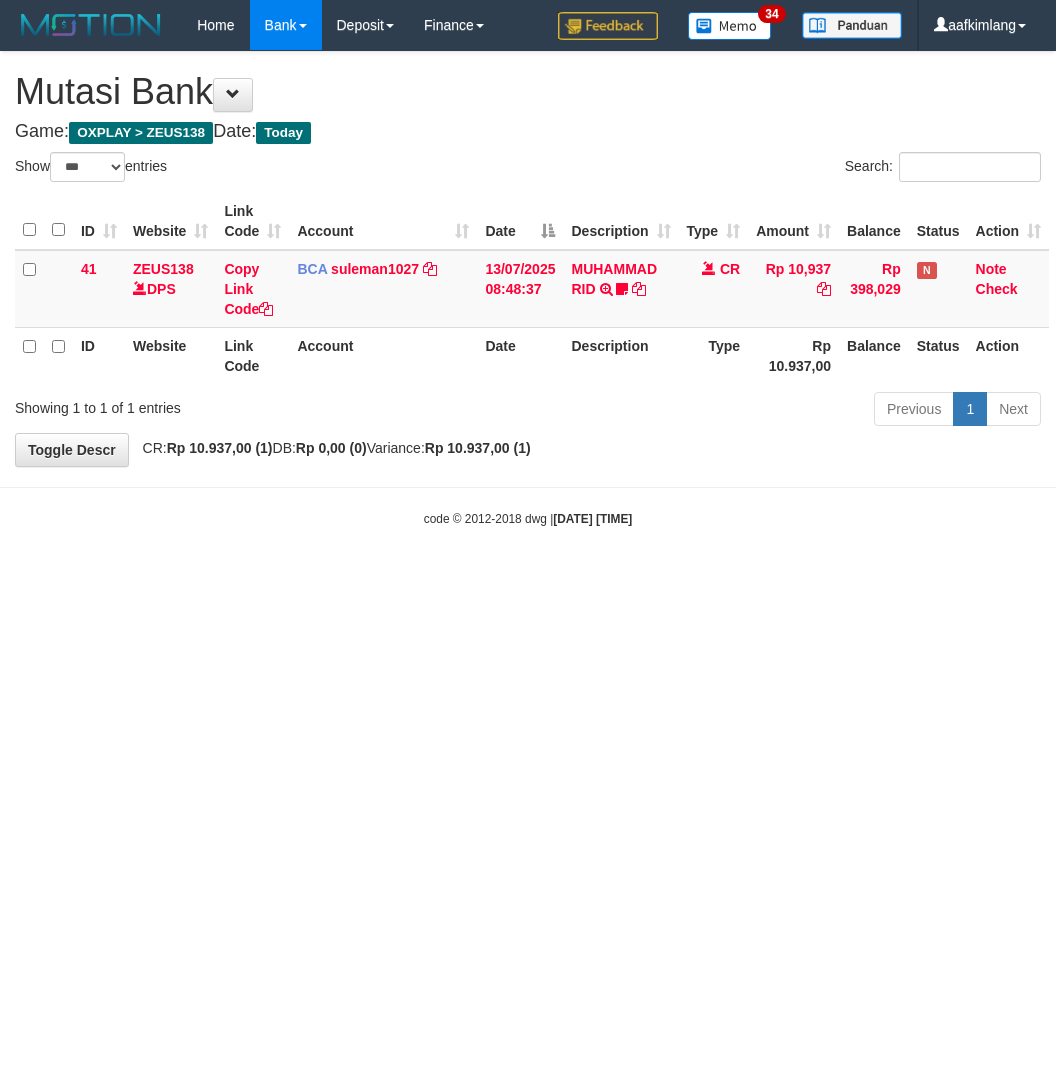 scroll, scrollTop: 0, scrollLeft: 0, axis: both 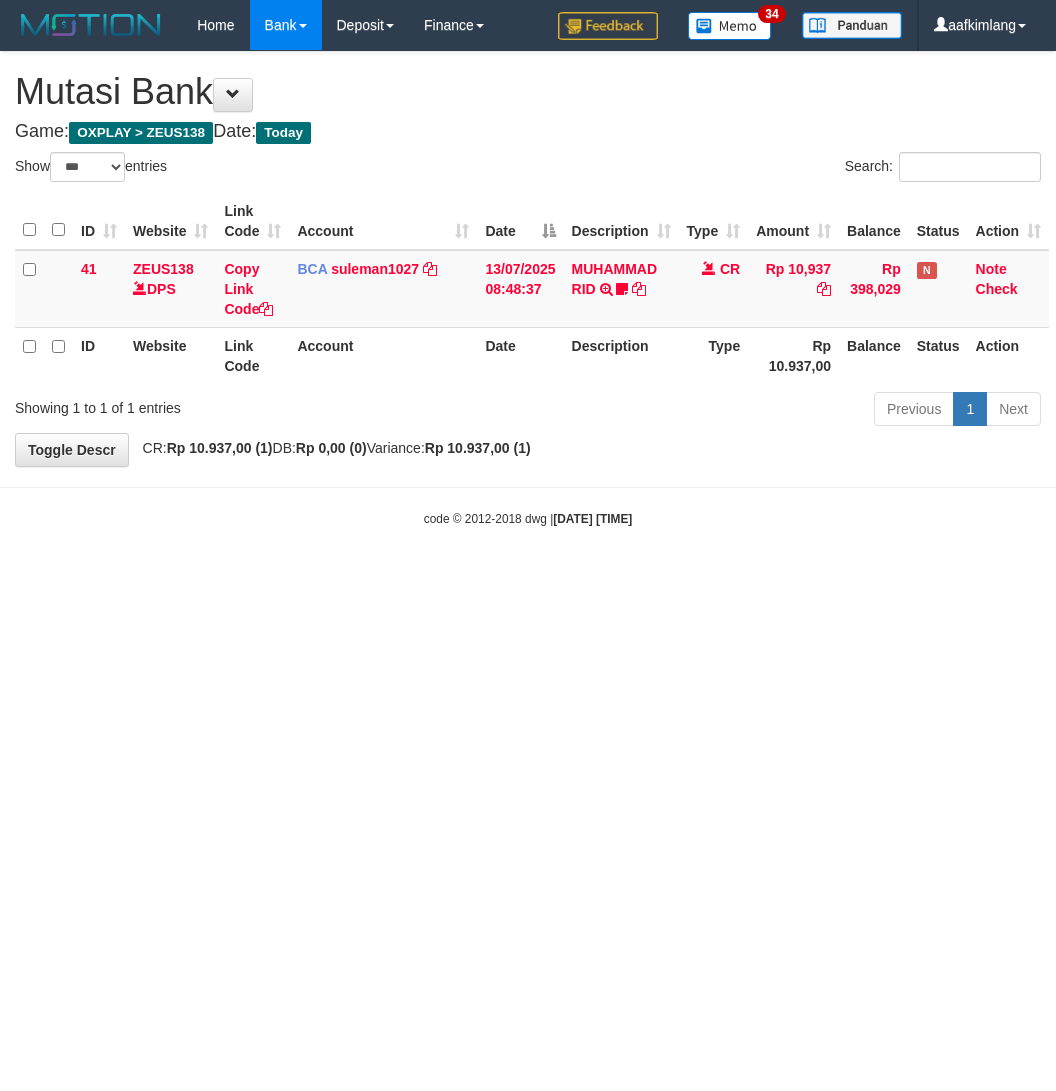 select on "***" 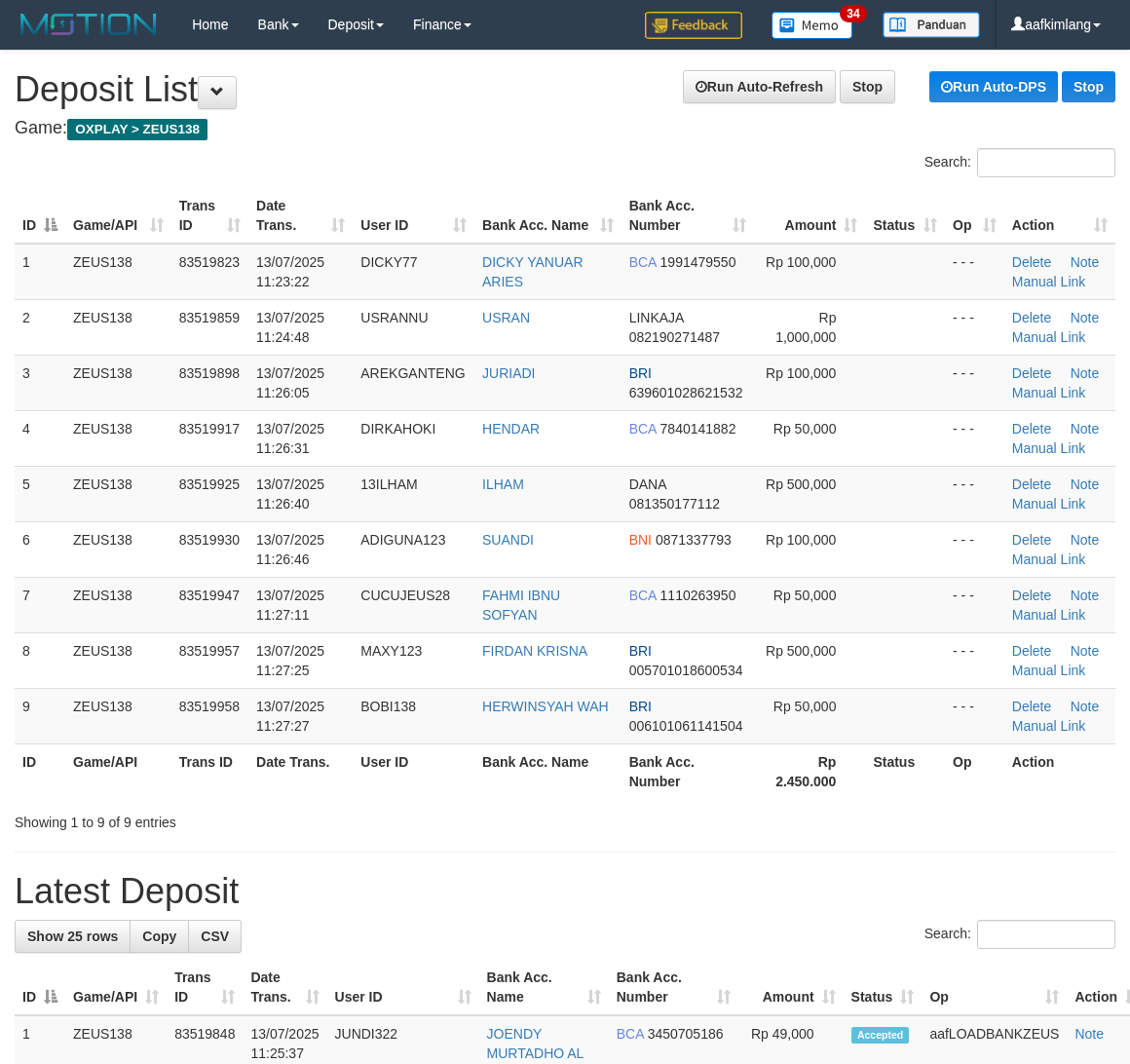scroll, scrollTop: 0, scrollLeft: 0, axis: both 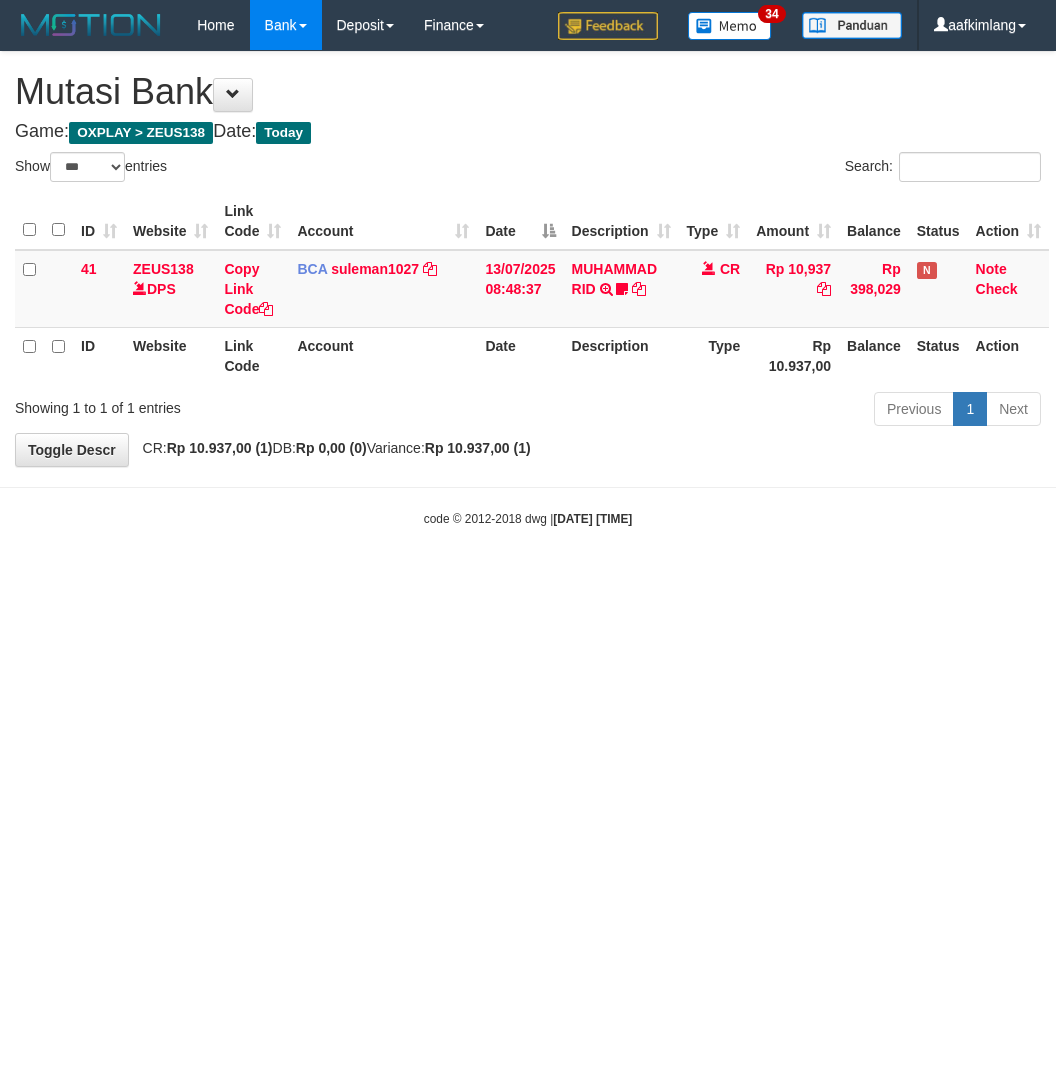 select on "***" 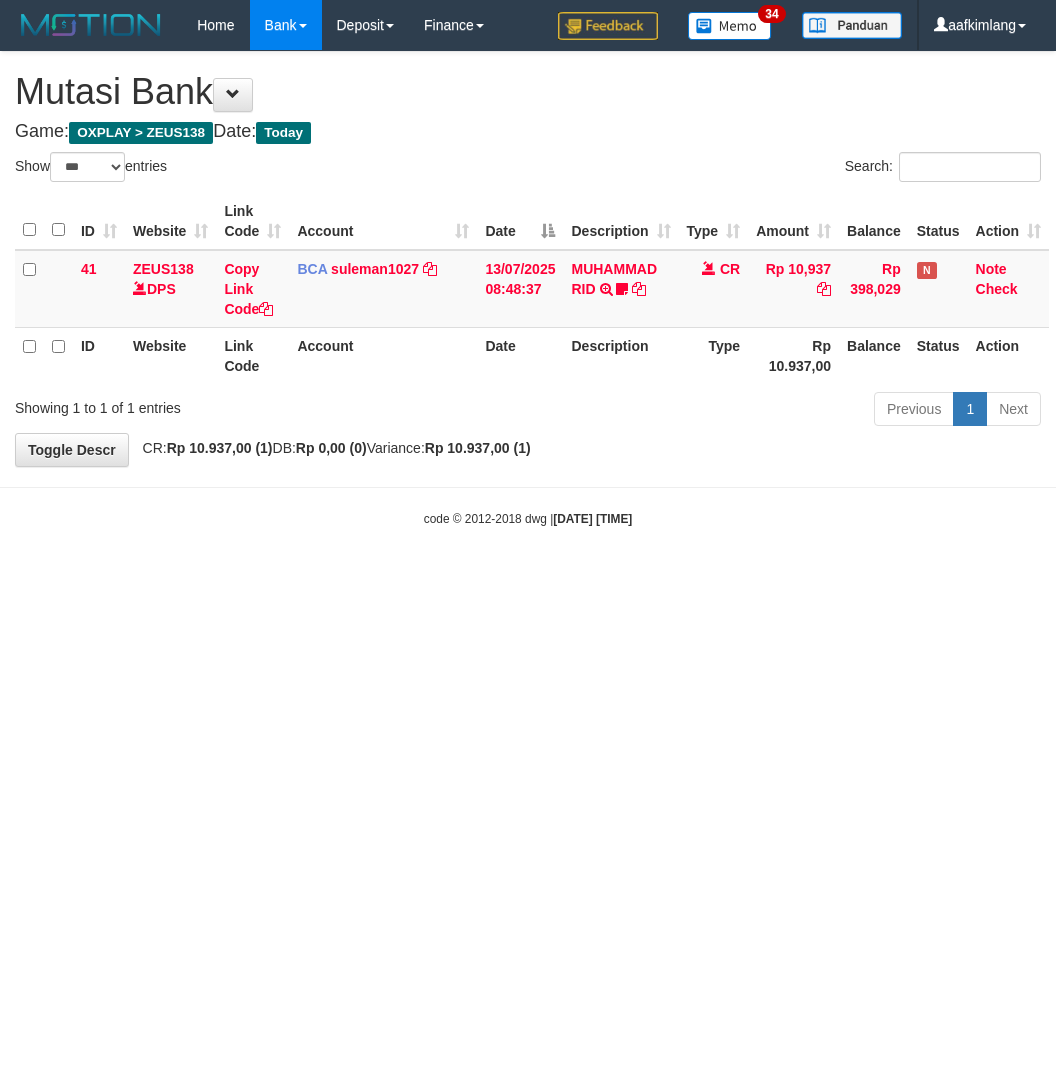 scroll, scrollTop: 0, scrollLeft: 0, axis: both 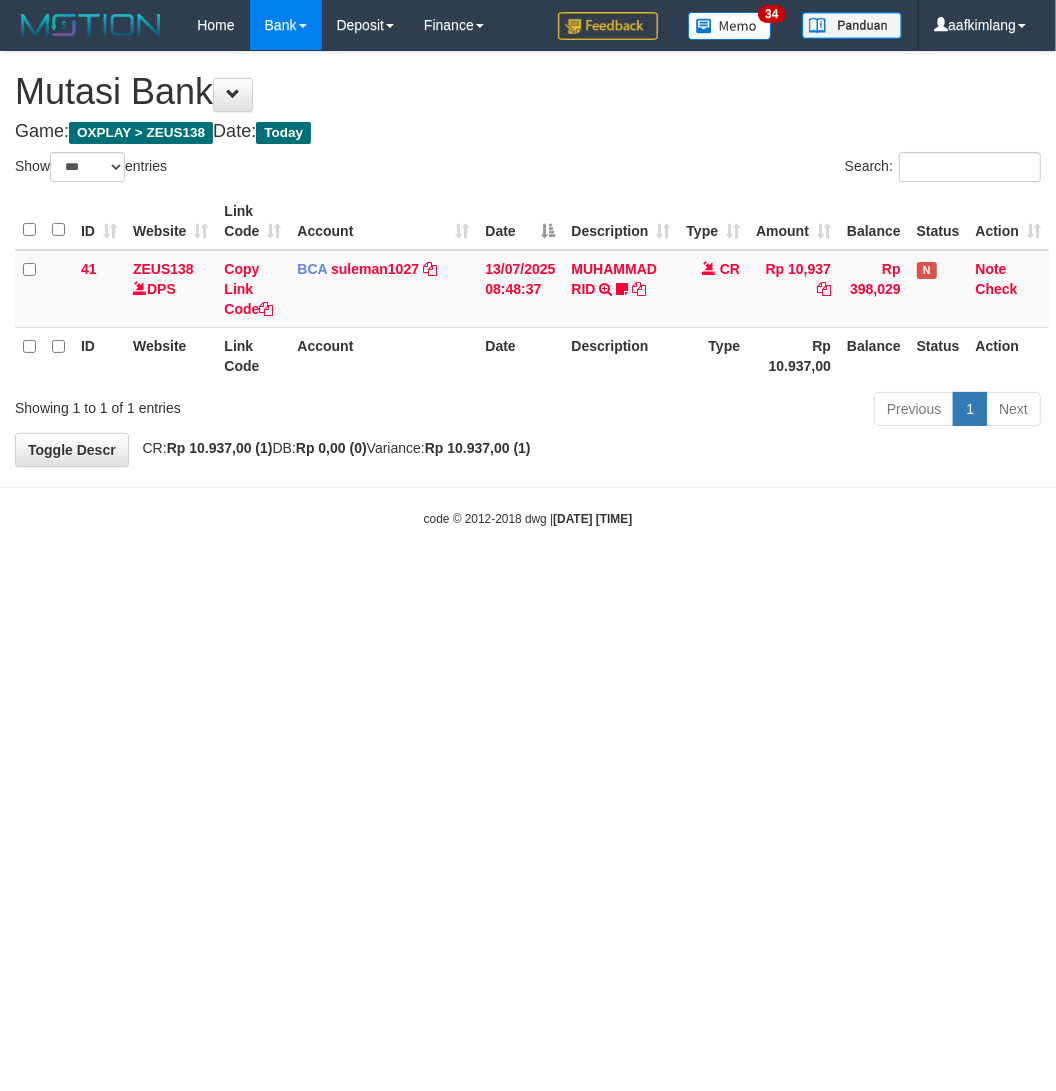 click on "Toggle navigation
Home
Bank
Account List
Mutasi Bank
Search
Note Mutasi
Deposit
DPS Fetch
DPS List
History
Note DPS
Finance
Financial Data
aafkimlang
My Profile
Log Out
34" at bounding box center (528, 289) 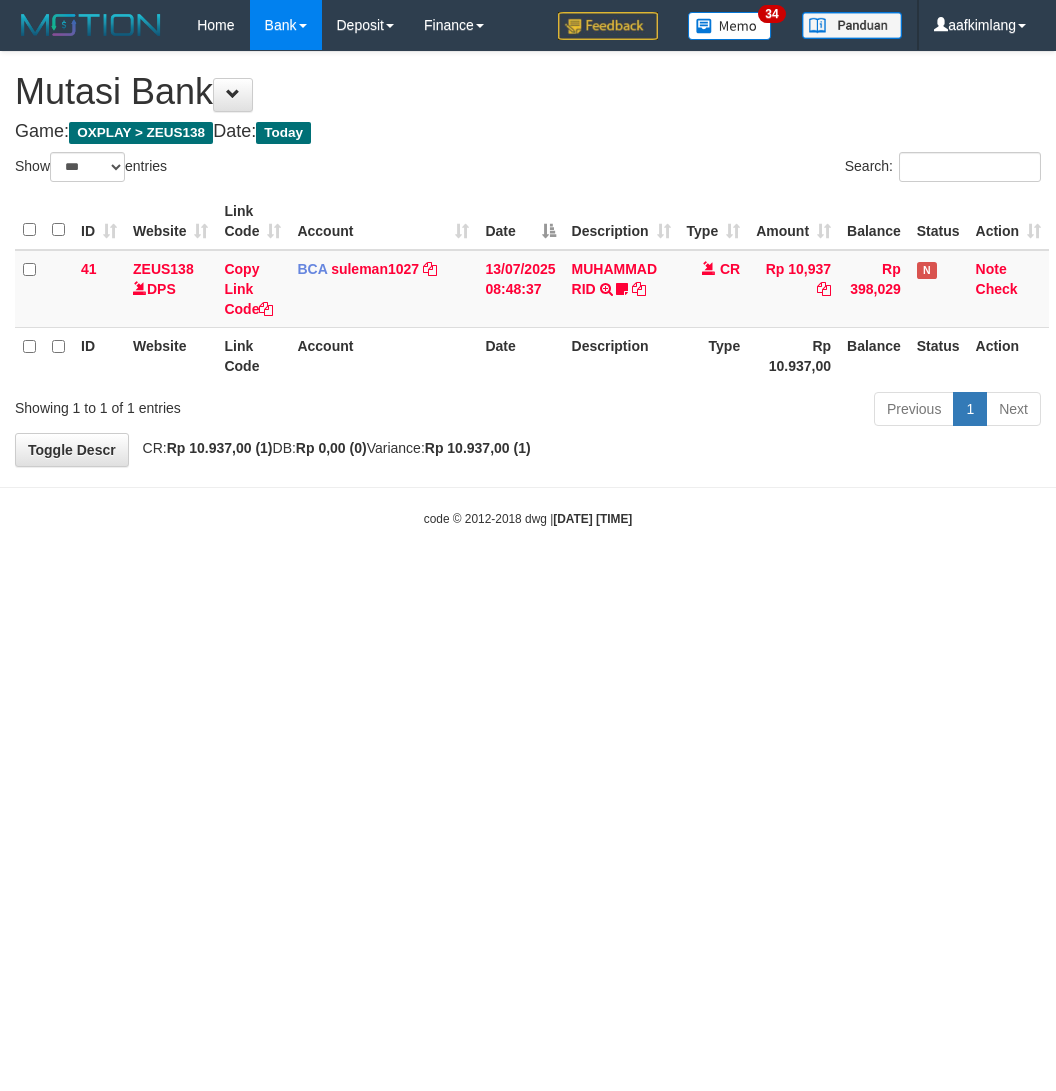 select on "***" 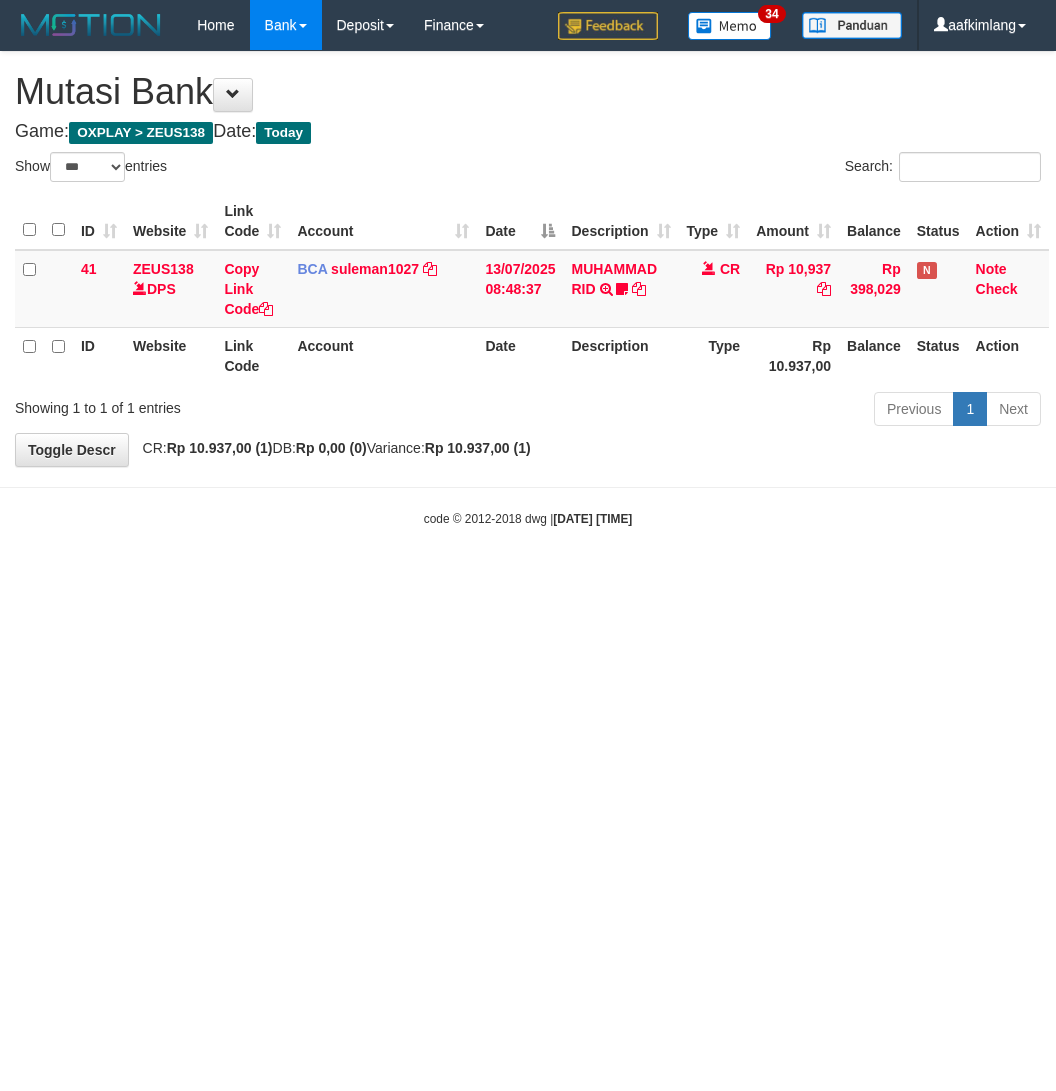 scroll, scrollTop: 0, scrollLeft: 0, axis: both 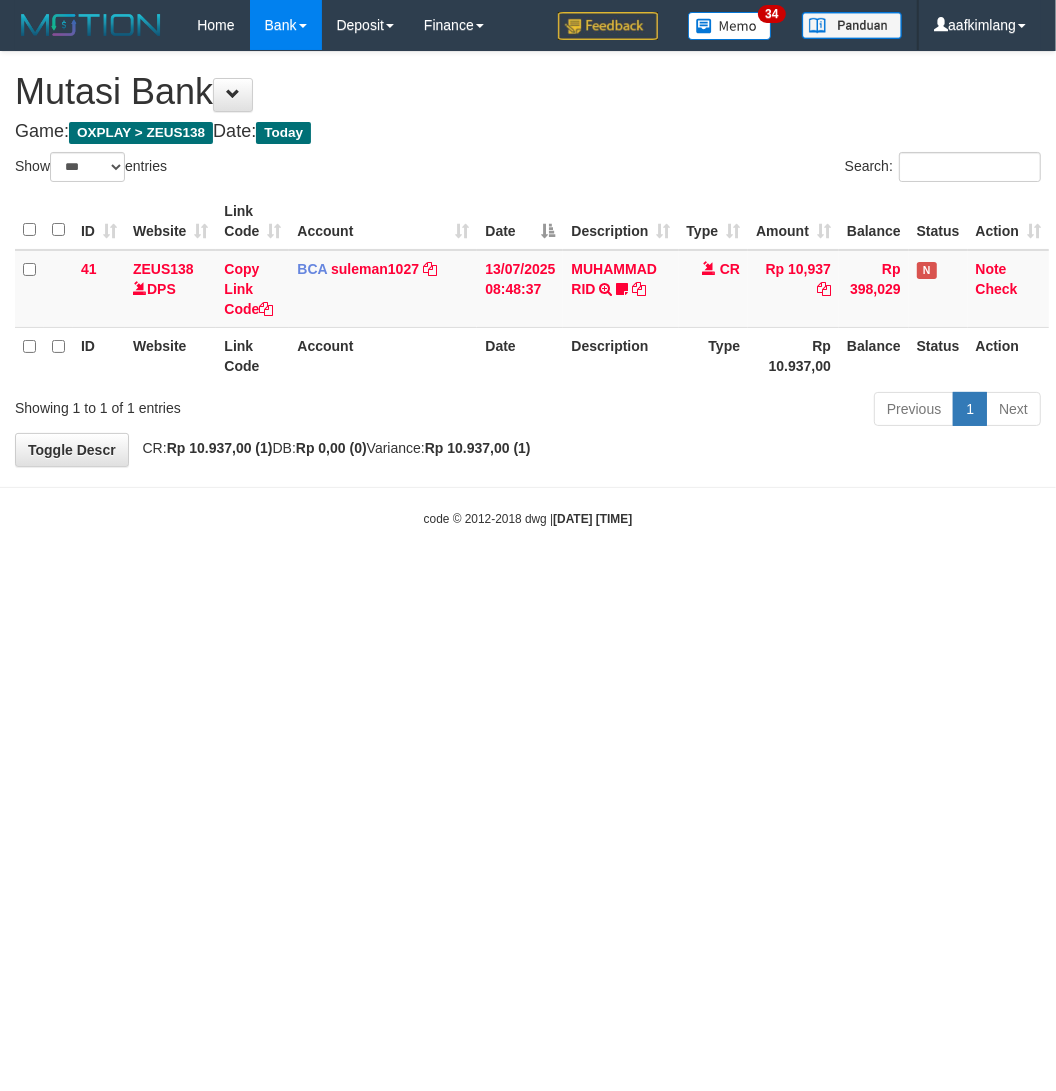 drag, startPoint x: 261, startPoint y: 647, endPoint x: 250, endPoint y: 646, distance: 11.045361 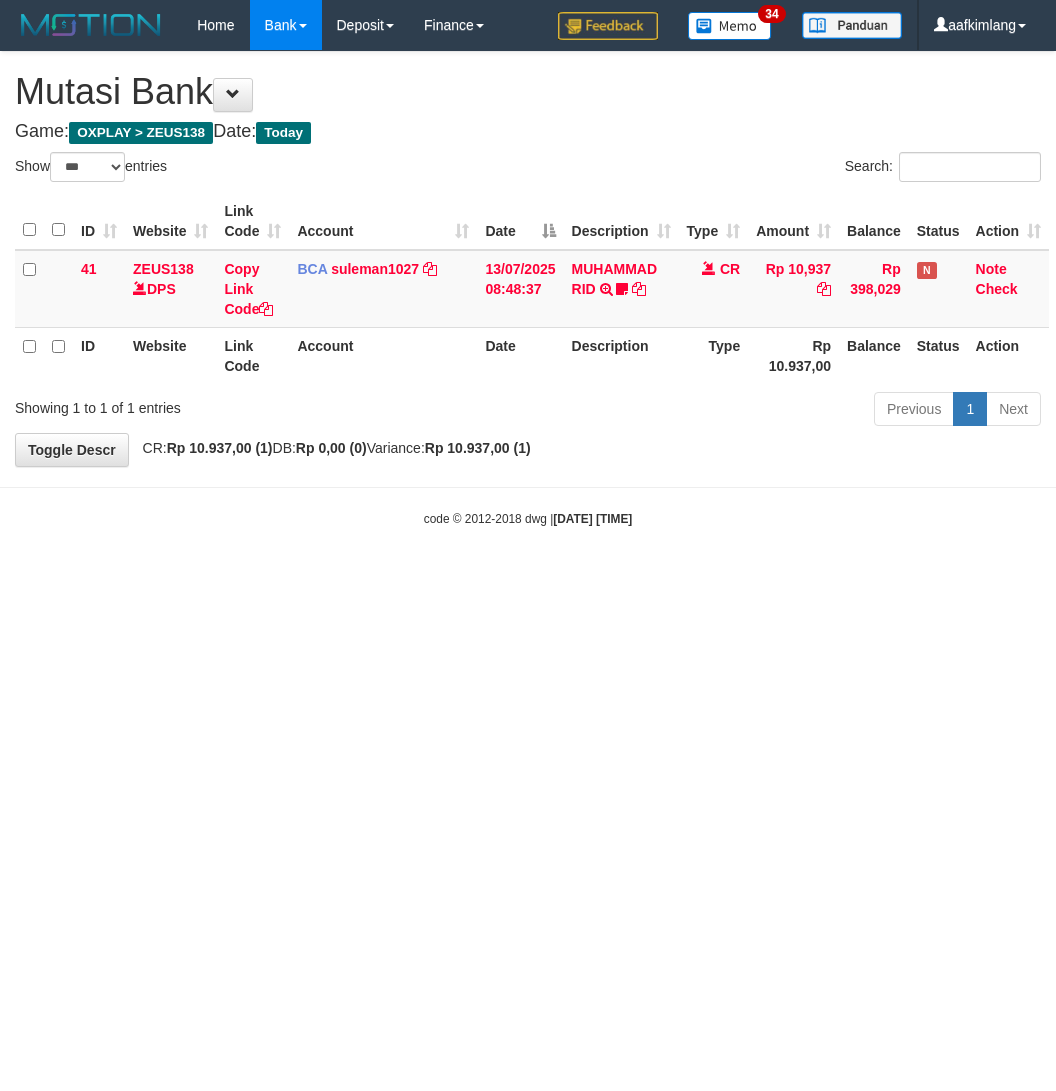 select on "***" 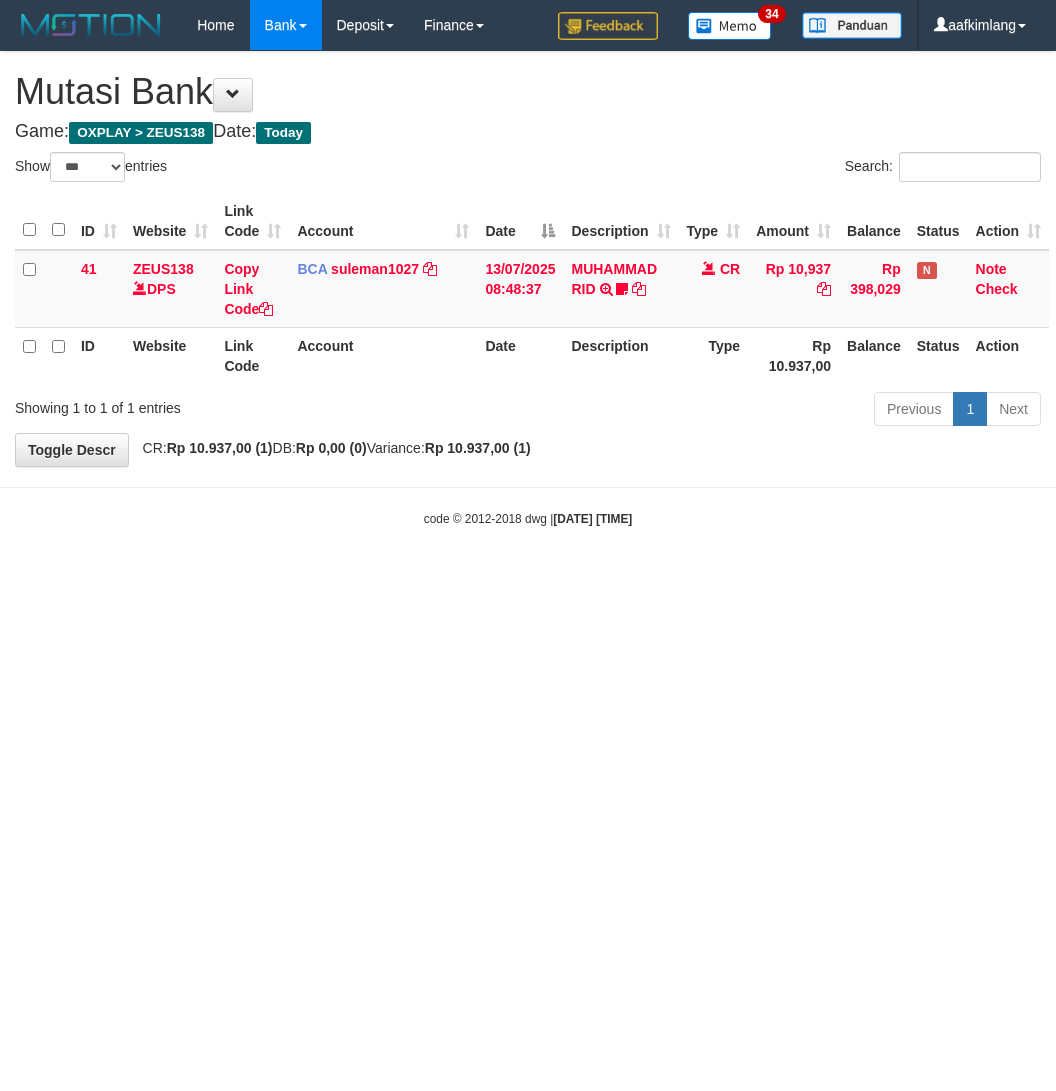 scroll, scrollTop: 0, scrollLeft: 0, axis: both 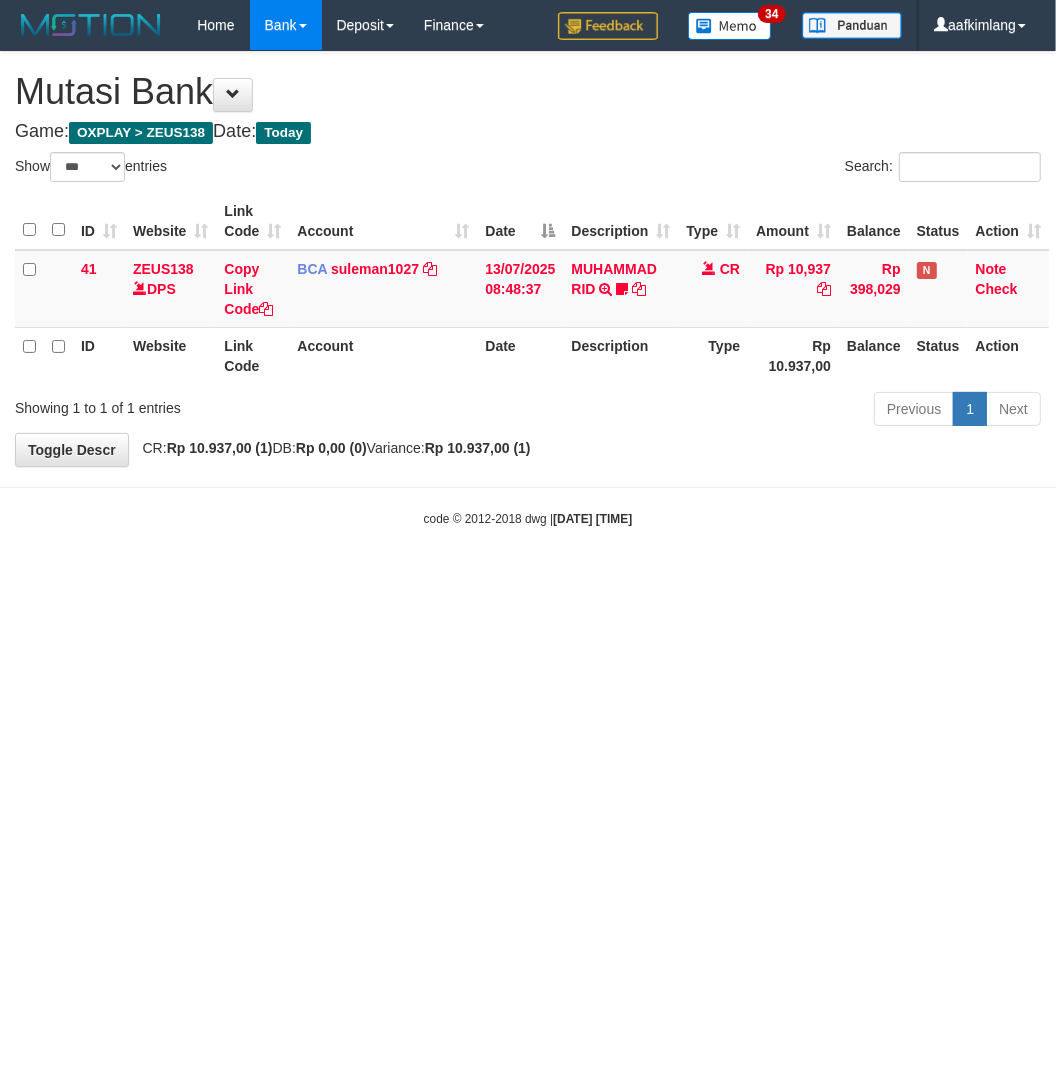 click on "Toggle navigation
Home
Bank
Account List
Mutasi Bank
Search
Note Mutasi
Deposit
DPS Fetch
DPS List
History
Note DPS
Finance
Financial Data
aafkimlang
My Profile
Log Out
34" at bounding box center [528, 289] 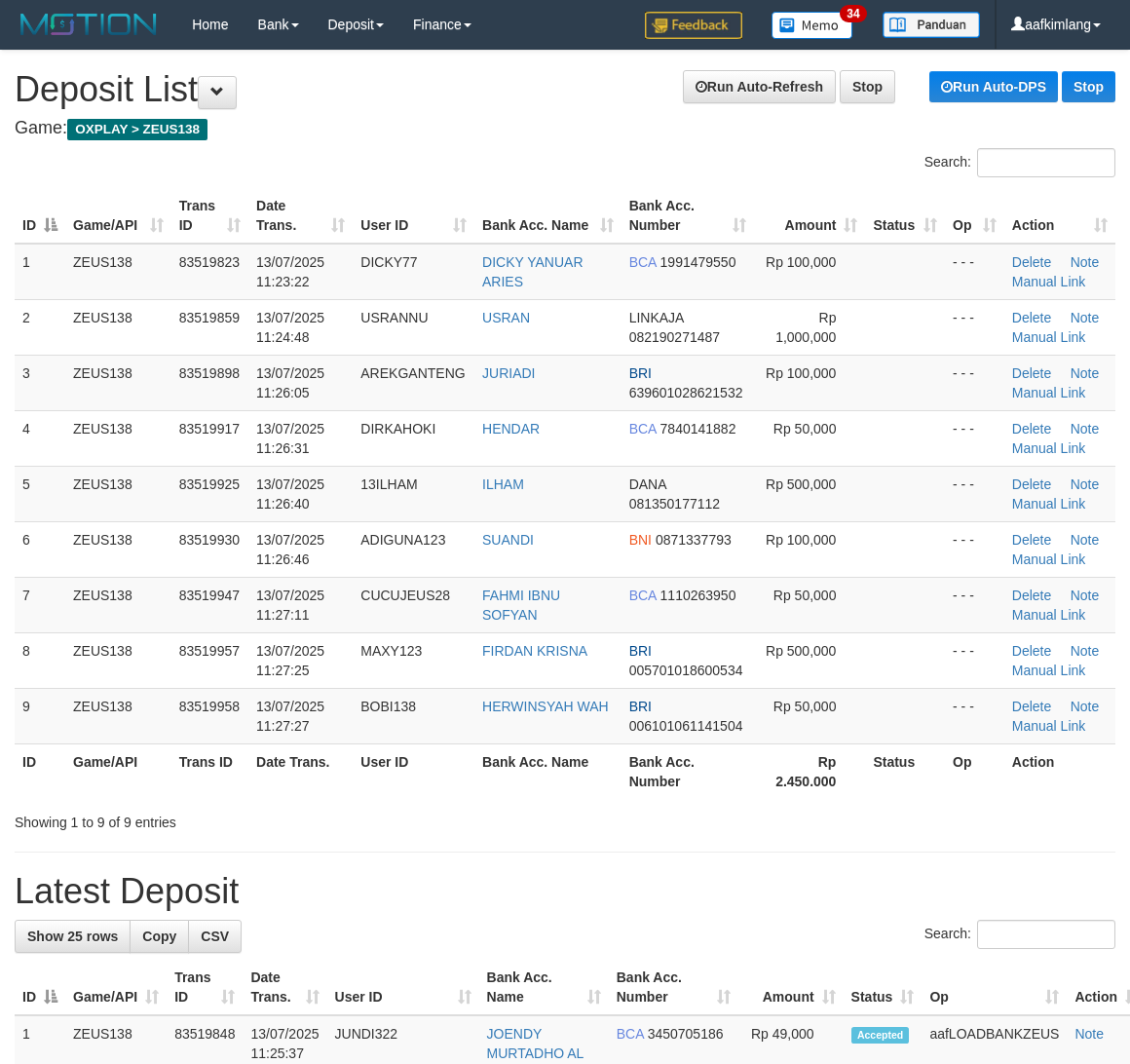 scroll, scrollTop: 0, scrollLeft: 0, axis: both 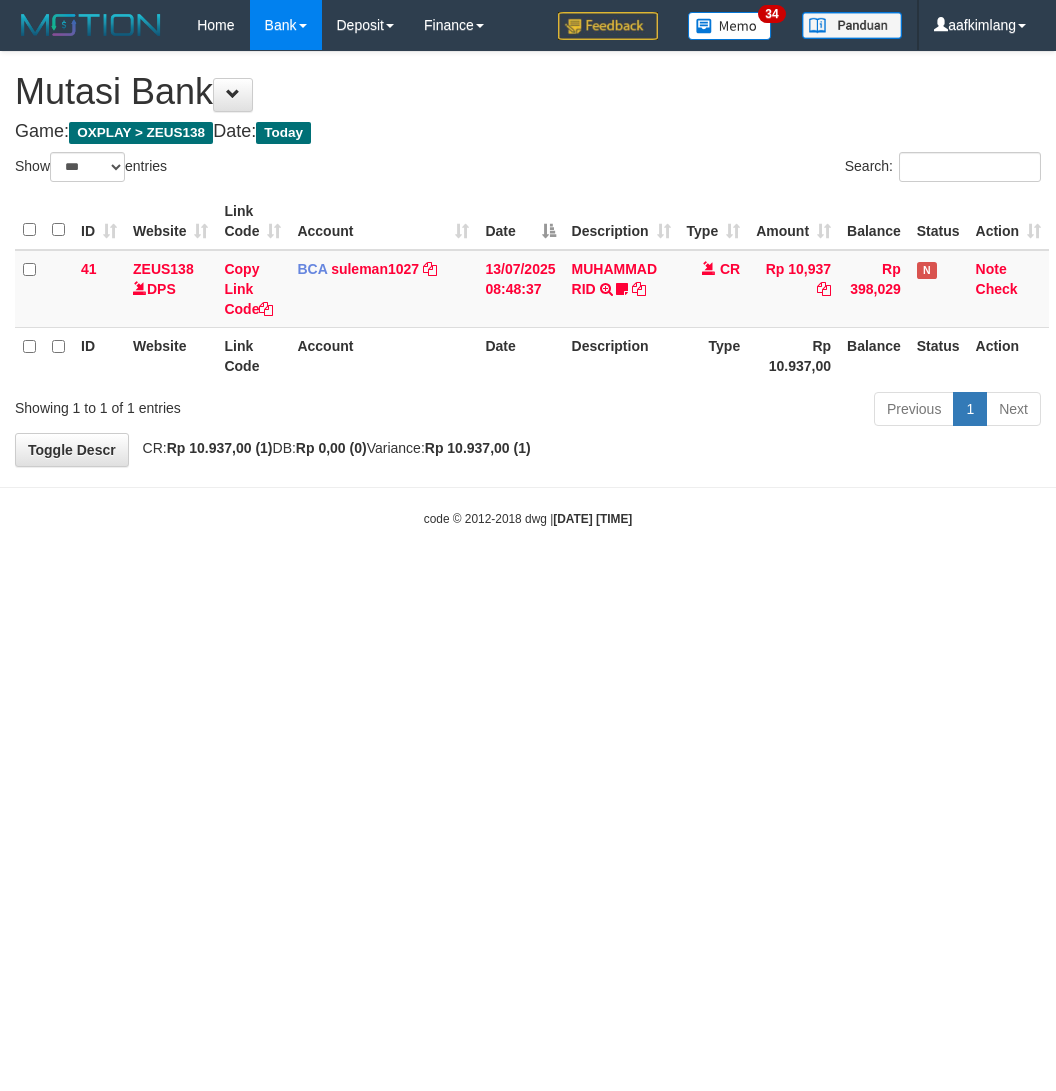 select on "***" 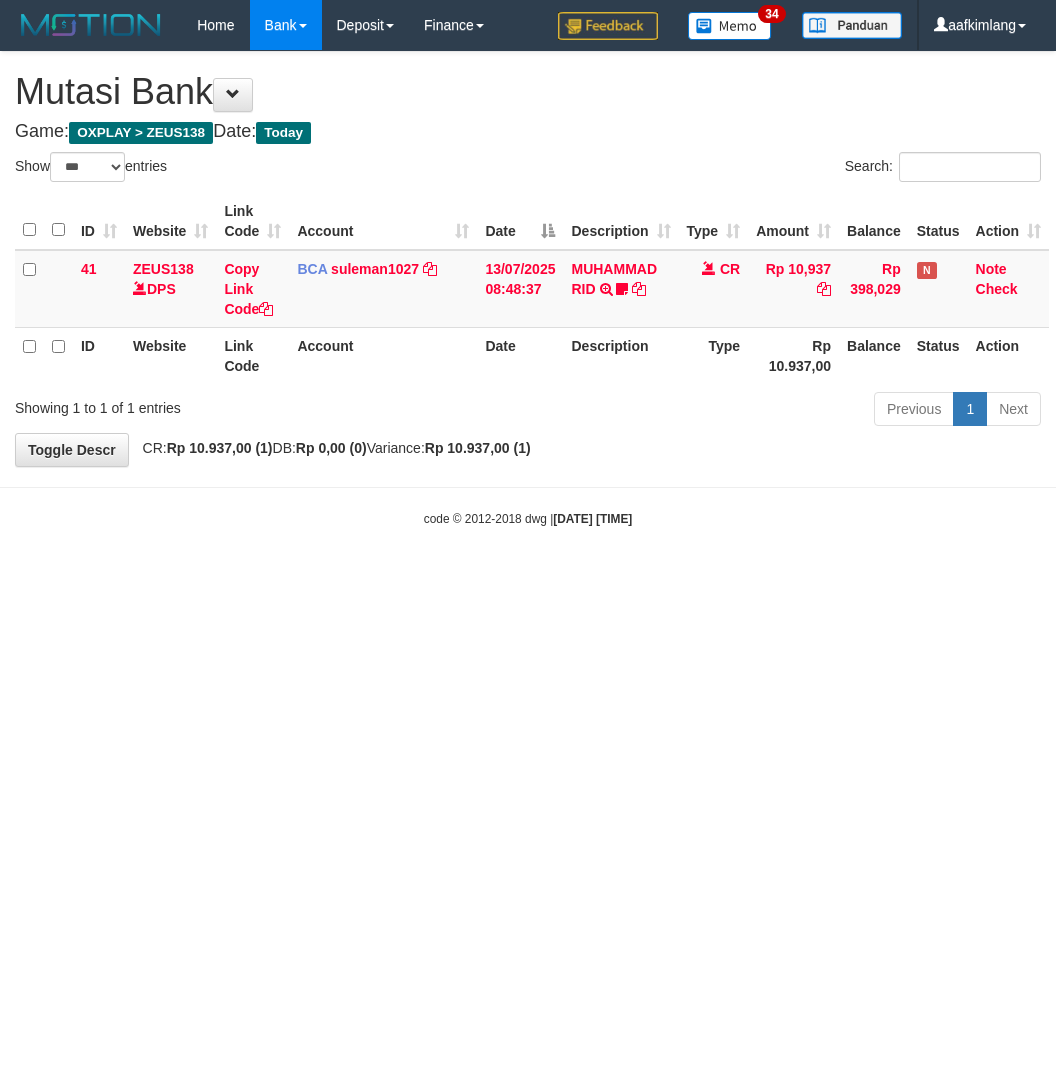 scroll, scrollTop: 0, scrollLeft: 0, axis: both 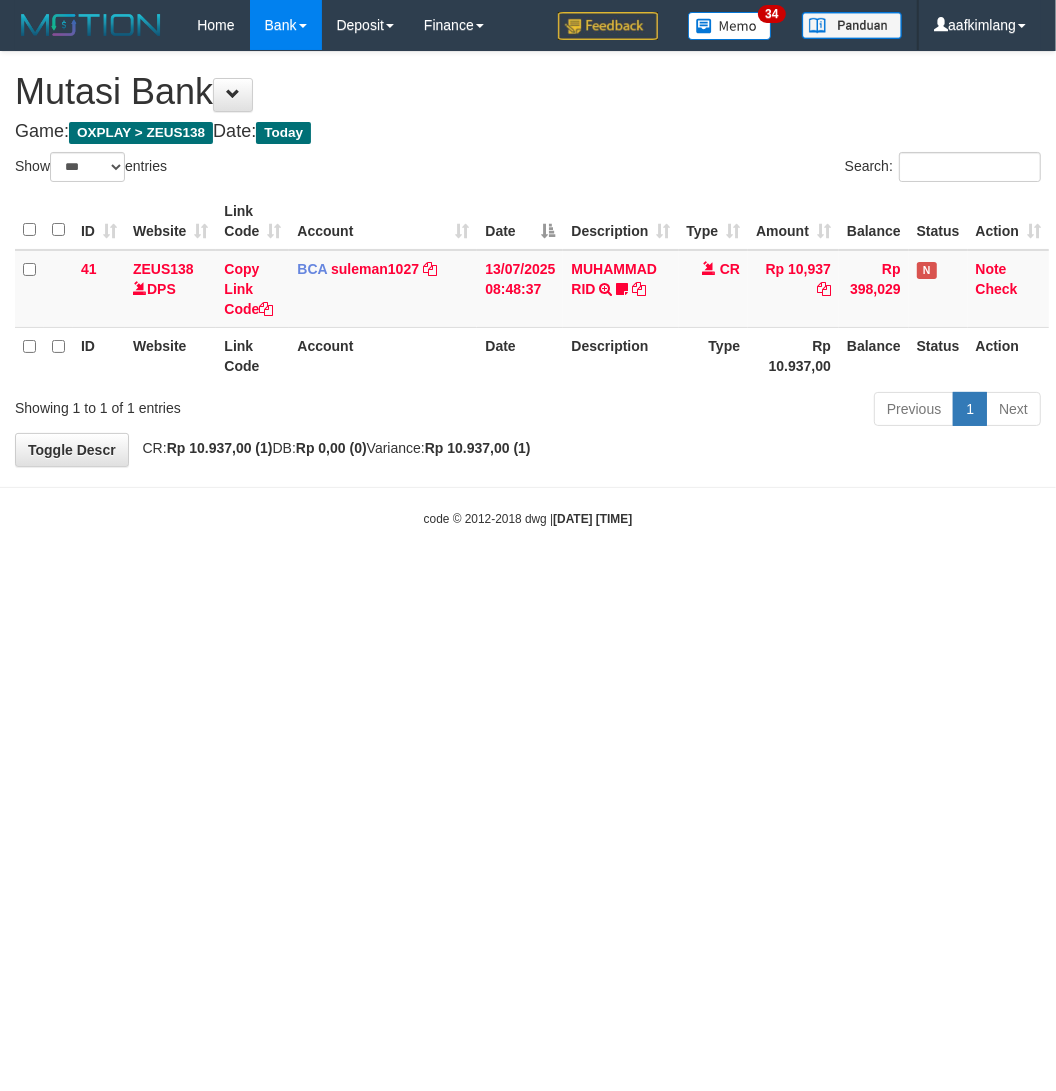 drag, startPoint x: 270, startPoint y: 552, endPoint x: 257, endPoint y: 562, distance: 16.40122 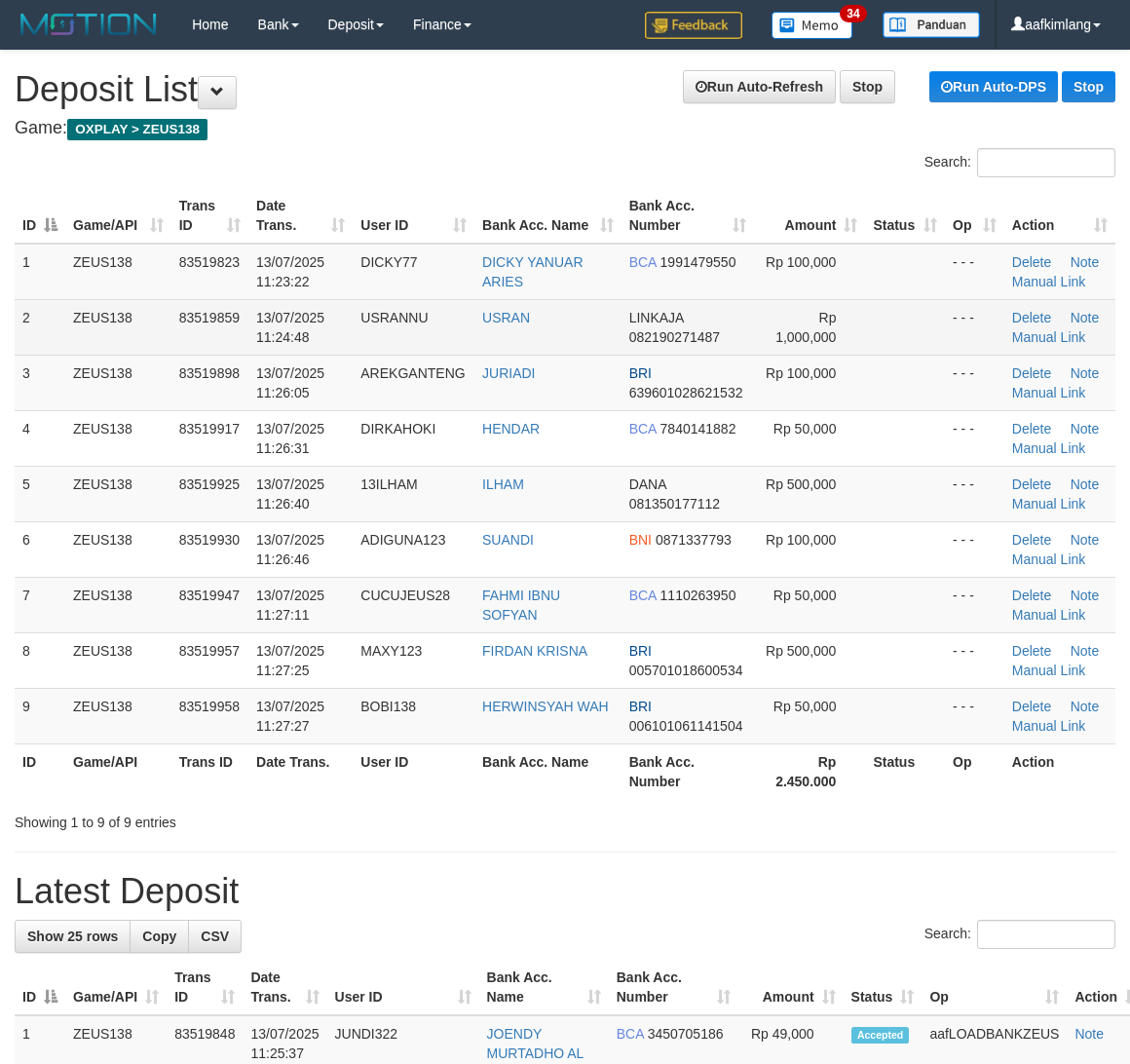 scroll, scrollTop: 0, scrollLeft: 0, axis: both 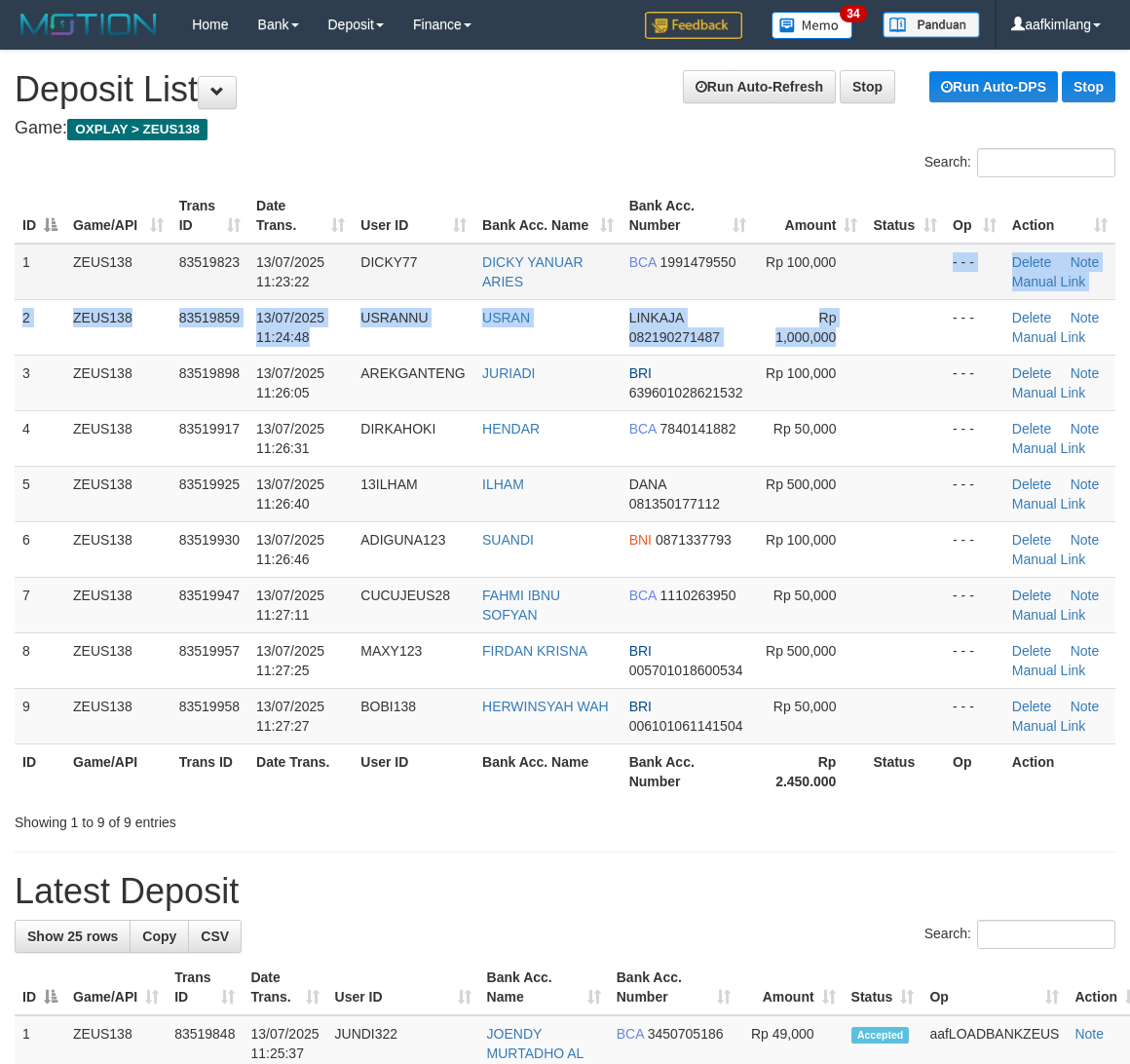 click on "1
ZEUS138
83519823
13/07/2025 11:23:22
DICKY77
DICKY YANUAR ARIES
BCA
1991479550
Rp 100,000
- - -
Delete
Note
Manual Link
2
ZEUS138
83519859
13/07/2025 11:24:48
USRANNU
USRAN
LINKAJA
082190271487
Rp 1,000,000
- - -
Delete
Note
Manual Link
3" at bounding box center (565, 494) 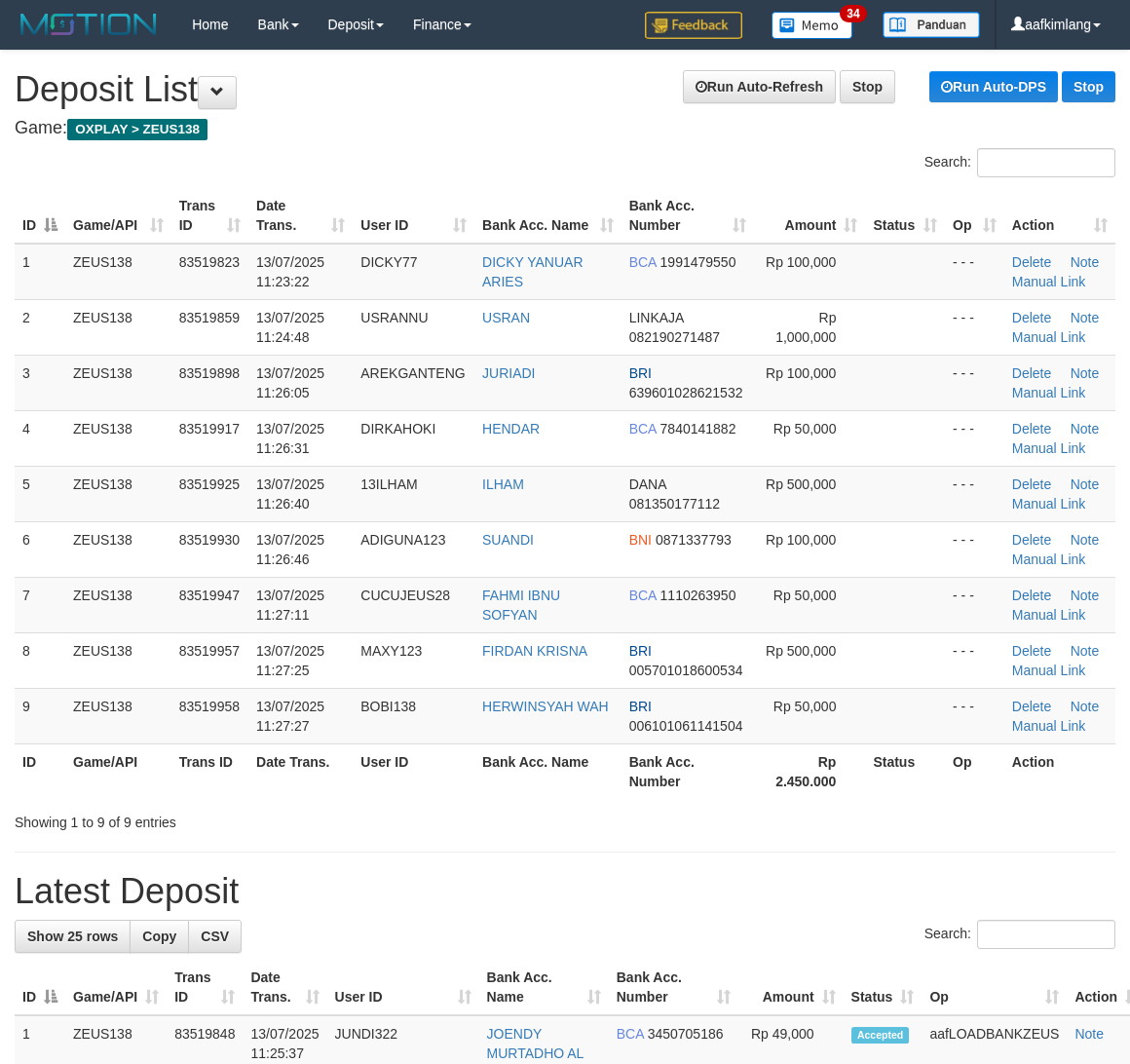 scroll, scrollTop: 0, scrollLeft: 0, axis: both 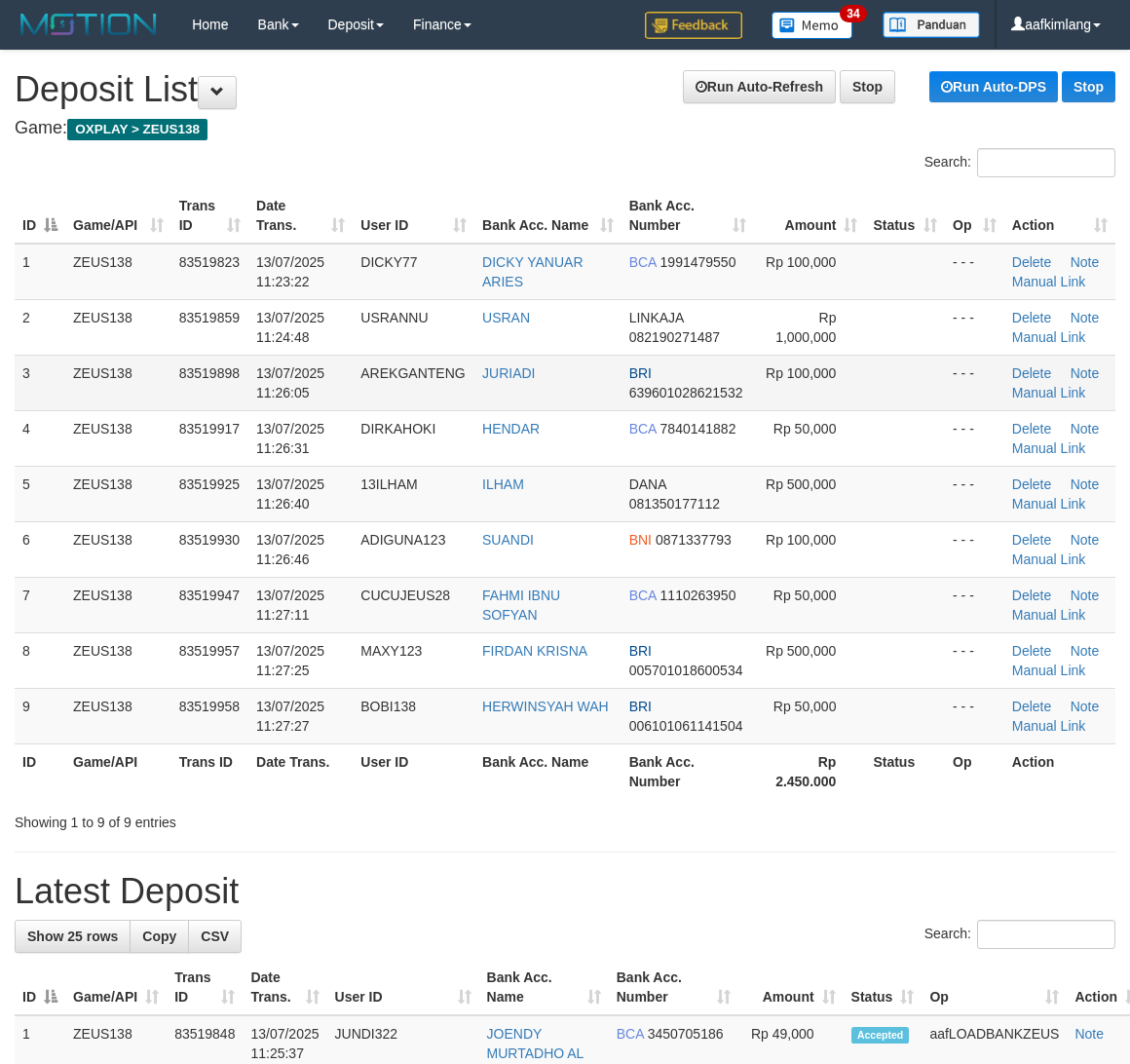 drag, startPoint x: 903, startPoint y: 351, endPoint x: 928, endPoint y: 368, distance: 30.232433 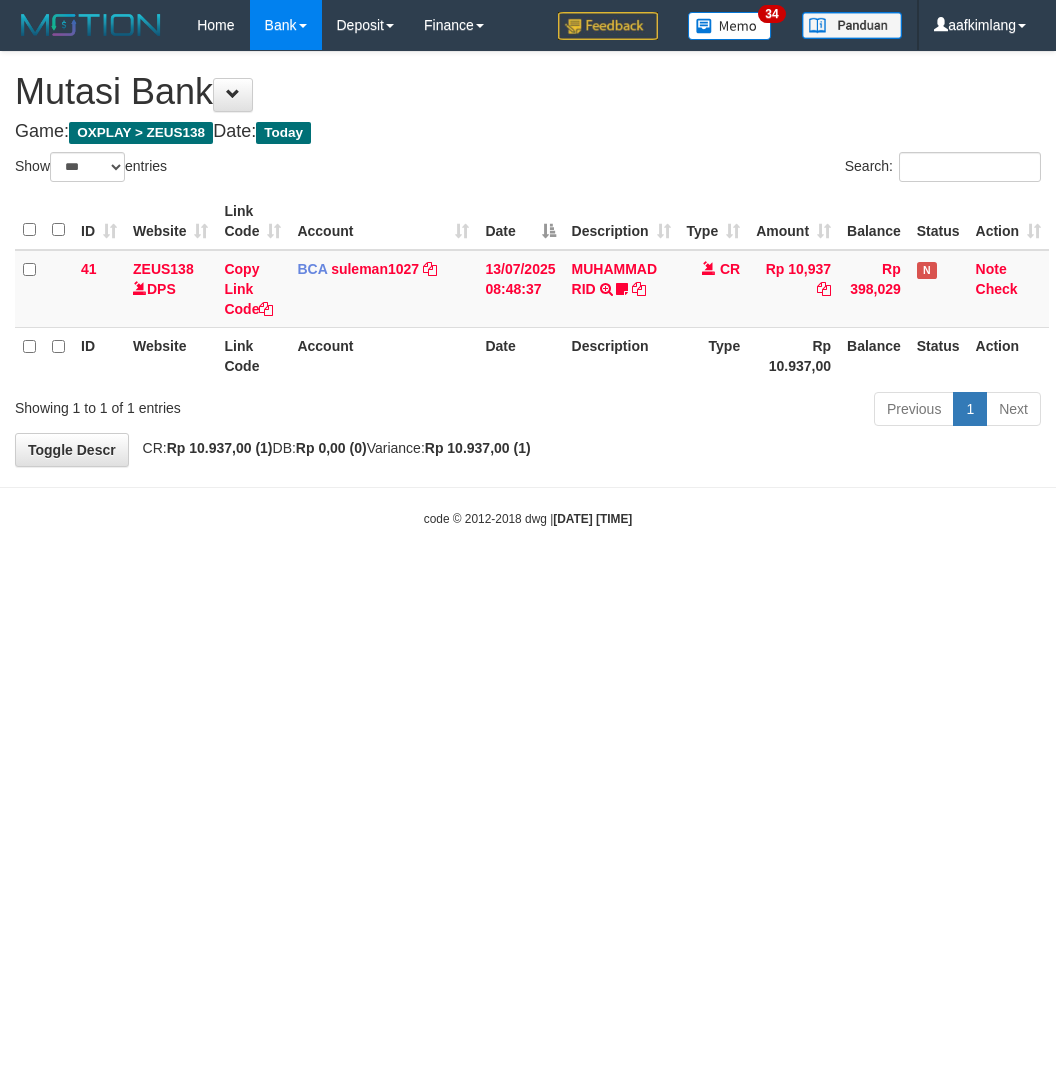 select on "***" 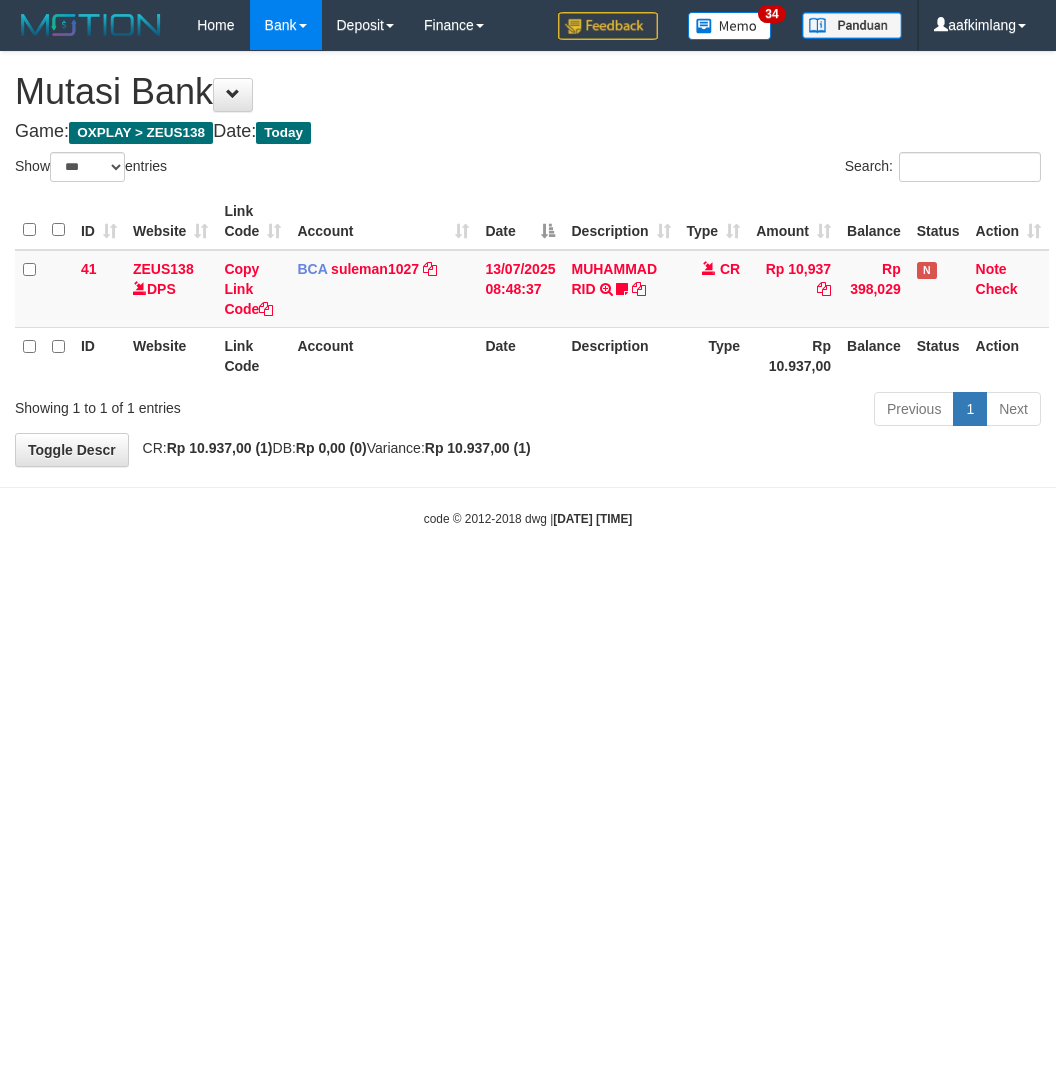 scroll, scrollTop: 0, scrollLeft: 0, axis: both 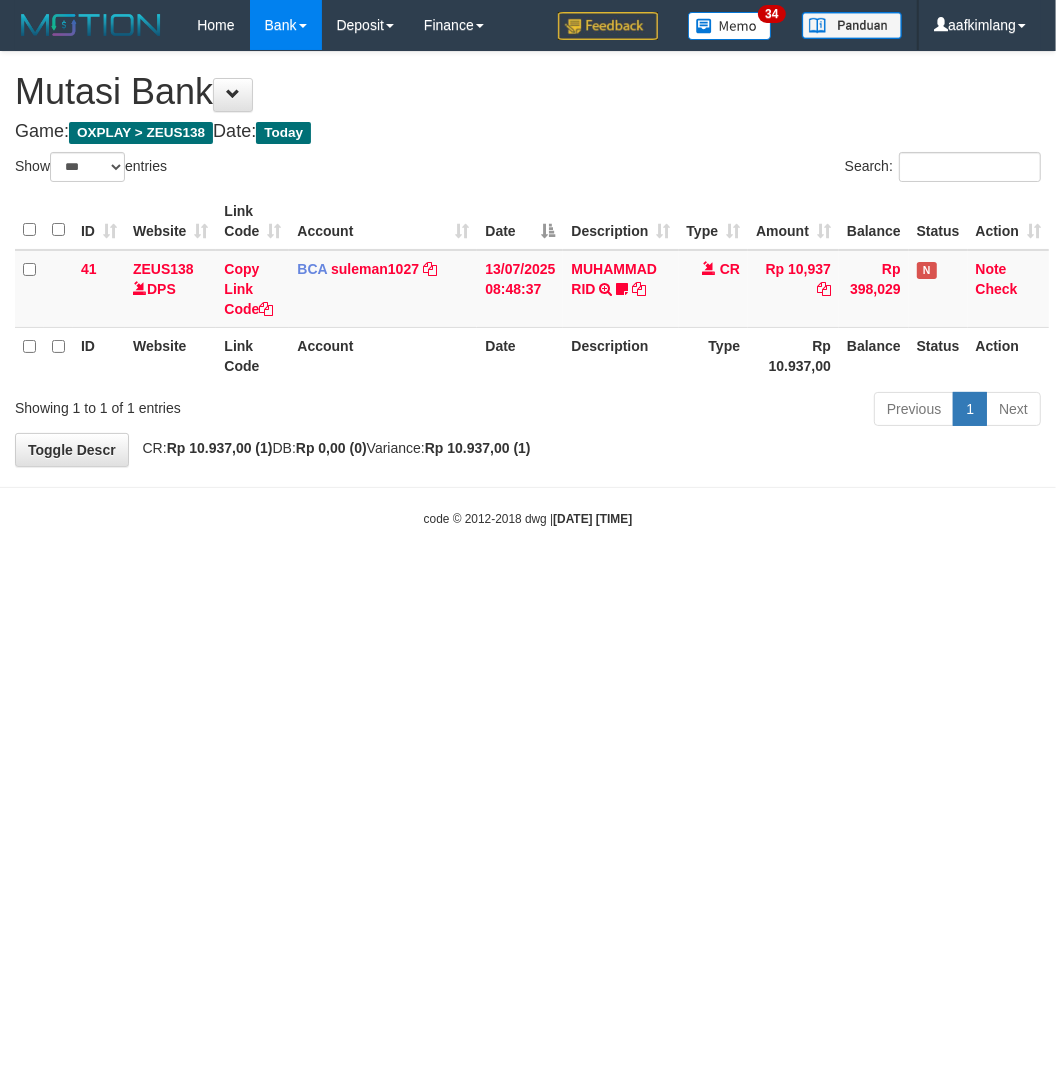 drag, startPoint x: 291, startPoint y: 740, endPoint x: 266, endPoint y: 728, distance: 27.730848 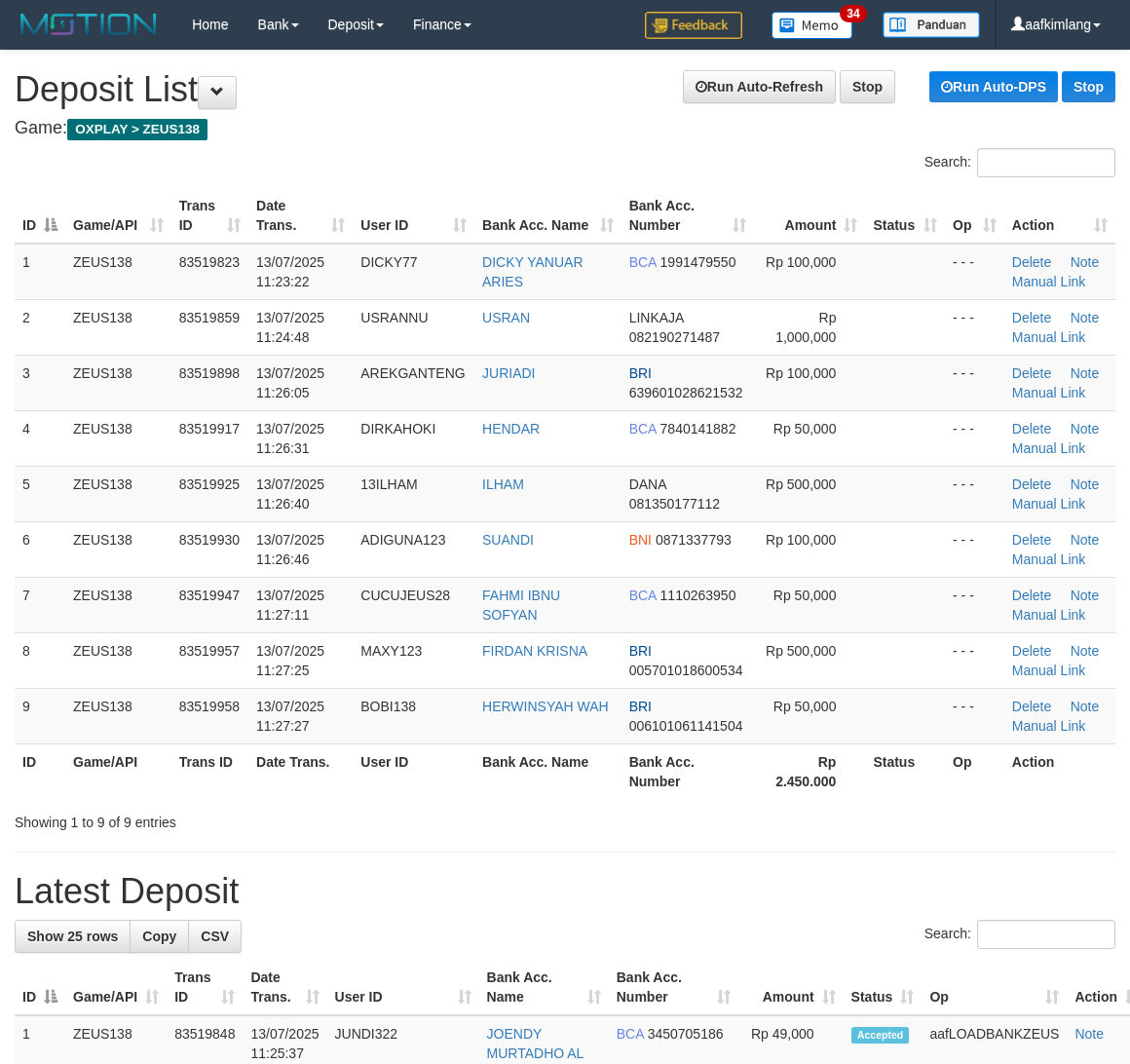 scroll, scrollTop: 0, scrollLeft: 0, axis: both 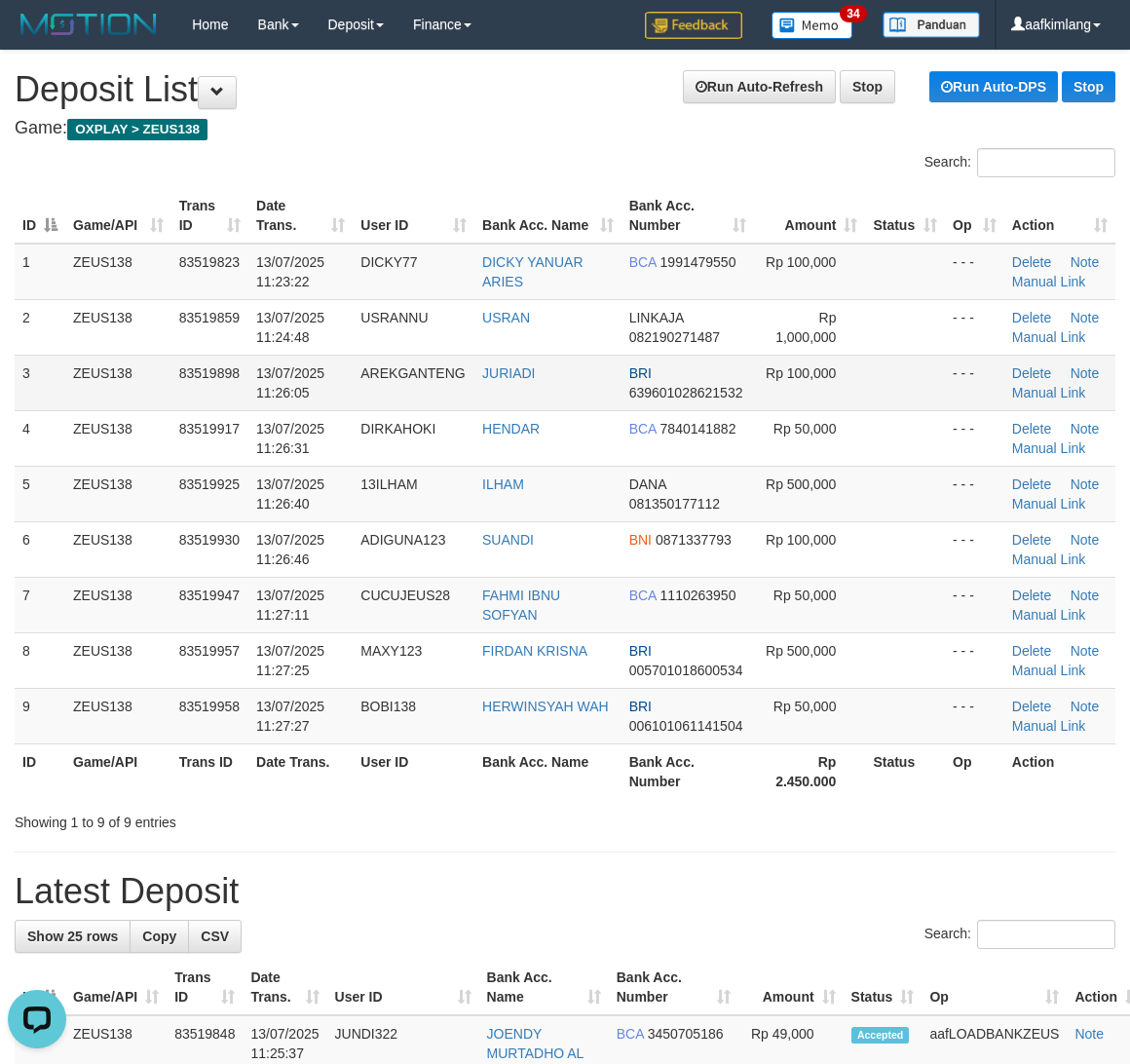 click at bounding box center [905, 382] 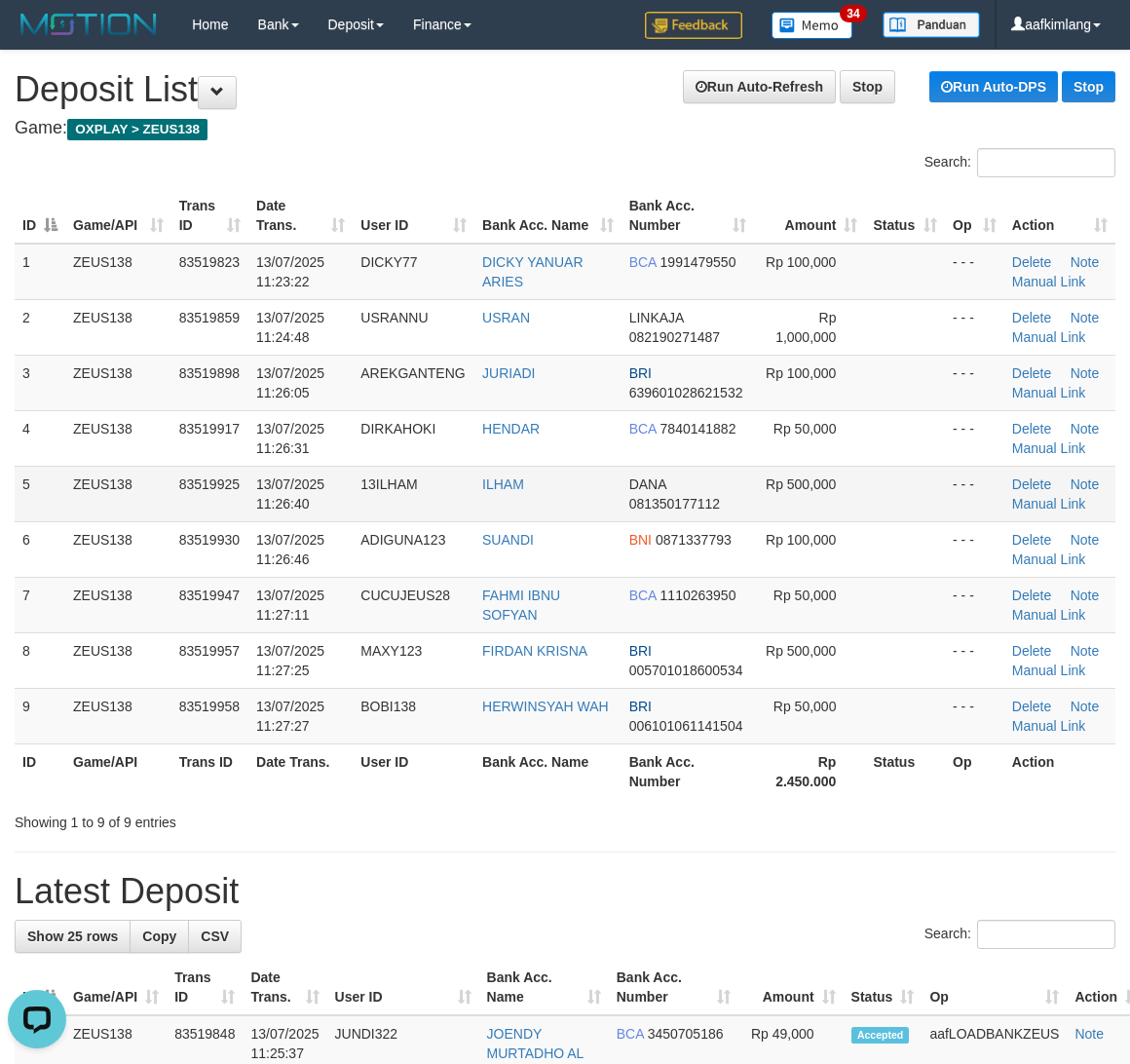 click at bounding box center (905, 493) 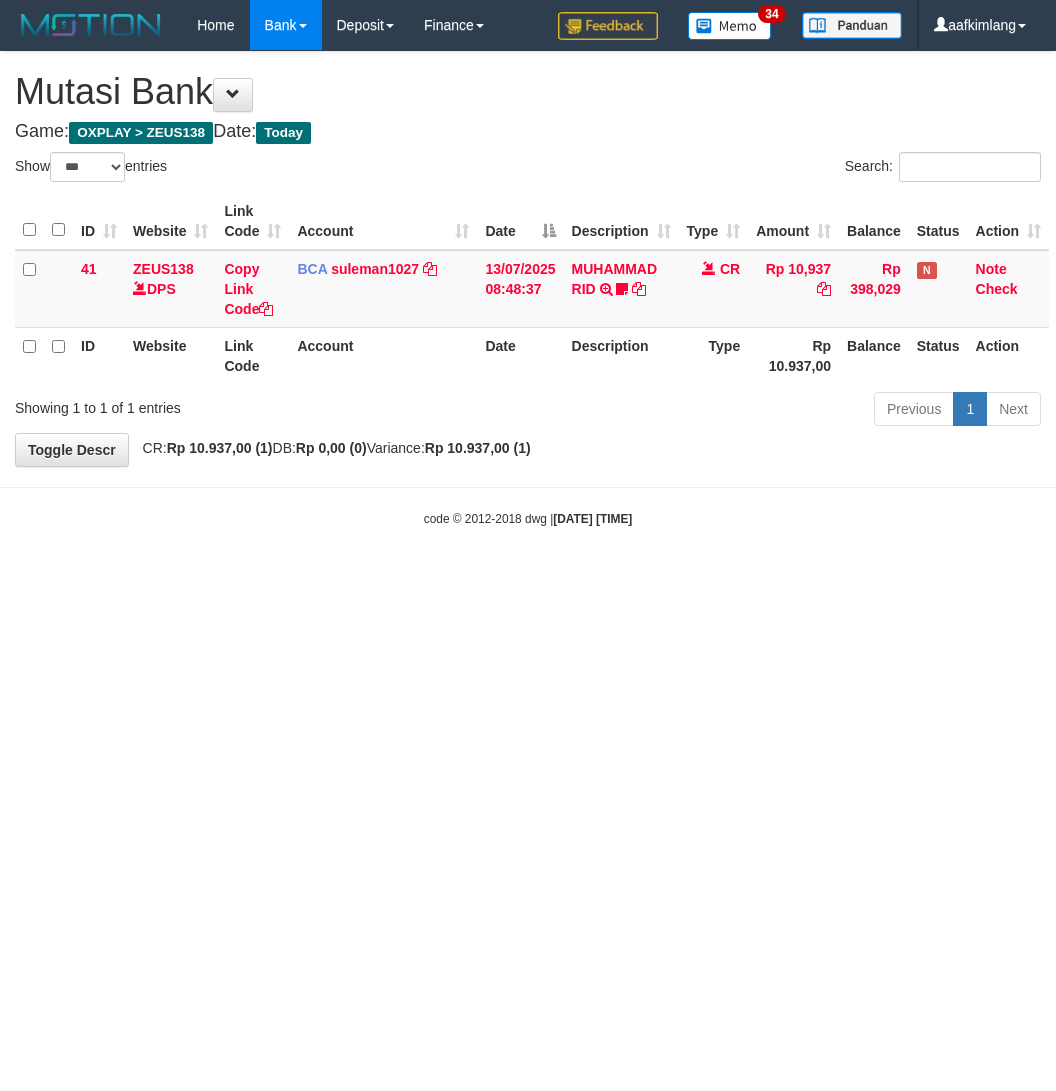 select on "***" 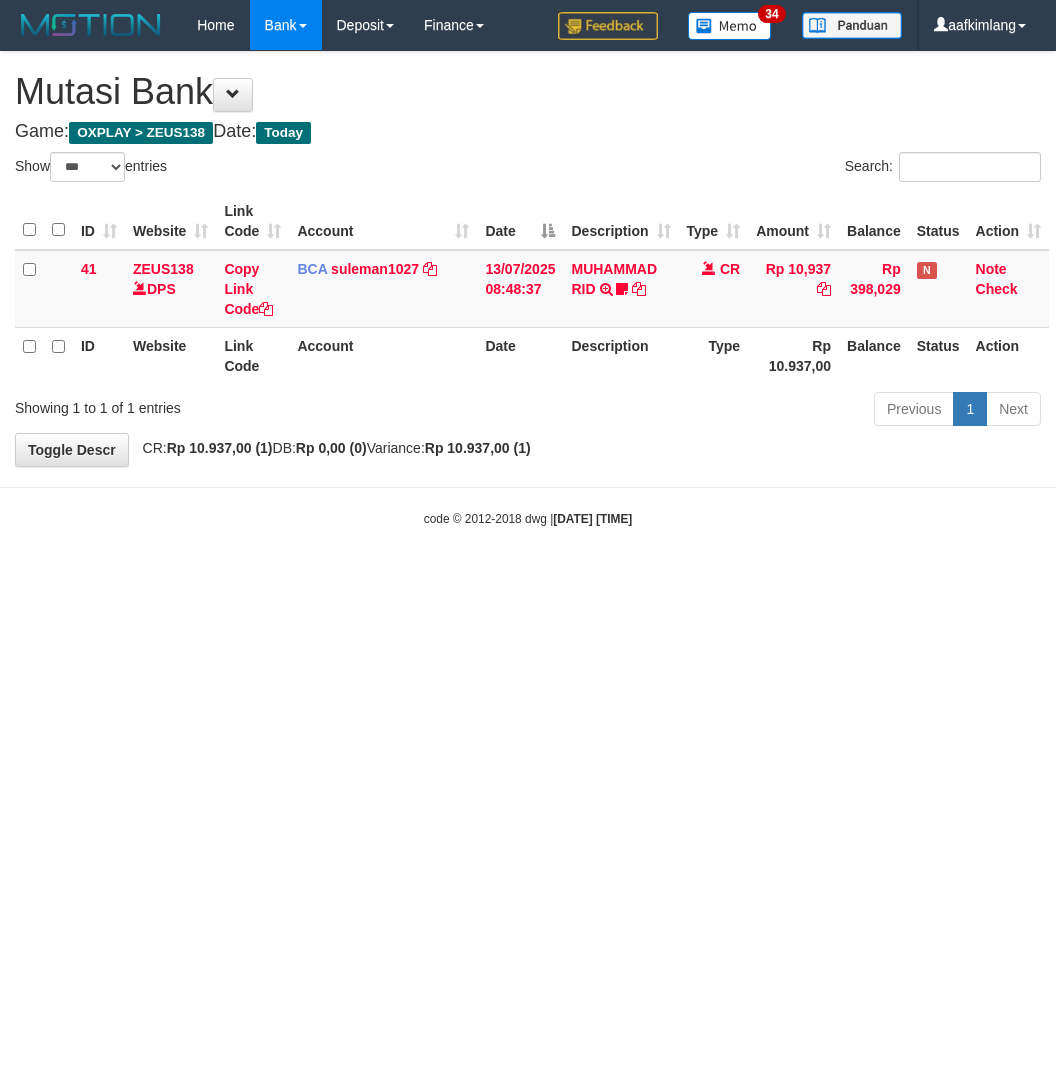 scroll, scrollTop: 0, scrollLeft: 0, axis: both 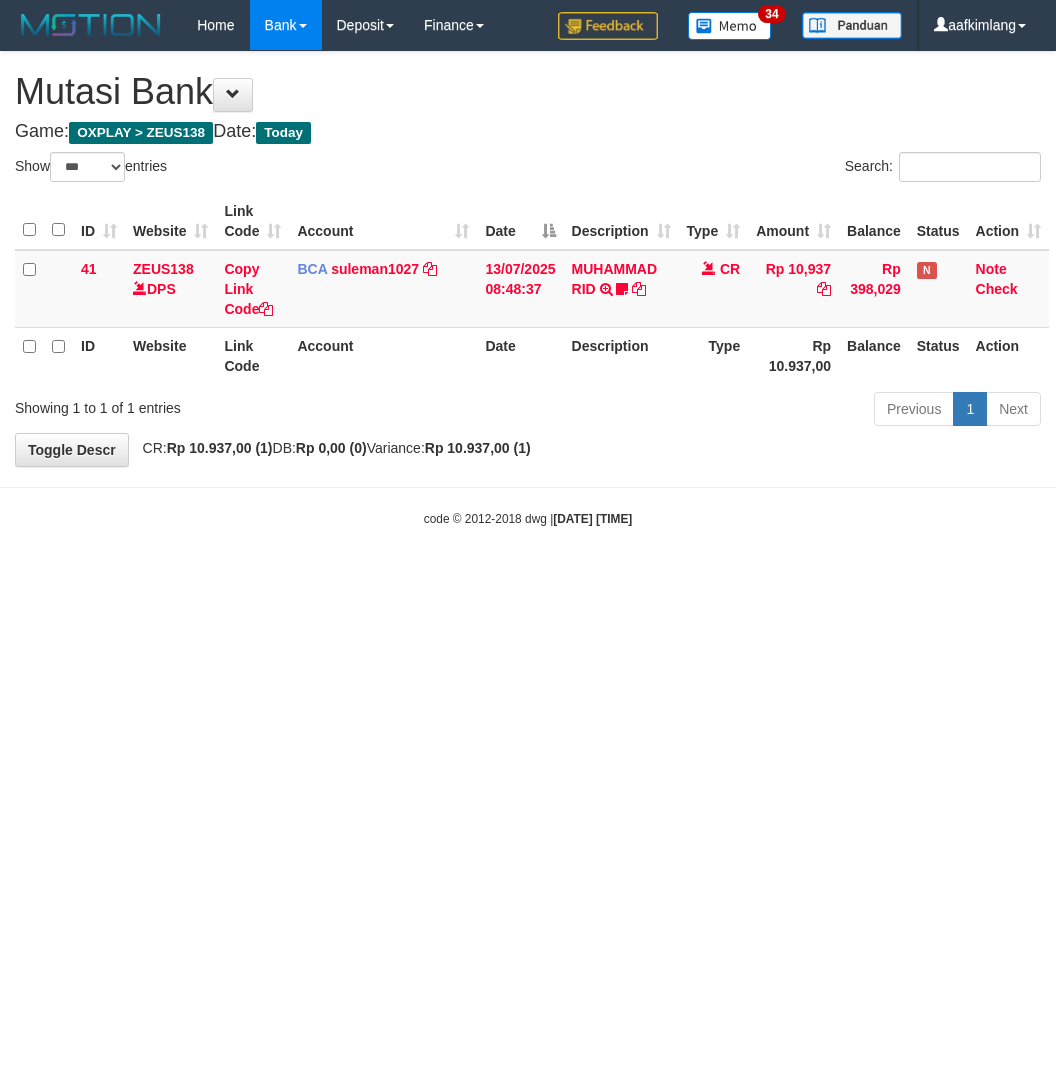 select on "***" 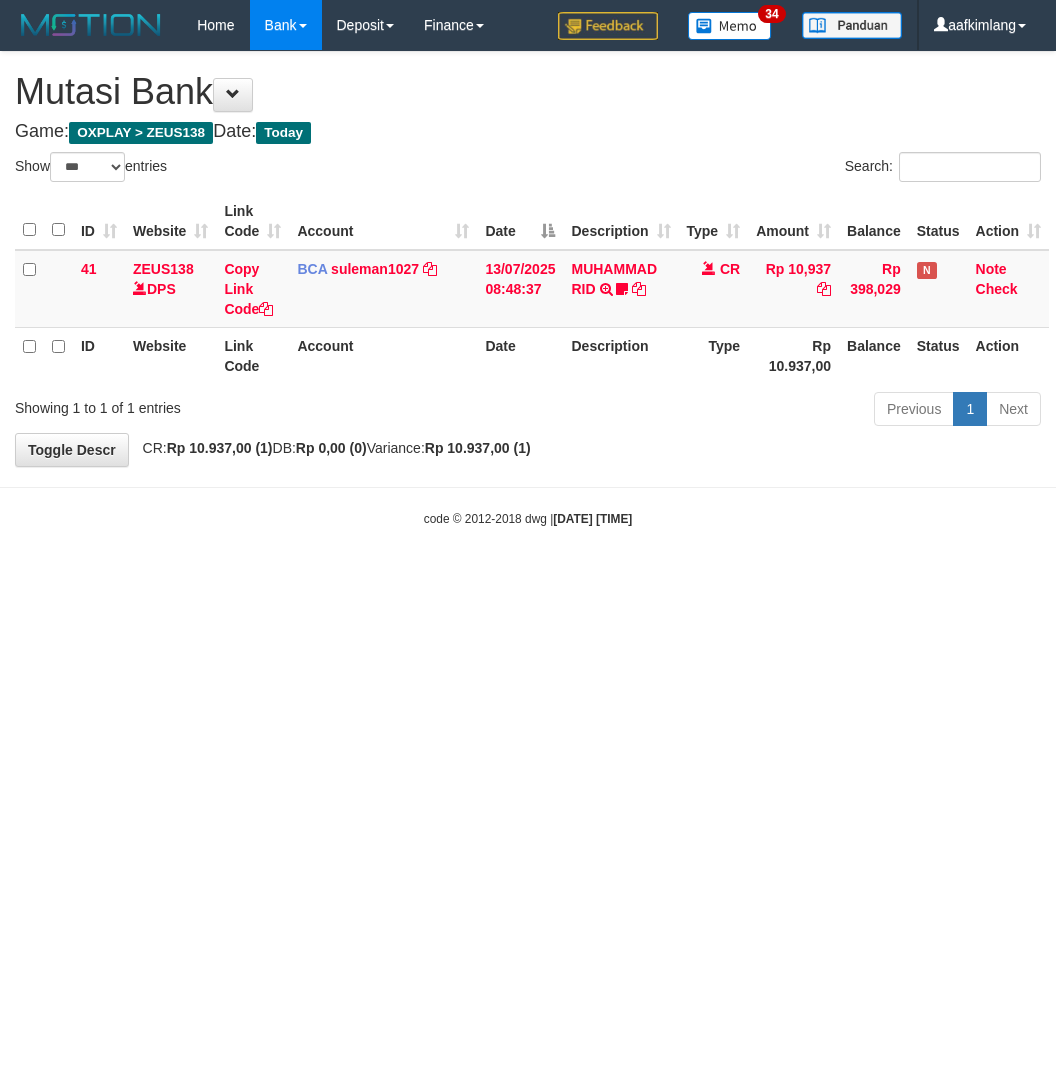scroll, scrollTop: 0, scrollLeft: 0, axis: both 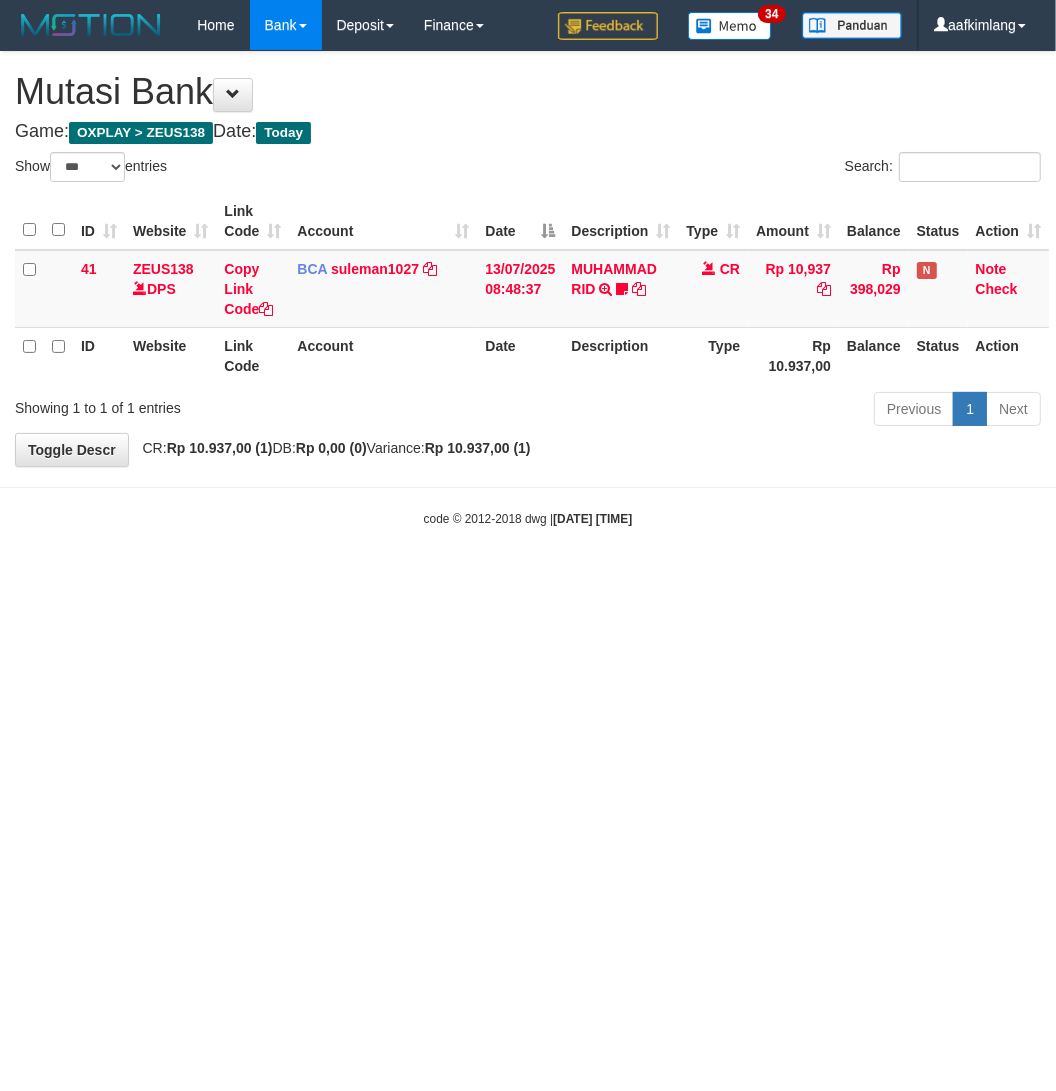 click on "Toggle navigation
Home
Bank
Account List
Mutasi Bank
Search
Note Mutasi
Deposit
DPS Fetch
DPS List
History
Note DPS
Finance
Financial Data
aafkimlang
My Profile
Log Out
34" at bounding box center (528, 289) 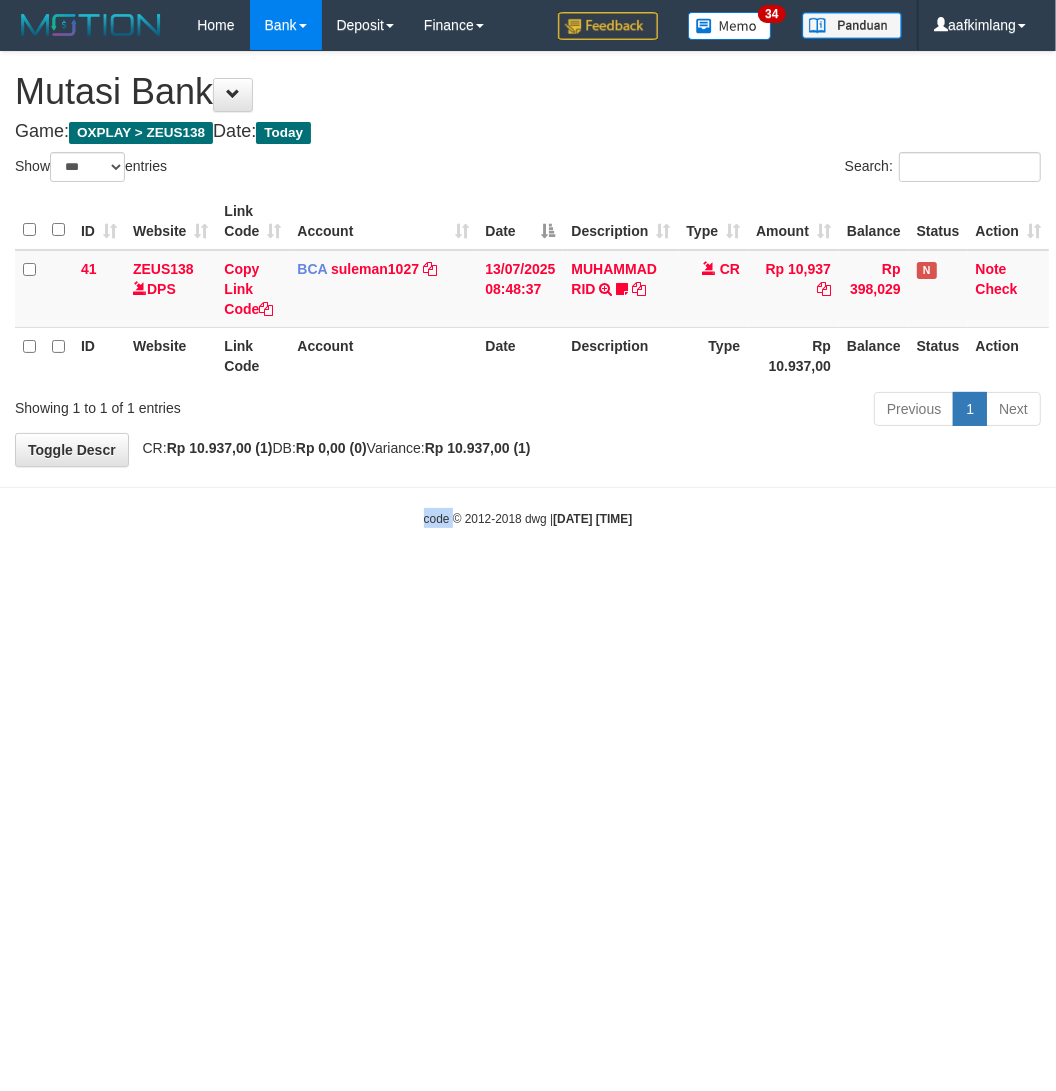 click on "Toggle navigation
Home
Bank
Account List
Mutasi Bank
Search
Note Mutasi
Deposit
DPS Fetch
DPS List
History
Note DPS
Finance
Financial Data
aafkimlang
My Profile
Log Out
34" at bounding box center (528, 289) 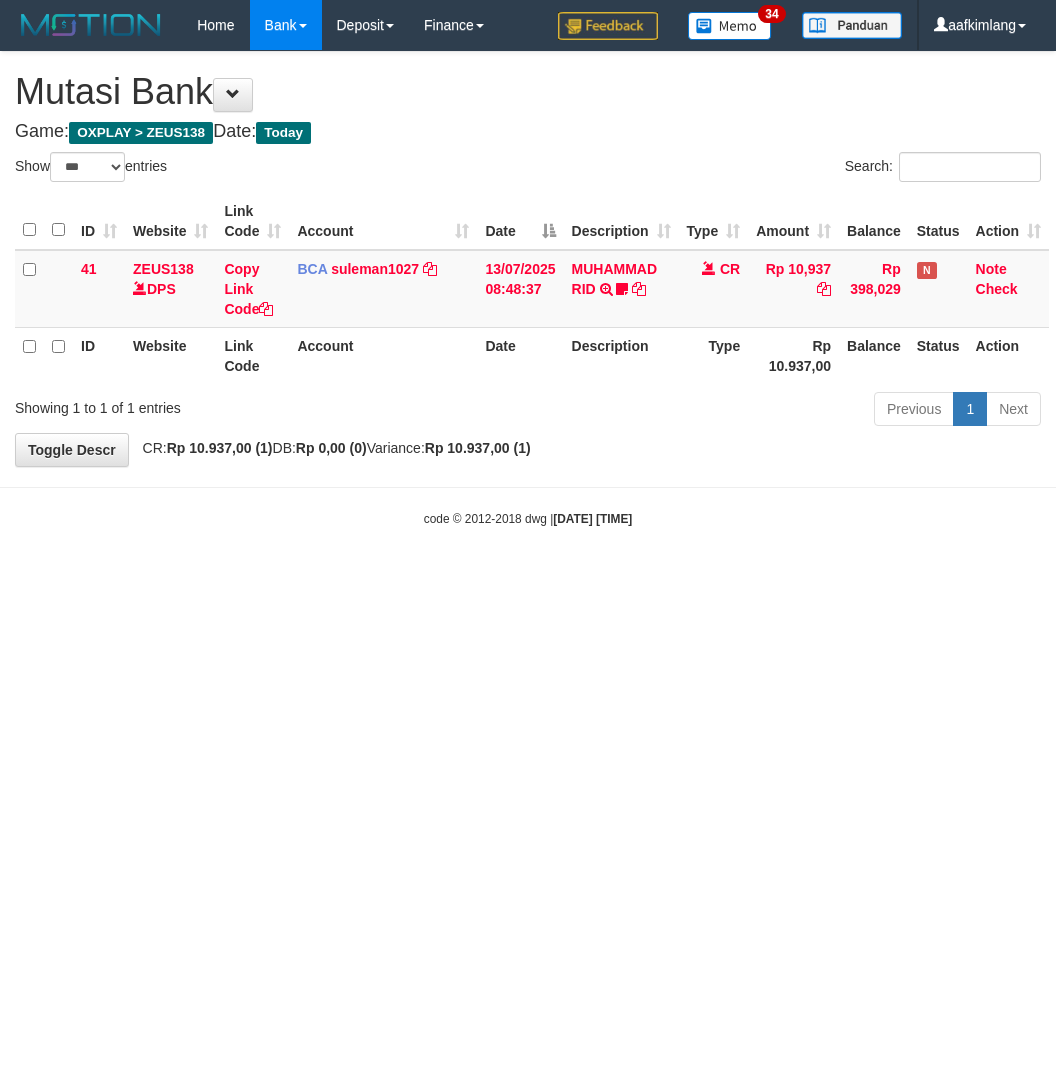 select on "***" 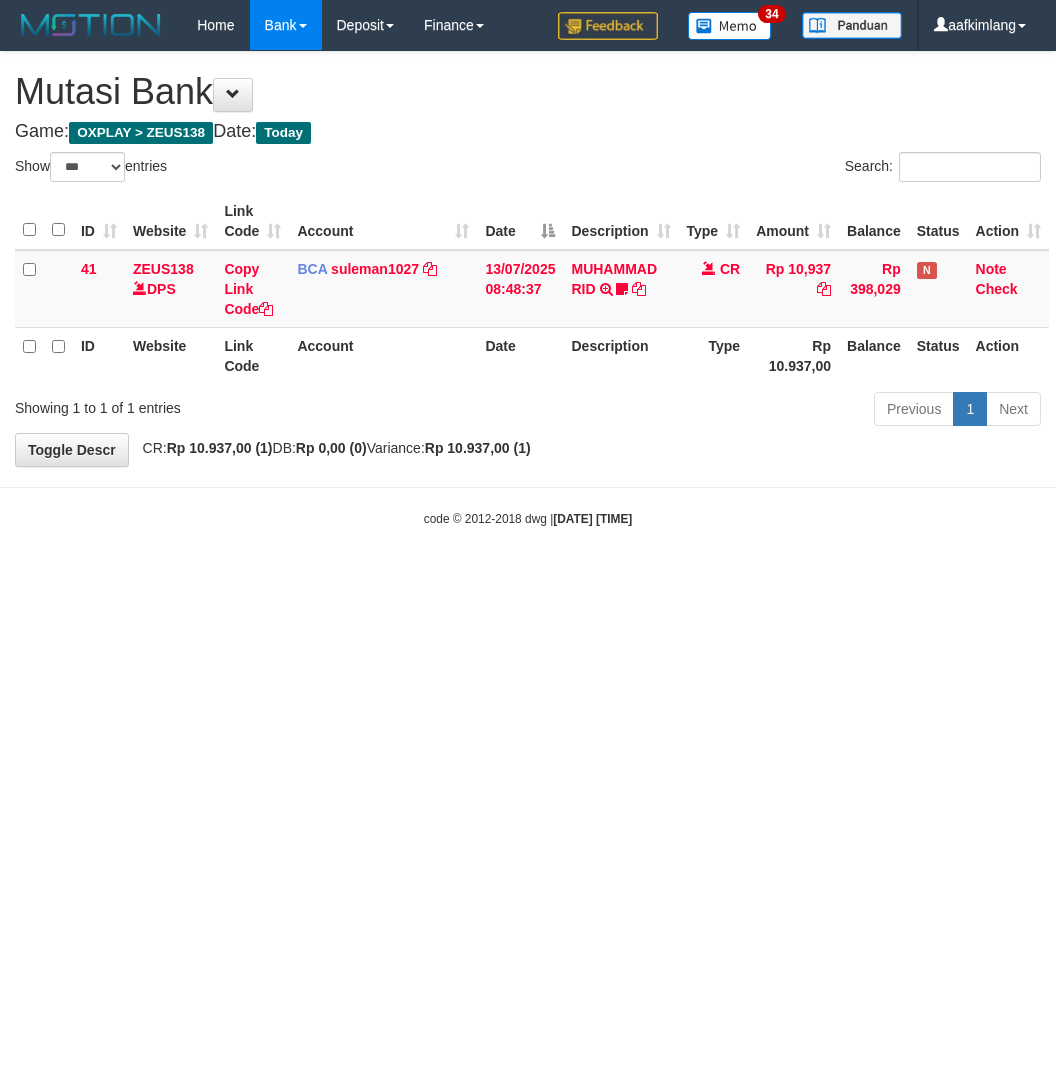 scroll, scrollTop: 0, scrollLeft: 0, axis: both 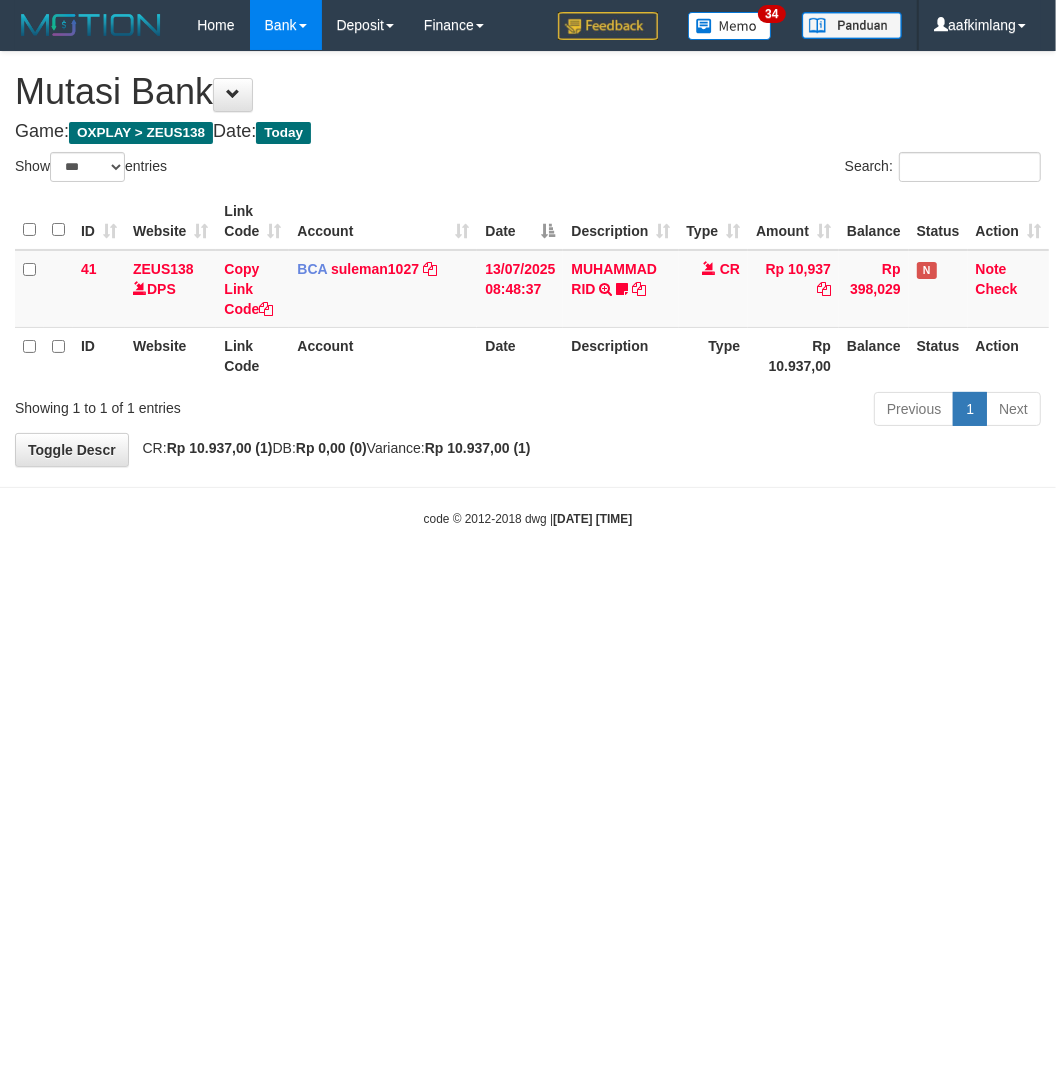 click on "Toggle navigation
Home
Bank
Account List
Mutasi Bank
Search
Note Mutasi
Deposit
DPS Fetch
DPS List
History
Note DPS
Finance
Financial Data
aafkimlang
My Profile
Log Out
34" at bounding box center [528, 289] 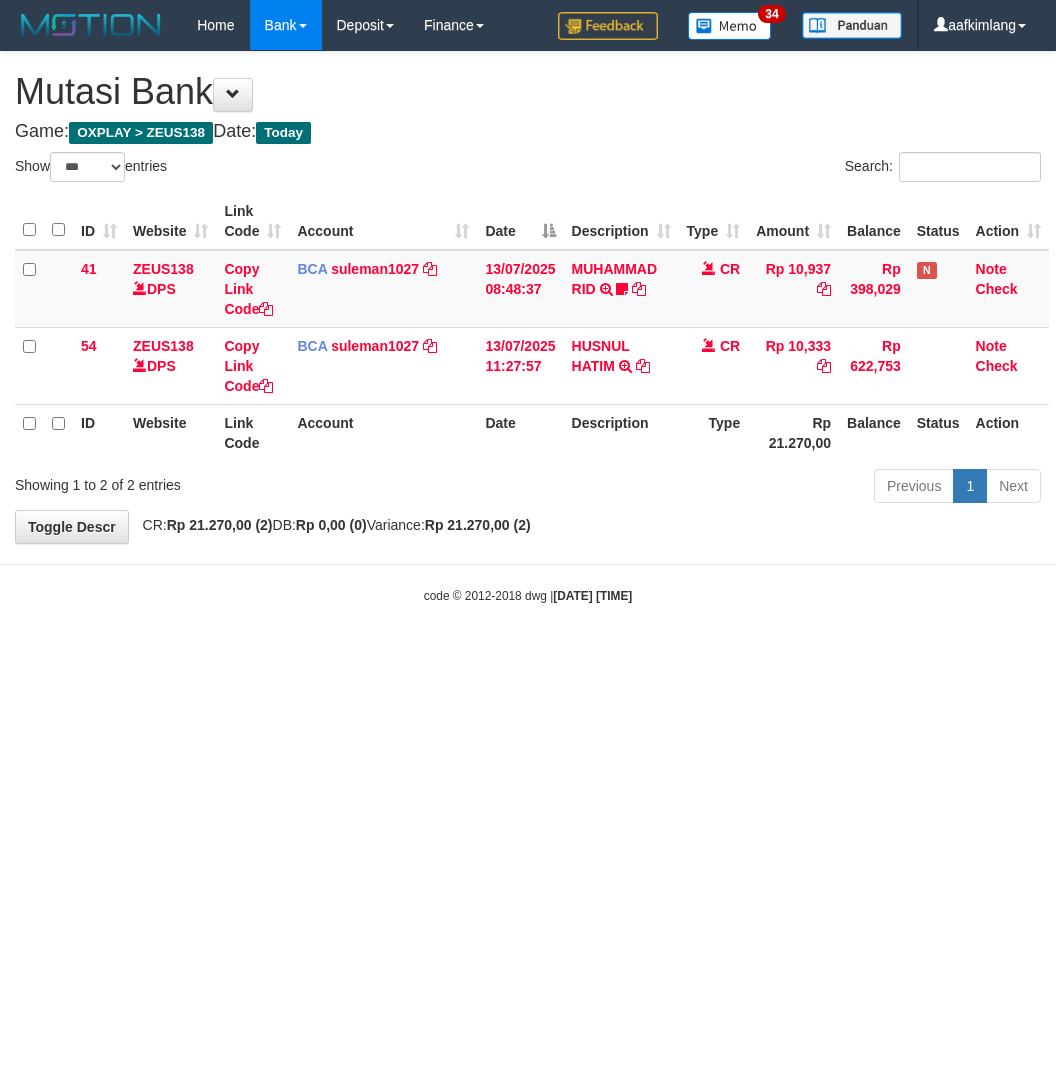 select on "***" 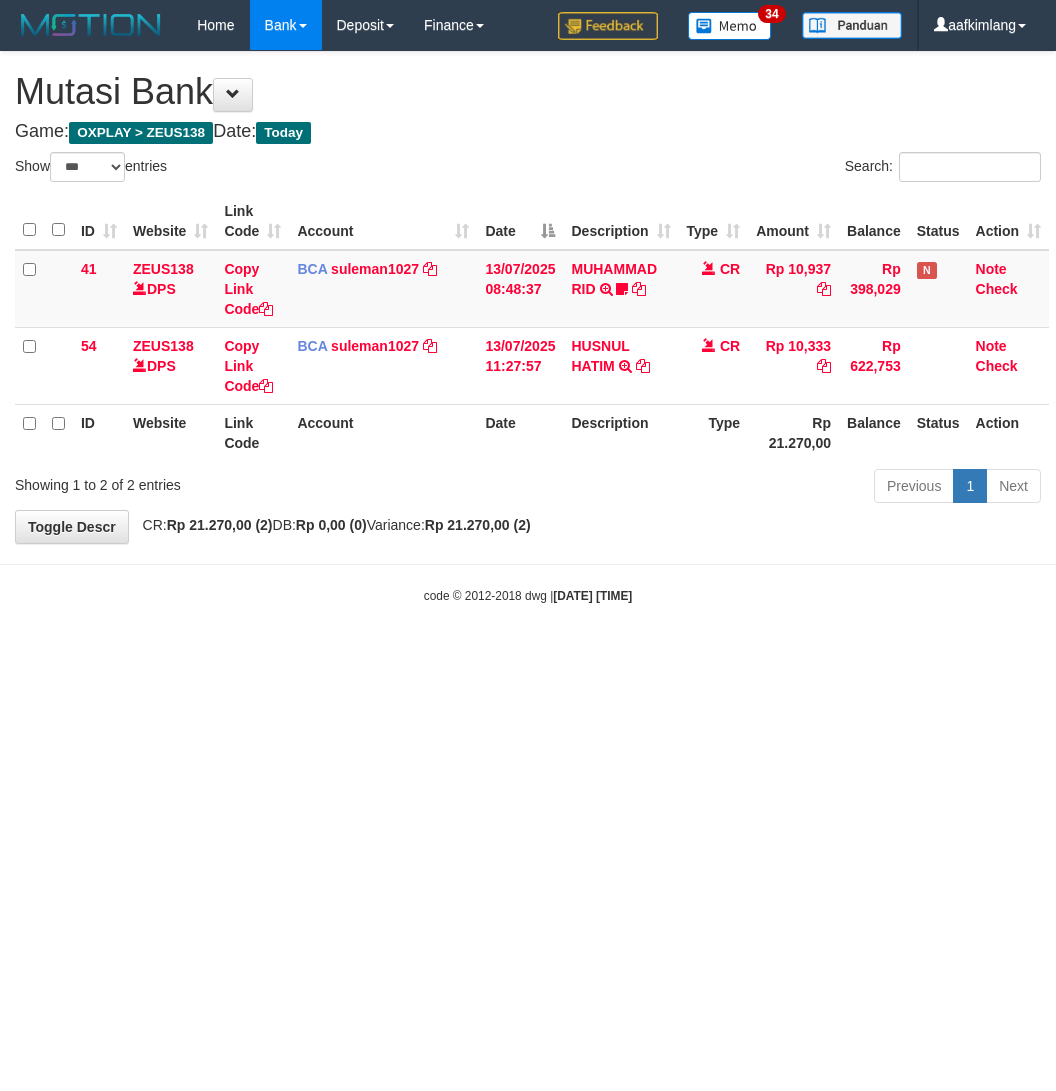 scroll, scrollTop: 0, scrollLeft: 0, axis: both 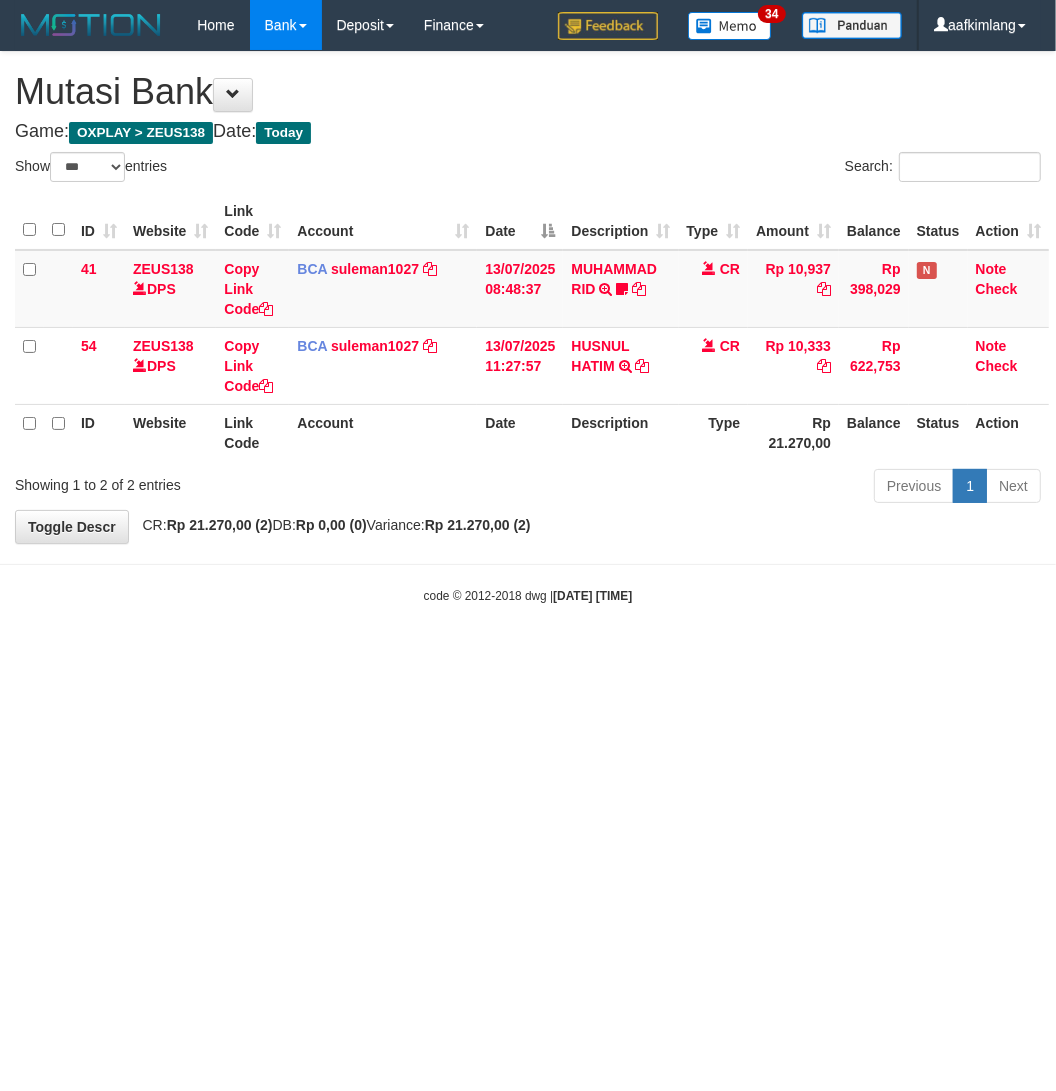 click on "Toggle navigation
Home
Bank
Account List
Mutasi Bank
Search
Note Mutasi
Deposit
DPS Fetch
DPS List
History
Note DPS
Finance
Financial Data
aafkimlang
My Profile
Log Out" at bounding box center (528, 327) 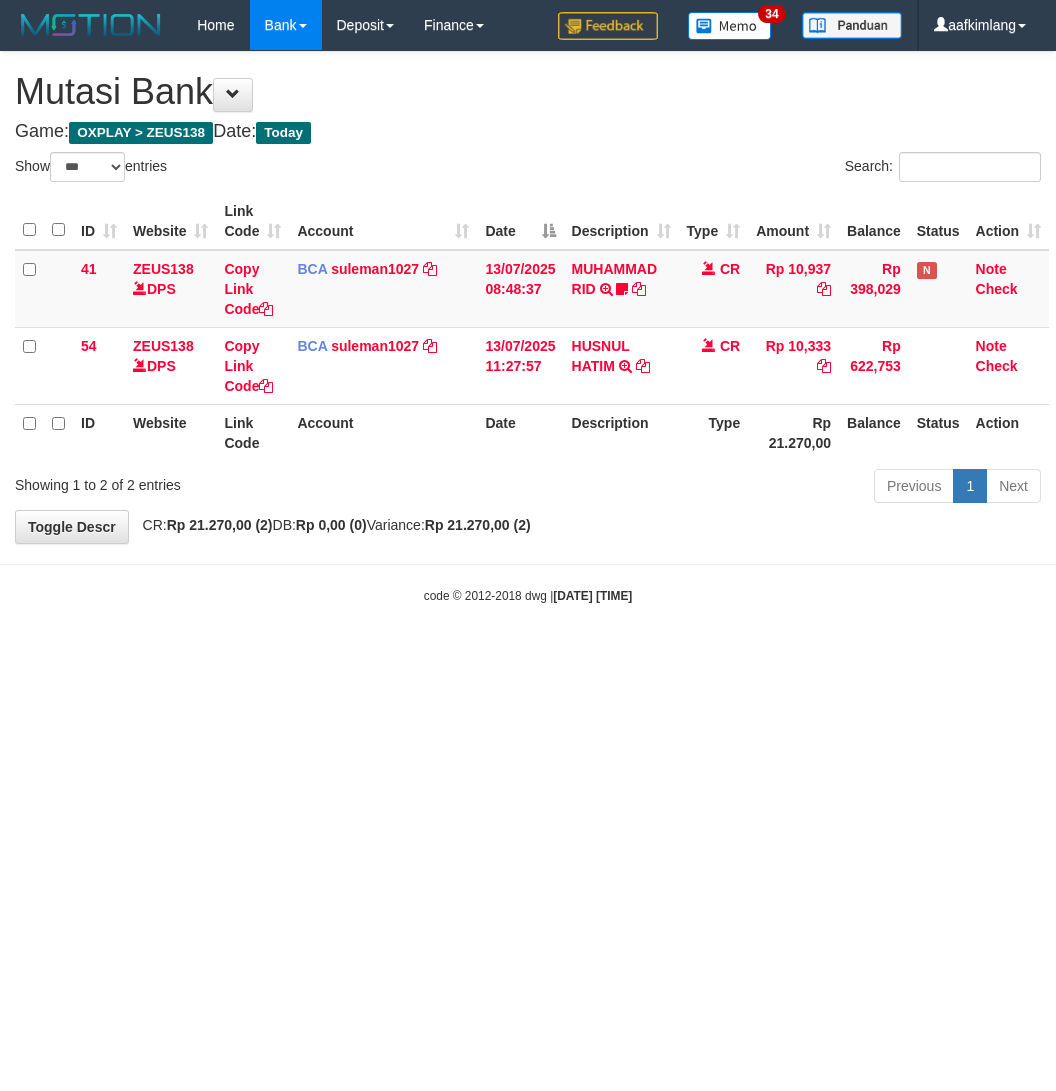 select on "***" 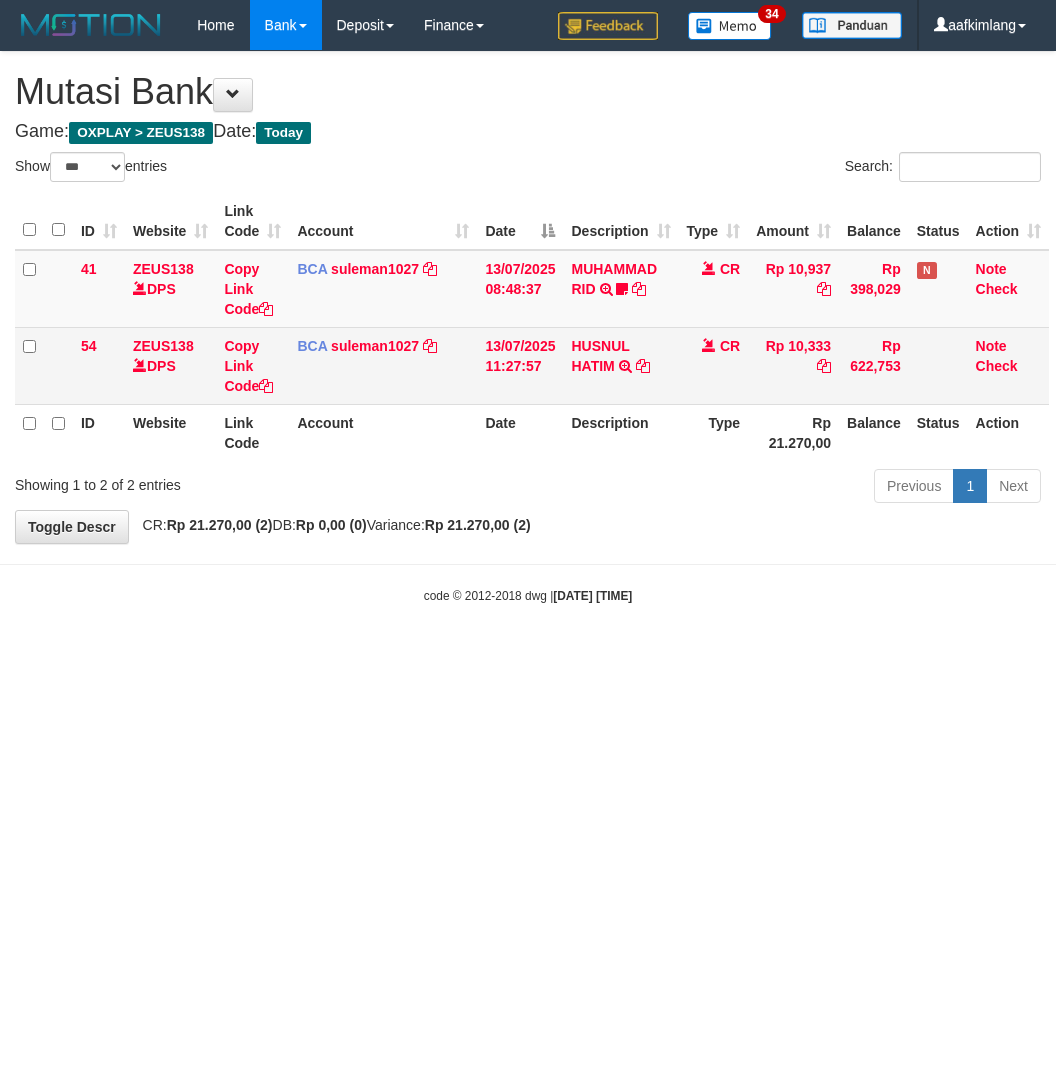 scroll, scrollTop: 0, scrollLeft: 0, axis: both 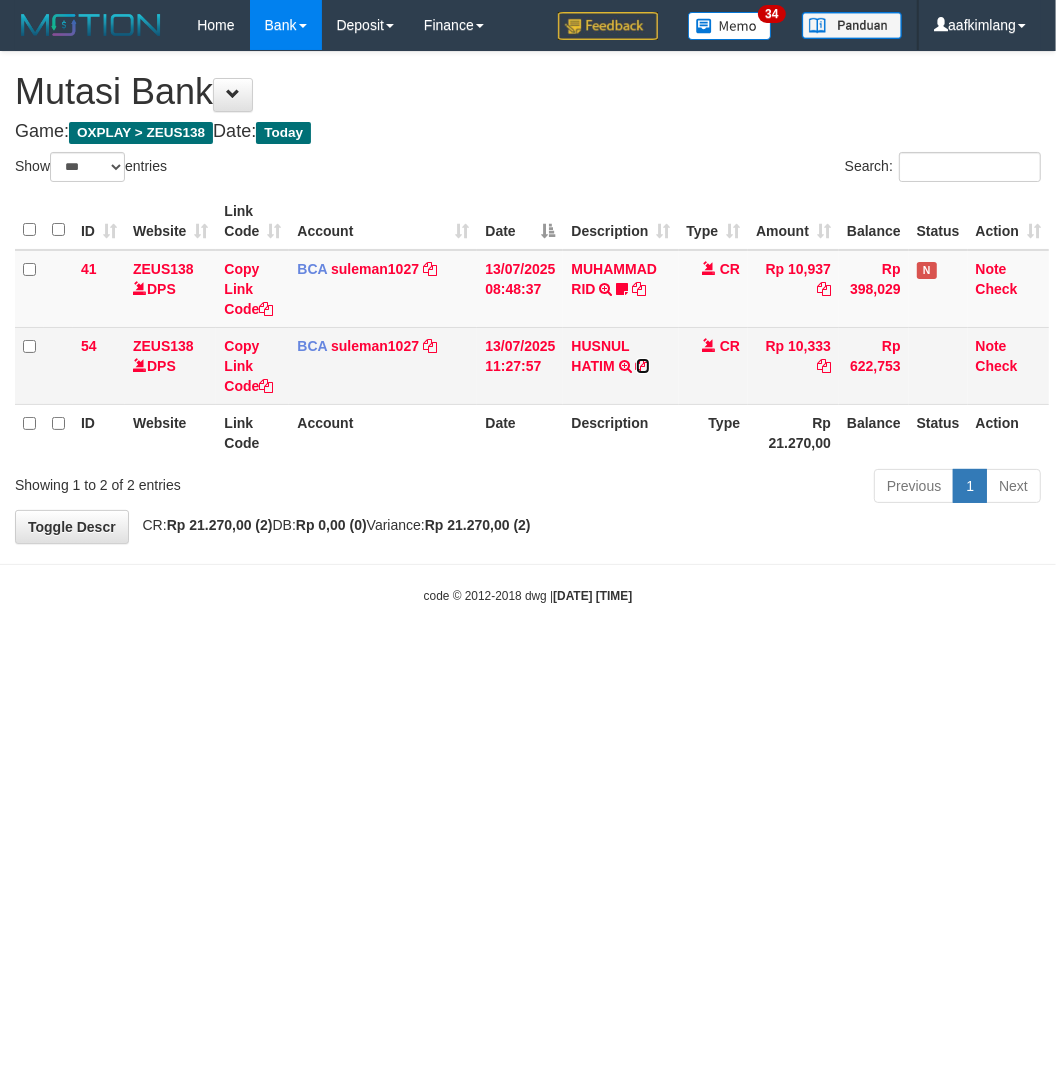 click at bounding box center (643, 366) 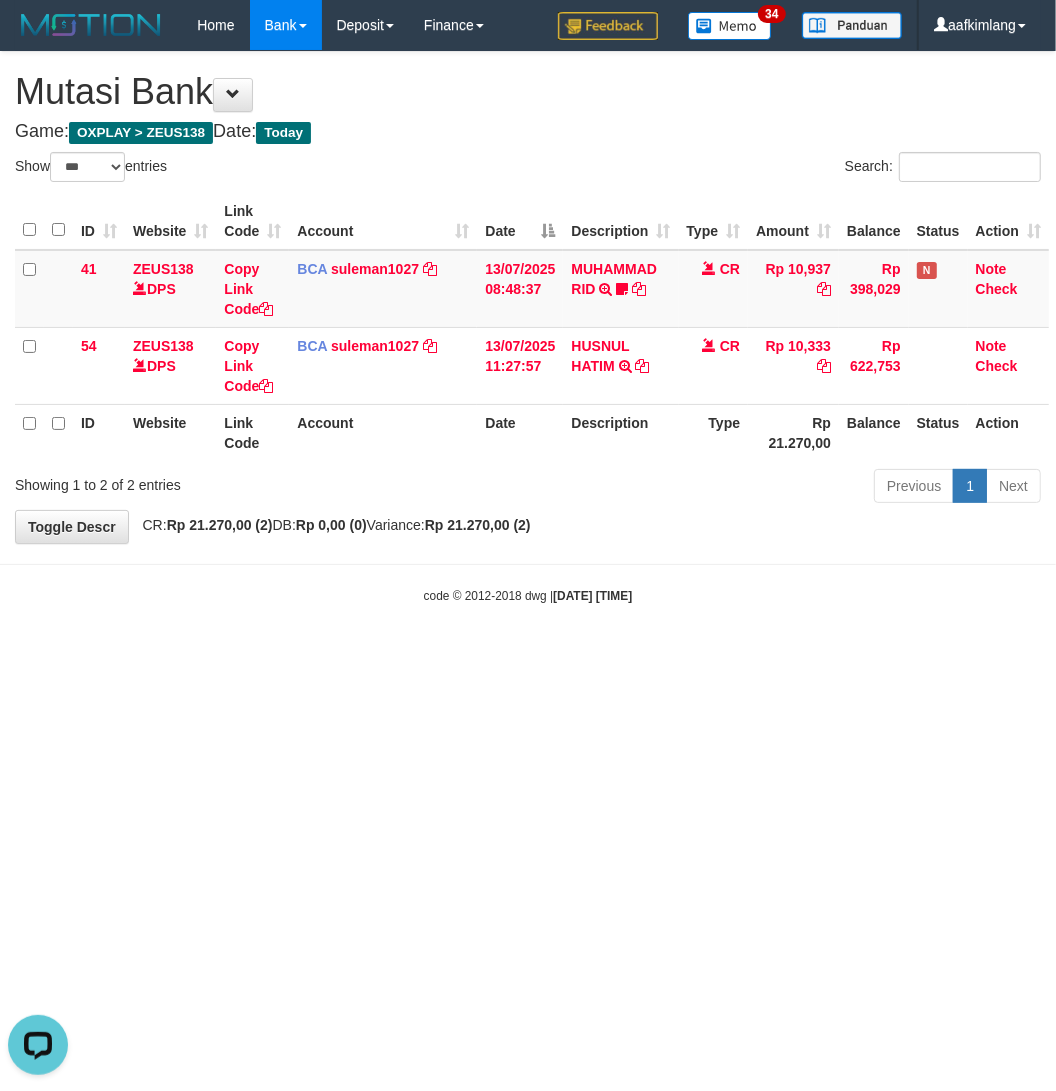scroll, scrollTop: 0, scrollLeft: 0, axis: both 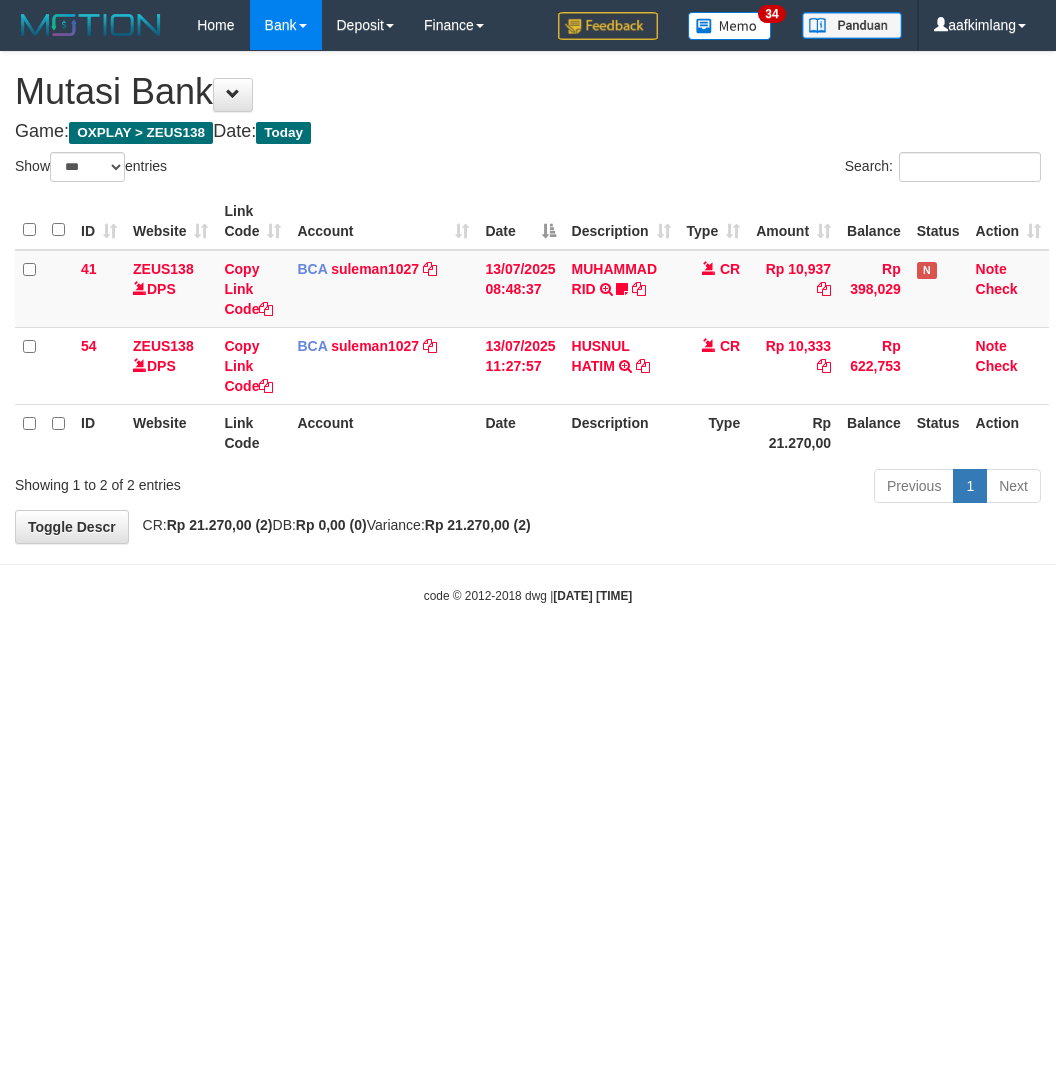 select on "***" 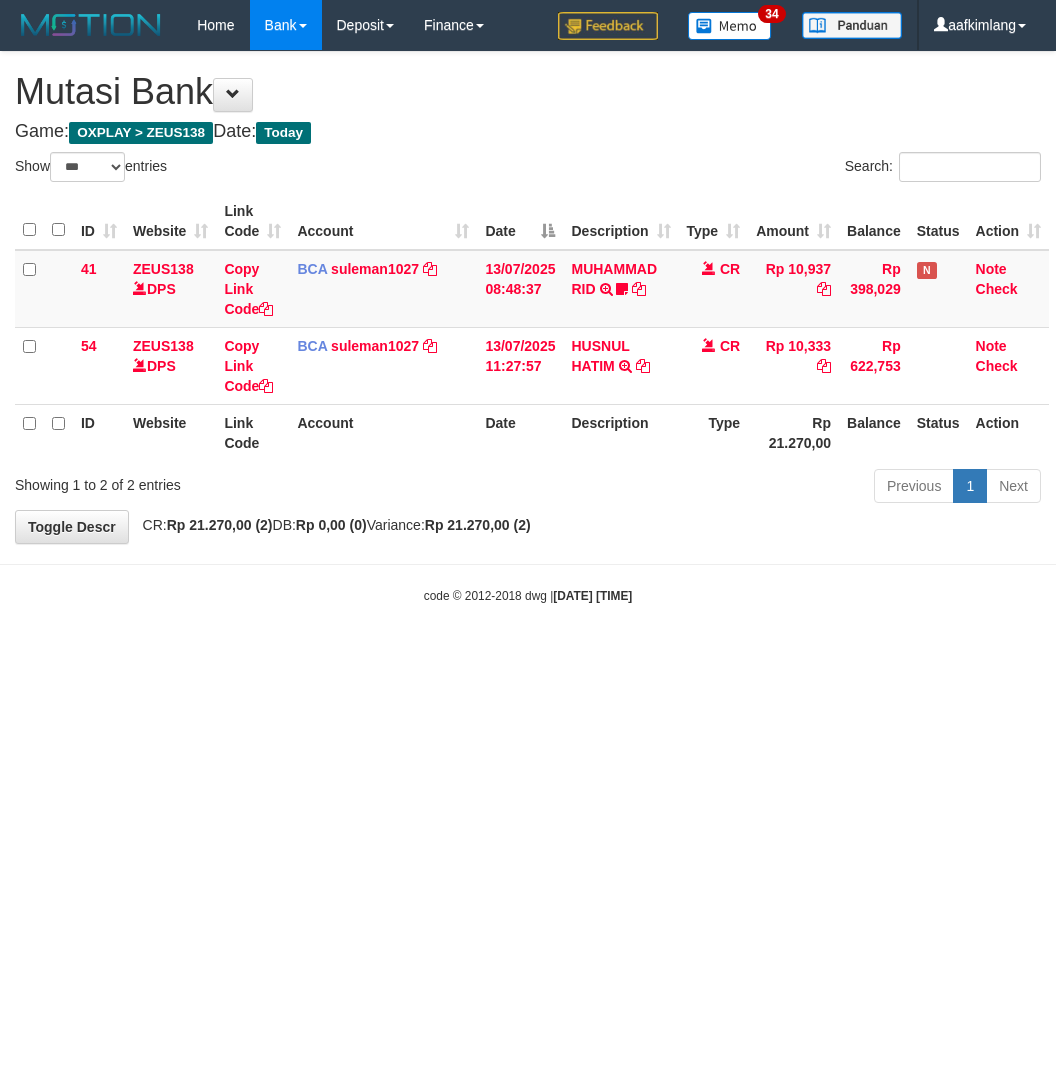 scroll, scrollTop: 0, scrollLeft: 0, axis: both 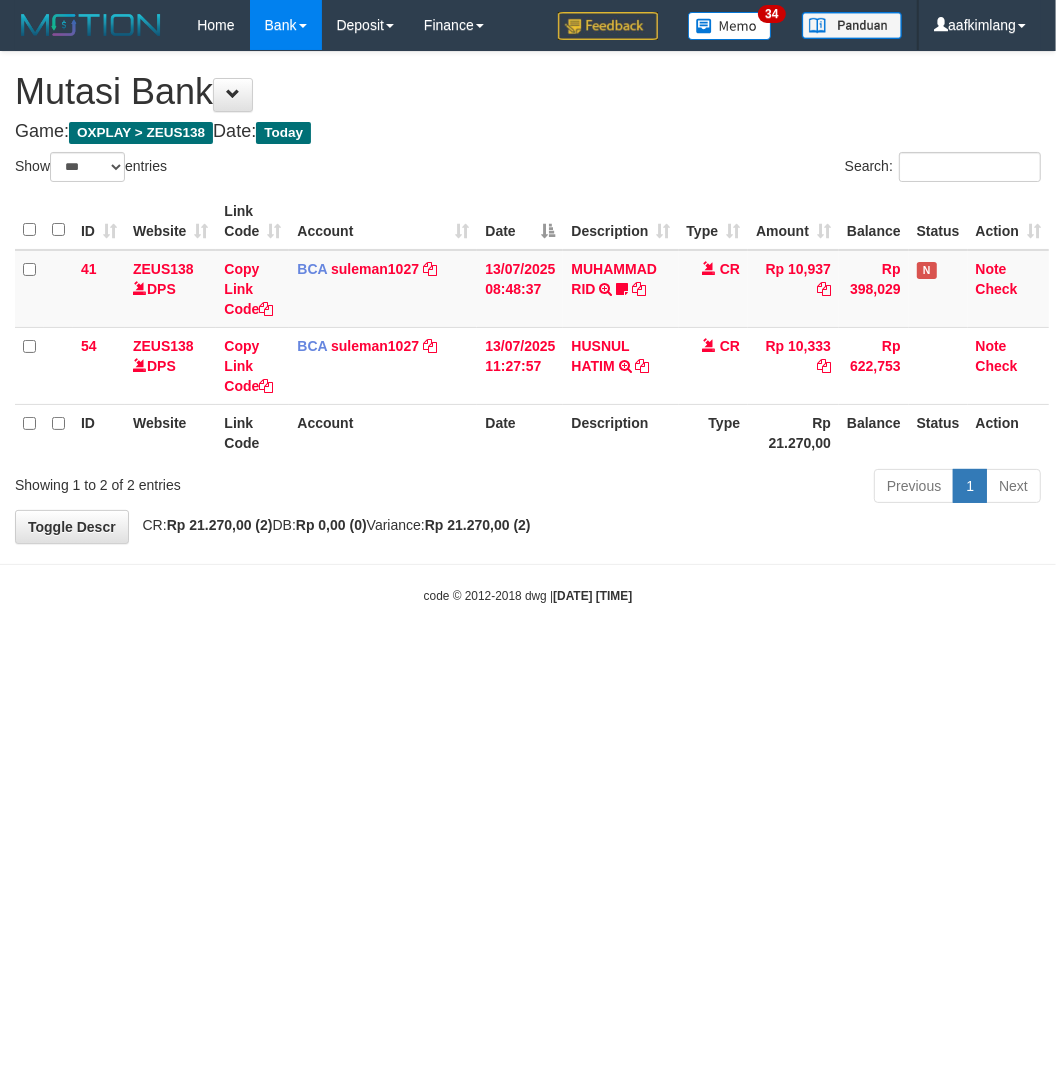 click on "Toggle navigation
Home
Bank
Account List
Mutasi Bank
Search
Note Mutasi
Deposit
DPS Fetch
DPS List
History
Note DPS
Finance
Financial Data
aafkimlang
My Profile
Log Out
34" at bounding box center [528, 327] 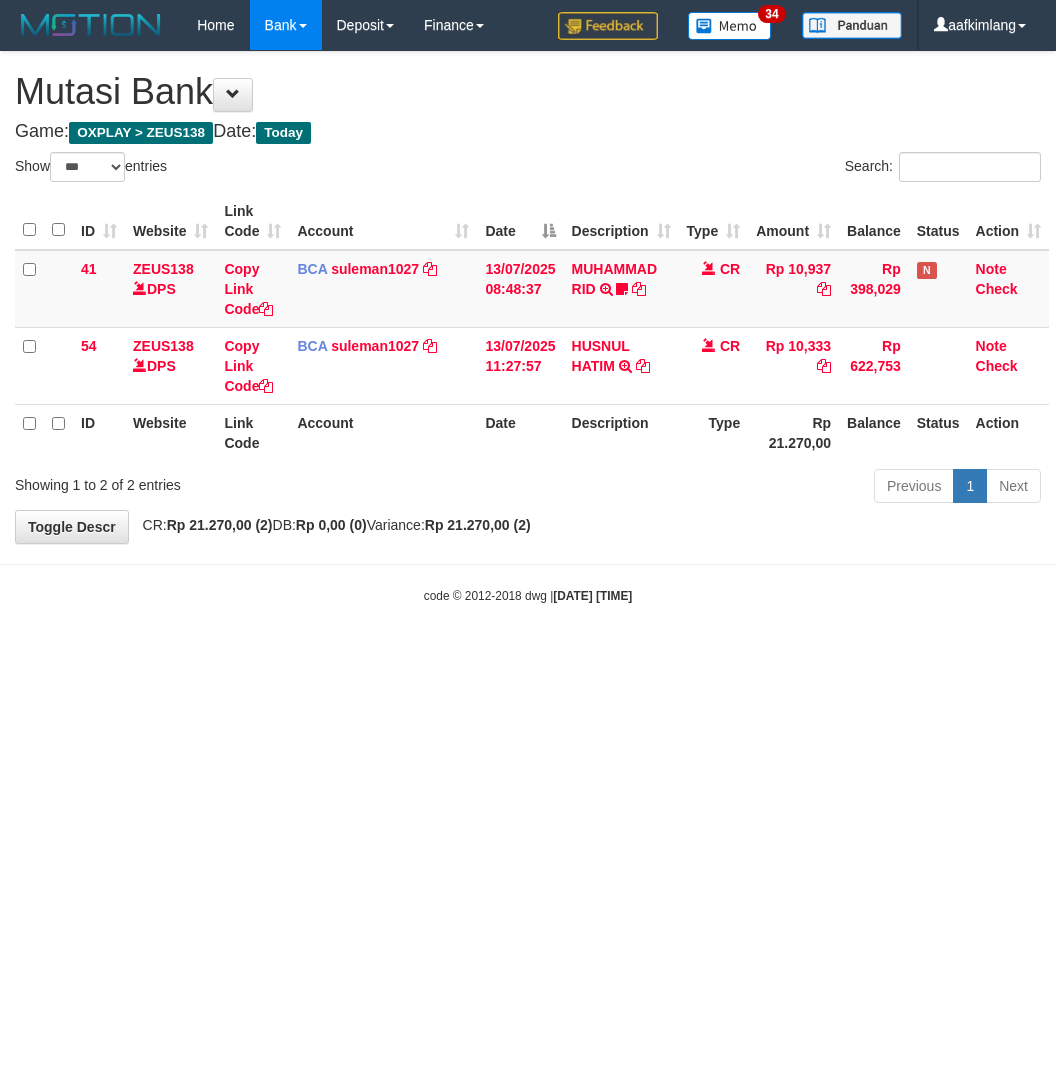 select on "***" 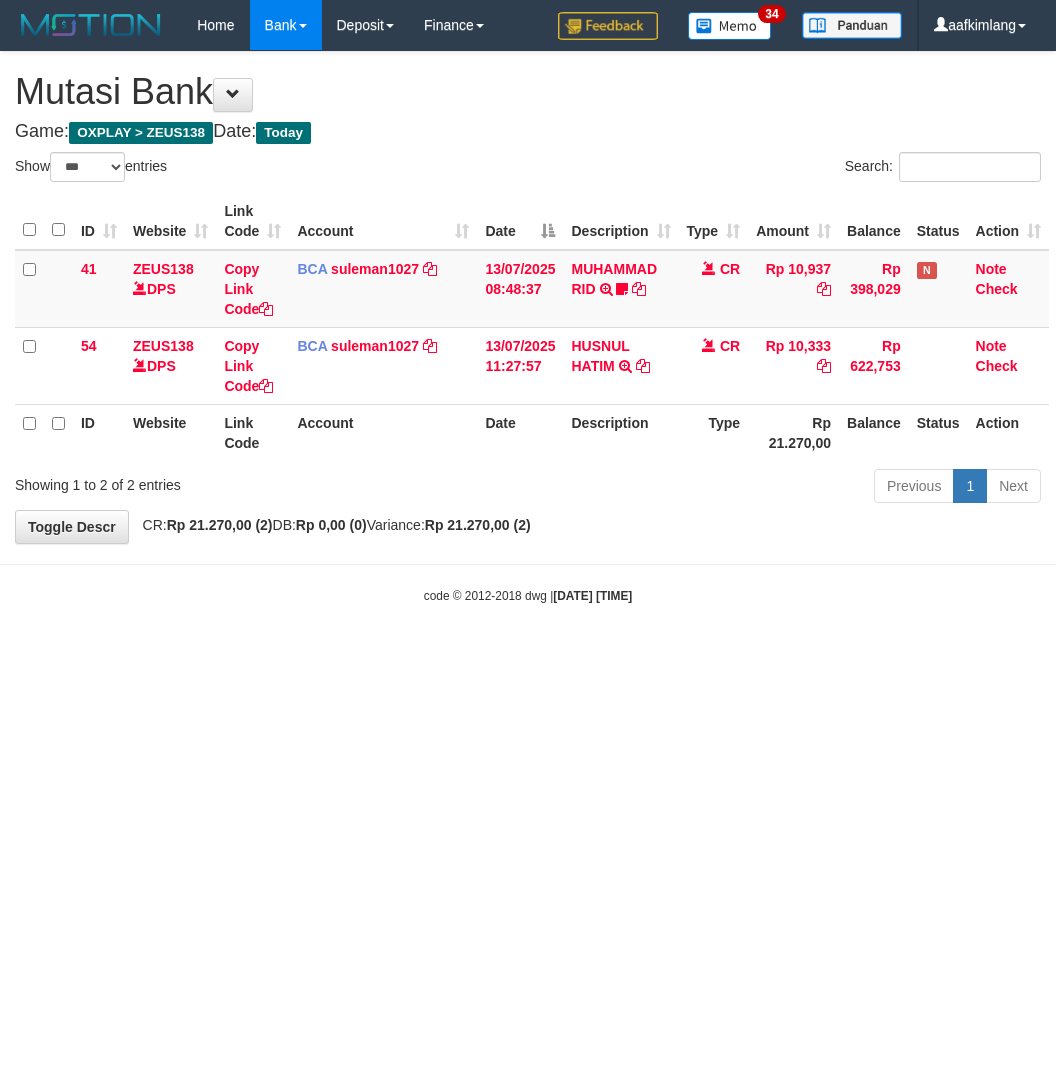 scroll, scrollTop: 0, scrollLeft: 0, axis: both 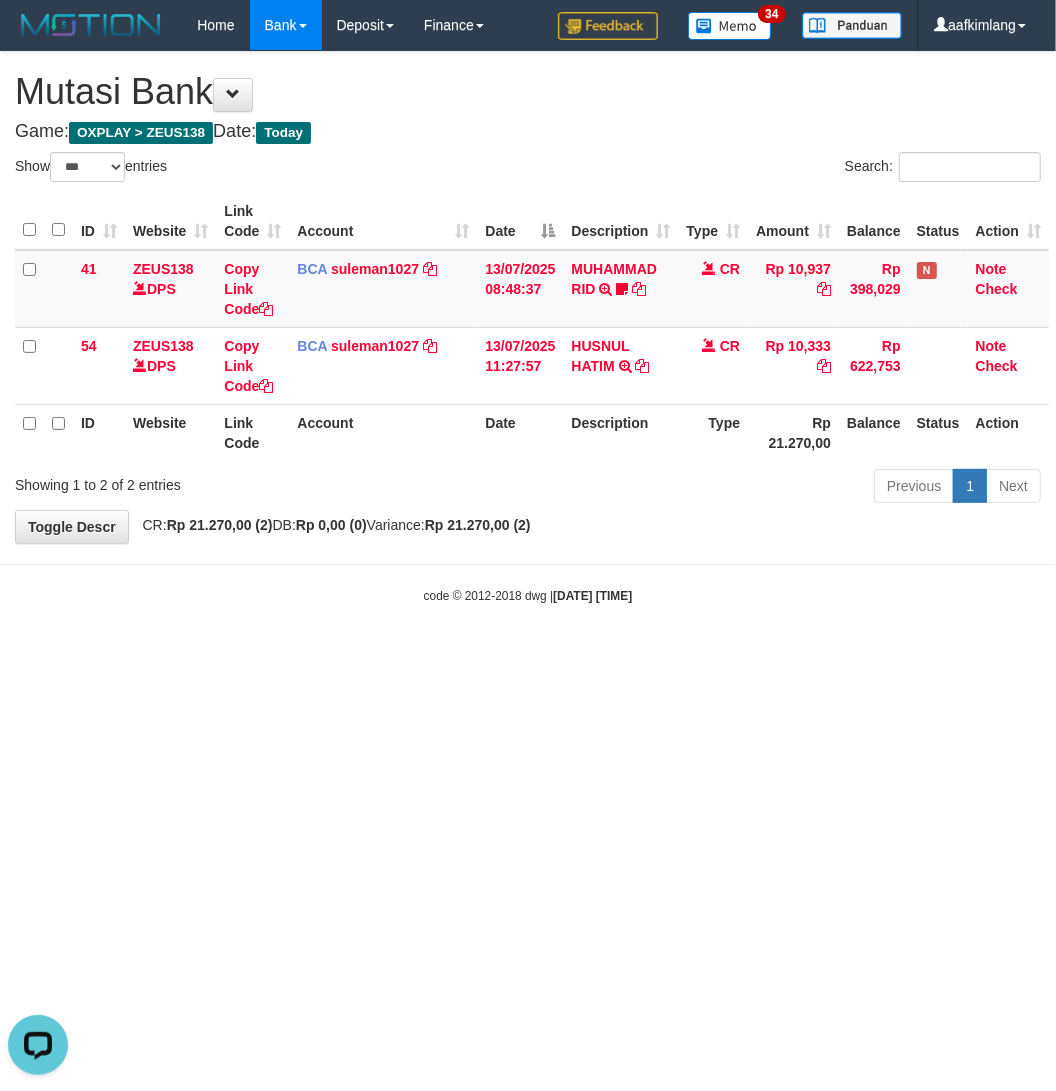 click on "Toggle navigation
Home
Bank
Account List
Mutasi Bank
Search
Note Mutasi
Deposit
DPS Fetch
DPS List
History
Note DPS
Finance
Financial Data
aafkimlang
My Profile
Log Out
34" at bounding box center [528, 327] 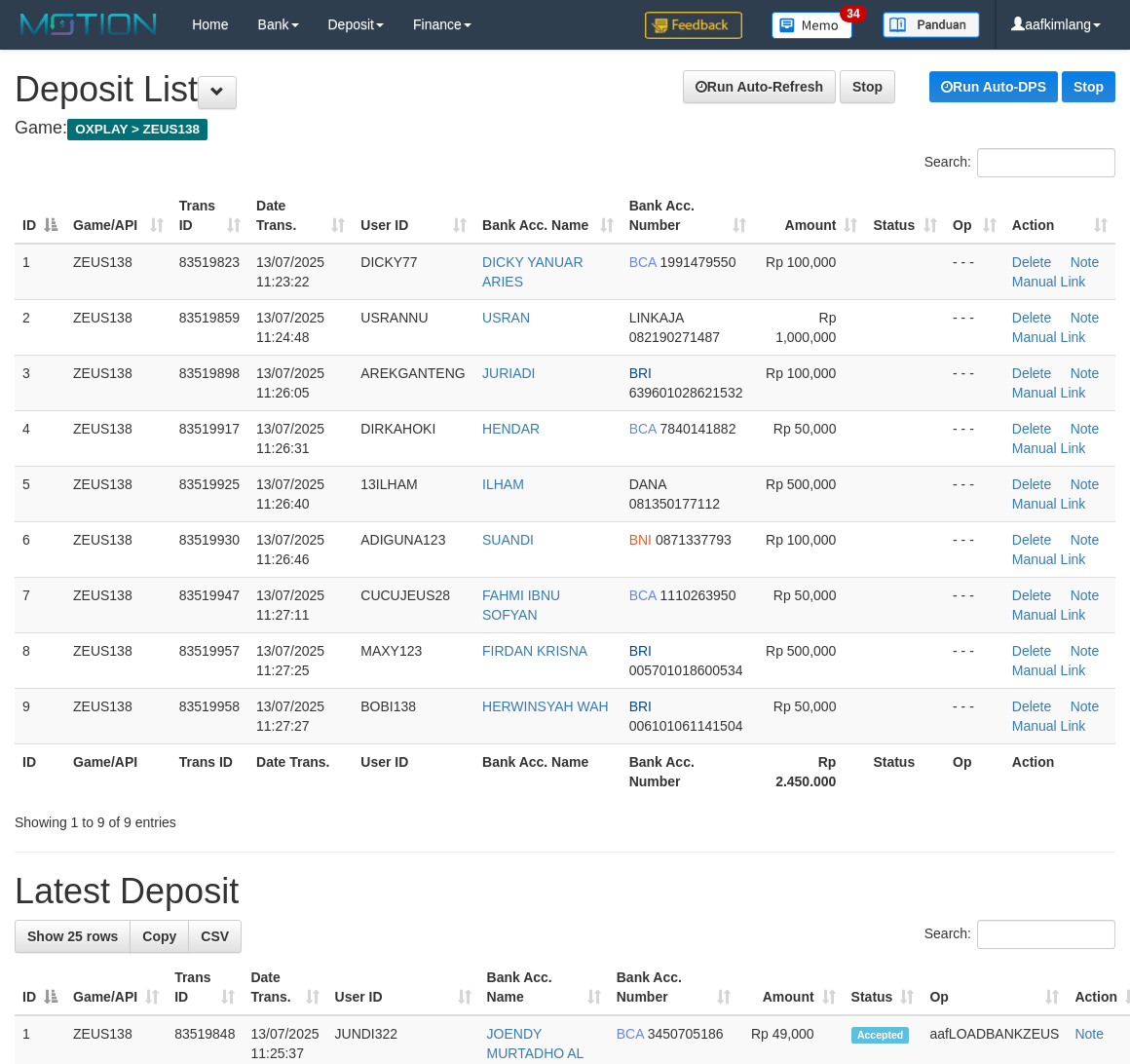 scroll, scrollTop: 0, scrollLeft: 0, axis: both 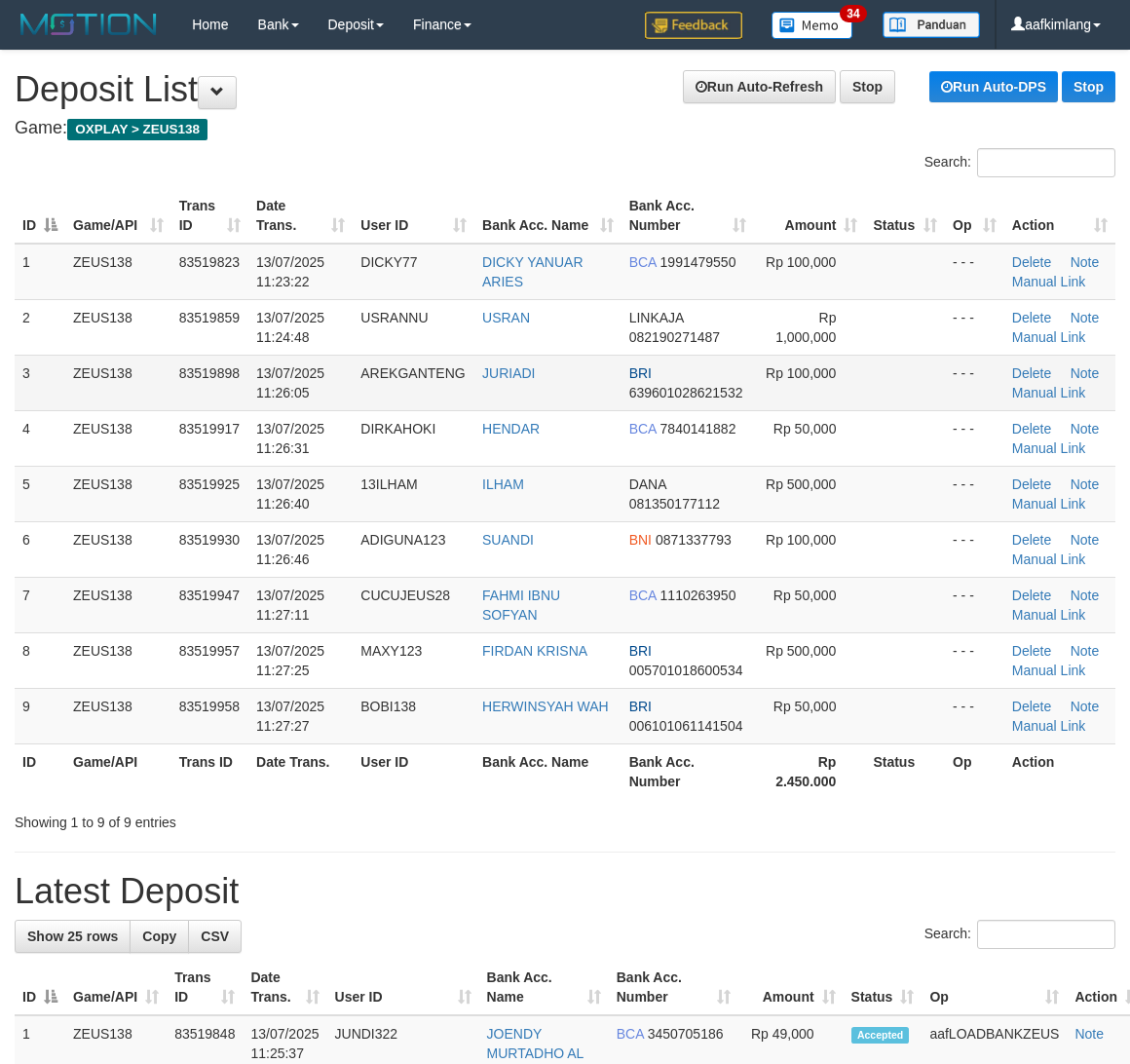 click at bounding box center (905, 382) 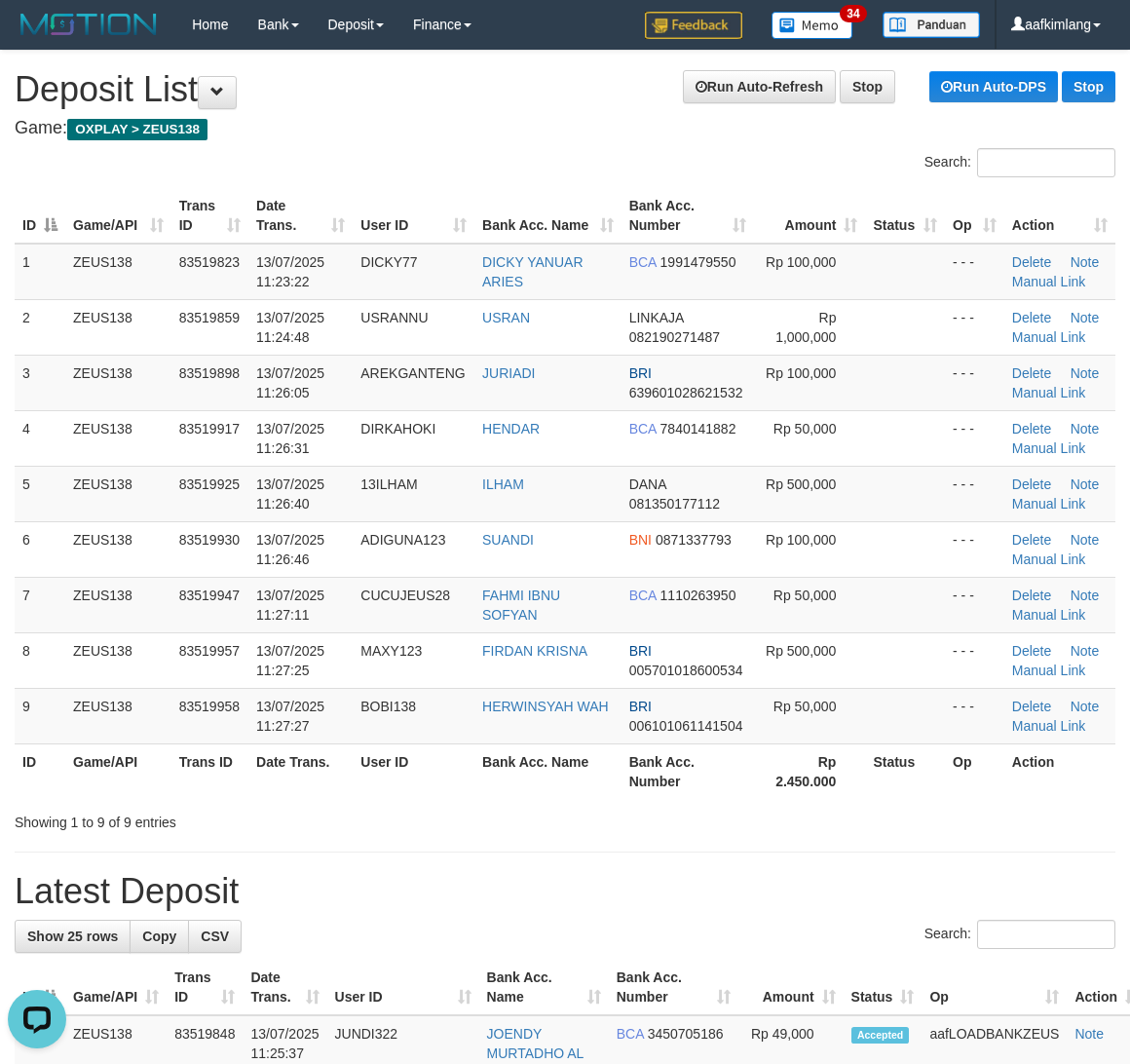 scroll, scrollTop: 0, scrollLeft: 0, axis: both 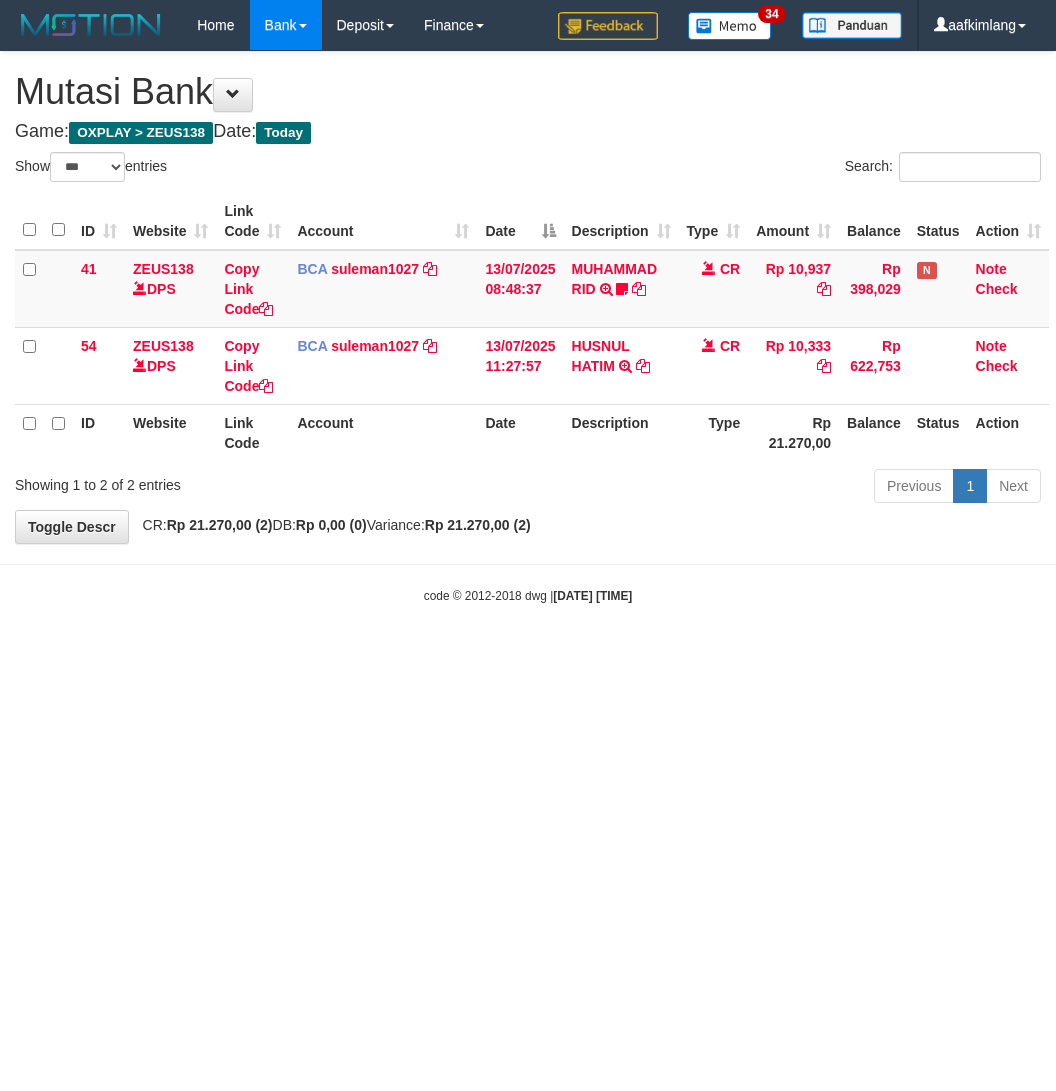 select on "***" 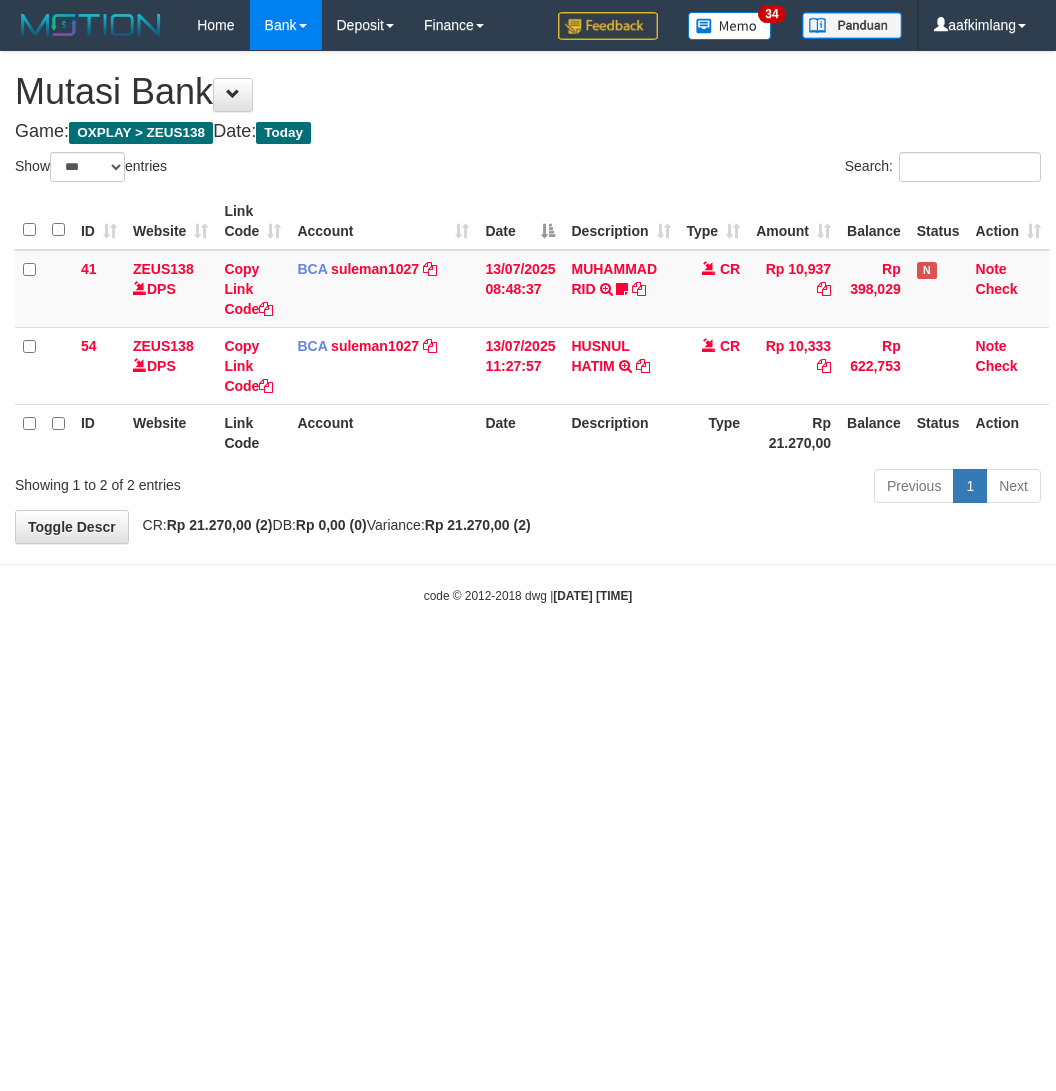 scroll, scrollTop: 0, scrollLeft: 0, axis: both 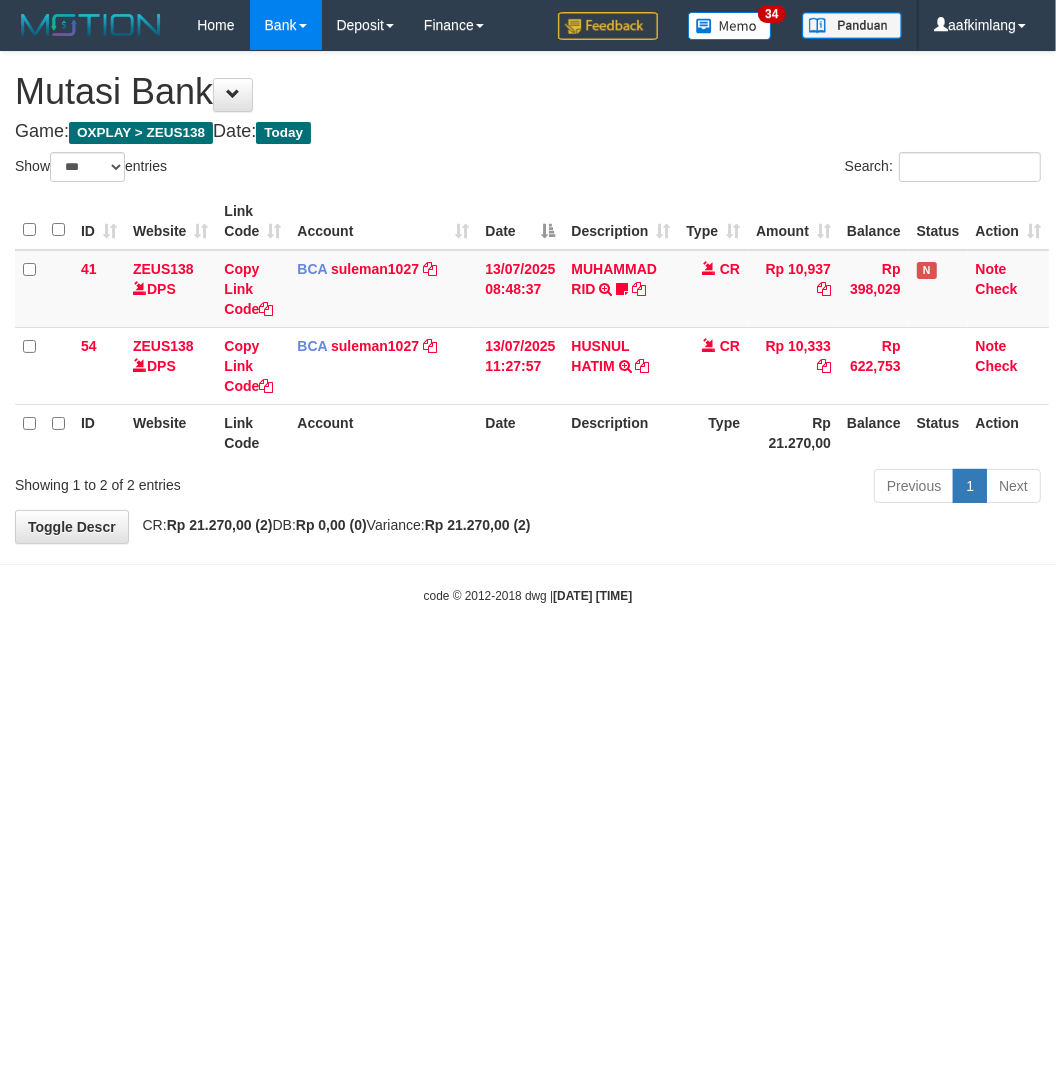 click on "Toggle navigation
Home
Bank
Account List
Mutasi Bank
Search
Note Mutasi
Deposit
DPS Fetch
DPS List
History
Note DPS
Finance
Financial Data
aafkimlang
My Profile
Log Out
34" at bounding box center [528, 327] 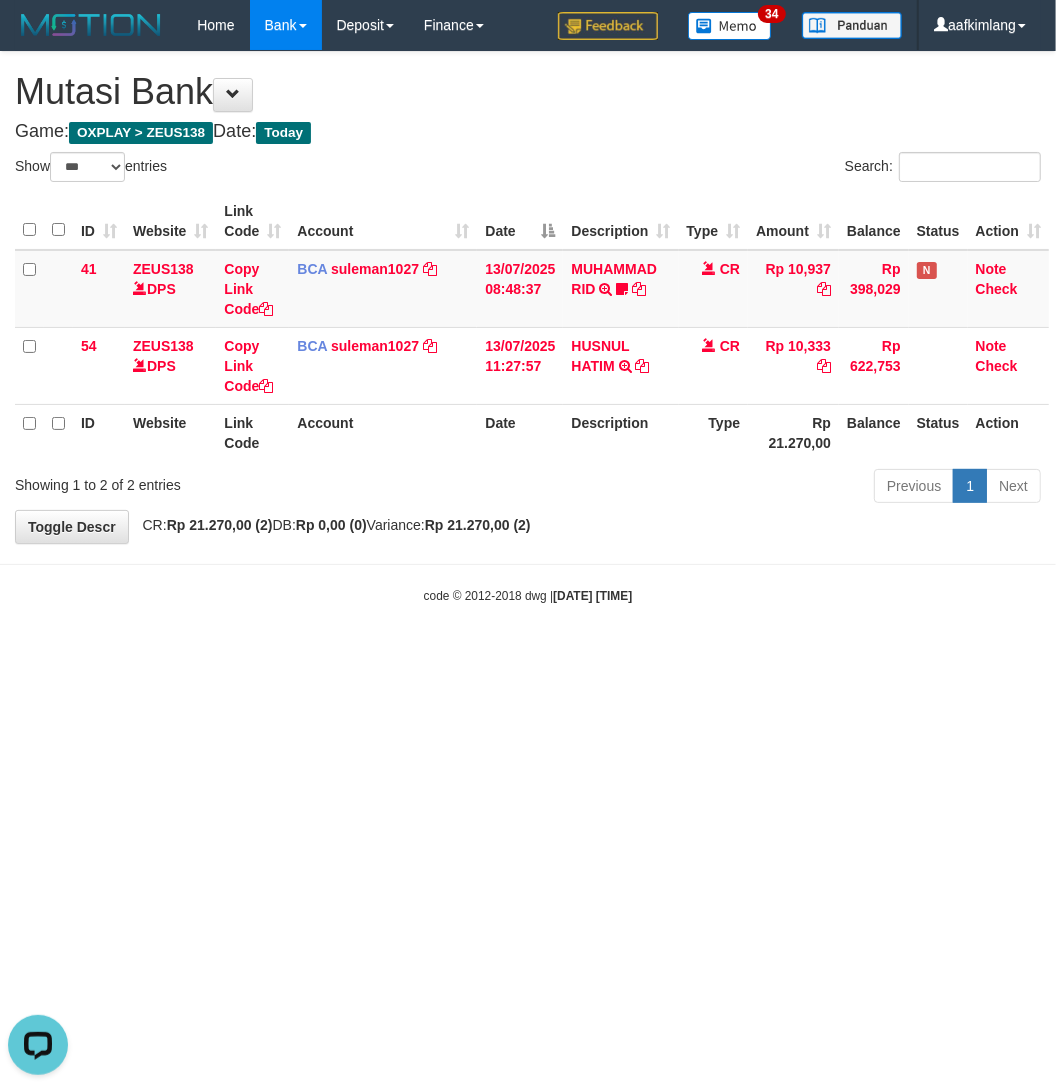 scroll, scrollTop: 0, scrollLeft: 0, axis: both 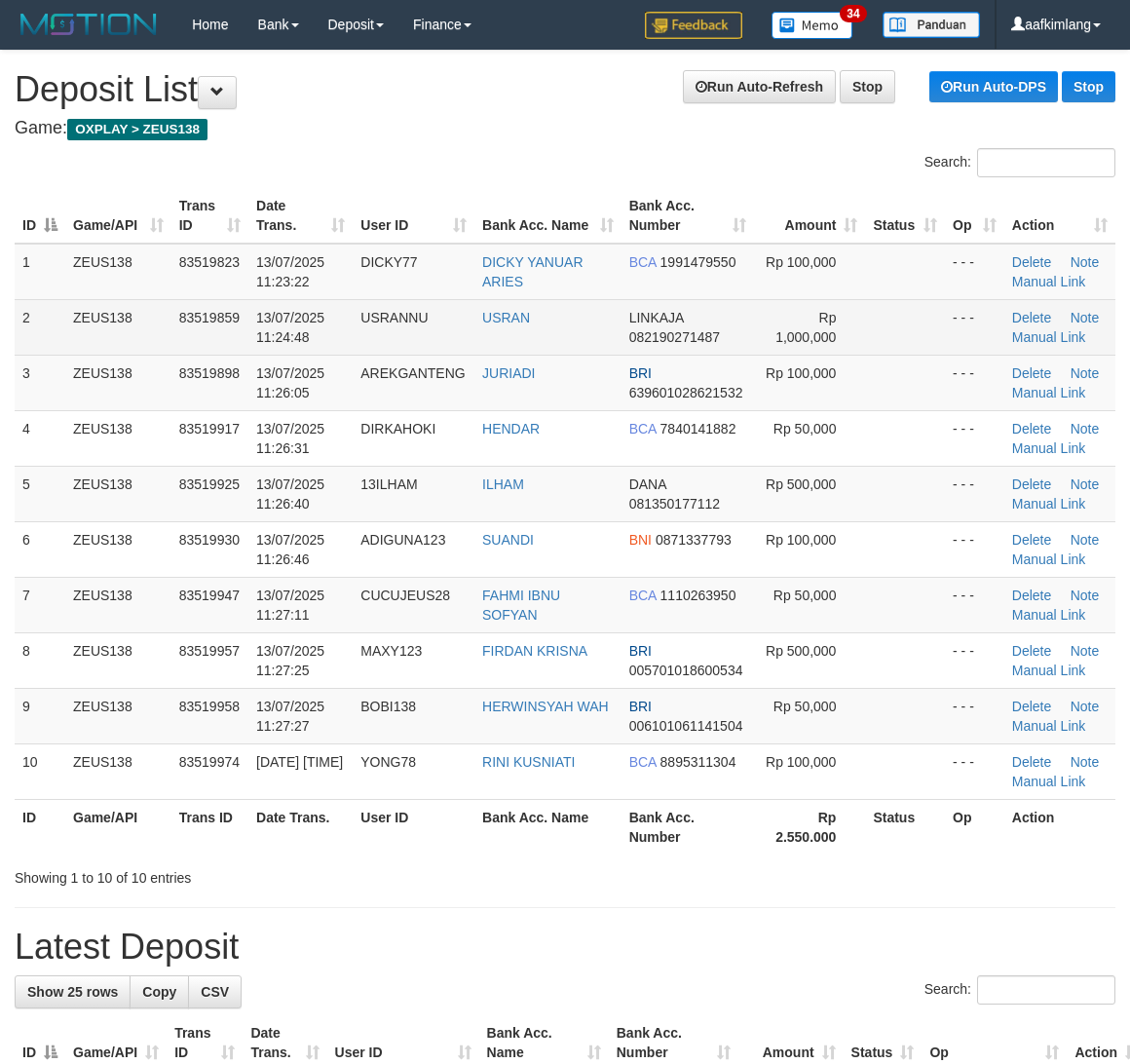 click on "Rp 1,000,000" at bounding box center (810, 326) 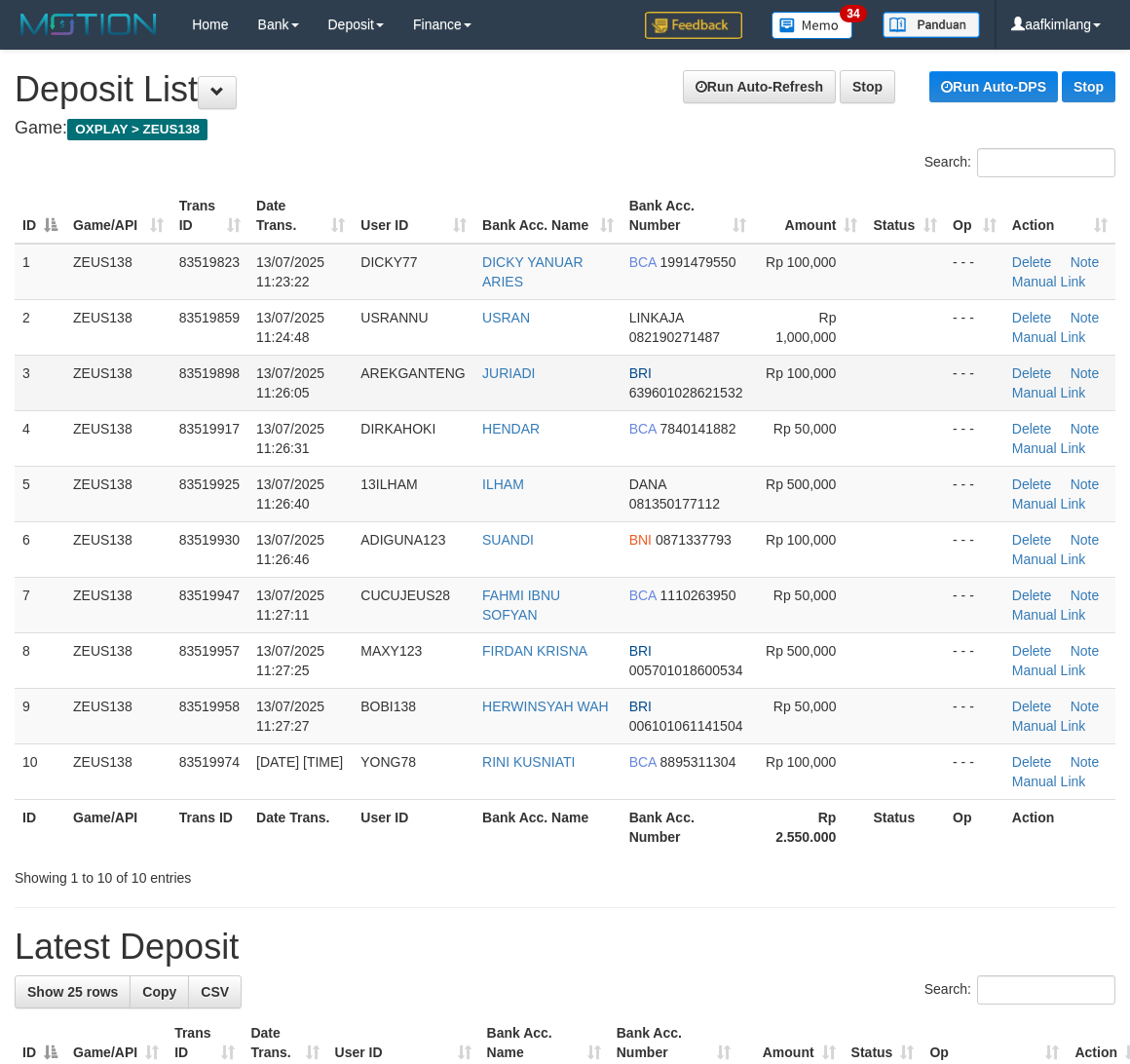 drag, startPoint x: 840, startPoint y: 349, endPoint x: 1058, endPoint y: 376, distance: 219.66566 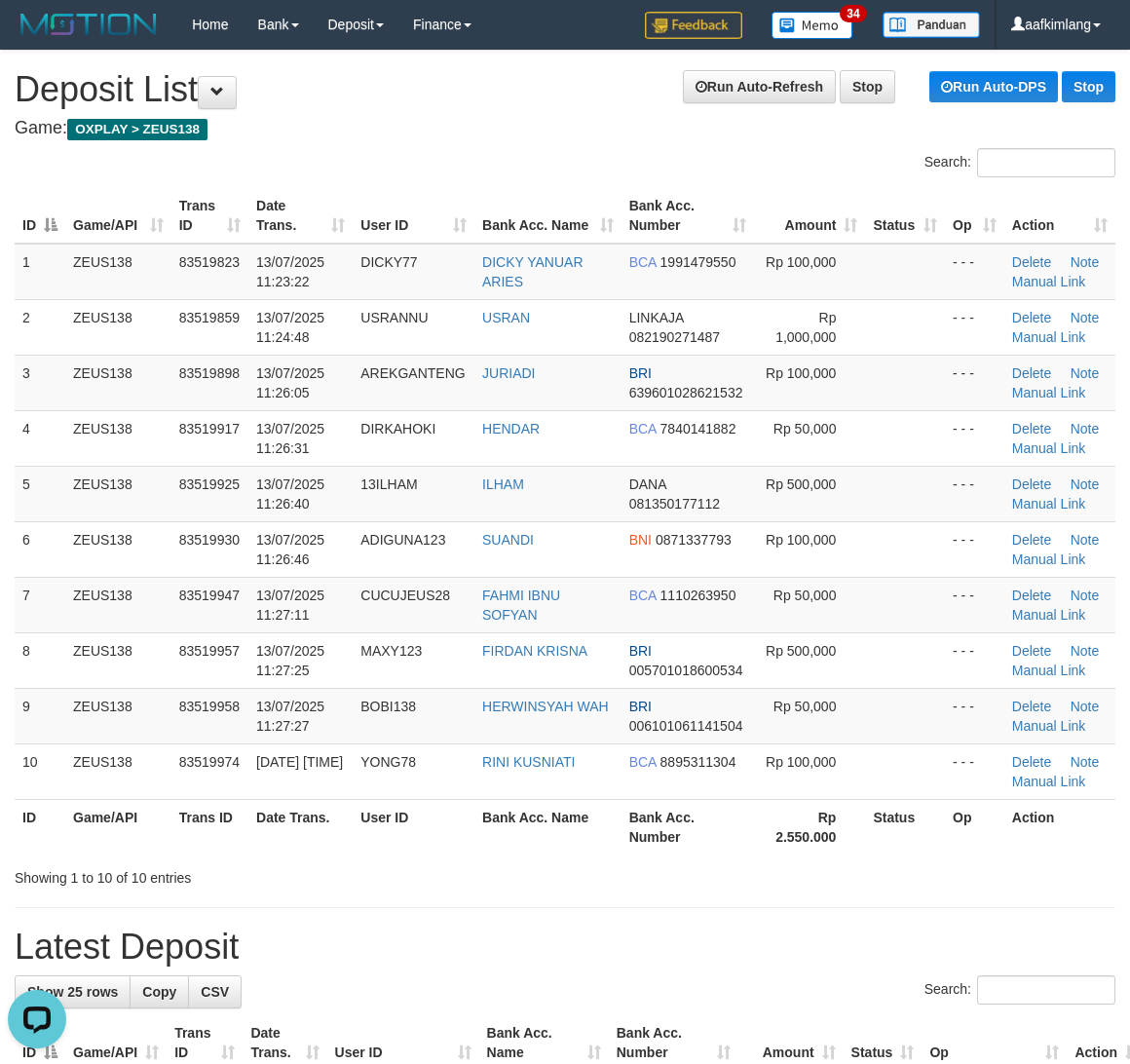 scroll, scrollTop: 0, scrollLeft: 0, axis: both 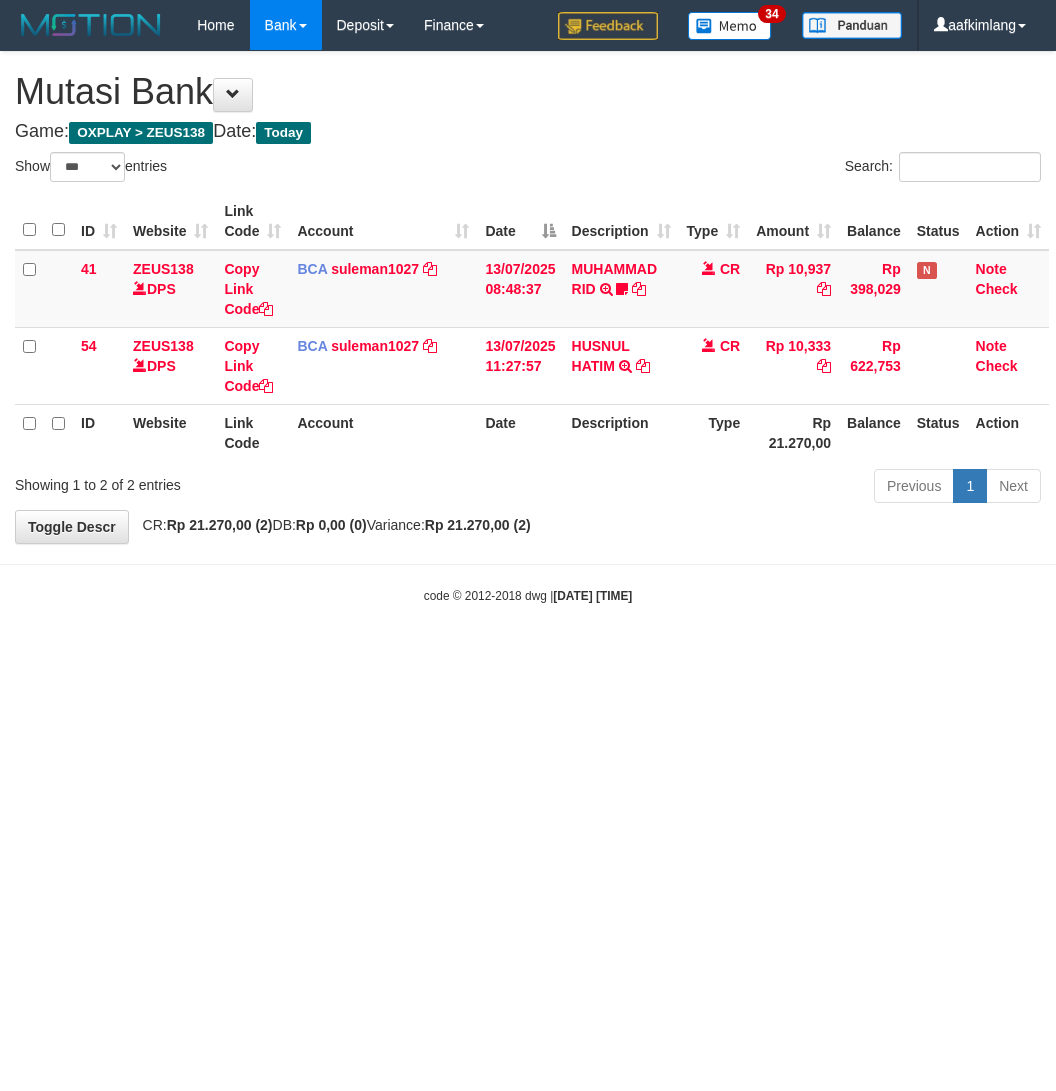 select on "***" 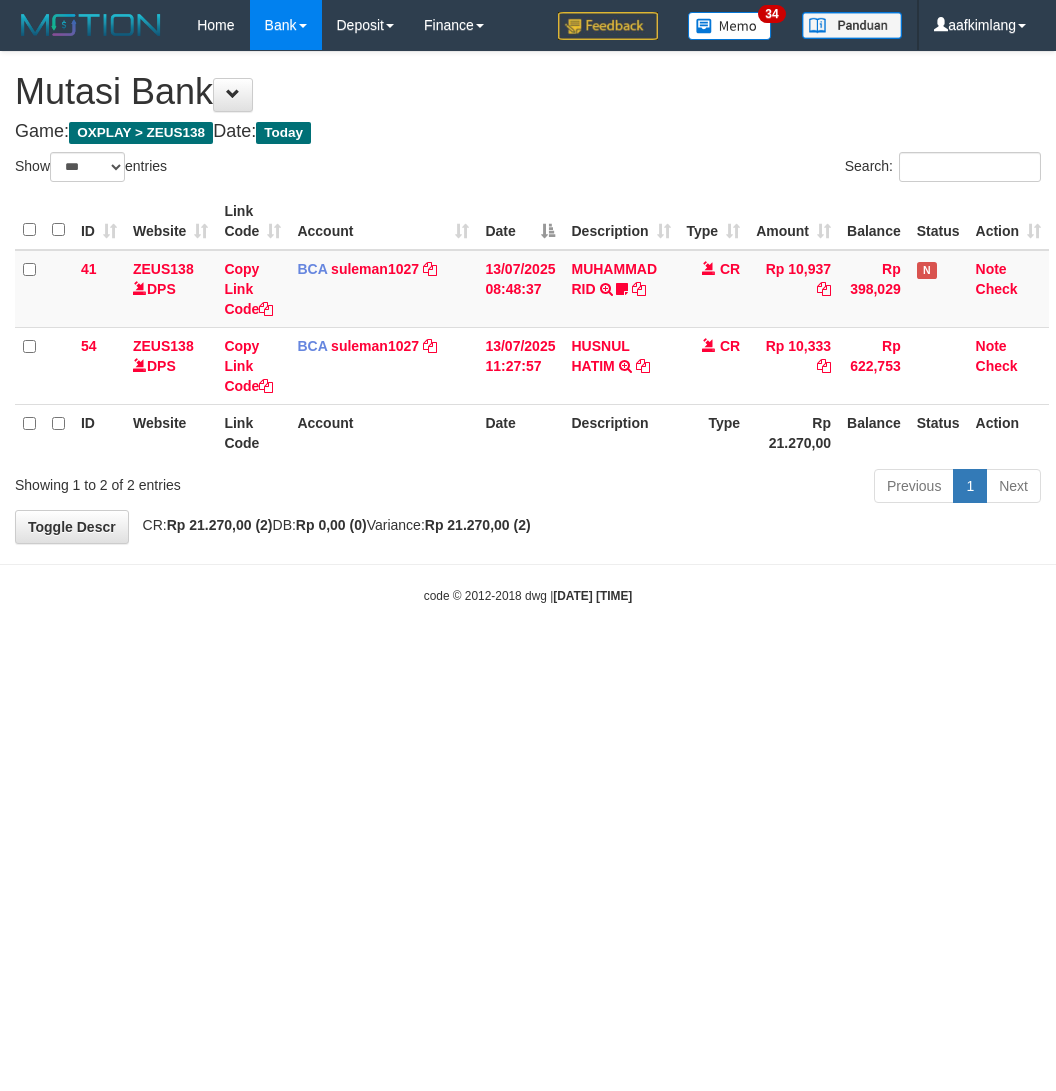scroll, scrollTop: 0, scrollLeft: 0, axis: both 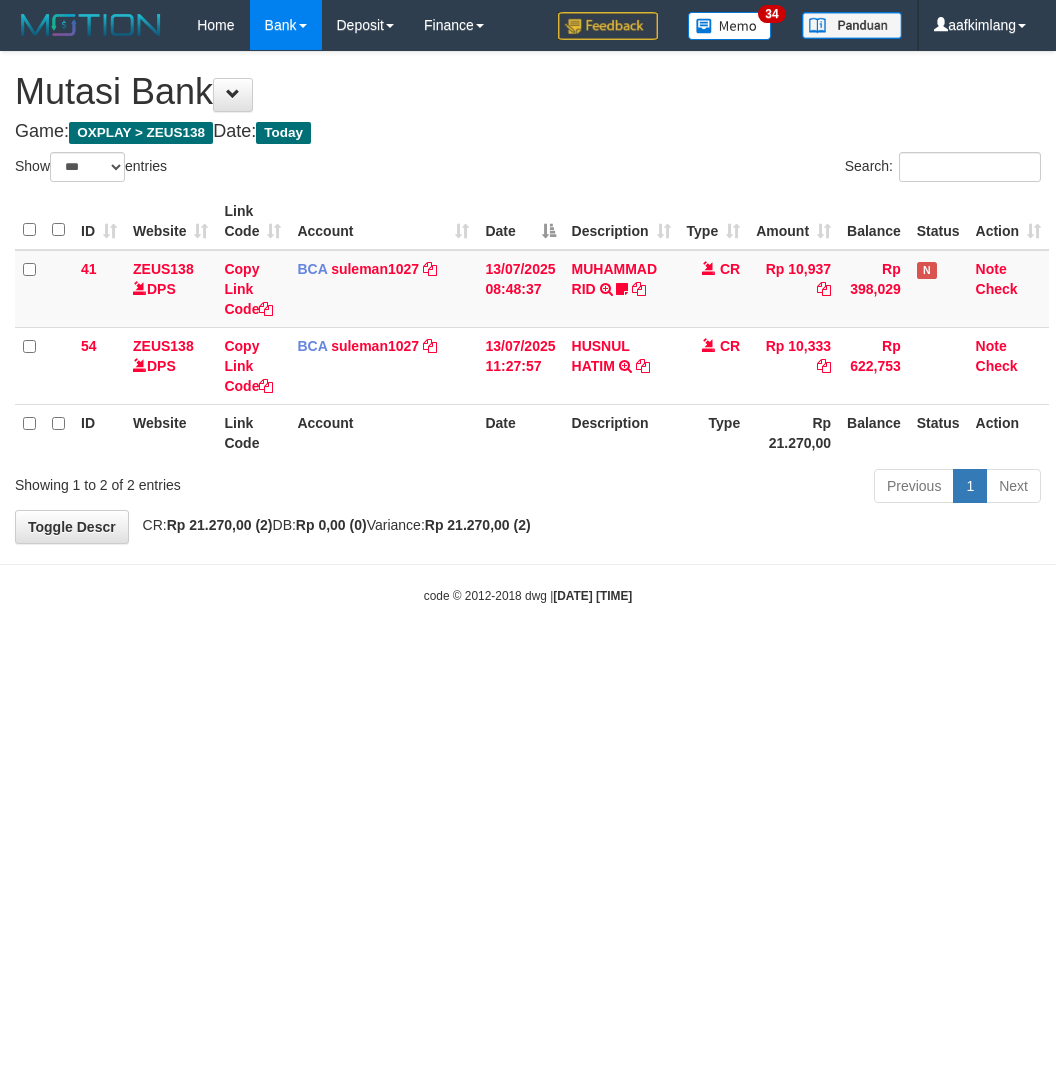 select on "***" 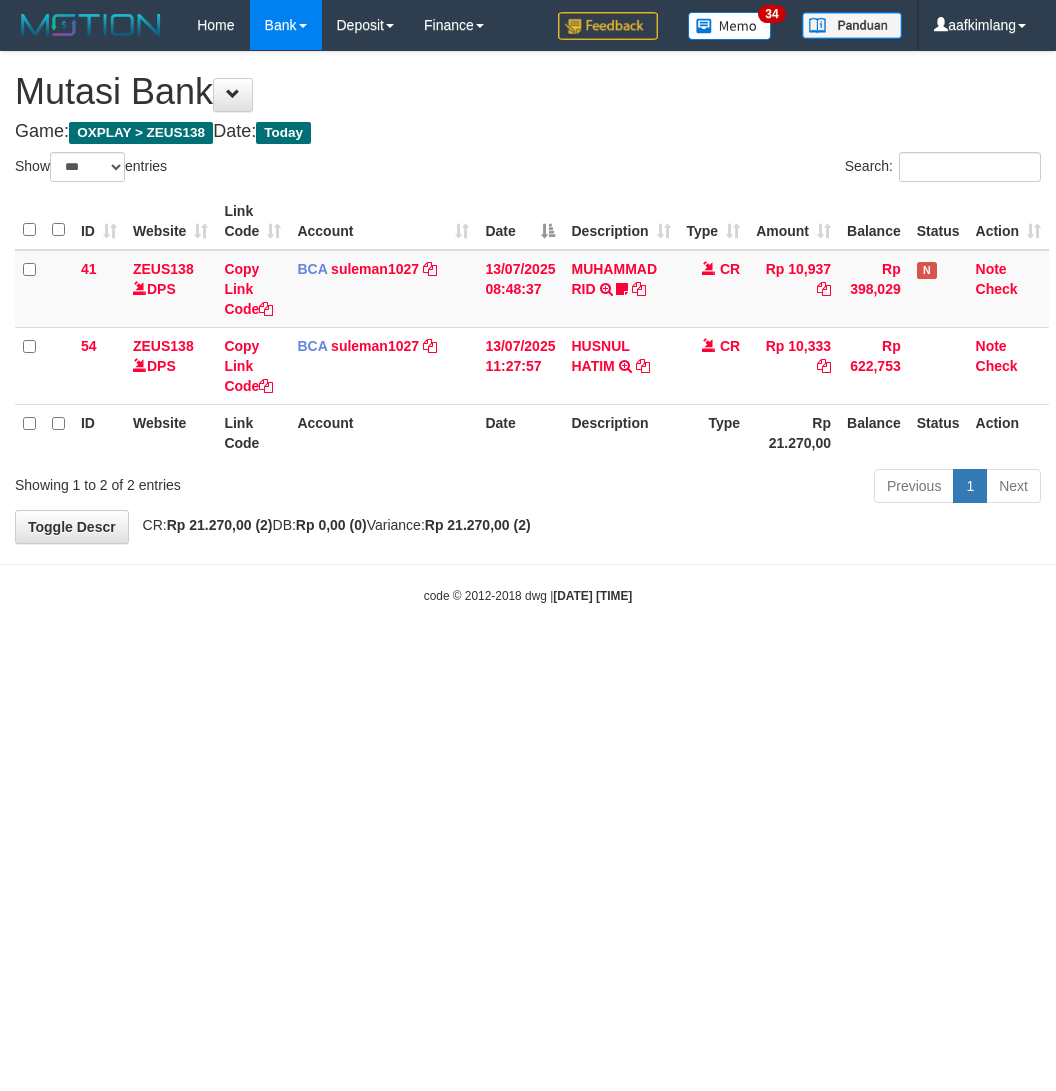 scroll, scrollTop: 0, scrollLeft: 0, axis: both 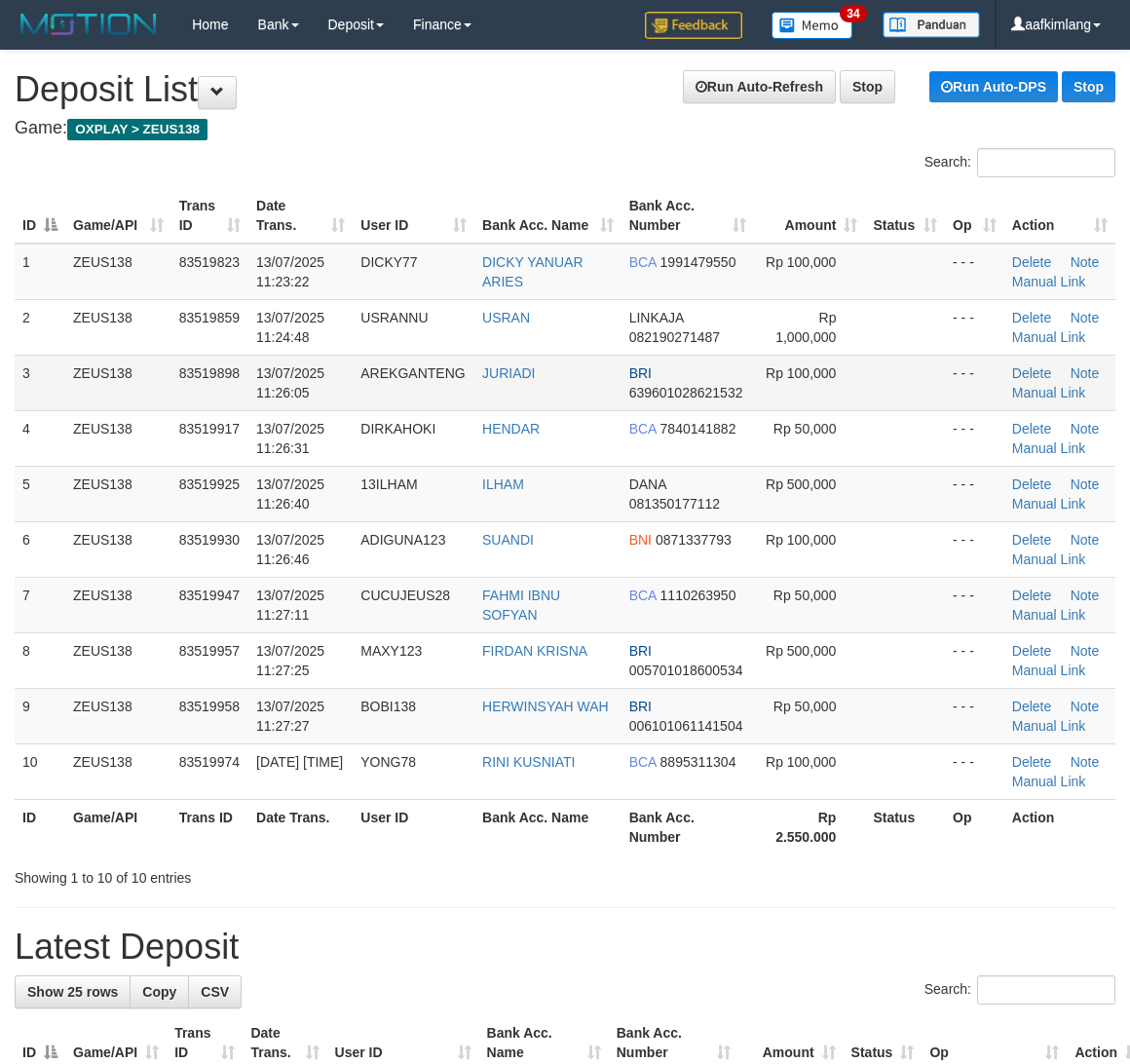 click at bounding box center (905, 382) 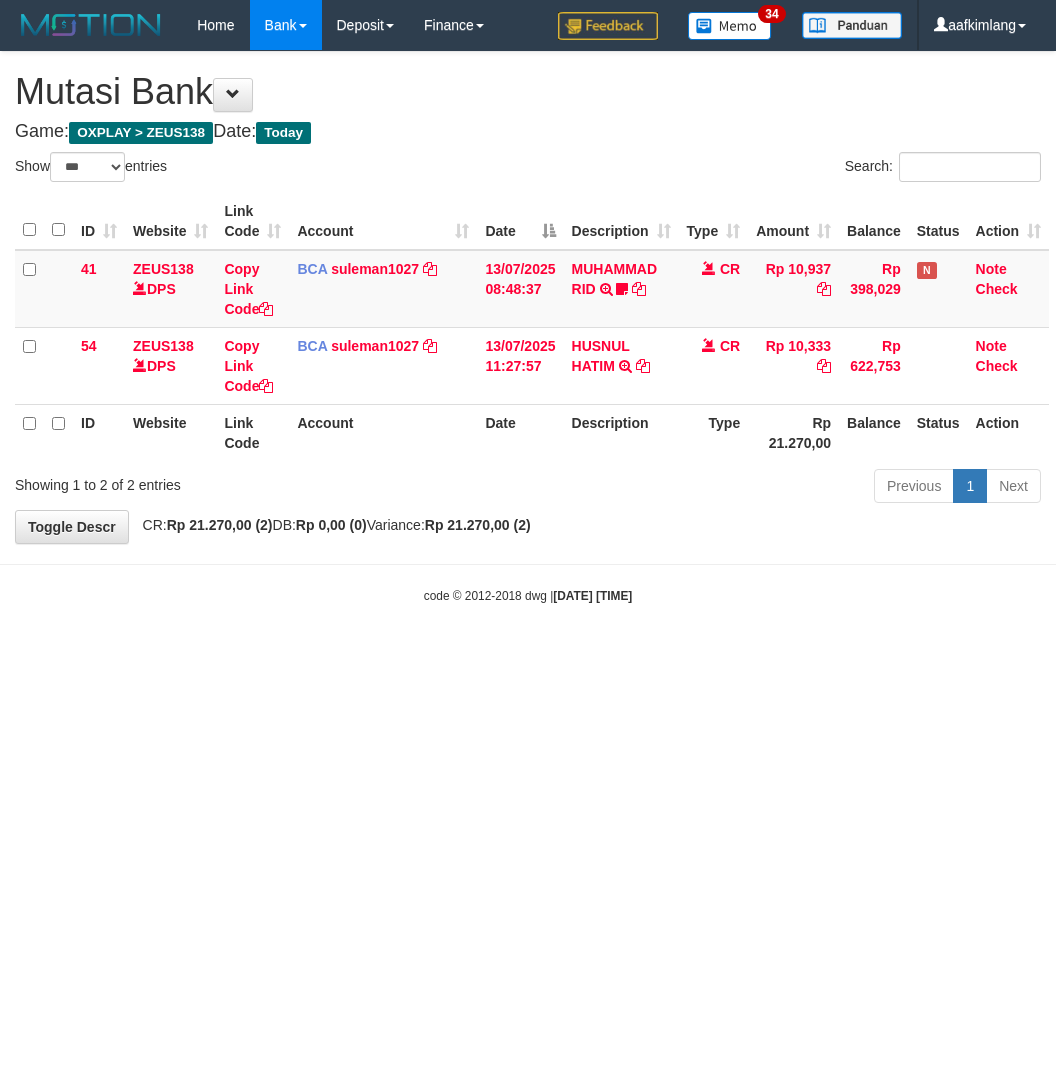 select on "***" 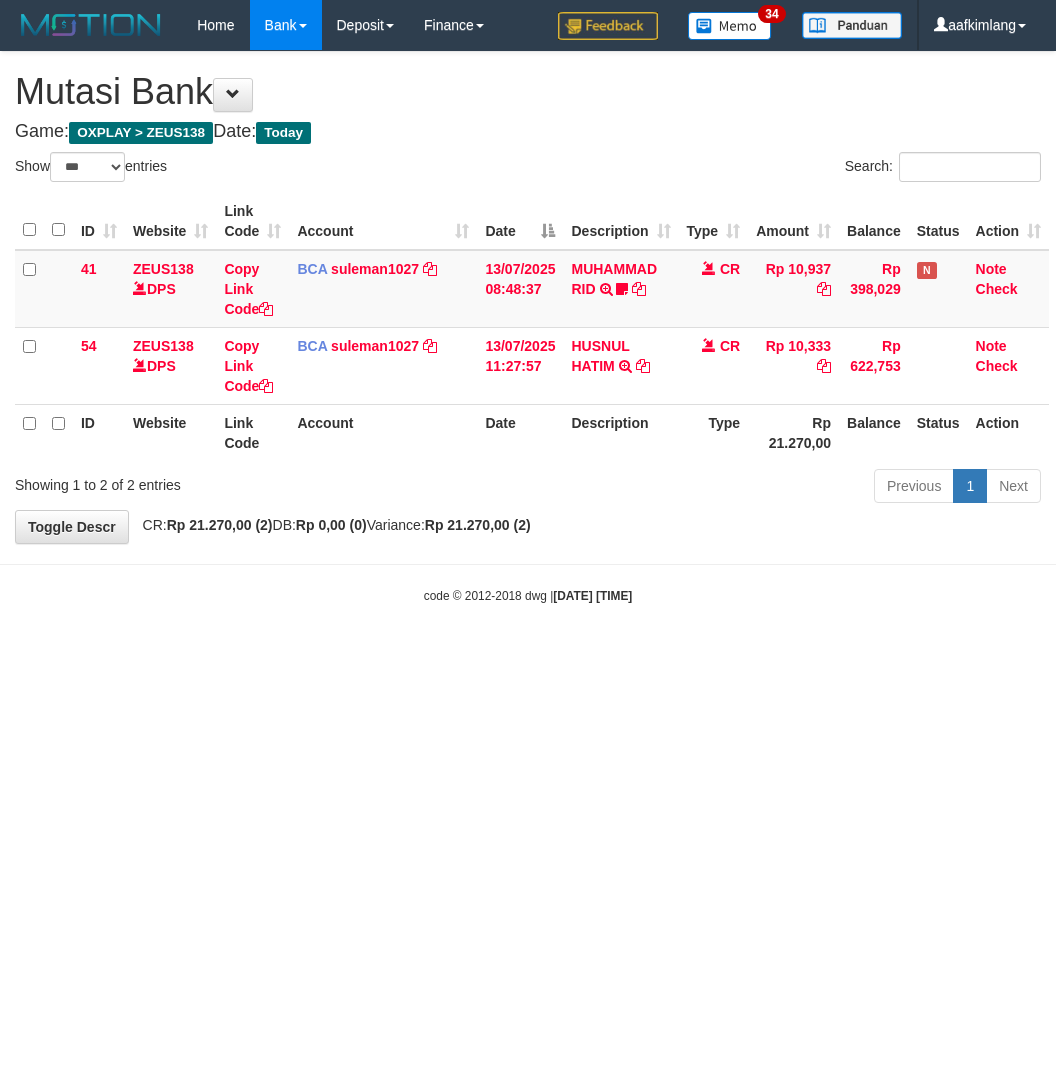 scroll, scrollTop: 0, scrollLeft: 0, axis: both 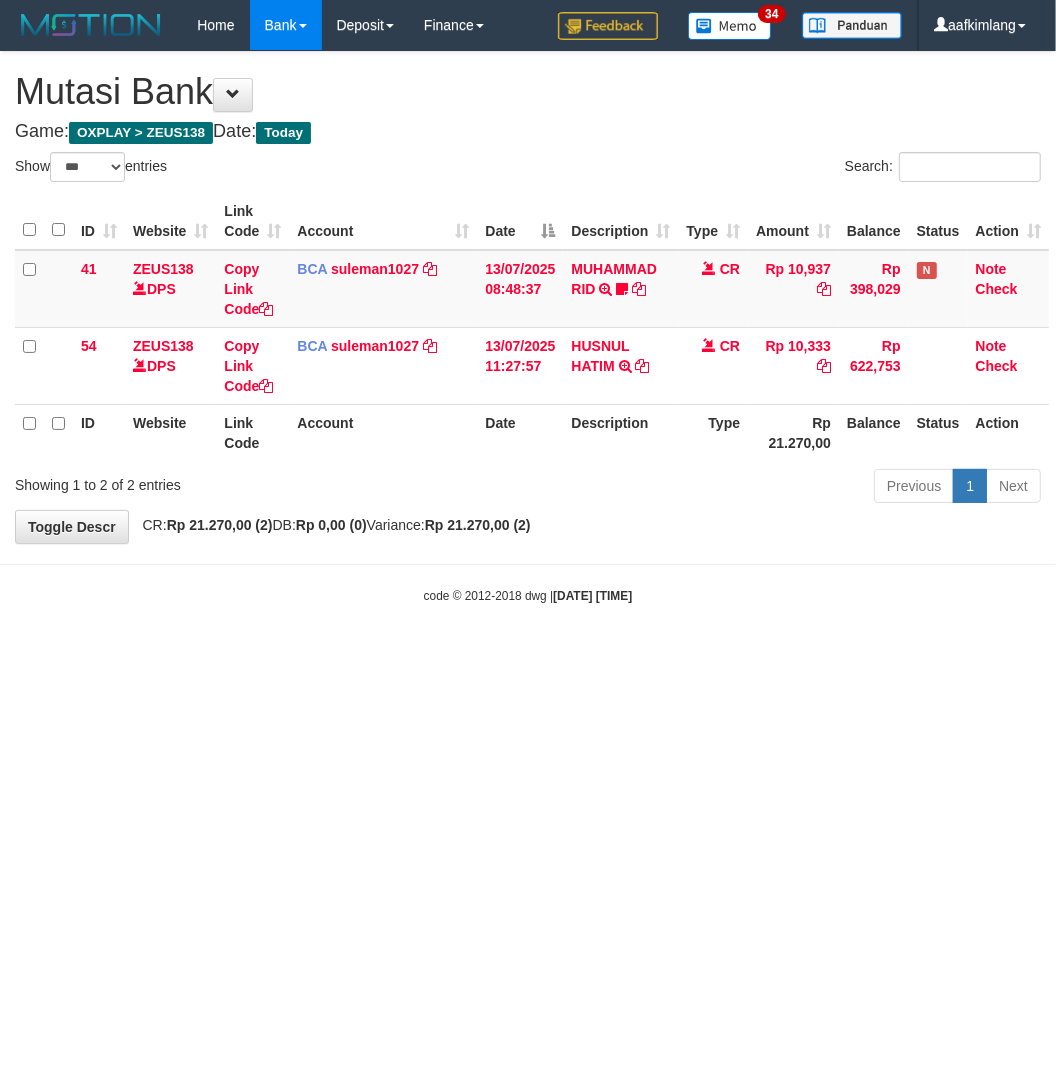 click on "Toggle navigation
Home
Bank
Account List
Mutasi Bank
Search
Note Mutasi
Deposit
DPS Fetch
DPS List
History
Note DPS
Finance
Financial Data
aafkimlang
My Profile
Log Out
34" at bounding box center (528, 327) 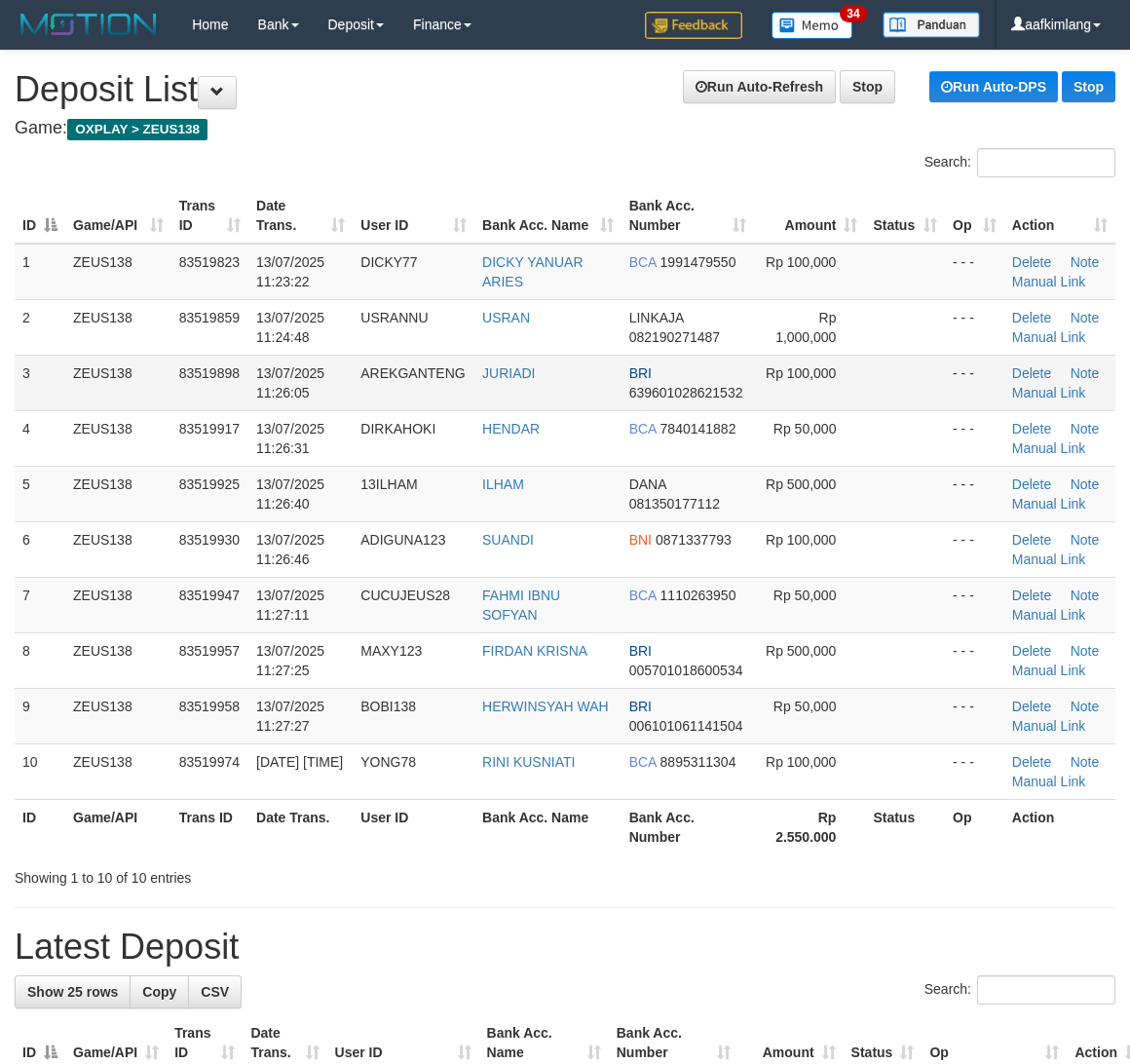 scroll, scrollTop: 0, scrollLeft: 0, axis: both 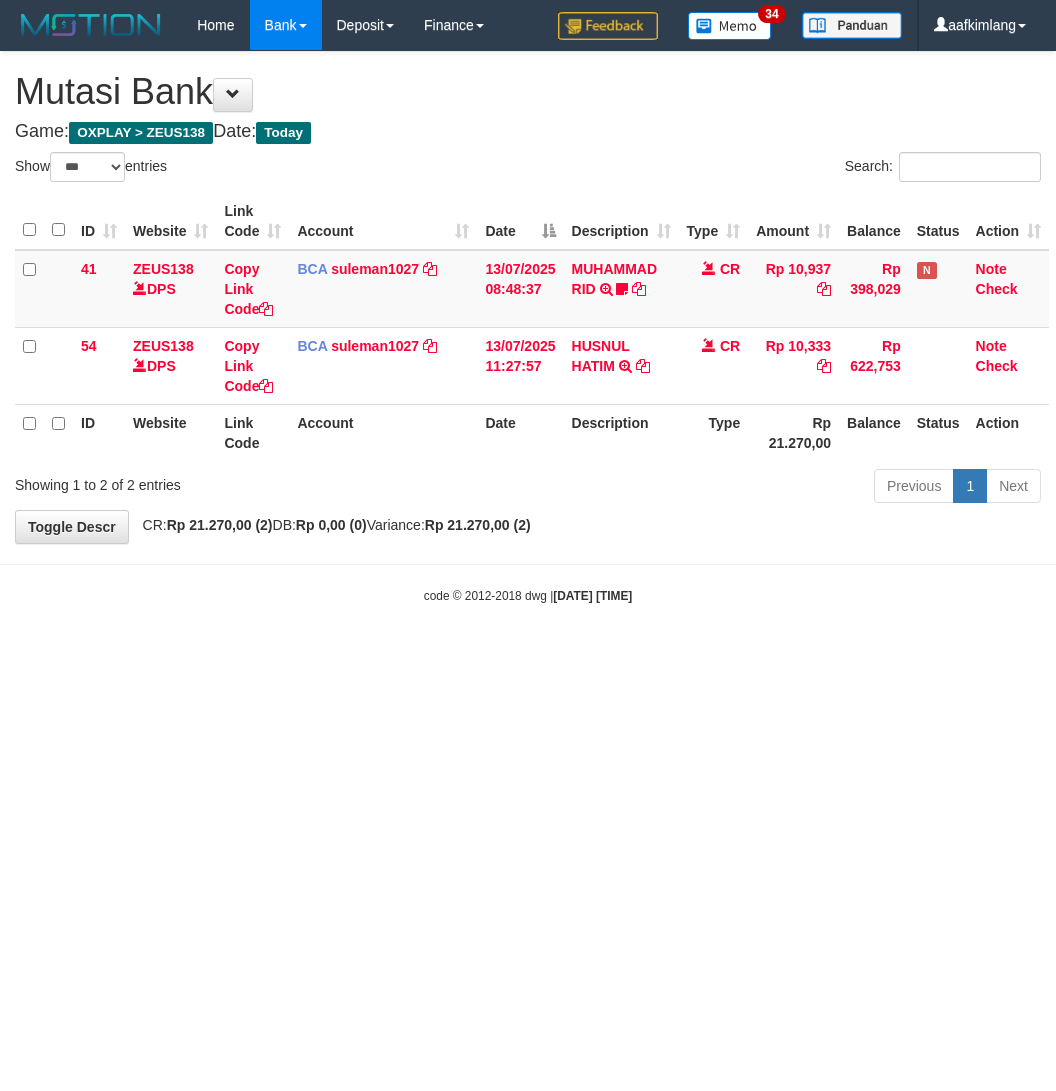select on "***" 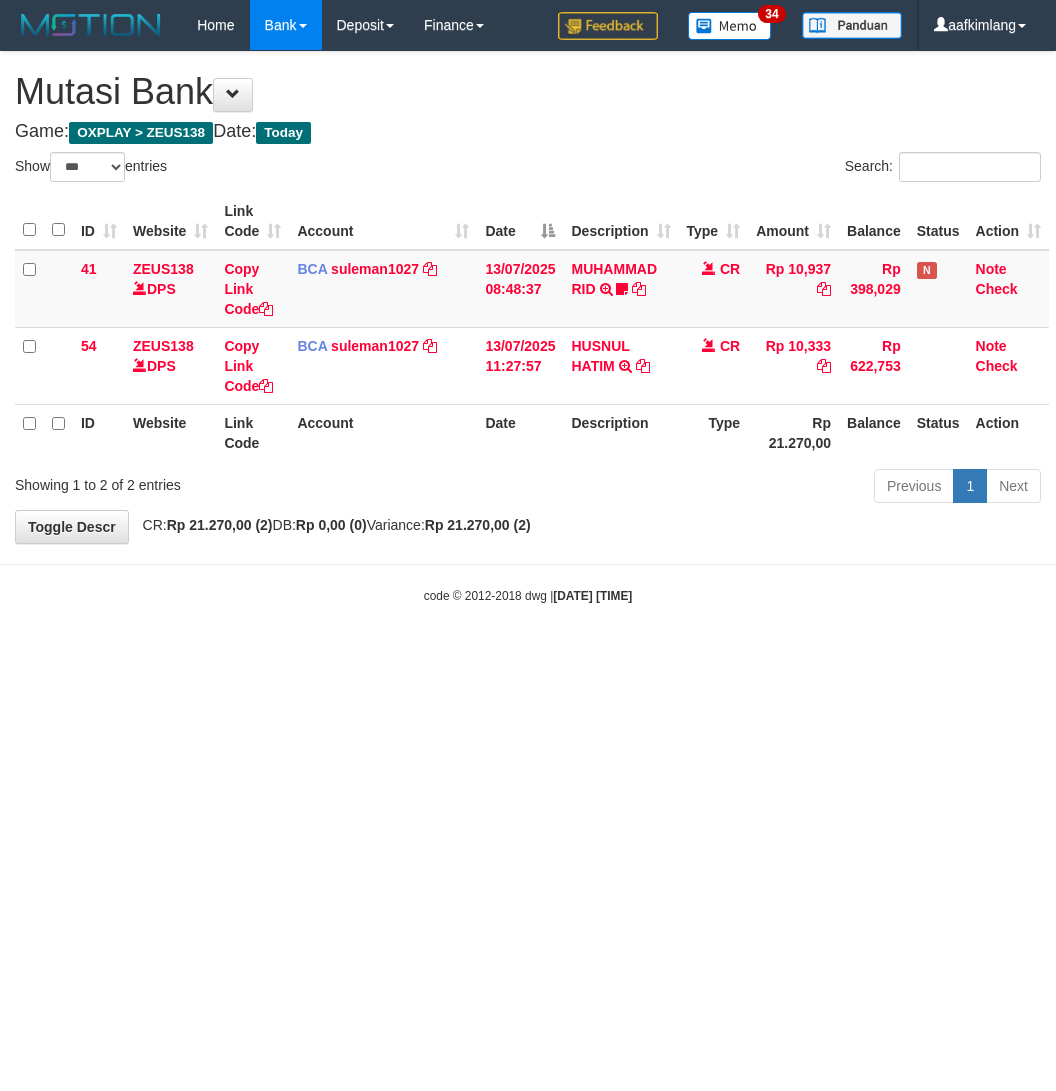 scroll, scrollTop: 0, scrollLeft: 0, axis: both 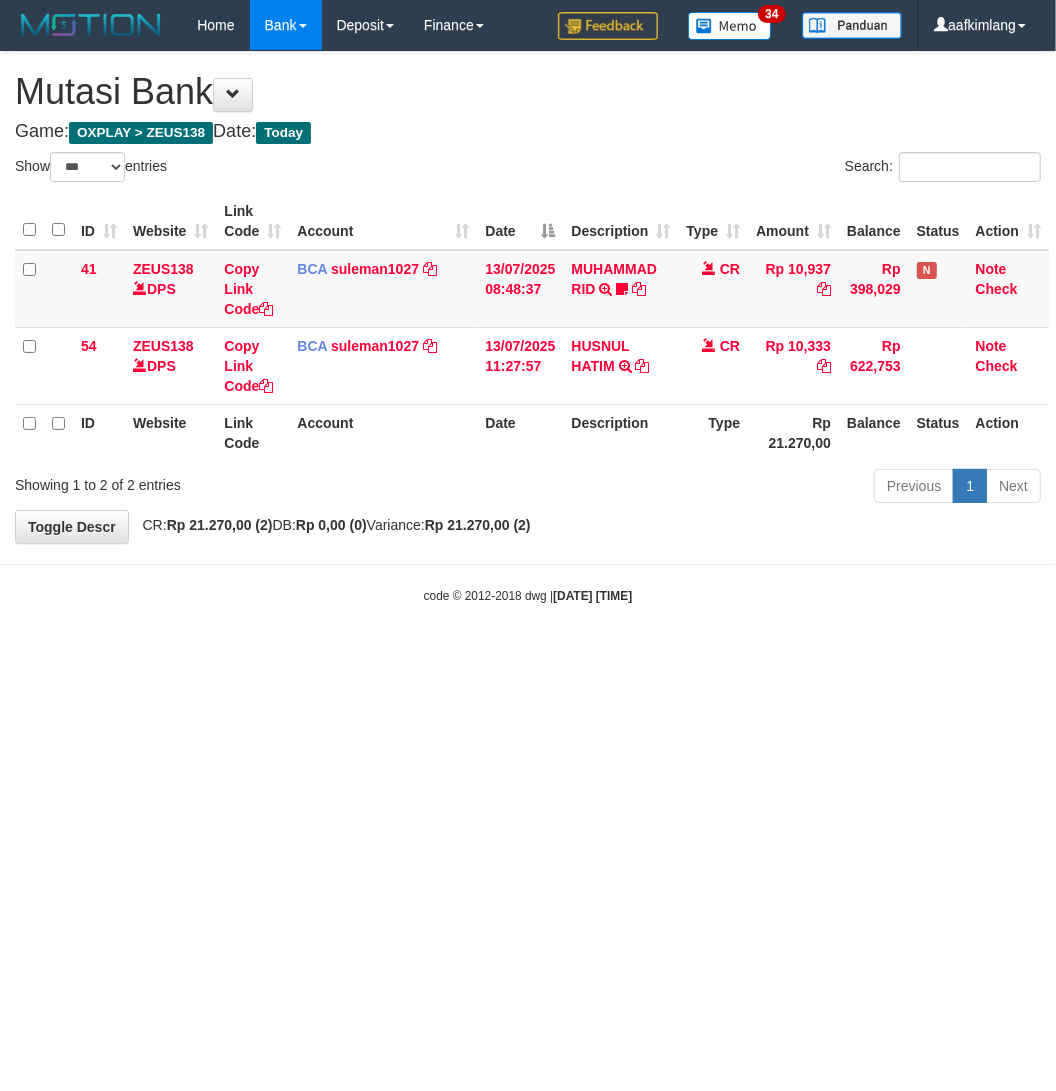 drag, startPoint x: 231, startPoint y: 751, endPoint x: 241, endPoint y: 737, distance: 17.20465 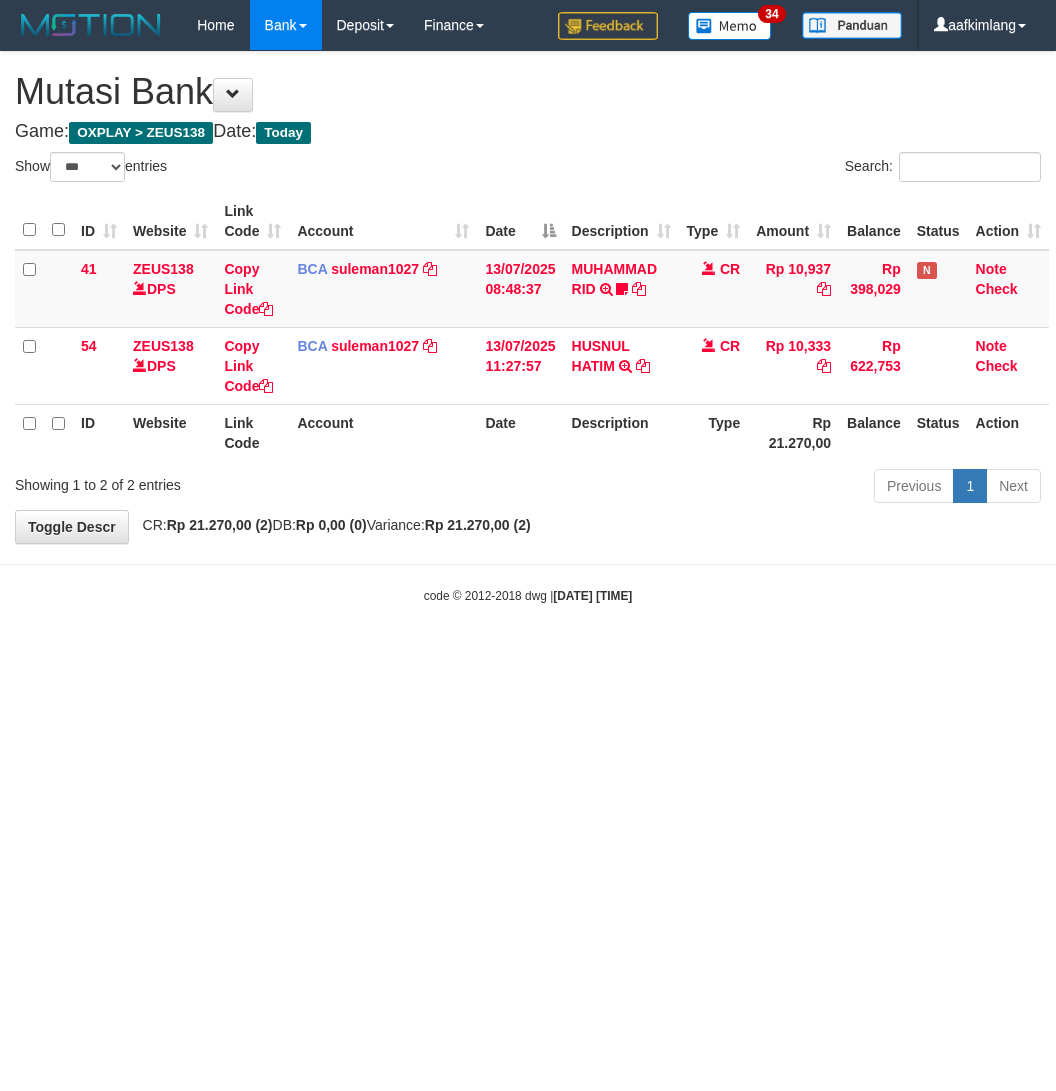 select on "***" 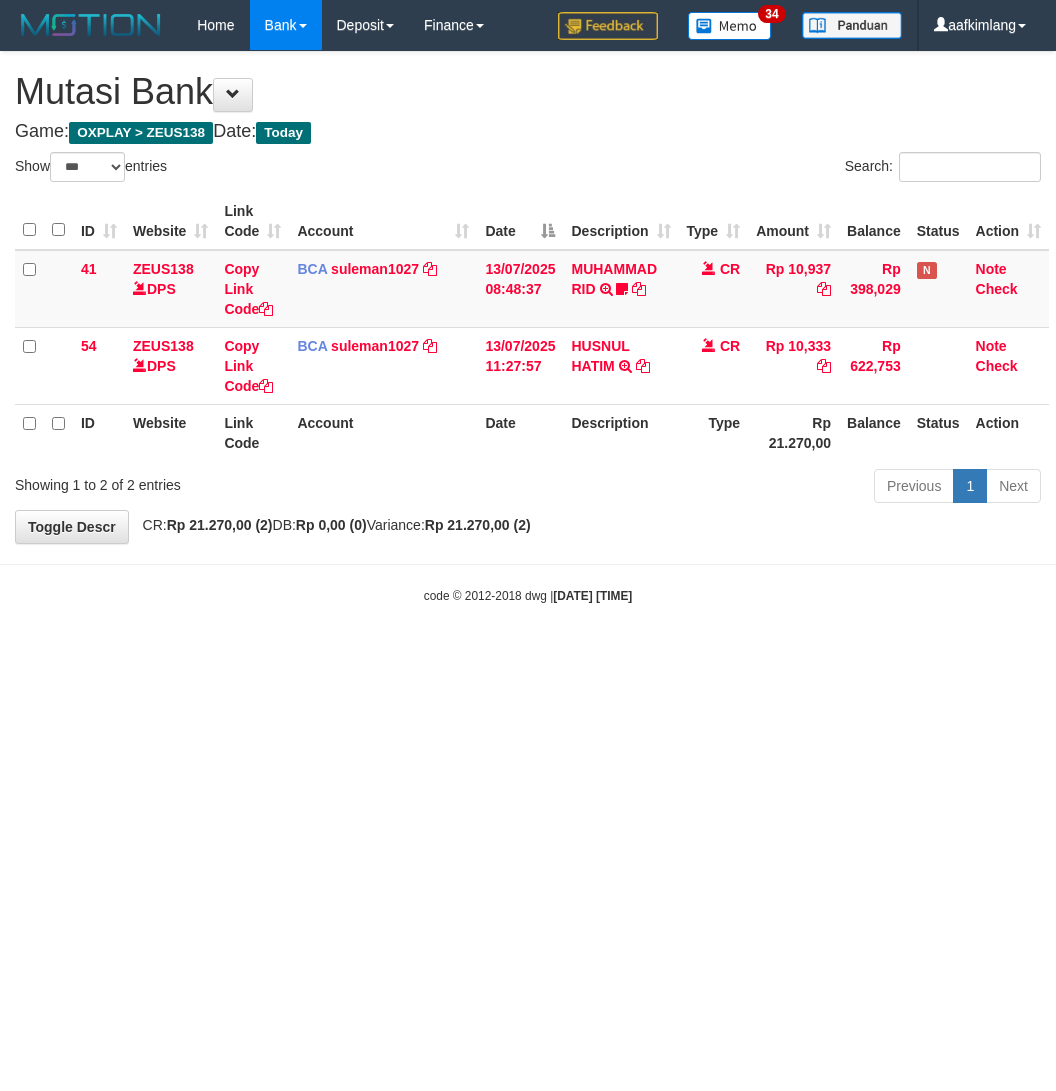 scroll, scrollTop: 0, scrollLeft: 0, axis: both 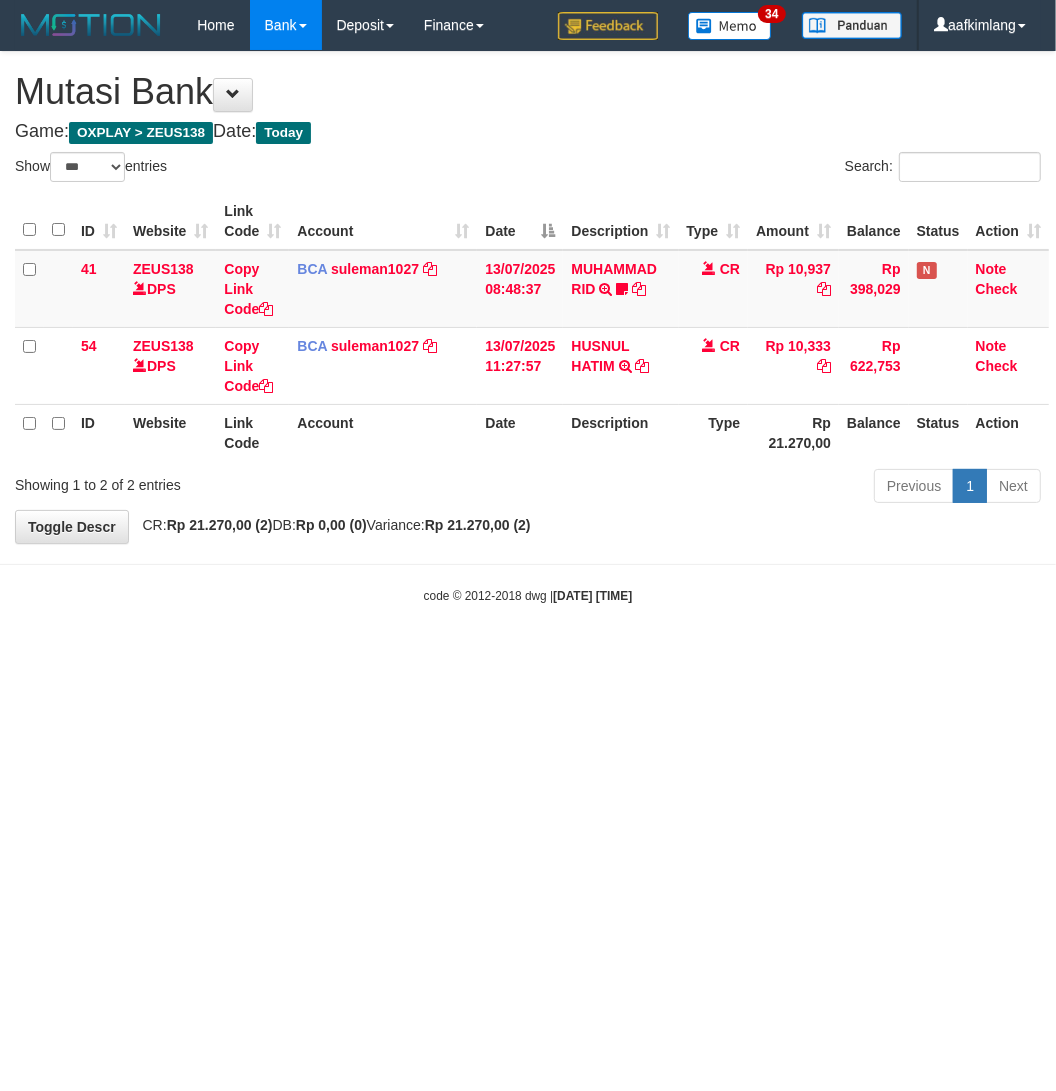 click on "Toggle navigation
Home
Bank
Account List
Mutasi Bank
Search
Note Mutasi
Deposit
DPS Fetch
DPS List
History
Note DPS
Finance
Financial Data
aafkimlang
My Profile
Log Out
34" at bounding box center (528, 327) 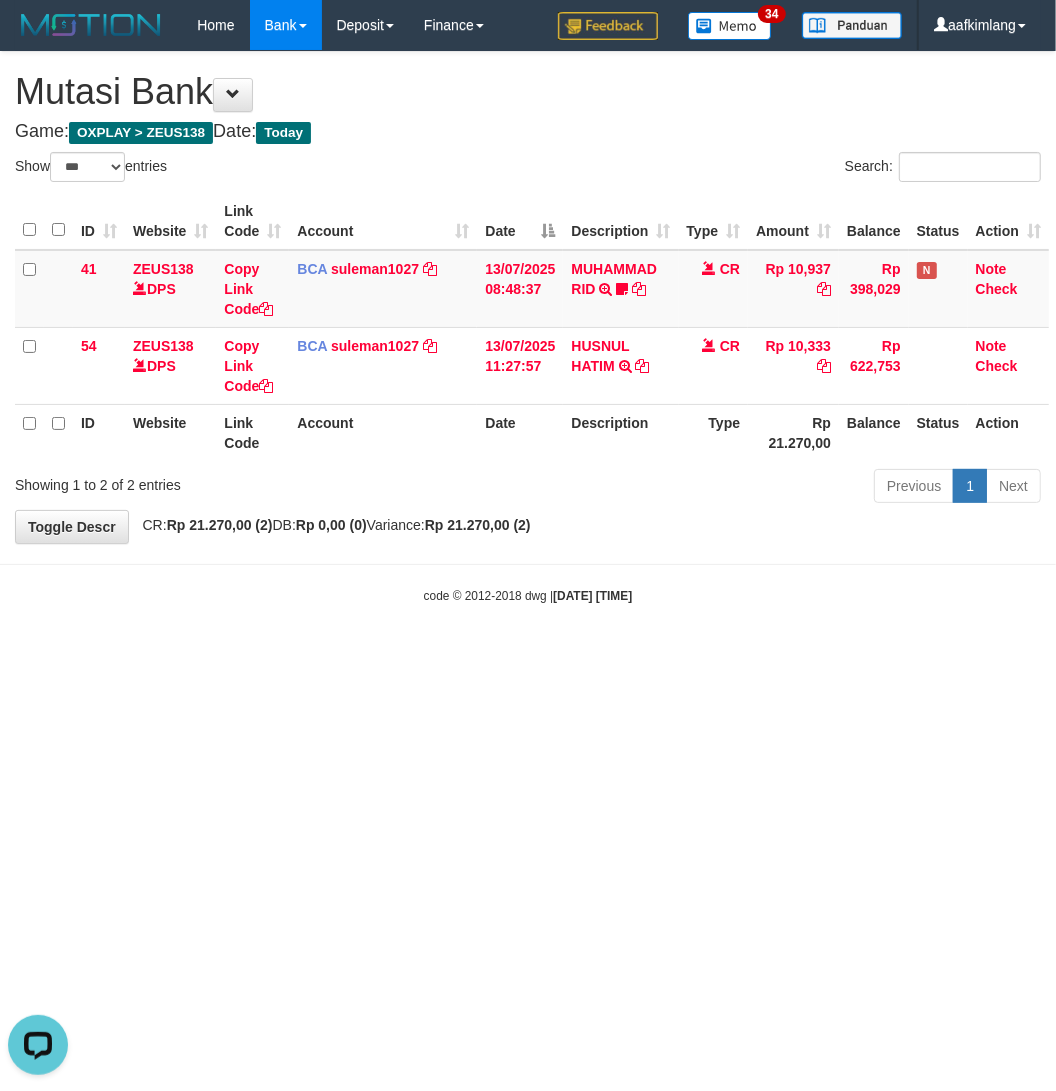scroll, scrollTop: 0, scrollLeft: 0, axis: both 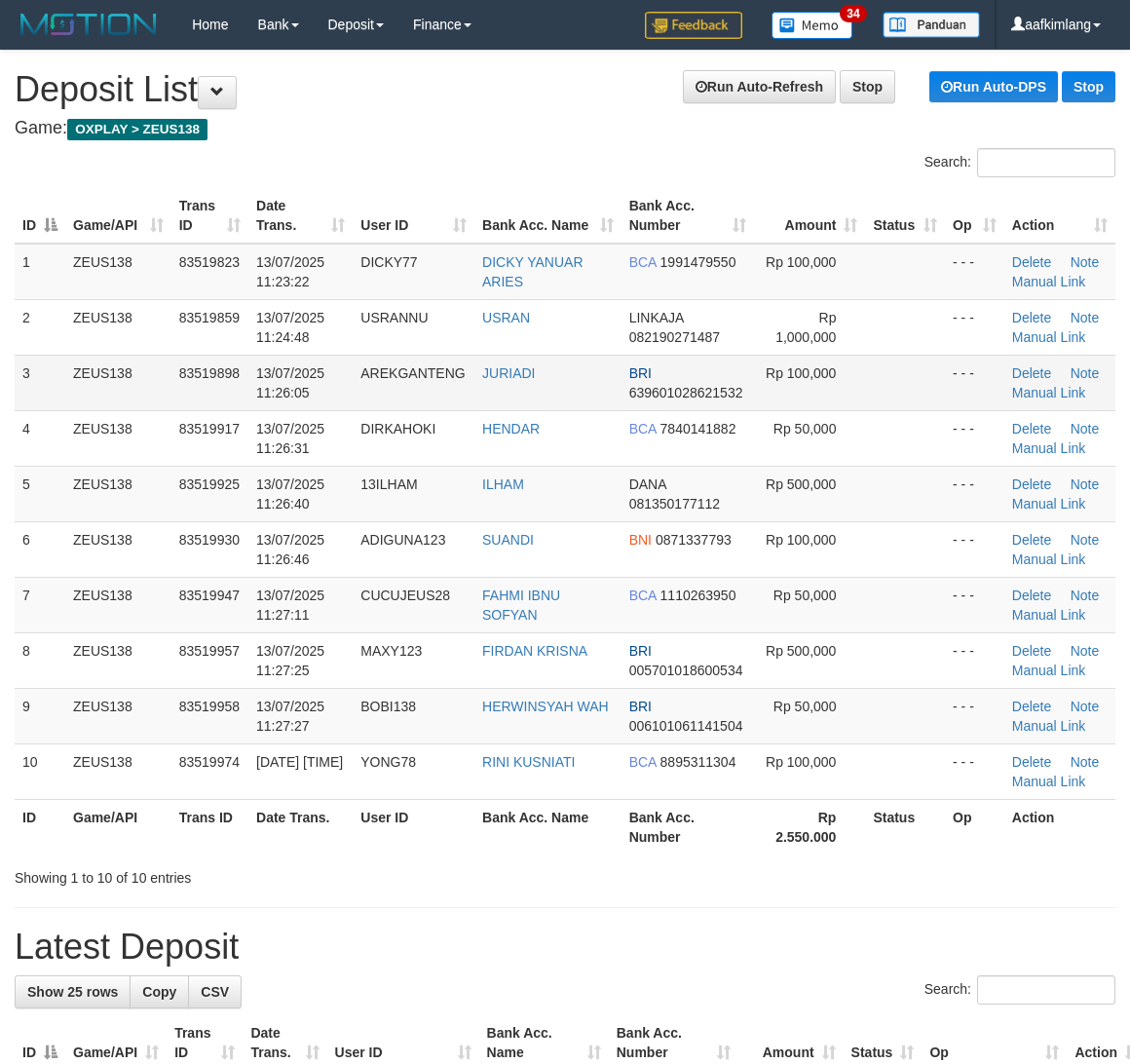 drag, startPoint x: 923, startPoint y: 395, endPoint x: 911, endPoint y: 399, distance: 13 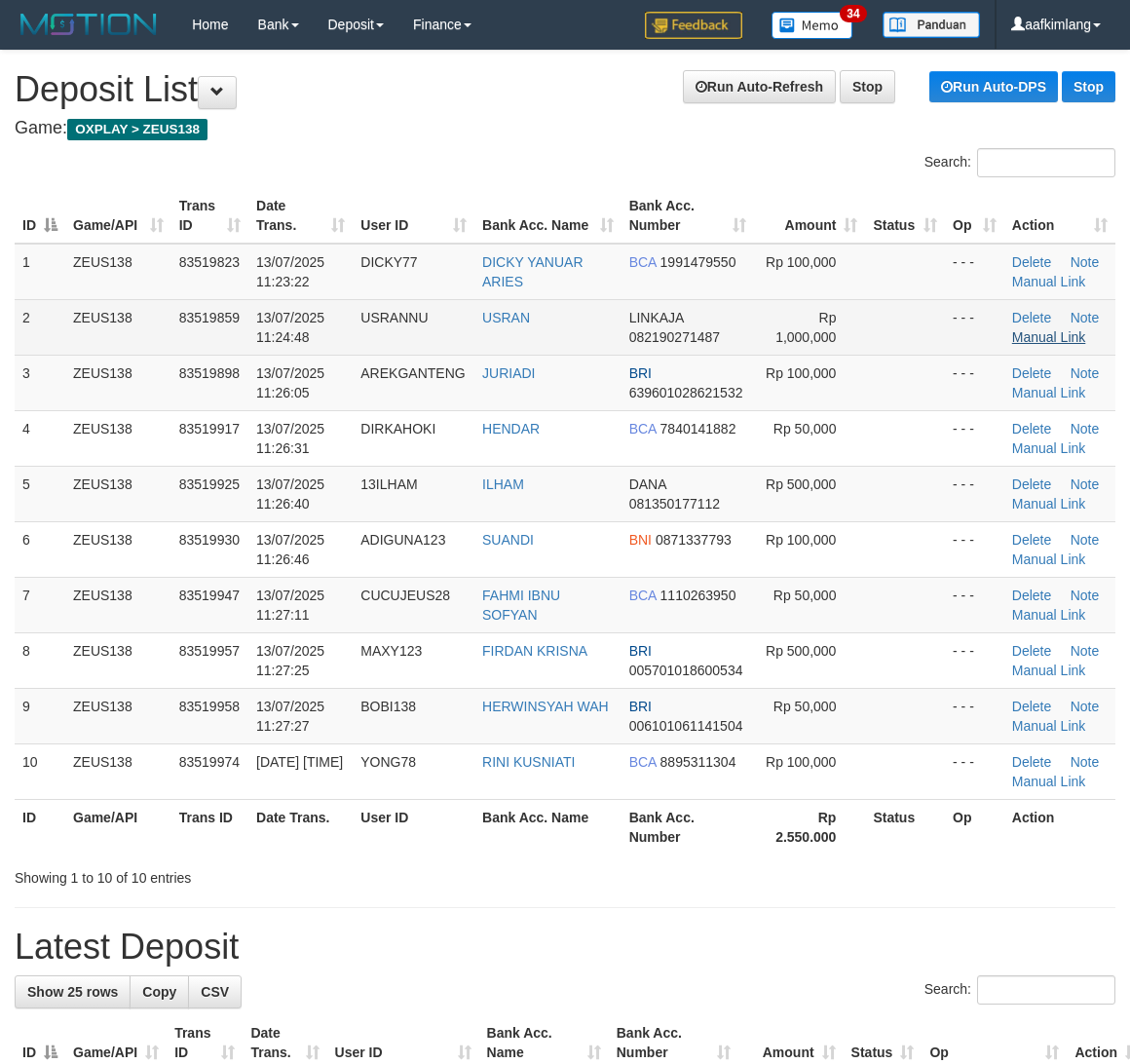 click at bounding box center (905, 382) 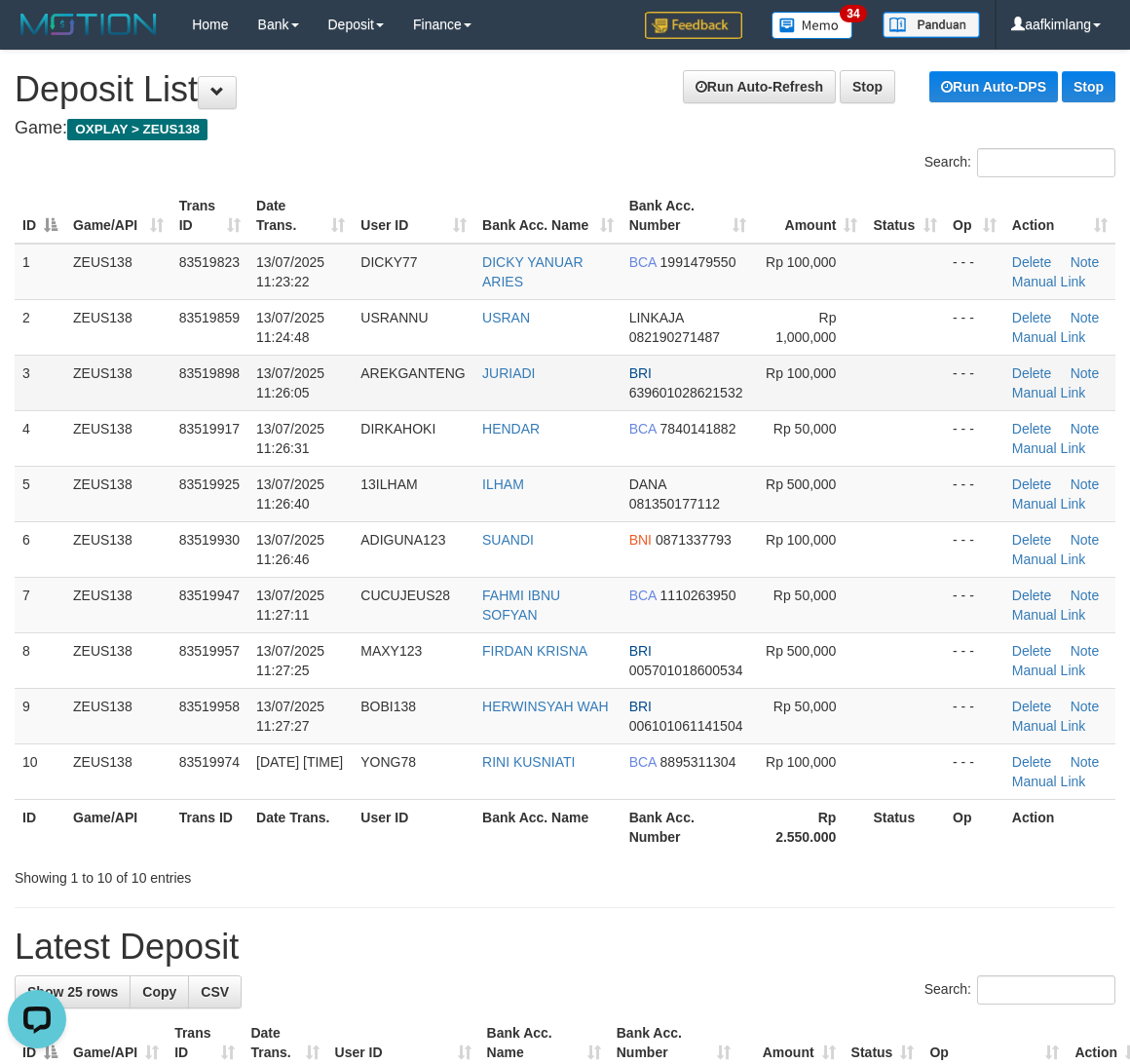 scroll, scrollTop: 0, scrollLeft: 0, axis: both 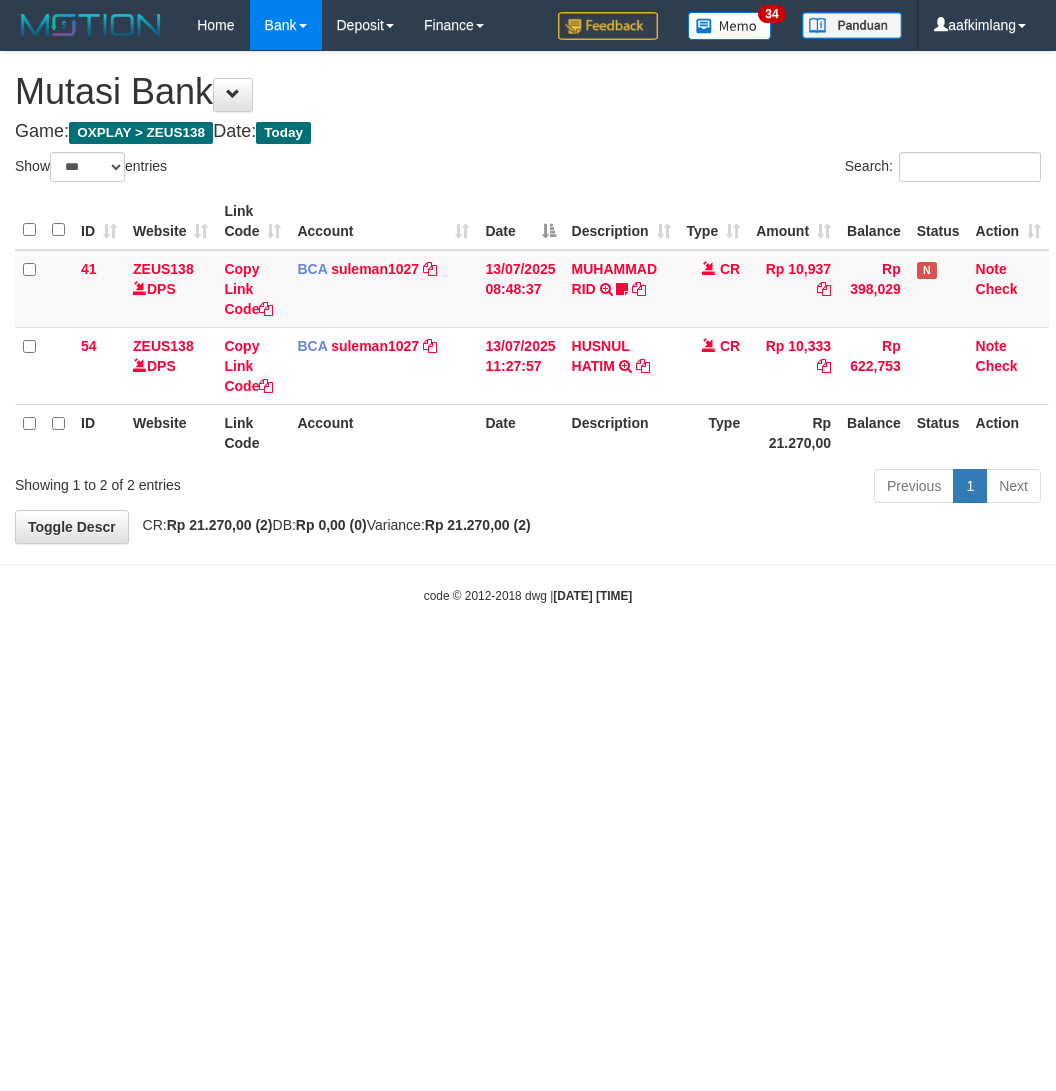 select on "***" 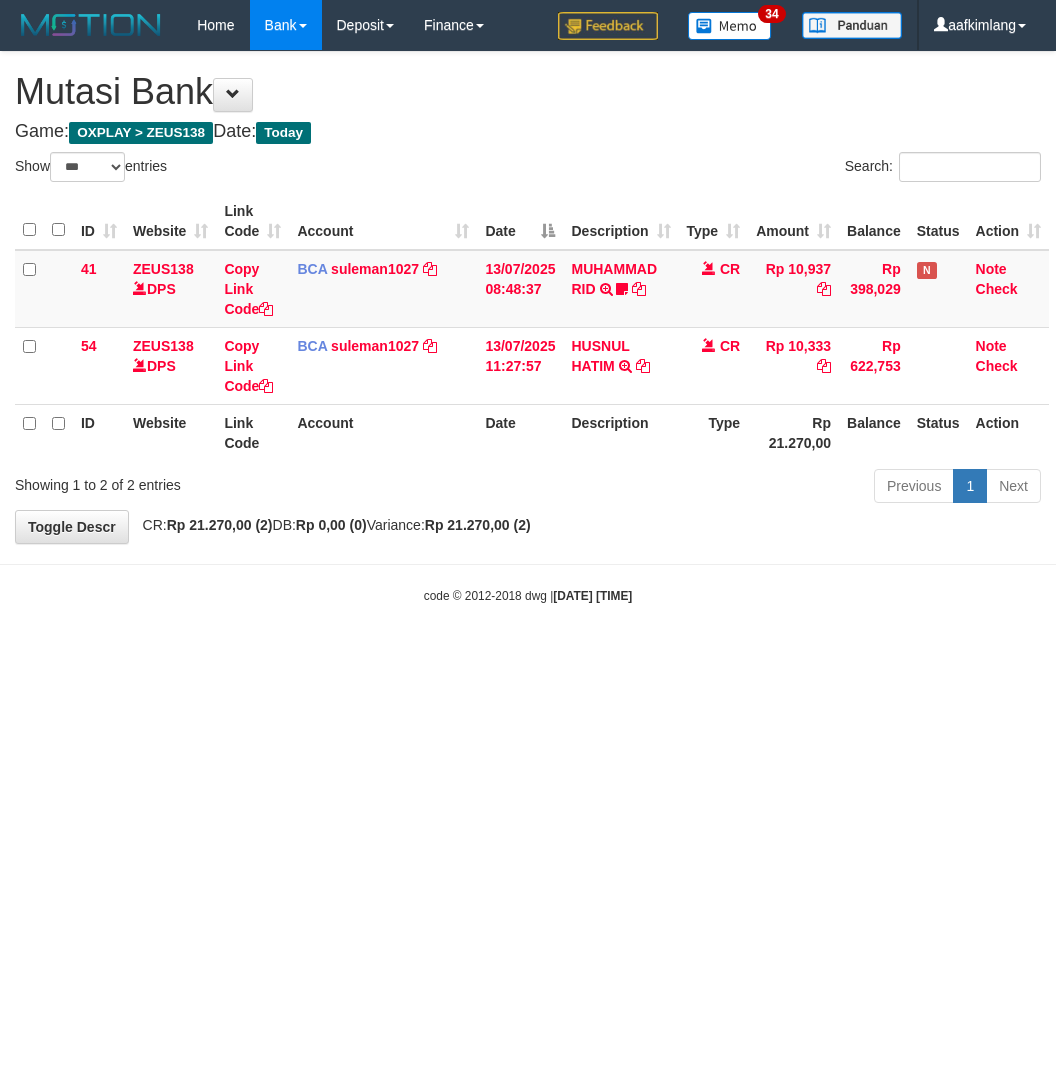 scroll, scrollTop: 0, scrollLeft: 0, axis: both 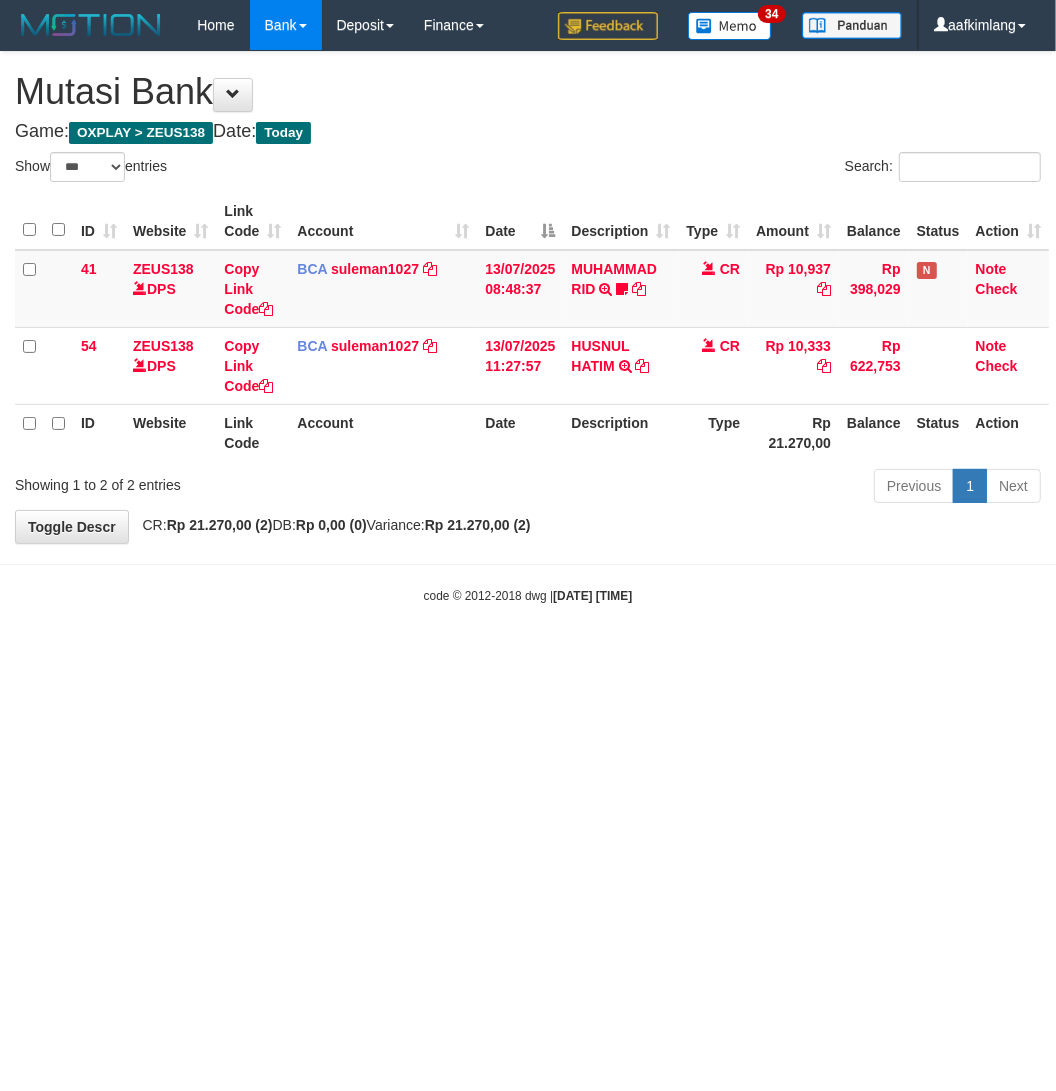 drag, startPoint x: 197, startPoint y: 617, endPoint x: 212, endPoint y: 625, distance: 17 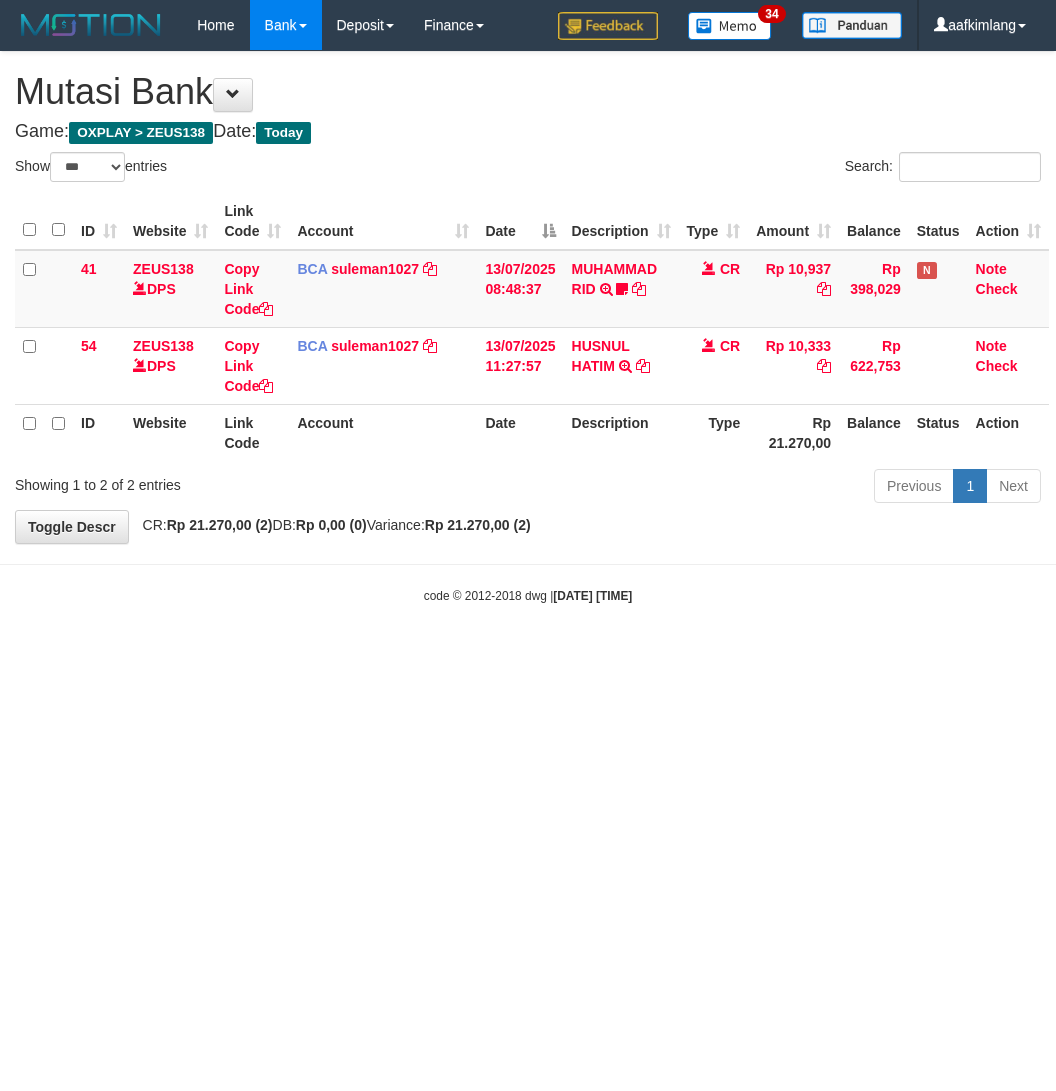 select on "***" 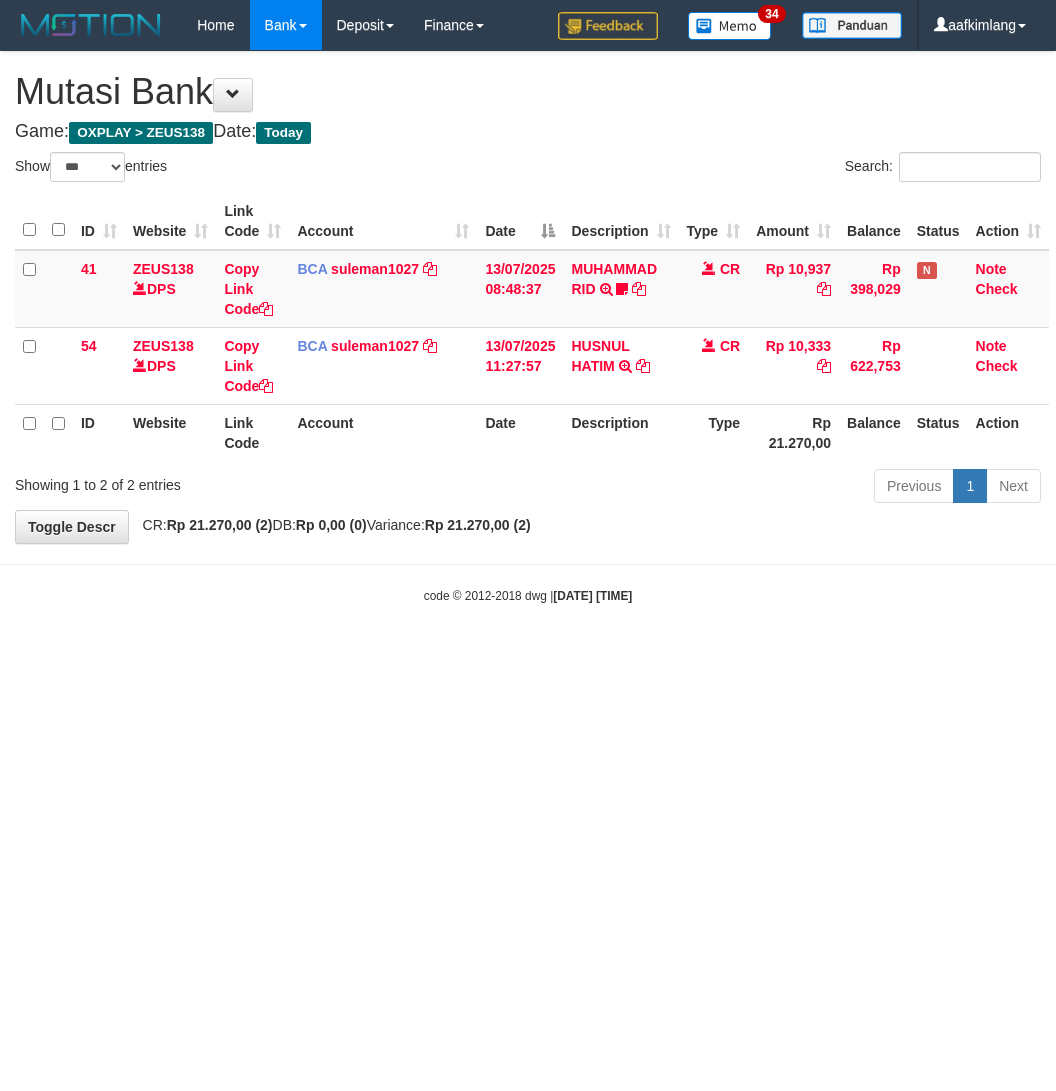 scroll, scrollTop: 0, scrollLeft: 0, axis: both 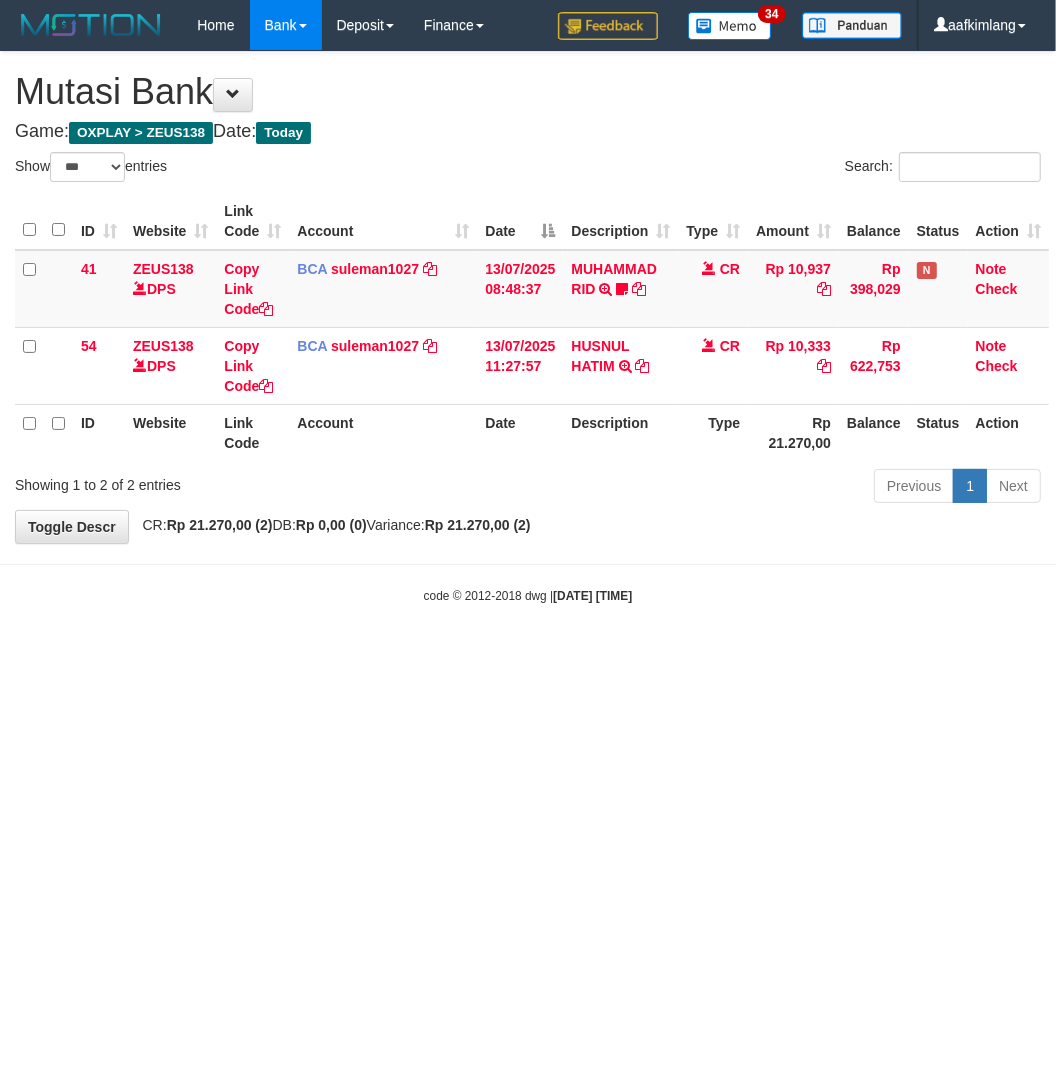 click on "Toggle navigation
Home
Bank
Account List
Mutasi Bank
Search
Note Mutasi
Deposit
DPS Fetch
DPS List
History
Note DPS
Finance
Financial Data
aafkimlang
My Profile
Log Out
34" at bounding box center (528, 327) 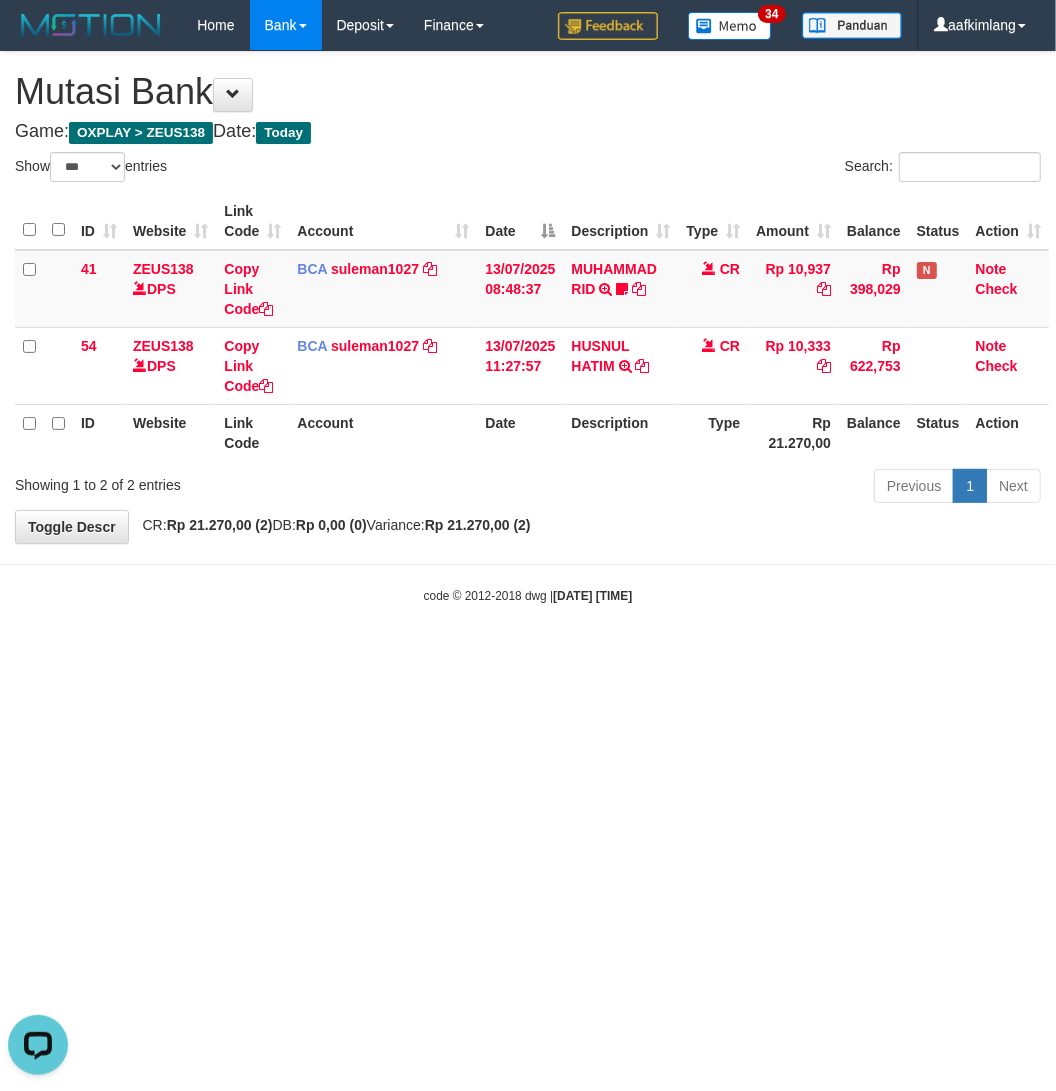 scroll, scrollTop: 0, scrollLeft: 0, axis: both 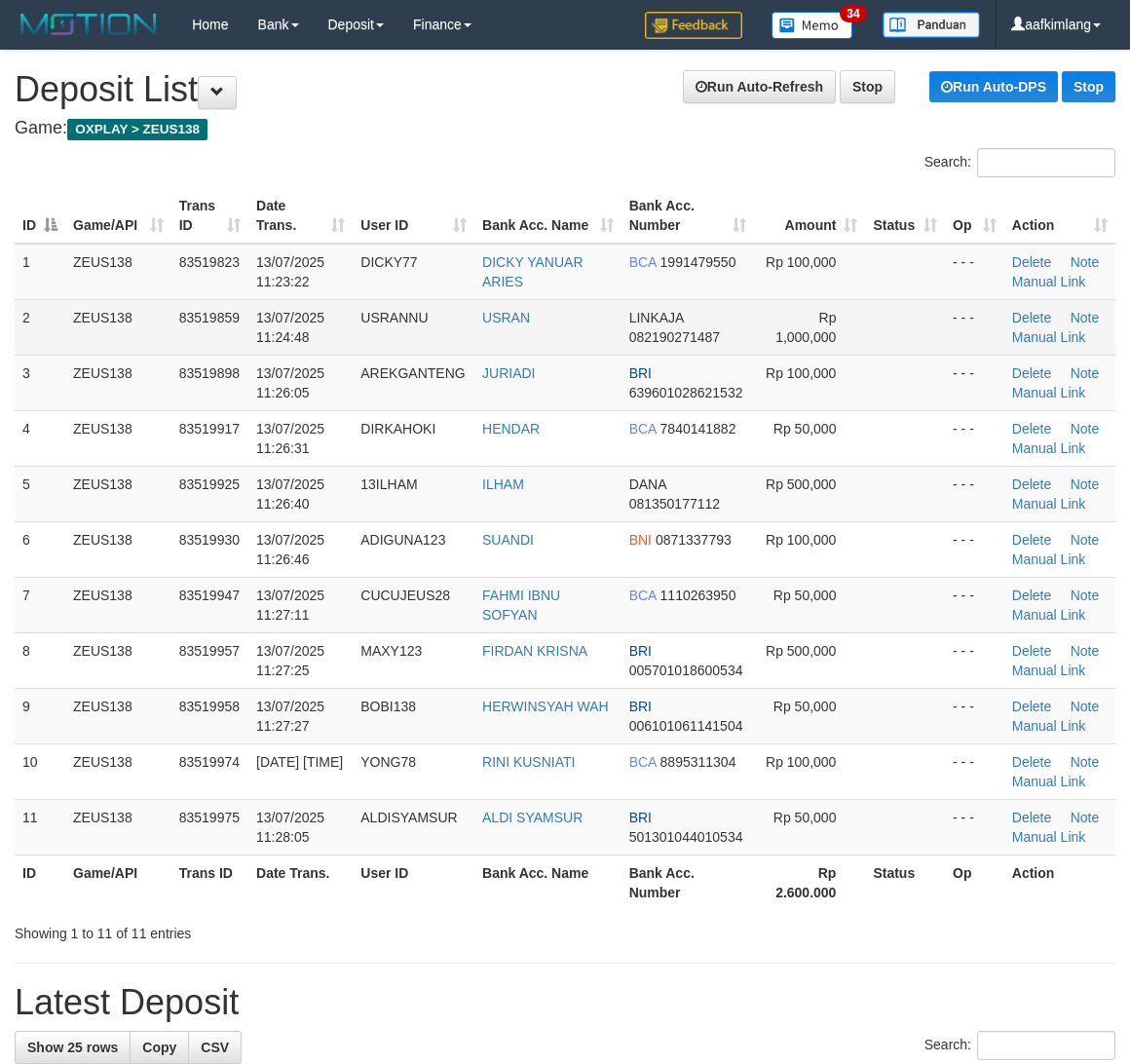 drag, startPoint x: 0, startPoint y: 0, endPoint x: 903, endPoint y: 351, distance: 968.8189 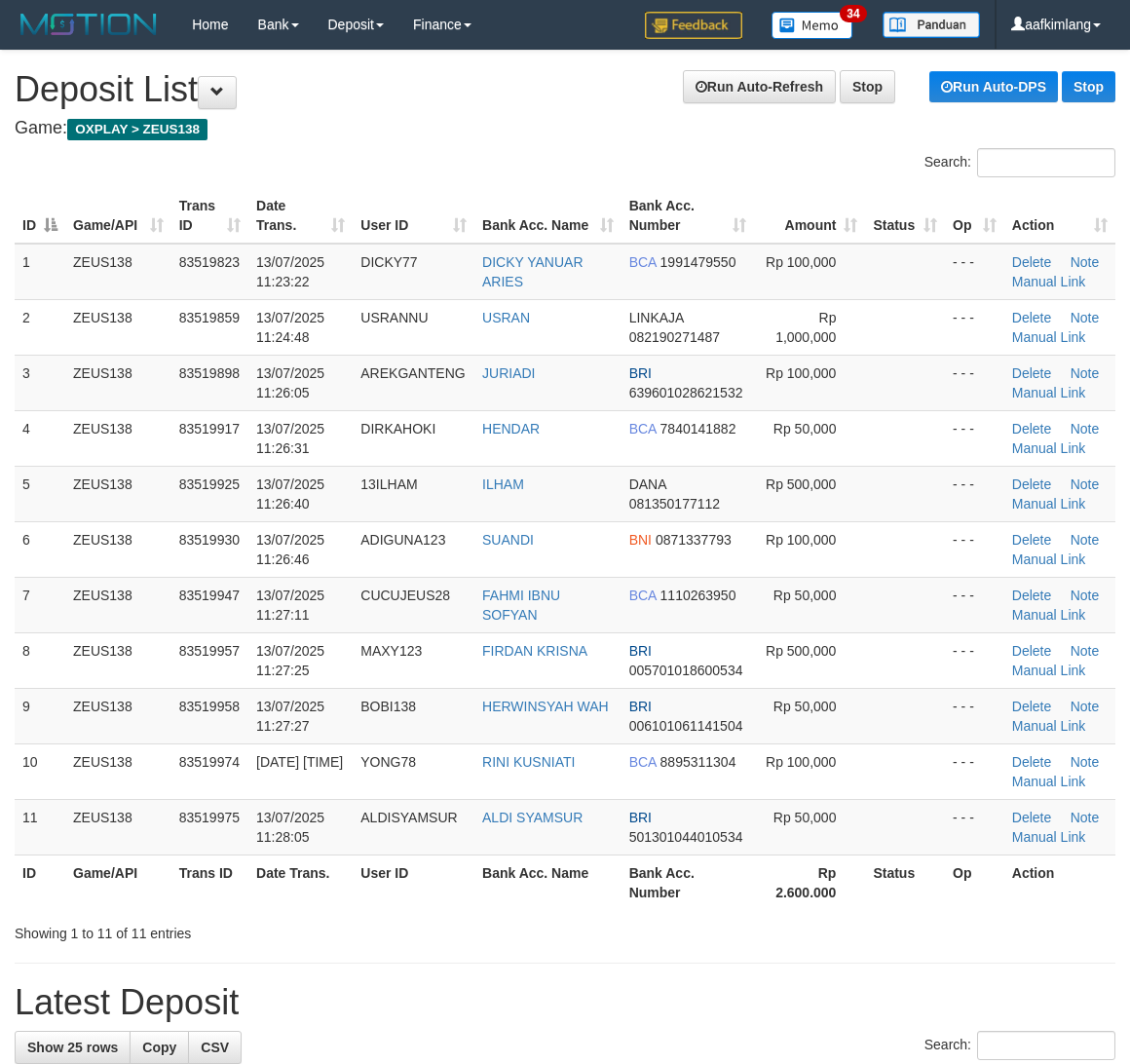 scroll, scrollTop: 0, scrollLeft: 0, axis: both 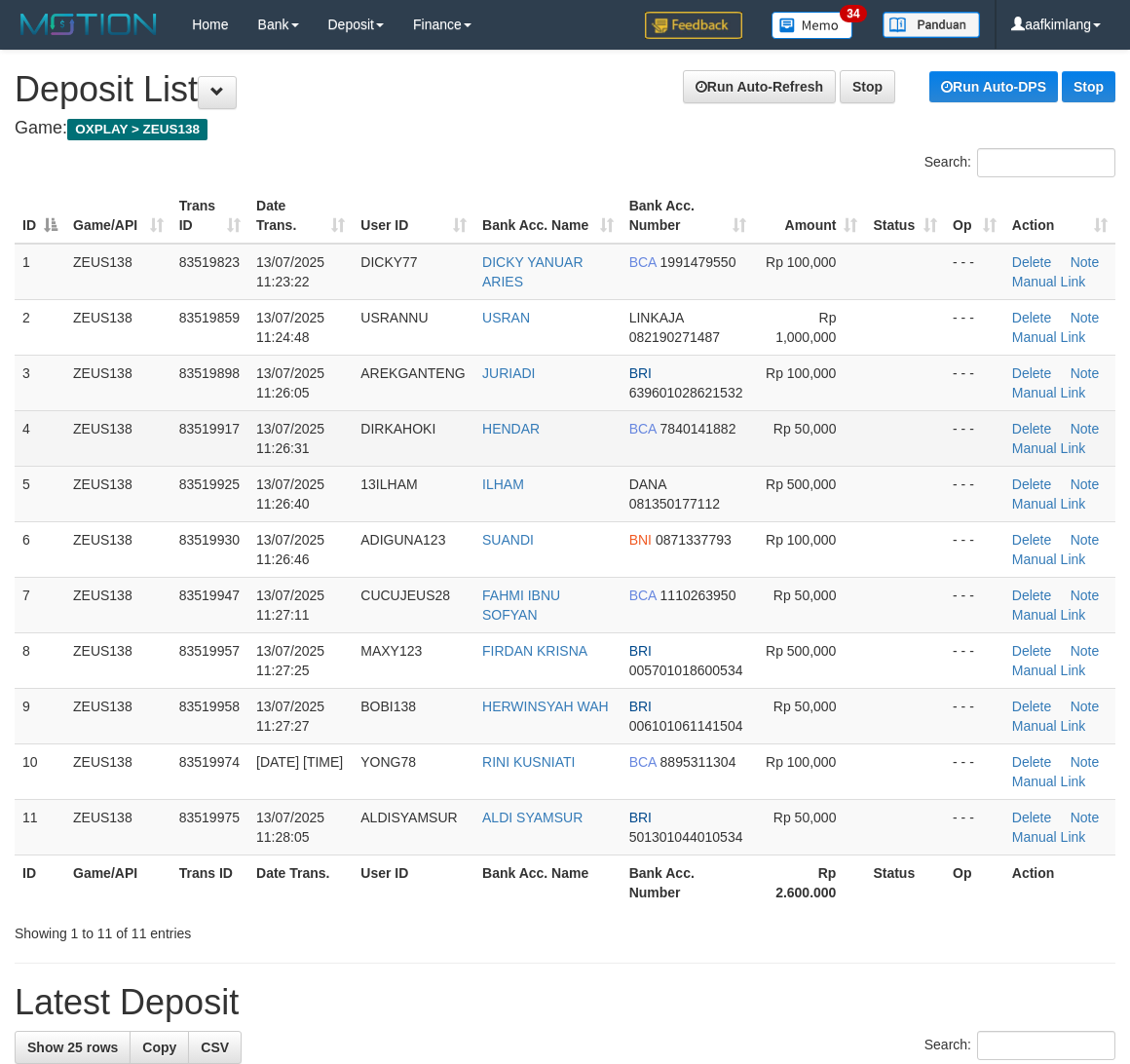 drag, startPoint x: 0, startPoint y: 0, endPoint x: 913, endPoint y: 424, distance: 1006.6504 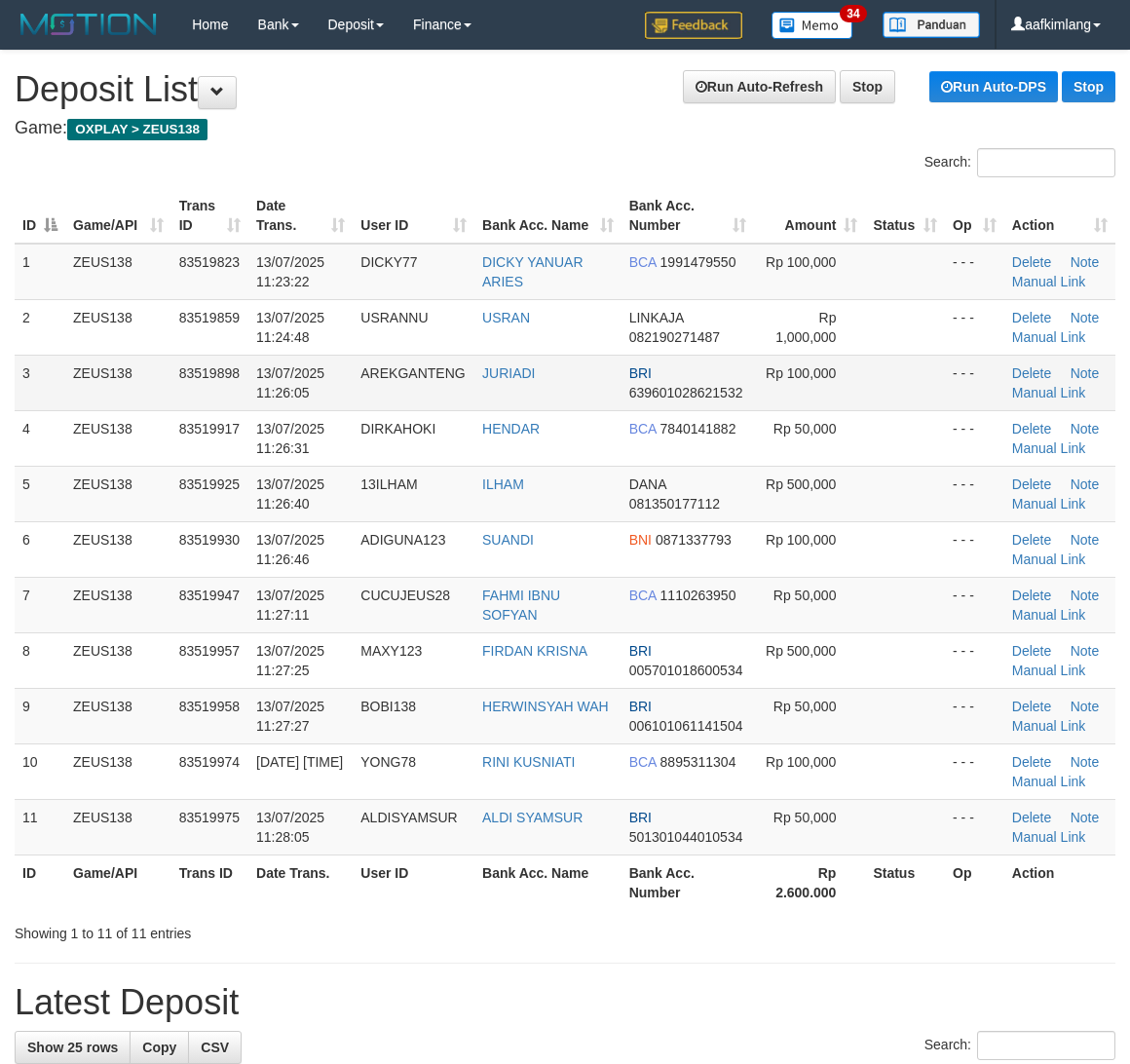 drag, startPoint x: 922, startPoint y: 420, endPoint x: 884, endPoint y: 399, distance: 43.416587 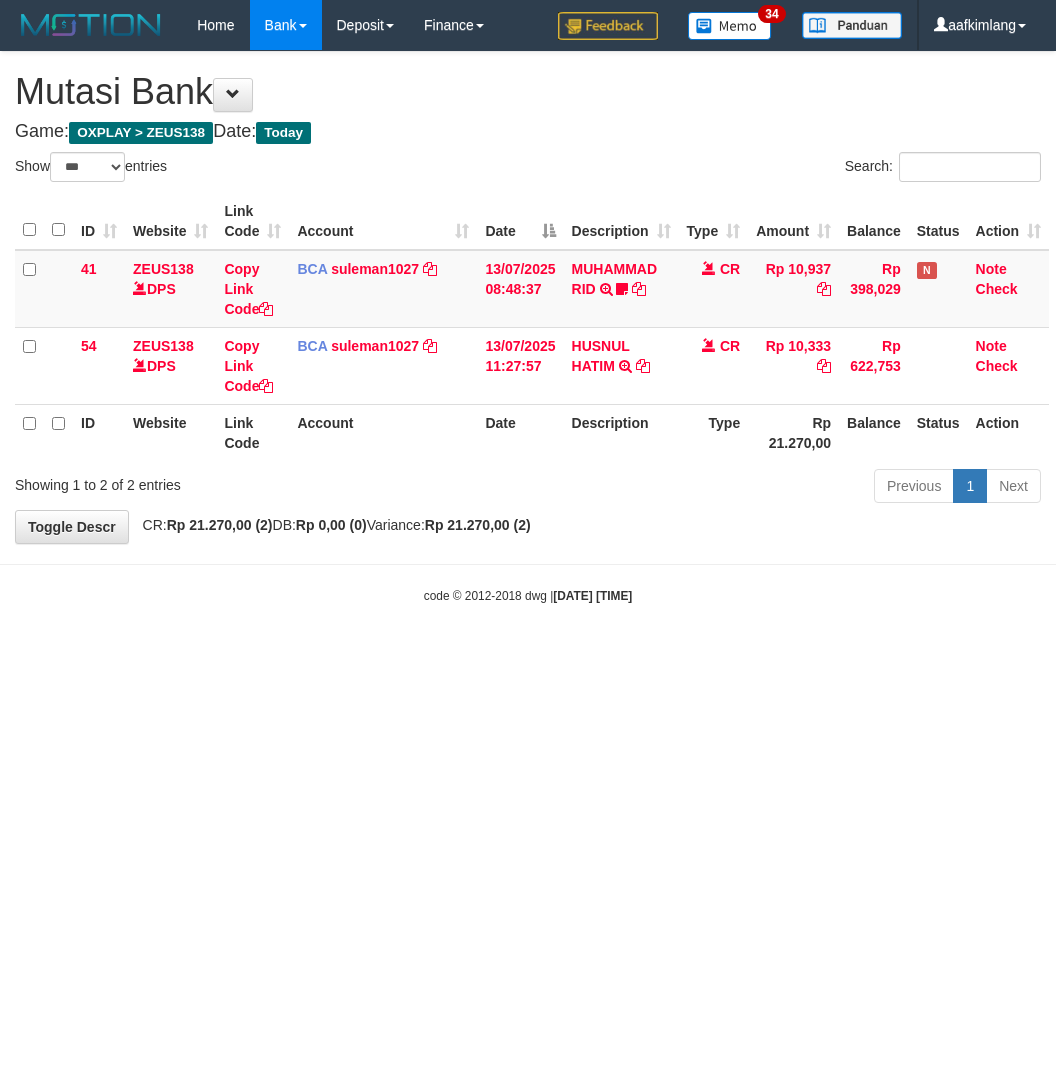 select on "***" 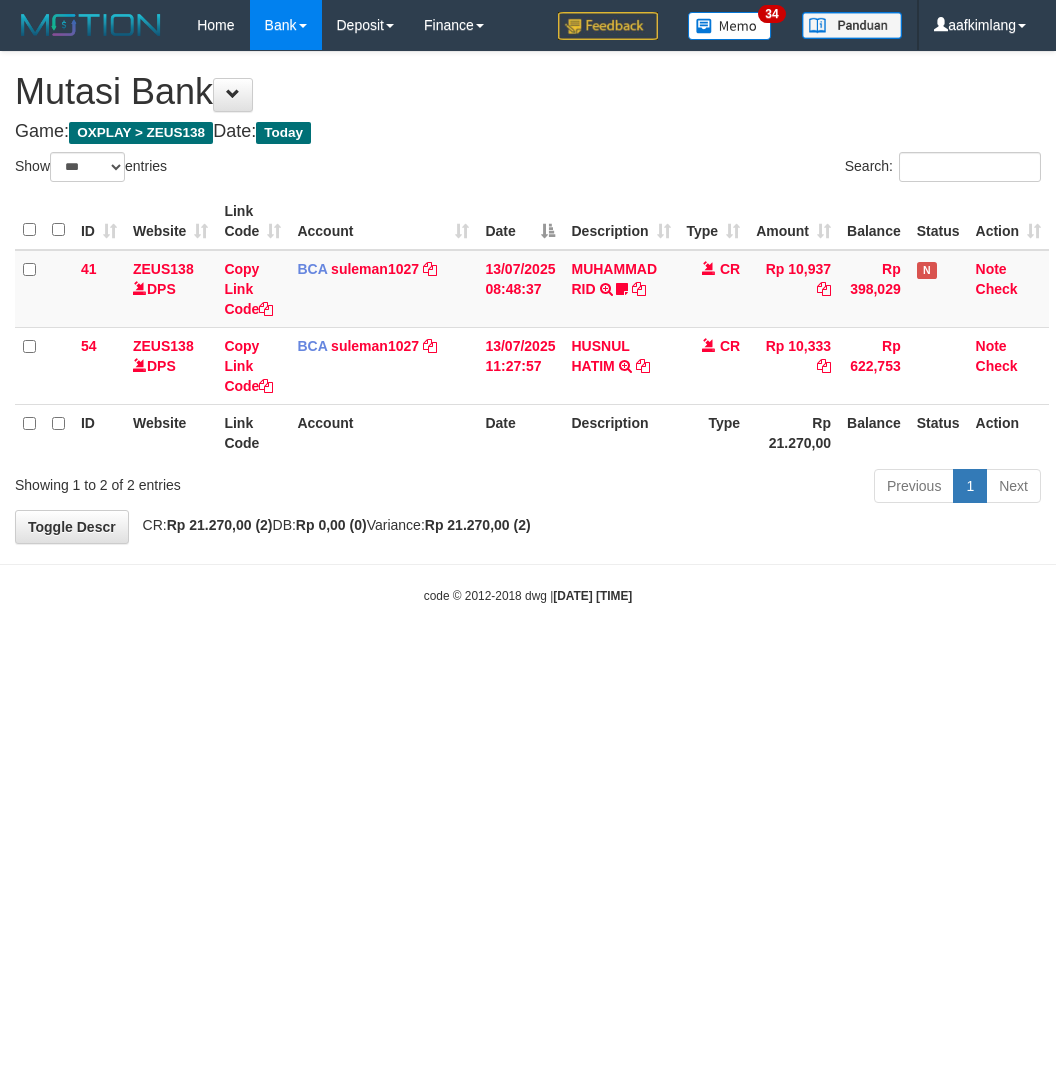 scroll, scrollTop: 0, scrollLeft: 0, axis: both 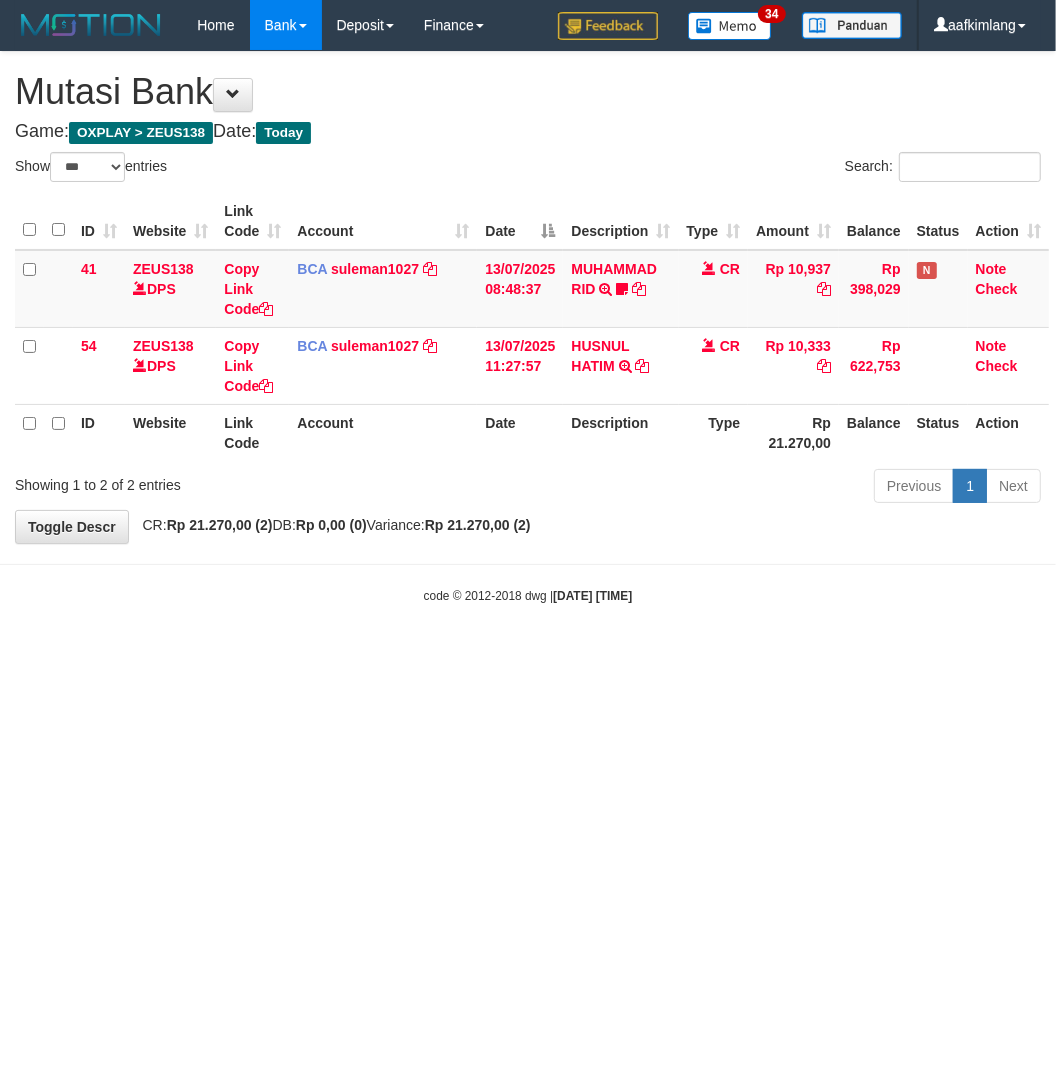 click on "Toggle navigation
Home
Bank
Account List
Mutasi Bank
Search
Note Mutasi
Deposit
DPS Fetch
DPS List
History
Note DPS
Finance
Financial Data
aafkimlang
My Profile
Log Out
34" at bounding box center [528, 327] 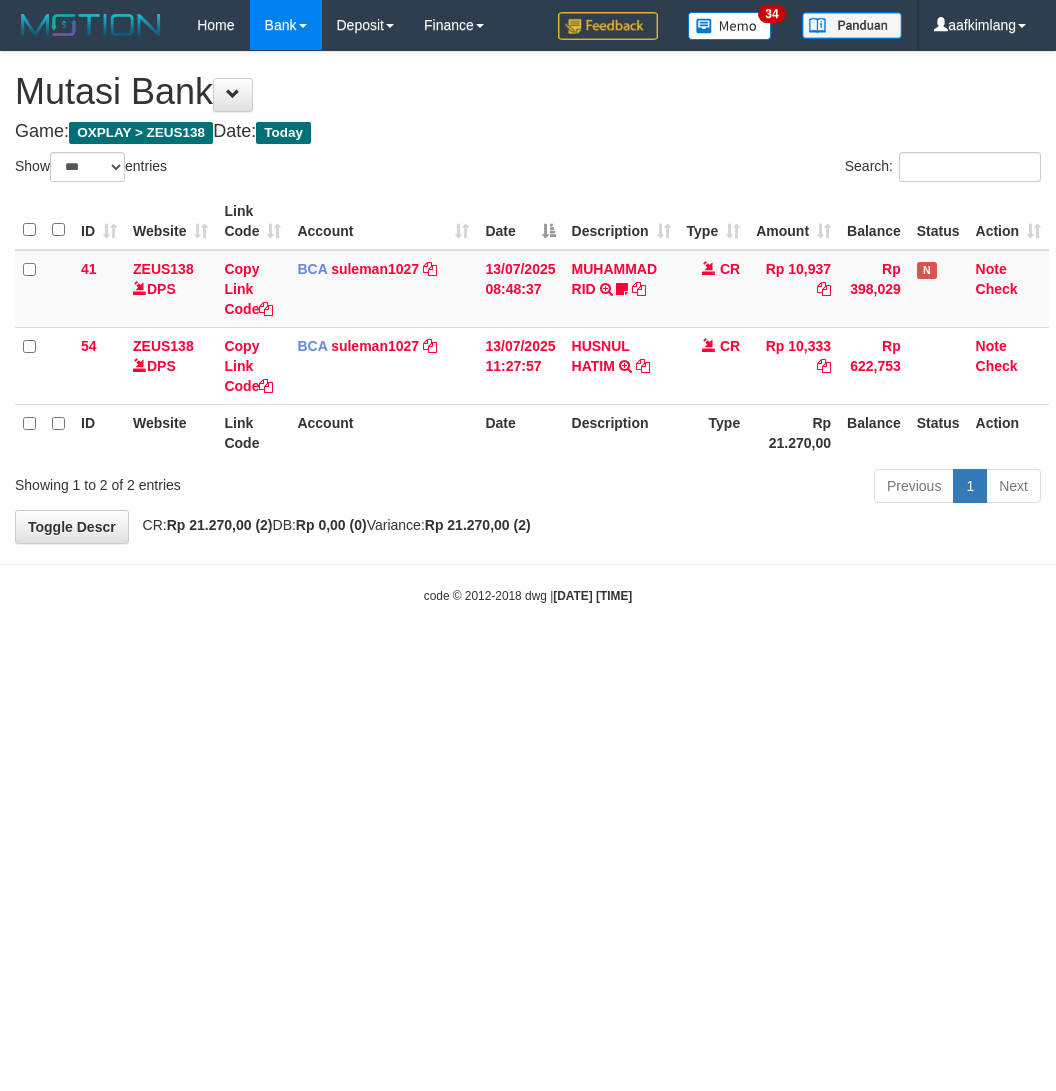 select on "***" 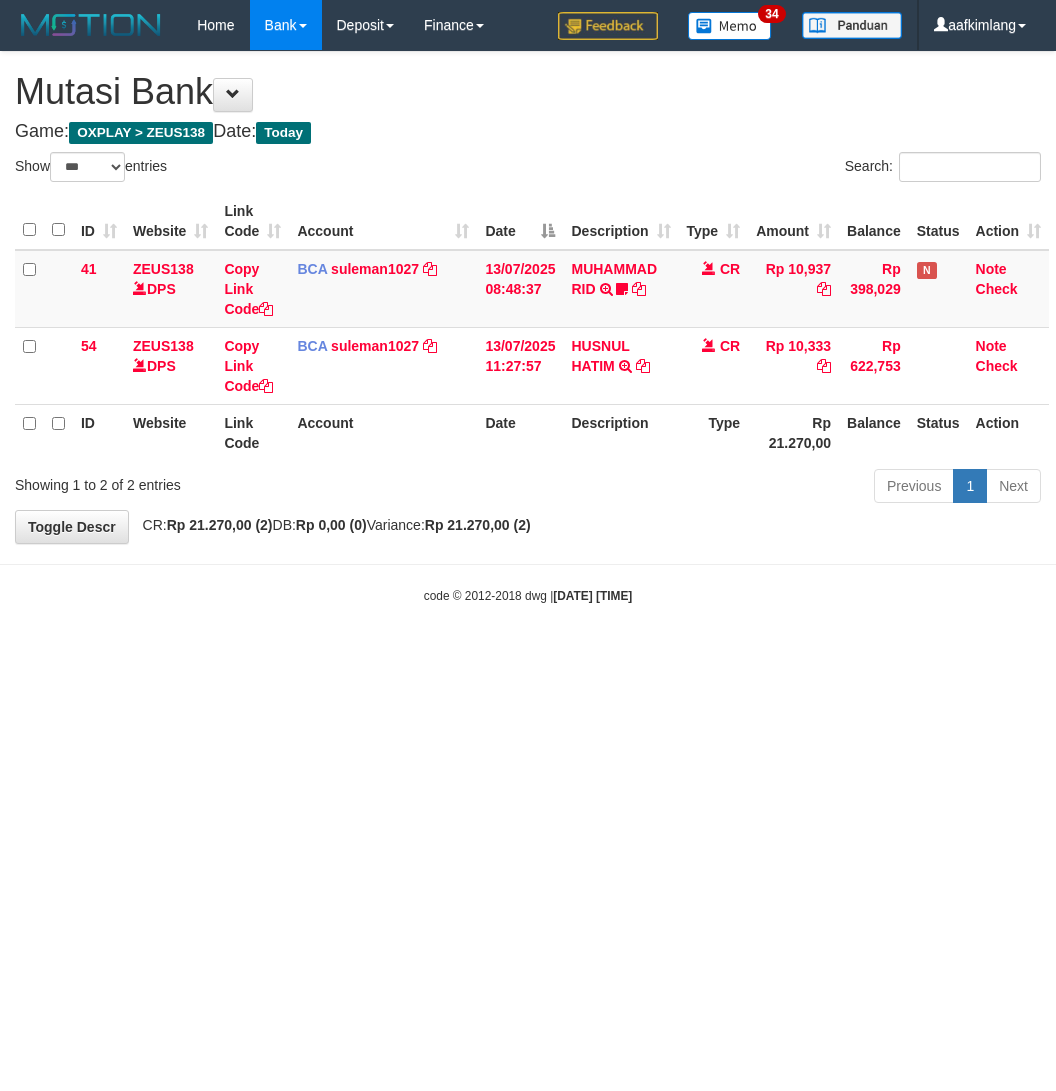 scroll, scrollTop: 0, scrollLeft: 0, axis: both 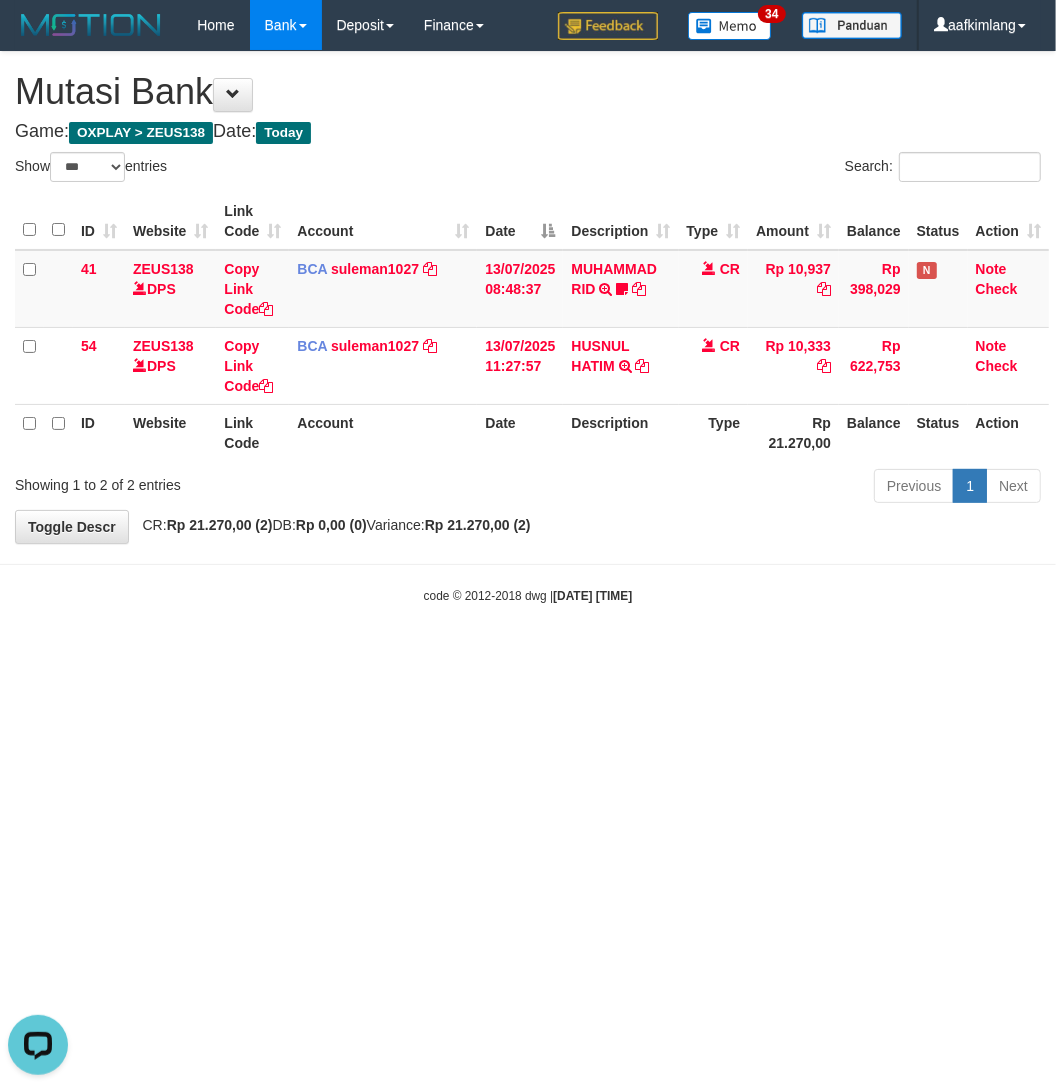 click on "Toggle navigation
Home
Bank
Account List
Mutasi Bank
Search
Note Mutasi
Deposit
DPS Fetch
DPS List
History
Note DPS
Finance
Financial Data
aafkimlang
My Profile
Log Out
34" at bounding box center [528, 327] 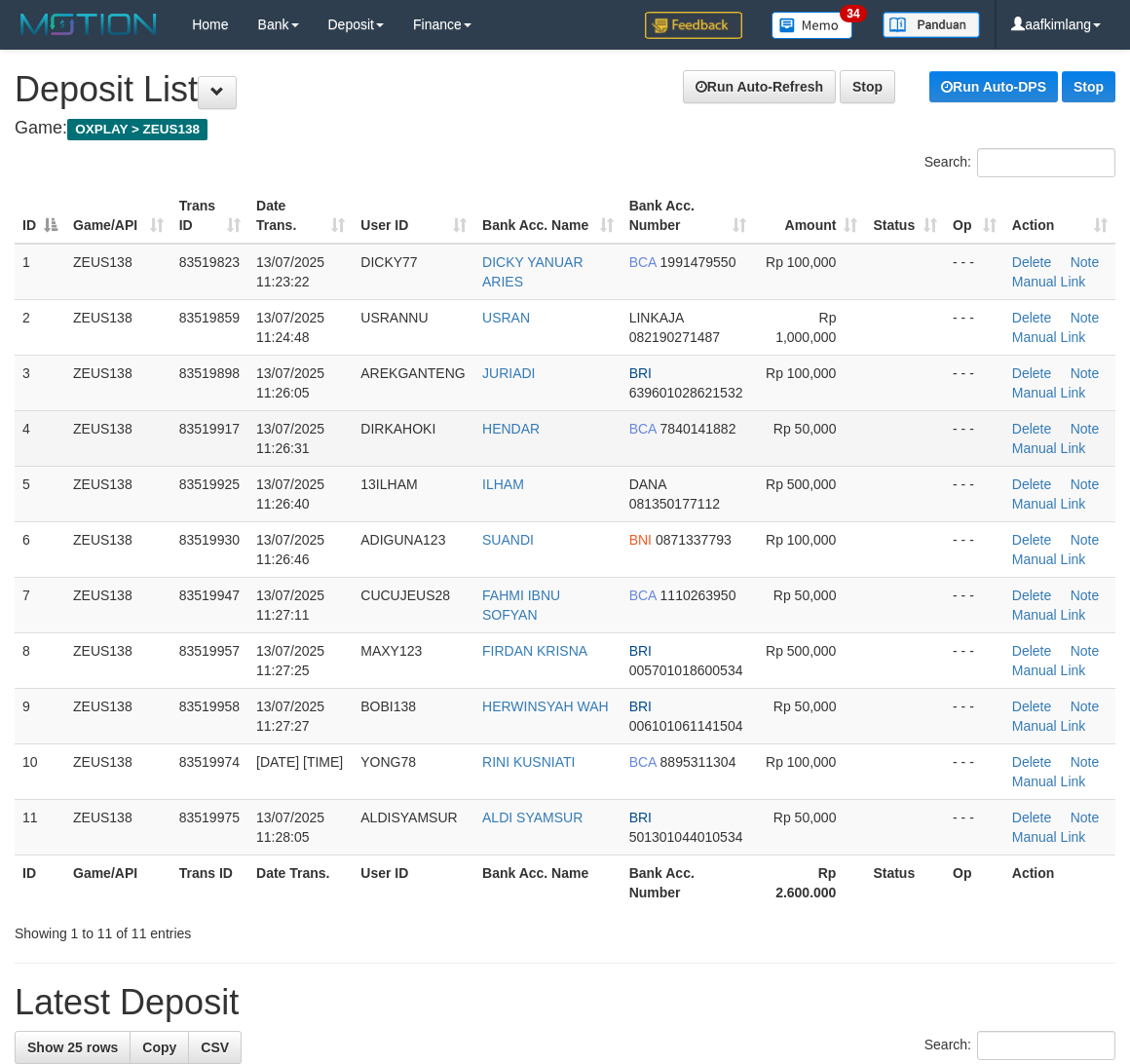 scroll, scrollTop: 0, scrollLeft: 0, axis: both 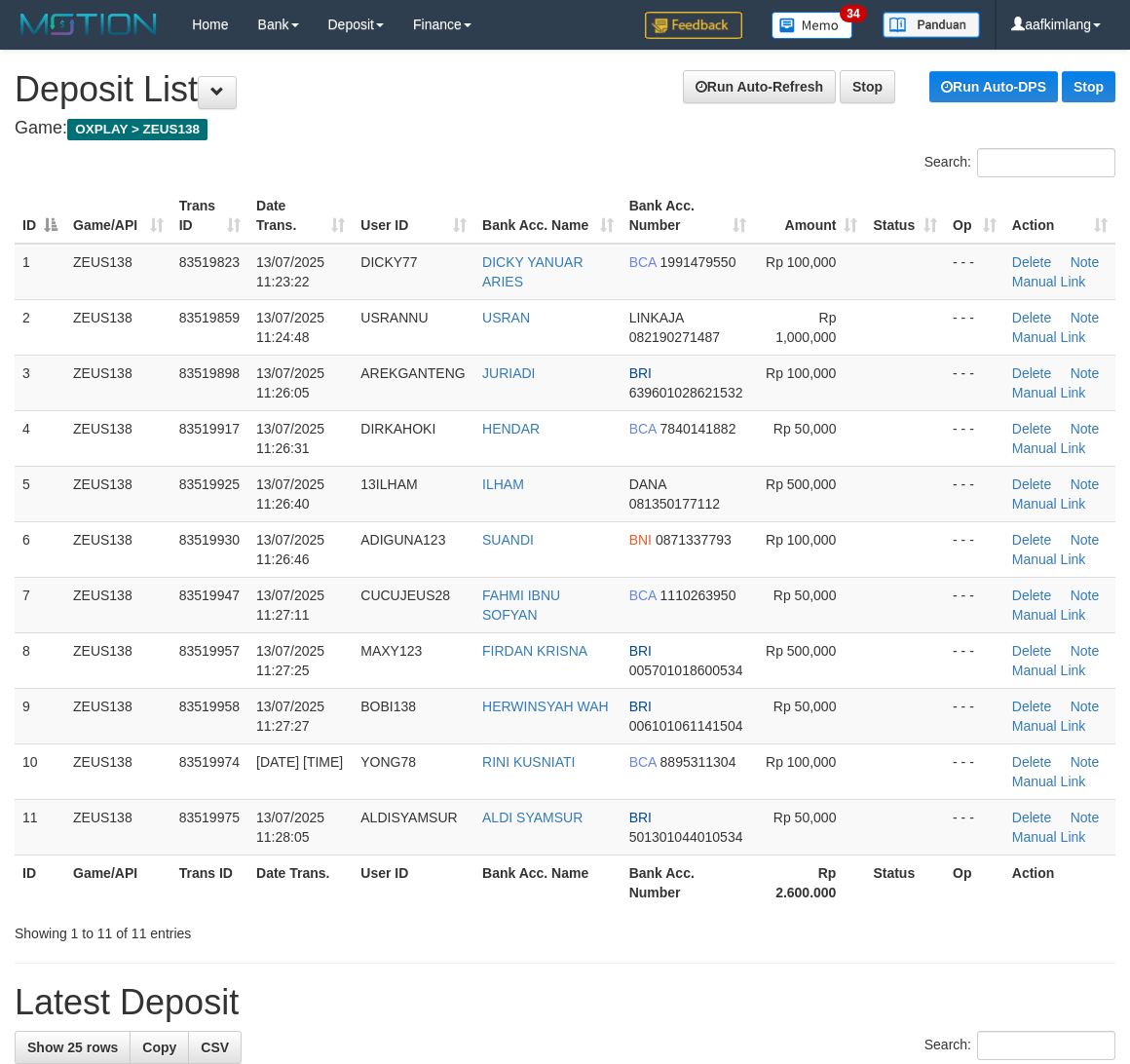 click on "HENDAR" at bounding box center (547, 437) 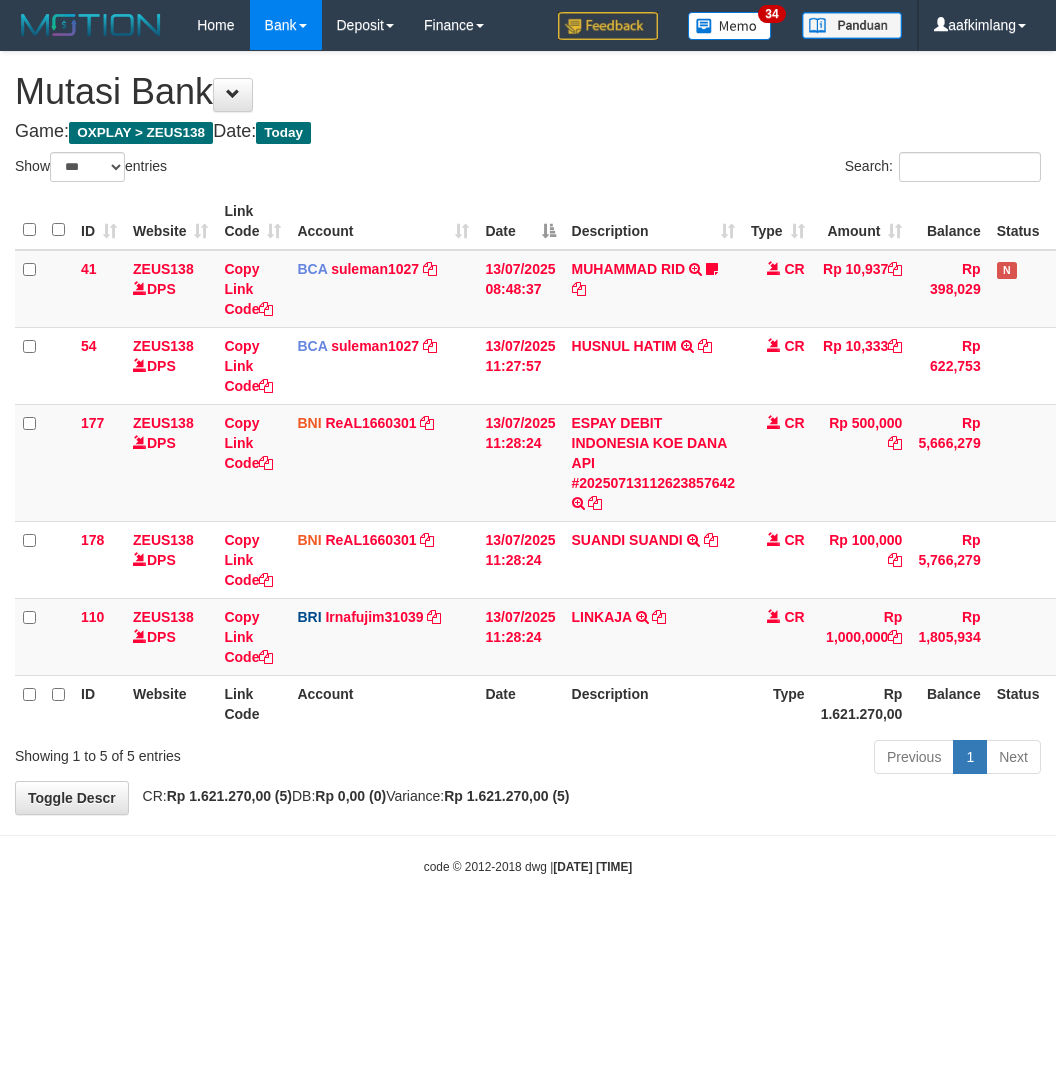 select on "***" 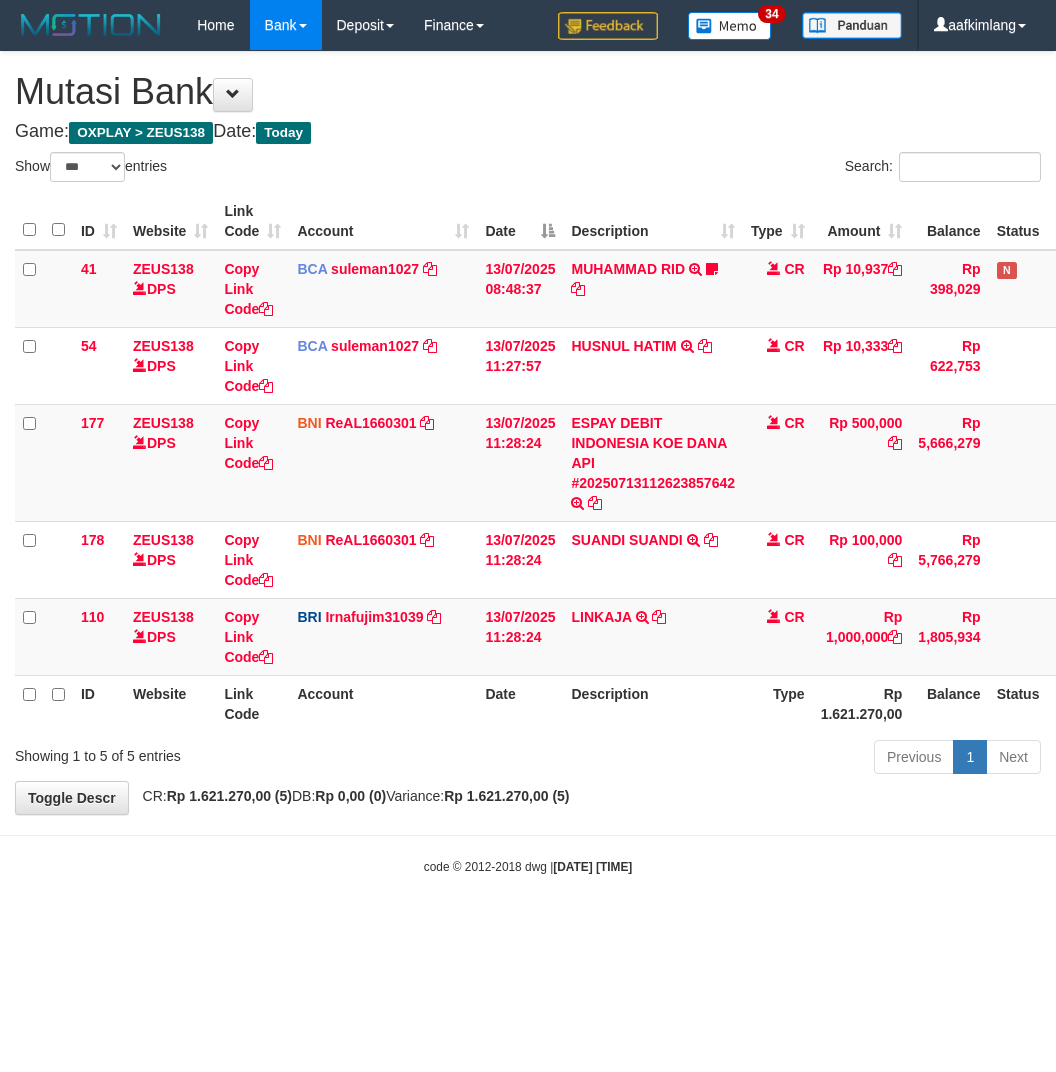 scroll, scrollTop: 0, scrollLeft: 0, axis: both 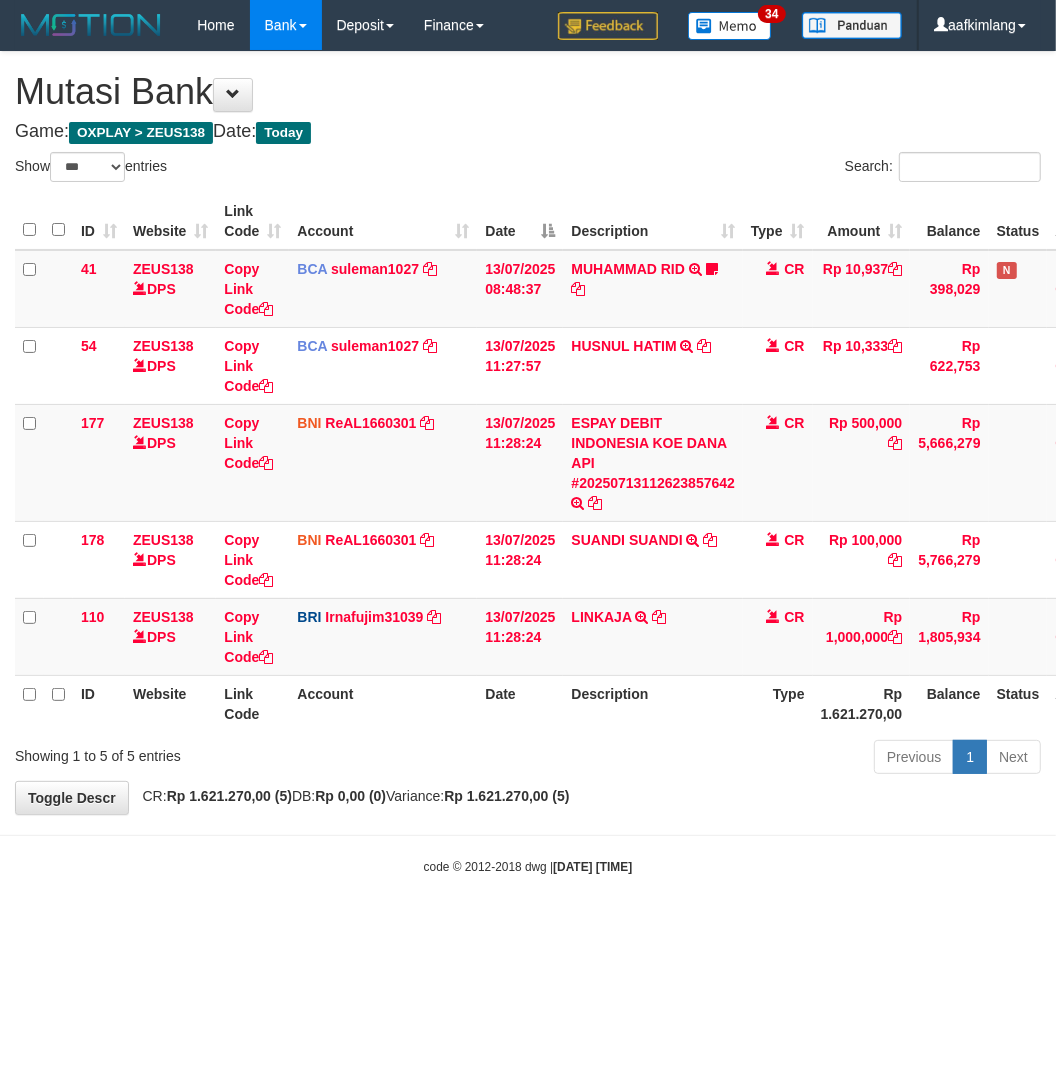 drag, startPoint x: 672, startPoint y: 913, endPoint x: 638, endPoint y: 802, distance: 116.090485 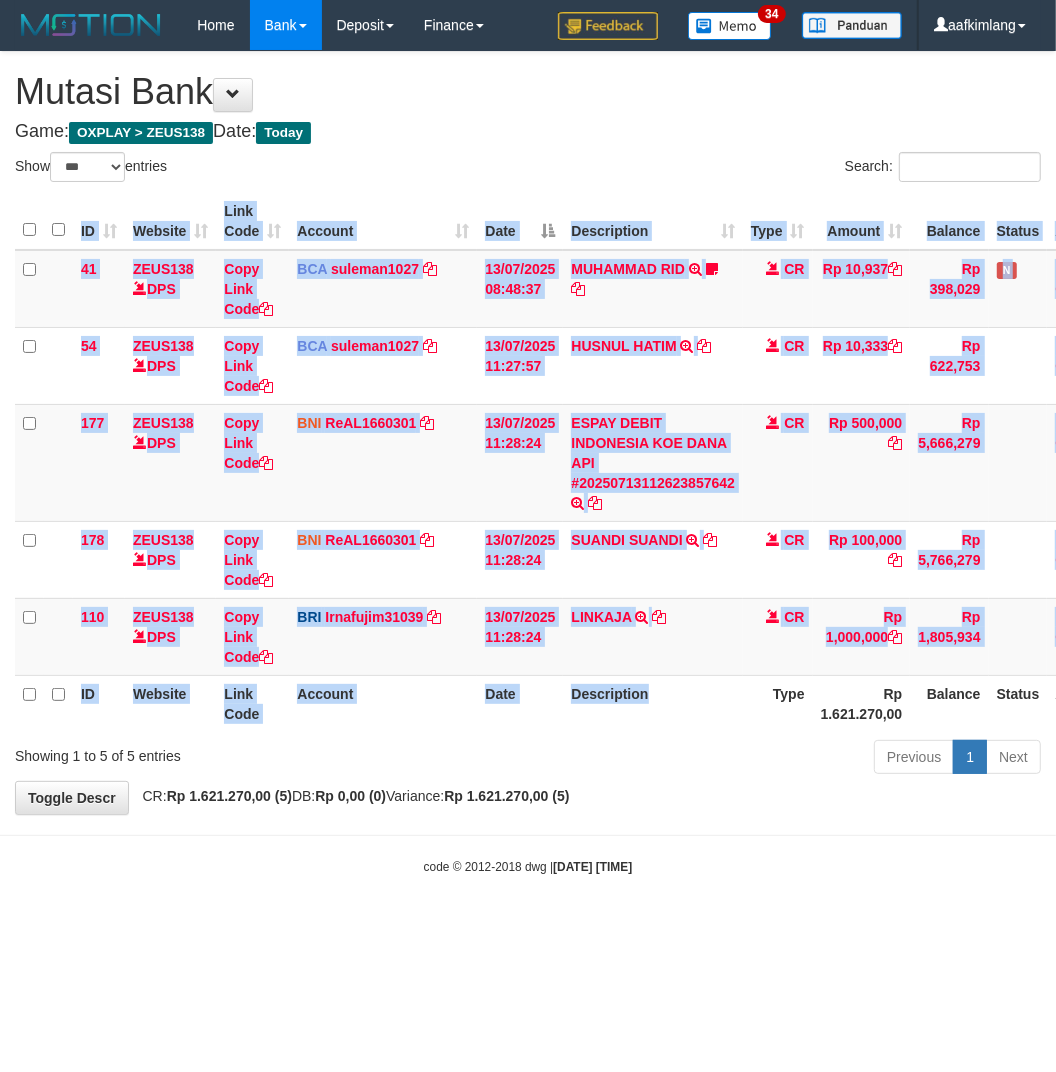 drag, startPoint x: 662, startPoint y: 730, endPoint x: 667, endPoint y: 717, distance: 13.928389 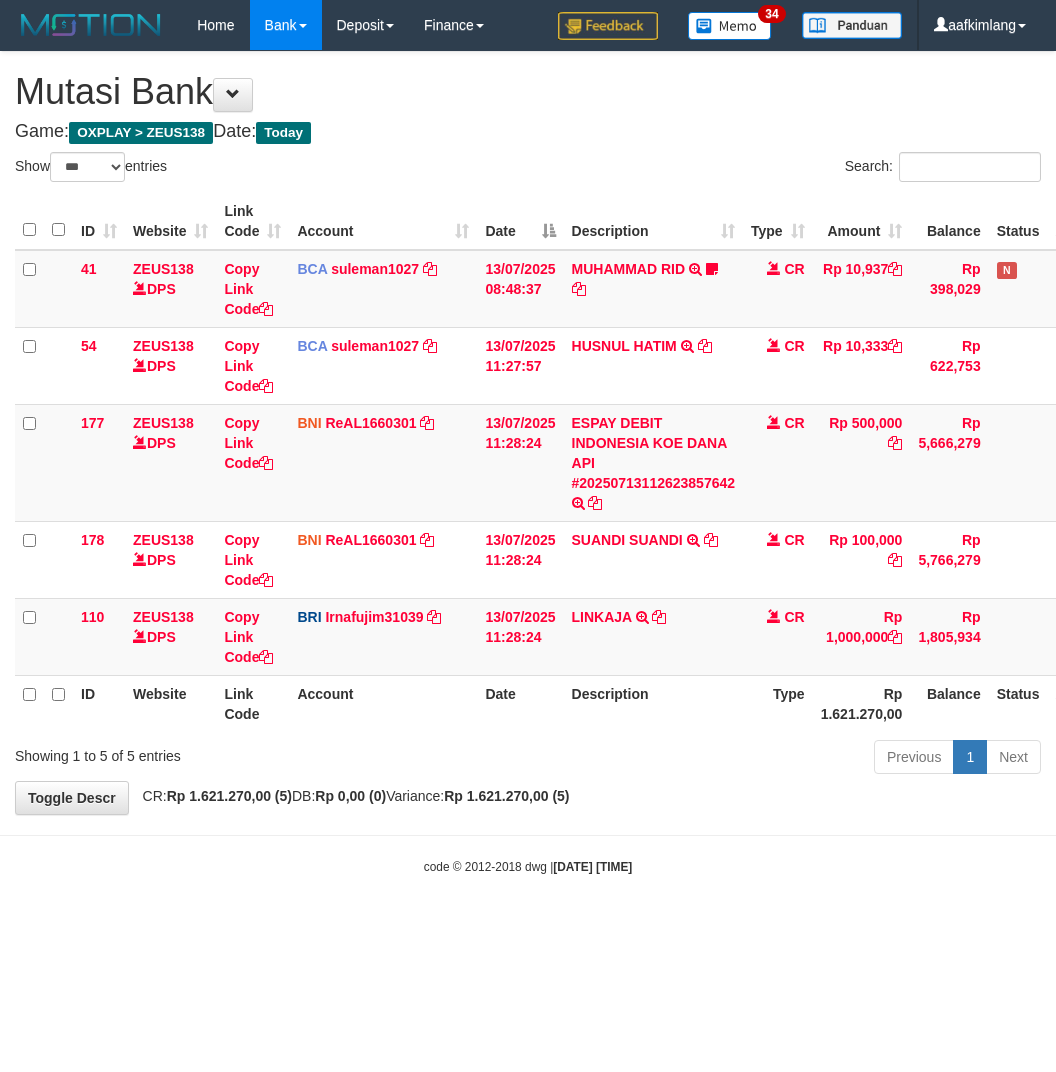 select on "***" 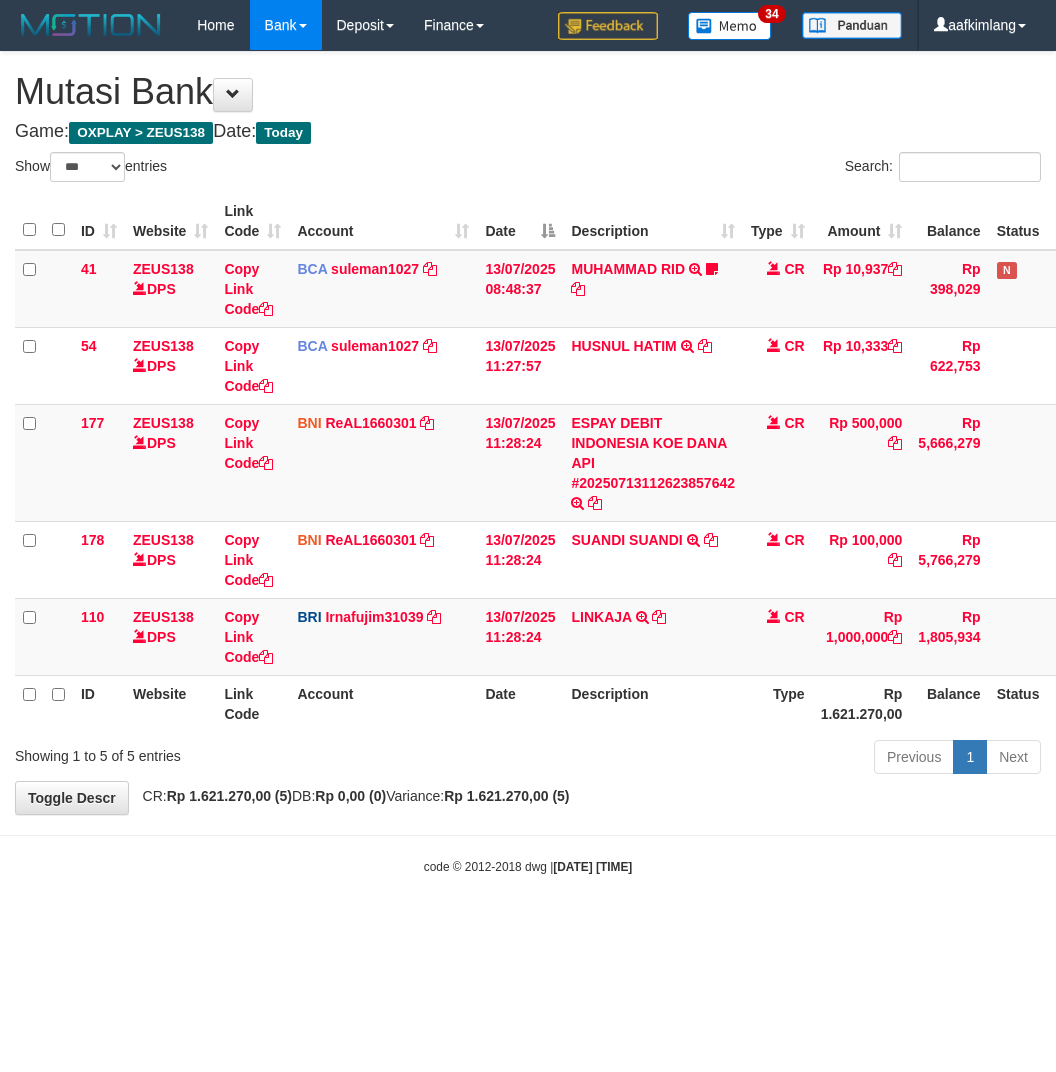 scroll, scrollTop: 0, scrollLeft: 0, axis: both 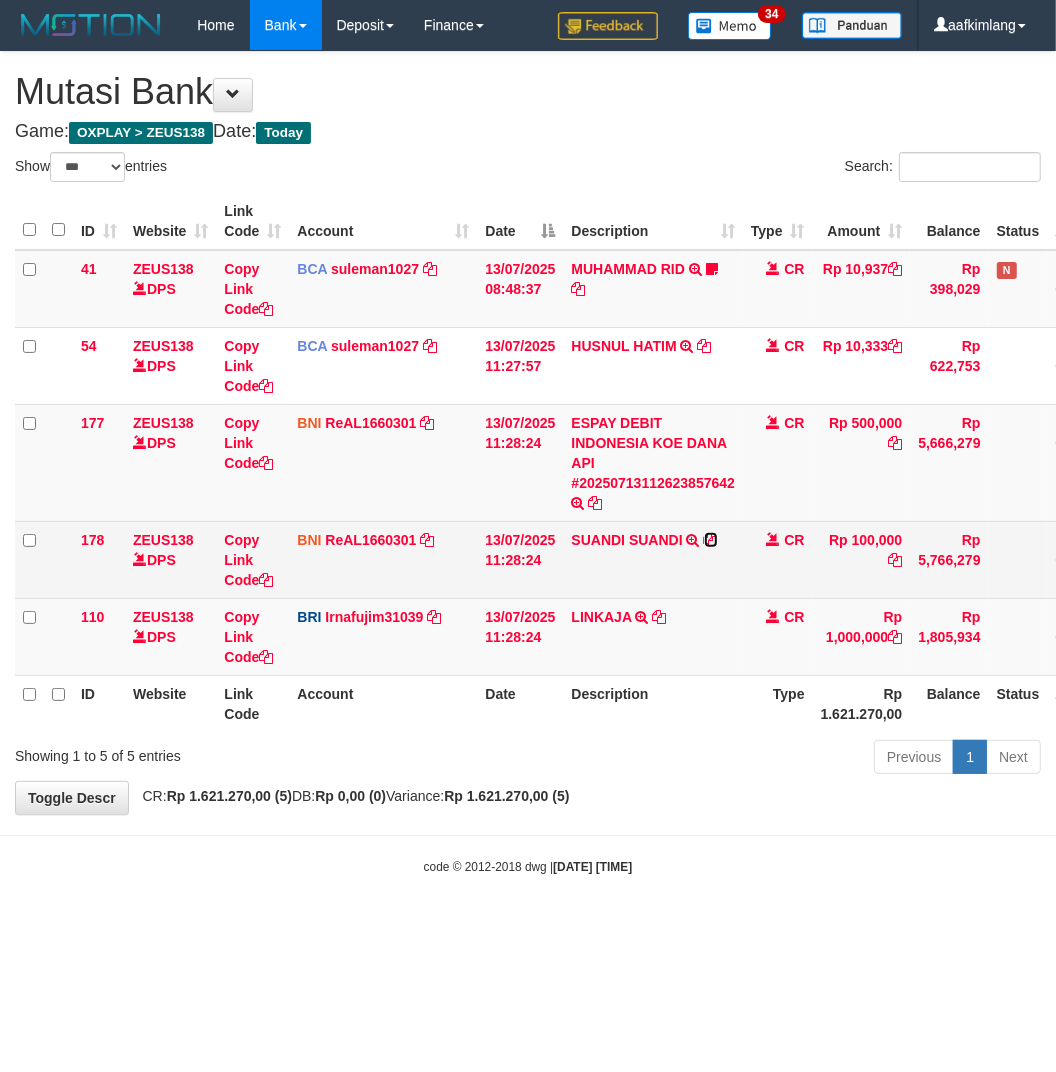 click at bounding box center (711, 540) 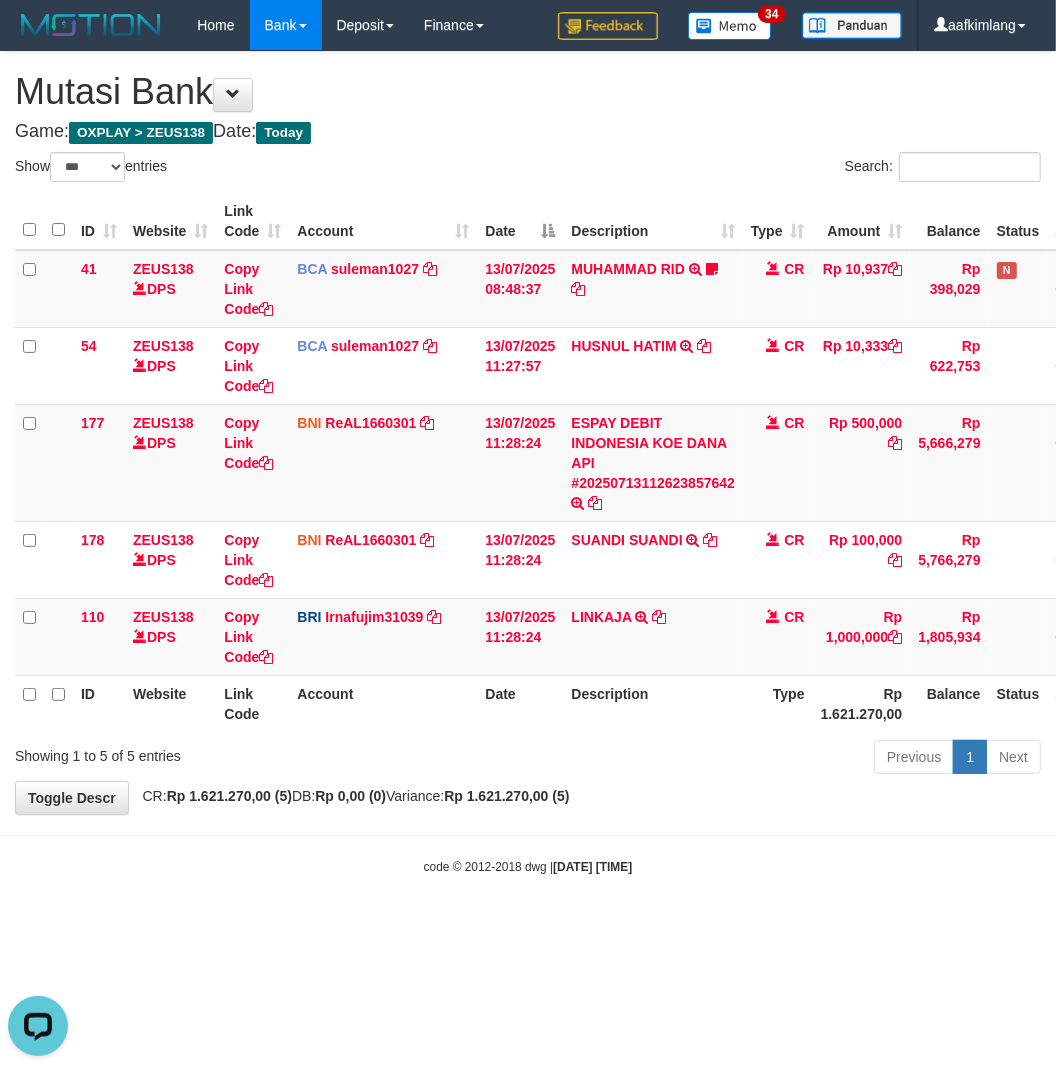 scroll, scrollTop: 0, scrollLeft: 0, axis: both 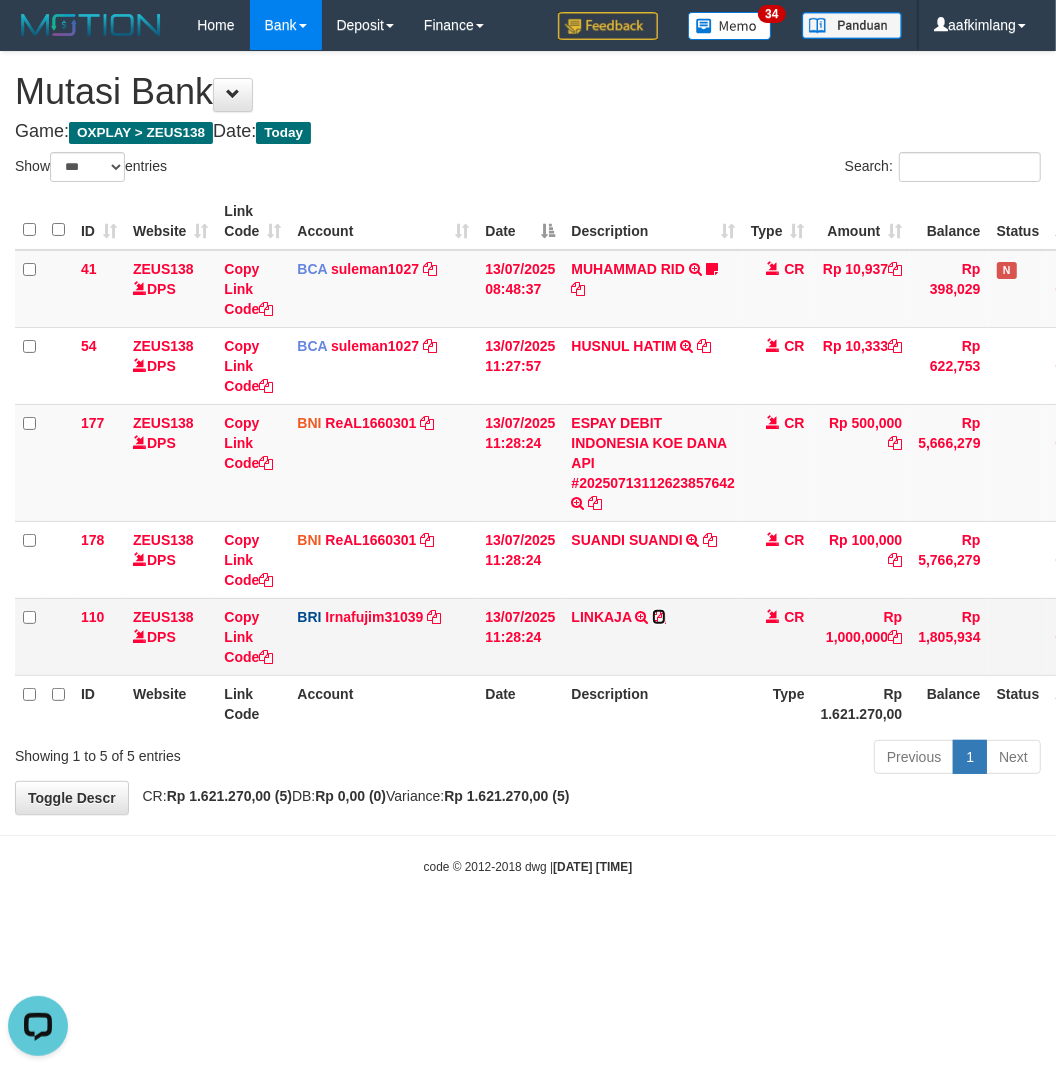 click at bounding box center [659, 617] 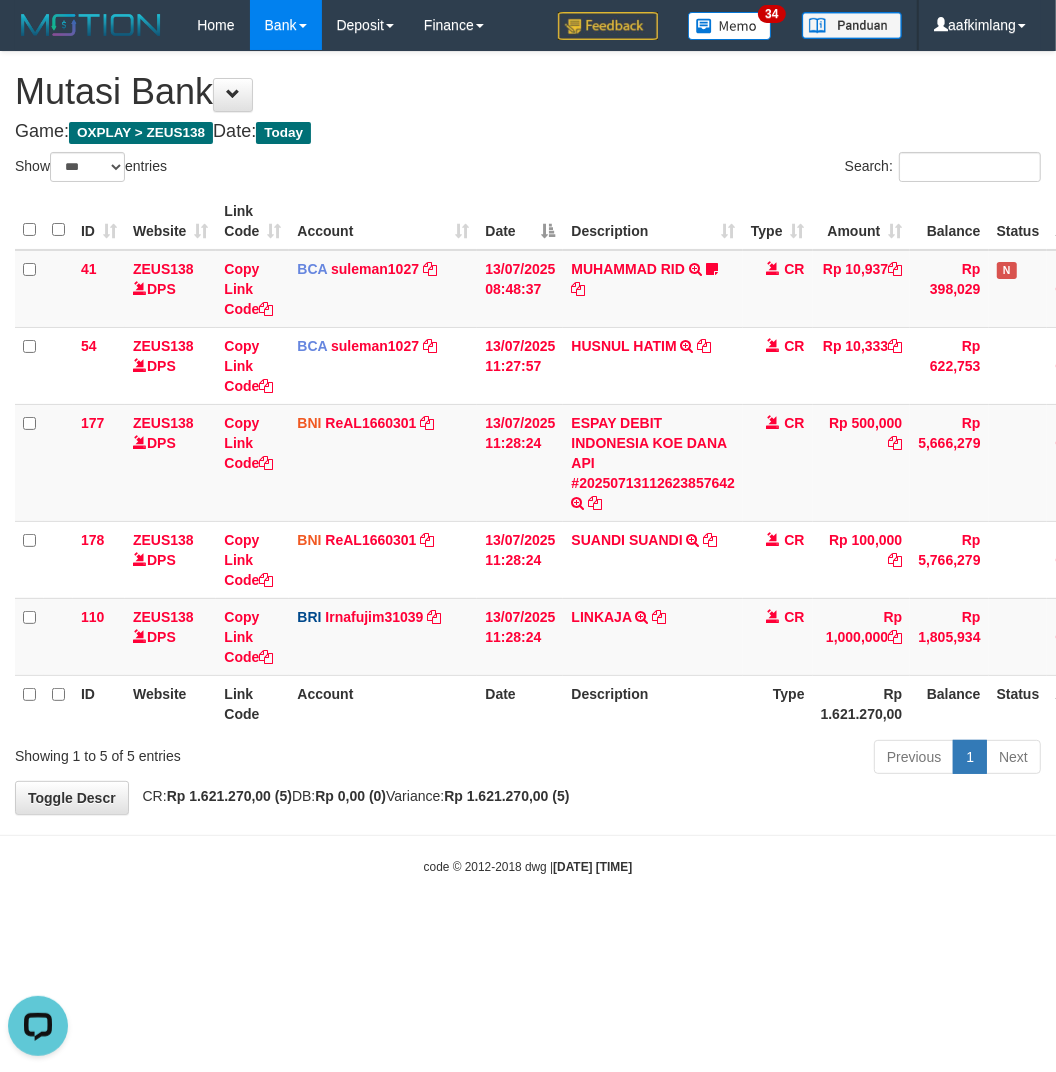 drag, startPoint x: 720, startPoint y: 716, endPoint x: 690, endPoint y: 711, distance: 30.413813 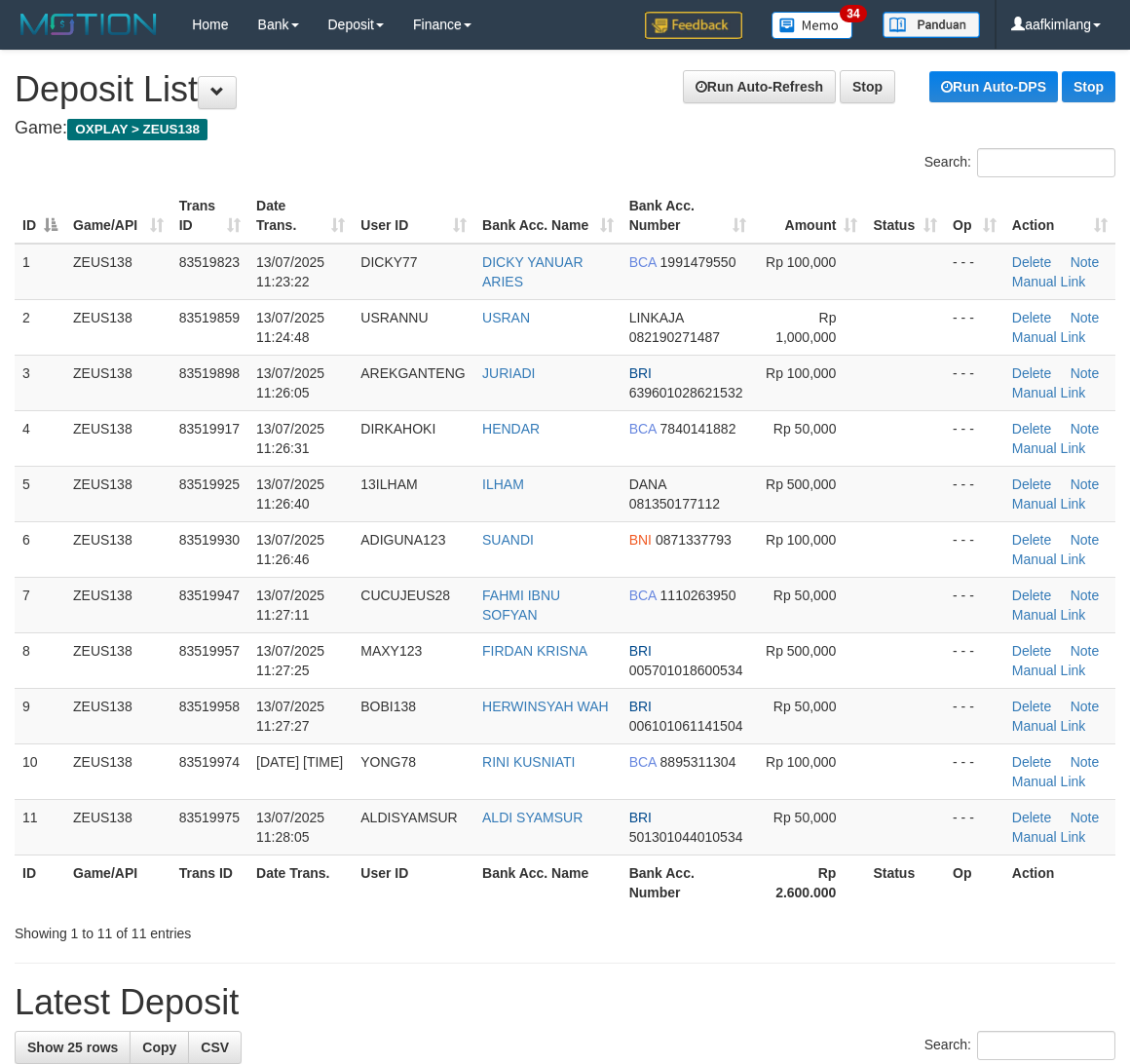 scroll, scrollTop: 0, scrollLeft: 0, axis: both 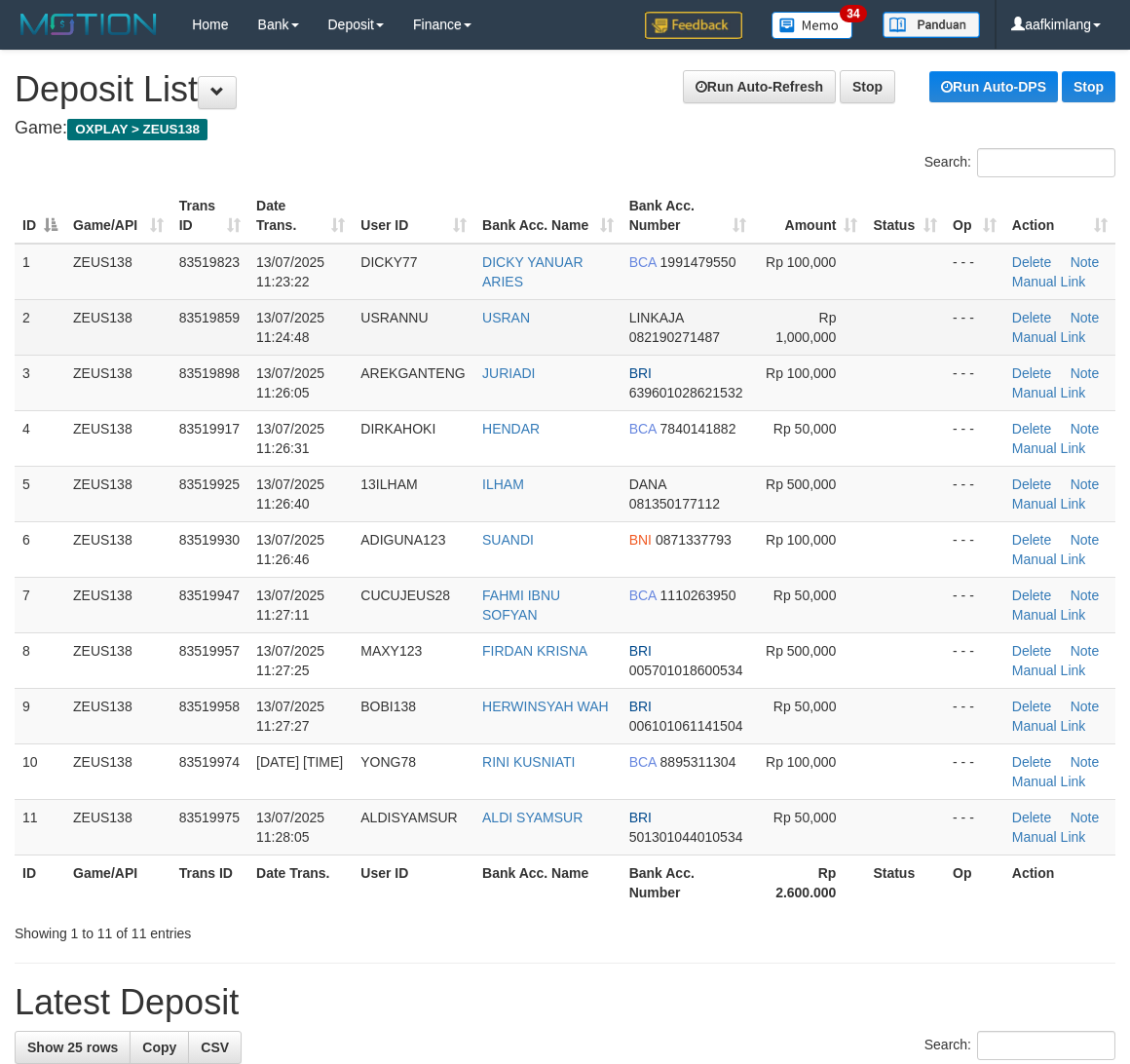 drag, startPoint x: 810, startPoint y: 319, endPoint x: 872, endPoint y: 336, distance: 64.28841 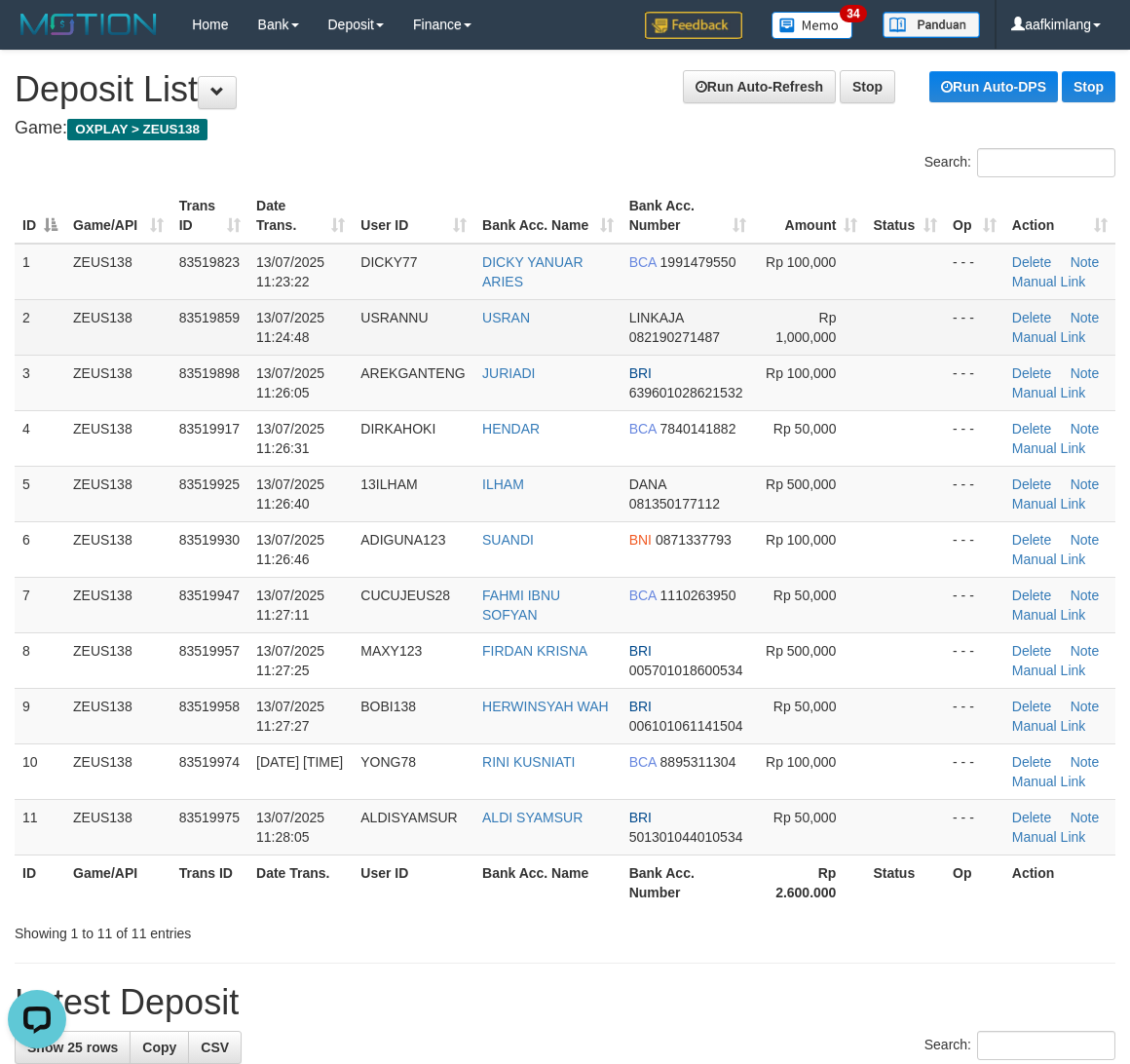 scroll, scrollTop: 0, scrollLeft: 0, axis: both 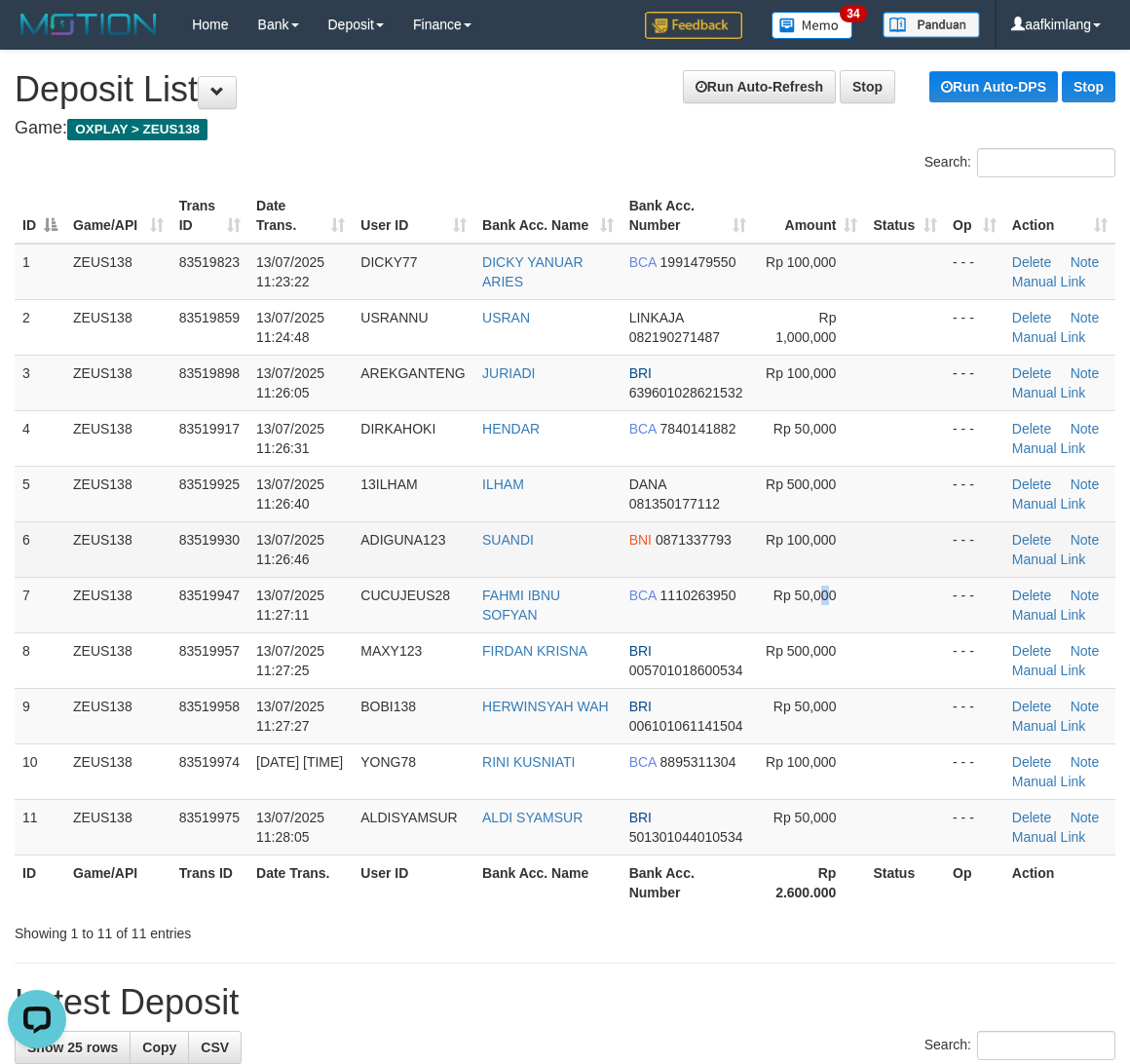 drag, startPoint x: 825, startPoint y: 582, endPoint x: 828, endPoint y: 568, distance: 14.3178211 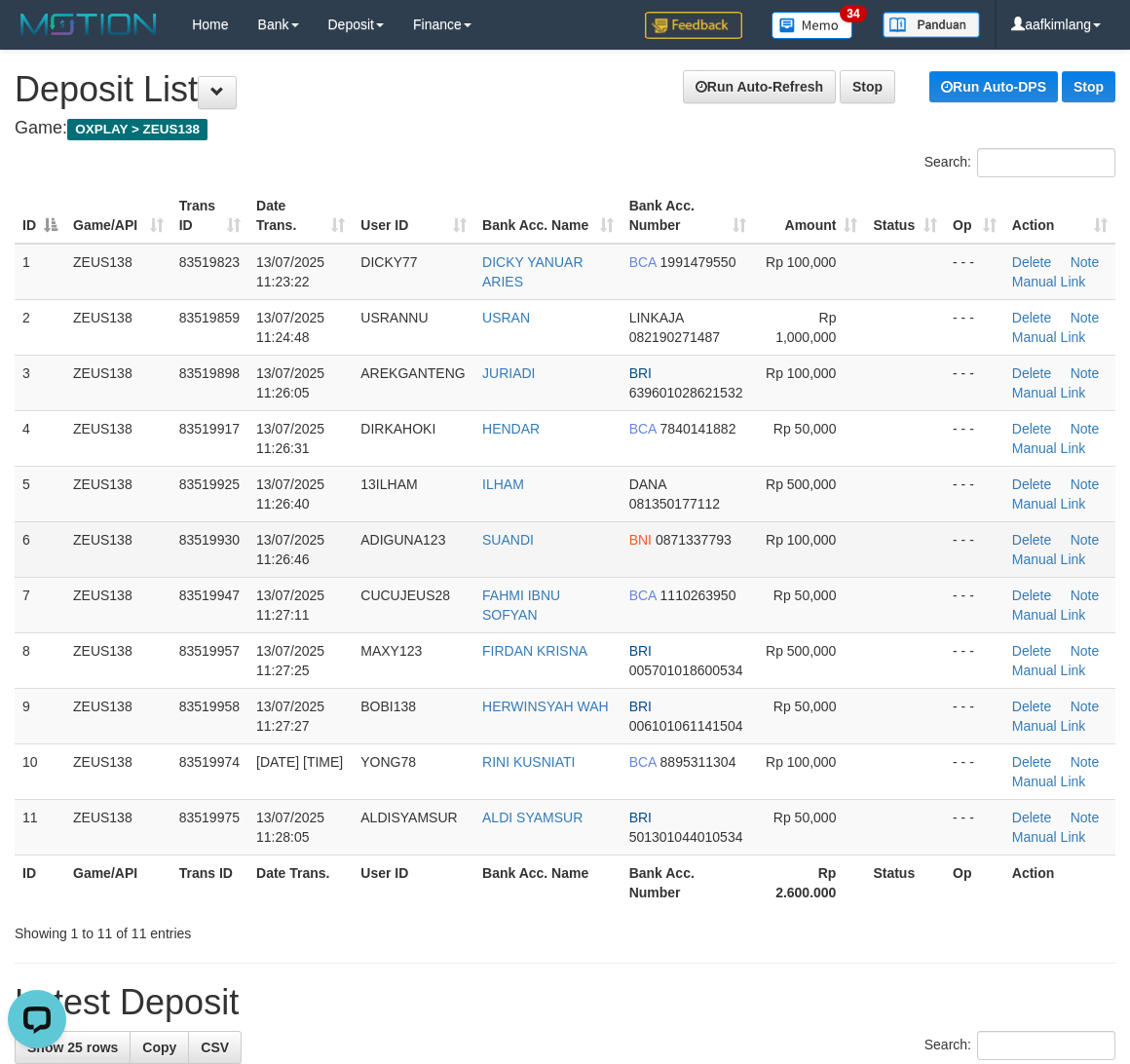 click on "Rp 100,000" at bounding box center (810, 549) 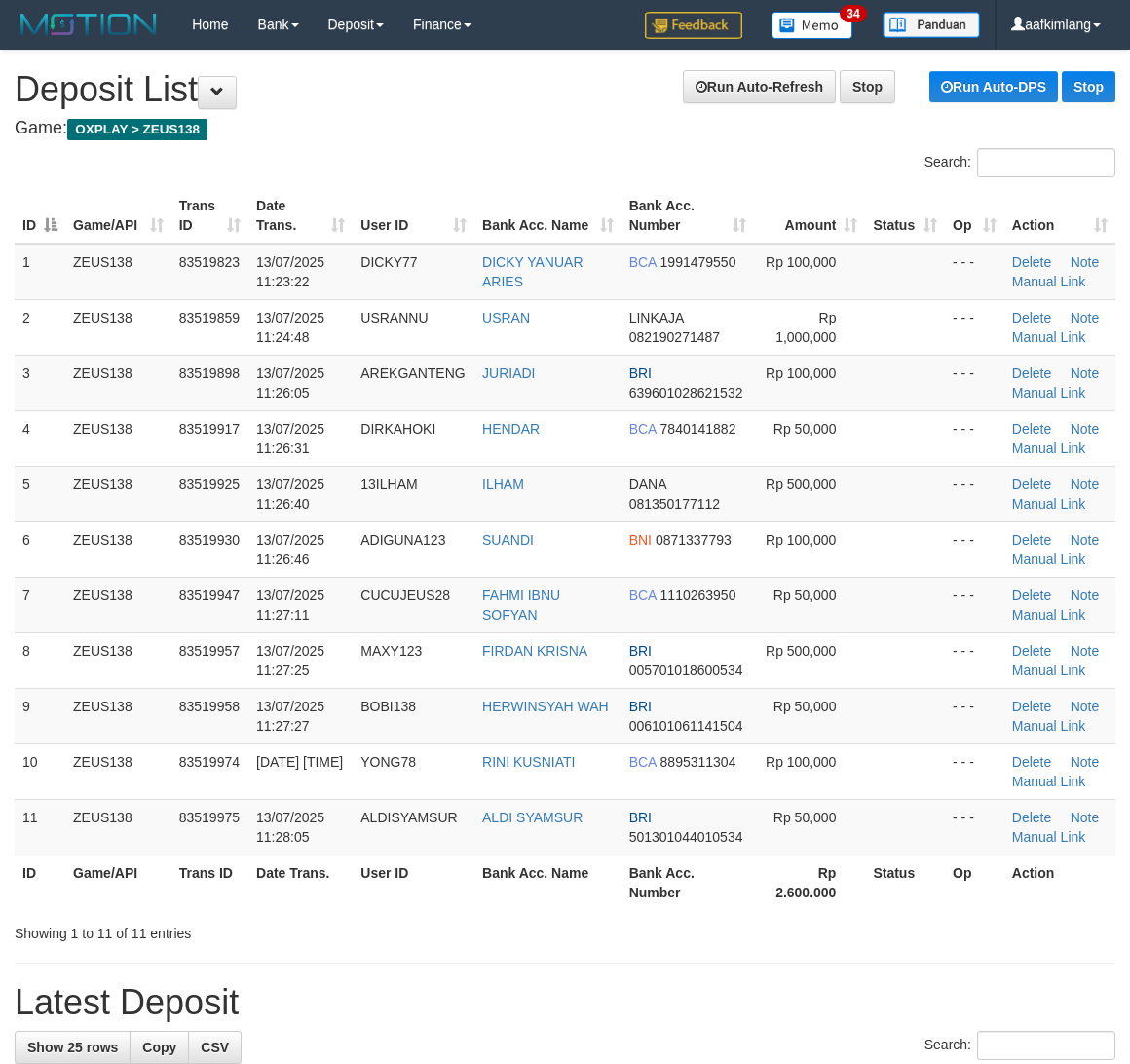 scroll, scrollTop: 0, scrollLeft: 0, axis: both 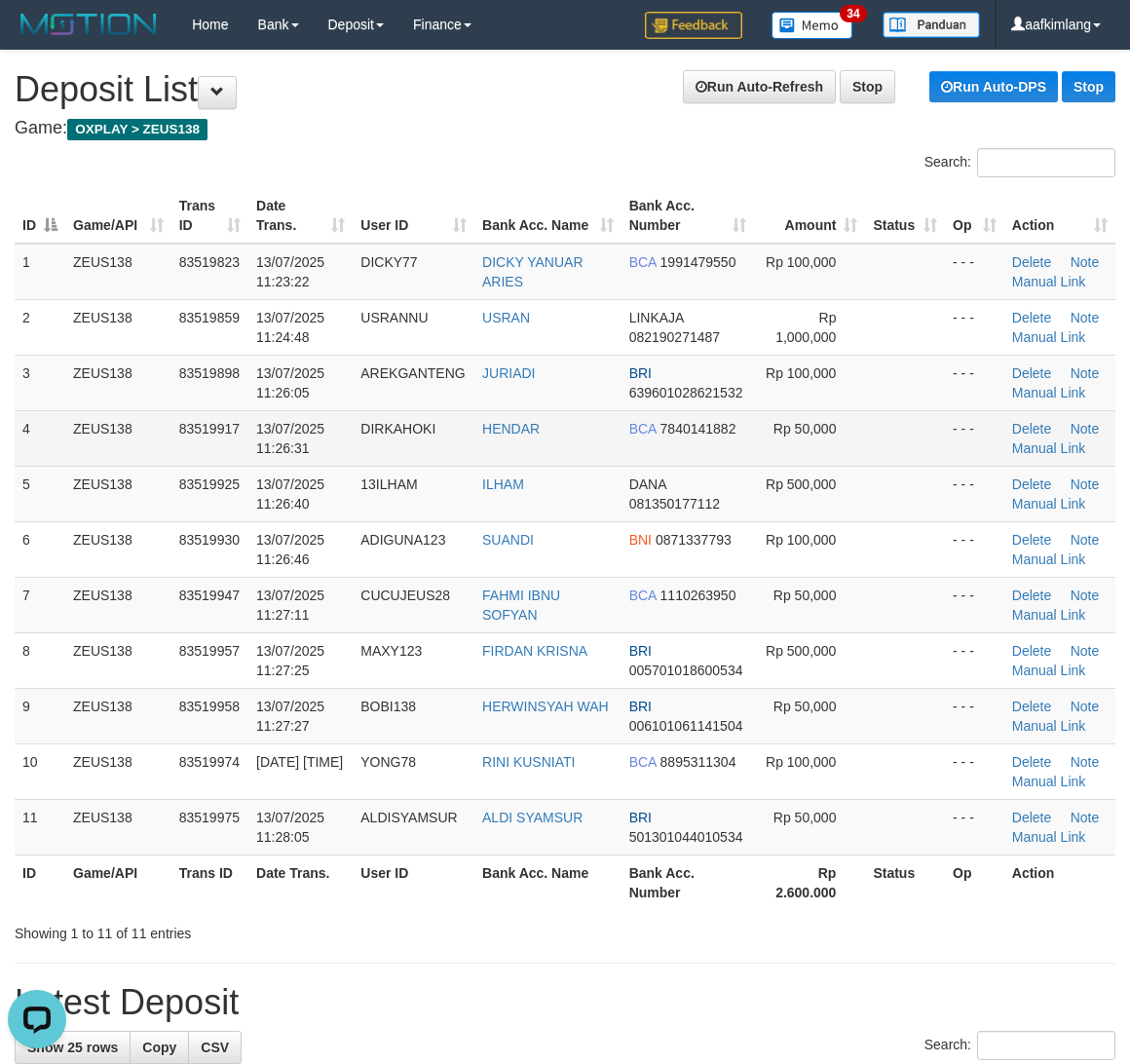 click at bounding box center (905, 437) 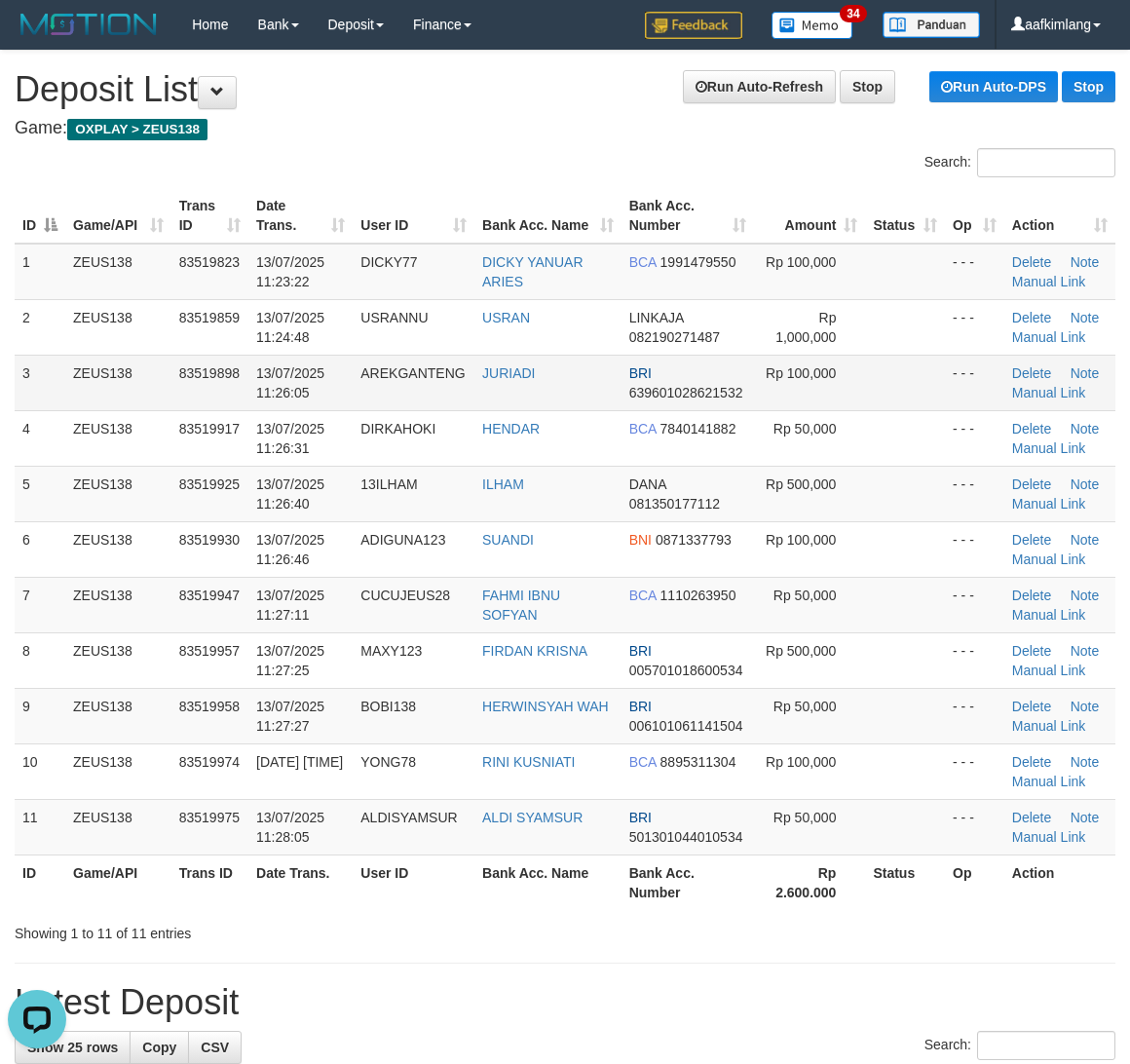 drag, startPoint x: 850, startPoint y: 367, endPoint x: 853, endPoint y: 377, distance: 10.440307 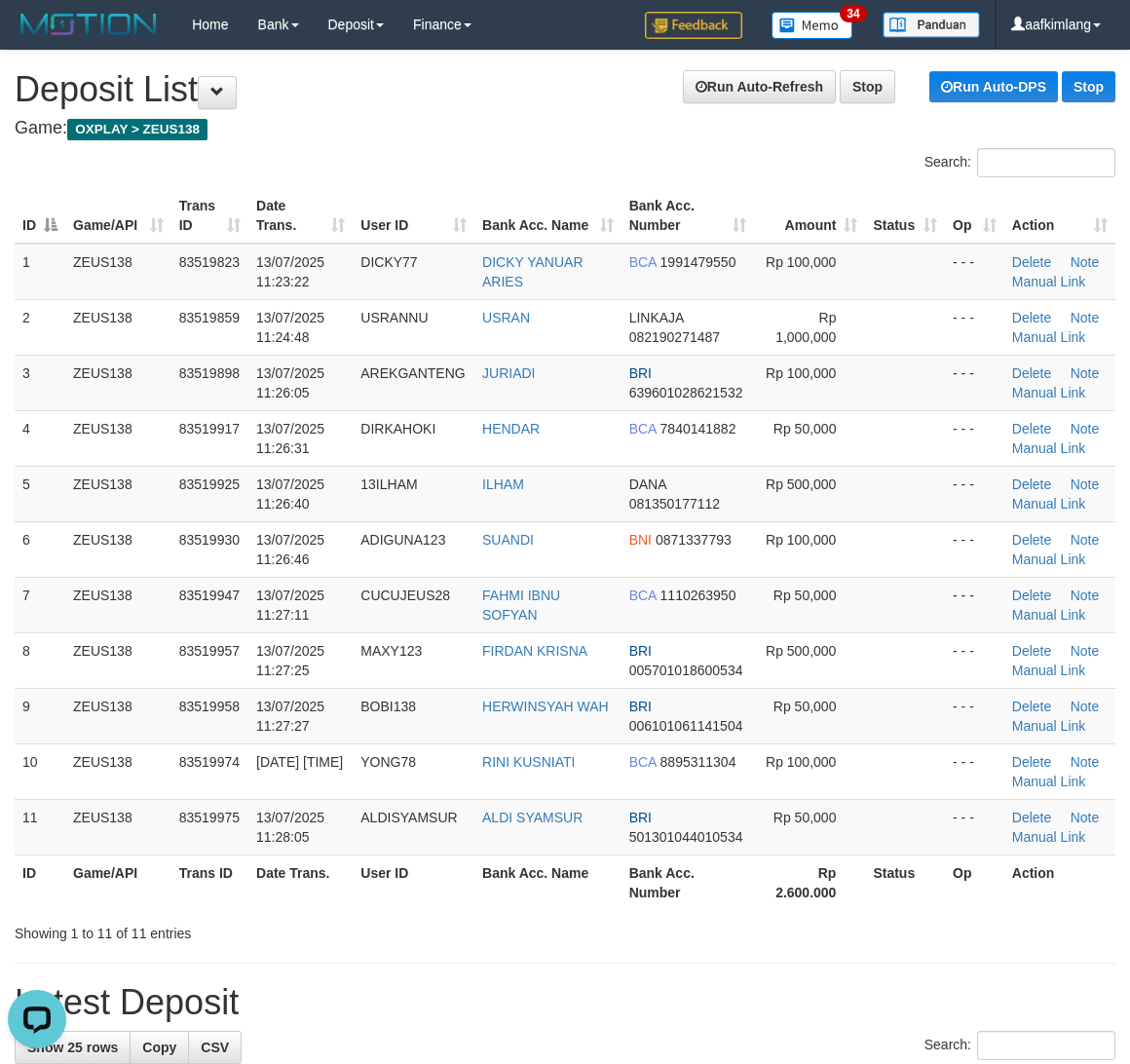drag, startPoint x: 853, startPoint y: 377, endPoint x: 1141, endPoint y: 378, distance: 288.0017 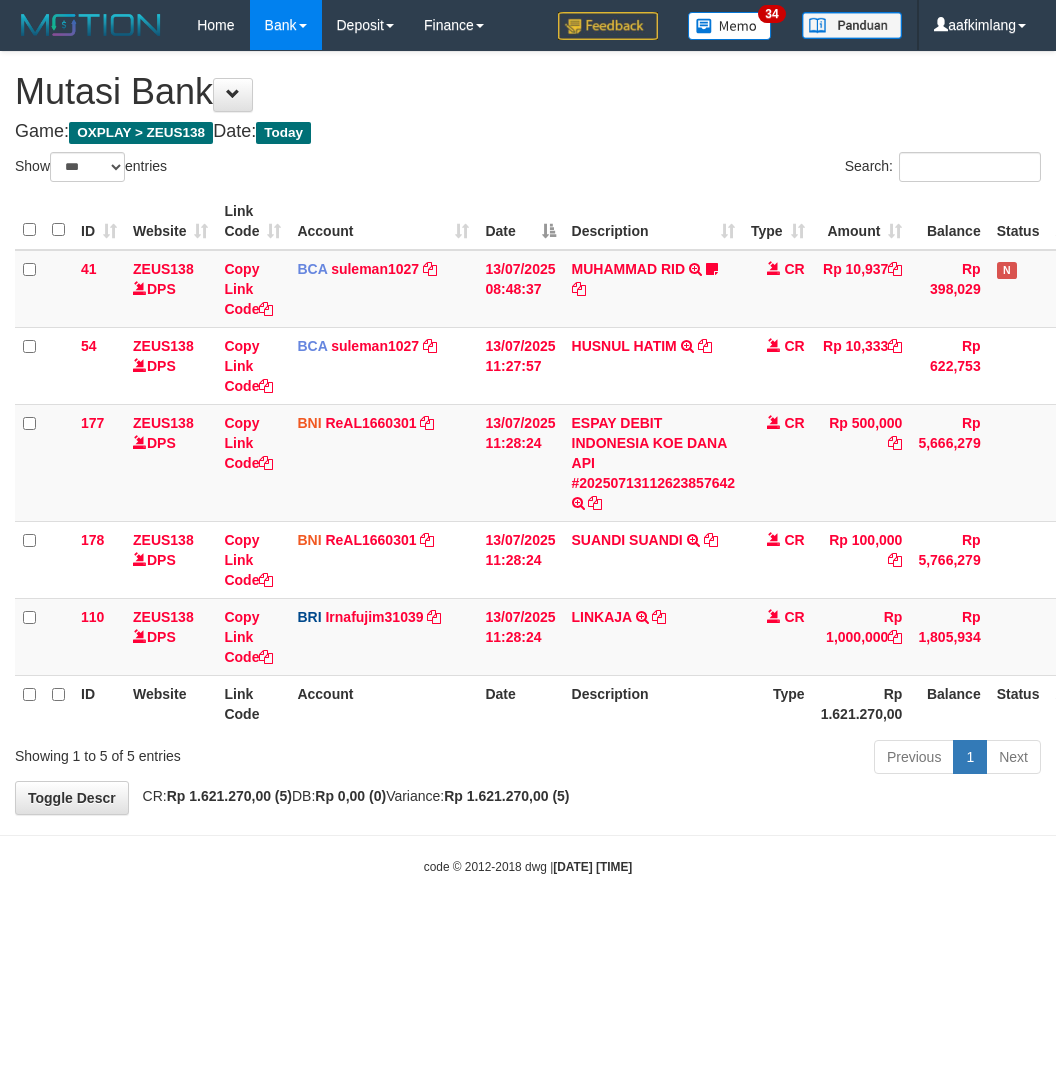select on "***" 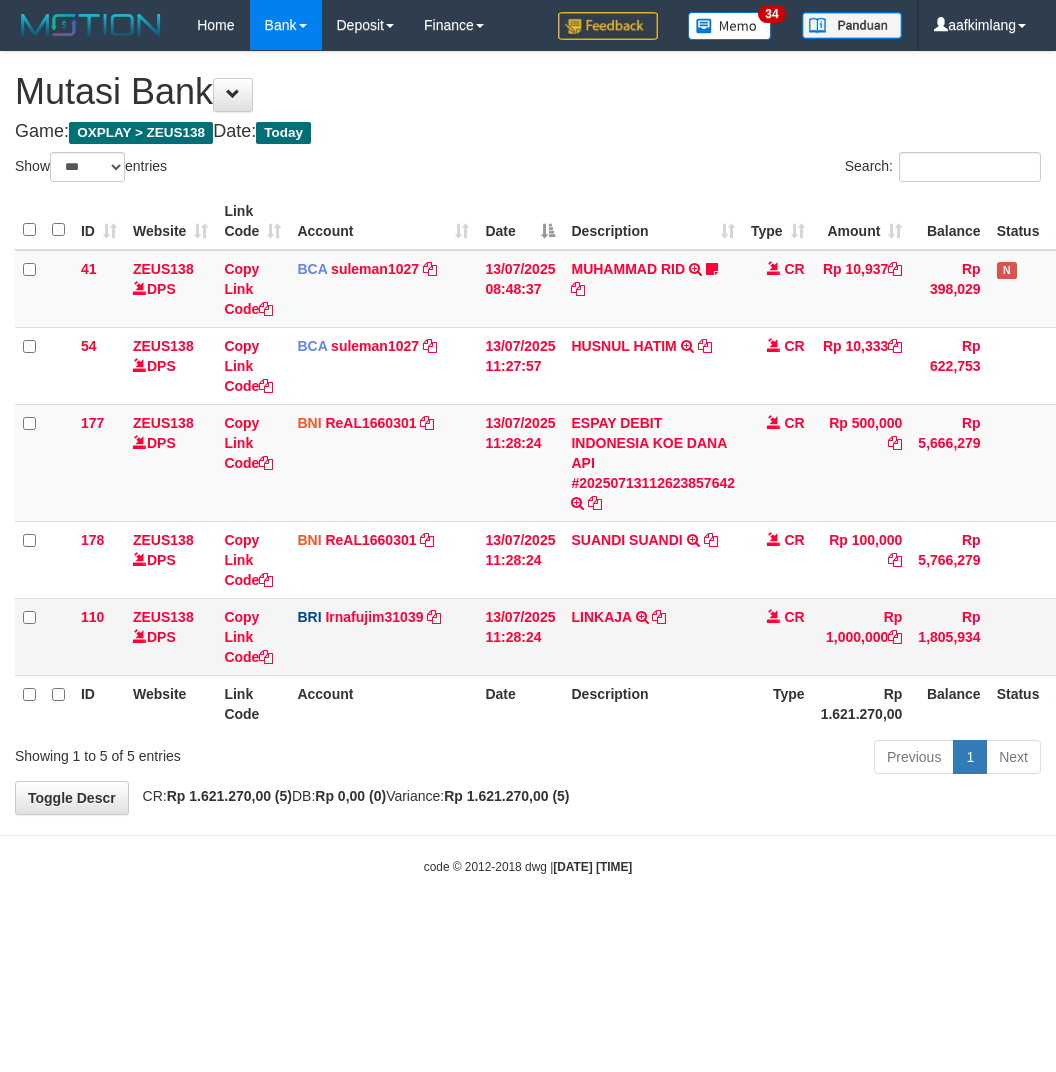 scroll, scrollTop: 0, scrollLeft: 0, axis: both 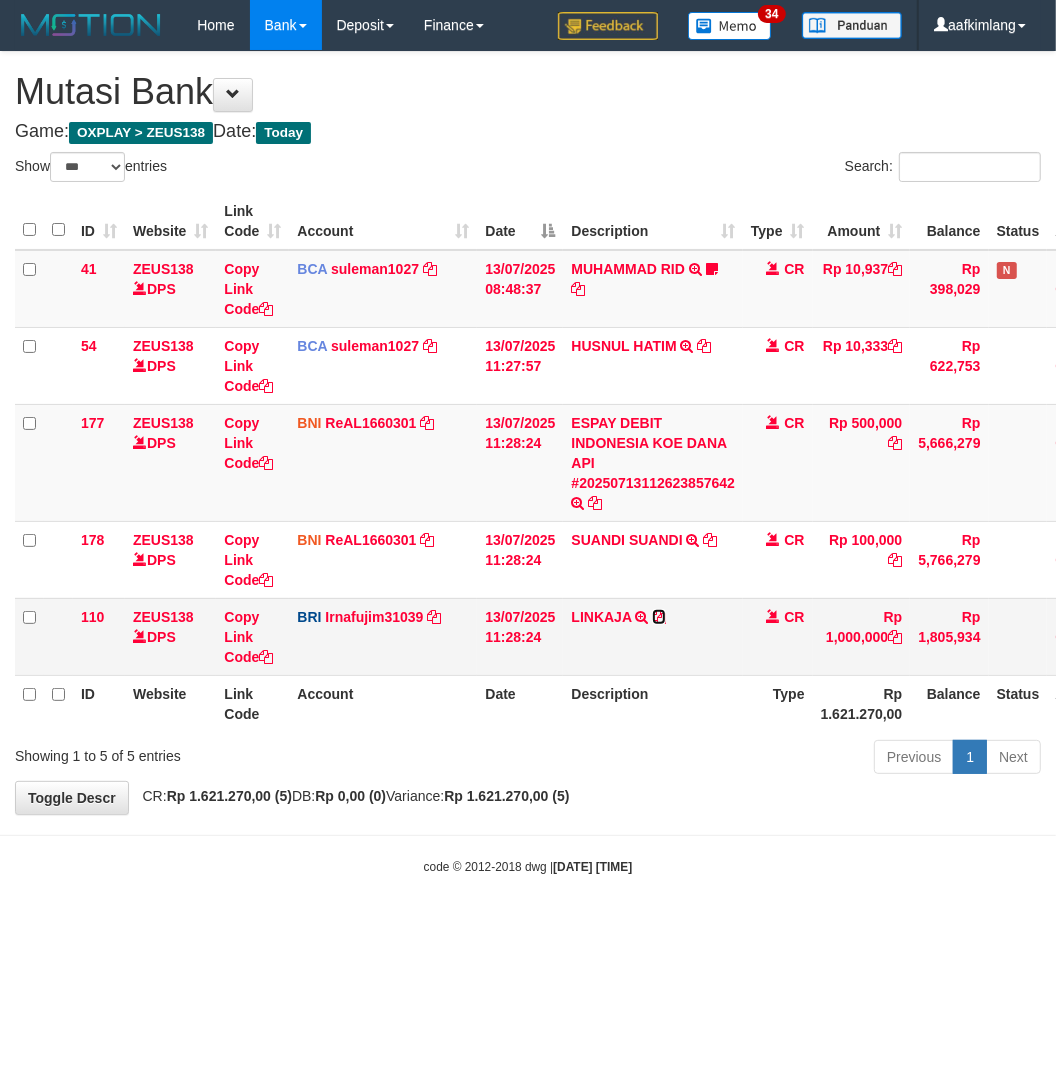 click at bounding box center (659, 617) 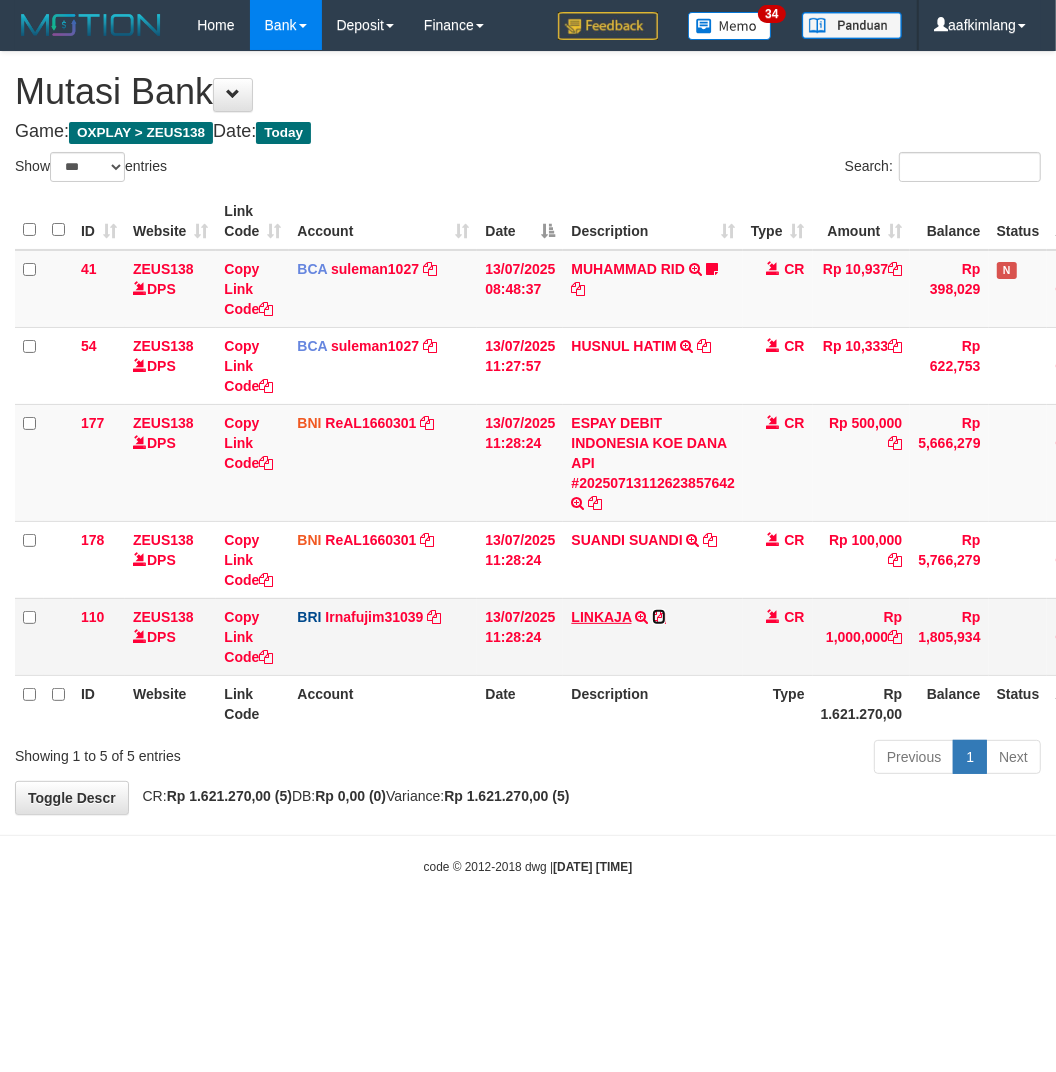 drag, startPoint x: 660, startPoint y: 616, endPoint x: 618, endPoint y: 615, distance: 42.0119 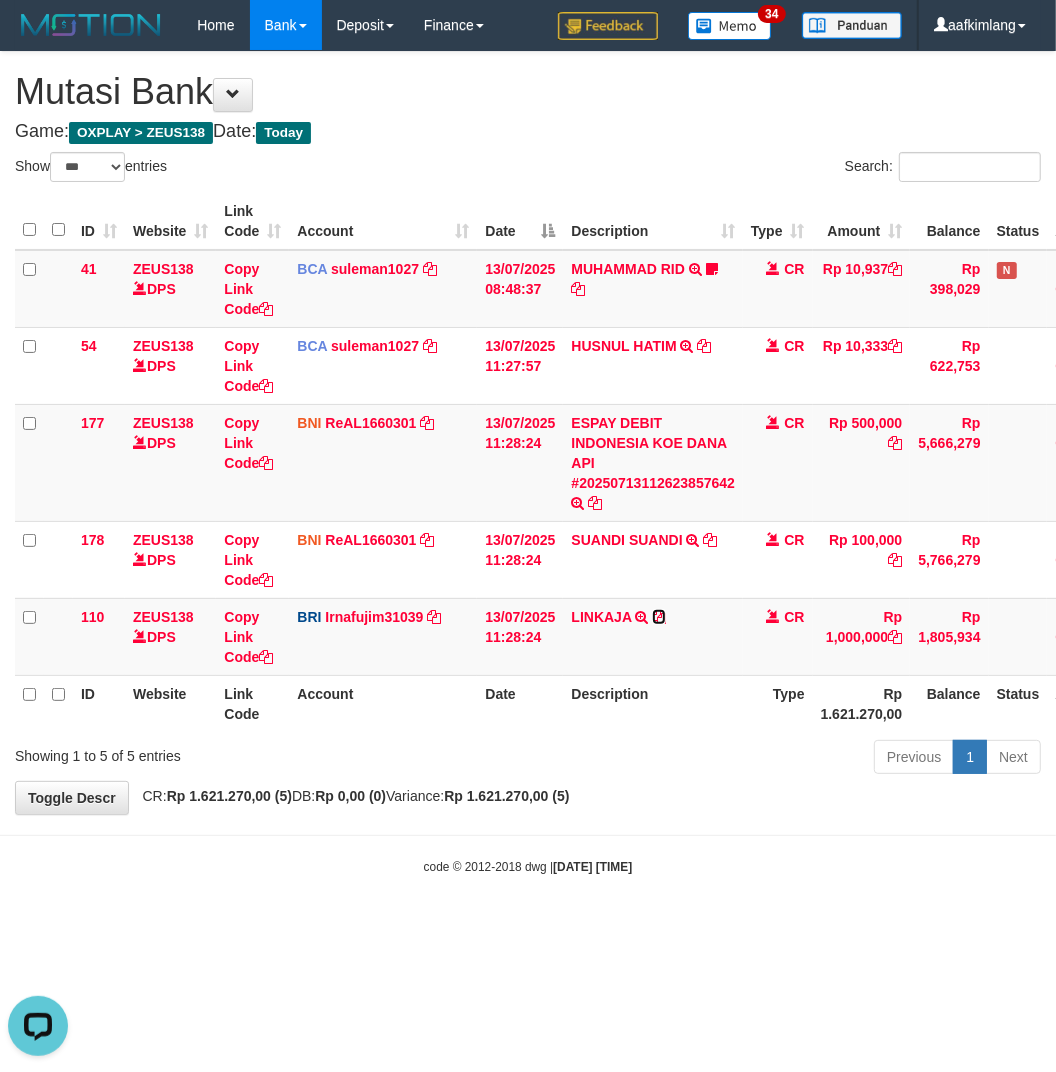 scroll, scrollTop: 0, scrollLeft: 0, axis: both 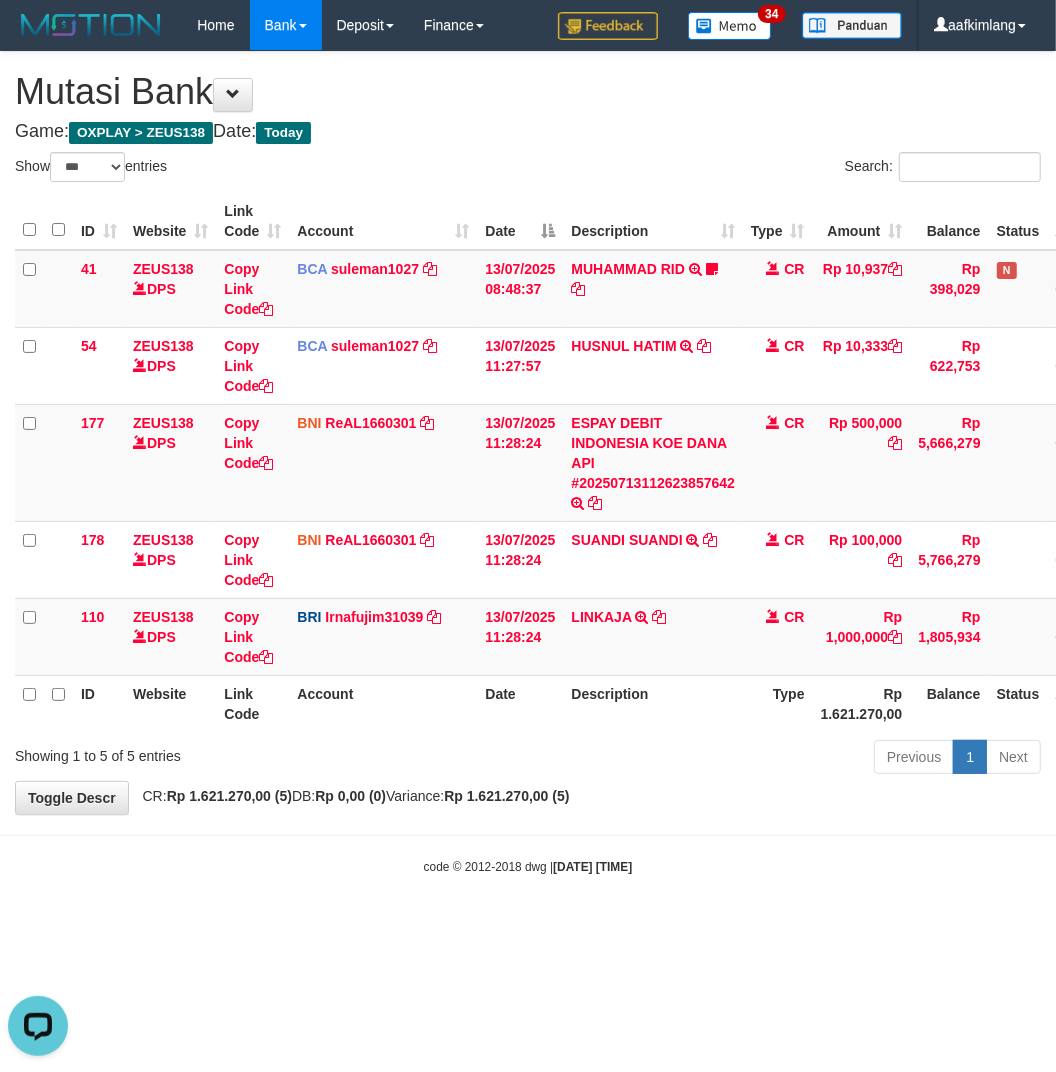 drag, startPoint x: 245, startPoint y: 905, endPoint x: 250, endPoint y: 920, distance: 15.811388 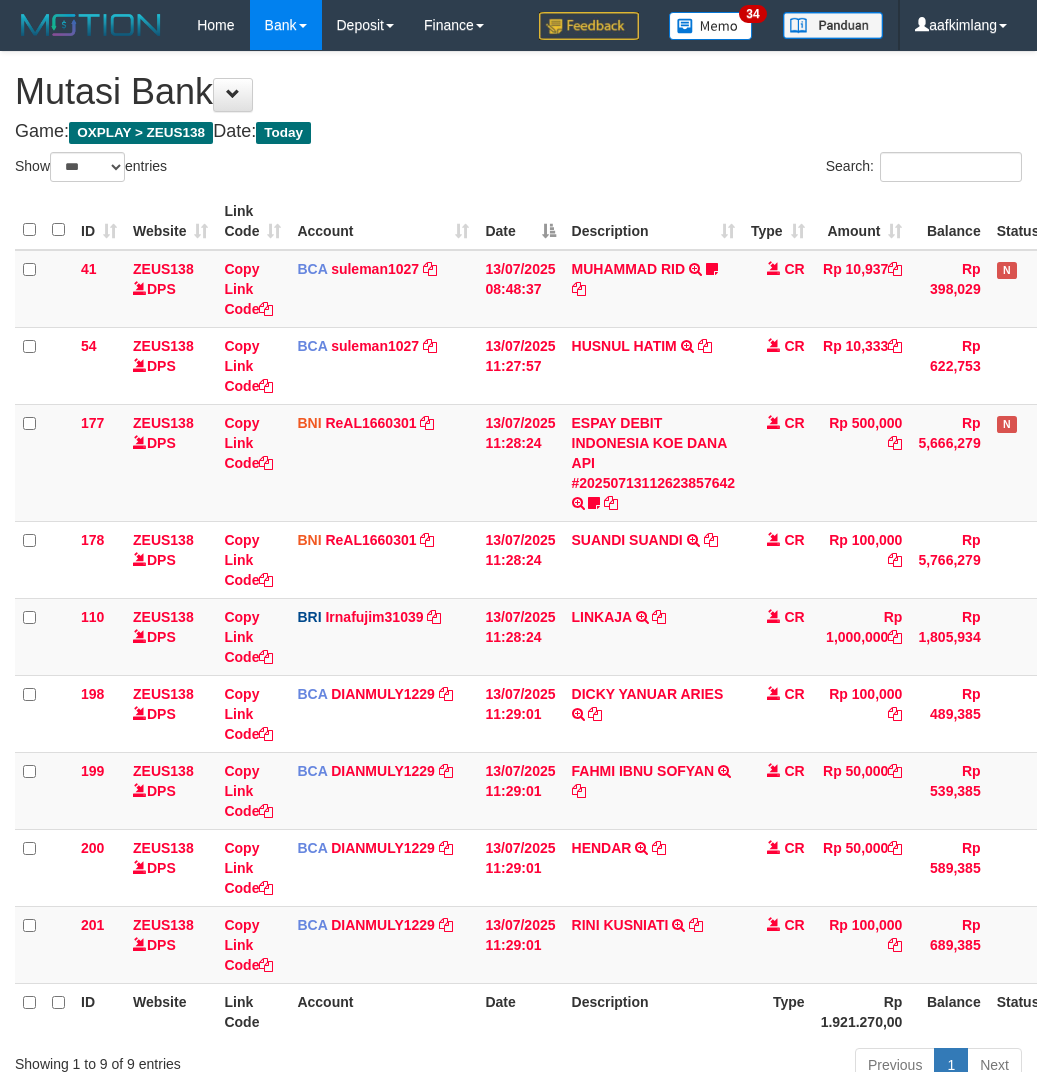 select on "***" 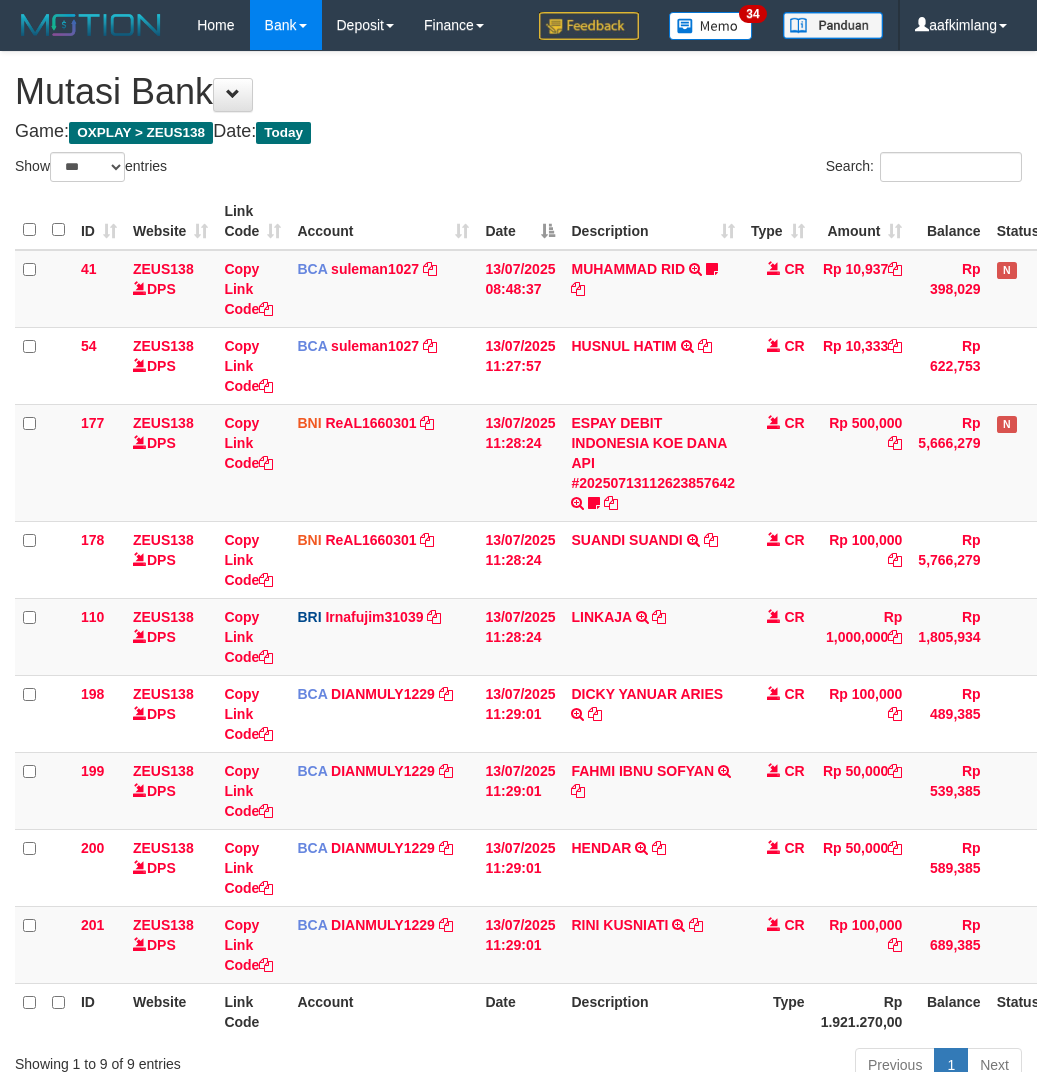 scroll, scrollTop: 0, scrollLeft: 0, axis: both 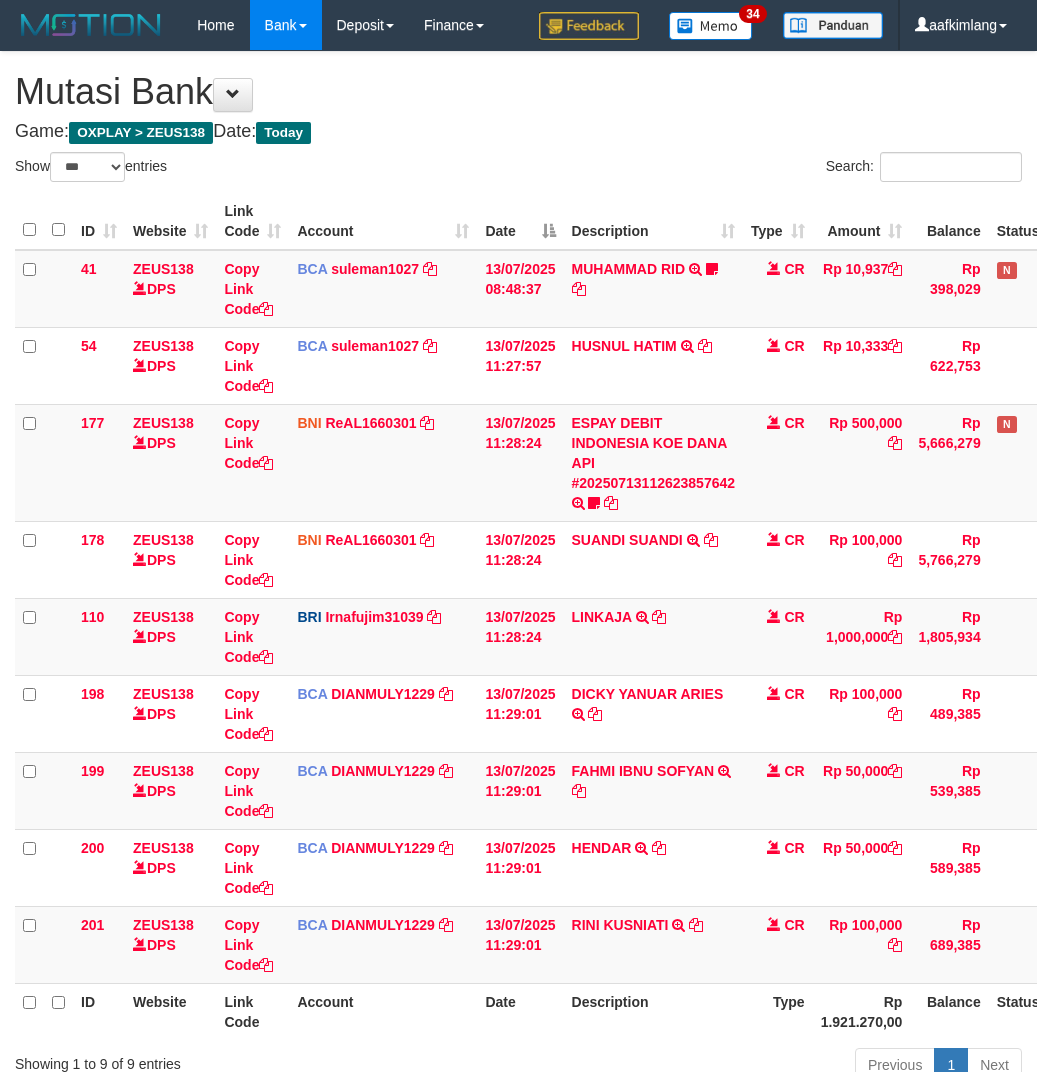 select on "***" 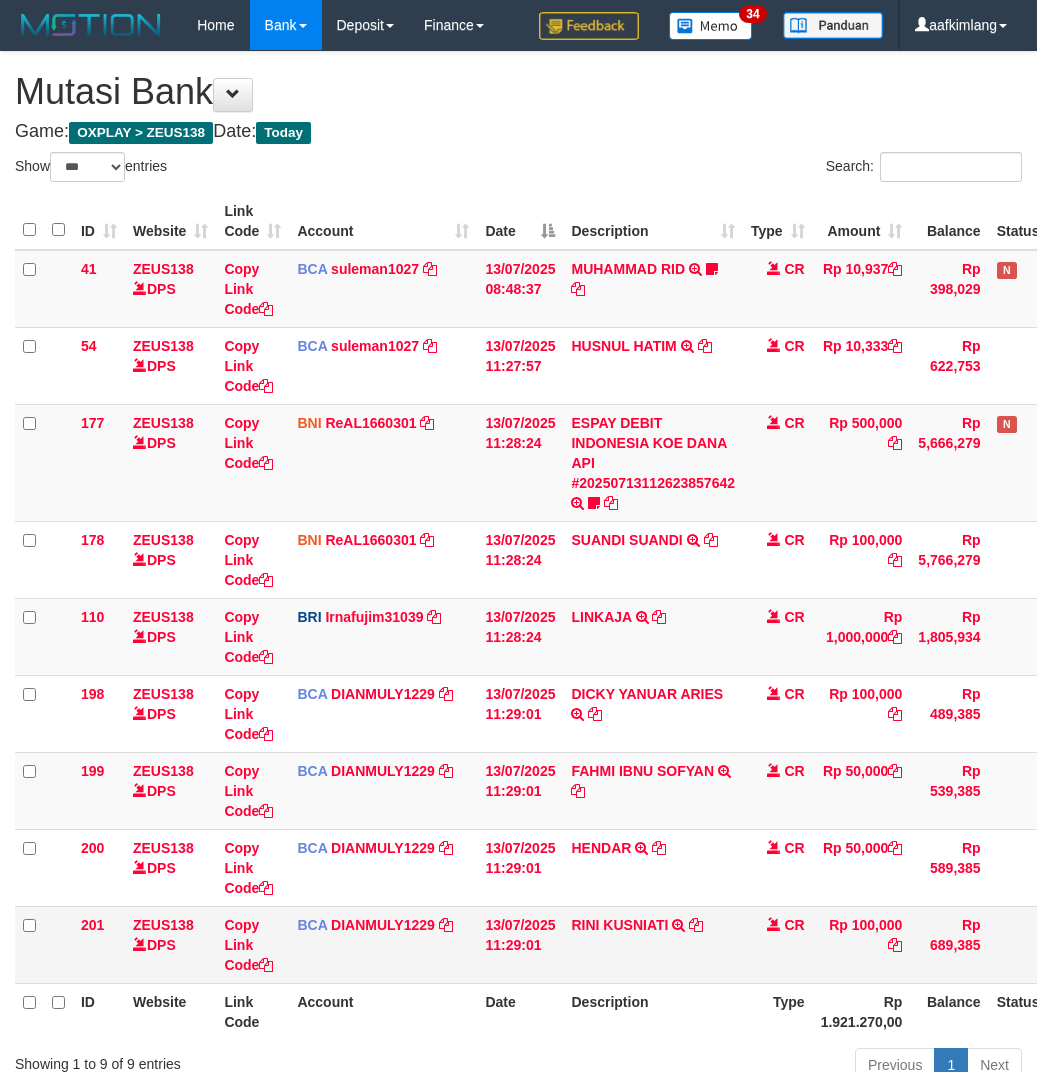 scroll, scrollTop: 0, scrollLeft: 0, axis: both 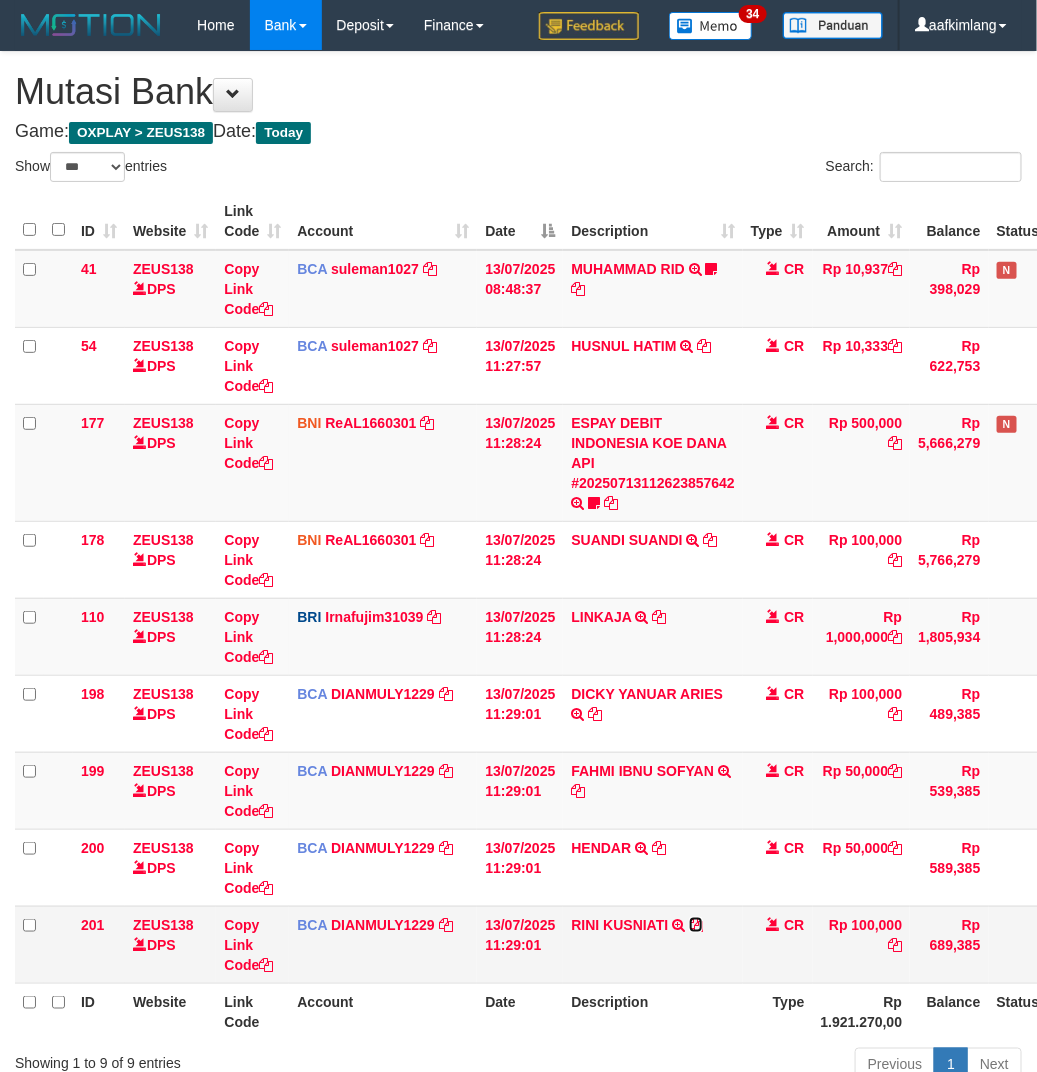 click at bounding box center [696, 925] 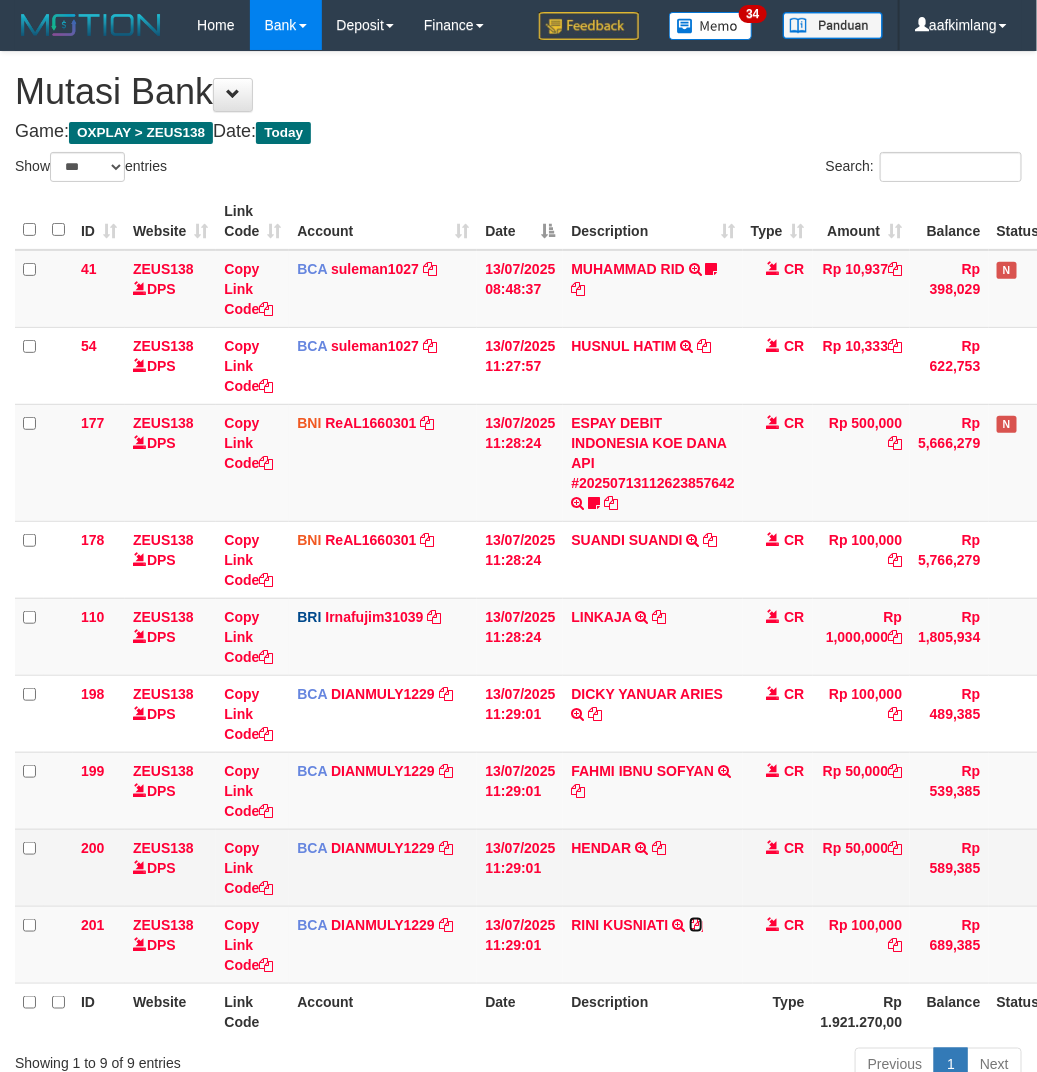 click on "RINI KUSNIATI         TRSF E-BANKING CR 1307/FTSCY/WS95031
100000.00RINI KUSNIATI" at bounding box center [653, 944] 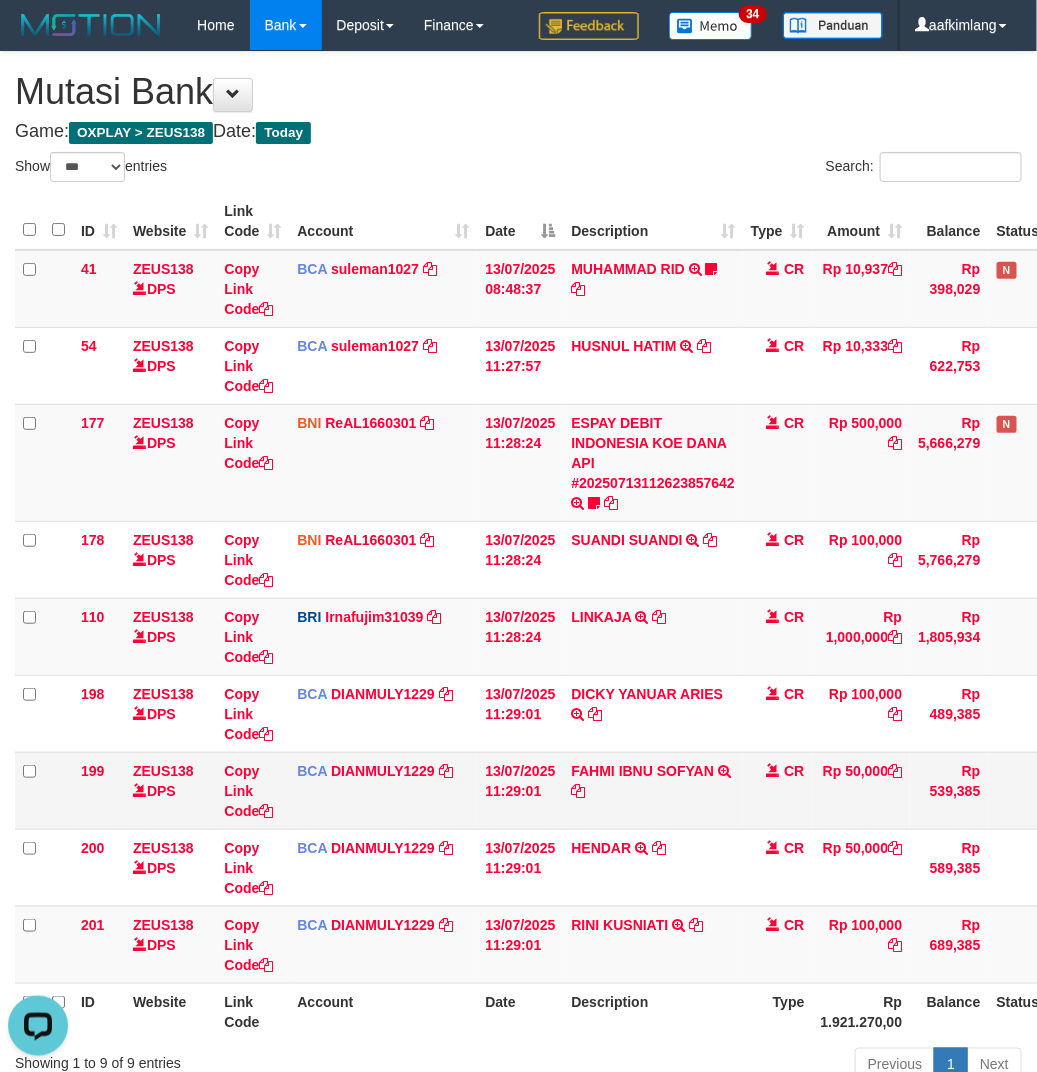 scroll, scrollTop: 0, scrollLeft: 0, axis: both 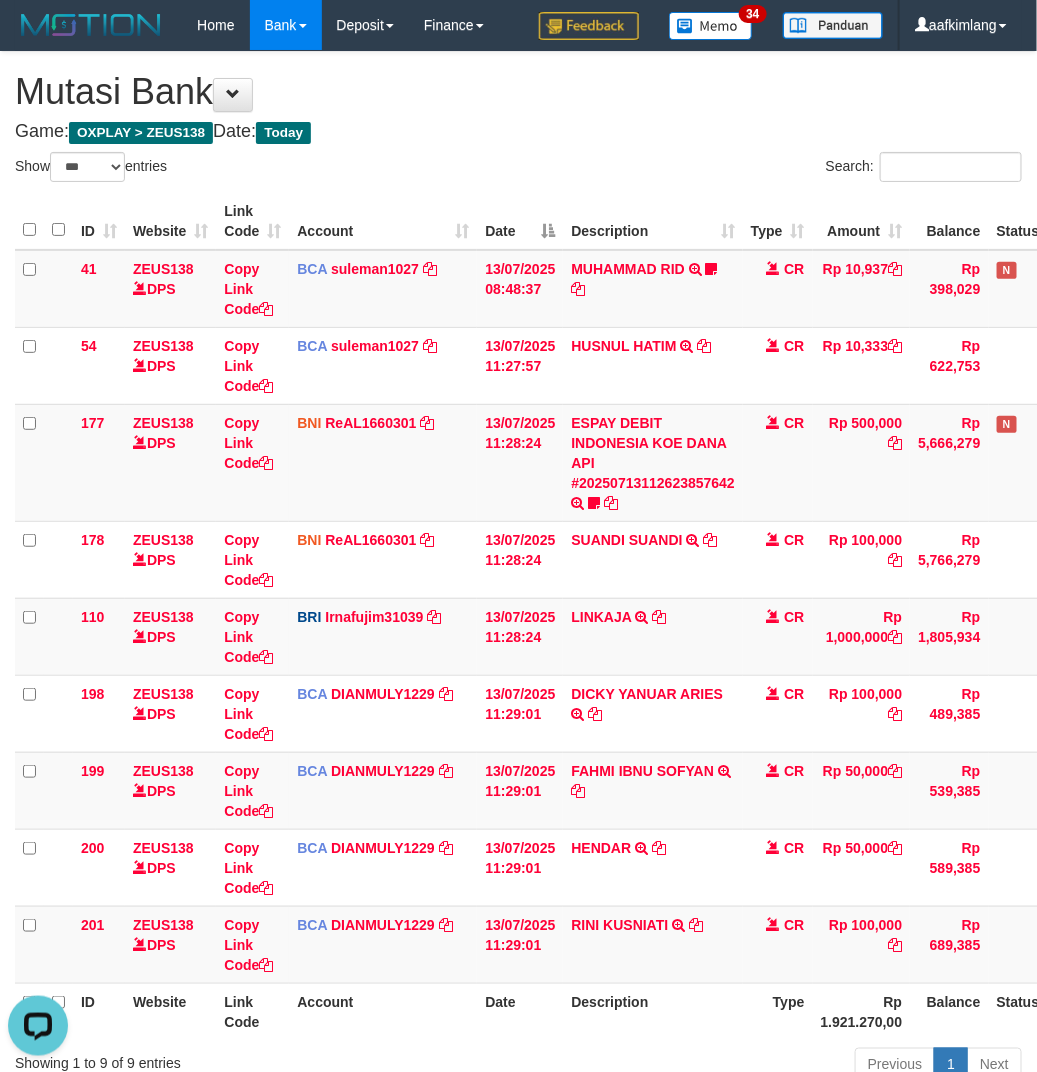 drag, startPoint x: 698, startPoint y: 1016, endPoint x: 686, endPoint y: 1010, distance: 13.416408 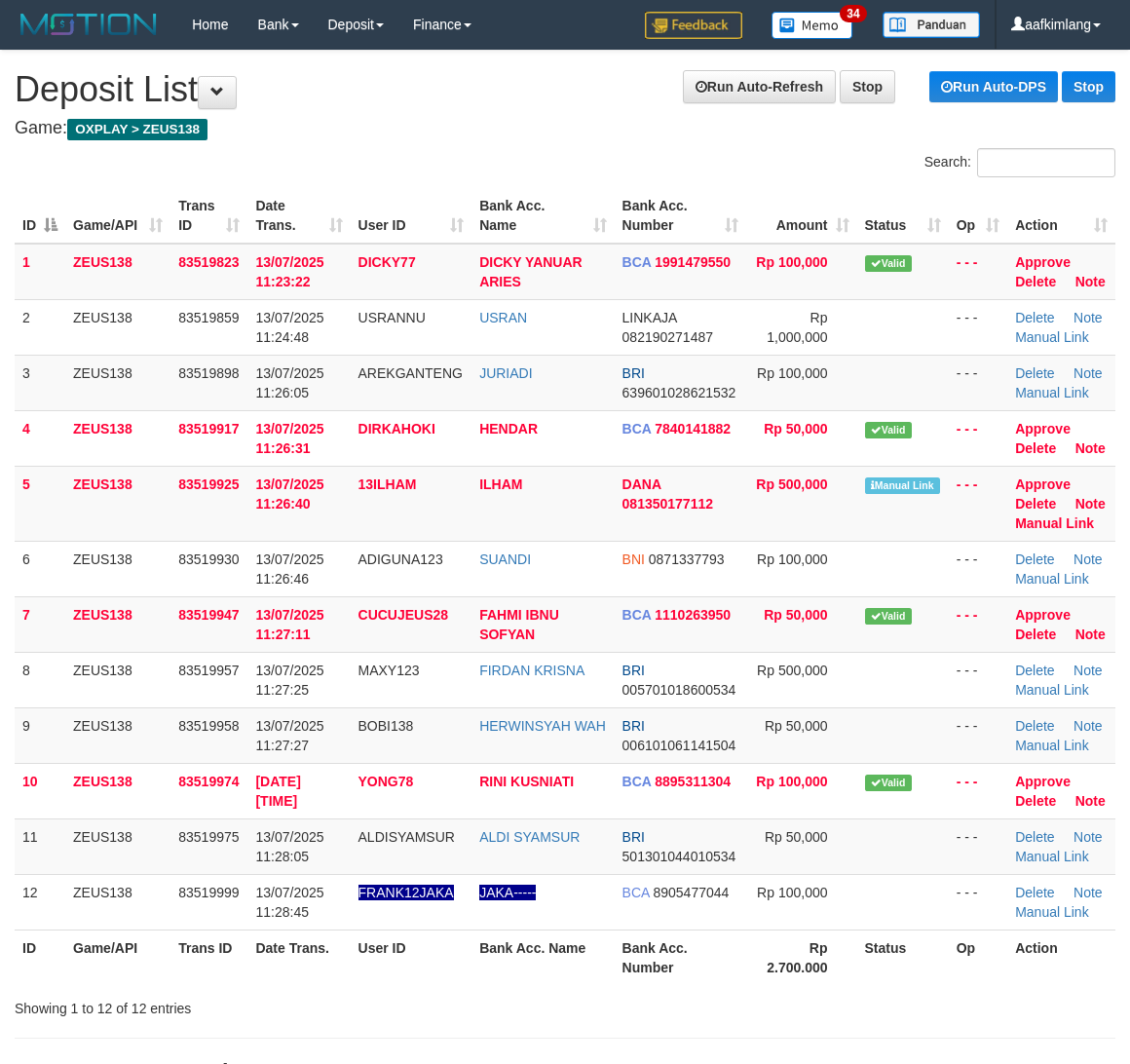 scroll, scrollTop: 0, scrollLeft: 0, axis: both 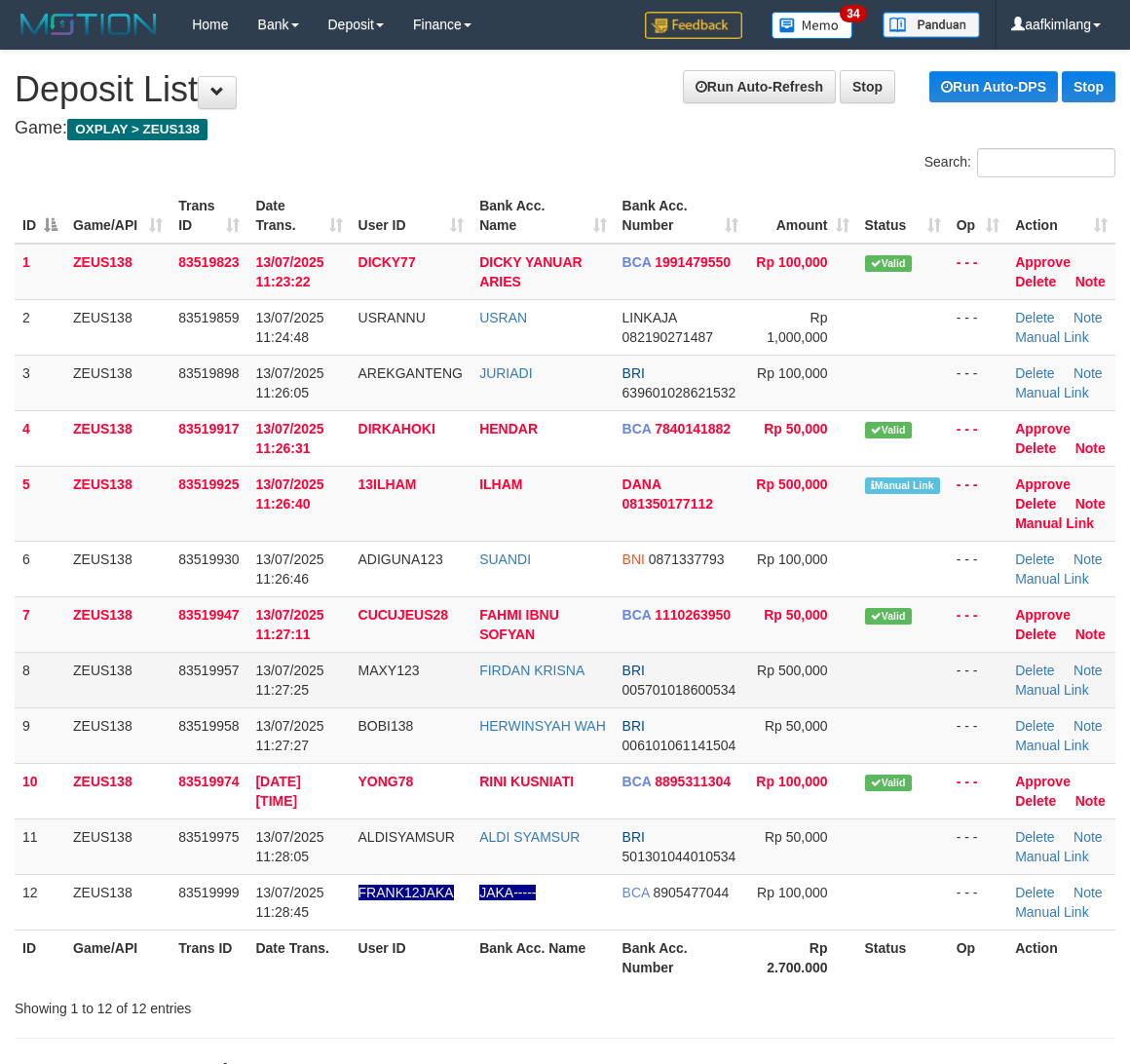 click at bounding box center (903, 679) 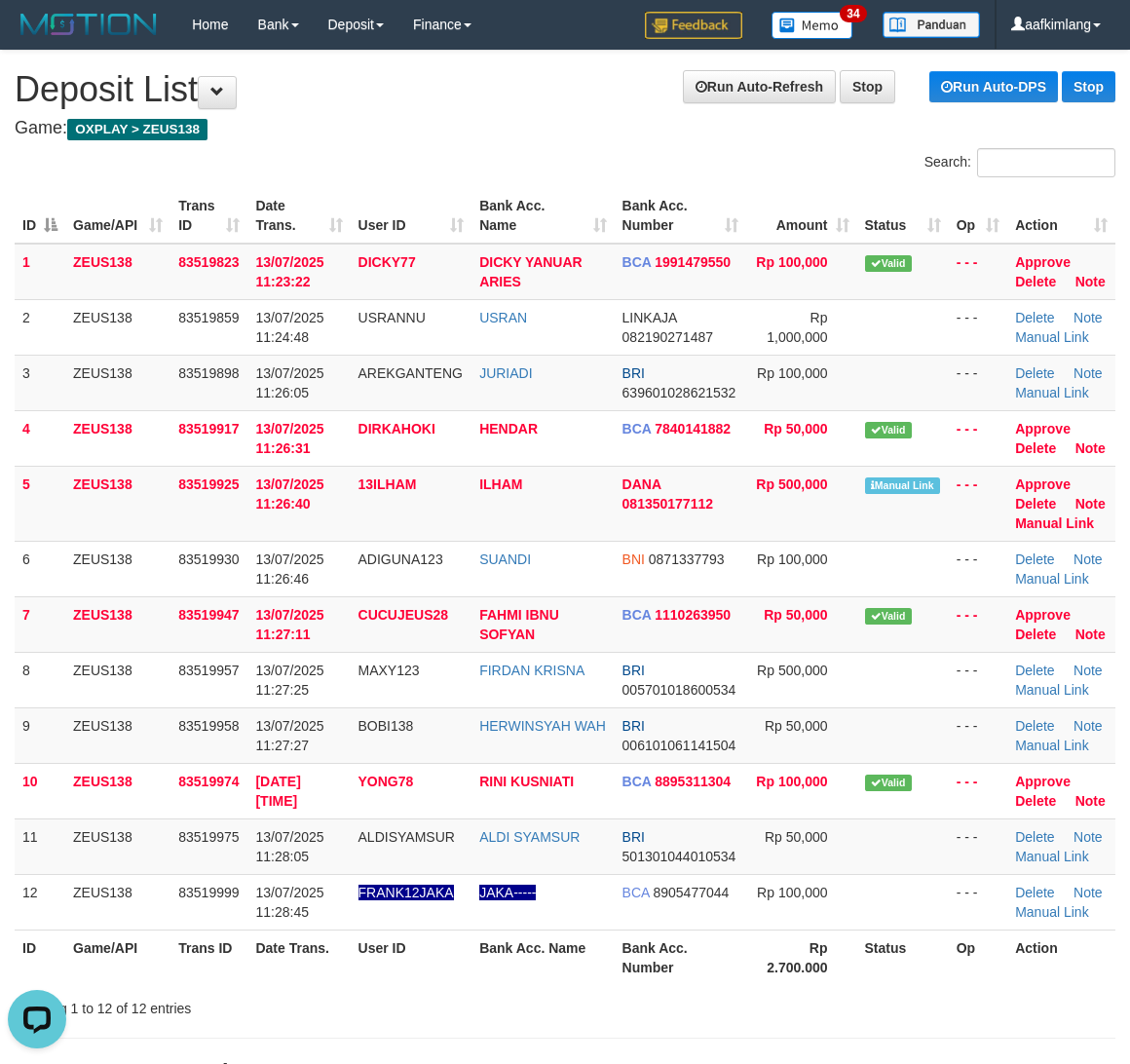scroll, scrollTop: 0, scrollLeft: 0, axis: both 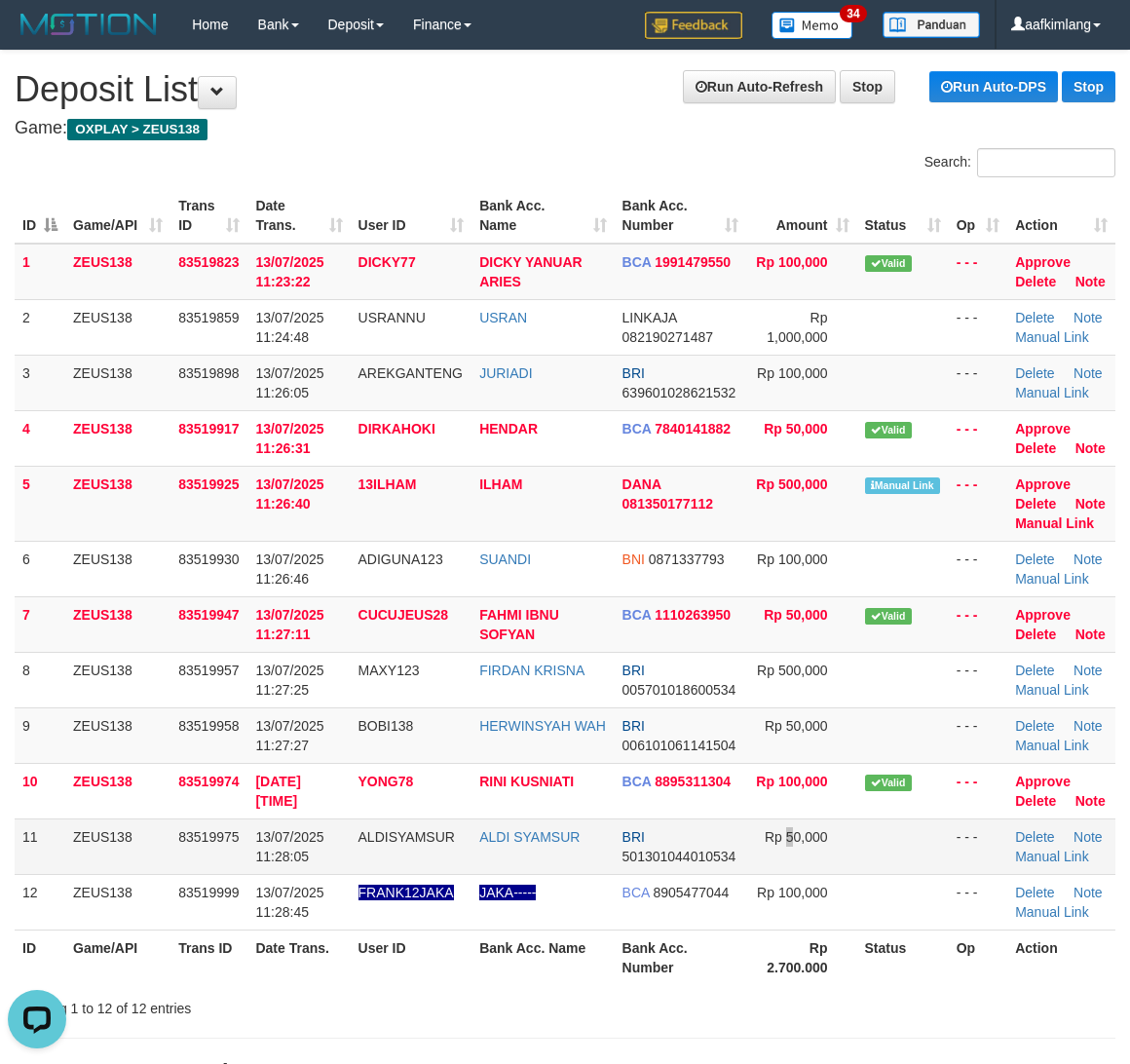 click on "Rp 50,000" at bounding box center (801, 846) 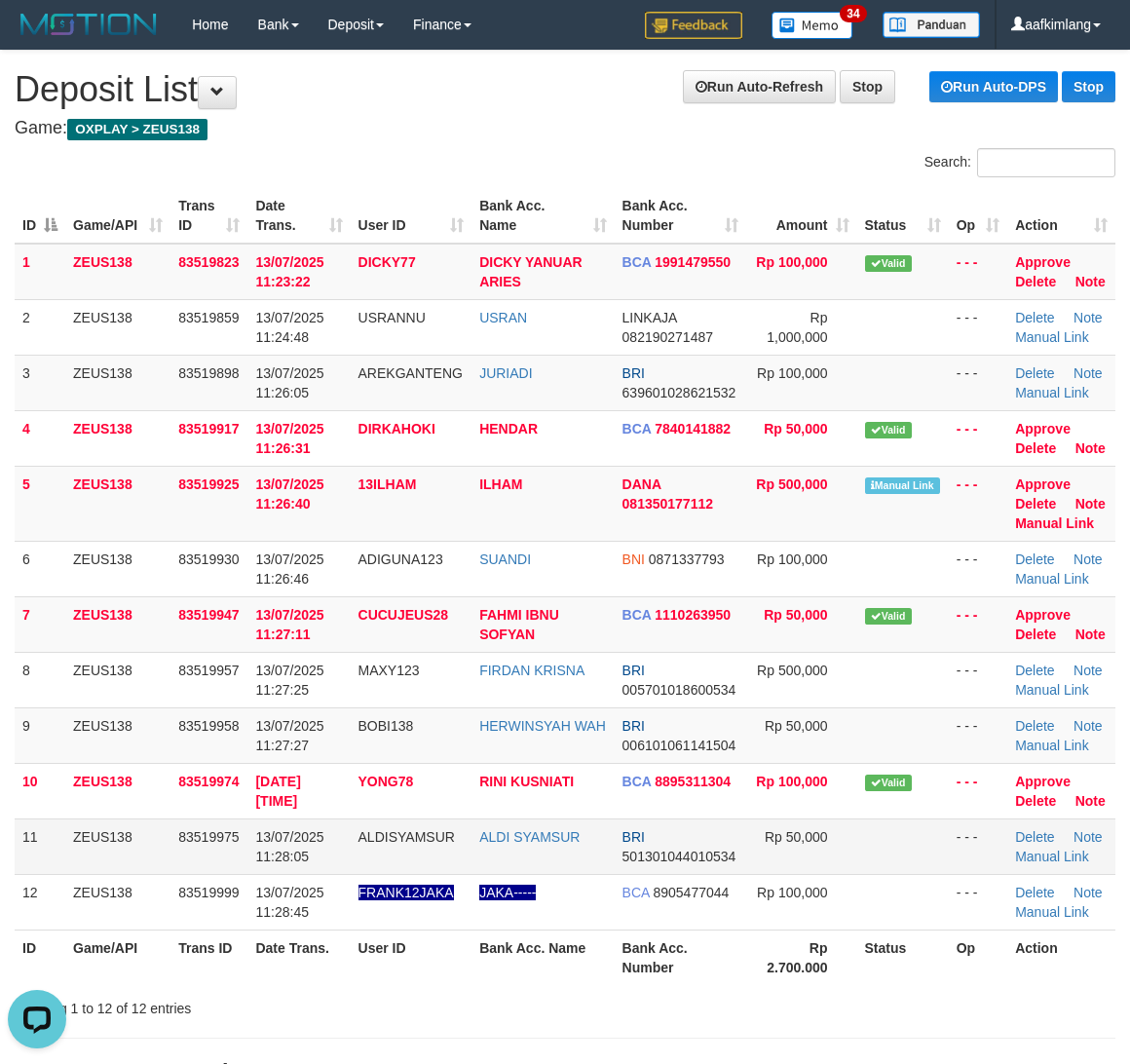 click on "Rp 50,000" at bounding box center (801, 846) 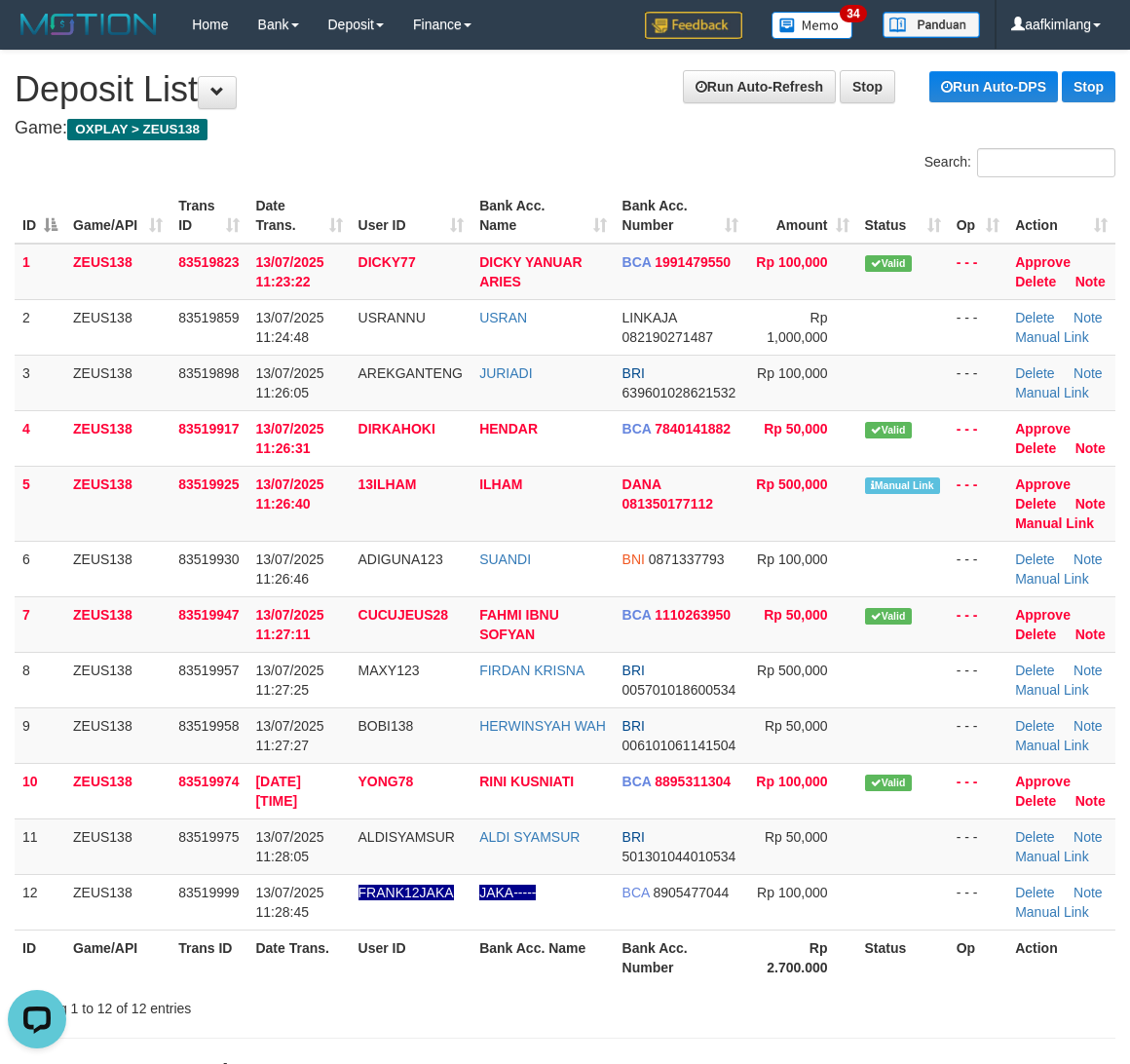drag, startPoint x: 849, startPoint y: 833, endPoint x: 1143, endPoint y: 884, distance: 298.39068 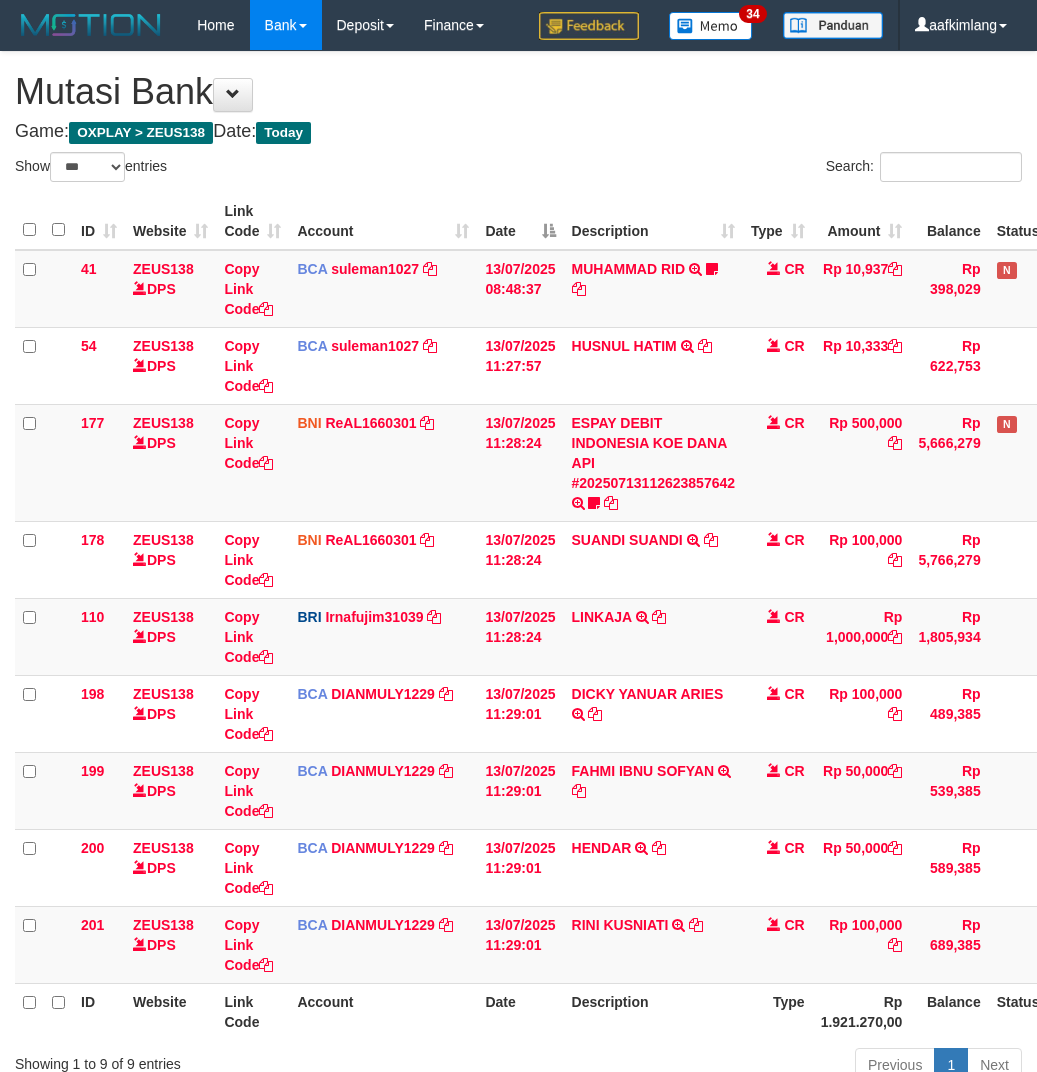 select on "***" 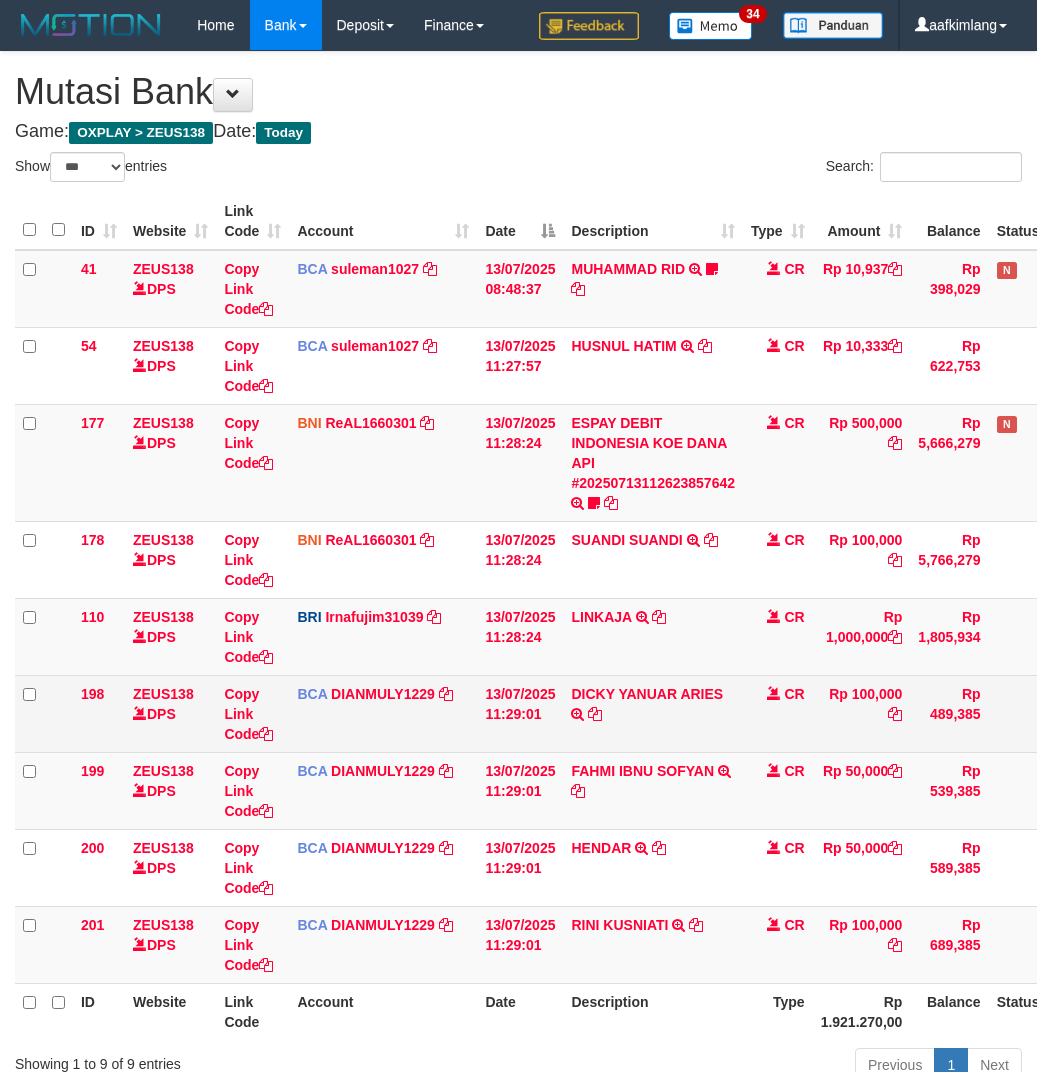 scroll, scrollTop: 0, scrollLeft: 0, axis: both 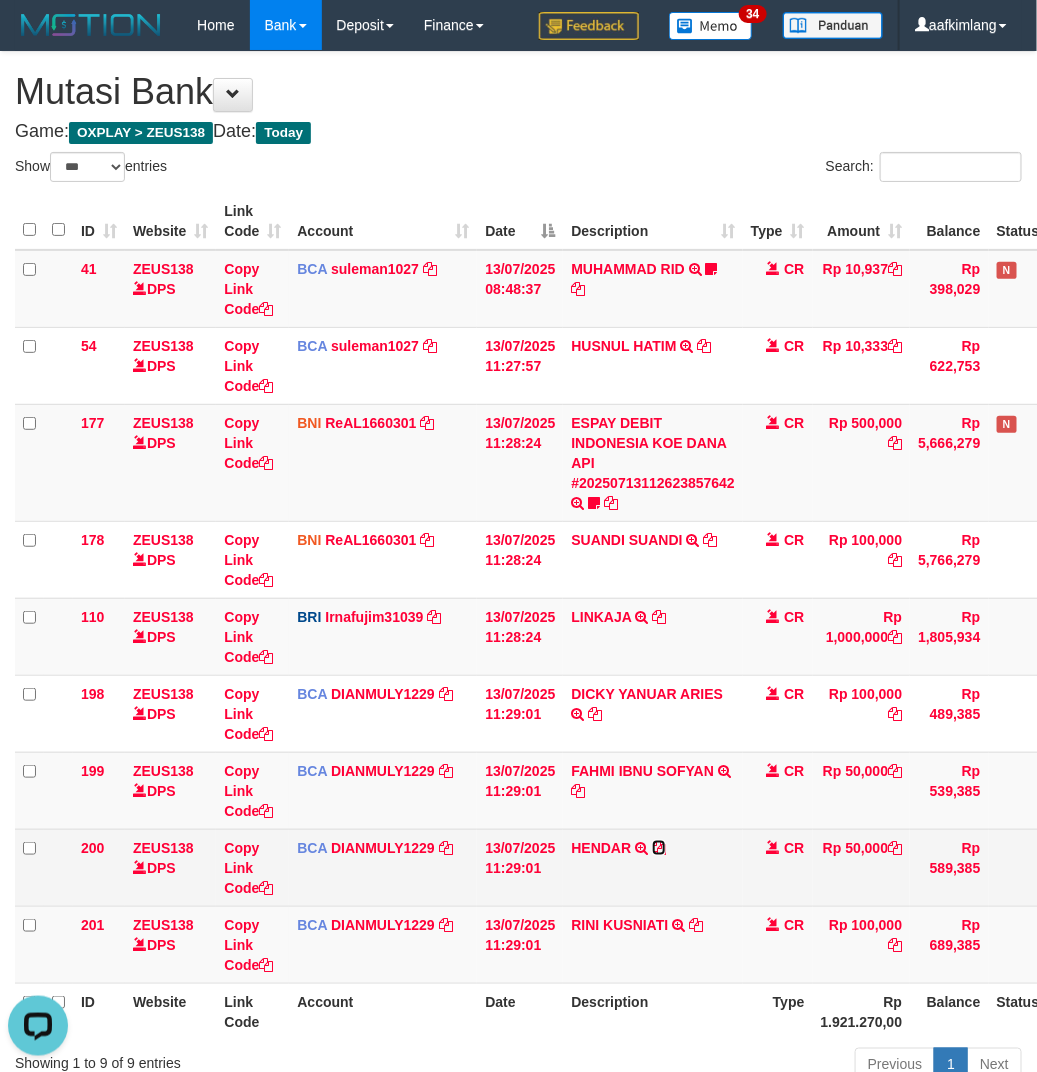 click at bounding box center (659, 848) 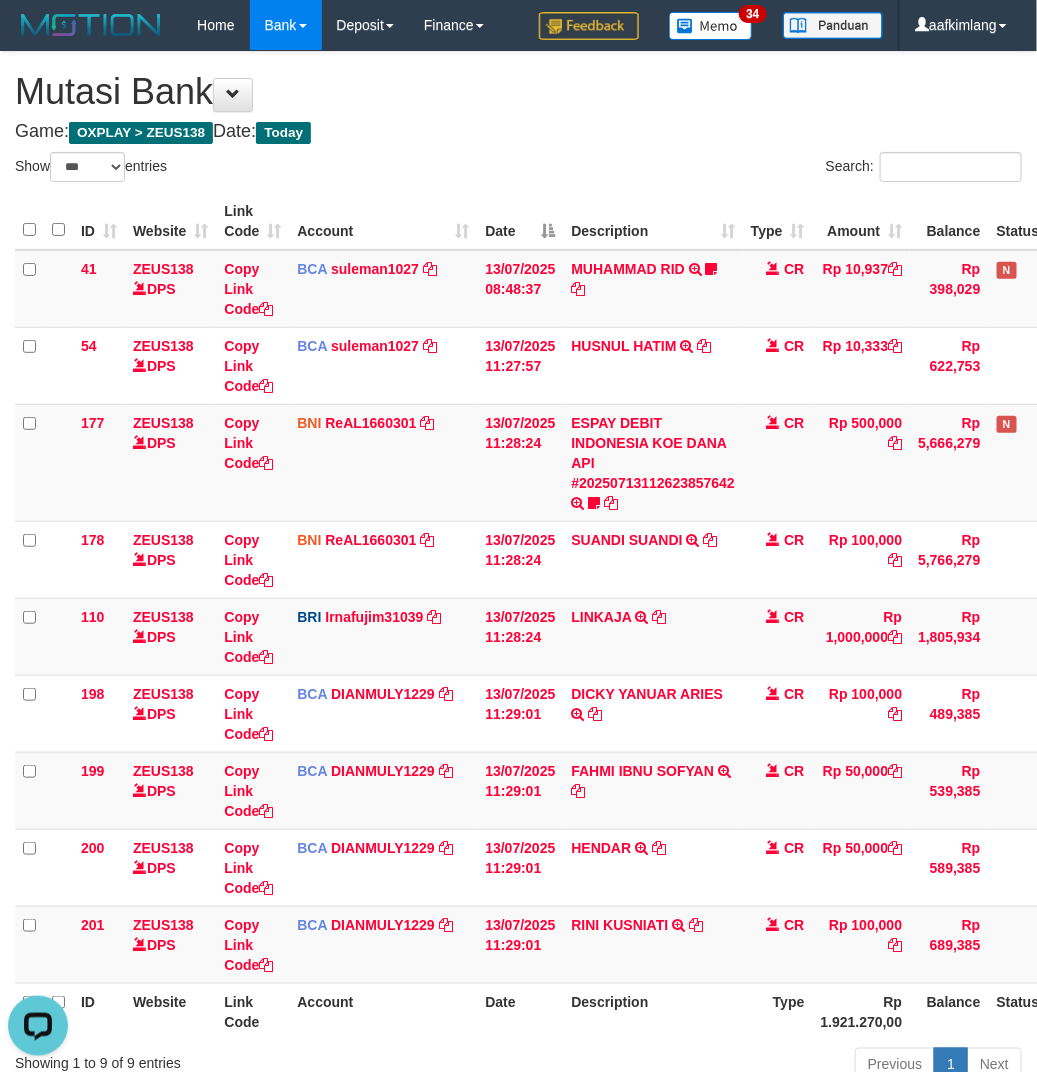 click on "Description" at bounding box center (653, 1011) 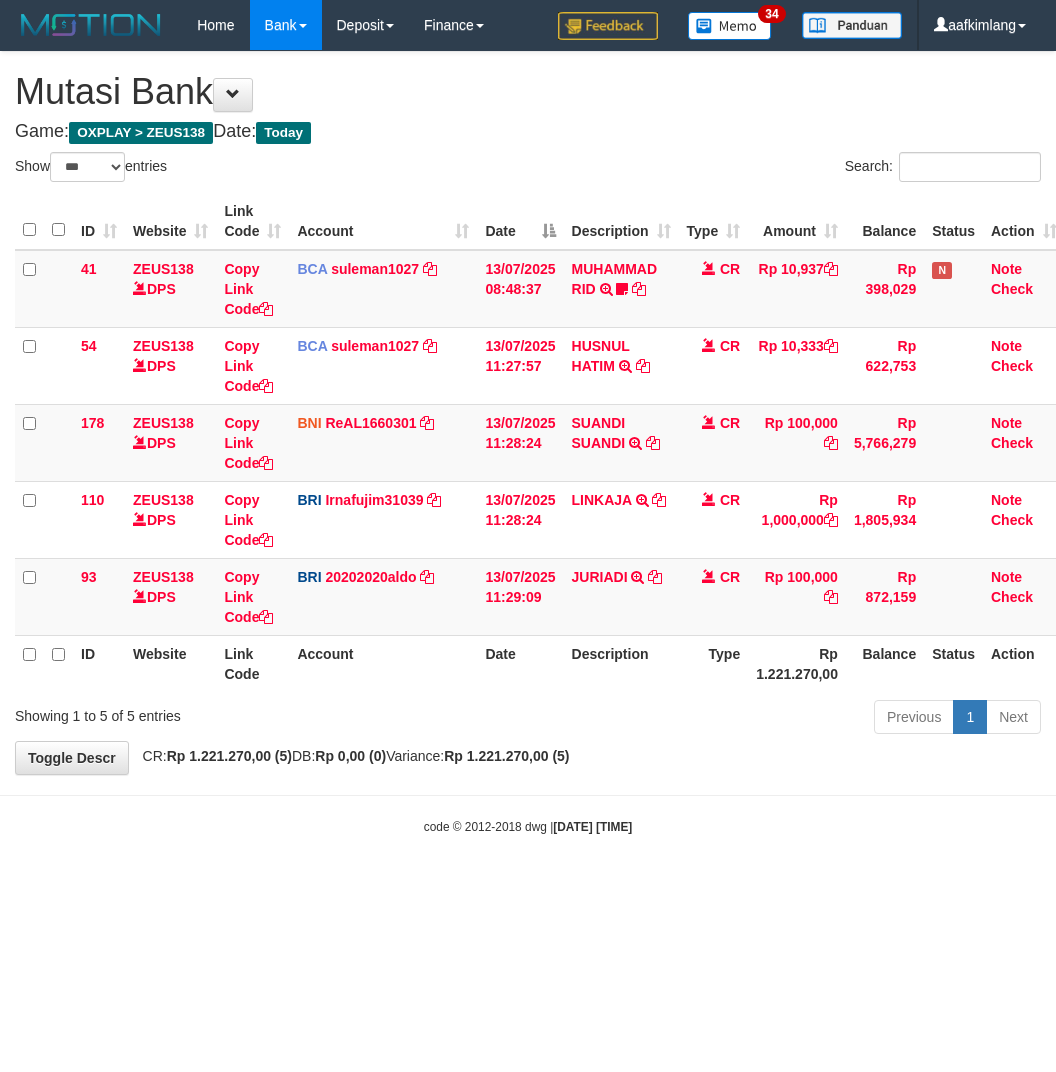 select on "***" 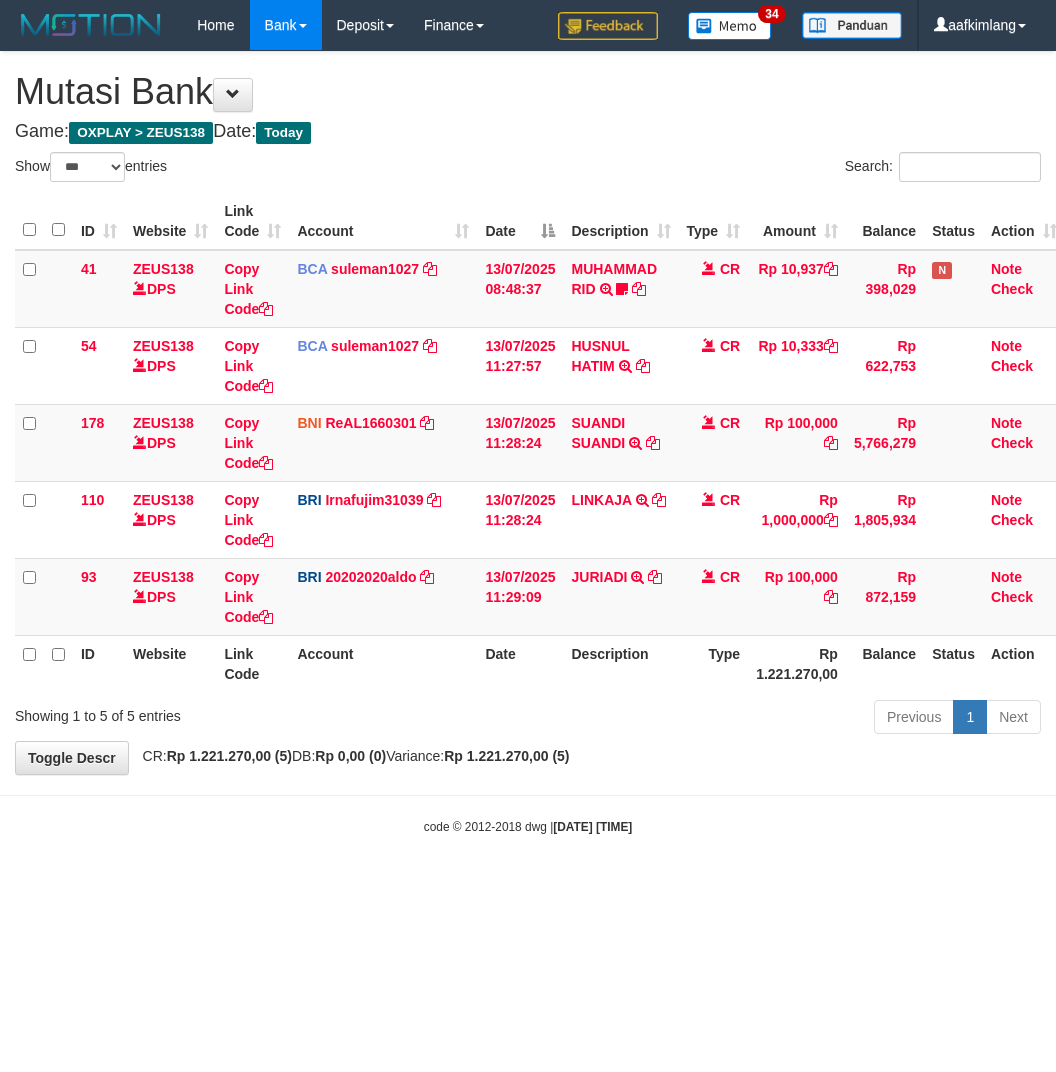 scroll, scrollTop: 0, scrollLeft: 0, axis: both 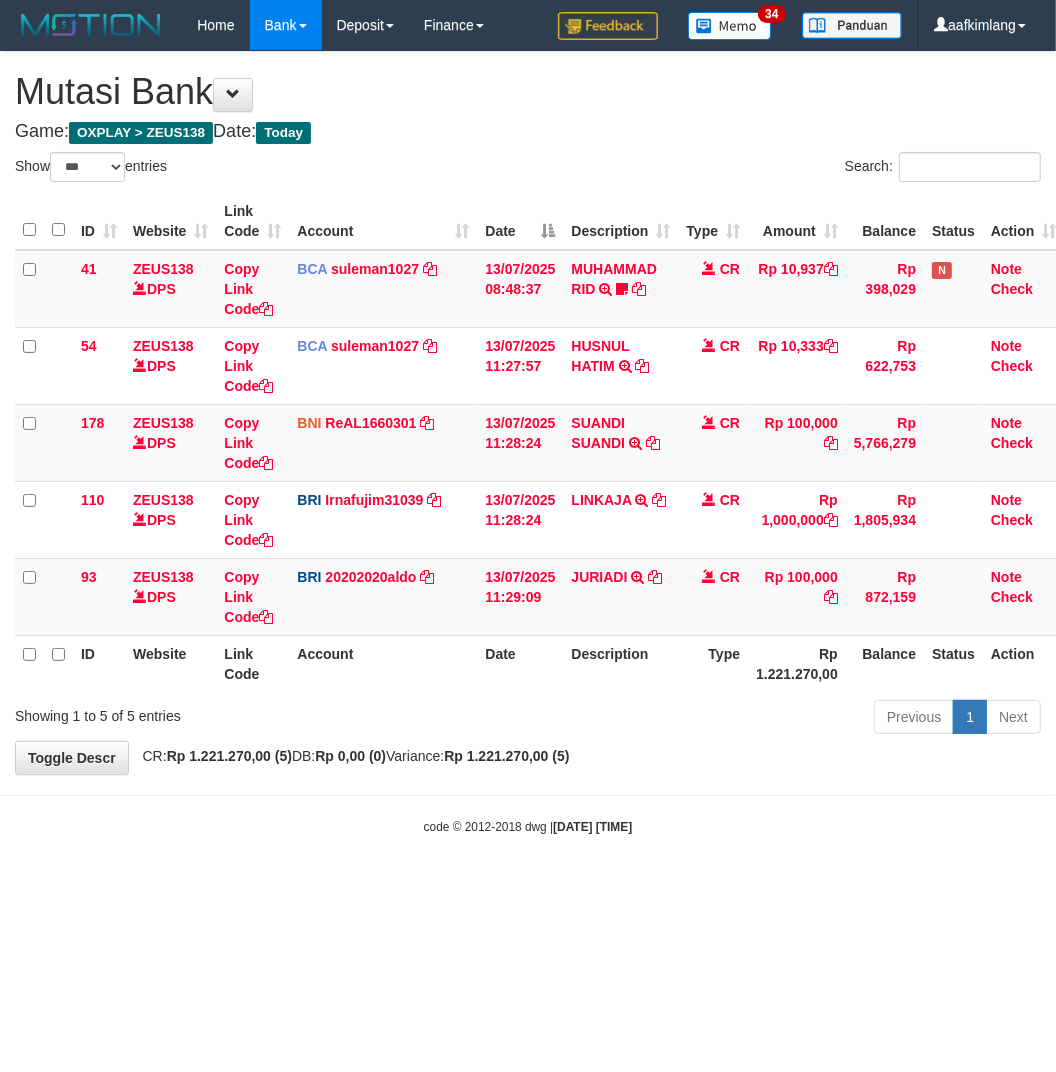 drag, startPoint x: 770, startPoint y: 727, endPoint x: 707, endPoint y: 700, distance: 68.54196 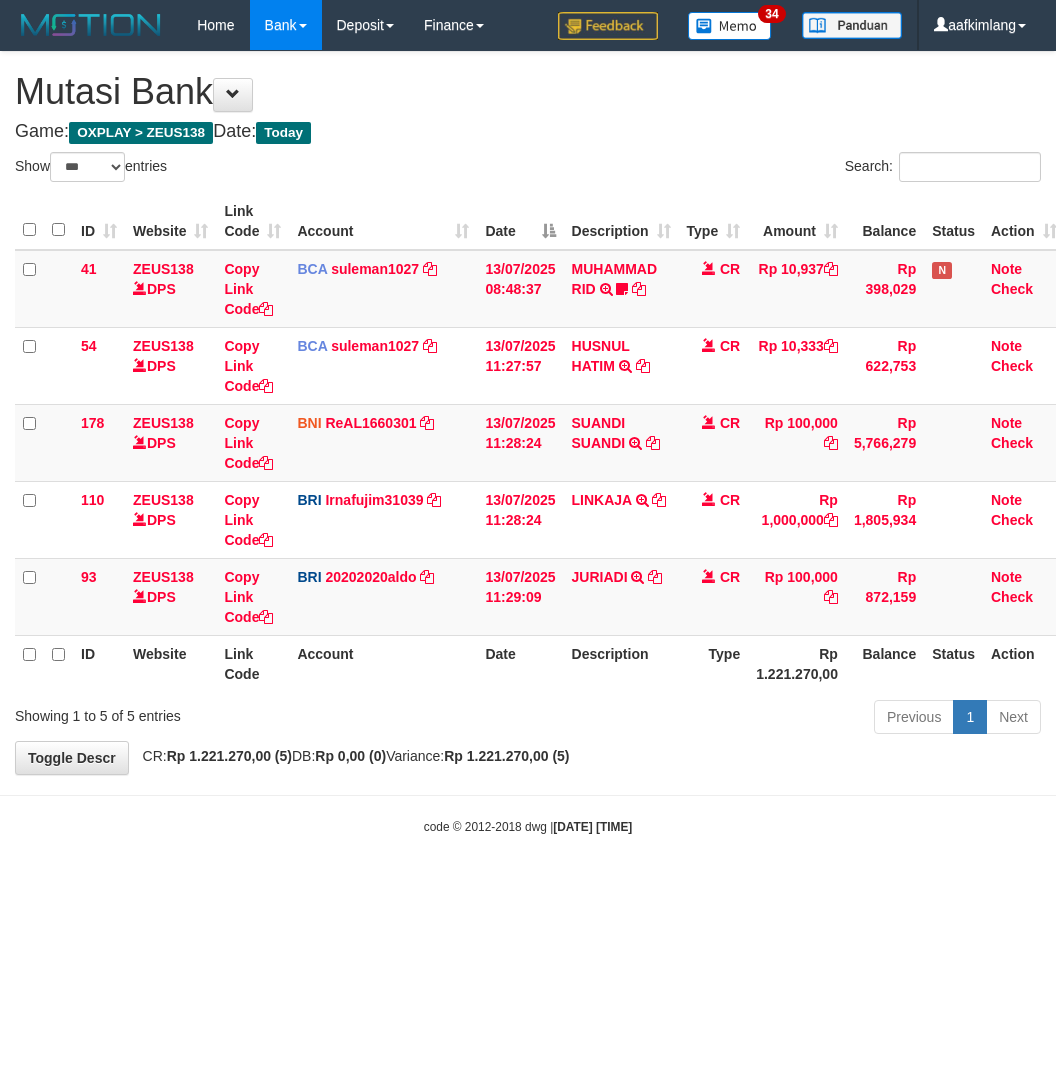 select on "***" 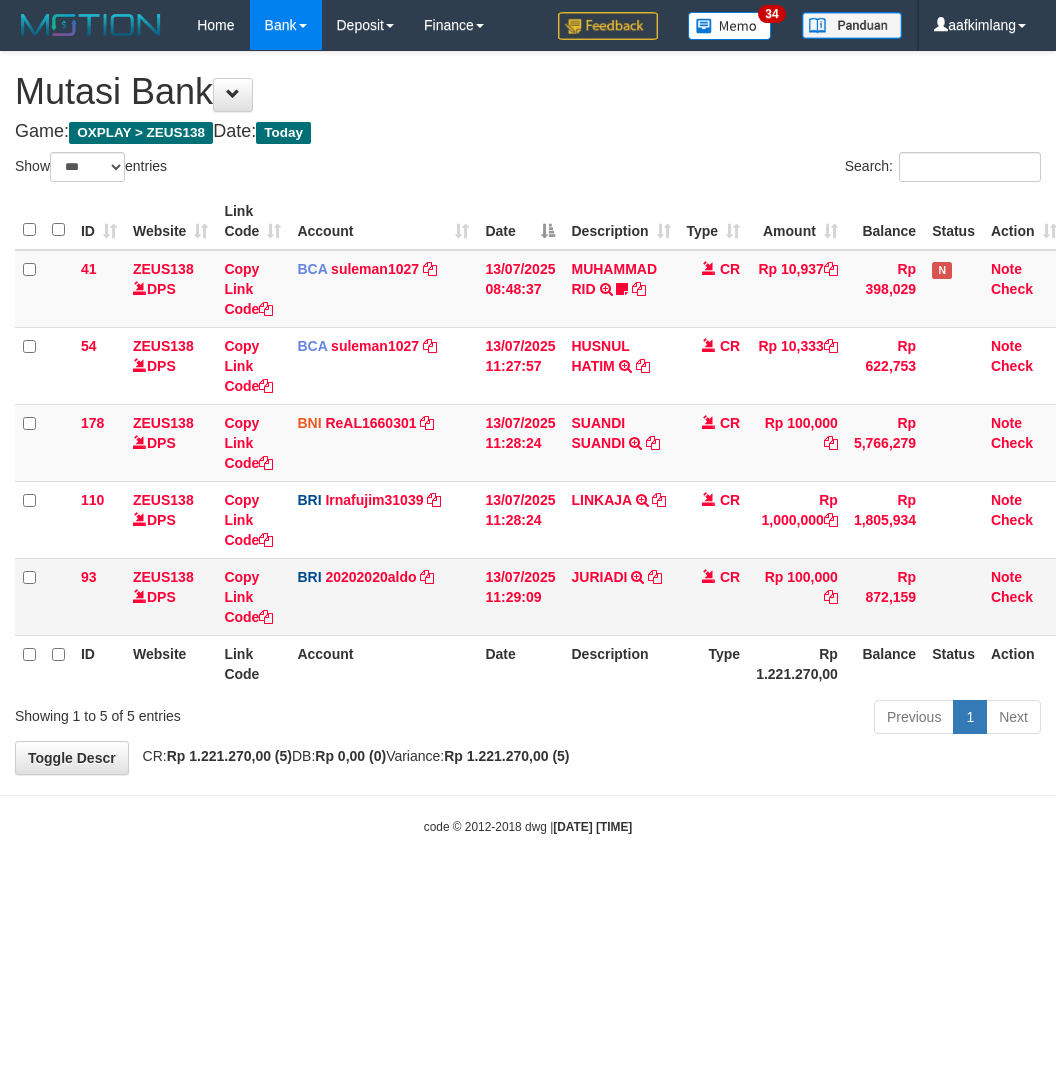 scroll, scrollTop: 0, scrollLeft: 0, axis: both 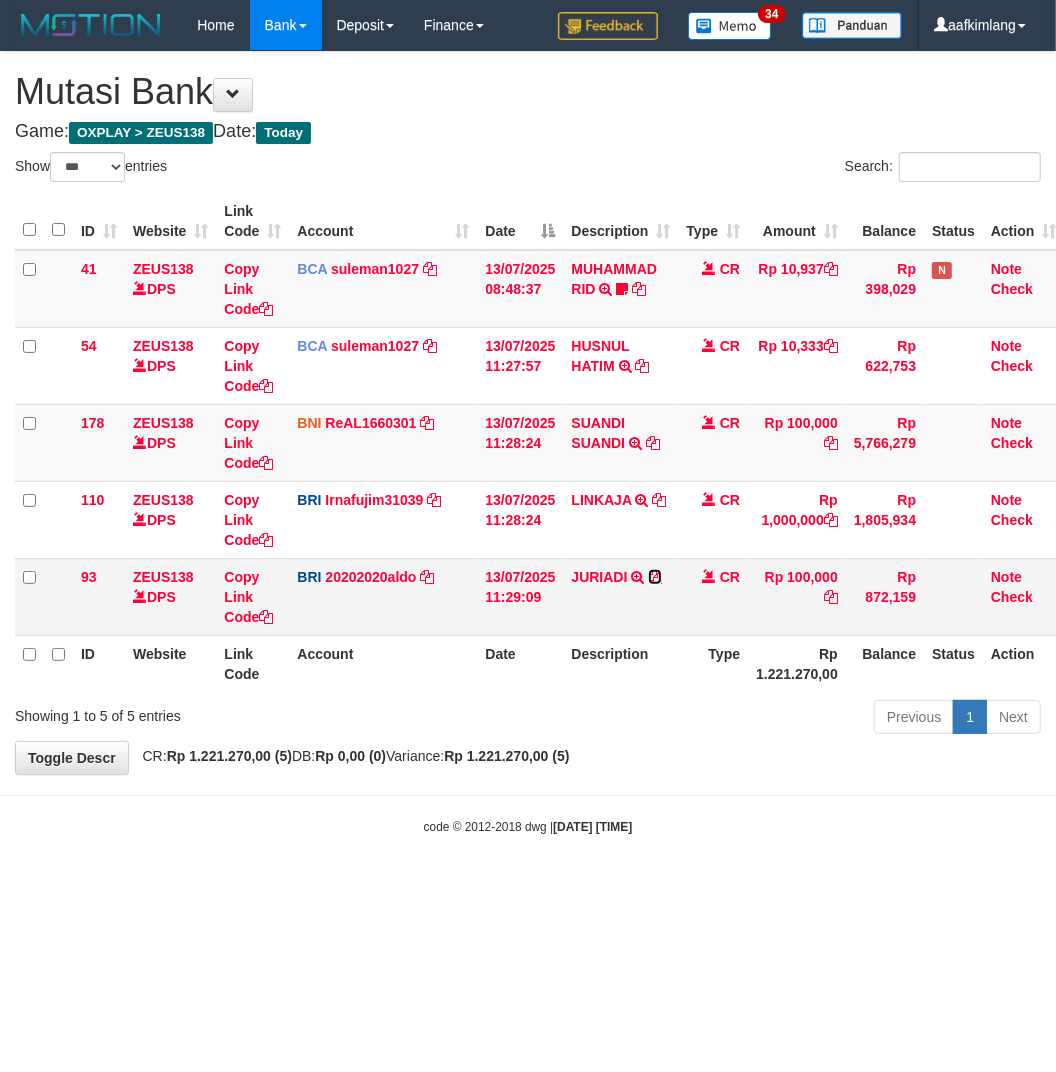 click at bounding box center [655, 577] 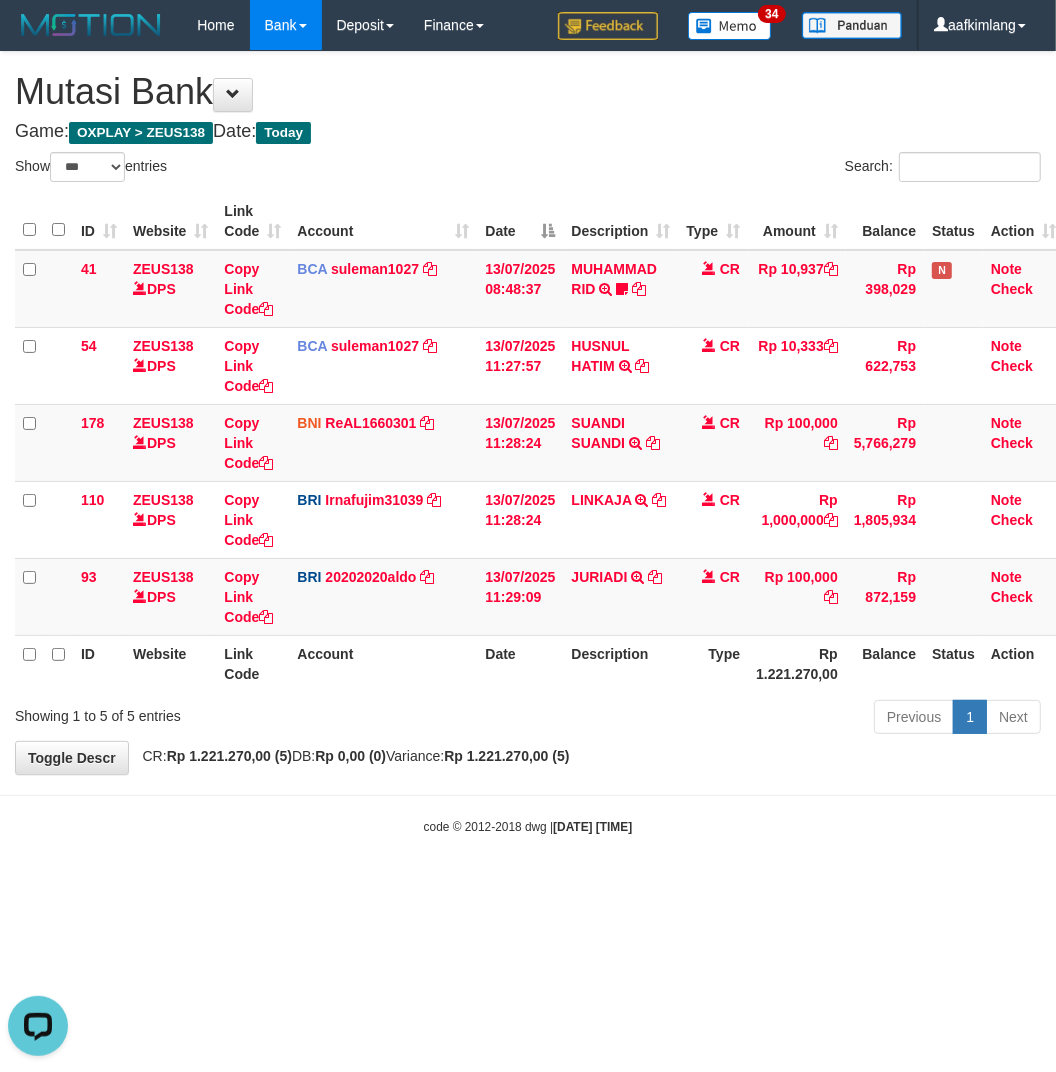 scroll, scrollTop: 0, scrollLeft: 0, axis: both 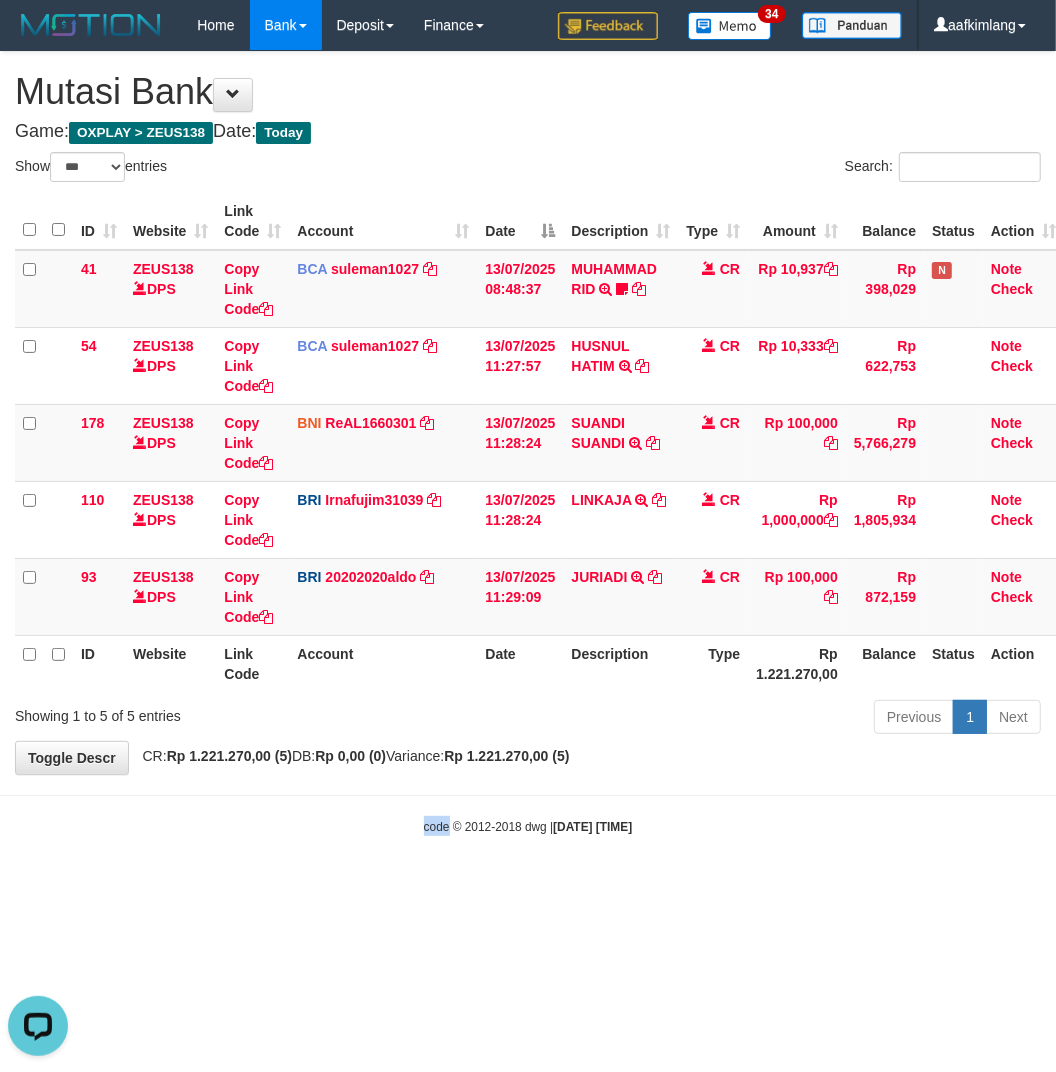 drag, startPoint x: 377, startPoint y: 843, endPoint x: 655, endPoint y: 633, distance: 348.40207 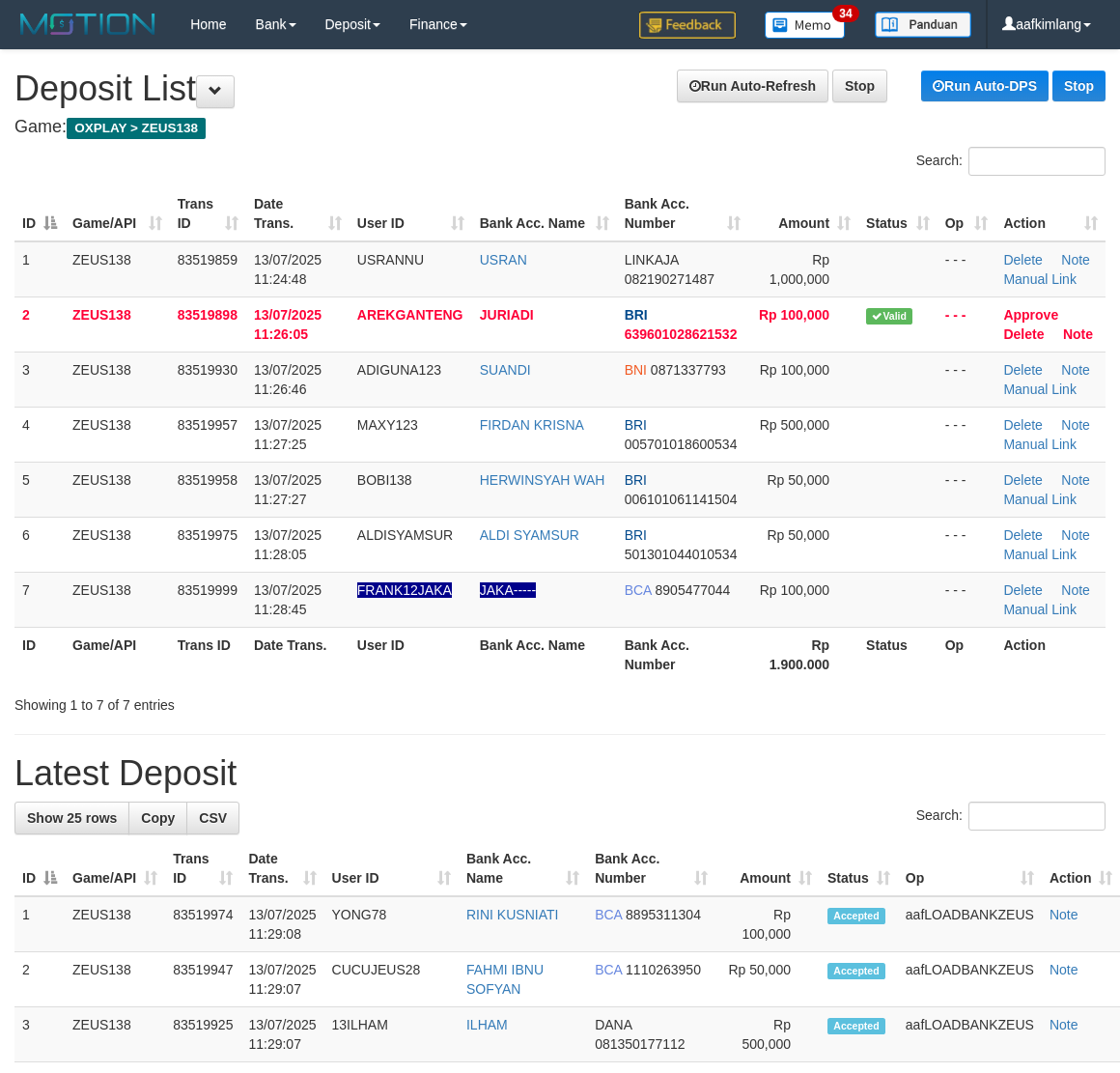 scroll, scrollTop: 0, scrollLeft: 0, axis: both 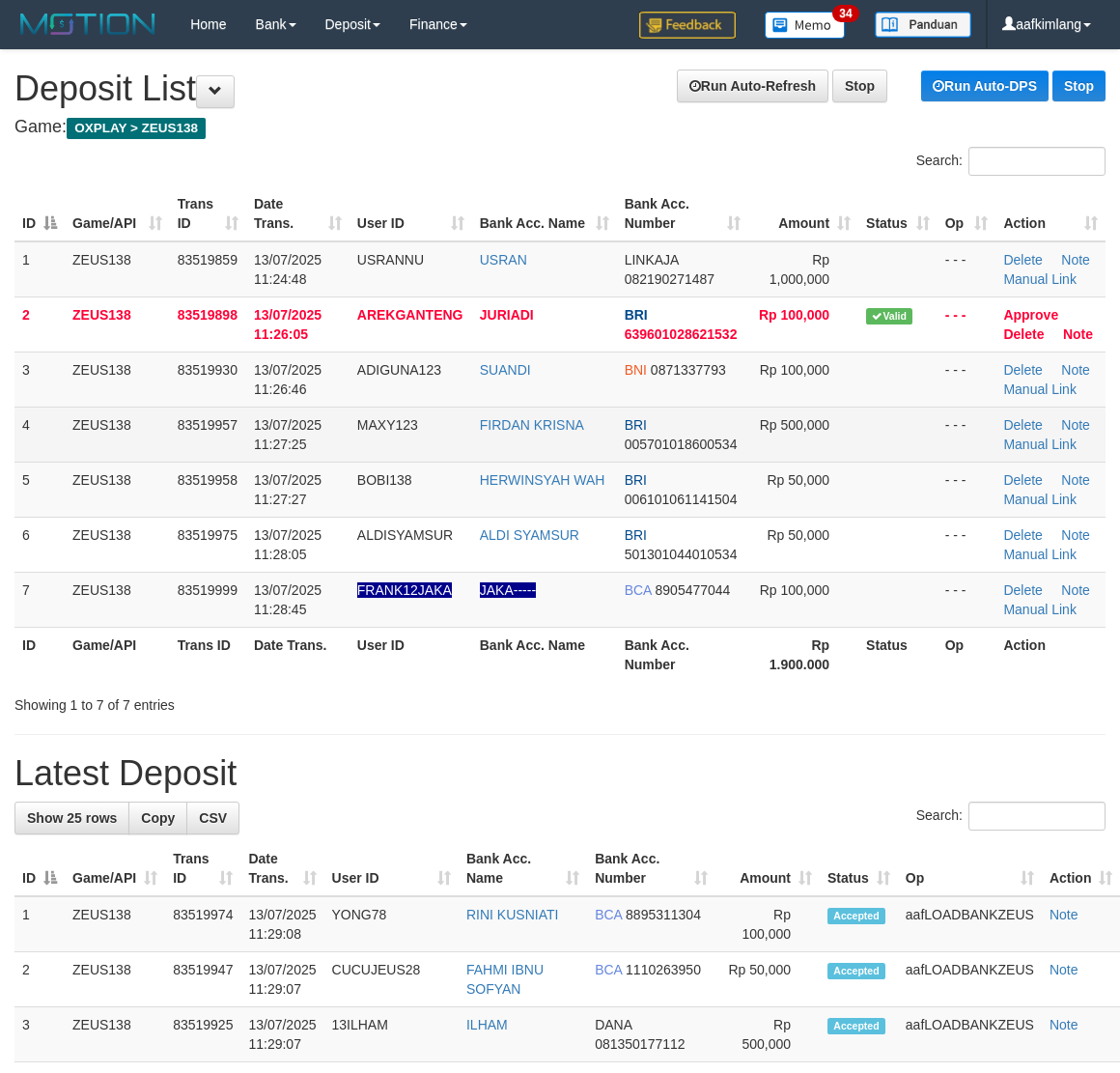 drag, startPoint x: 720, startPoint y: 436, endPoint x: 751, endPoint y: 446, distance: 32.57299 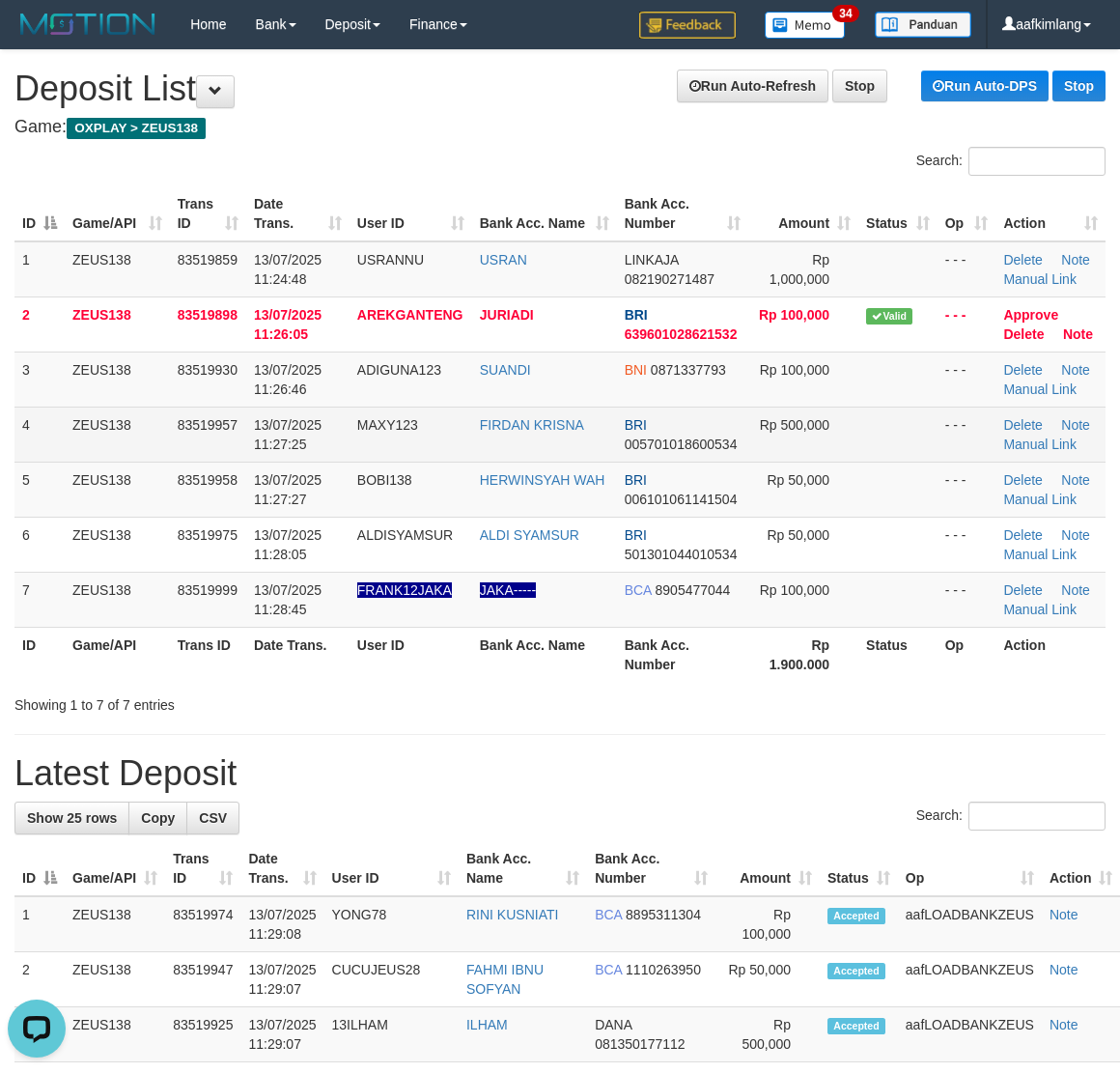 scroll, scrollTop: 0, scrollLeft: 0, axis: both 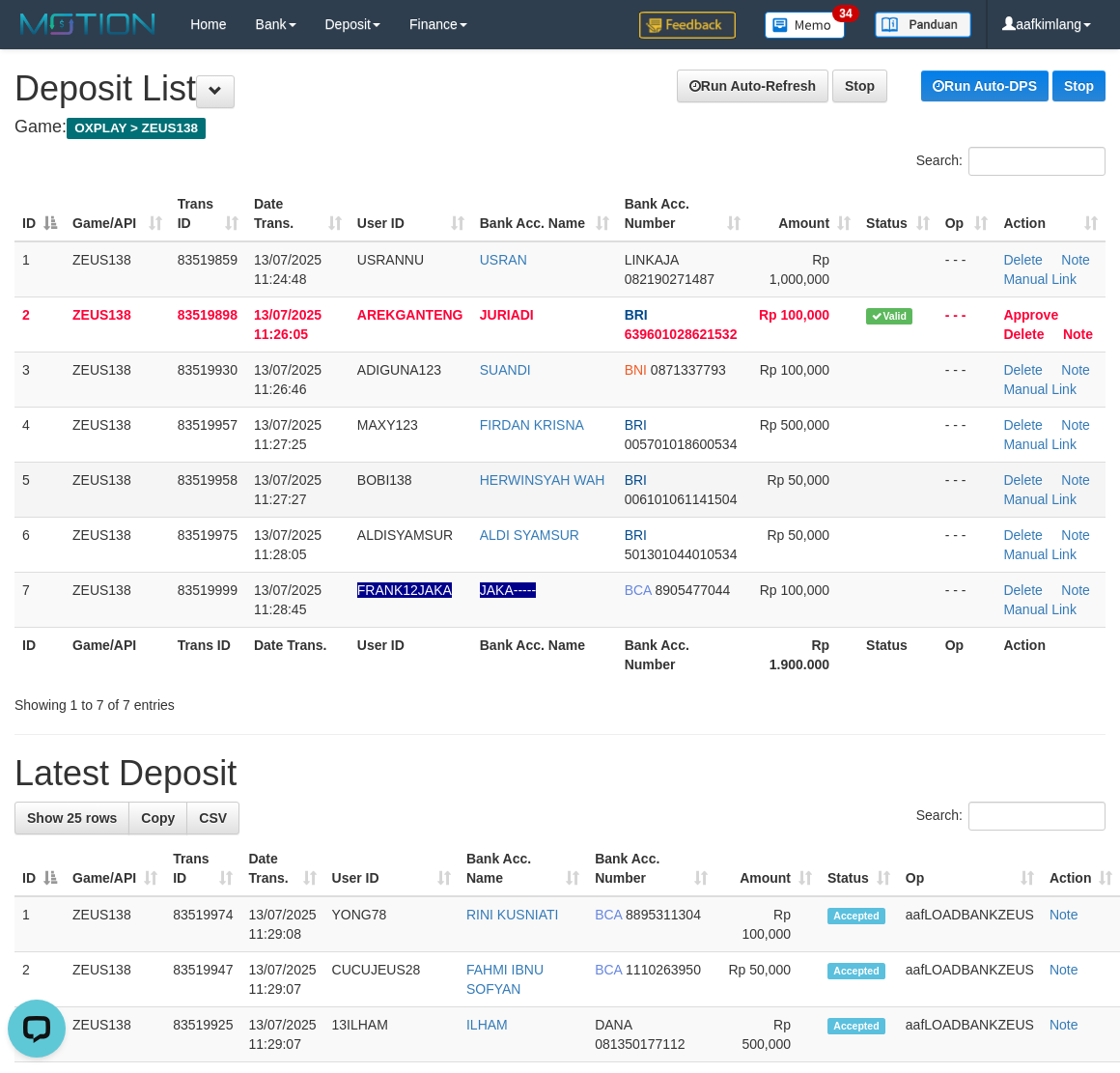 drag, startPoint x: 770, startPoint y: 483, endPoint x: 782, endPoint y: 473, distance: 15.6205 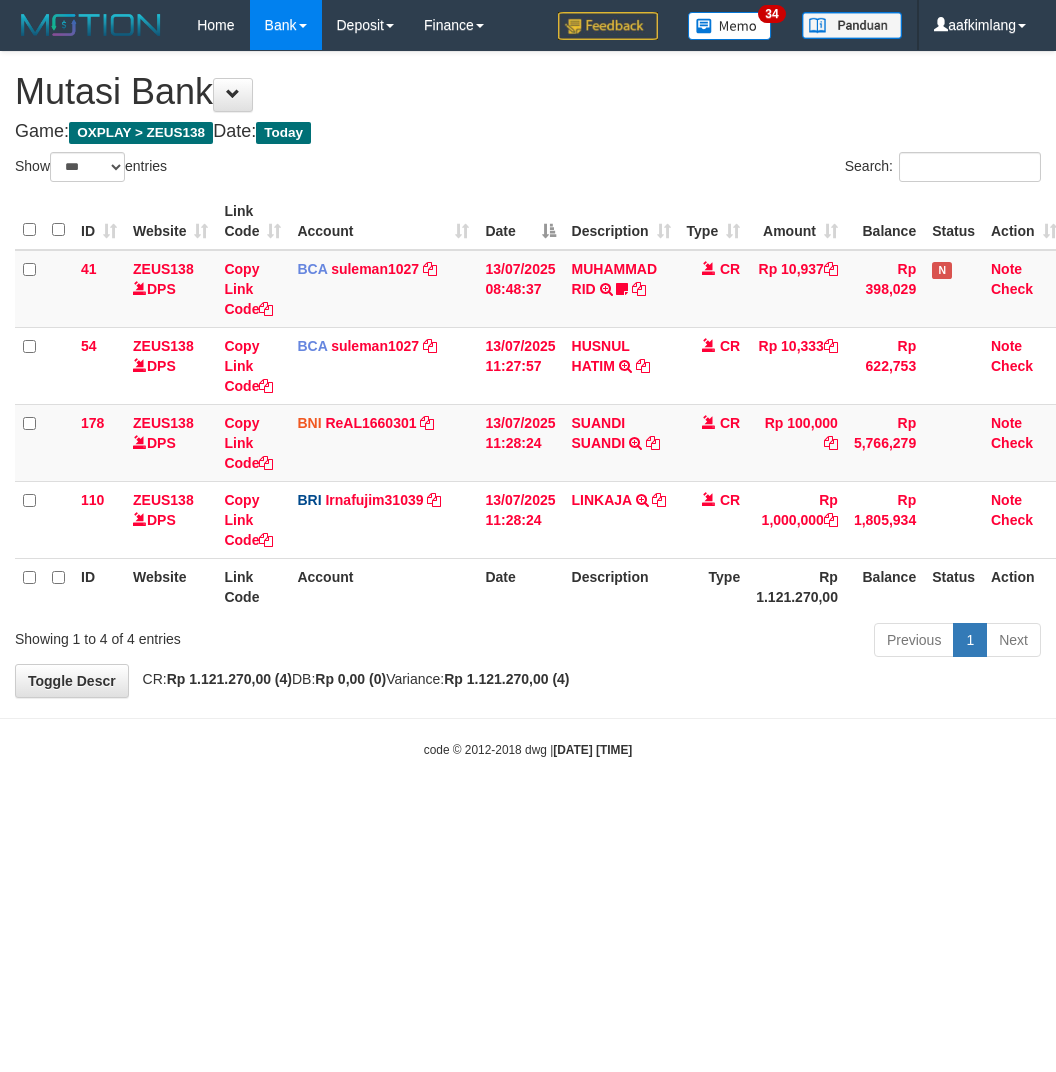 select on "***" 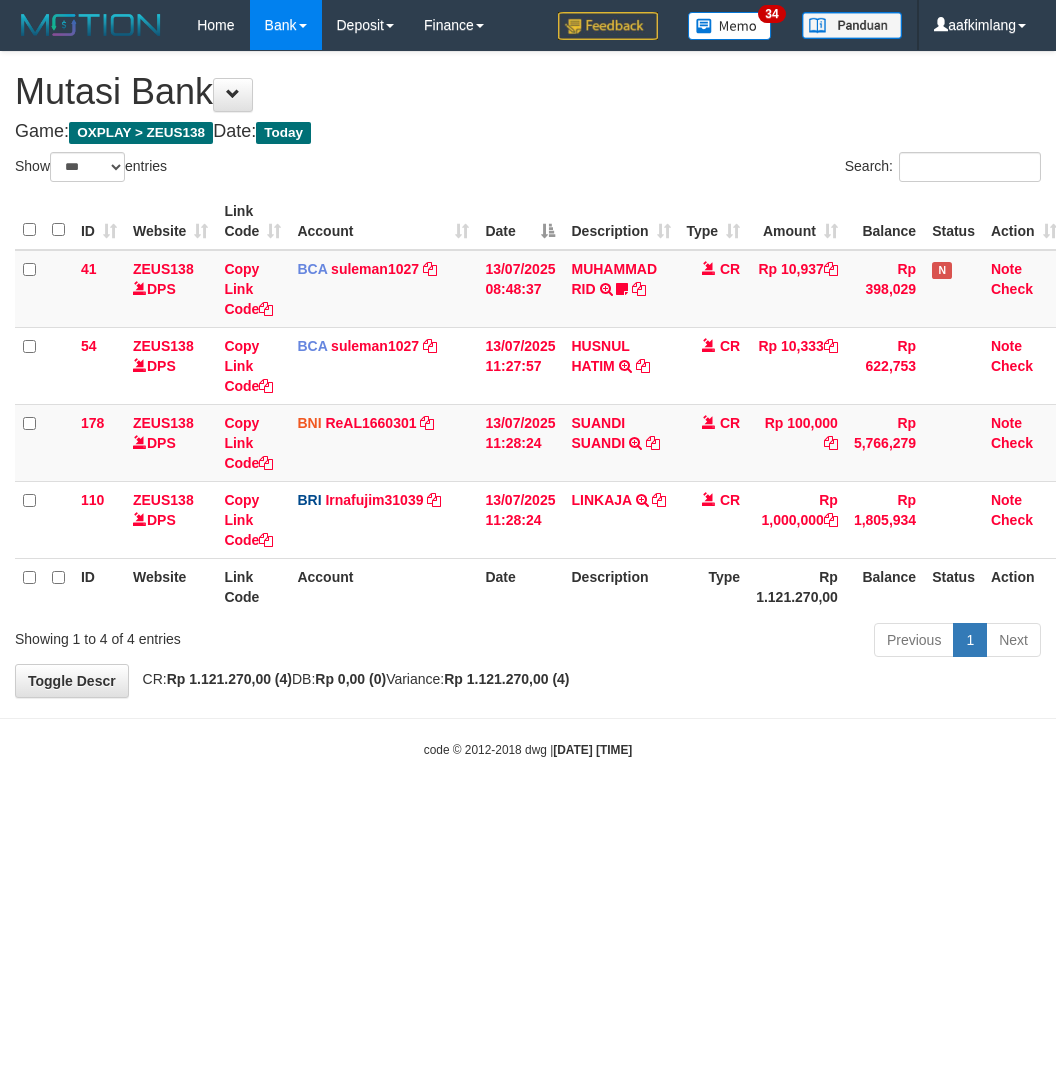 scroll, scrollTop: 0, scrollLeft: 0, axis: both 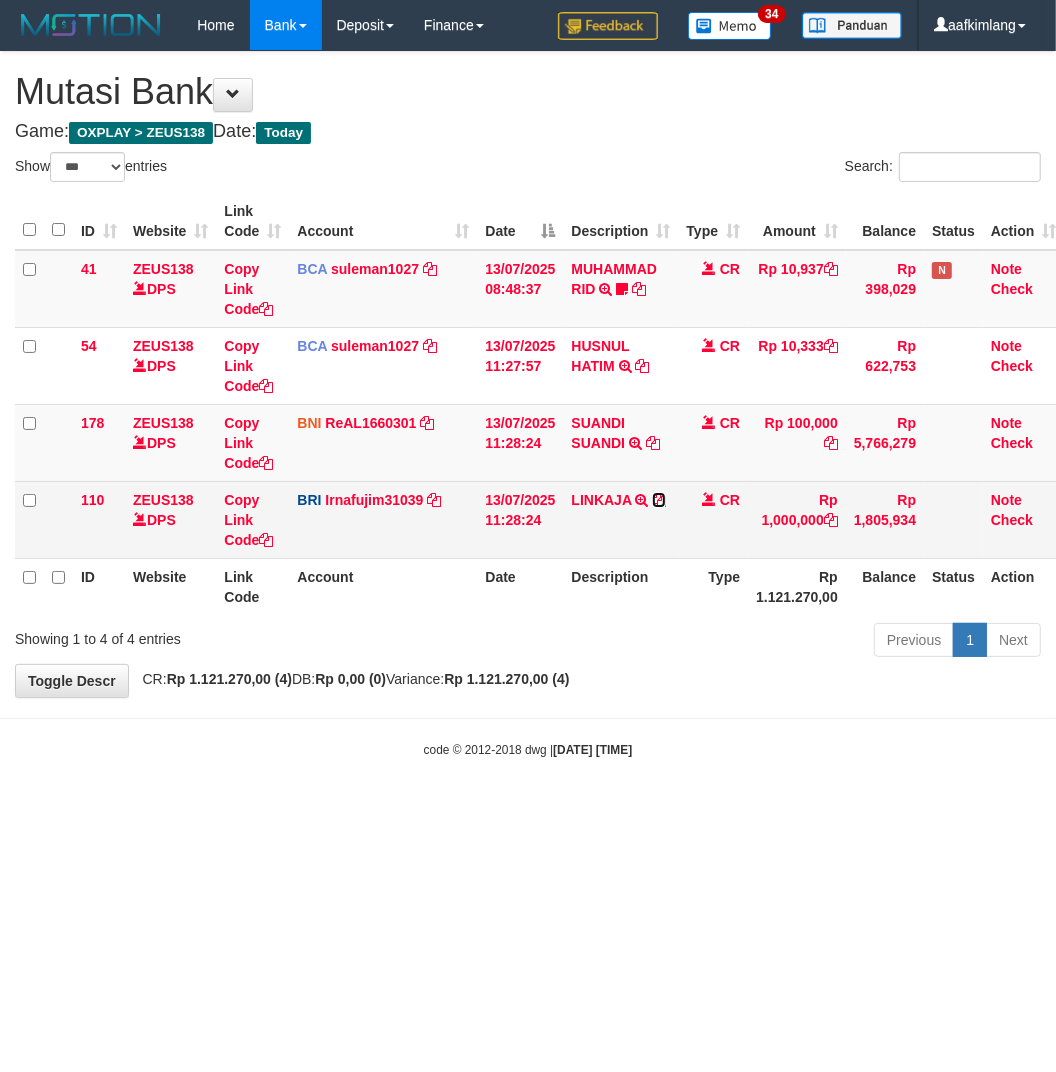 click at bounding box center (659, 500) 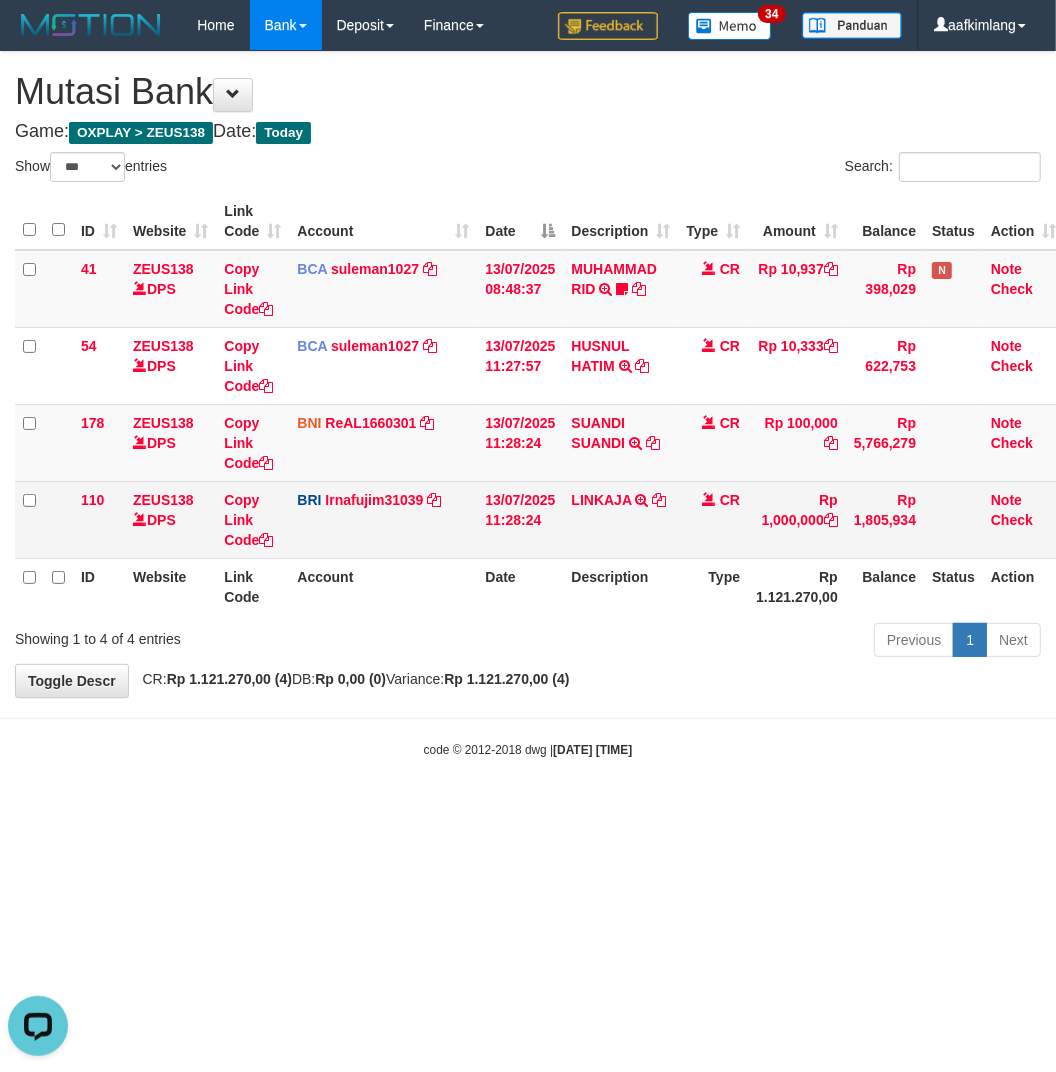 scroll, scrollTop: 0, scrollLeft: 0, axis: both 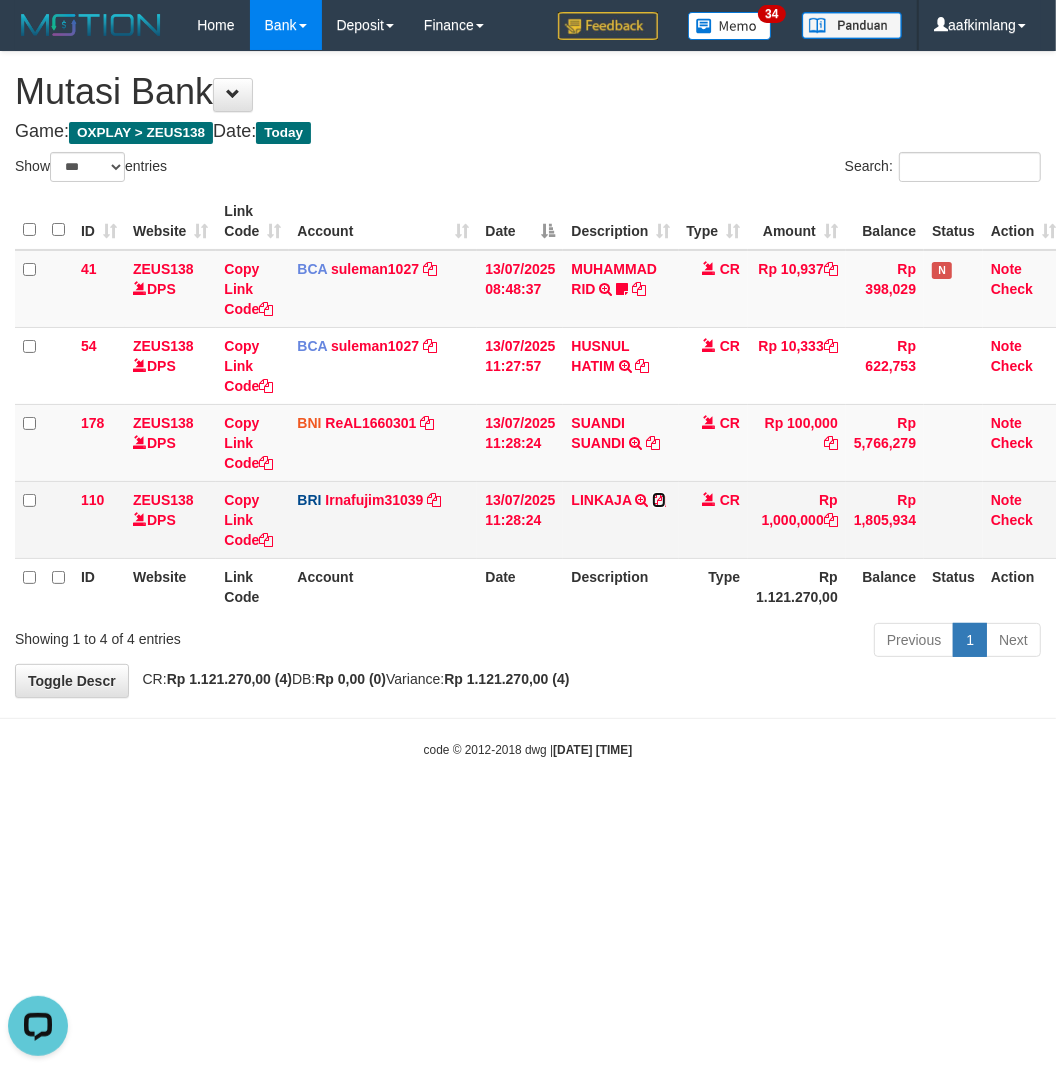 drag, startPoint x: 661, startPoint y: 498, endPoint x: 633, endPoint y: 507, distance: 29.410883 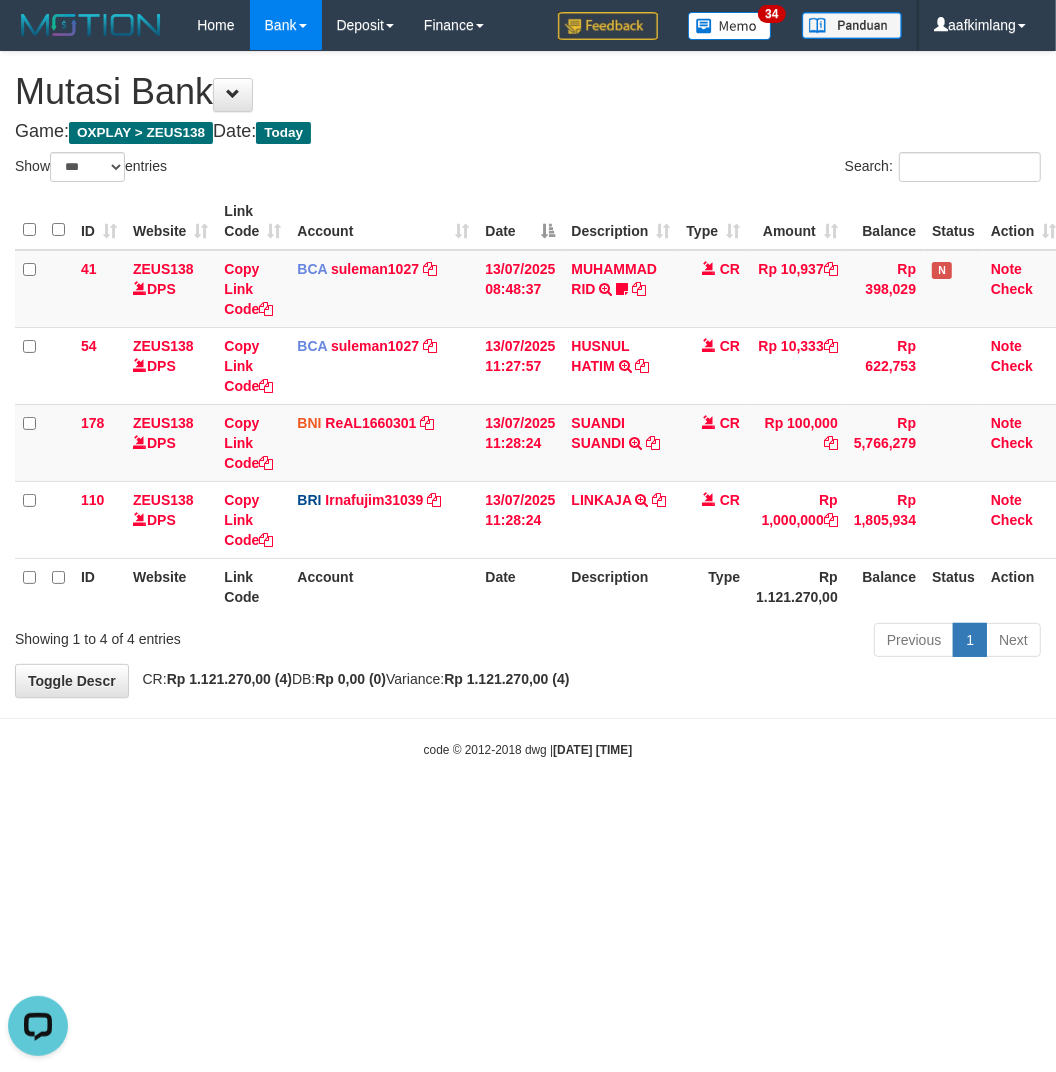 drag, startPoint x: 392, startPoint y: 910, endPoint x: 320, endPoint y: 866, distance: 84.38009 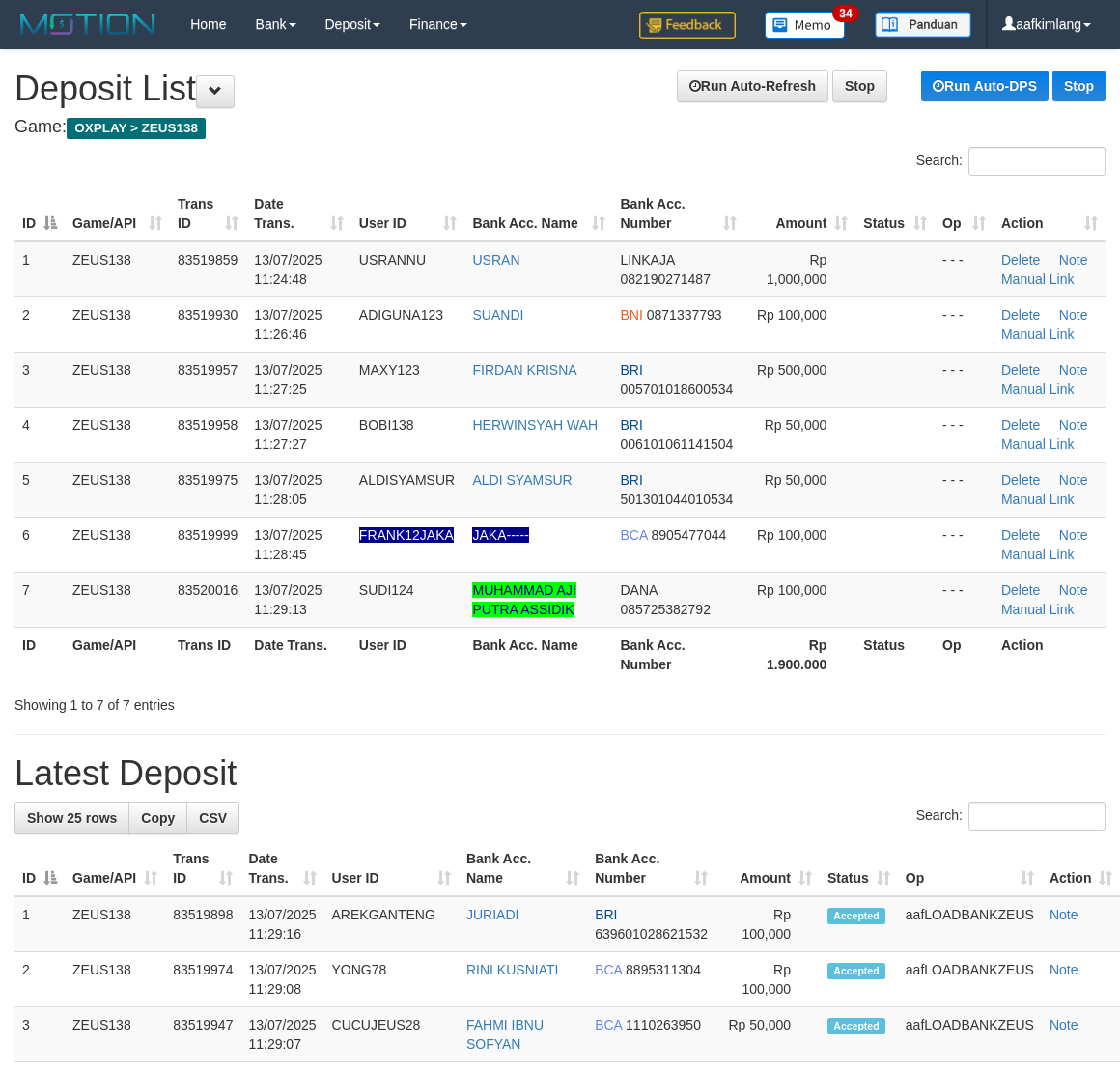 scroll, scrollTop: 0, scrollLeft: 0, axis: both 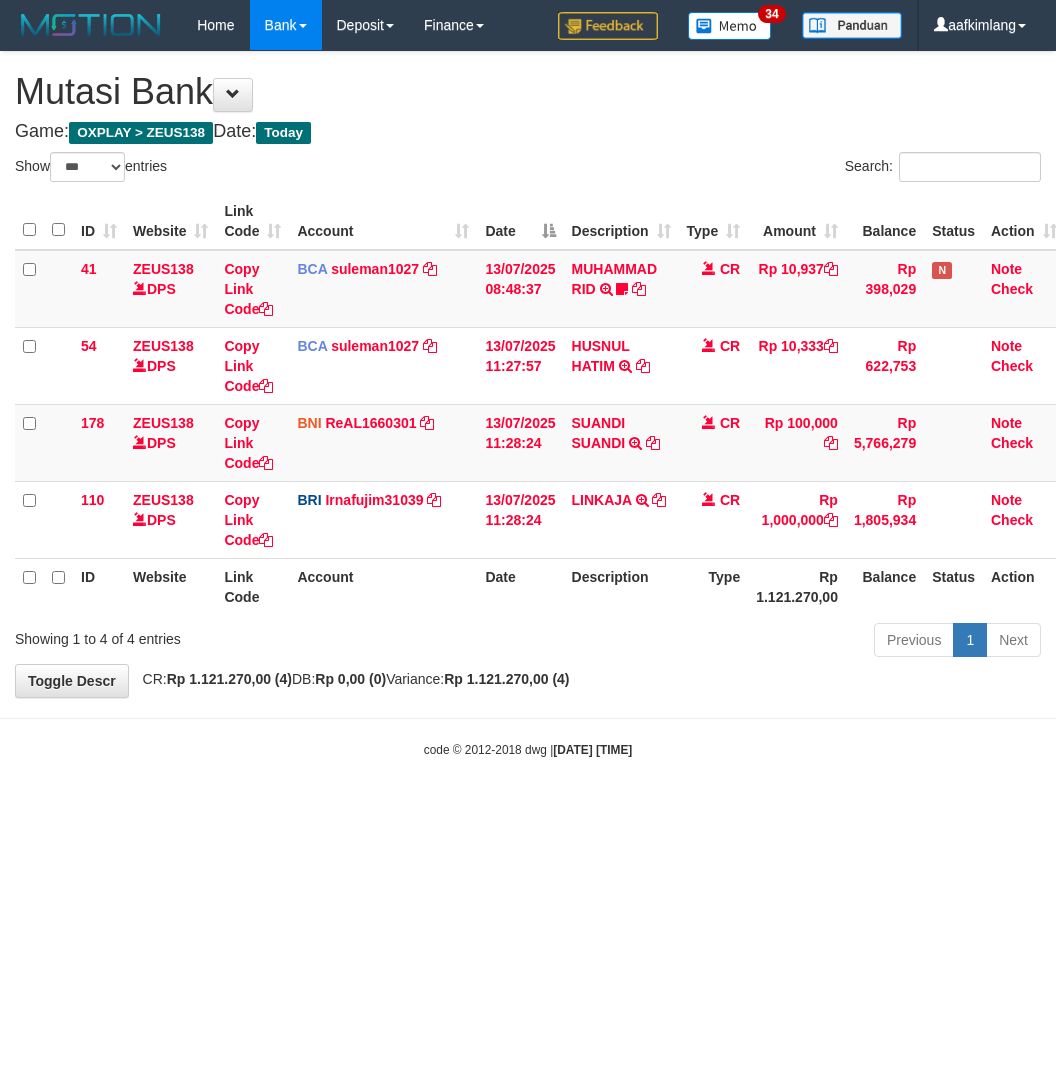 select on "***" 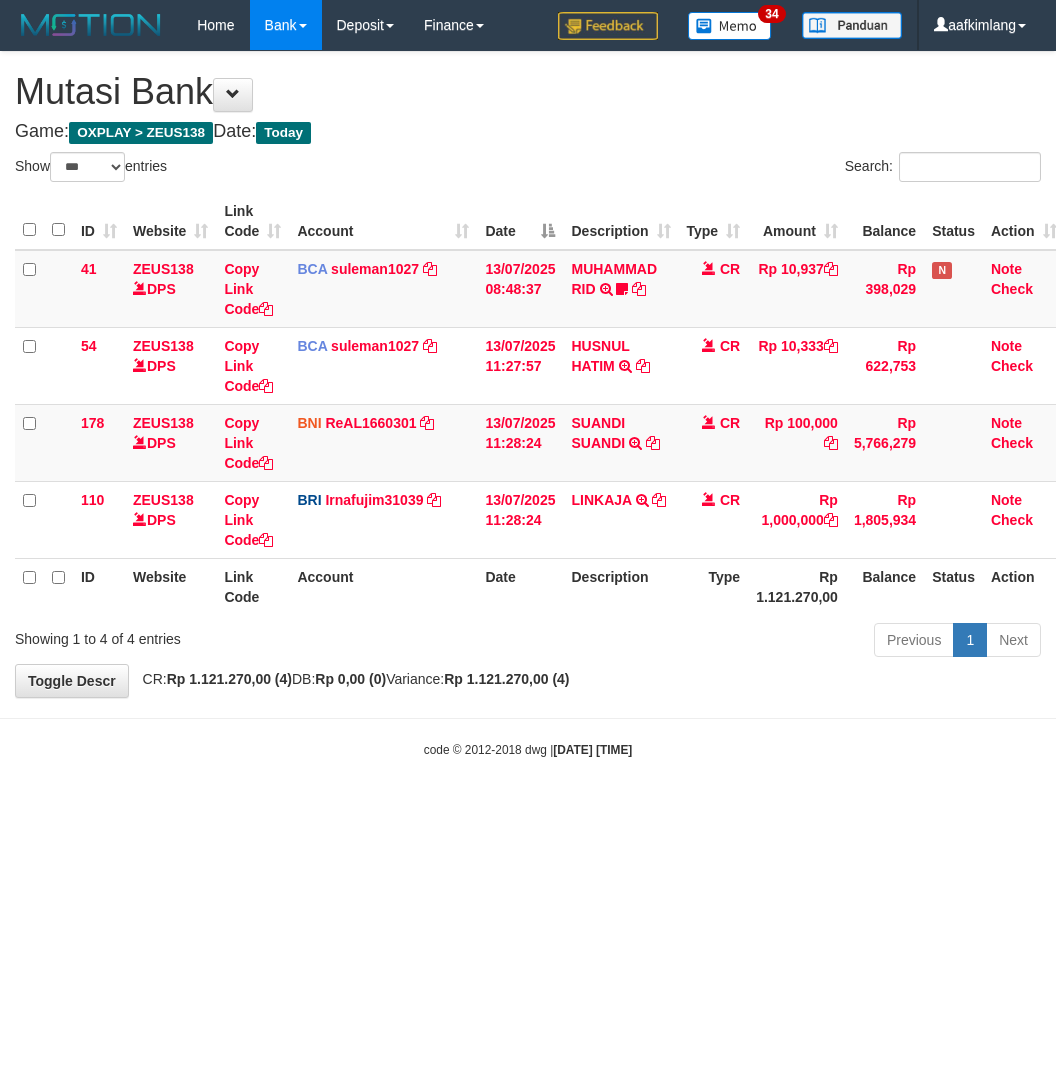 scroll, scrollTop: 0, scrollLeft: 0, axis: both 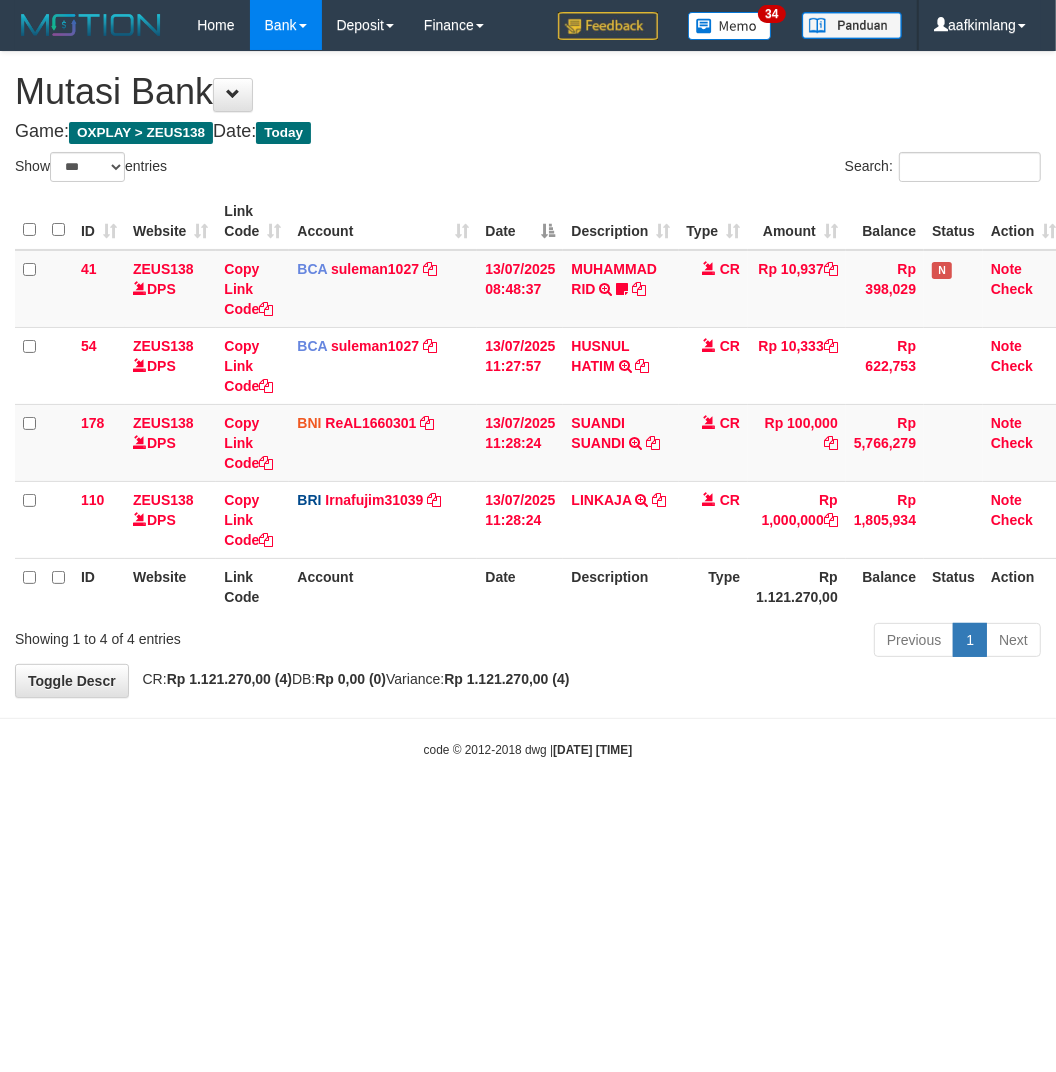 drag, startPoint x: 180, startPoint y: 831, endPoint x: 165, endPoint y: 842, distance: 18.601076 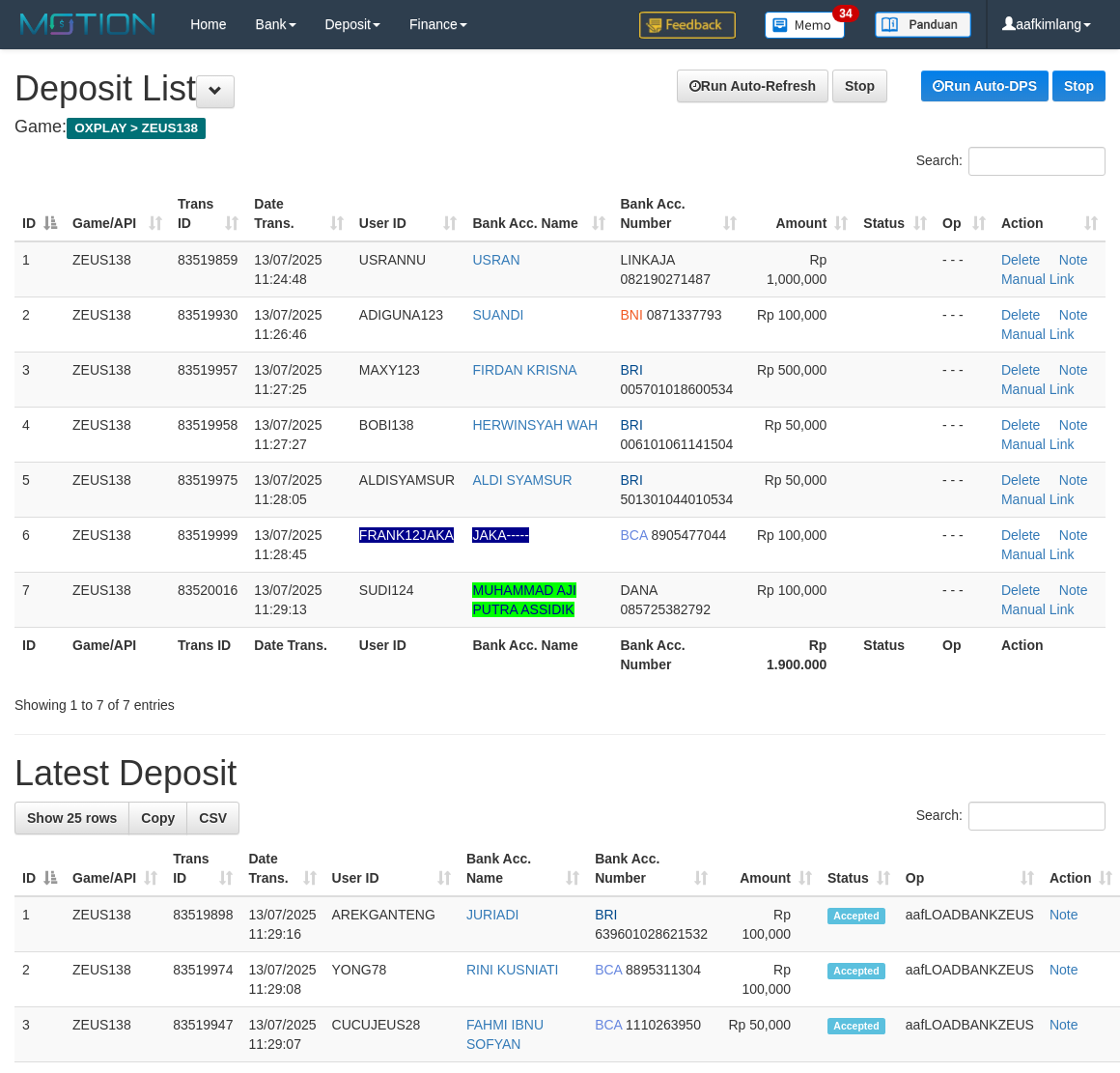 scroll, scrollTop: 0, scrollLeft: 0, axis: both 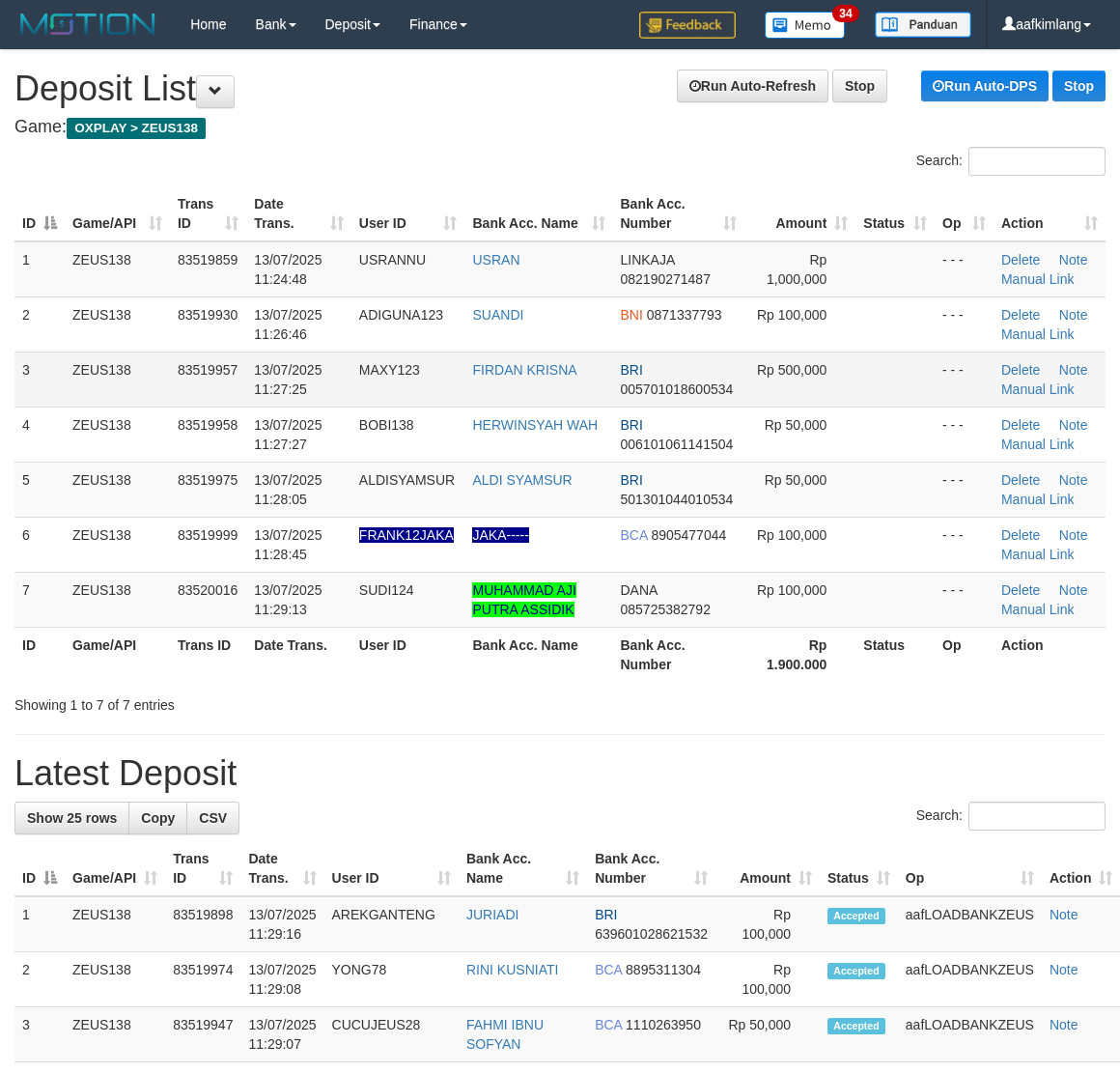click at bounding box center [895, 379] 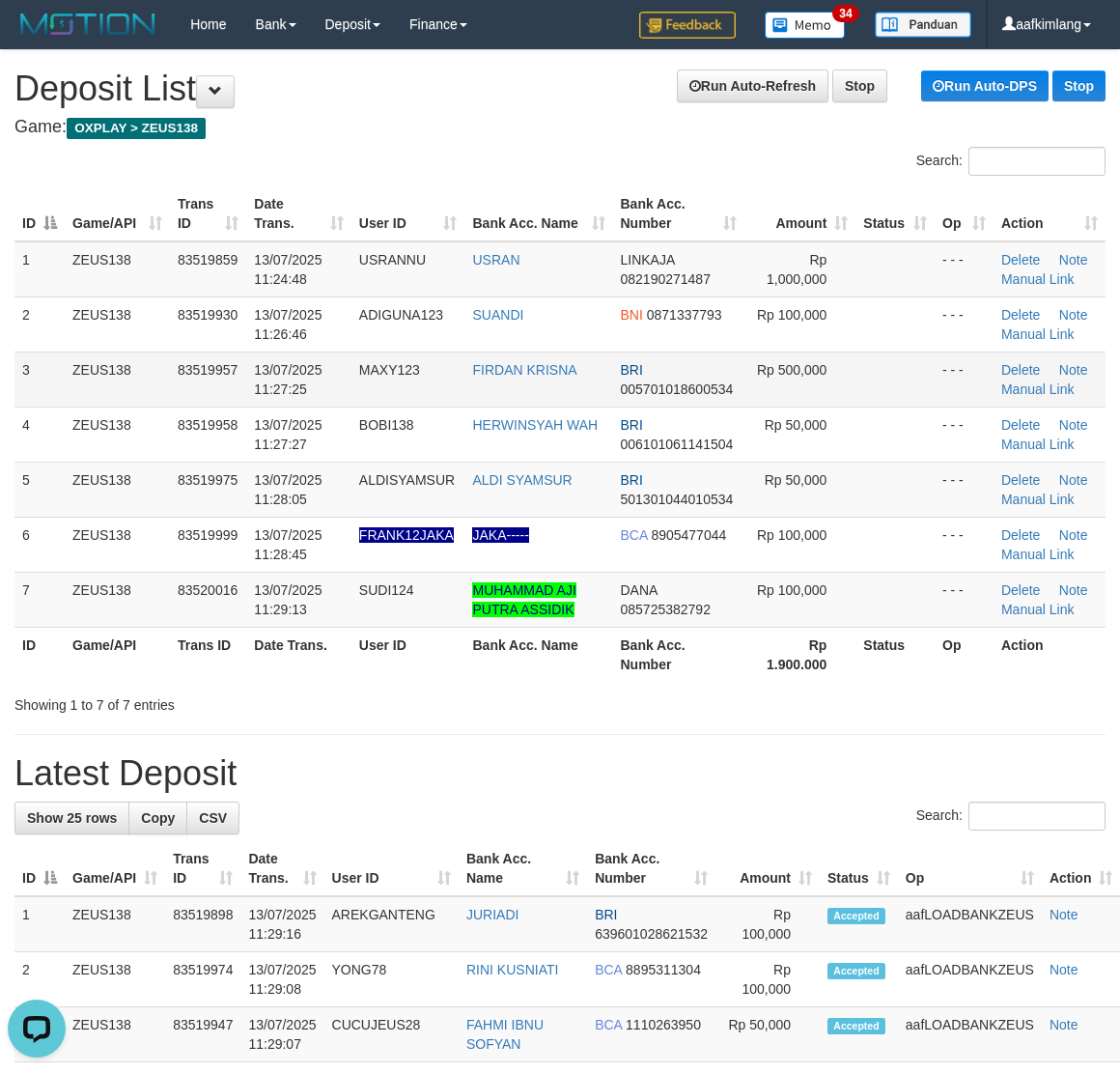 scroll, scrollTop: 0, scrollLeft: 0, axis: both 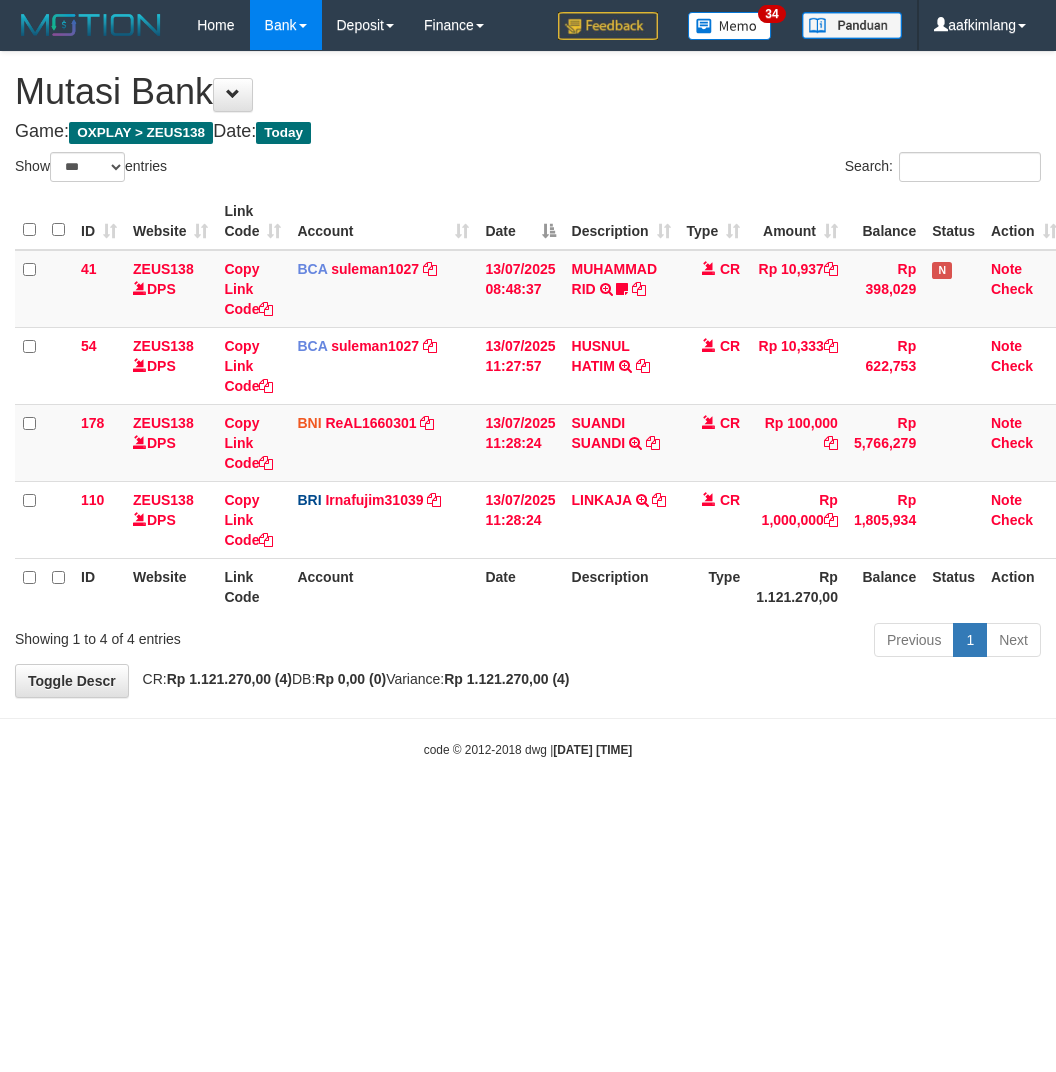 select on "***" 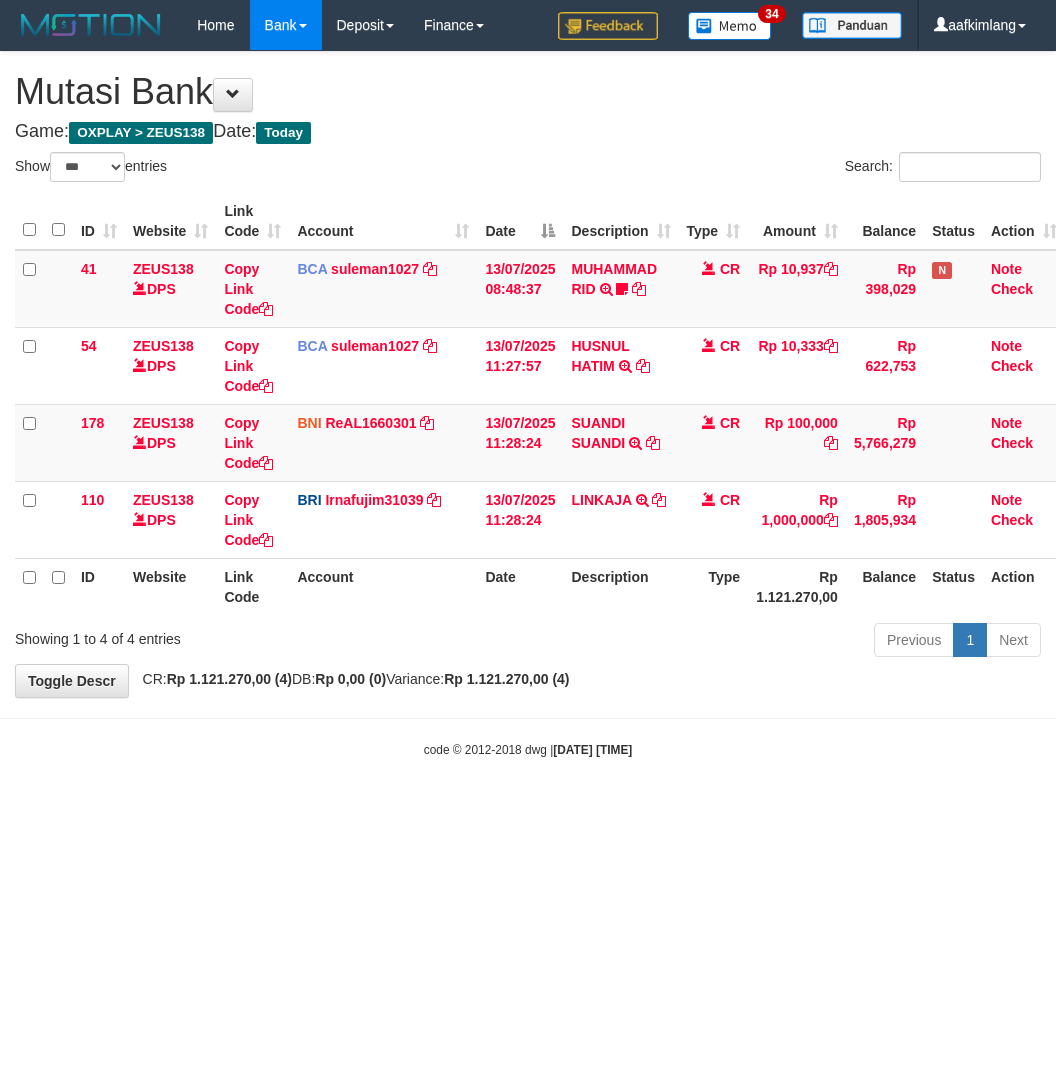 scroll, scrollTop: 0, scrollLeft: 0, axis: both 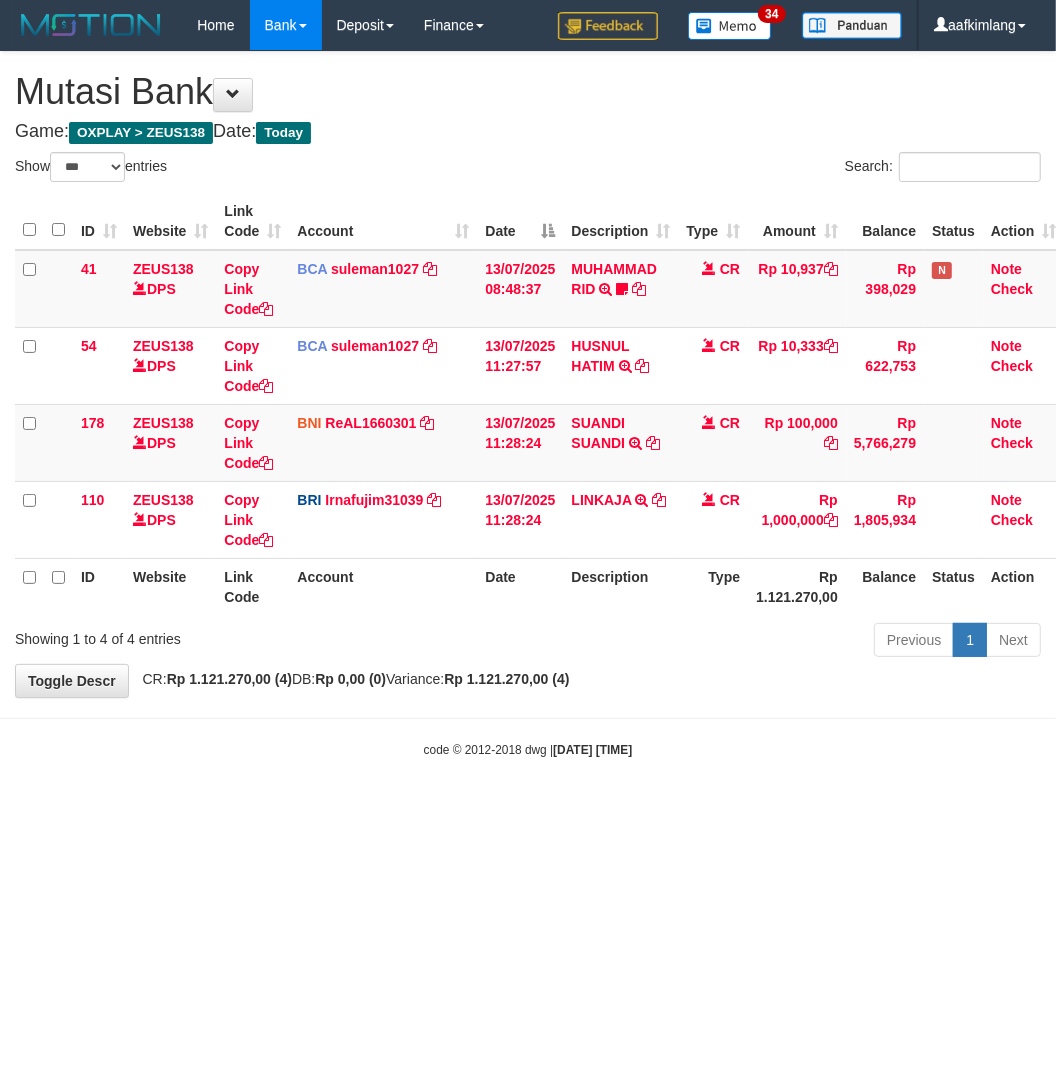 click on "Toggle navigation
Home
Bank
Account List
Mutasi Bank
Search
Note Mutasi
Deposit
DPS Fetch
DPS List
History
Note DPS
Finance
Financial Data
aafkimlang
My Profile
Log Out
34" at bounding box center [528, 404] 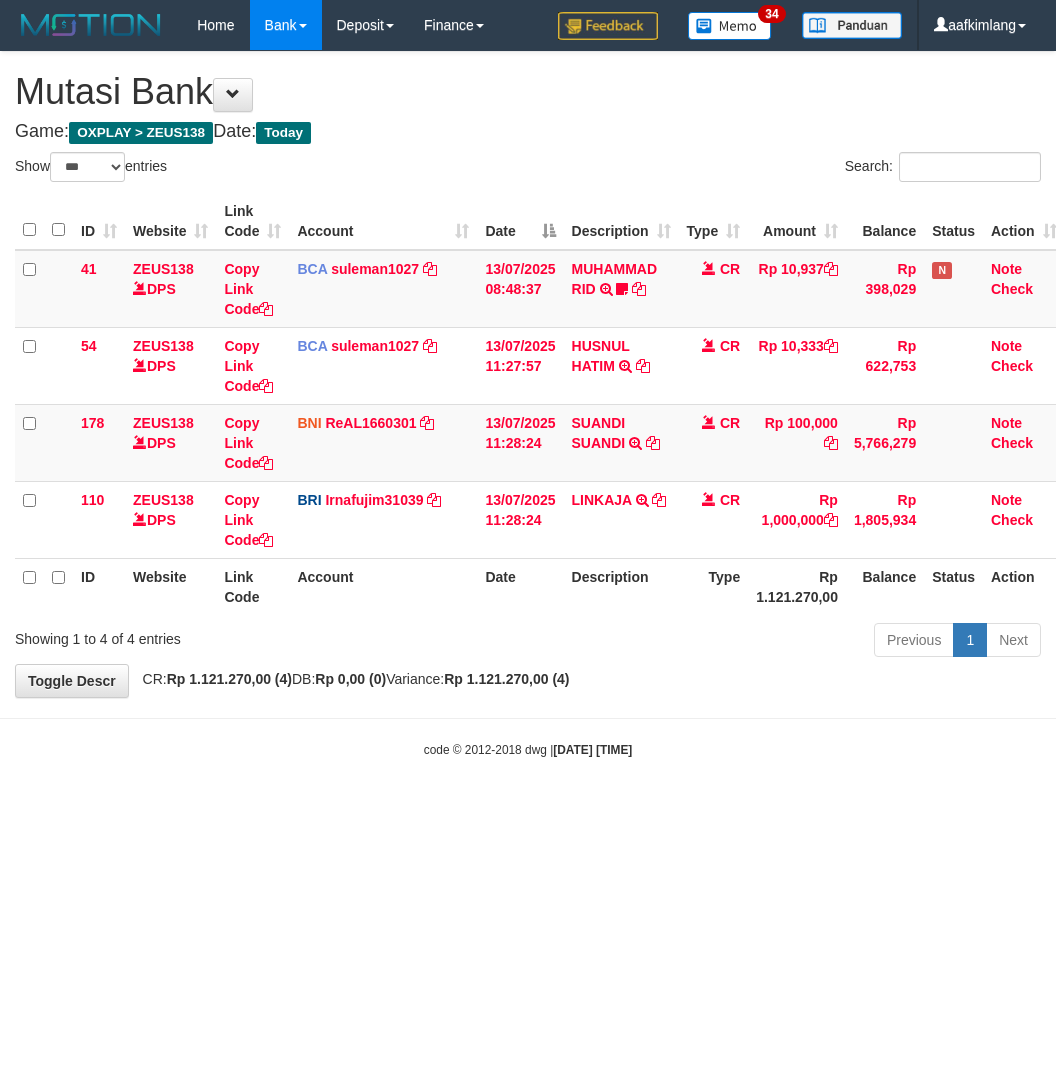 select on "***" 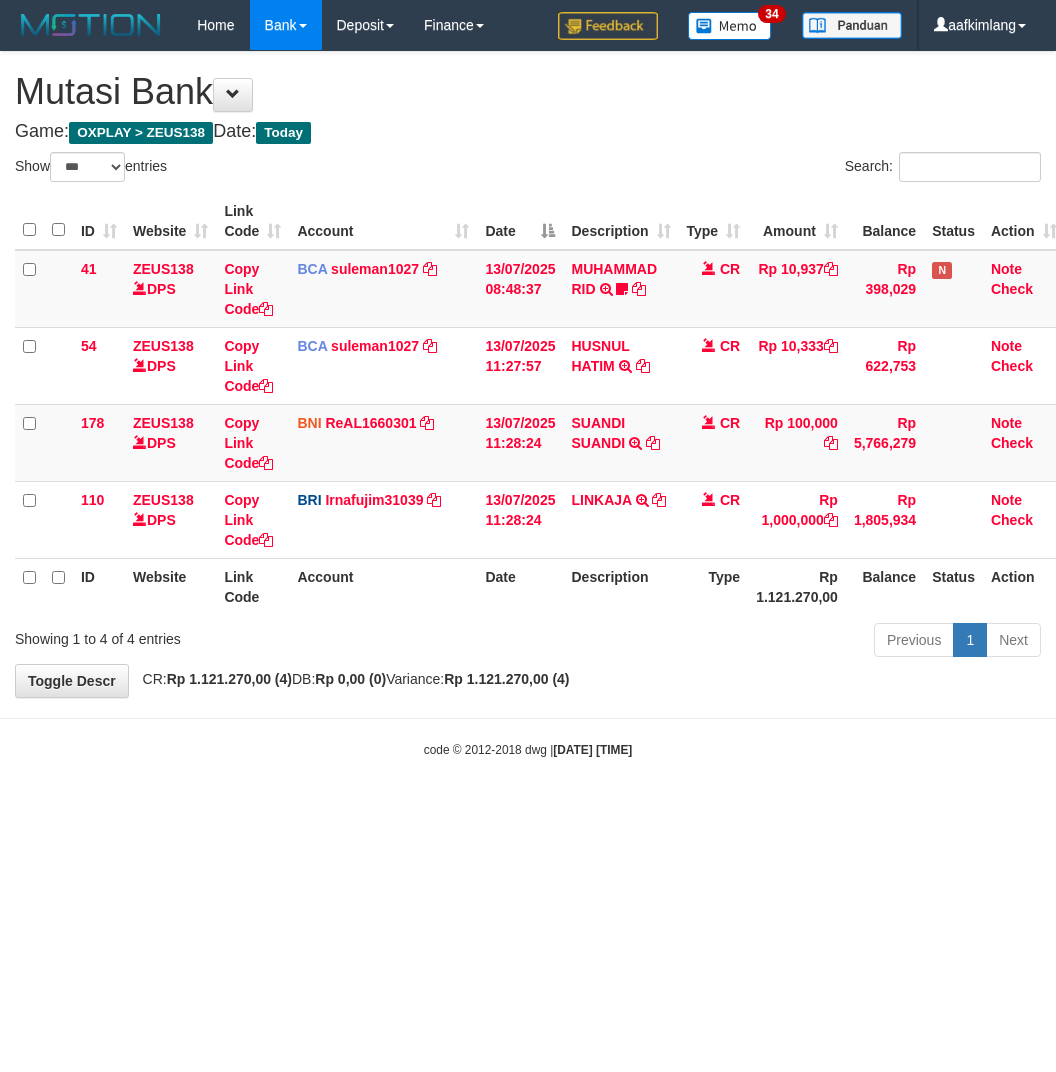 scroll, scrollTop: 0, scrollLeft: 0, axis: both 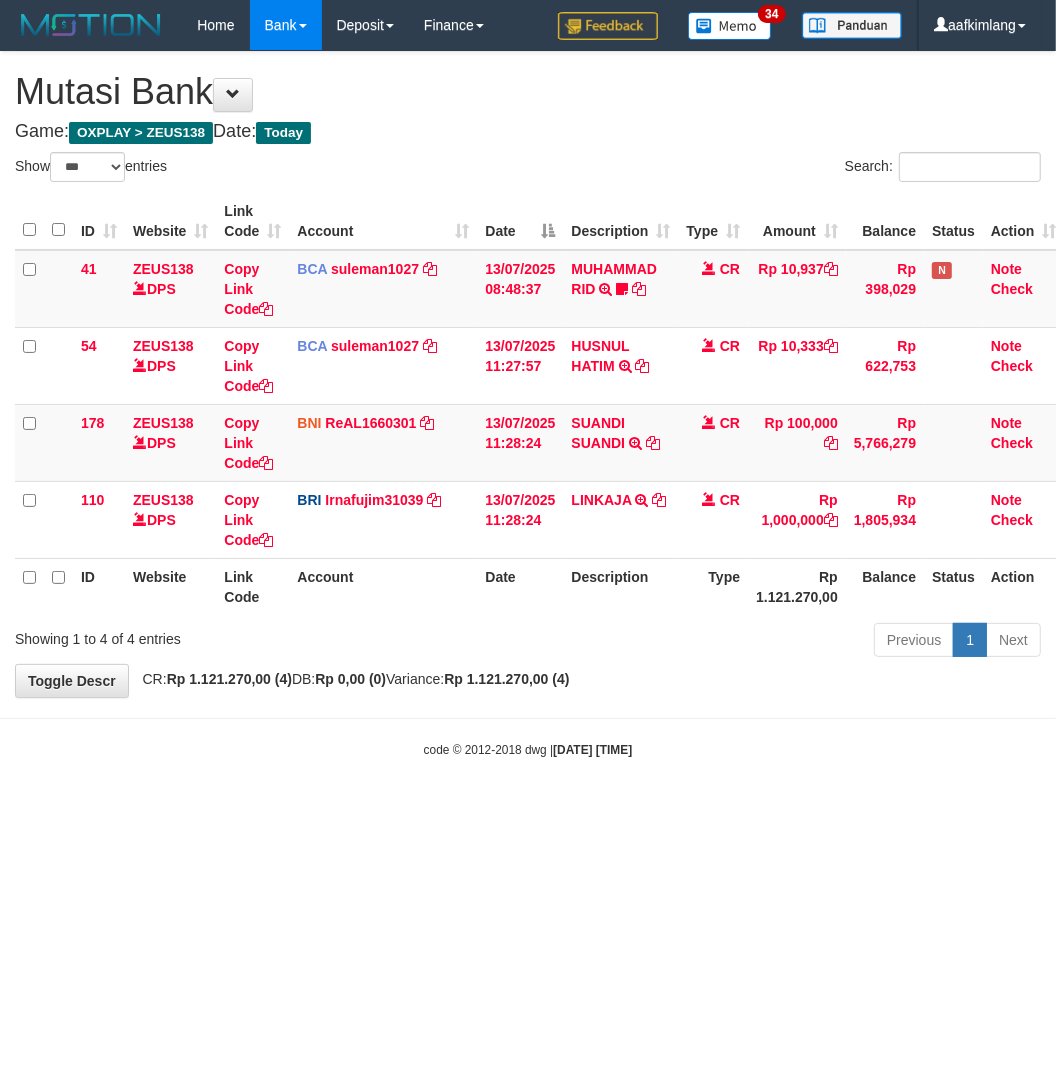 drag, startPoint x: 352, startPoint y: 931, endPoint x: 283, endPoint y: 876, distance: 88.23831 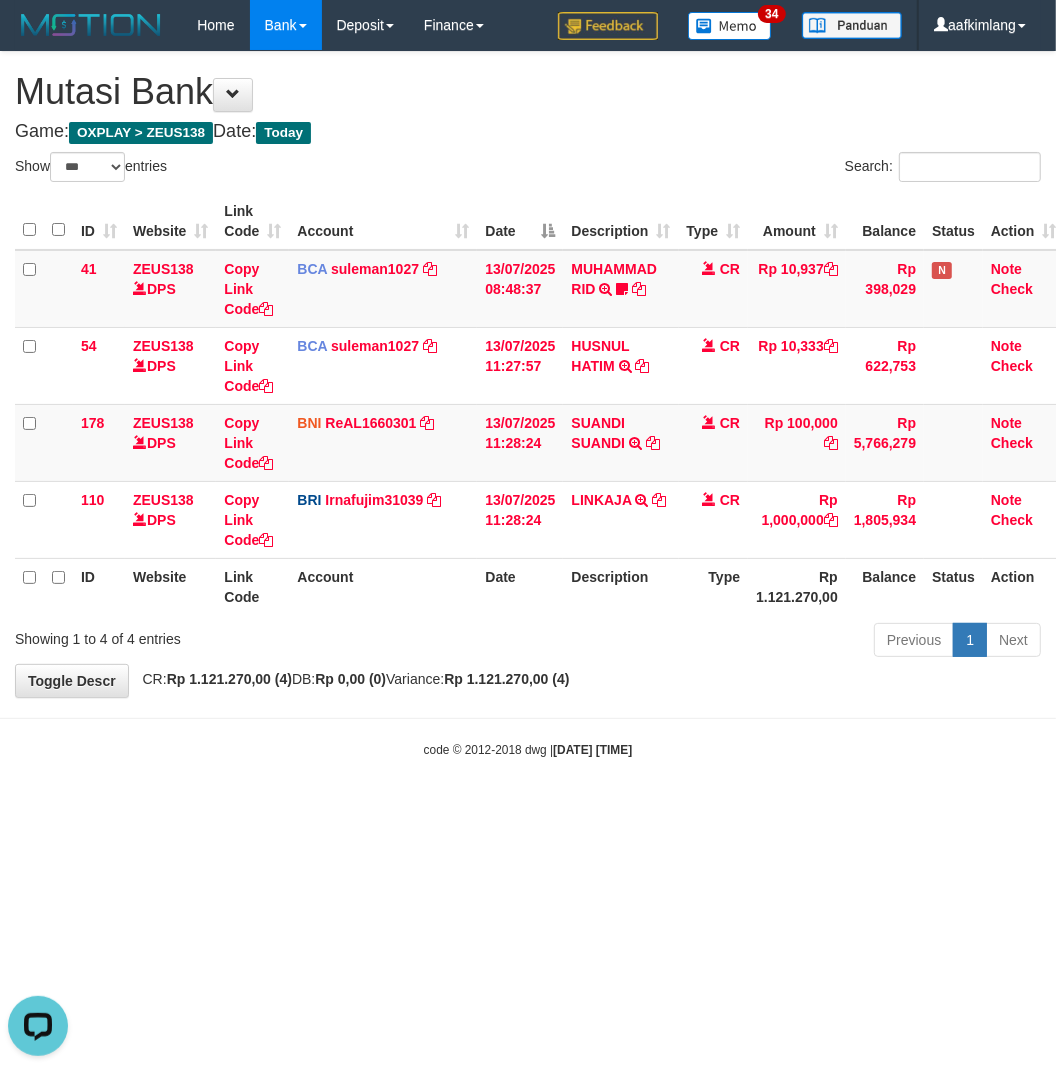 scroll, scrollTop: 0, scrollLeft: 0, axis: both 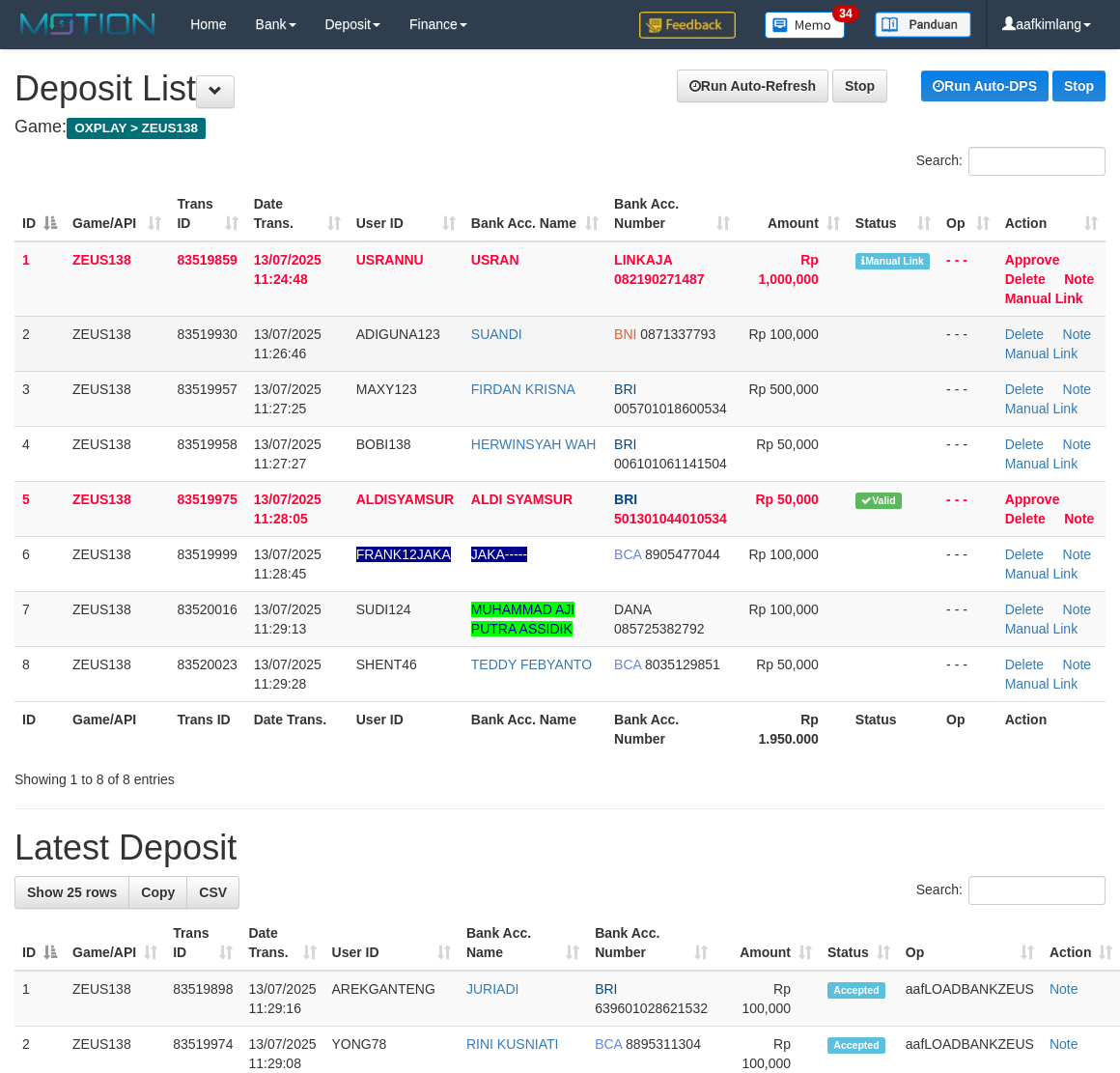 click at bounding box center (893, 343) 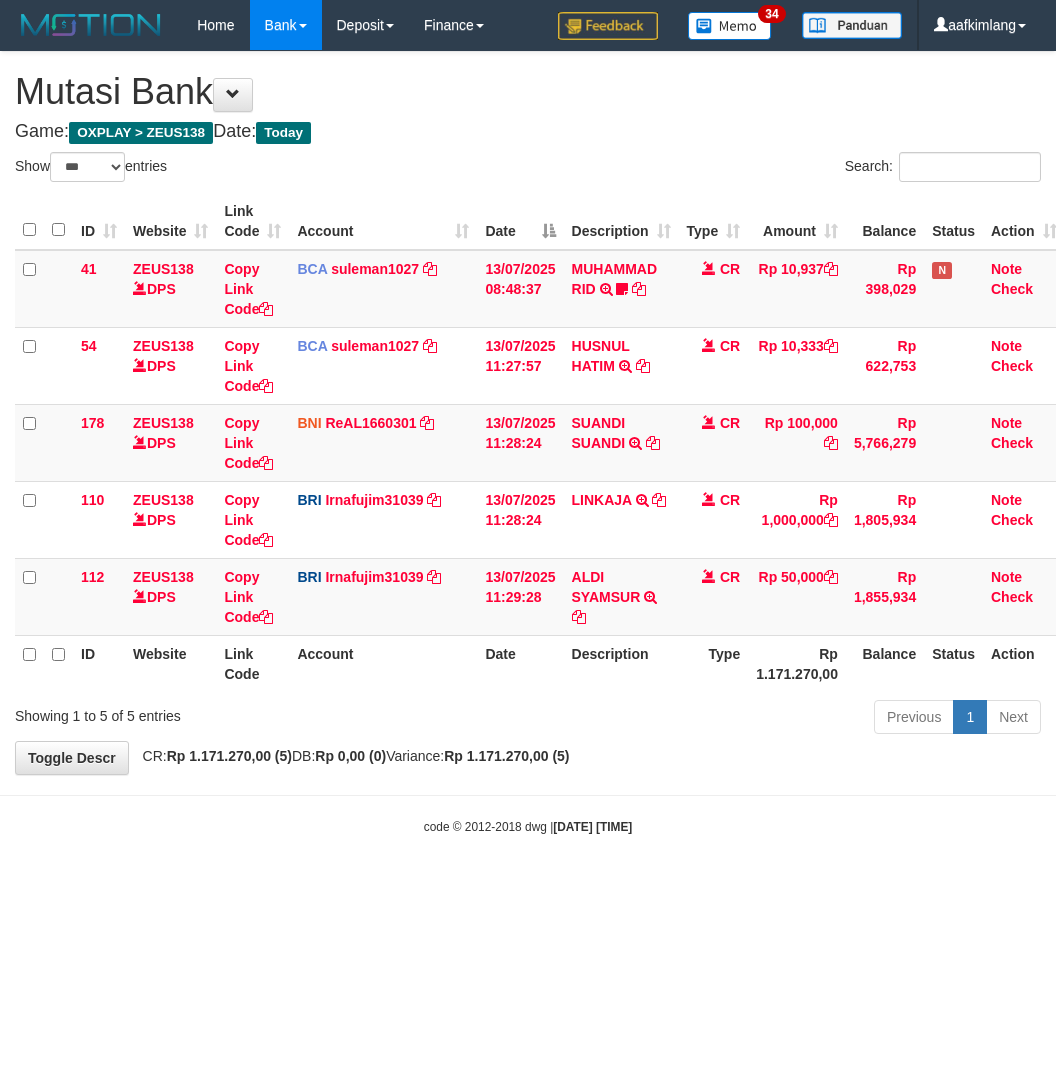 select on "***" 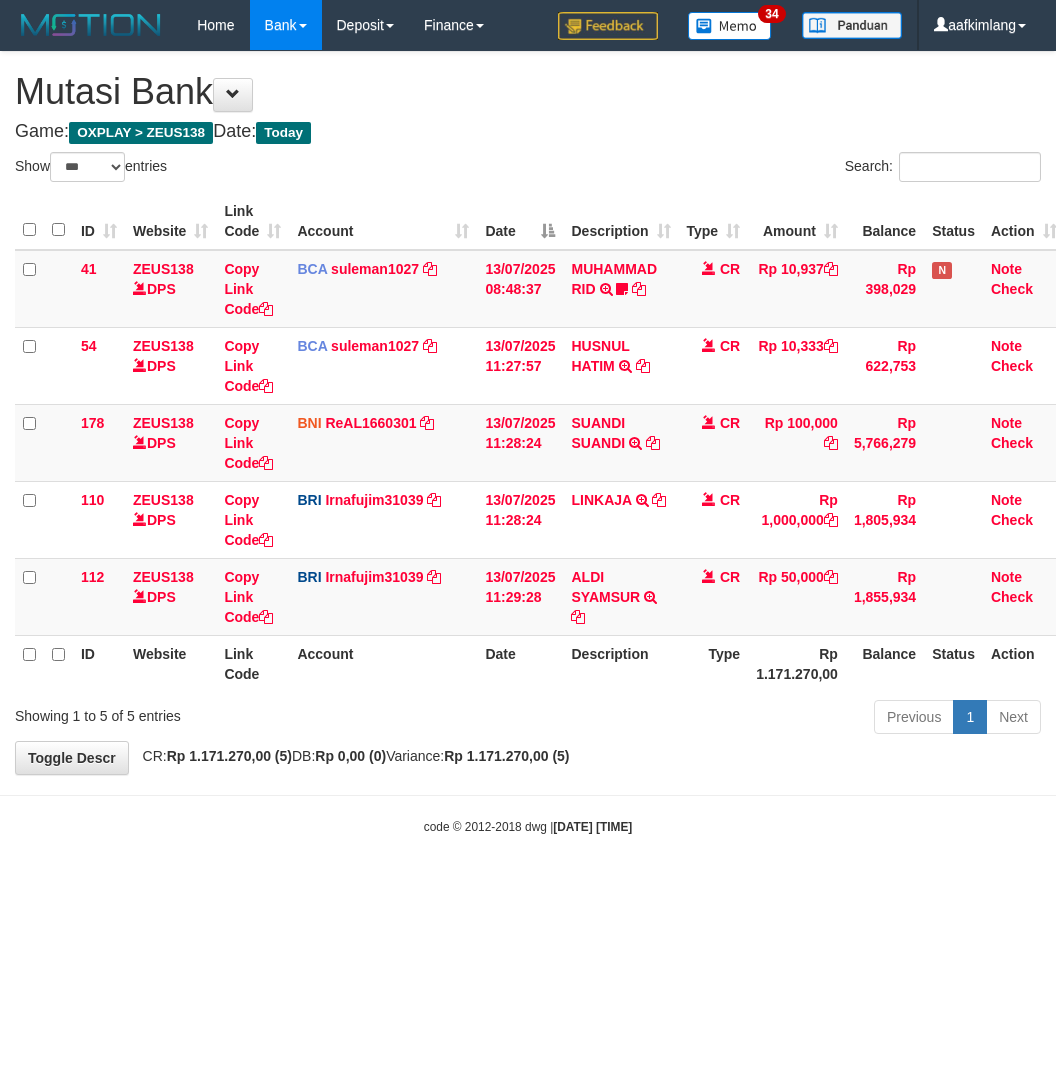 scroll, scrollTop: 0, scrollLeft: 0, axis: both 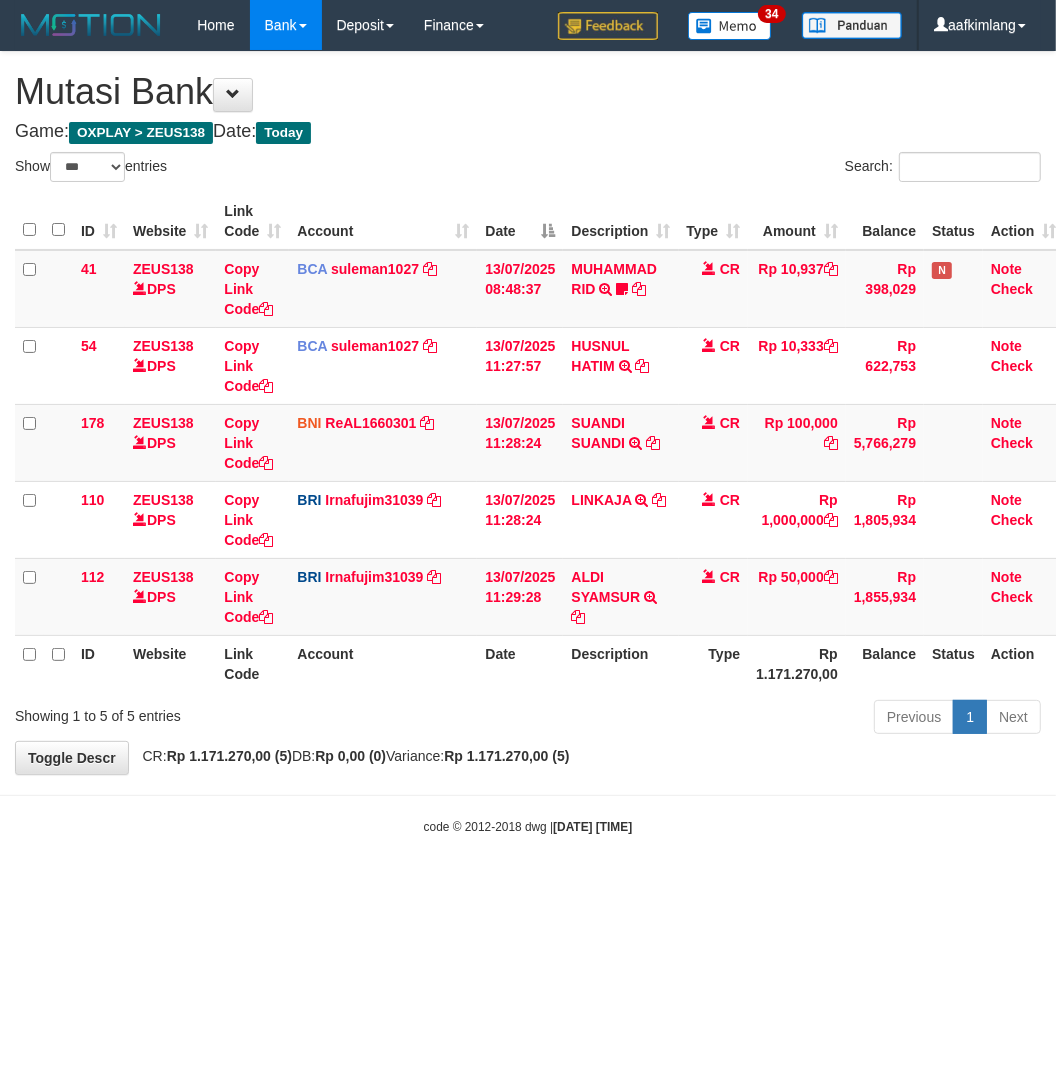 drag, startPoint x: 642, startPoint y: 688, endPoint x: 636, endPoint y: 736, distance: 48.373547 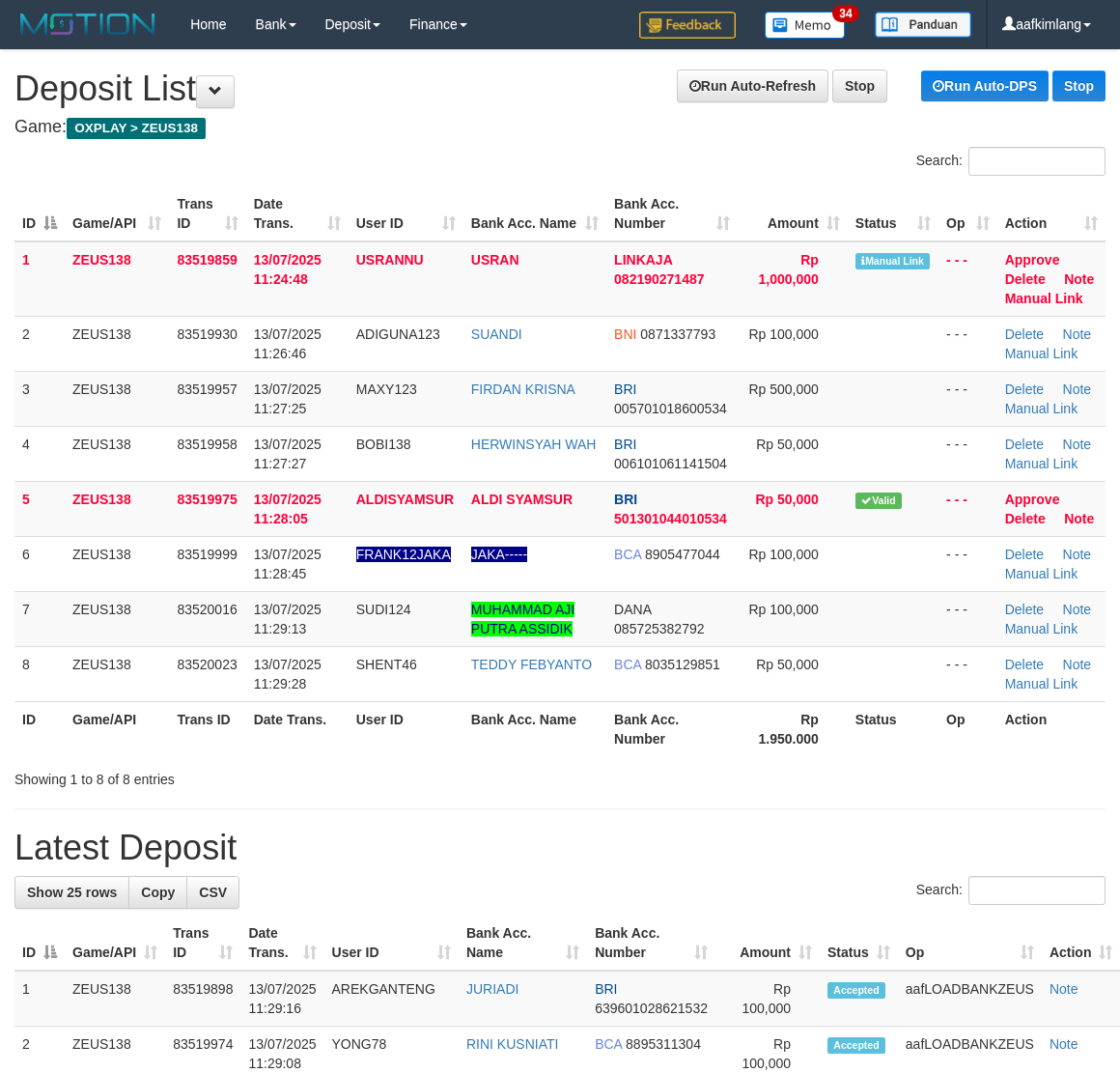 scroll, scrollTop: 0, scrollLeft: 0, axis: both 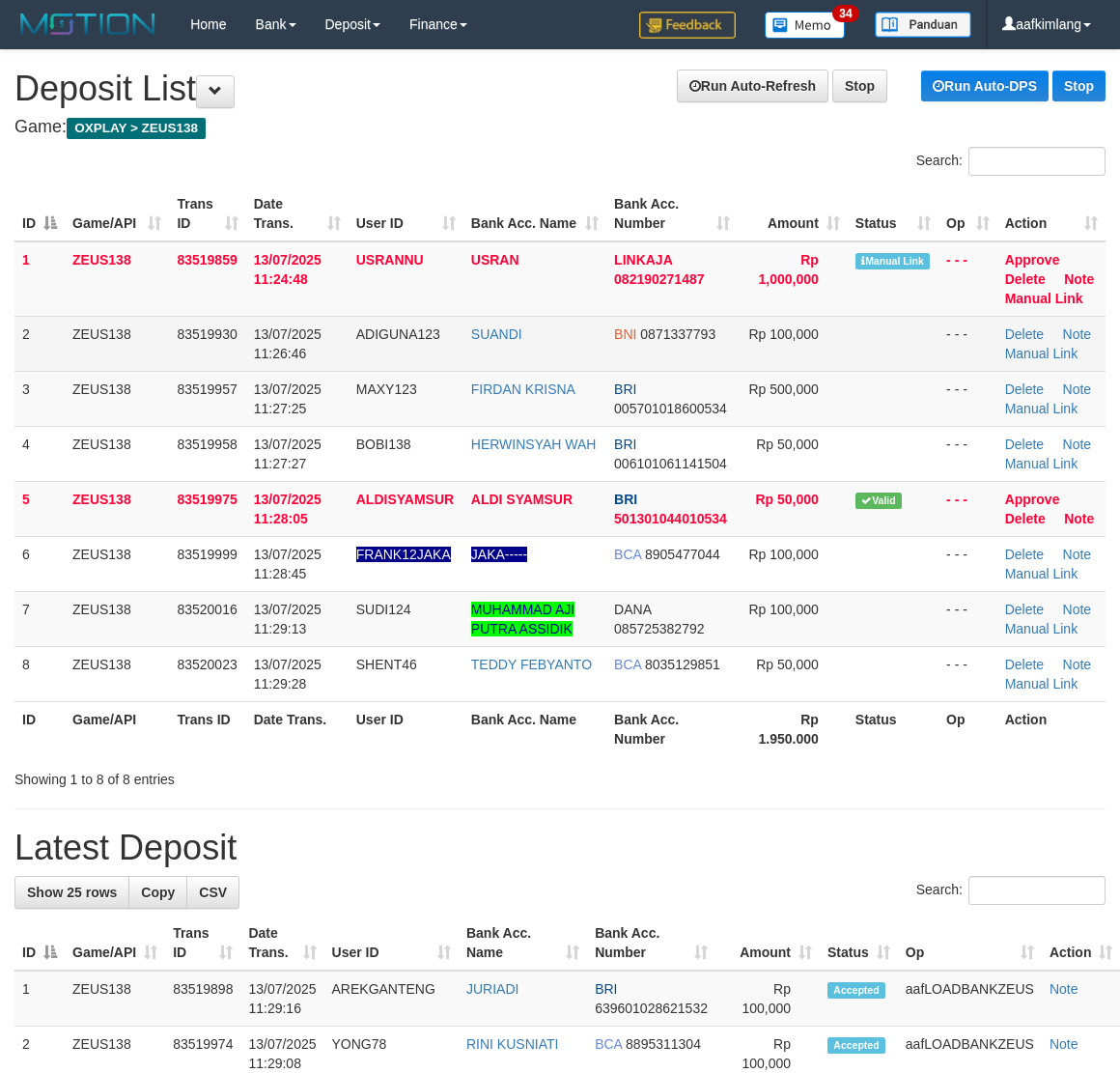 click at bounding box center (893, 343) 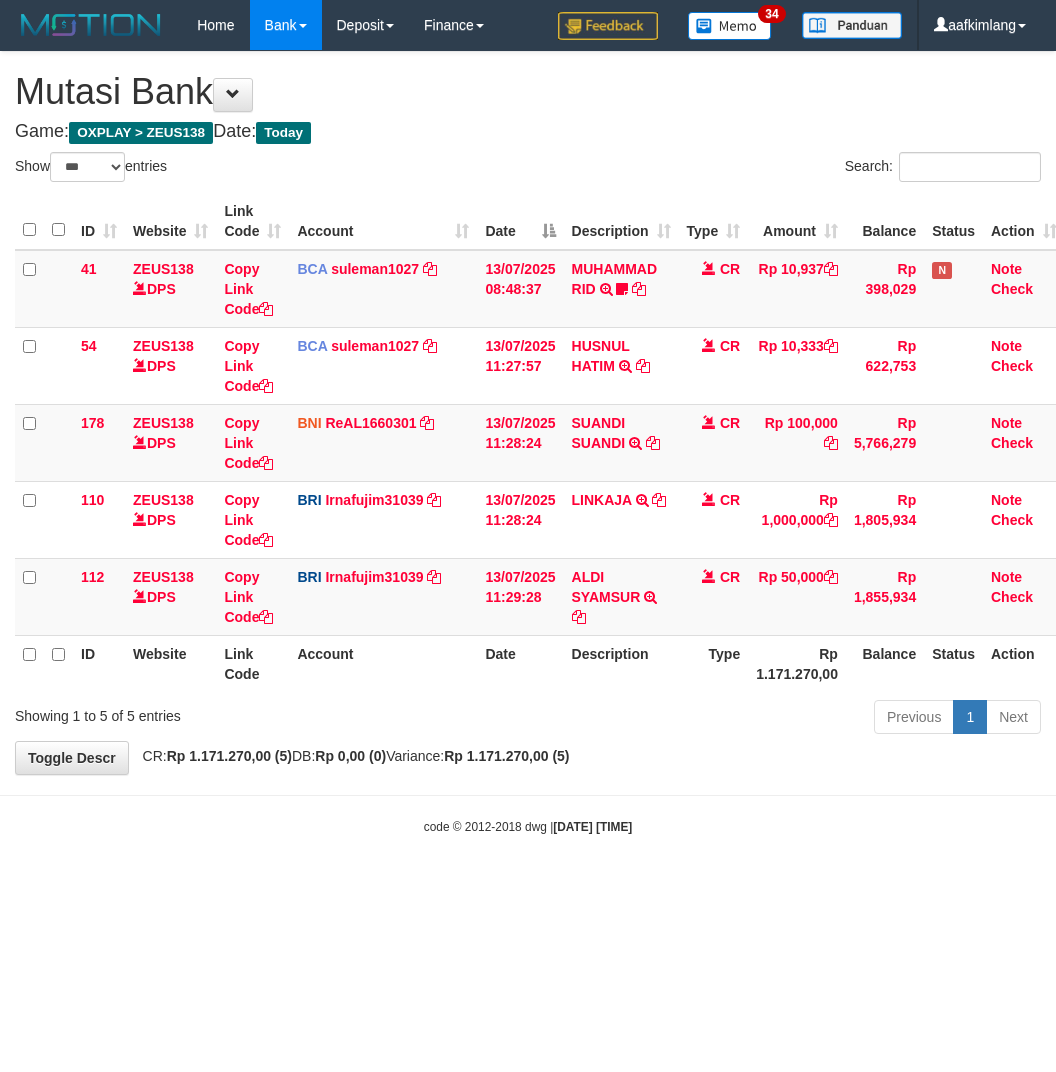 select on "***" 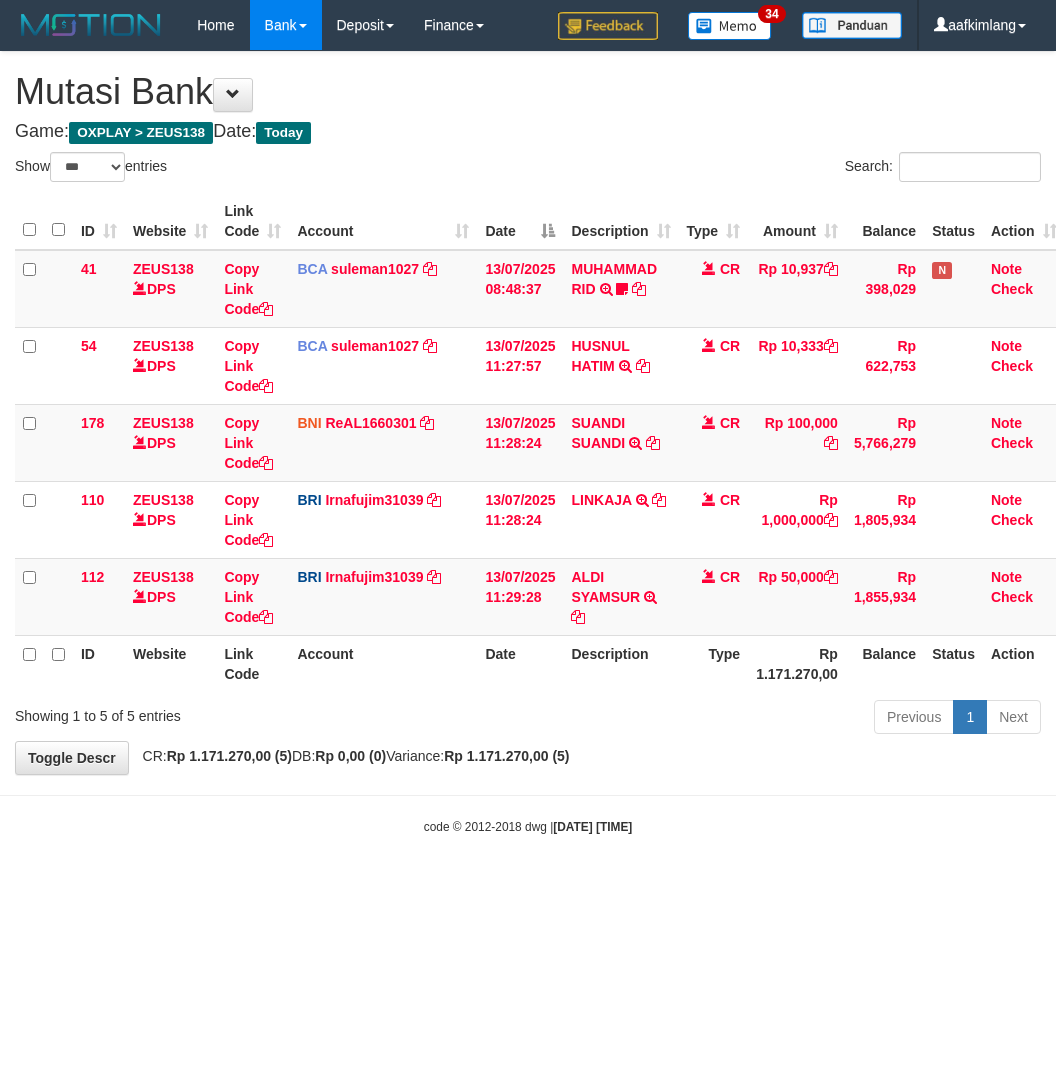 scroll, scrollTop: 0, scrollLeft: 0, axis: both 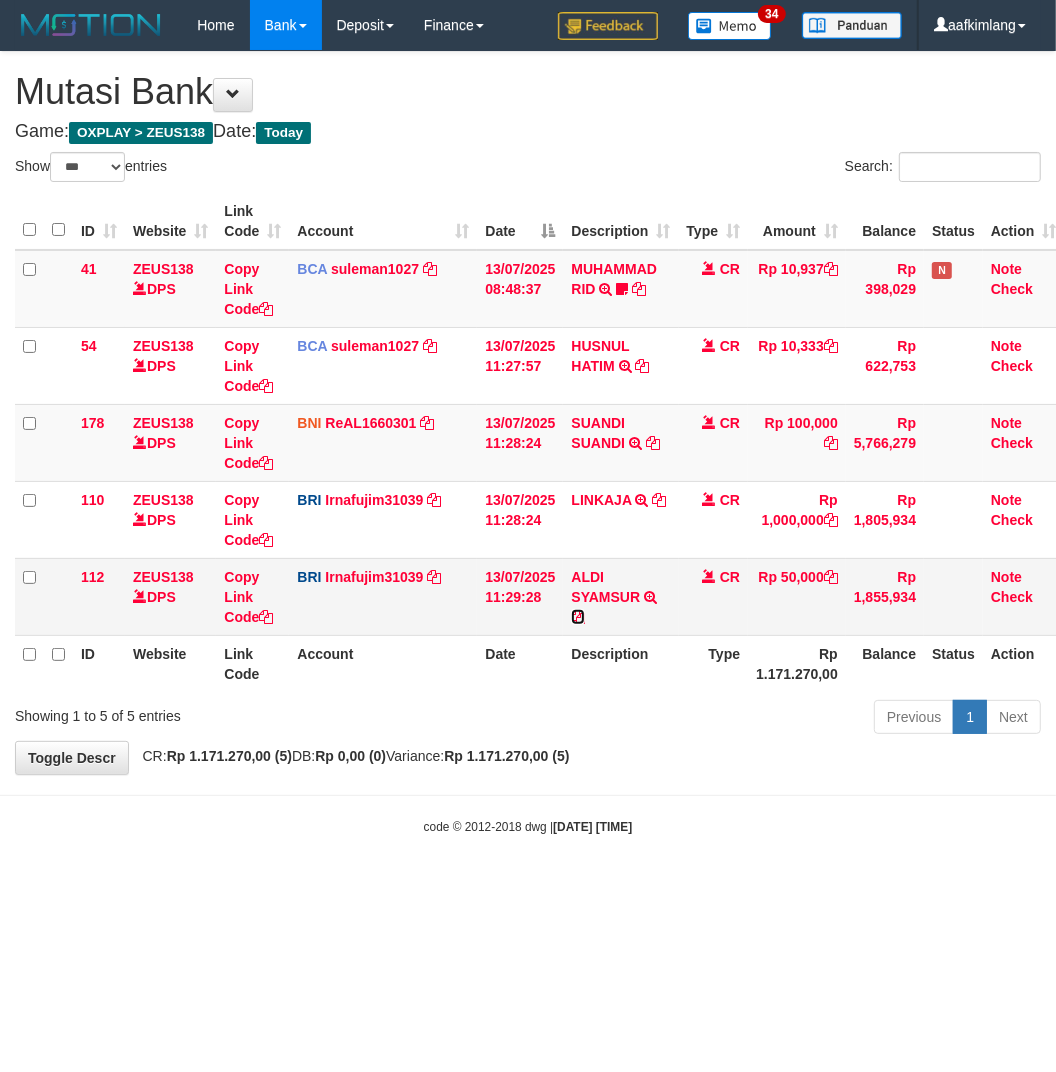 click at bounding box center [578, 617] 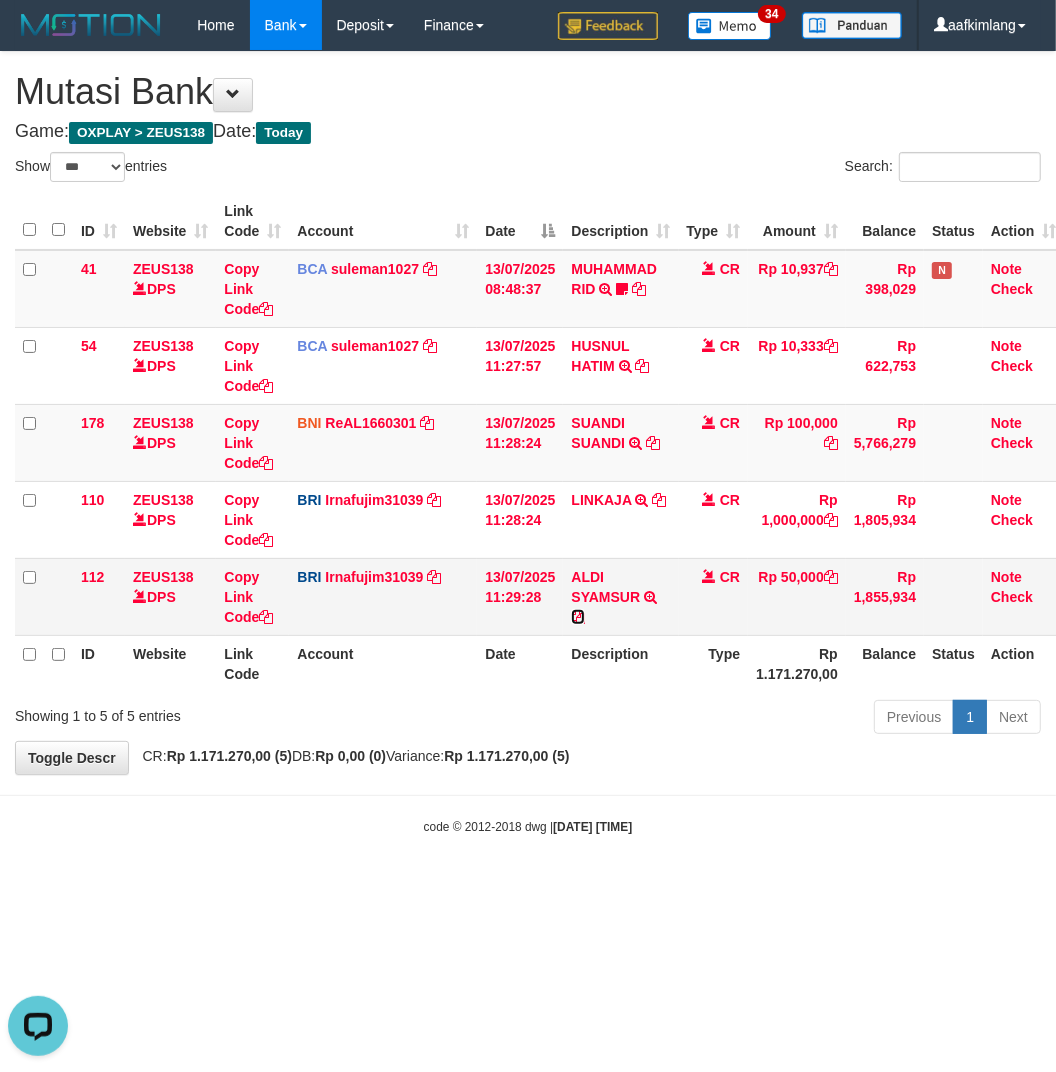 scroll, scrollTop: 0, scrollLeft: 0, axis: both 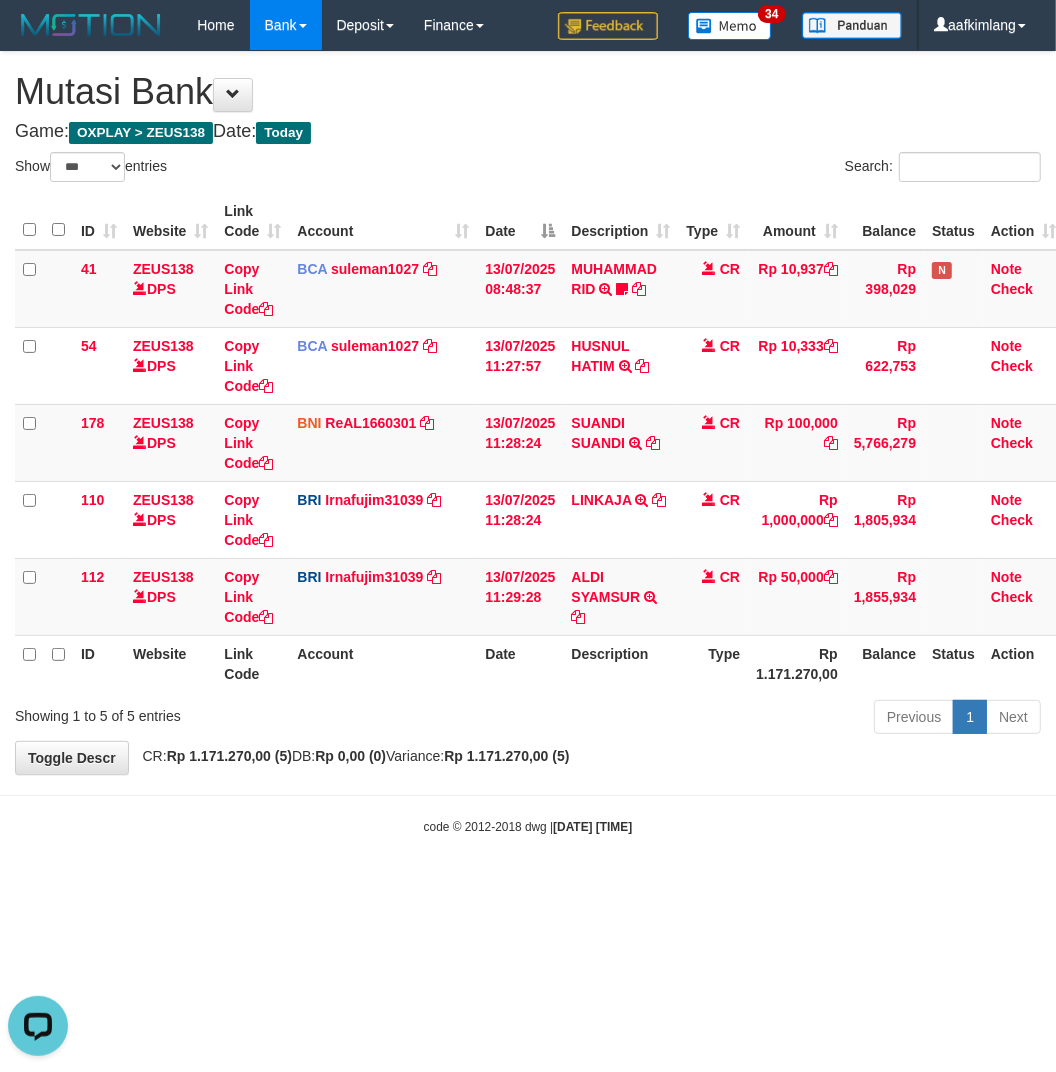click on "Toggle navigation
Home
Bank
Account List
Mutasi Bank
Search
Note Mutasi
Deposit
DPS Fetch
DPS List
History
Note DPS
Finance
Financial Data
aafkimlang
My Profile
Log Out" at bounding box center (528, 443) 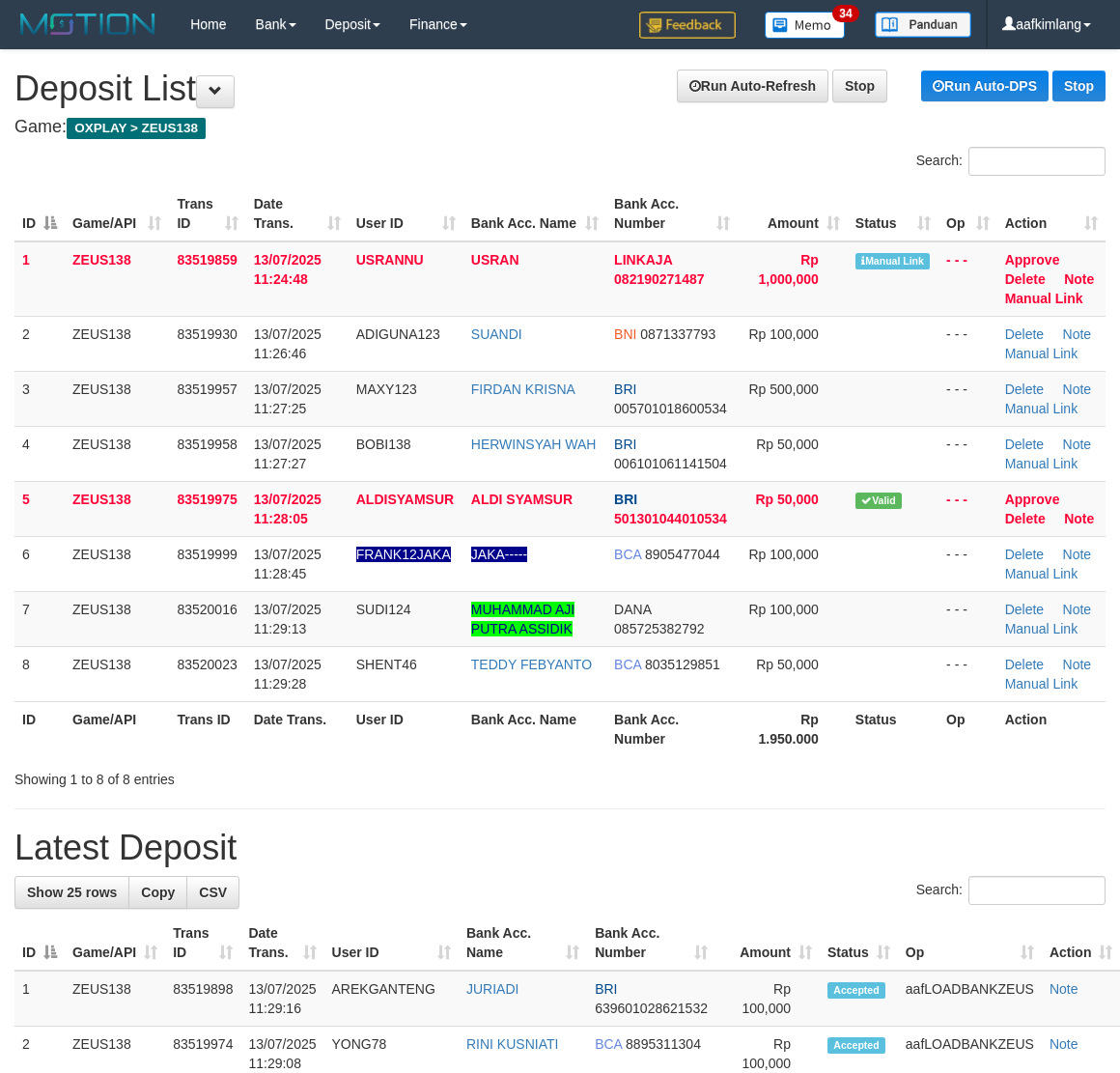scroll, scrollTop: 0, scrollLeft: 0, axis: both 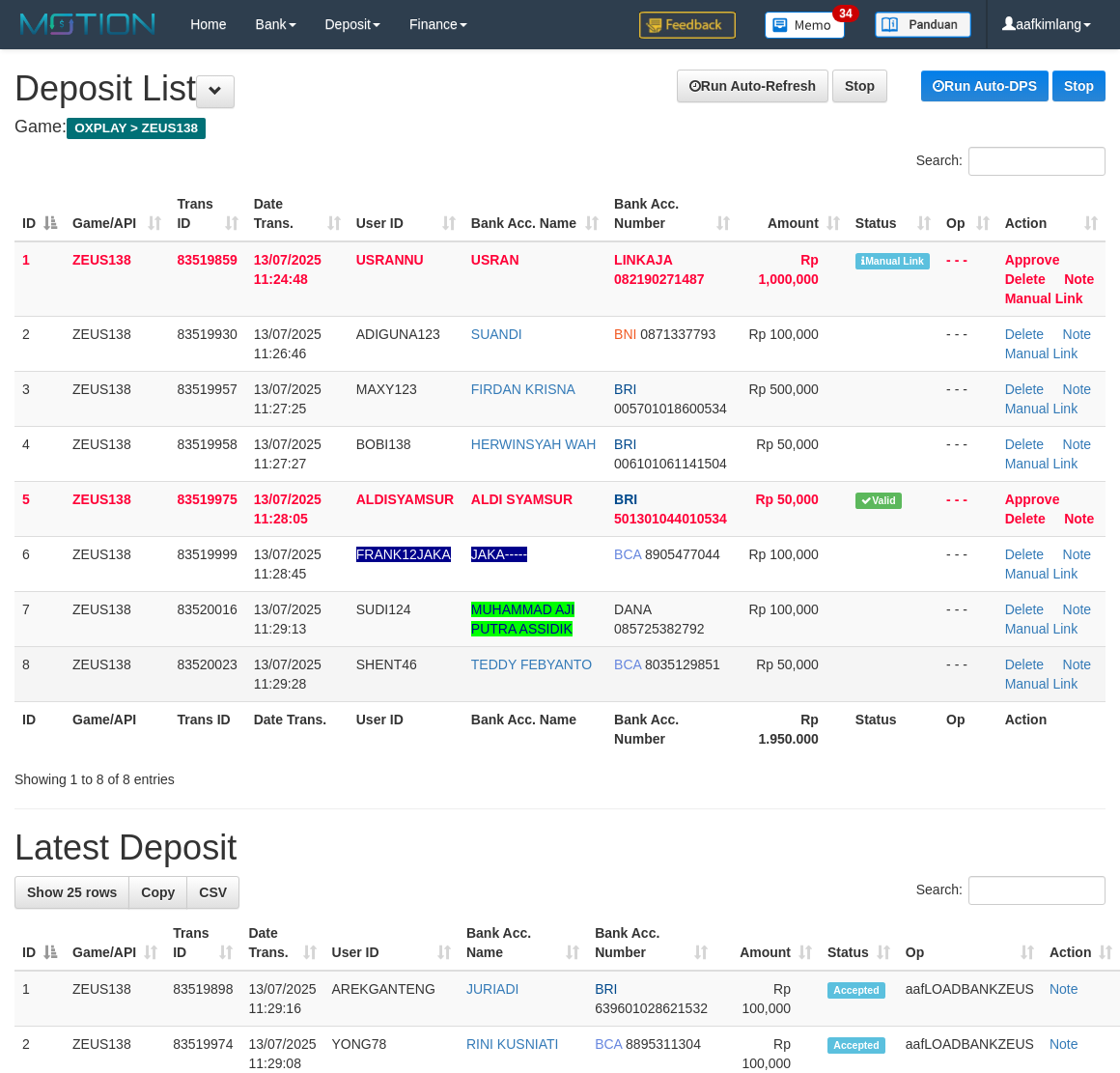 click on "BCA
8035129851" at bounding box center [672, 673] 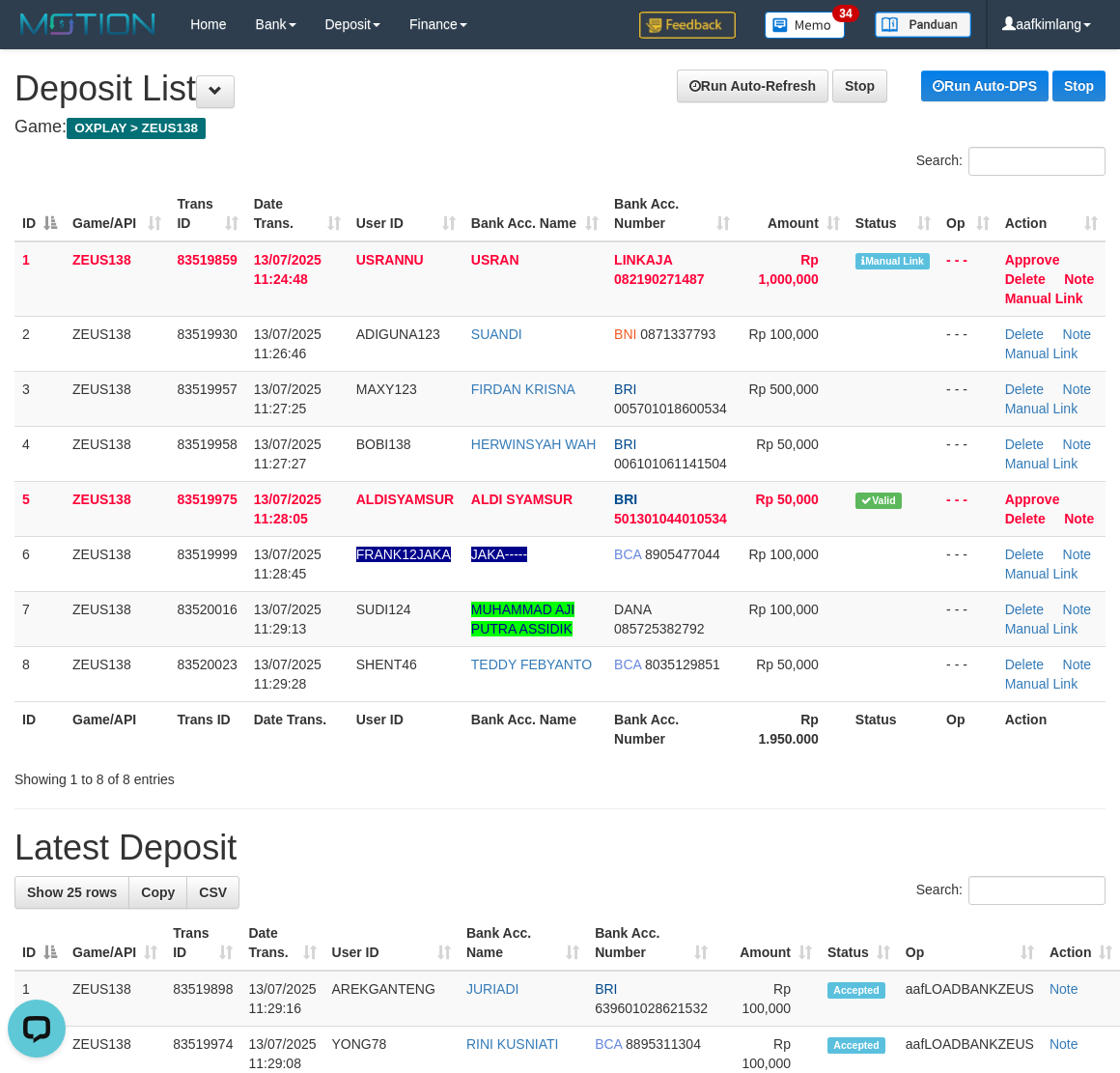 scroll, scrollTop: 0, scrollLeft: 0, axis: both 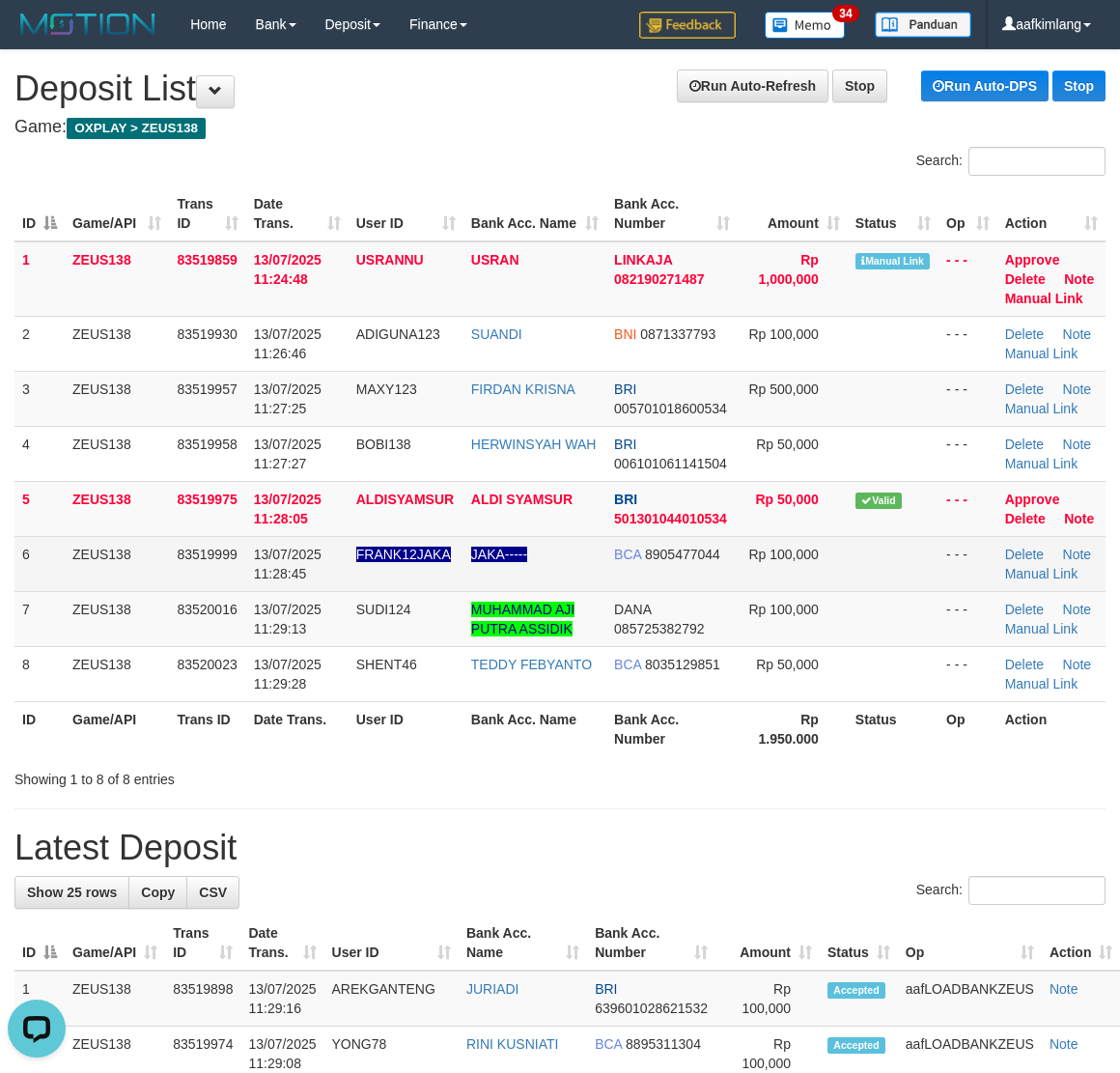 click at bounding box center [893, 563] 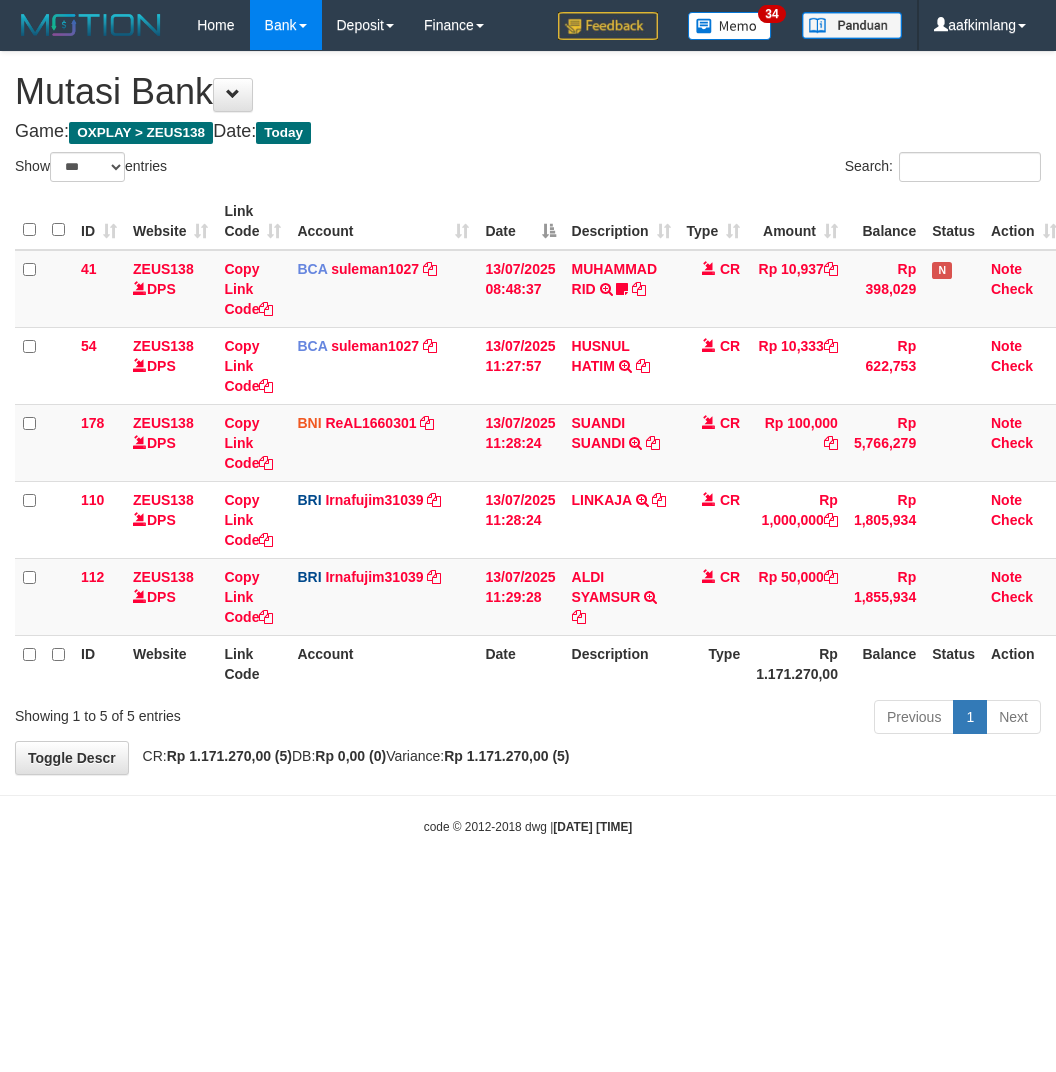 select on "***" 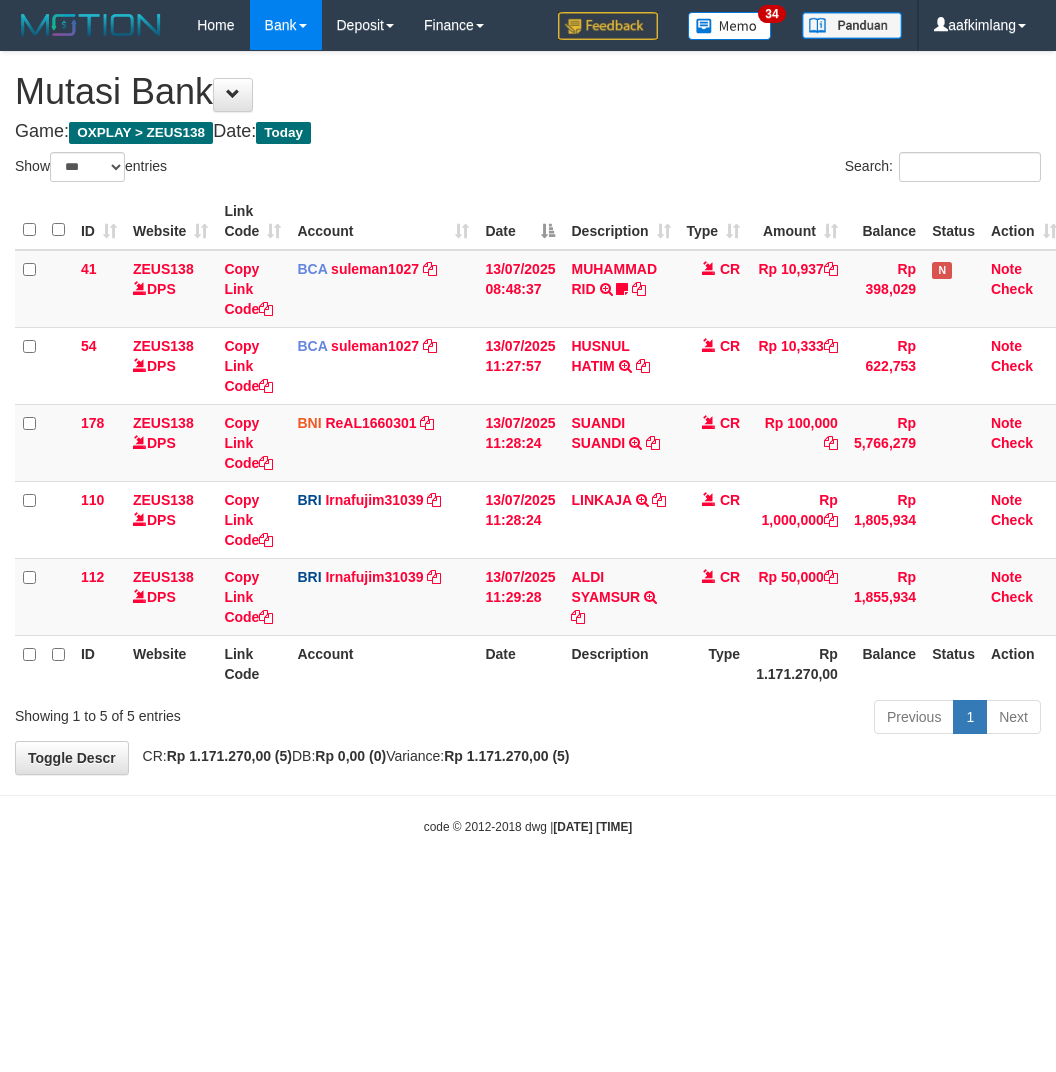 scroll, scrollTop: 0, scrollLeft: 0, axis: both 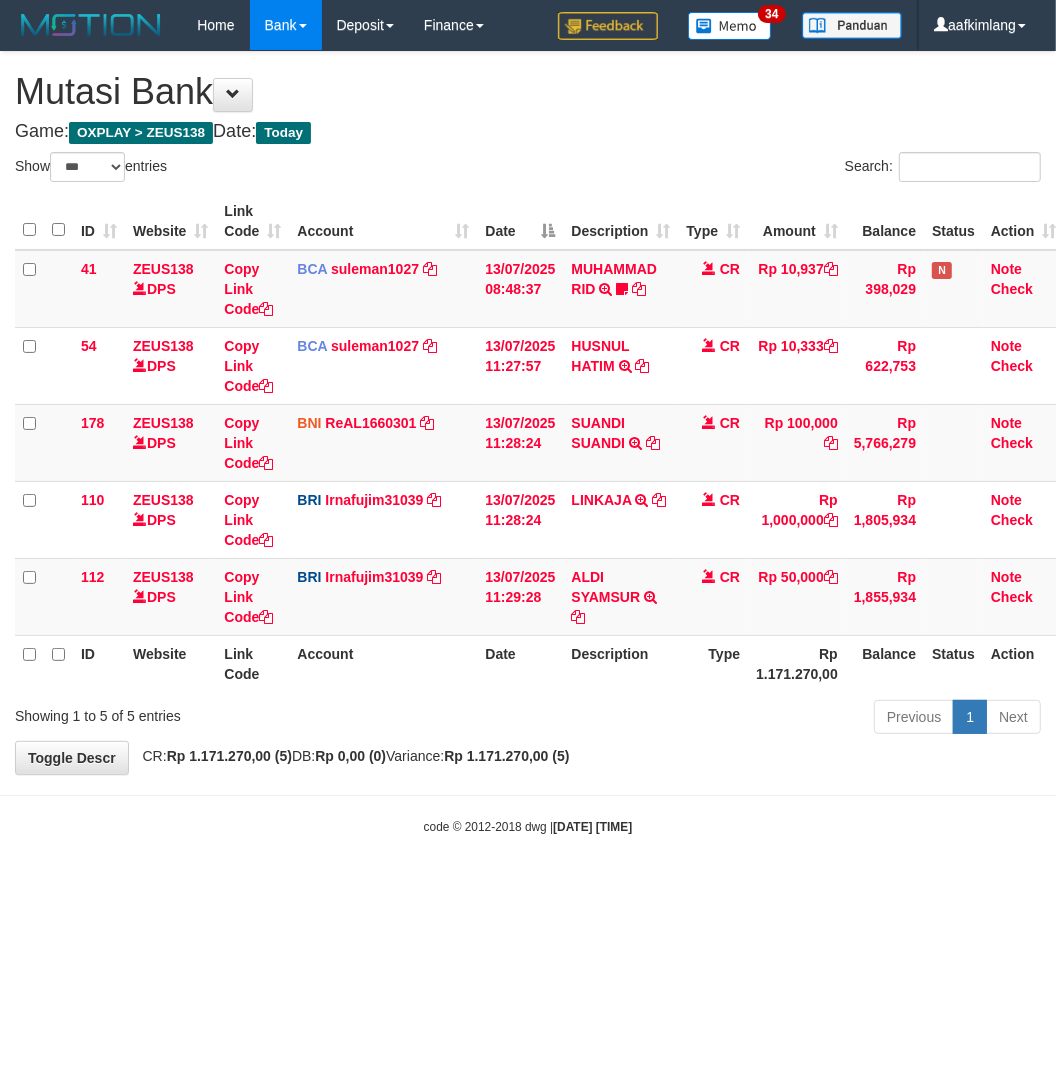 drag, startPoint x: 258, startPoint y: 920, endPoint x: 267, endPoint y: 908, distance: 15 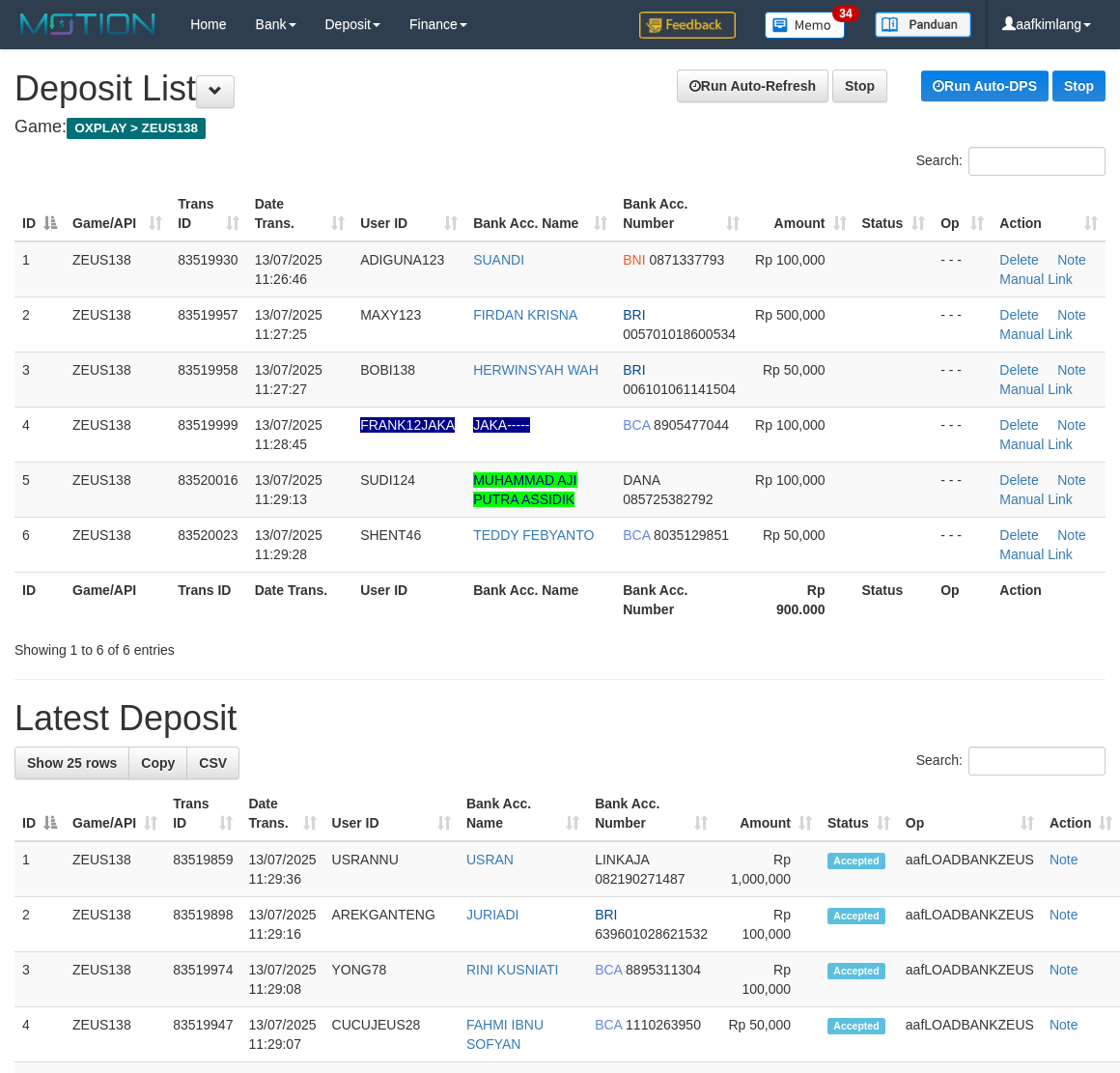 scroll, scrollTop: 0, scrollLeft: 0, axis: both 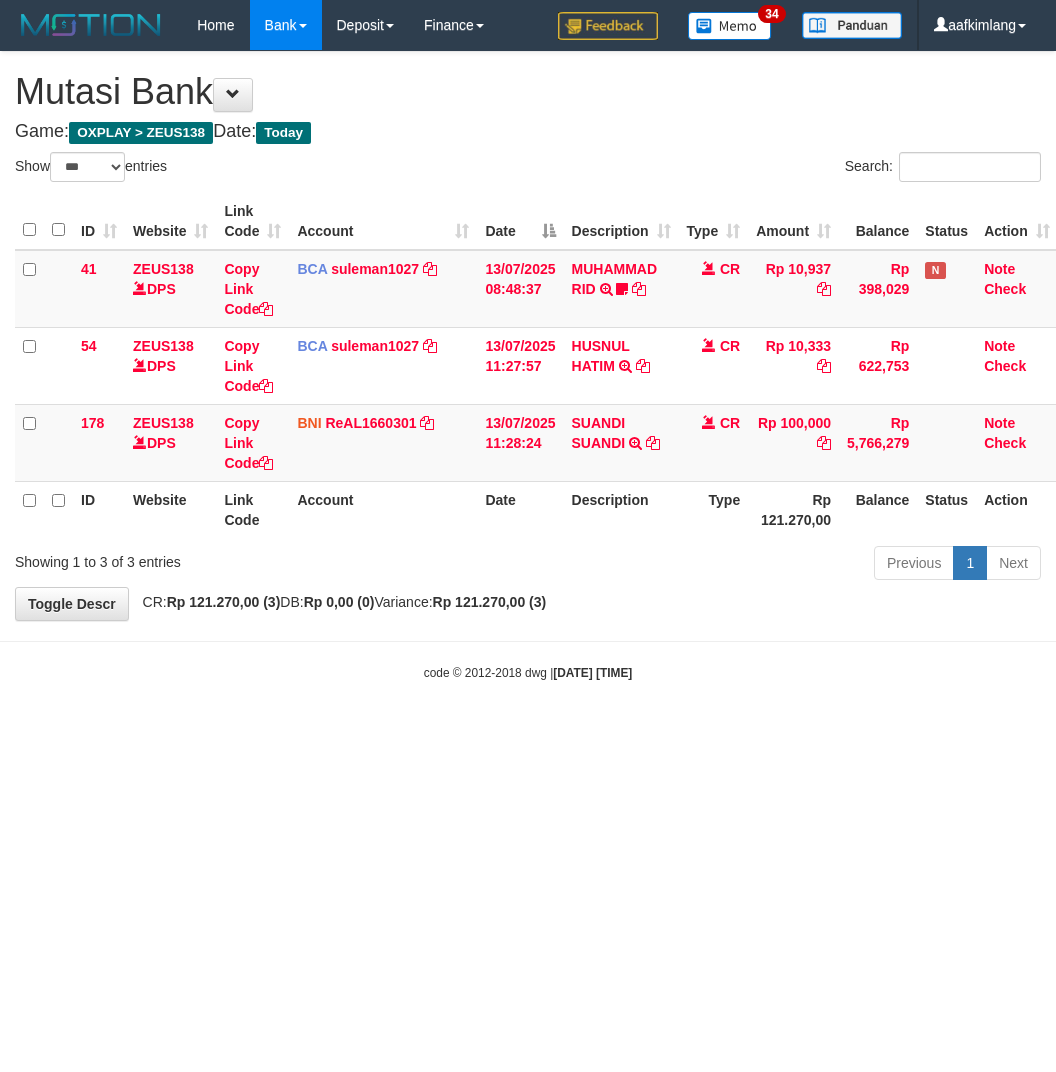select on "***" 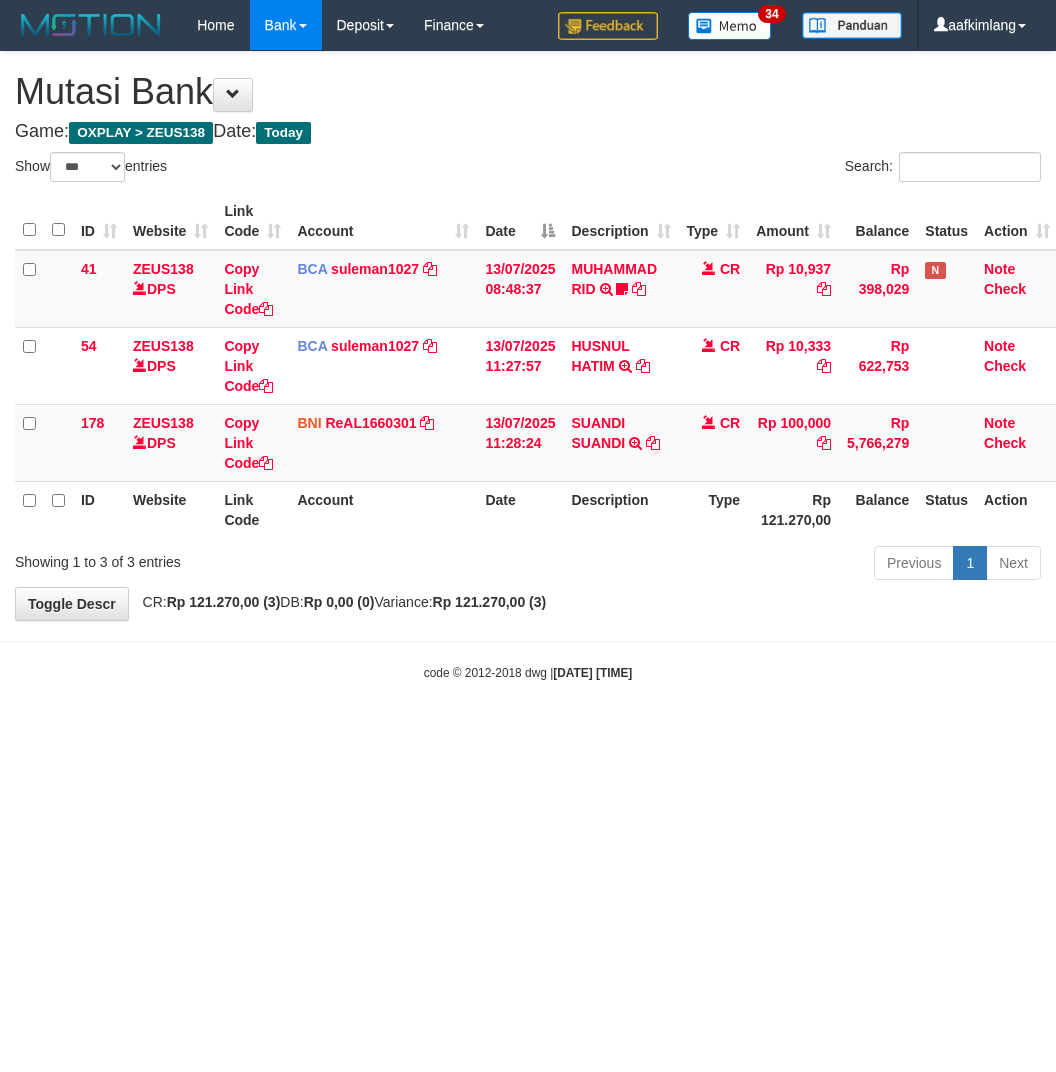 scroll, scrollTop: 0, scrollLeft: 0, axis: both 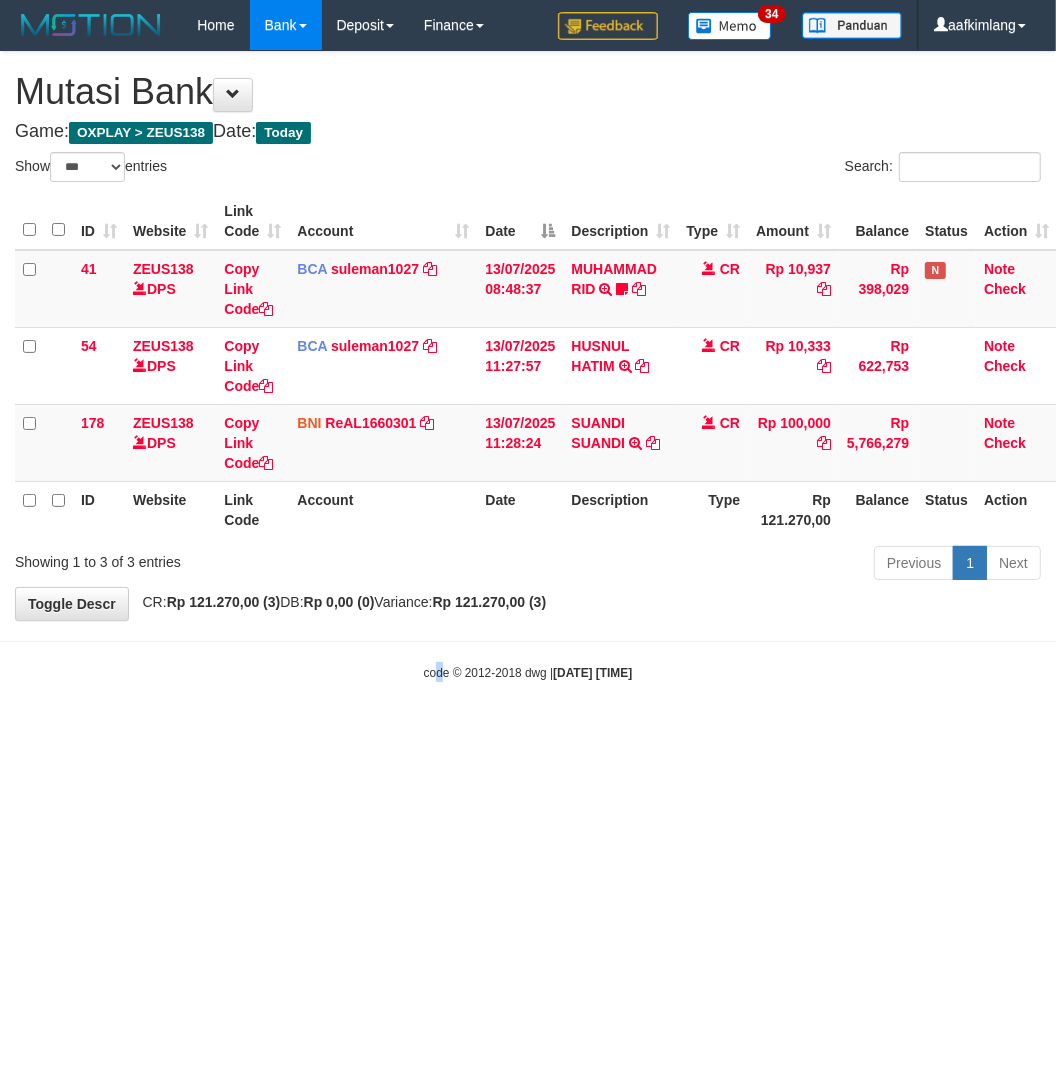 drag, startPoint x: 422, startPoint y: 808, endPoint x: 410, endPoint y: 805, distance: 12.369317 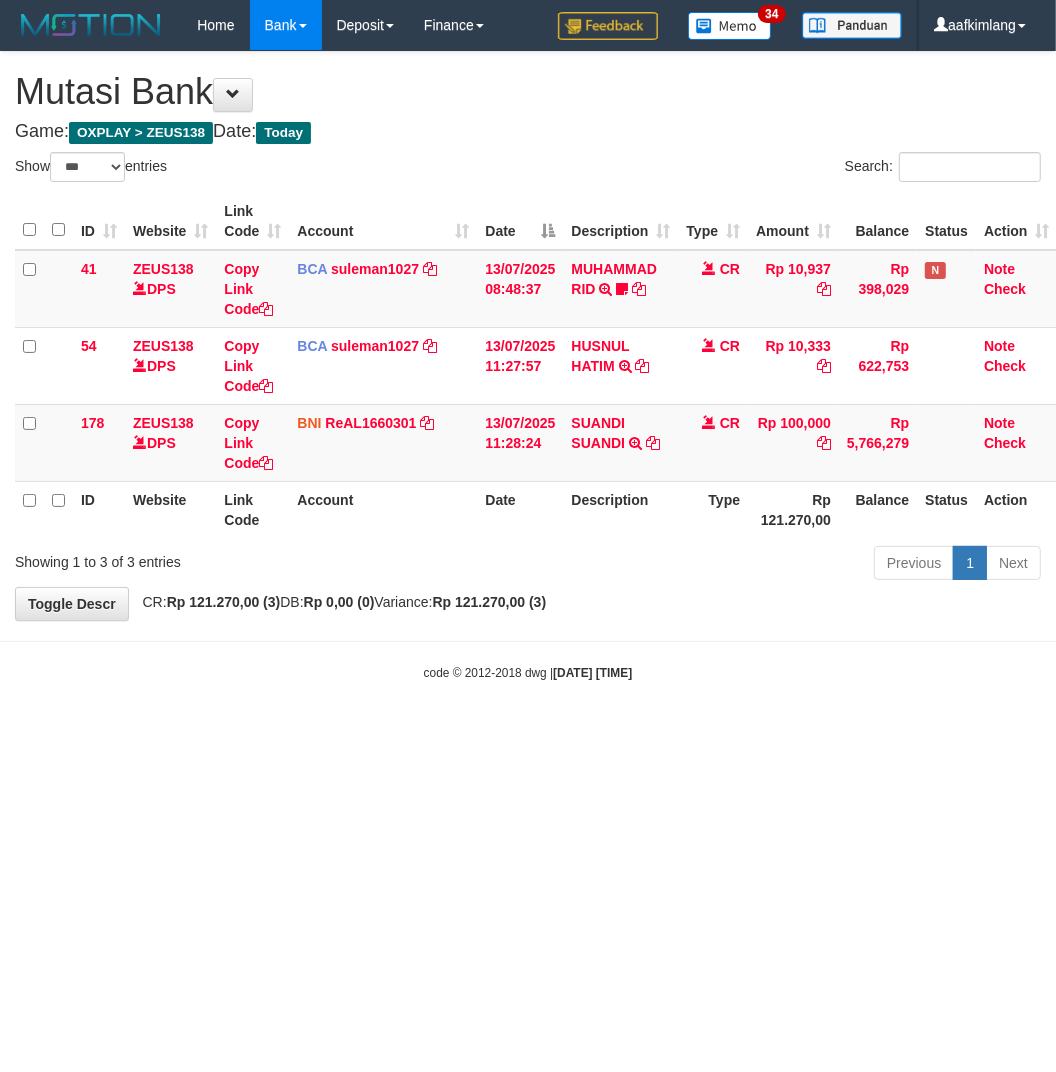 click on "Toggle navigation
Home
Bank
Account List
Mutasi Bank
Search
Note Mutasi
Deposit
DPS Fetch
DPS List
History
Note DPS
Finance
Financial Data
aafkimlang
My Profile
Log Out
34" at bounding box center (528, 366) 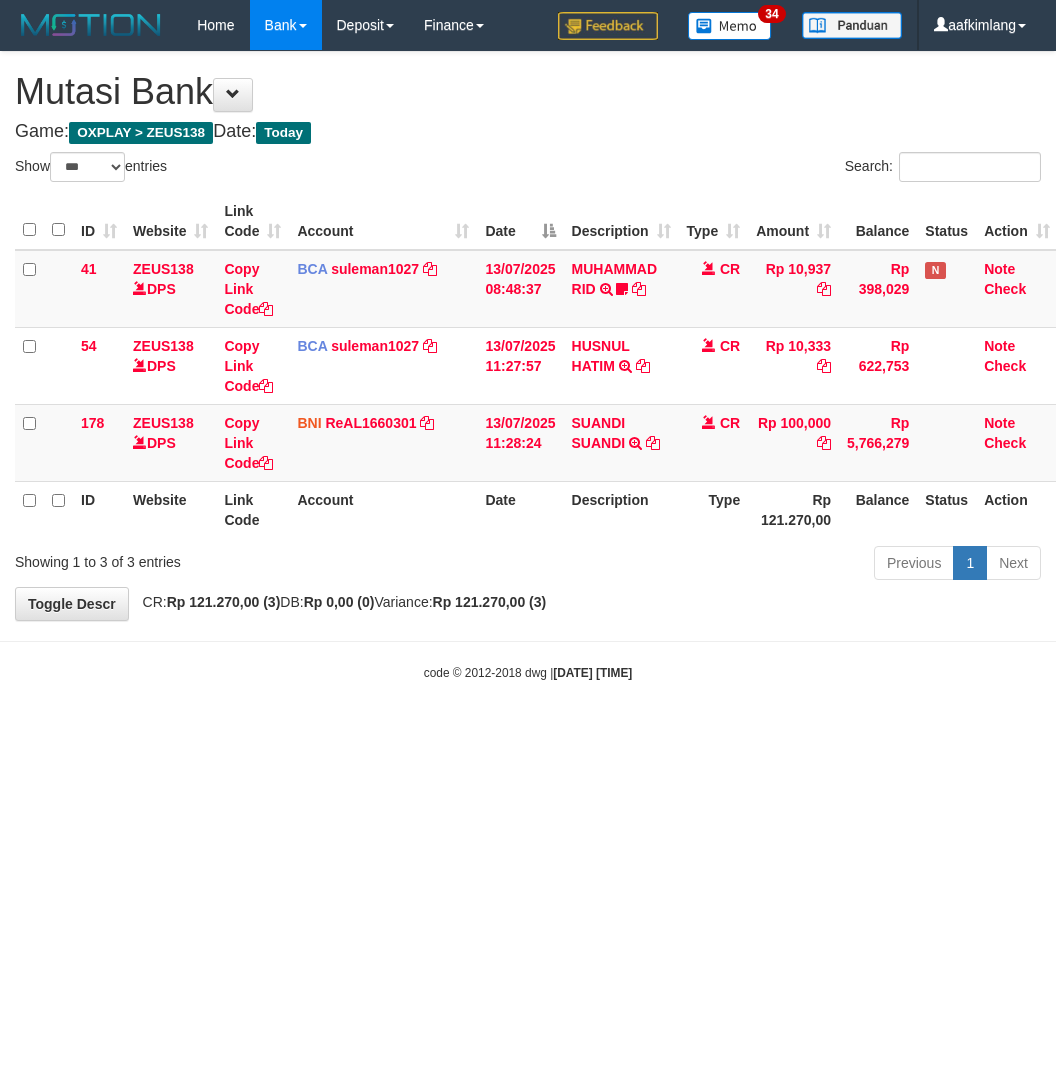 select on "***" 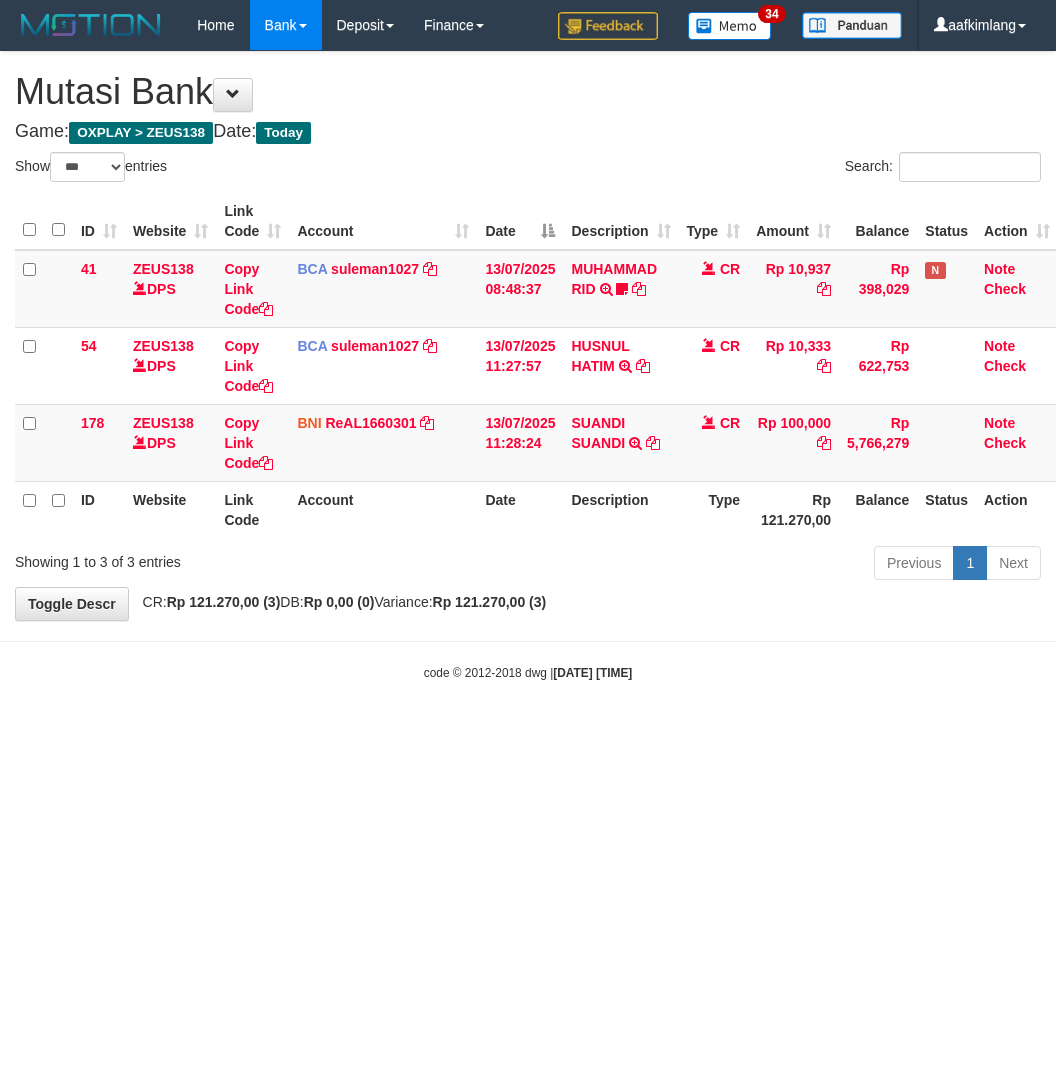 scroll, scrollTop: 0, scrollLeft: 0, axis: both 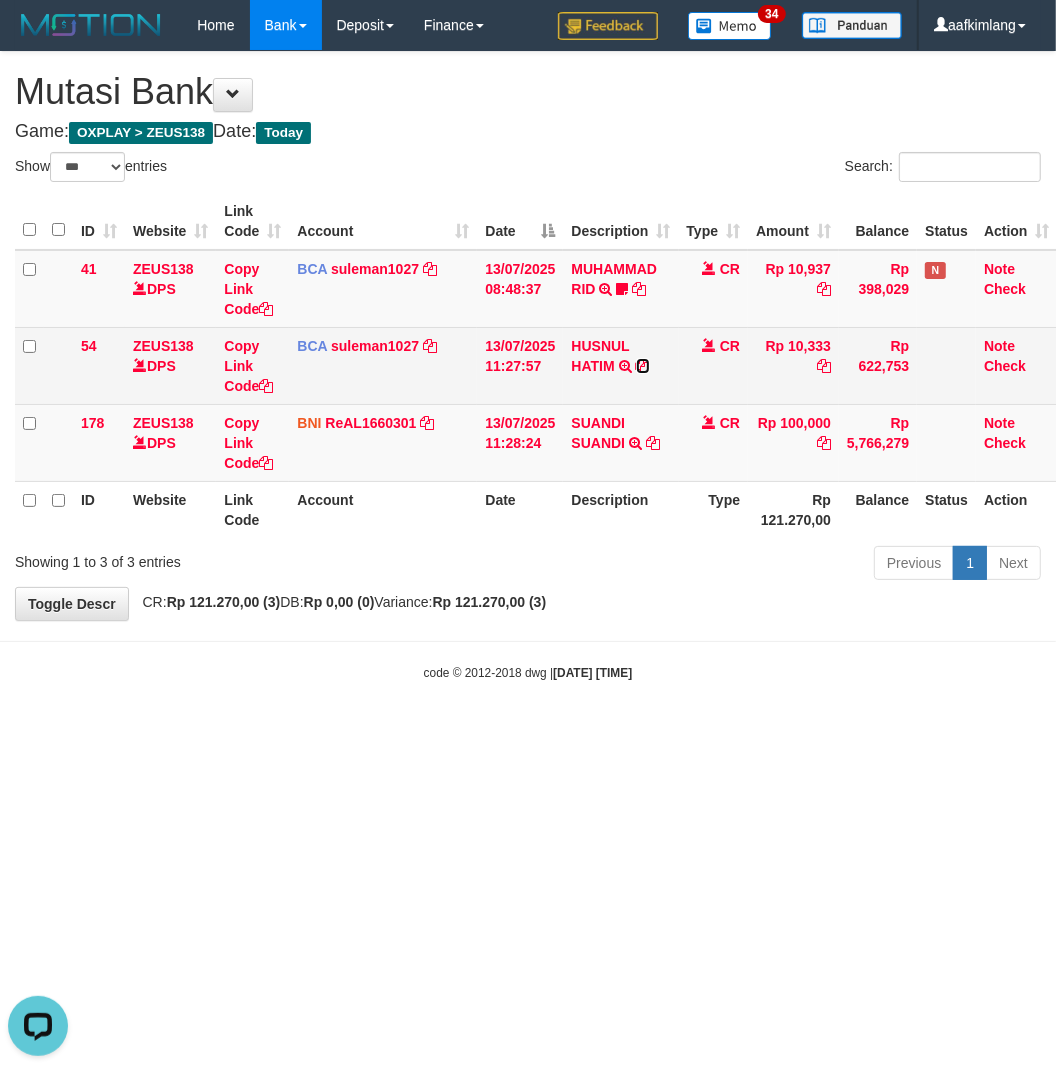 click at bounding box center [643, 366] 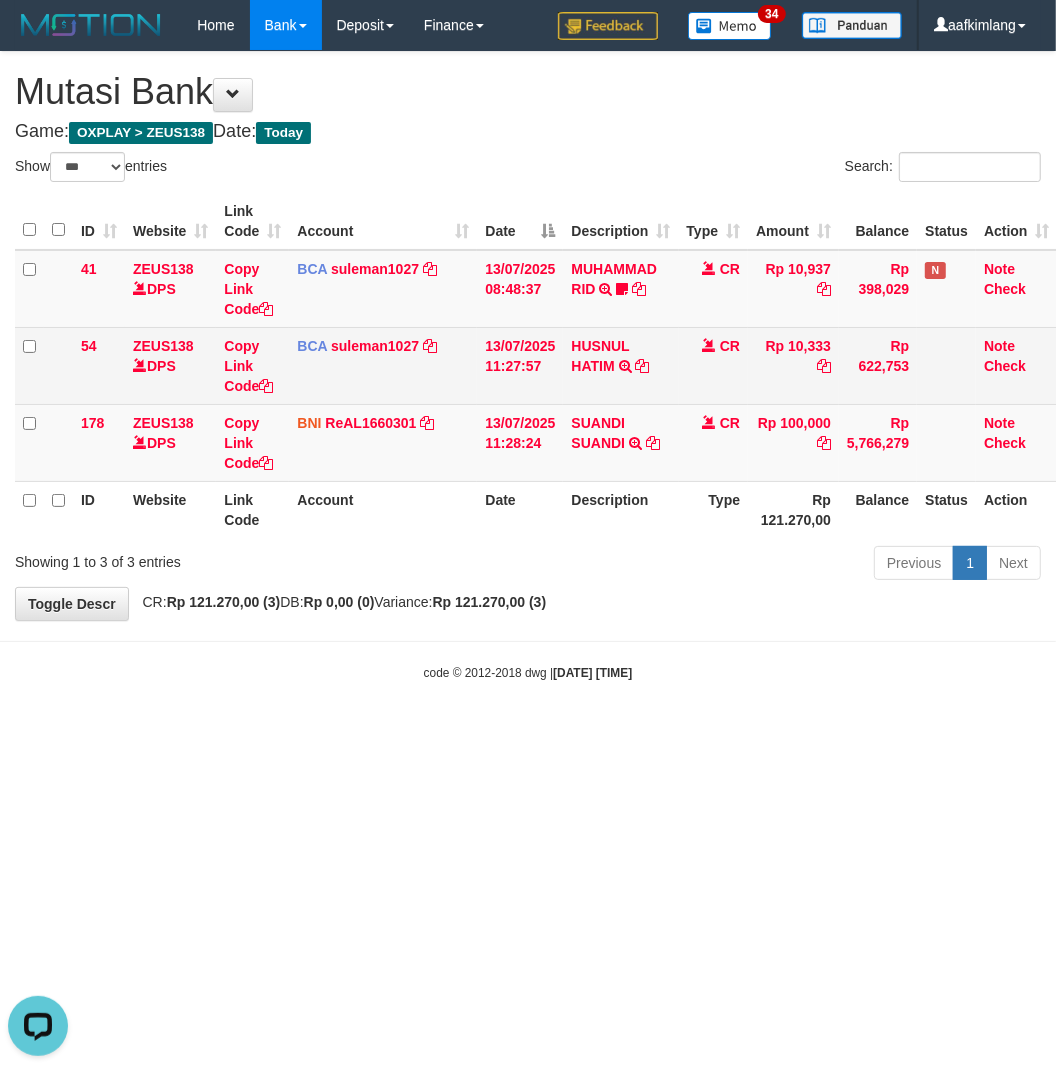 scroll, scrollTop: 0, scrollLeft: 0, axis: both 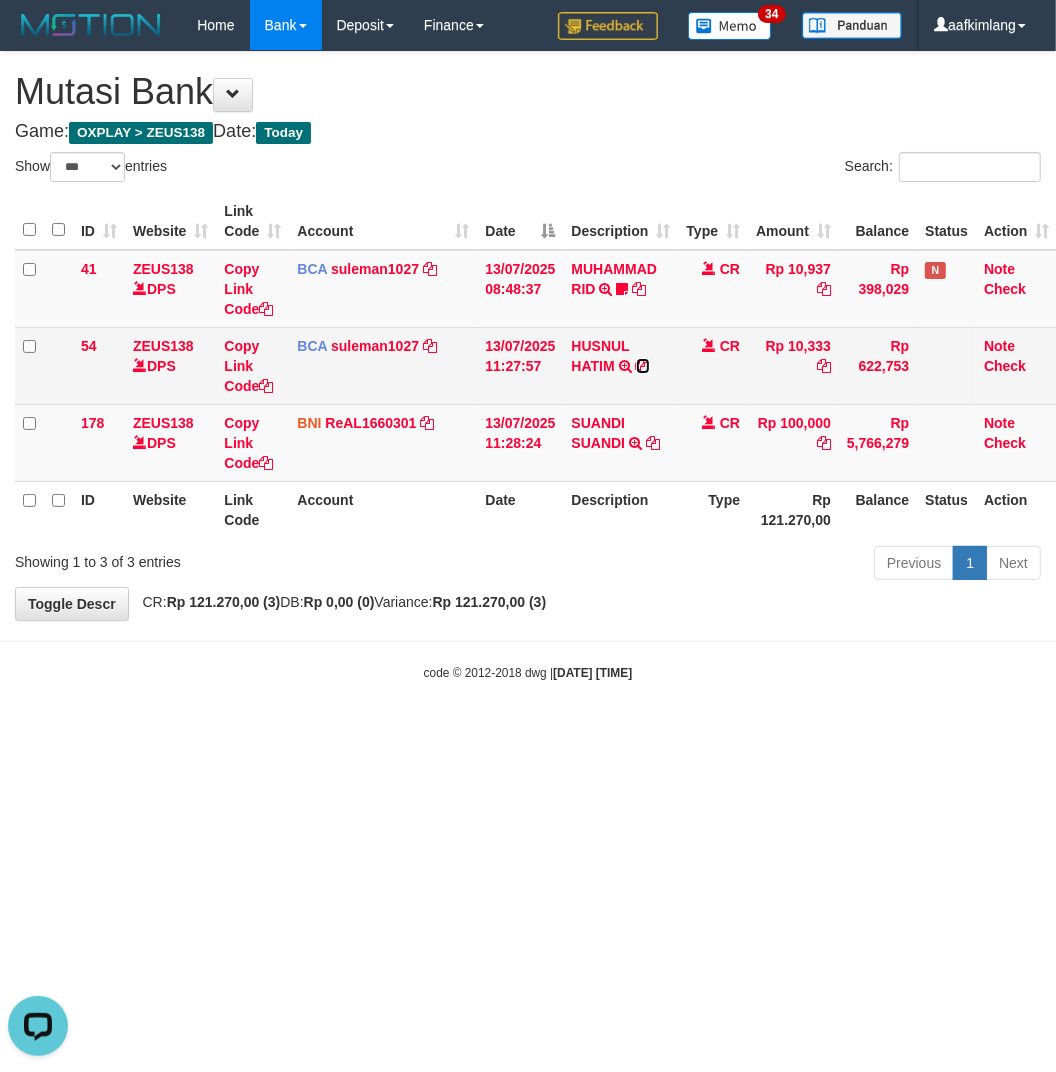 click at bounding box center (643, 366) 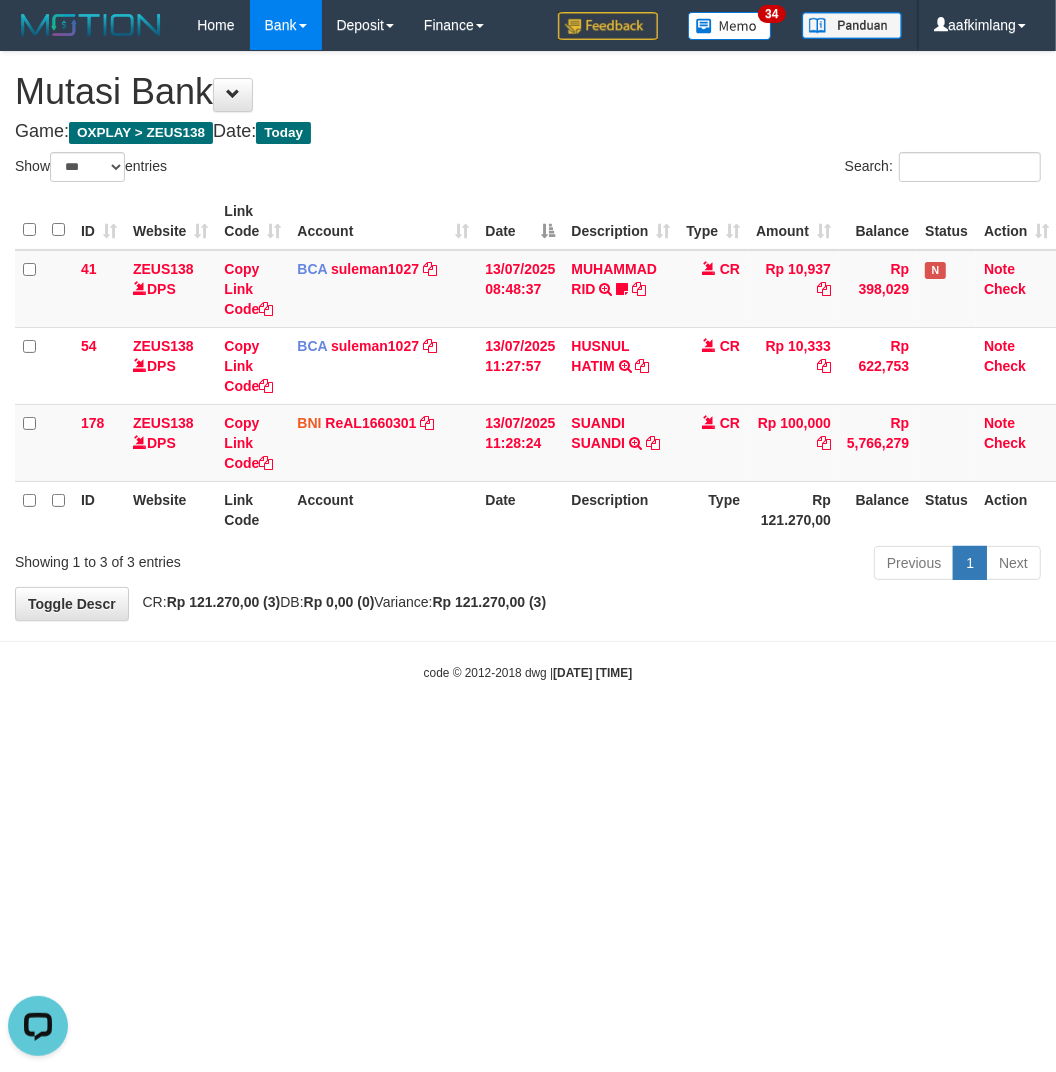 drag, startPoint x: 230, startPoint y: 731, endPoint x: 190, endPoint y: 730, distance: 40.012497 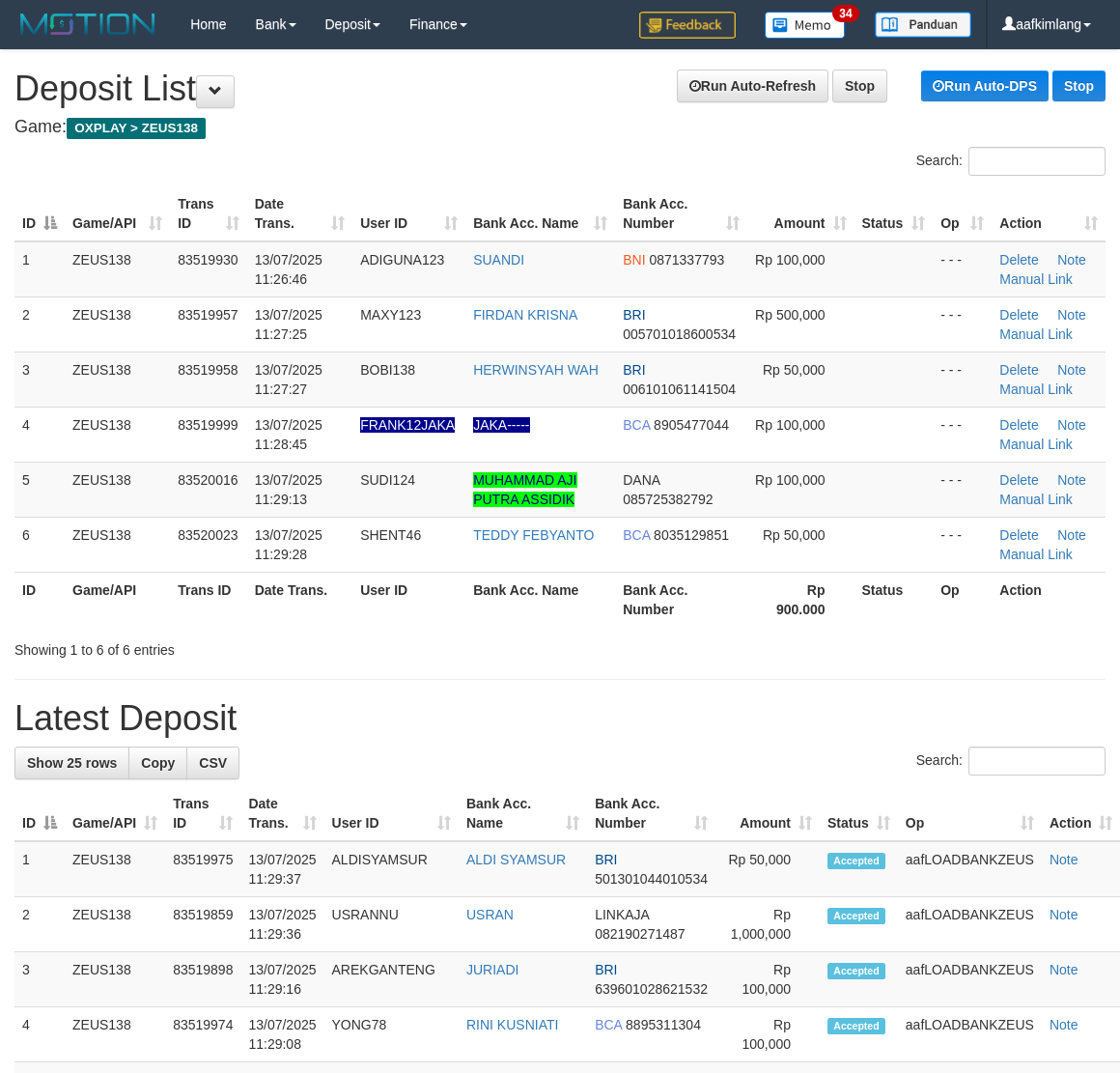 scroll, scrollTop: 0, scrollLeft: 0, axis: both 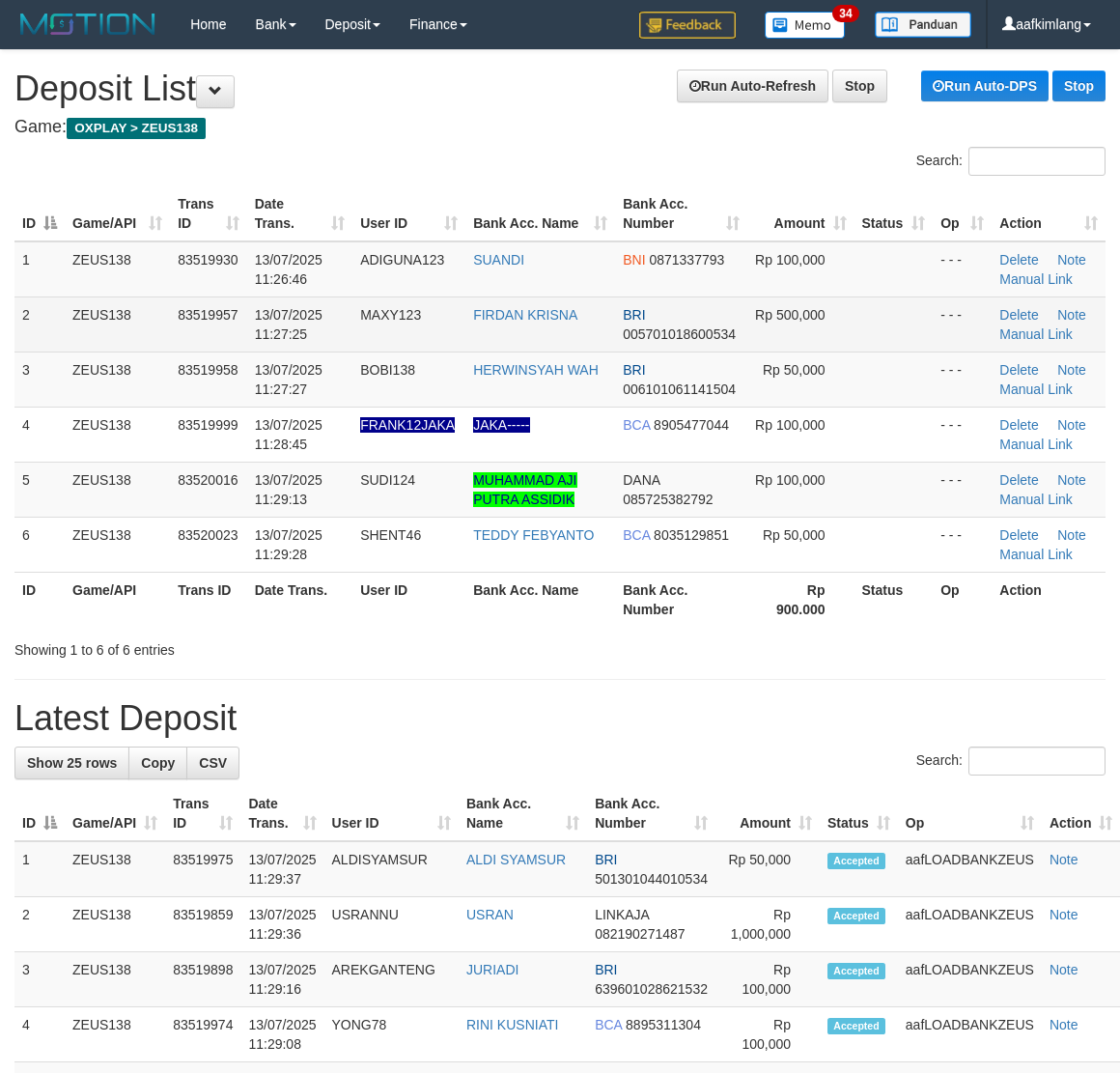click on "Rp 500,000" at bounding box center [790, 315] 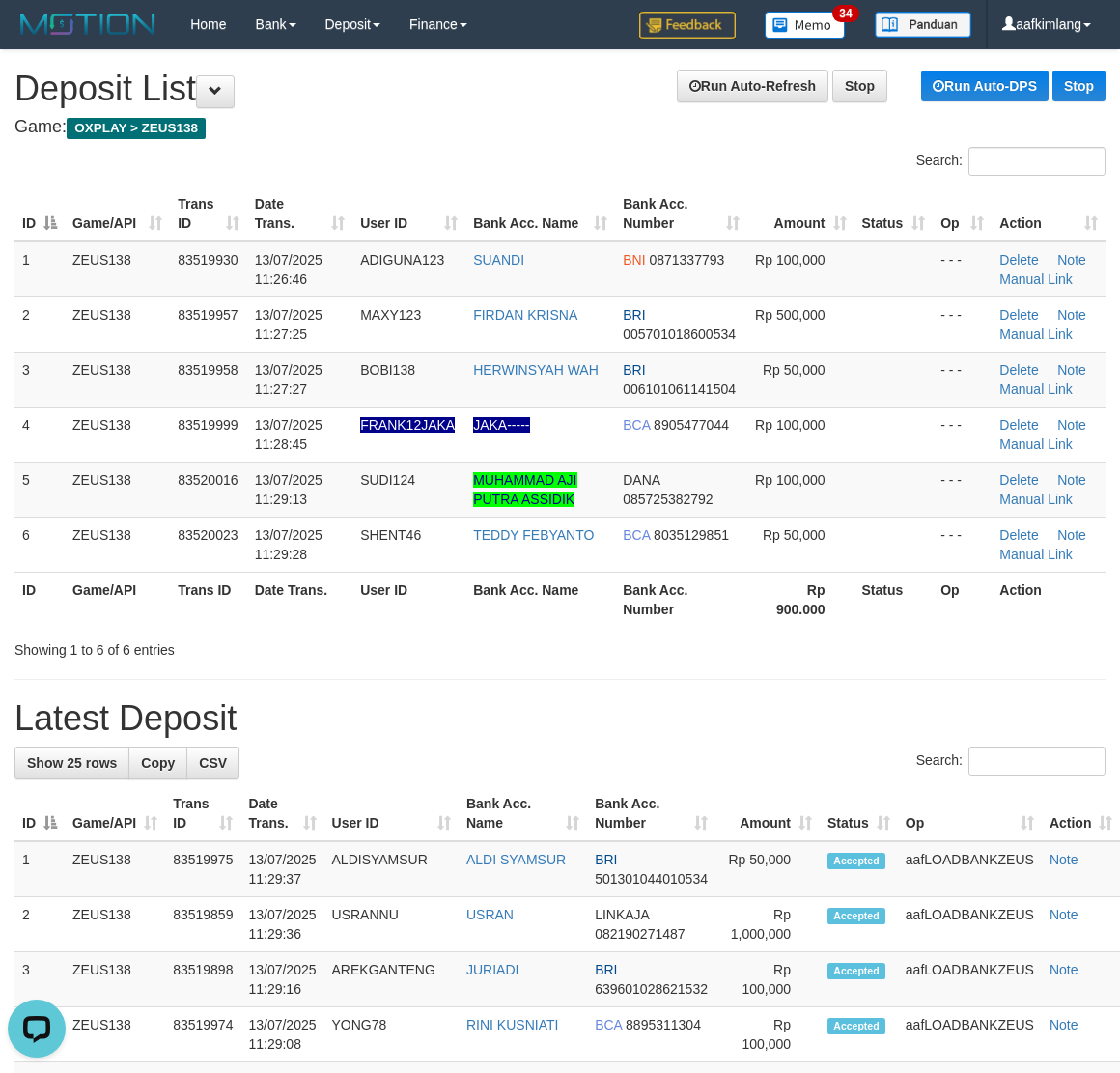 scroll, scrollTop: 0, scrollLeft: 0, axis: both 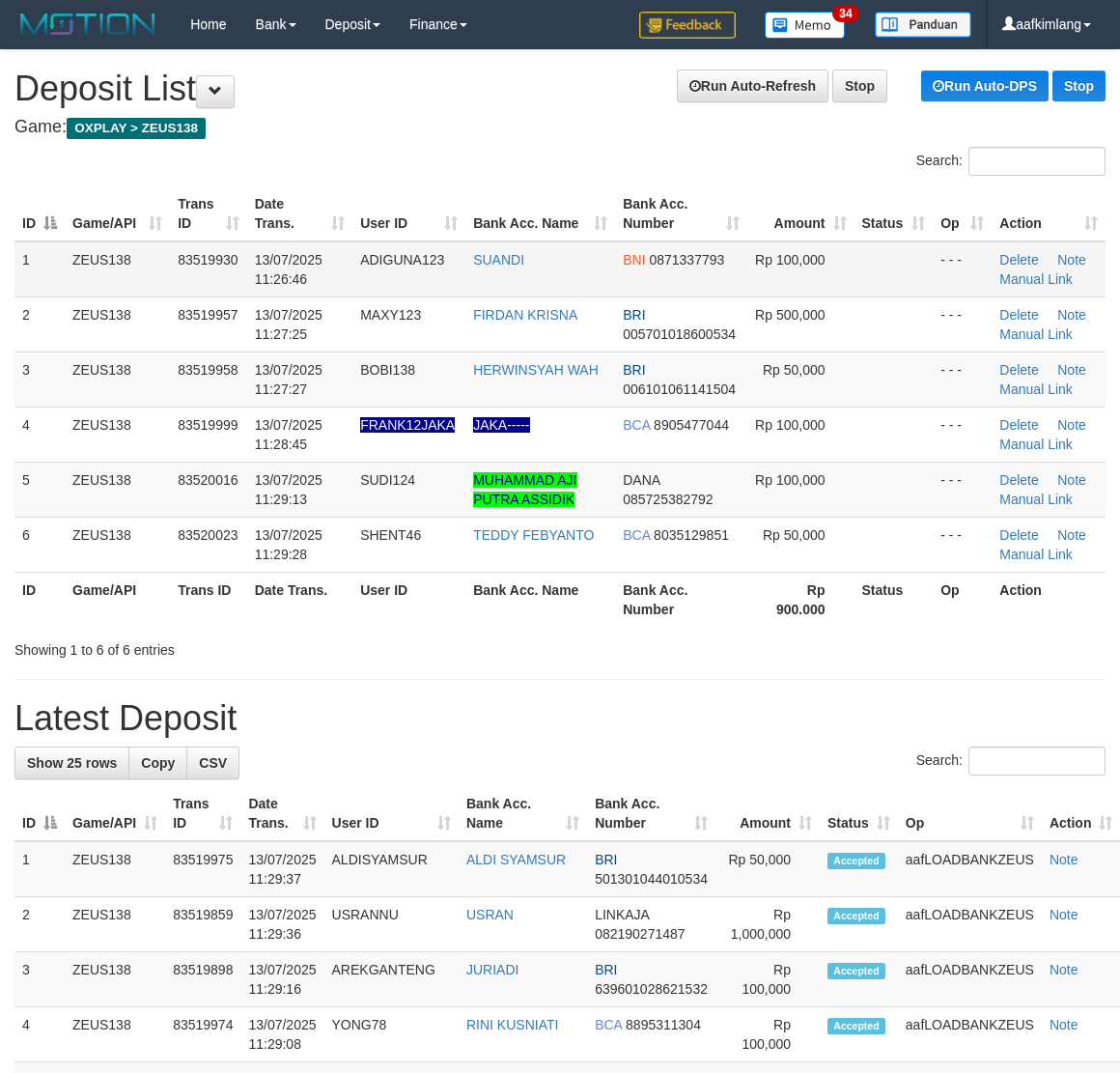 click on "Rp 100,000" at bounding box center [800, 269] 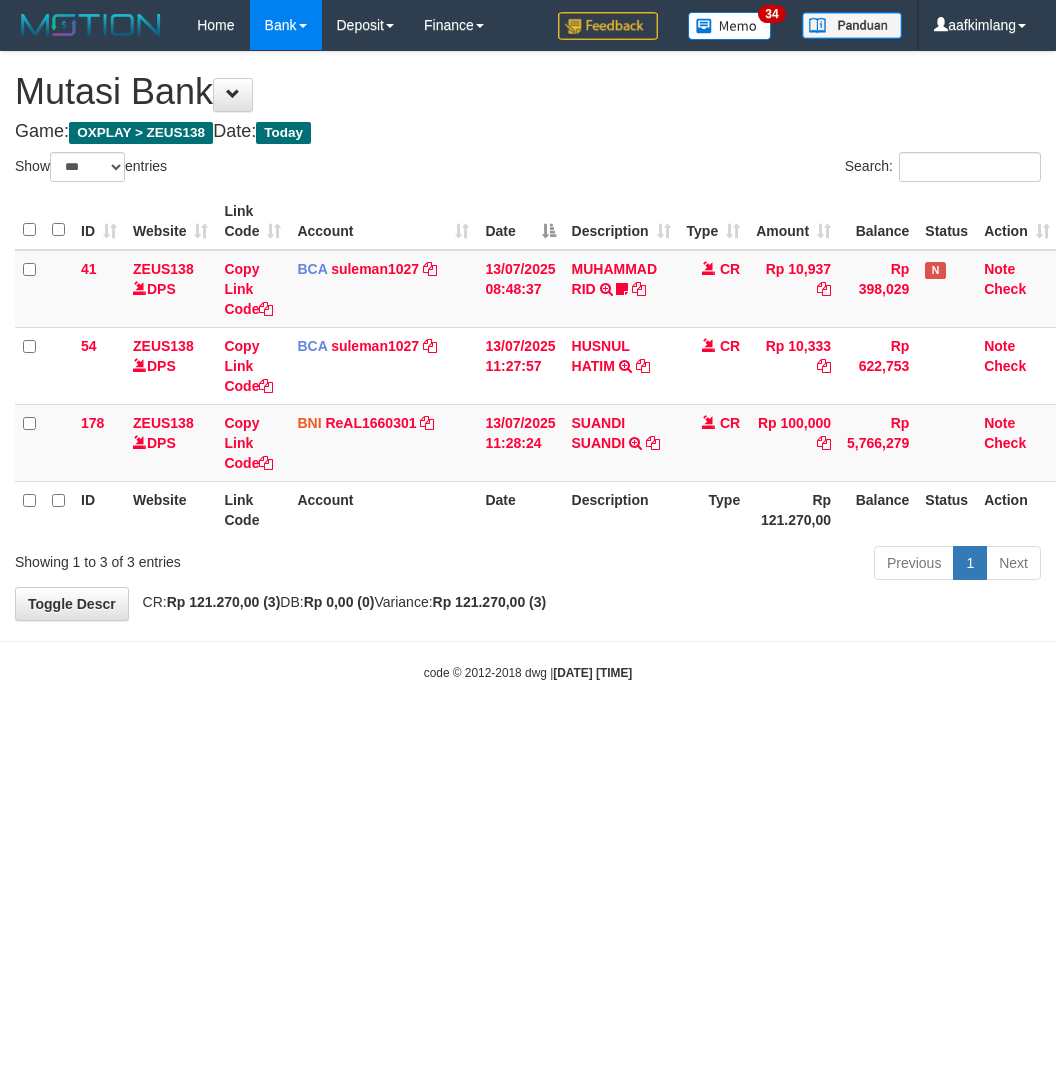 select on "***" 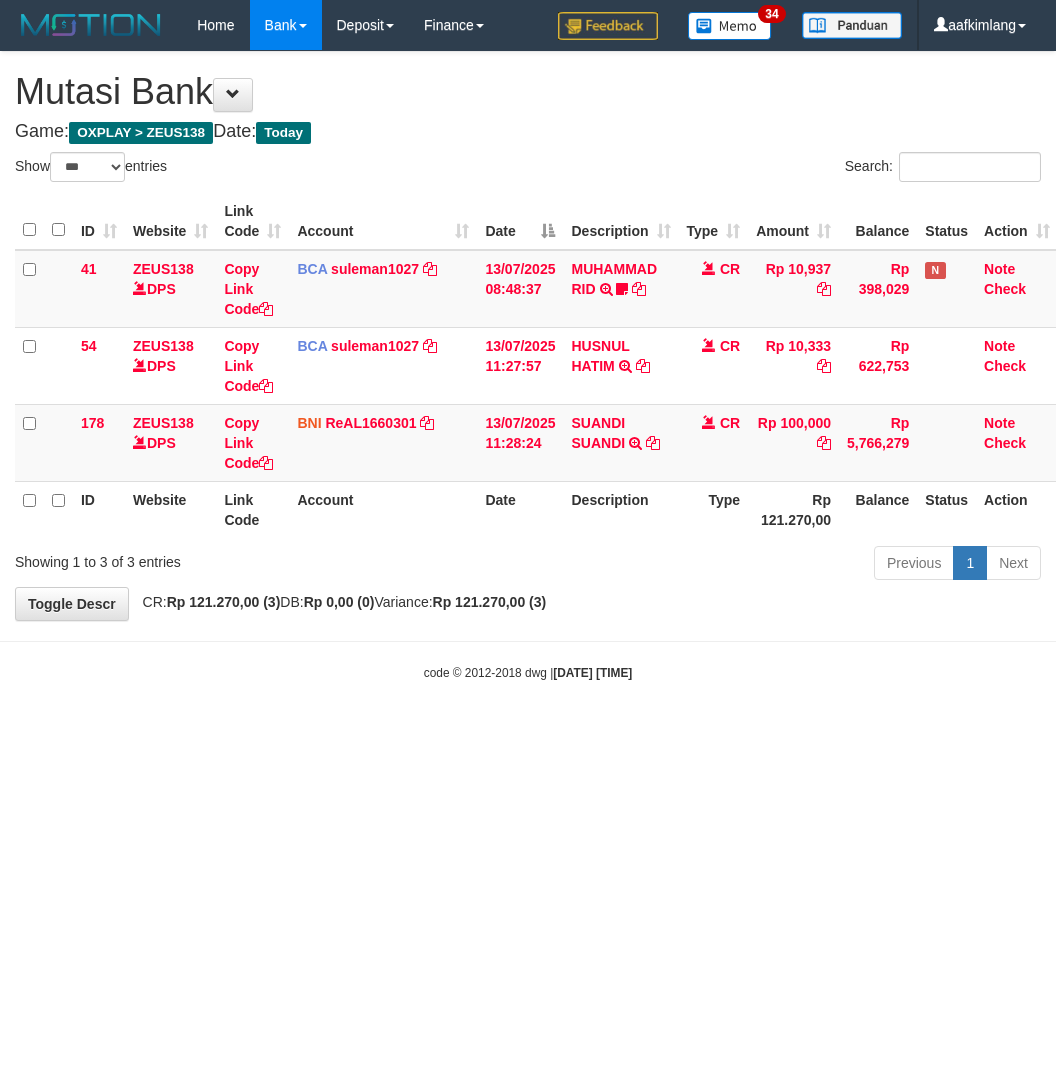 scroll, scrollTop: 0, scrollLeft: 0, axis: both 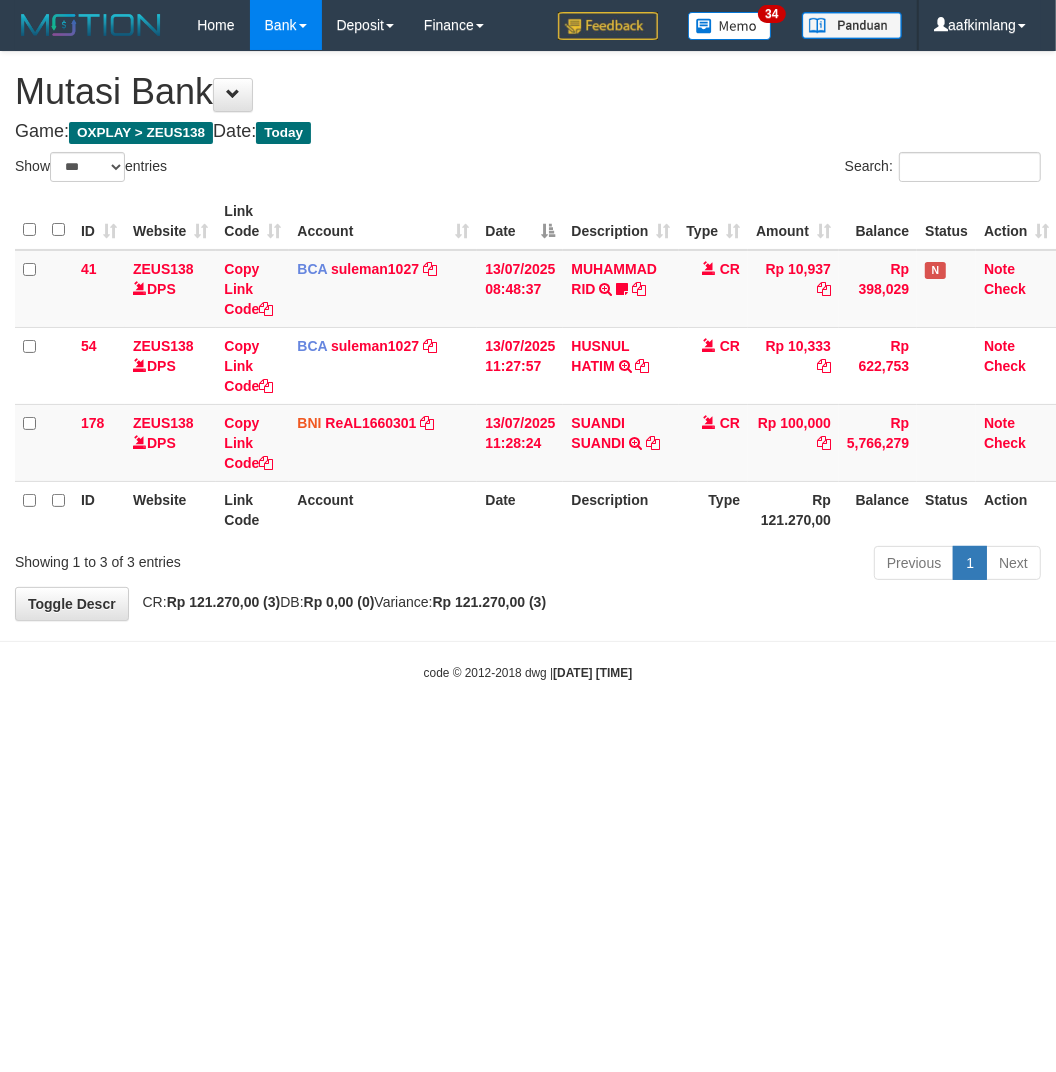 click on "Toggle navigation
Home
Bank
Account List
Mutasi Bank
Search
Note Mutasi
Deposit
DPS Fetch
DPS List
History
Note DPS
Finance
Financial Data
aafkimlang
My Profile
Log Out" at bounding box center [528, 366] 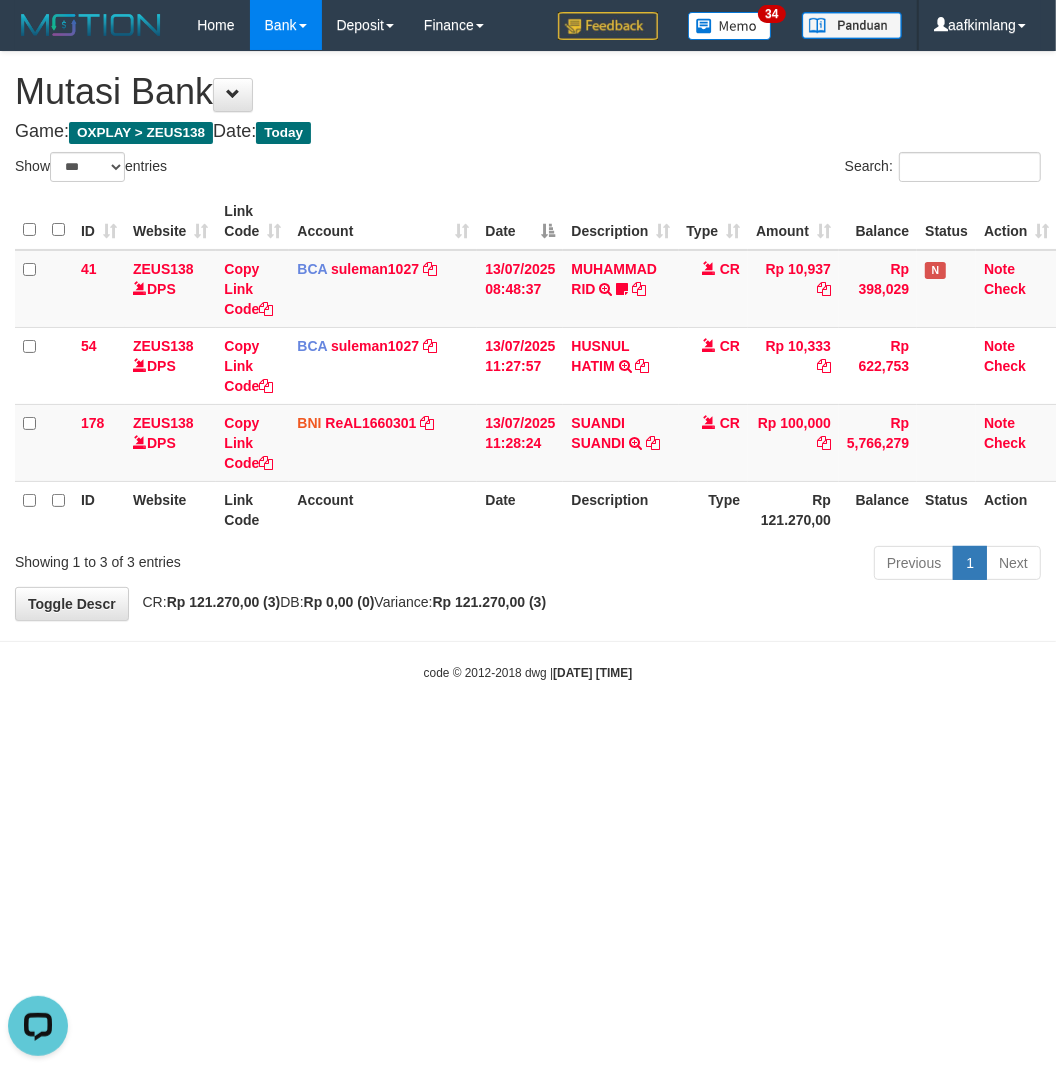 scroll, scrollTop: 0, scrollLeft: 0, axis: both 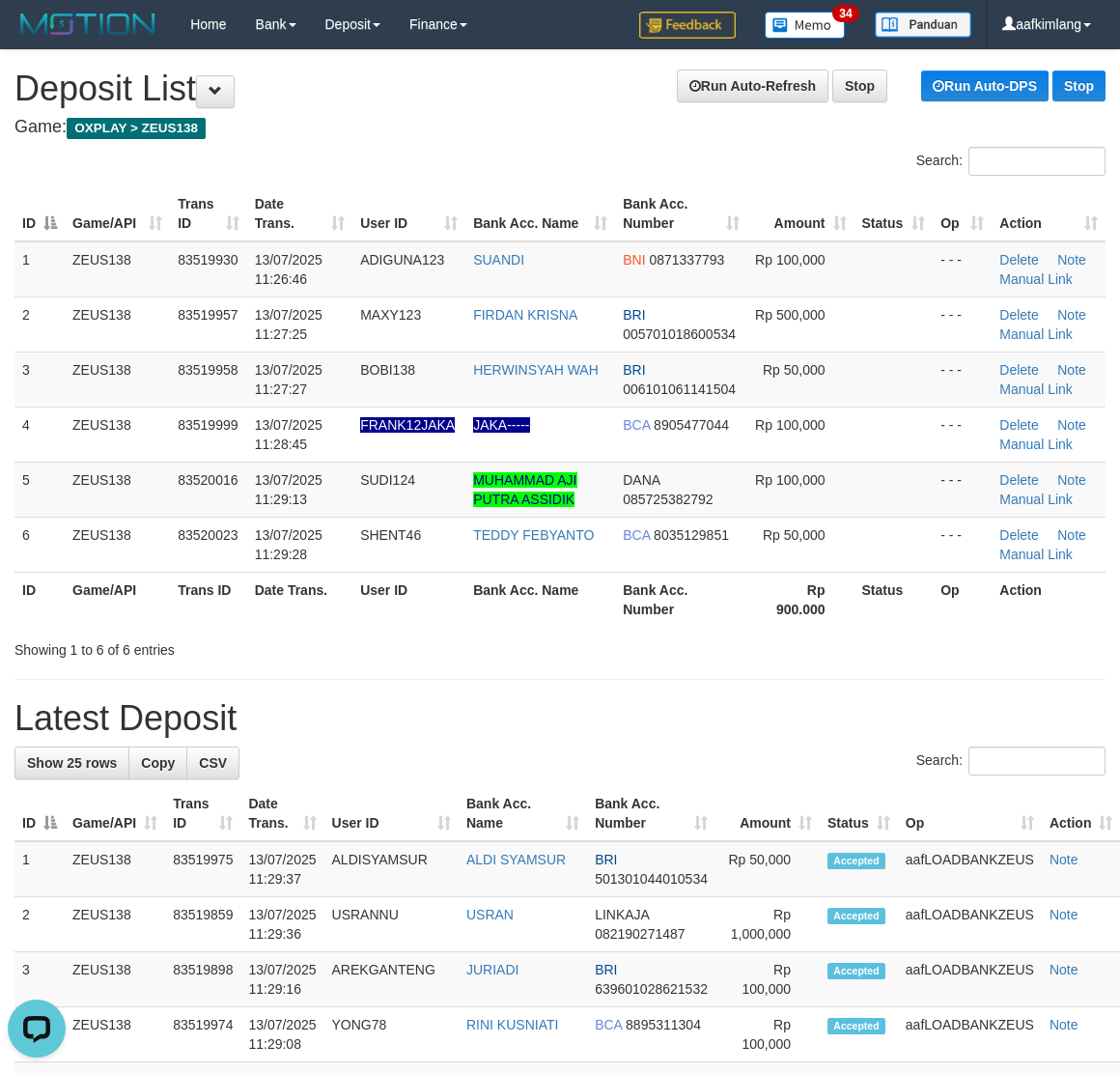 click on "Bank Acc. Number" at bounding box center [681, 599] 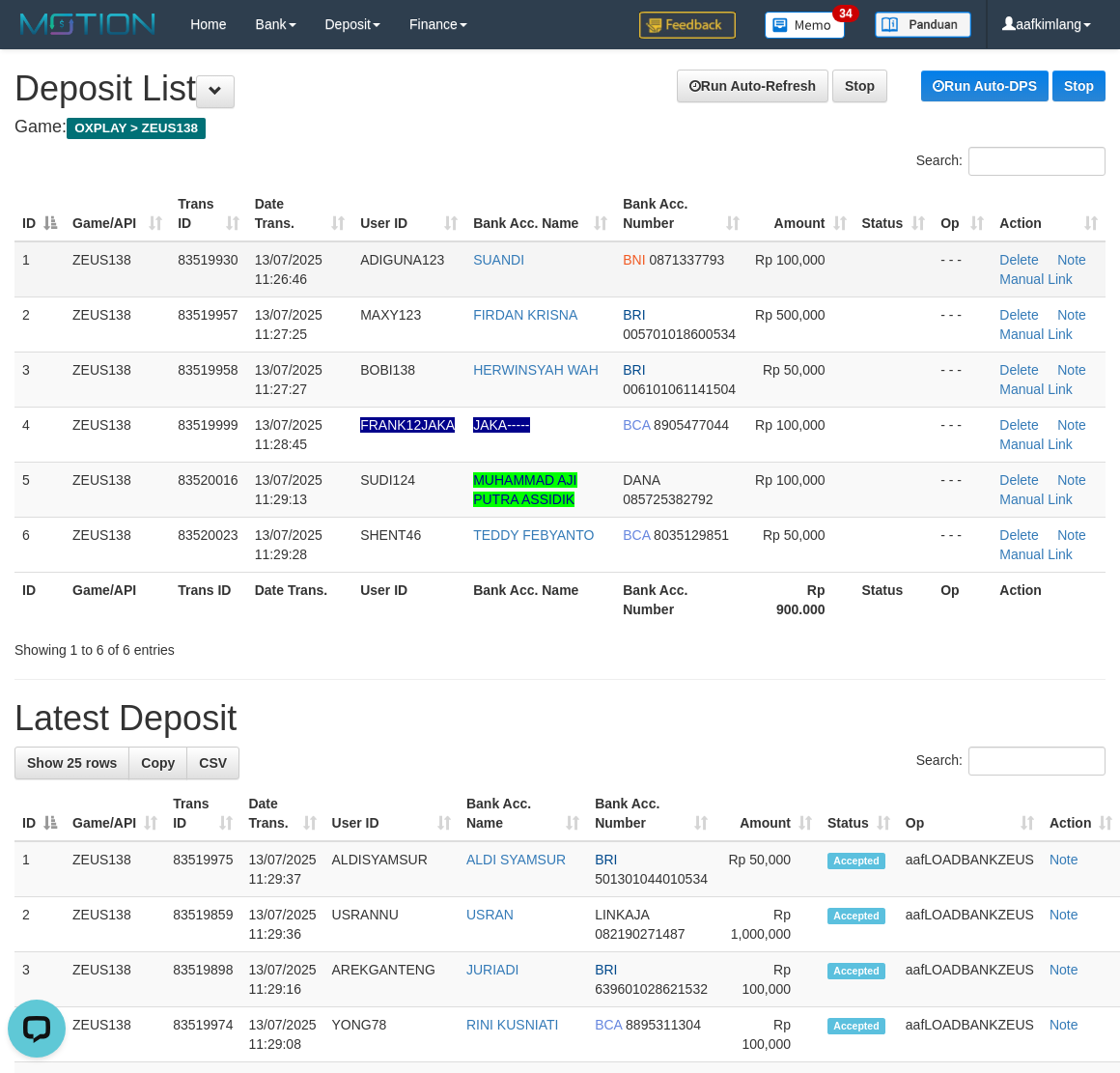 click at bounding box center (894, 269) 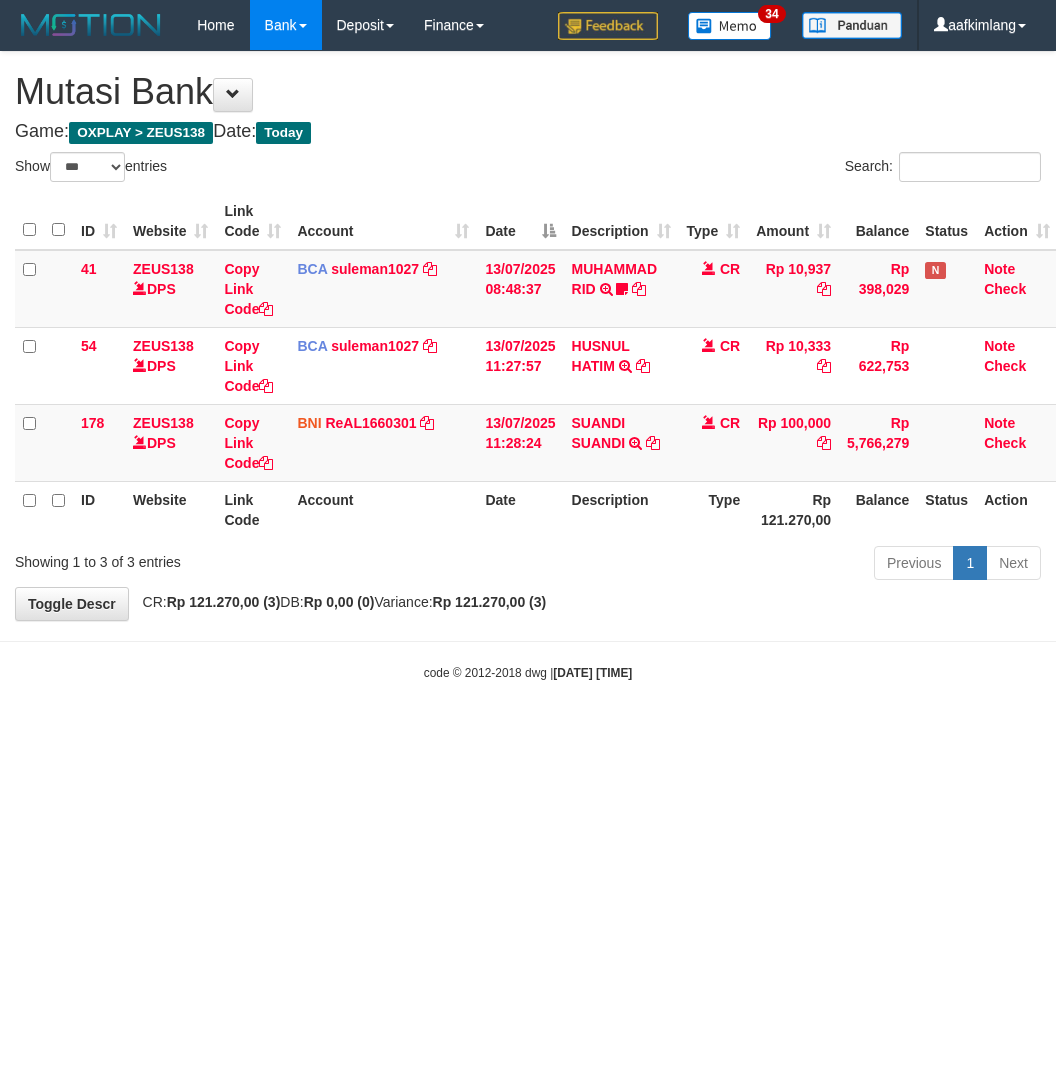 select on "***" 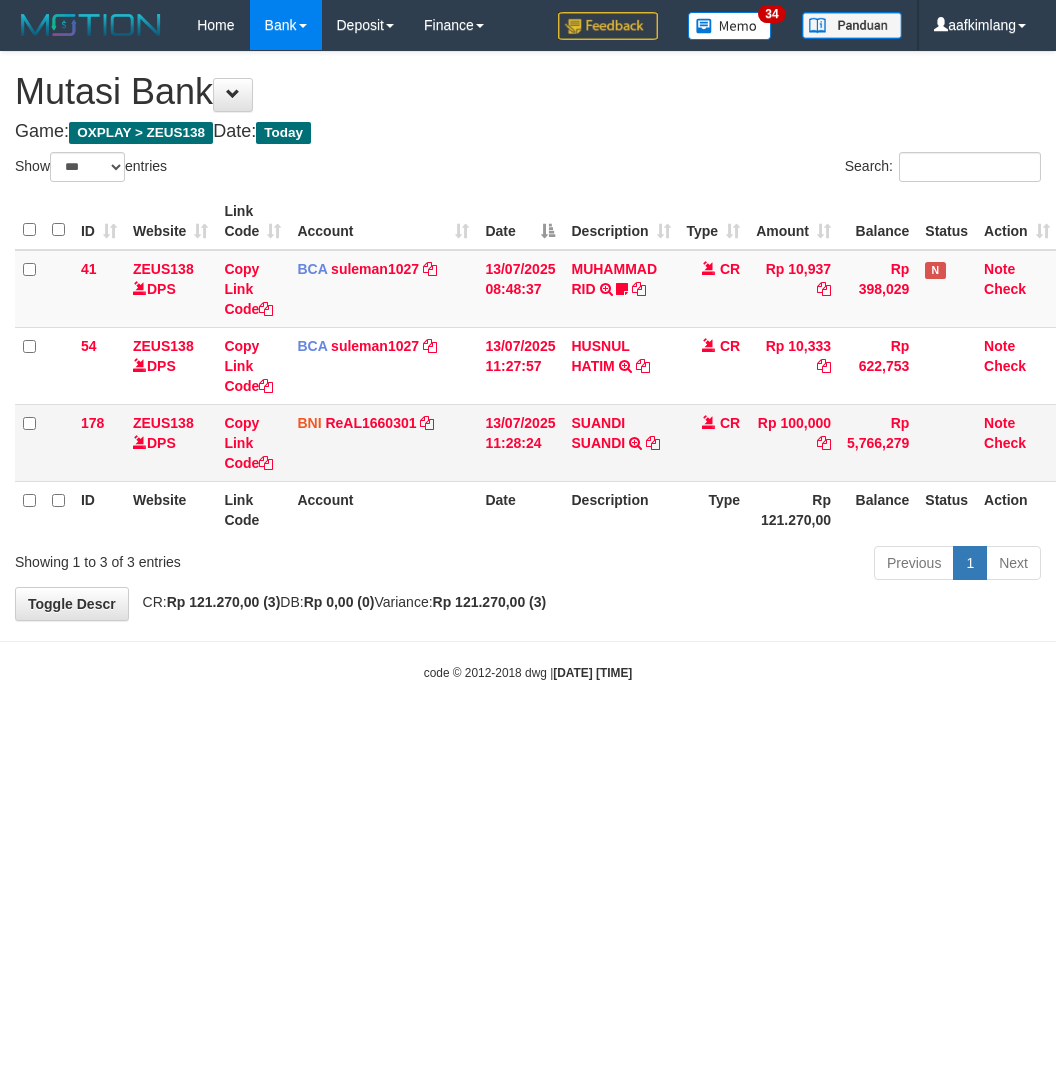 scroll, scrollTop: 0, scrollLeft: 0, axis: both 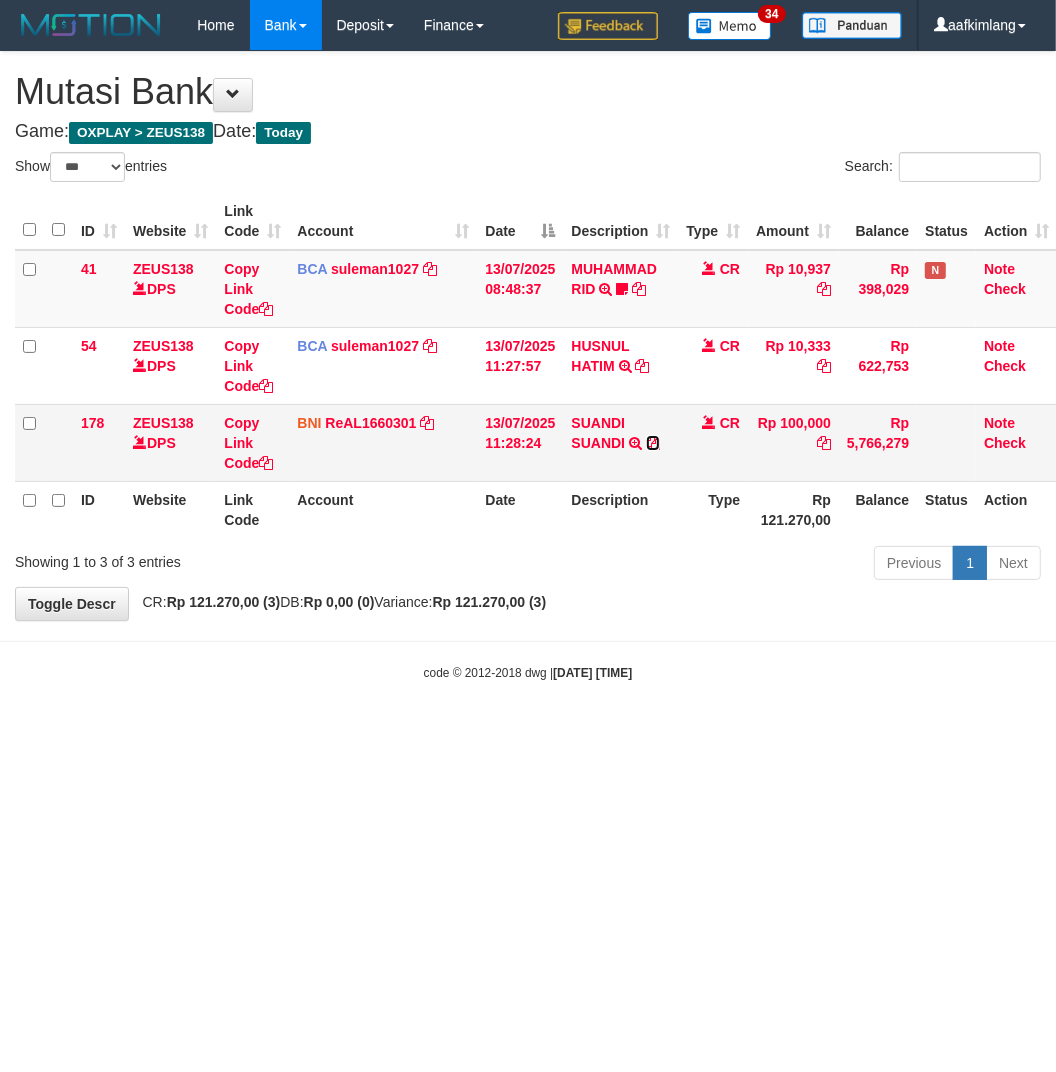 click at bounding box center [653, 443] 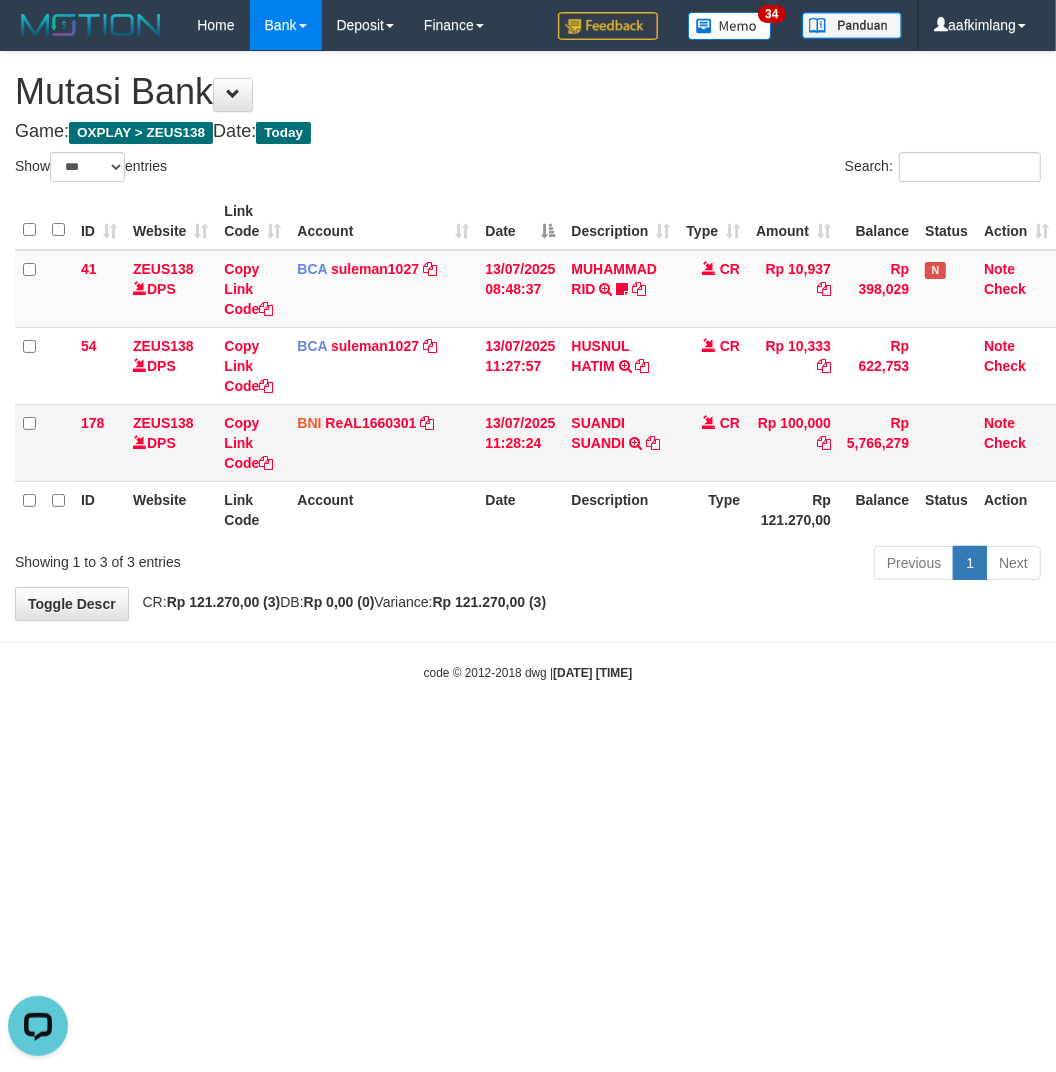 scroll, scrollTop: 0, scrollLeft: 0, axis: both 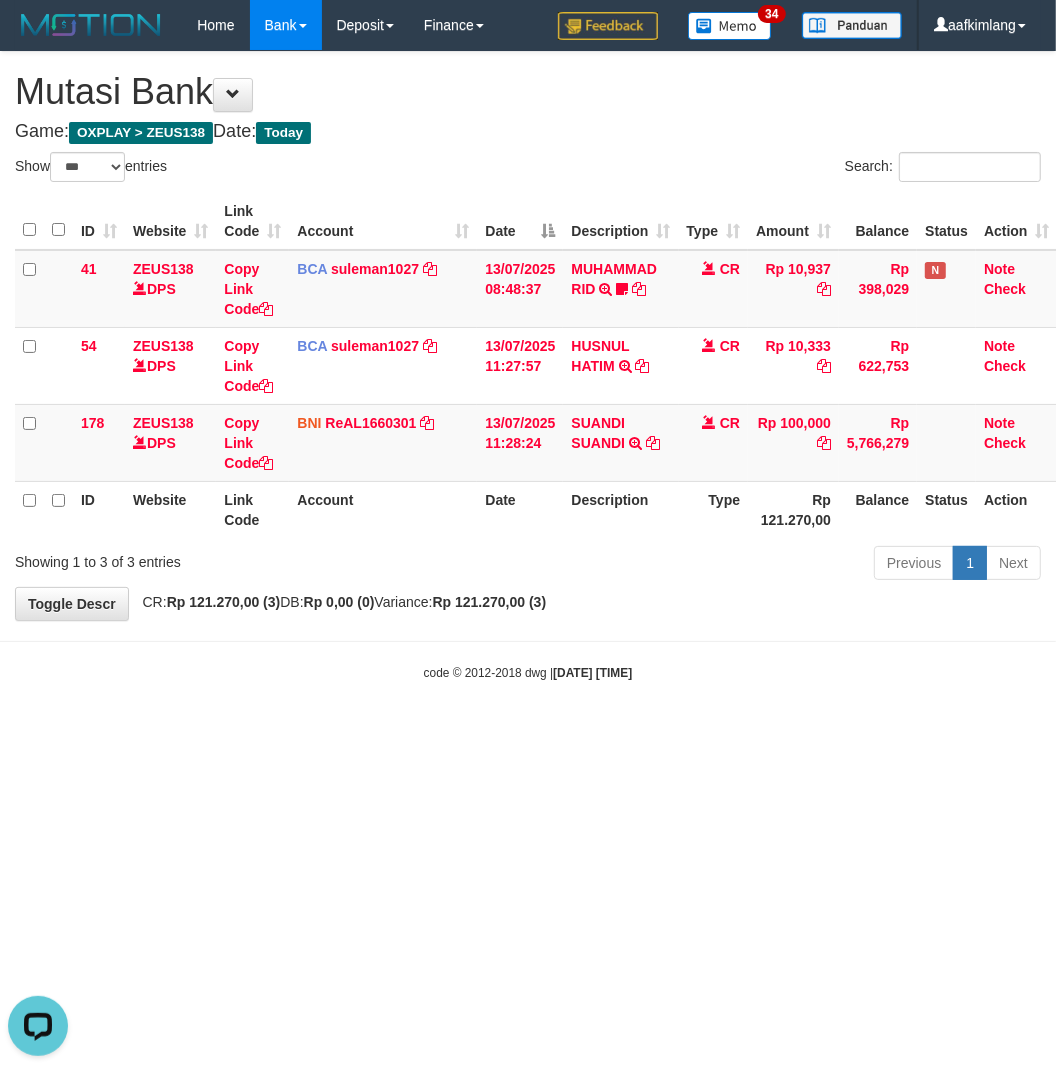 drag, startPoint x: 255, startPoint y: 812, endPoint x: 240, endPoint y: 806, distance: 16.155495 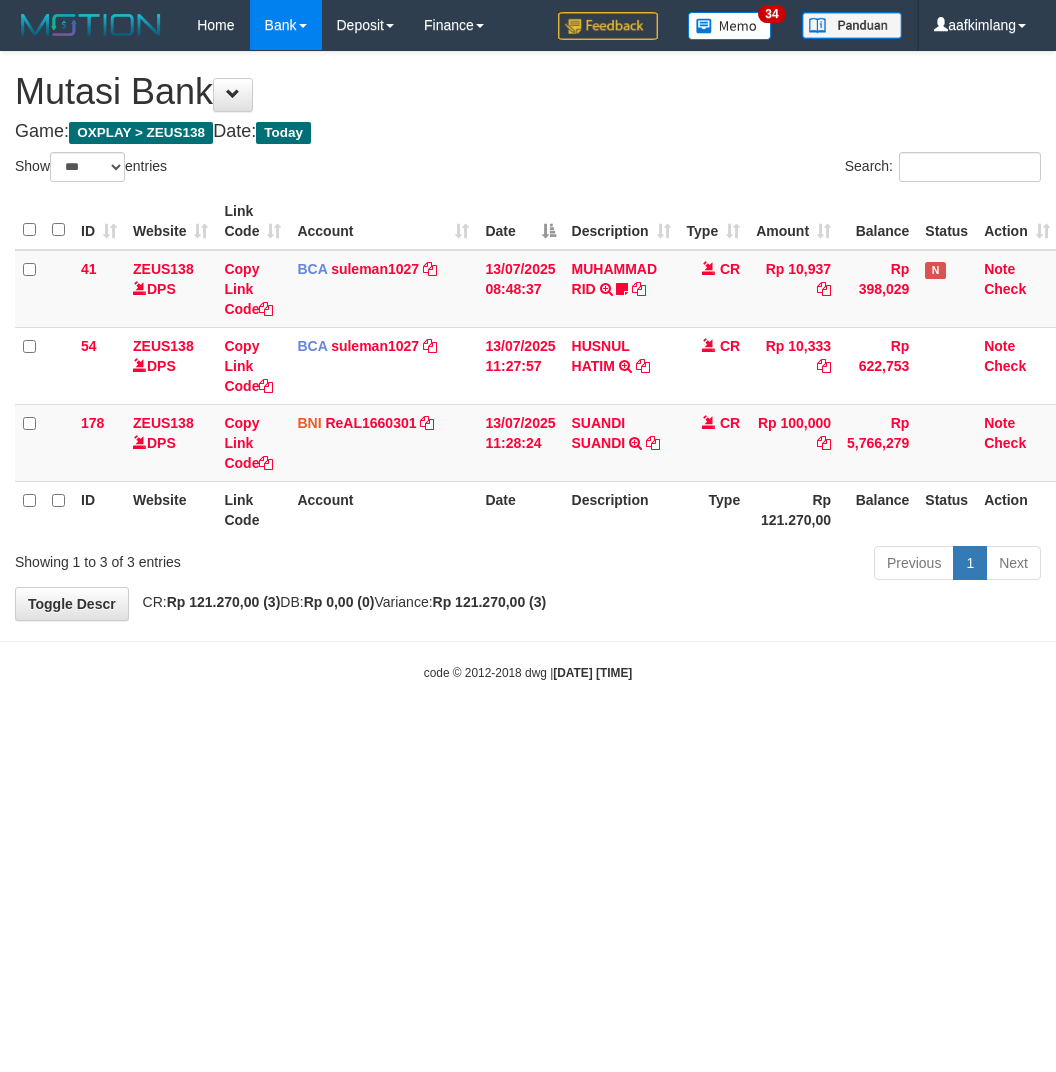 select on "***" 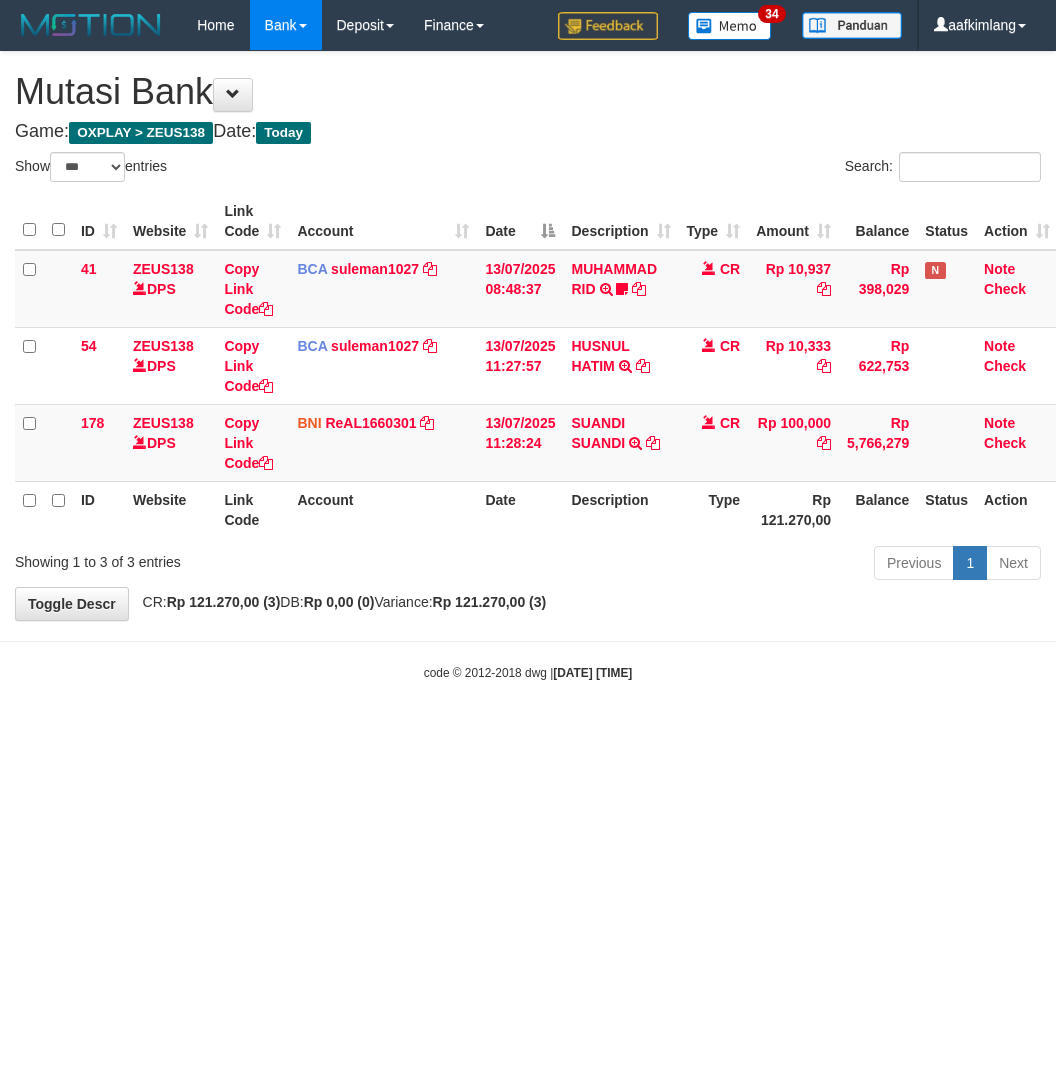 scroll, scrollTop: 0, scrollLeft: 0, axis: both 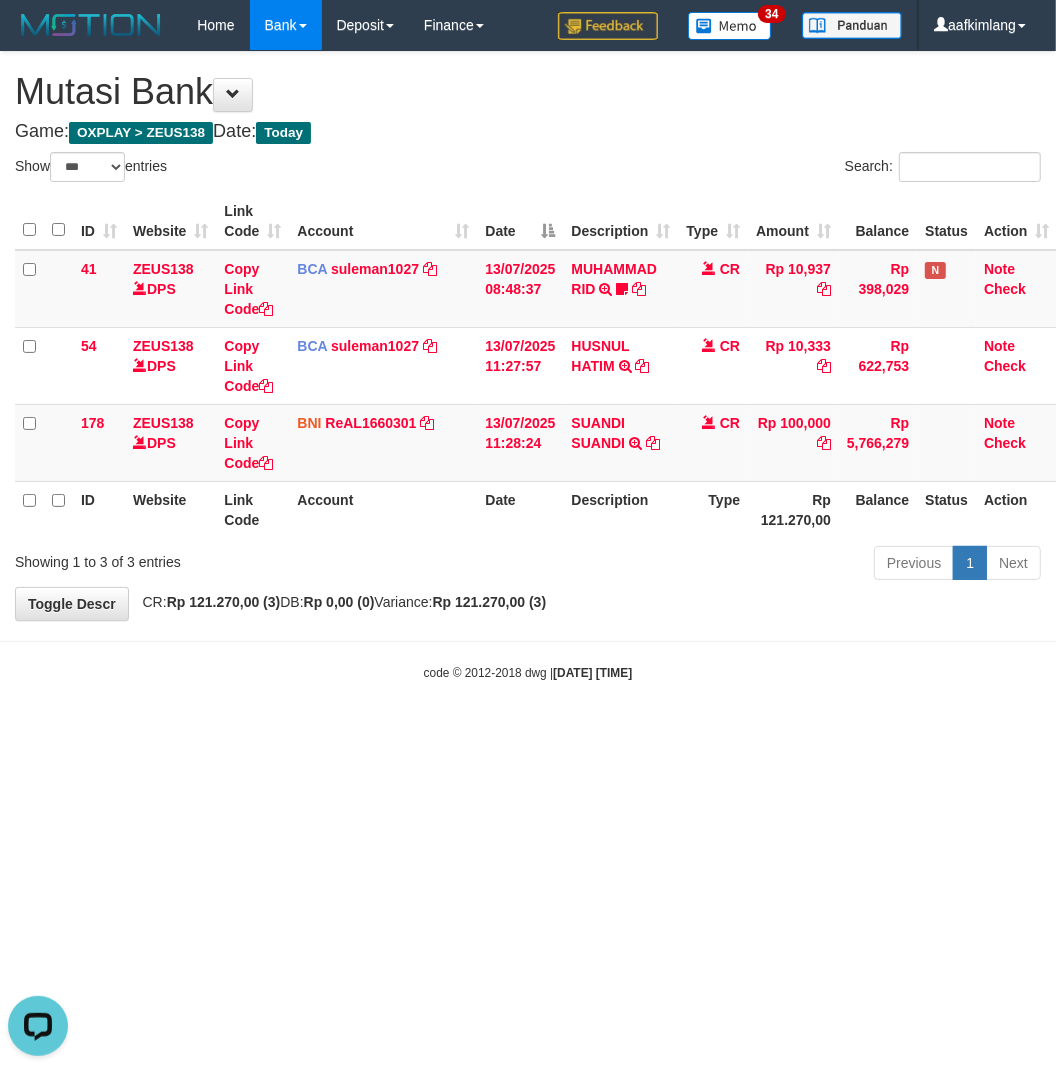 drag, startPoint x: 428, startPoint y: 797, endPoint x: 397, endPoint y: 788, distance: 32.280025 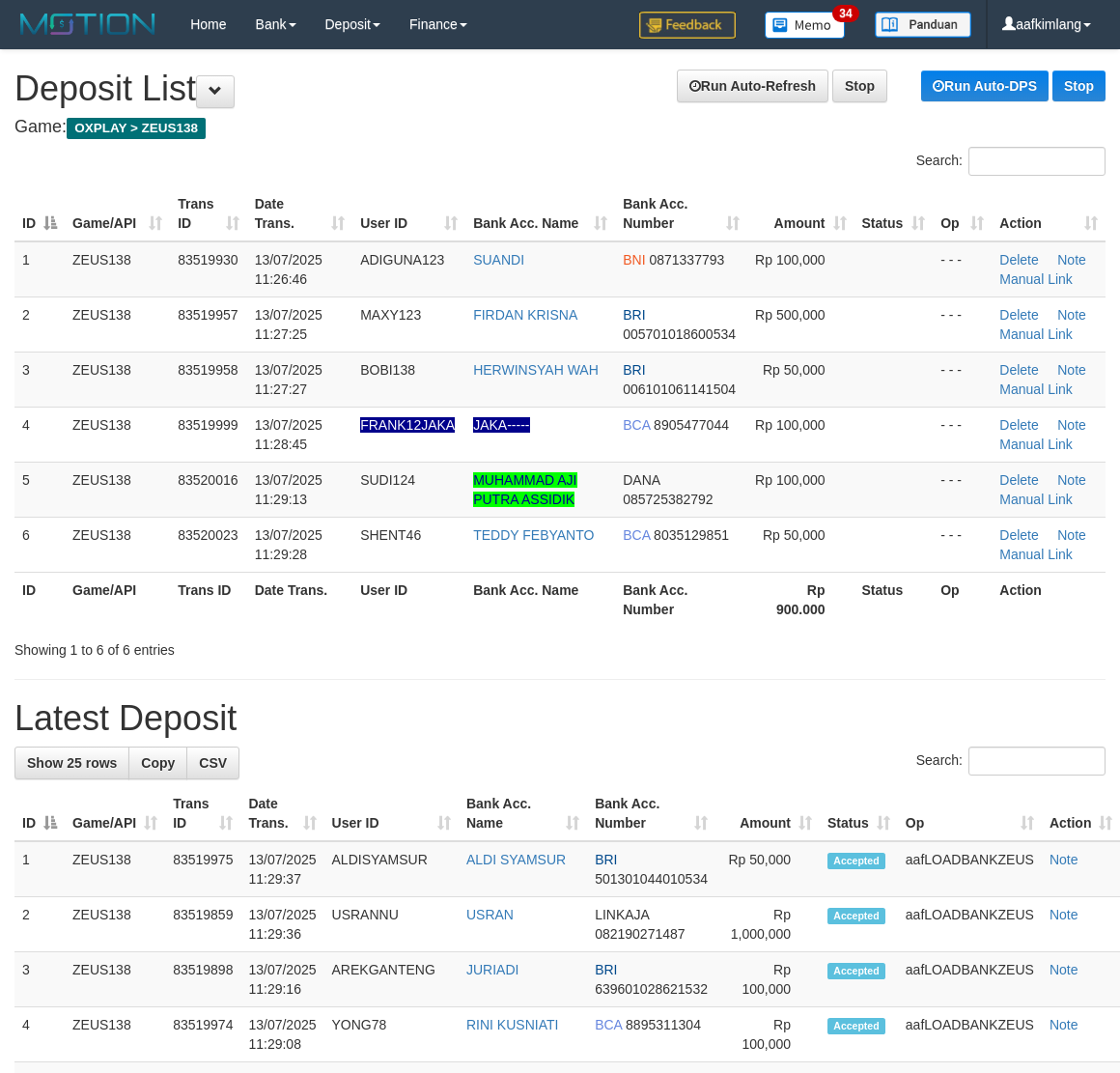 scroll, scrollTop: 0, scrollLeft: 0, axis: both 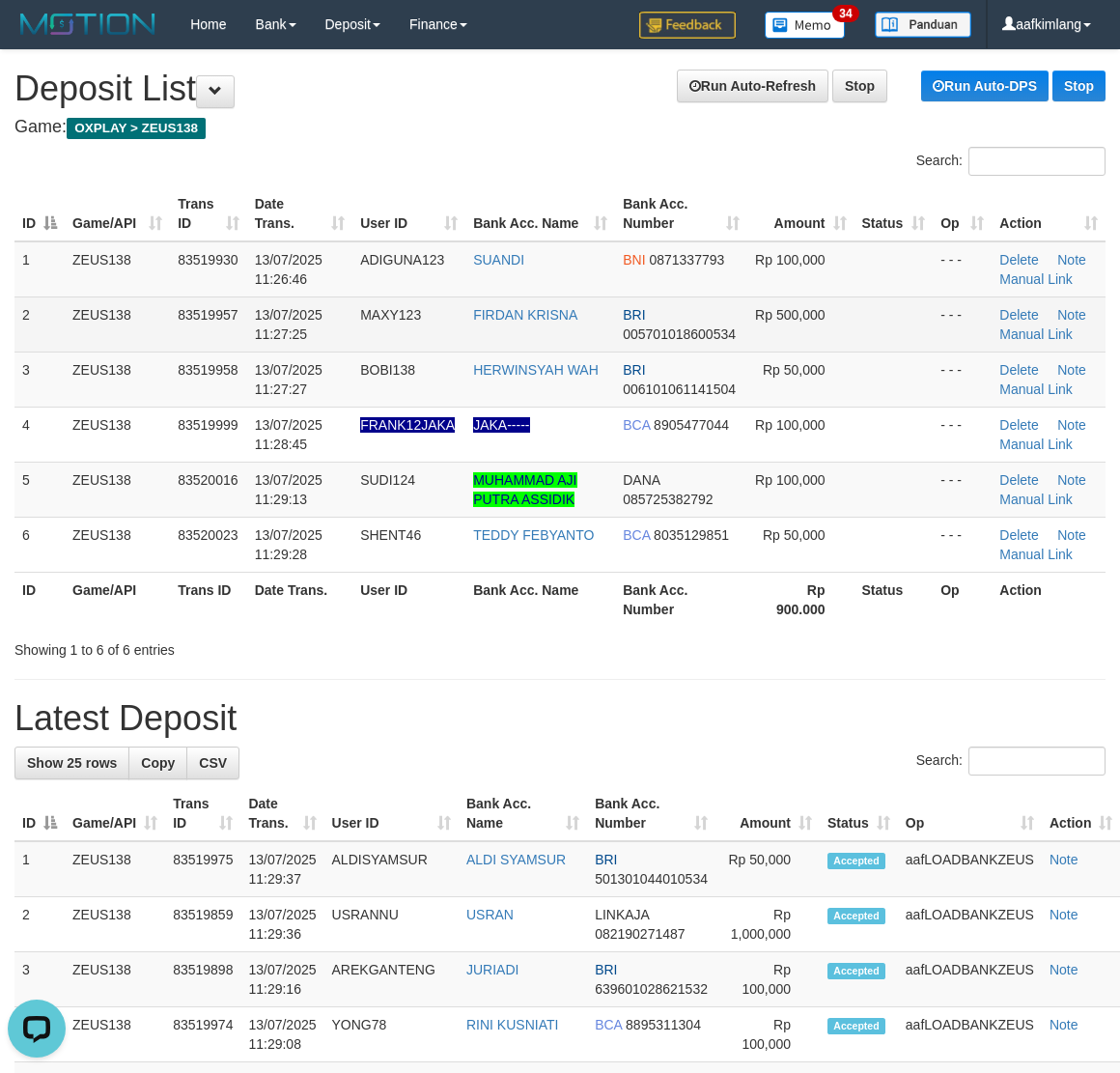 click on "Rp 500,000" at bounding box center [800, 324] 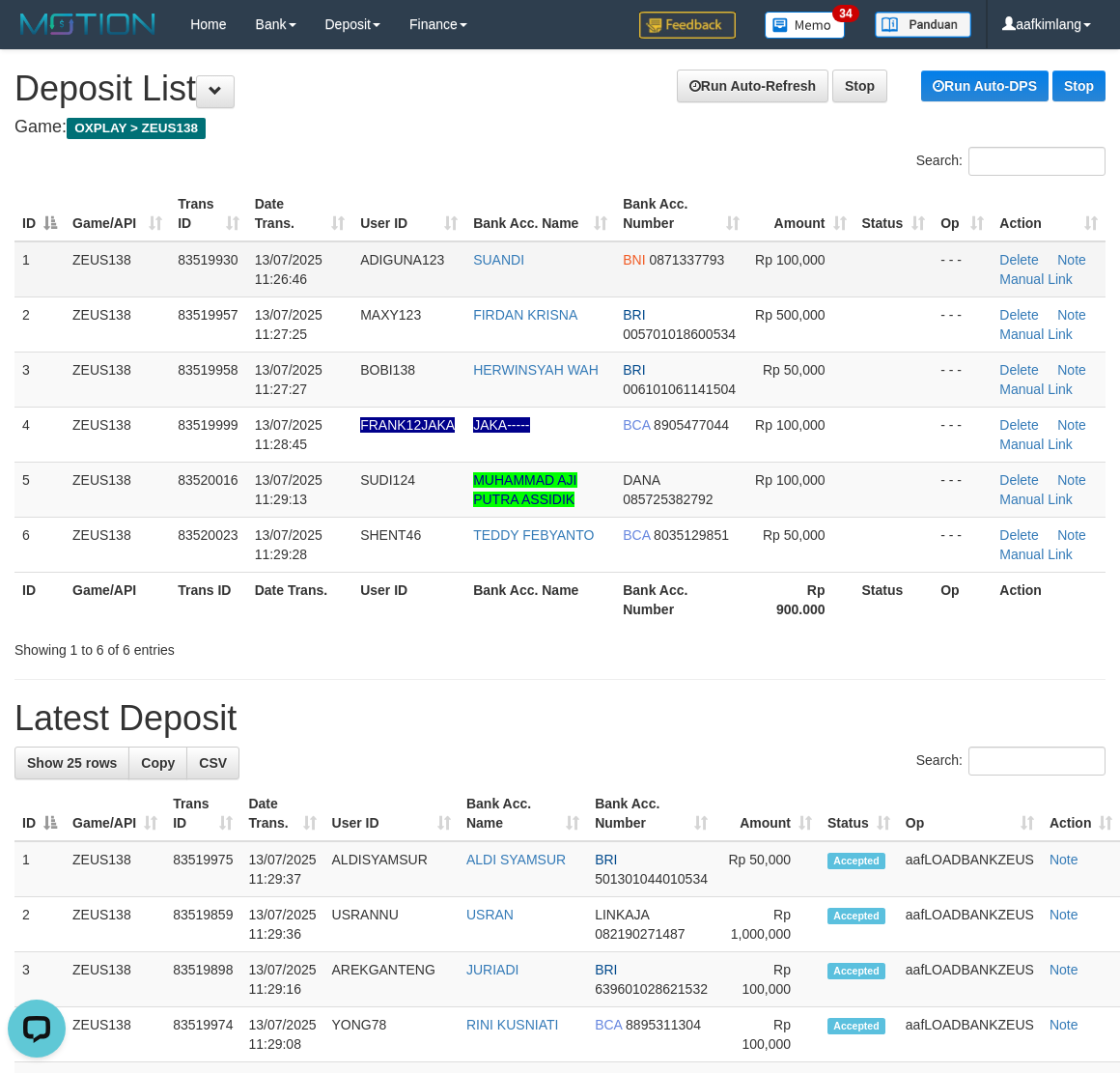 click at bounding box center [894, 269] 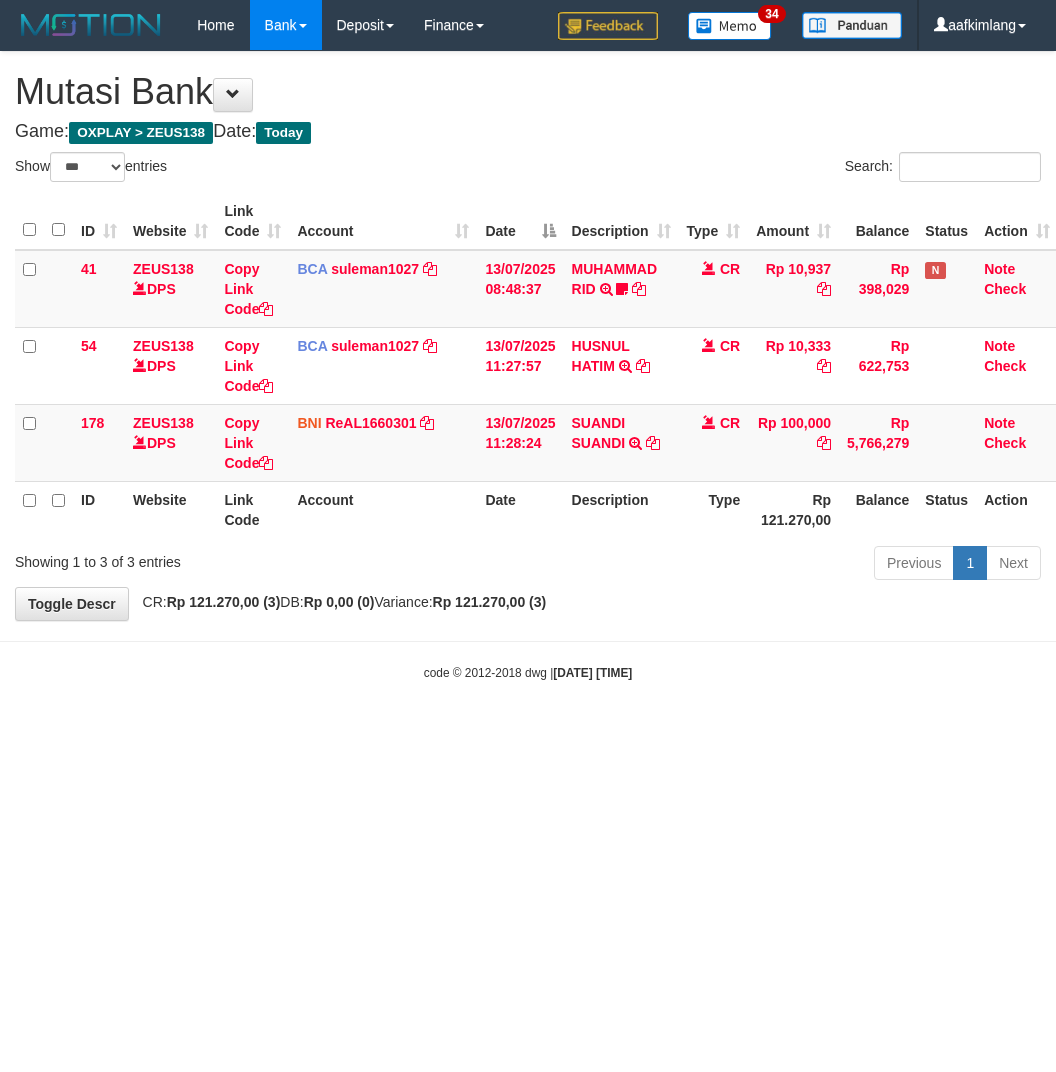 select on "***" 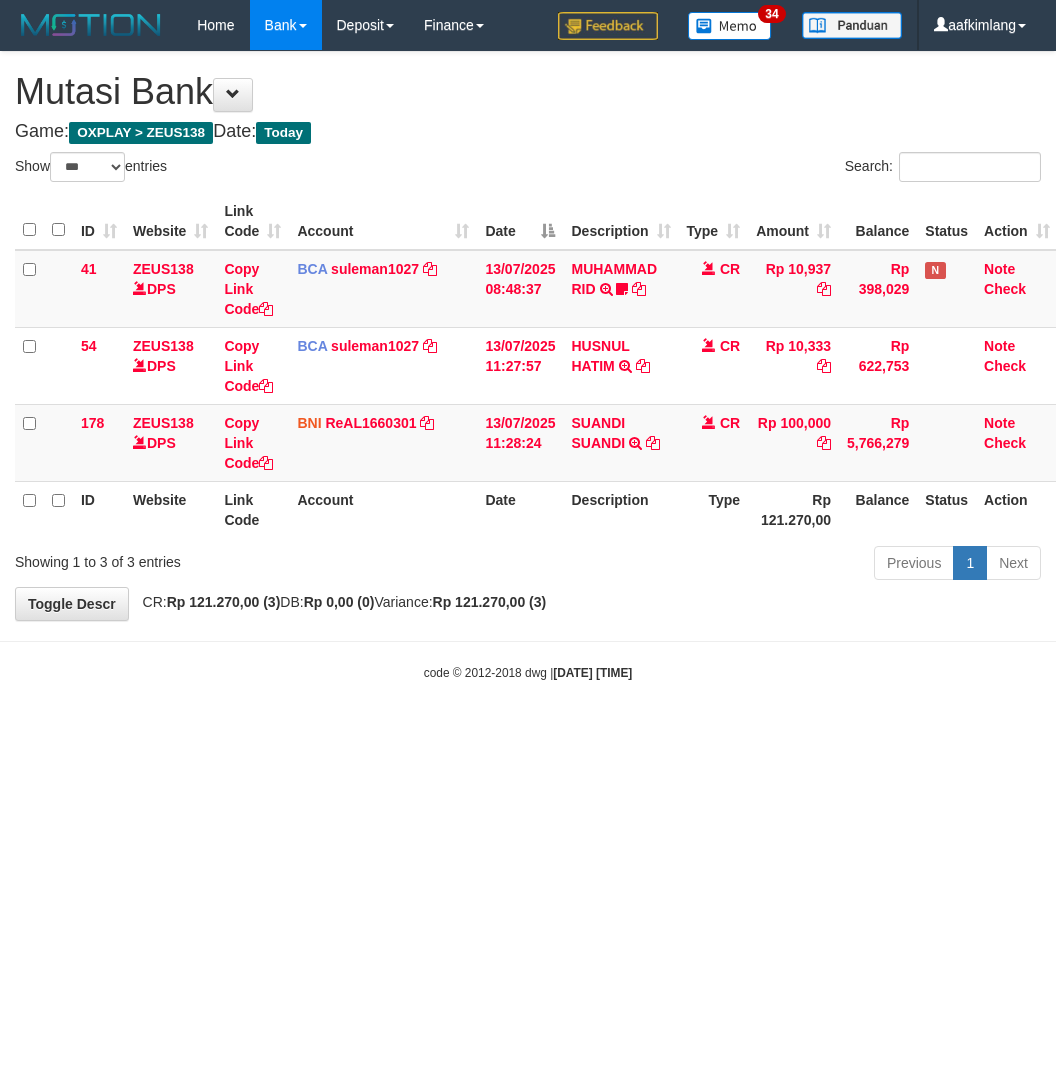 scroll, scrollTop: 0, scrollLeft: 0, axis: both 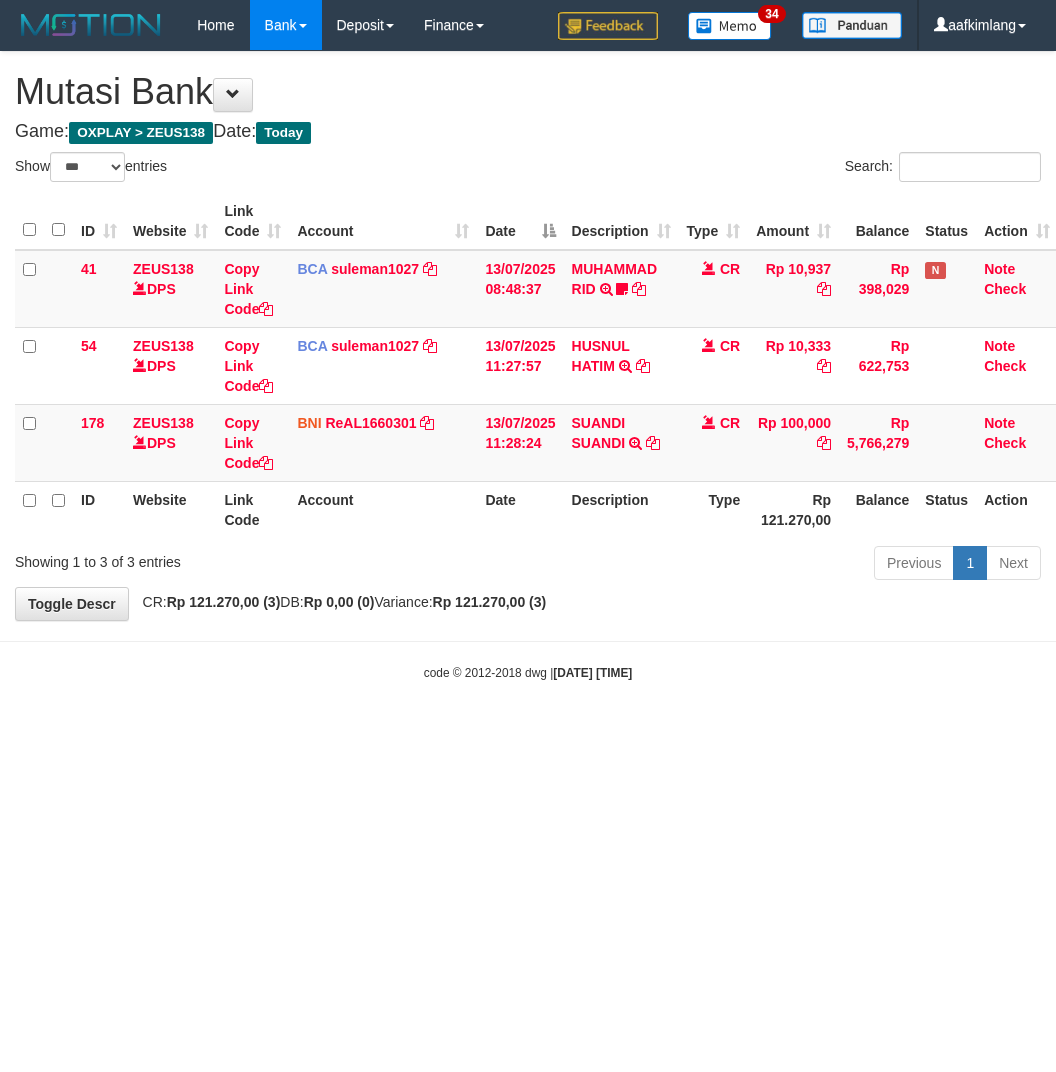select on "***" 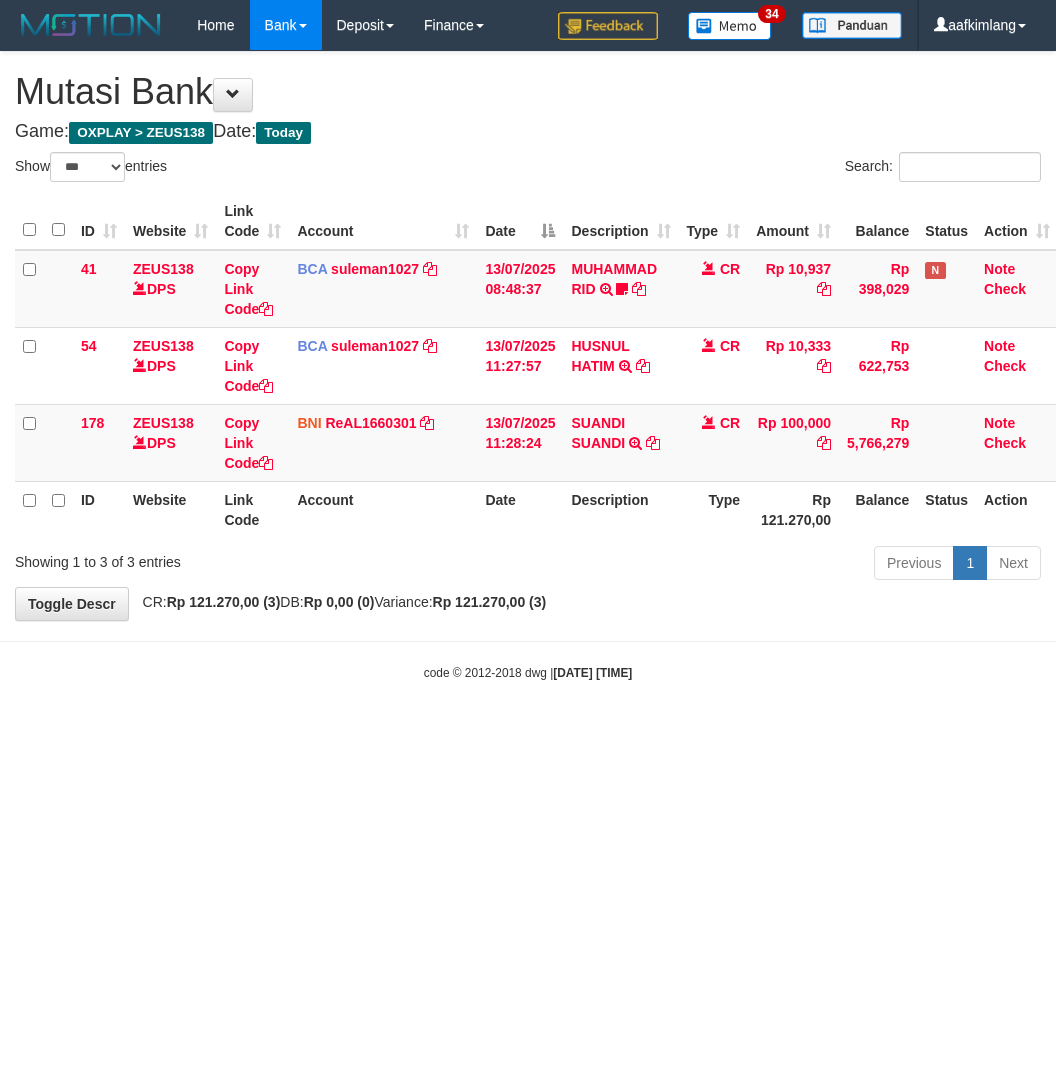 scroll, scrollTop: 0, scrollLeft: 0, axis: both 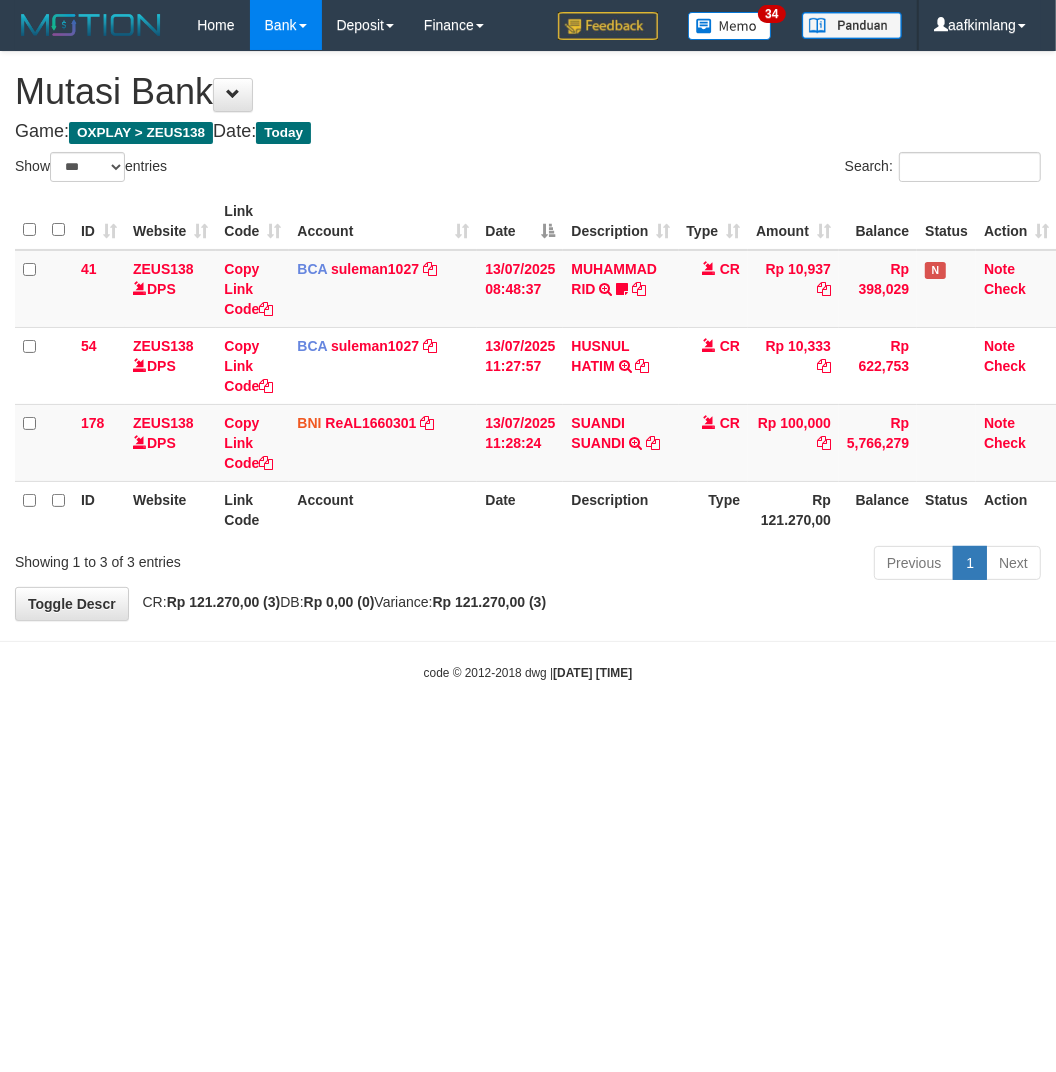 drag, startPoint x: 351, startPoint y: 685, endPoint x: 242, endPoint y: 601, distance: 137.61177 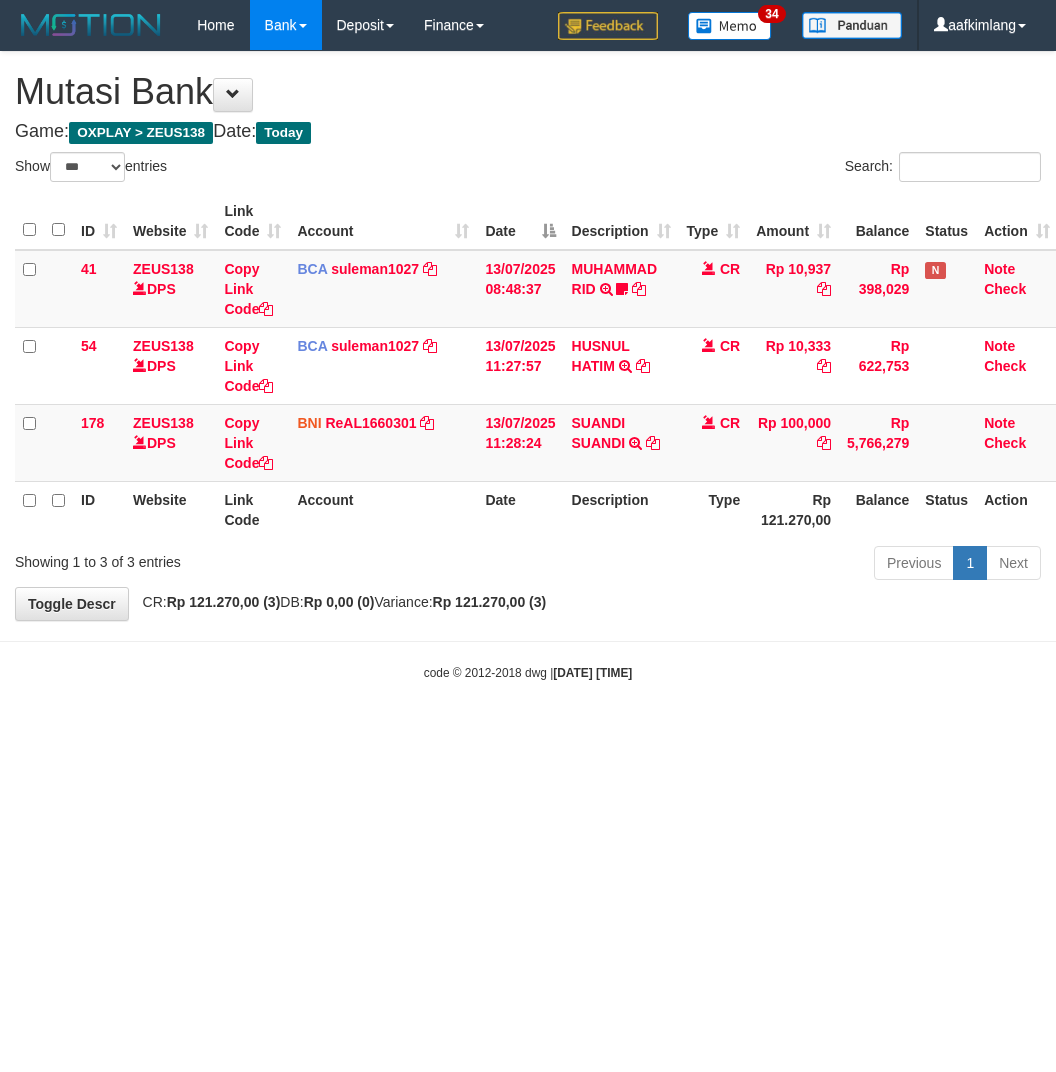 select on "***" 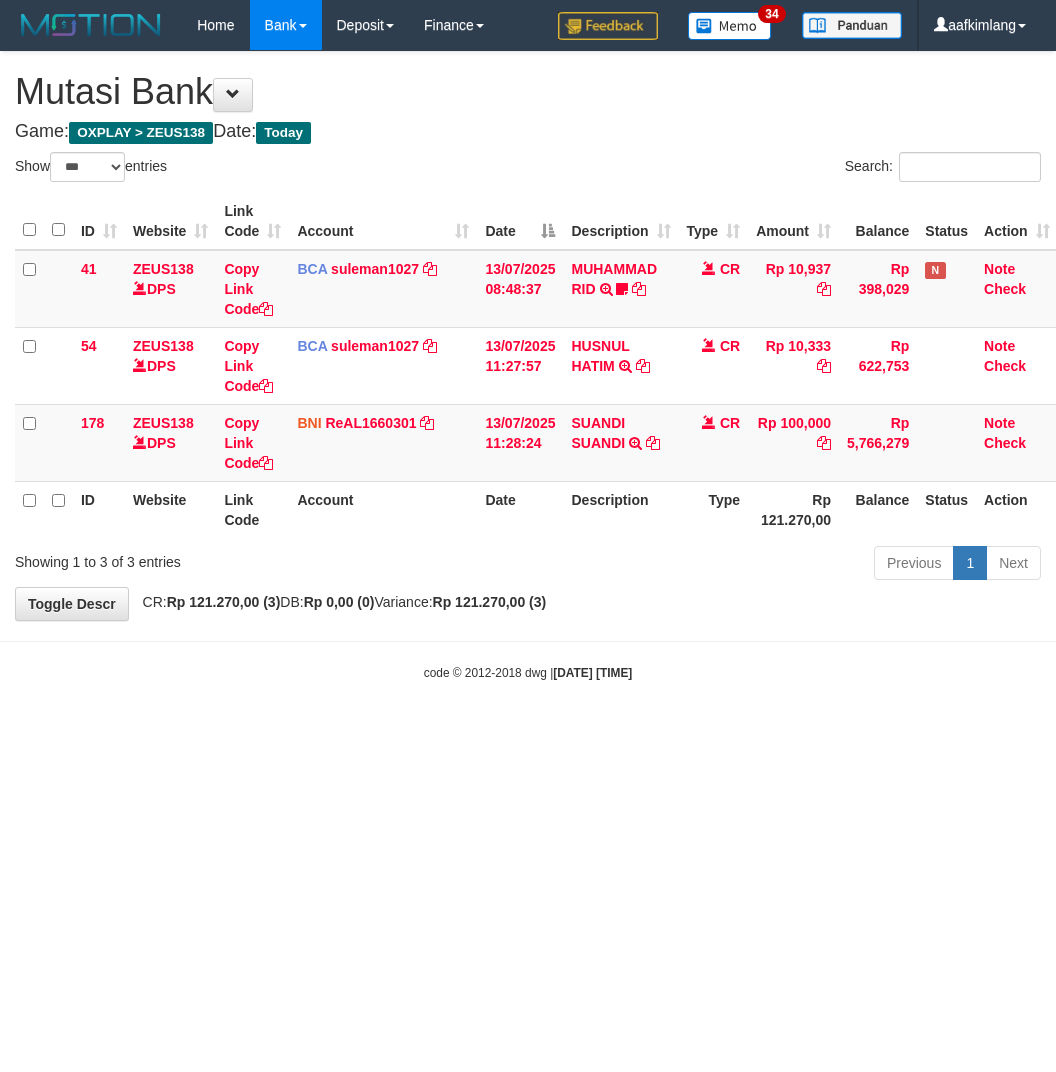 scroll, scrollTop: 0, scrollLeft: 0, axis: both 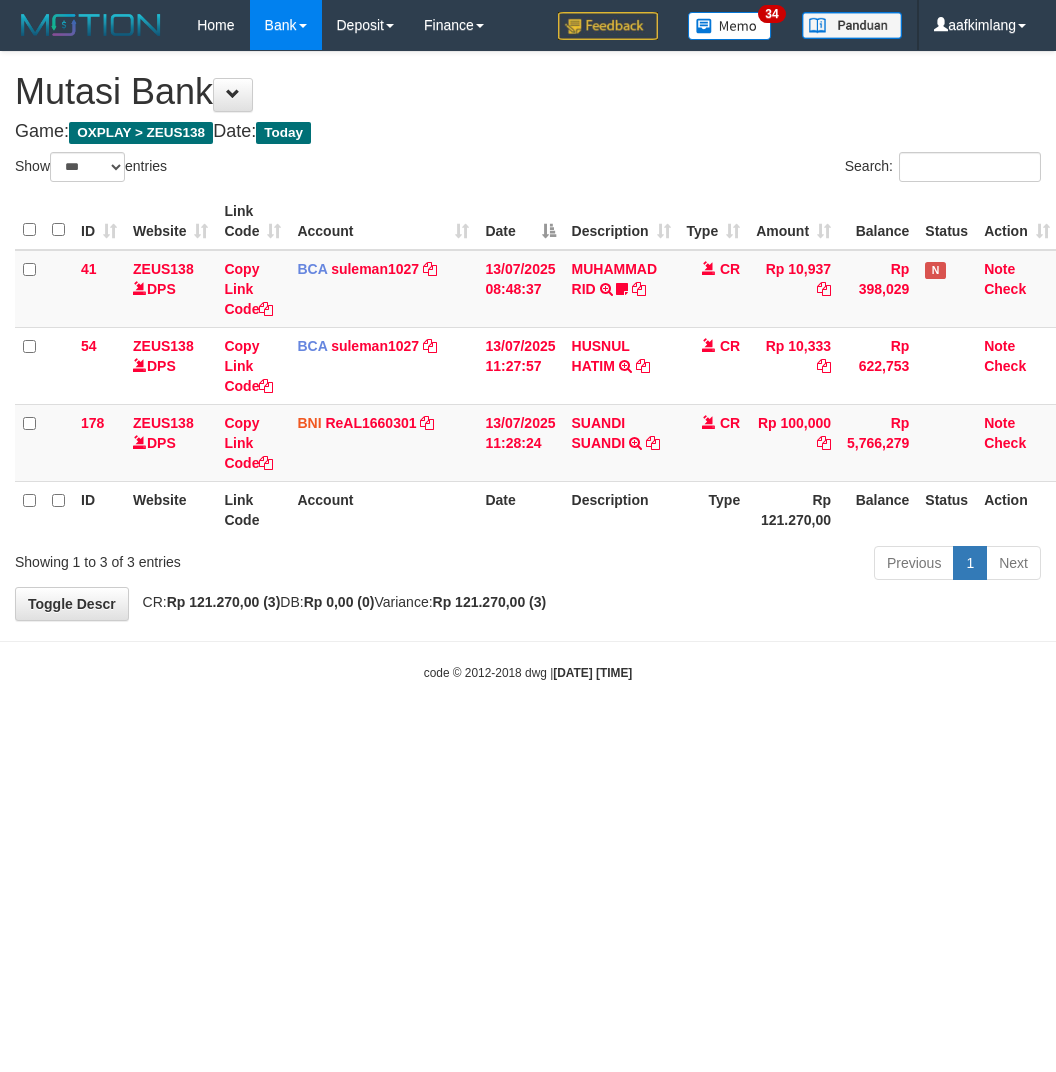 select on "***" 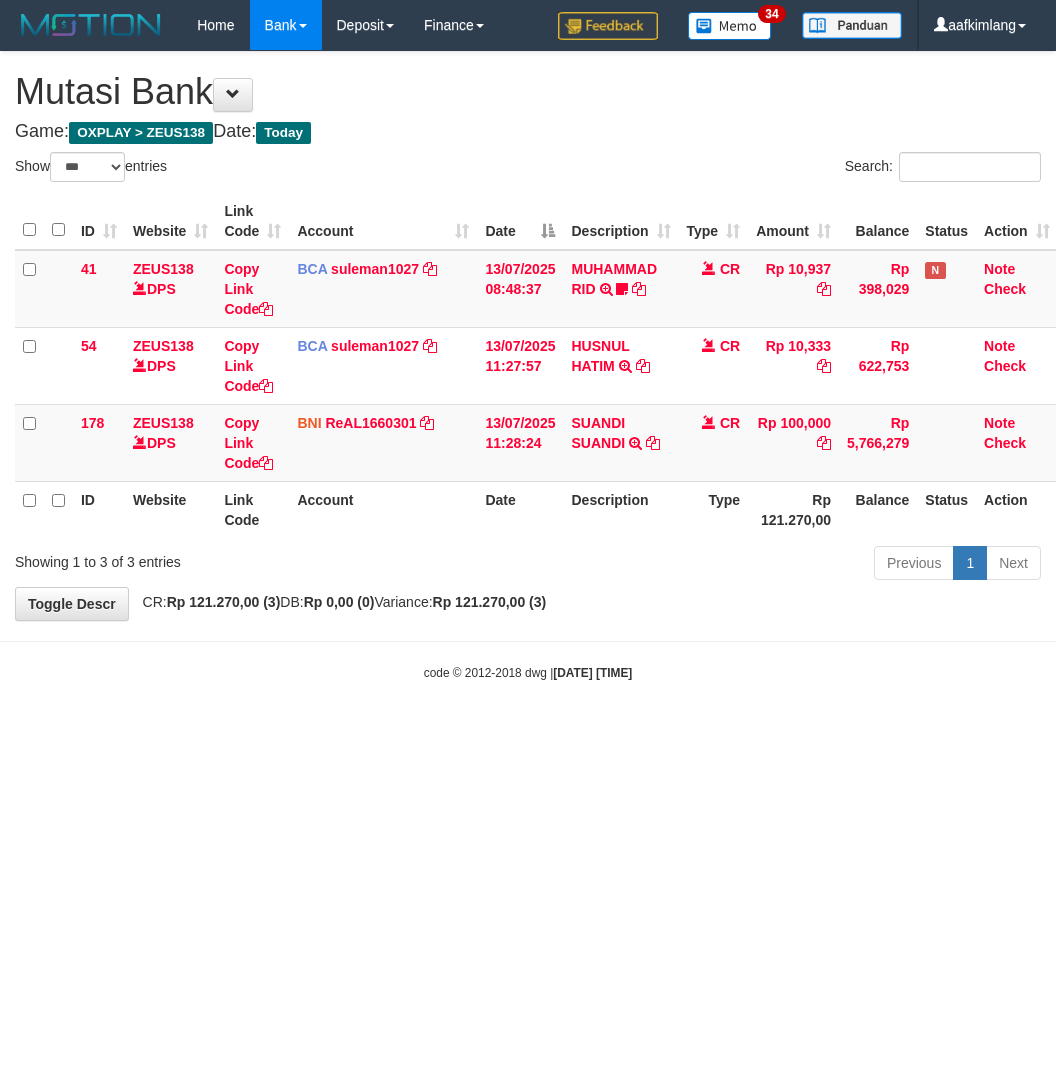 scroll, scrollTop: 0, scrollLeft: 0, axis: both 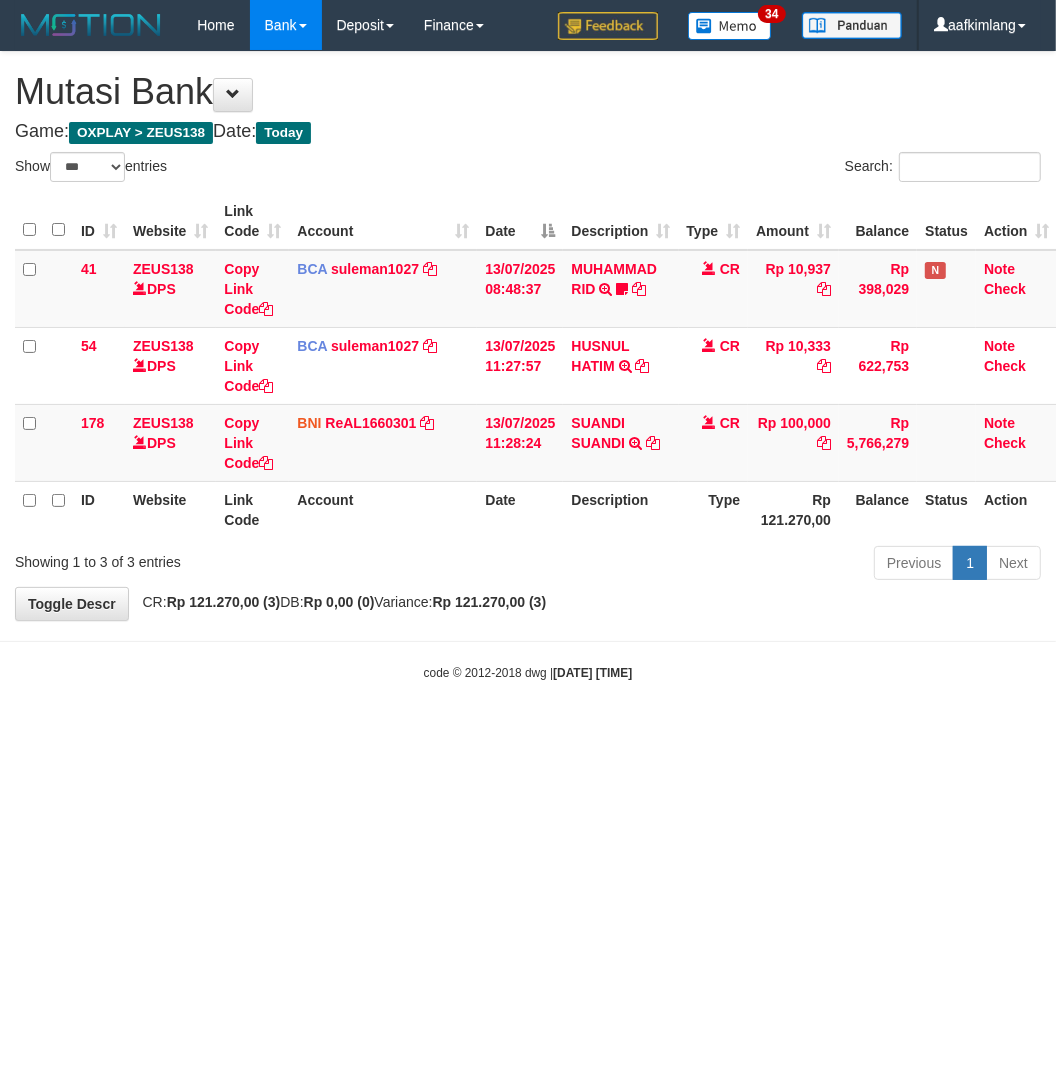 drag, startPoint x: 318, startPoint y: 778, endPoint x: 301, endPoint y: 750, distance: 32.75668 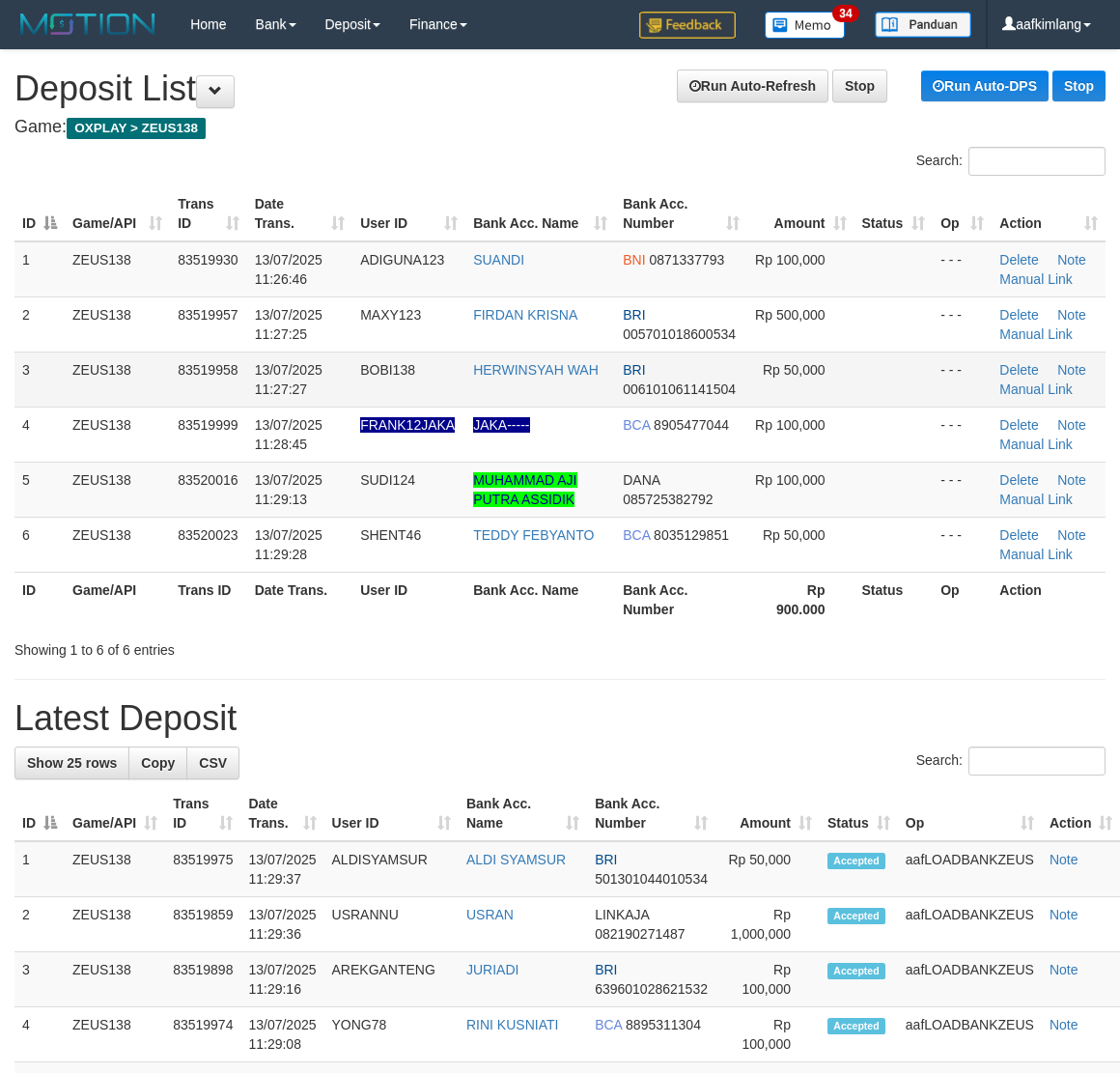 scroll, scrollTop: 0, scrollLeft: 0, axis: both 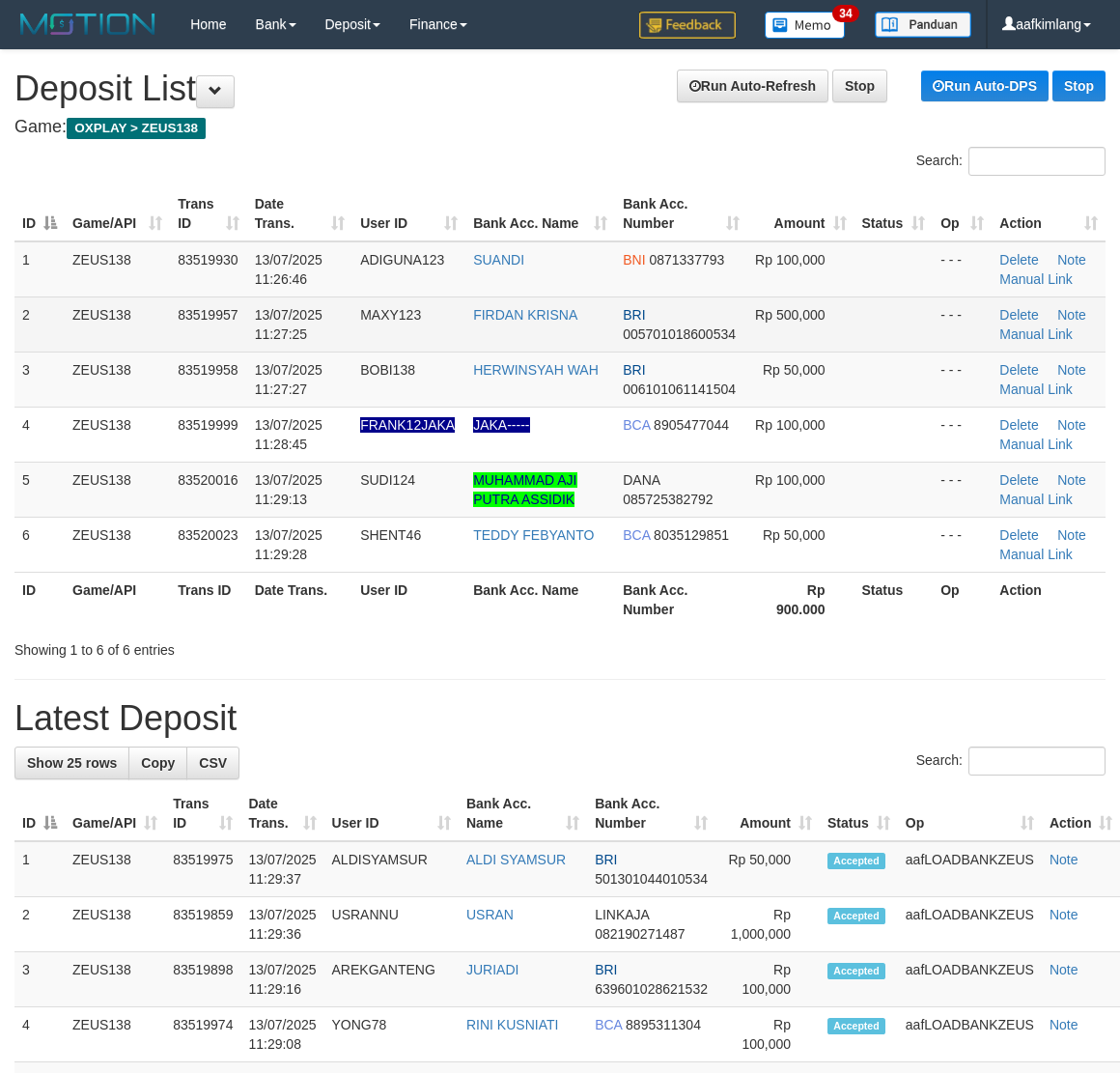 click at bounding box center (894, 379) 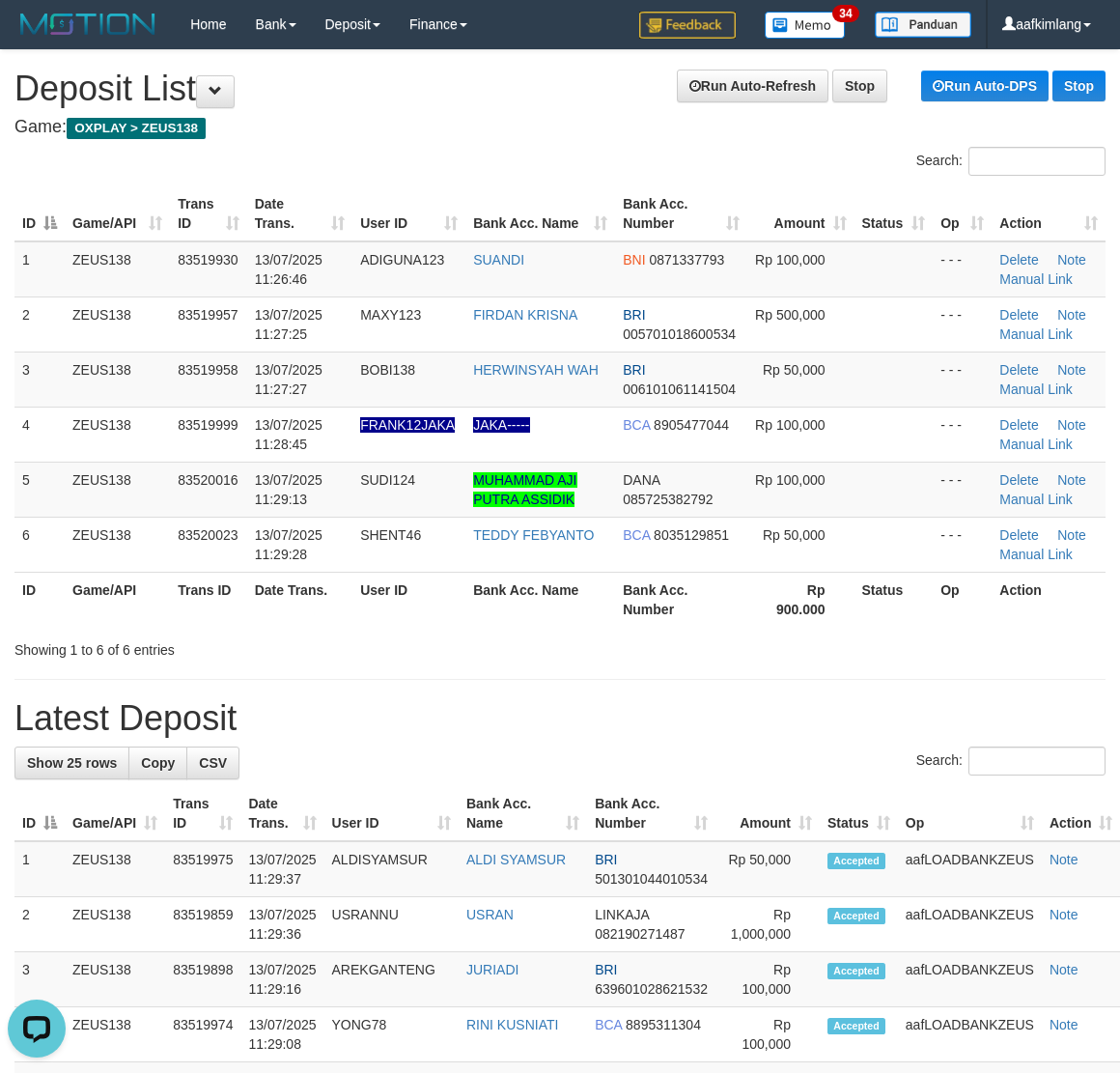 scroll, scrollTop: 0, scrollLeft: 0, axis: both 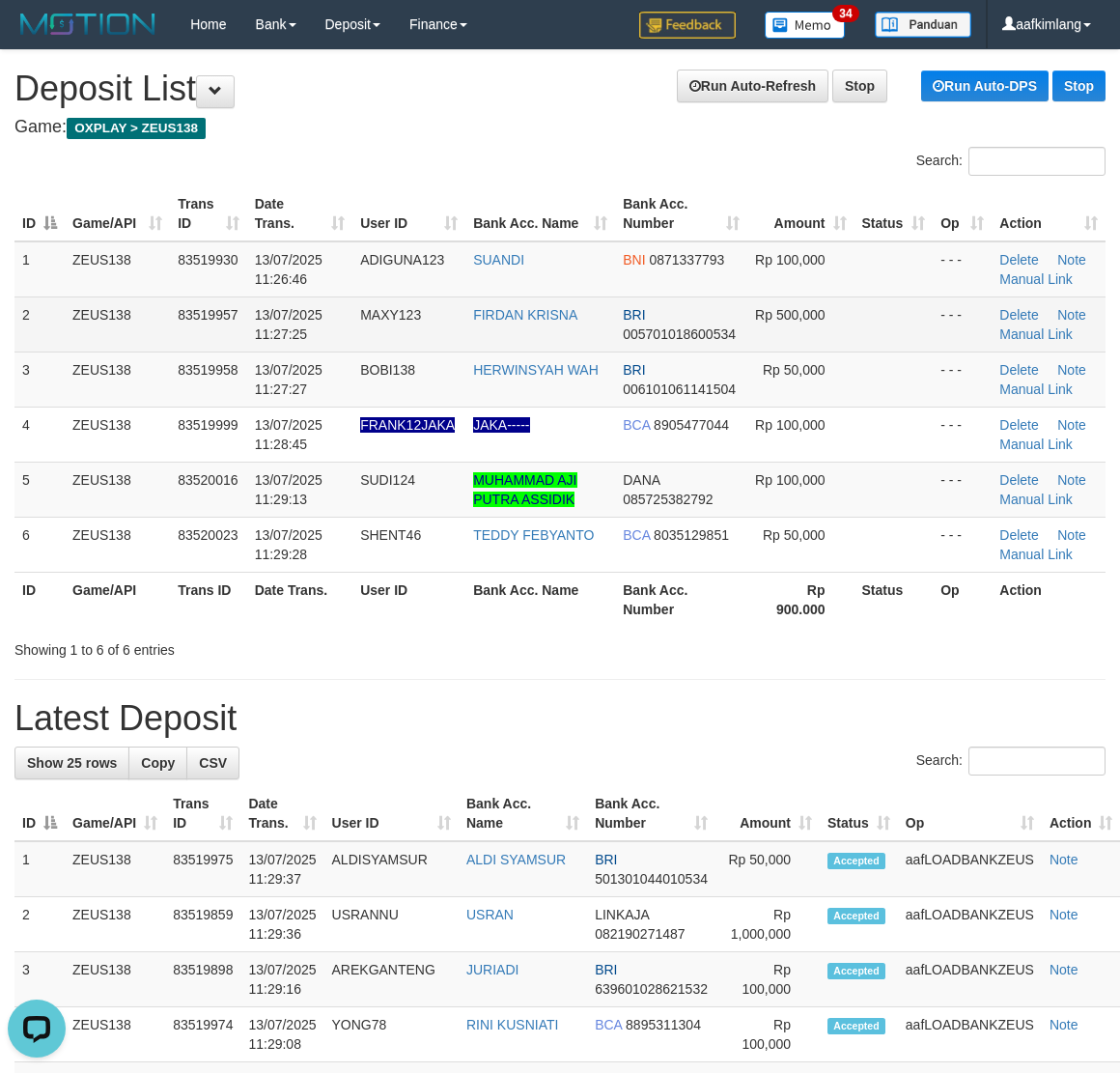 click at bounding box center (894, 324) 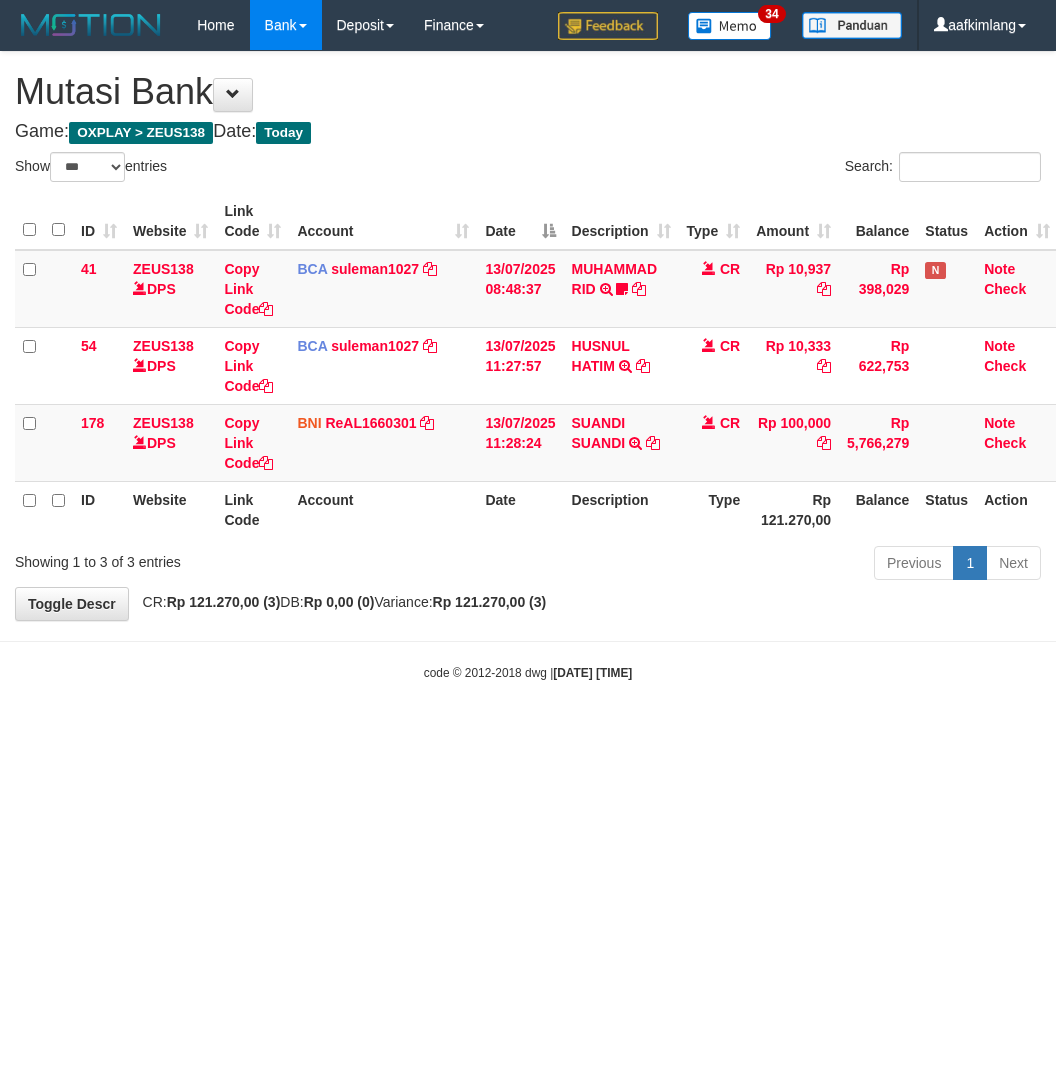 select on "***" 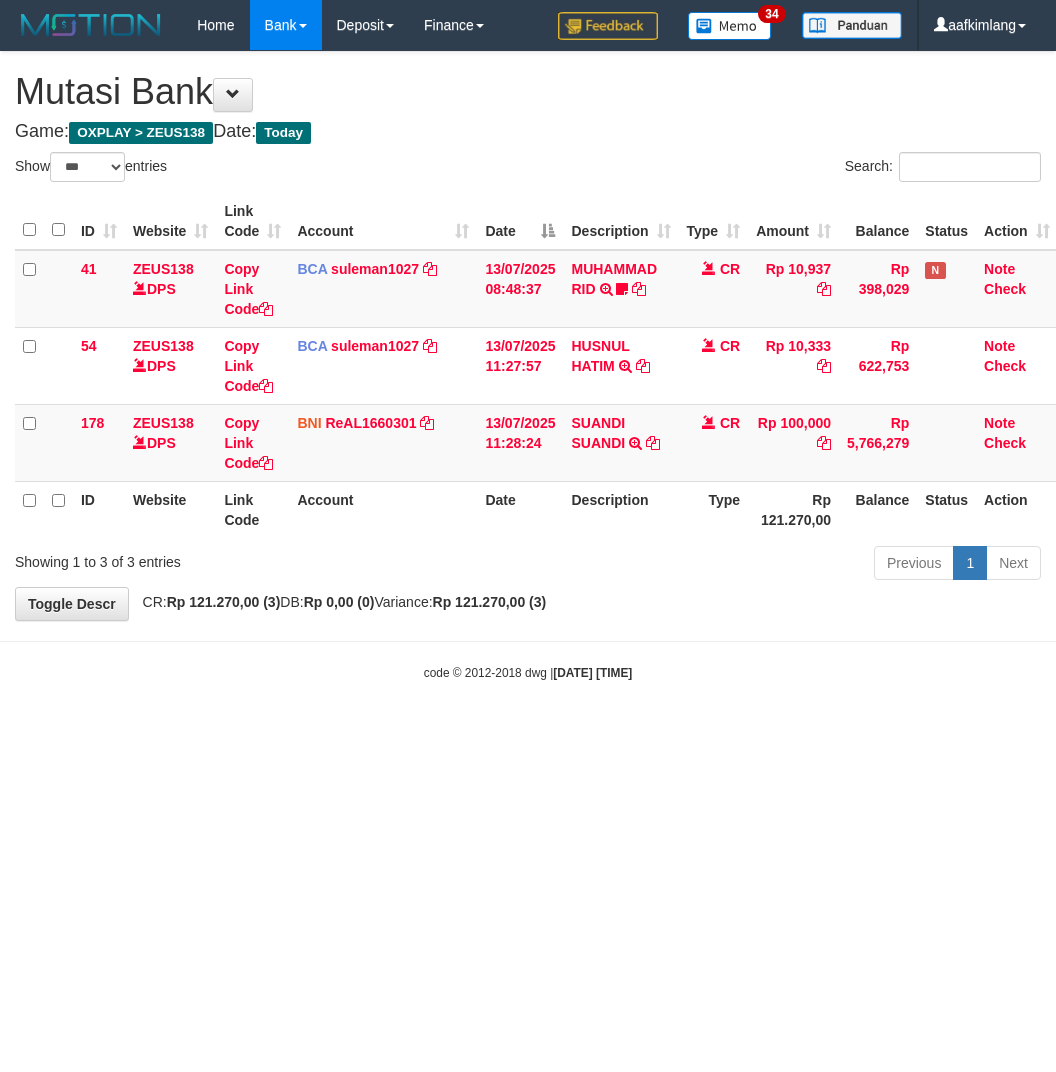 scroll, scrollTop: 0, scrollLeft: 0, axis: both 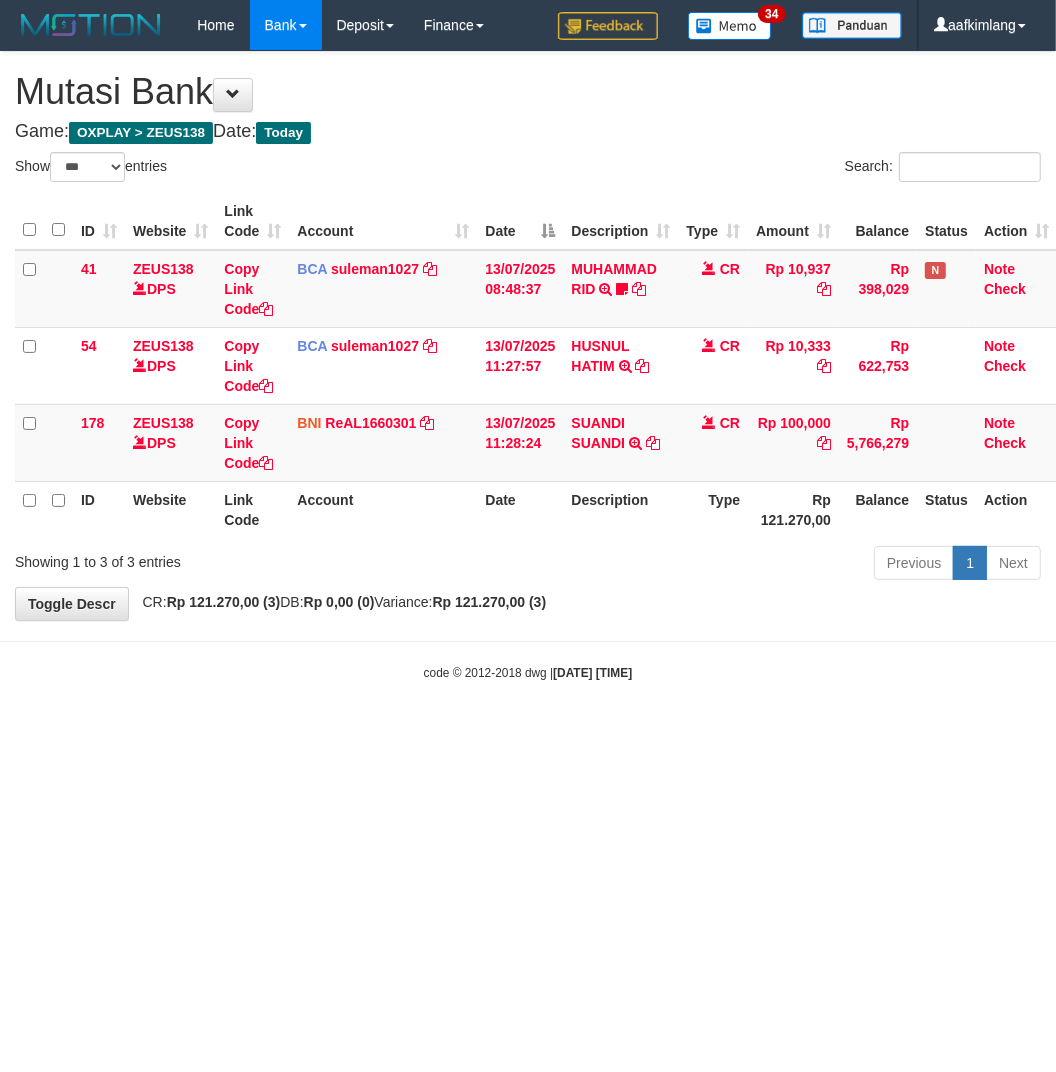 click on "Toggle navigation
Home
Bank
Account List
Mutasi Bank
Search
Note Mutasi
Deposit
DPS Fetch
DPS List
History
Note DPS
Finance
Financial Data
aafkimlang
My Profile
Log Out" at bounding box center (528, 366) 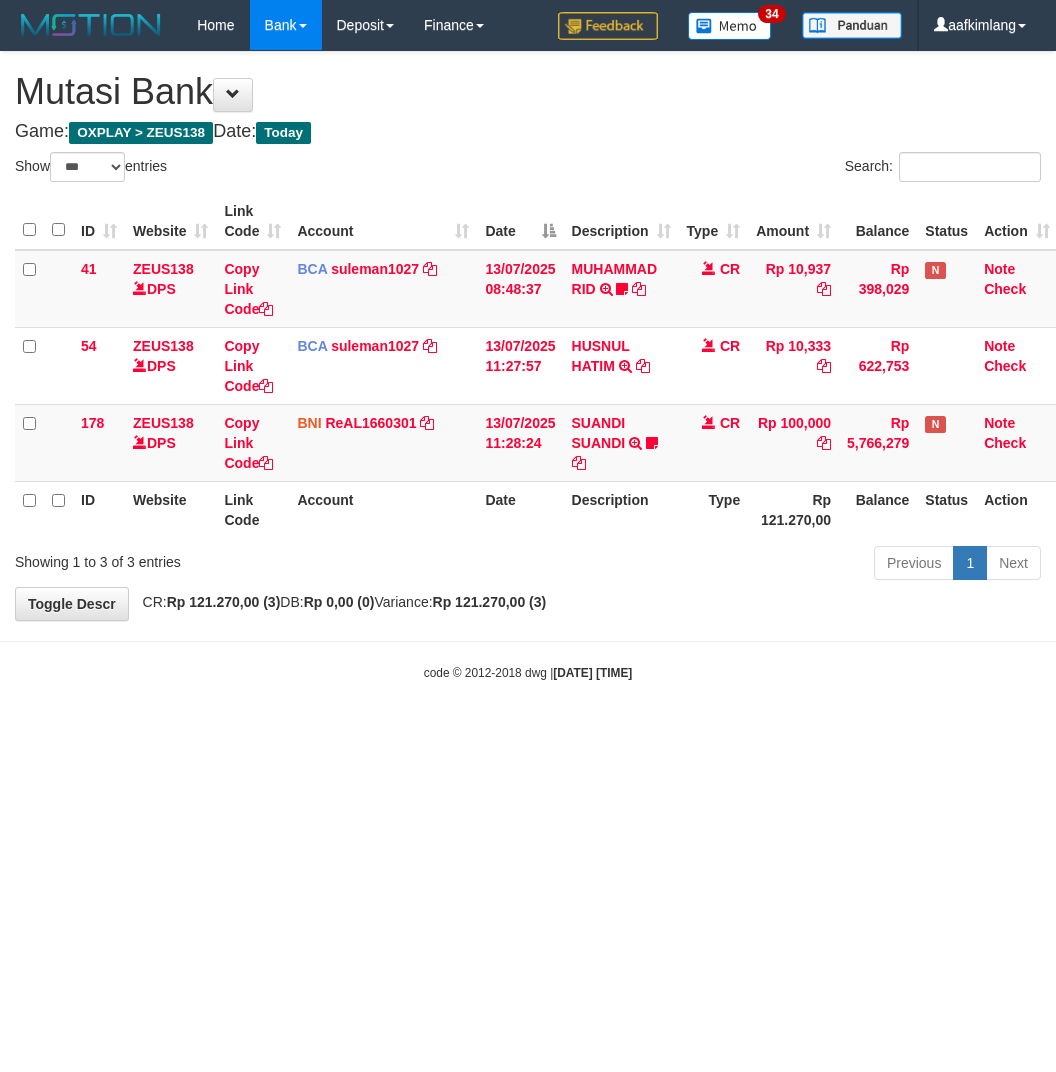 select on "***" 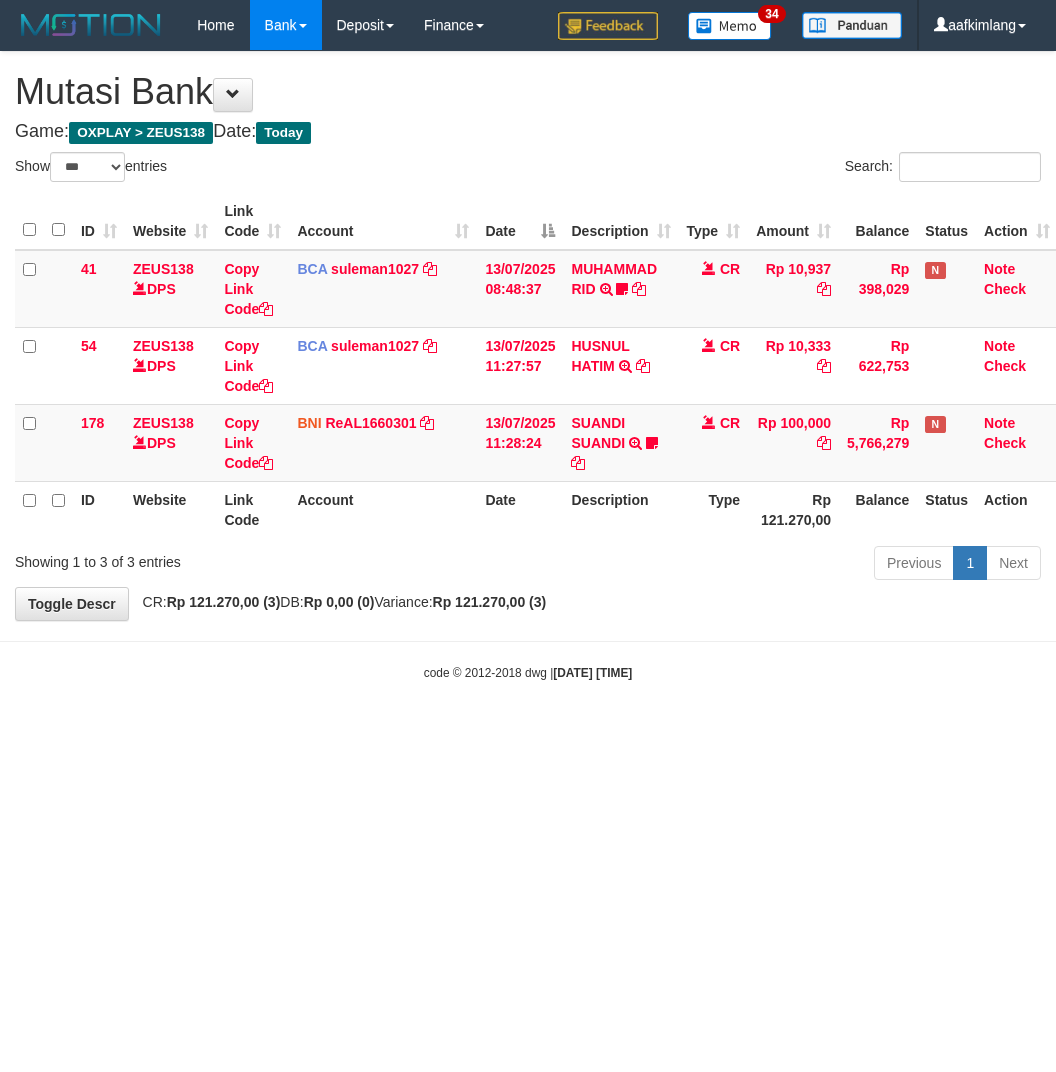 scroll, scrollTop: 0, scrollLeft: 0, axis: both 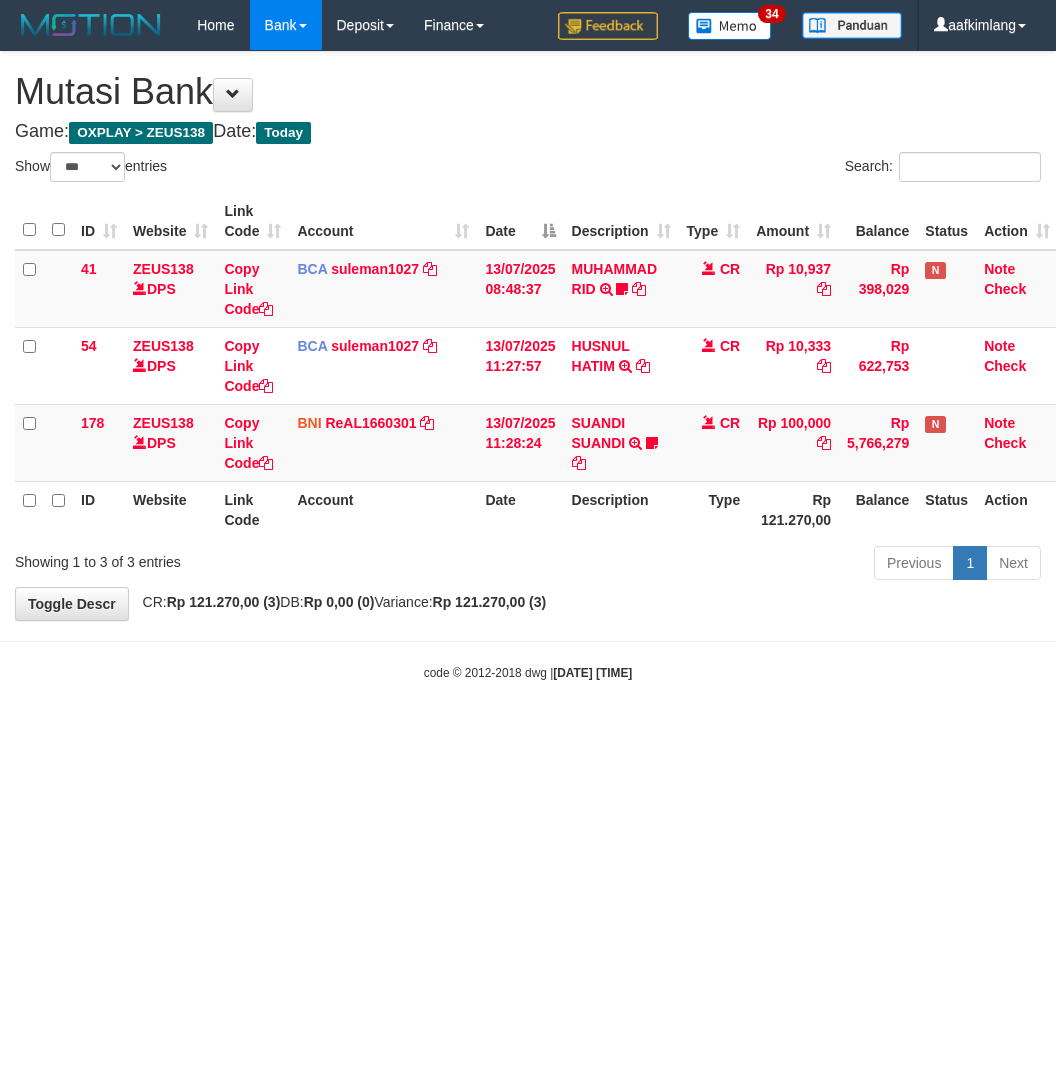 select on "***" 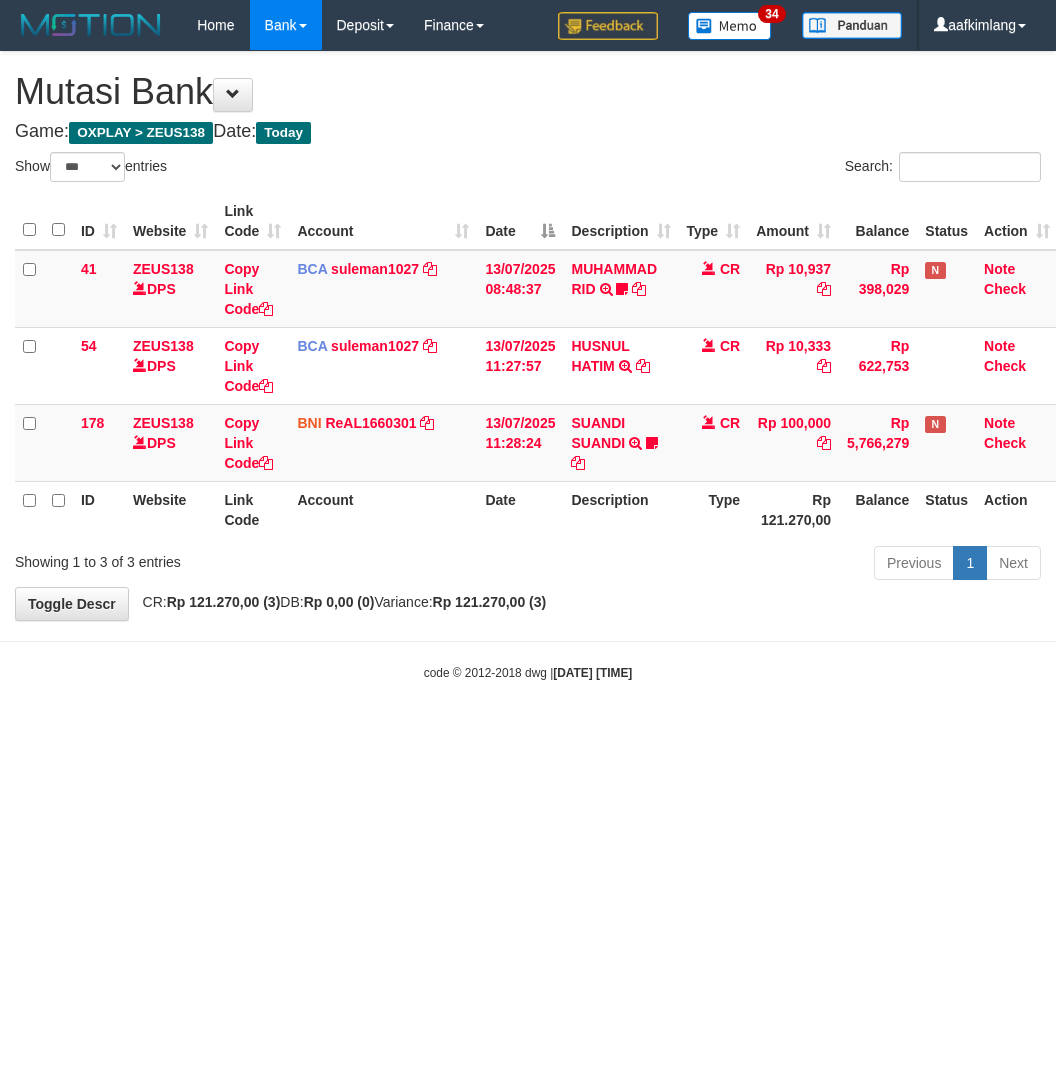 scroll, scrollTop: 0, scrollLeft: 0, axis: both 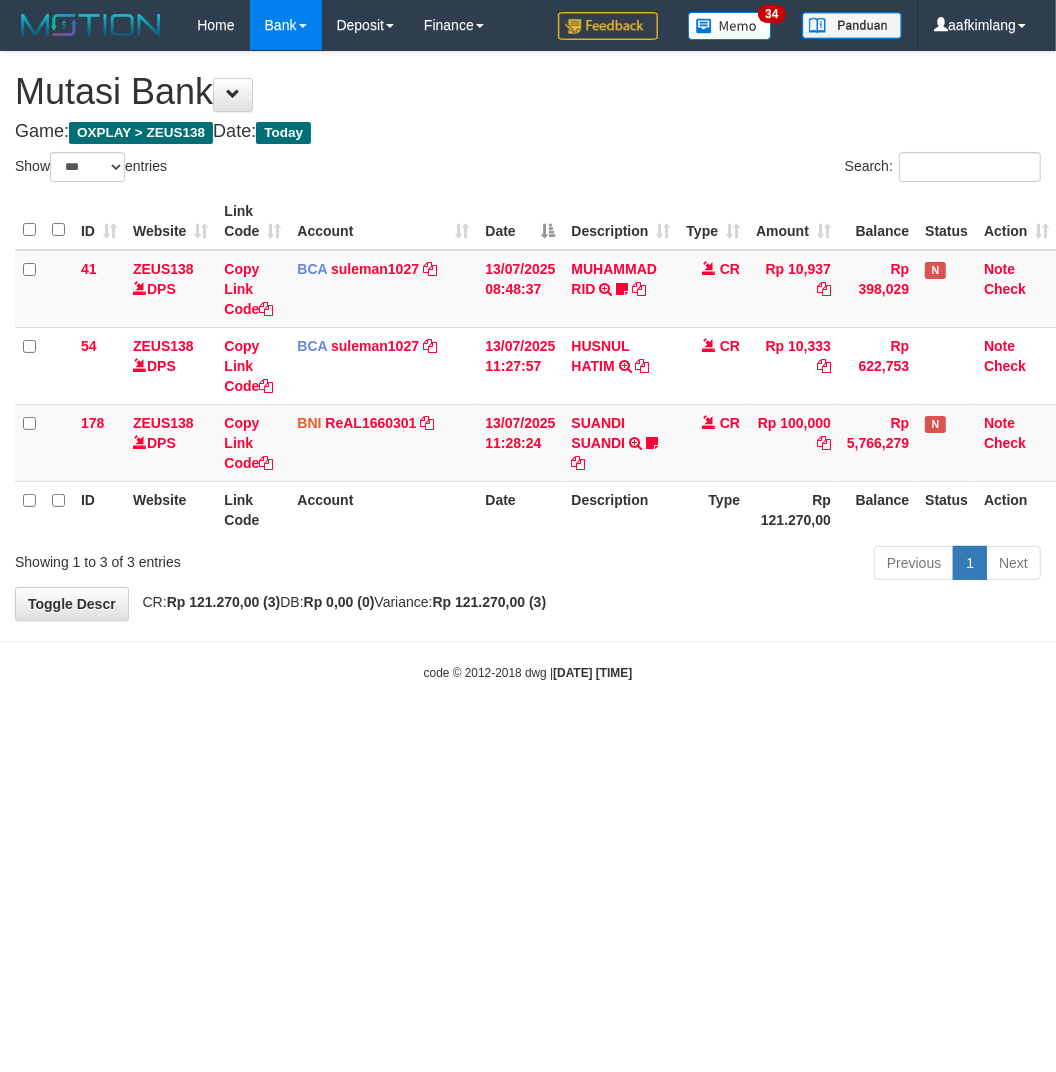 click on "Toggle navigation
Home
Bank
Account List
Mutasi Bank
Search
Note Mutasi
Deposit
DPS Fetch
DPS List
History
Note DPS
Finance
Financial Data
aafkimlang
My Profile
Log Out" at bounding box center (528, 366) 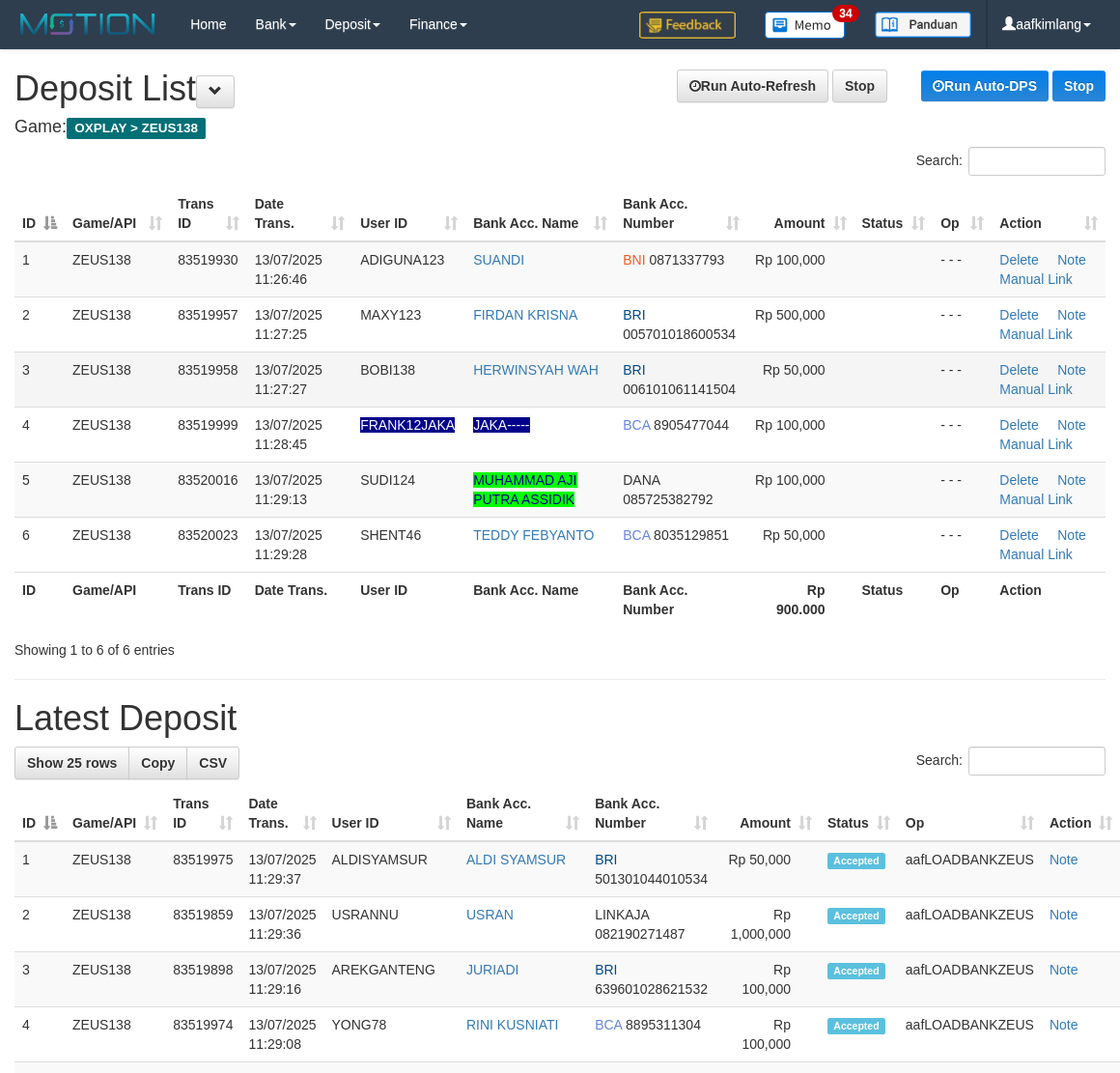 scroll, scrollTop: 0, scrollLeft: 0, axis: both 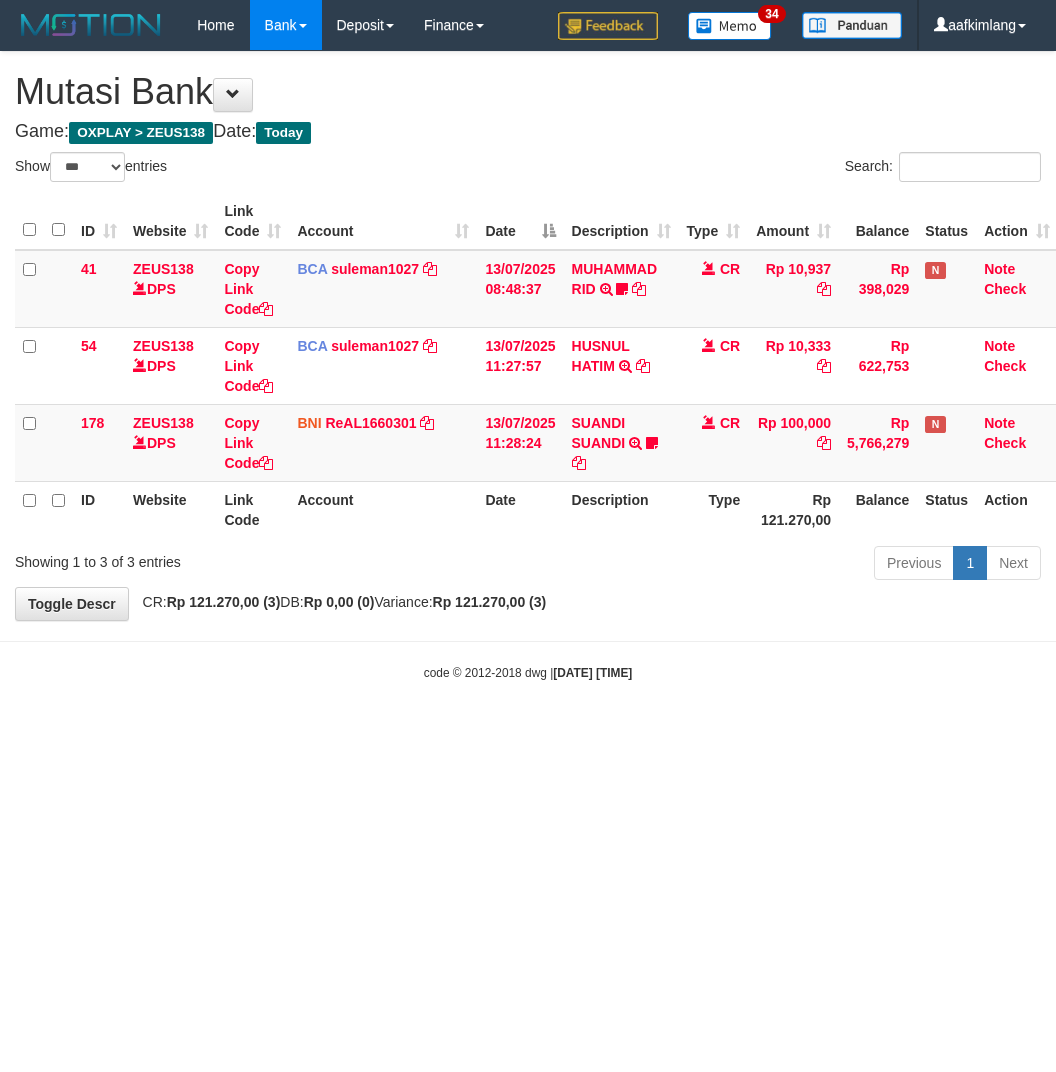 select on "***" 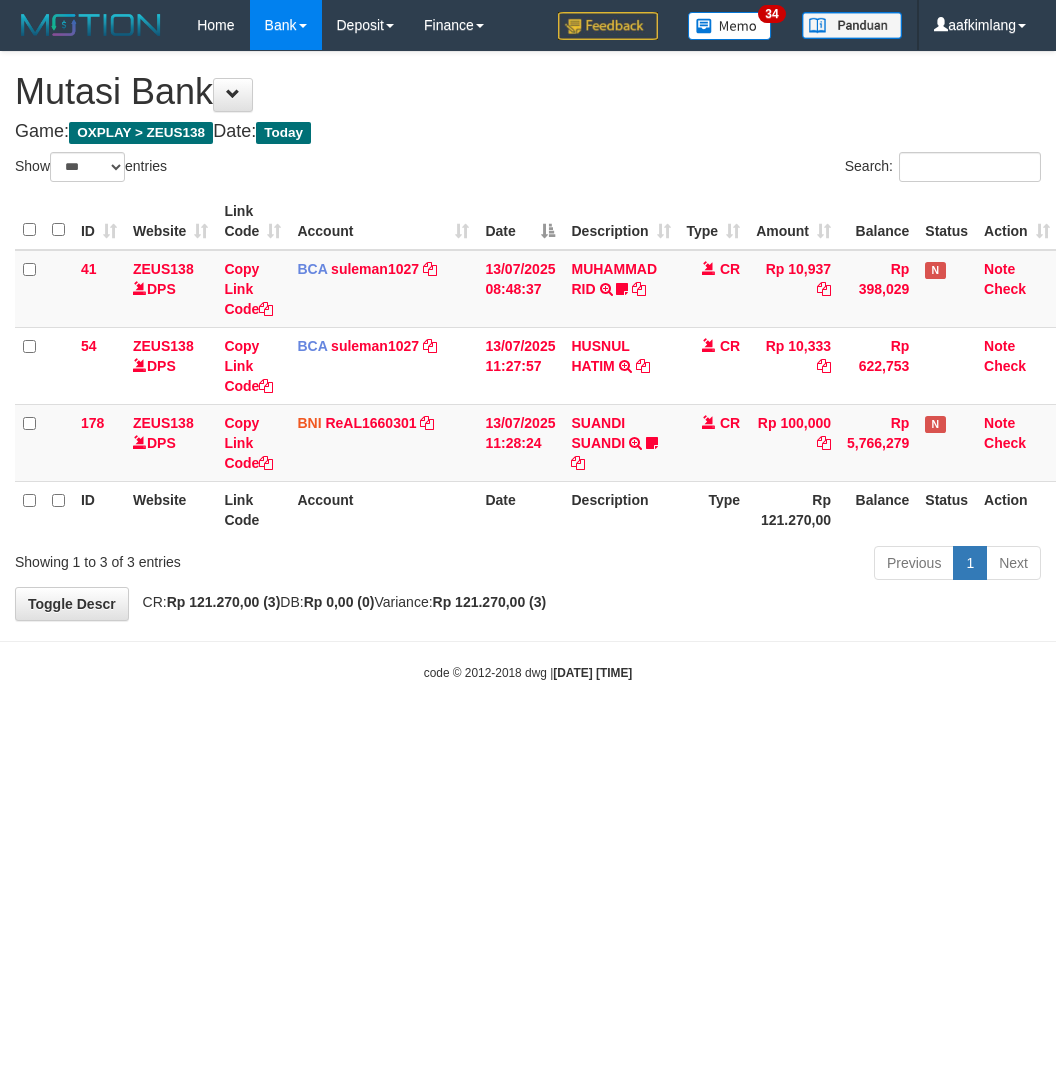 scroll, scrollTop: 0, scrollLeft: 0, axis: both 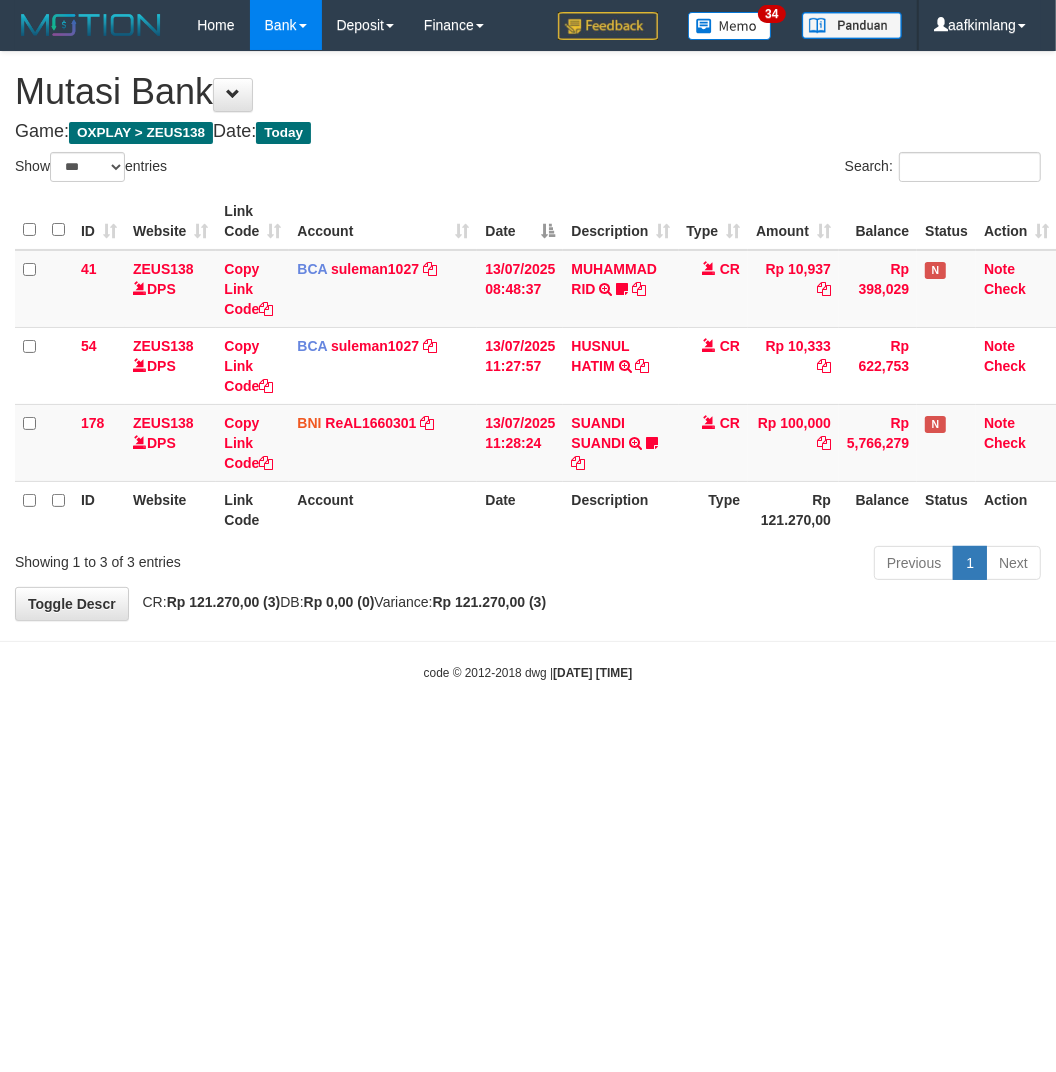 drag, startPoint x: 191, startPoint y: 760, endPoint x: 168, endPoint y: 745, distance: 27.45906 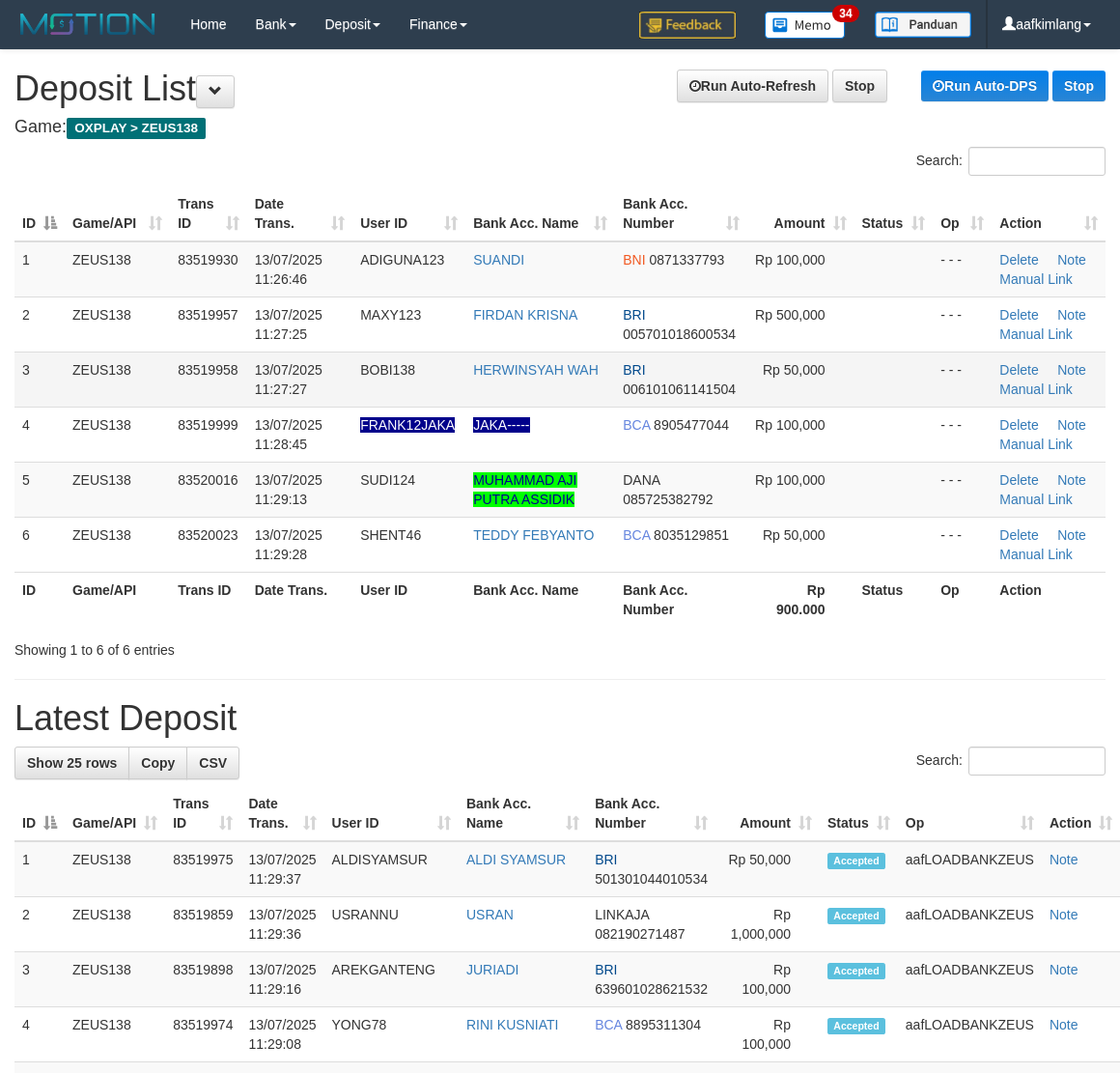 scroll, scrollTop: 0, scrollLeft: 0, axis: both 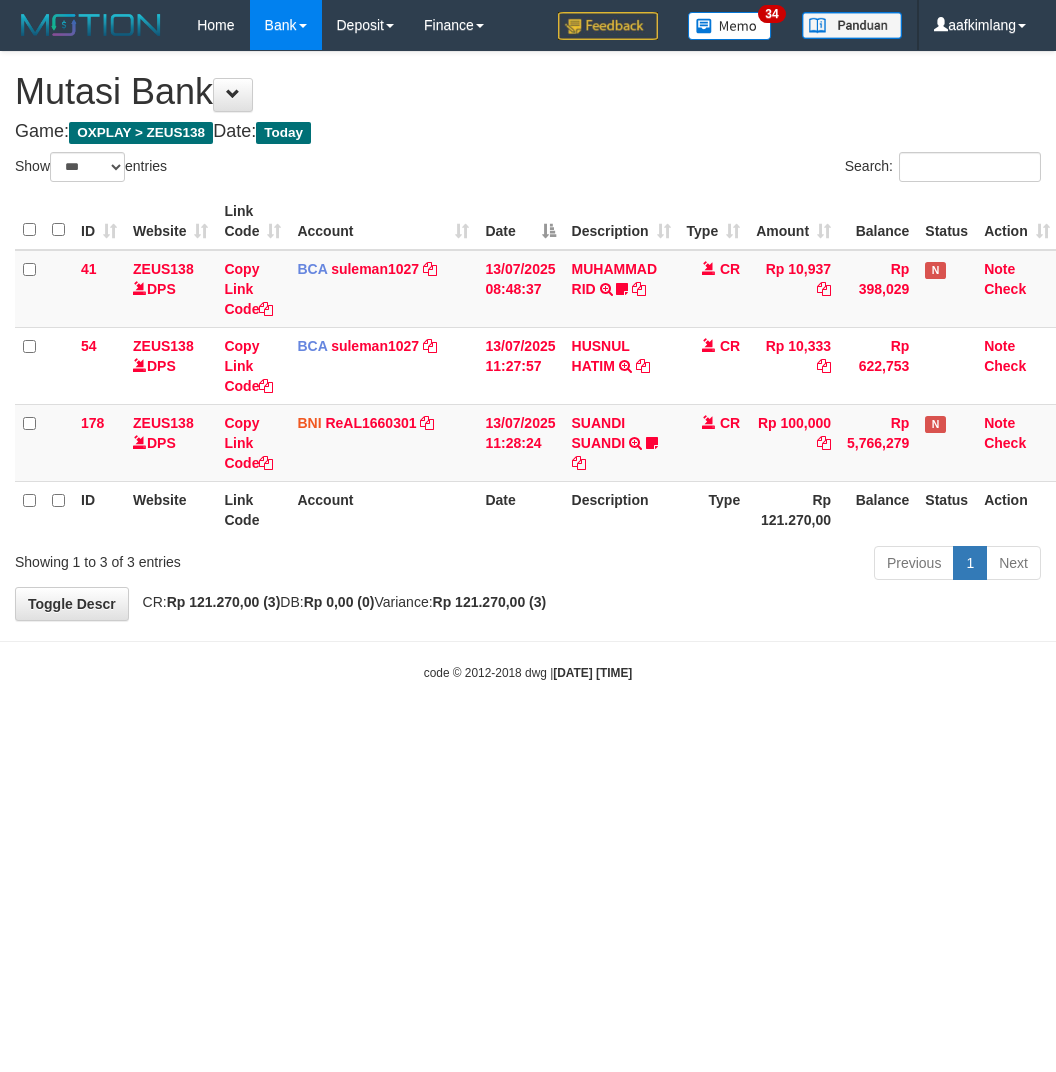 select on "***" 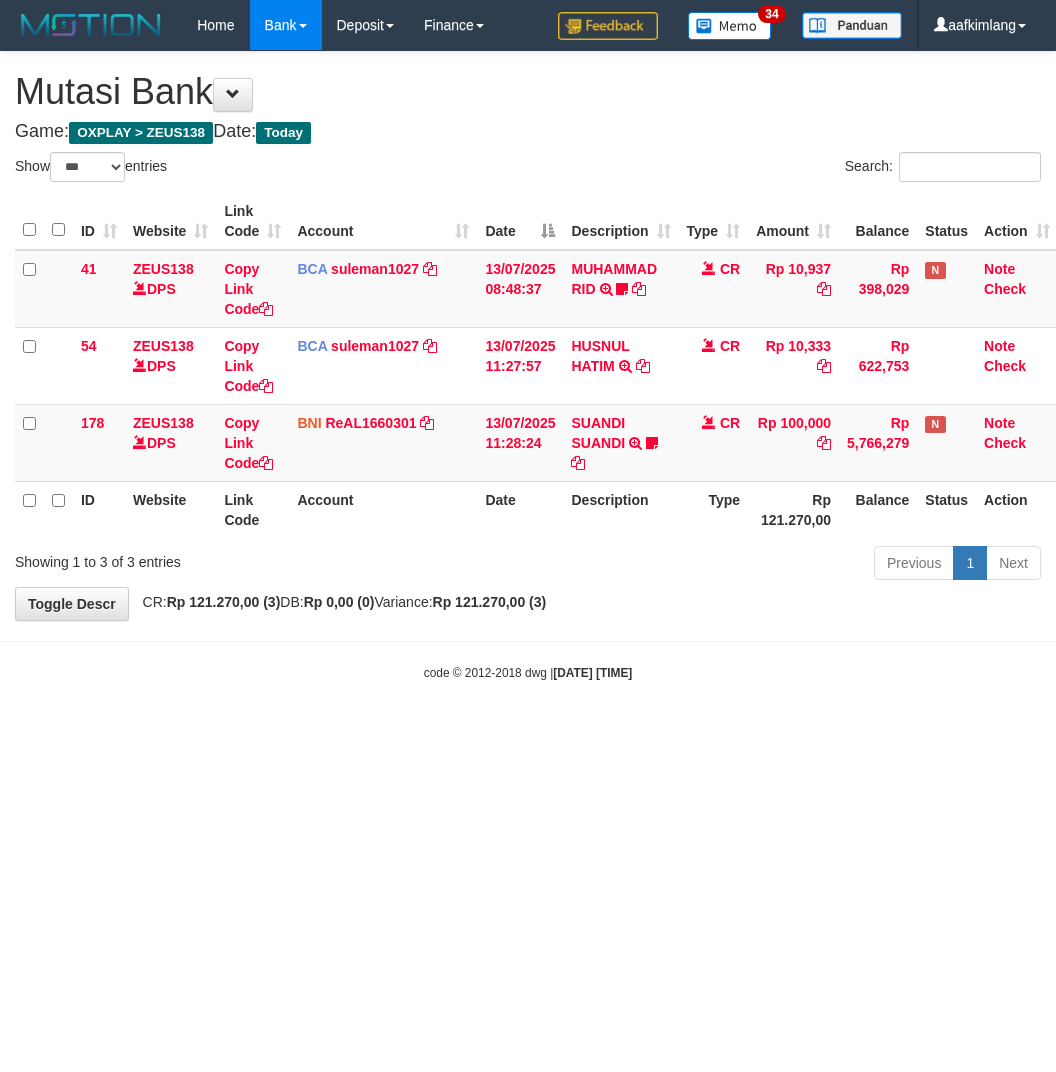 scroll, scrollTop: 0, scrollLeft: 0, axis: both 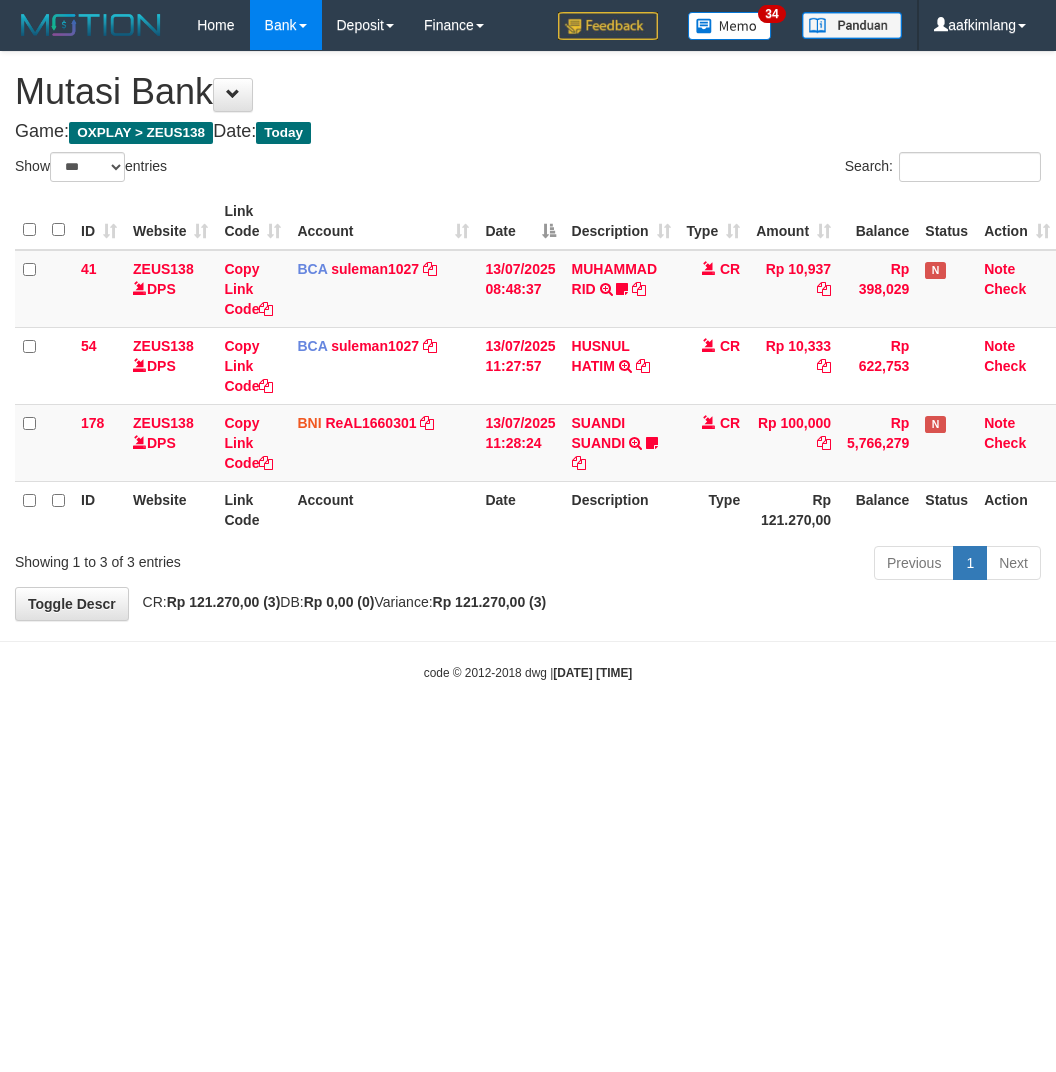 select on "***" 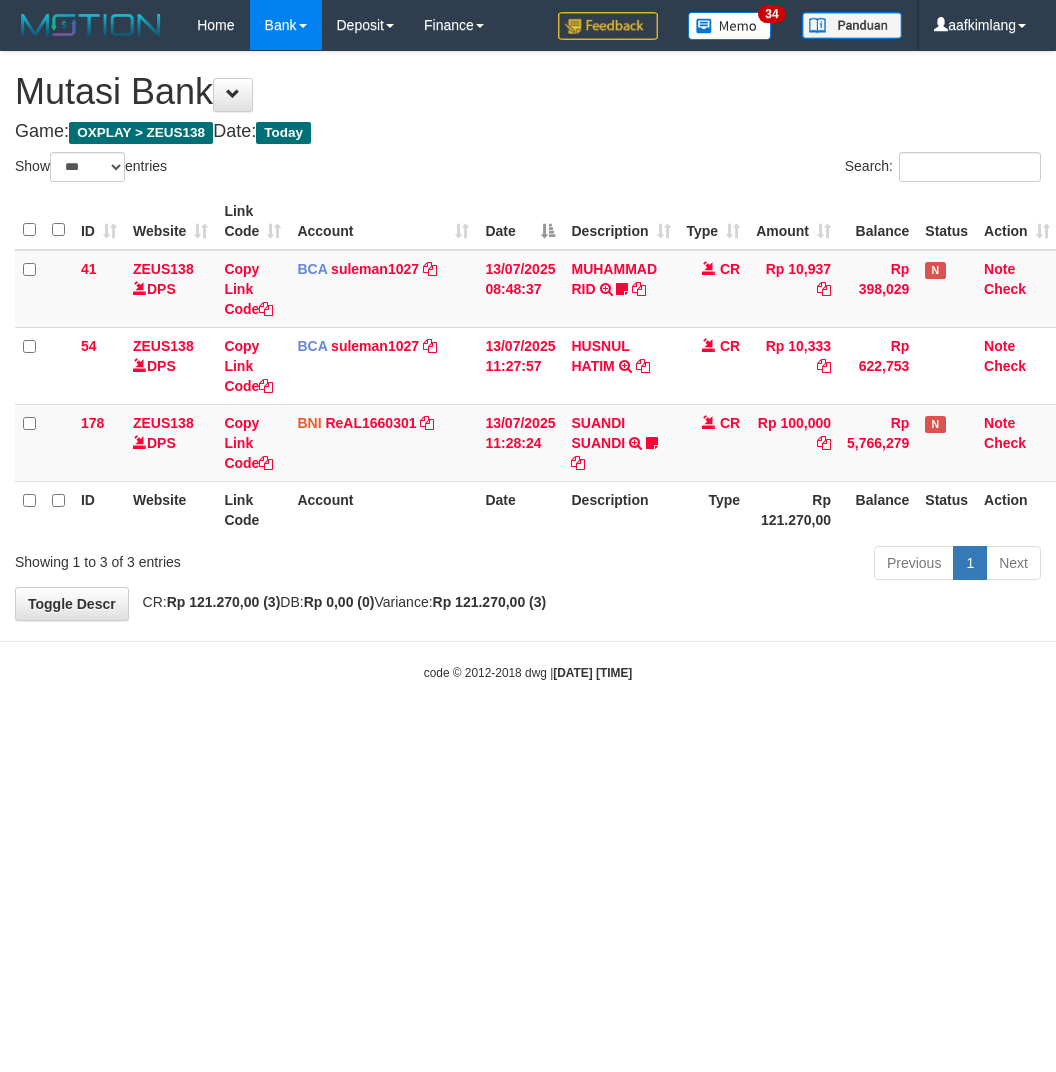 scroll, scrollTop: 0, scrollLeft: 0, axis: both 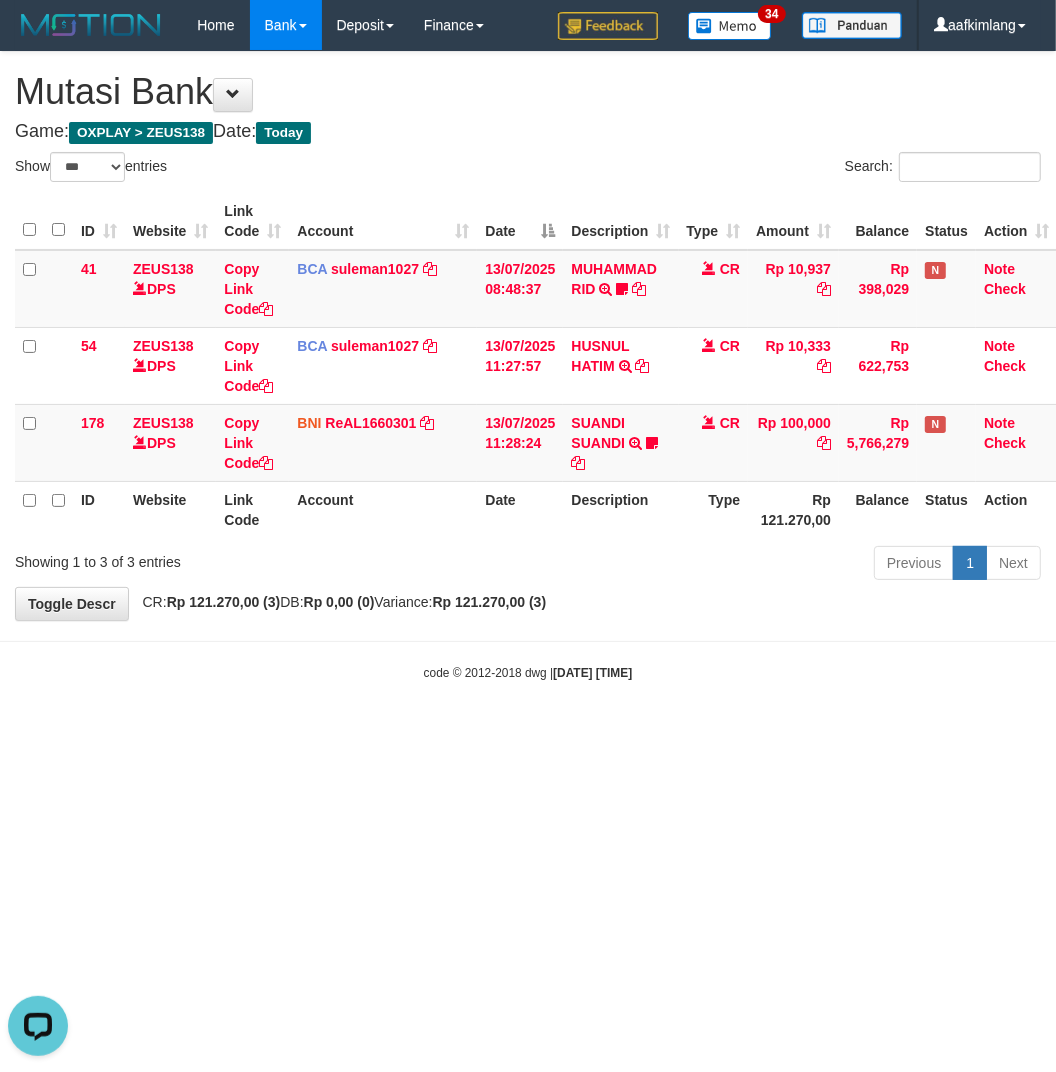 drag, startPoint x: 356, startPoint y: 871, endPoint x: 336, endPoint y: 822, distance: 52.924473 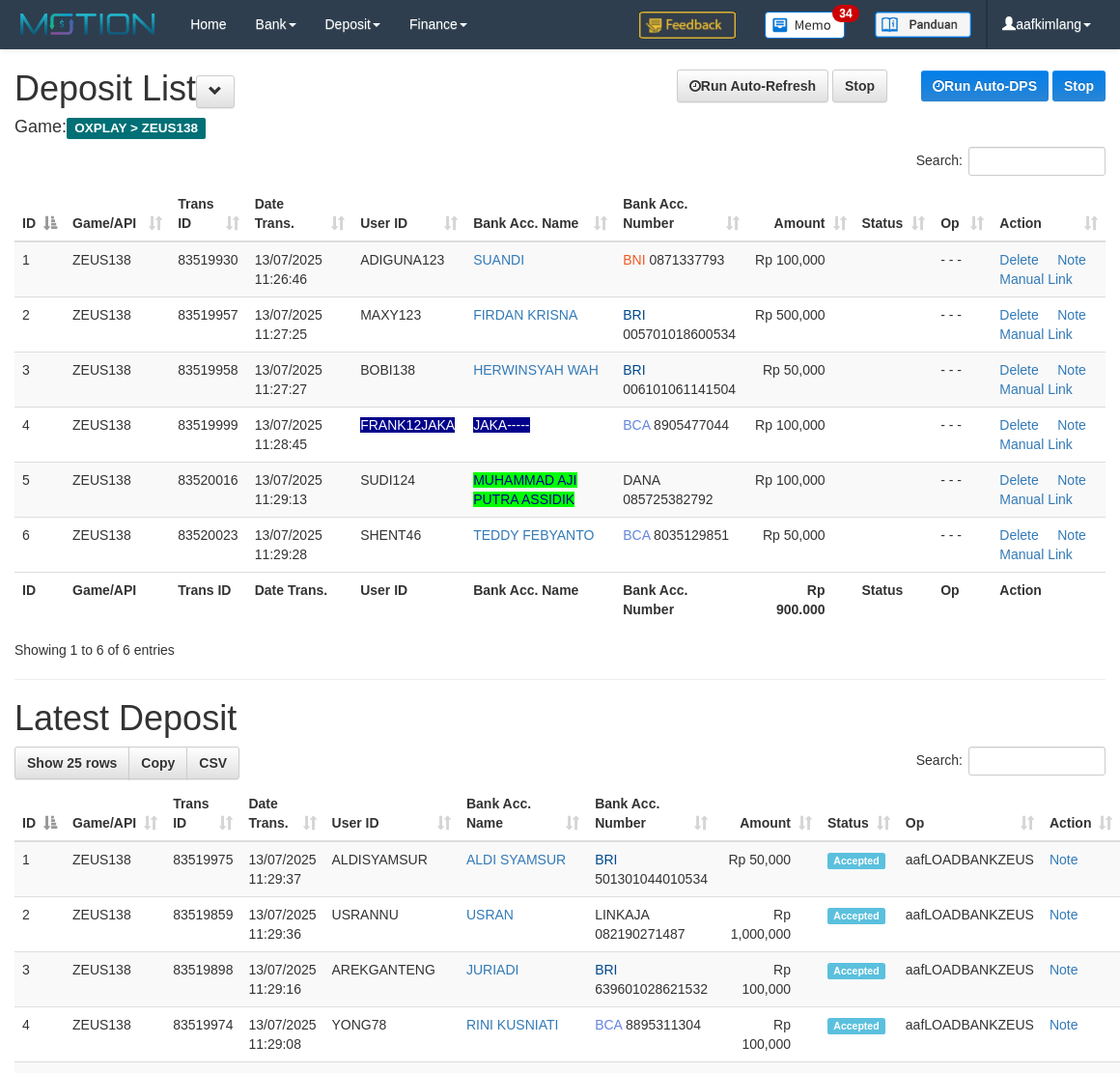 scroll, scrollTop: 0, scrollLeft: 0, axis: both 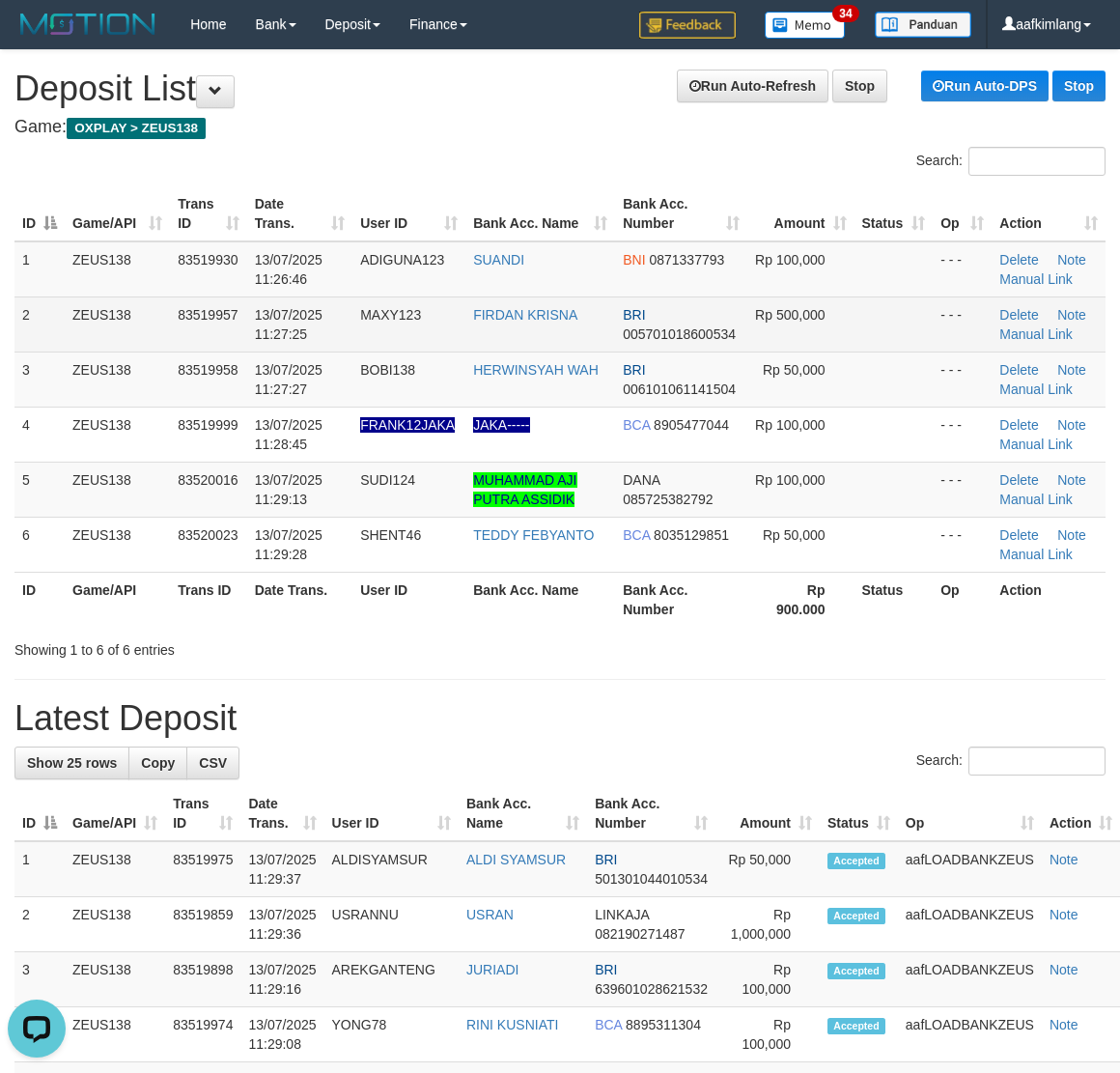 click on "Rp 500,000" at bounding box center [800, 324] 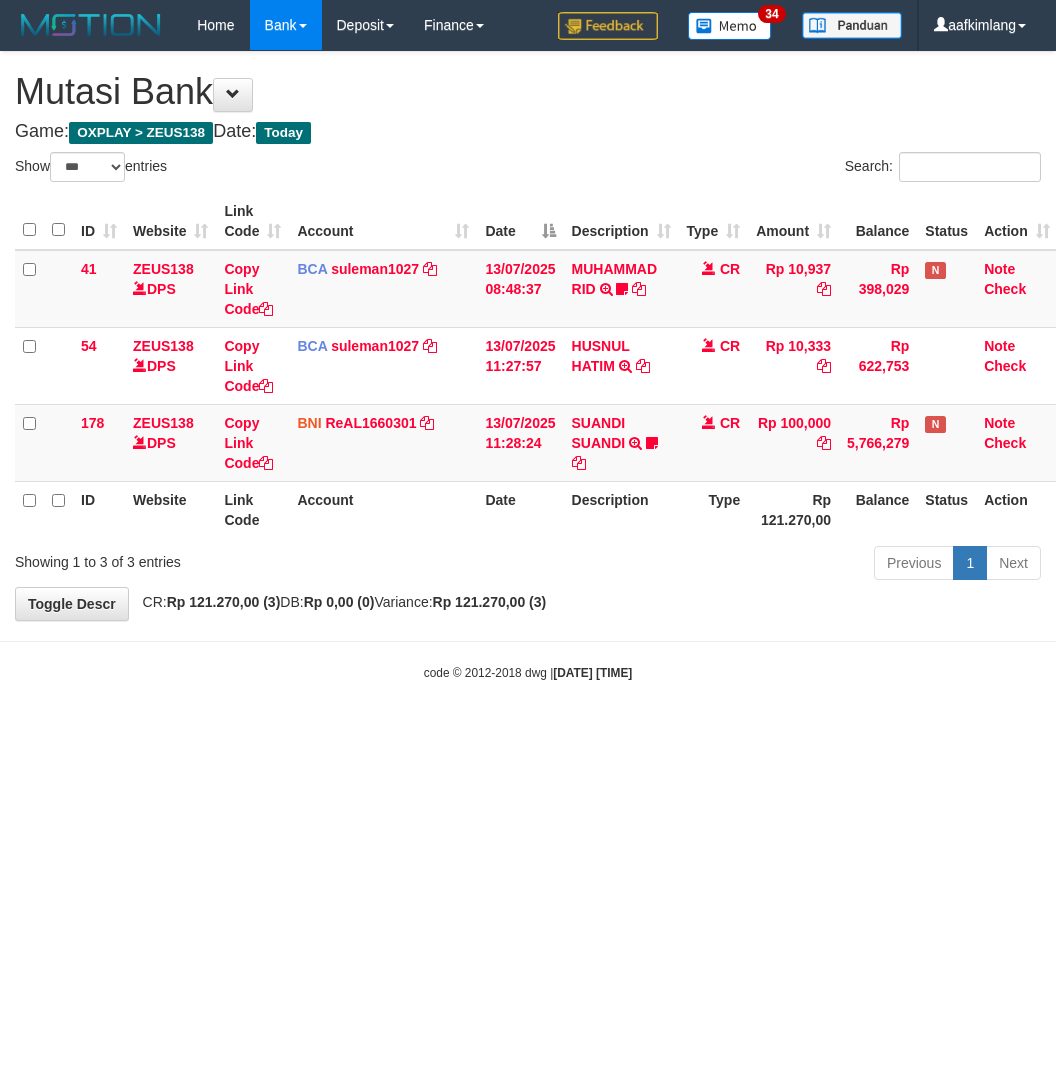 select on "***" 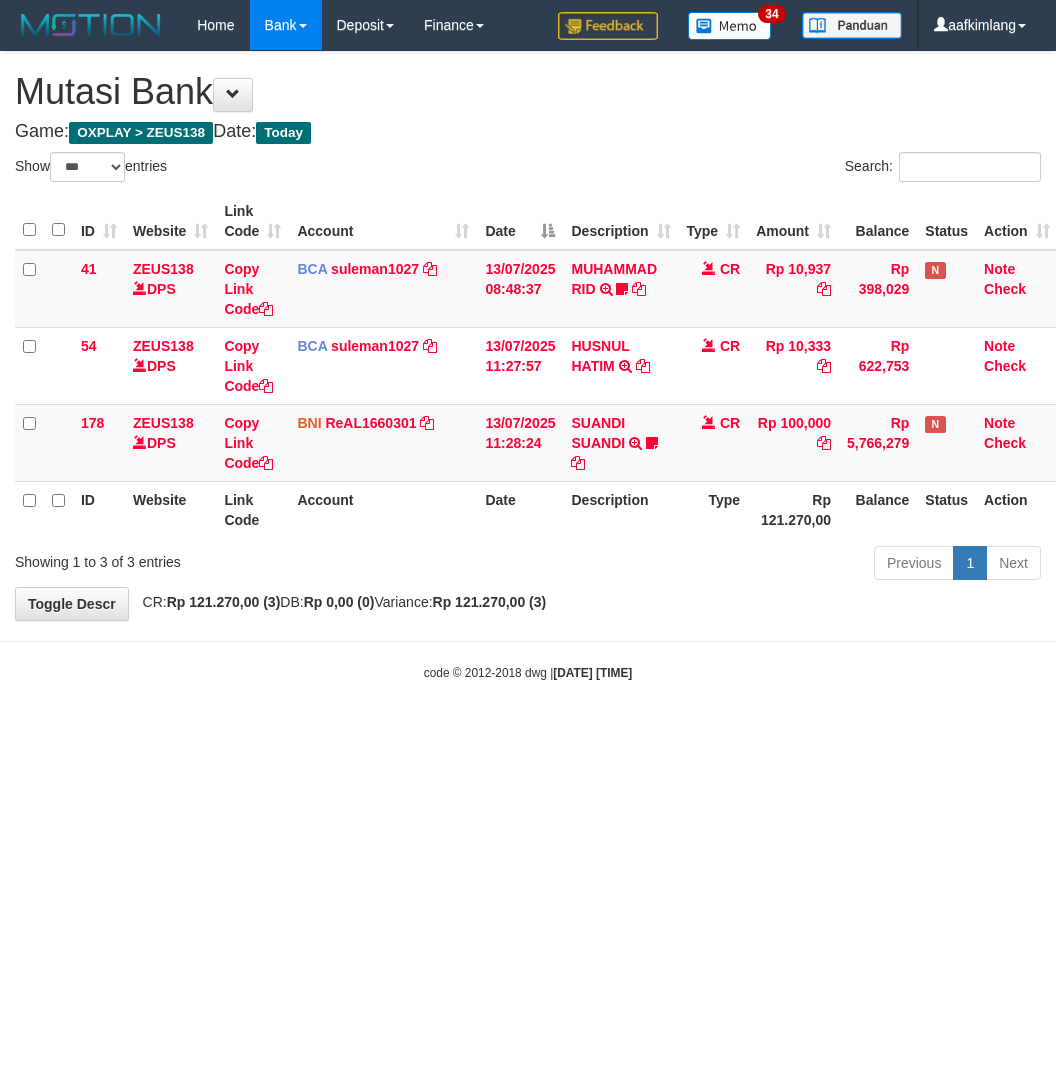 scroll, scrollTop: 0, scrollLeft: 0, axis: both 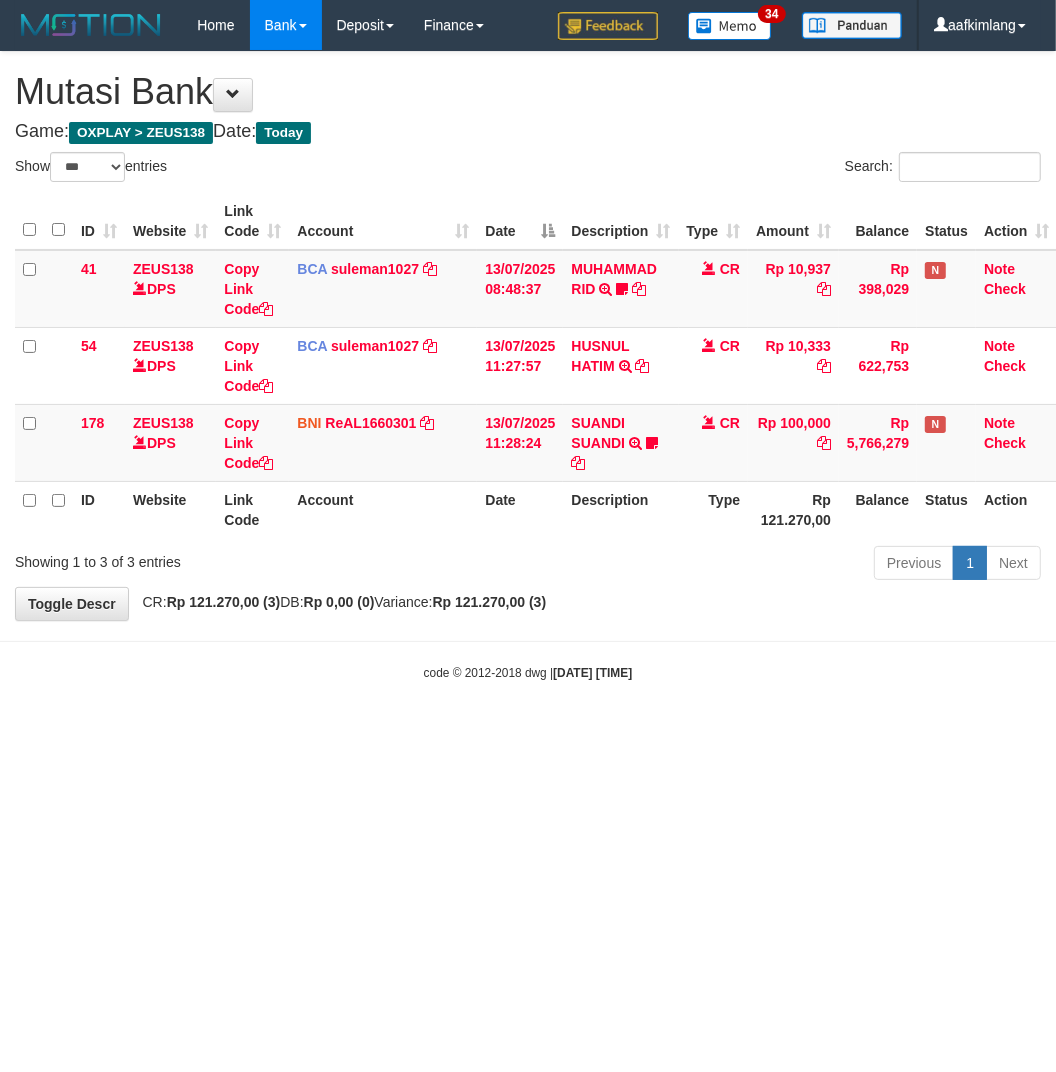 click on "Toggle navigation
Home
Bank
Account List
Mutasi Bank
Search
Note Mutasi
Deposit
DPS Fetch
DPS List
History
Note DPS
Finance
Financial Data
aafkimlang
My Profile
Log Out
34" at bounding box center [528, 366] 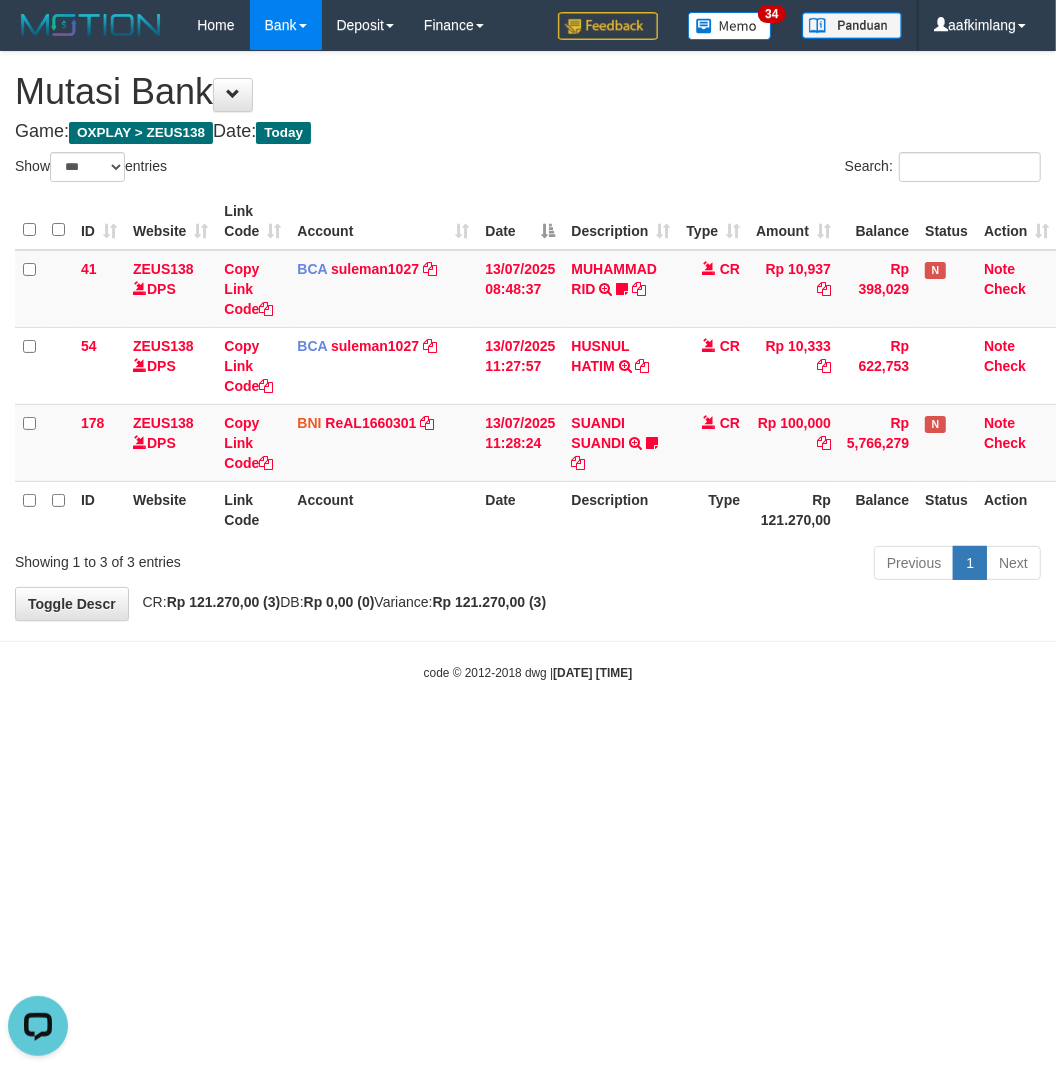 scroll, scrollTop: 0, scrollLeft: 0, axis: both 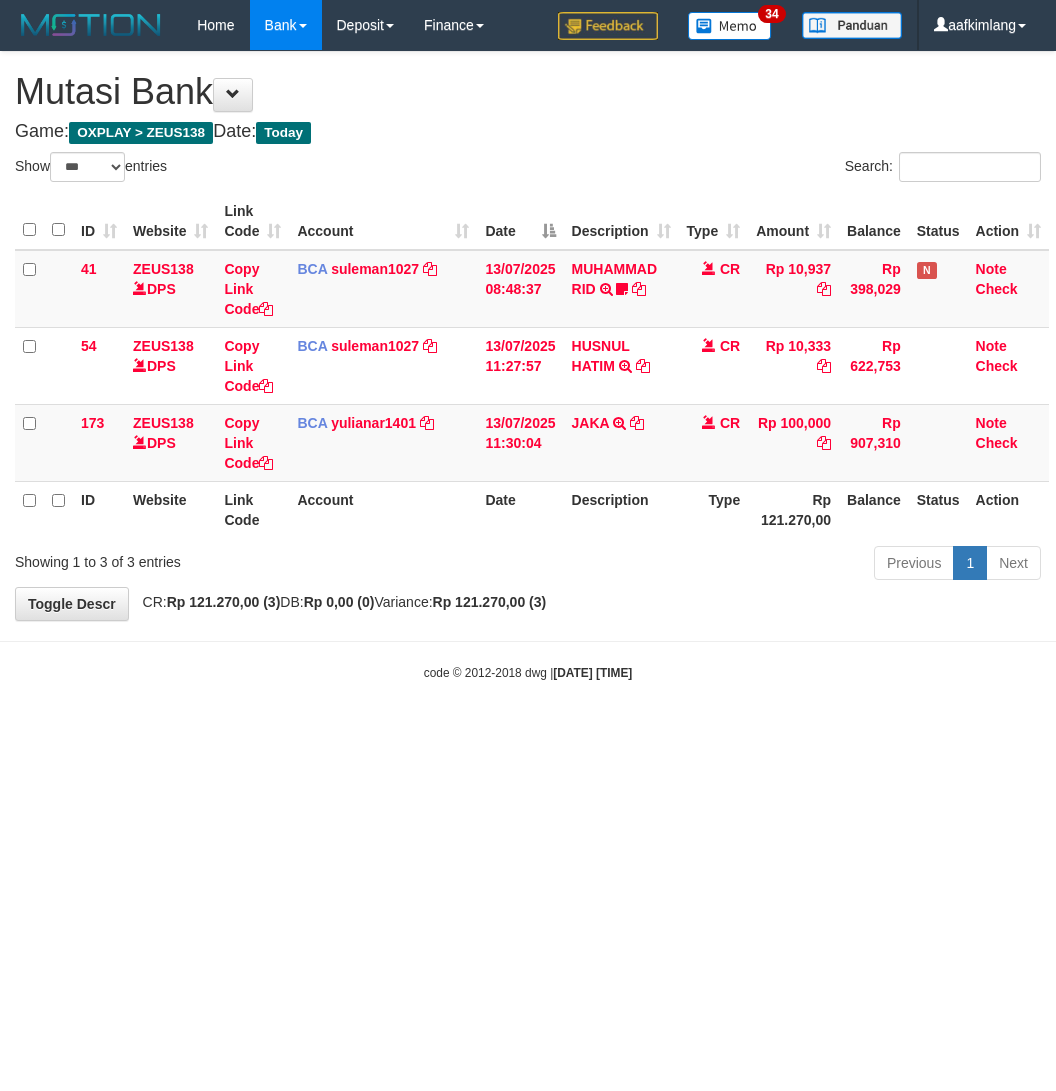 select on "***" 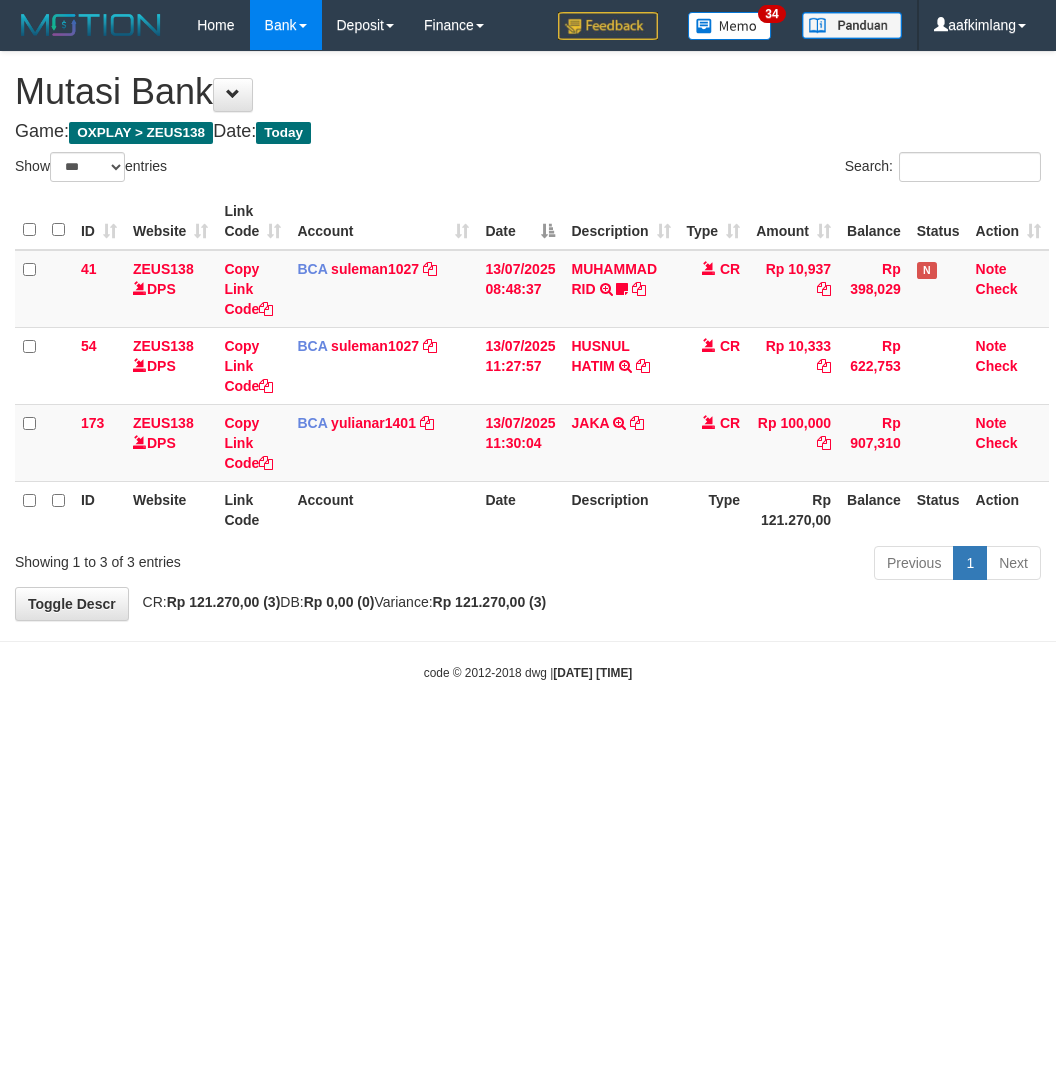 scroll, scrollTop: 0, scrollLeft: 0, axis: both 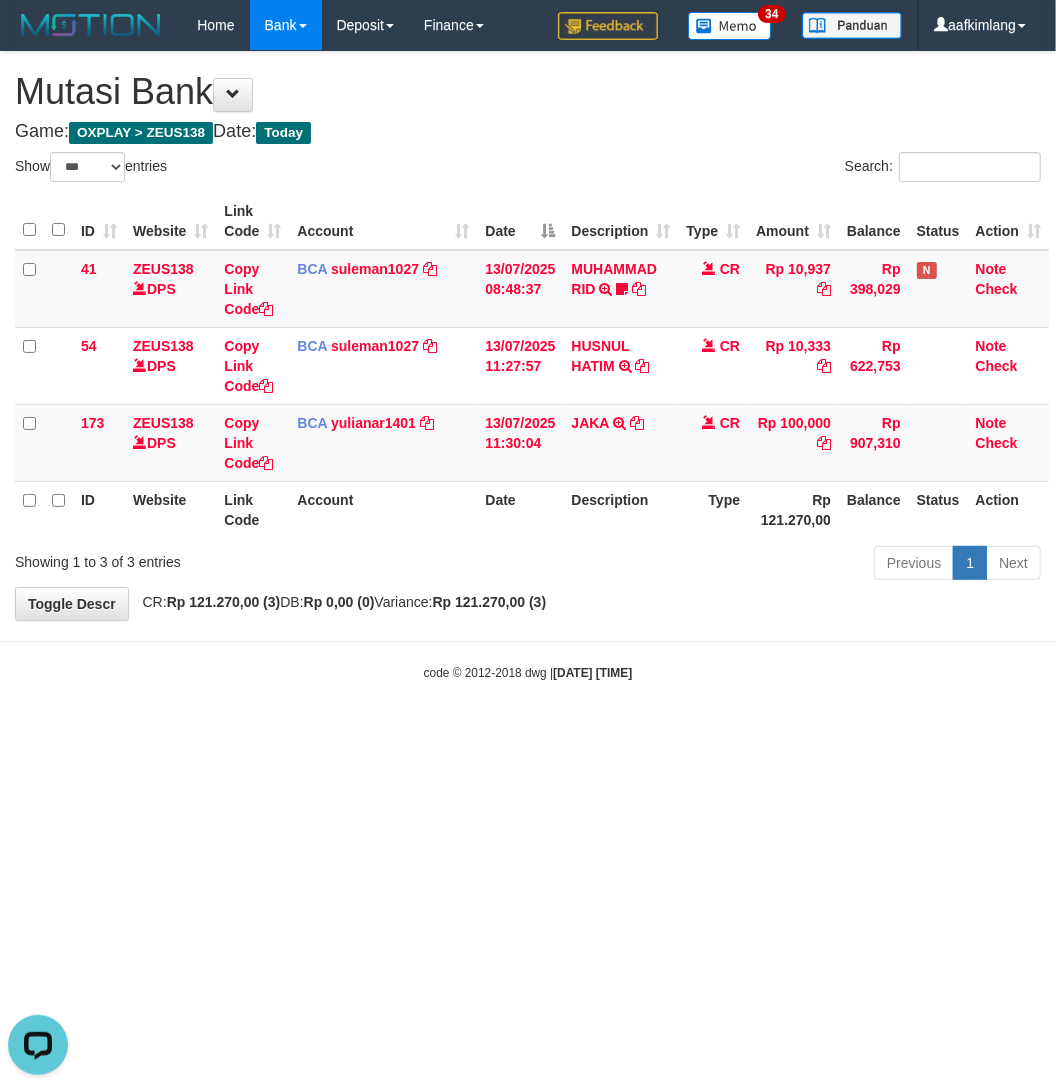 drag, startPoint x: 282, startPoint y: 765, endPoint x: 292, endPoint y: 766, distance: 10.049875 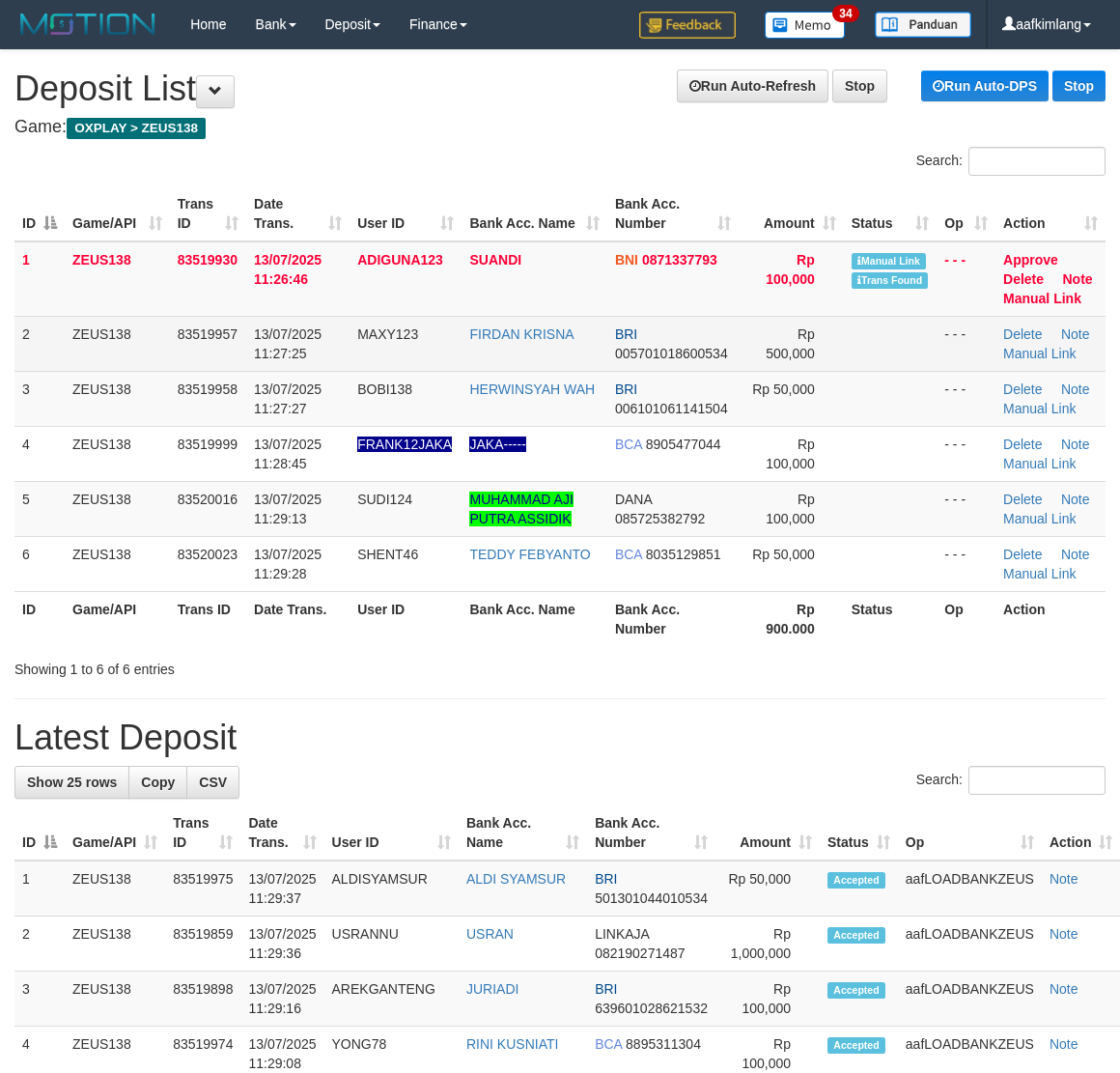 scroll, scrollTop: 0, scrollLeft: 0, axis: both 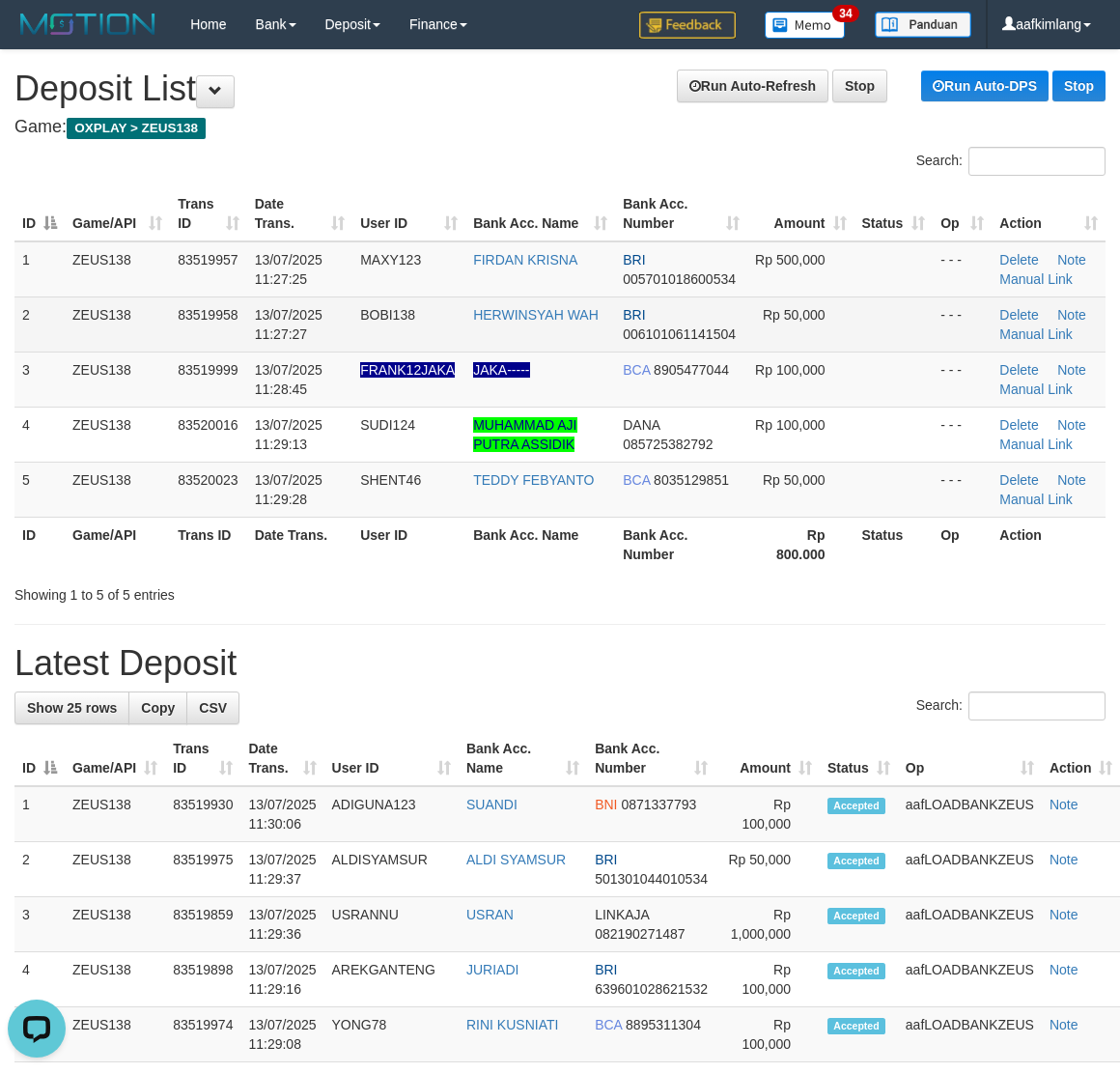 click at bounding box center [894, 324] 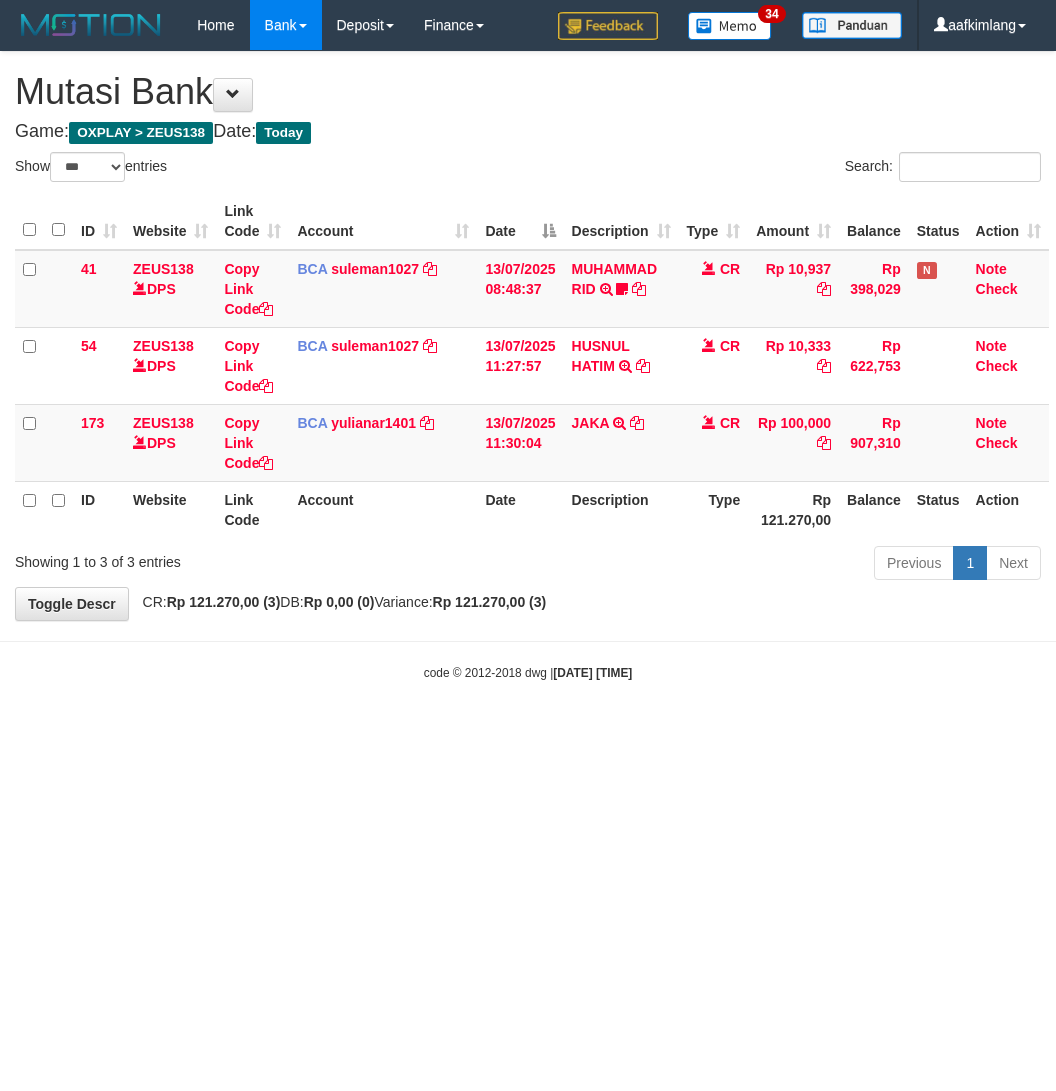 select on "***" 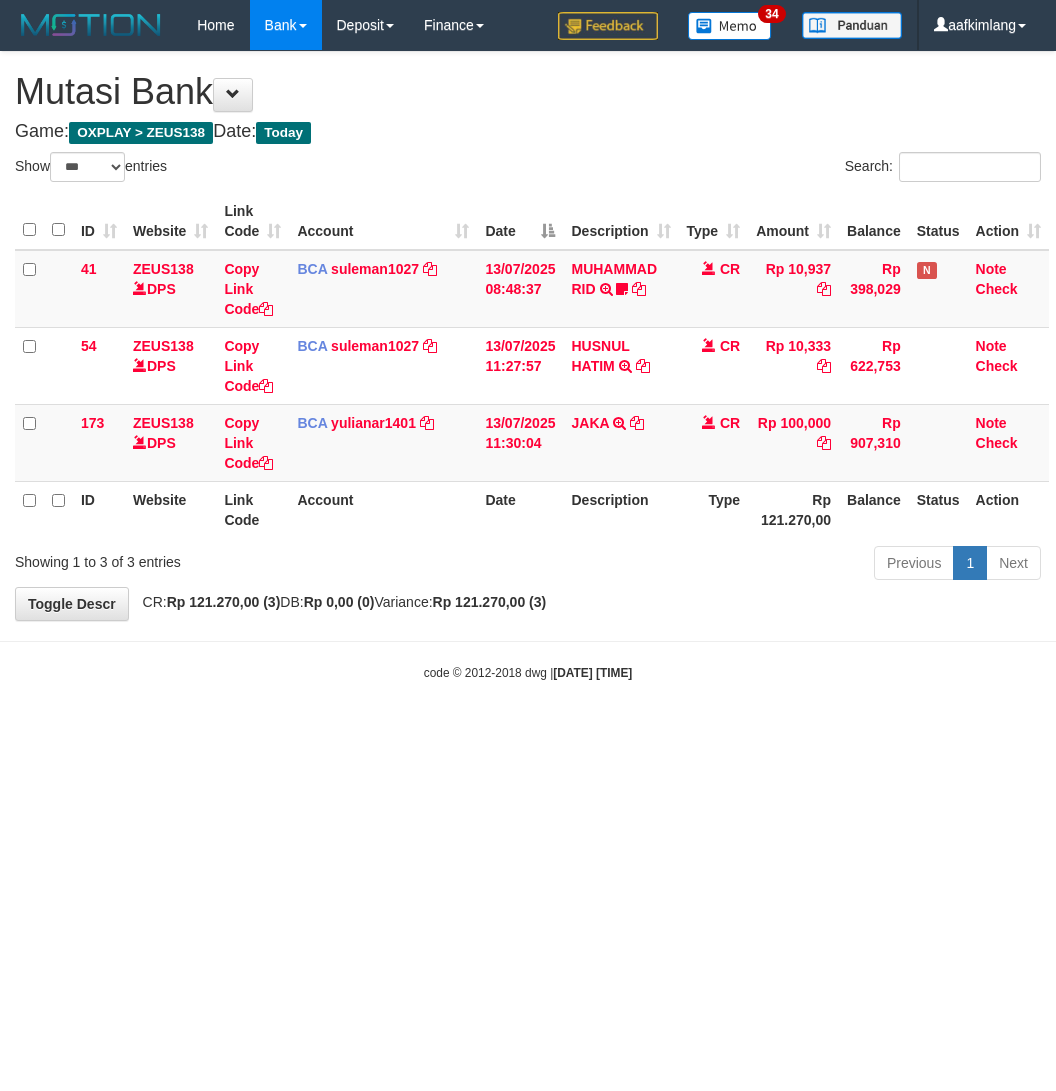 scroll, scrollTop: 0, scrollLeft: 0, axis: both 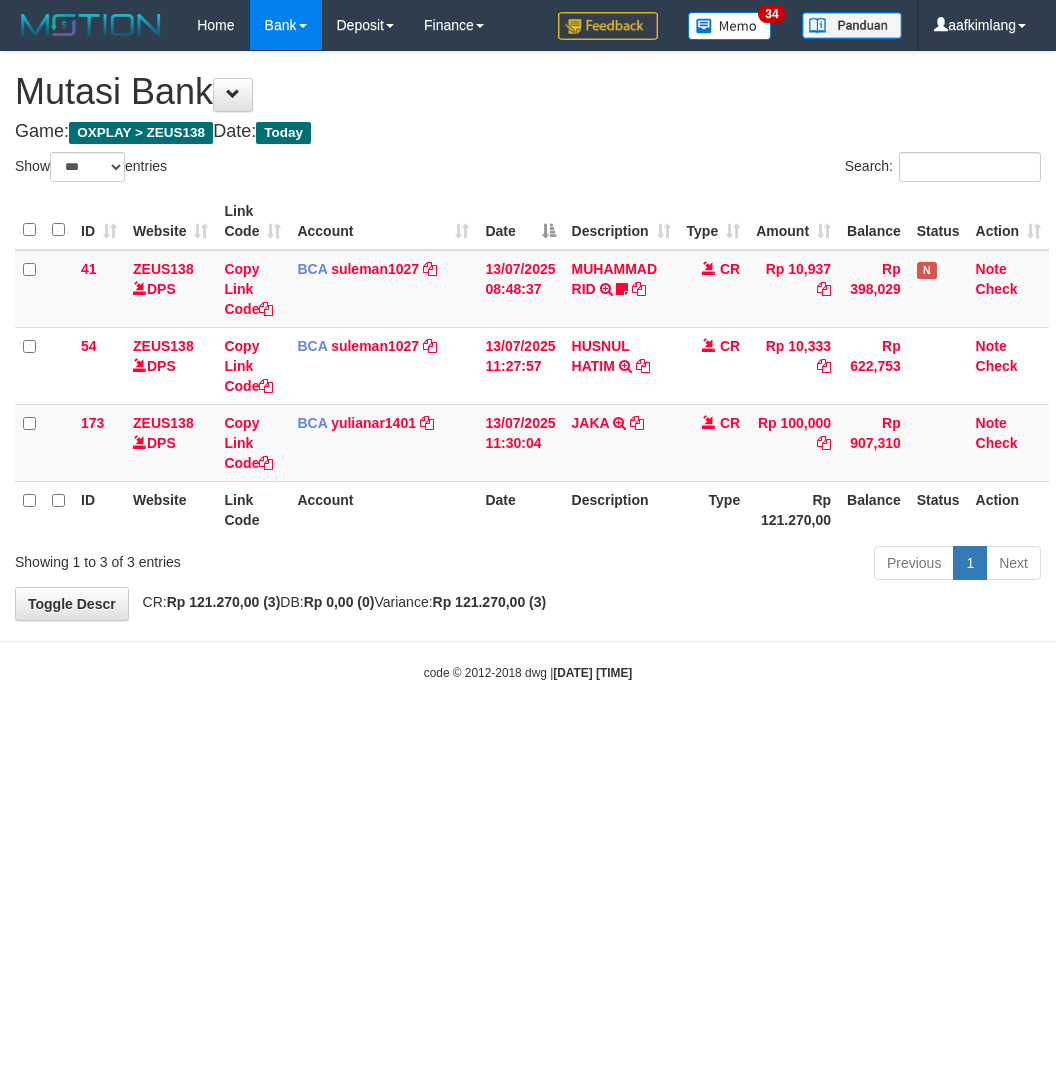 select on "***" 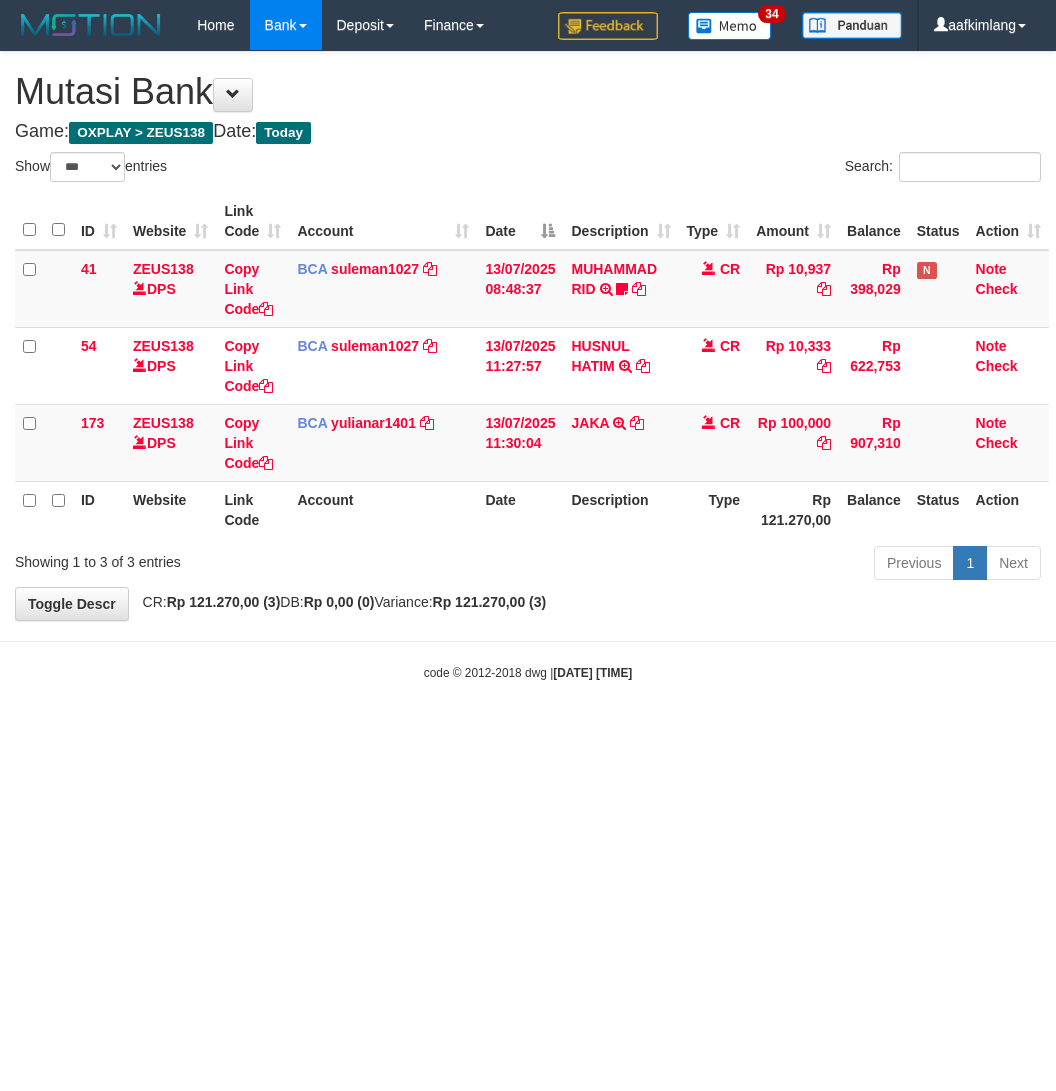 scroll, scrollTop: 0, scrollLeft: 0, axis: both 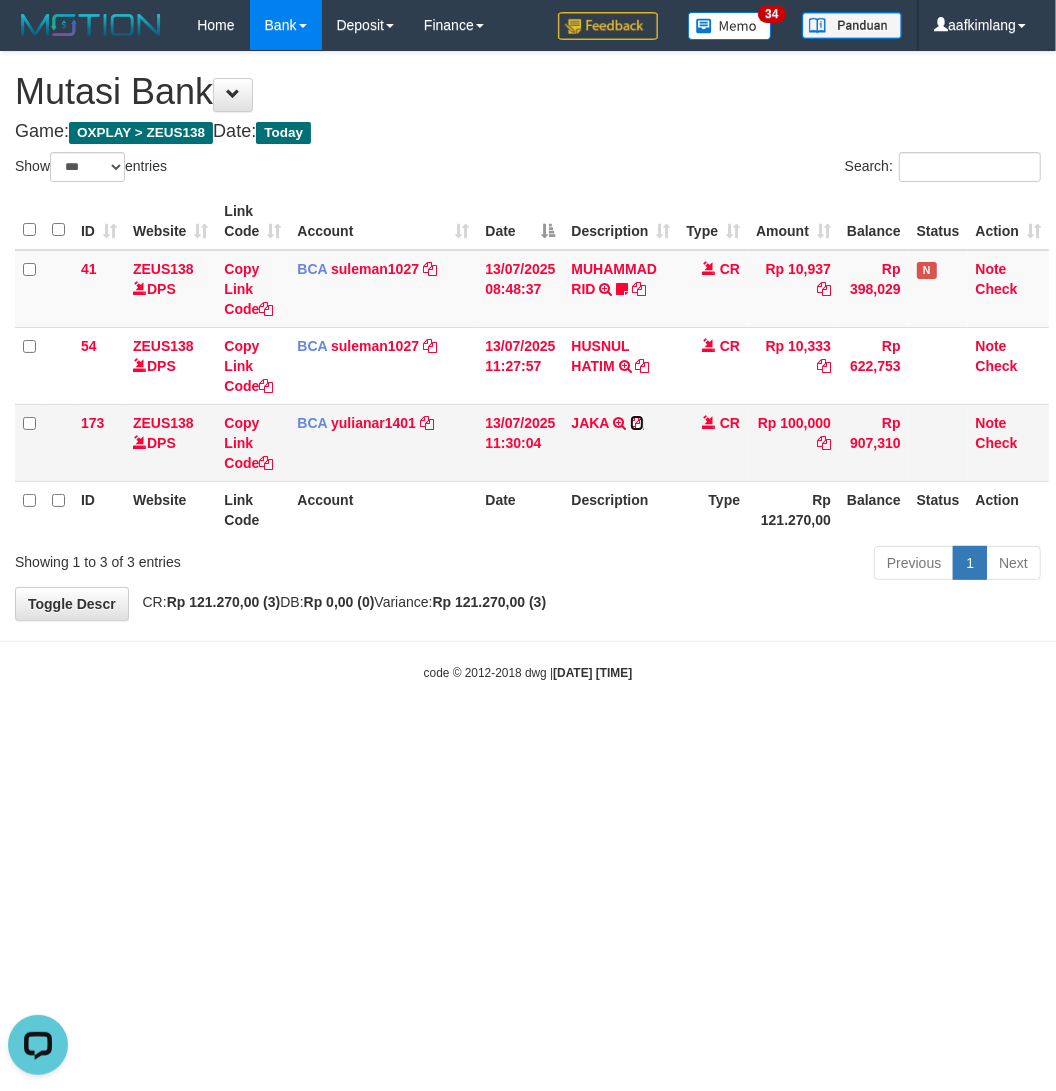 click at bounding box center [637, 423] 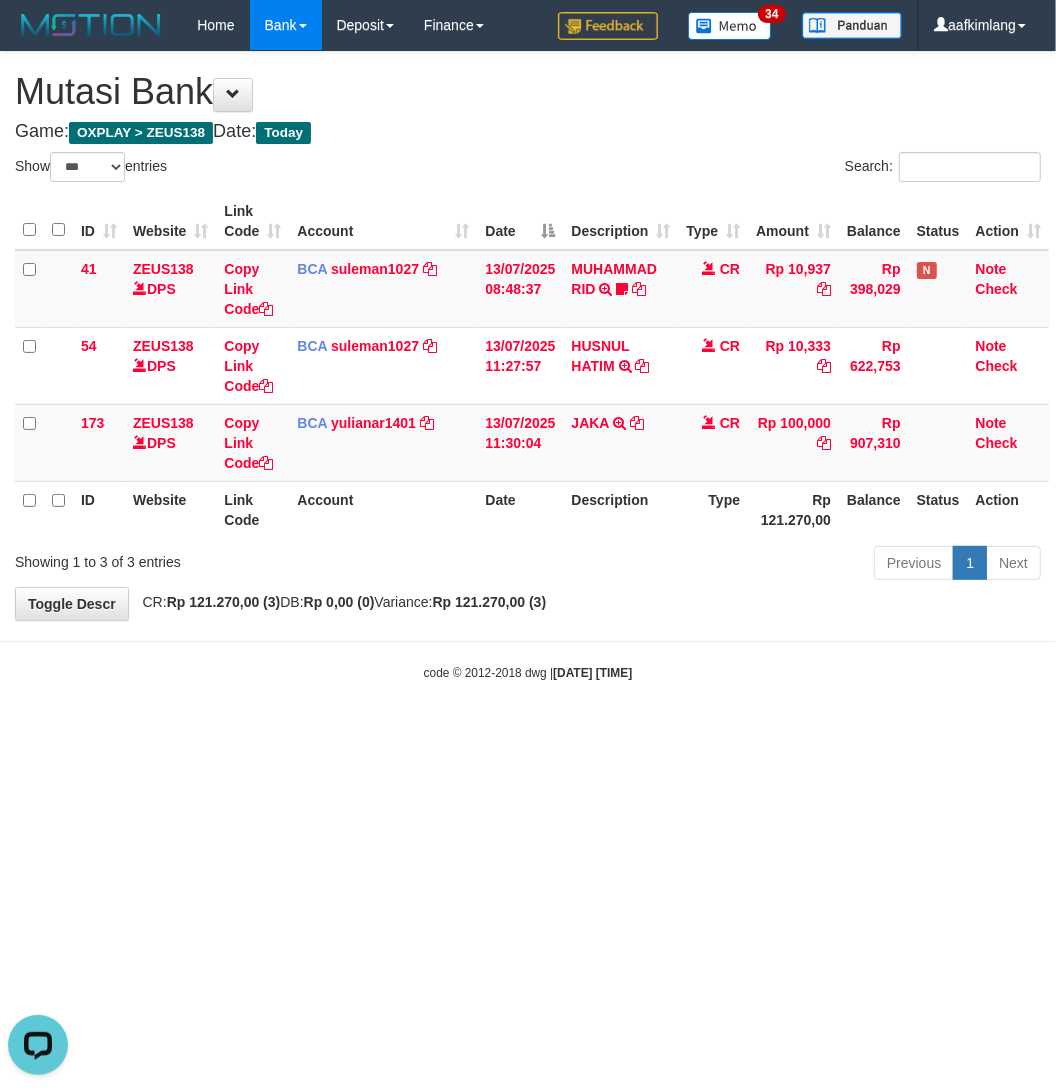 click on "Toggle navigation
Home
Bank
Account List
Mutasi Bank
Search
Note Mutasi
Deposit
DPS Fetch
DPS List
History
Note DPS
Finance
Financial Data
aafkimlang
My Profile
Log Out
34" at bounding box center [528, 366] 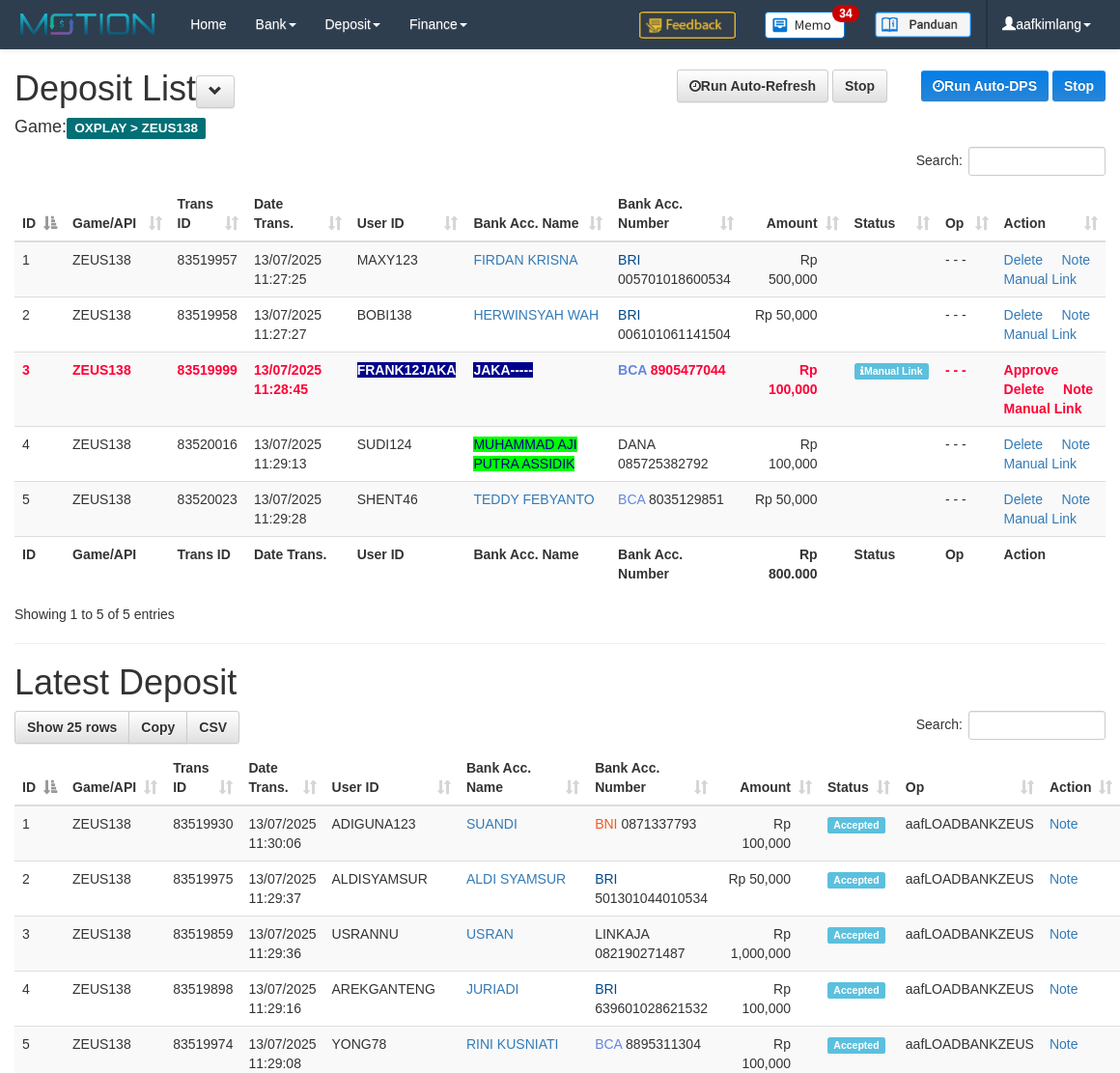 scroll, scrollTop: 0, scrollLeft: 0, axis: both 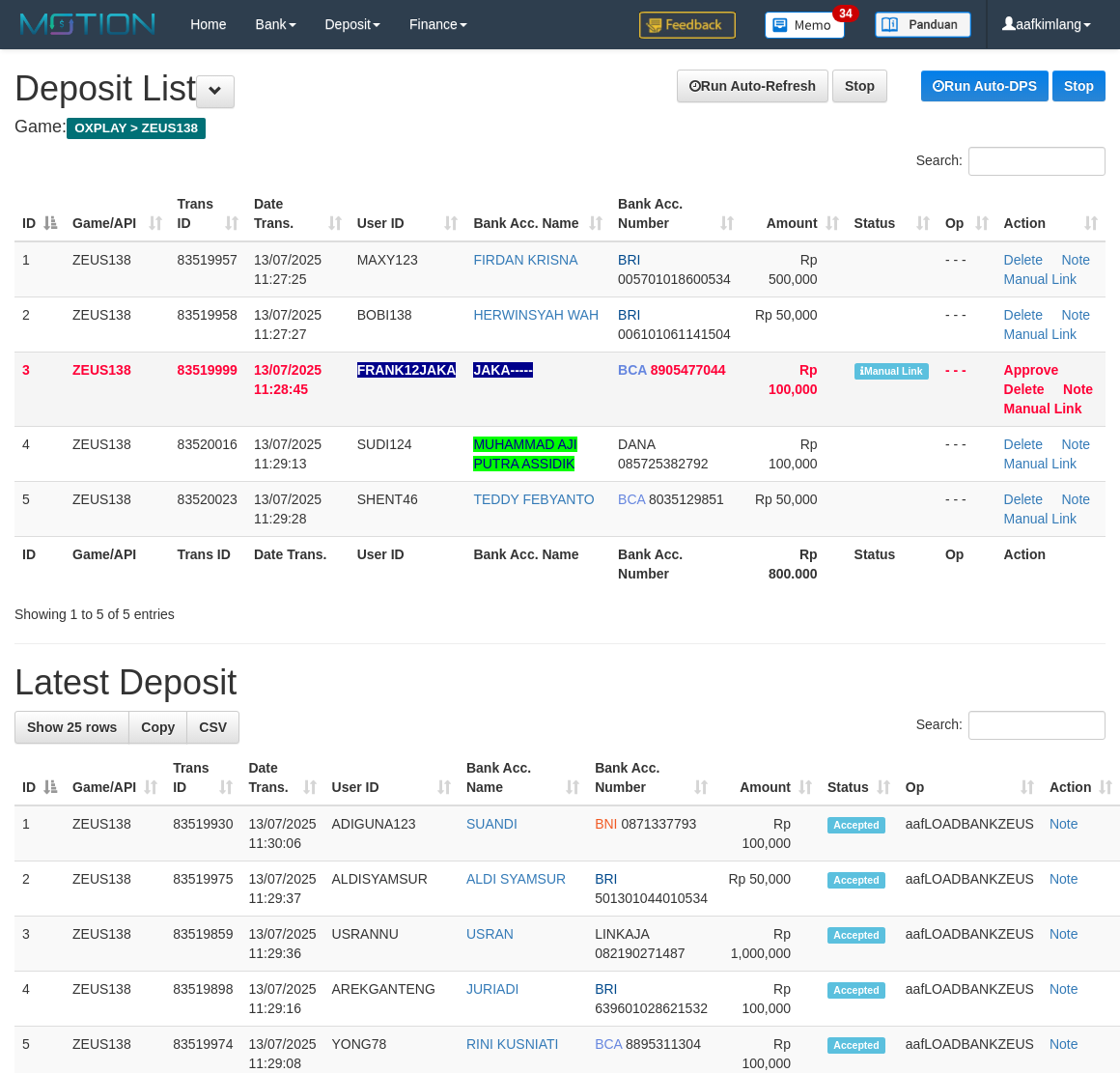 click on "- - -" at bounding box center [966, 388] 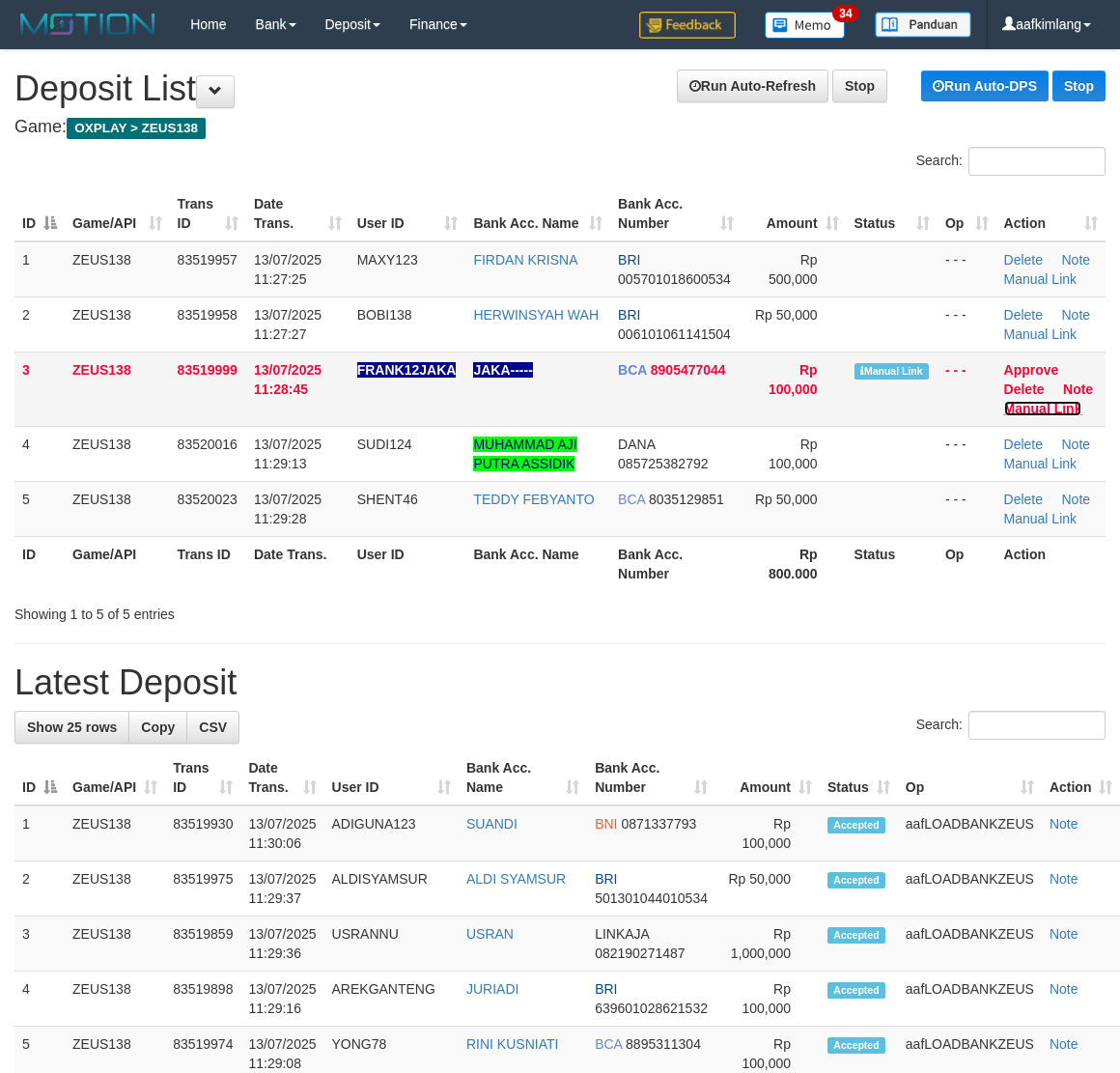 click on "Manual Link" at bounding box center (1043, 409) 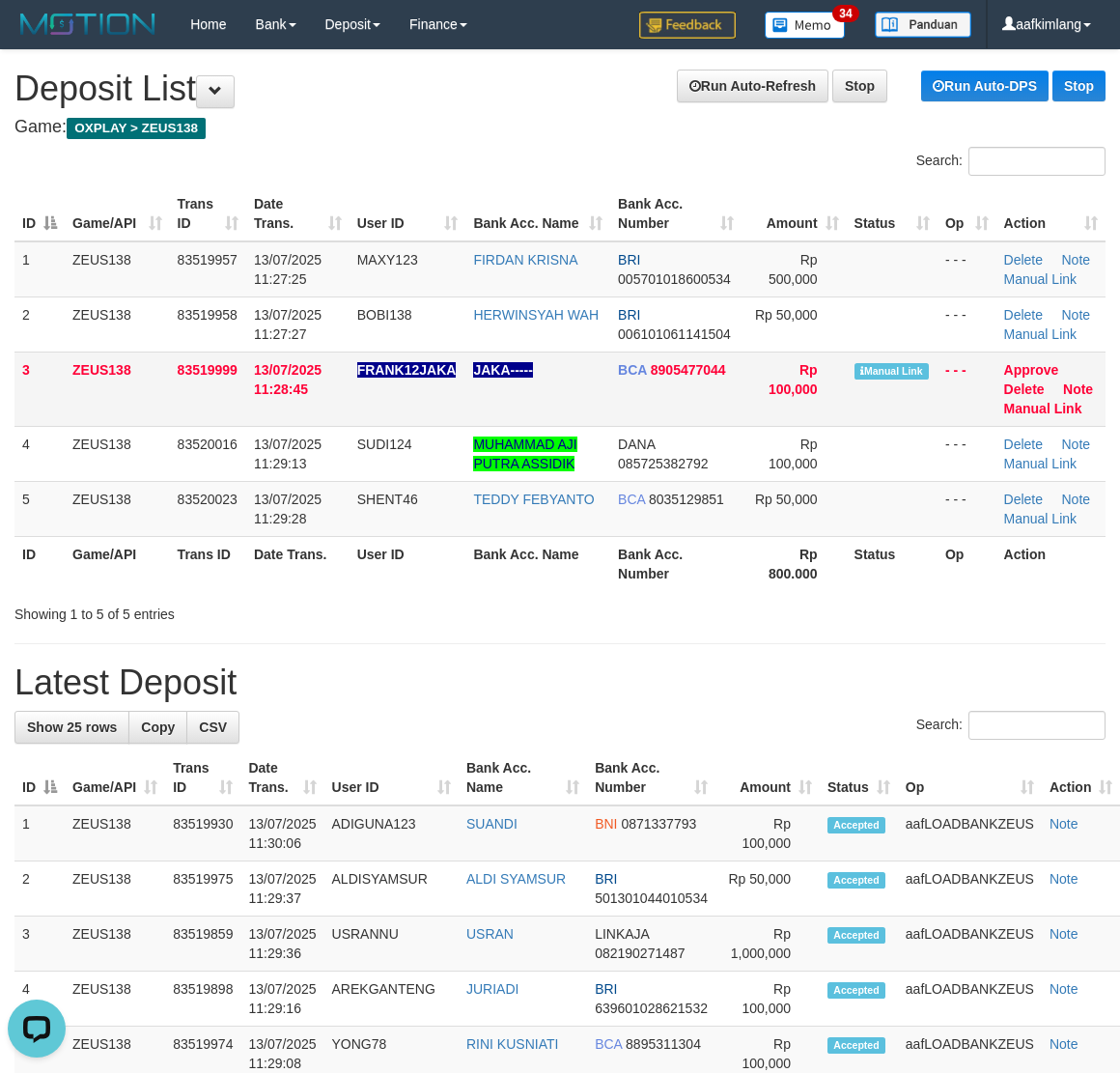 scroll, scrollTop: 0, scrollLeft: 0, axis: both 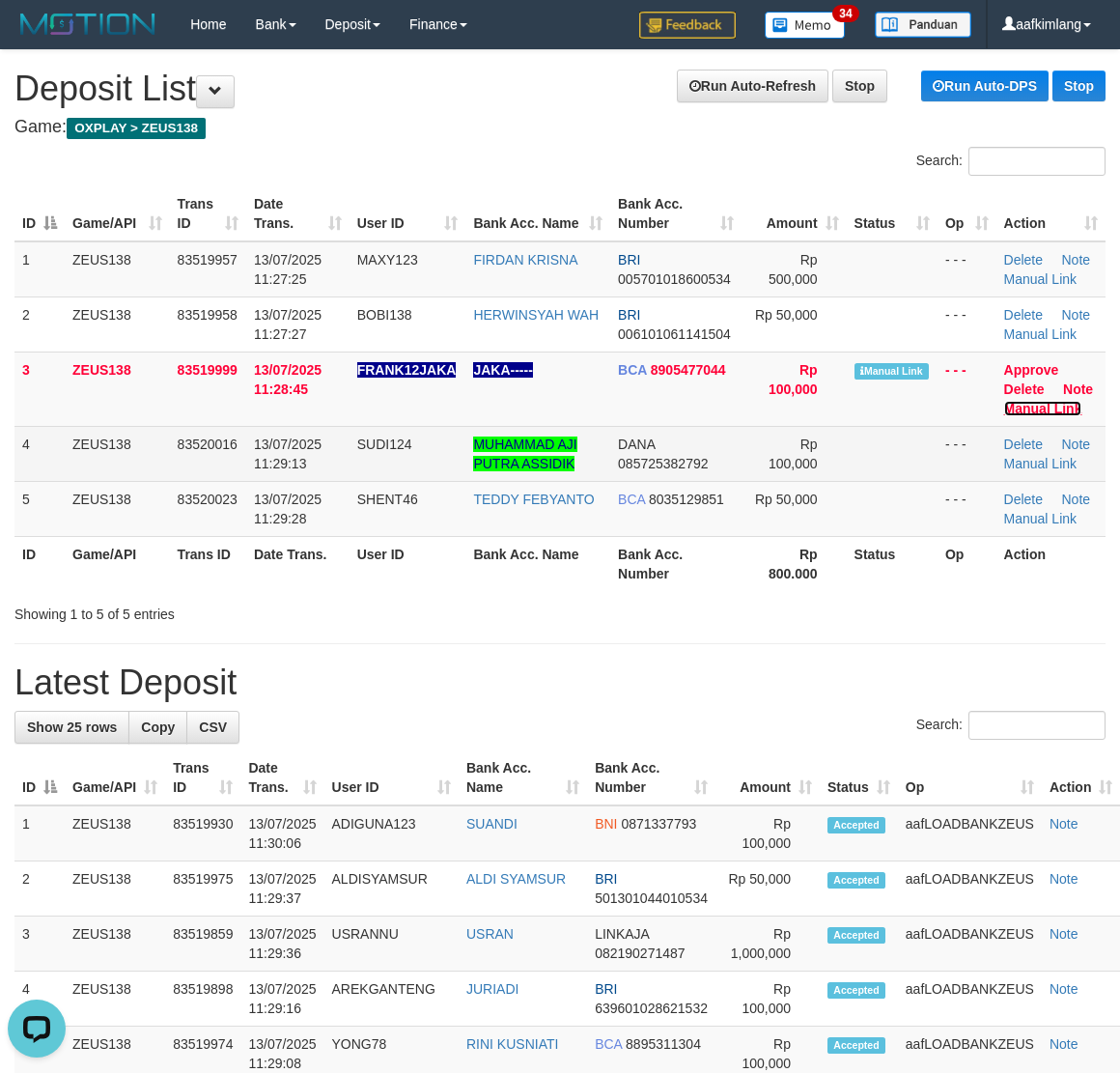 click on "Manual Link" at bounding box center [1043, 409] 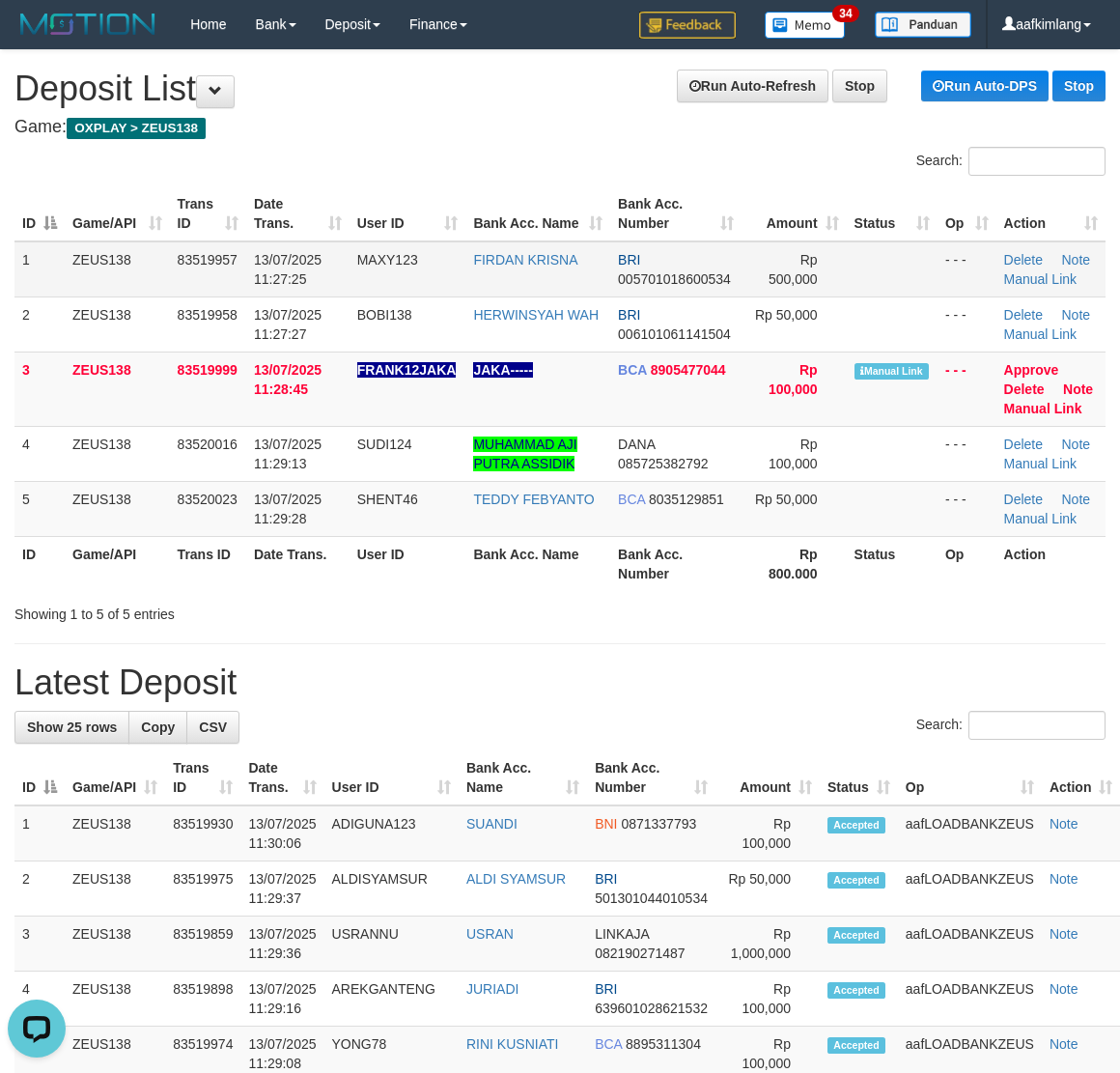 drag, startPoint x: 880, startPoint y: 295, endPoint x: 880, endPoint y: 278, distance: 17 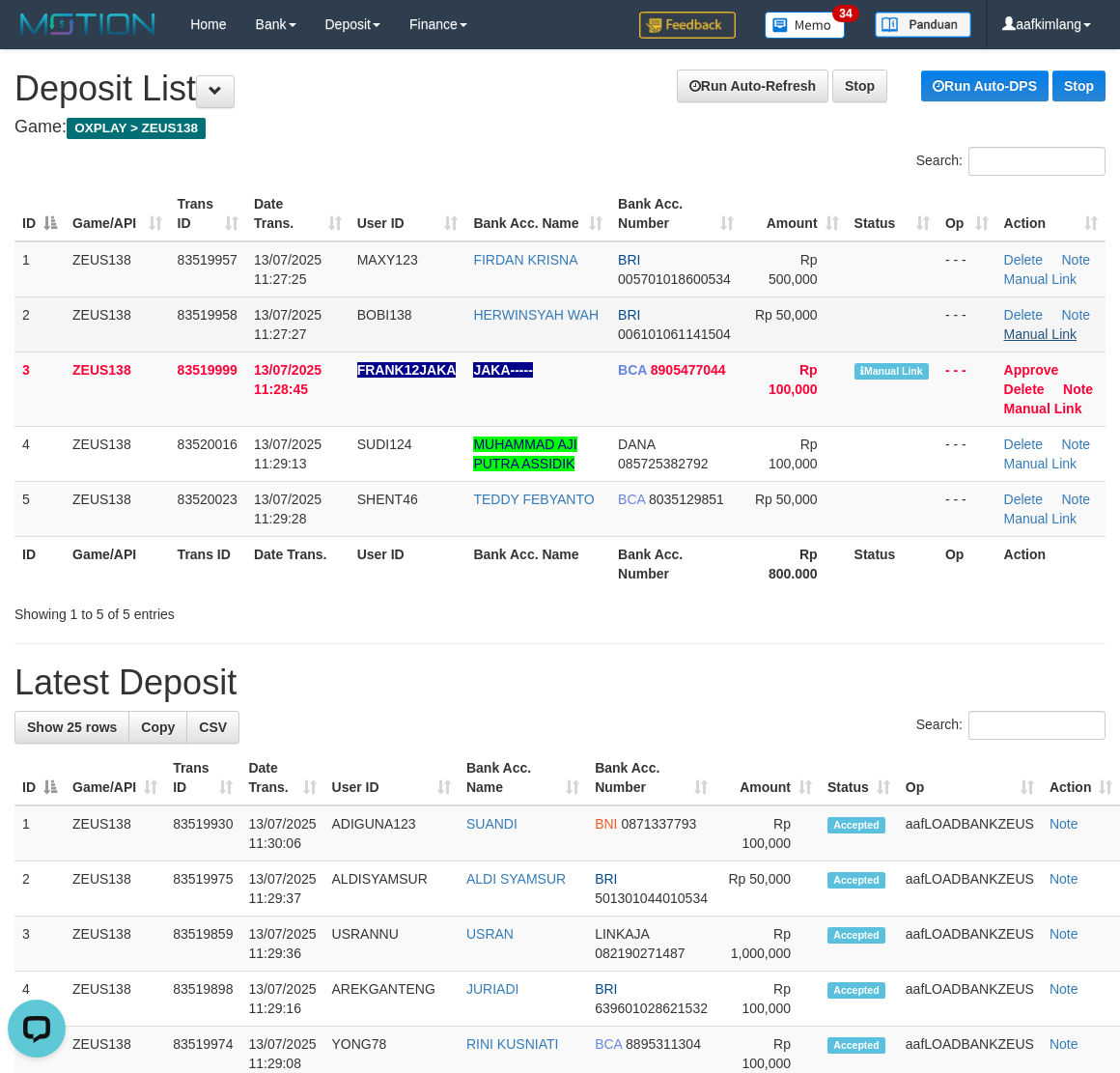drag, startPoint x: 879, startPoint y: 273, endPoint x: 1009, endPoint y: 328, distance: 141.1559 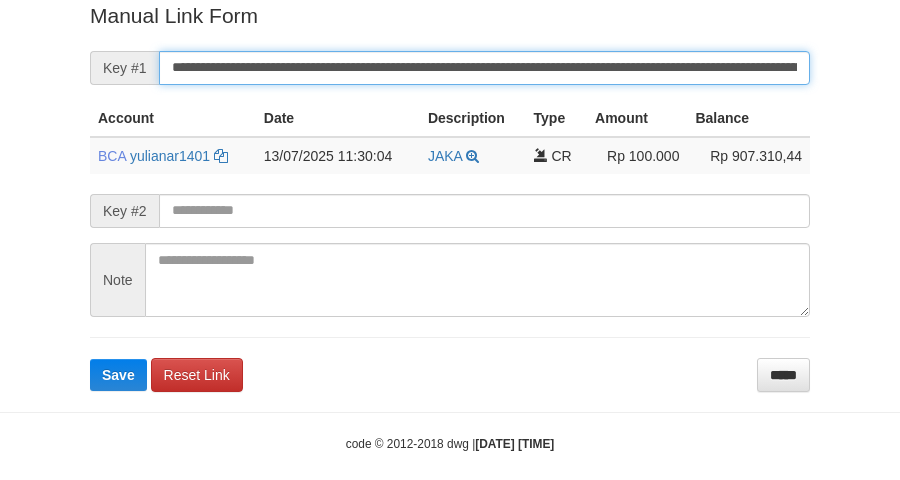 click on "Save" at bounding box center [118, 375] 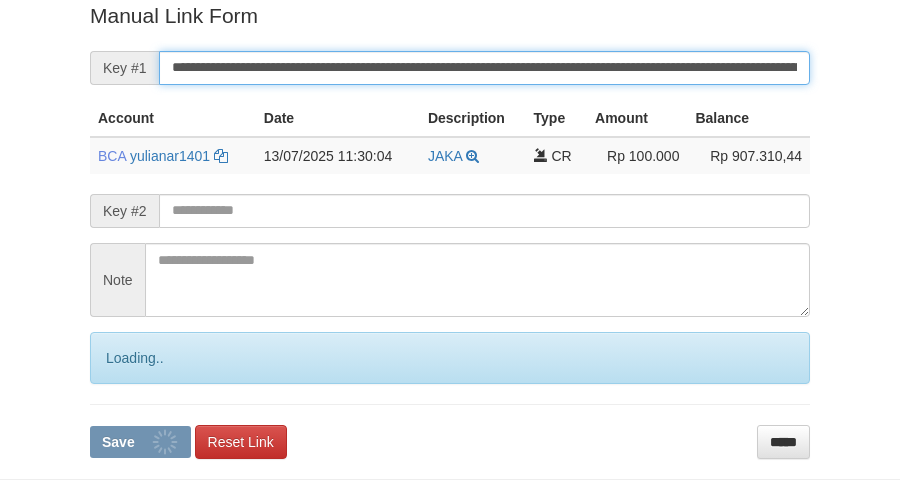 click on "**********" at bounding box center [484, 68] 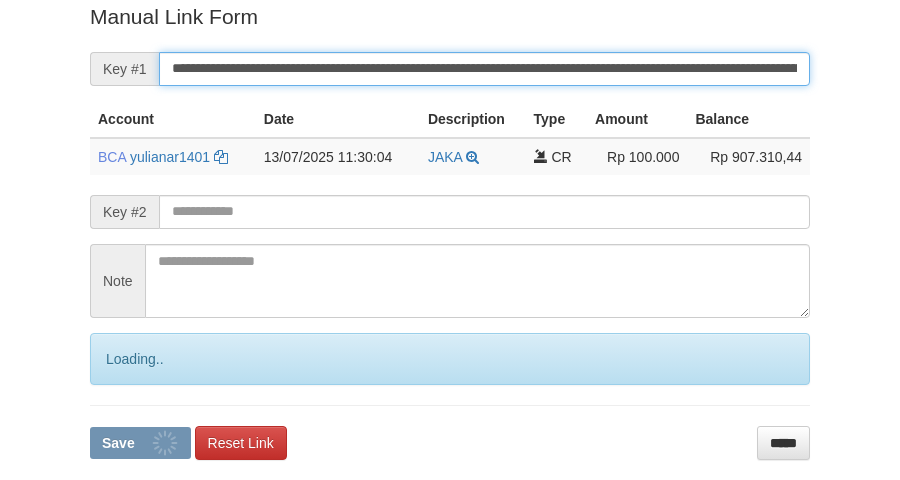 click on "Save" at bounding box center (140, 443) 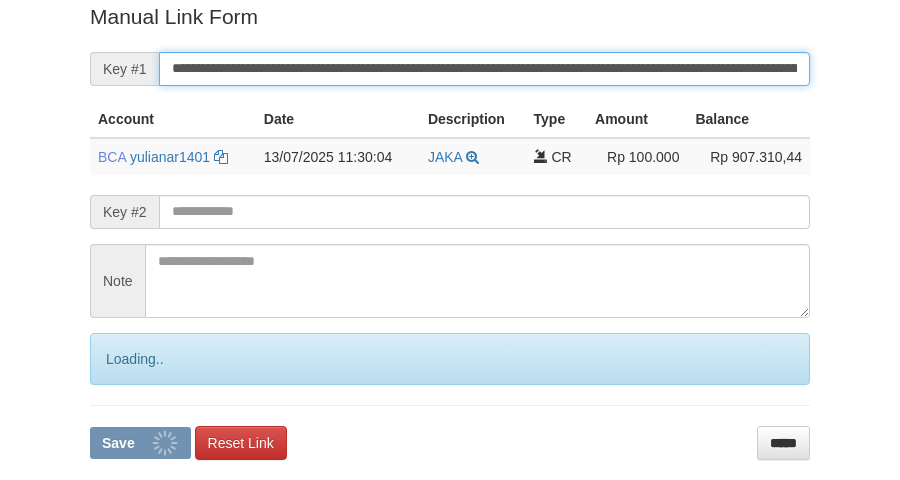 click on "Save" at bounding box center [140, 443] 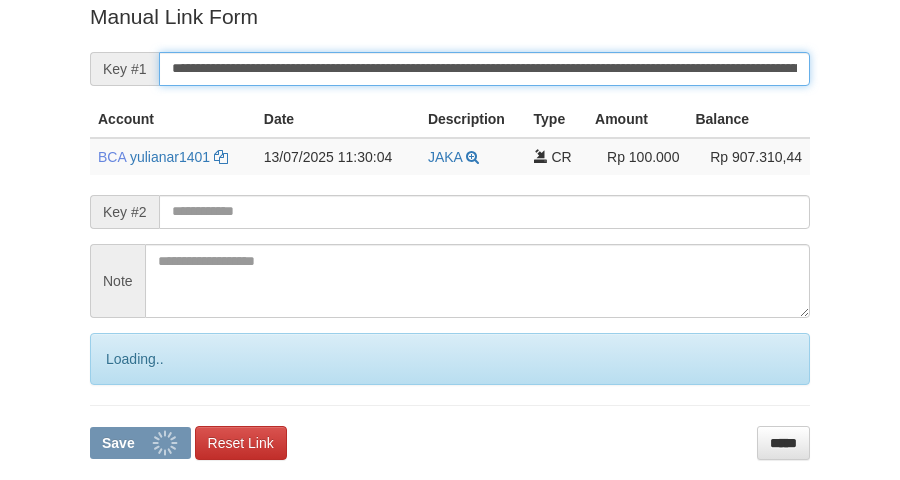 click on "Save" at bounding box center [140, 443] 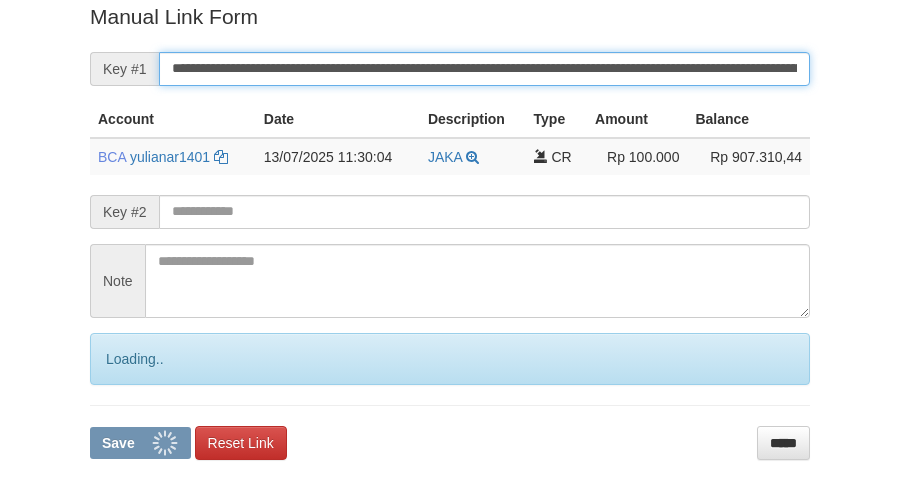 click on "Save" at bounding box center [140, 443] 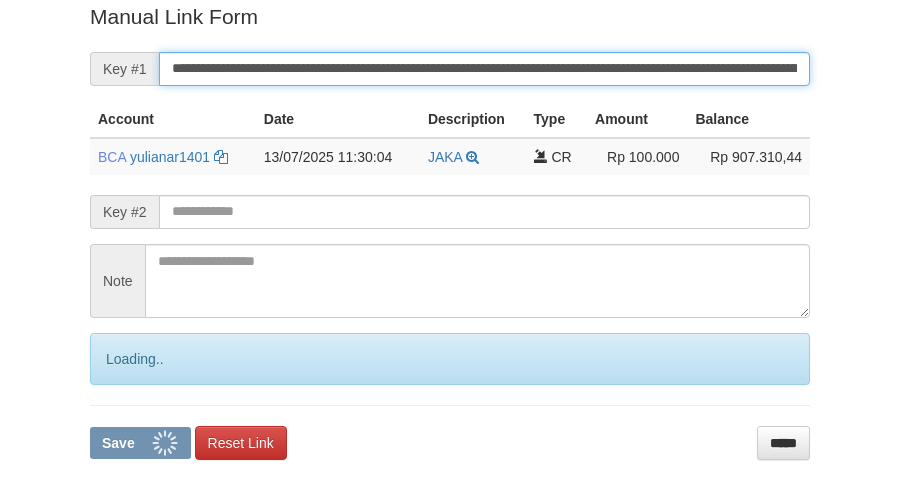 click on "Save" at bounding box center [140, 443] 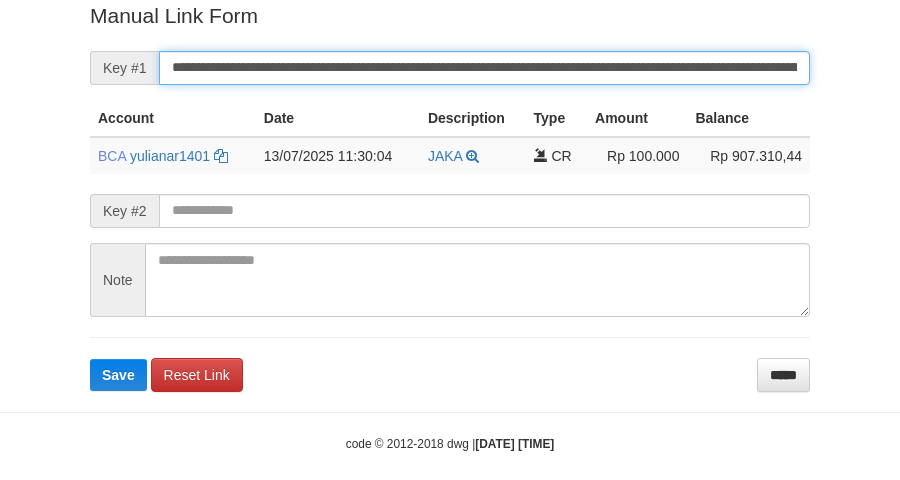 click on "Save" at bounding box center [118, 375] 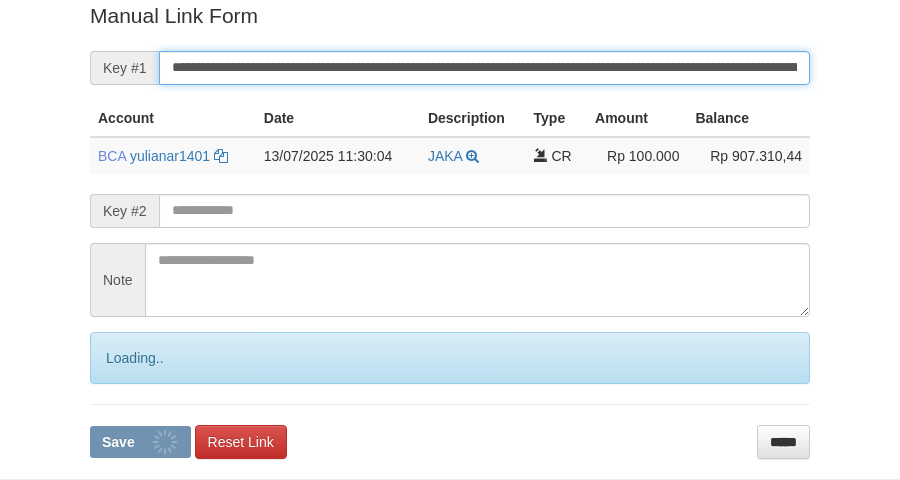click on "Save" at bounding box center [140, 442] 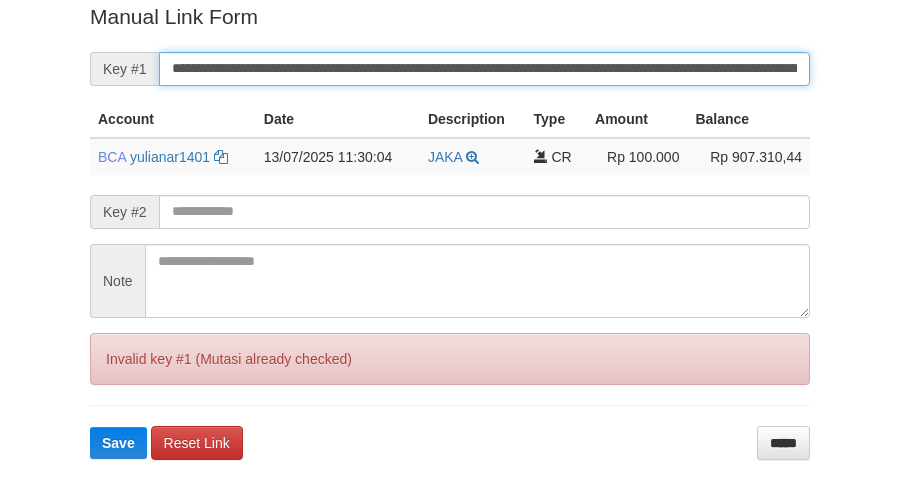 click on "Save" at bounding box center [118, 443] 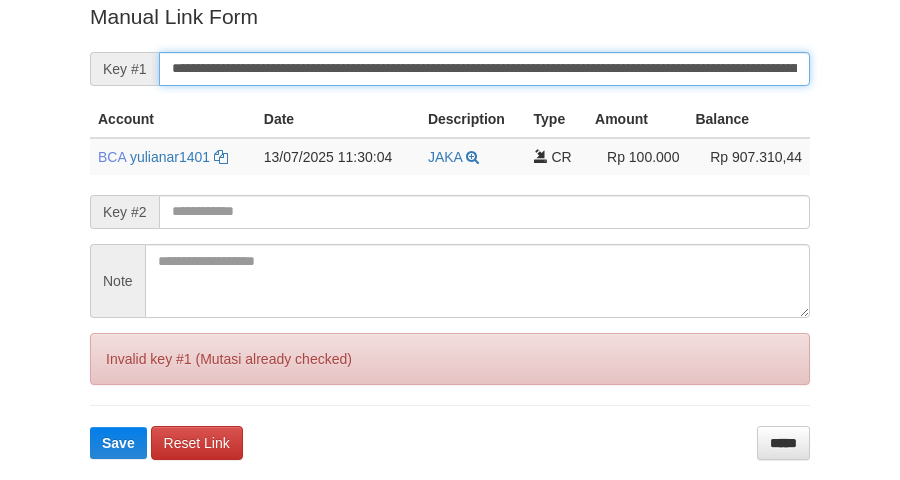 click on "Save" at bounding box center (118, 443) 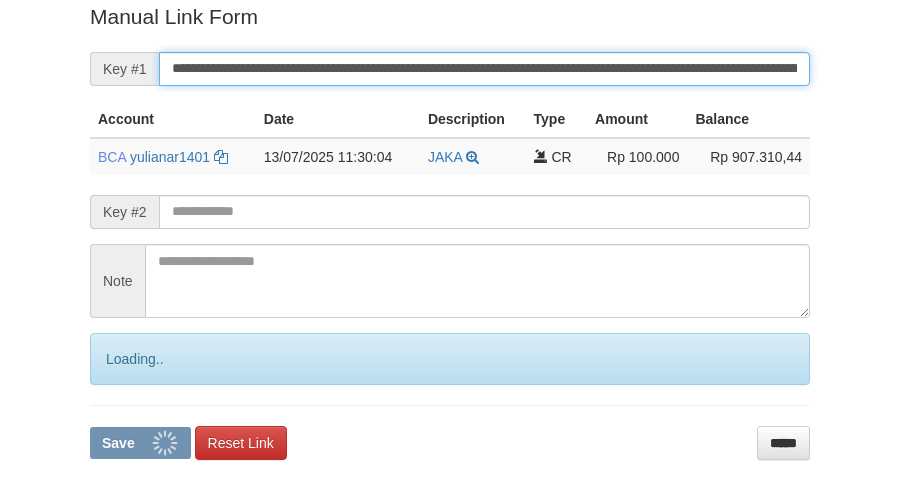 click on "Save" at bounding box center [140, 443] 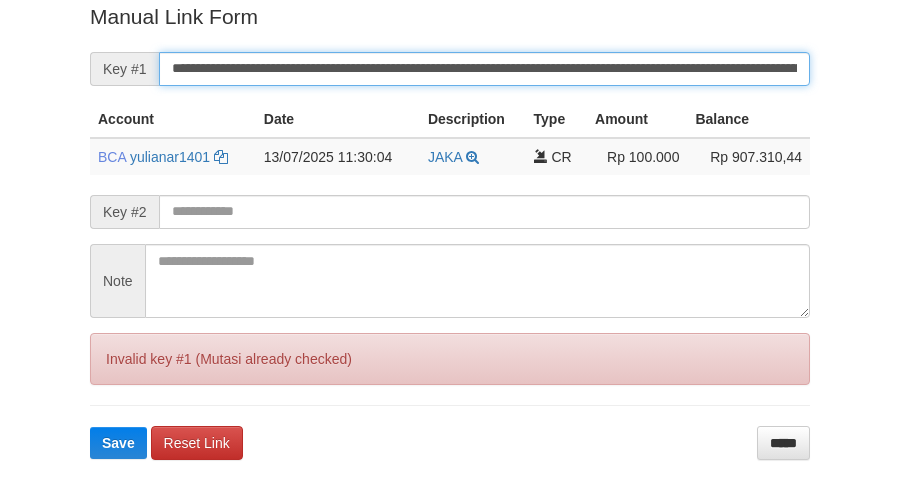 click on "Save" at bounding box center [118, 443] 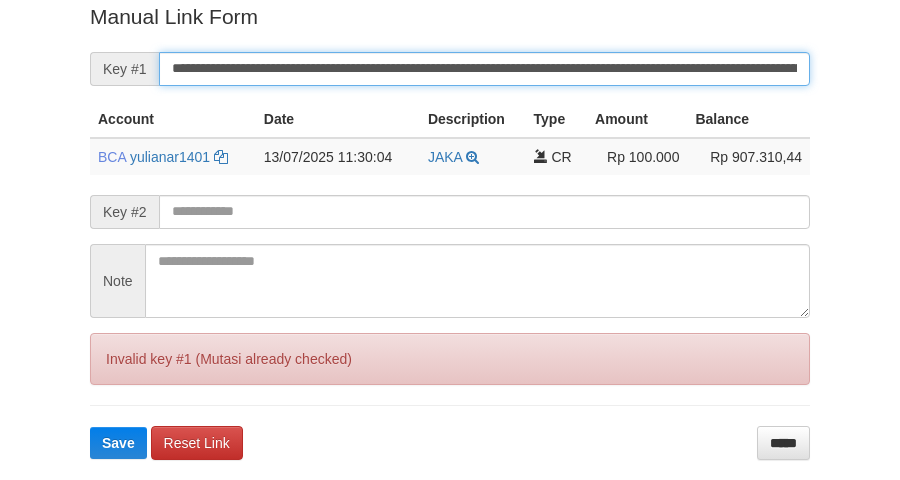 scroll, scrollTop: 0, scrollLeft: 0, axis: both 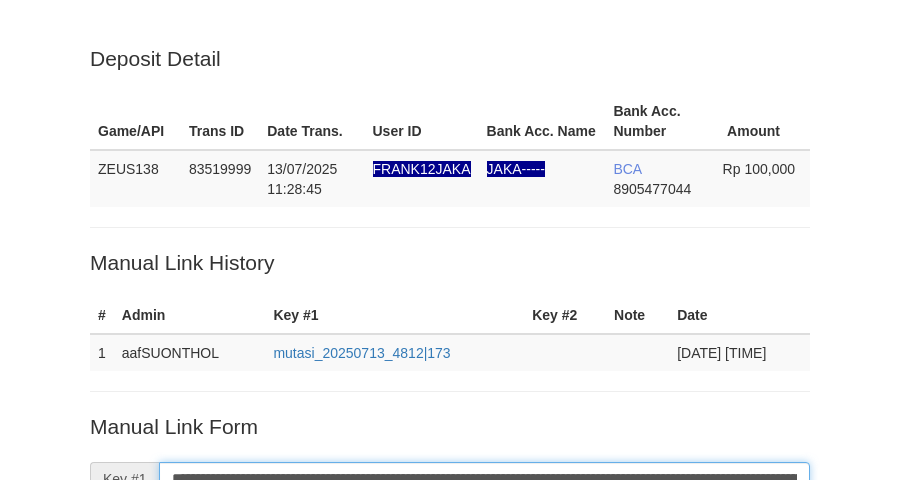click on "Save" at bounding box center [118, 853] 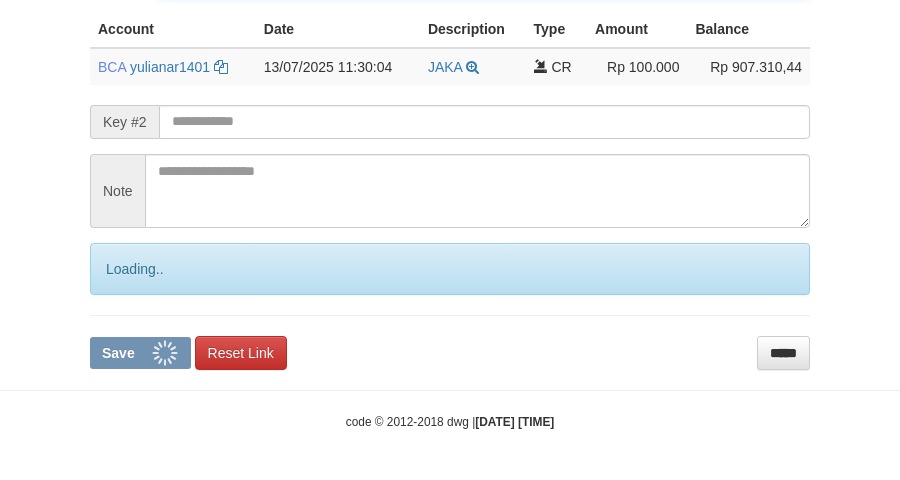 click on "Save" at bounding box center [140, 353] 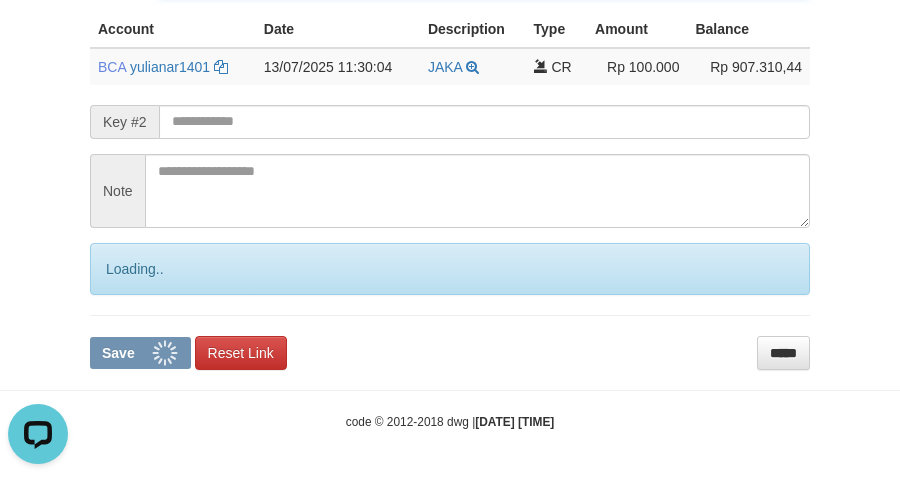scroll, scrollTop: 0, scrollLeft: 0, axis: both 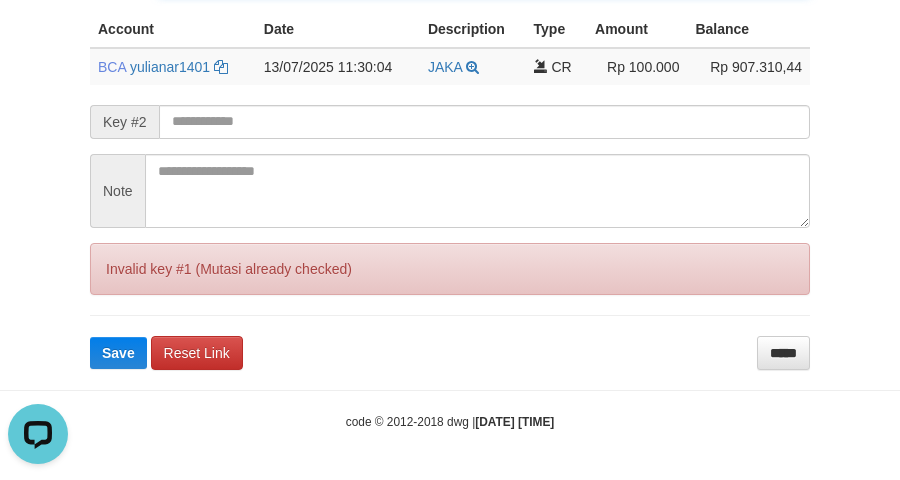 click on "Save" at bounding box center (118, 353) 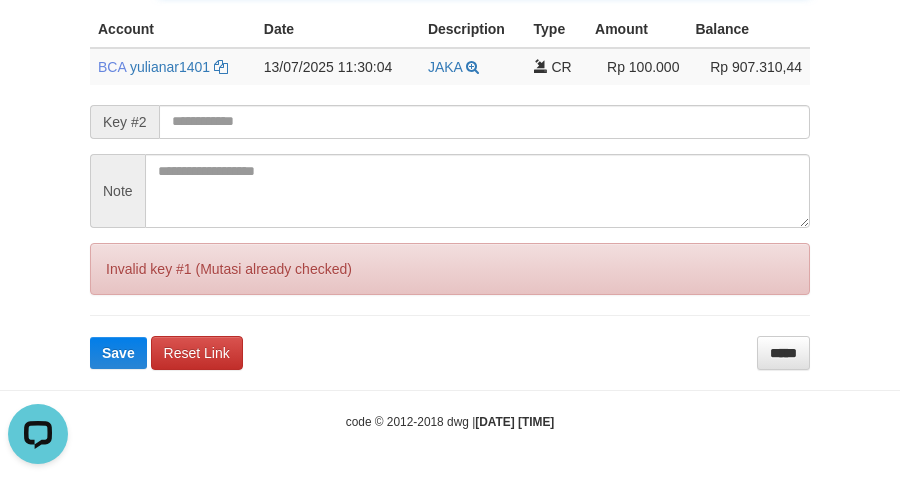 click on "Save" at bounding box center (118, 353) 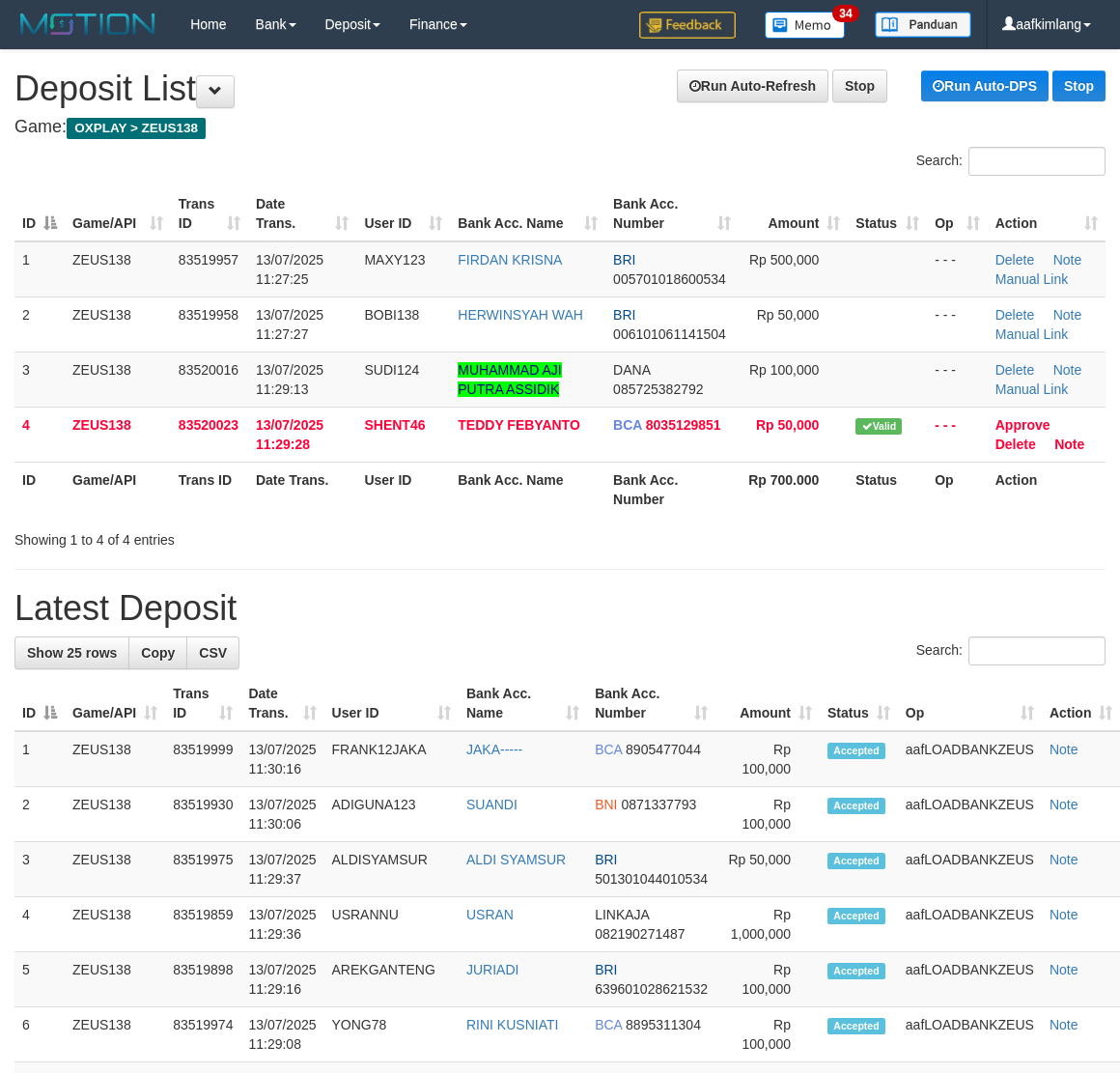 scroll, scrollTop: 0, scrollLeft: 0, axis: both 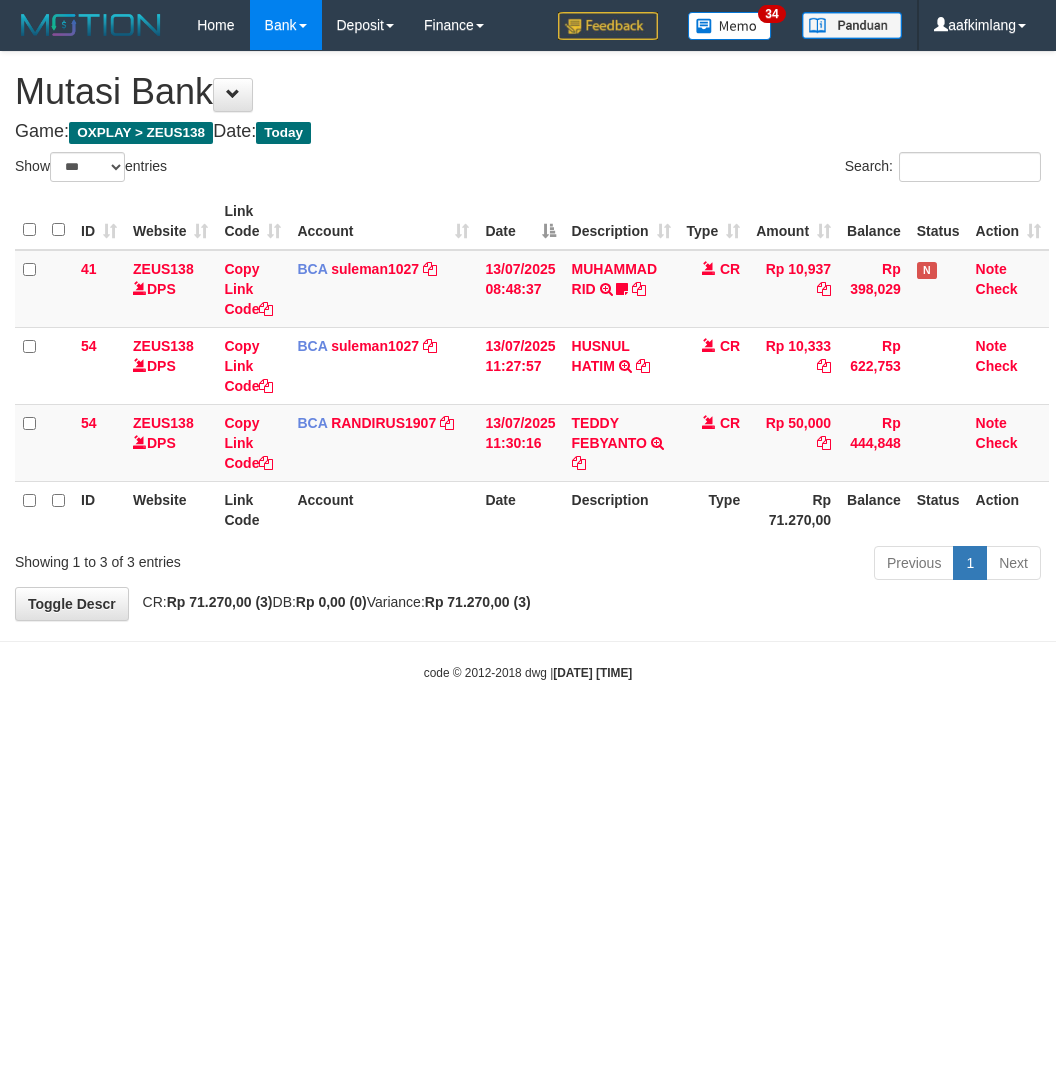 select on "***" 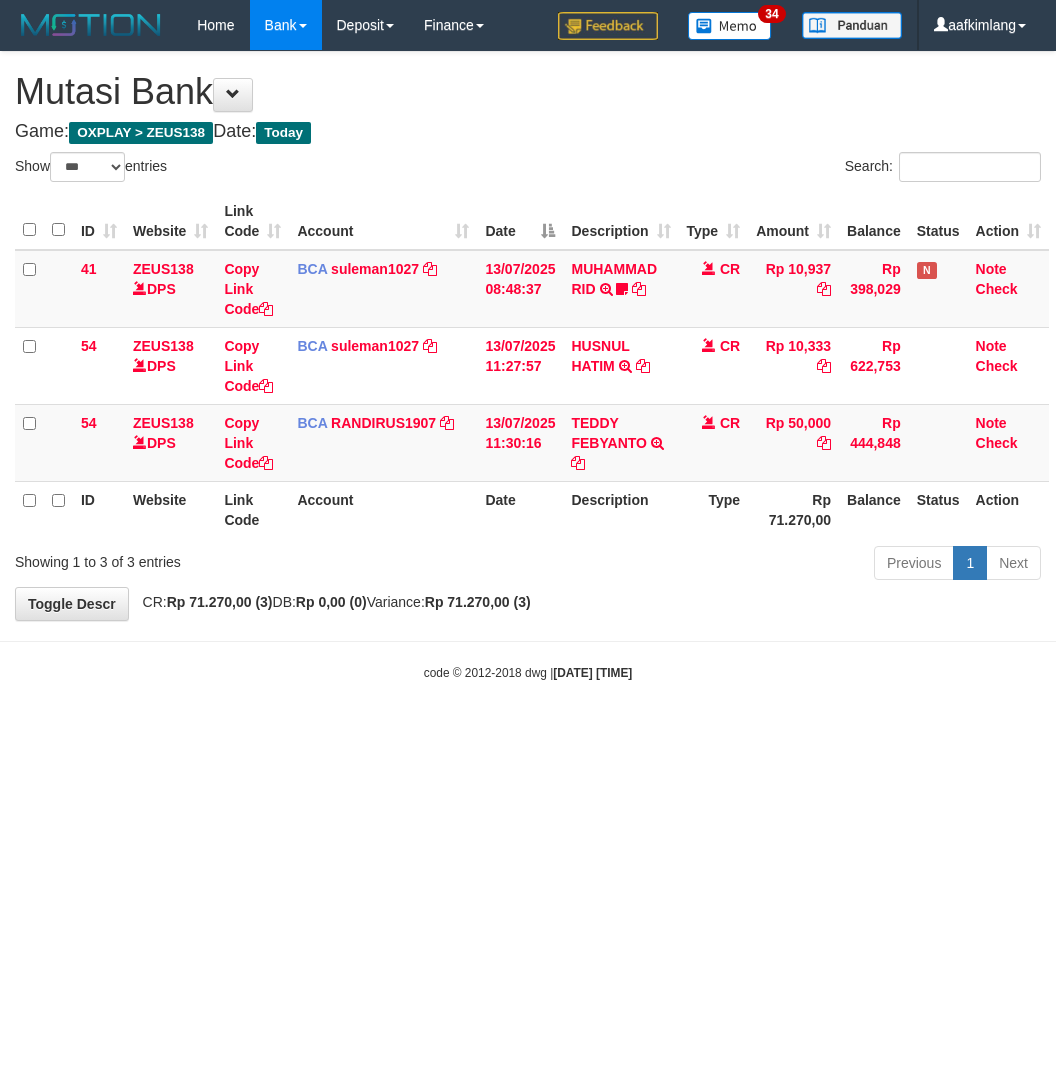 scroll, scrollTop: 0, scrollLeft: 0, axis: both 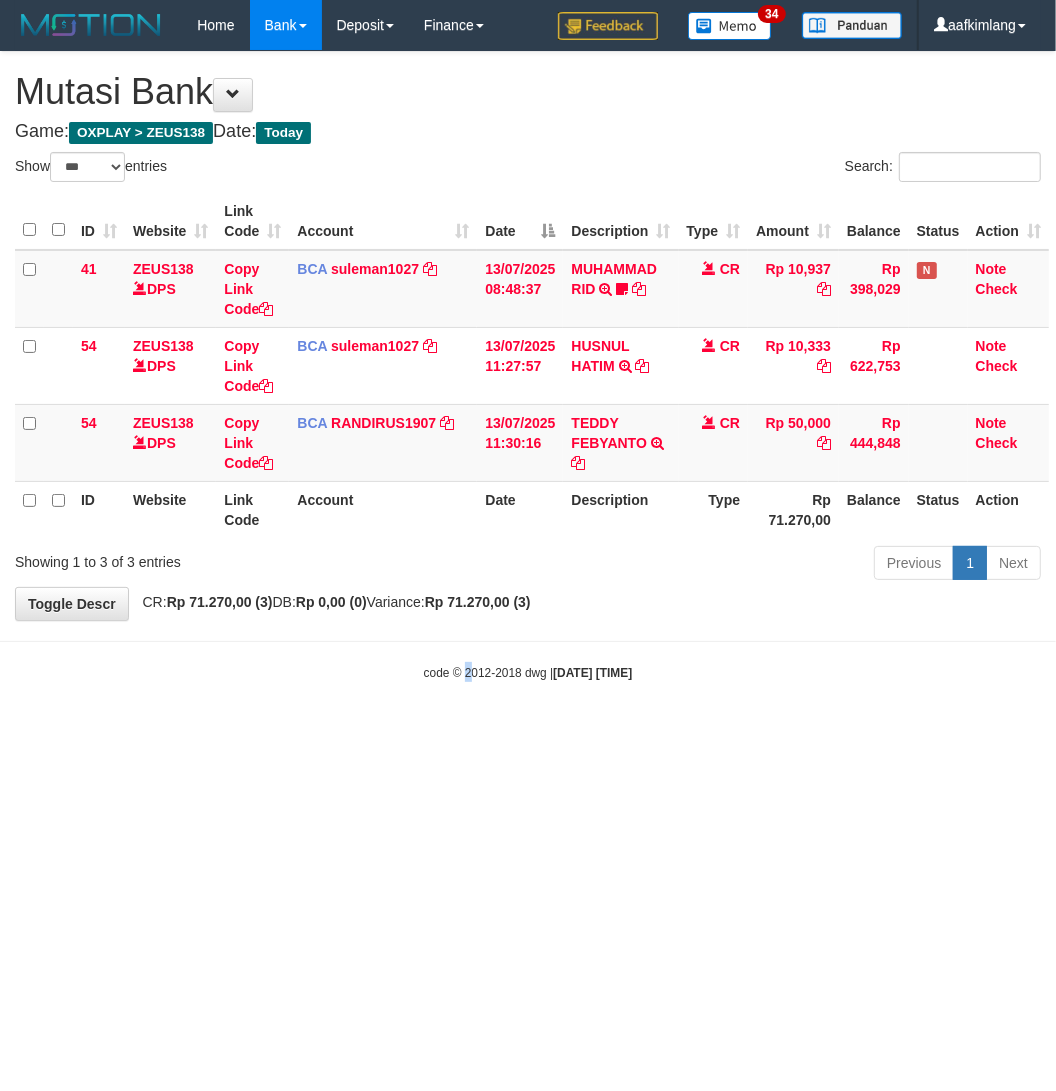 drag, startPoint x: 458, startPoint y: 781, endPoint x: 3, endPoint y: 470, distance: 551.1316 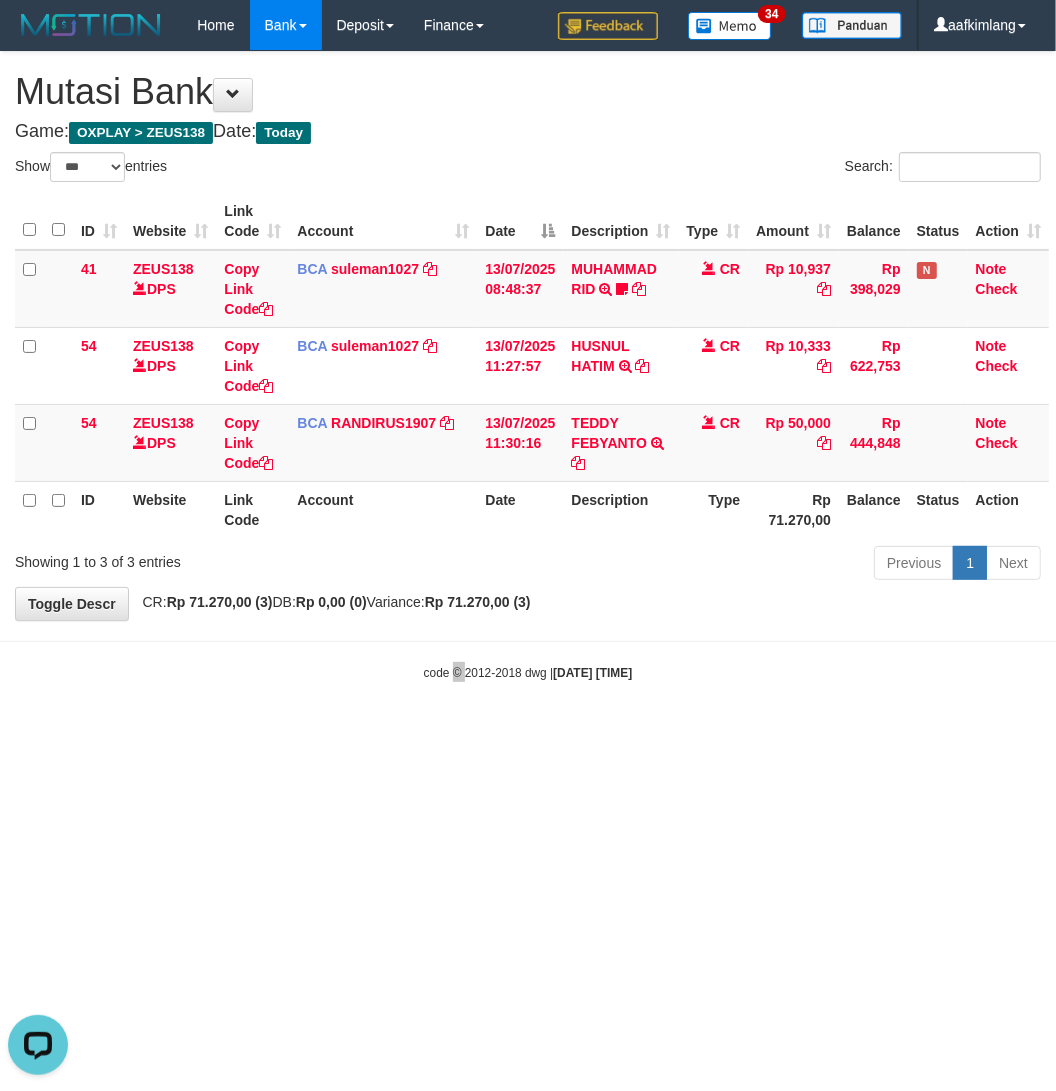 scroll, scrollTop: 0, scrollLeft: 0, axis: both 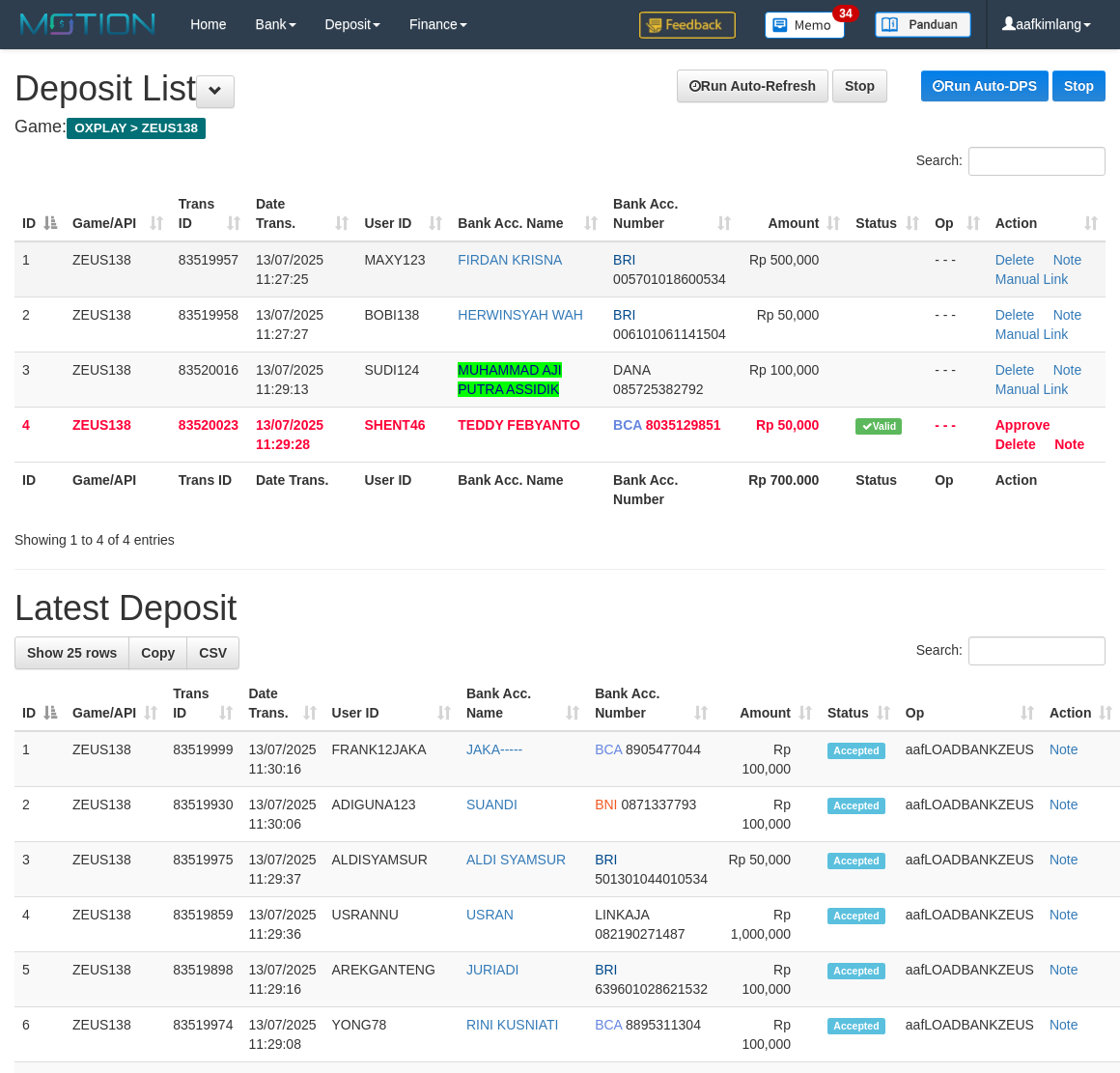 click at bounding box center (887, 269) 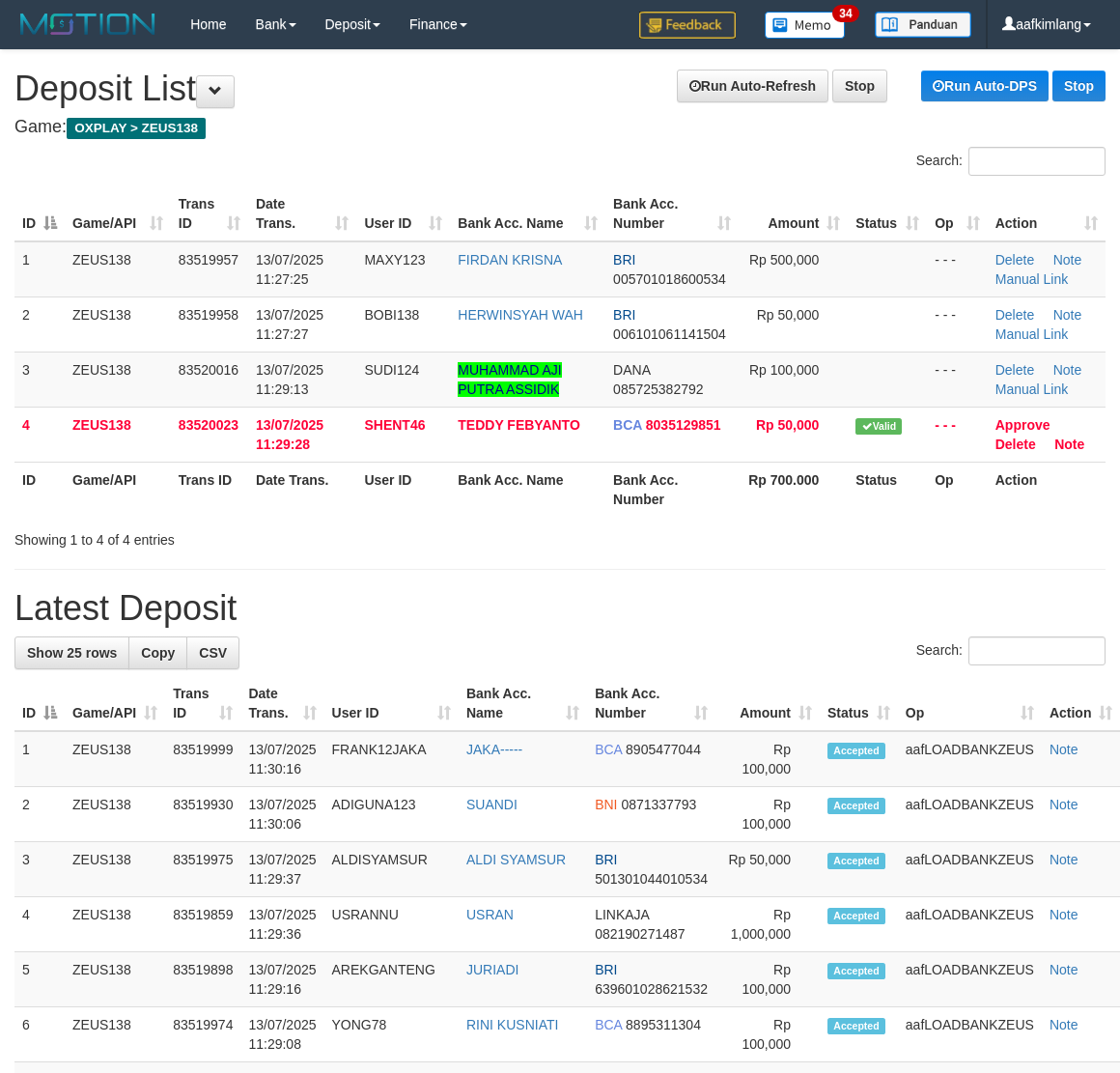 scroll, scrollTop: 0, scrollLeft: 0, axis: both 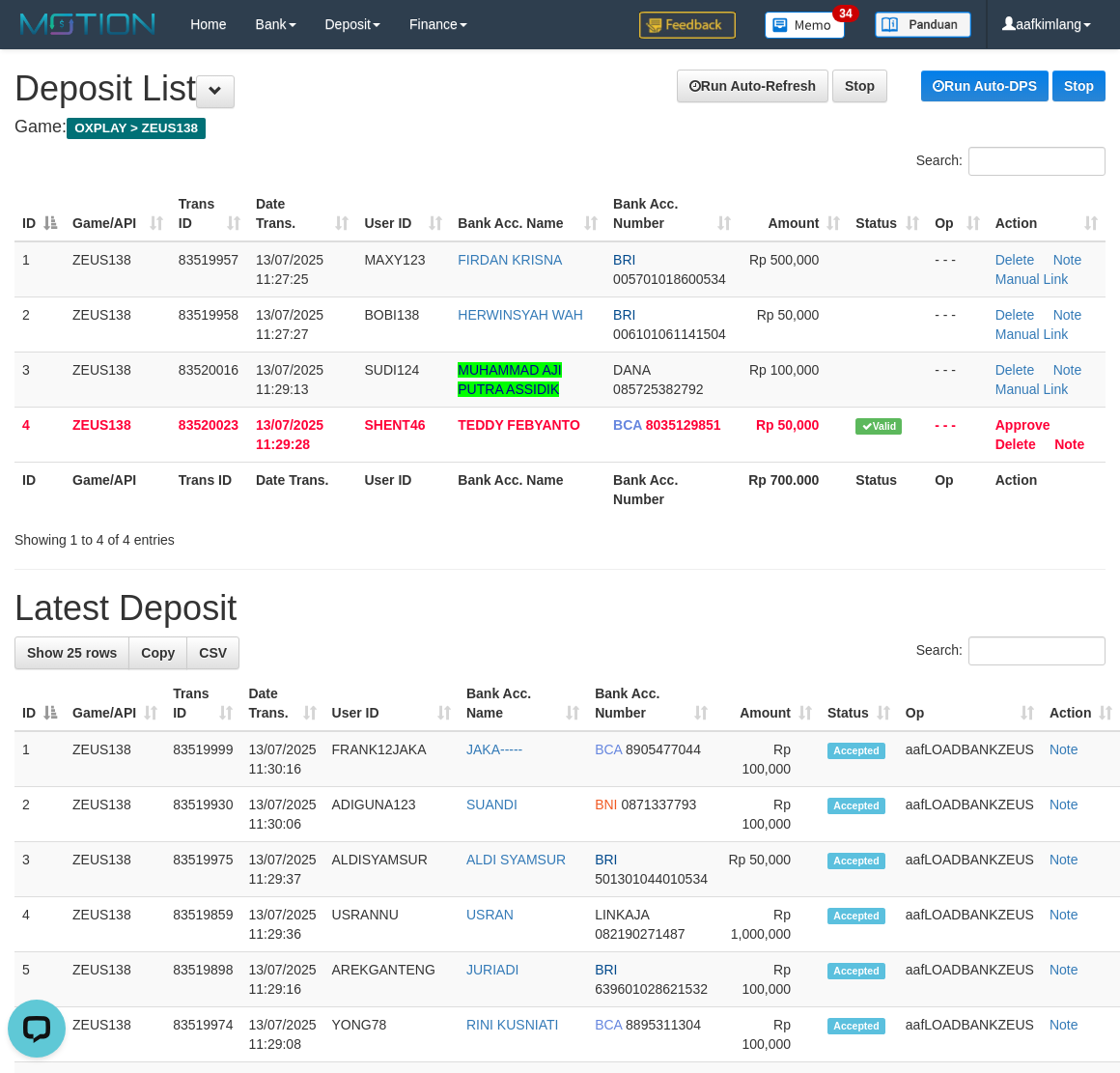 drag, startPoint x: 654, startPoint y: 542, endPoint x: 634, endPoint y: 536, distance: 20.880613 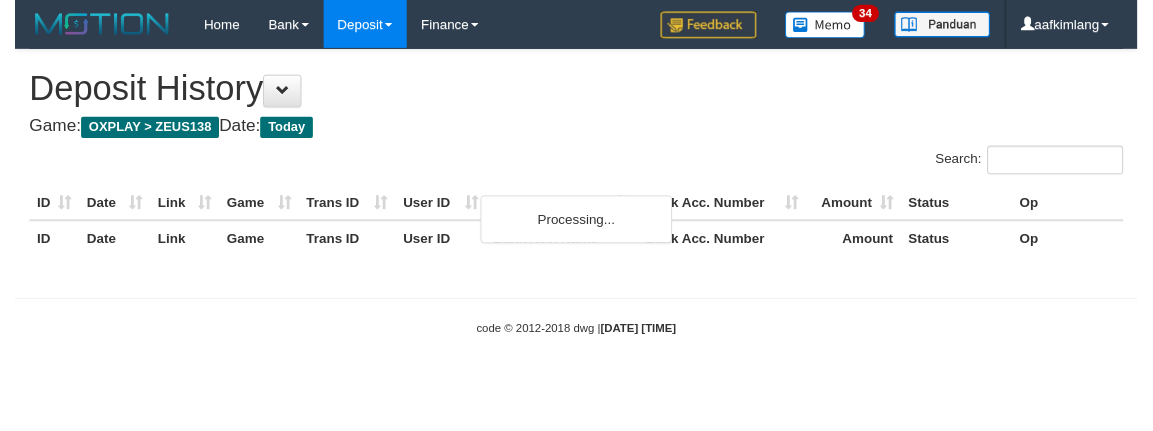 scroll, scrollTop: 0, scrollLeft: 0, axis: both 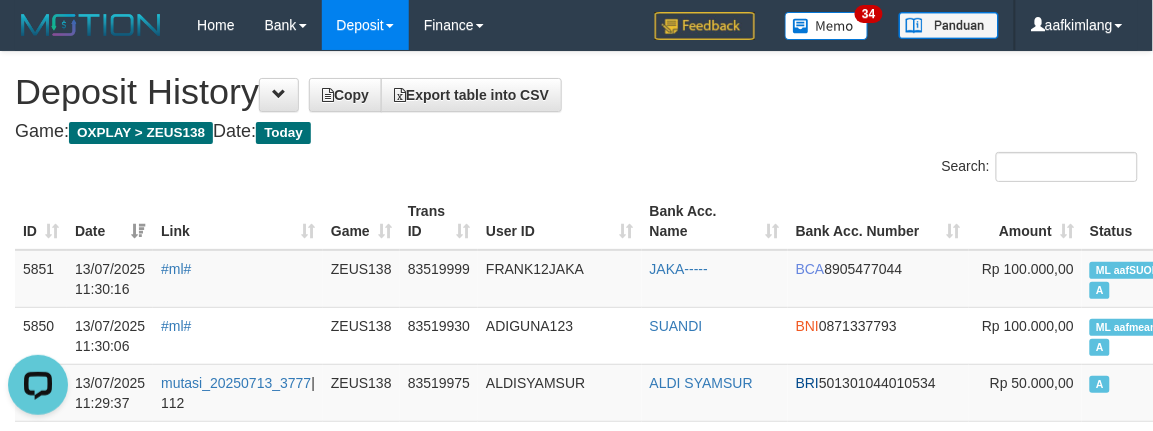 click on "**********" at bounding box center [576, 26490] 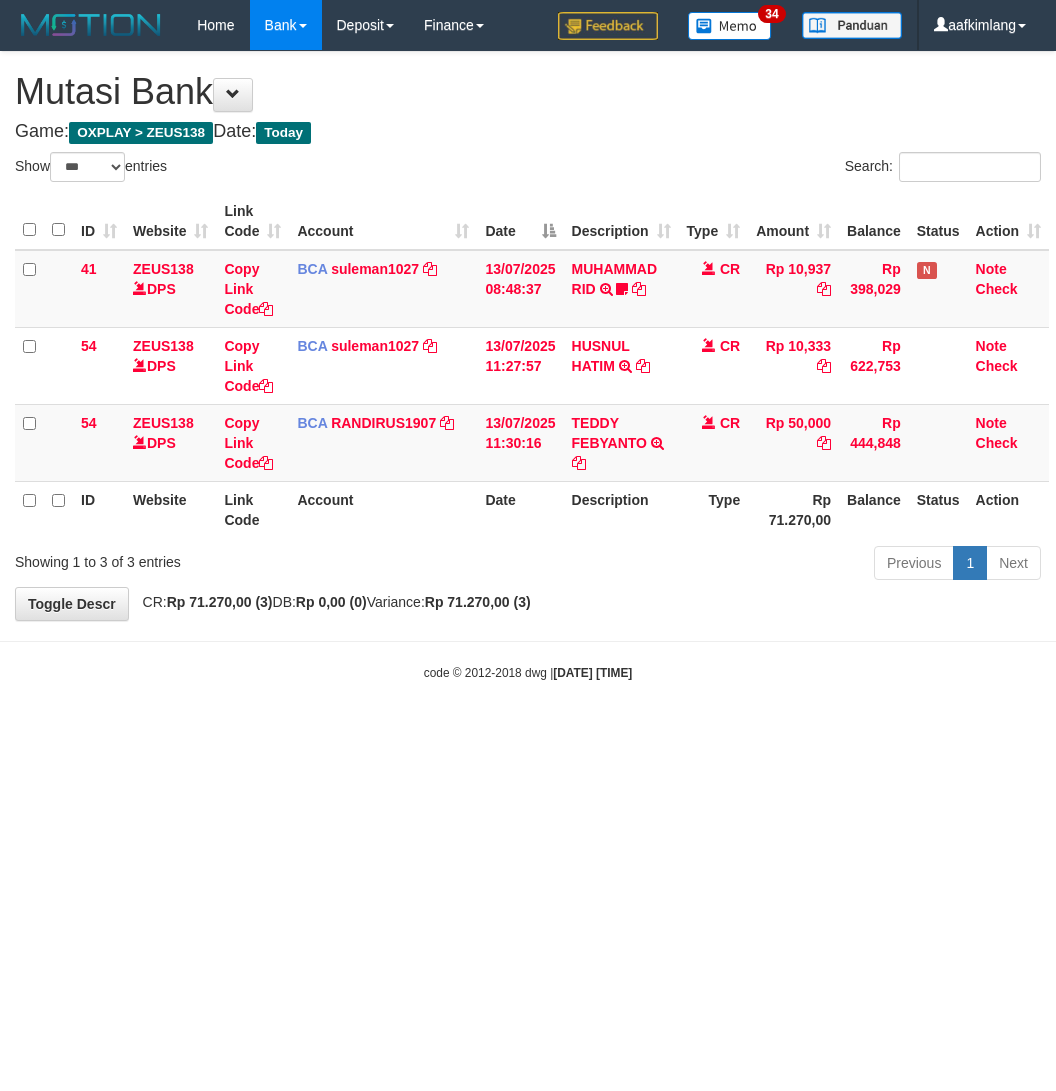 select on "***" 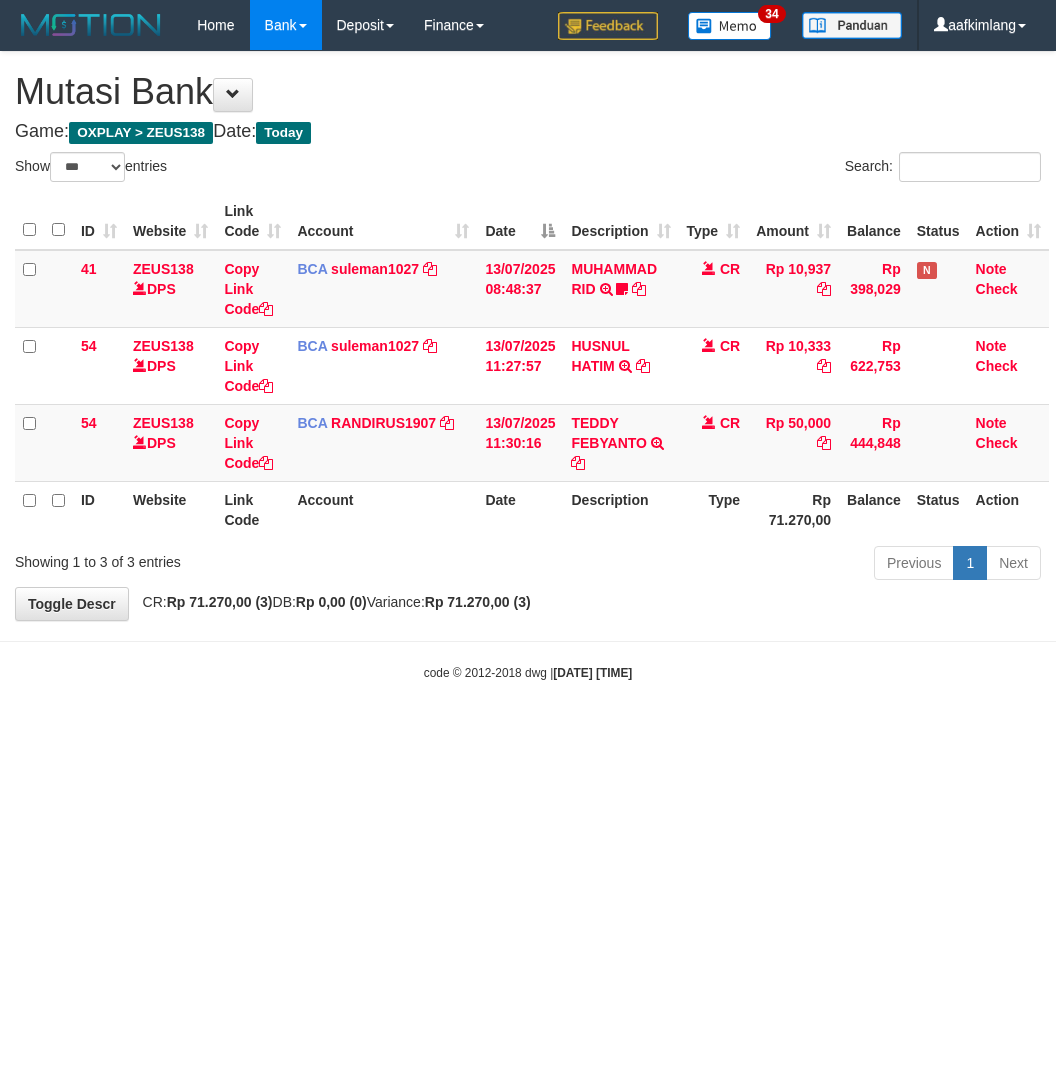 scroll, scrollTop: 0, scrollLeft: 0, axis: both 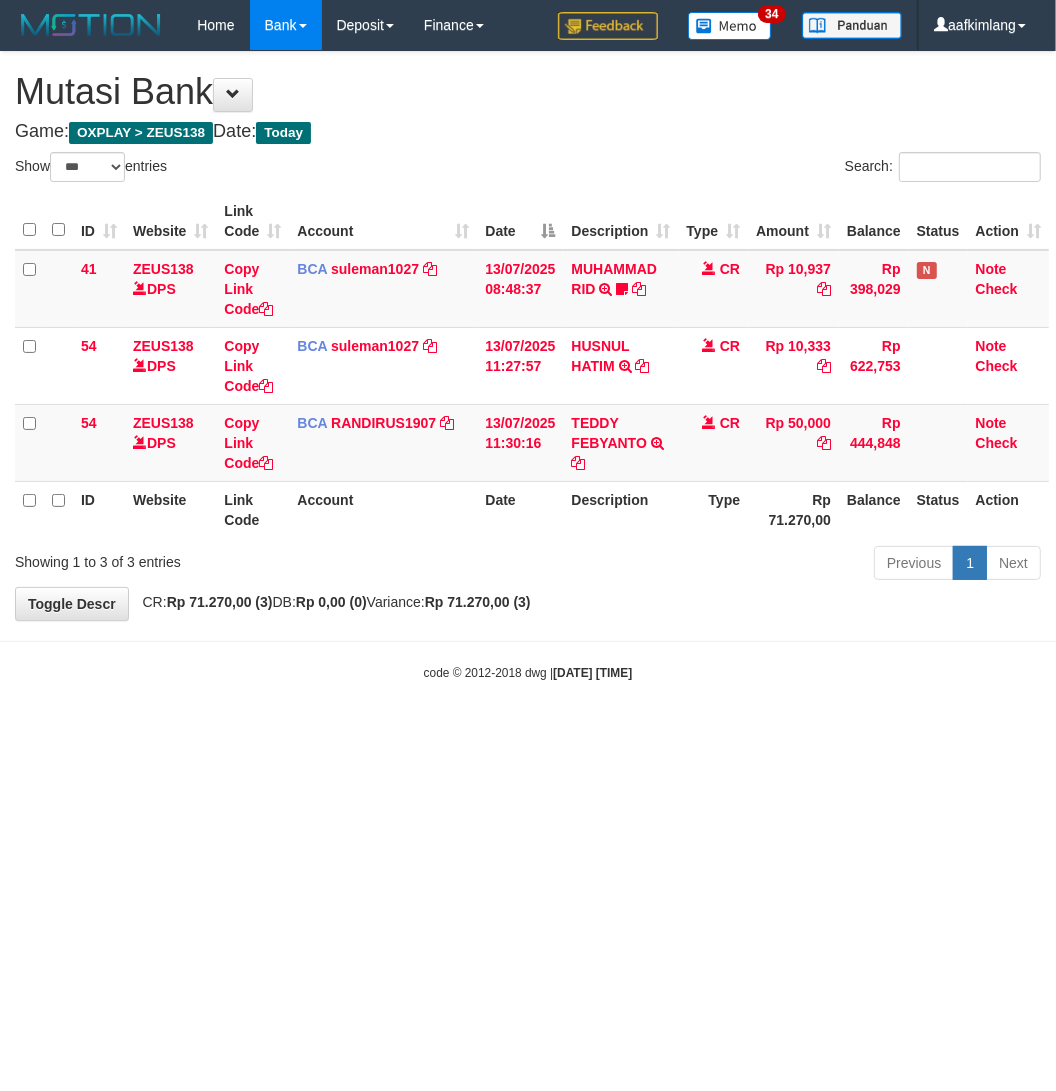 drag, startPoint x: 188, startPoint y: 676, endPoint x: 0, endPoint y: 643, distance: 190.8743 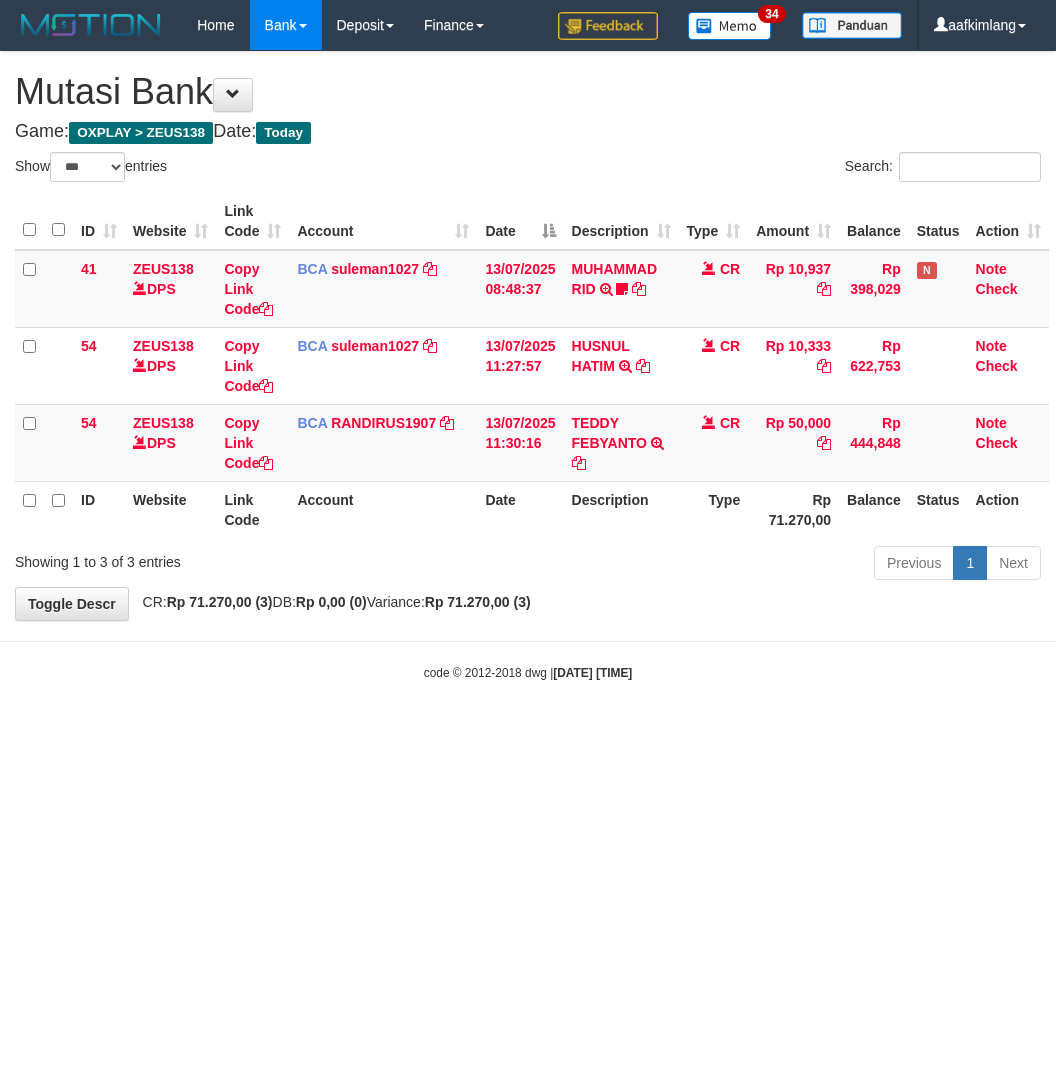 select on "***" 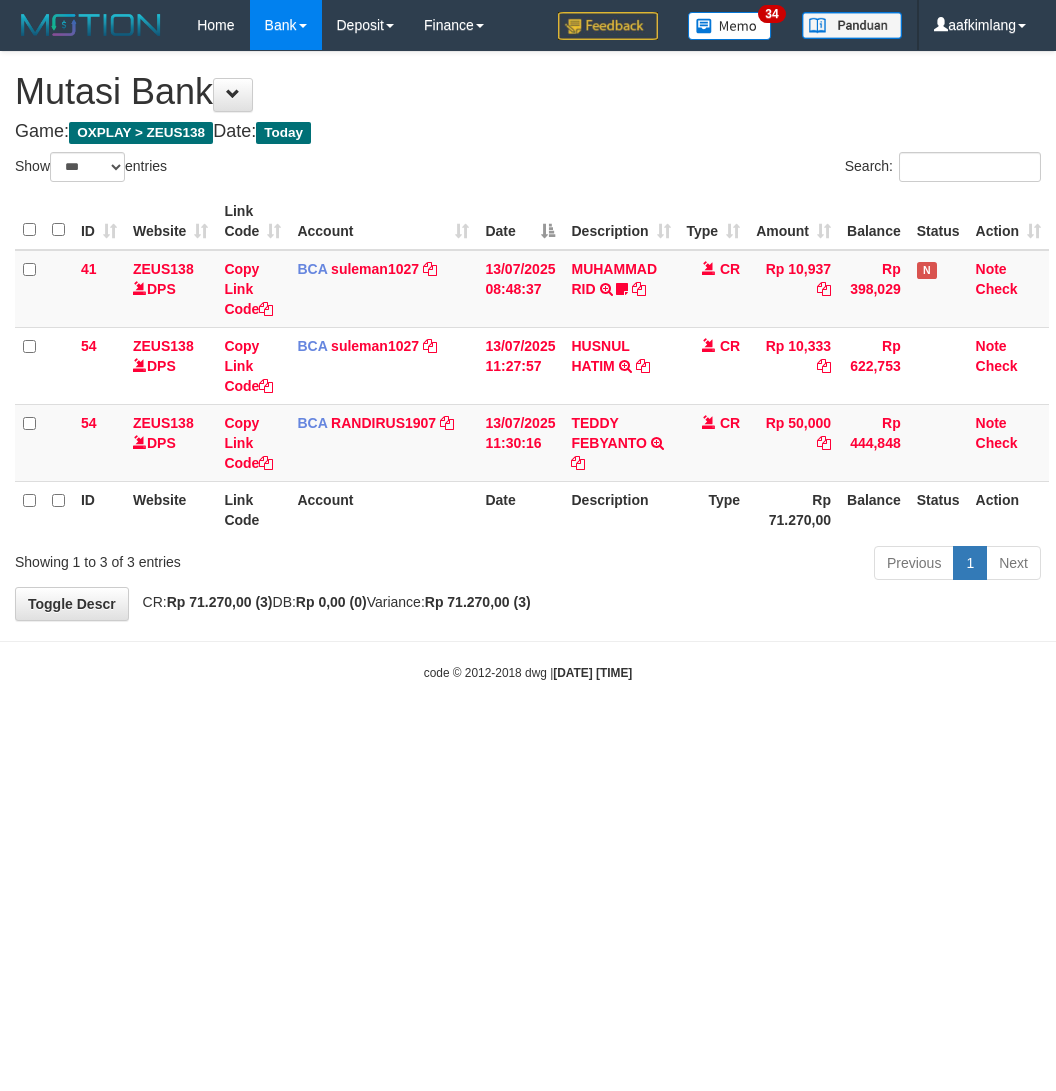 scroll, scrollTop: 0, scrollLeft: 0, axis: both 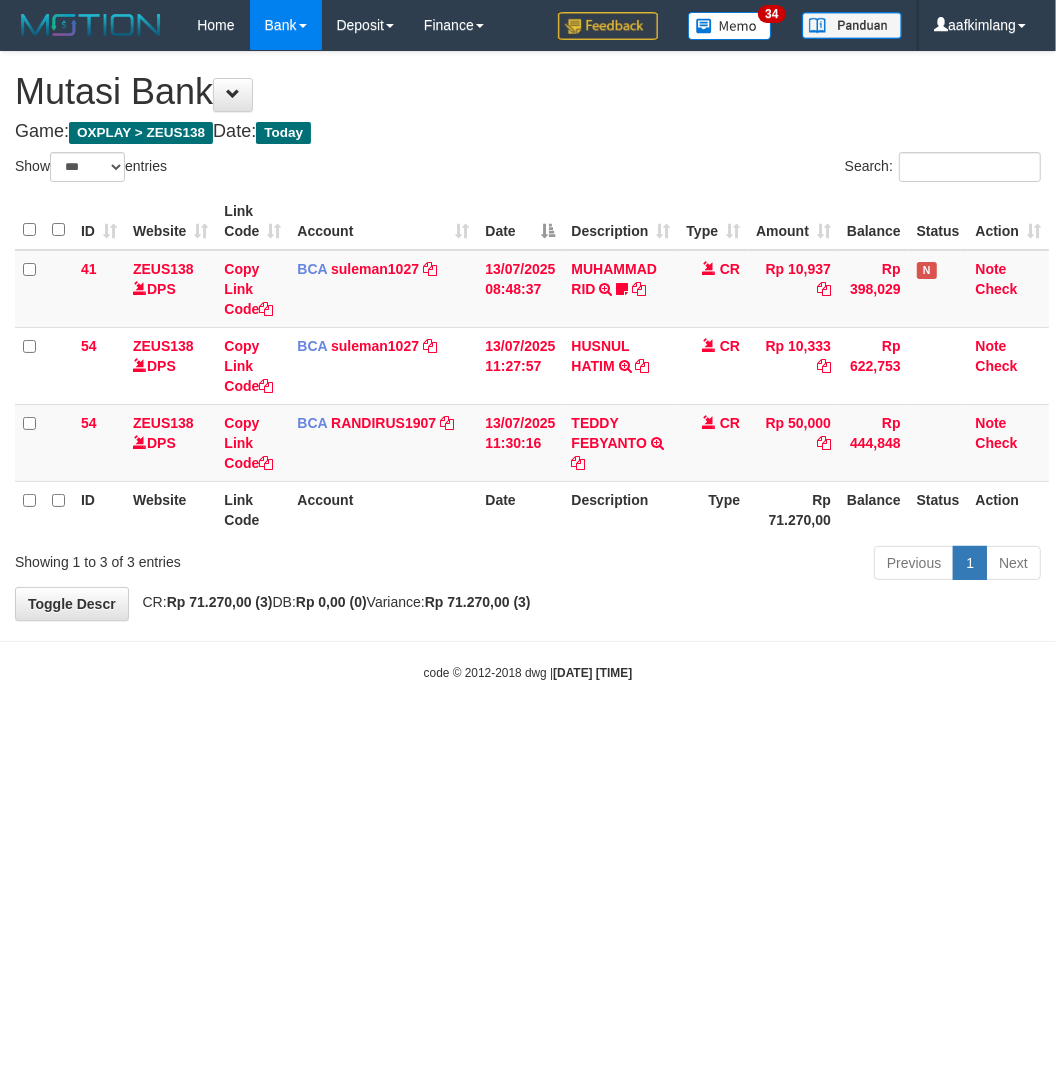 drag, startPoint x: 167, startPoint y: 712, endPoint x: 143, endPoint y: 700, distance: 26.832815 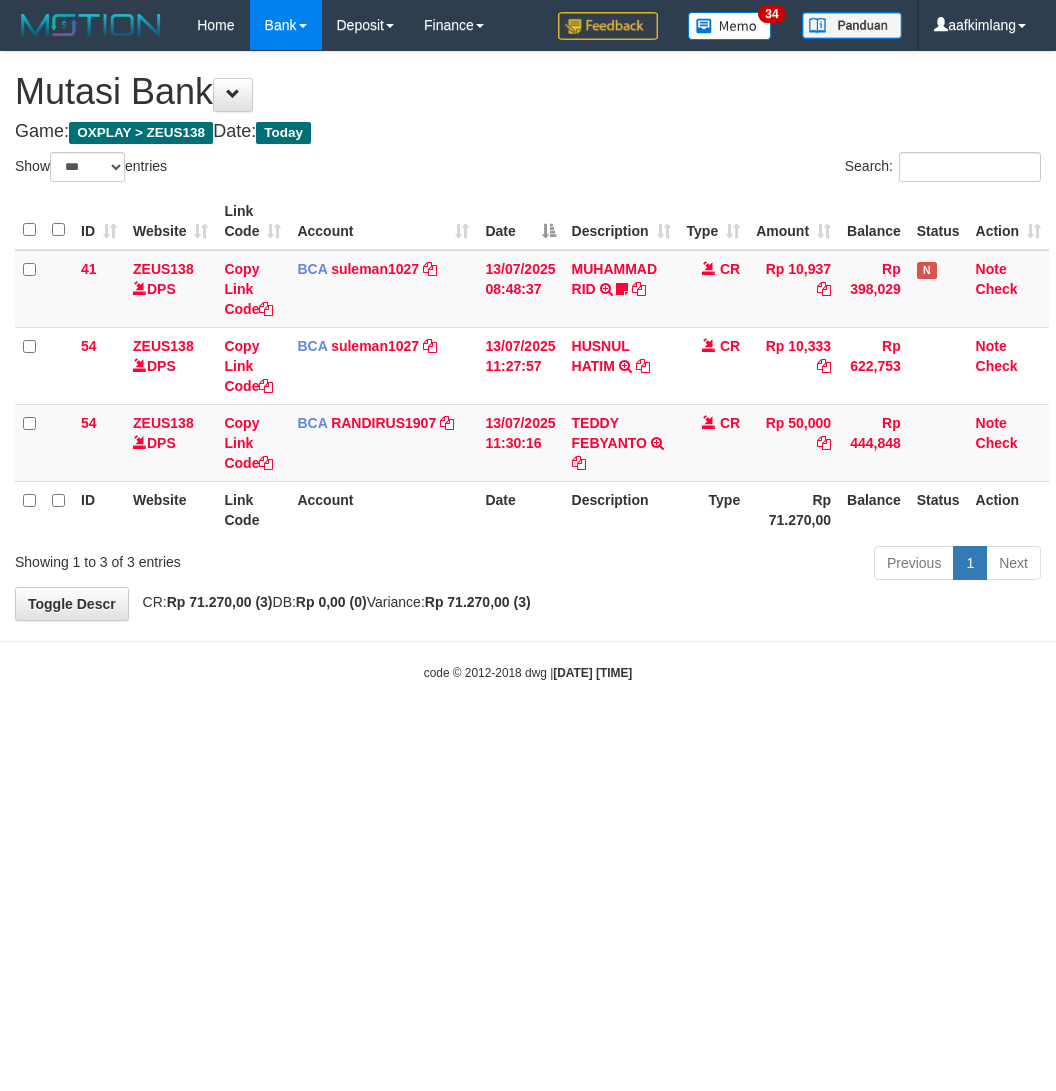 select on "***" 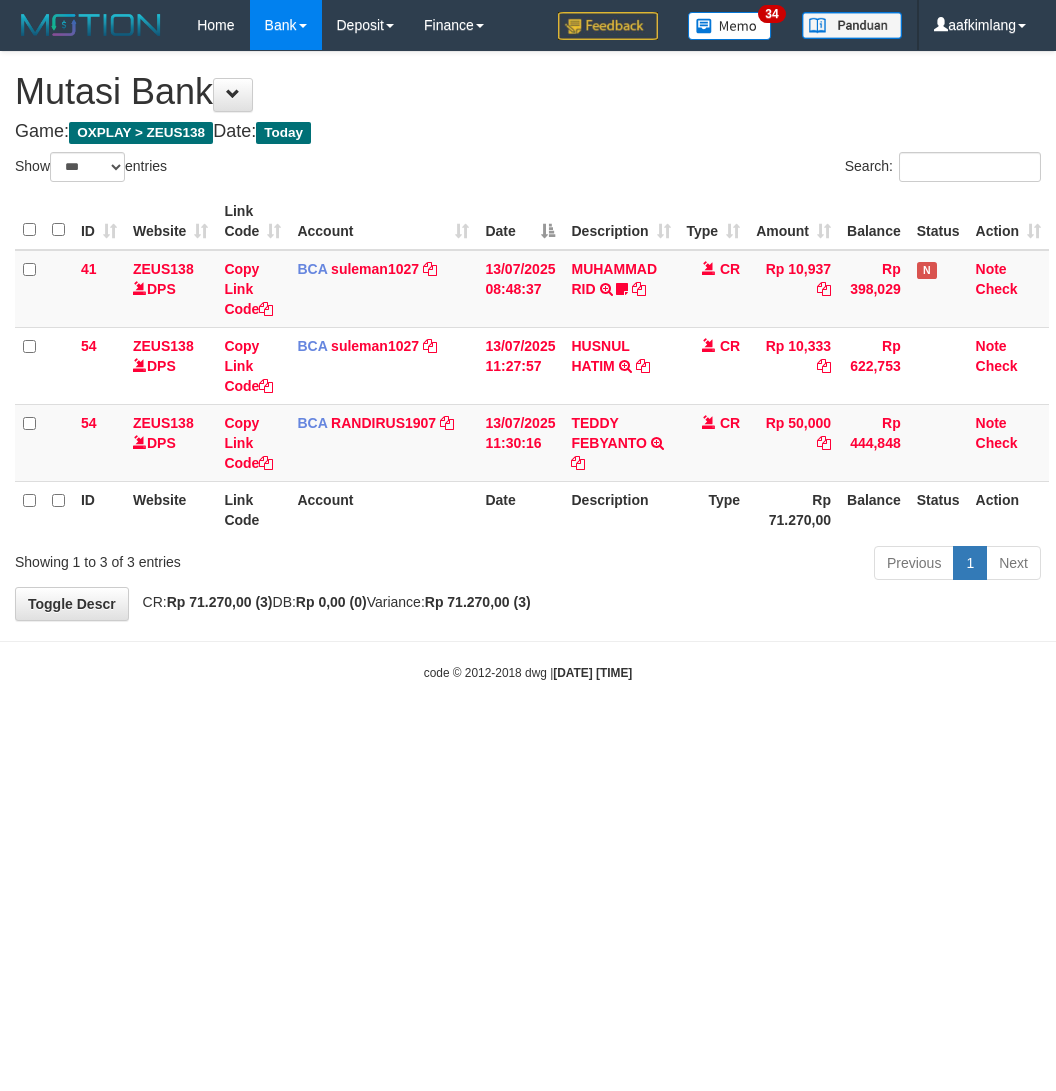 scroll, scrollTop: 0, scrollLeft: 0, axis: both 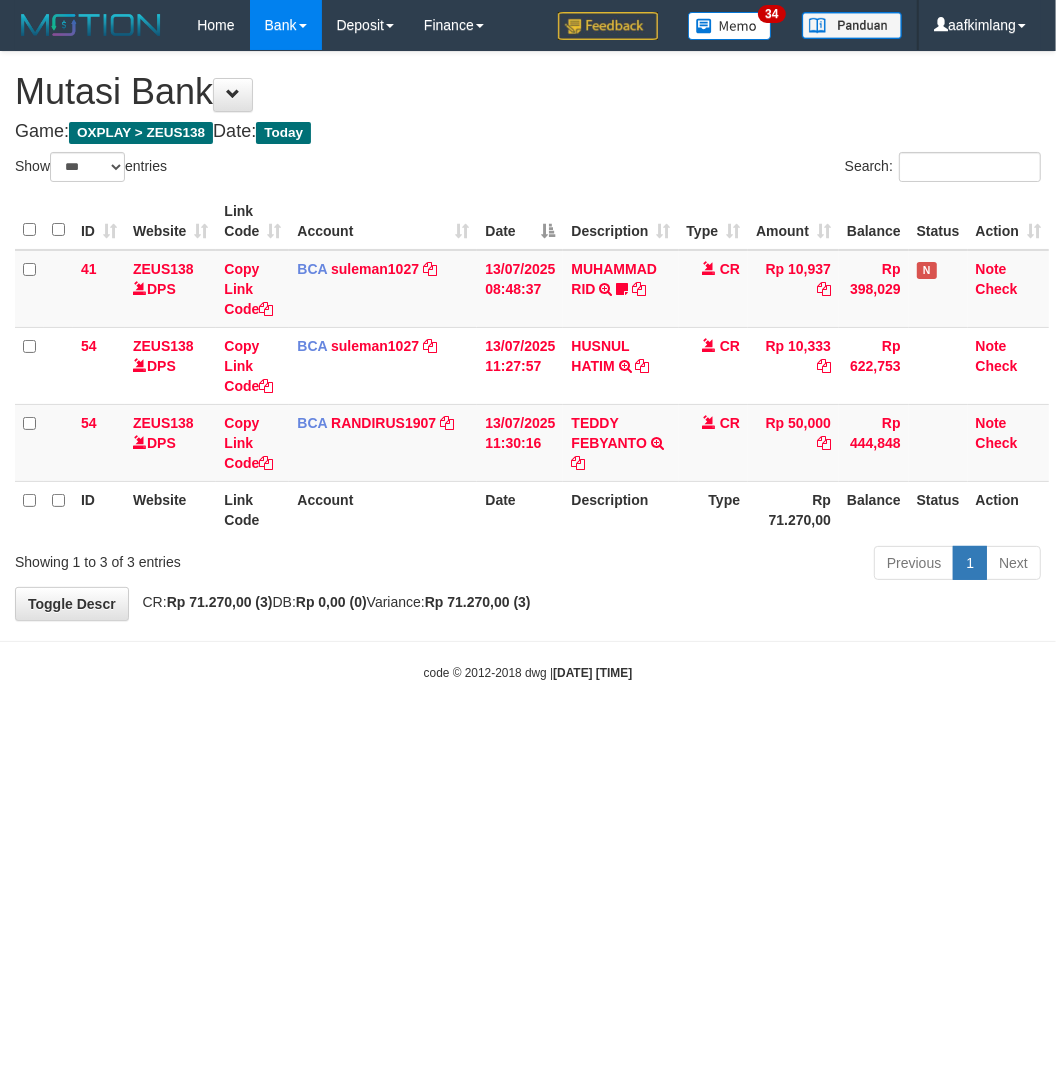 click on "Toggle navigation
Home
Bank
Account List
Mutasi Bank
Search
Note Mutasi
Deposit
DPS Fetch
DPS List
History
Note DPS
Finance
Financial Data
aafkimlang
My Profile
Log Out
34" at bounding box center [528, 366] 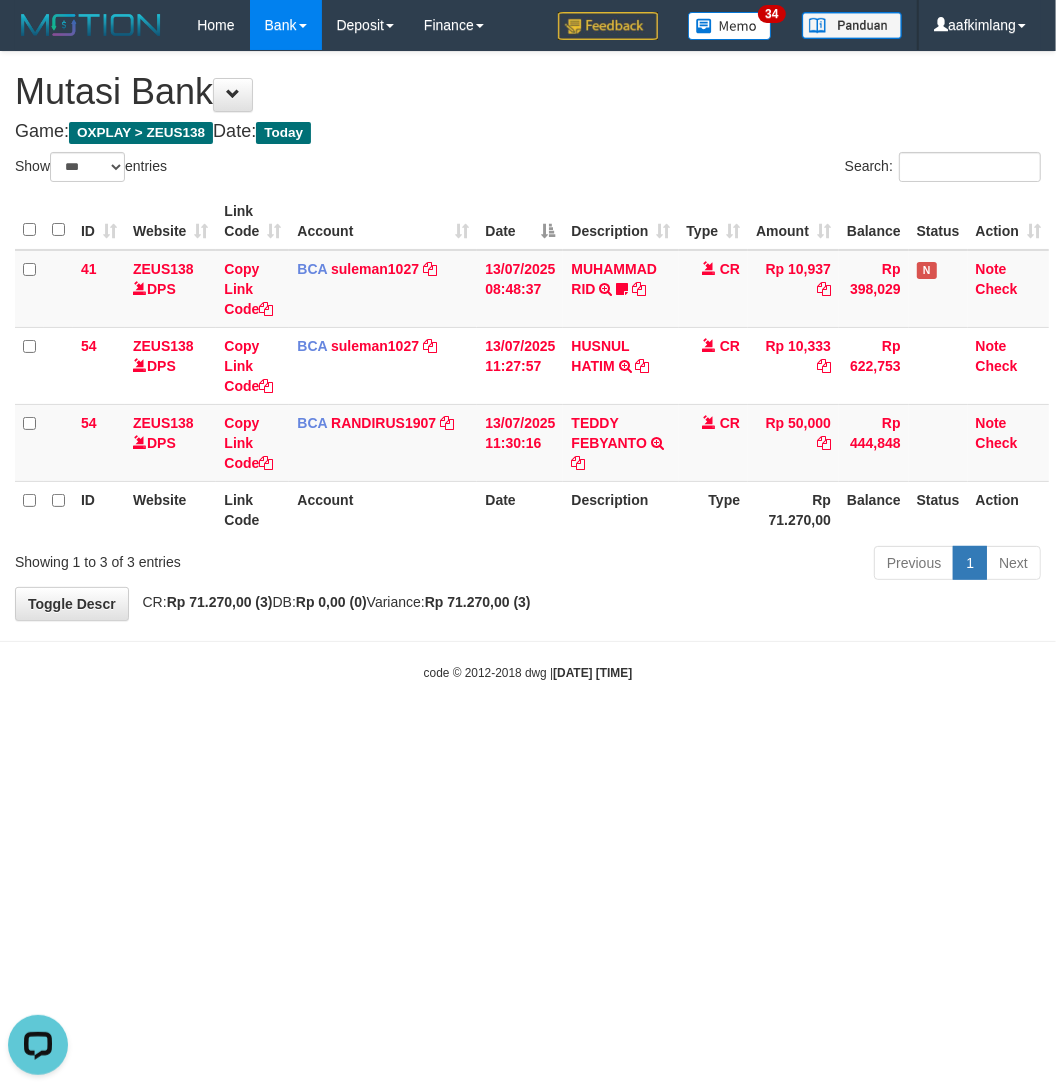 scroll, scrollTop: 0, scrollLeft: 0, axis: both 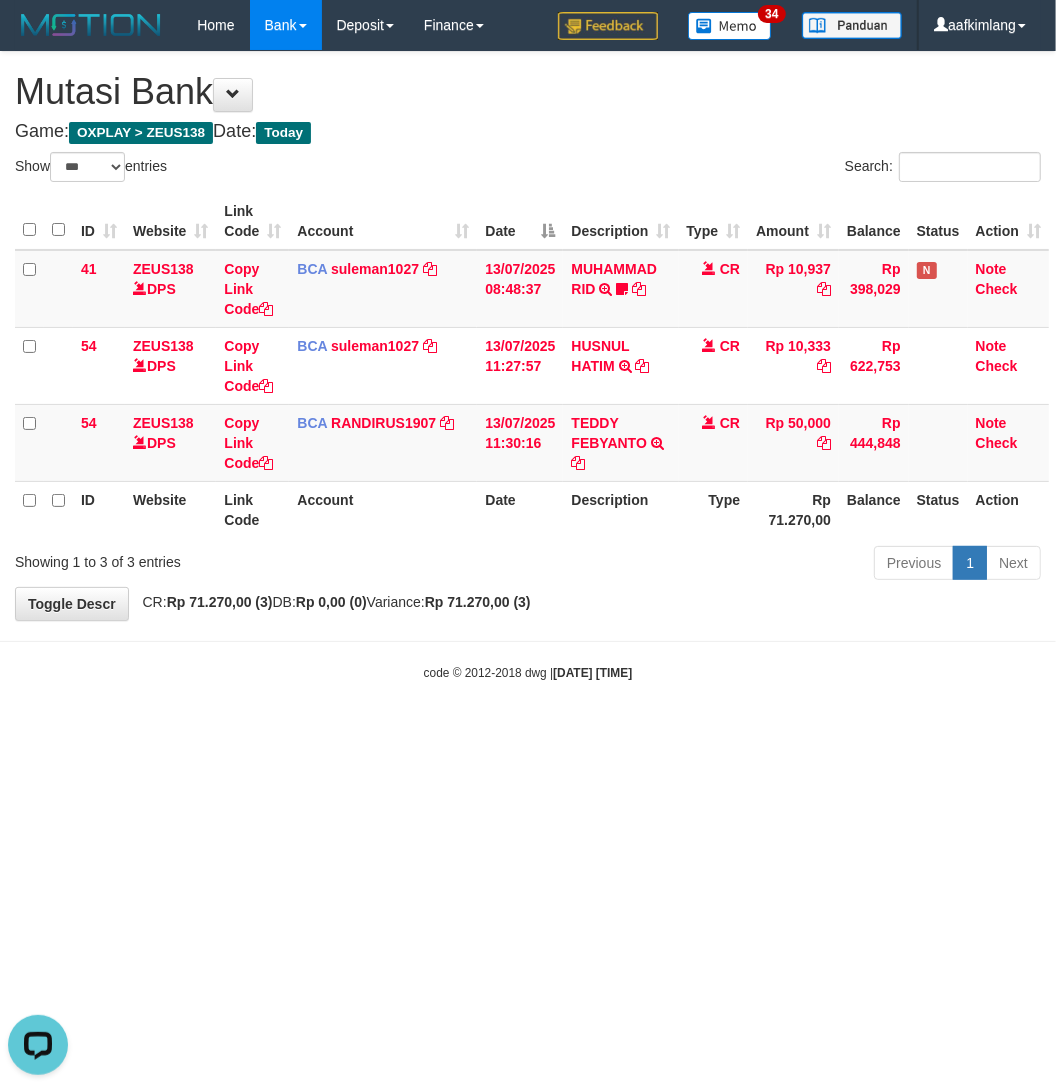 click on "Toggle navigation
Home
Bank
Account List
Mutasi Bank
Search
Note Mutasi
Deposit
DPS Fetch
DPS List
History
Note DPS
Finance
Financial Data
aafkimlang
My Profile
Log Out" at bounding box center [528, 366] 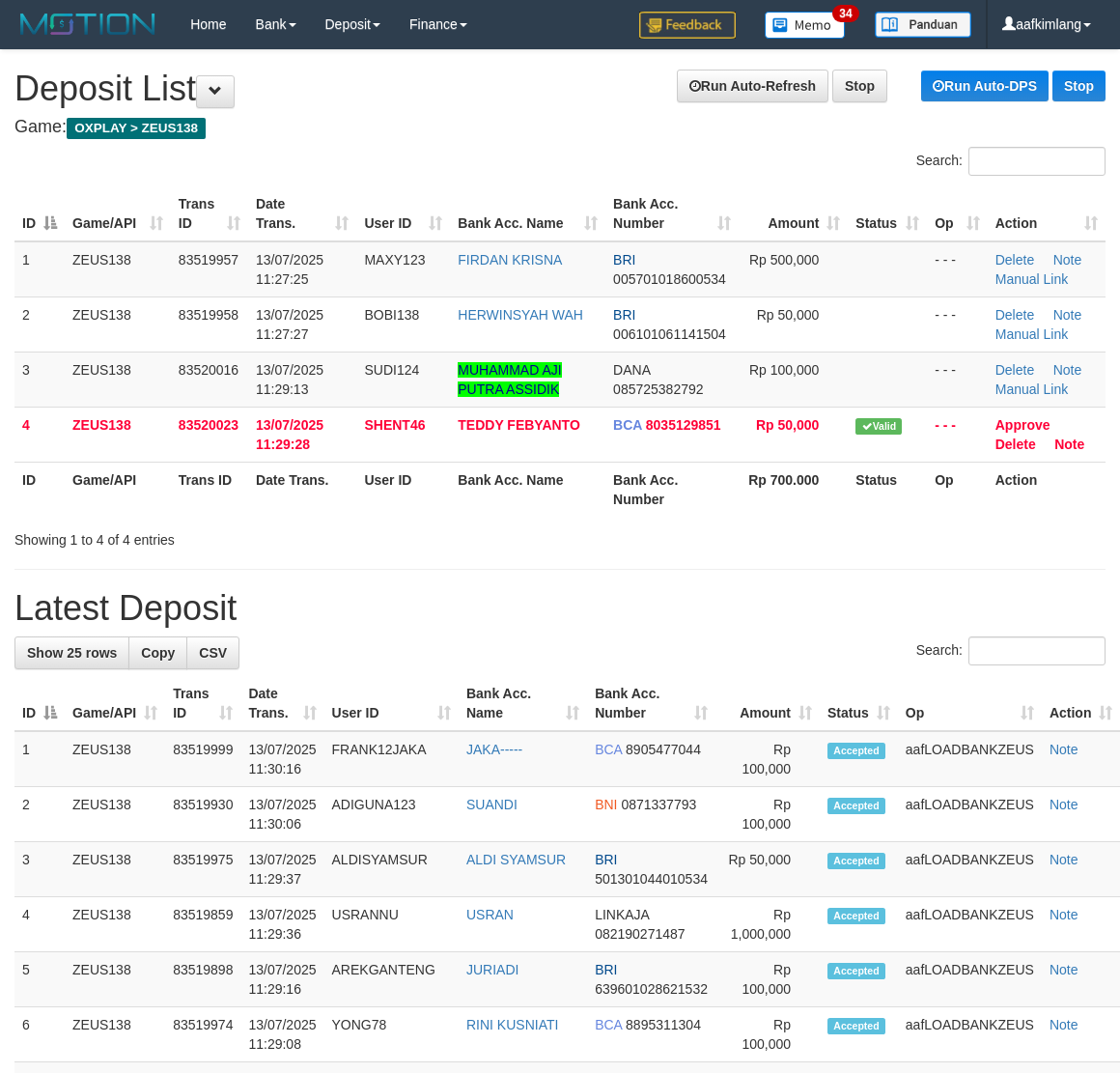 click at bounding box center [887, 269] 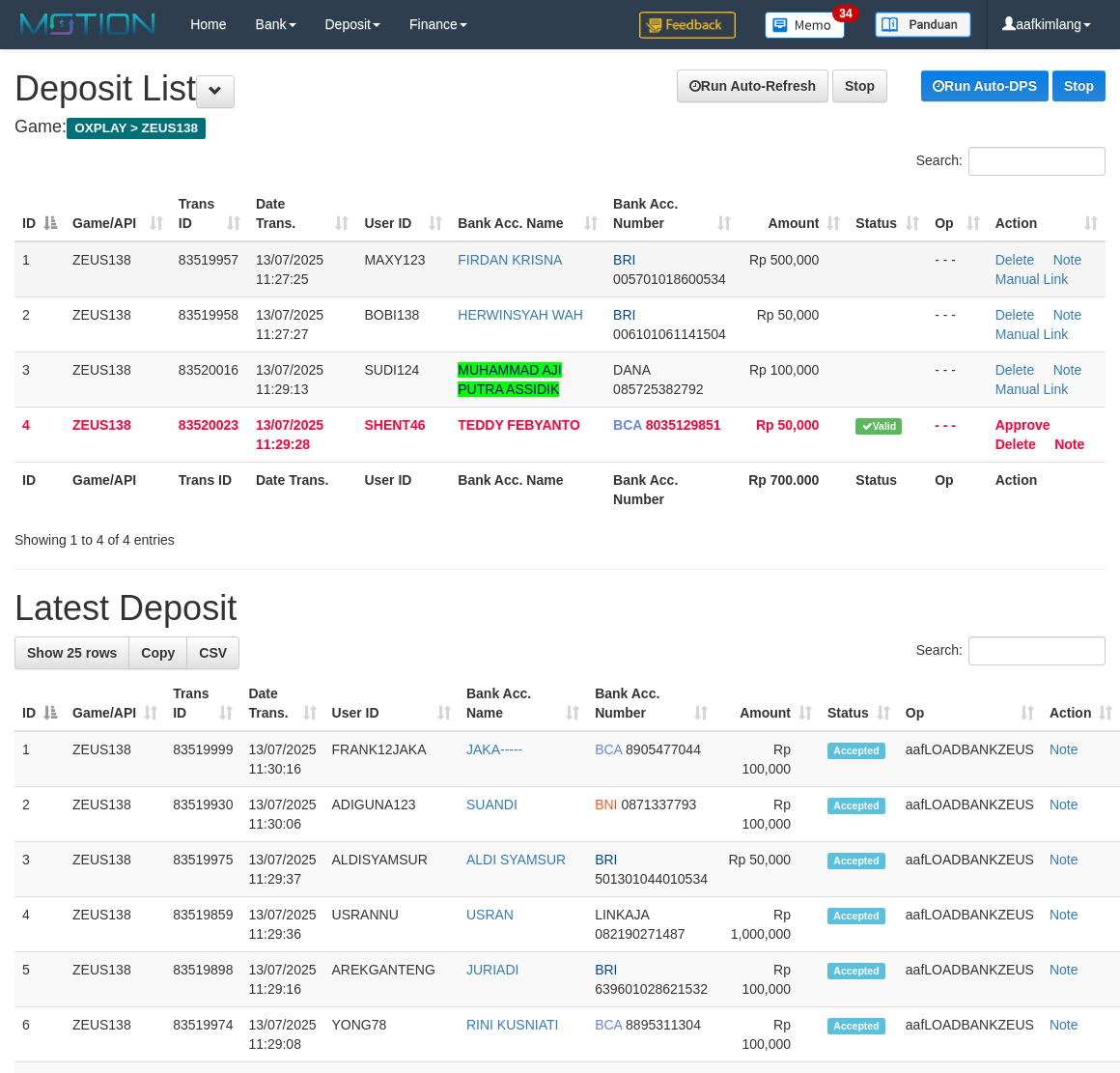 scroll, scrollTop: 0, scrollLeft: 0, axis: both 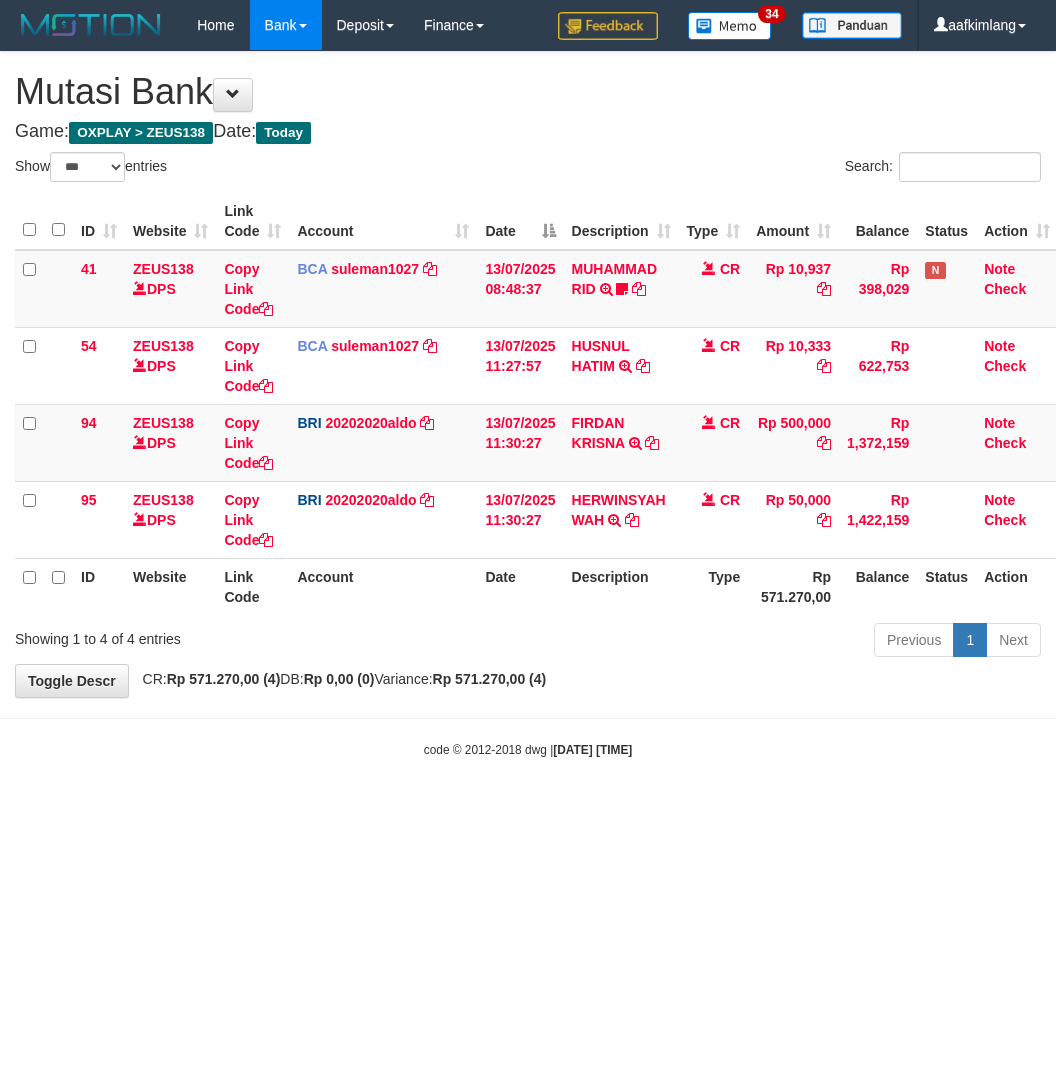 select on "***" 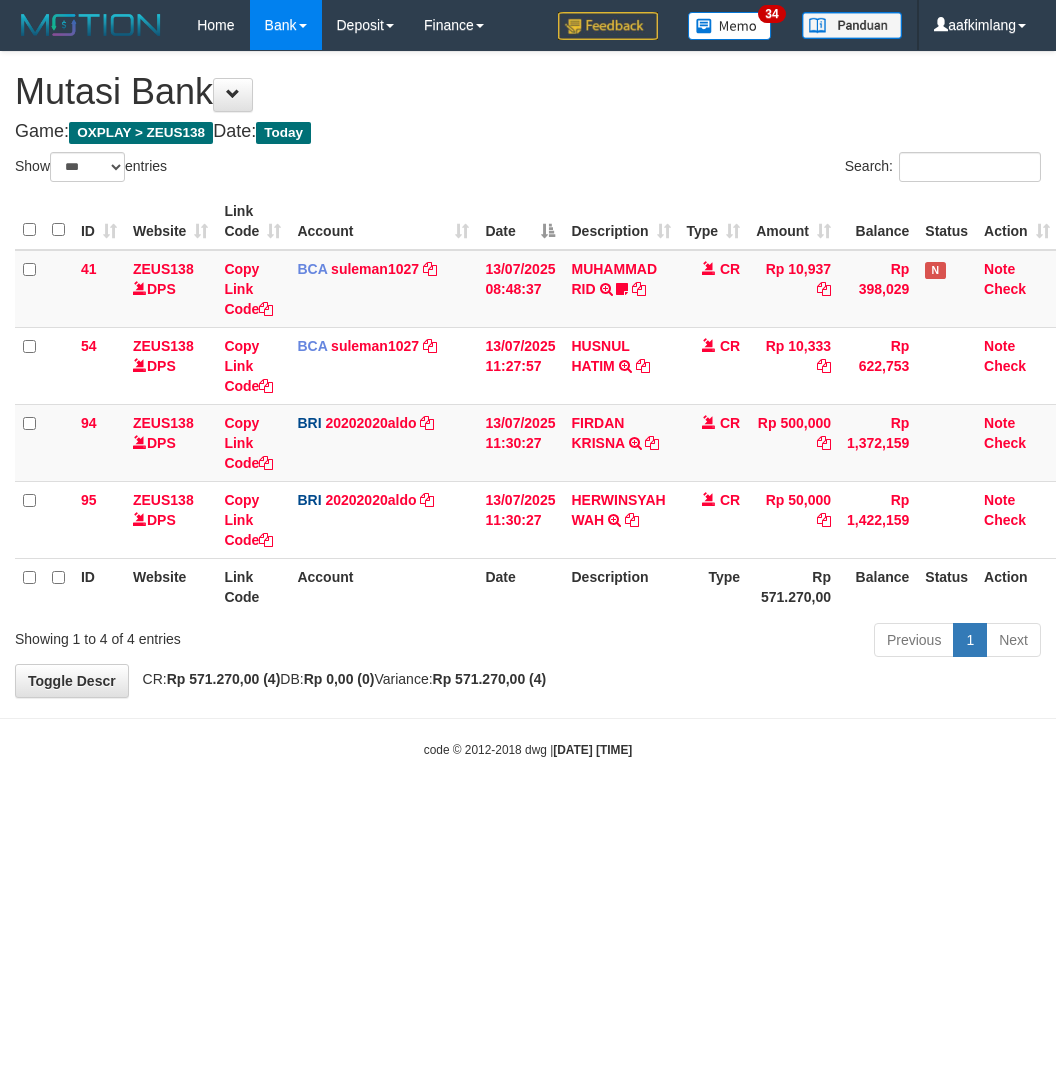 scroll, scrollTop: 0, scrollLeft: 0, axis: both 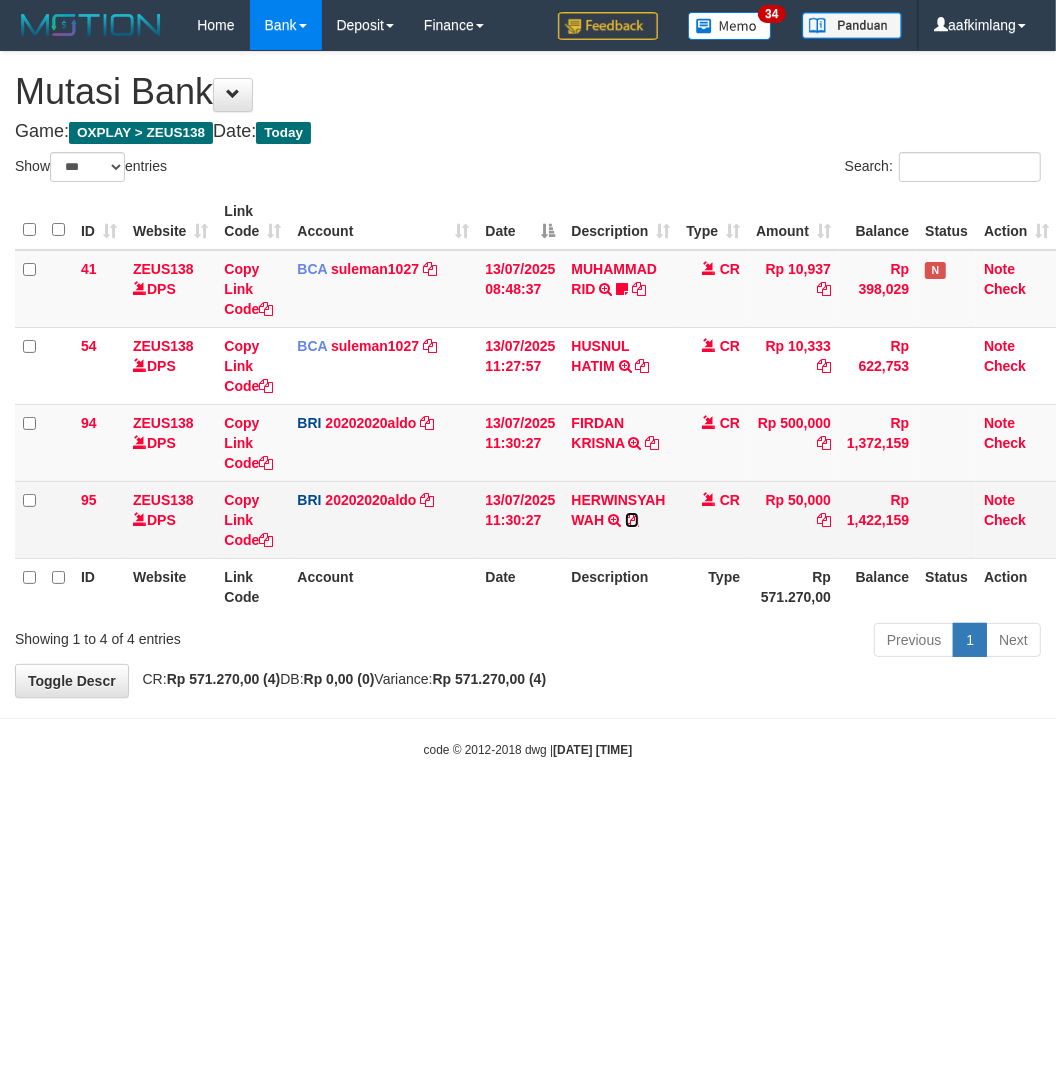 click at bounding box center (632, 520) 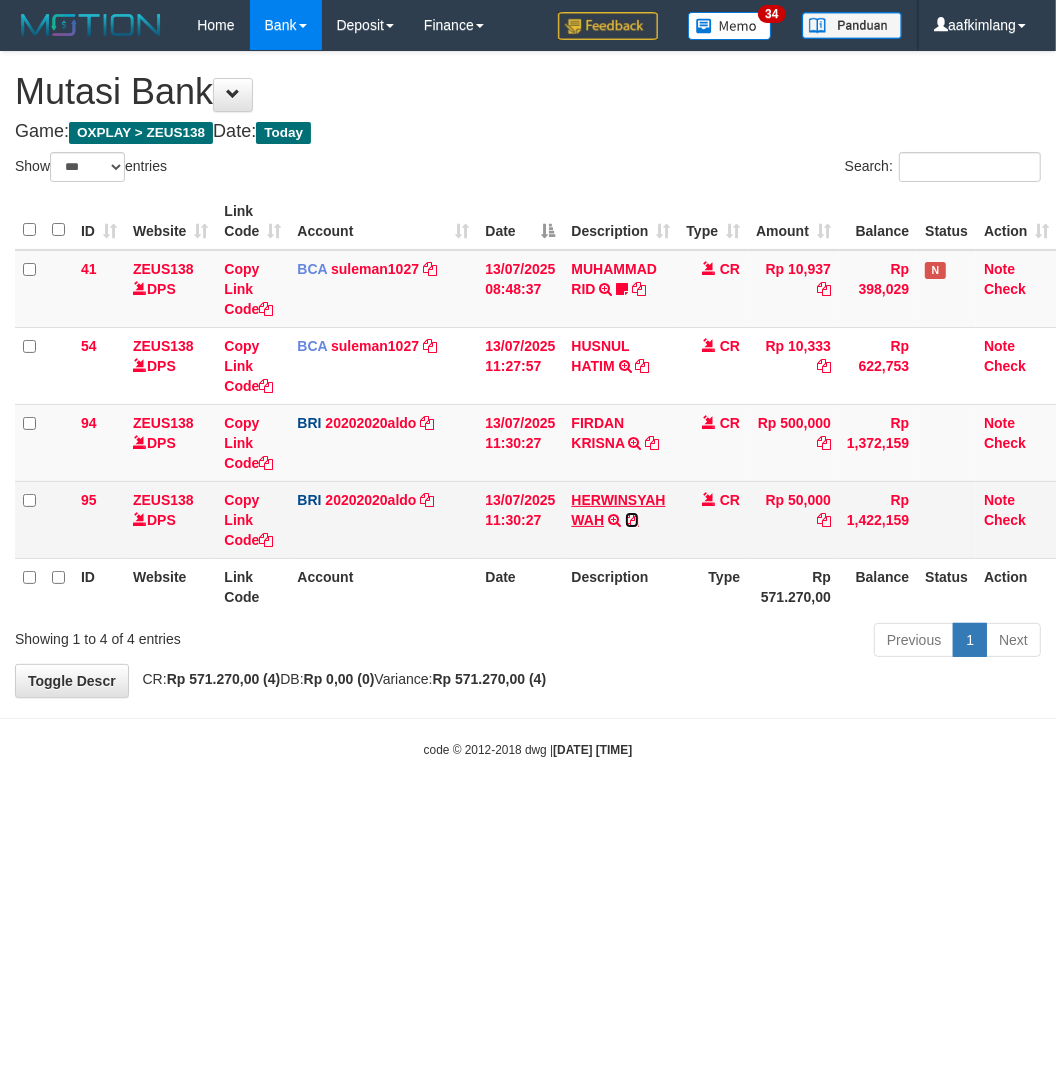 drag, startPoint x: 633, startPoint y: 515, endPoint x: 597, endPoint y: 512, distance: 36.124783 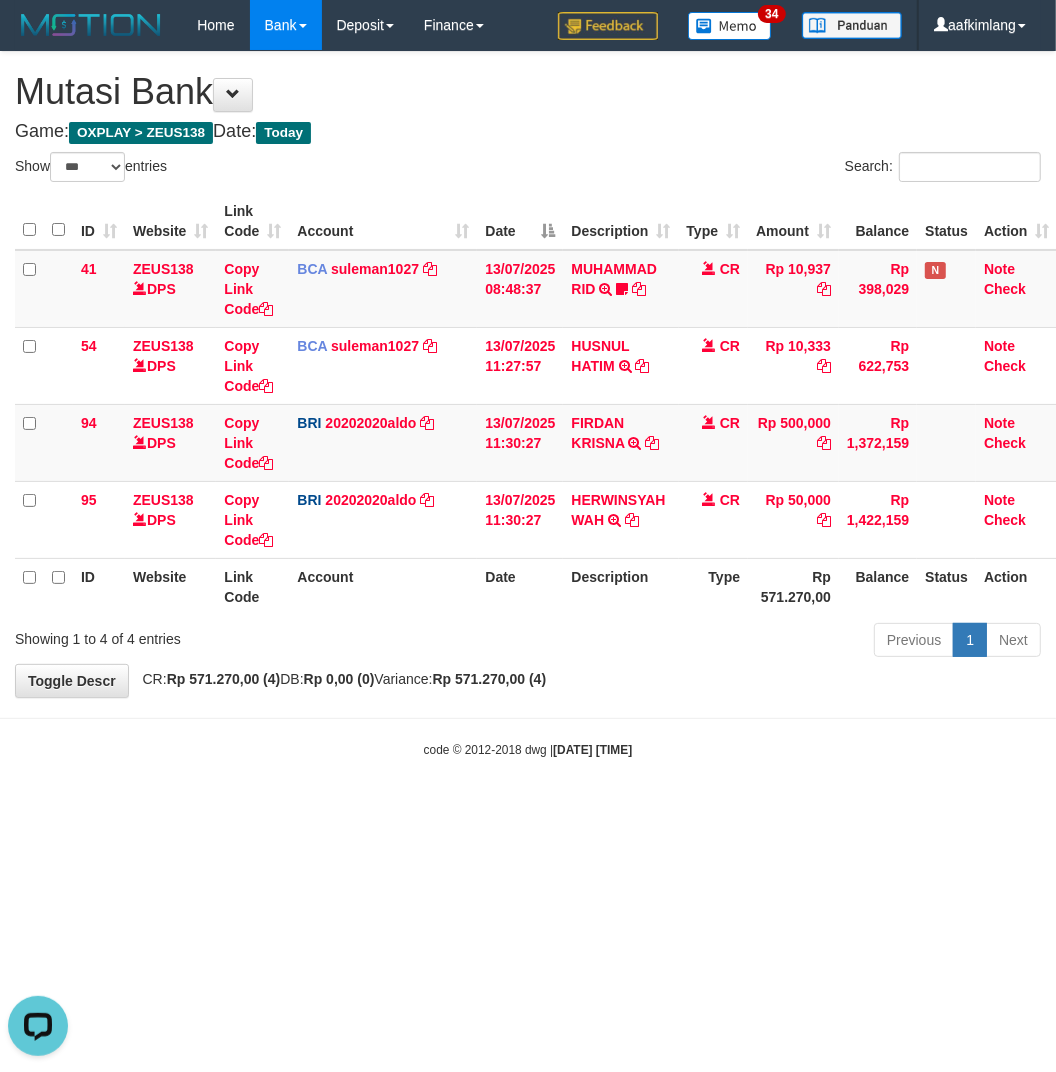 scroll, scrollTop: 0, scrollLeft: 0, axis: both 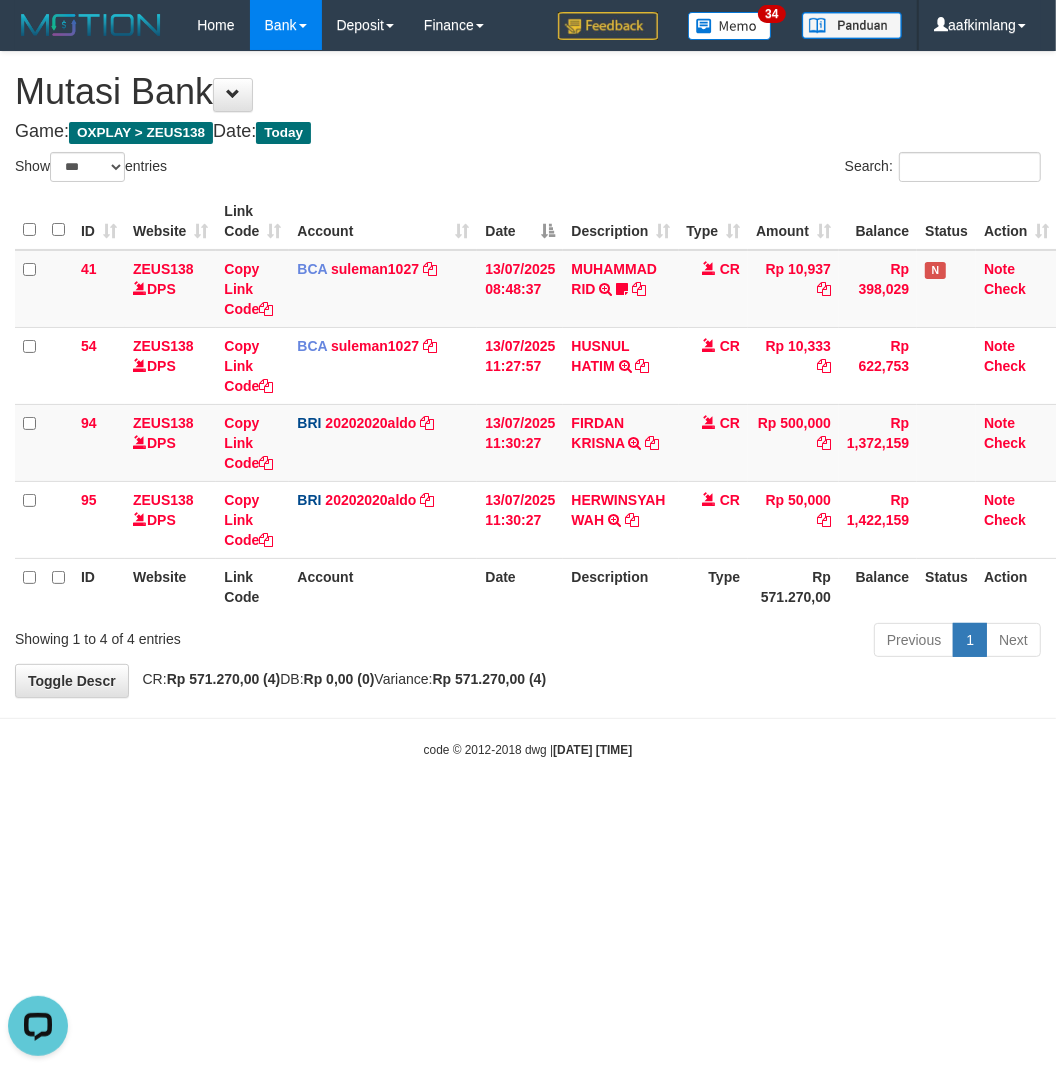 drag, startPoint x: 271, startPoint y: 746, endPoint x: 307, endPoint y: 737, distance: 37.107952 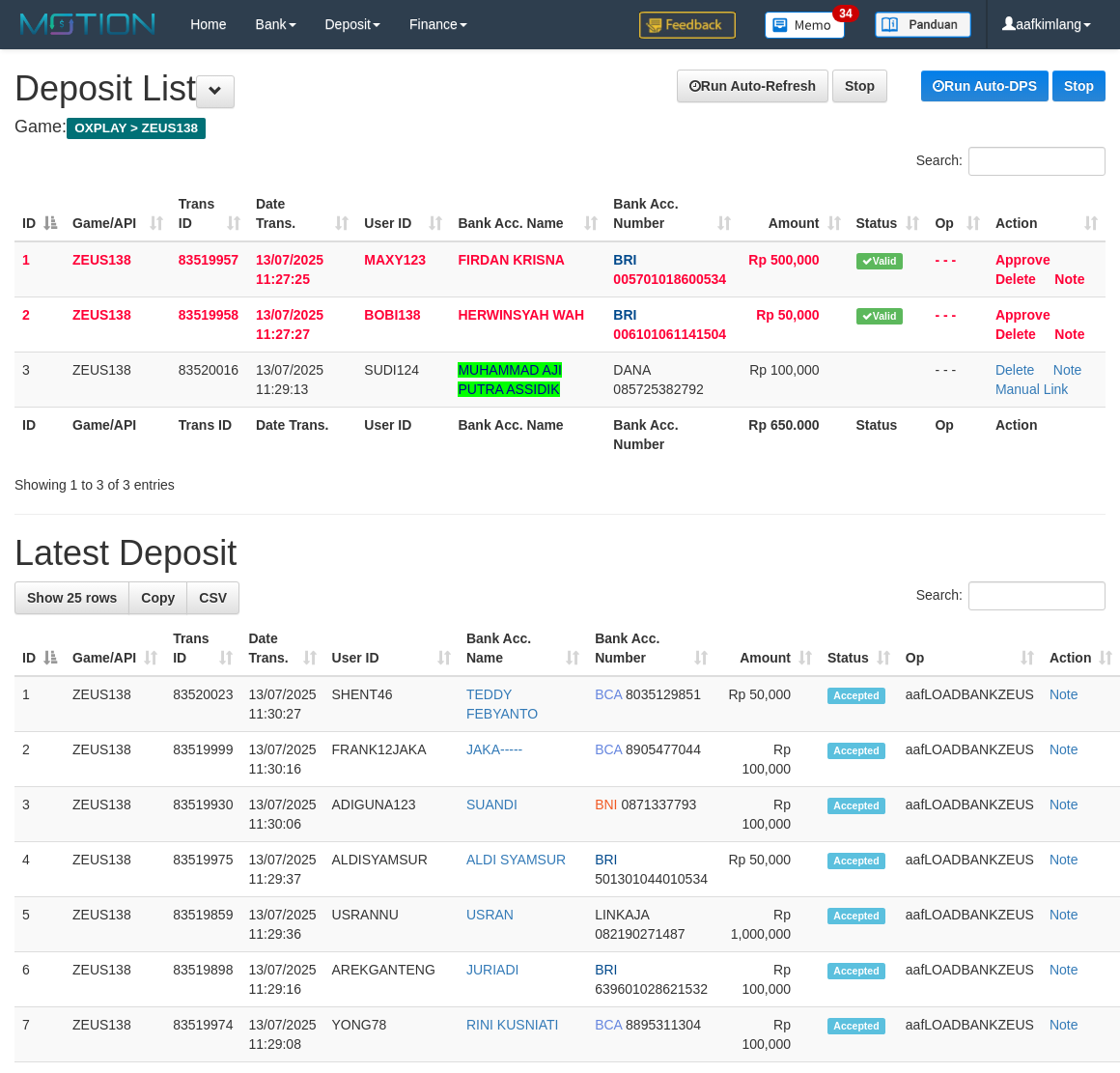 scroll, scrollTop: 0, scrollLeft: 0, axis: both 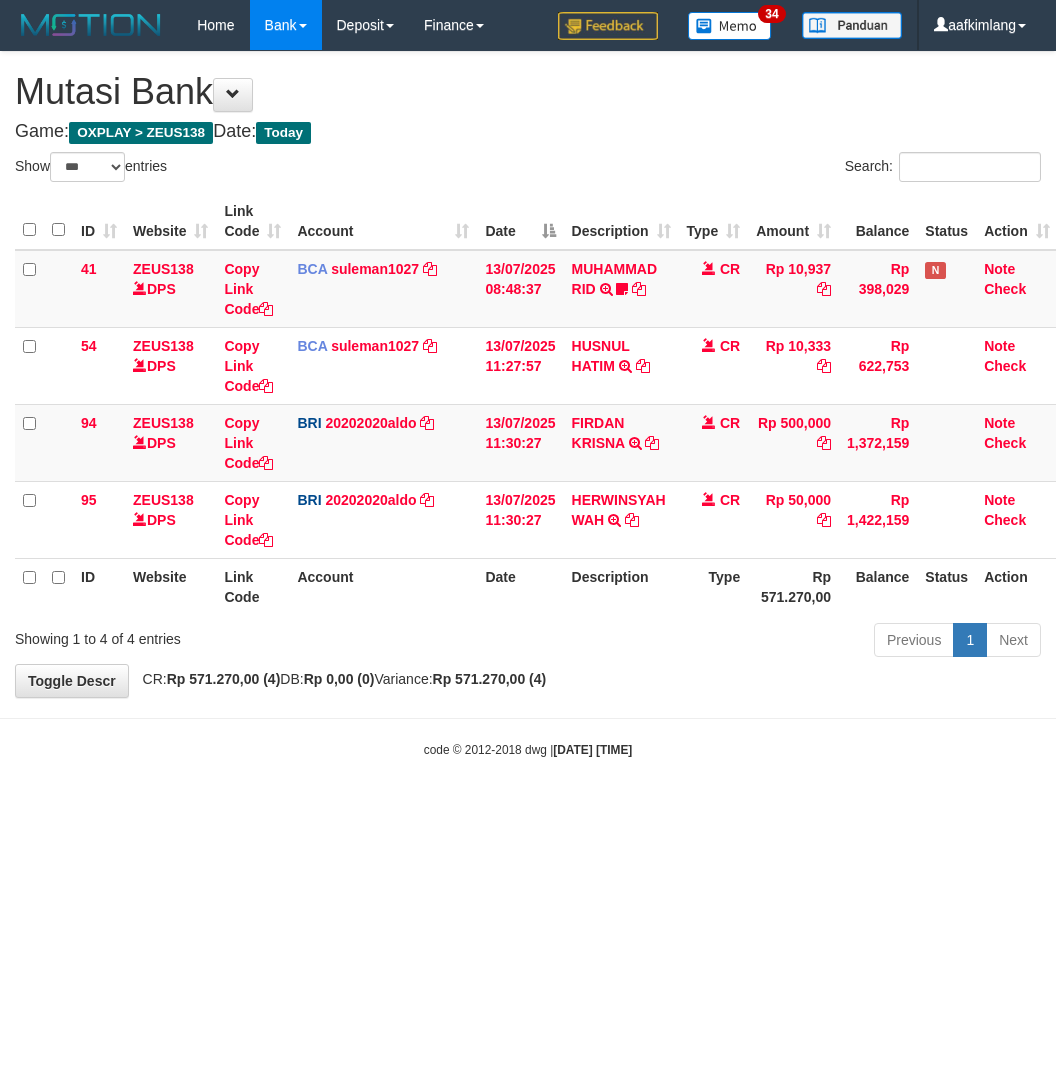 select on "***" 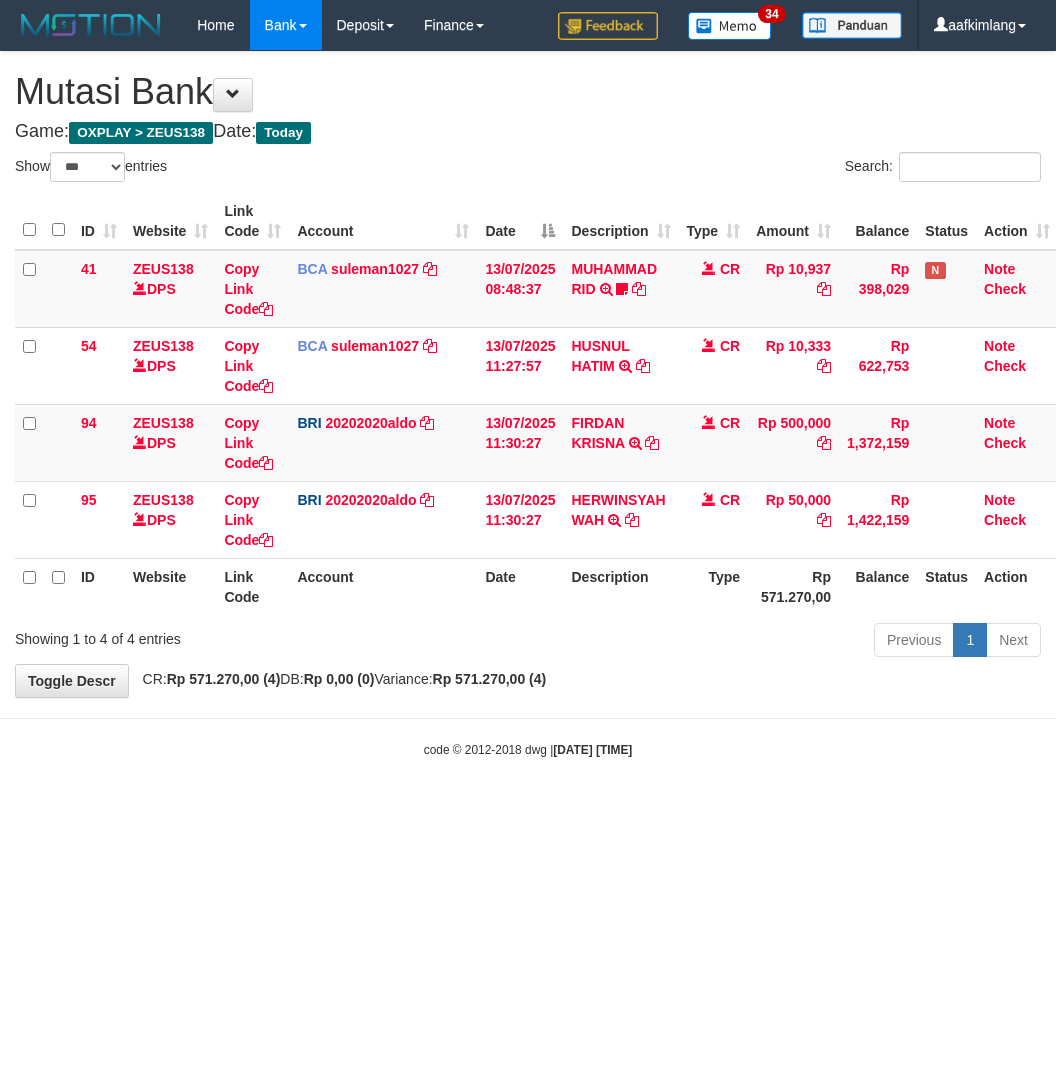 scroll, scrollTop: 0, scrollLeft: 0, axis: both 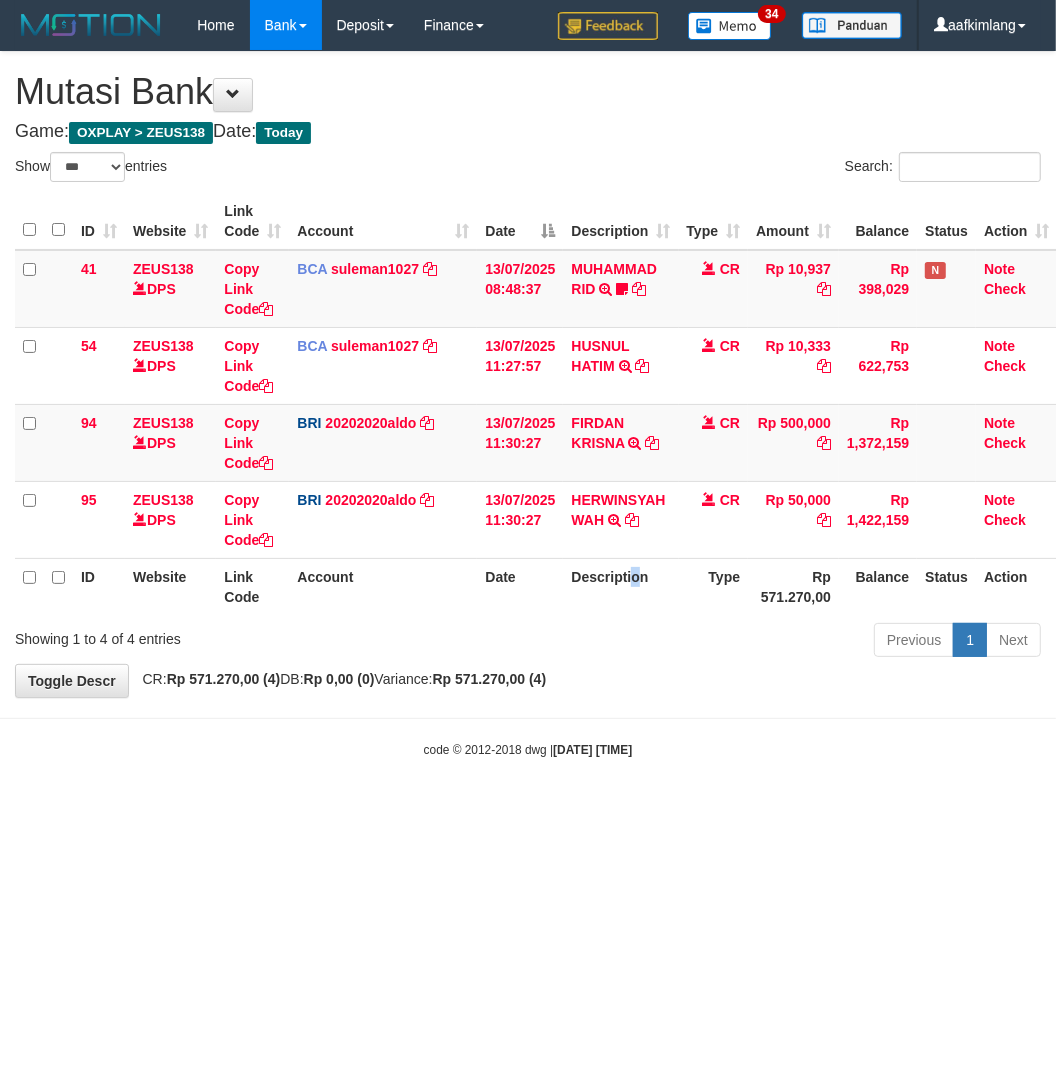 click on "Description" at bounding box center [620, 586] 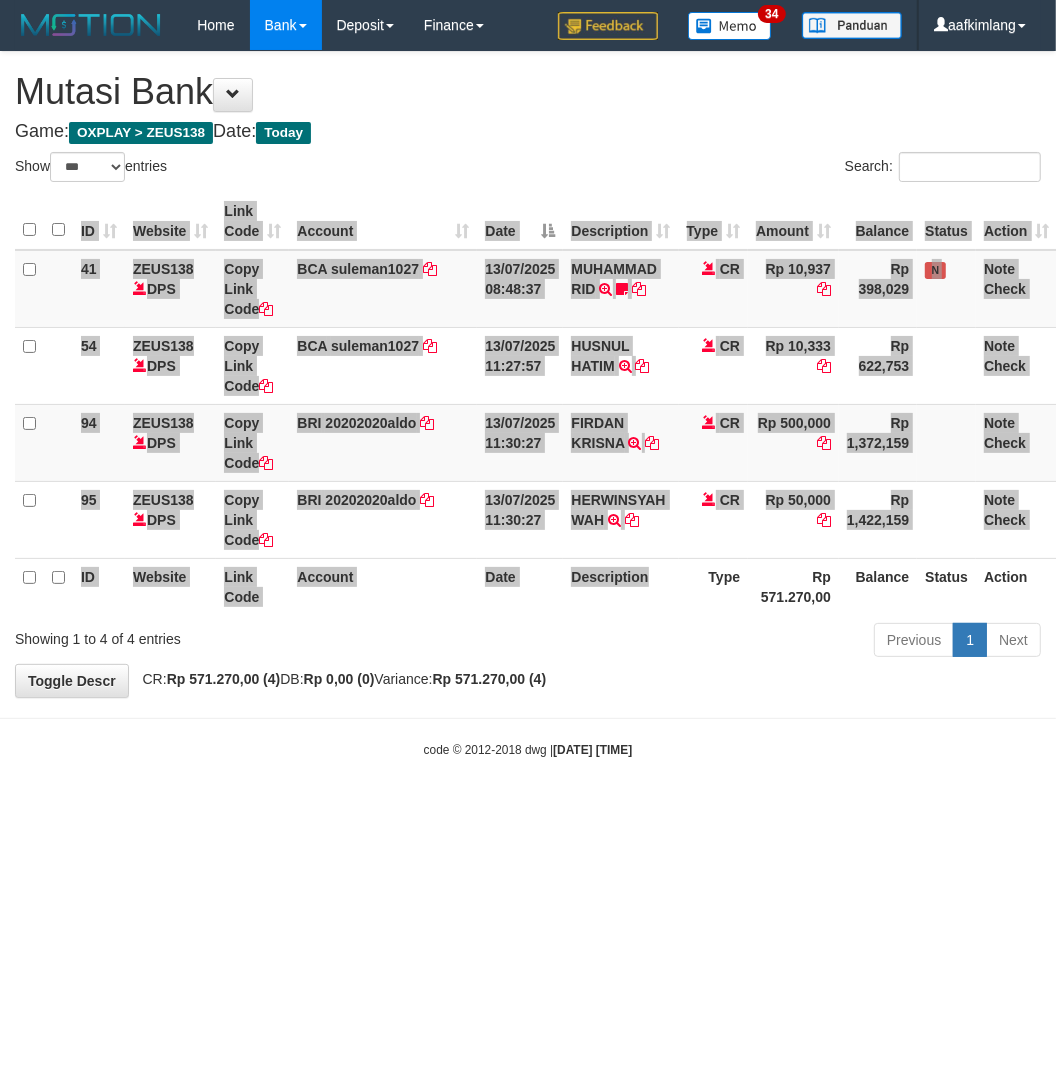 click on "ID Website Link Code Account Date Description Type Amount Balance Status Action
41
ZEUS138    DPS
Copy Link Code
BCA
suleman1027
DPS
SULEMAN
mutasi_20250713_2972 | 41
mutasi_20250713_2972 | 41
13/07/2025 08:48:37
MUHAMMAD RID            TRSF E-BANKING CR 1307/FTSCY/WS95051
10937.002025071303551830 TRFDN-MUHAMMAD RIDESPAY DEBIT INDONE    Jobor311
CR
Rp 10,937
Rp 398,029
N
Note
Check
54
ZEUS138    DPS
Copy Link Code
BCA
suleman1027" at bounding box center (528, 404) 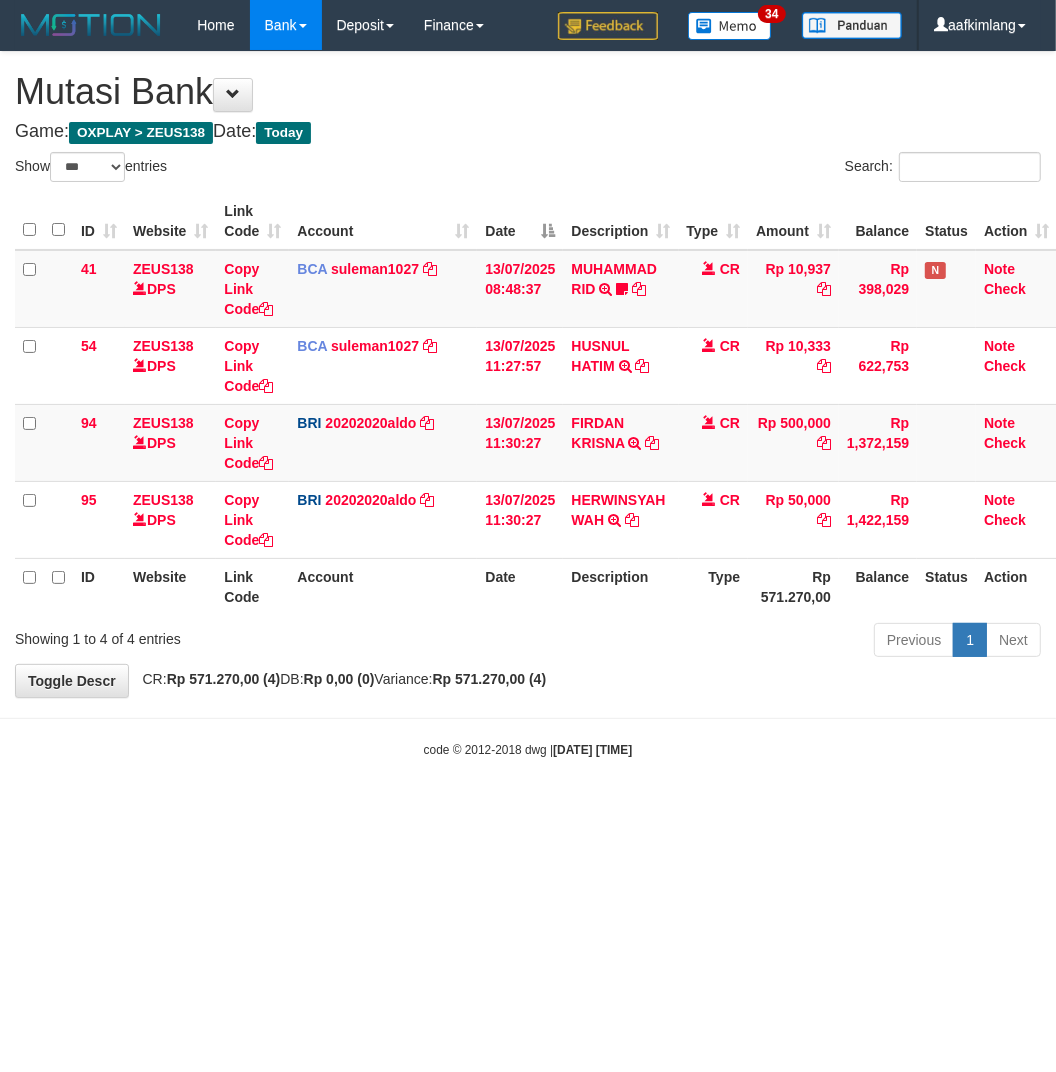 drag, startPoint x: 693, startPoint y: 622, endPoint x: 420, endPoint y: 567, distance: 278.4852 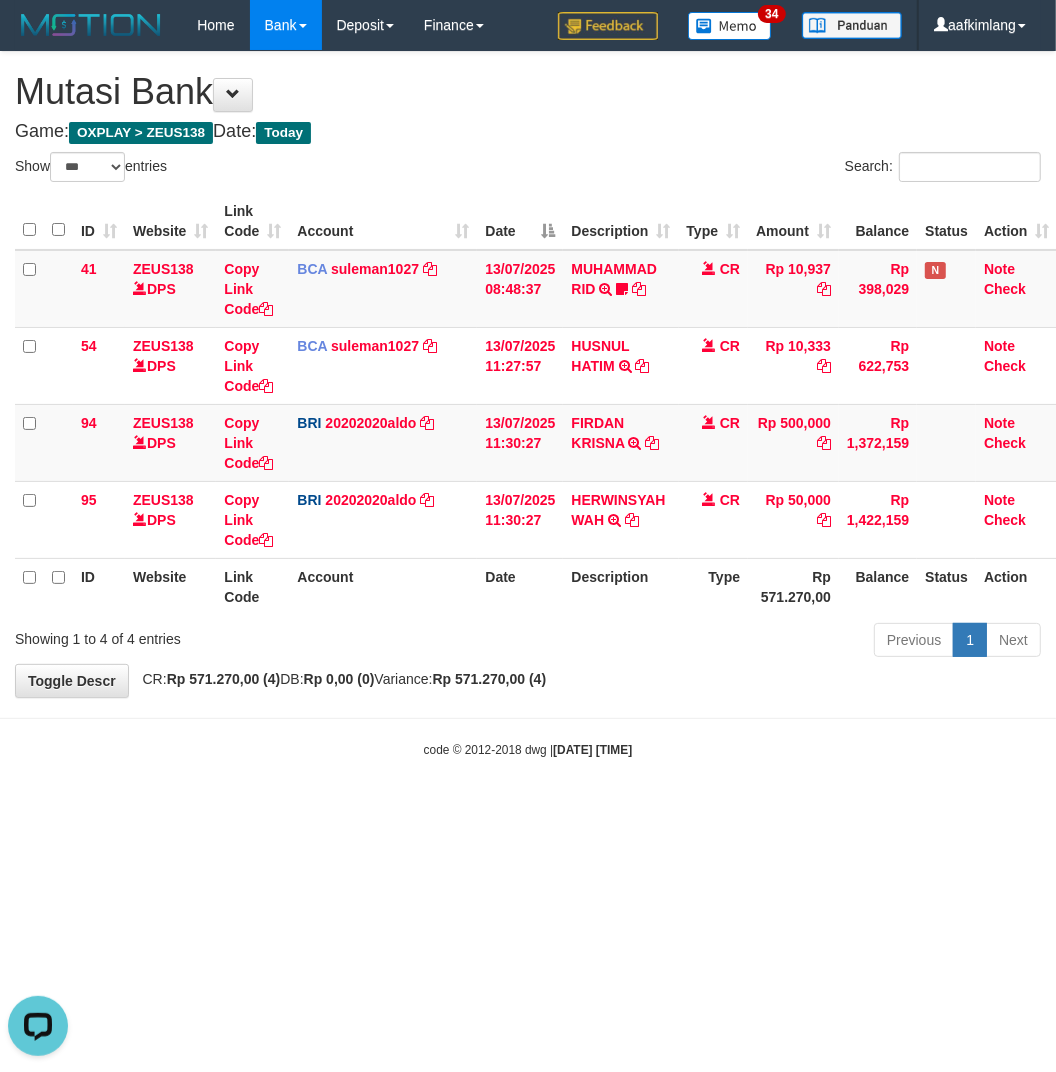 scroll, scrollTop: 0, scrollLeft: 0, axis: both 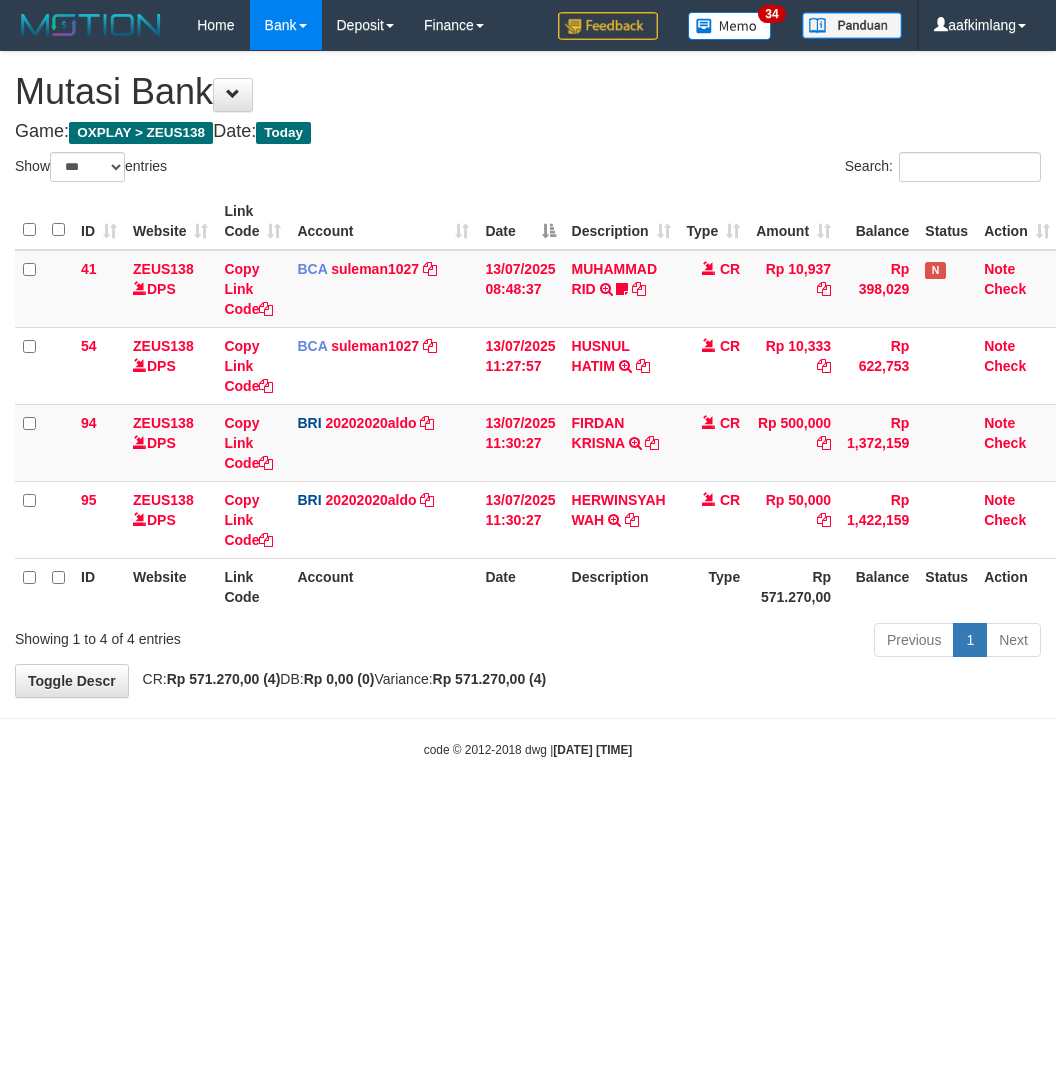select on "***" 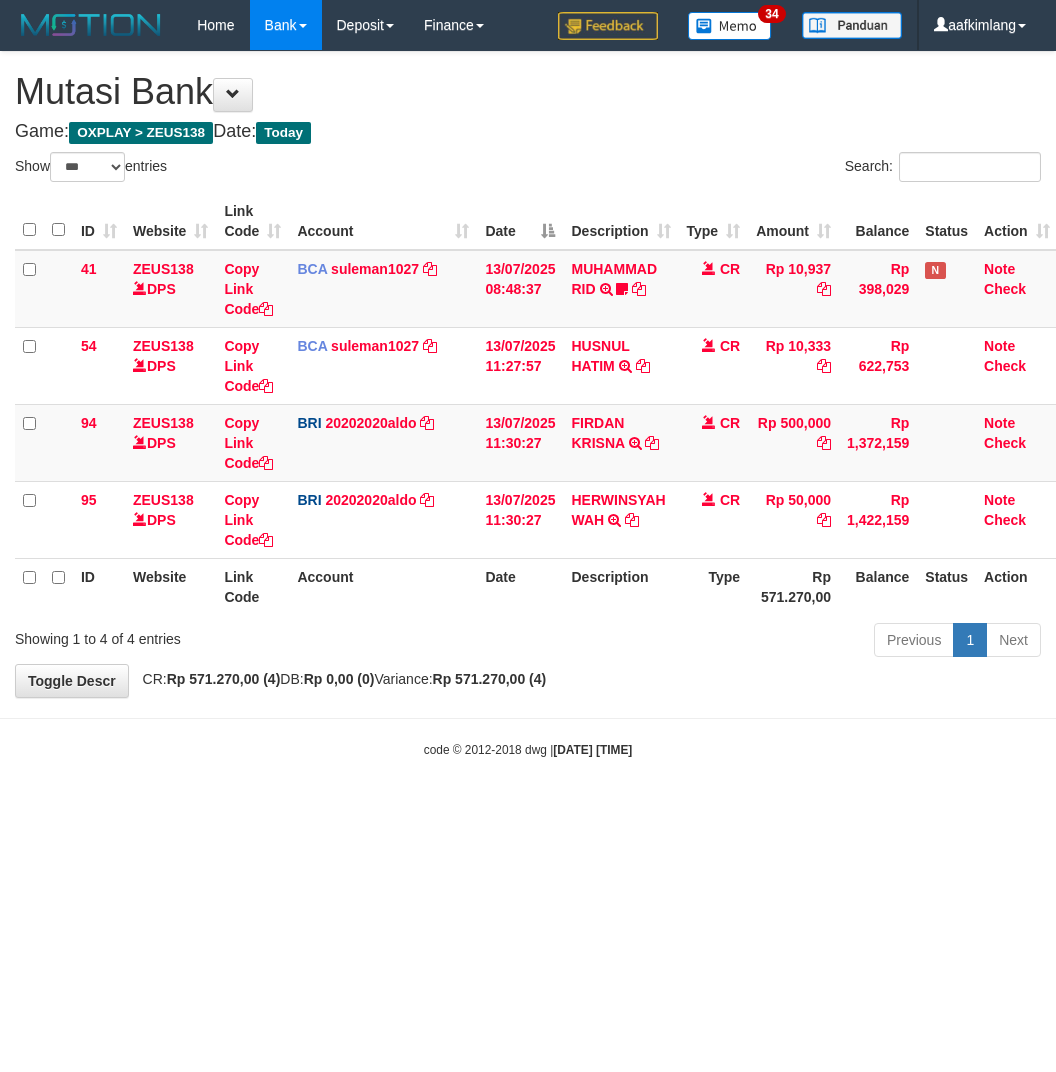 scroll, scrollTop: 0, scrollLeft: 0, axis: both 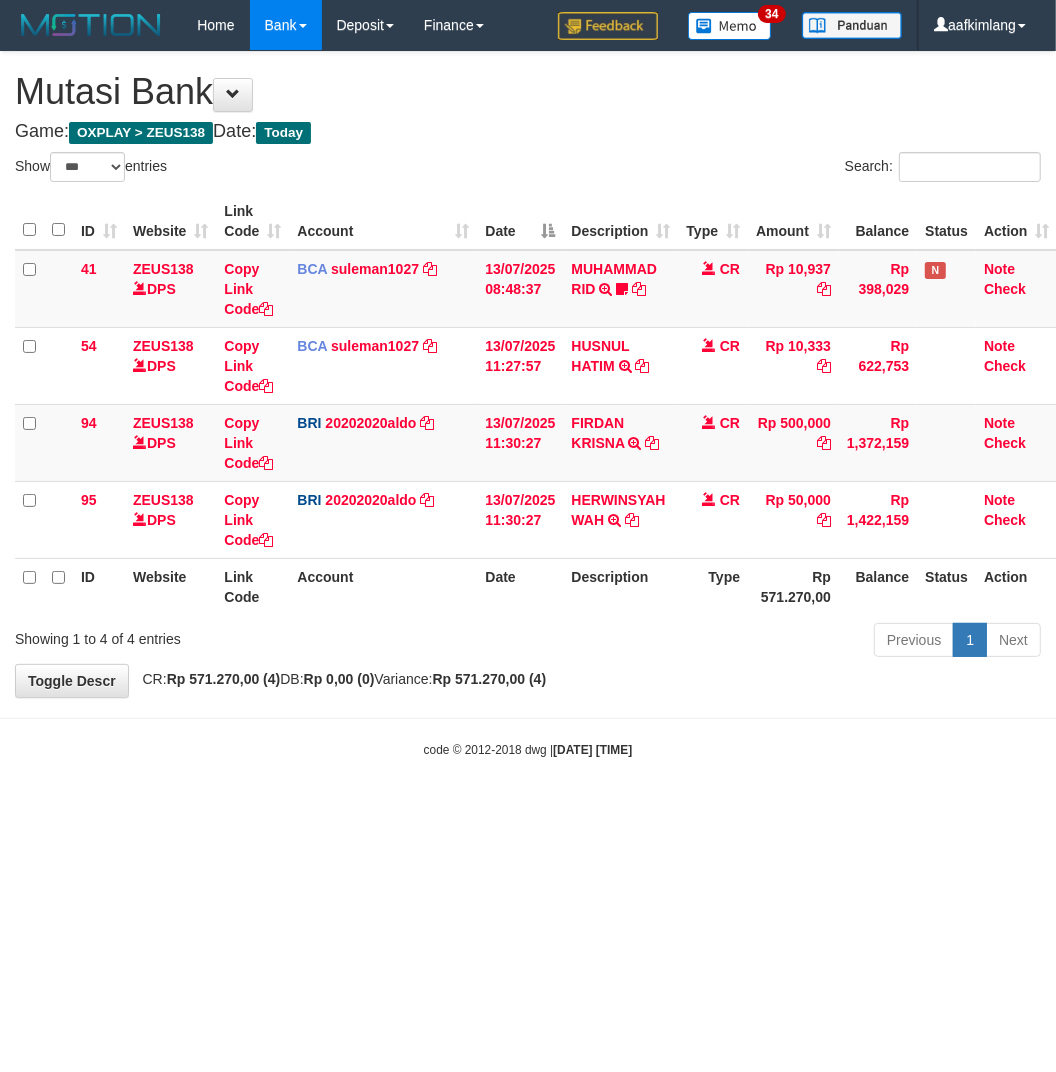 click on "Toggle navigation
Home
Bank
Account List
Mutasi Bank
Search
Note Mutasi
Deposit
DPS Fetch
DPS List
History
Note DPS
Finance
Financial Data
aafkimlang
My Profile
Log Out
34" at bounding box center [528, 404] 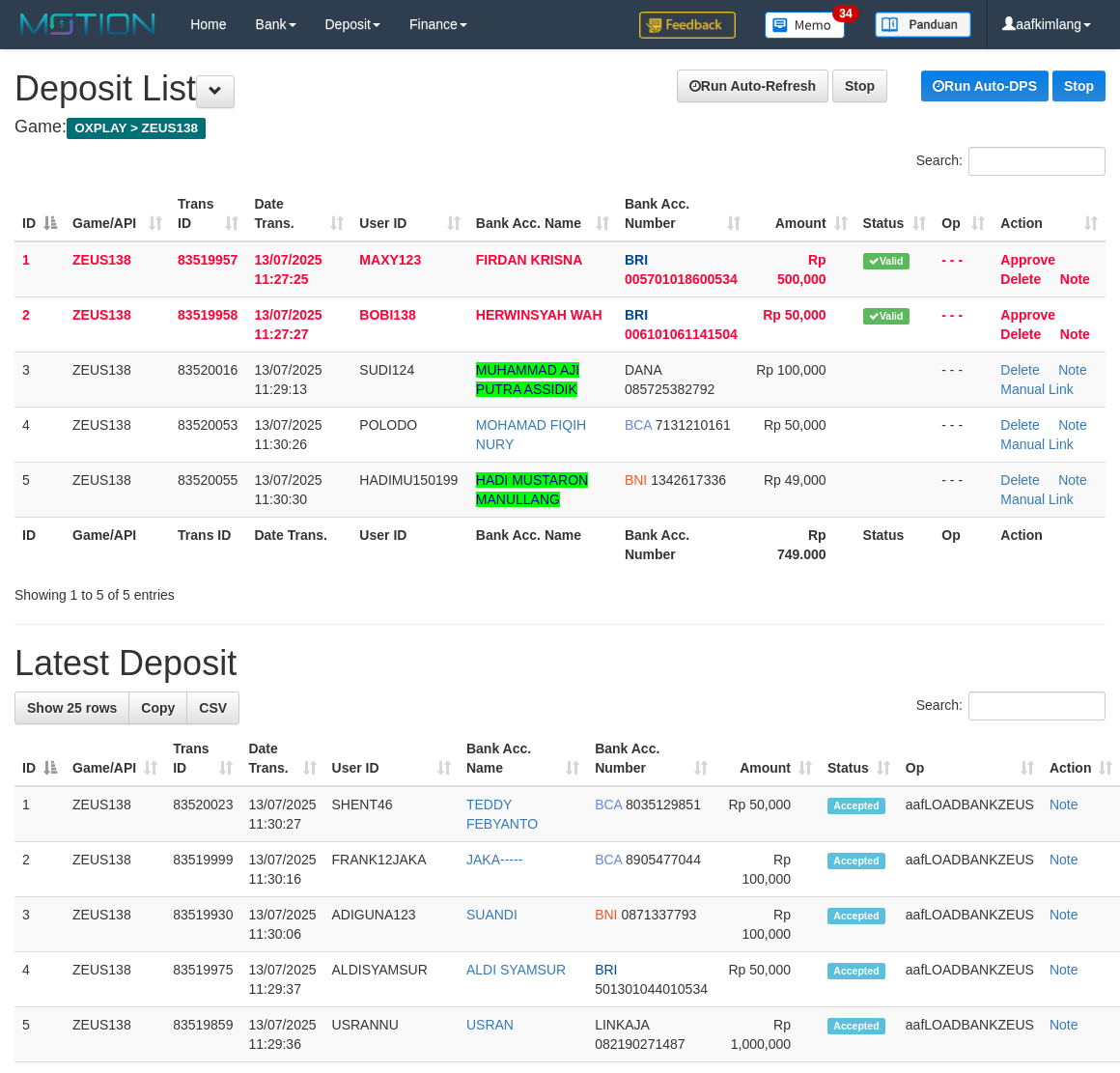 scroll, scrollTop: 0, scrollLeft: 0, axis: both 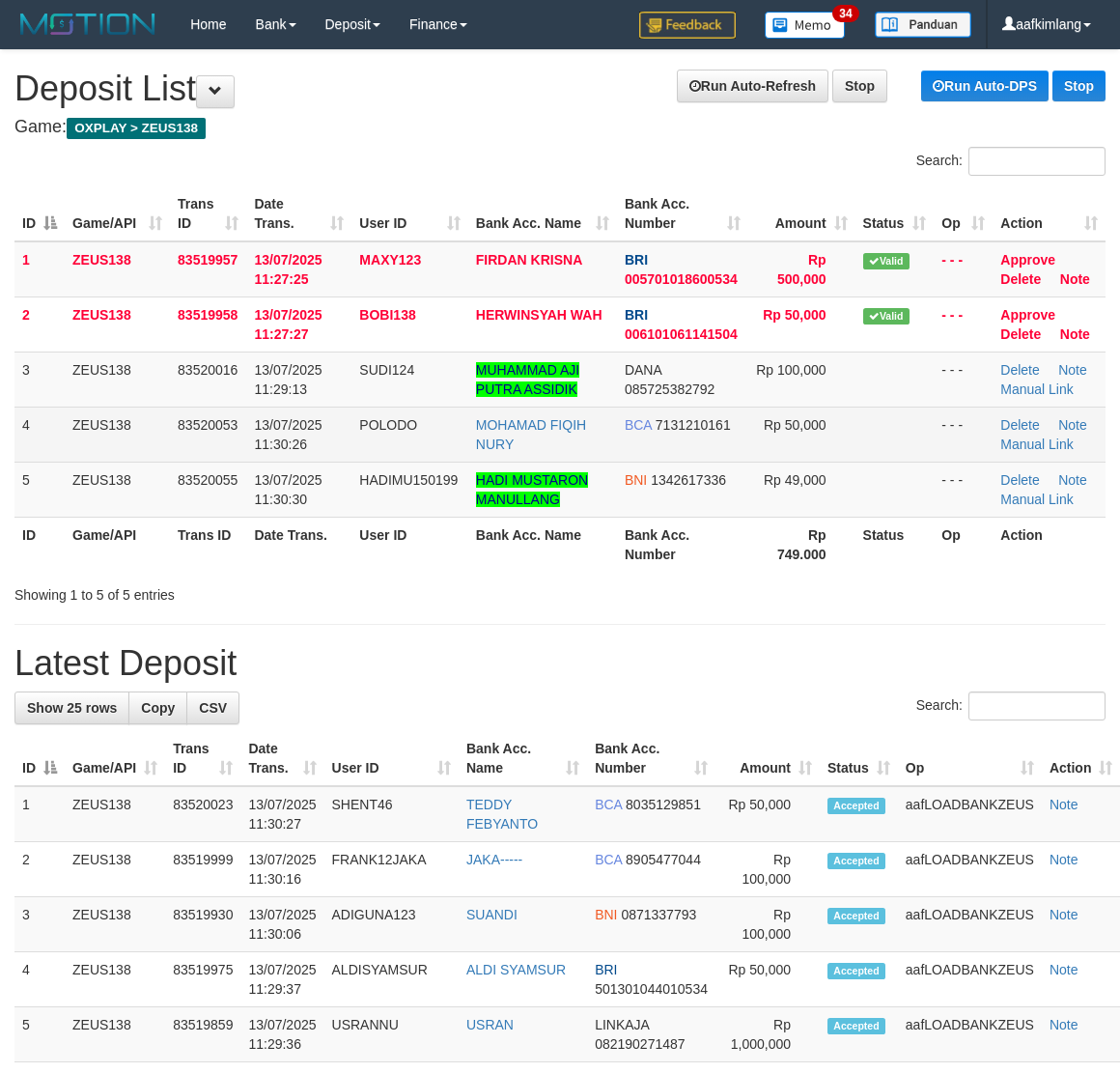 click at bounding box center [895, 434] 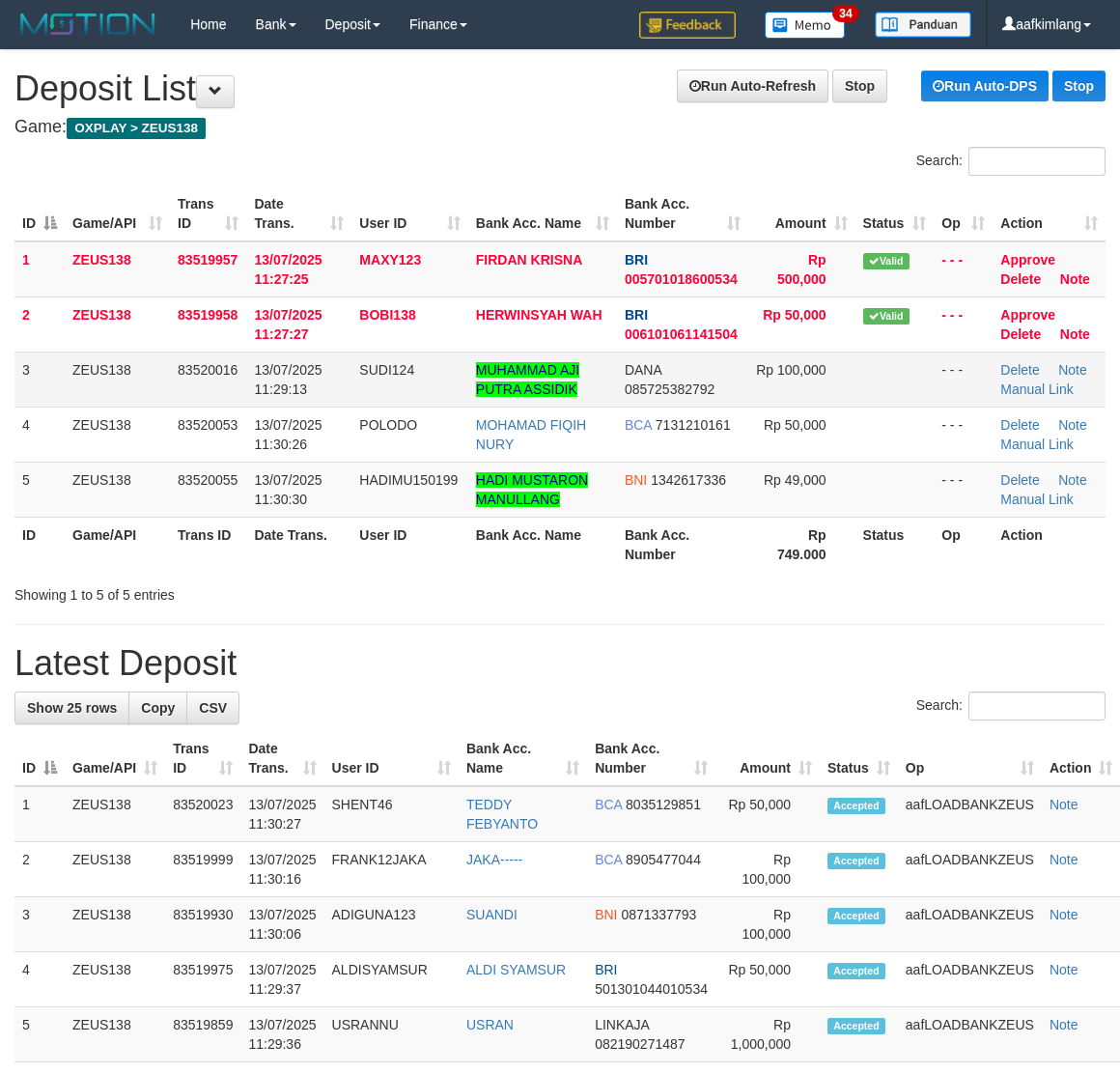 click at bounding box center [895, 379] 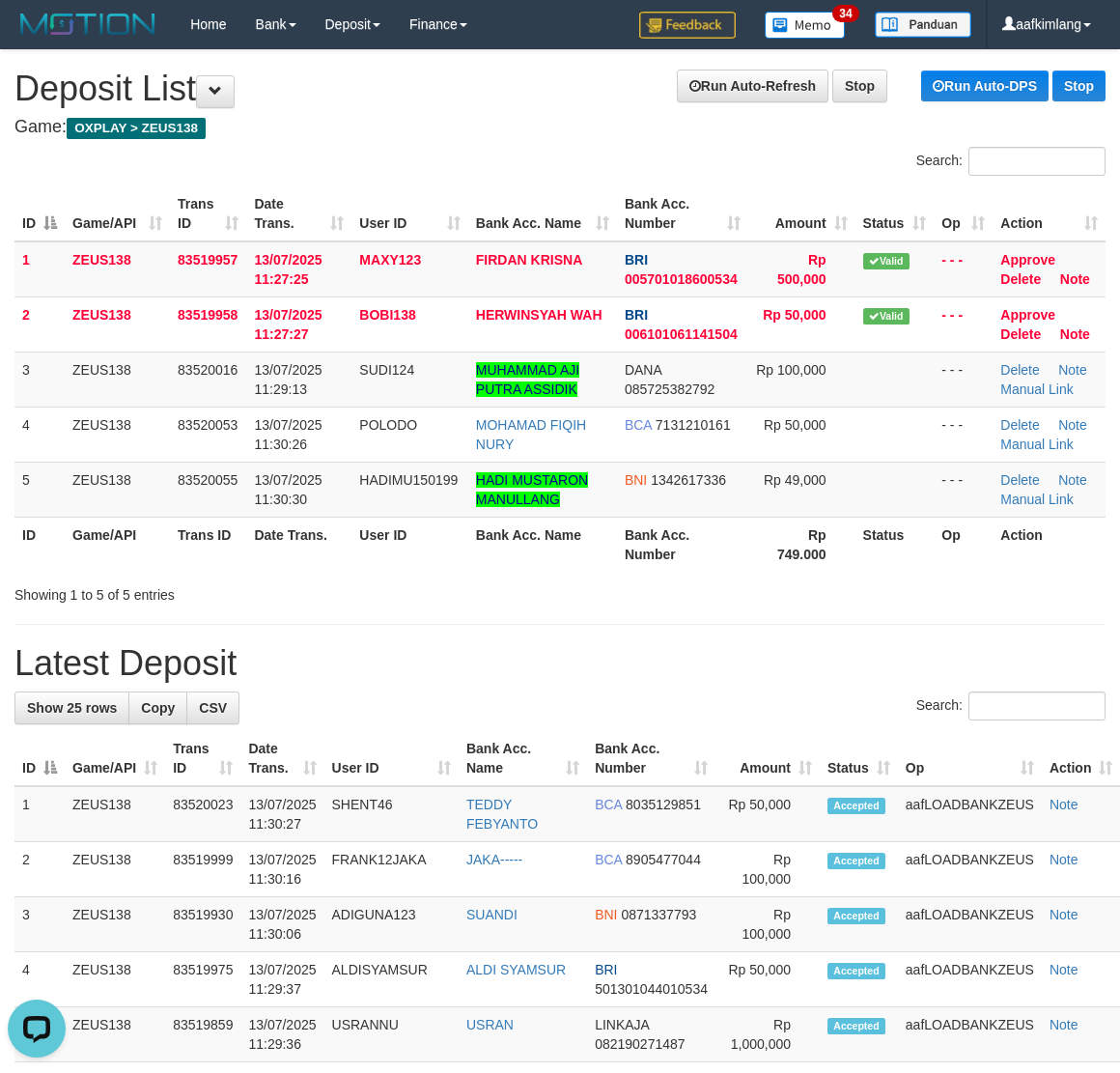scroll, scrollTop: 0, scrollLeft: 0, axis: both 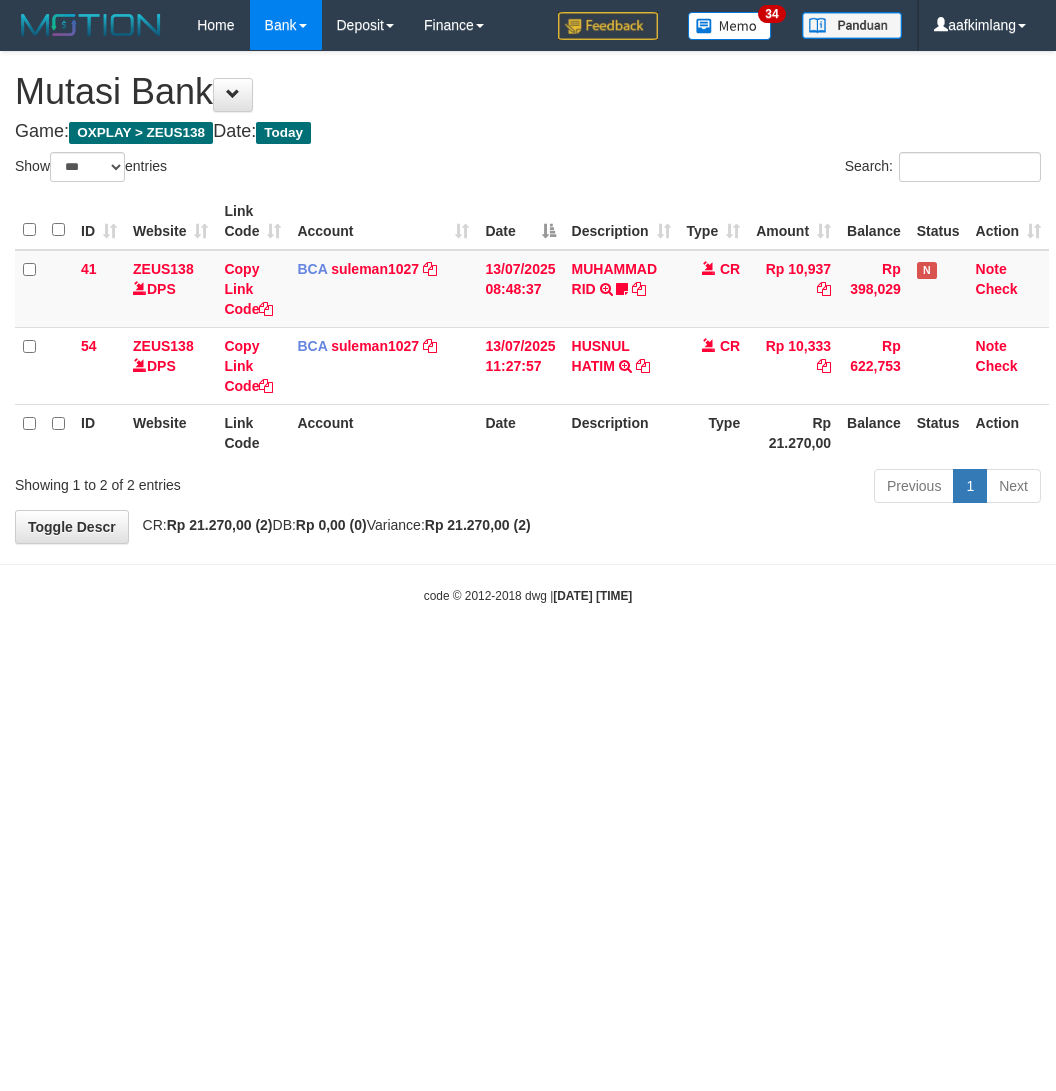 select on "***" 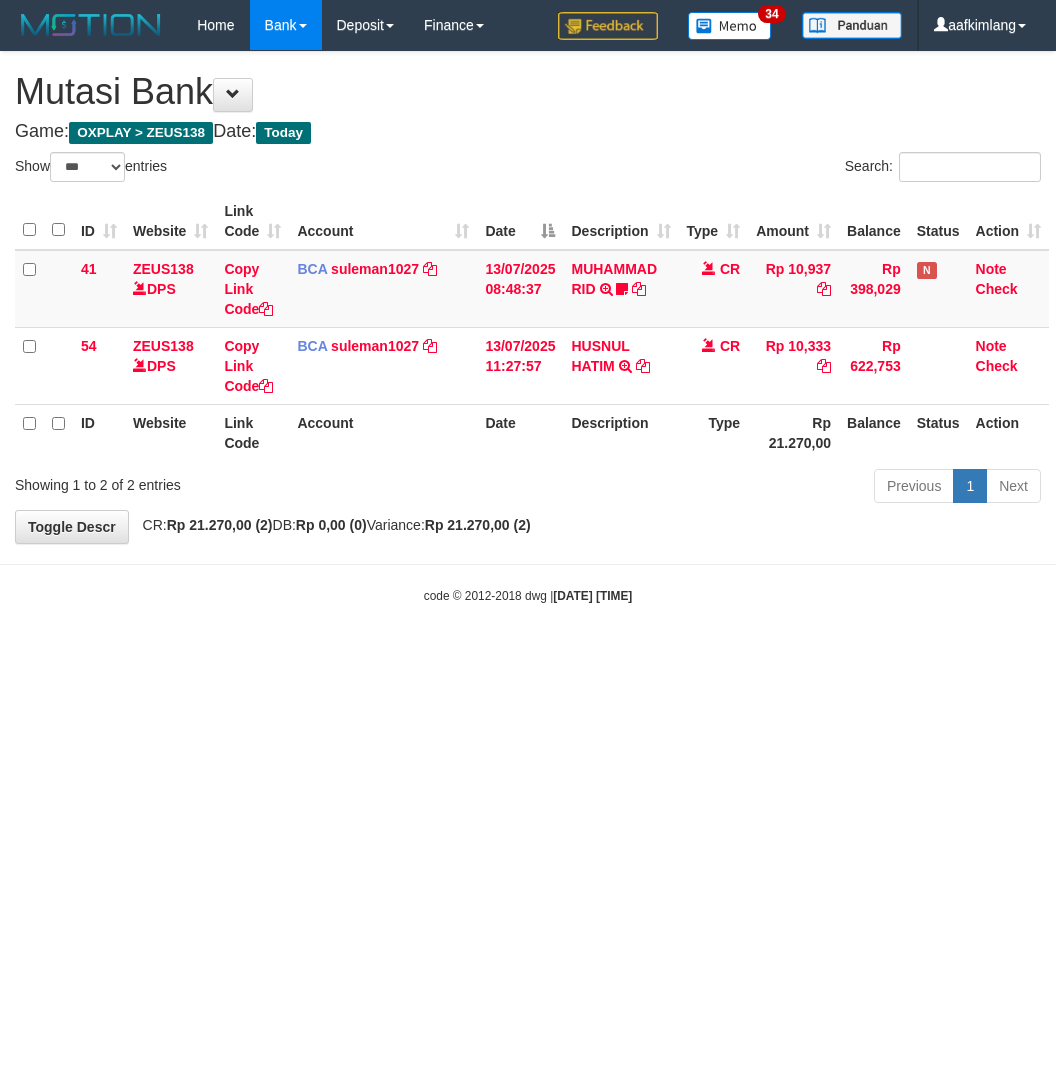 scroll, scrollTop: 0, scrollLeft: 0, axis: both 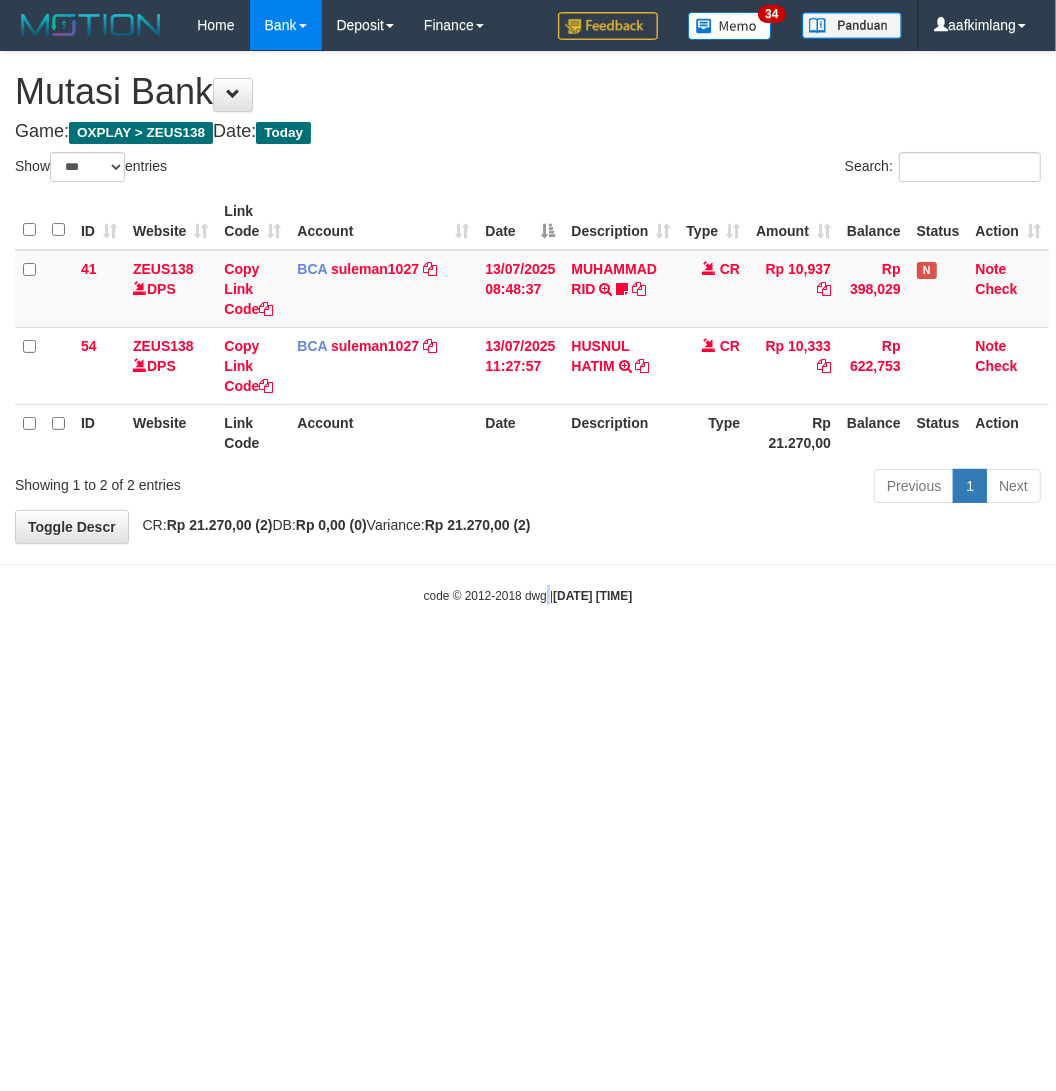 drag, startPoint x: 532, startPoint y: 846, endPoint x: 507, endPoint y: 842, distance: 25.317978 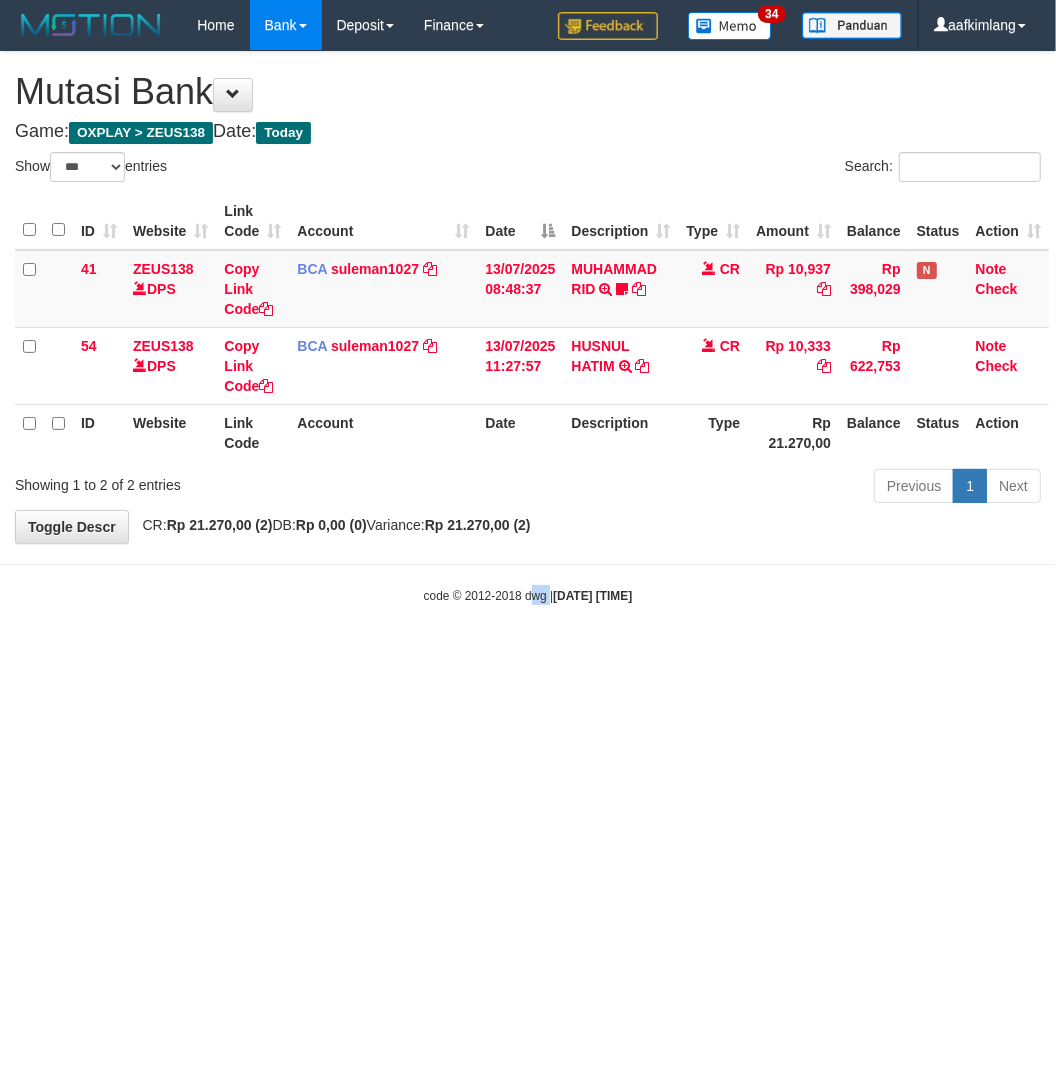 drag, startPoint x: 525, startPoint y: 813, endPoint x: 532, endPoint y: 803, distance: 12.206555 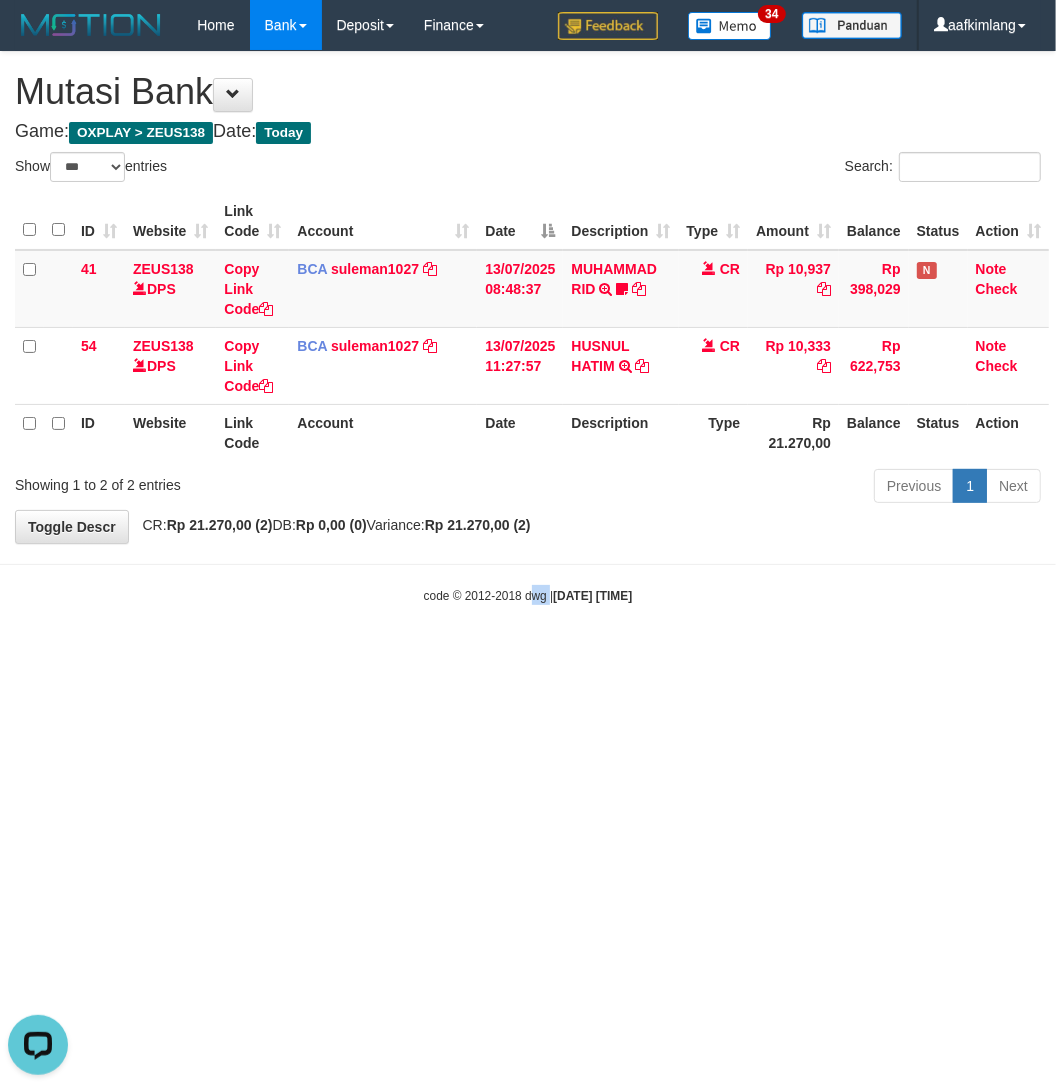 scroll, scrollTop: 0, scrollLeft: 0, axis: both 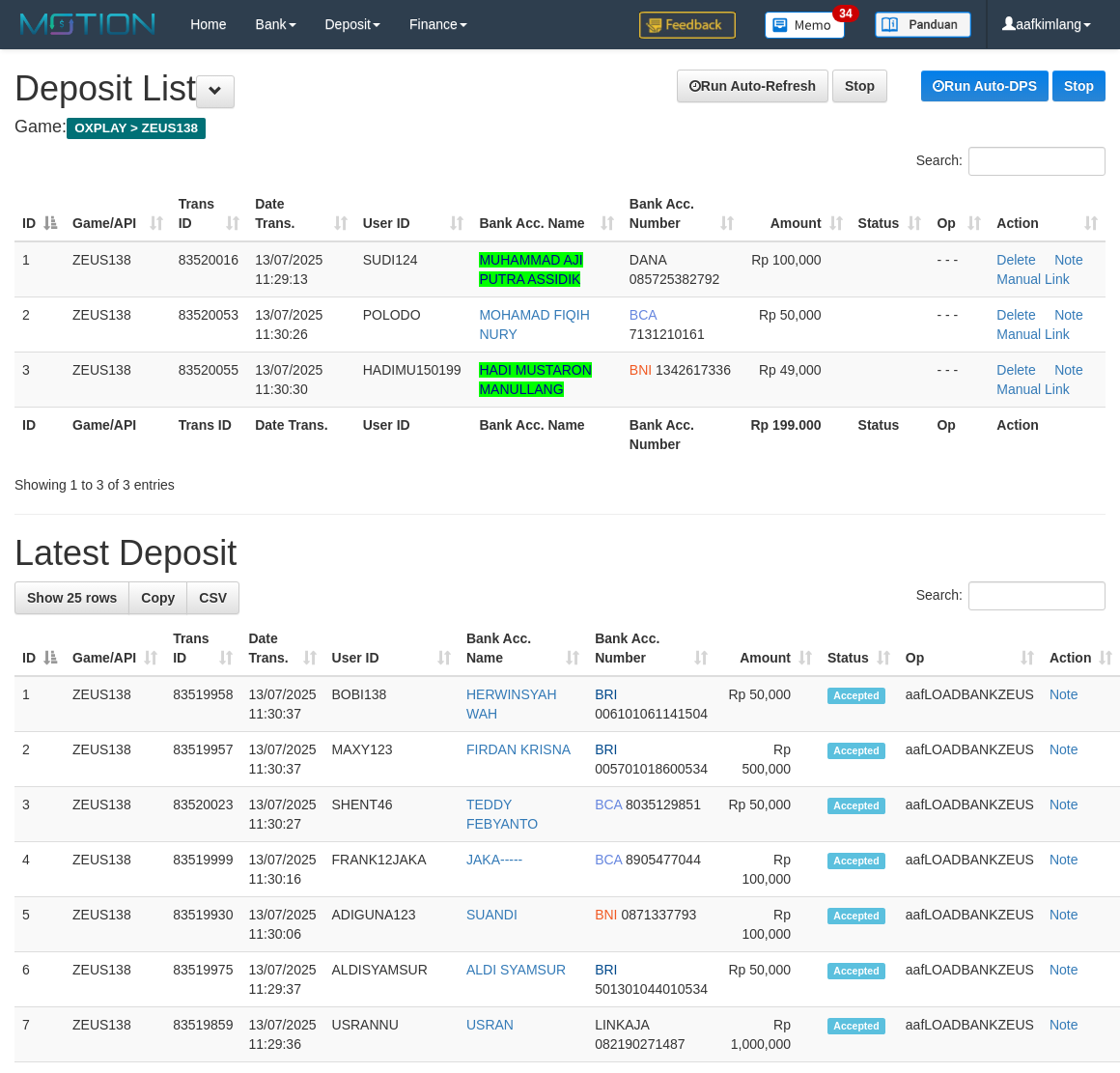 drag, startPoint x: 686, startPoint y: 420, endPoint x: 684, endPoint y: 435, distance: 15.132746 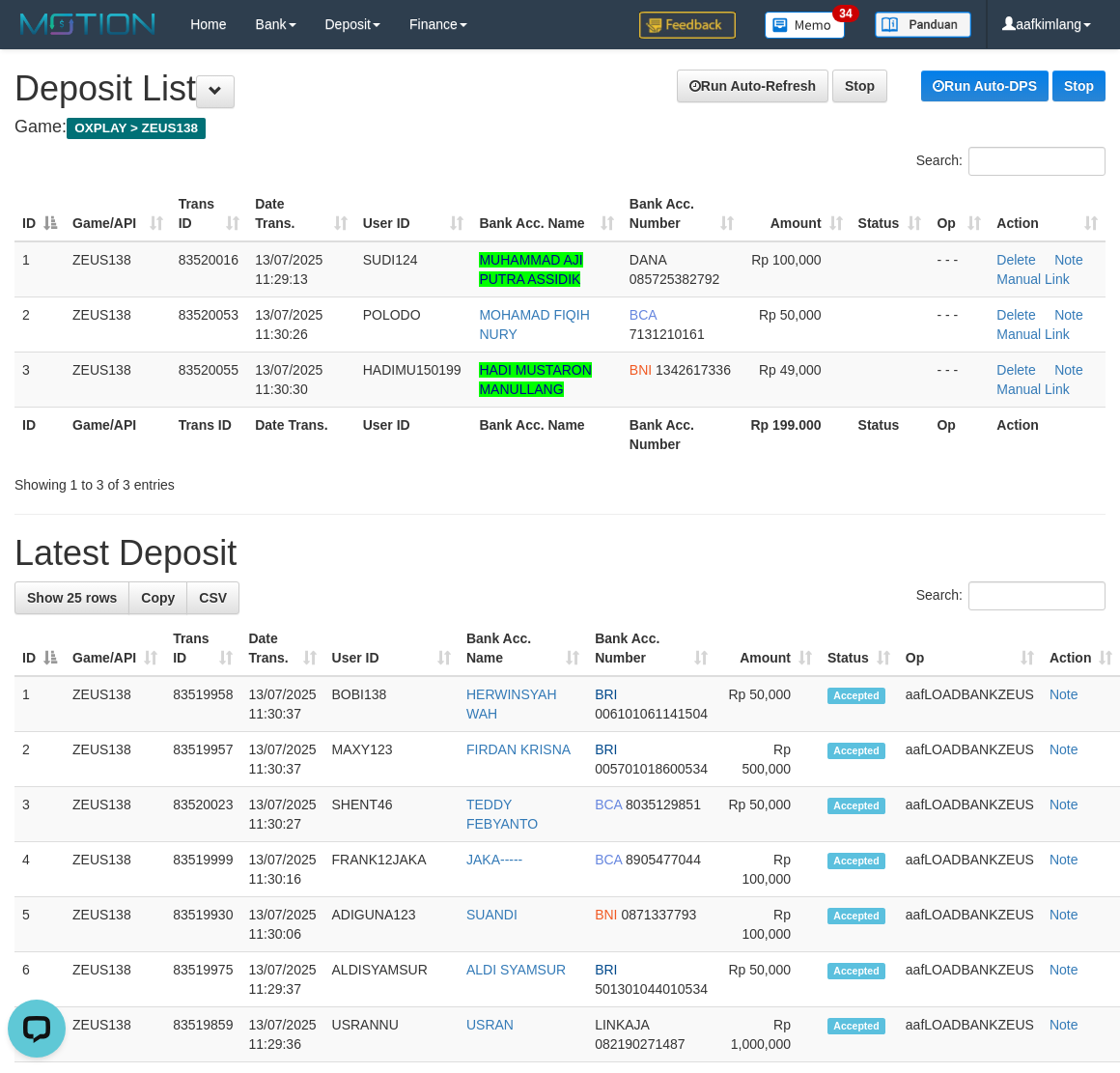 scroll, scrollTop: 0, scrollLeft: 0, axis: both 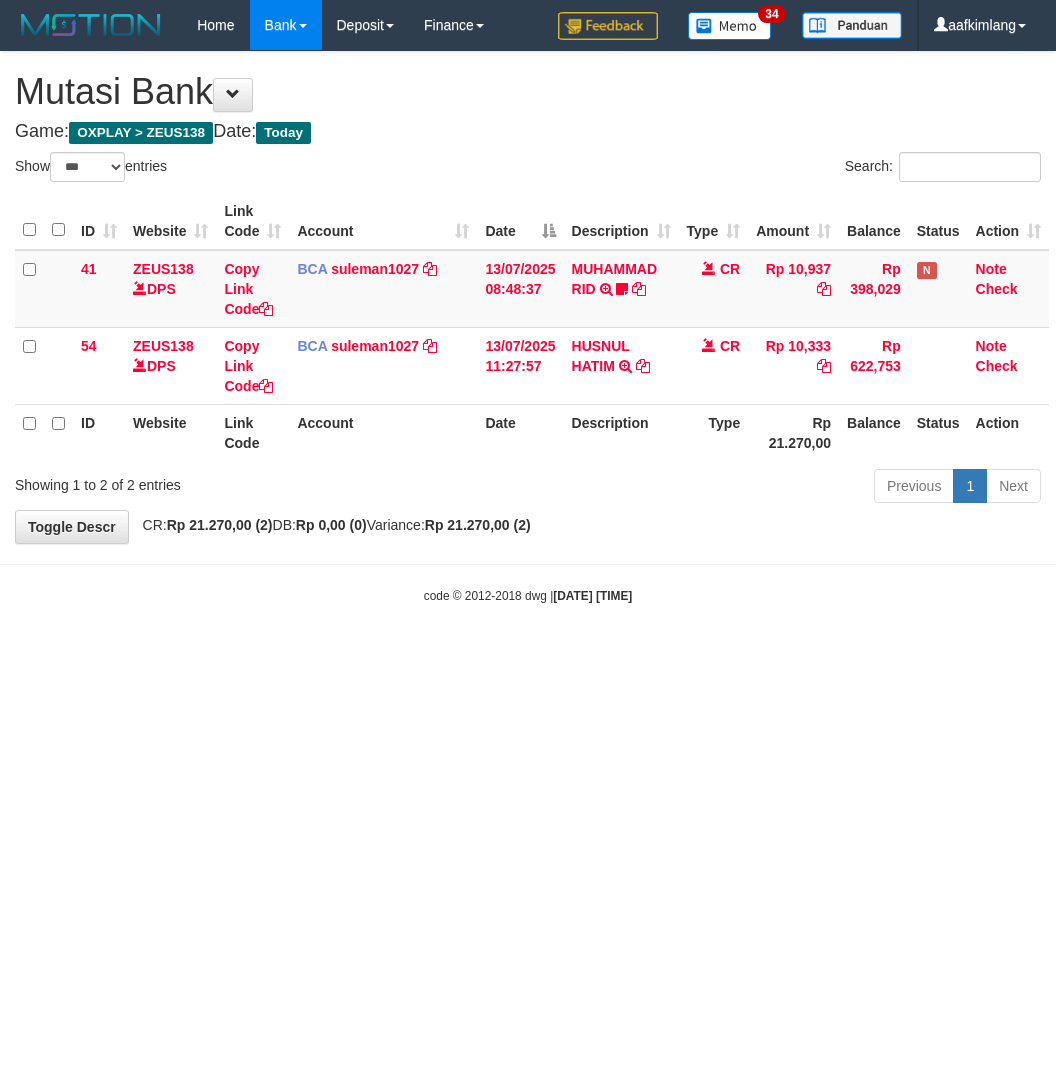 select on "***" 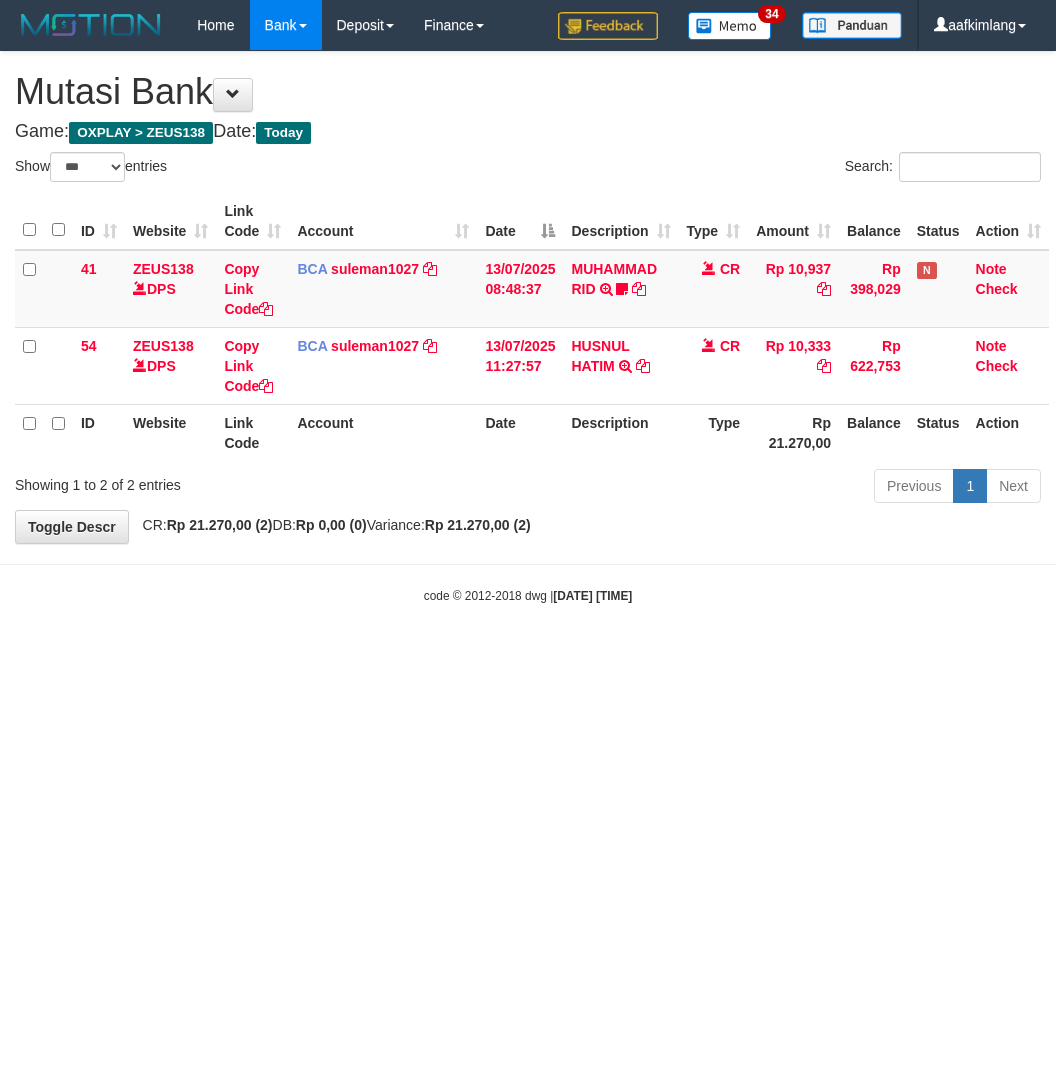click on "Toggle navigation
Home
Bank
Account List
Mutasi Bank
Search
Note Mutasi
Deposit
DPS Fetch
DPS List
History
Note DPS
Finance
Financial Data
aafkimlang
My Profile
Log Out
34" at bounding box center [528, 327] 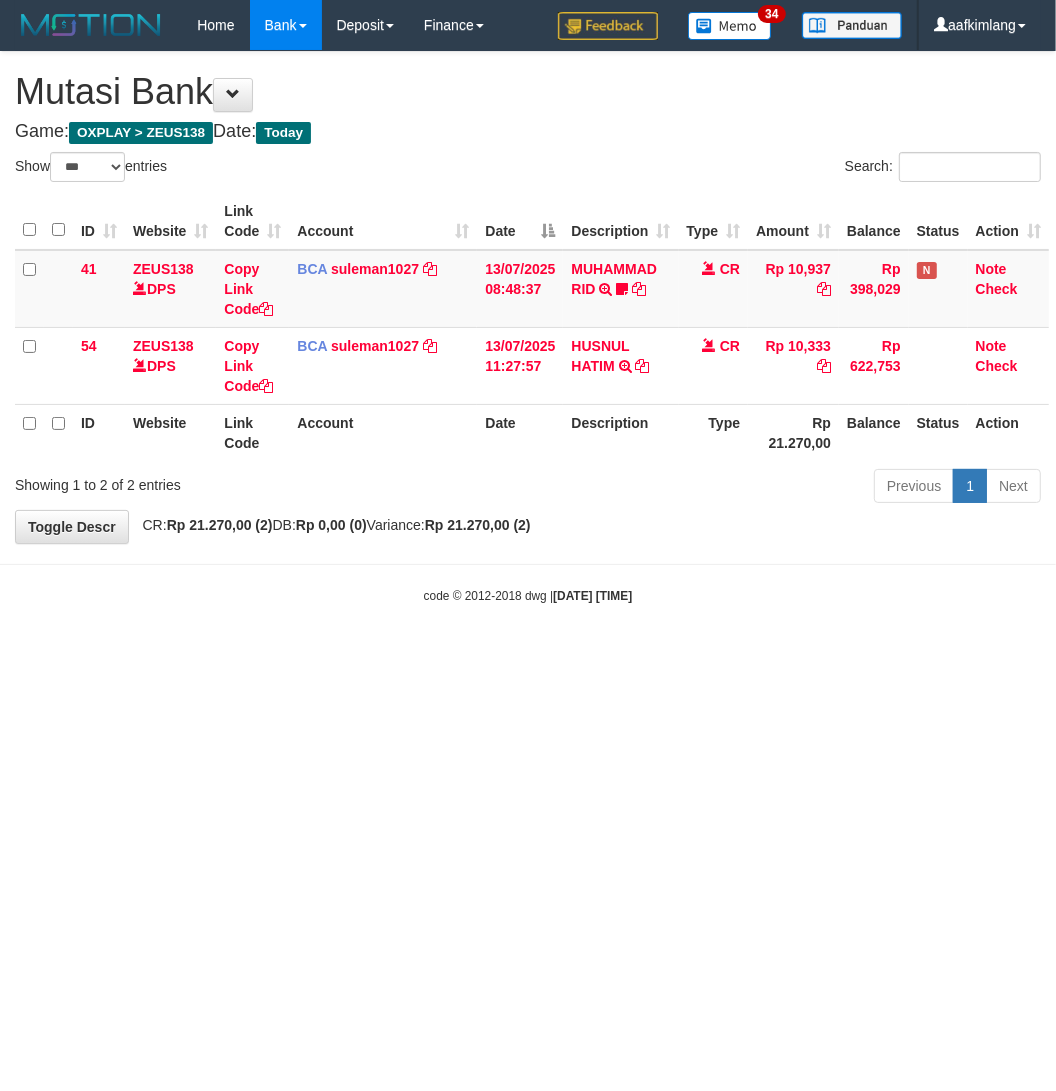 drag, startPoint x: 323, startPoint y: 692, endPoint x: 277, endPoint y: 656, distance: 58.412327 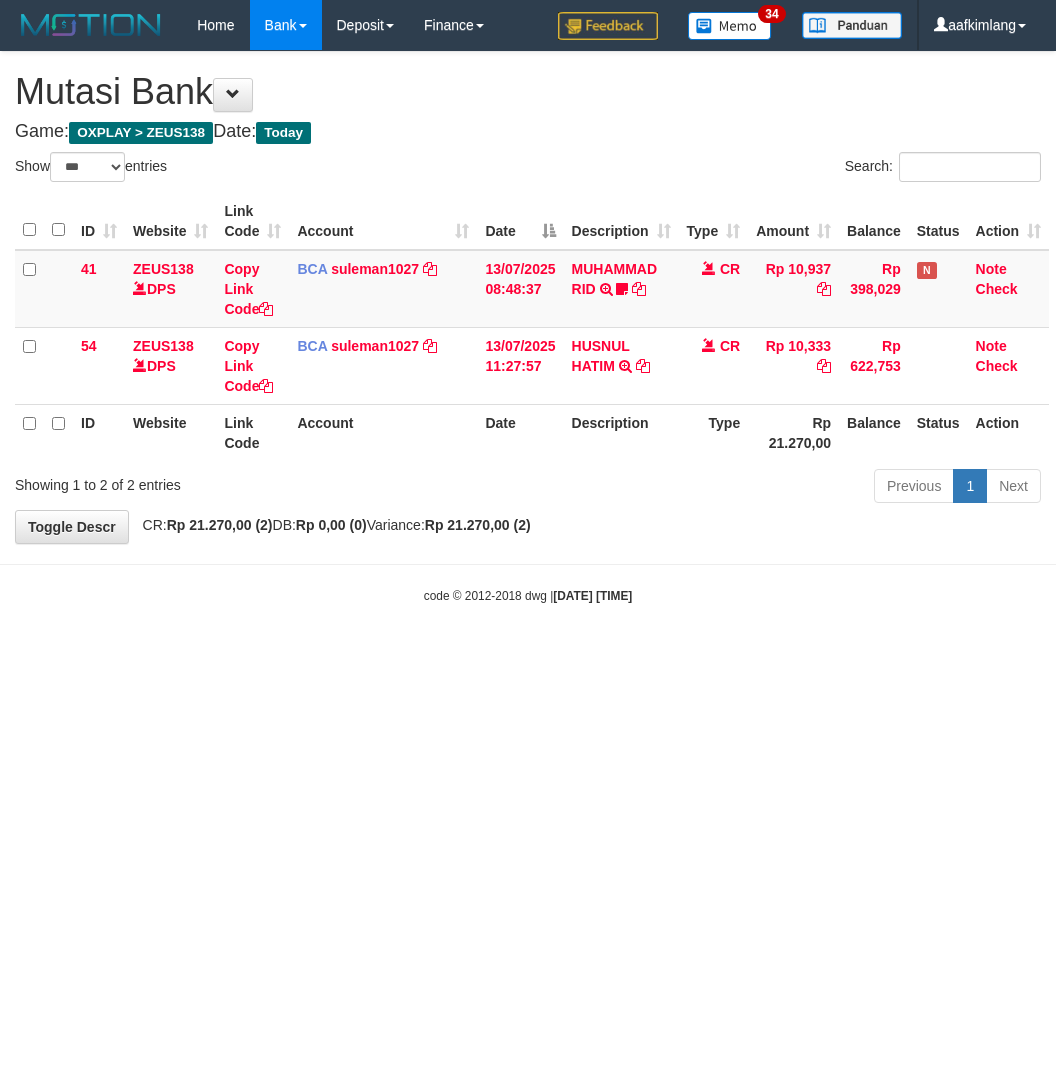 select on "***" 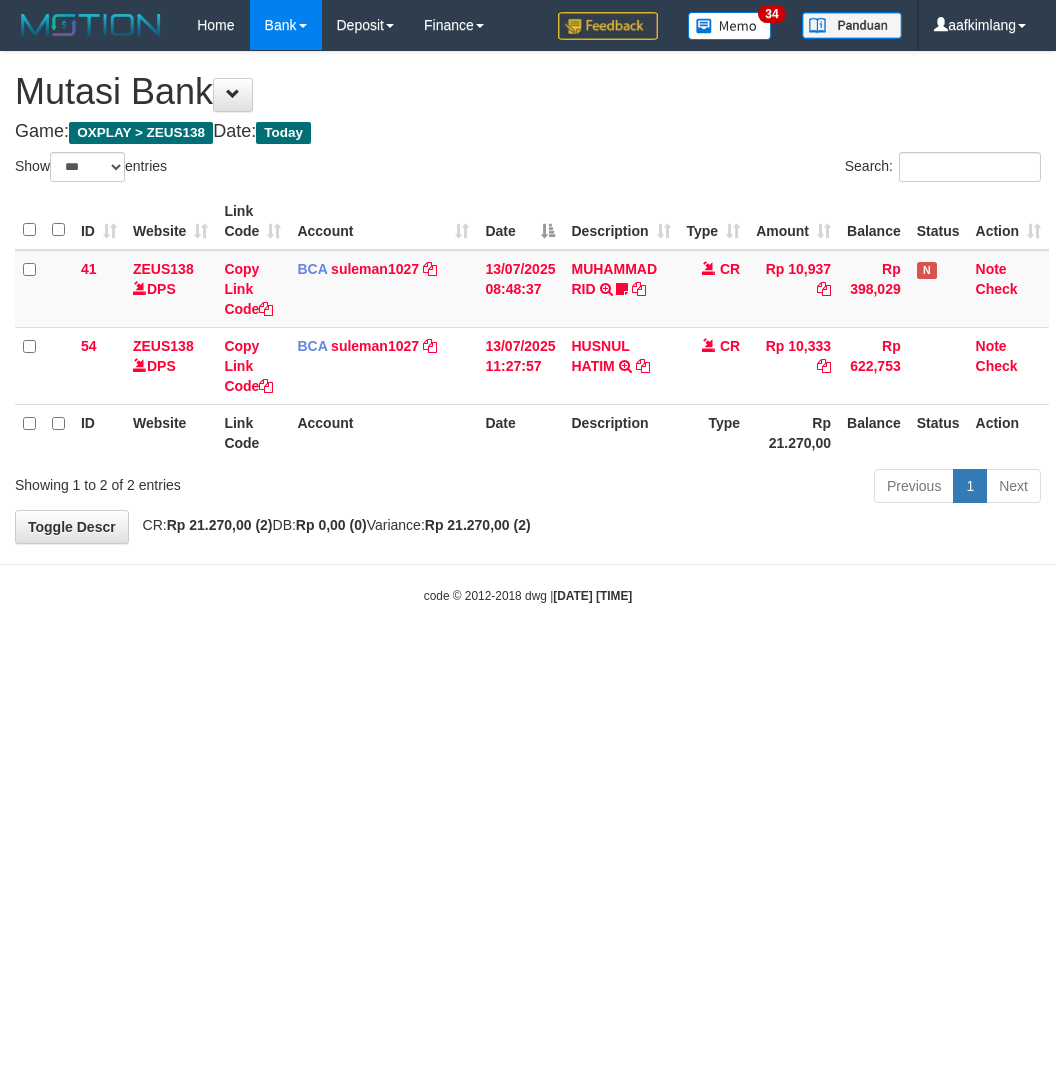 scroll, scrollTop: 0, scrollLeft: 0, axis: both 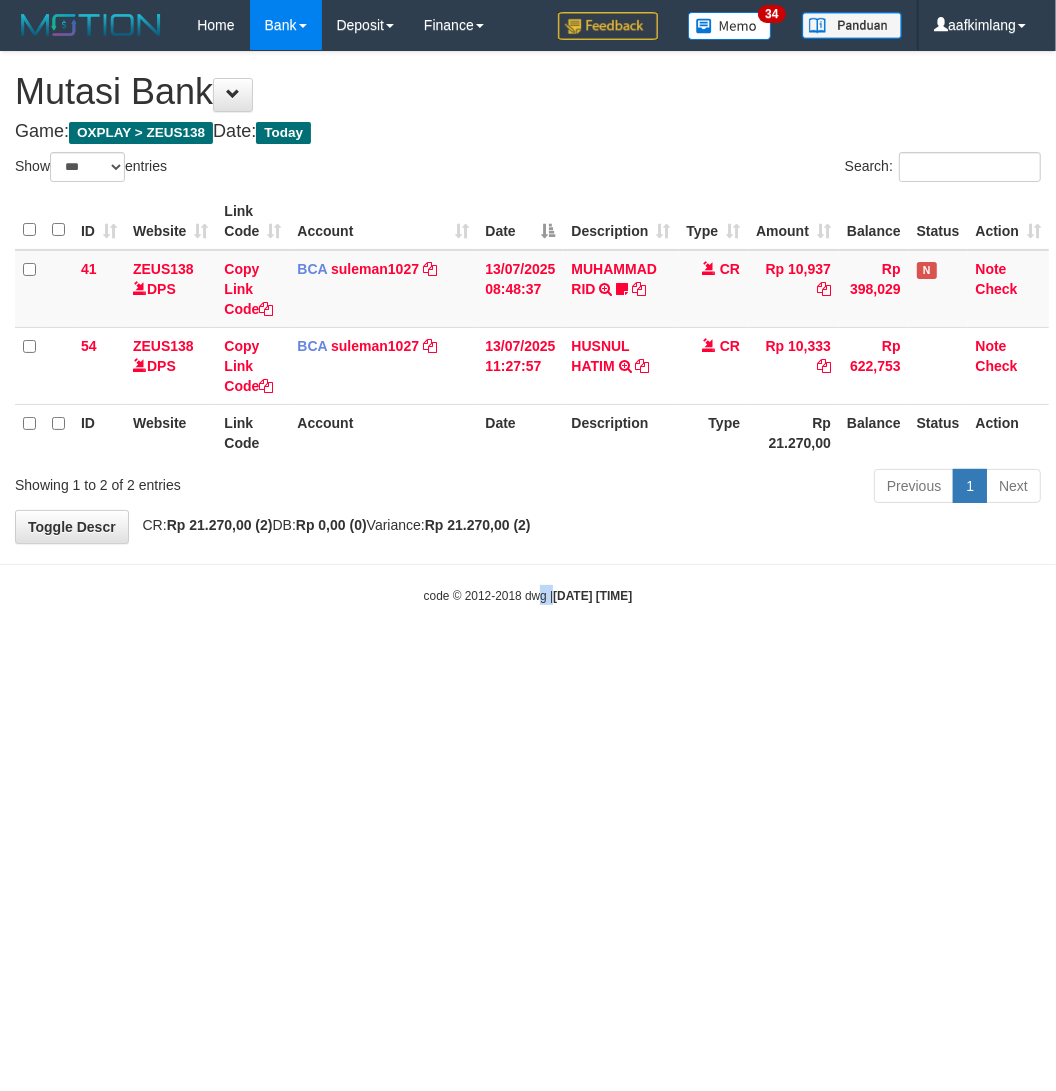 drag, startPoint x: 0, startPoint y: 0, endPoint x: 483, endPoint y: 751, distance: 892.91095 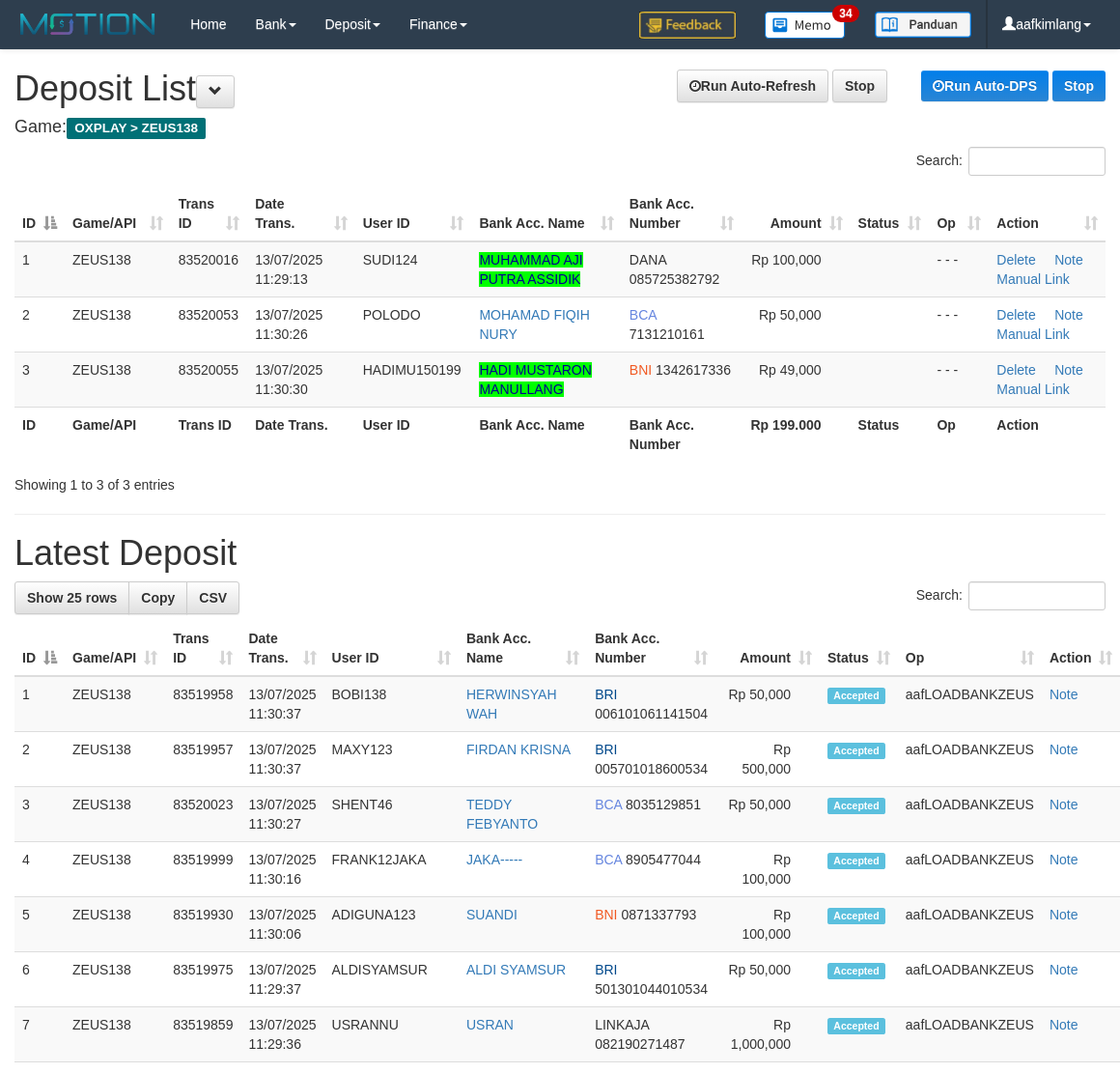 scroll, scrollTop: 0, scrollLeft: 0, axis: both 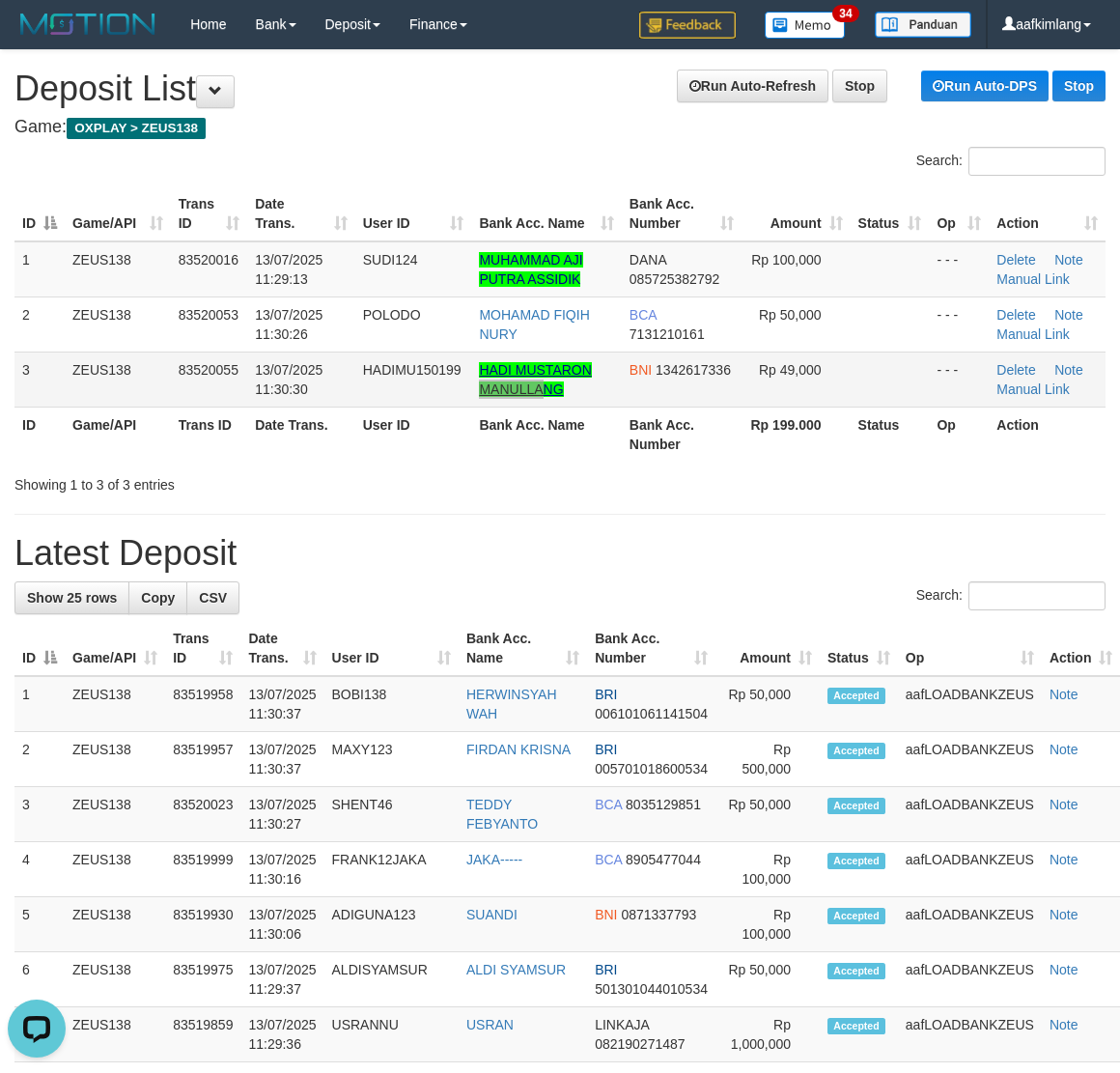 drag, startPoint x: 550, startPoint y: 374, endPoint x: 541, endPoint y: 391, distance: 19.23538 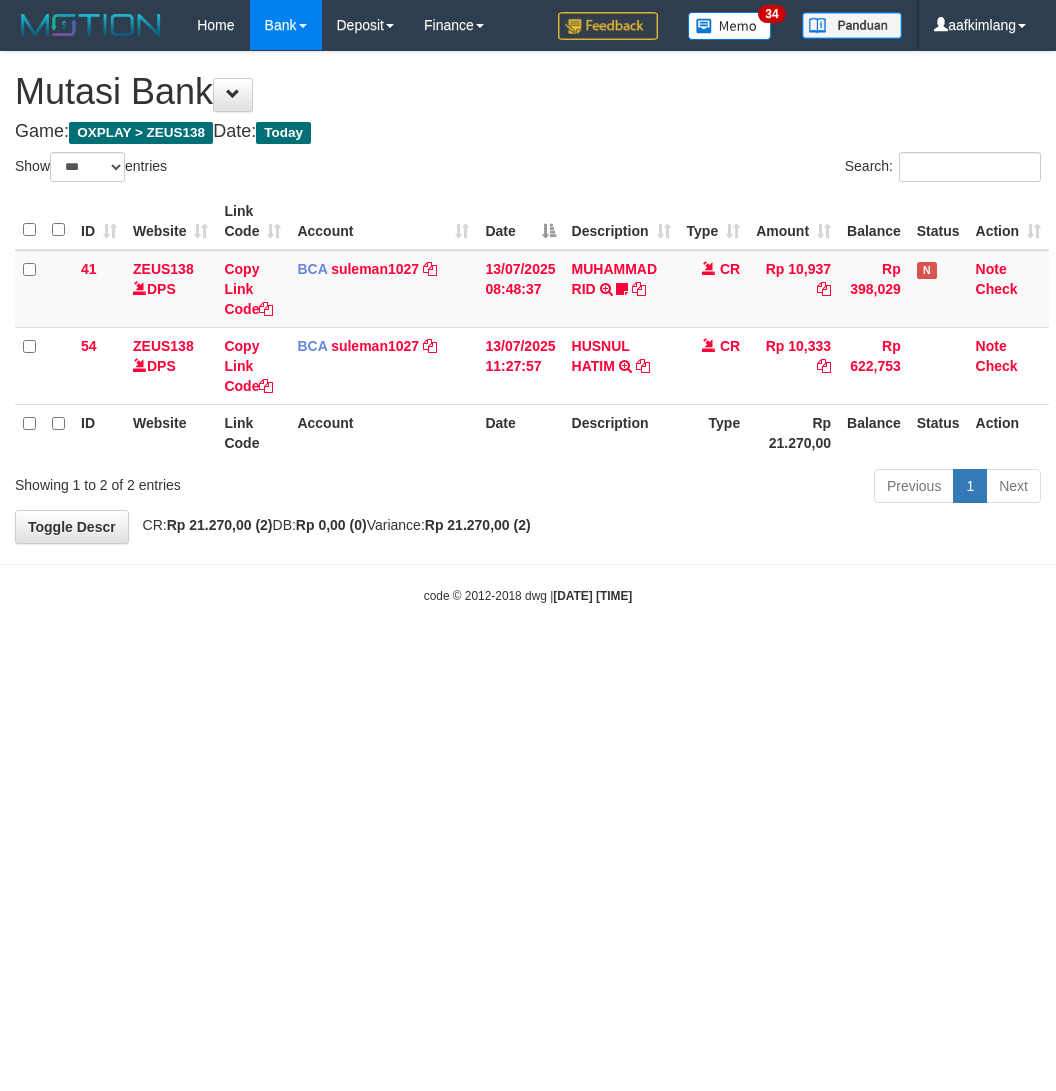 select on "***" 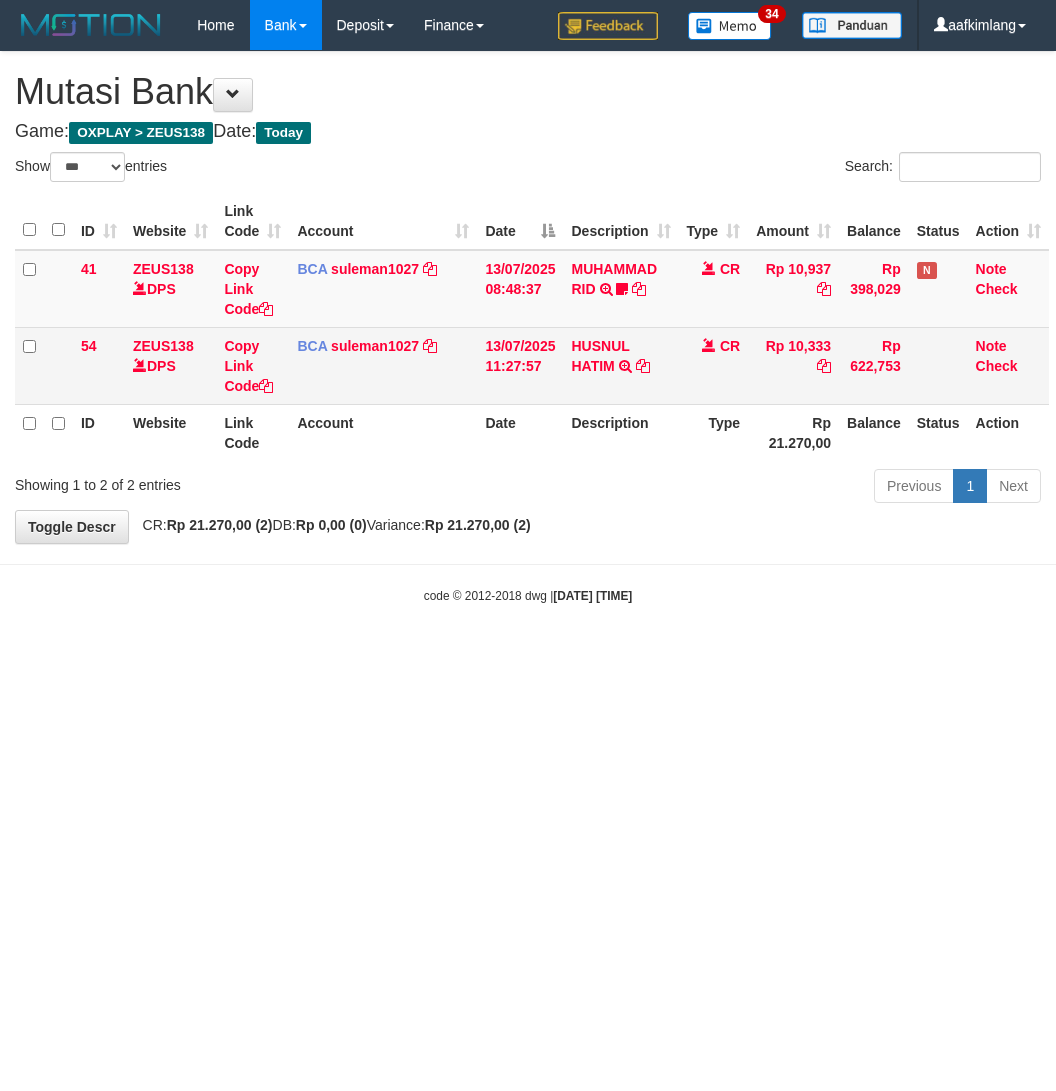 scroll, scrollTop: 0, scrollLeft: 0, axis: both 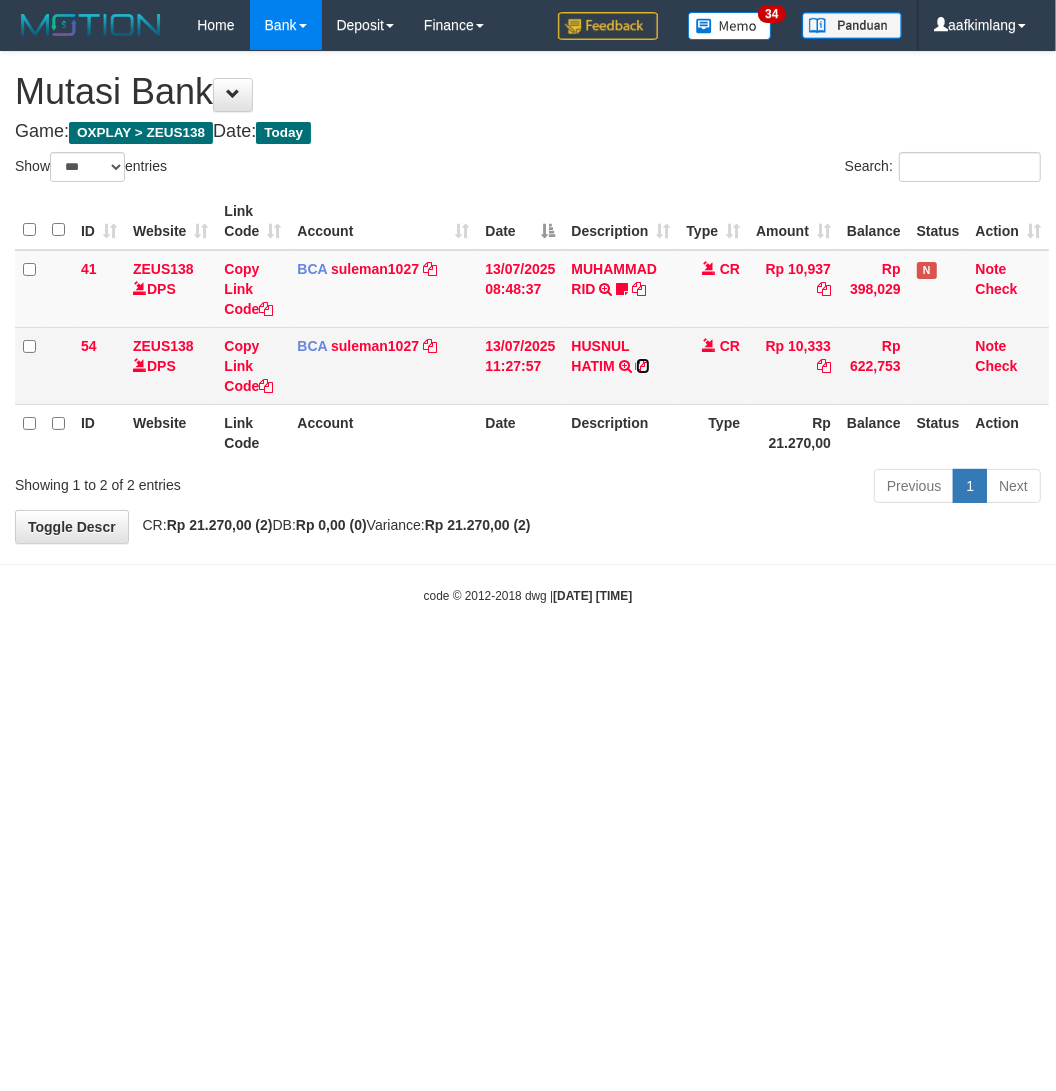 click at bounding box center [643, 366] 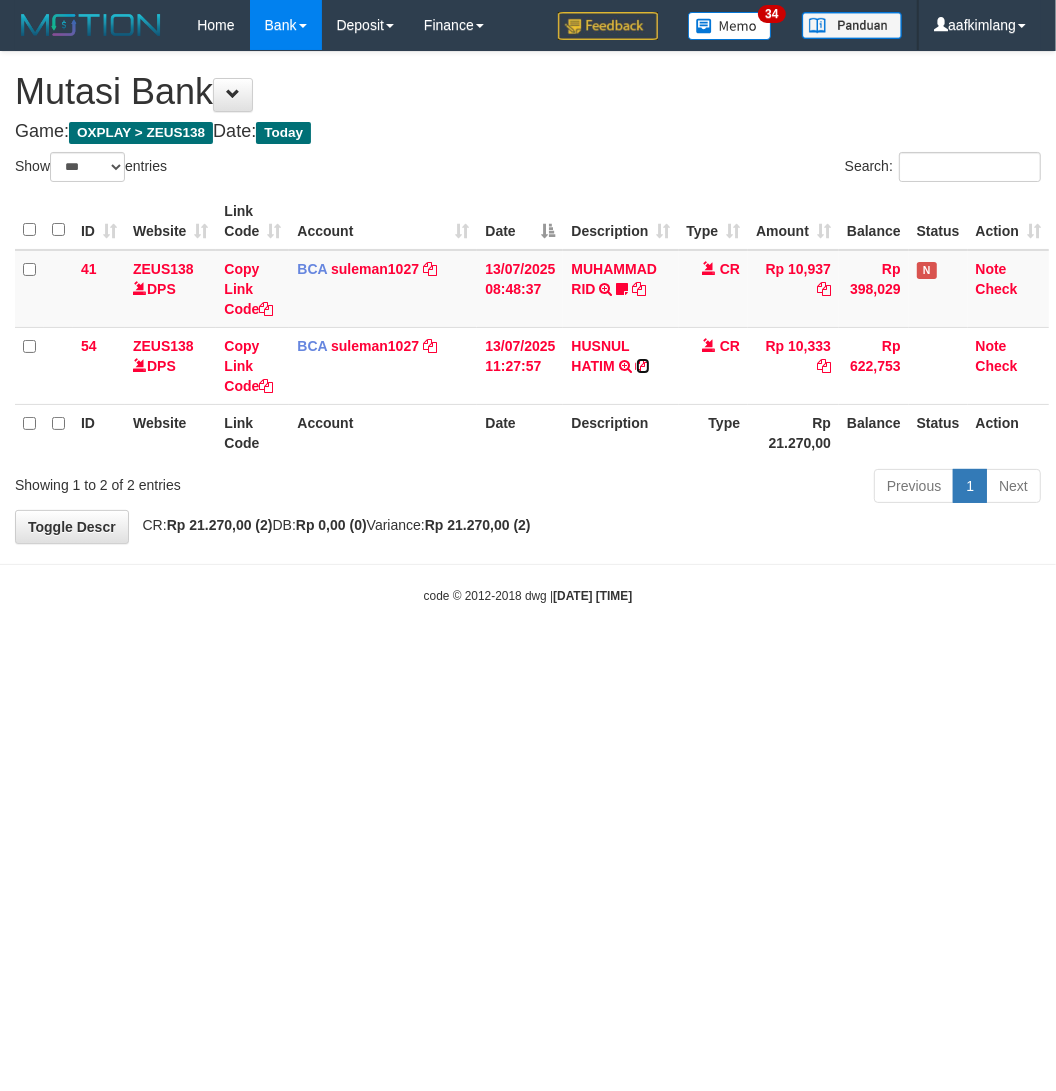 drag, startPoint x: 646, startPoint y: 363, endPoint x: 1, endPoint y: 398, distance: 645.9489 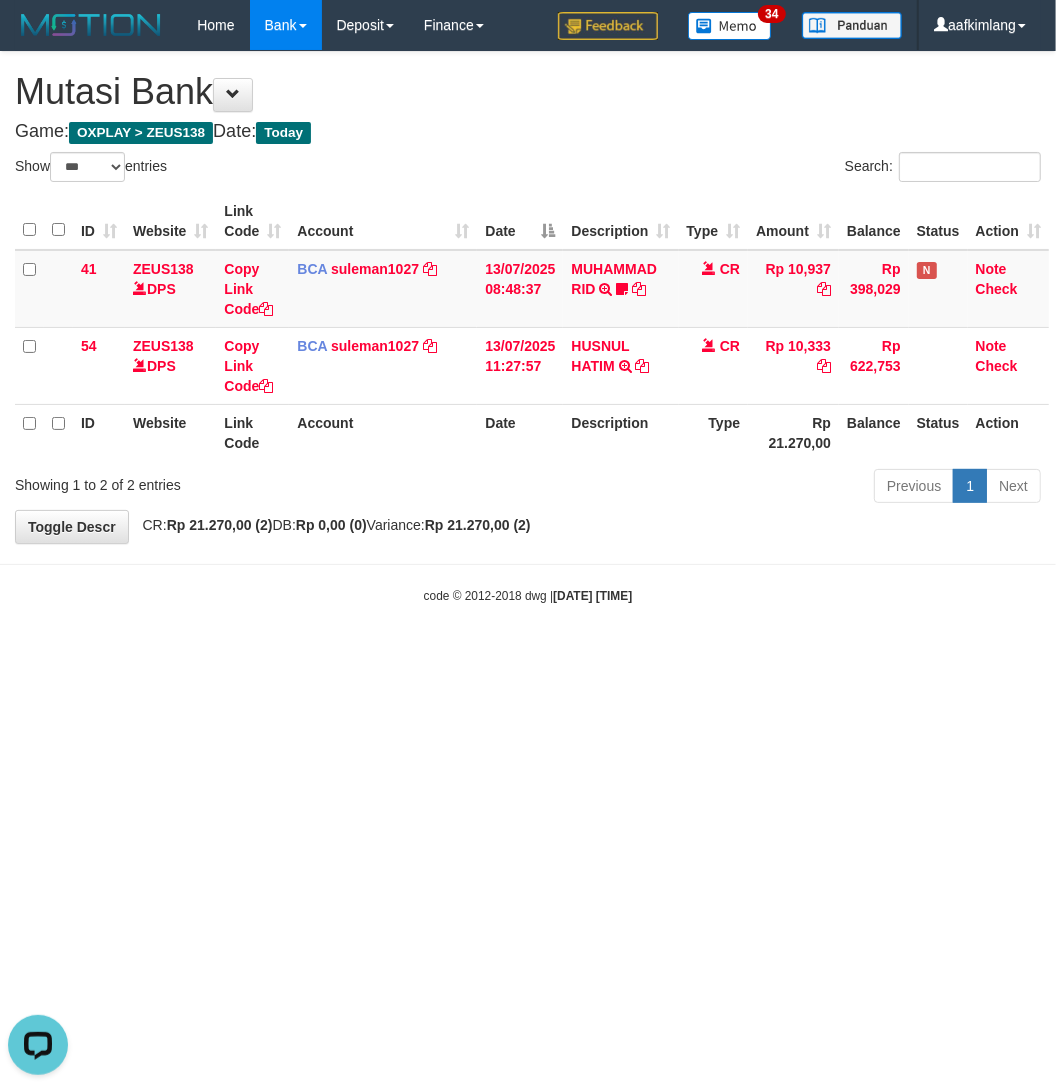 scroll, scrollTop: 0, scrollLeft: 0, axis: both 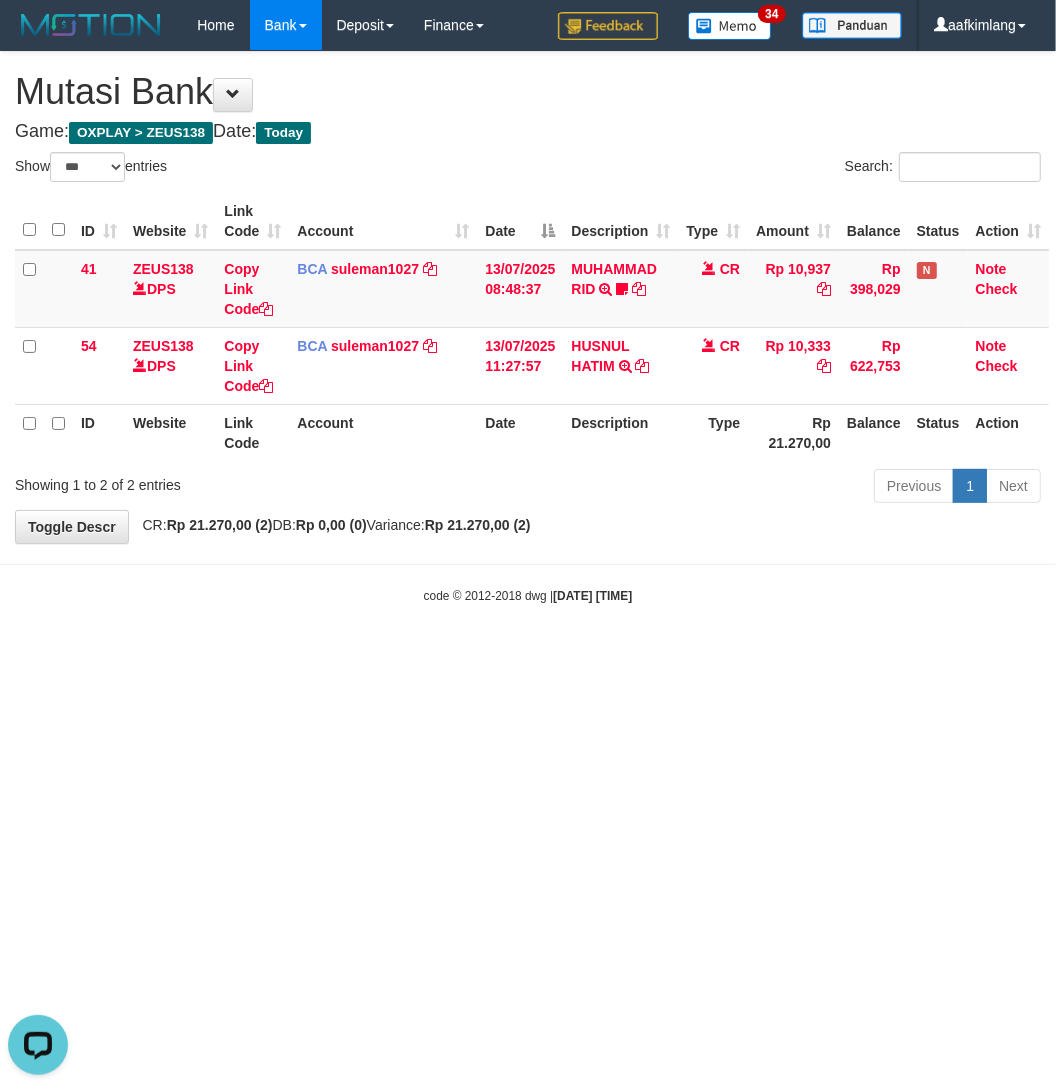 drag, startPoint x: 182, startPoint y: 660, endPoint x: 147, endPoint y: 662, distance: 35.057095 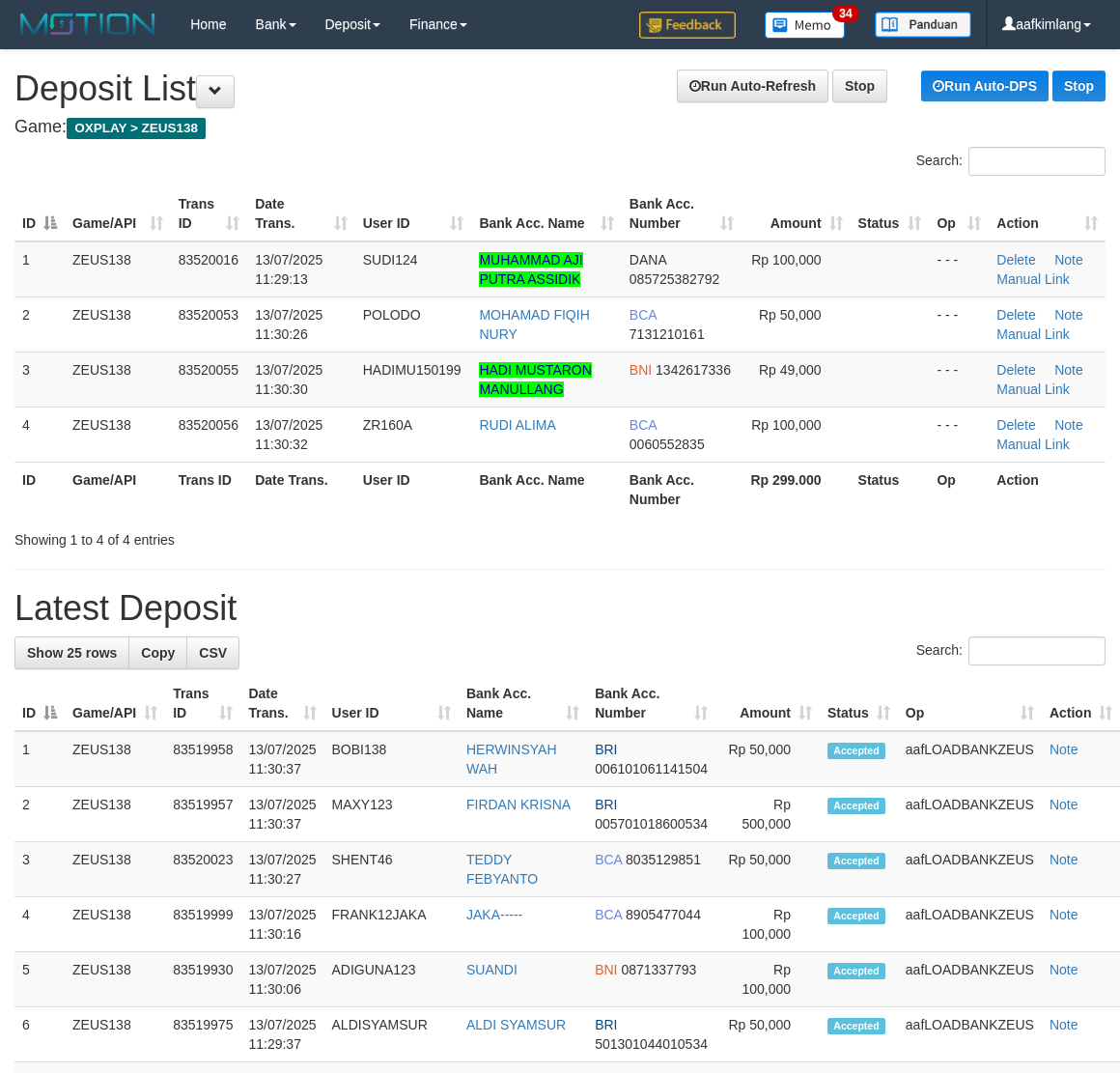 scroll, scrollTop: 0, scrollLeft: 0, axis: both 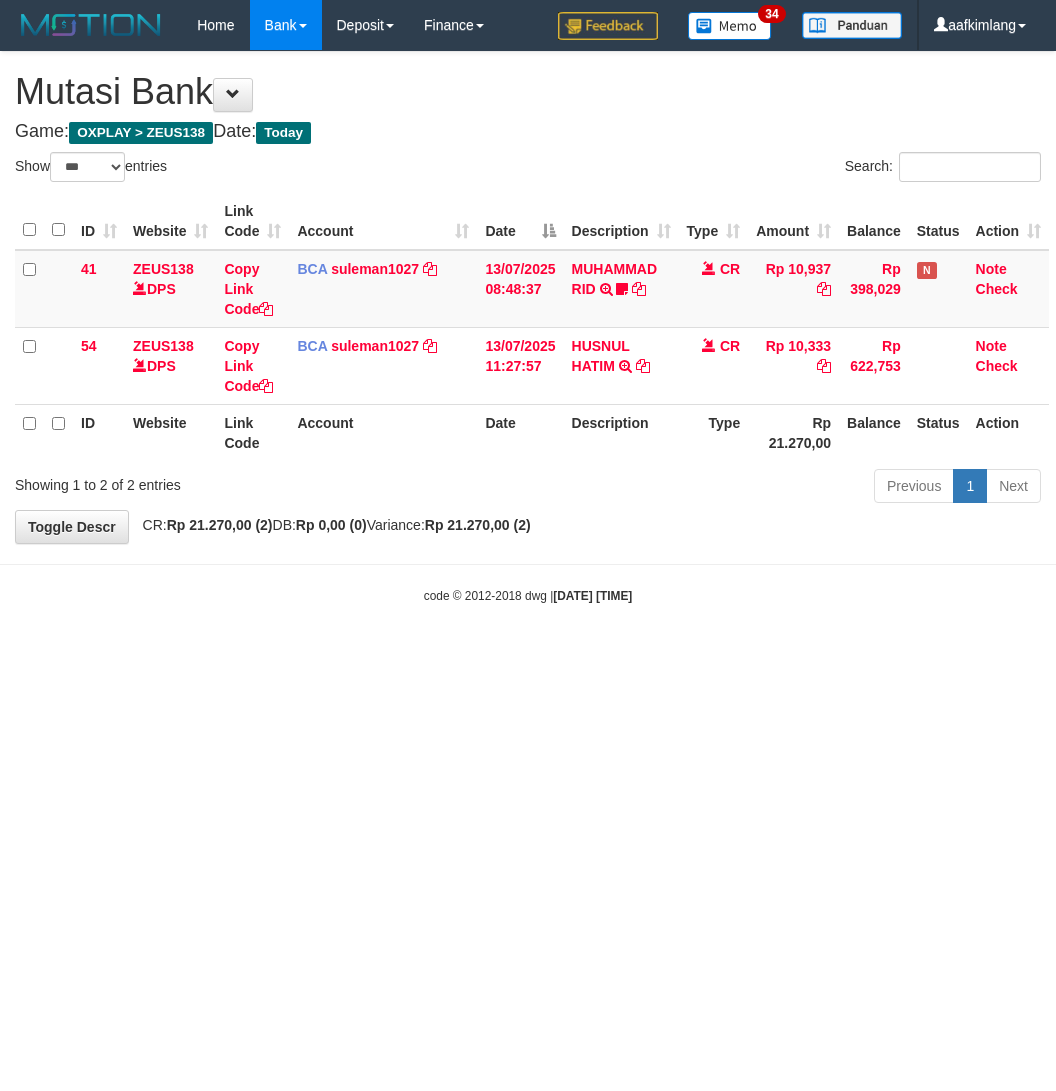 select on "***" 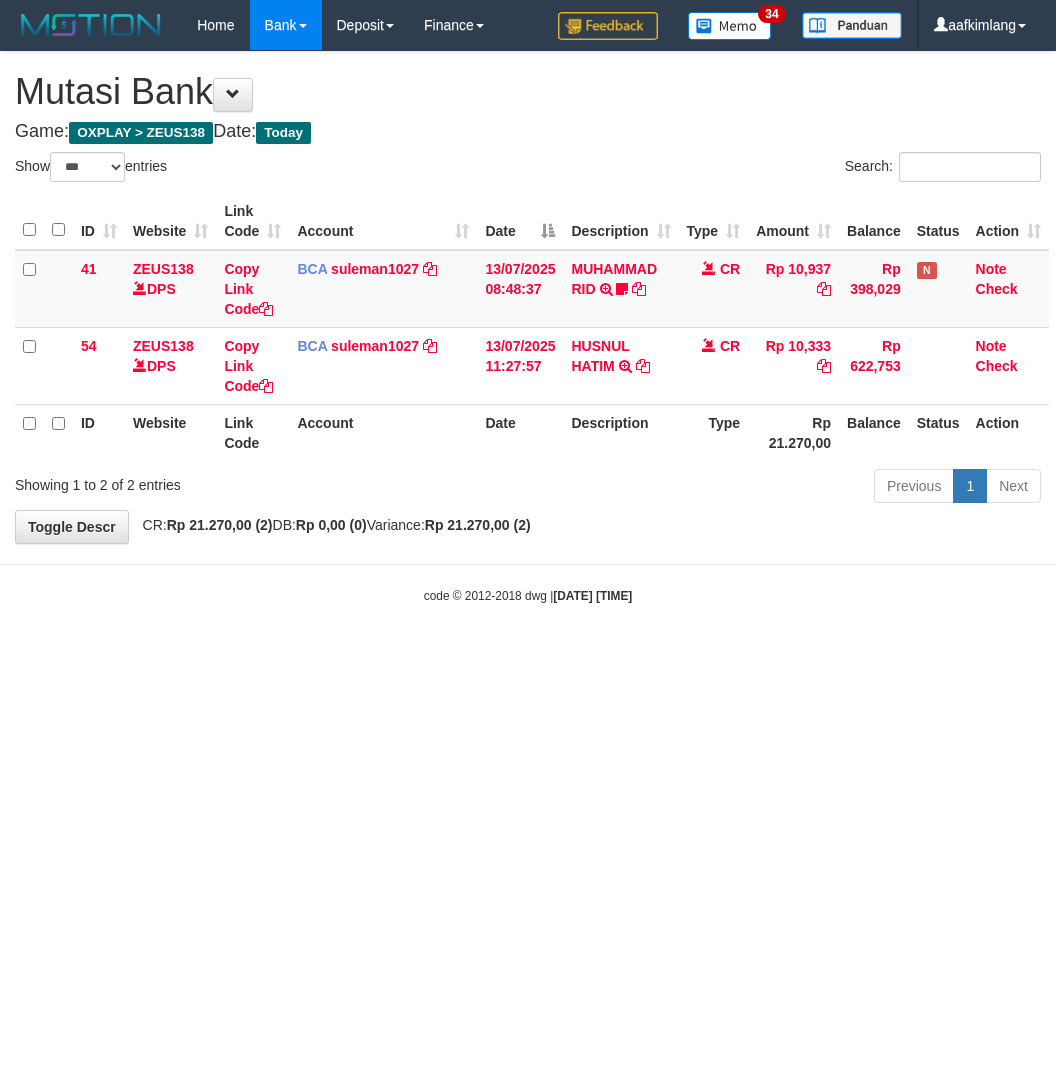 scroll, scrollTop: 0, scrollLeft: 0, axis: both 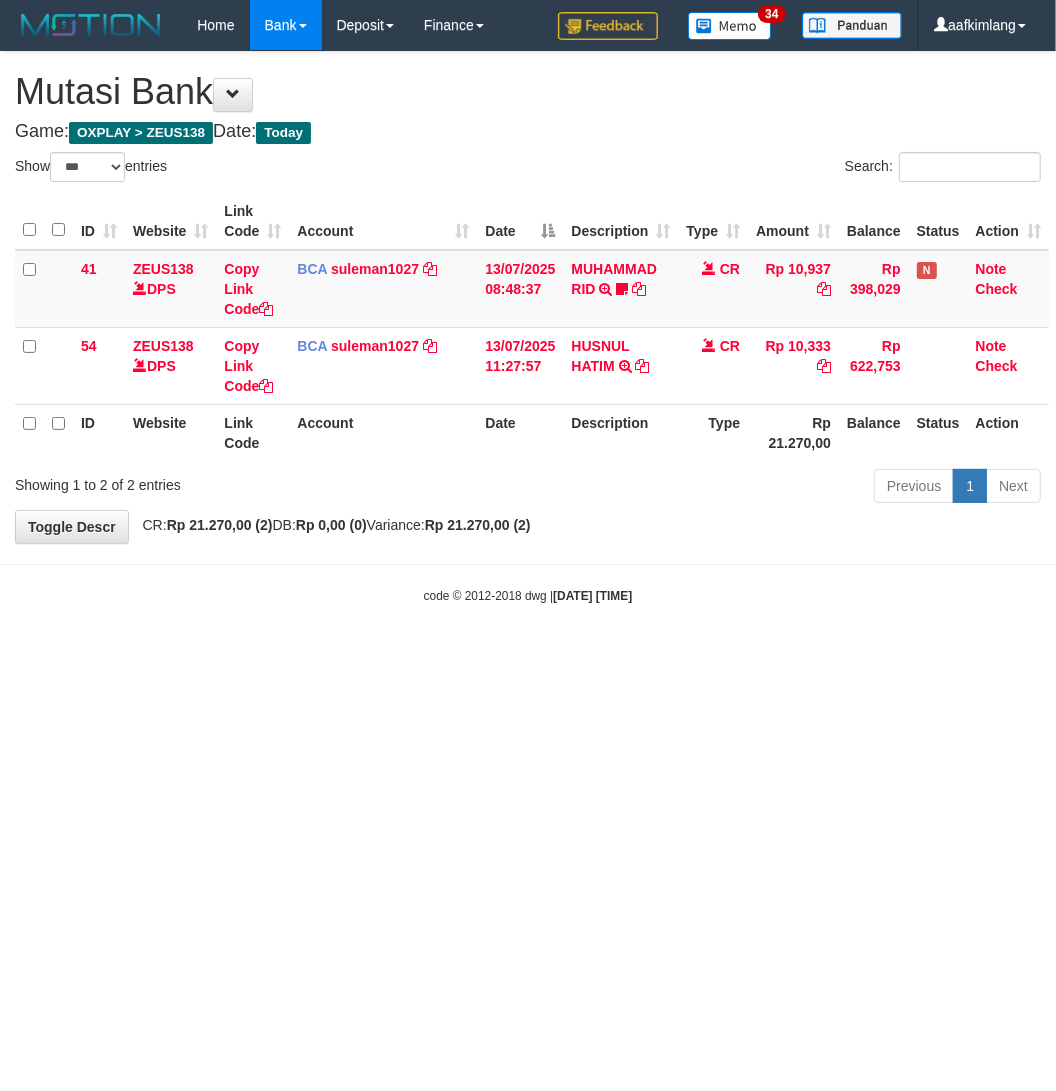 drag, startPoint x: 161, startPoint y: 727, endPoint x: 136, endPoint y: 732, distance: 25.495098 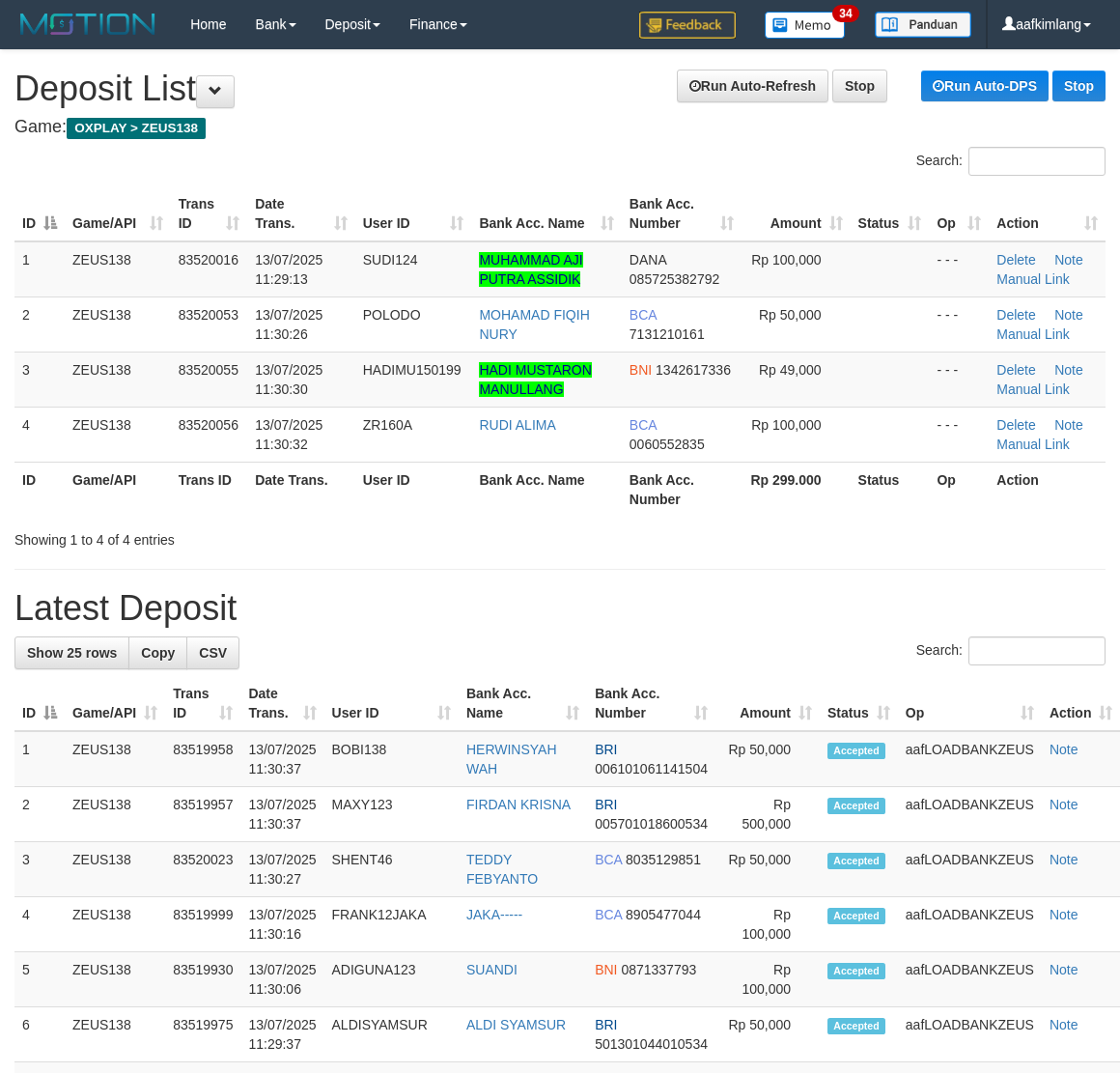 scroll, scrollTop: 0, scrollLeft: 0, axis: both 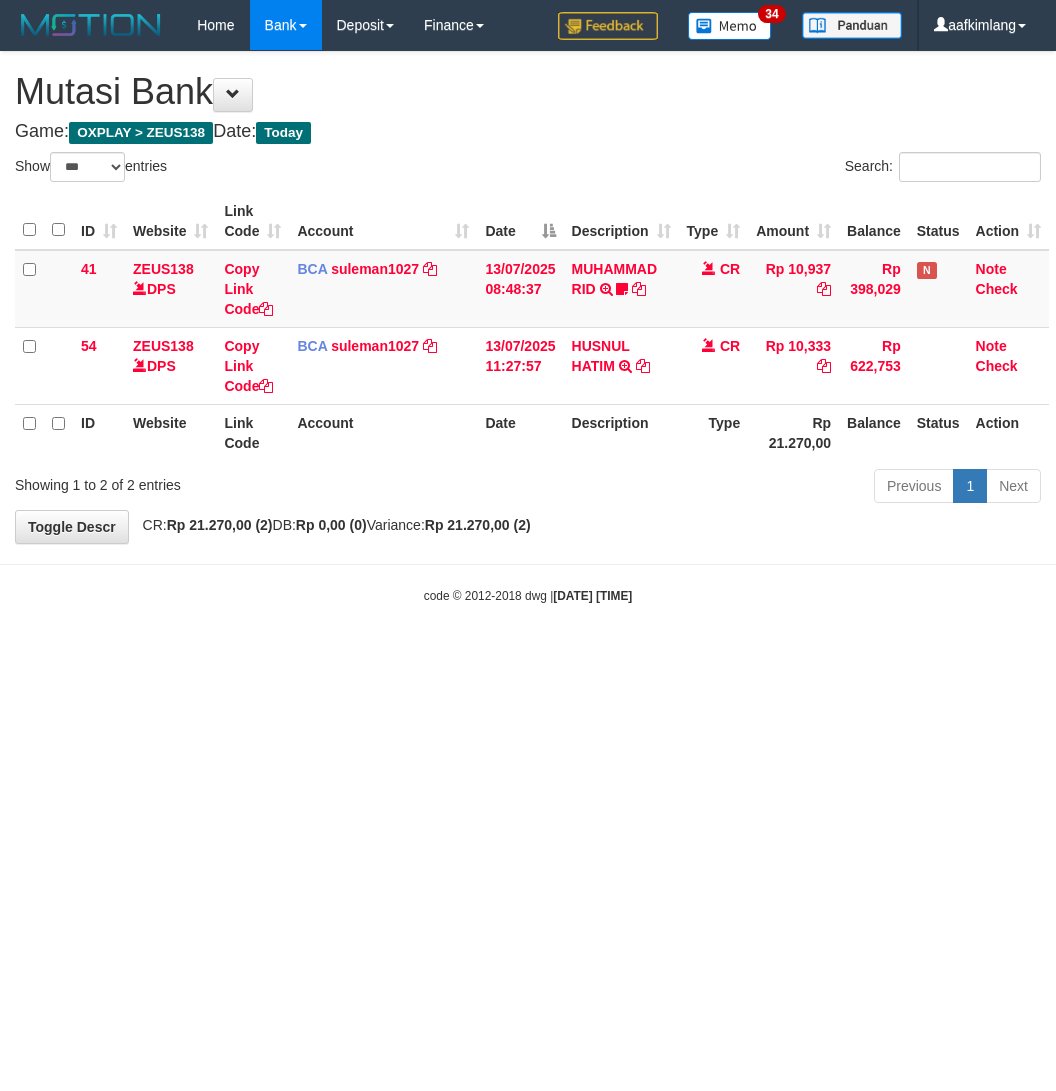 select on "***" 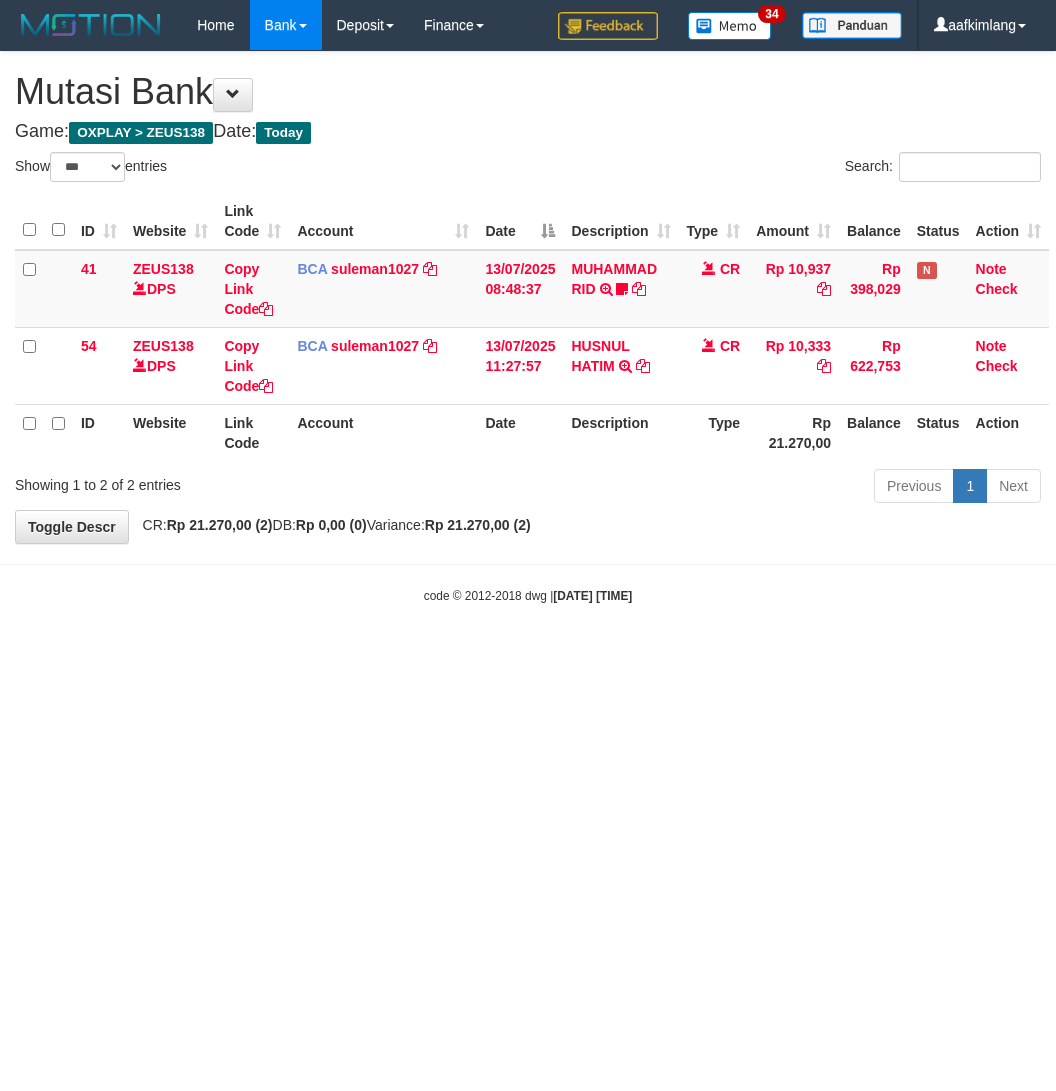 scroll, scrollTop: 0, scrollLeft: 0, axis: both 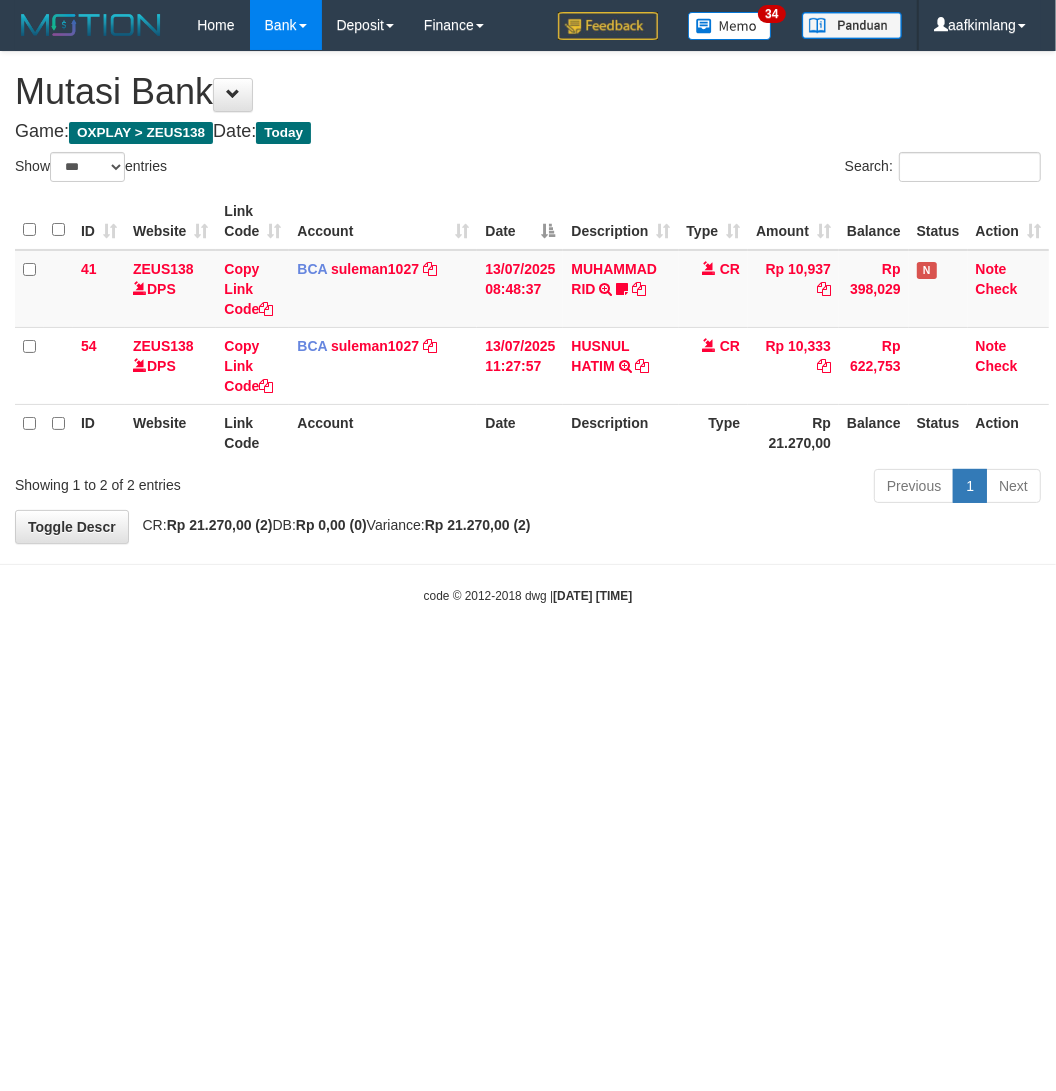 click on "Toggle navigation
Home
Bank
Account List
Mutasi Bank
Search
Note Mutasi
Deposit
DPS Fetch
DPS List
History
Note DPS
Finance
Financial Data
aafkimlang
My Profile
Log Out
34" at bounding box center (528, 327) 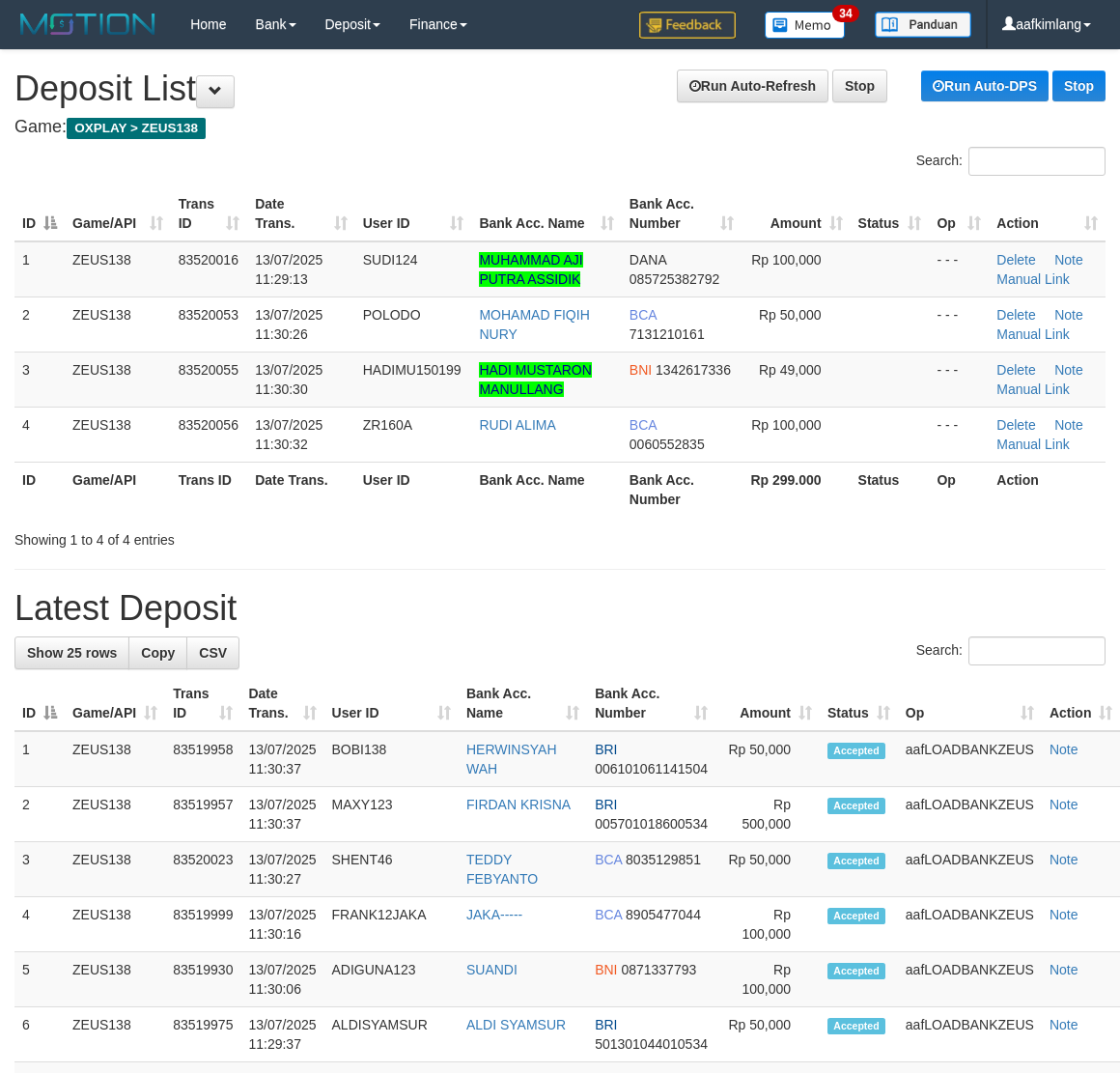 scroll, scrollTop: 0, scrollLeft: 0, axis: both 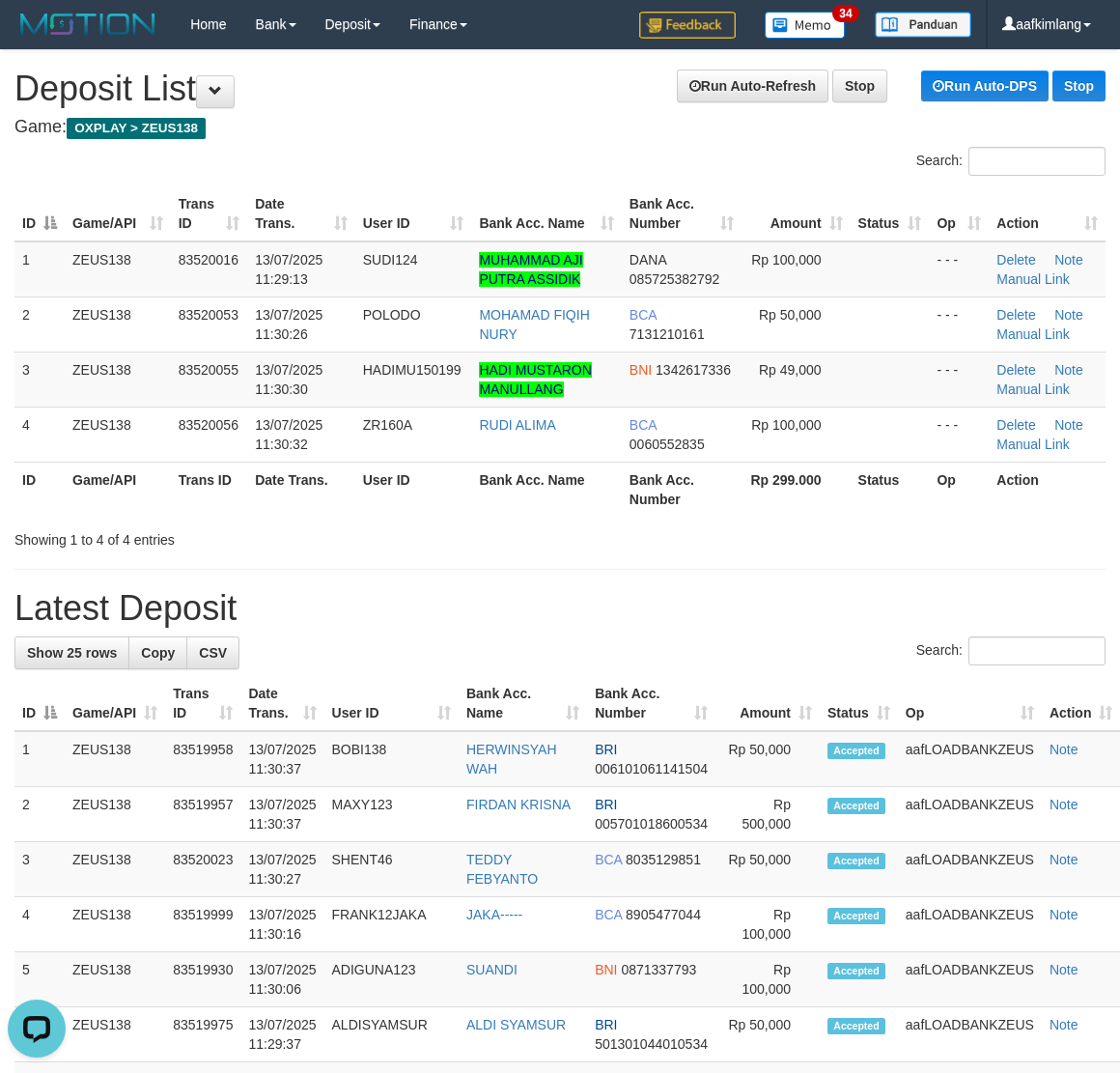 click on "Showing 1 to 4 of 4 entries" at bounding box center (560, 536) 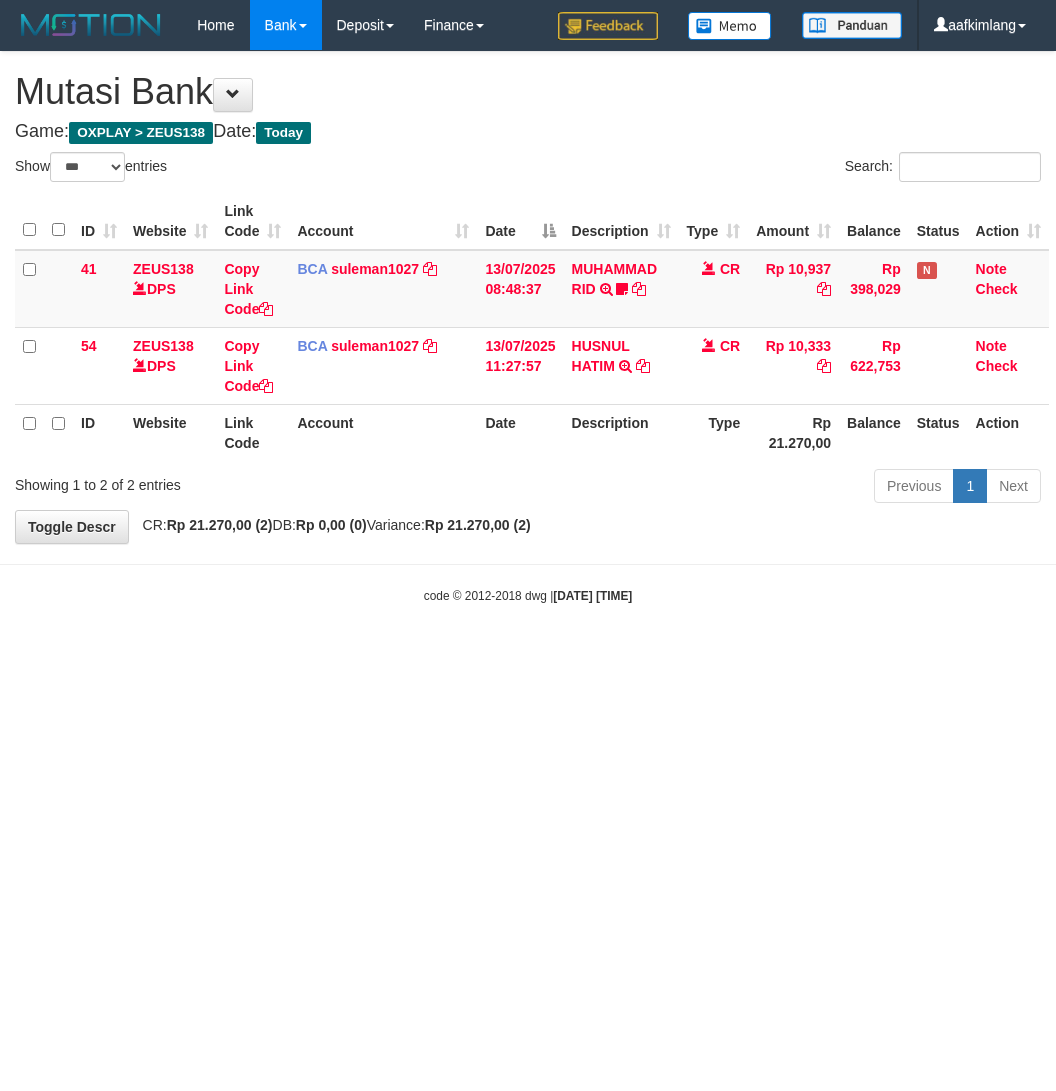 select on "***" 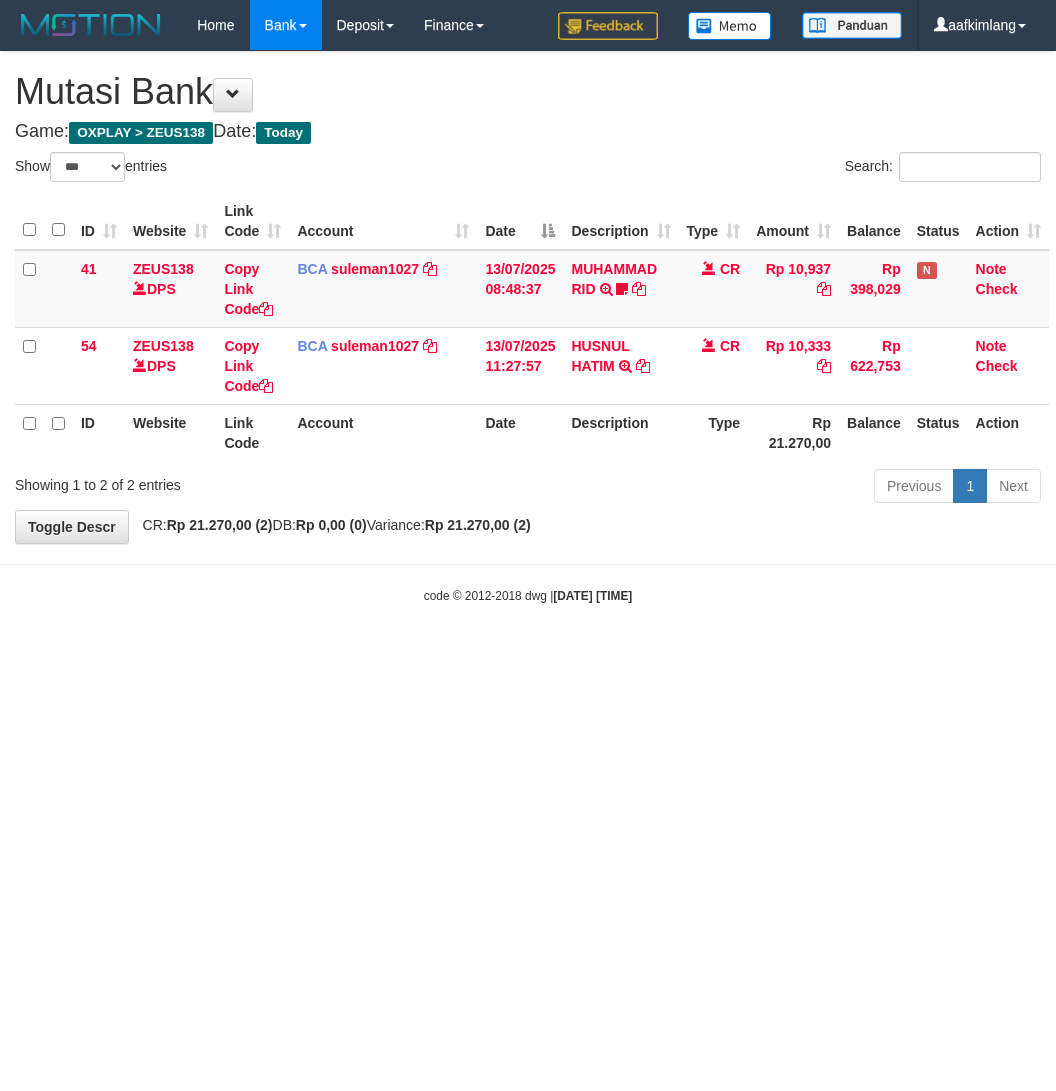 scroll, scrollTop: 0, scrollLeft: 0, axis: both 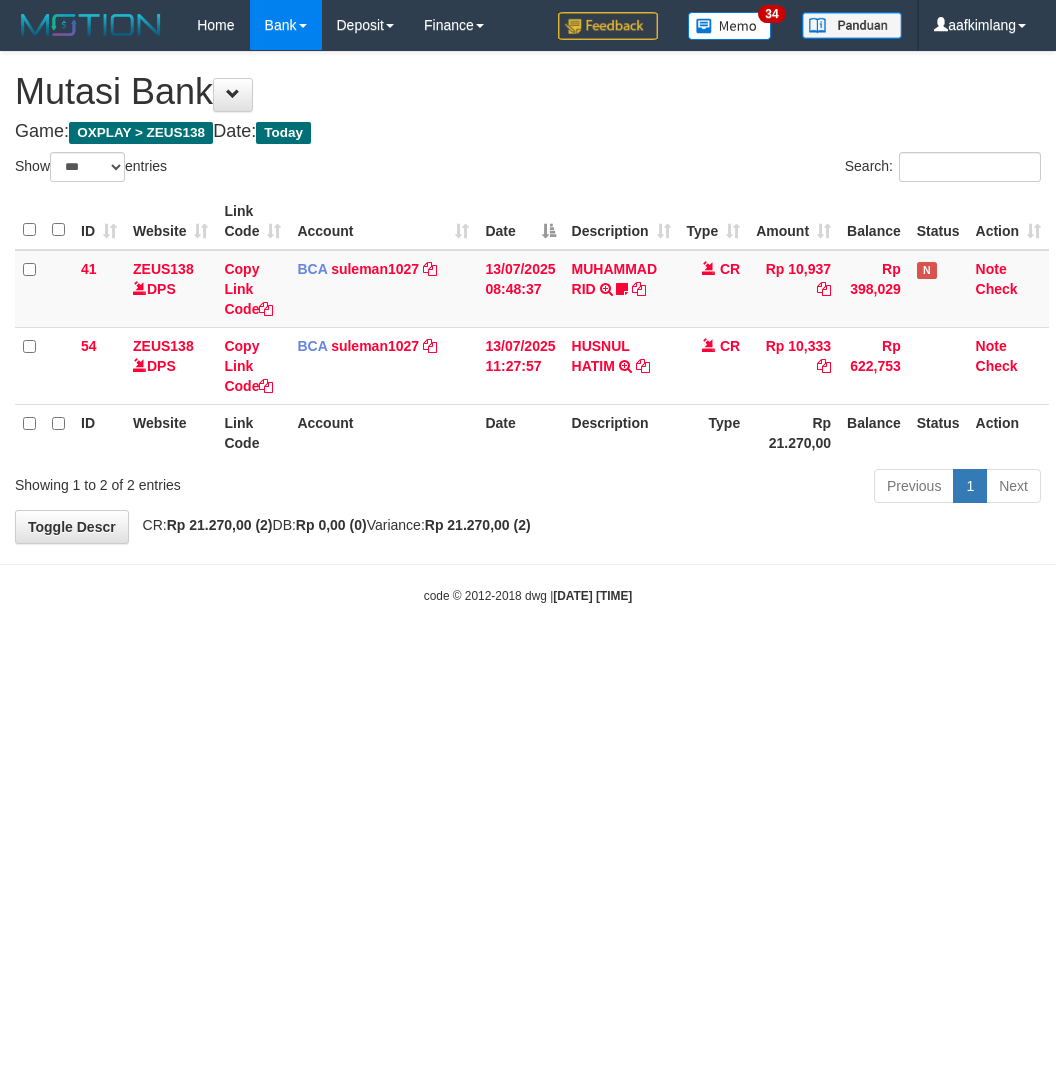 select on "***" 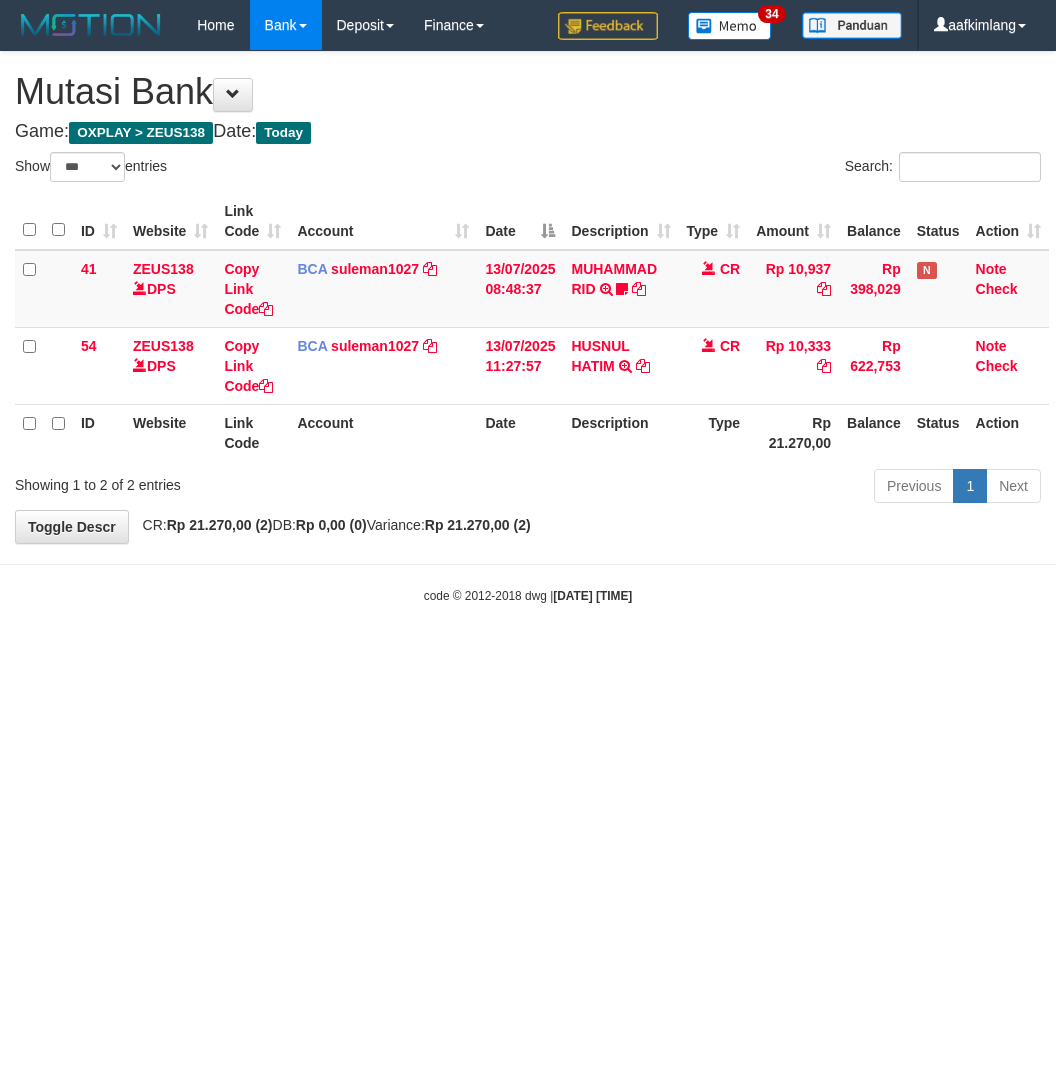 scroll, scrollTop: 0, scrollLeft: 0, axis: both 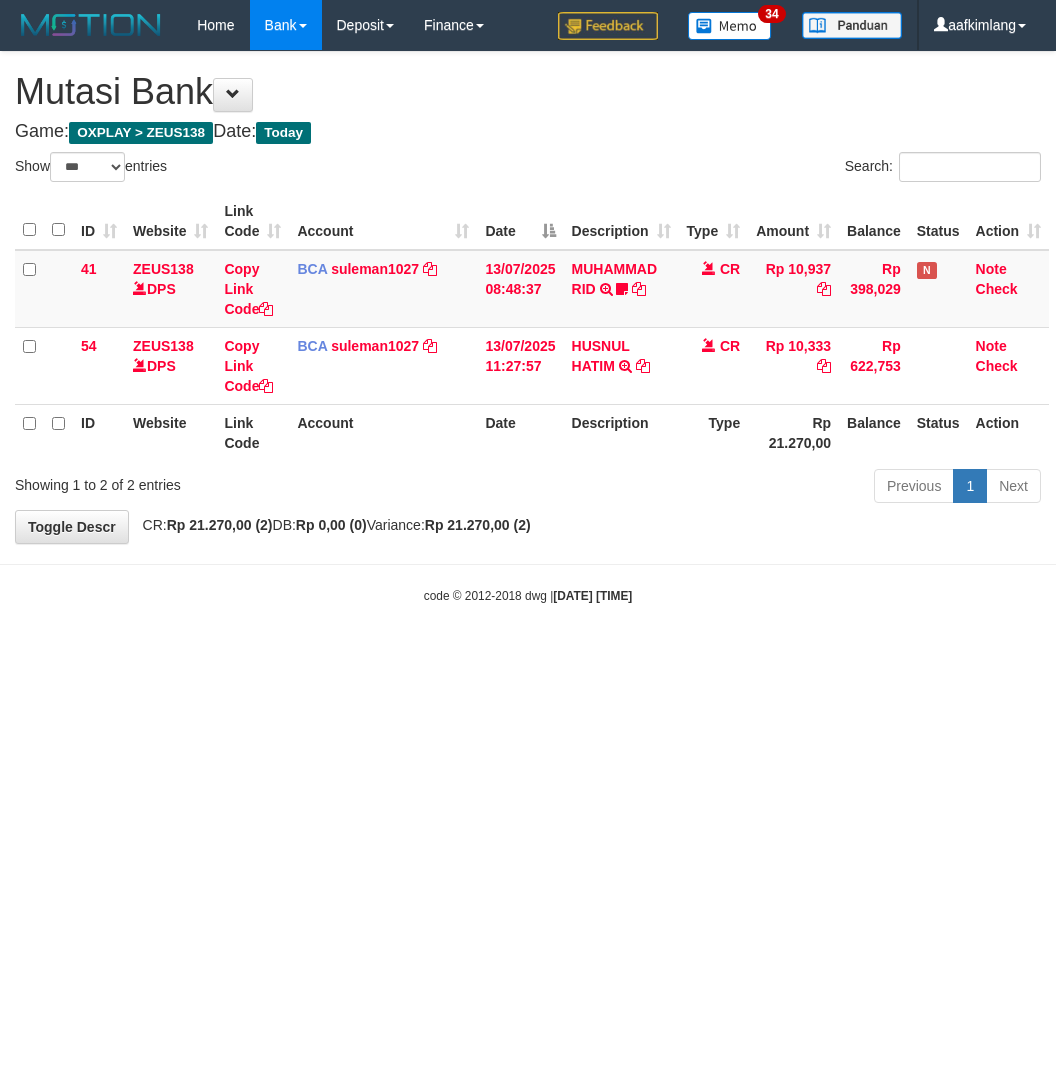 select on "***" 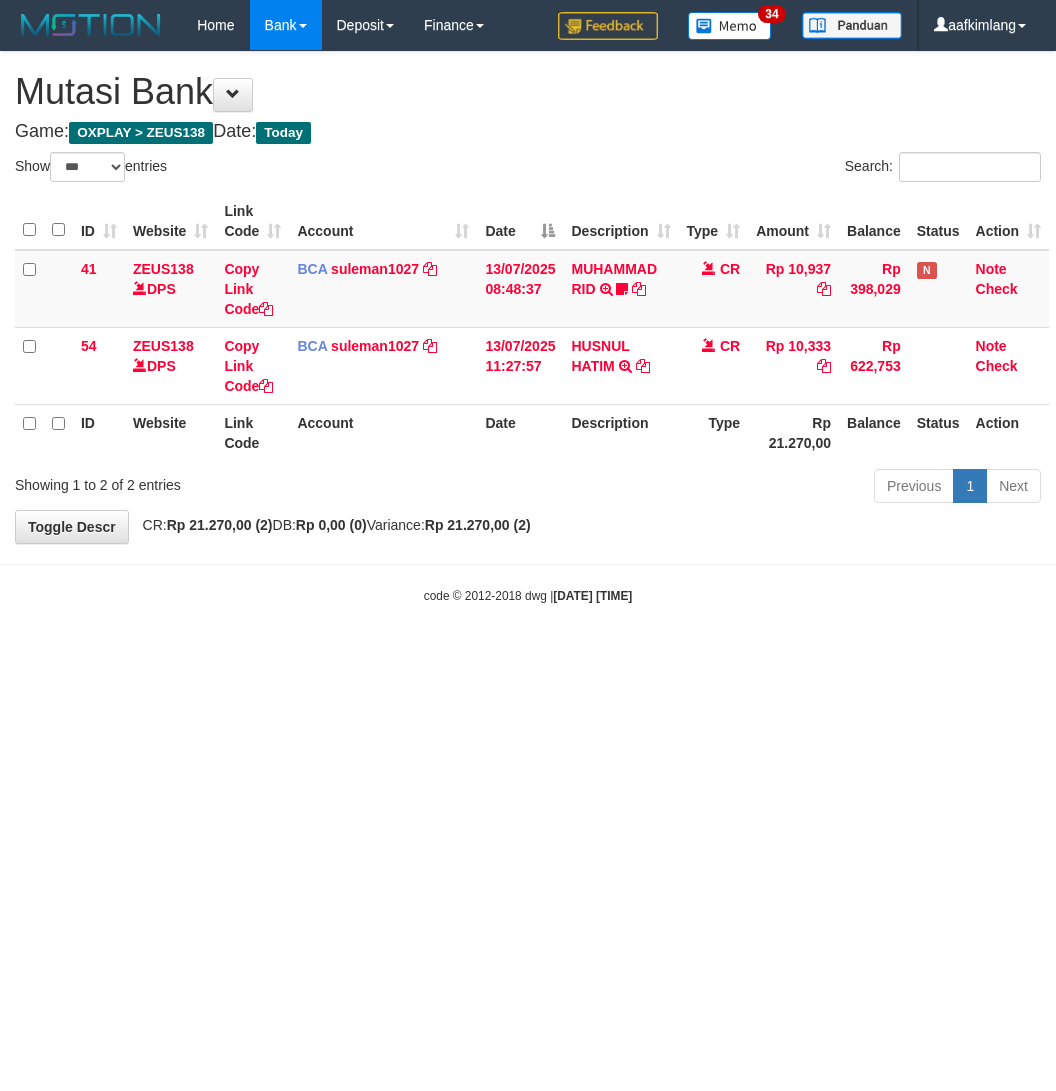 scroll, scrollTop: 0, scrollLeft: 0, axis: both 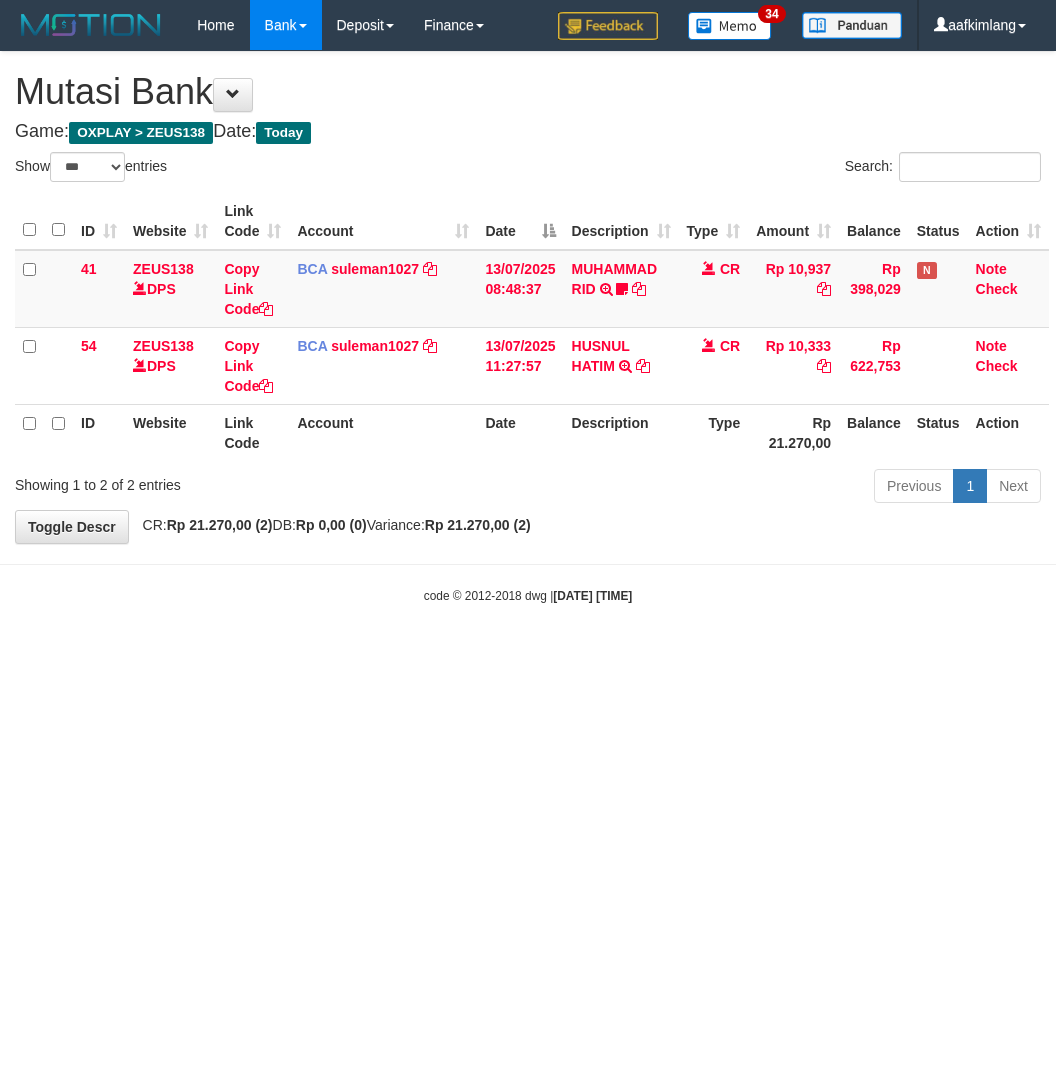 select on "***" 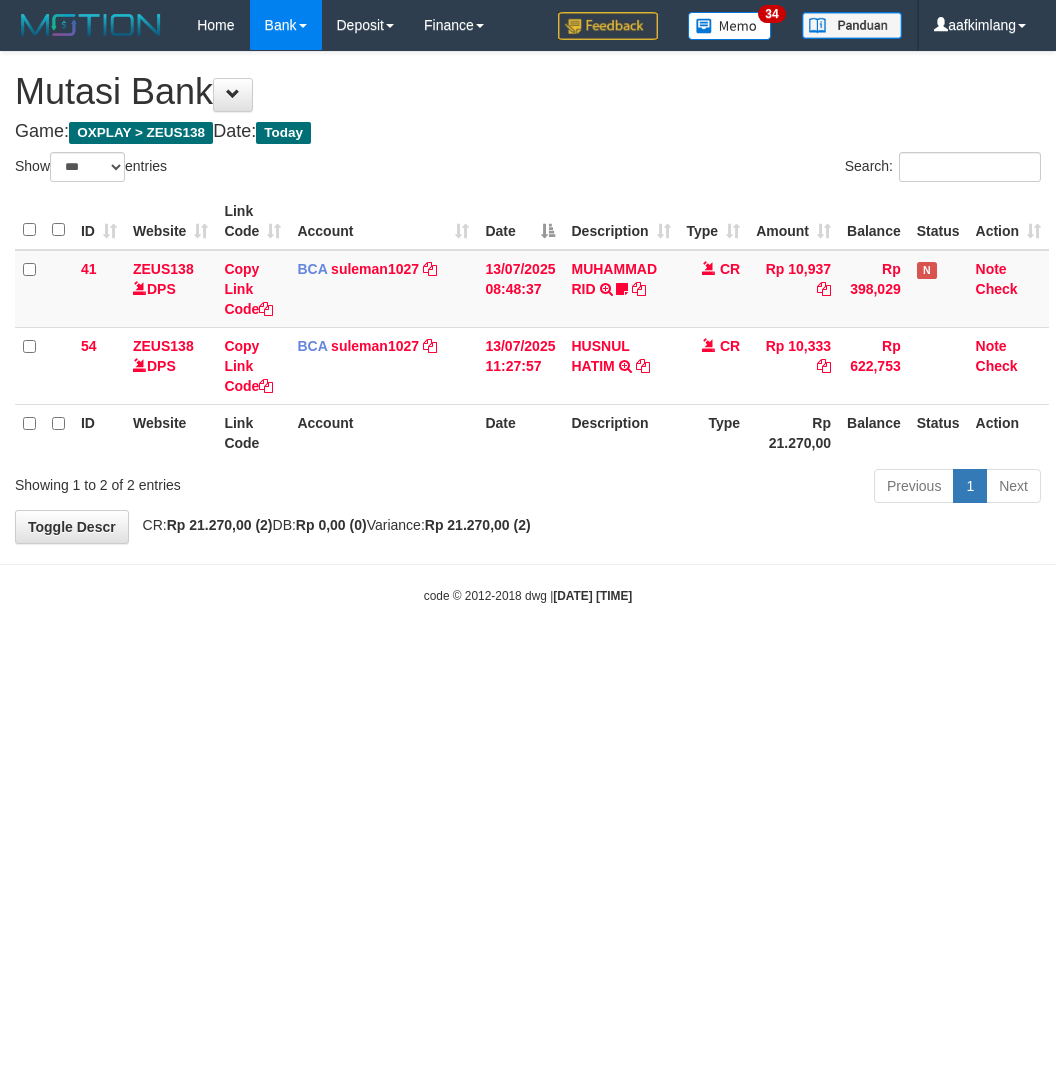 scroll, scrollTop: 0, scrollLeft: 0, axis: both 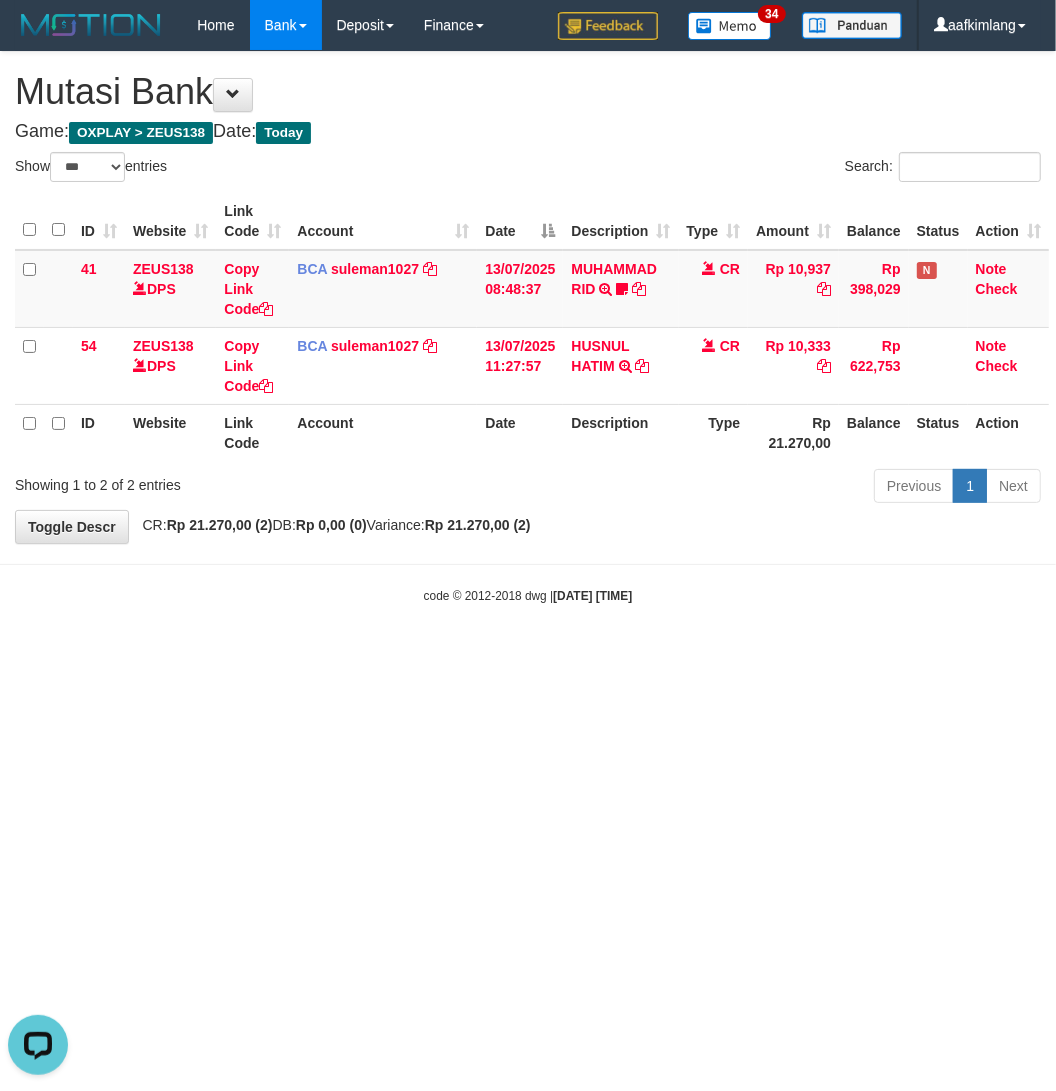 click on "Toggle navigation
Home
Bank
Account List
Mutasi Bank
Search
Note Mutasi
Deposit
DPS Fetch
DPS List
History
Note DPS
Finance
Financial Data
aafkimlang
My Profile
Log Out
34" at bounding box center (528, 327) 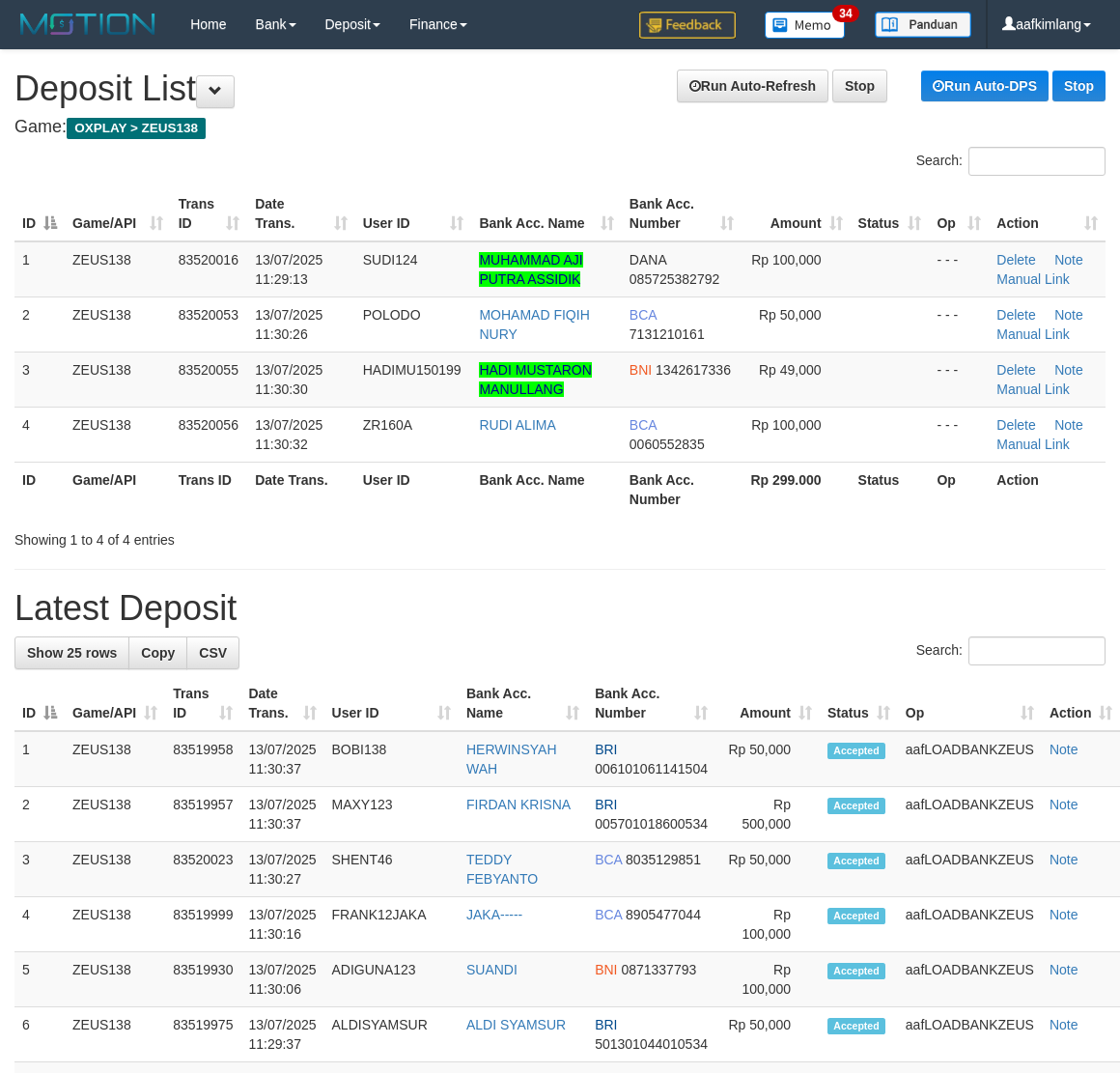 scroll, scrollTop: 0, scrollLeft: 0, axis: both 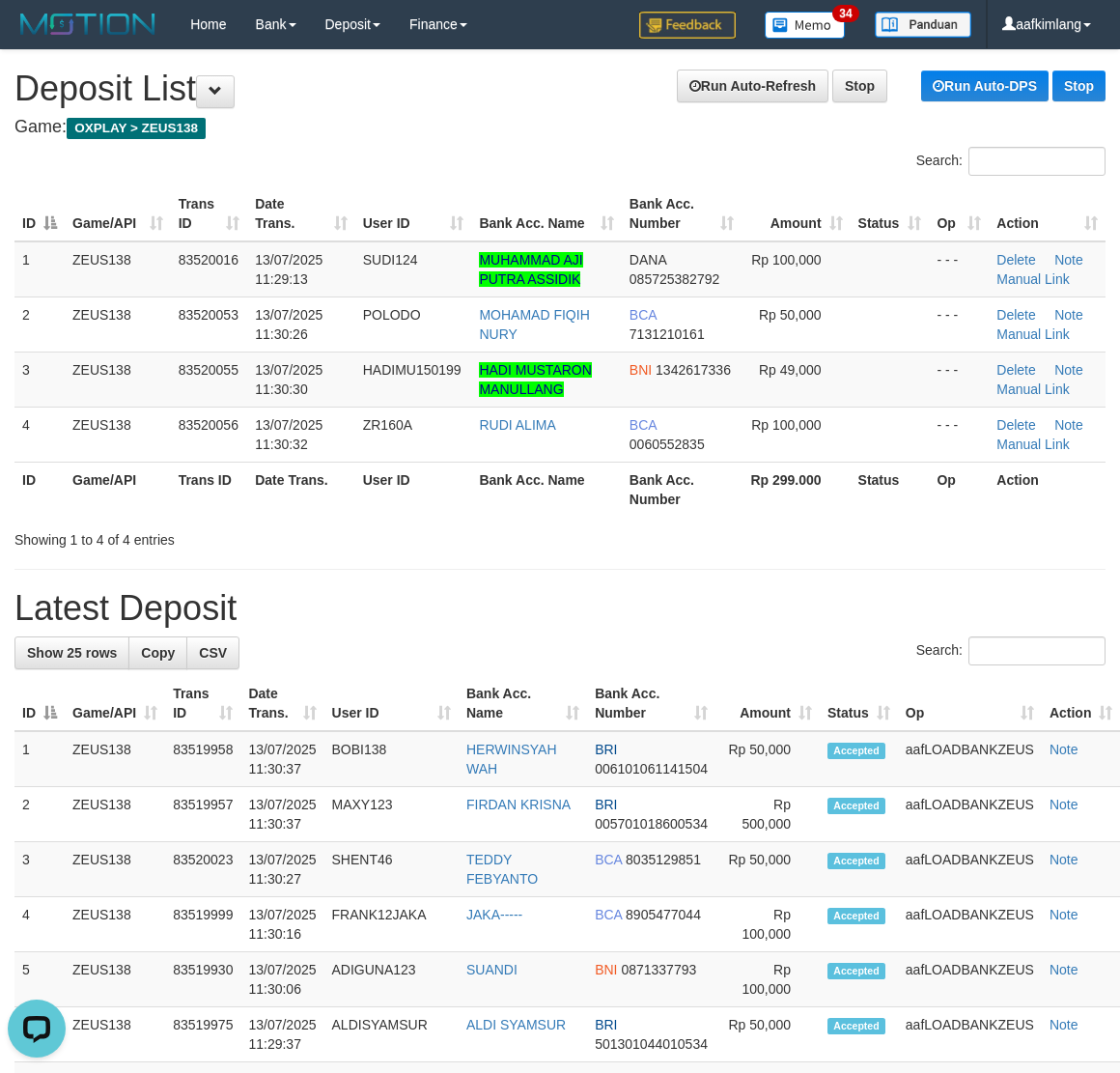 drag, startPoint x: 737, startPoint y: 517, endPoint x: 742, endPoint y: 531, distance: 14.866069 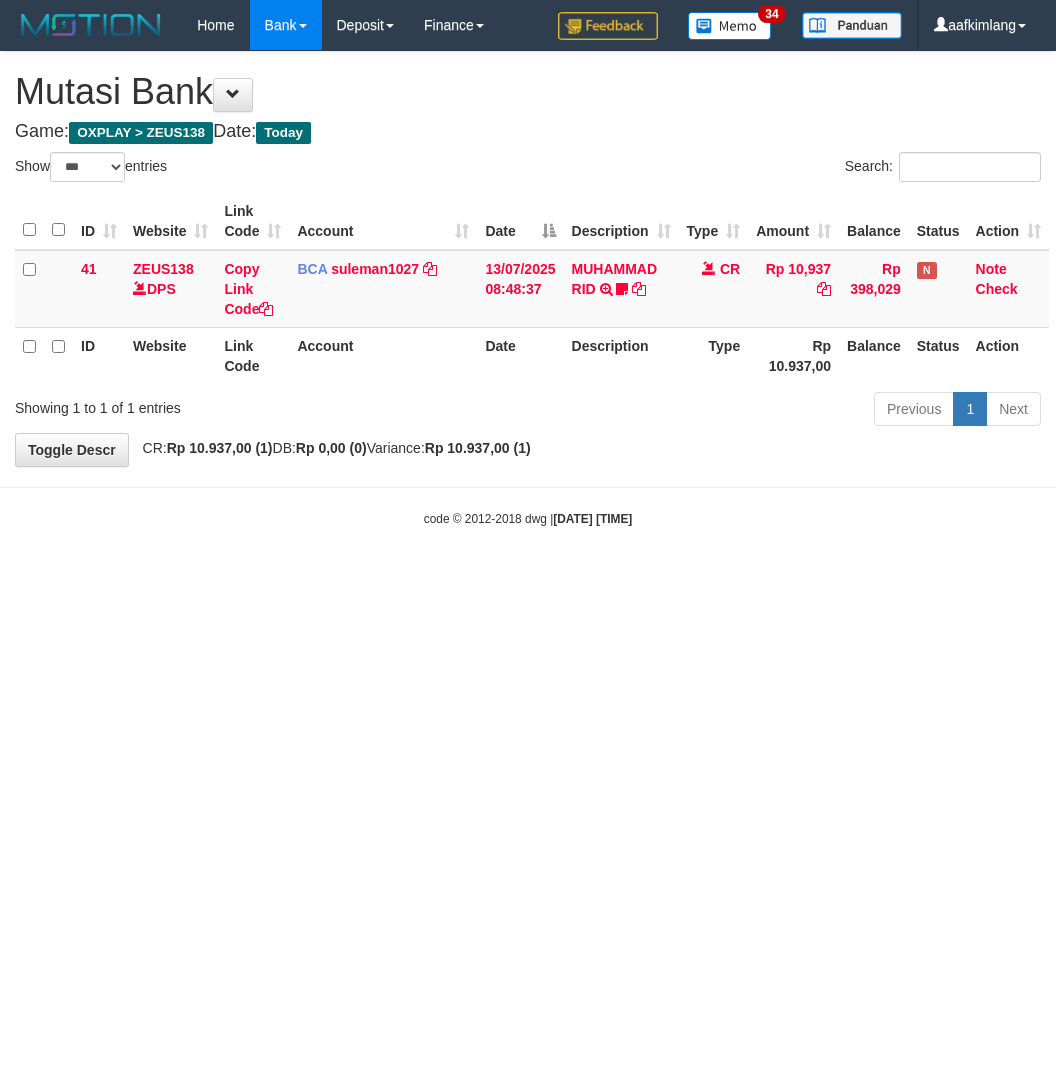 select on "***" 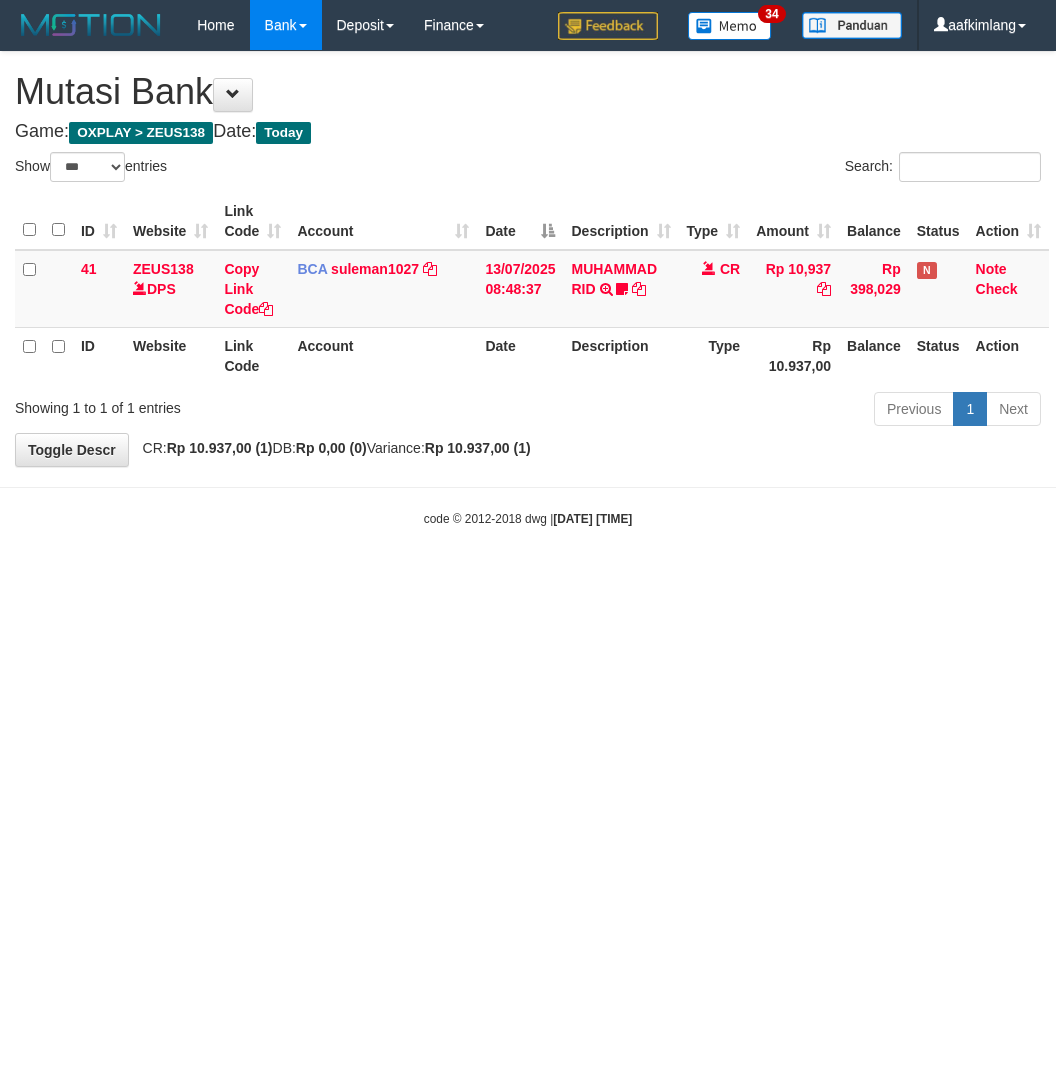 scroll, scrollTop: 0, scrollLeft: 0, axis: both 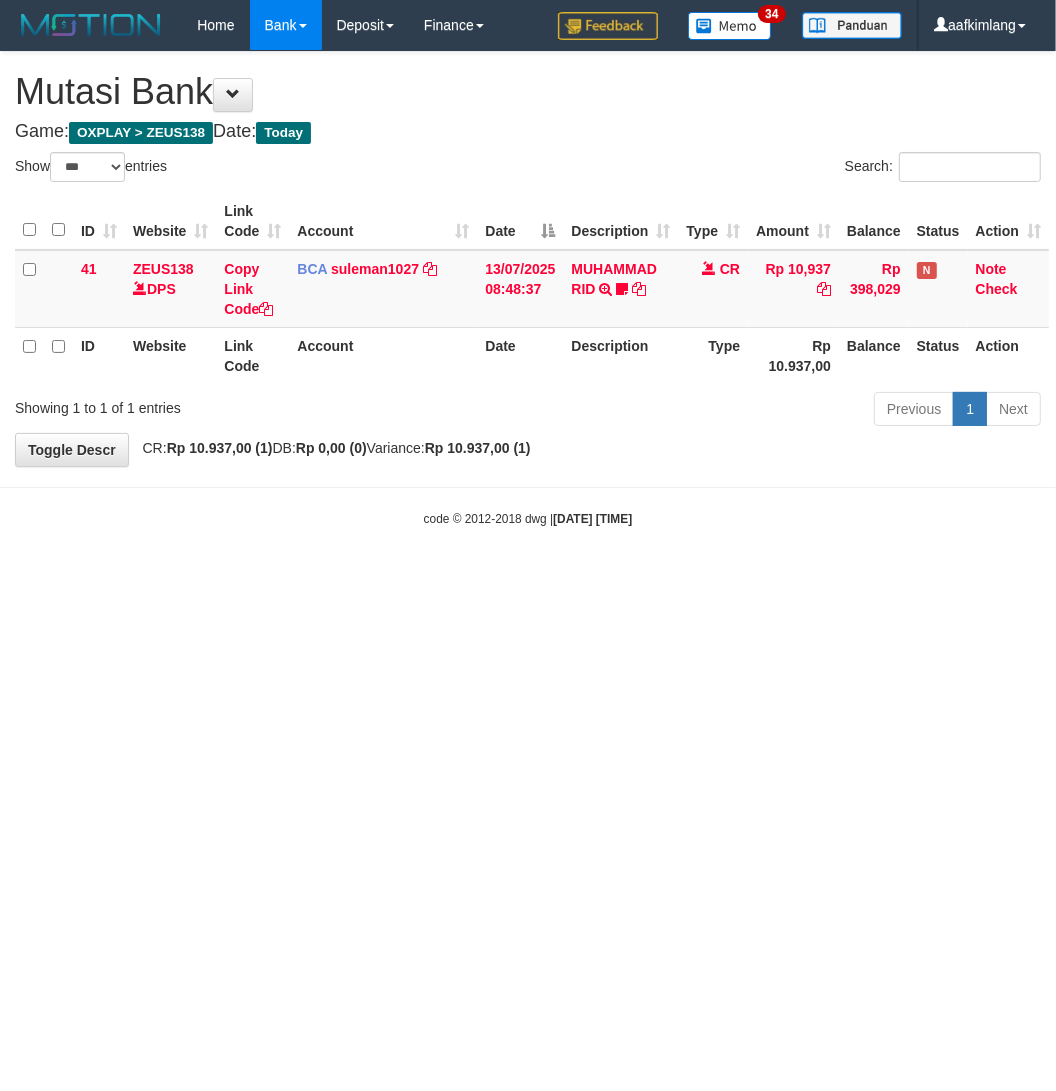 click on "Toggle navigation
Home
Bank
Account List
Mutasi Bank
Search
Note Mutasi
Deposit
DPS Fetch
DPS List
History
Note DPS
Finance
Financial Data
aafkimlang
My Profile
Log Out
34" at bounding box center [528, 289] 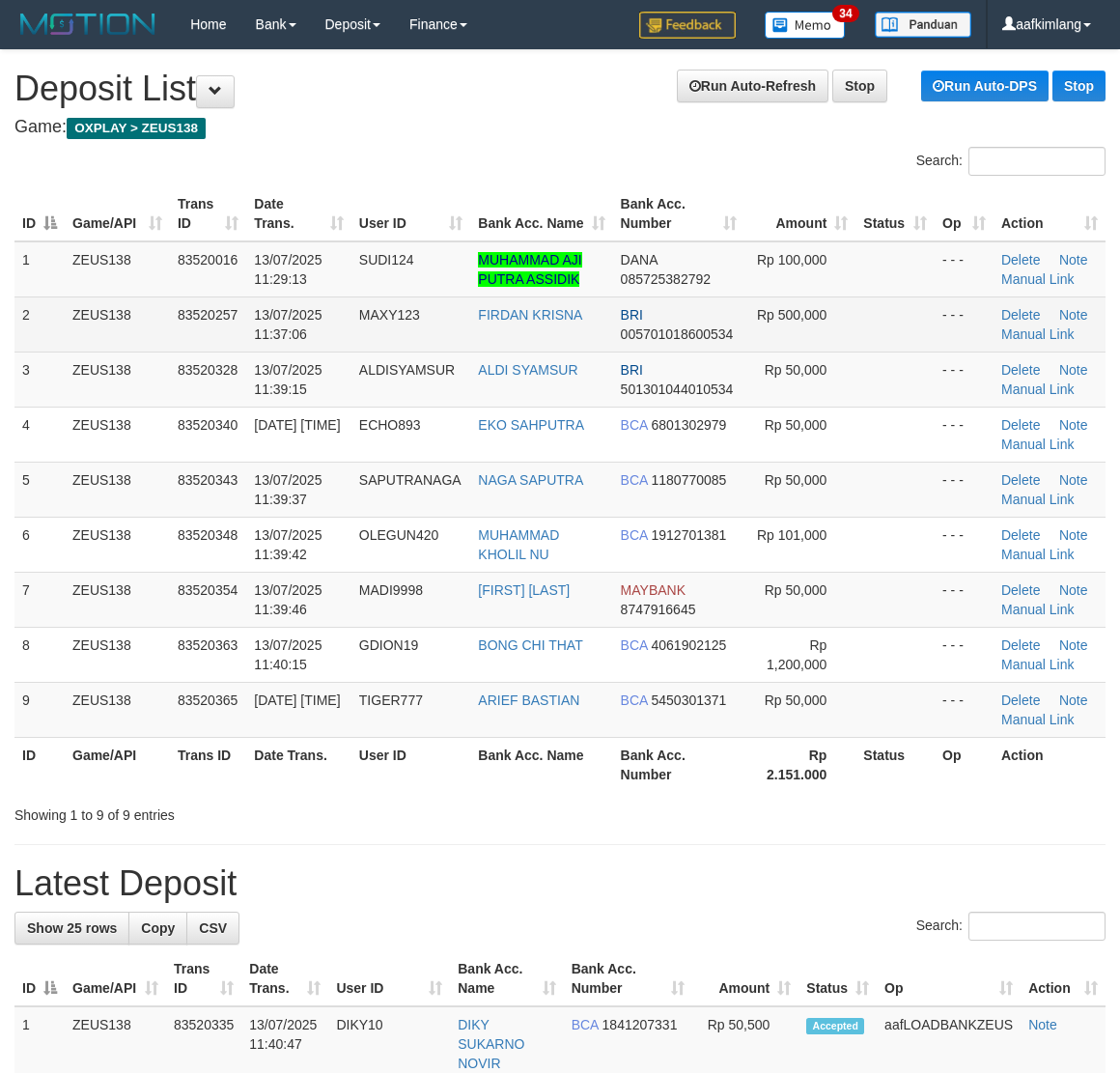 scroll, scrollTop: 0, scrollLeft: 0, axis: both 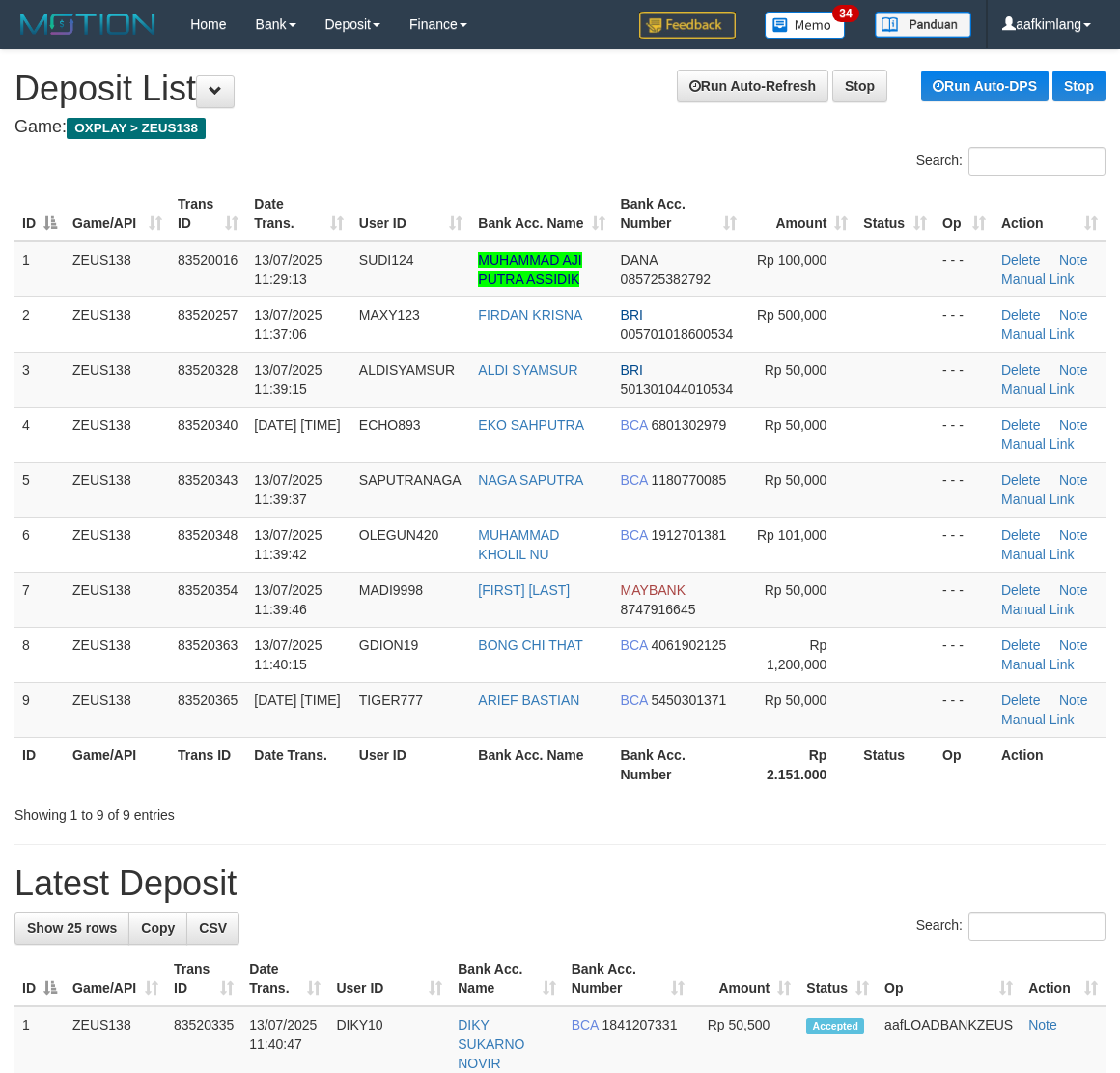 drag, startPoint x: 877, startPoint y: 326, endPoint x: 1122, endPoint y: 334, distance: 245.13058 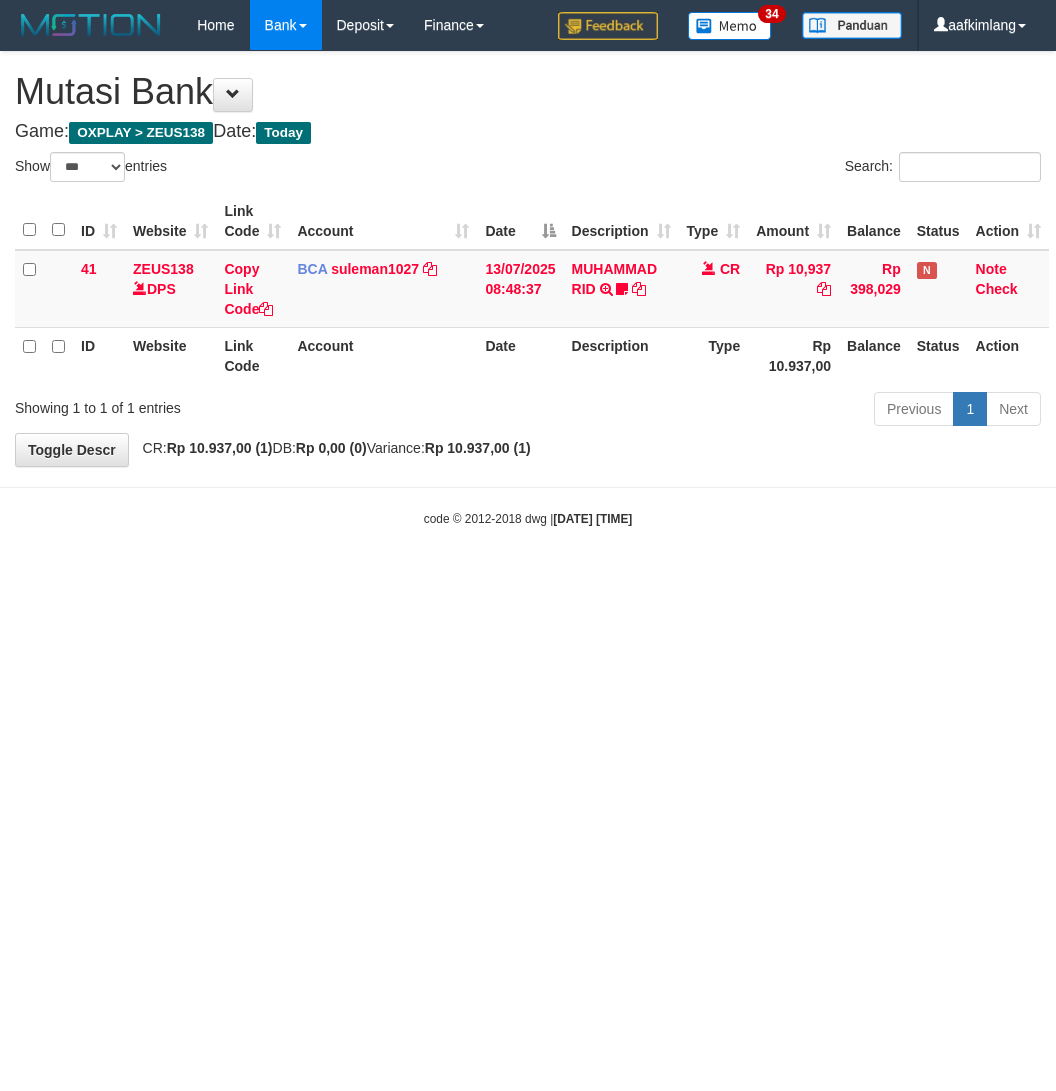select on "***" 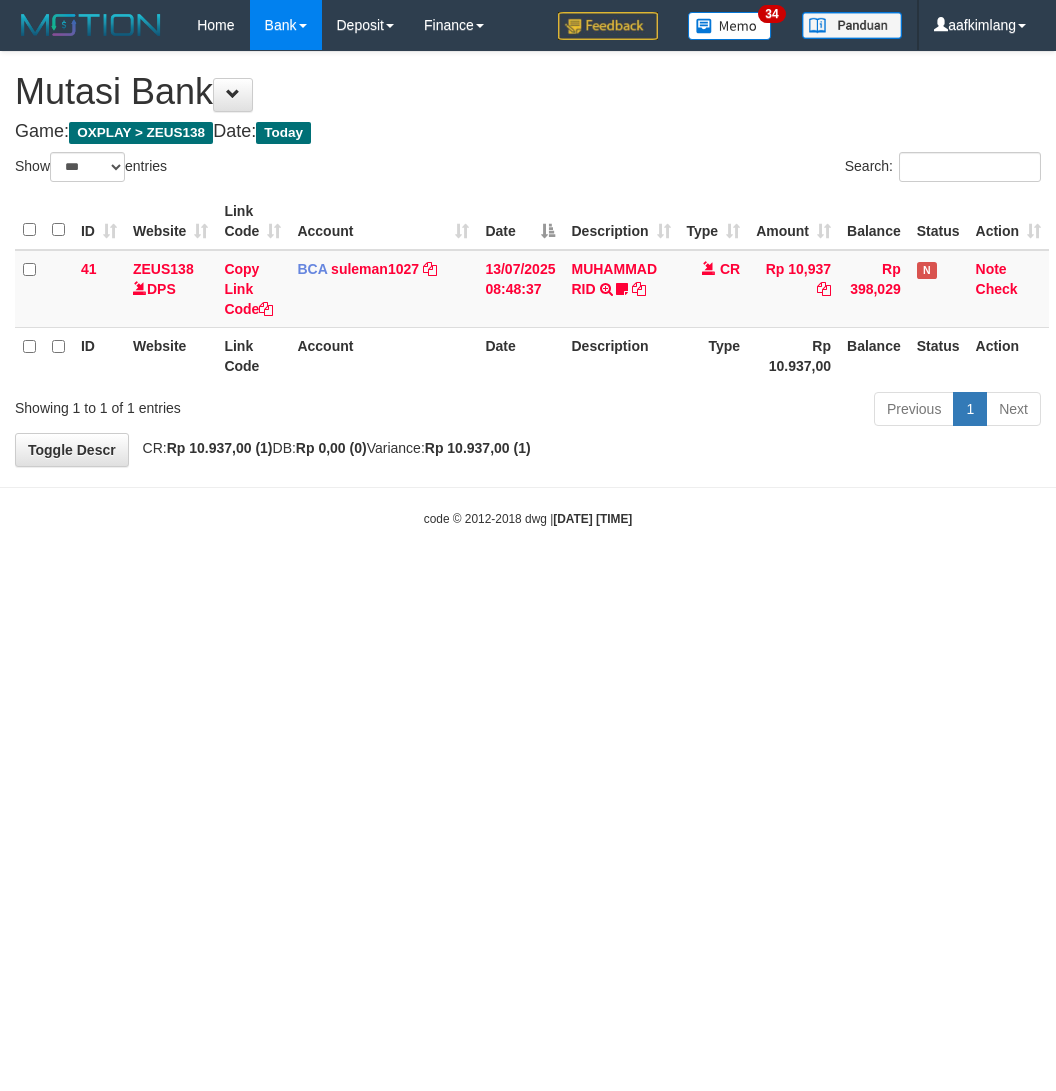 scroll, scrollTop: 0, scrollLeft: 0, axis: both 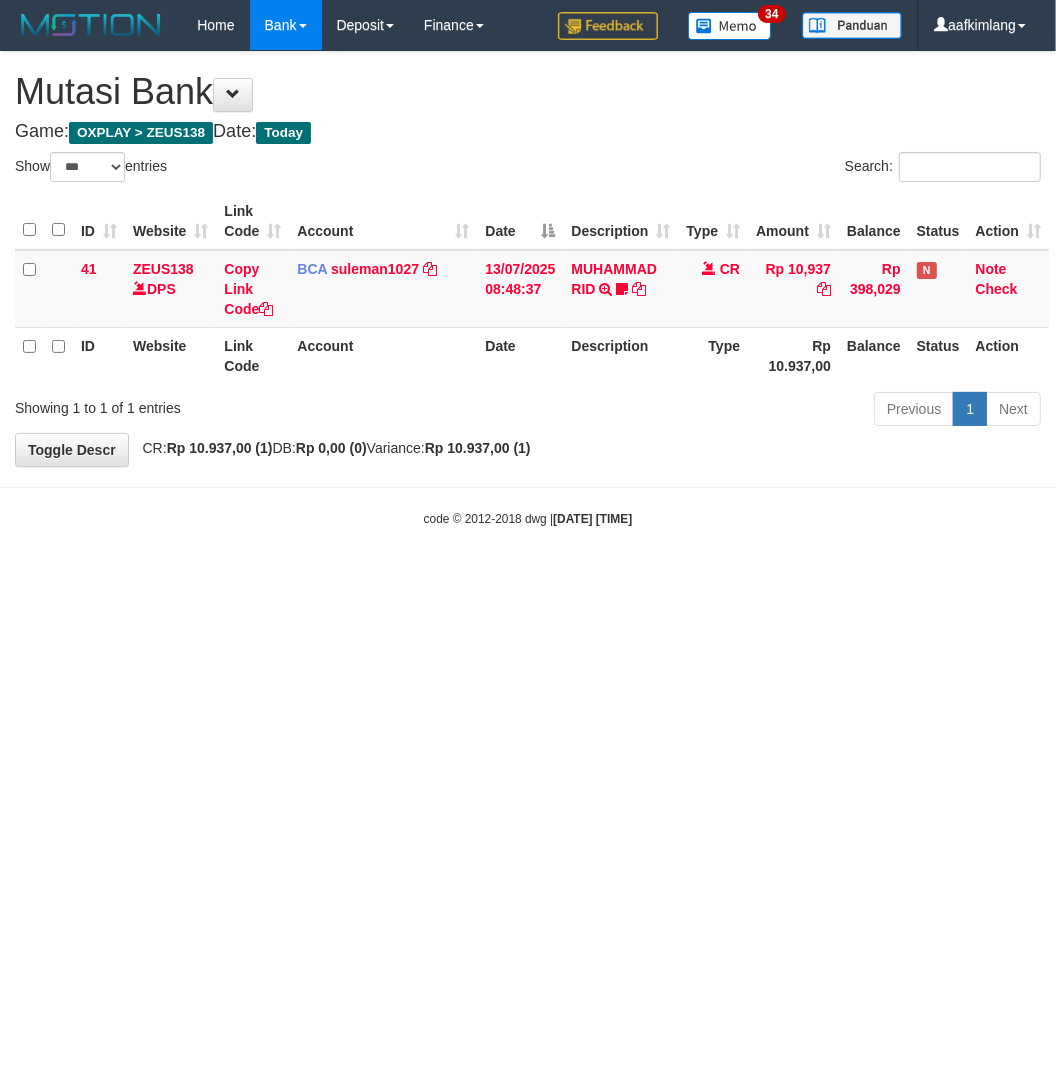 click on "Toggle navigation
Home
Bank
Account List
Mutasi Bank
Search
Note Mutasi
Deposit
DPS Fetch
DPS List
History
Note DPS
Finance
Financial Data
aafkimlang
My Profile
Log Out
34" at bounding box center (528, 289) 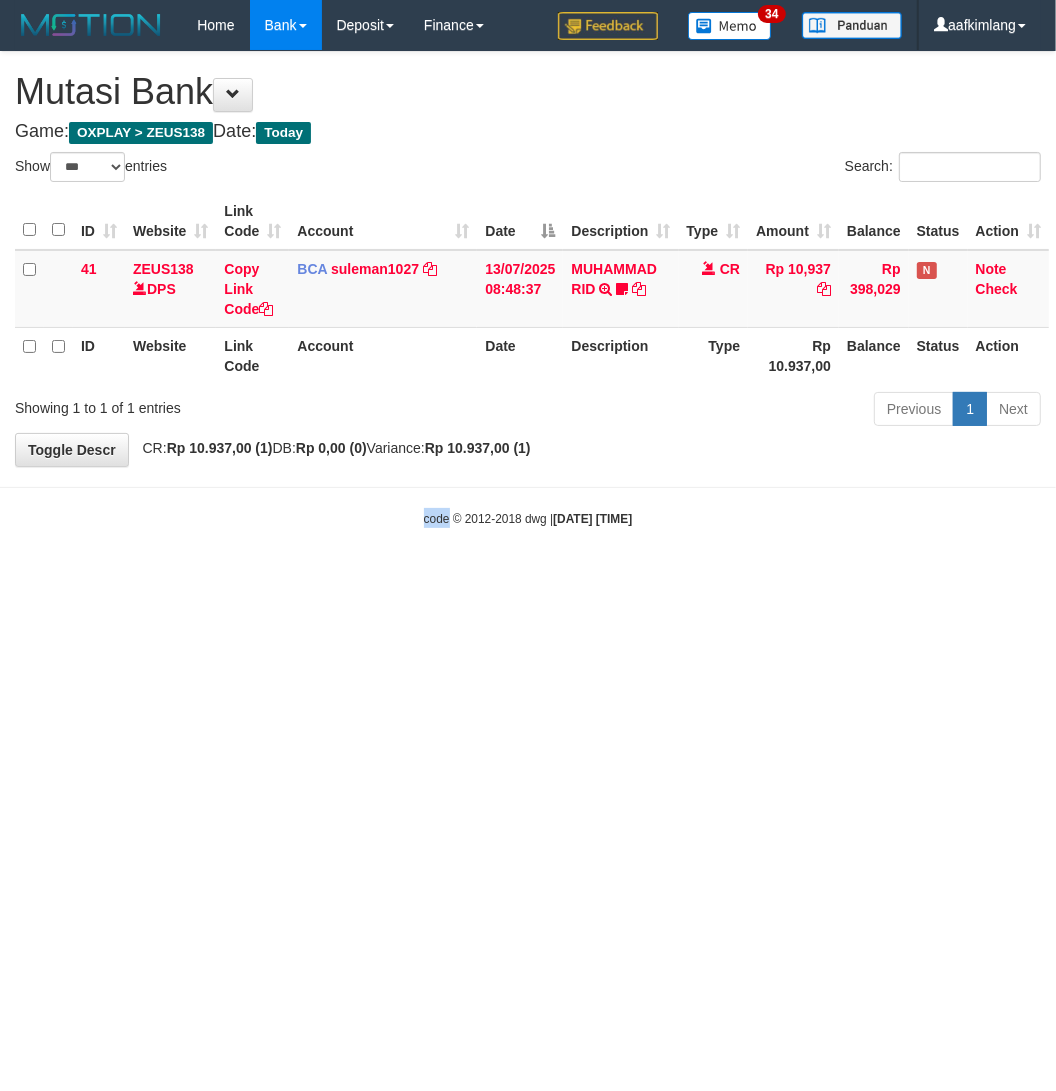 drag, startPoint x: 305, startPoint y: 788, endPoint x: 267, endPoint y: 766, distance: 43.908997 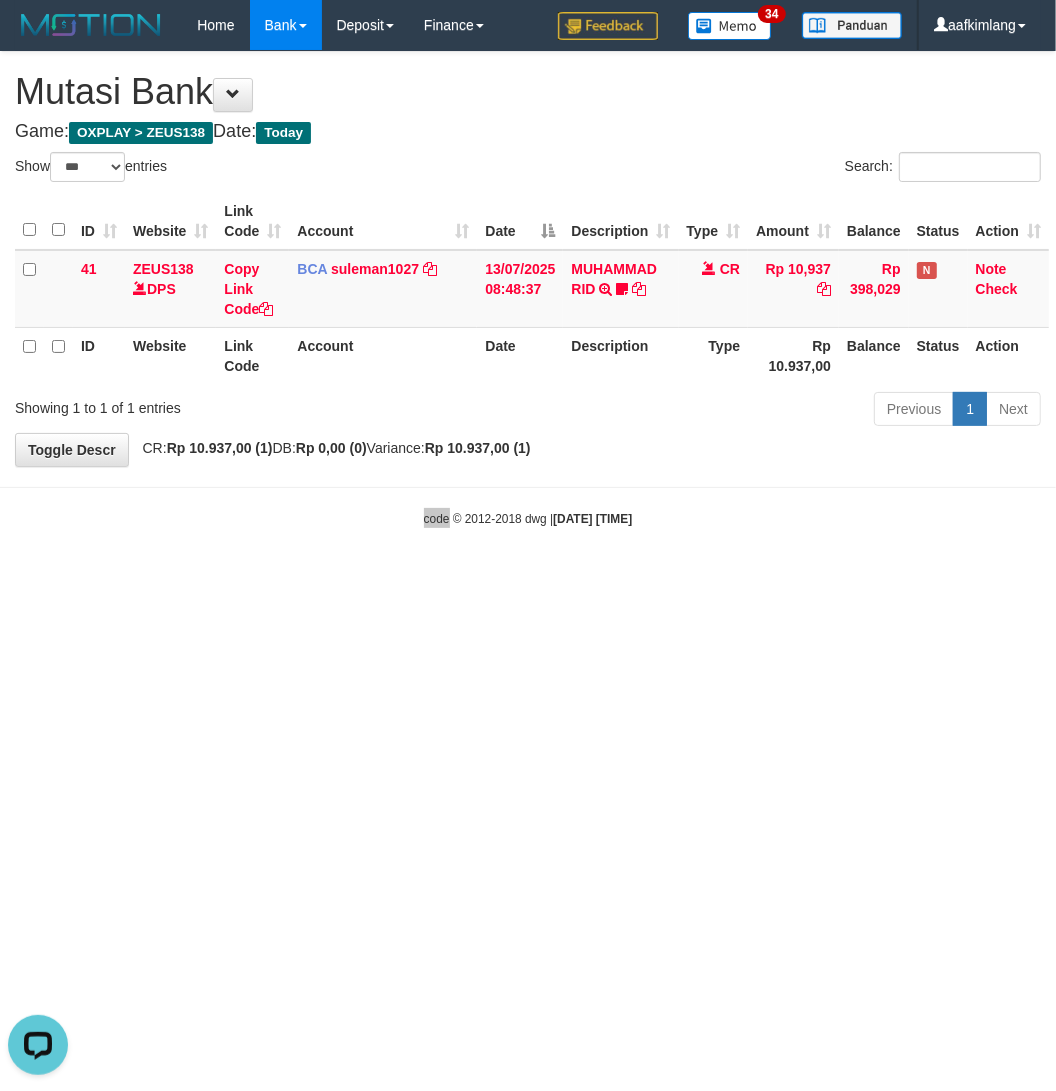 scroll, scrollTop: 0, scrollLeft: 0, axis: both 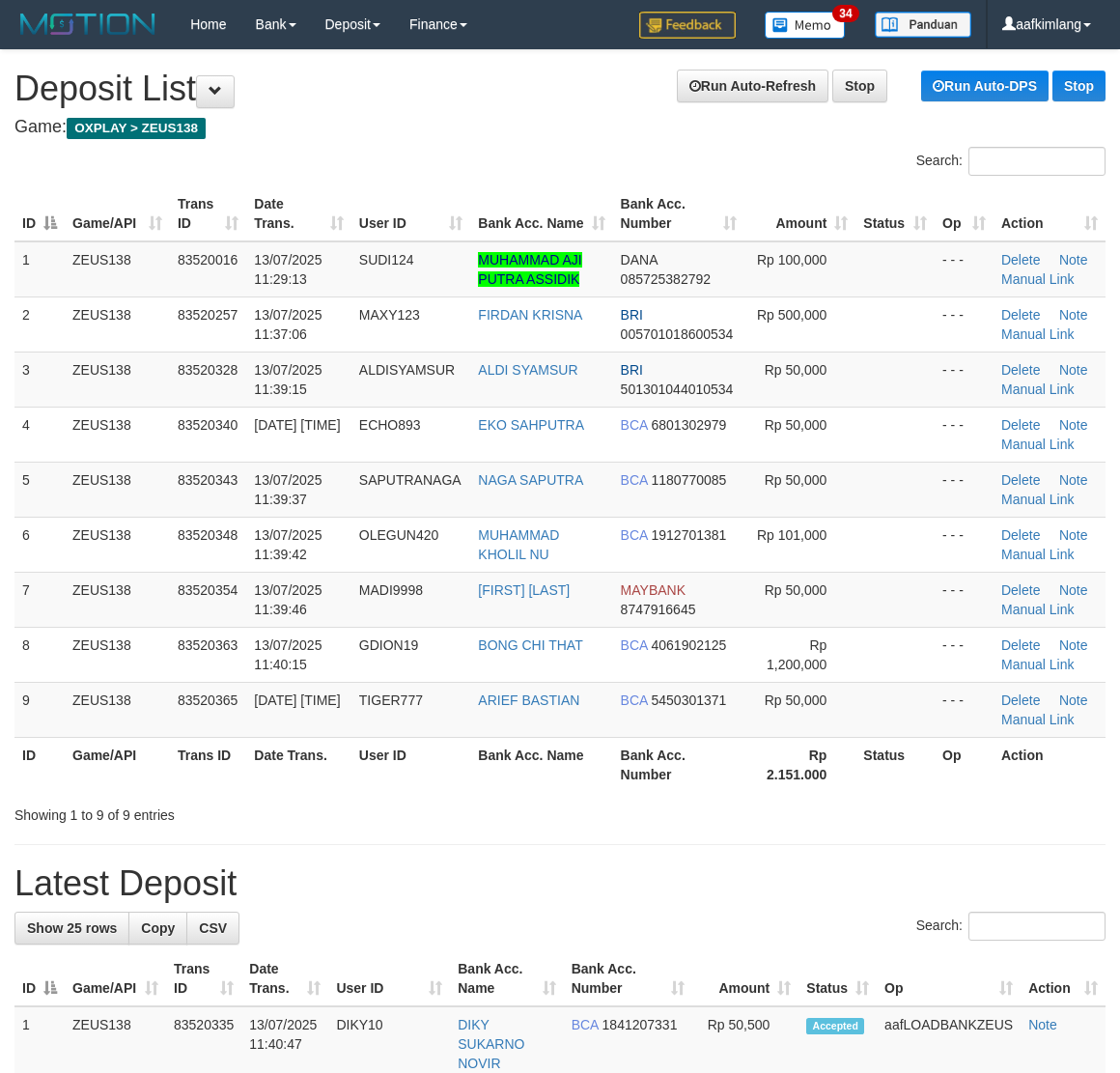 click on "Rp 500,000" at bounding box center [800, 324] 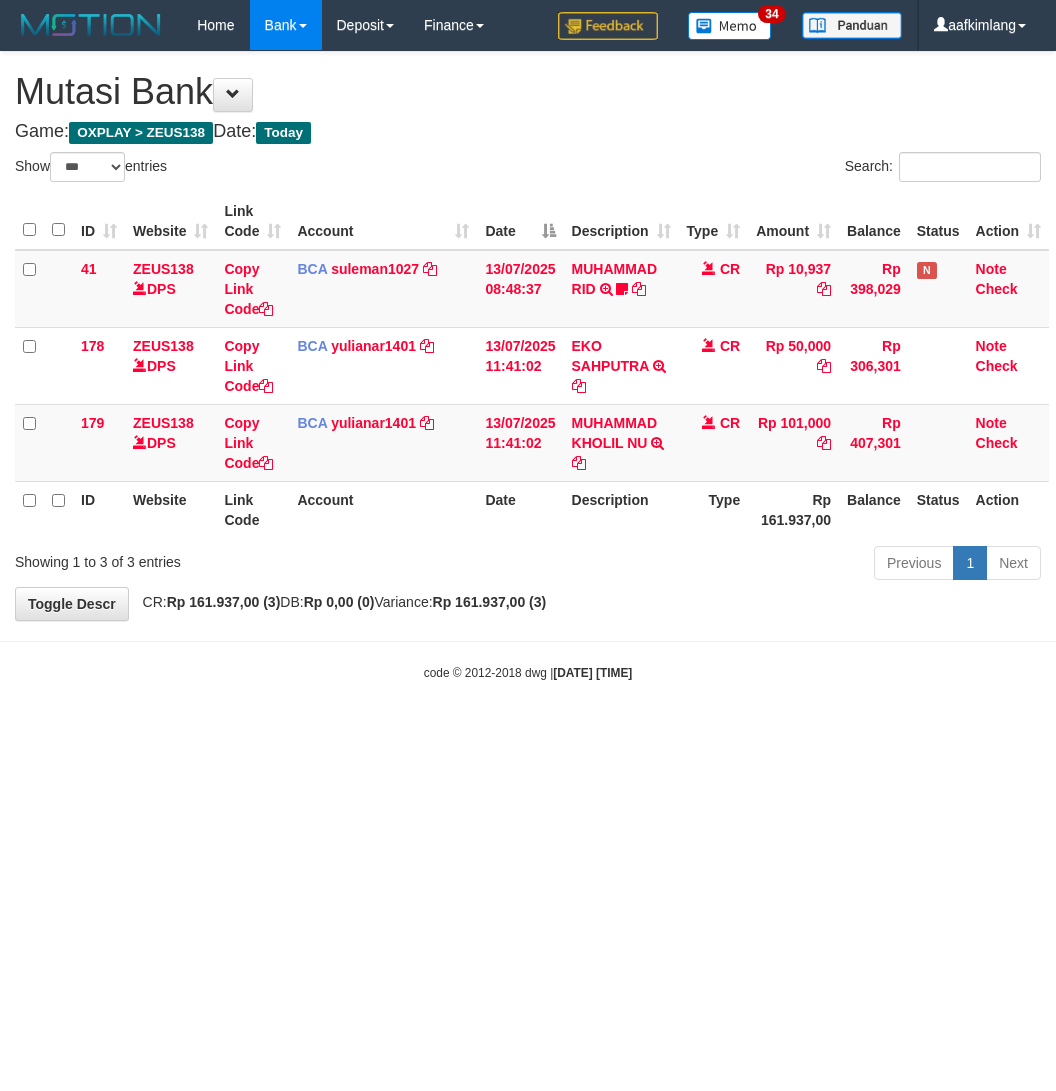 select on "***" 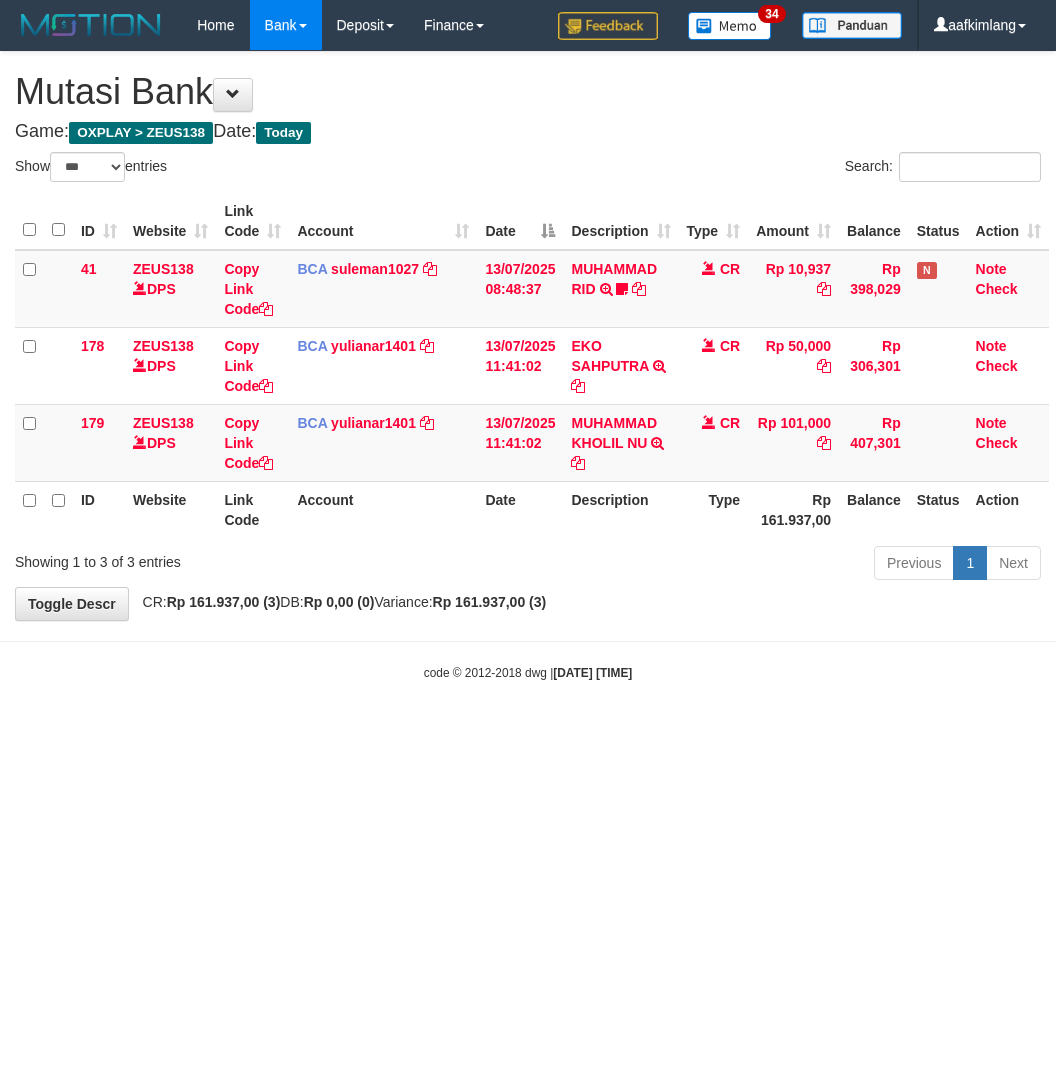 scroll, scrollTop: 0, scrollLeft: 0, axis: both 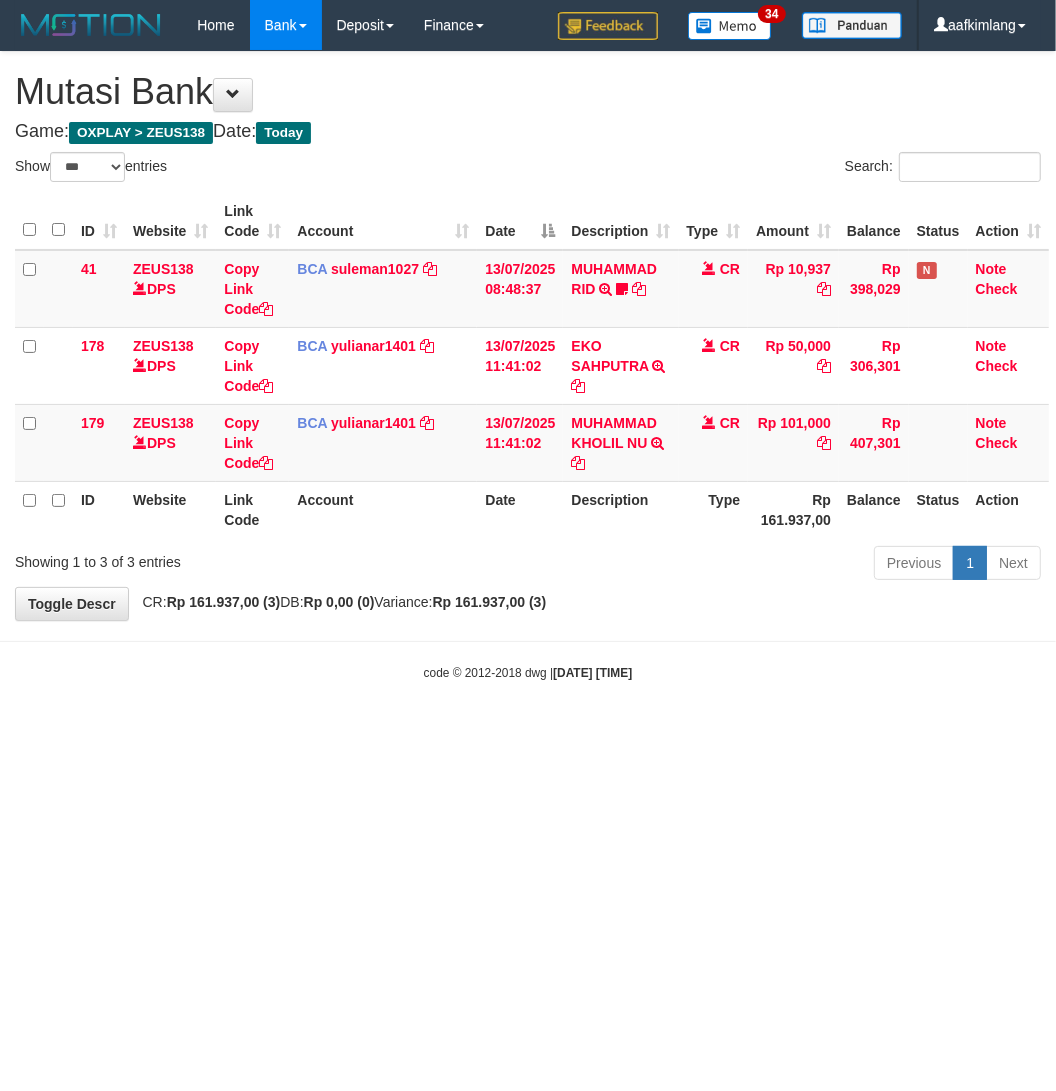 drag, startPoint x: 348, startPoint y: 873, endPoint x: 366, endPoint y: 861, distance: 21.633308 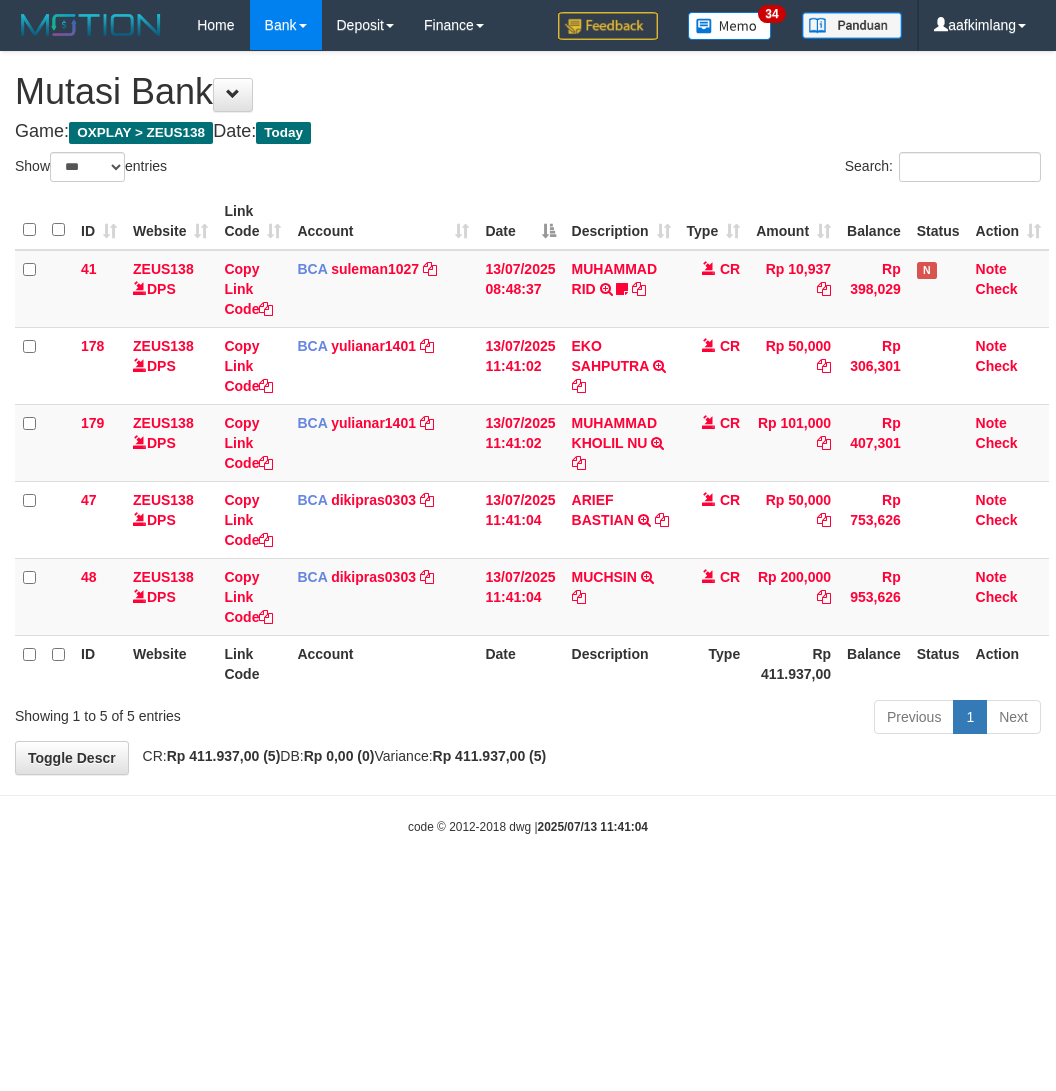 select on "***" 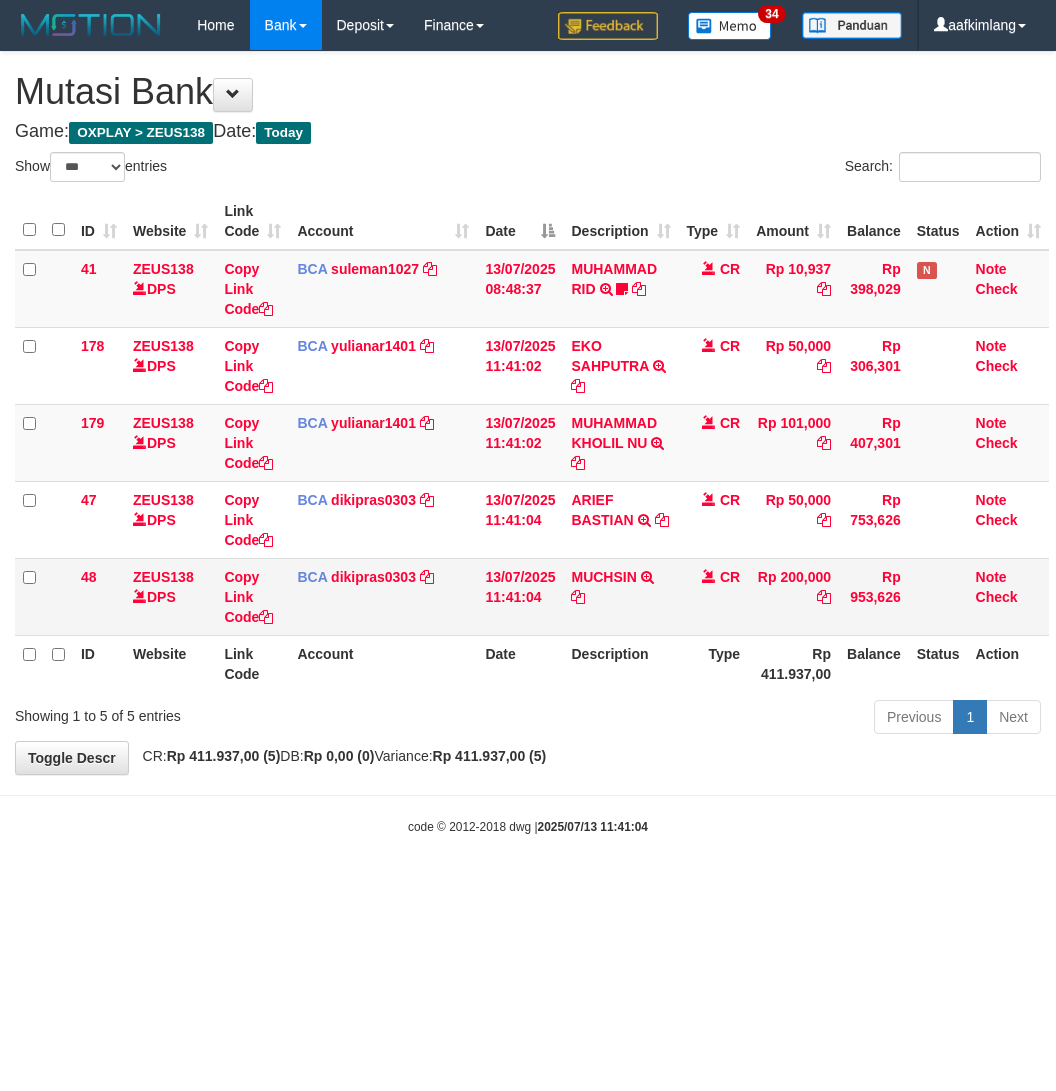 scroll, scrollTop: 0, scrollLeft: 0, axis: both 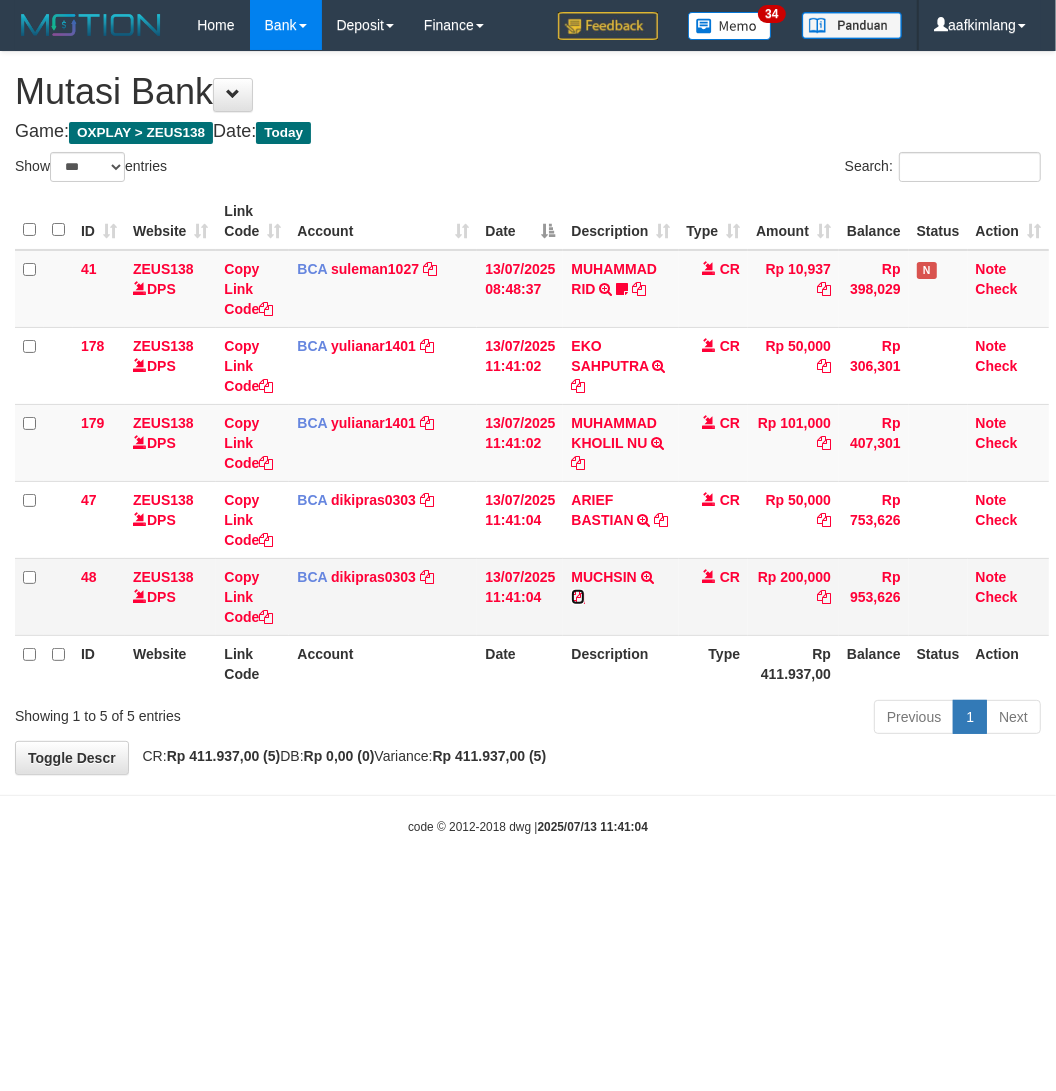 click at bounding box center [578, 597] 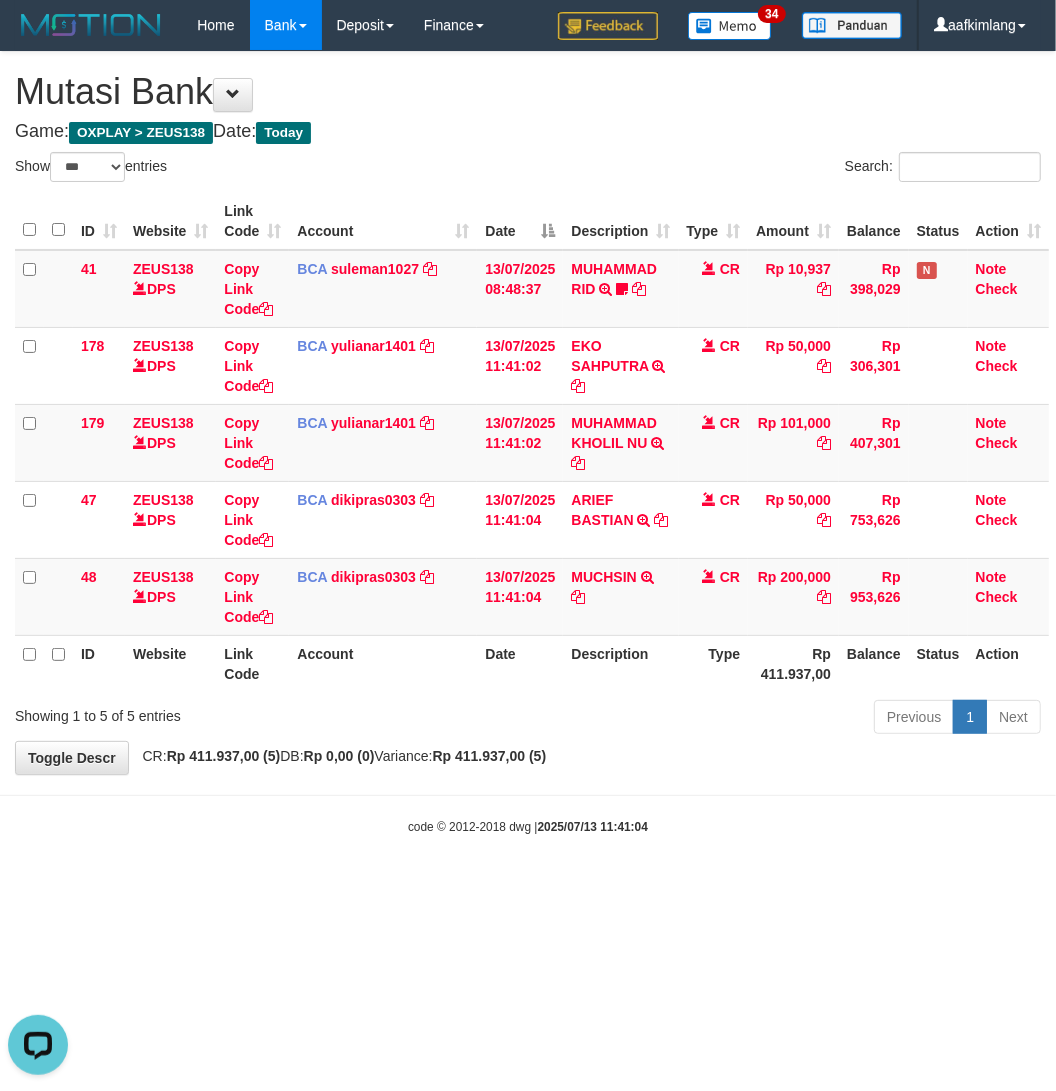 scroll, scrollTop: 0, scrollLeft: 0, axis: both 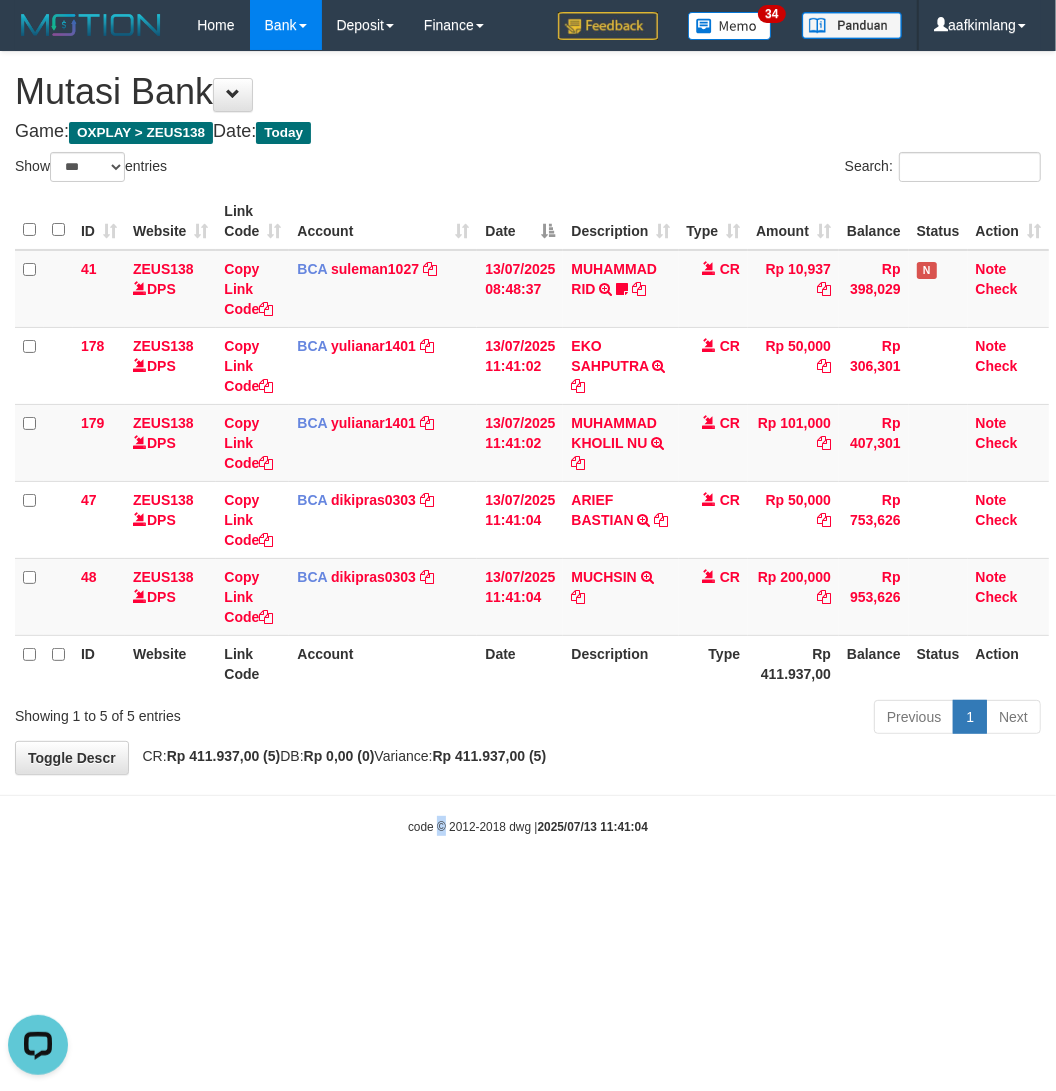 click on "code © 2012-2018 dwg |  2025/07/13 11:41:04" at bounding box center (528, 827) 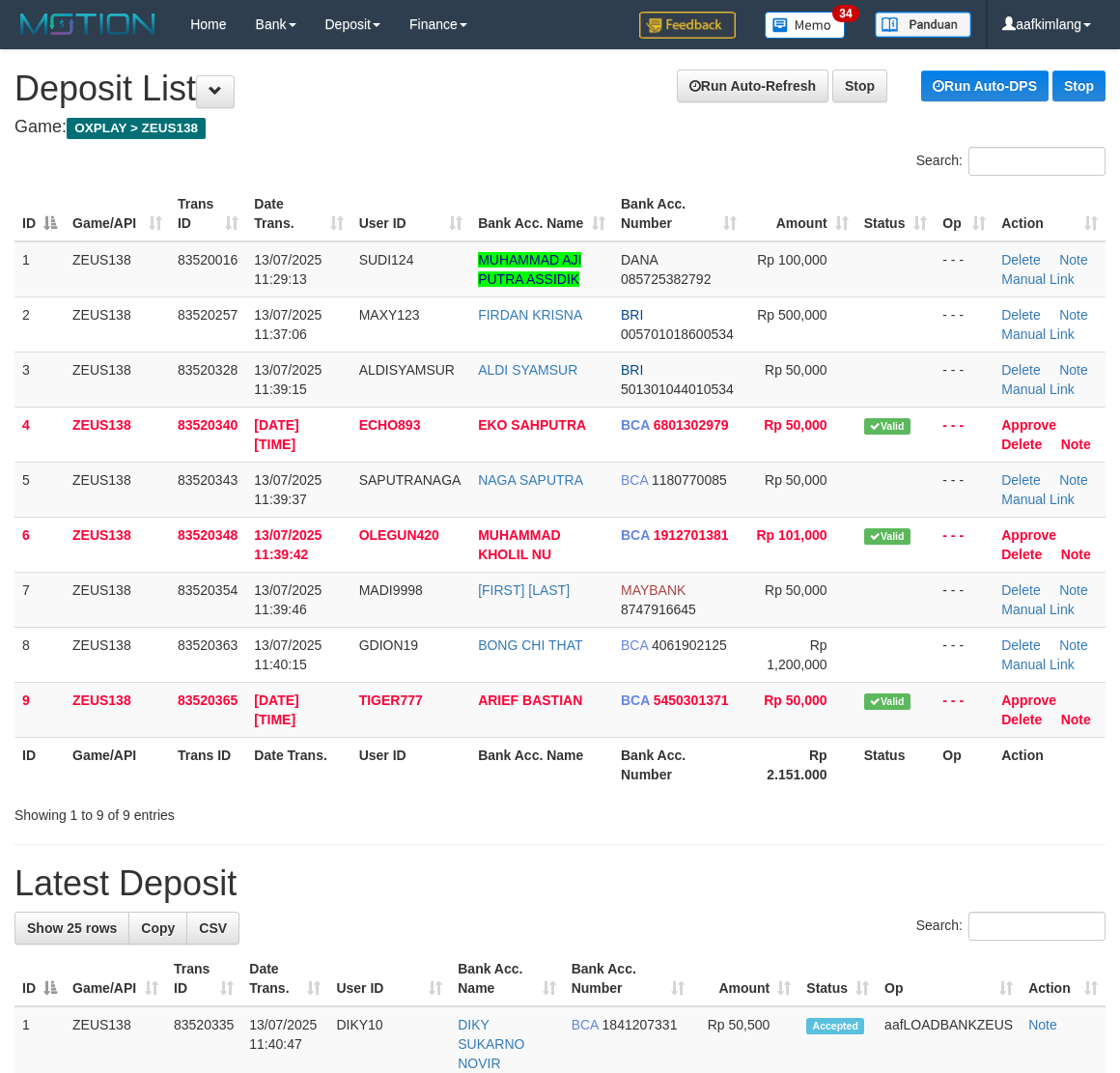 scroll, scrollTop: 0, scrollLeft: 0, axis: both 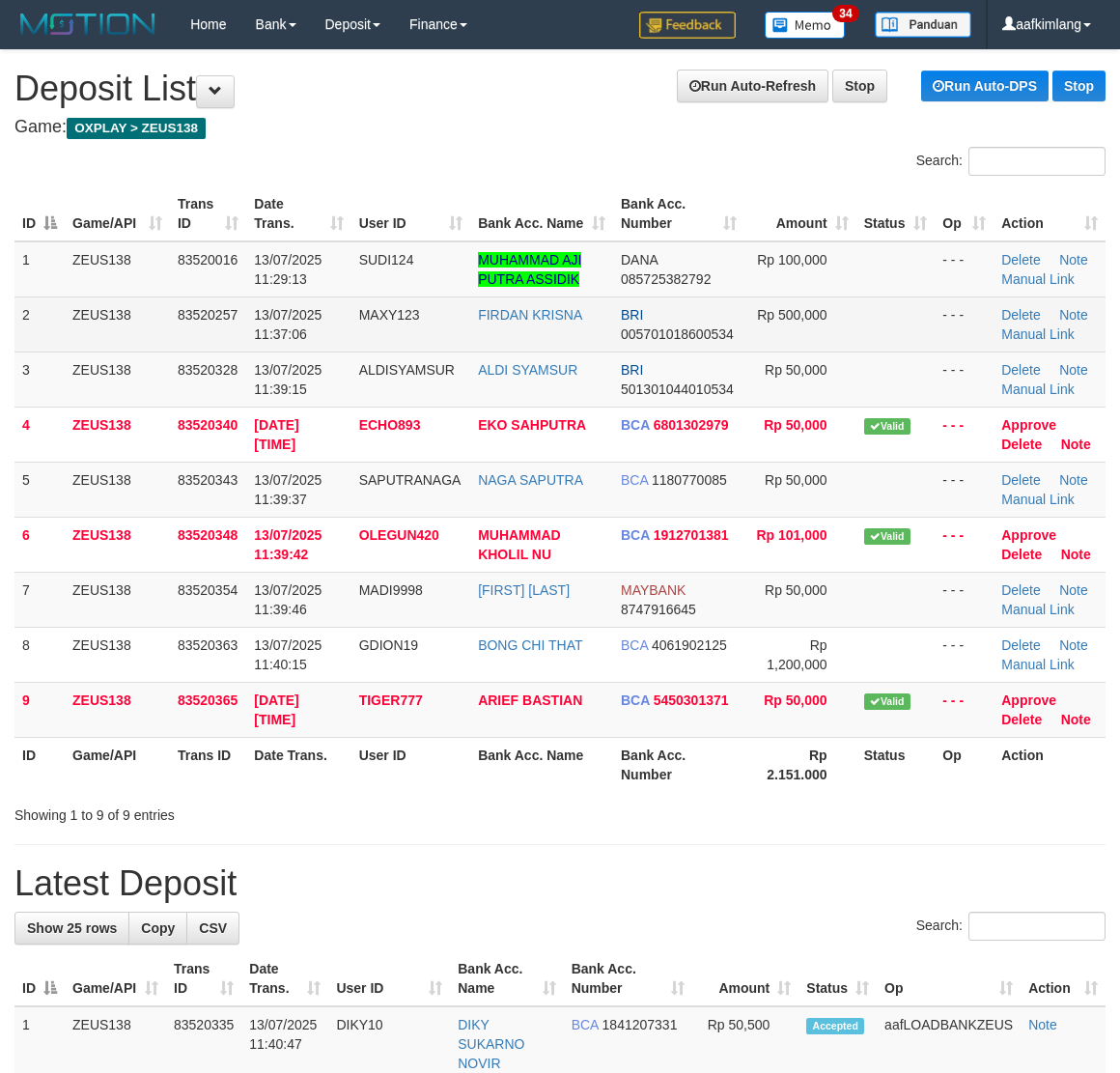 click at bounding box center (896, 324) 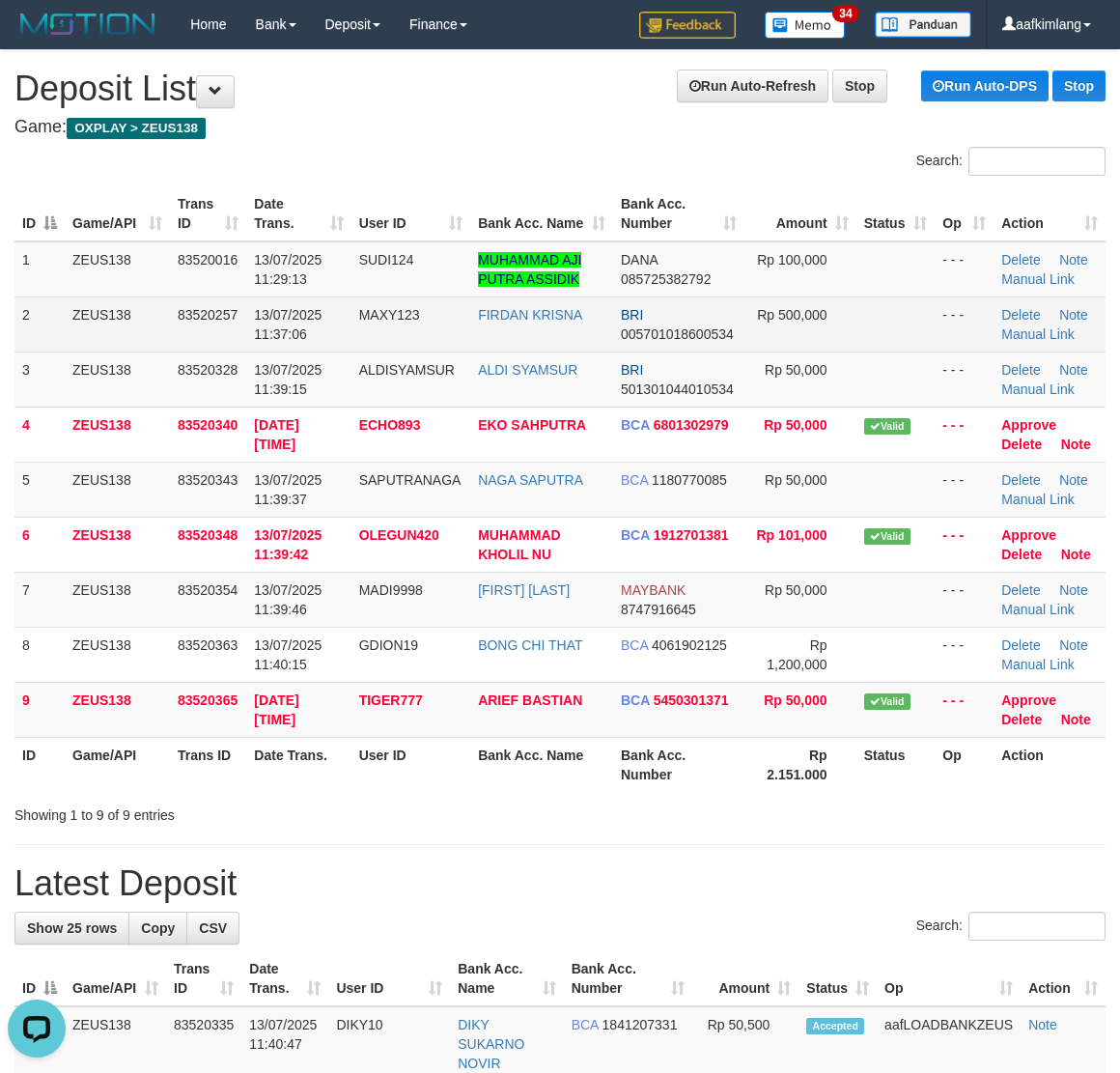 scroll, scrollTop: 0, scrollLeft: 0, axis: both 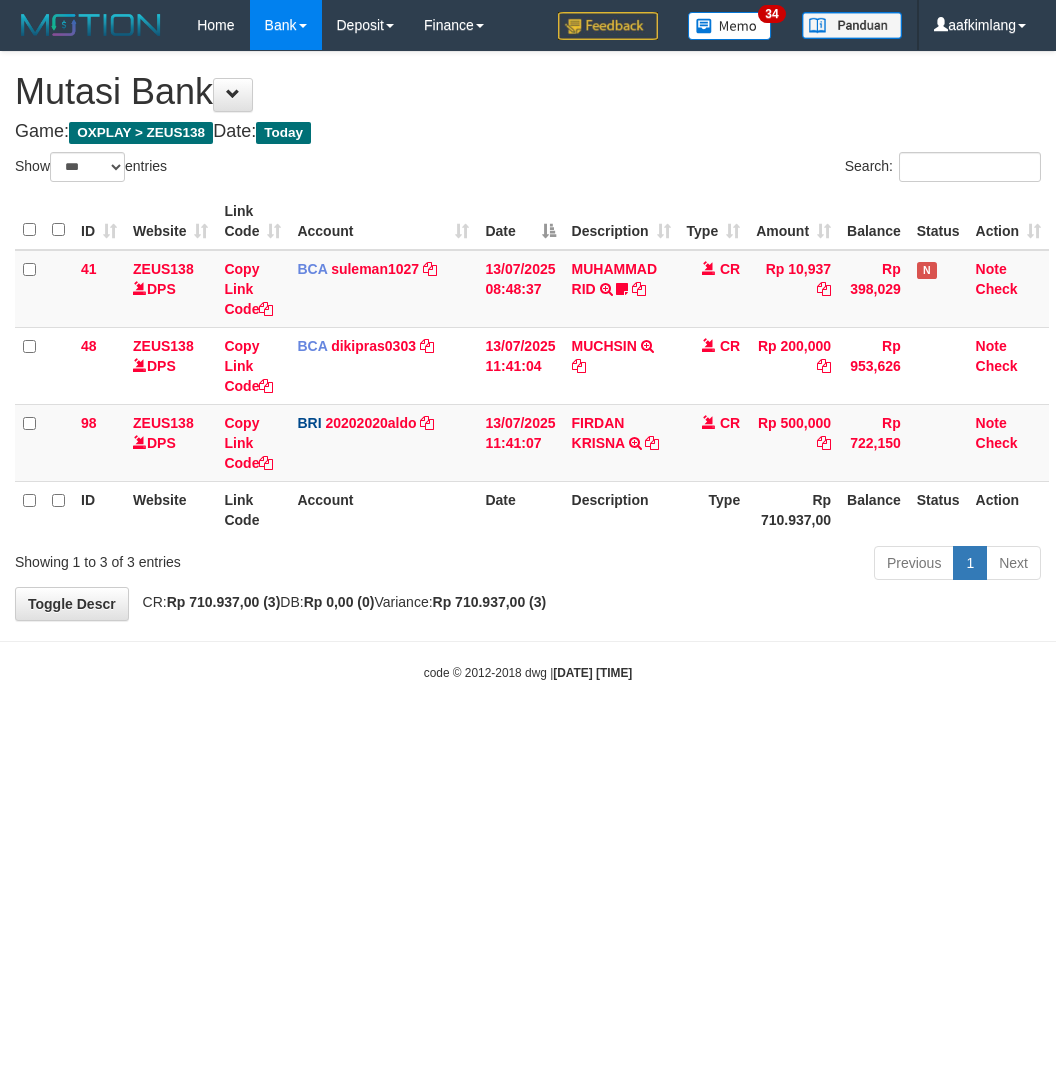 select on "***" 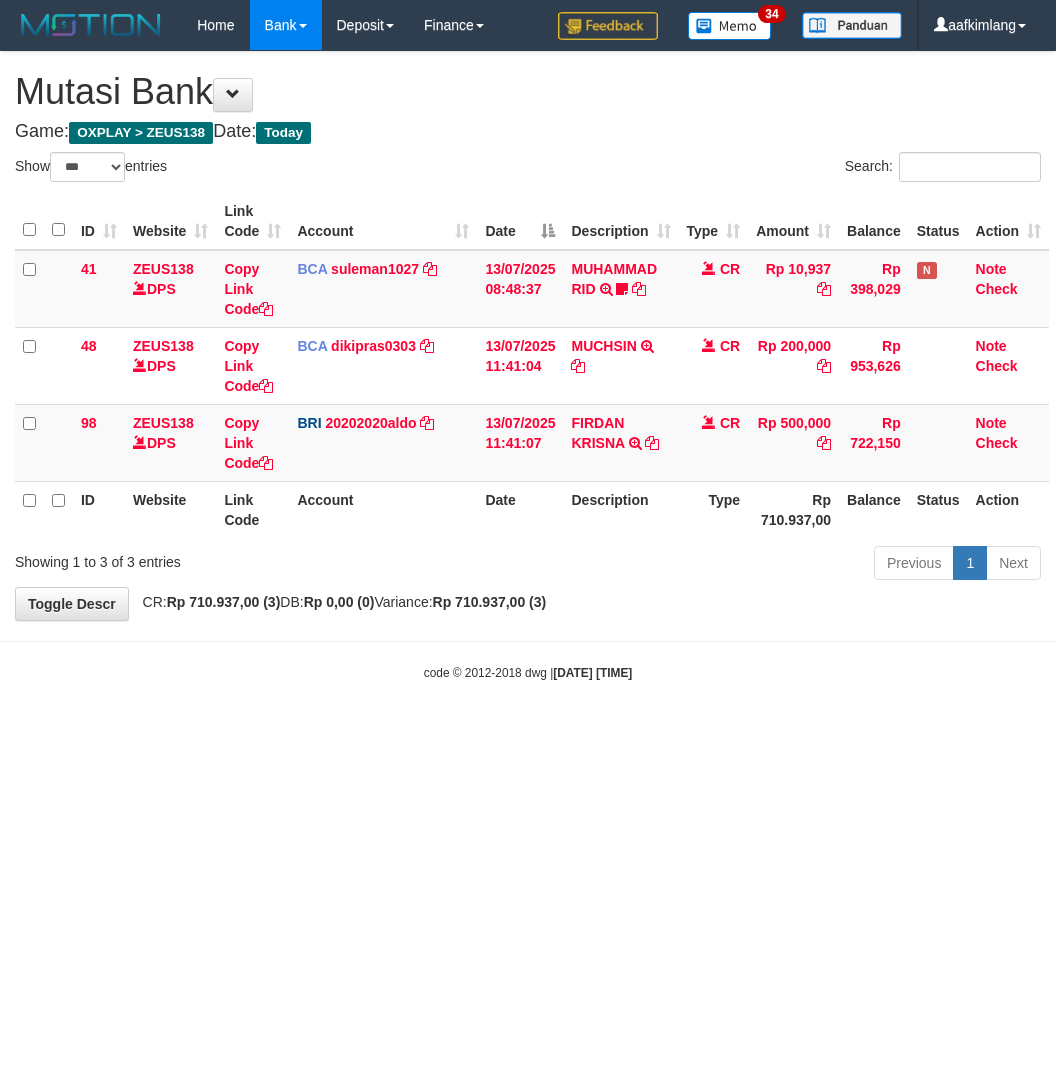 scroll, scrollTop: 0, scrollLeft: 0, axis: both 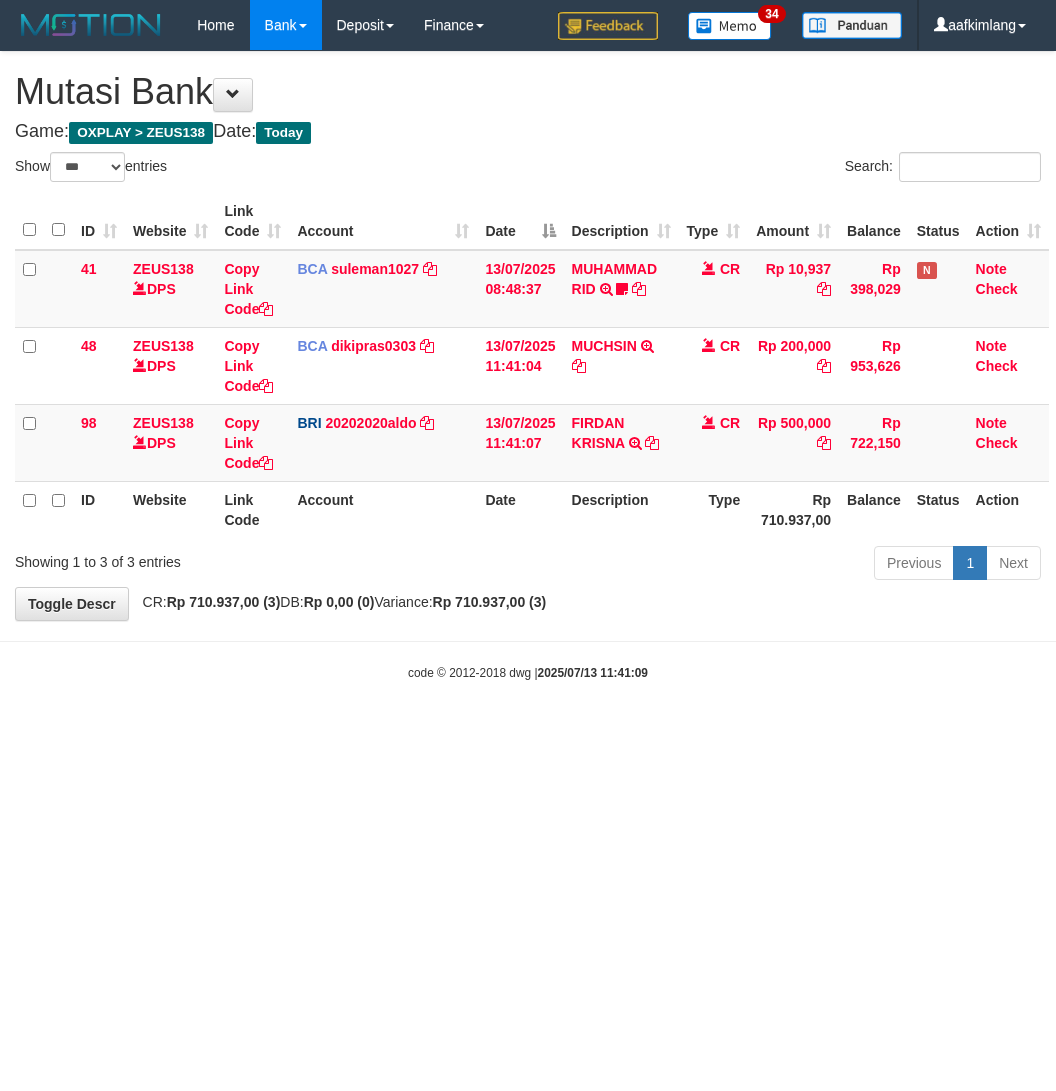 select on "***" 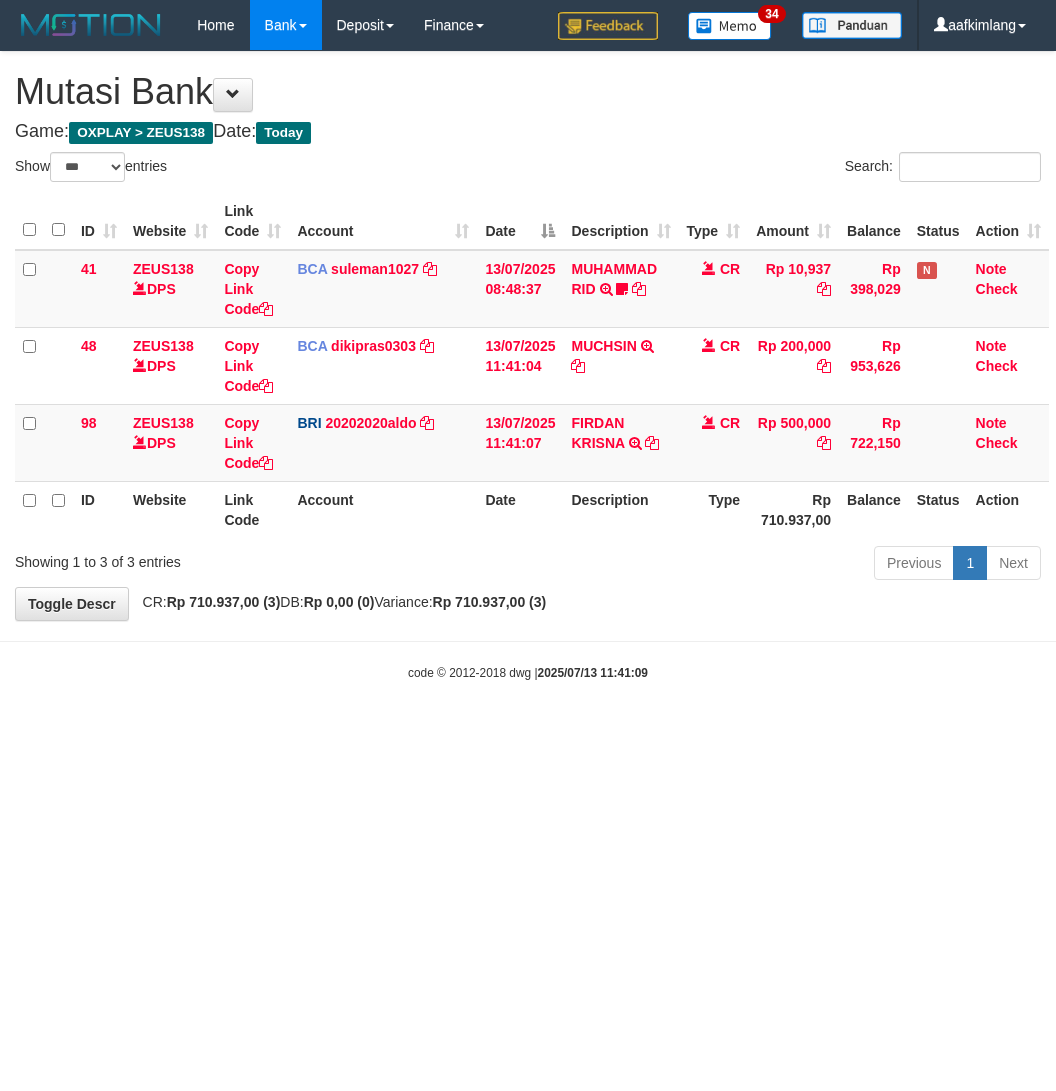 scroll, scrollTop: 0, scrollLeft: 0, axis: both 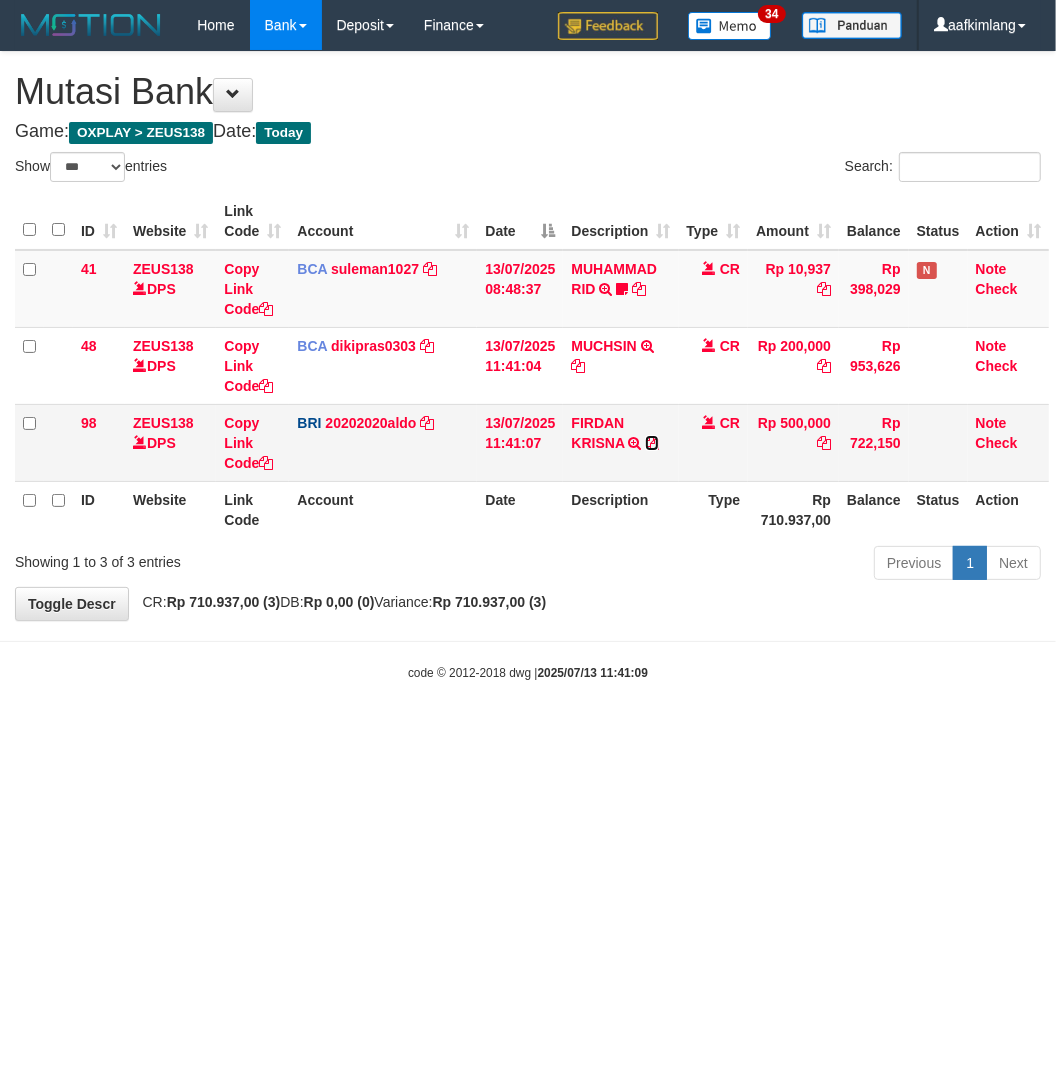 click at bounding box center (652, 443) 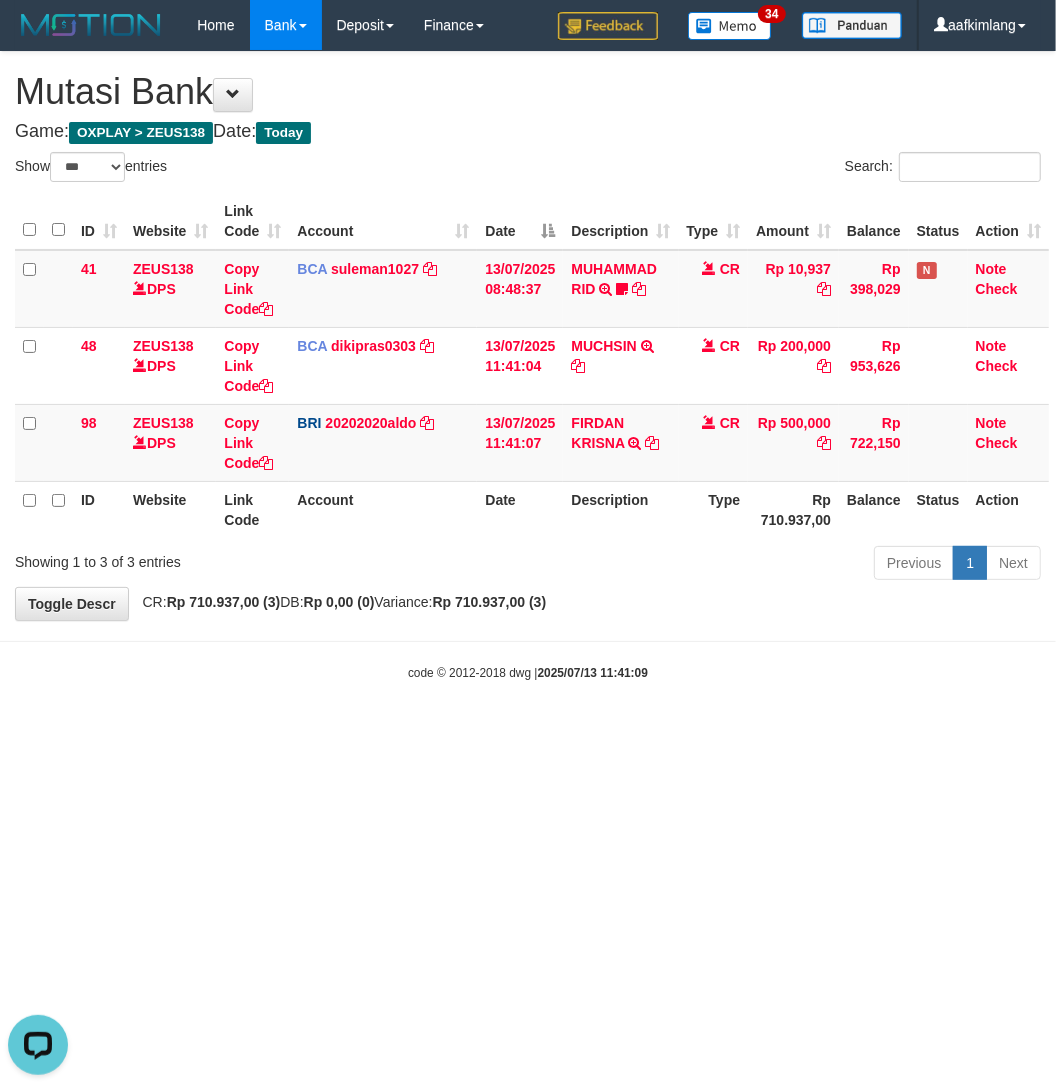 scroll, scrollTop: 0, scrollLeft: 0, axis: both 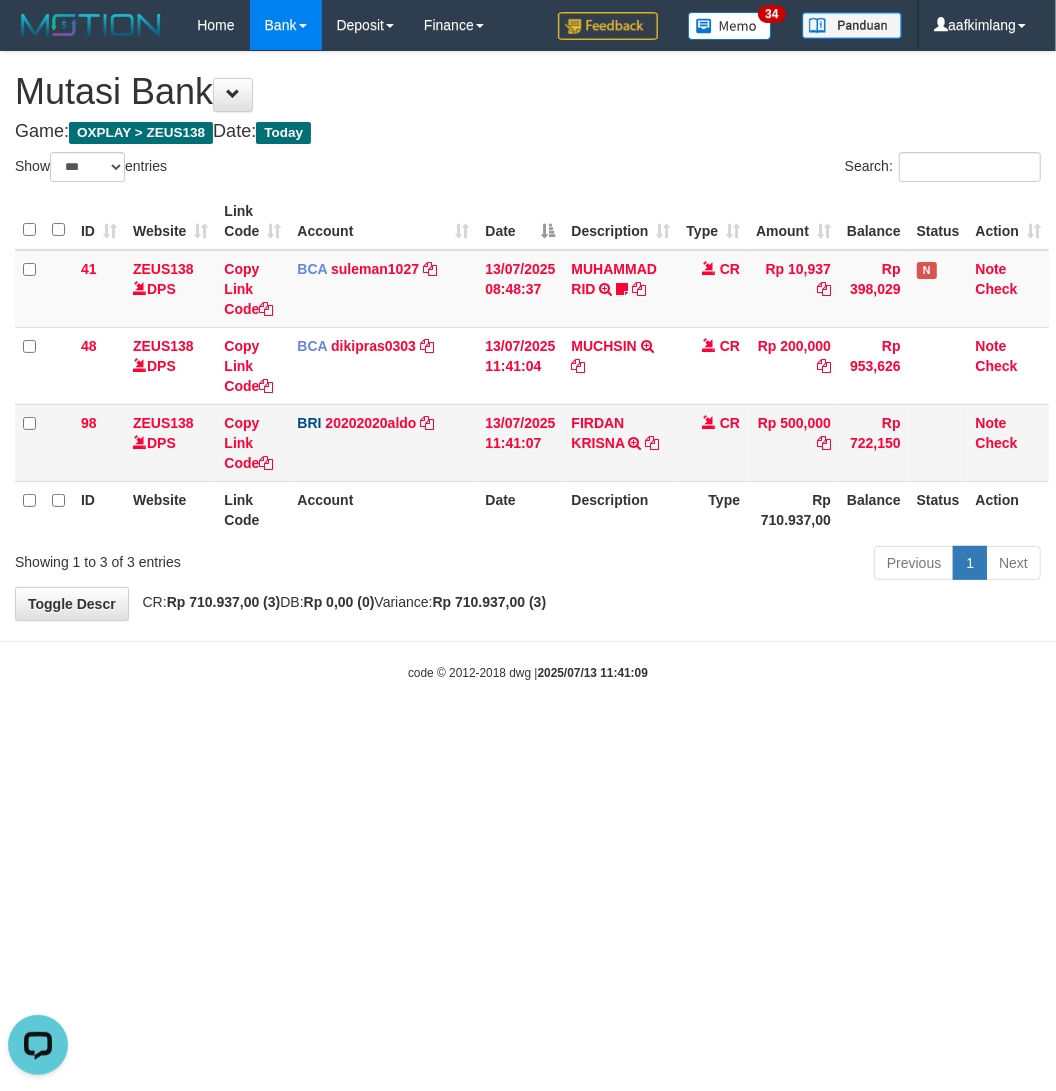 drag, startPoint x: 281, startPoint y: 631, endPoint x: 538, endPoint y: 451, distance: 313.76584 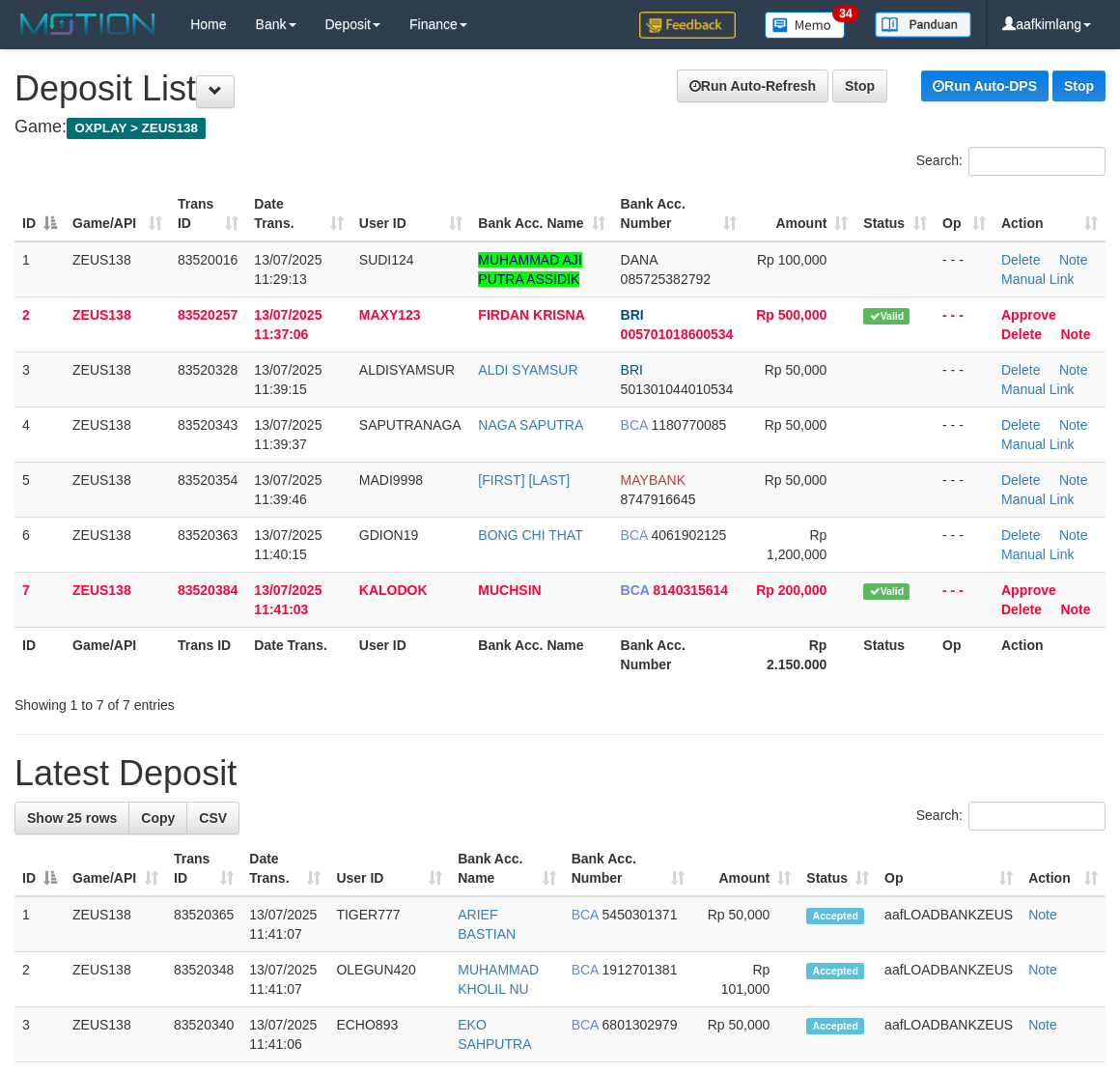 scroll, scrollTop: 0, scrollLeft: 0, axis: both 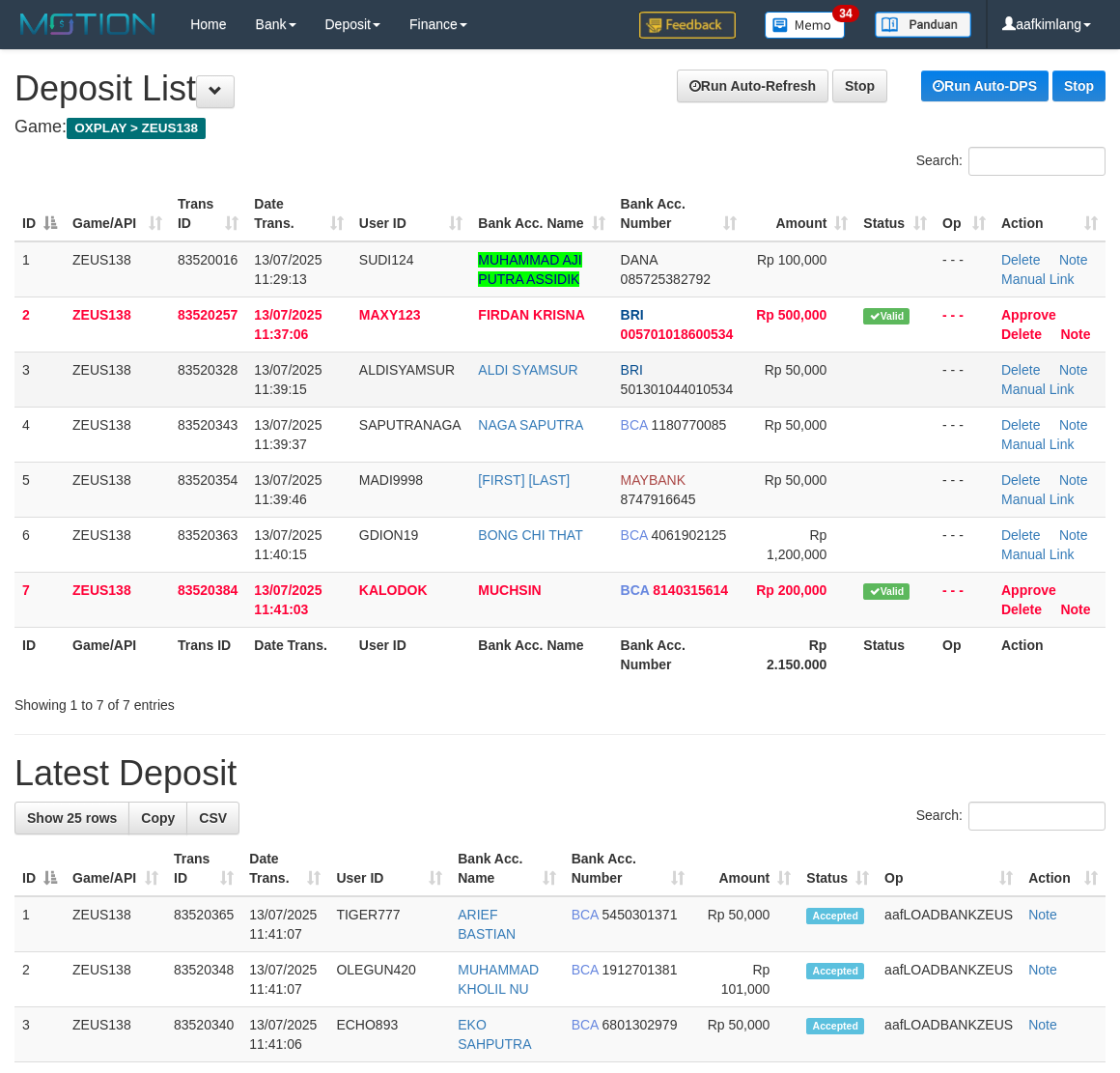 drag, startPoint x: 968, startPoint y: 355, endPoint x: 985, endPoint y: 378, distance: 28.600699 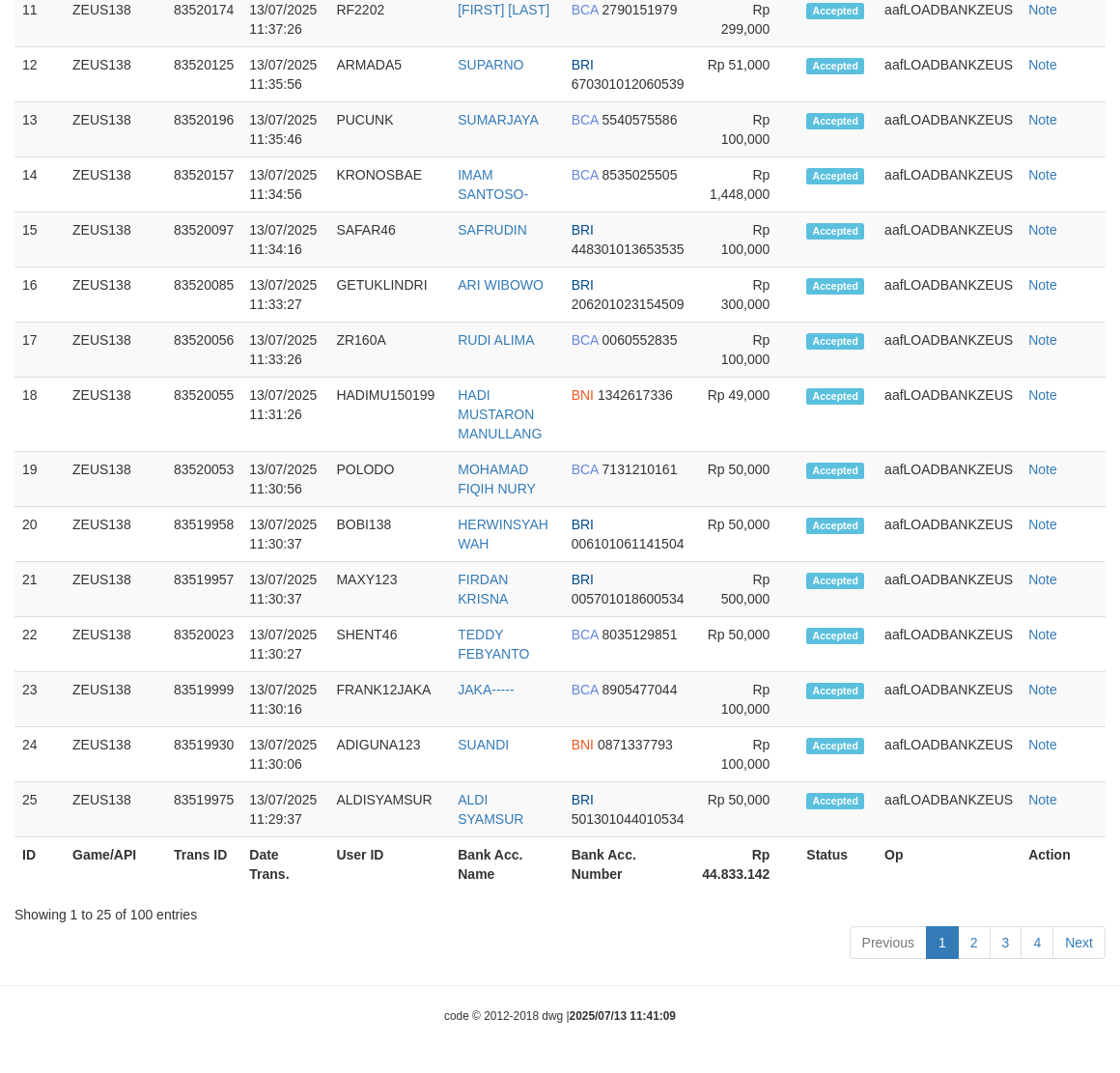 scroll, scrollTop: 0, scrollLeft: 0, axis: both 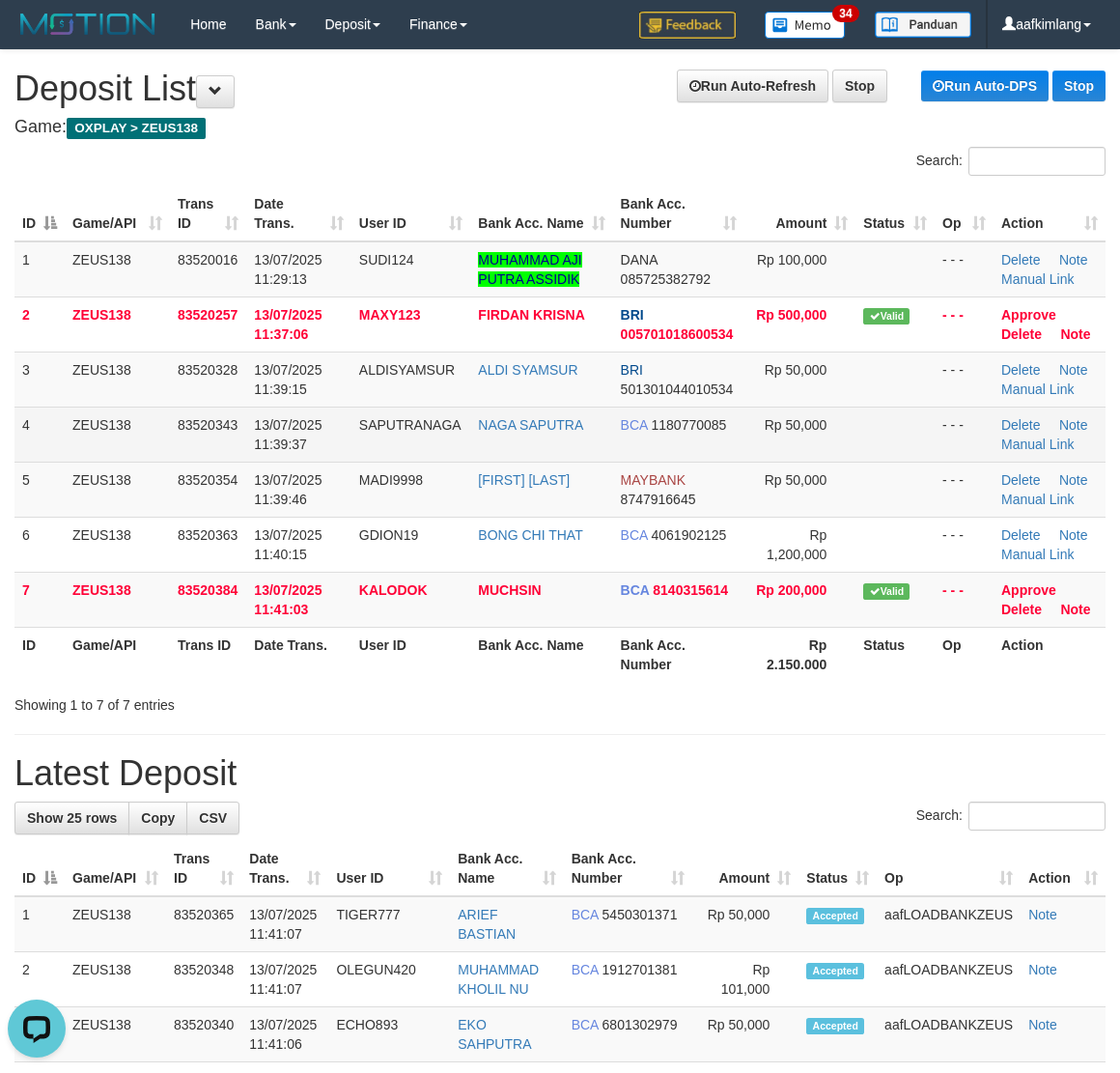 drag, startPoint x: 851, startPoint y: 409, endPoint x: 861, endPoint y: 427, distance: 20.59126 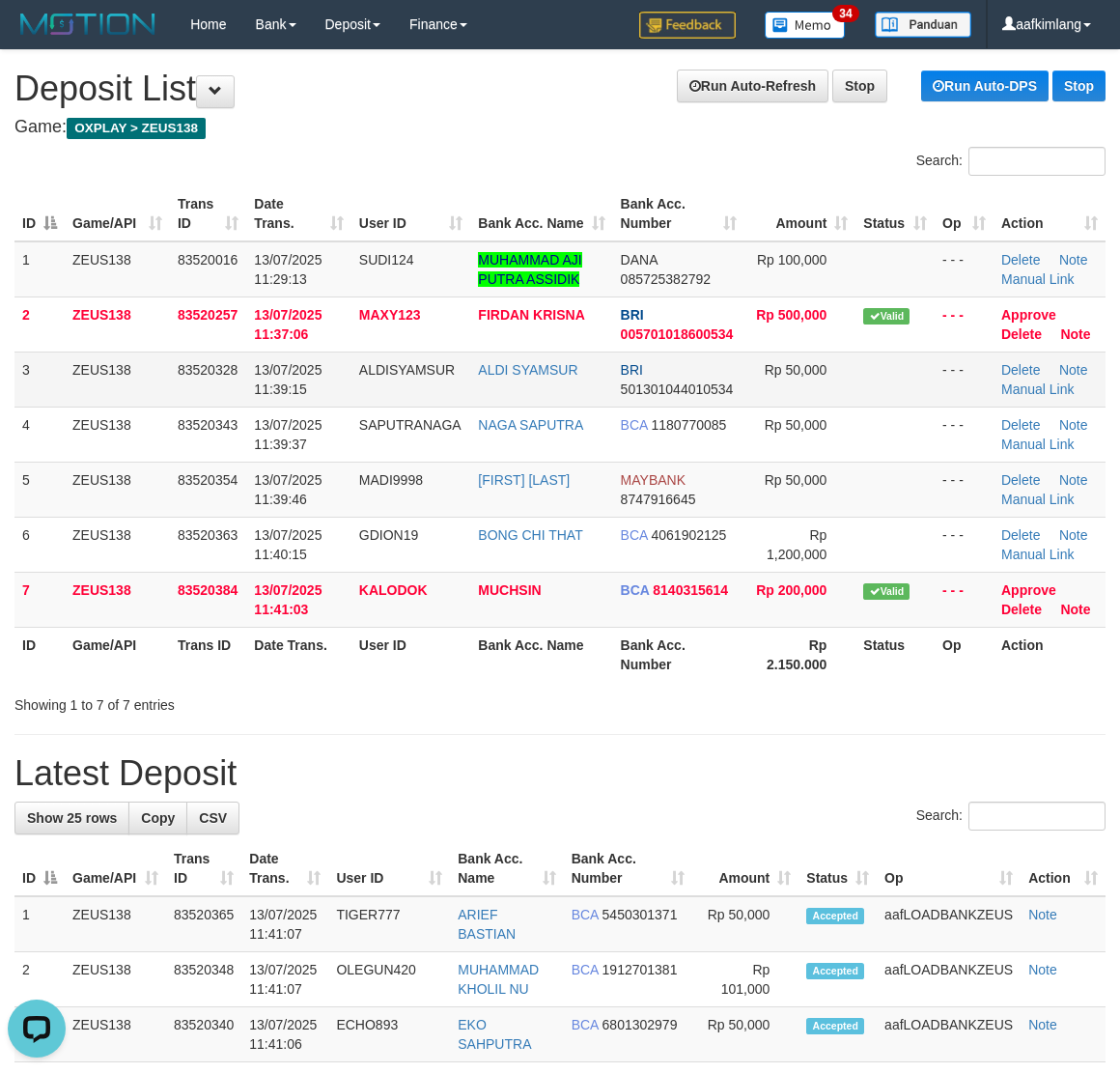 click on "1
ZEUS138
83520016
13/07/2025 11:29:13
SUDI124
MUHAMMAD AJI PUTRA ASSIDIK
DANA
085725382792
Rp 100,000
- - -
Delete
Note
Manual Link
2
ZEUS138
83520257
13/07/2025 11:37:06
MAXY123
FIRDAN KRISNA
BRI
005701018600534
Rp 500,000
Valid" at bounding box center [560, 435] 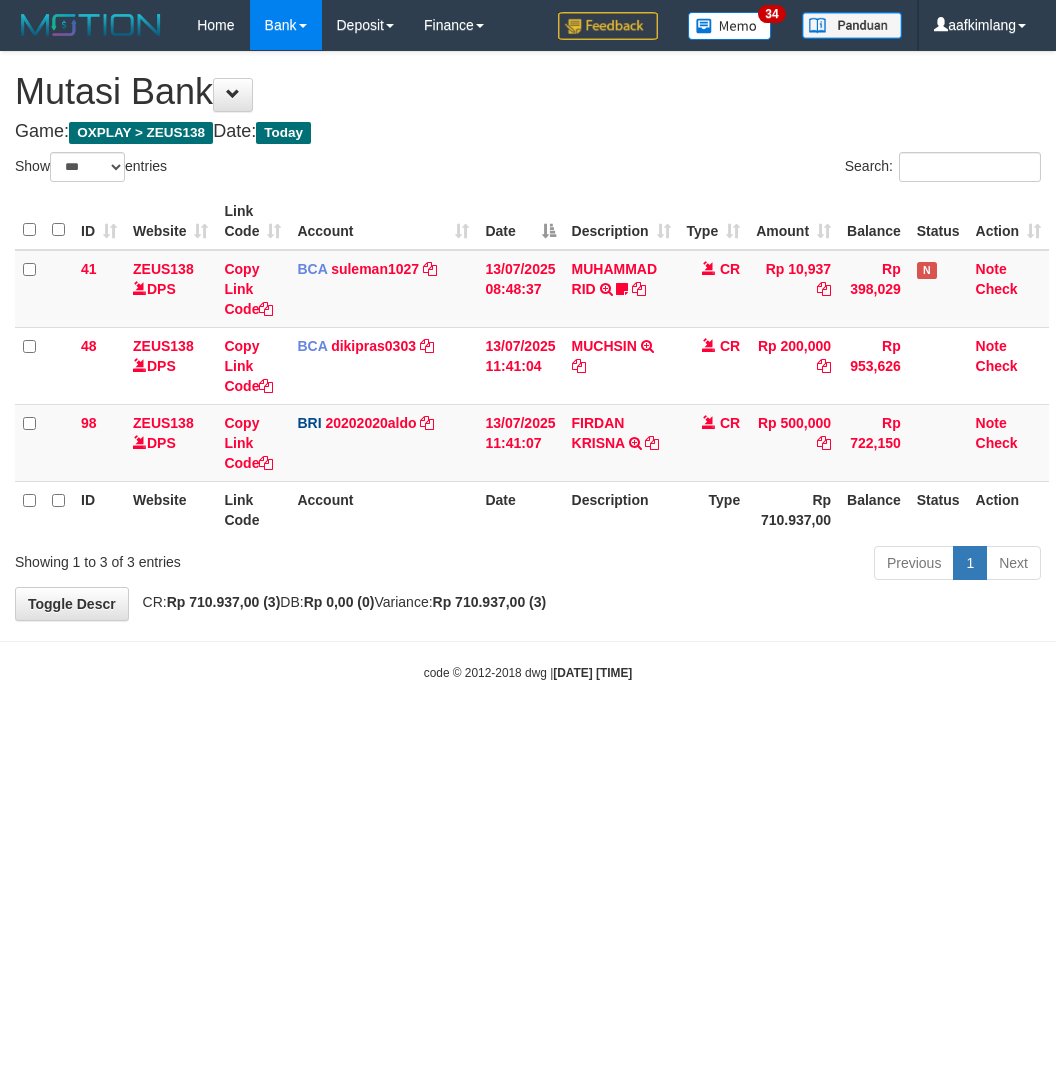 select on "***" 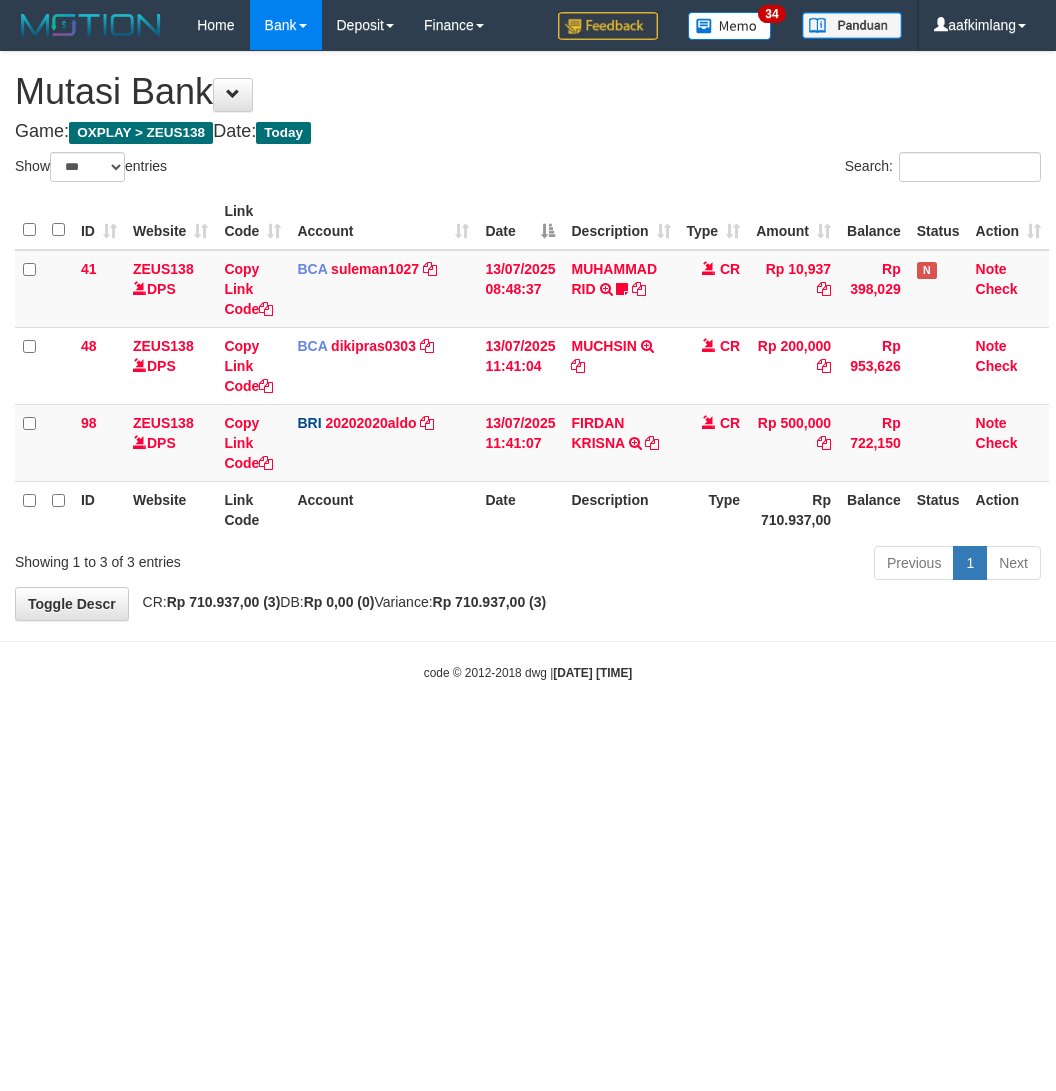 scroll, scrollTop: 0, scrollLeft: 0, axis: both 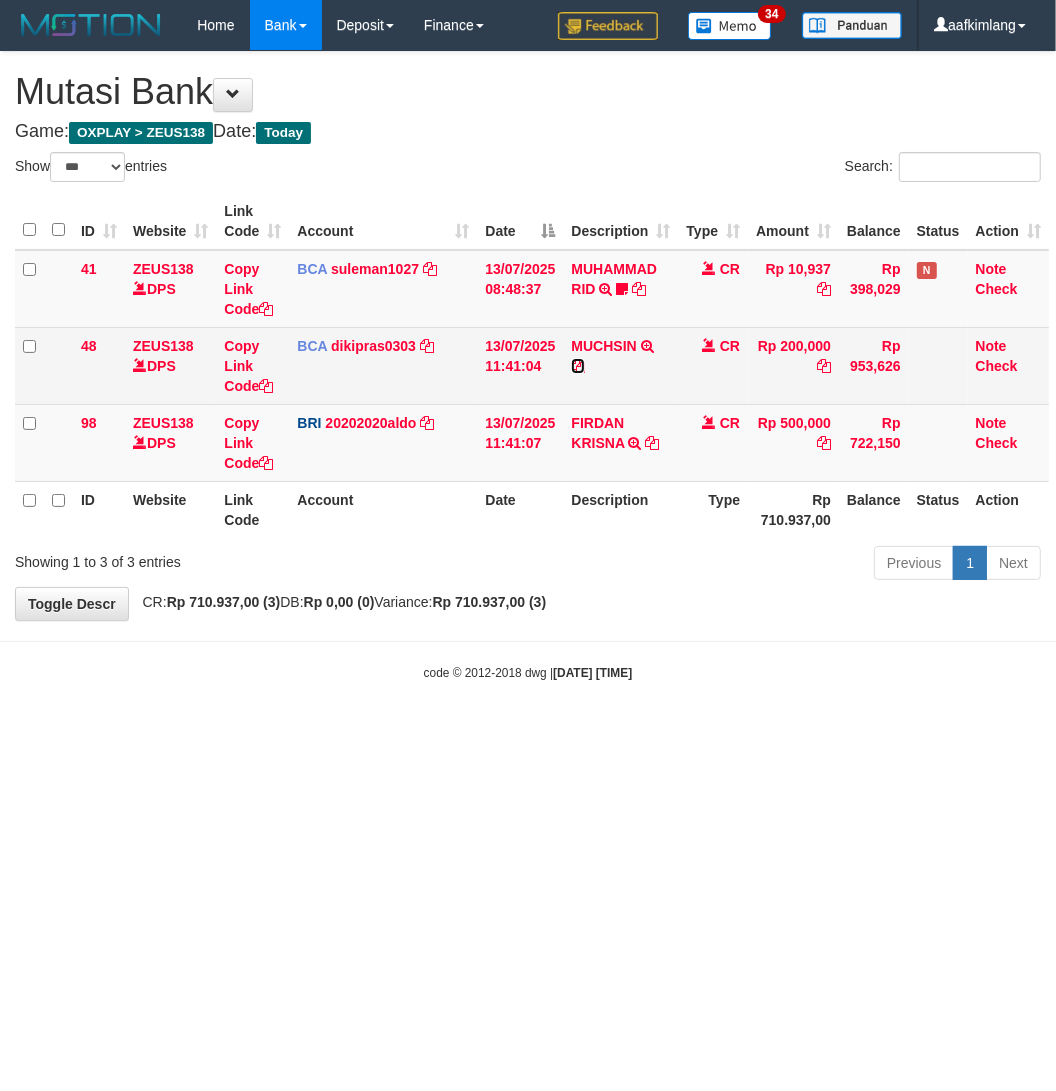 click at bounding box center [578, 366] 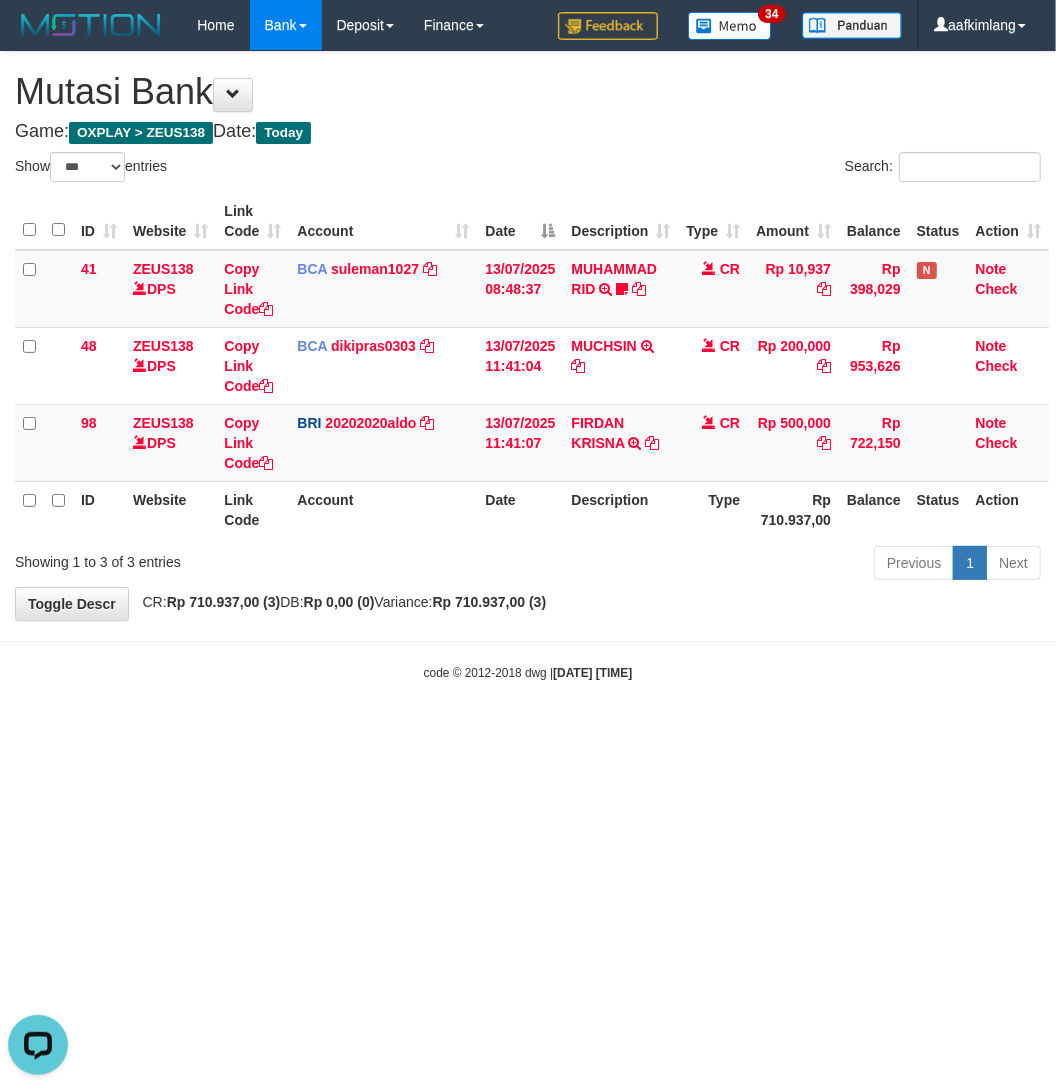 scroll, scrollTop: 0, scrollLeft: 0, axis: both 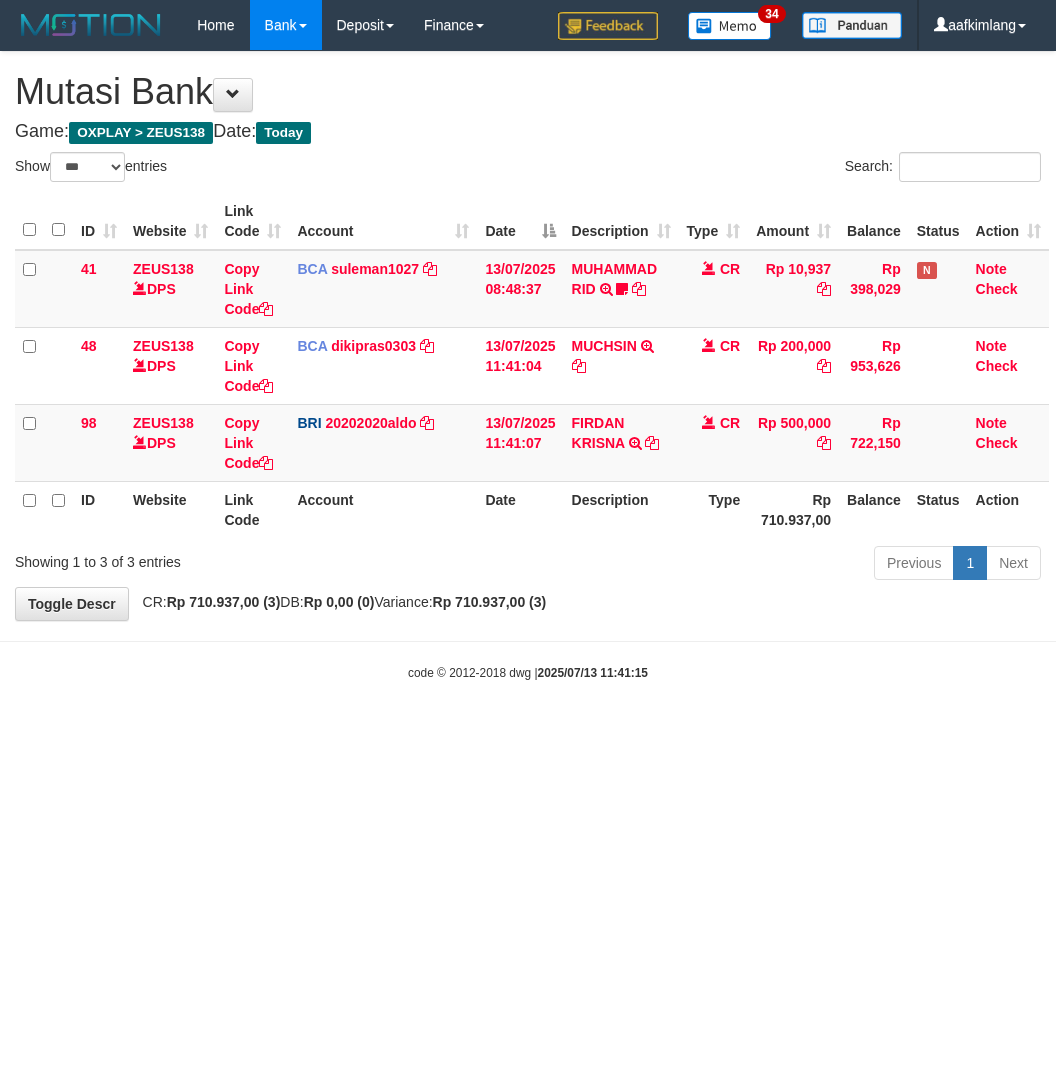 select on "***" 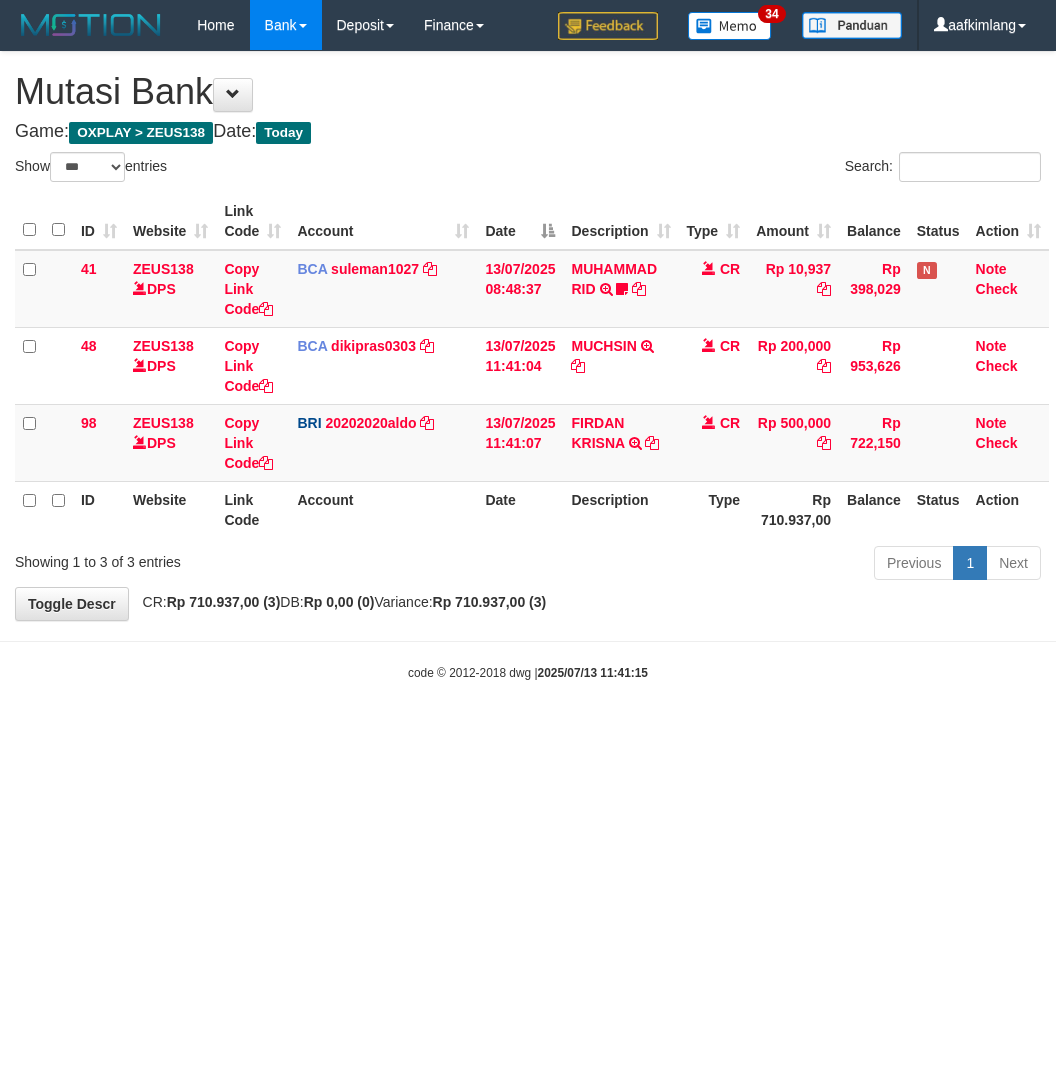 scroll, scrollTop: 0, scrollLeft: 0, axis: both 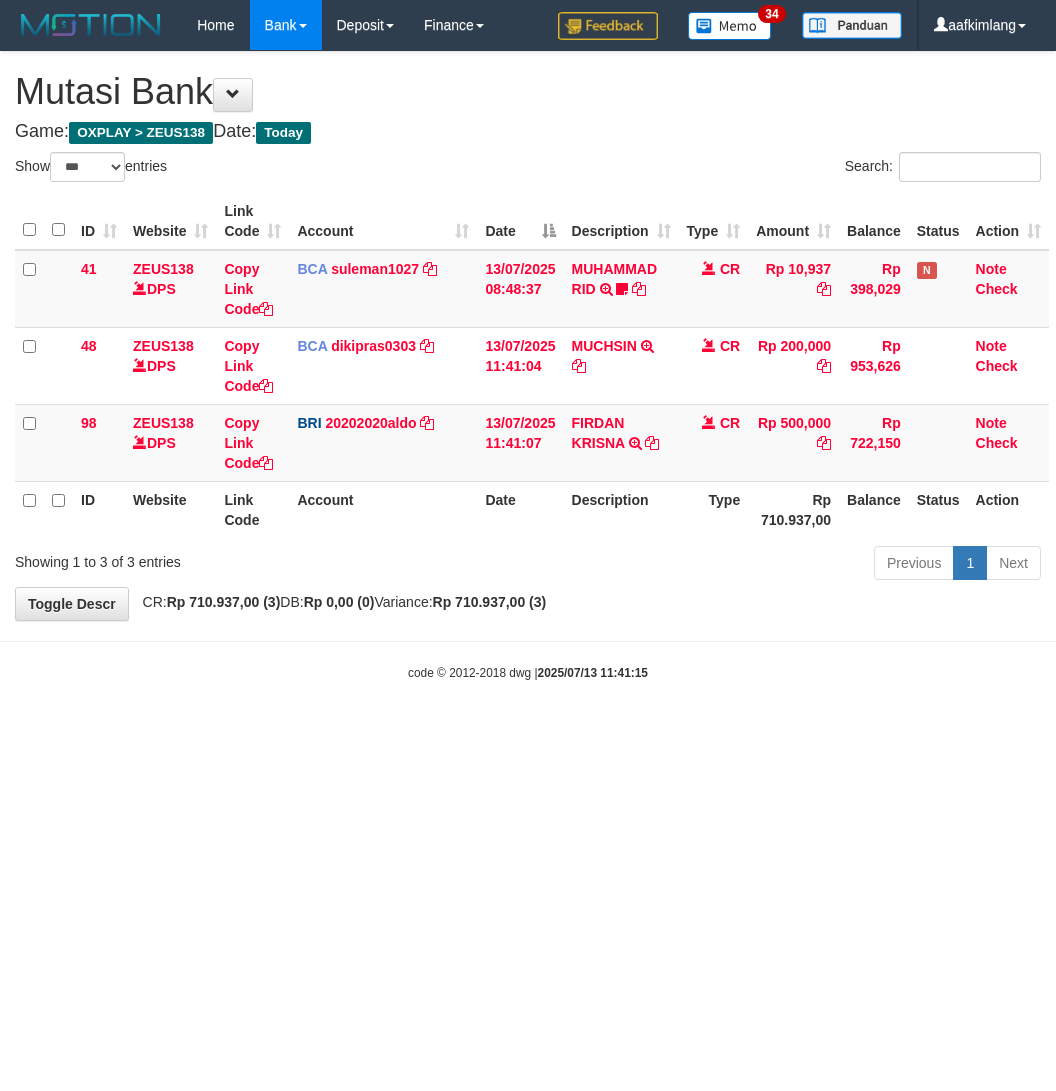 select on "***" 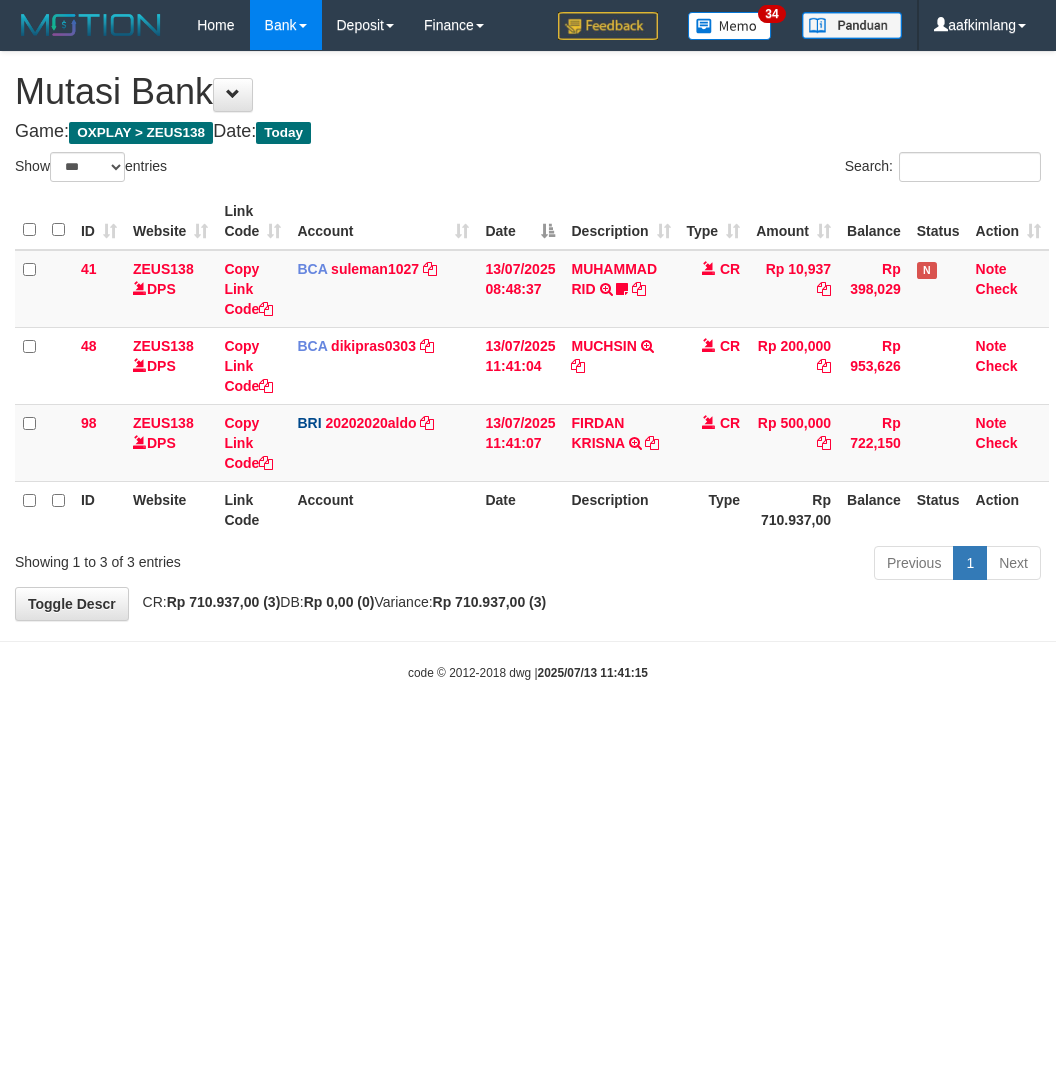 scroll, scrollTop: 0, scrollLeft: 0, axis: both 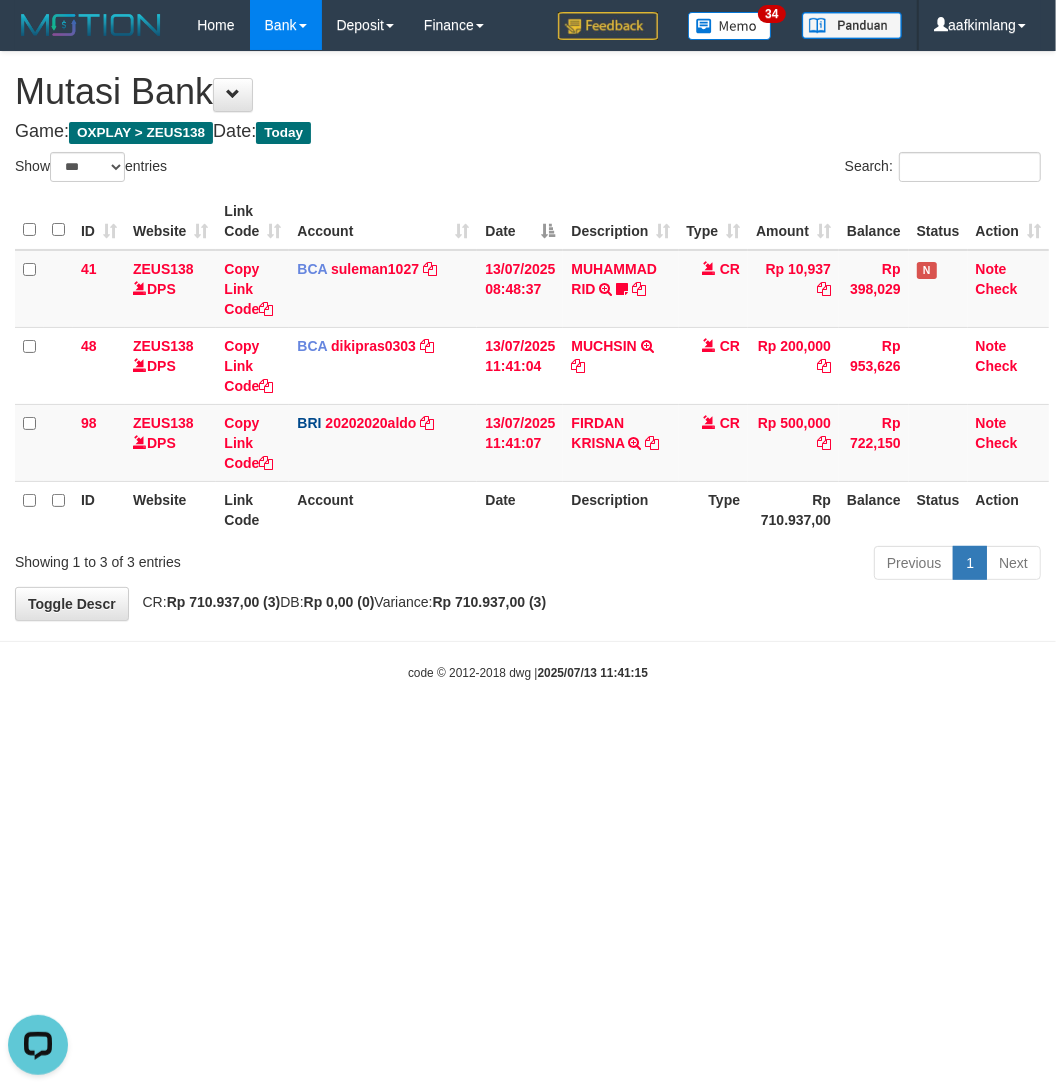 drag, startPoint x: 221, startPoint y: 838, endPoint x: 218, endPoint y: 826, distance: 12.369317 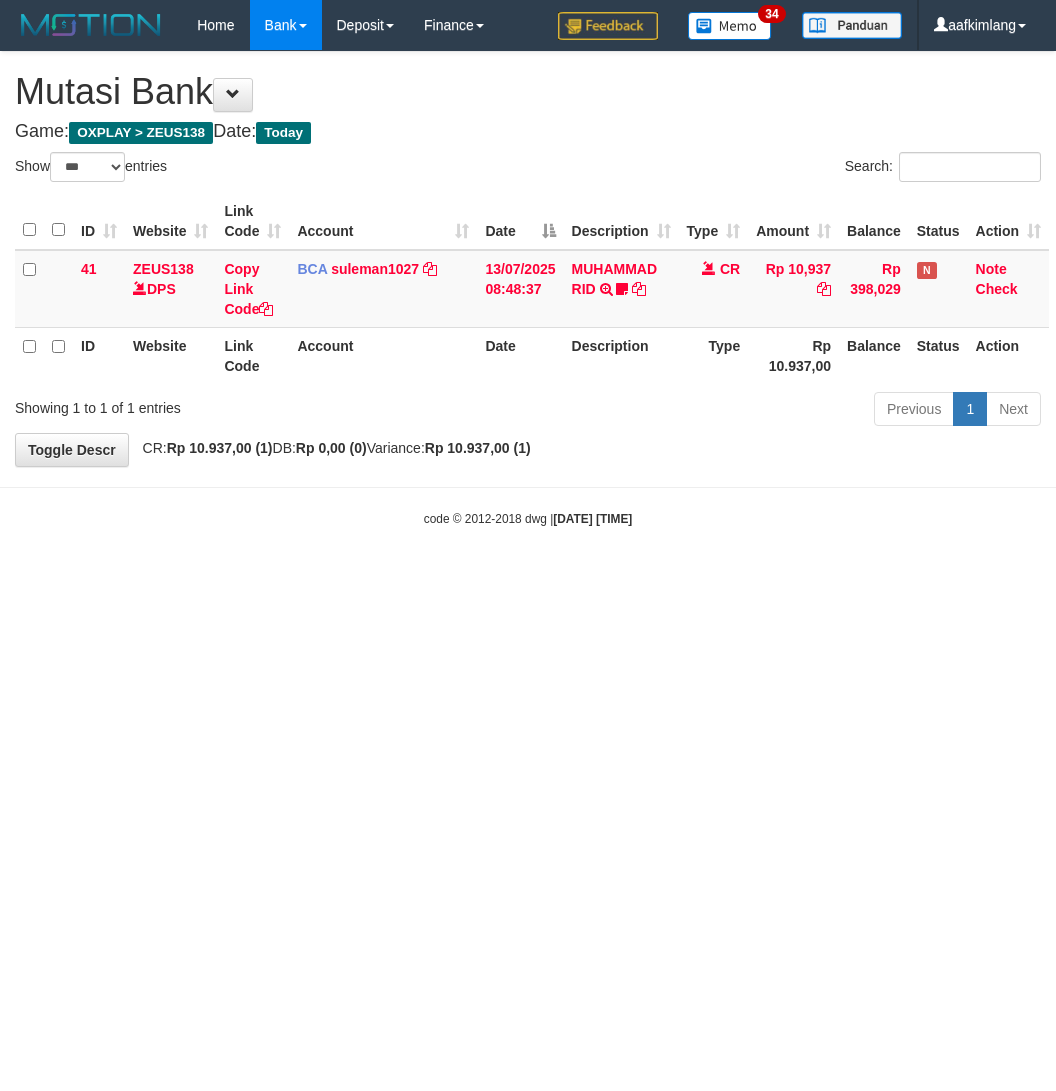 select on "***" 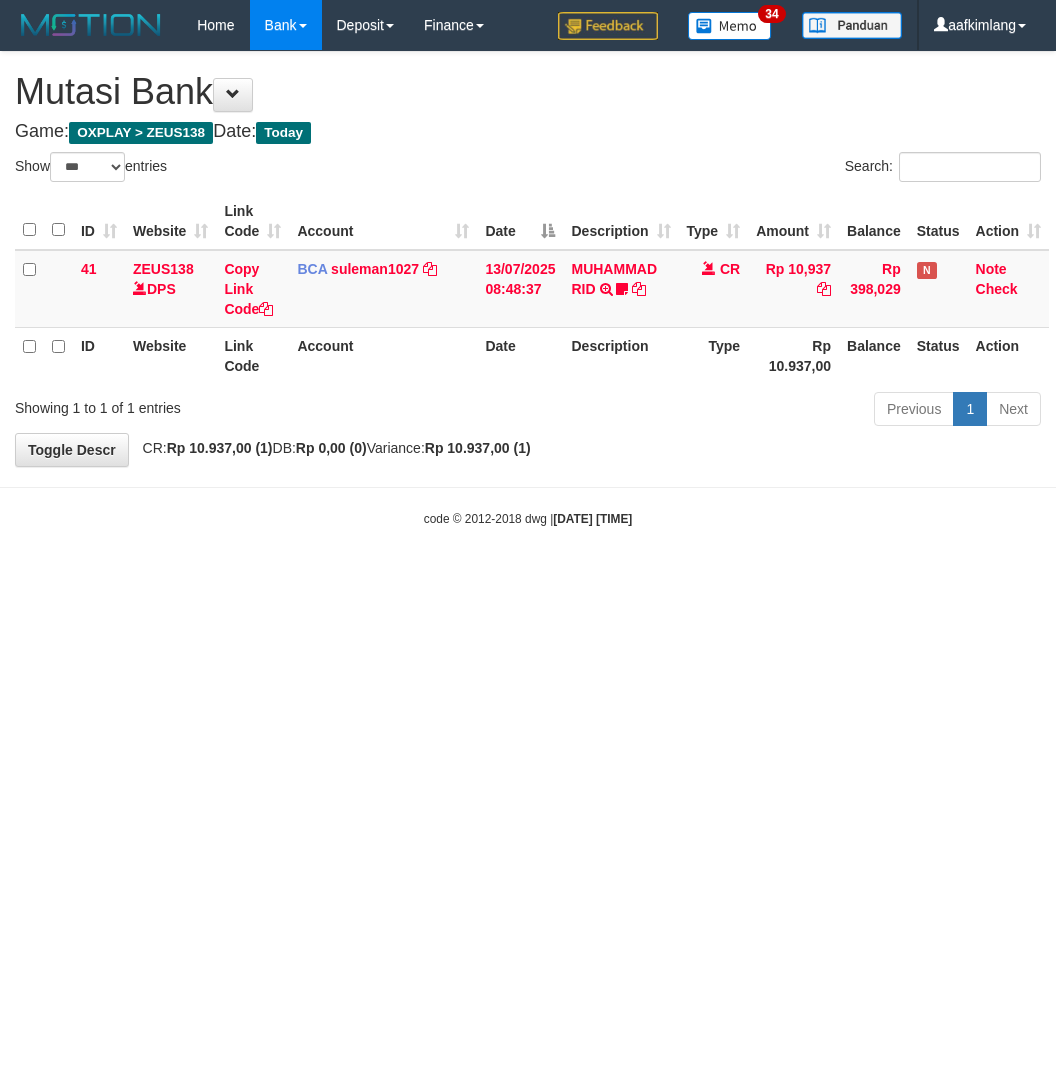 scroll, scrollTop: 0, scrollLeft: 0, axis: both 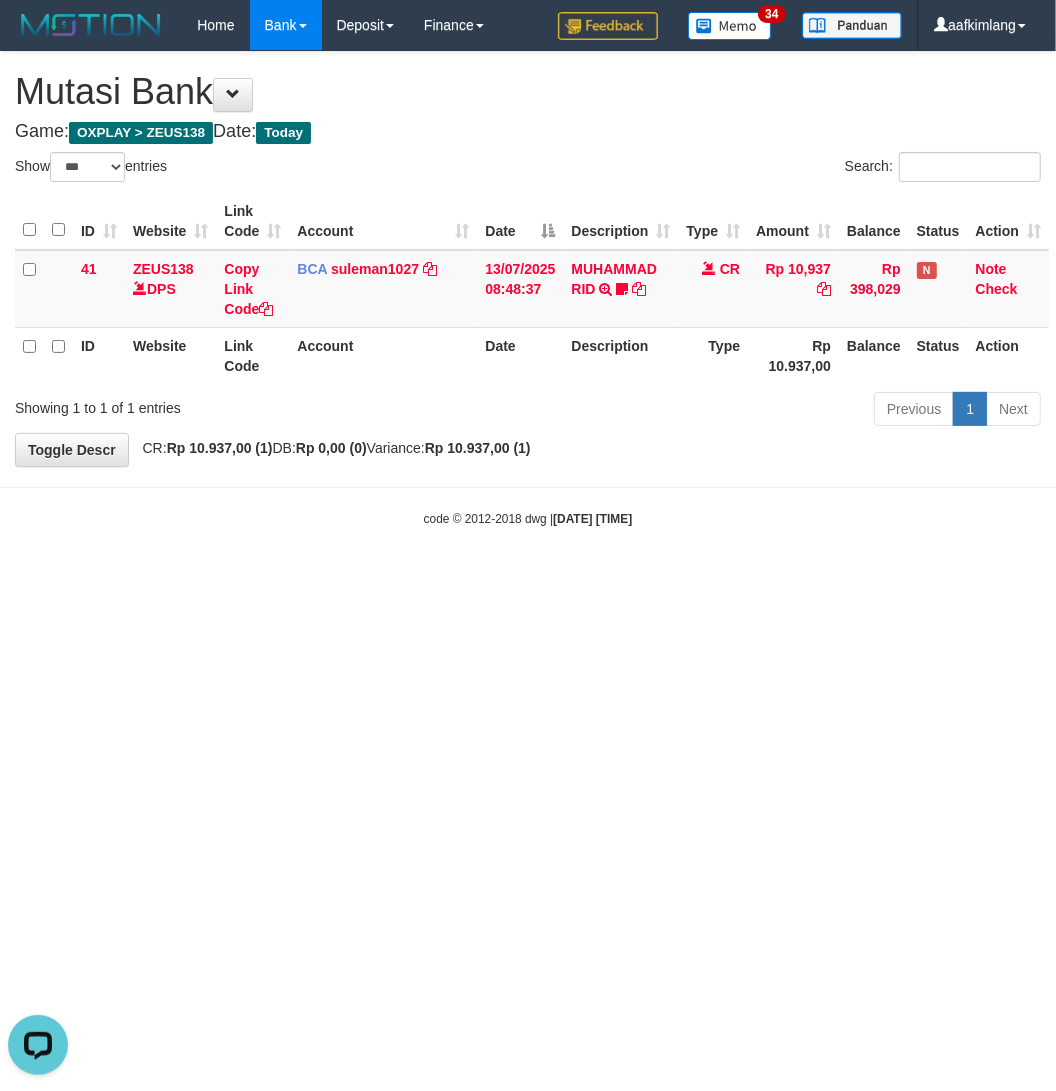 drag, startPoint x: 183, startPoint y: 758, endPoint x: 181, endPoint y: 746, distance: 12.165525 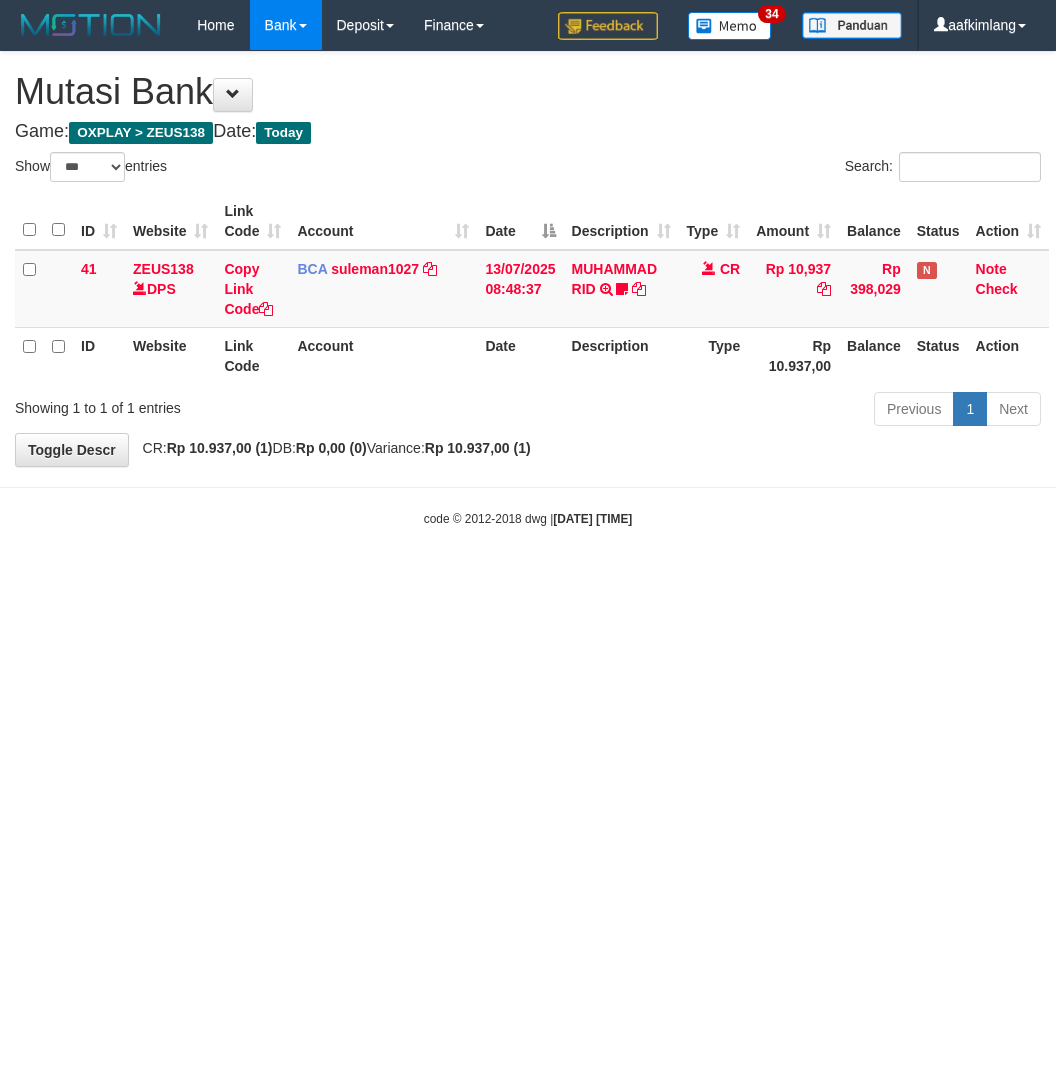 select on "***" 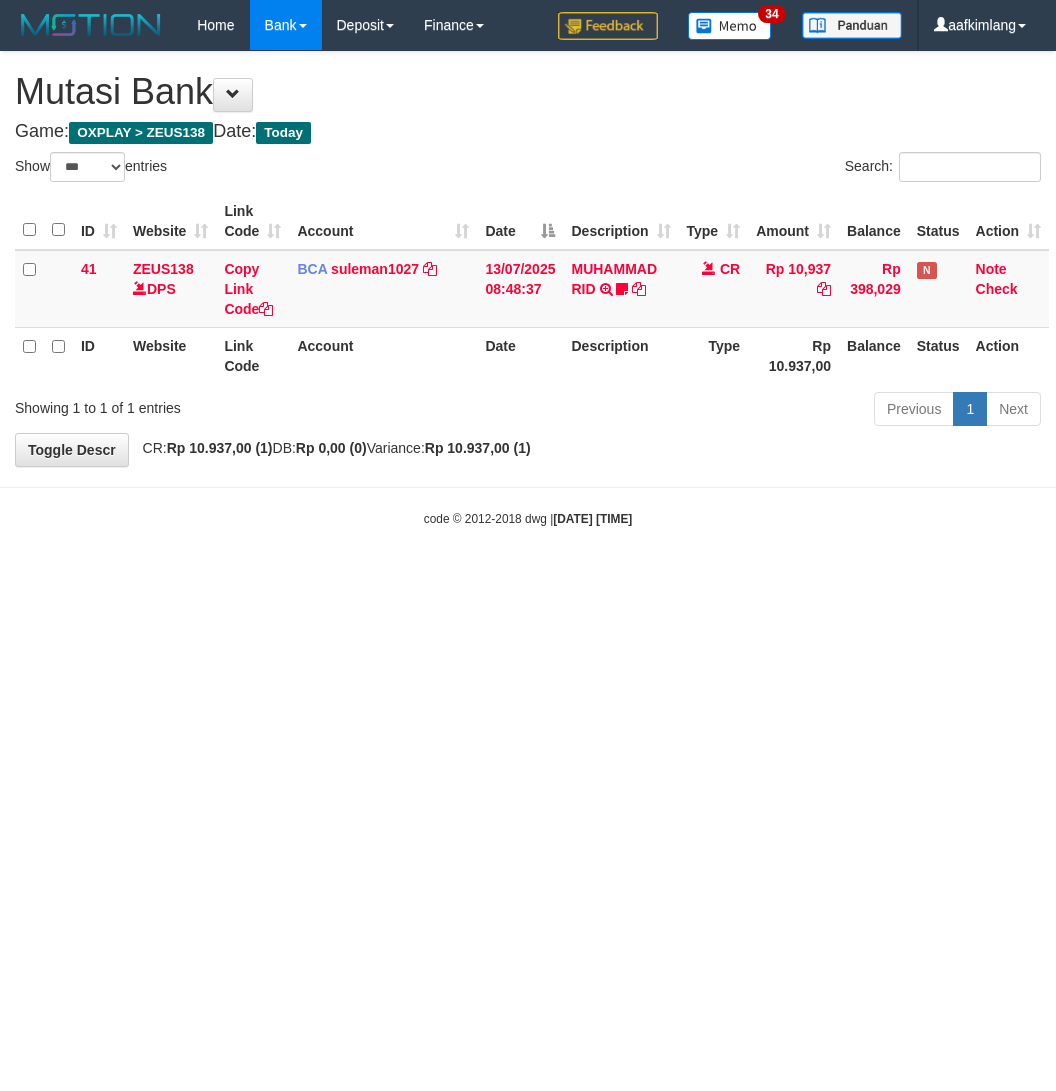 scroll, scrollTop: 0, scrollLeft: 0, axis: both 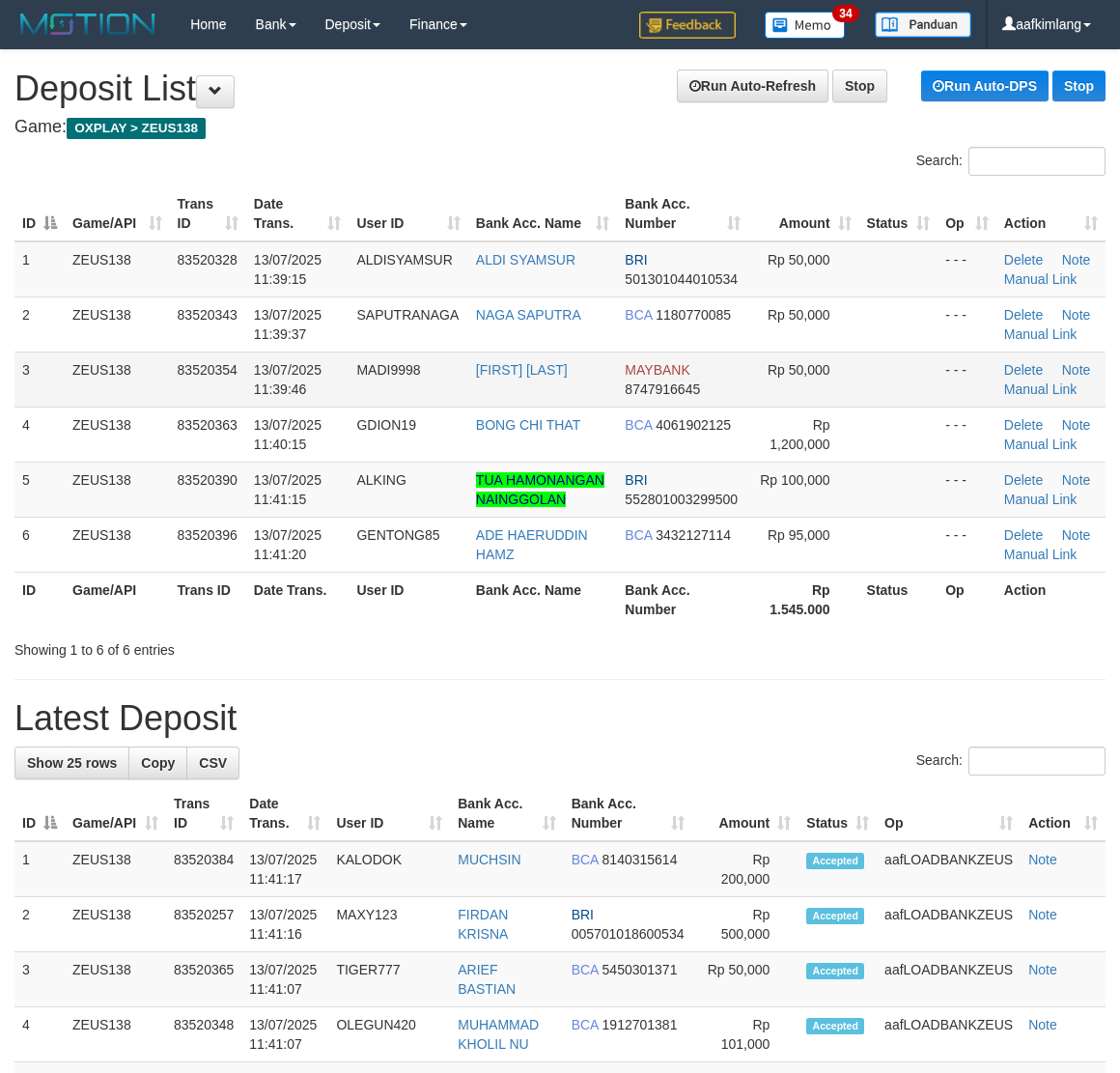 click at bounding box center (899, 379) 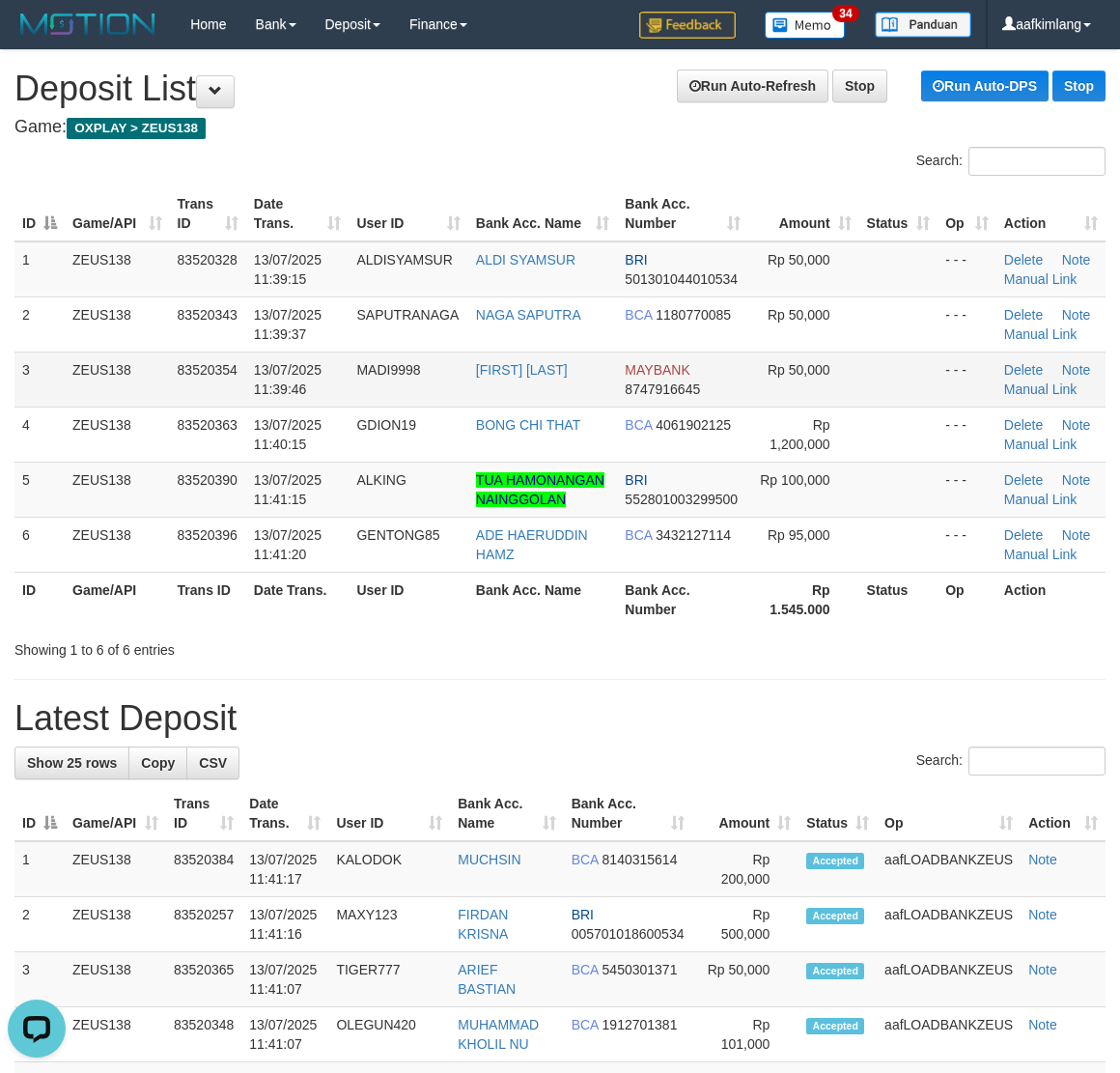 scroll, scrollTop: 0, scrollLeft: 0, axis: both 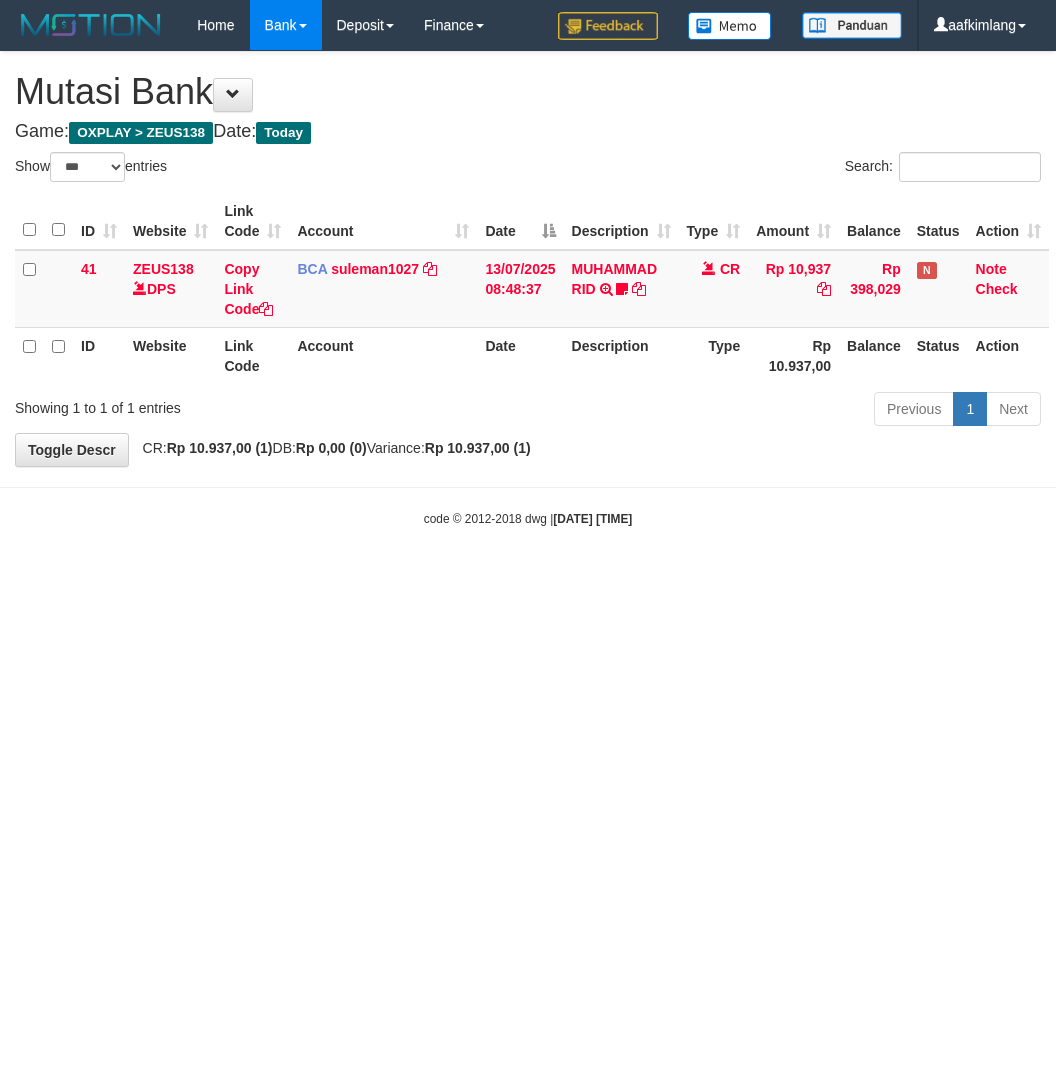 select on "***" 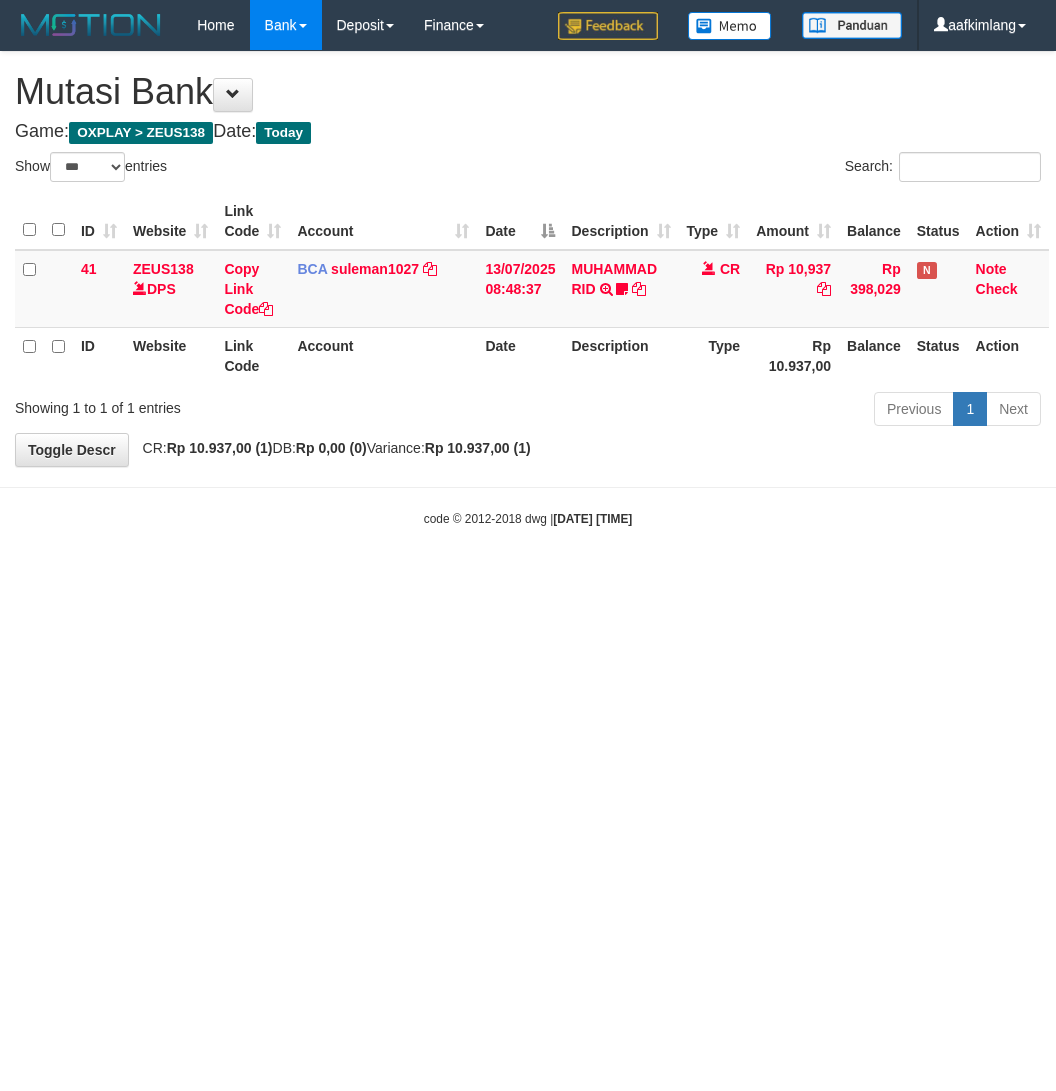 scroll, scrollTop: 0, scrollLeft: 0, axis: both 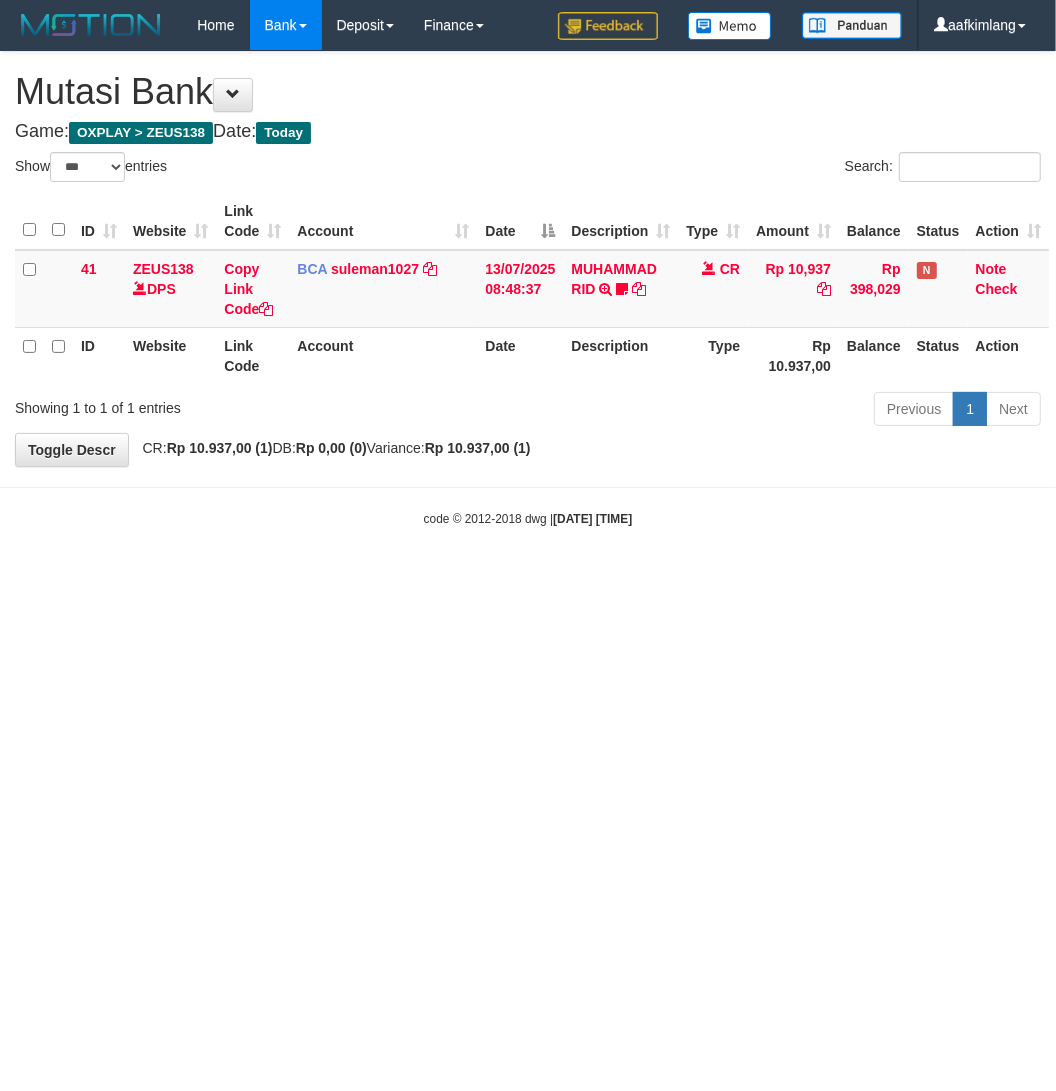 drag, startPoint x: 0, startPoint y: 0, endPoint x: 145, endPoint y: 703, distance: 717.79803 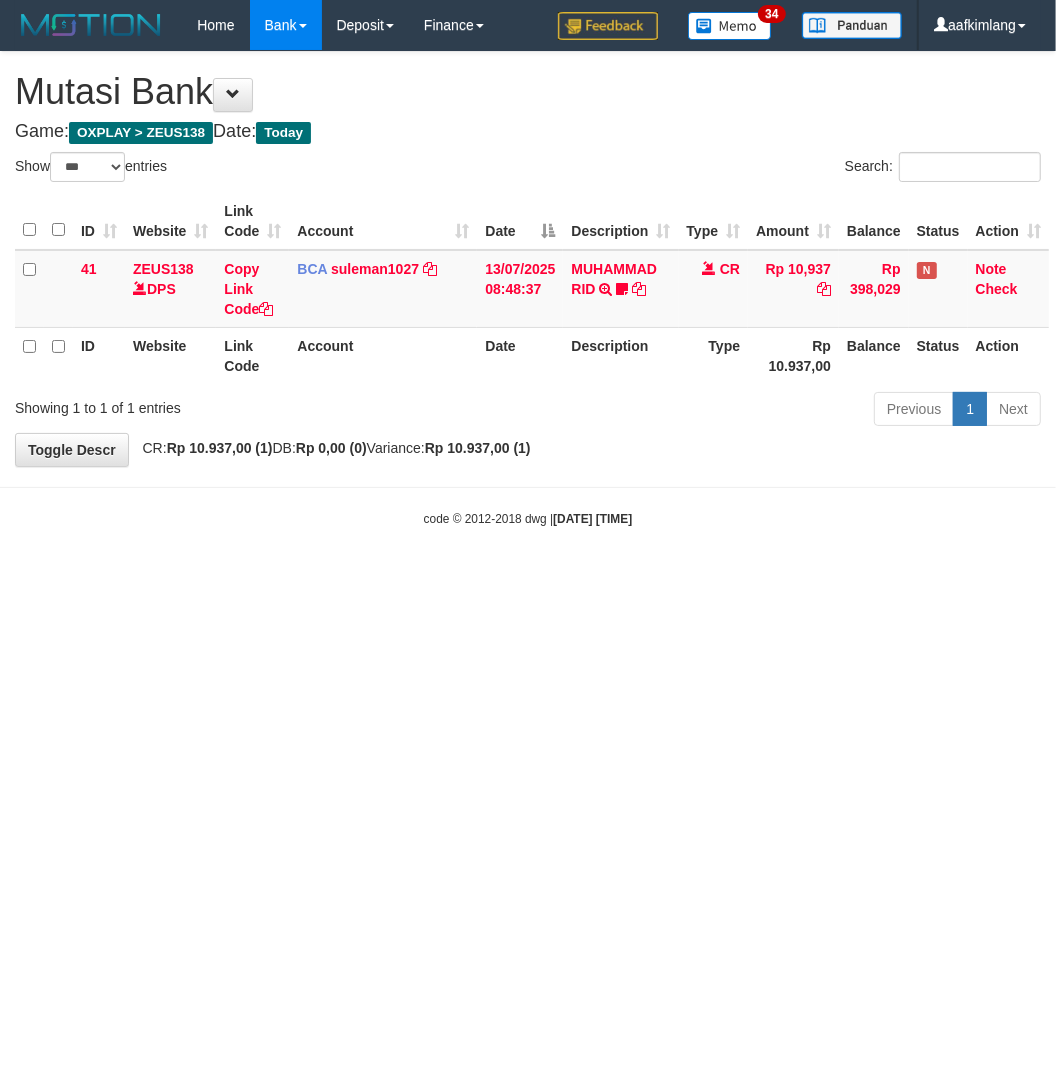 click on "Toggle navigation
Home
Bank
Account List
Mutasi Bank
Search
Note Mutasi
Deposit
DPS Fetch
DPS List
History
Note DPS
Finance
Financial Data
aafkimlang
My Profile
Log Out
34" at bounding box center [528, 289] 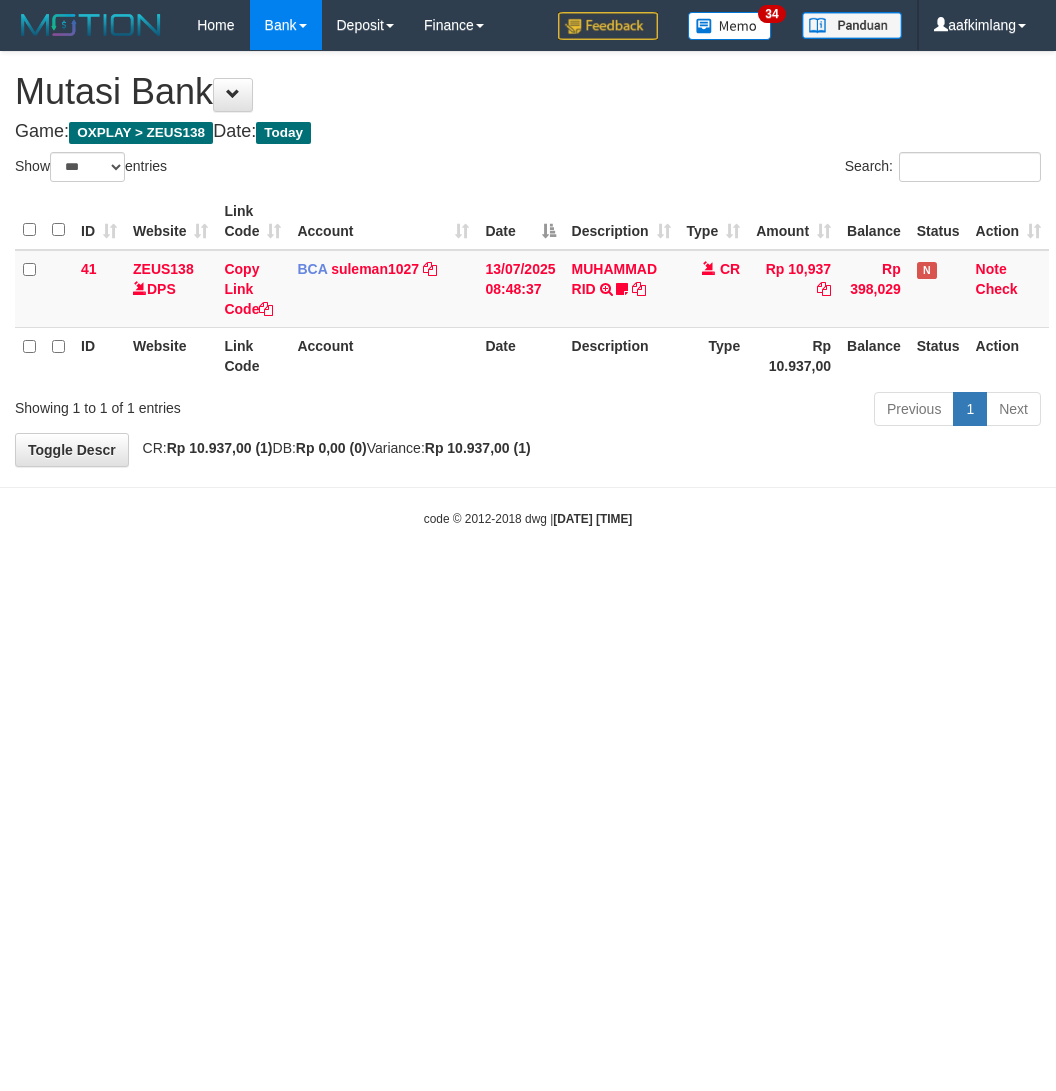 select on "***" 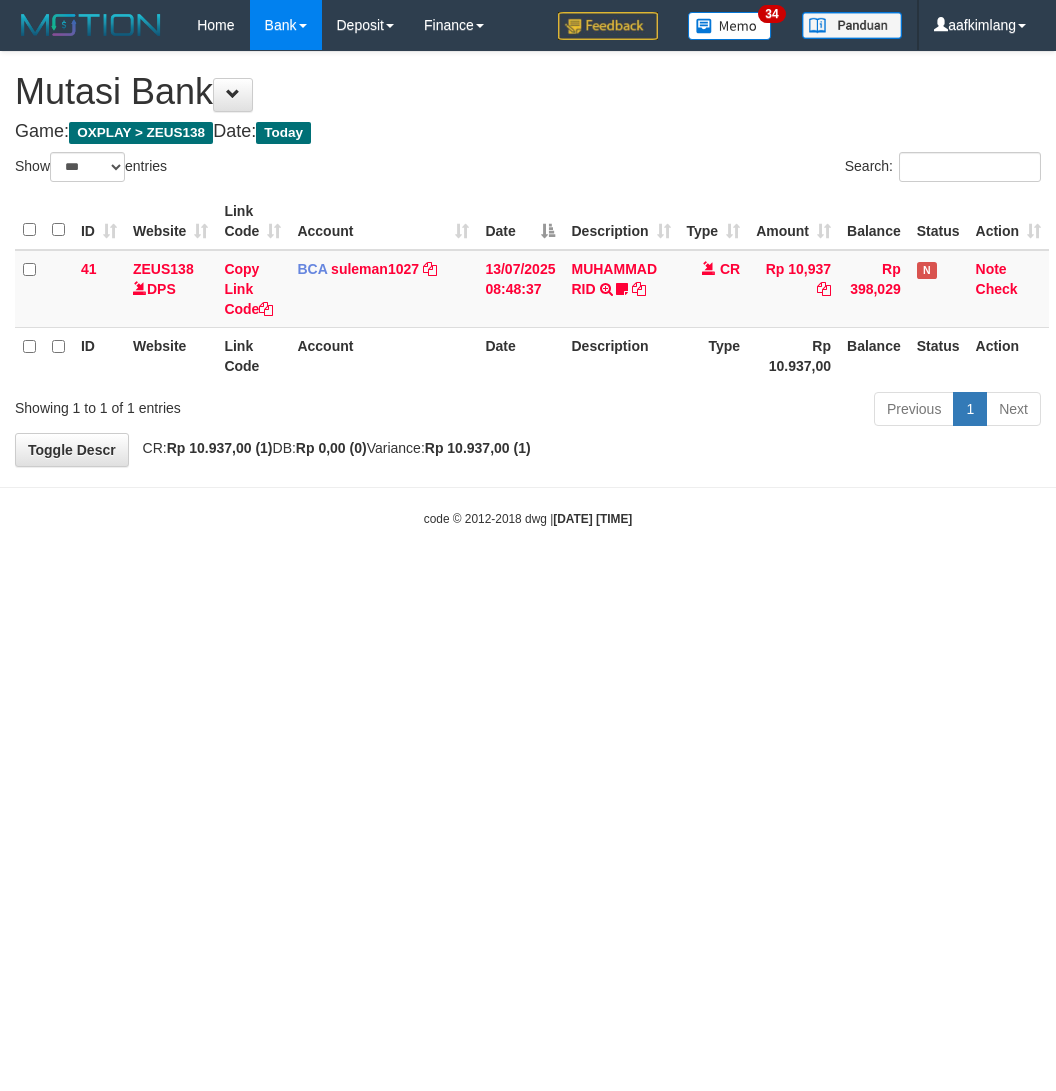 scroll, scrollTop: 0, scrollLeft: 0, axis: both 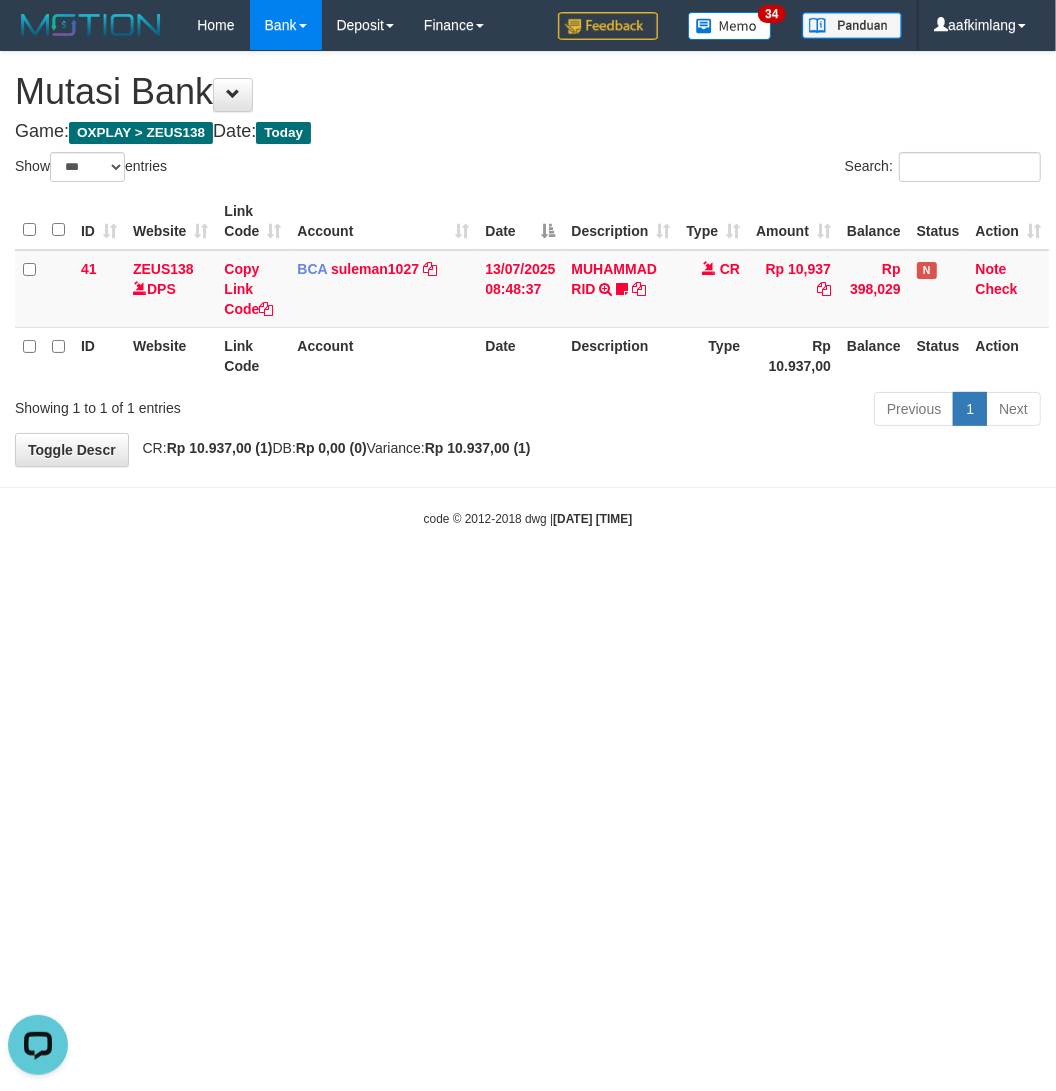 click on "Toggle navigation
Home
Bank
Account List
Mutasi Bank
Search
Note Mutasi
Deposit
DPS Fetch
DPS List
History
Note DPS
Finance
Financial Data
aafkimlang
My Profile
Log Out
34" at bounding box center (528, 289) 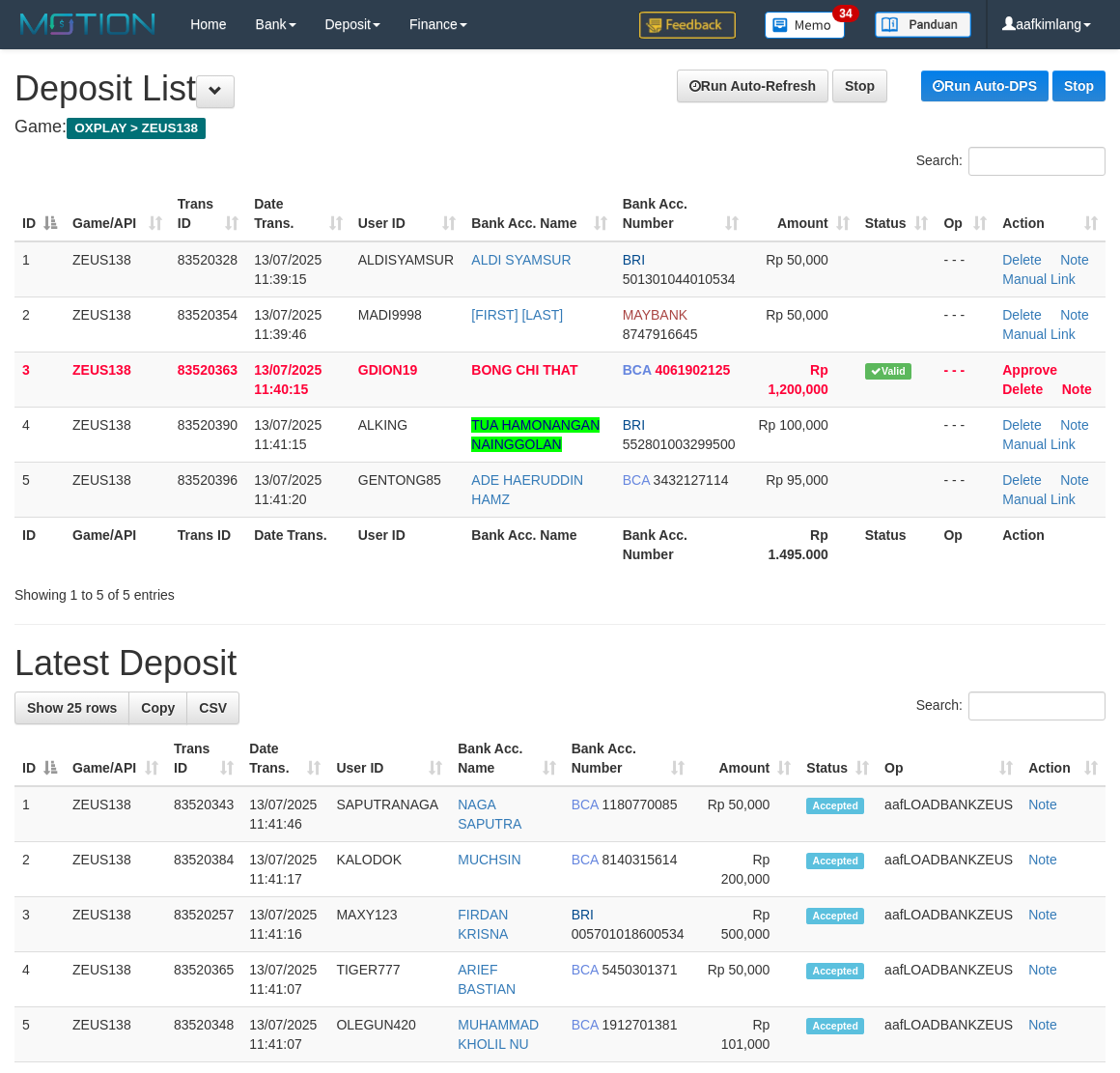 scroll, scrollTop: 0, scrollLeft: 0, axis: both 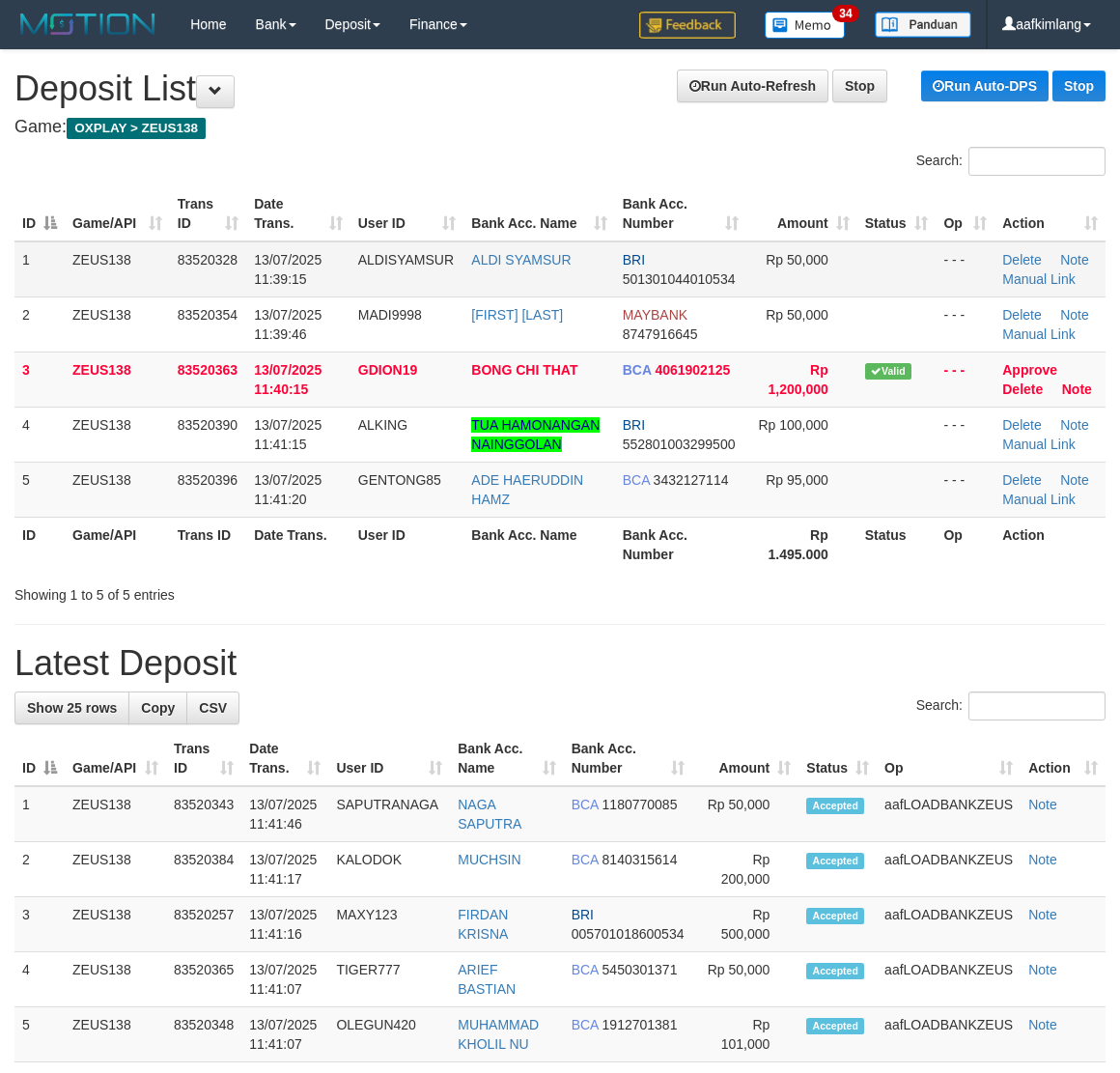 drag, startPoint x: 0, startPoint y: 0, endPoint x: 898, endPoint y: 282, distance: 941.23748 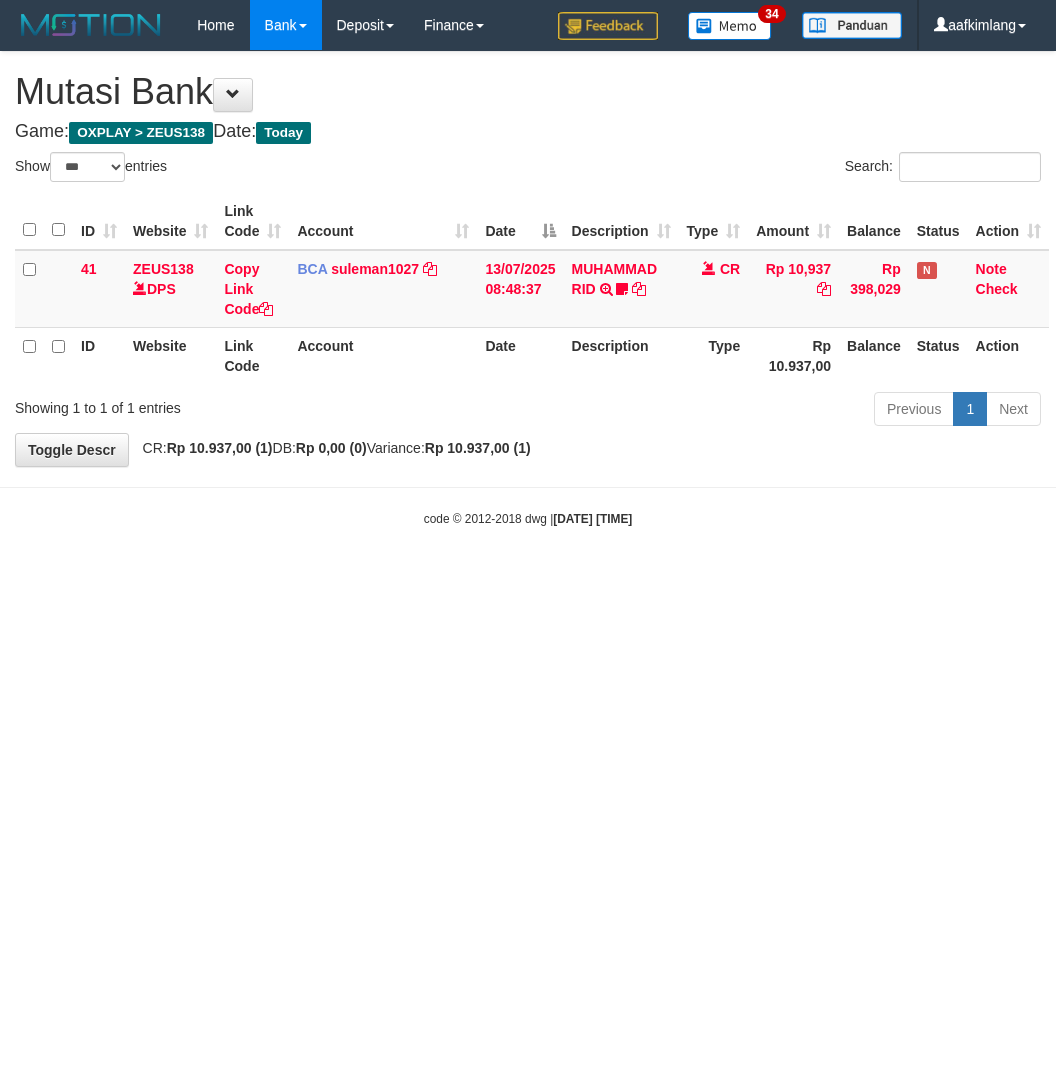 select on "***" 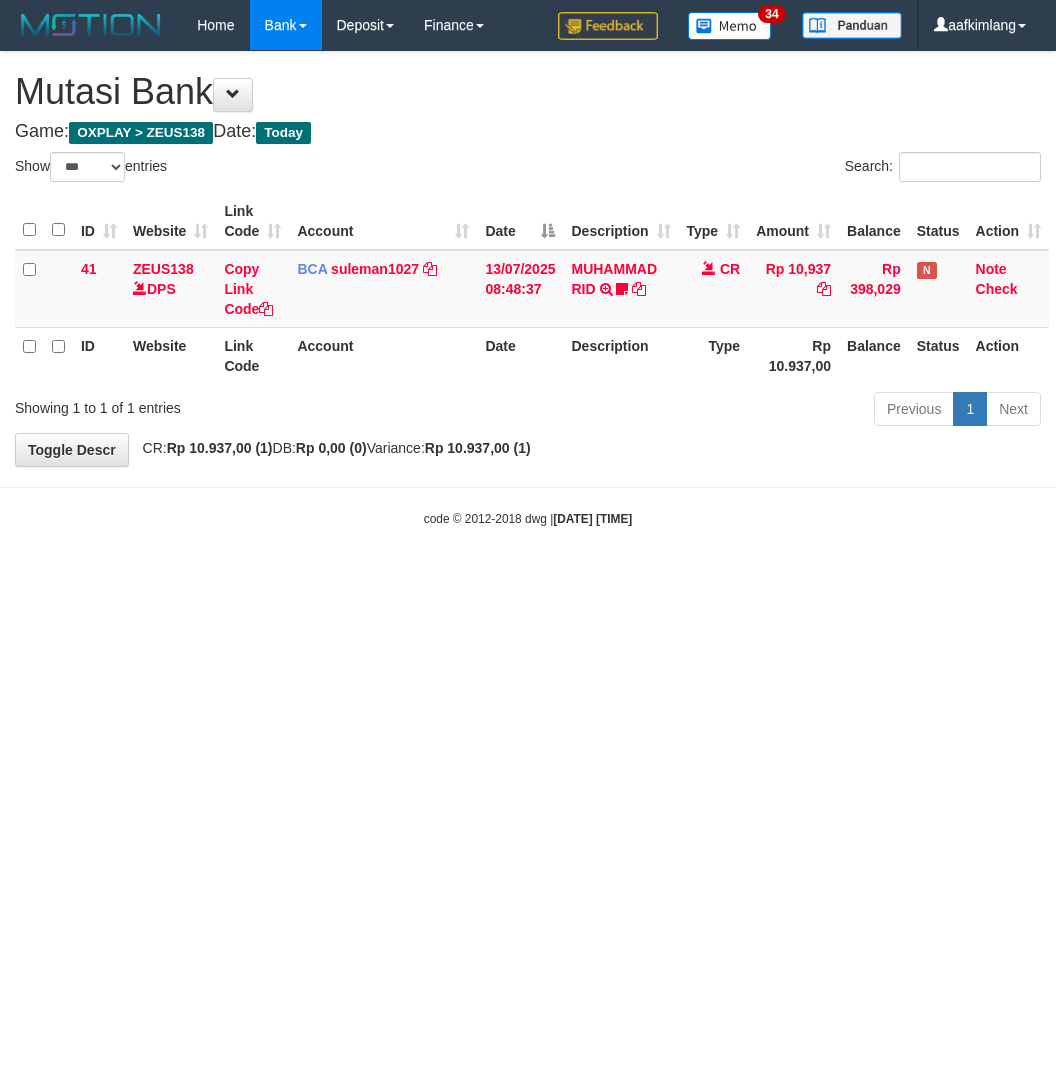 scroll, scrollTop: 0, scrollLeft: 0, axis: both 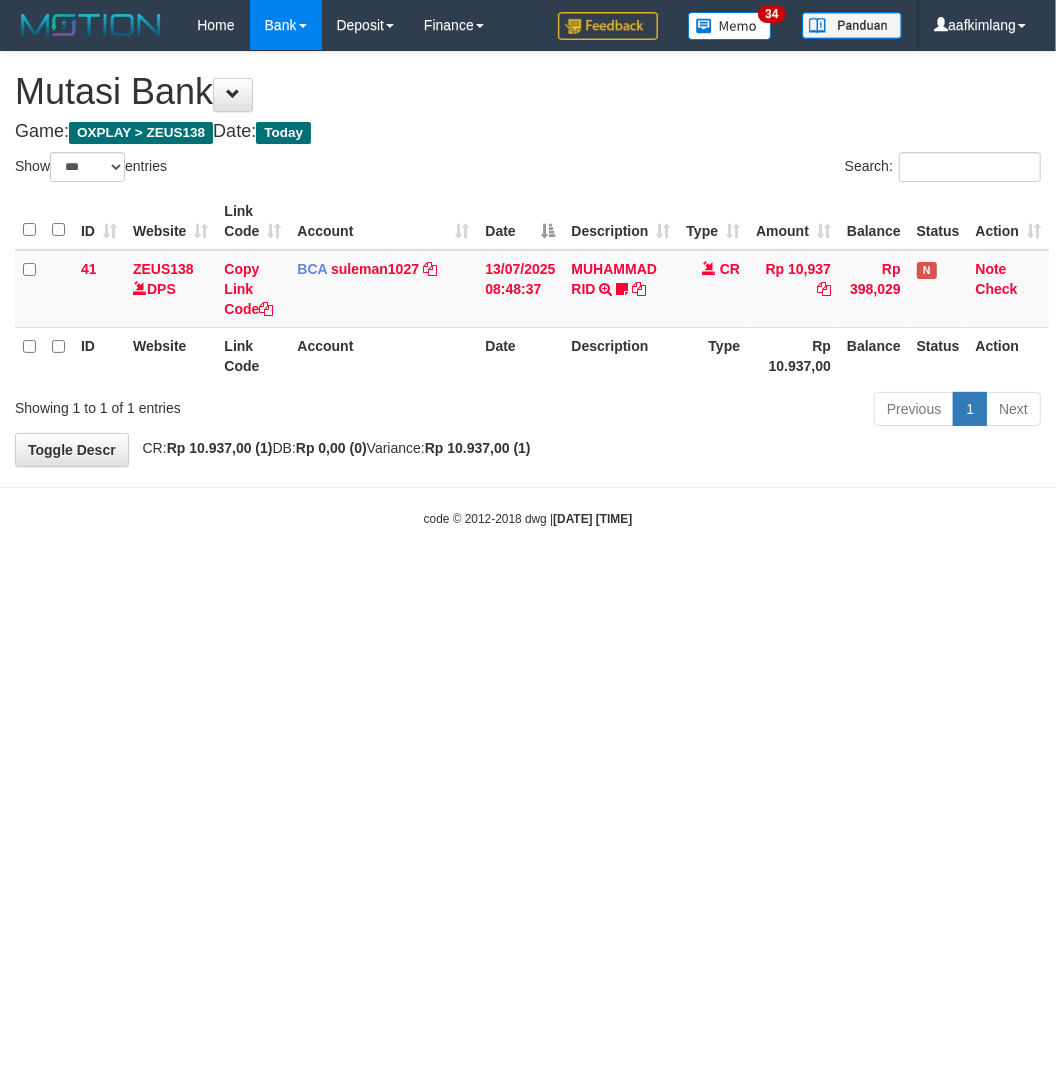 click on "Toggle navigation
Home
Bank
Account List
Mutasi Bank
Search
Note Mutasi
Deposit
DPS Fetch
DPS List
History
Note DPS
Finance
Financial Data
aafkimlang
My Profile
Log Out
34" at bounding box center (528, 289) 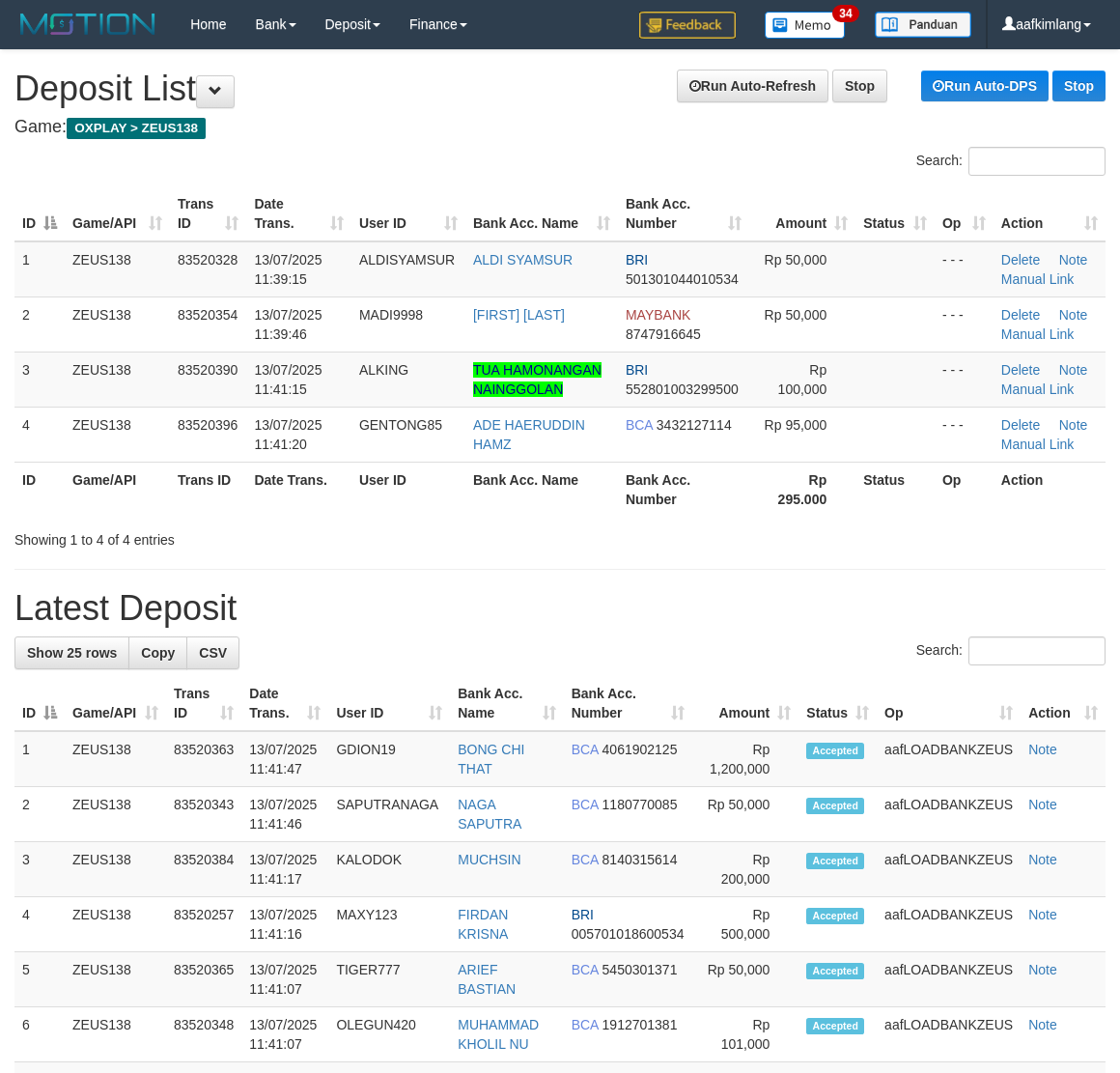 scroll, scrollTop: 0, scrollLeft: 0, axis: both 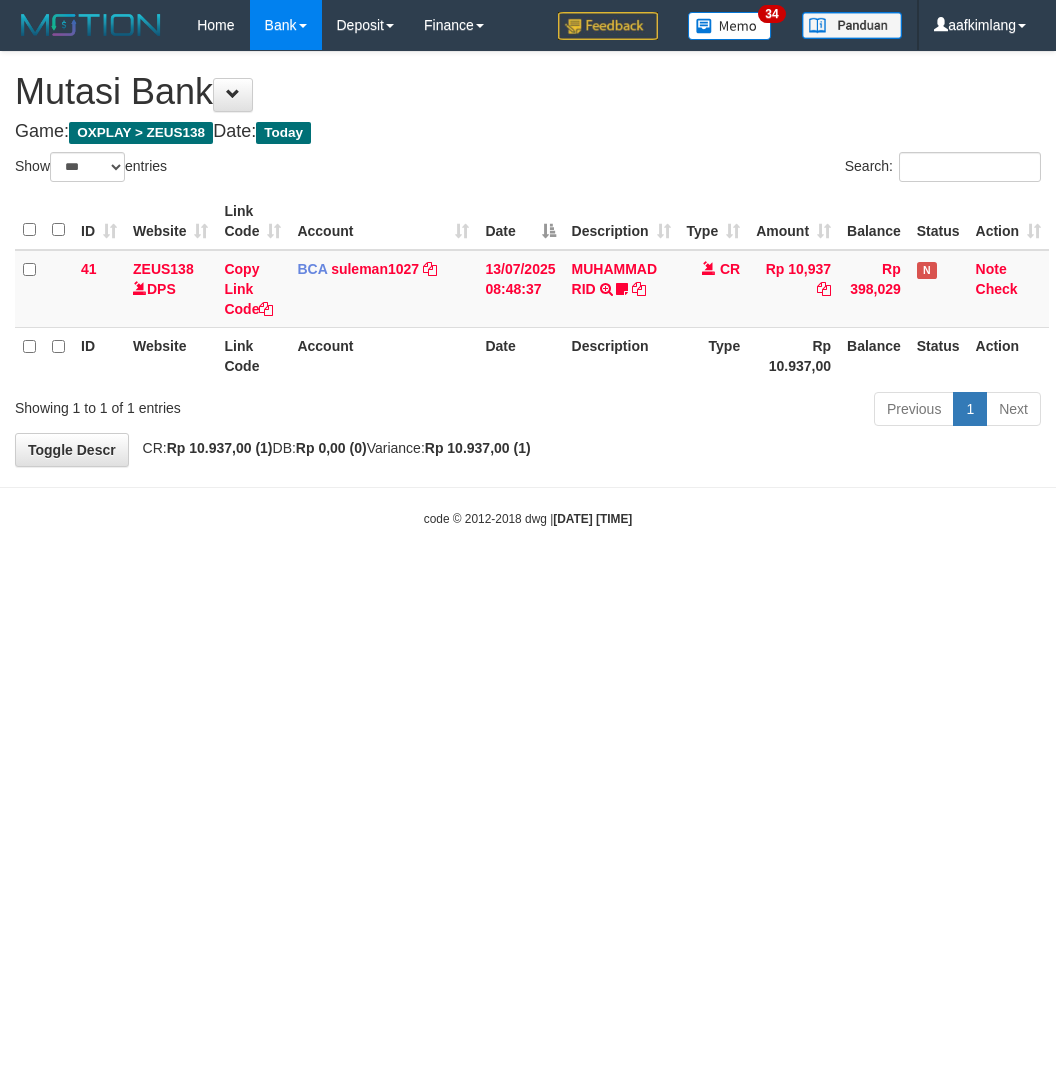 select on "***" 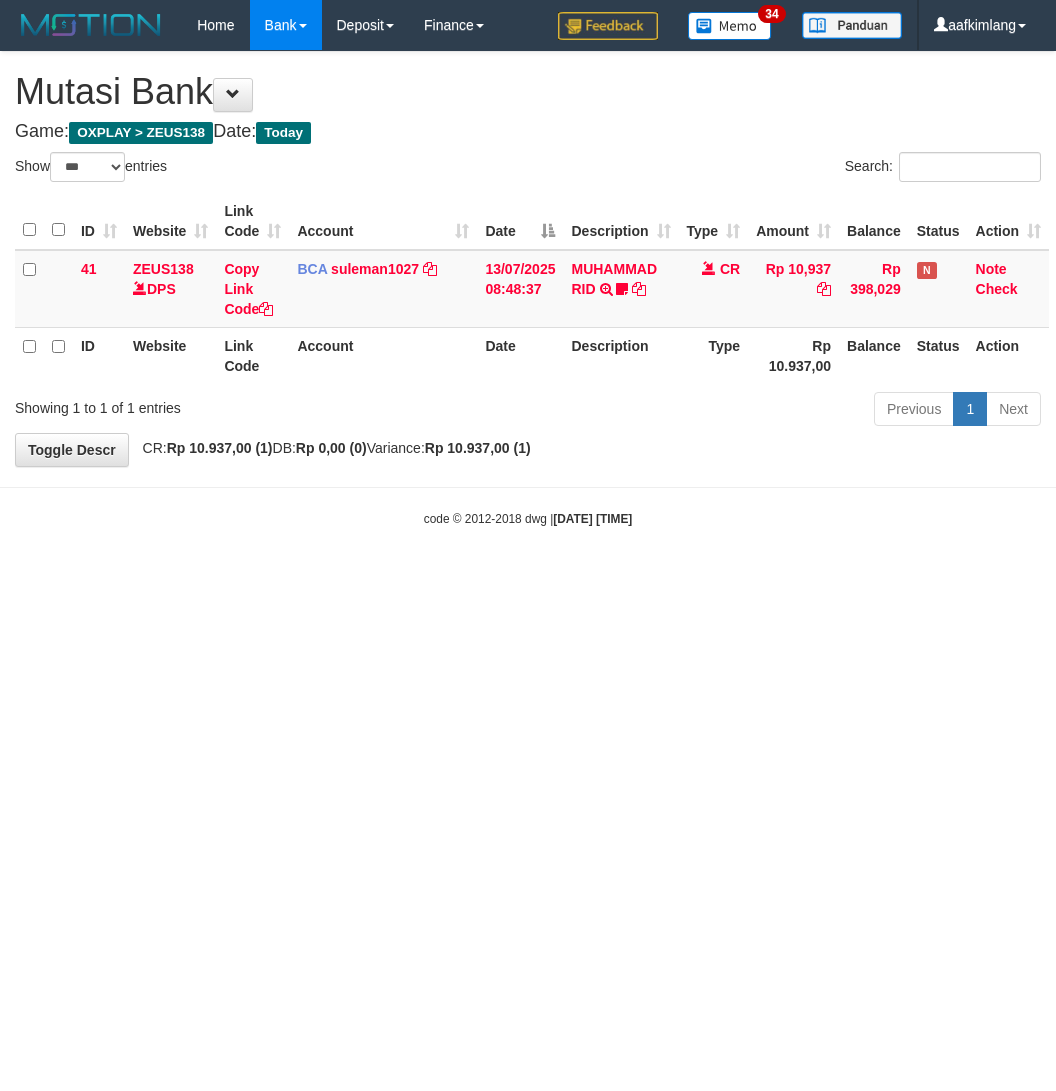 scroll, scrollTop: 0, scrollLeft: 0, axis: both 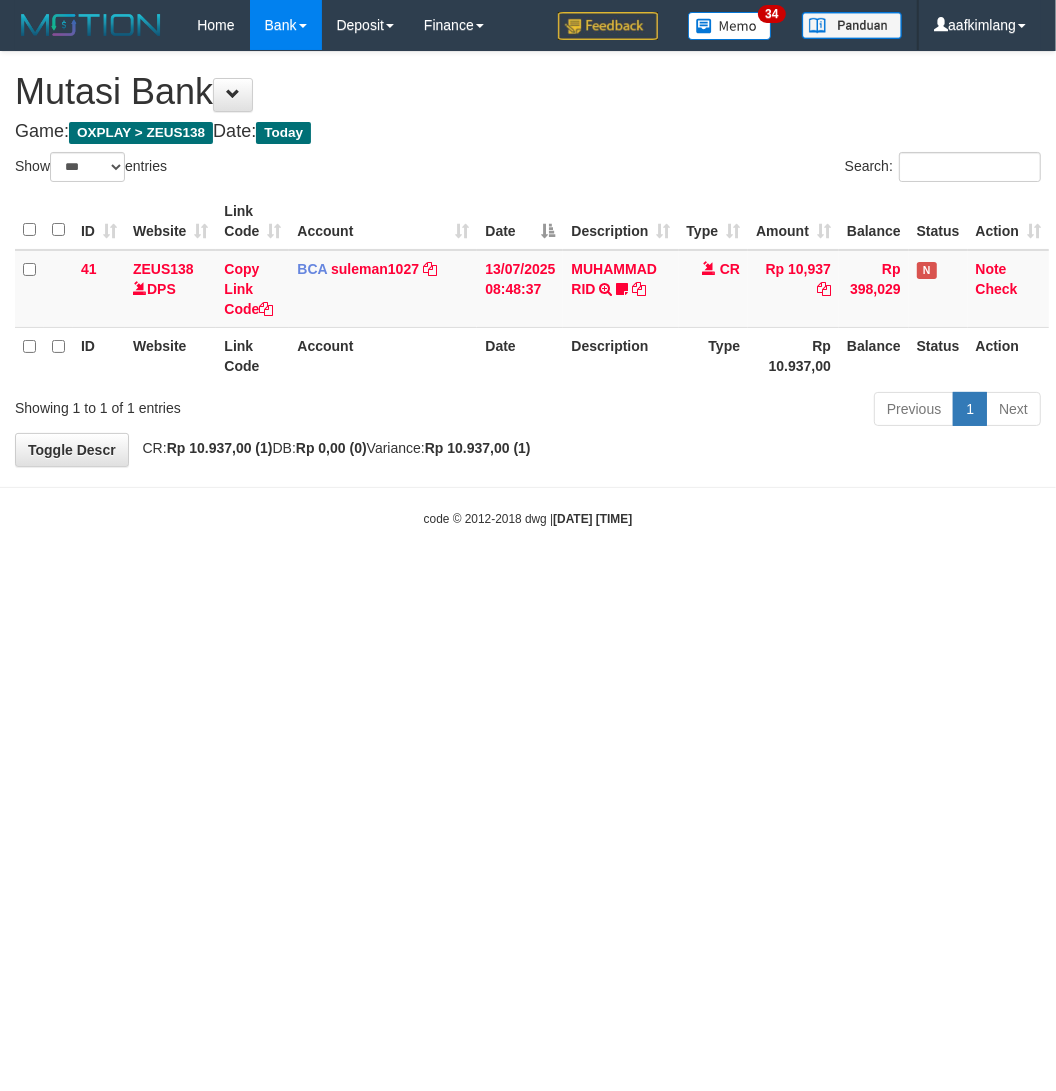 click on "Toggle navigation
Home
Bank
Account List
Mutasi Bank
Search
Note Mutasi
Deposit
DPS Fetch
DPS List
History
Note DPS
Finance
Financial Data
aafkimlang
My Profile
Log Out
34" at bounding box center (528, 289) 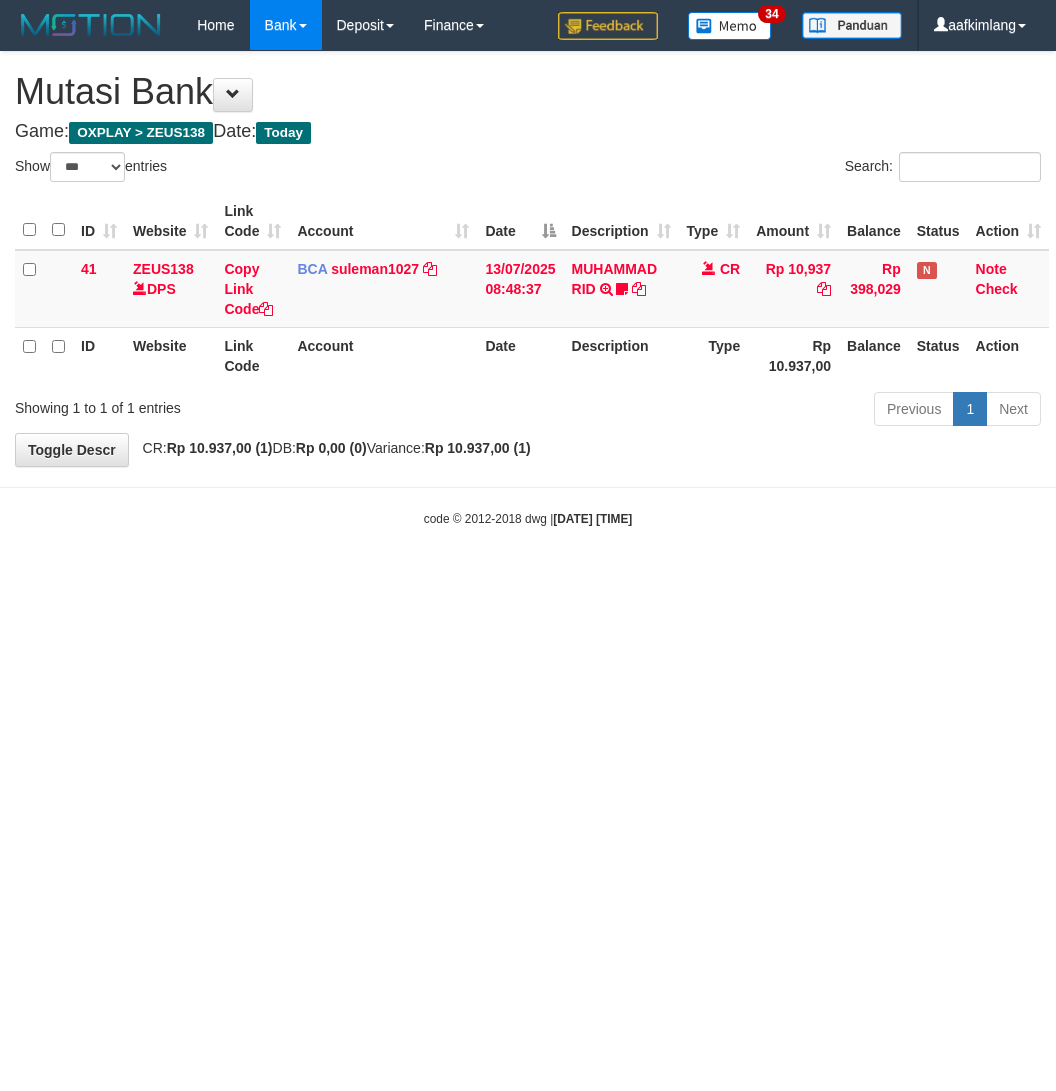 select on "***" 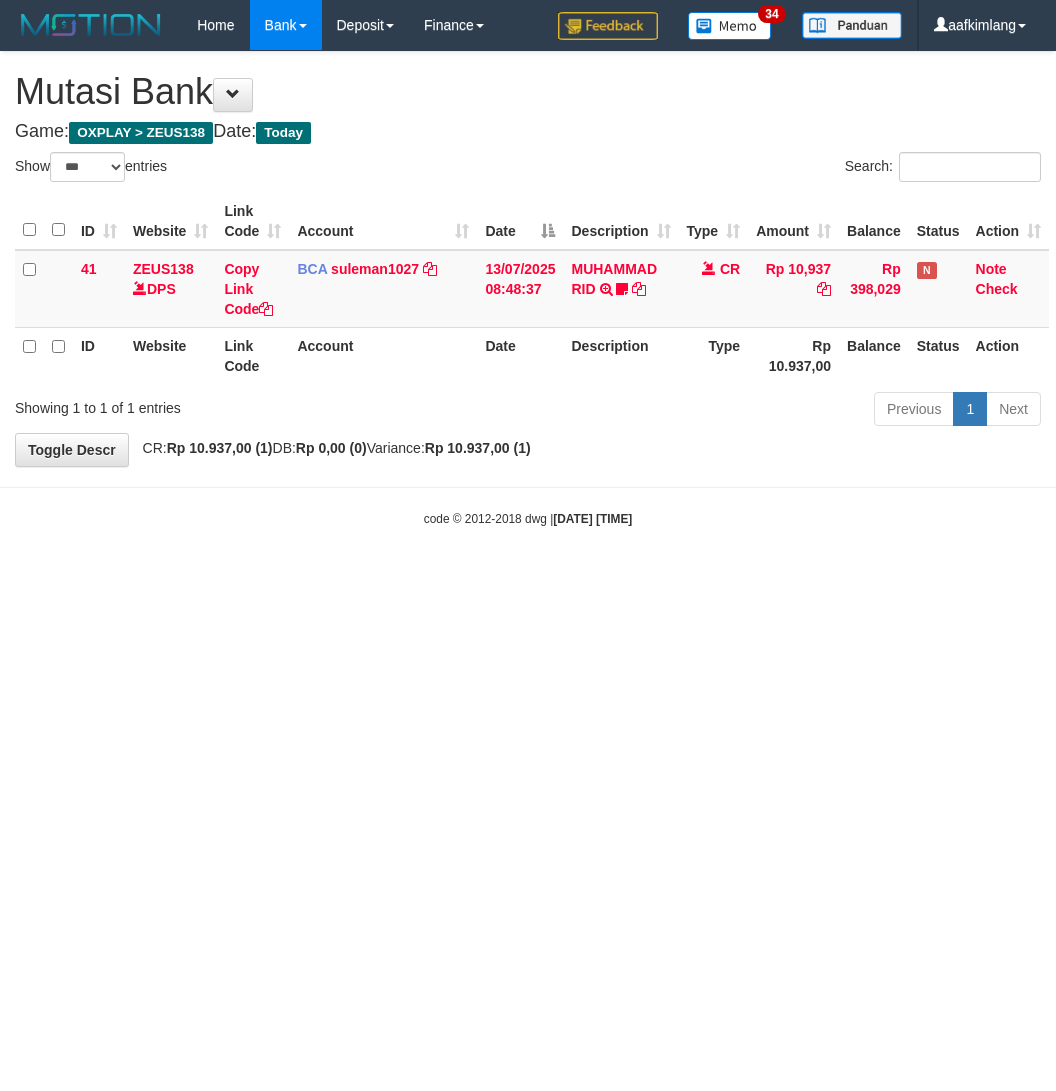 scroll, scrollTop: 0, scrollLeft: 0, axis: both 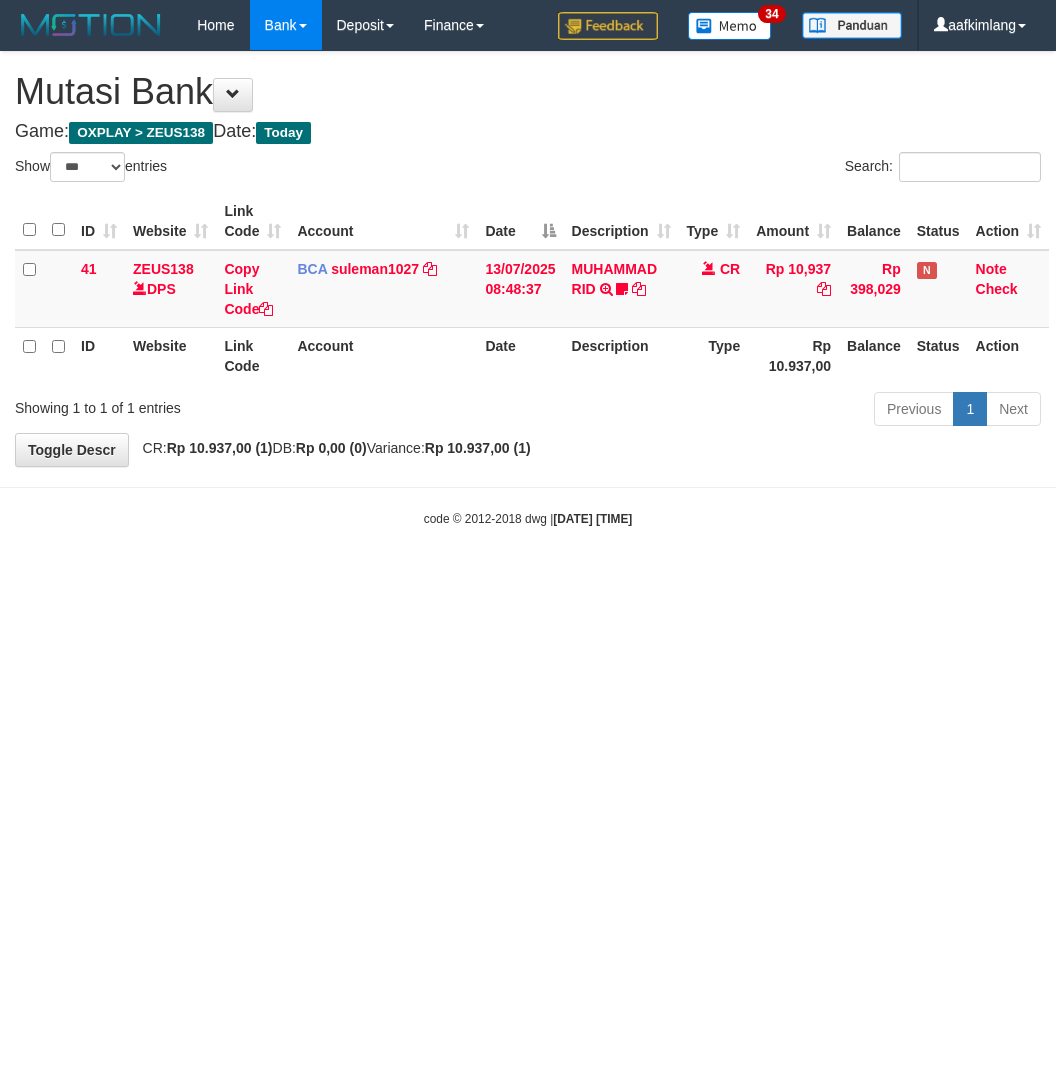 select on "***" 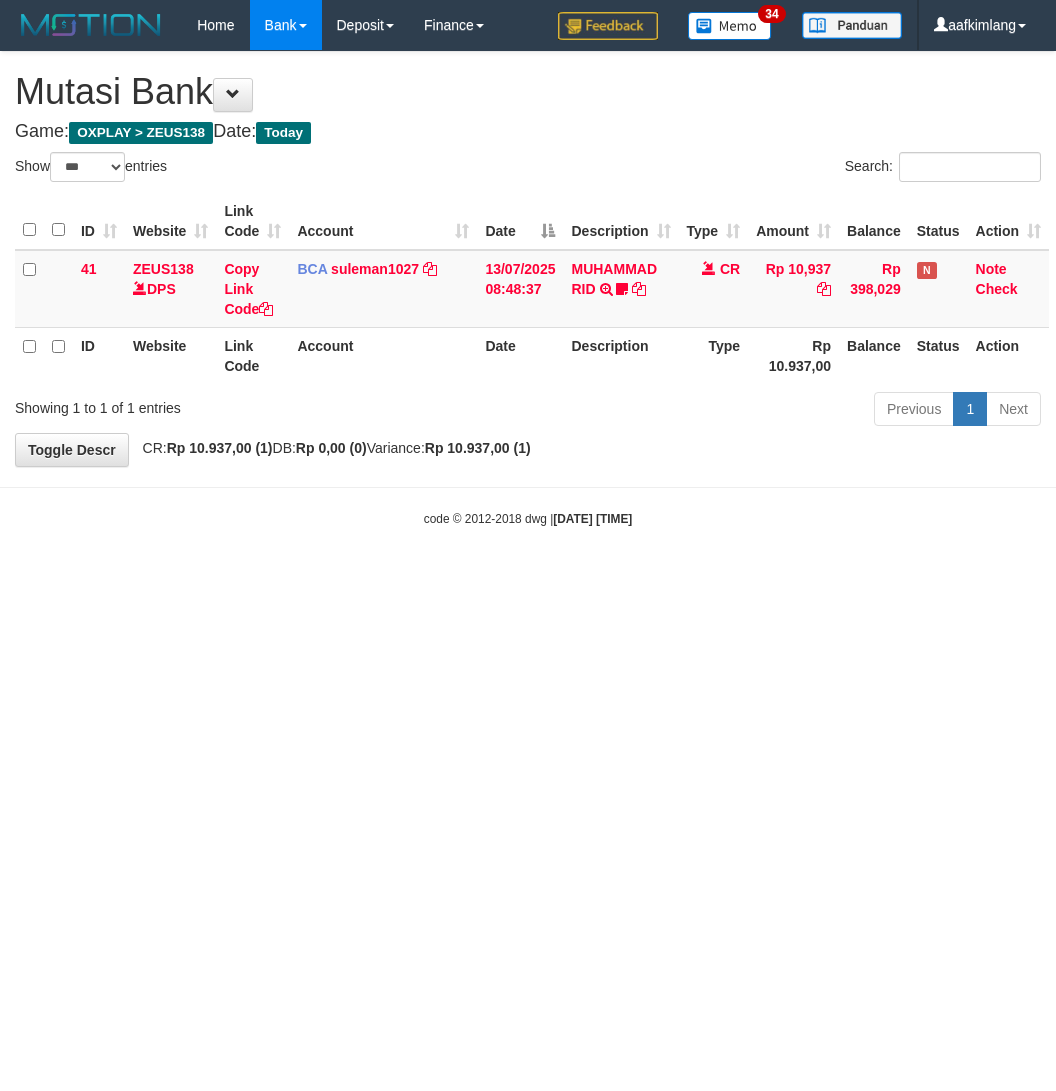 scroll, scrollTop: 0, scrollLeft: 0, axis: both 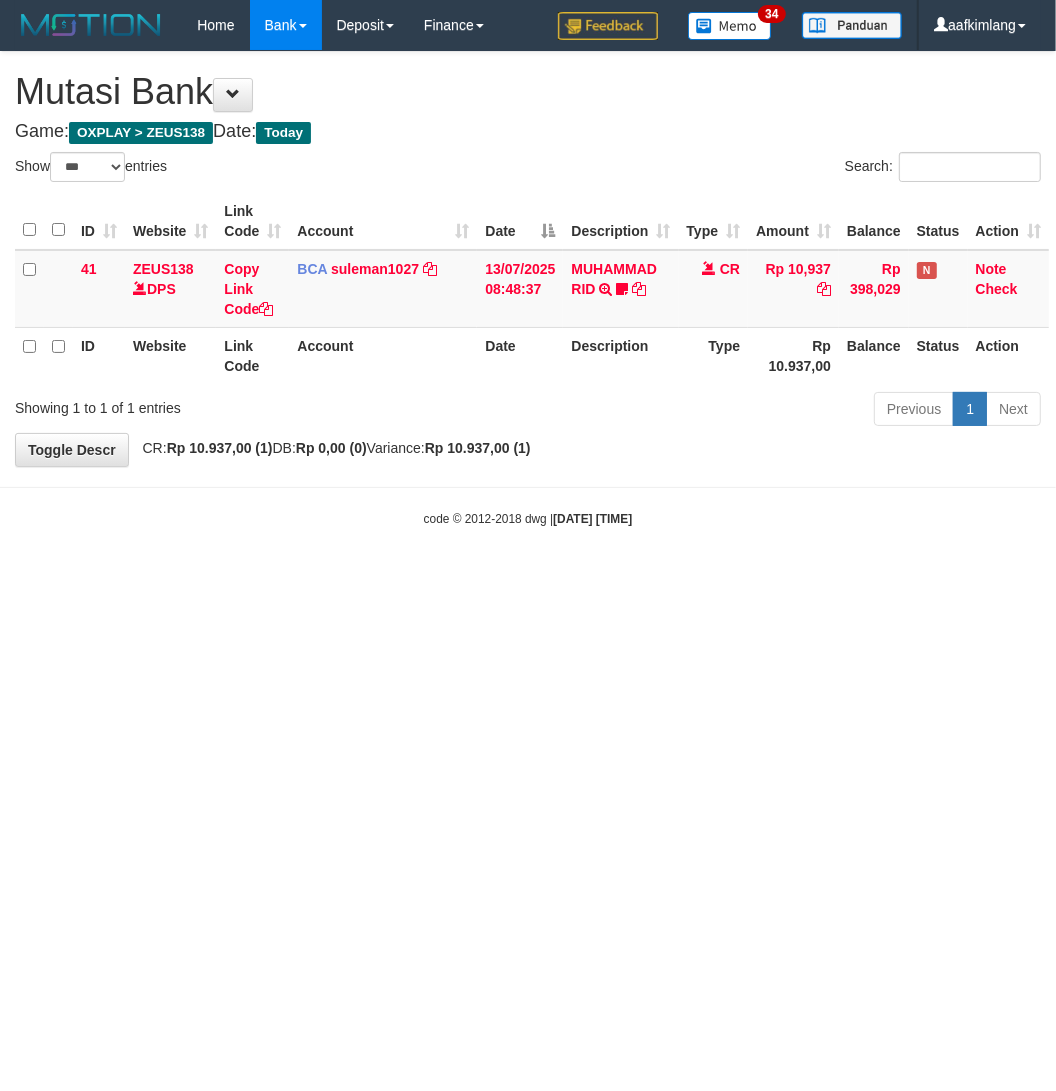 click on "Toggle navigation
Home
Bank
Account List
Mutasi Bank
Search
Note Mutasi
Deposit
DPS Fetch
DPS List
History
Note DPS
Finance
Financial Data
aafkimlang
My Profile
Log Out
34" at bounding box center (528, 289) 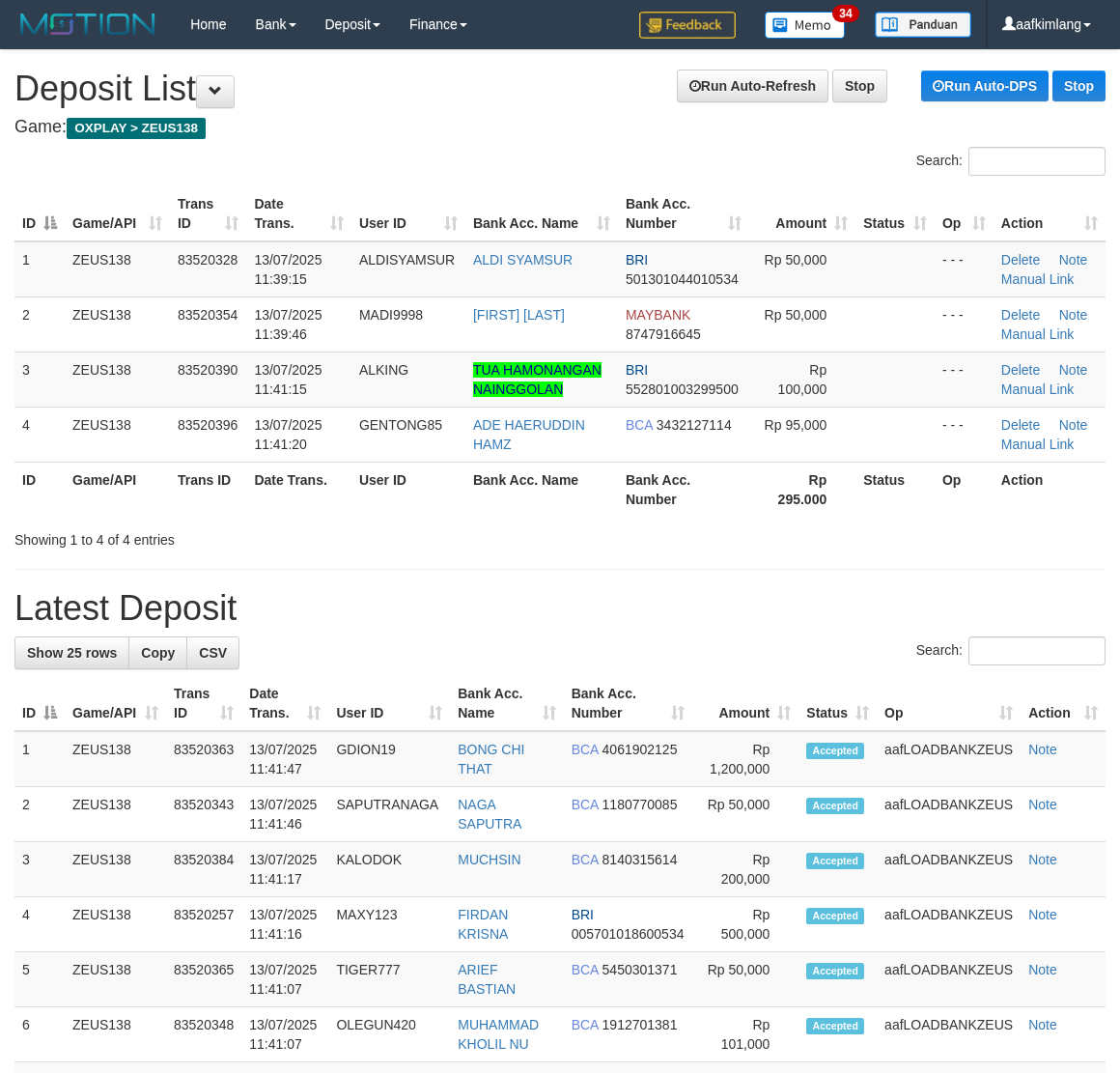 scroll, scrollTop: 0, scrollLeft: 0, axis: both 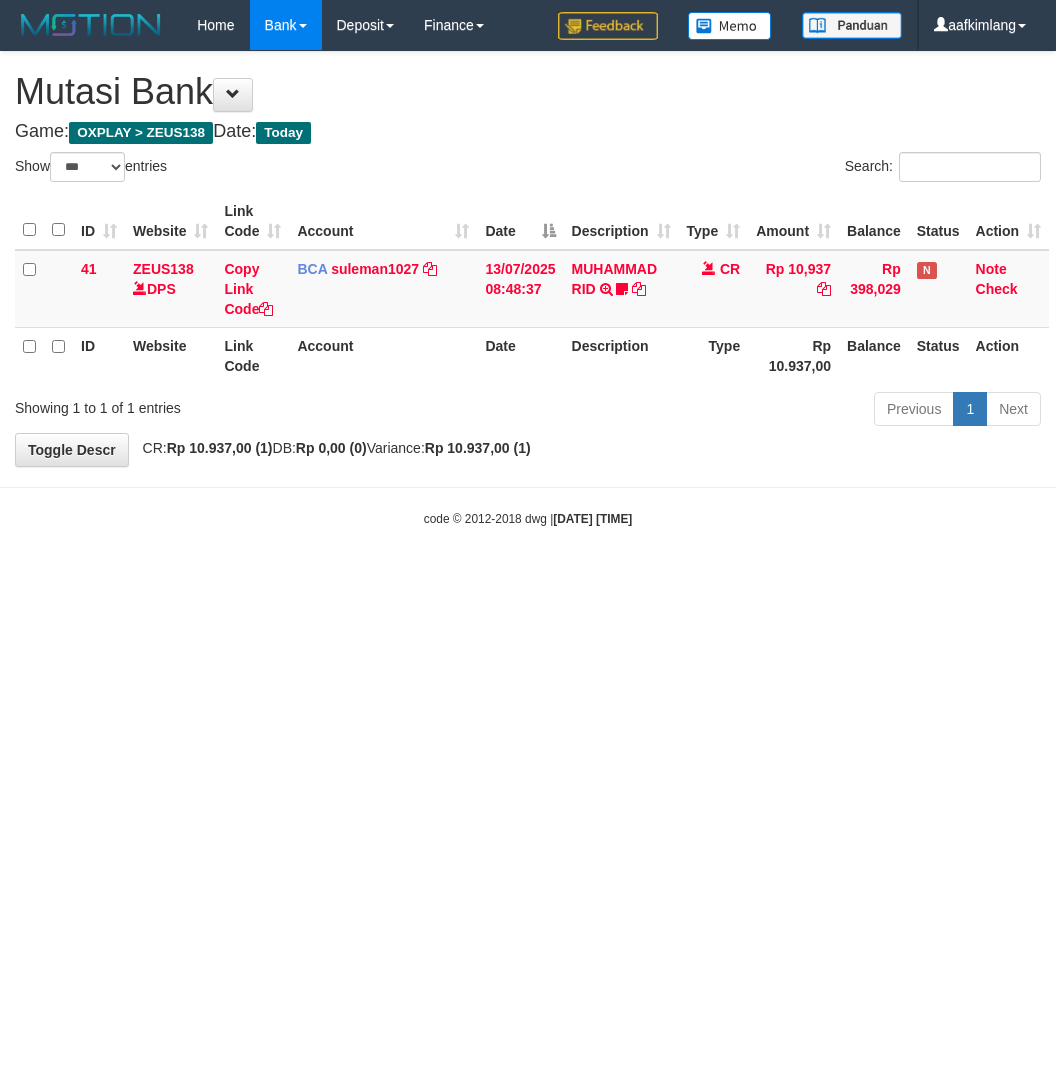 select on "***" 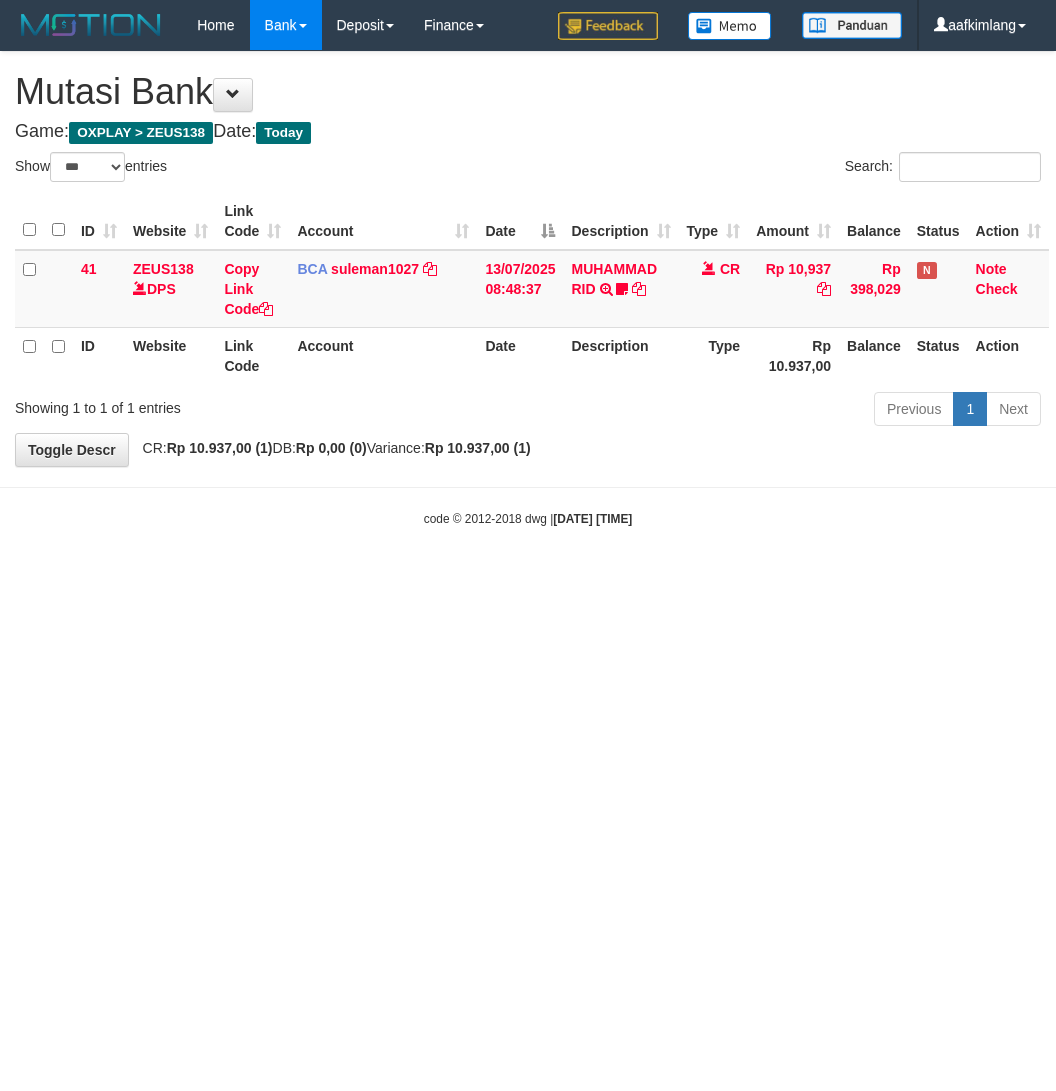 scroll, scrollTop: 0, scrollLeft: 0, axis: both 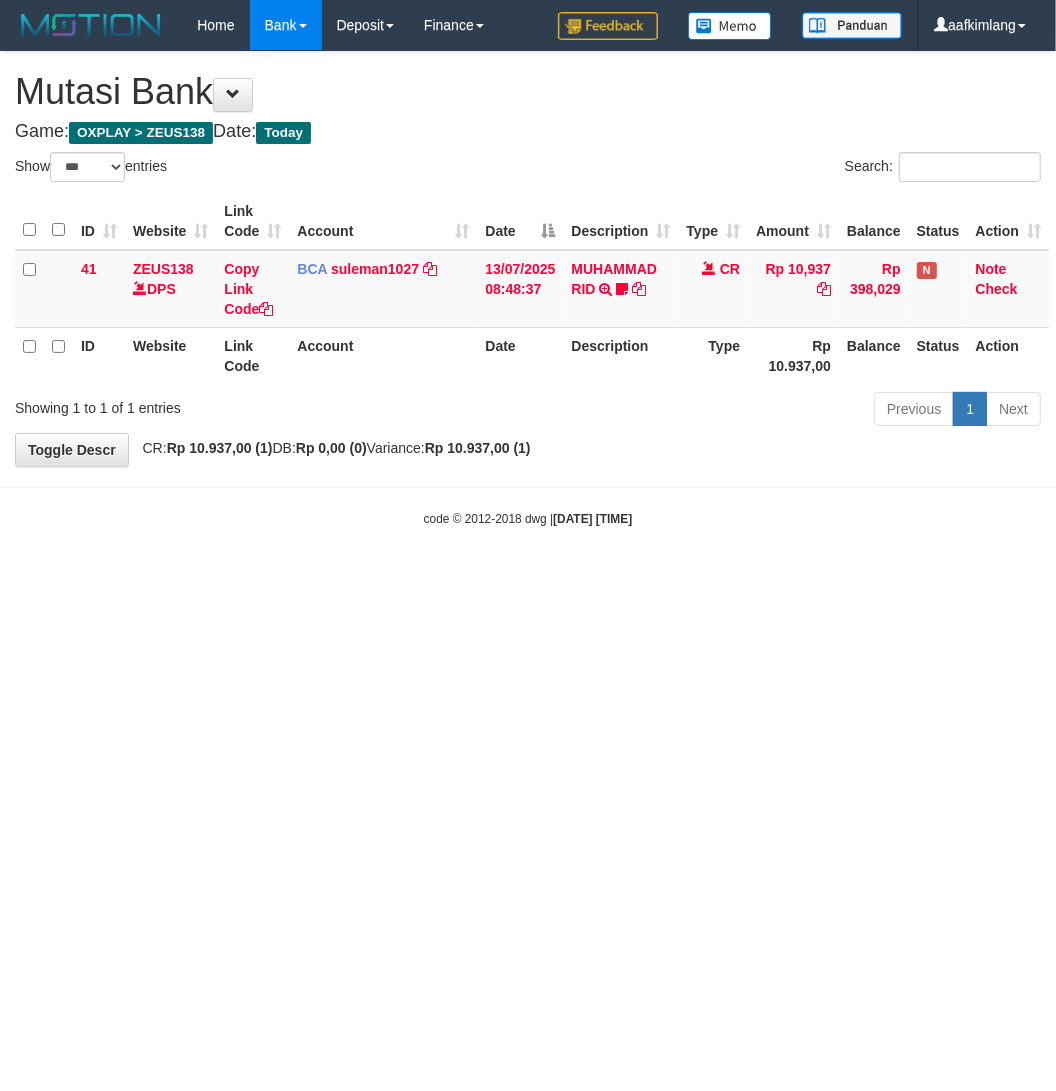 drag, startPoint x: 268, startPoint y: 725, endPoint x: 211, endPoint y: 712, distance: 58.463665 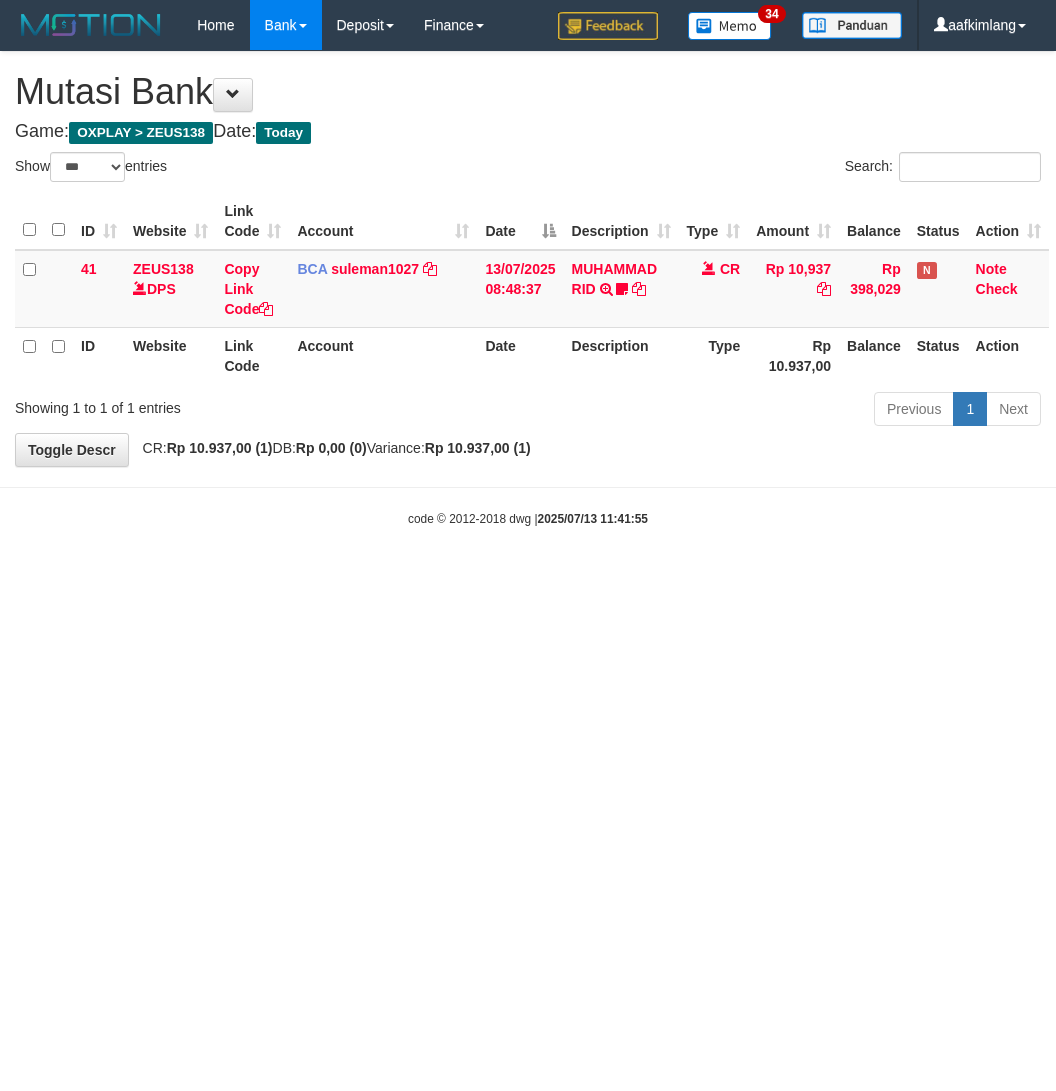 select on "***" 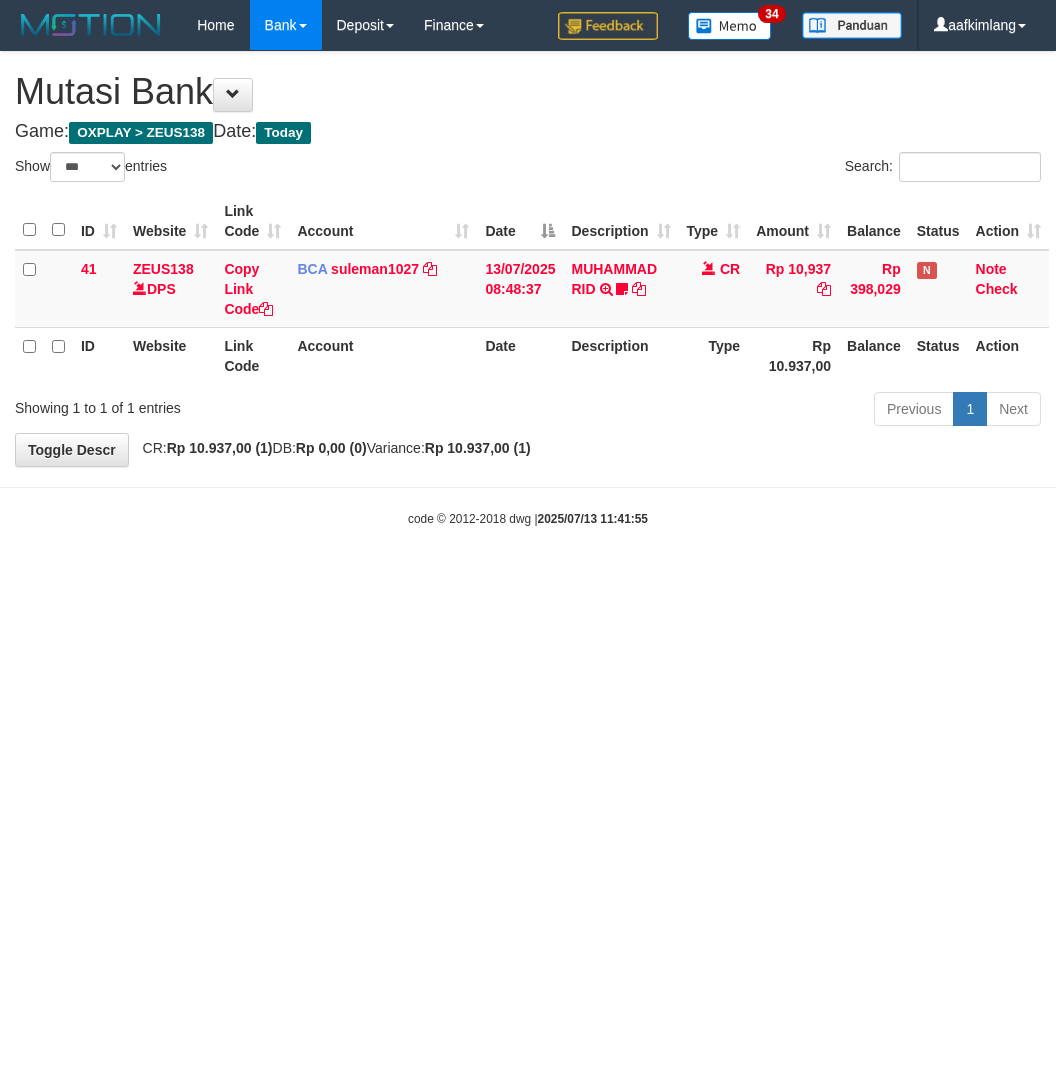 scroll, scrollTop: 0, scrollLeft: 0, axis: both 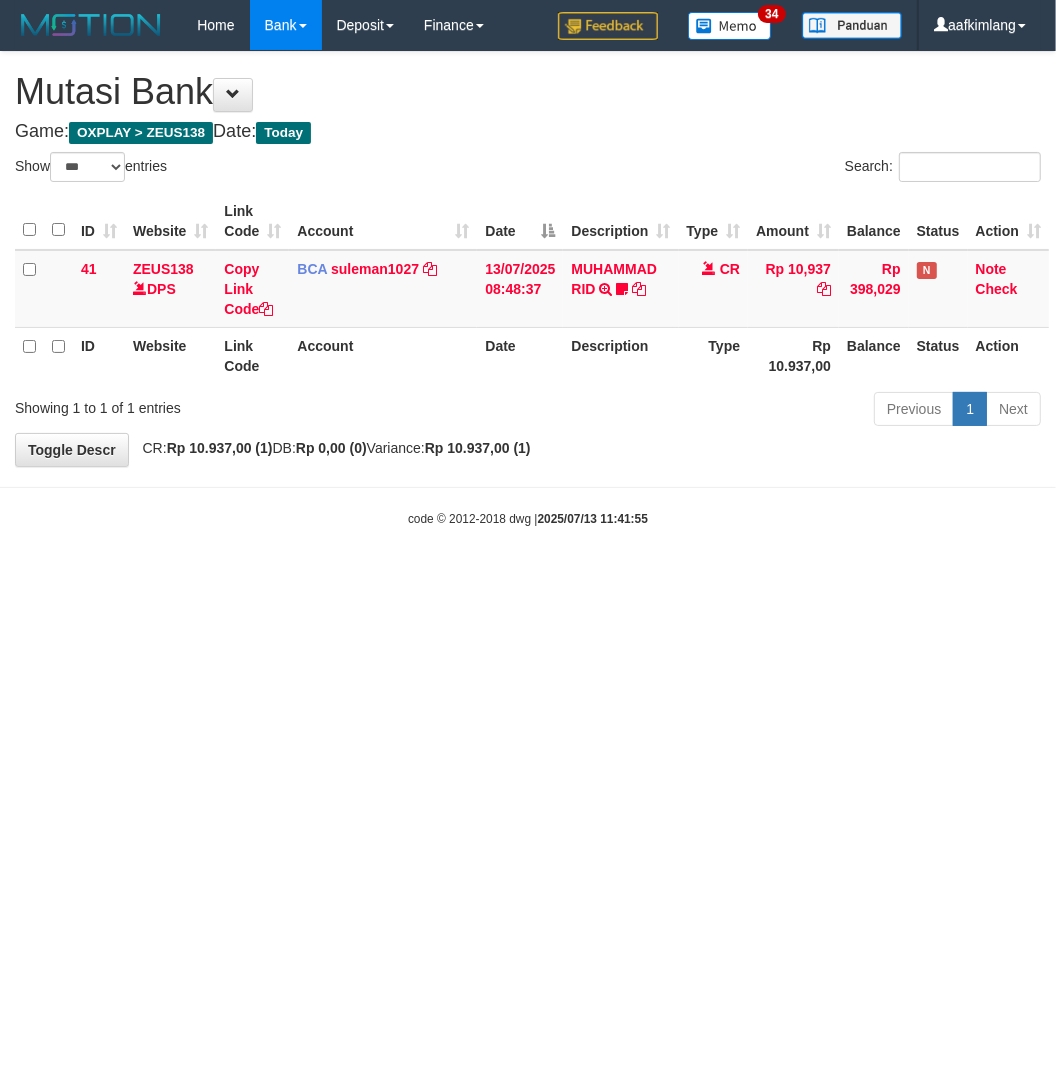 click on "Toggle navigation
Home
Bank
Account List
Mutasi Bank
Search
Note Mutasi
Deposit
DPS Fetch
DPS List
History
Note DPS
Finance
Financial Data
aafkimlang
My Profile
Log Out
34" at bounding box center (528, 289) 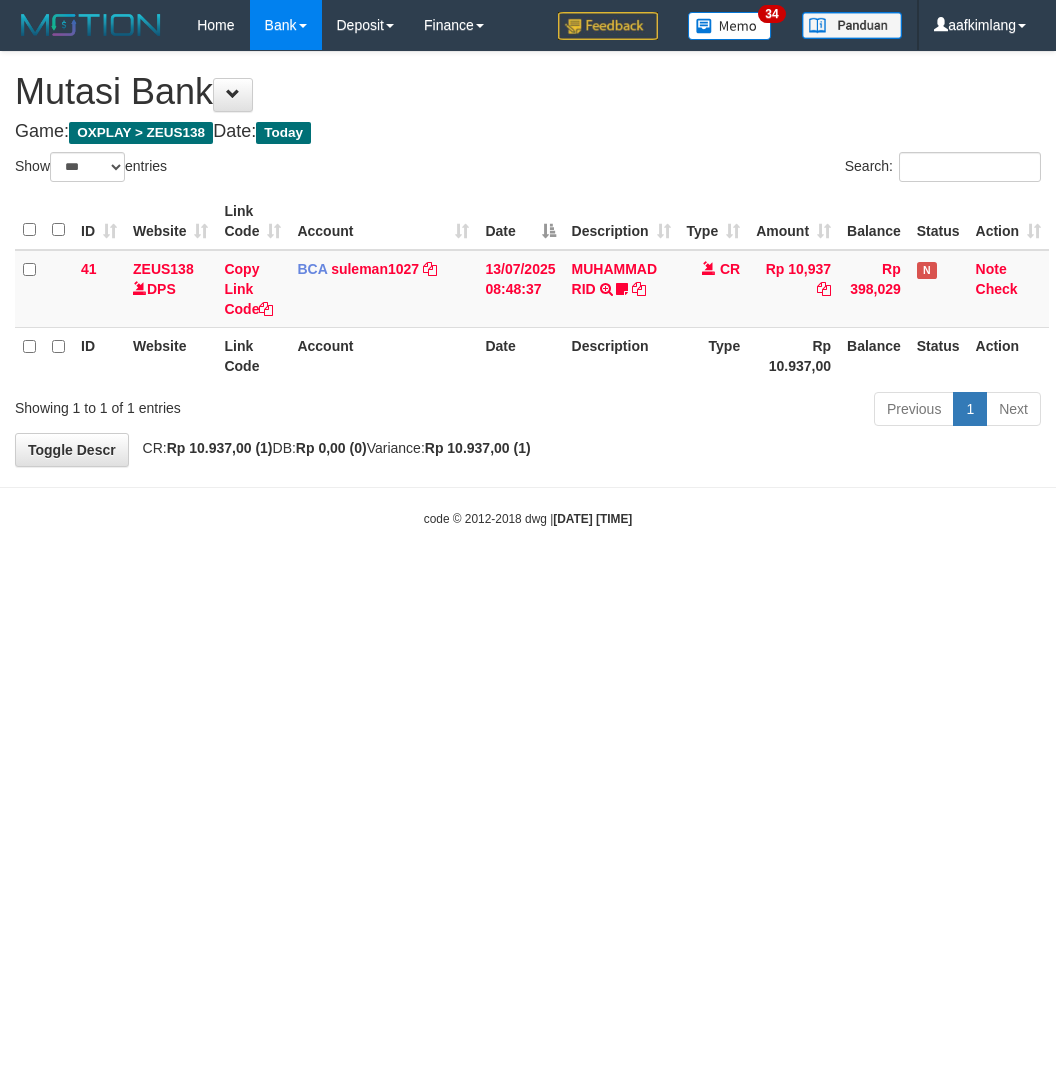 select on "***" 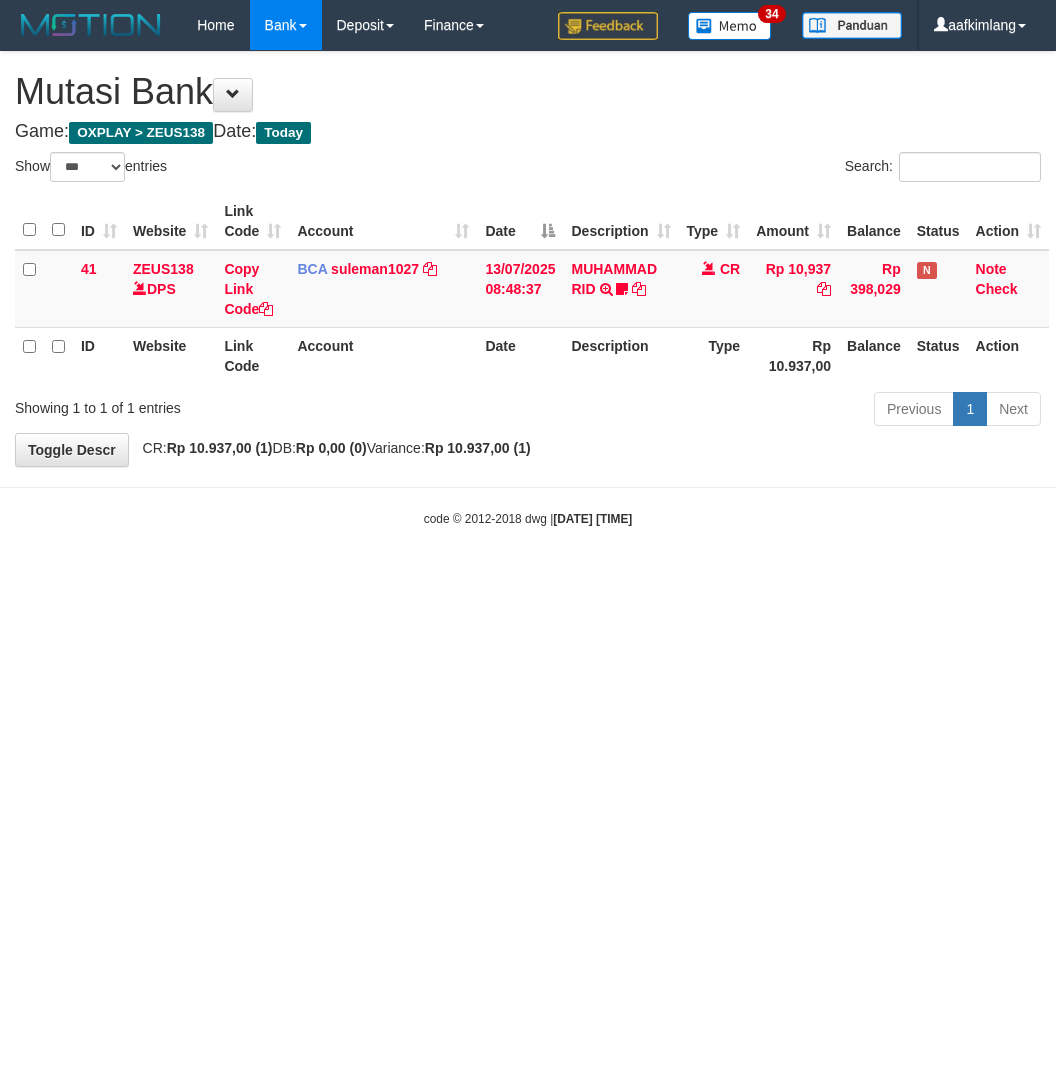 scroll, scrollTop: 0, scrollLeft: 0, axis: both 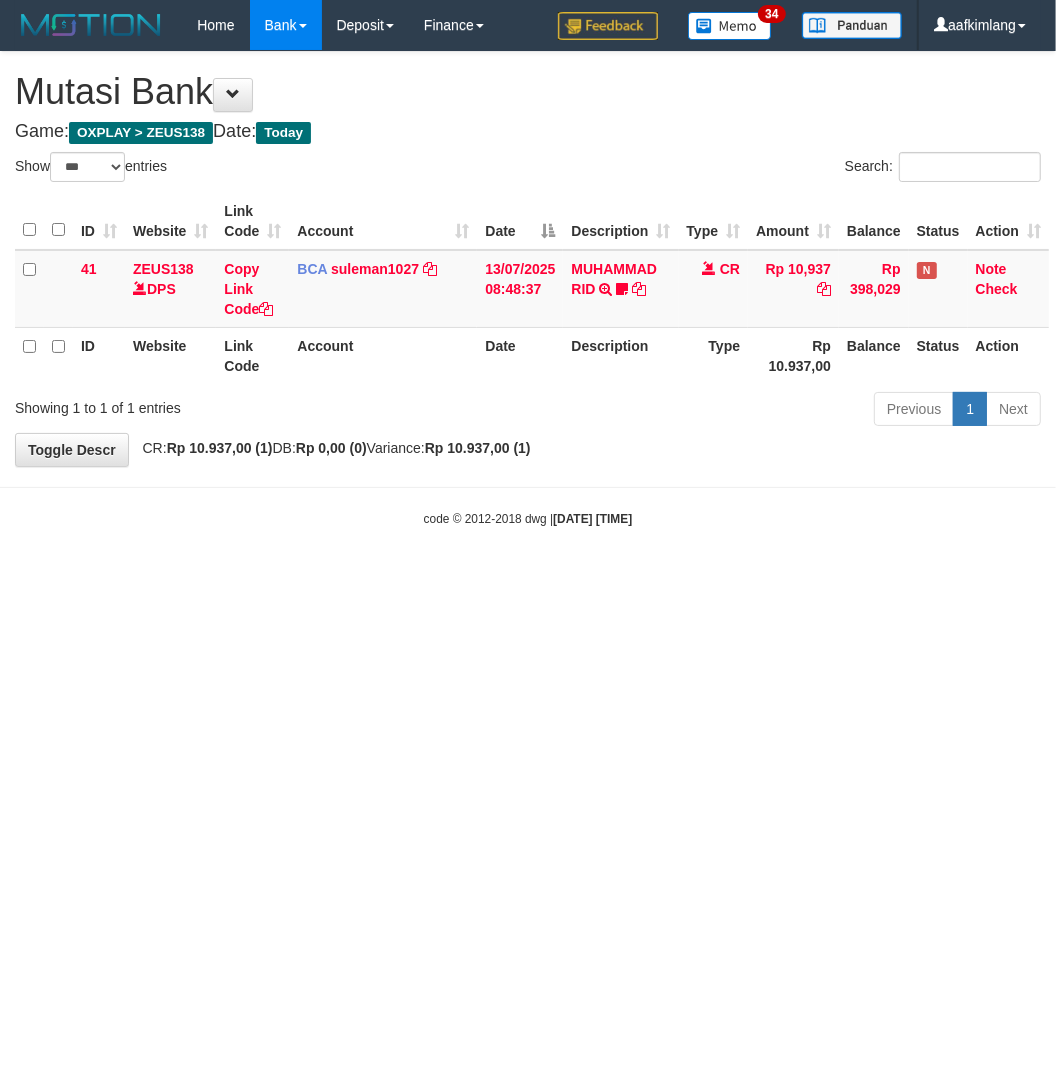 click on "Toggle navigation
Home
Bank
Account List
Mutasi Bank
Search
Note Mutasi
Deposit
DPS Fetch
DPS List
History
Note DPS
Finance
Financial Data
aafkimlang
My Profile
Log Out
34" at bounding box center [528, 289] 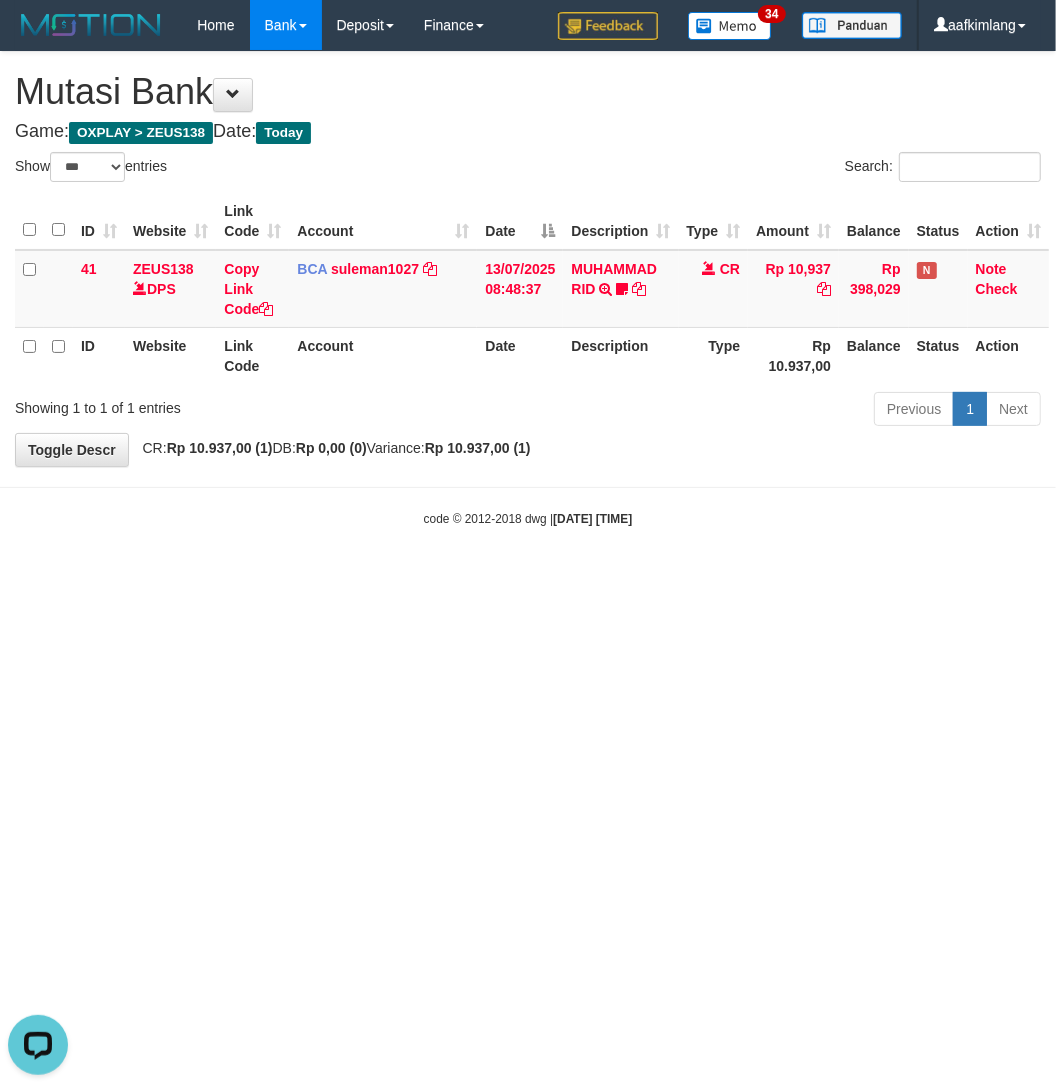 scroll, scrollTop: 0, scrollLeft: 0, axis: both 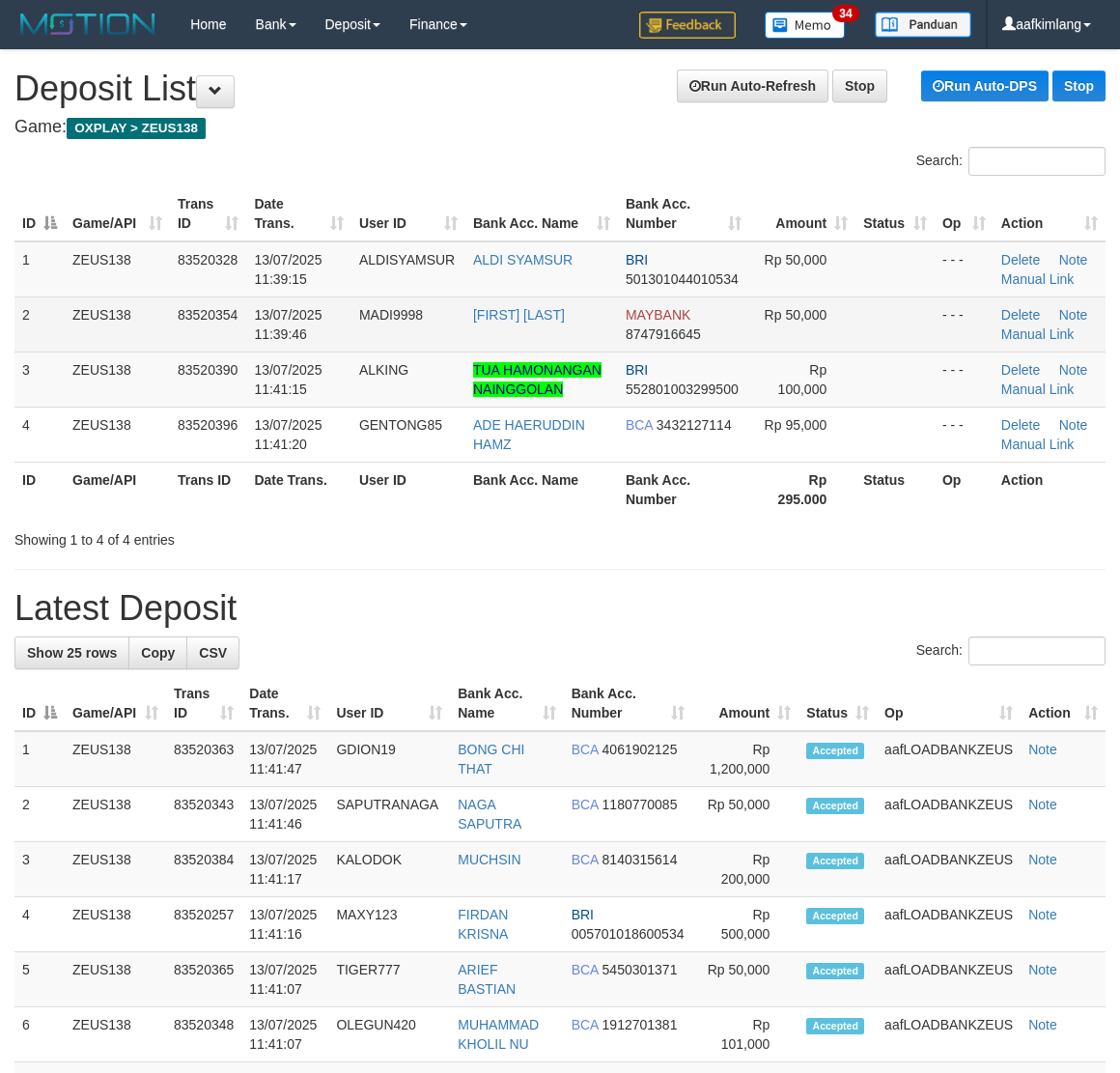 click on "Rp 50,000" at bounding box center (802, 324) 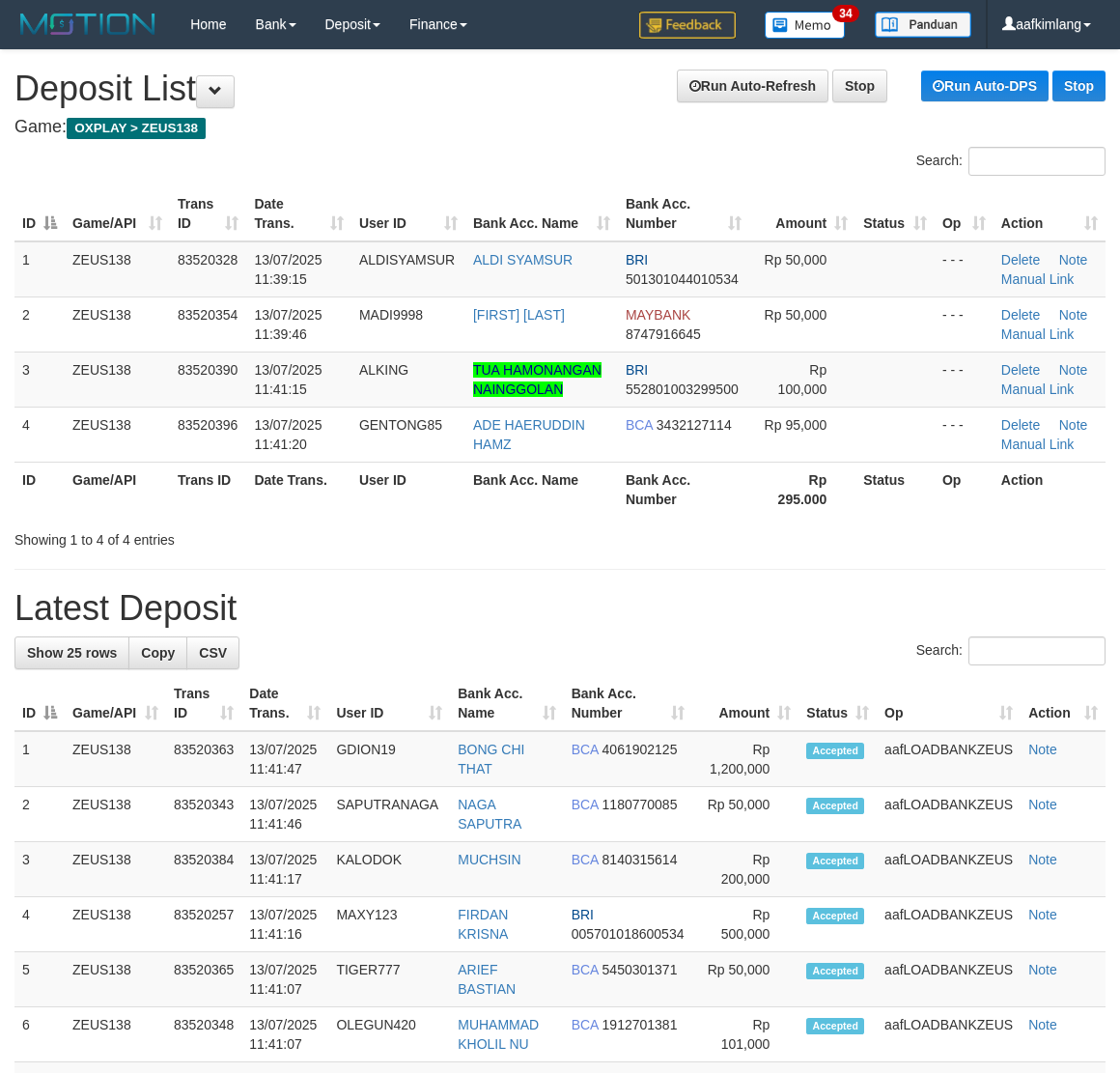 scroll, scrollTop: 0, scrollLeft: 0, axis: both 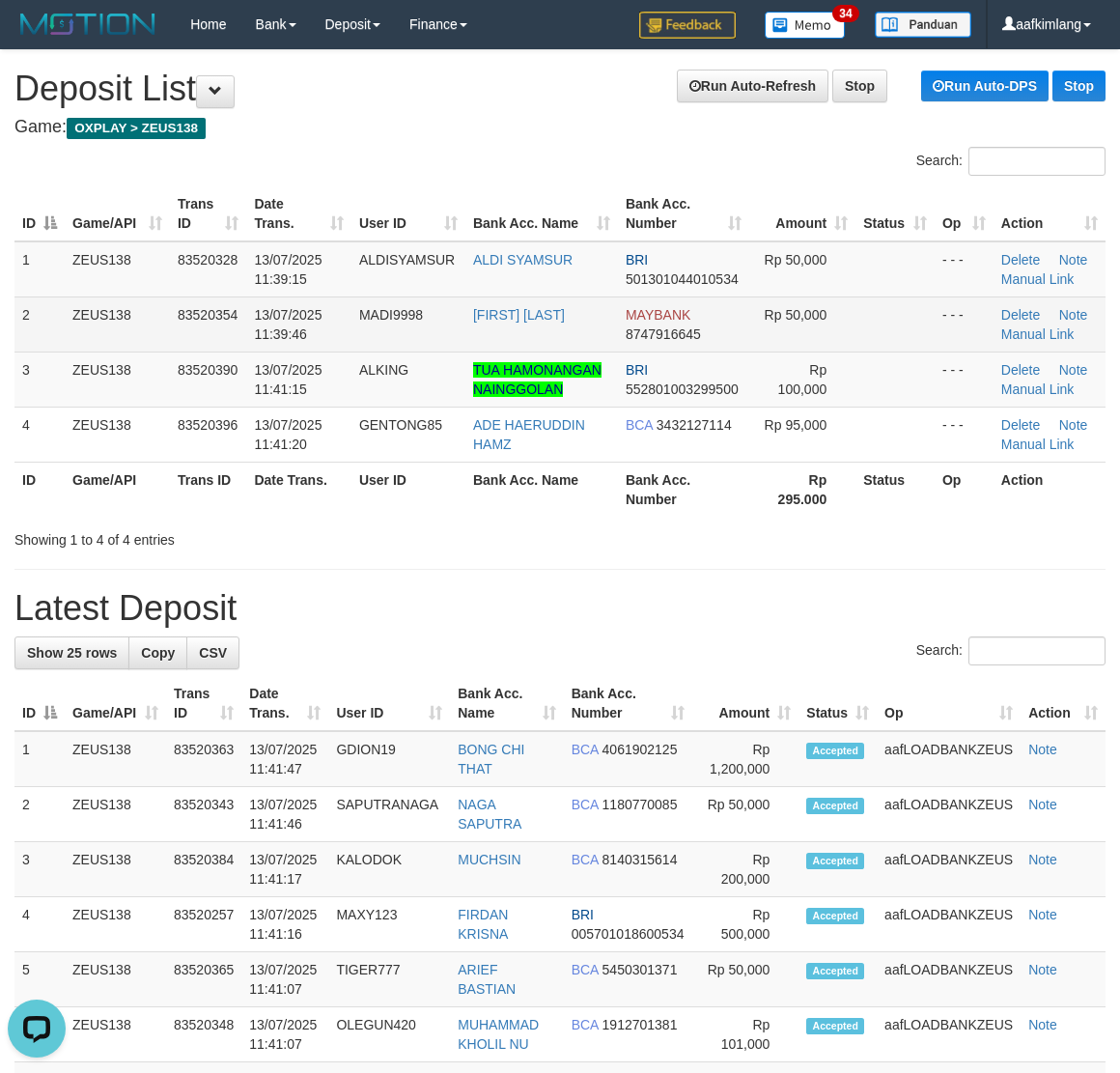 click at bounding box center (895, 324) 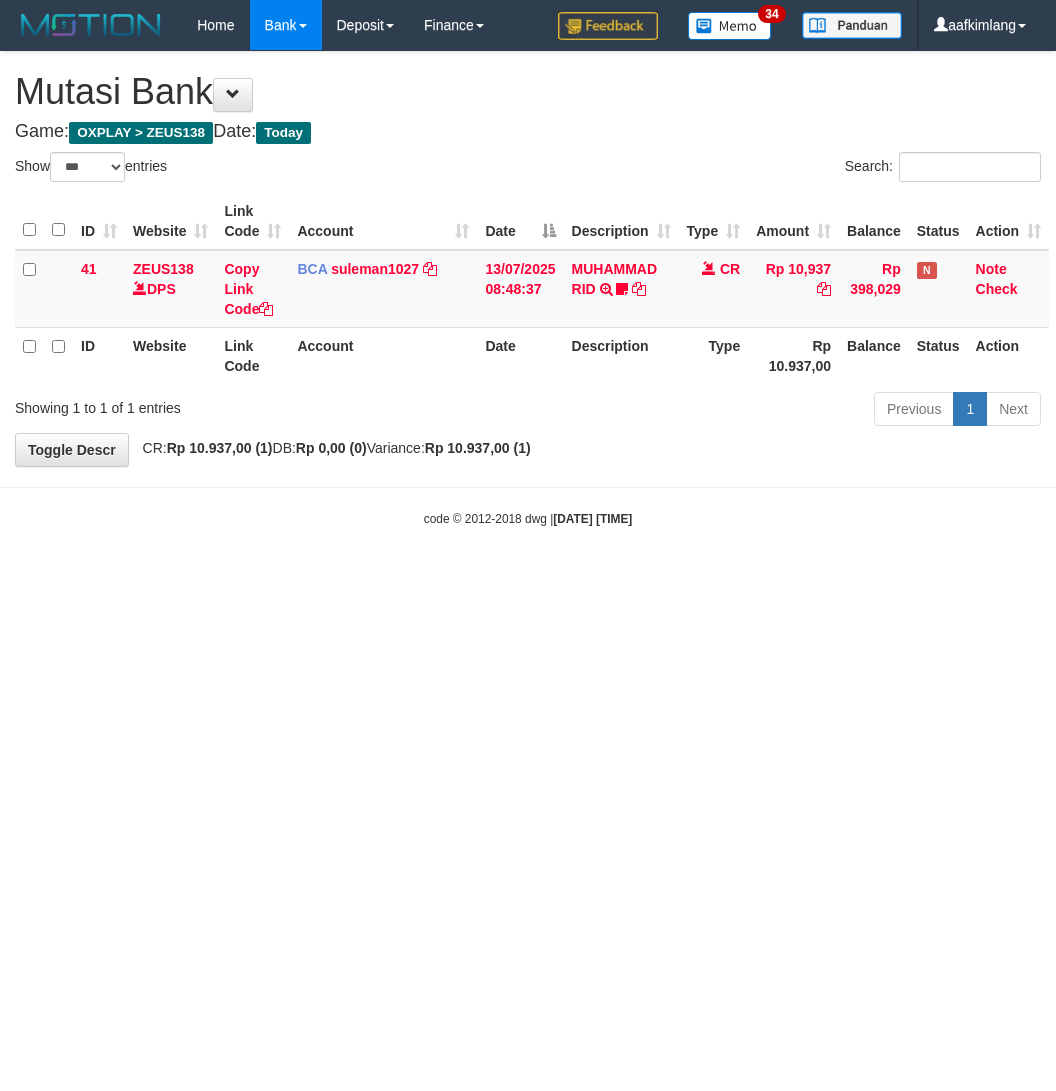 select on "***" 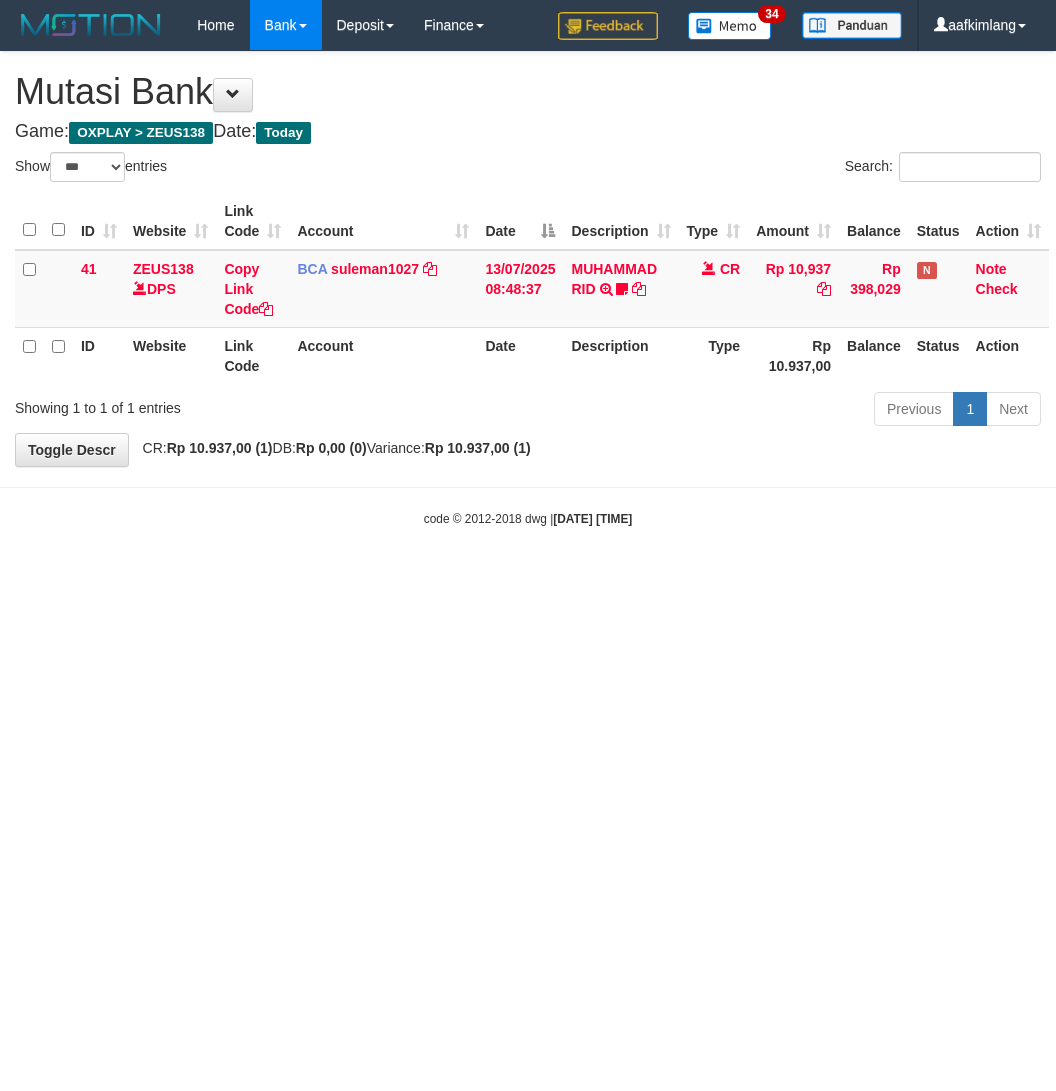 scroll, scrollTop: 0, scrollLeft: 0, axis: both 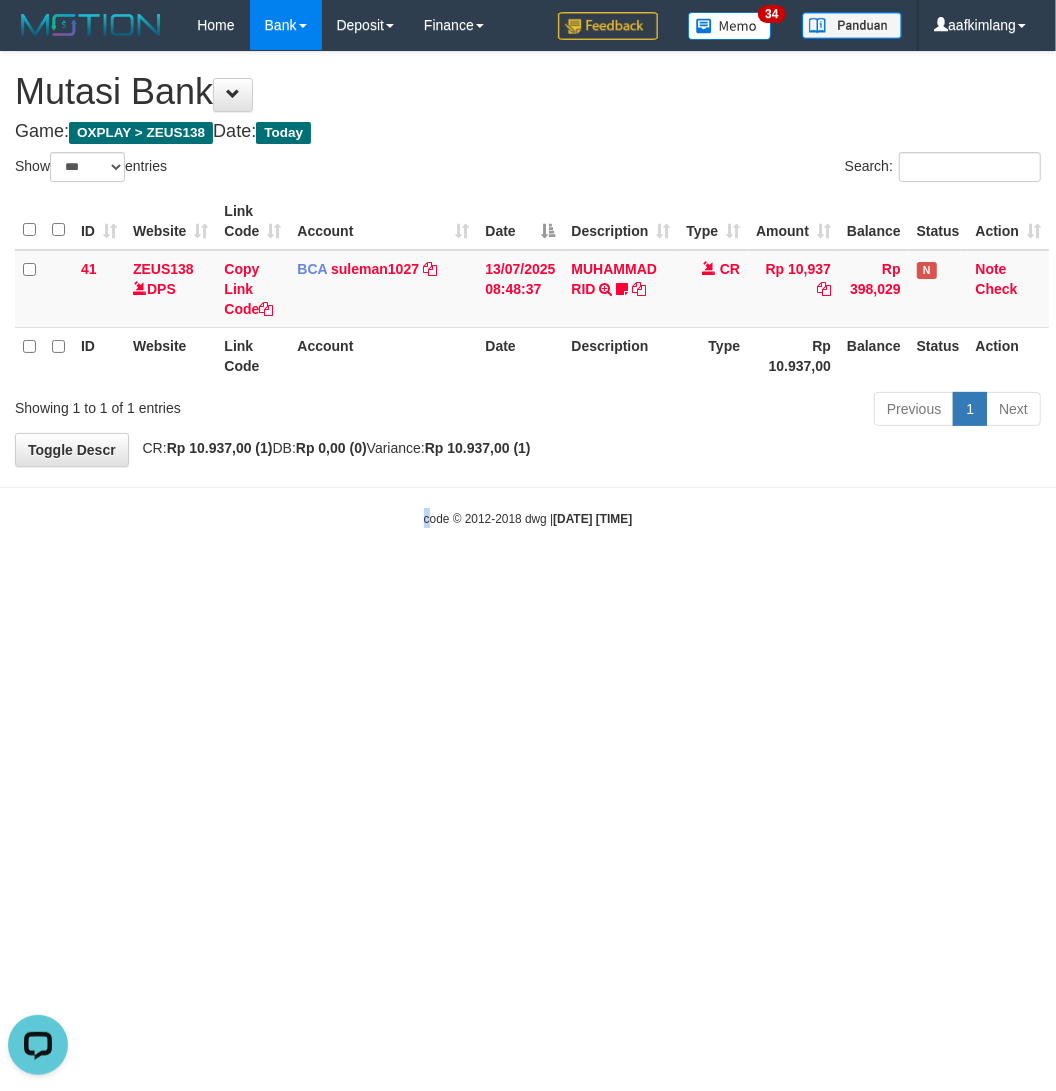 drag, startPoint x: 411, startPoint y: 722, endPoint x: 347, endPoint y: 700, distance: 67.6757 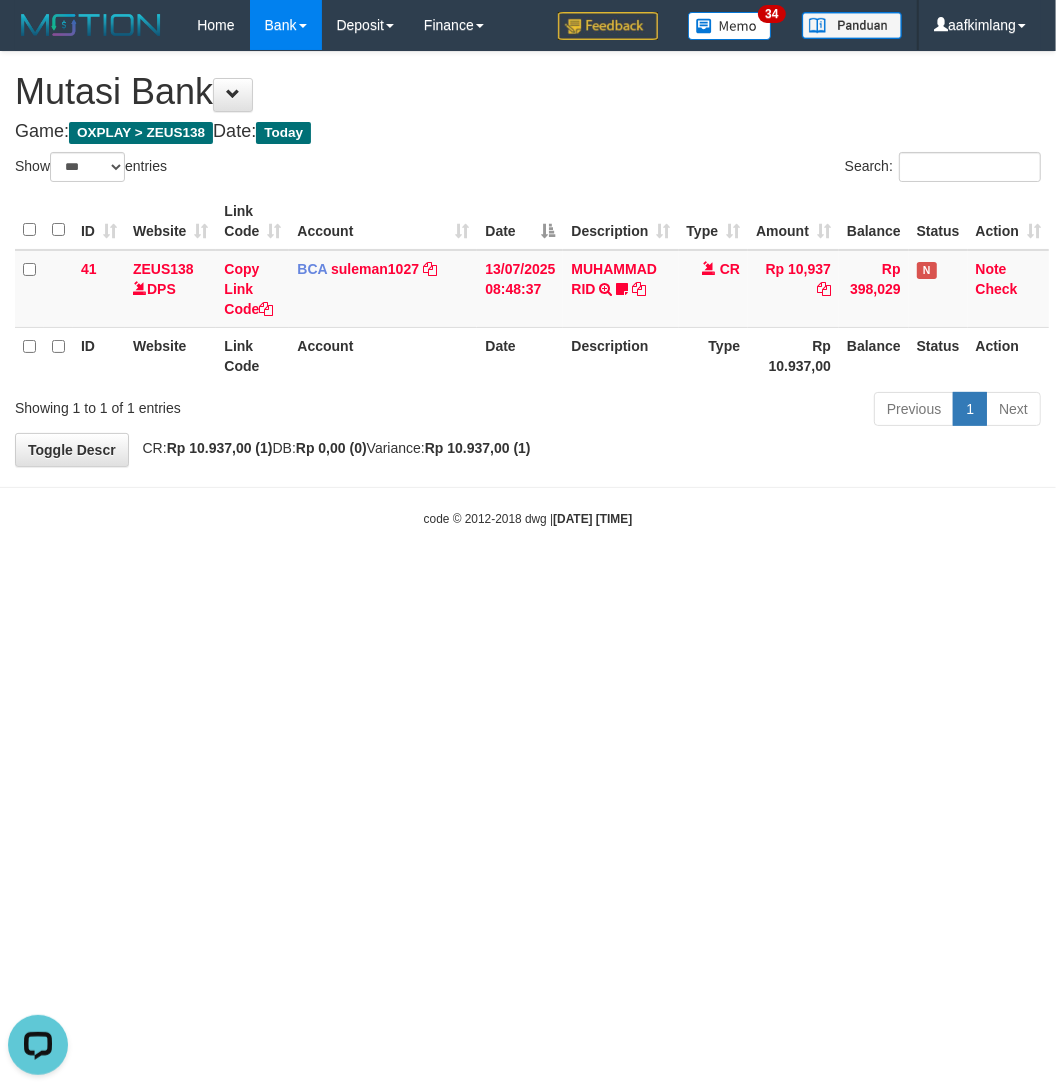 drag, startPoint x: 342, startPoint y: 692, endPoint x: 33, endPoint y: 555, distance: 338.00888 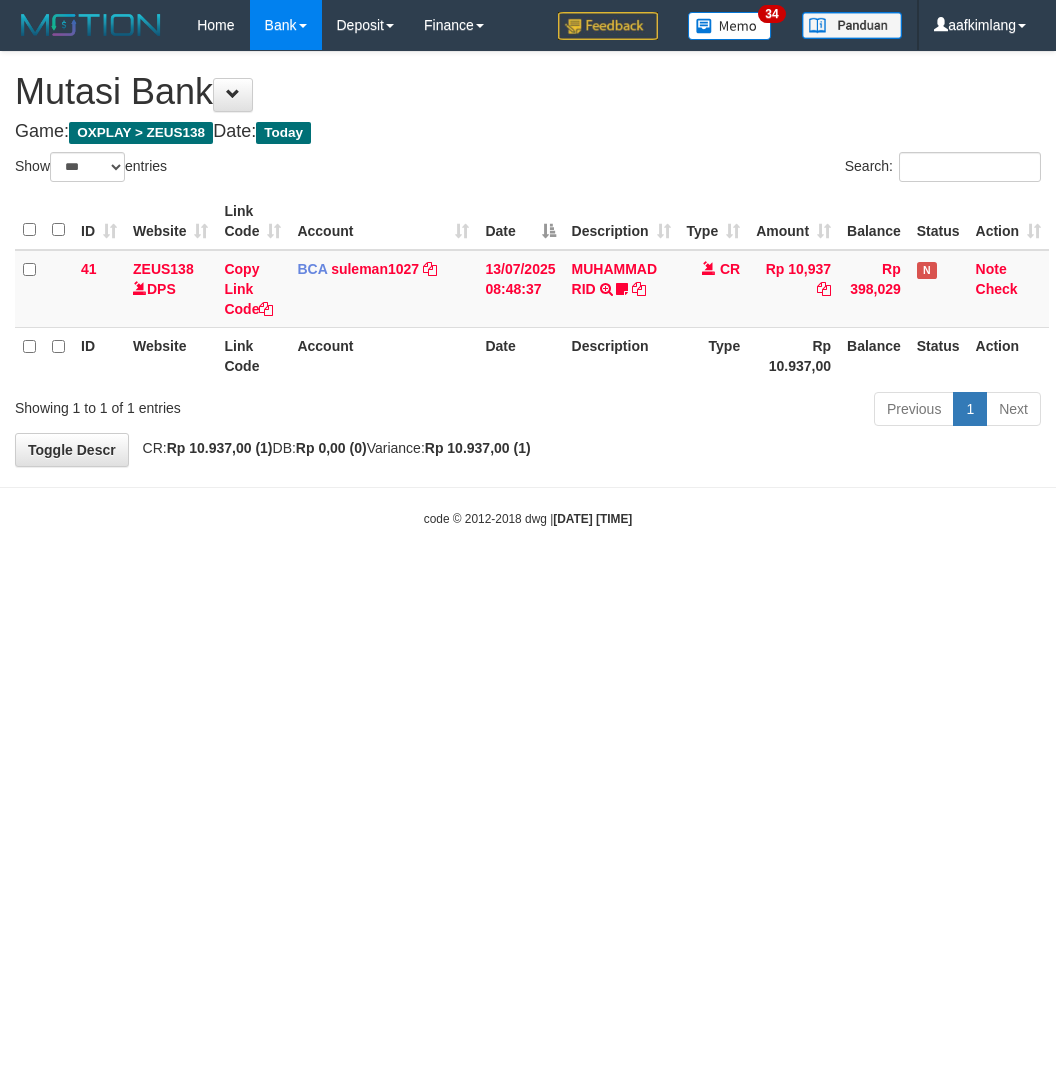 select on "***" 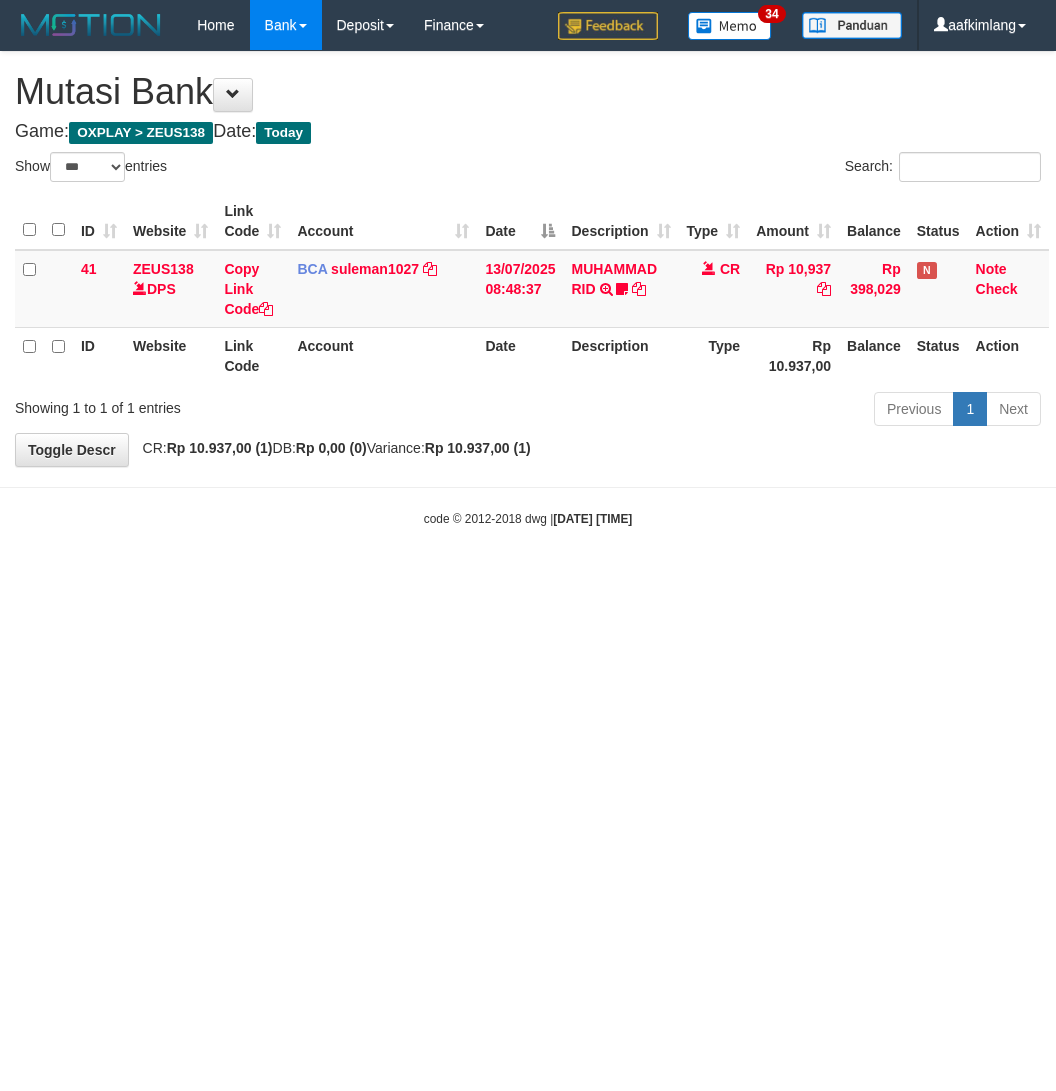 scroll, scrollTop: 0, scrollLeft: 0, axis: both 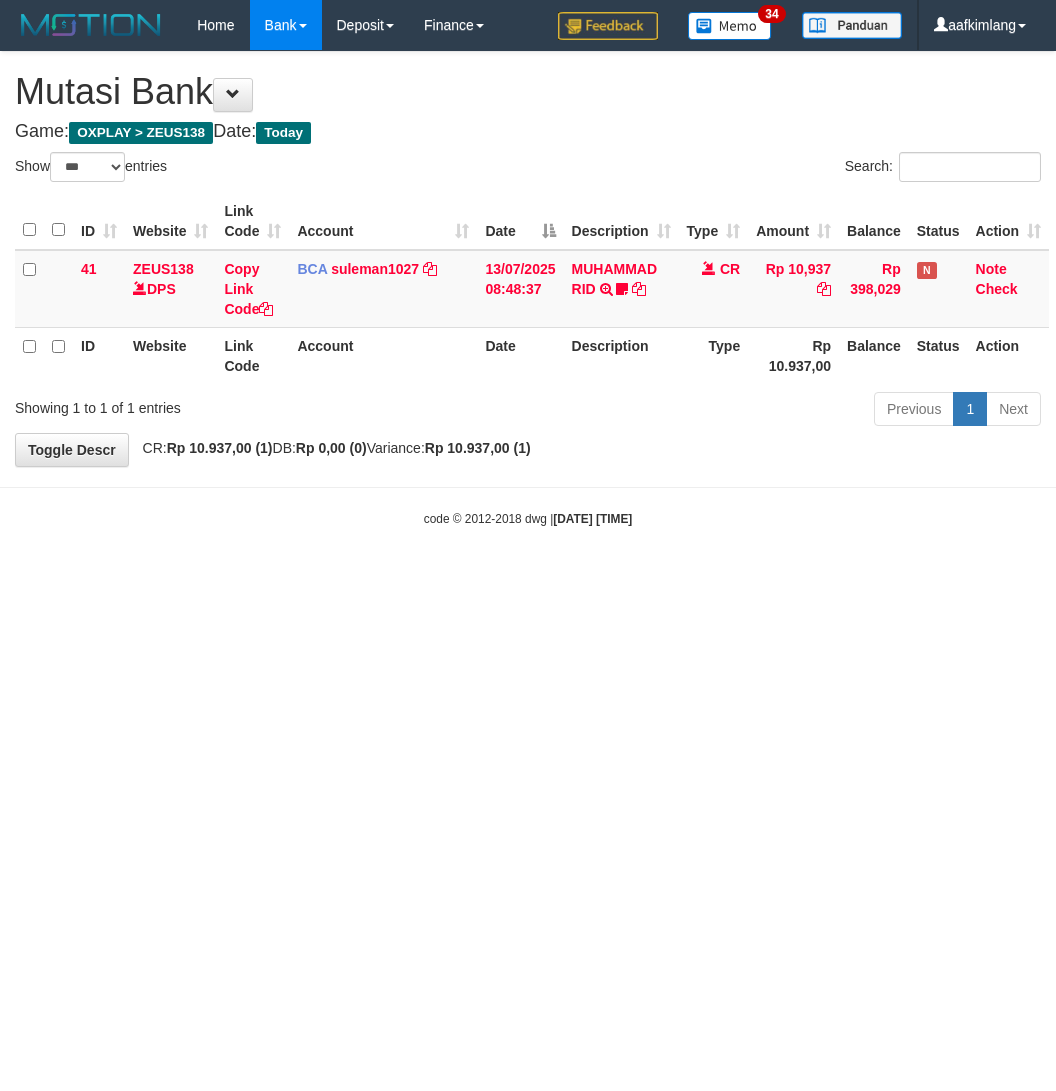 select on "***" 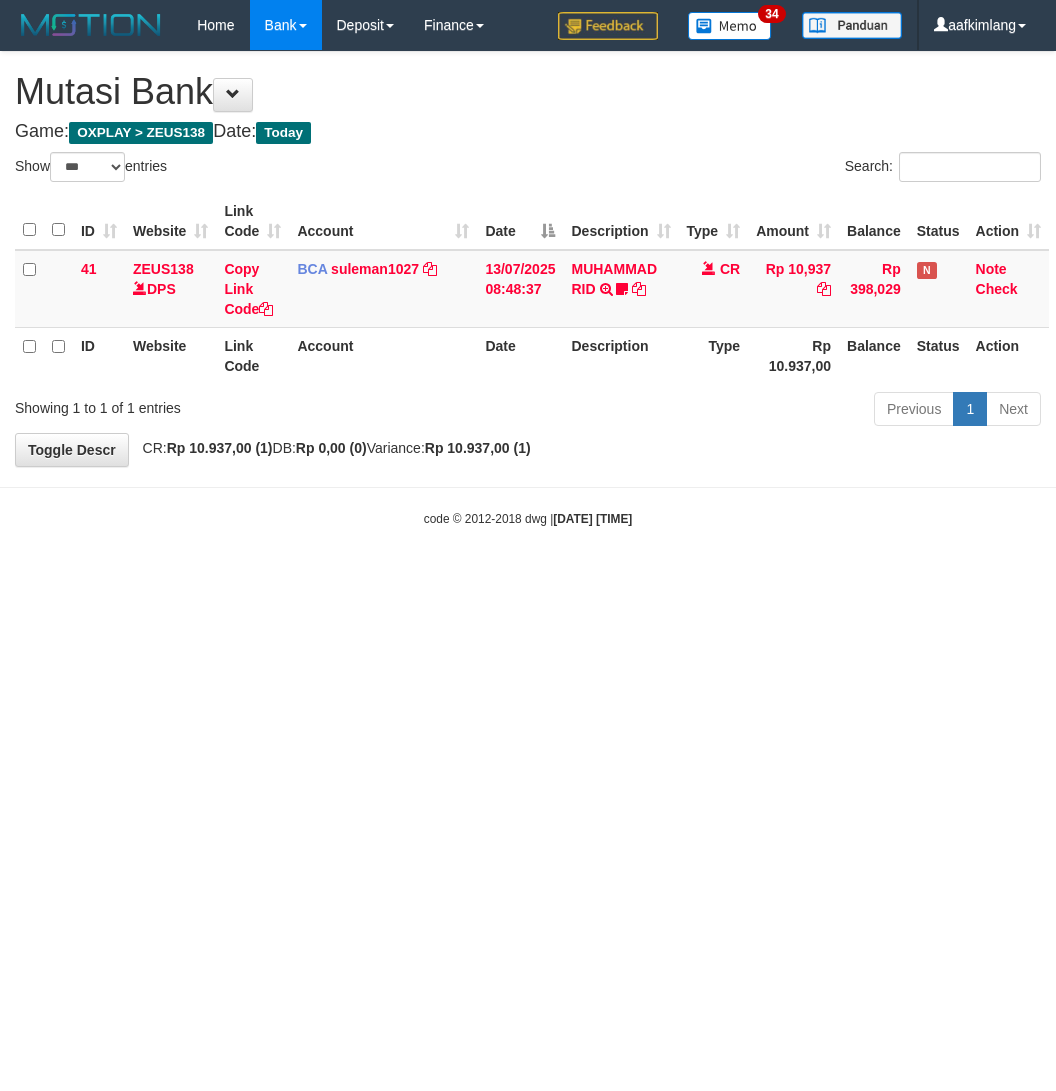 scroll, scrollTop: 0, scrollLeft: 0, axis: both 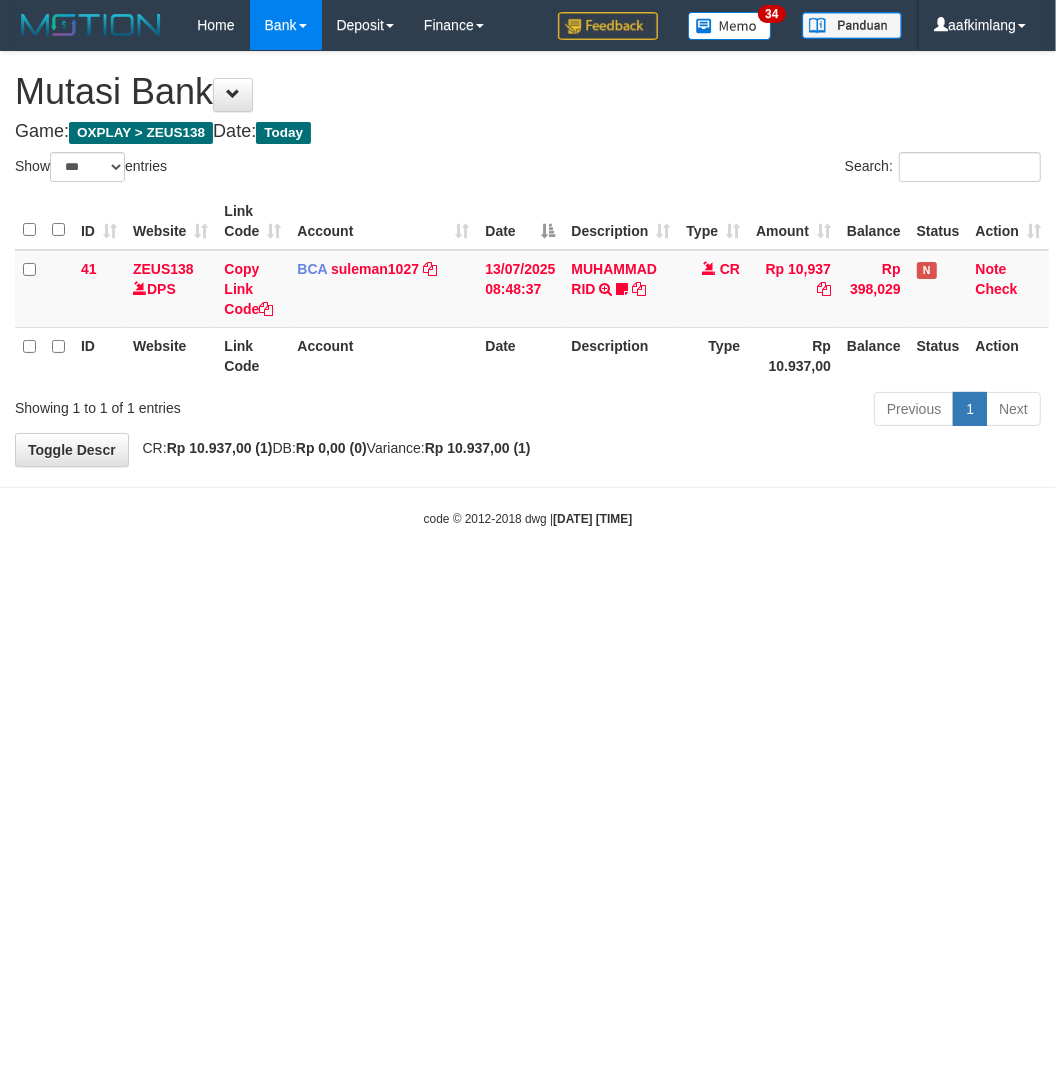drag, startPoint x: 111, startPoint y: 777, endPoint x: 123, endPoint y: 768, distance: 15 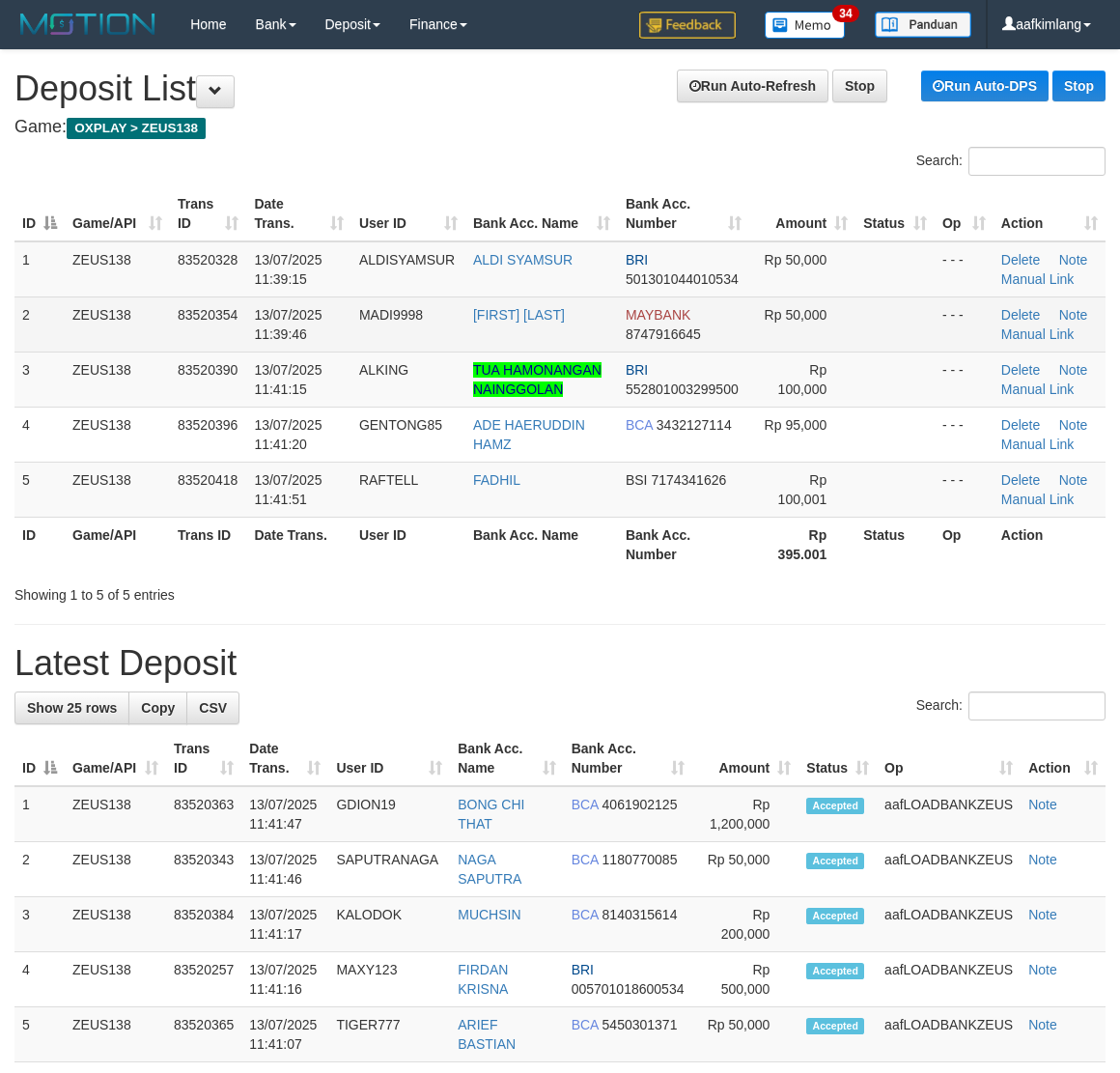 scroll, scrollTop: 0, scrollLeft: 0, axis: both 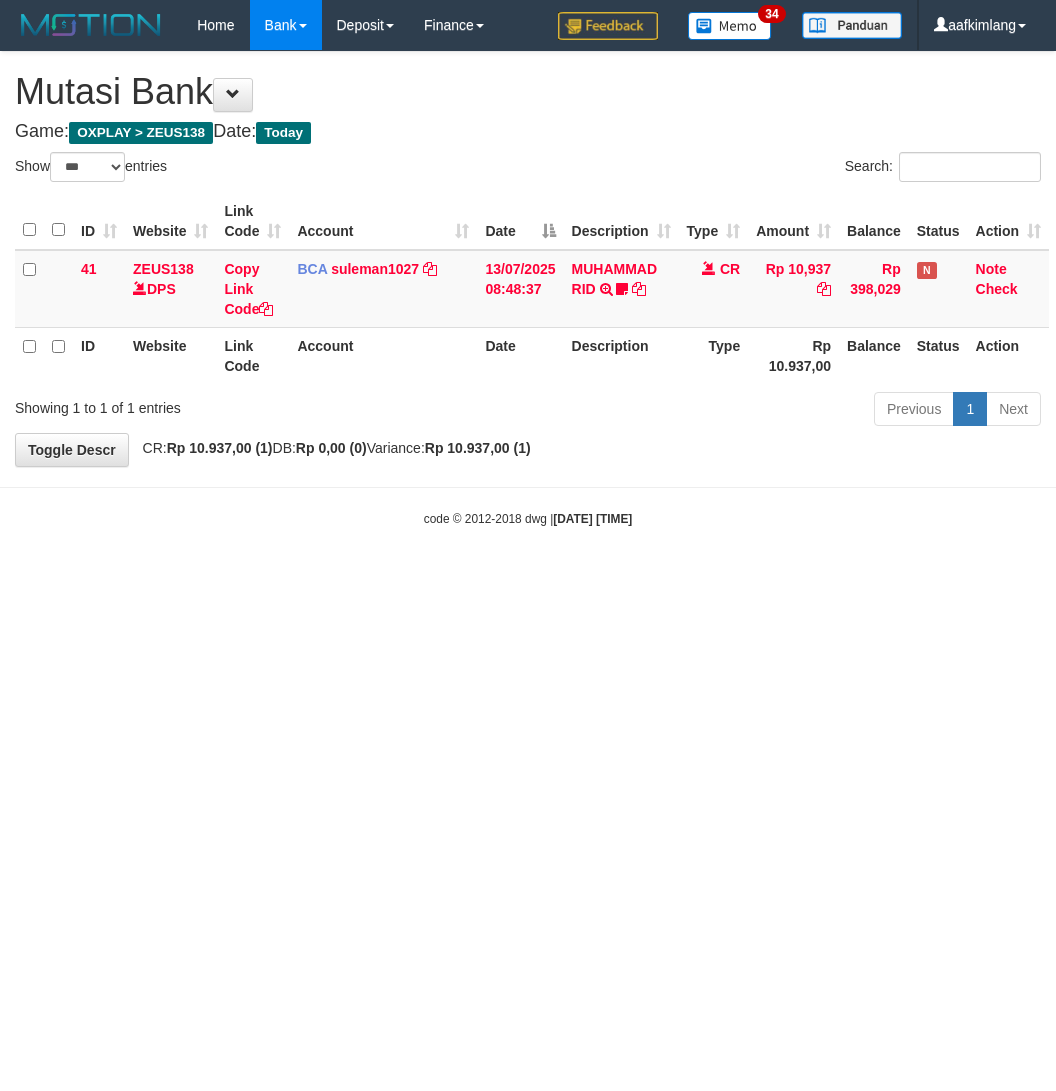 select on "***" 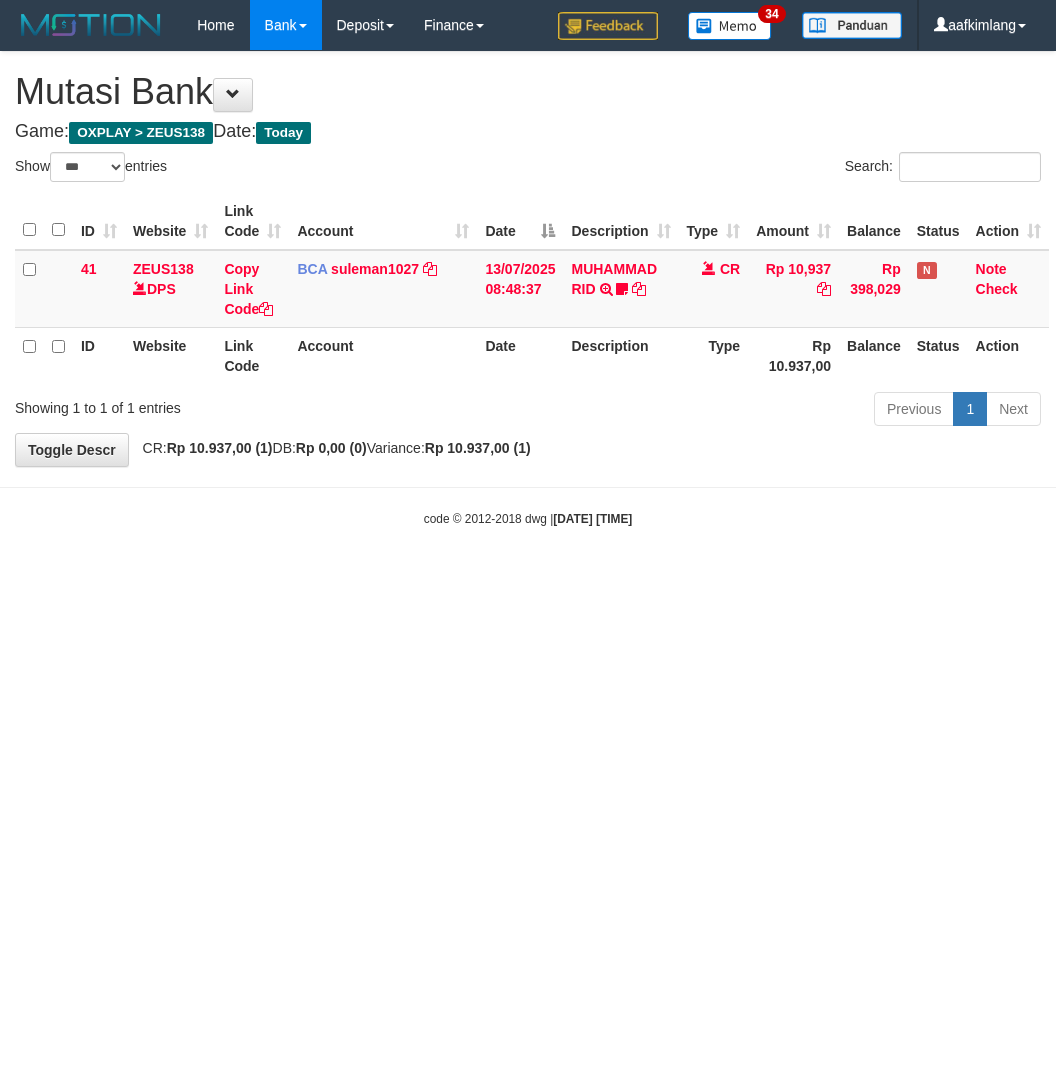 scroll, scrollTop: 0, scrollLeft: 0, axis: both 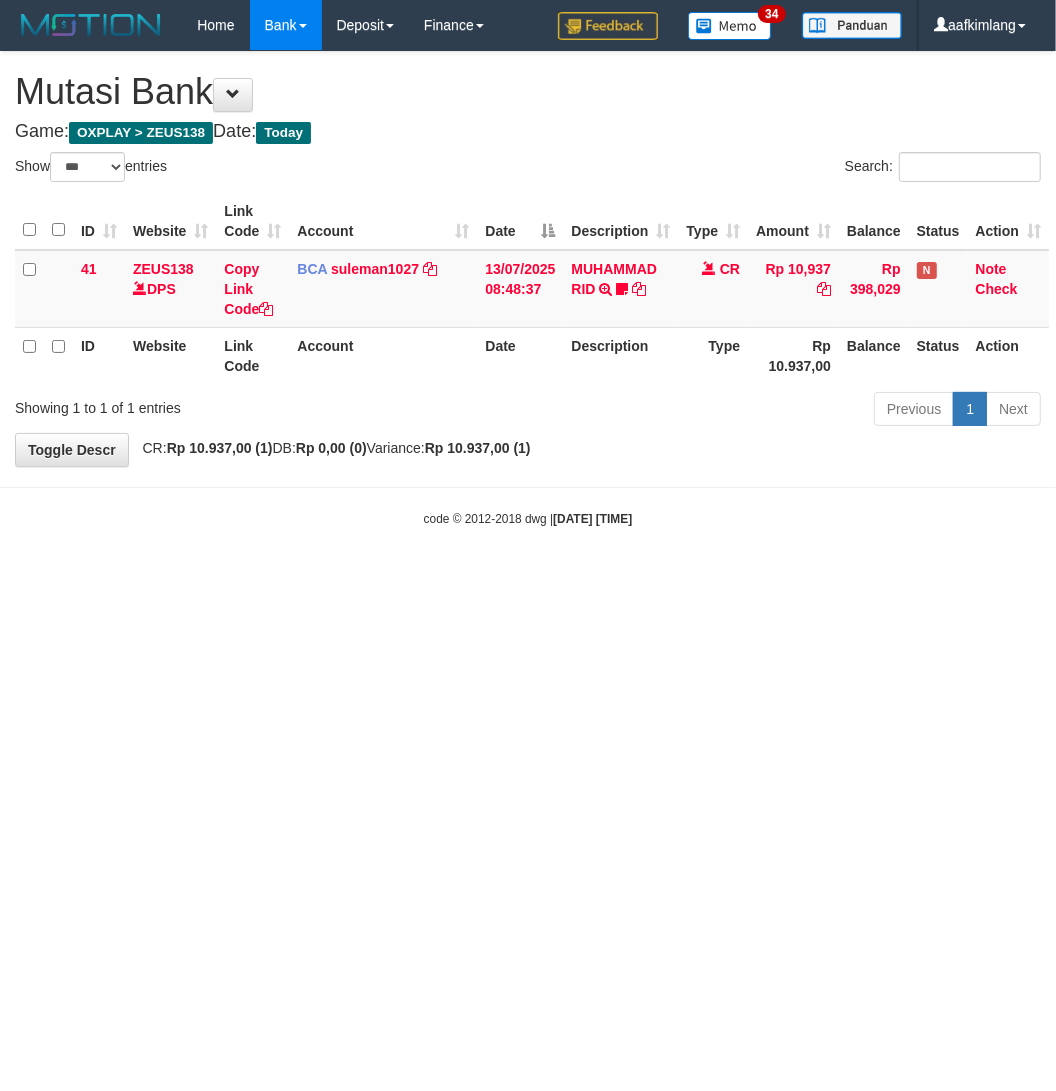 drag, startPoint x: 228, startPoint y: 780, endPoint x: 213, endPoint y: 765, distance: 21.213203 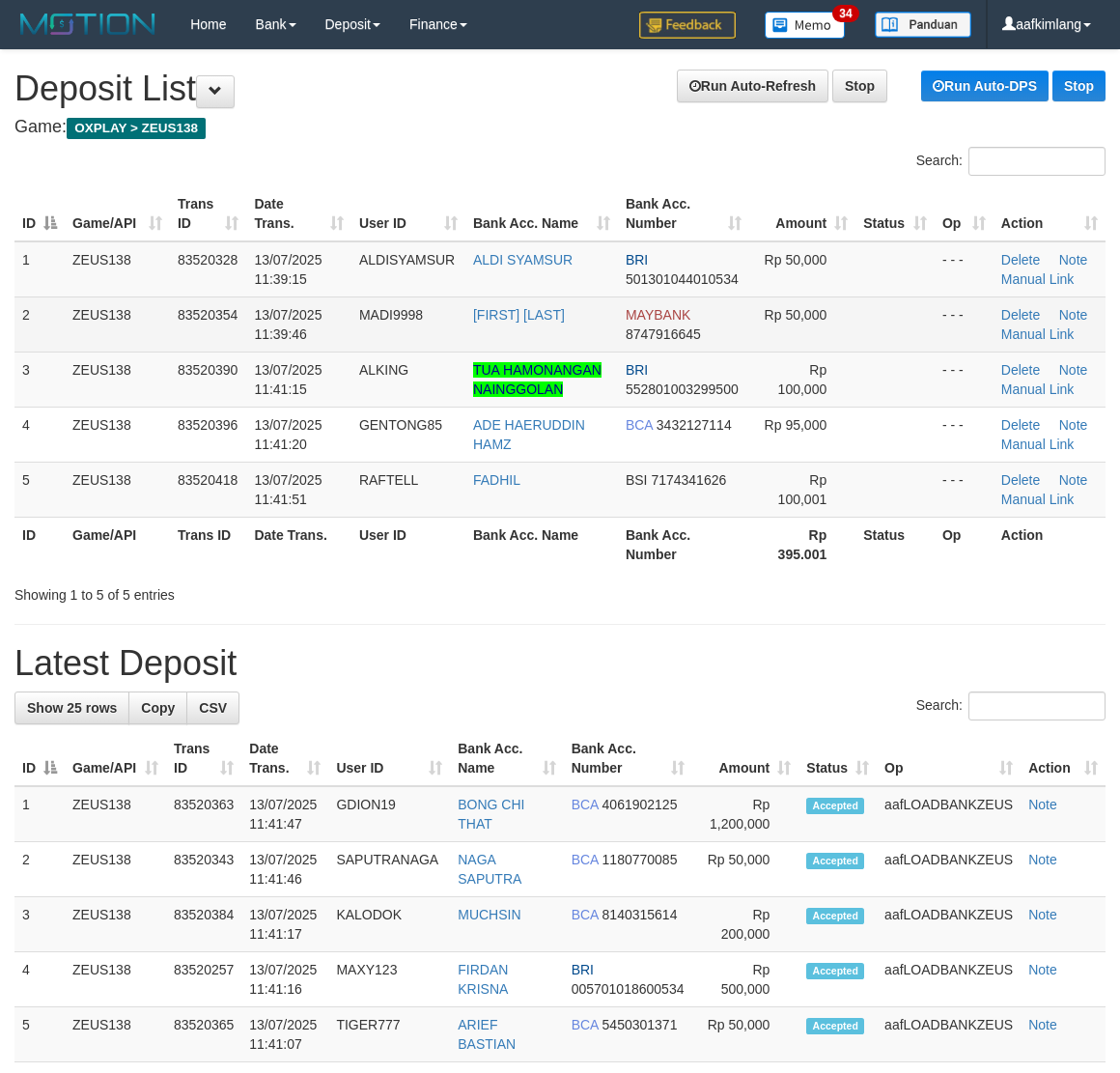 scroll, scrollTop: 0, scrollLeft: 0, axis: both 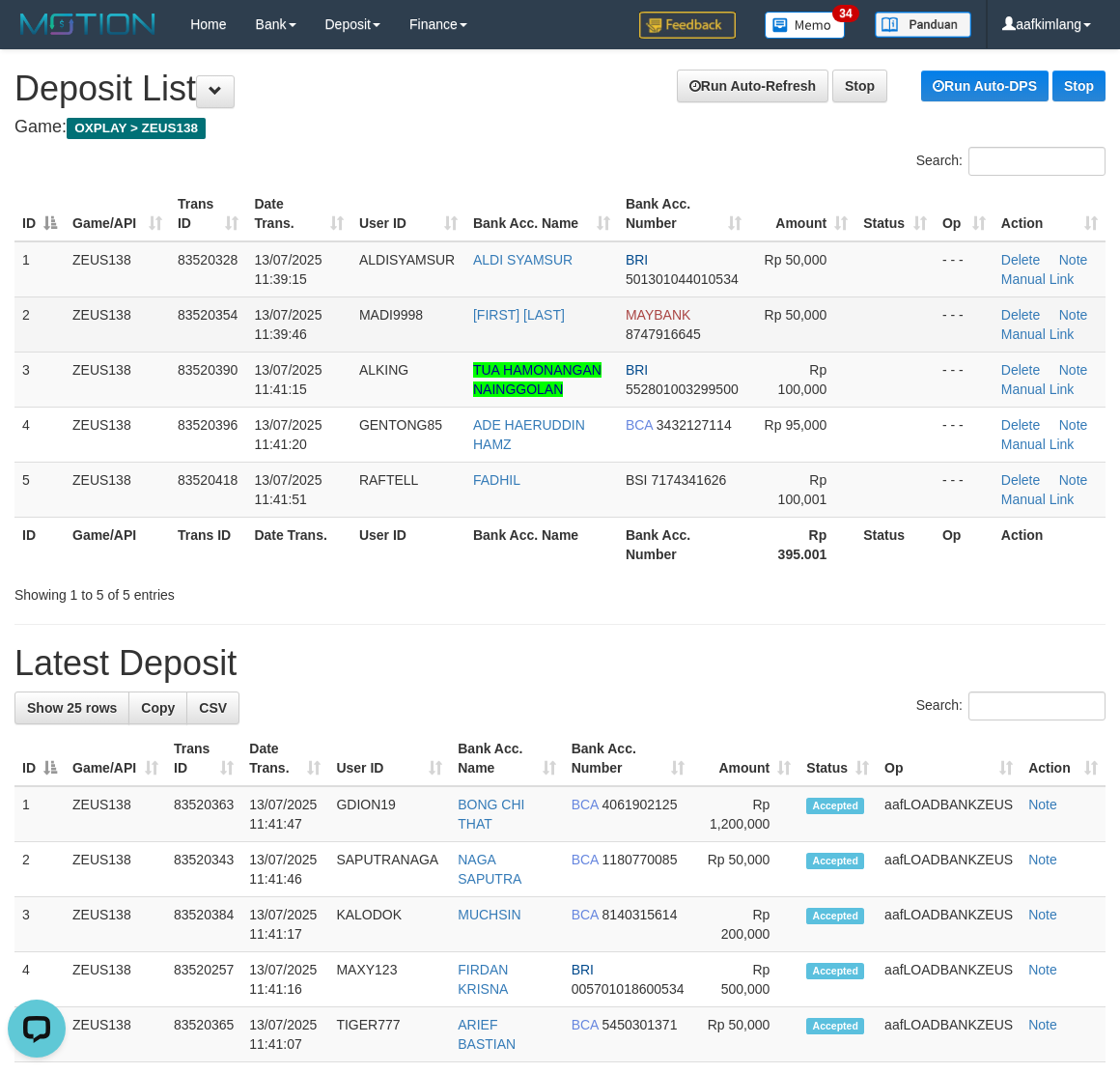 drag, startPoint x: 853, startPoint y: 320, endPoint x: 861, endPoint y: 325, distance: 9.433981 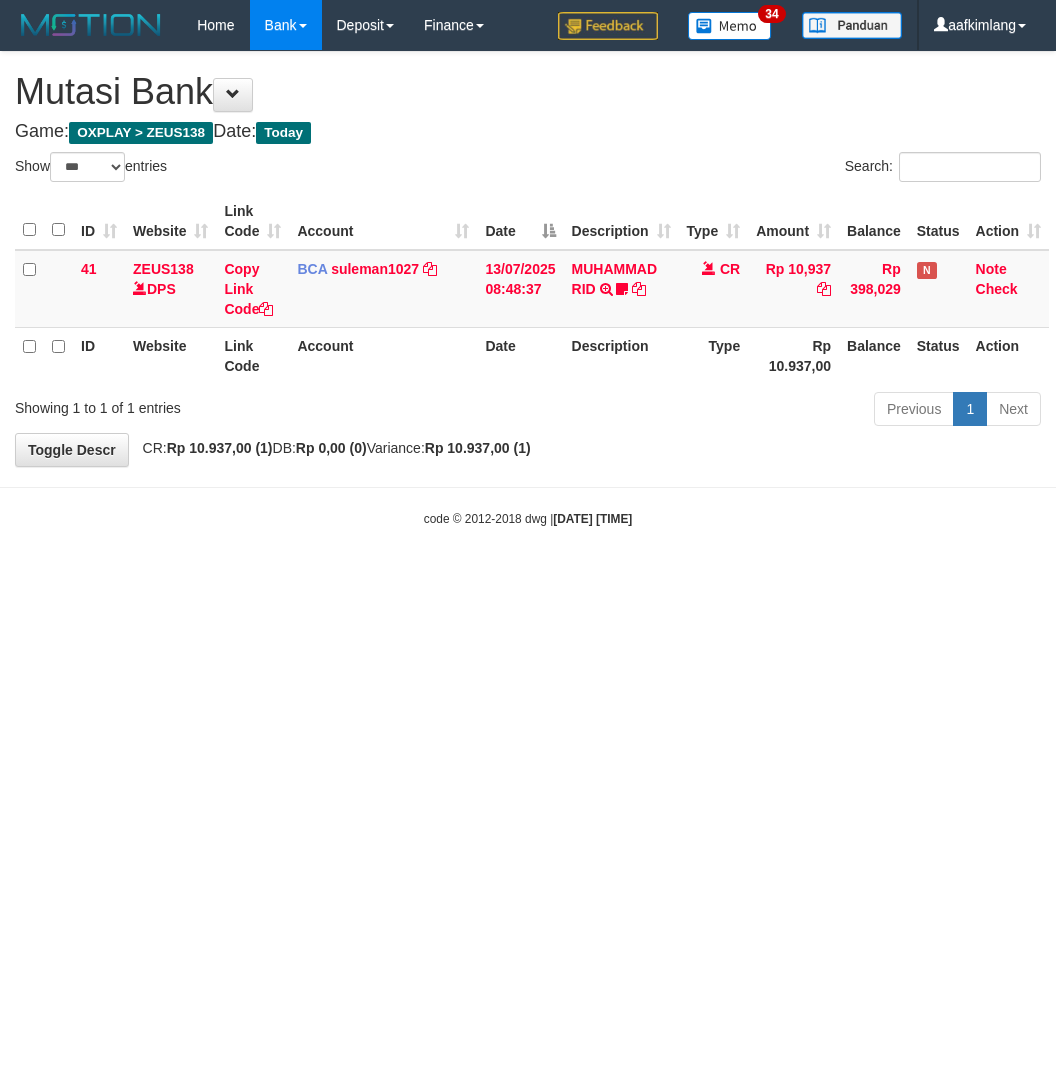 select on "***" 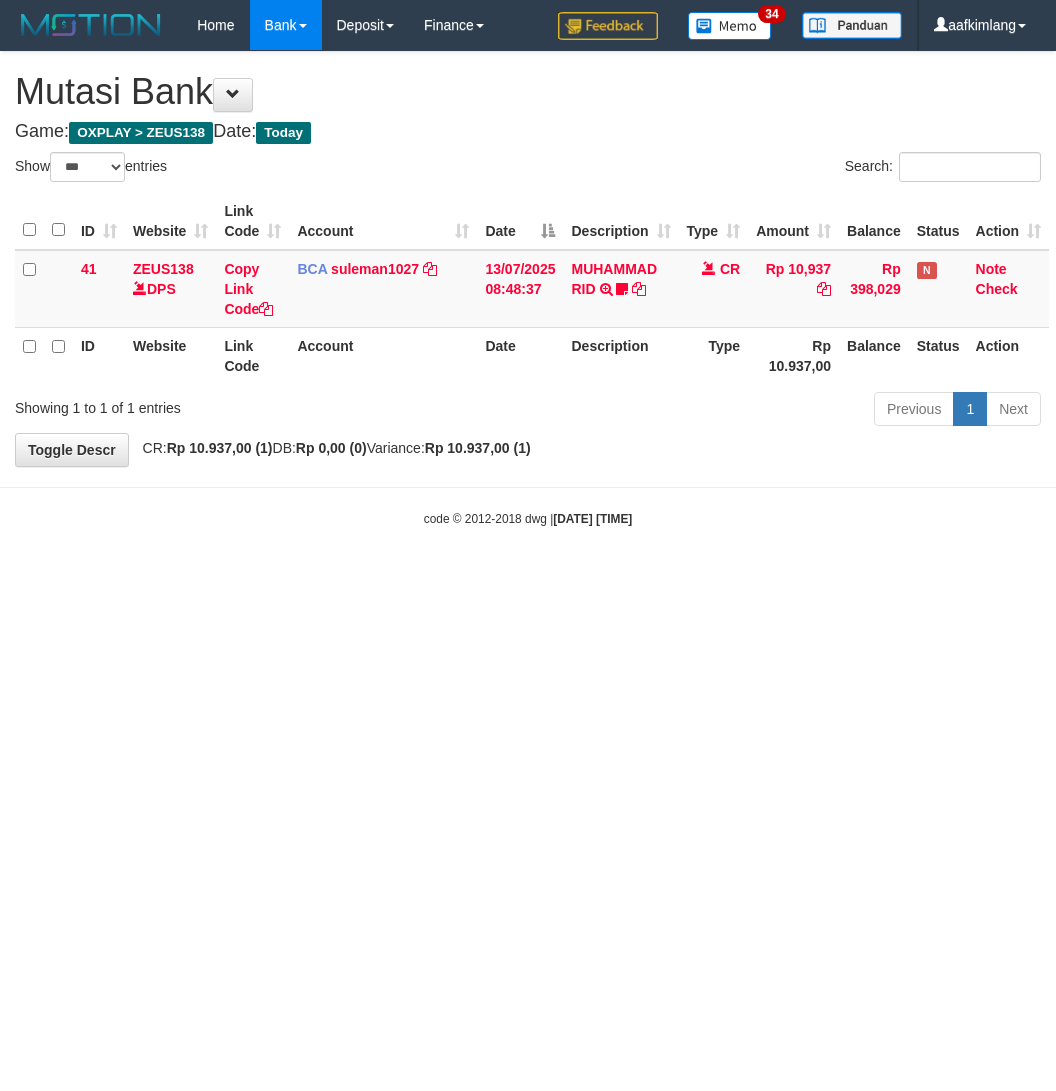 scroll, scrollTop: 0, scrollLeft: 0, axis: both 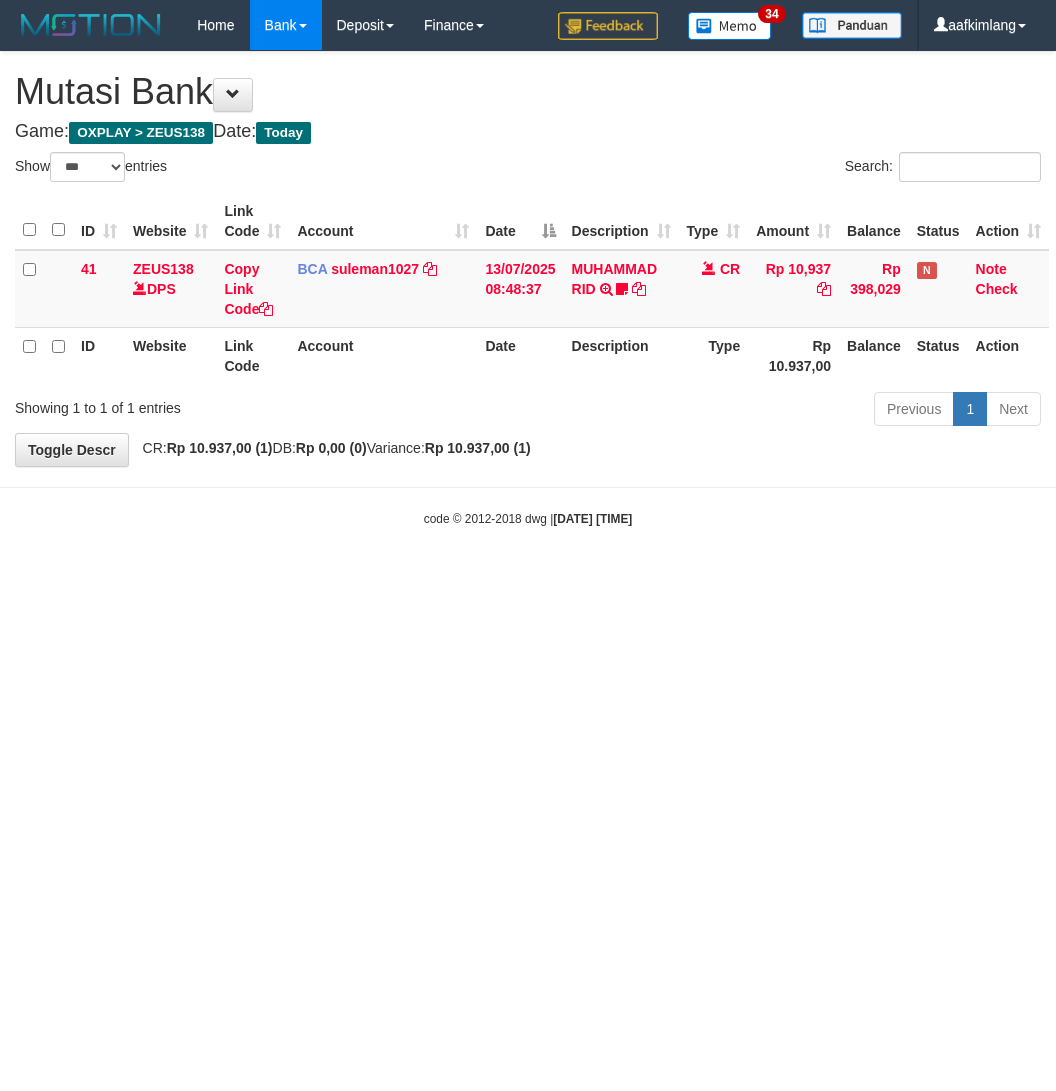select on "***" 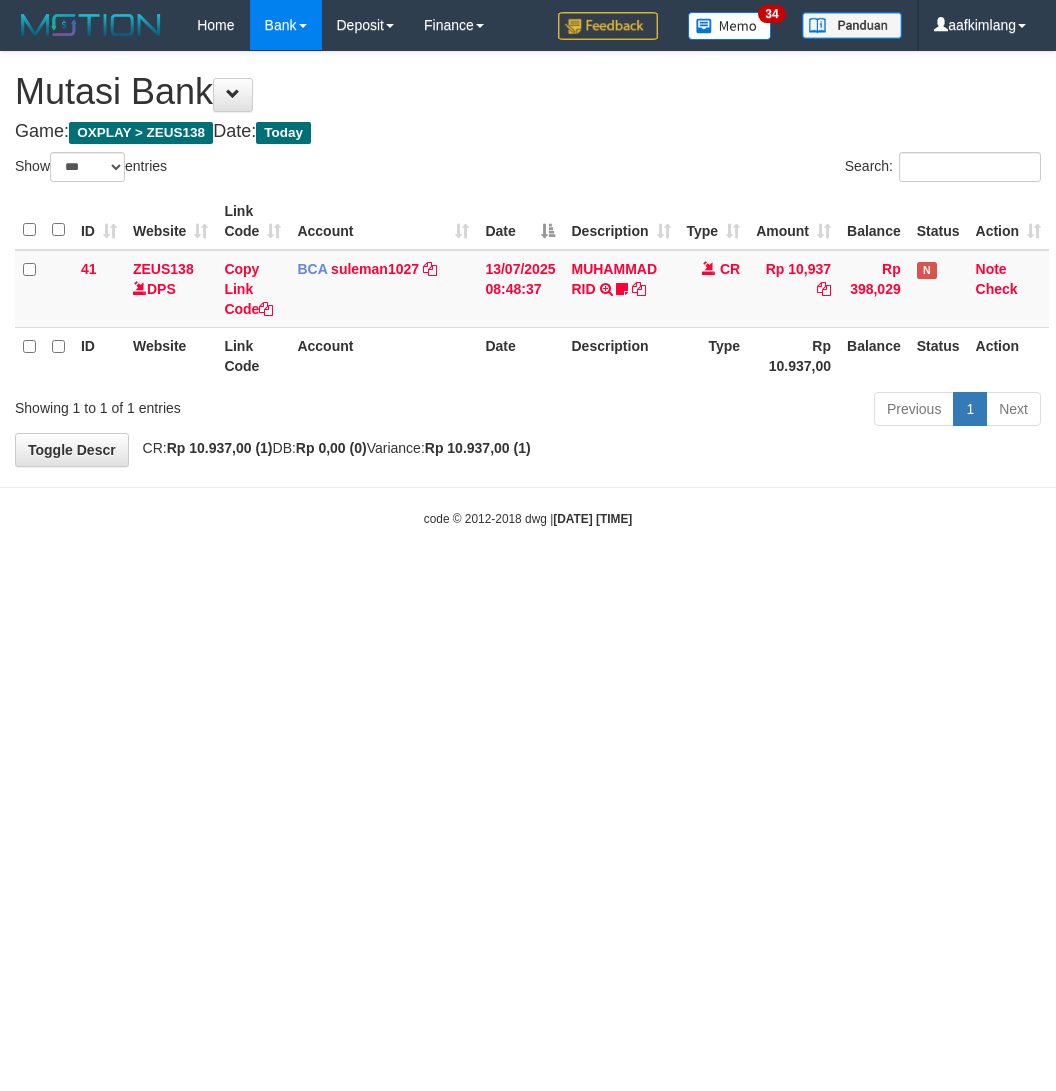scroll, scrollTop: 0, scrollLeft: 0, axis: both 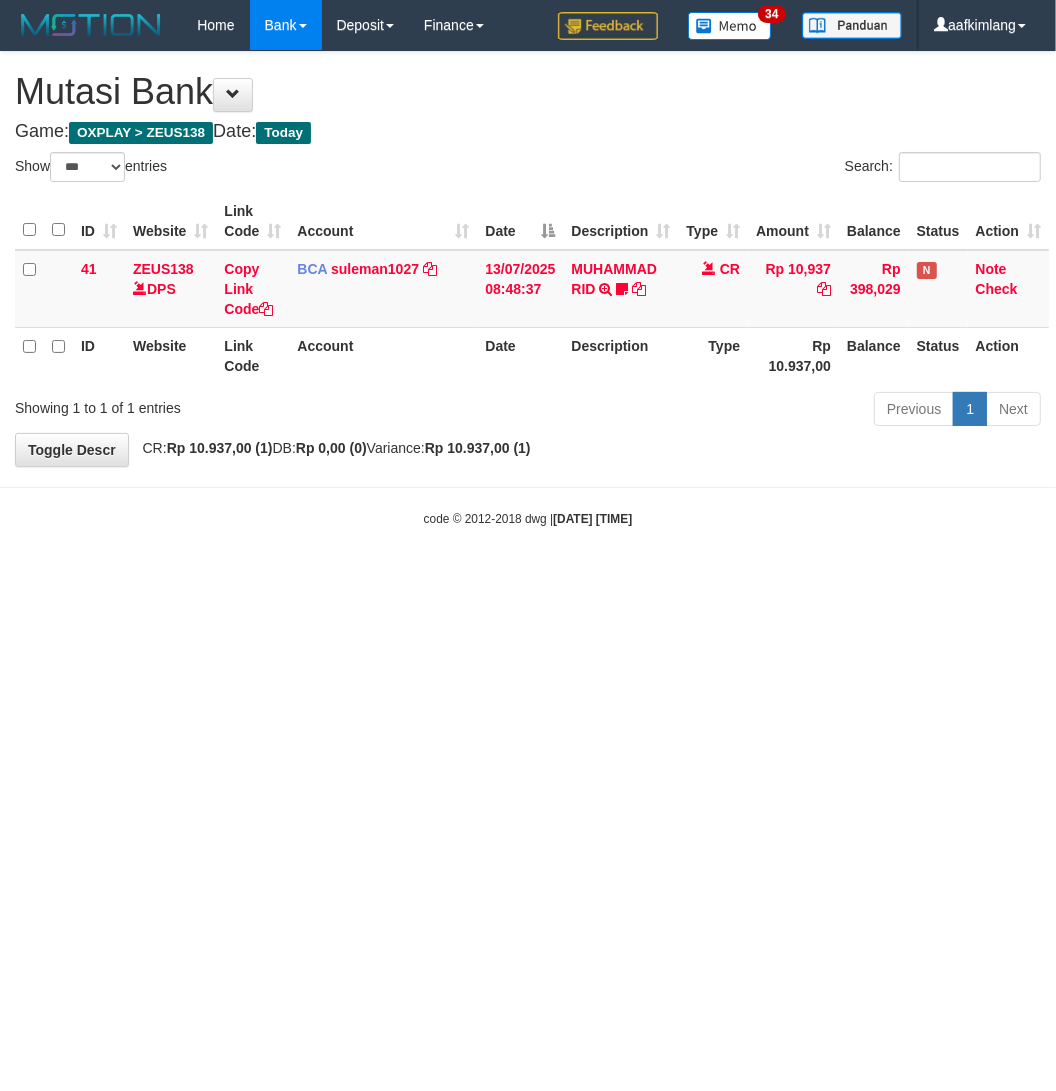 click on "Toggle navigation
Home
Bank
Account List
Mutasi Bank
Search
Note Mutasi
Deposit
DPS Fetch
DPS List
History
Note DPS
Finance
Financial Data
aafkimlang
My Profile
Log Out
34" at bounding box center [528, 289] 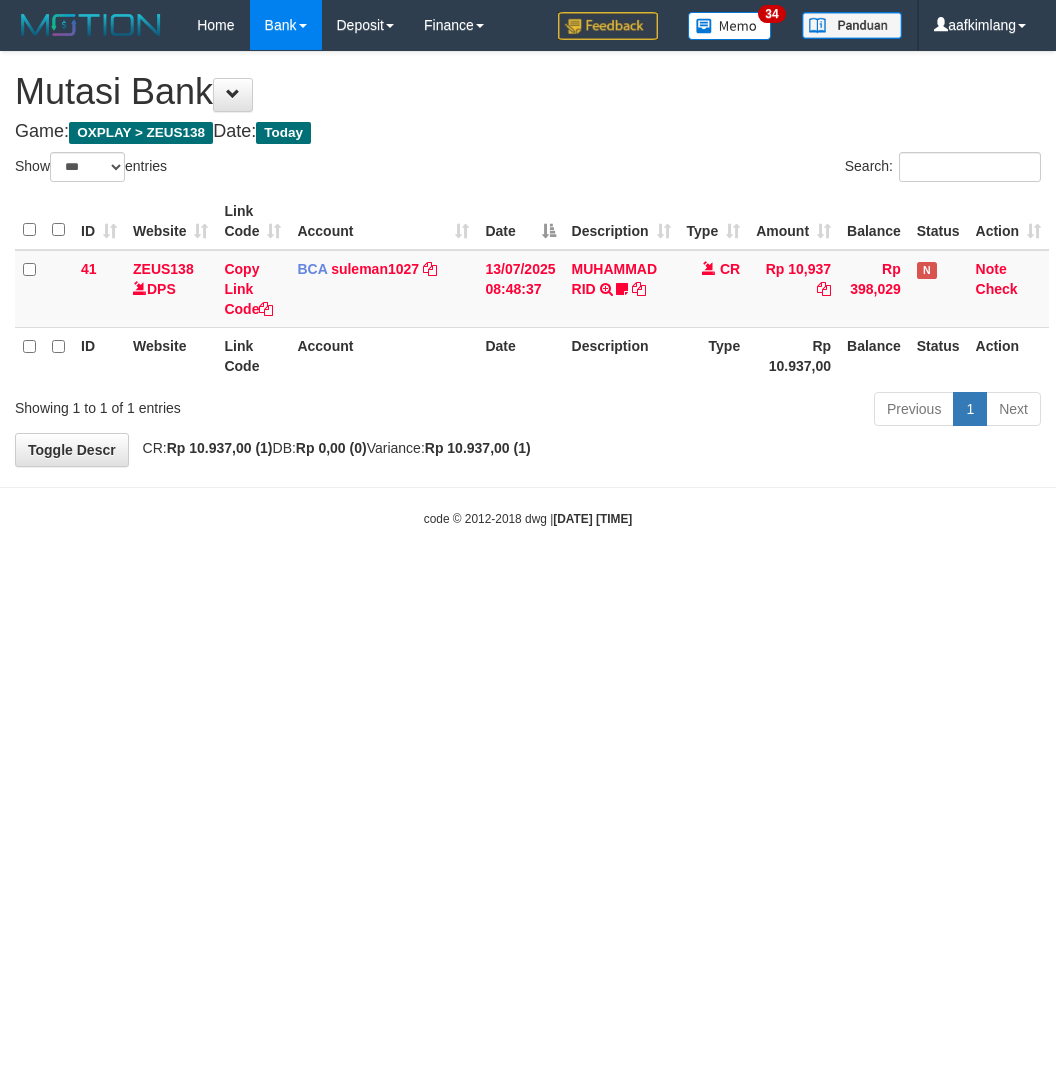 select on "***" 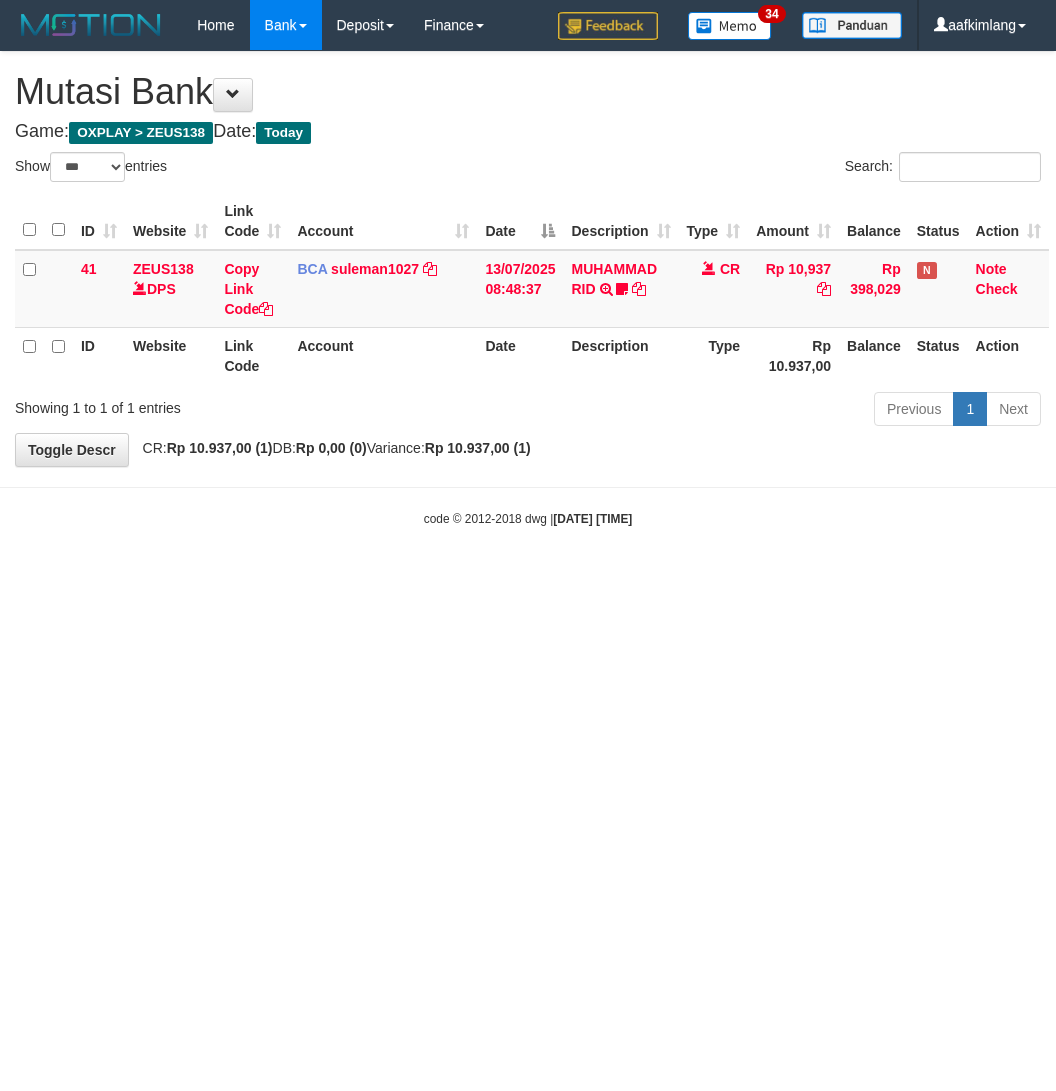 scroll, scrollTop: 0, scrollLeft: 0, axis: both 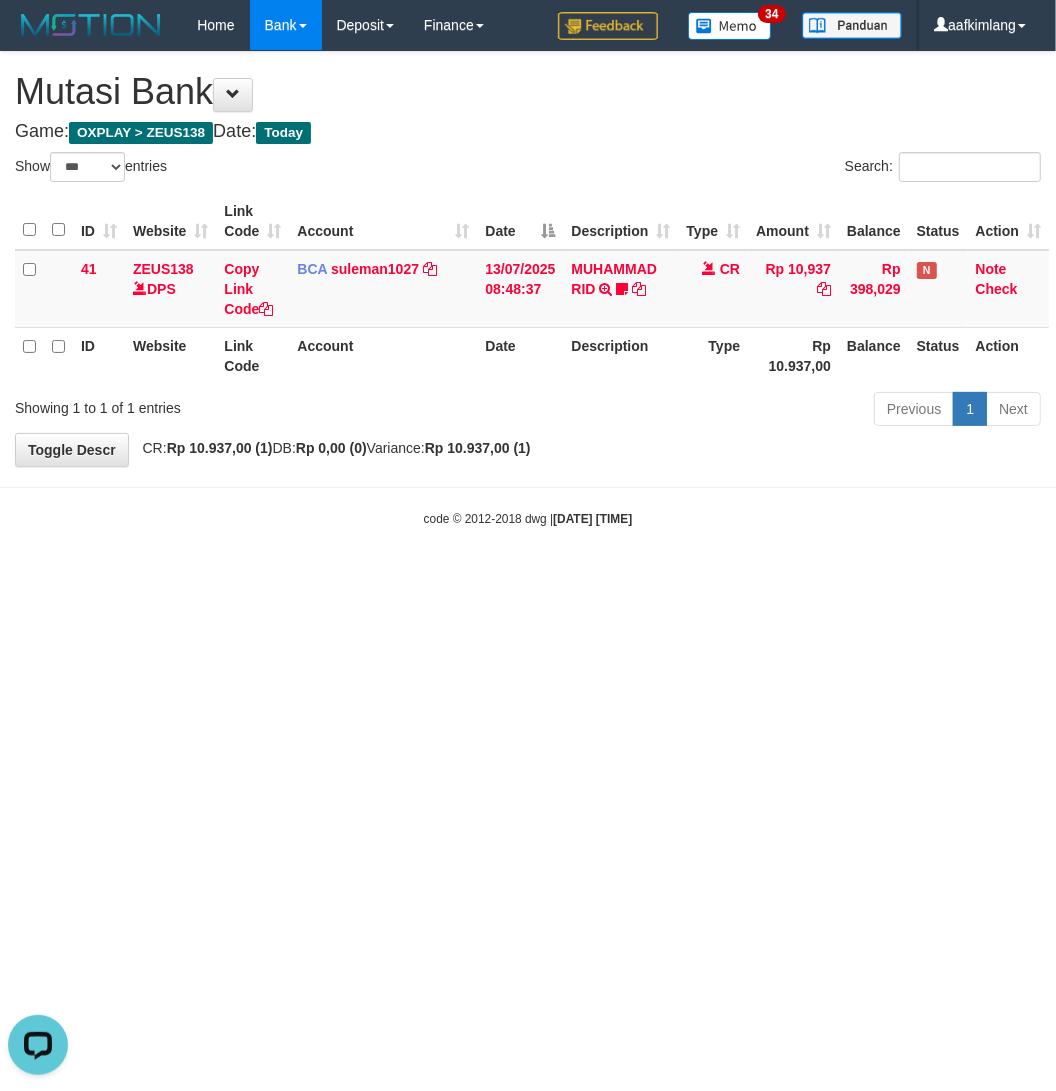 drag, startPoint x: 375, startPoint y: 677, endPoint x: 352, endPoint y: 675, distance: 23.086792 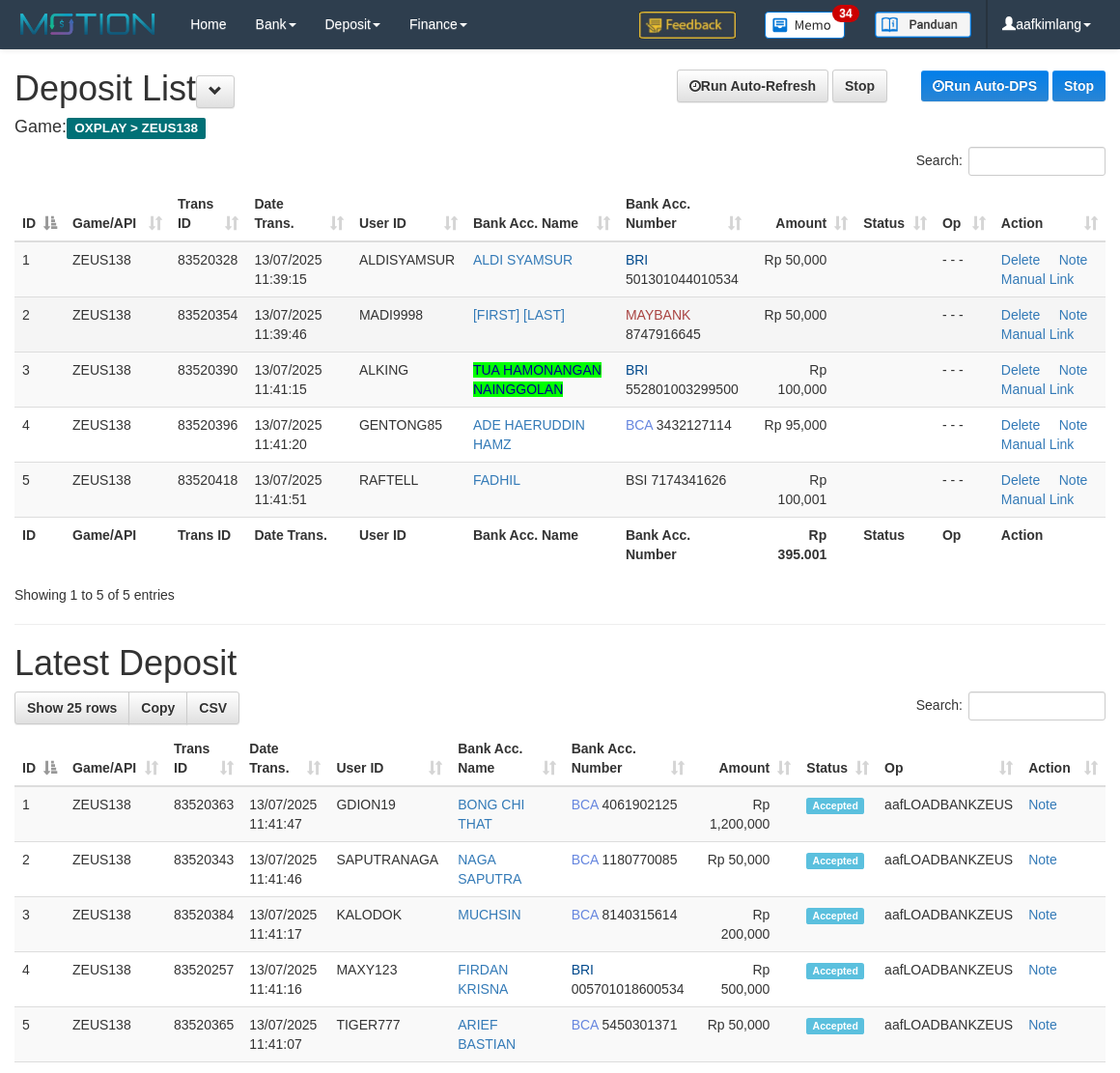 scroll, scrollTop: 0, scrollLeft: 0, axis: both 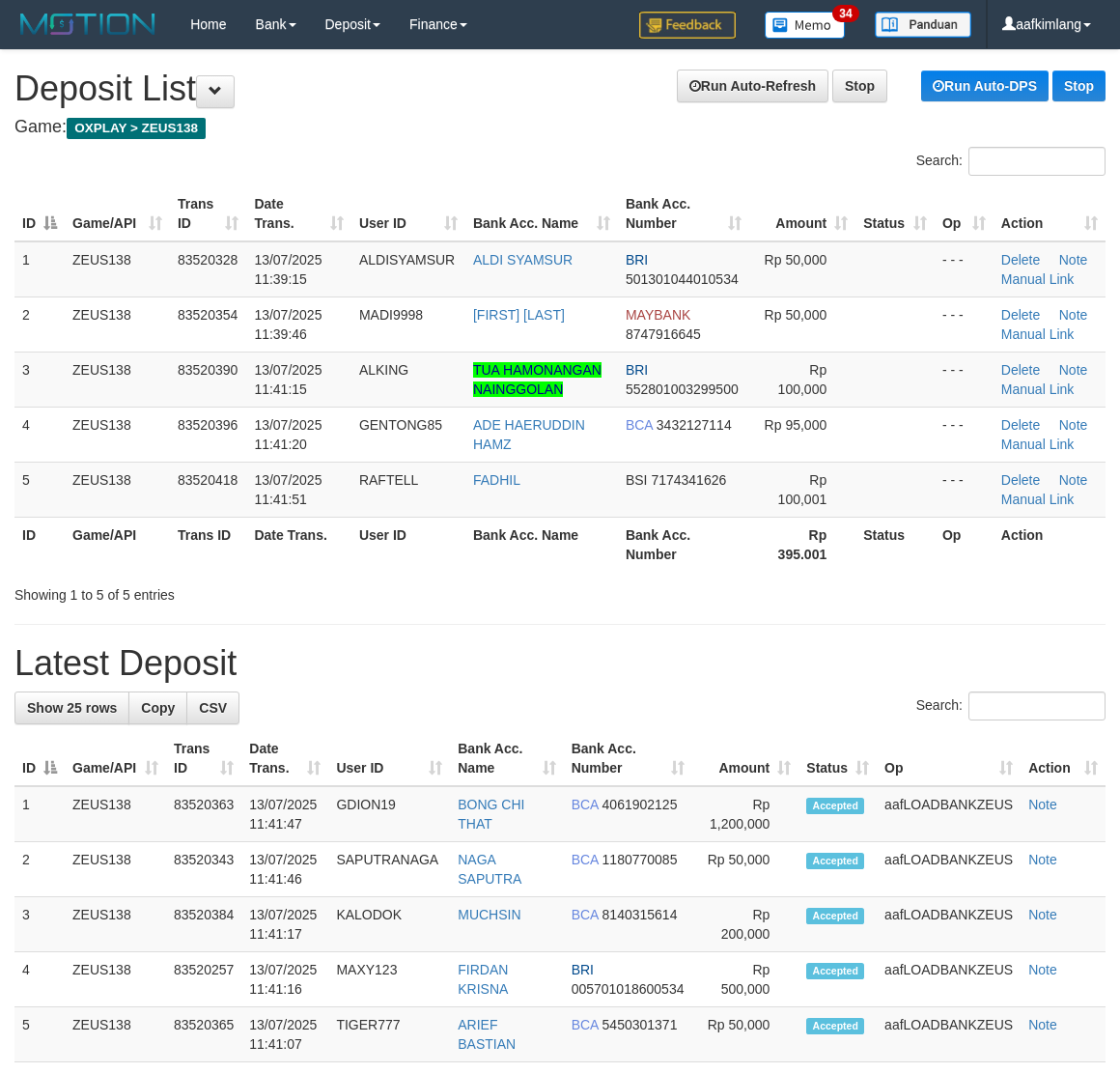 click on "Latest Deposit" at bounding box center (560, 664) 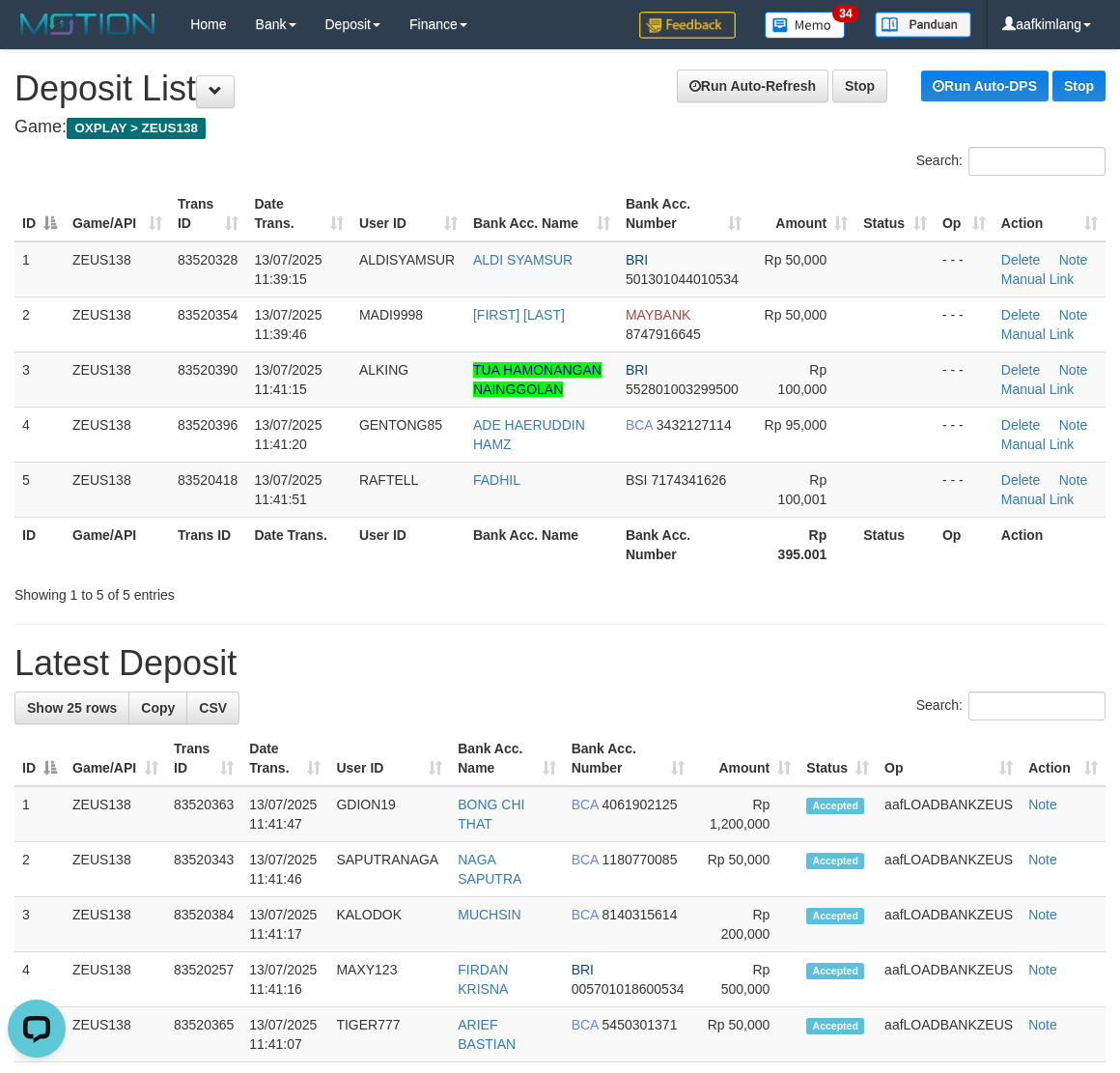 scroll, scrollTop: 0, scrollLeft: 0, axis: both 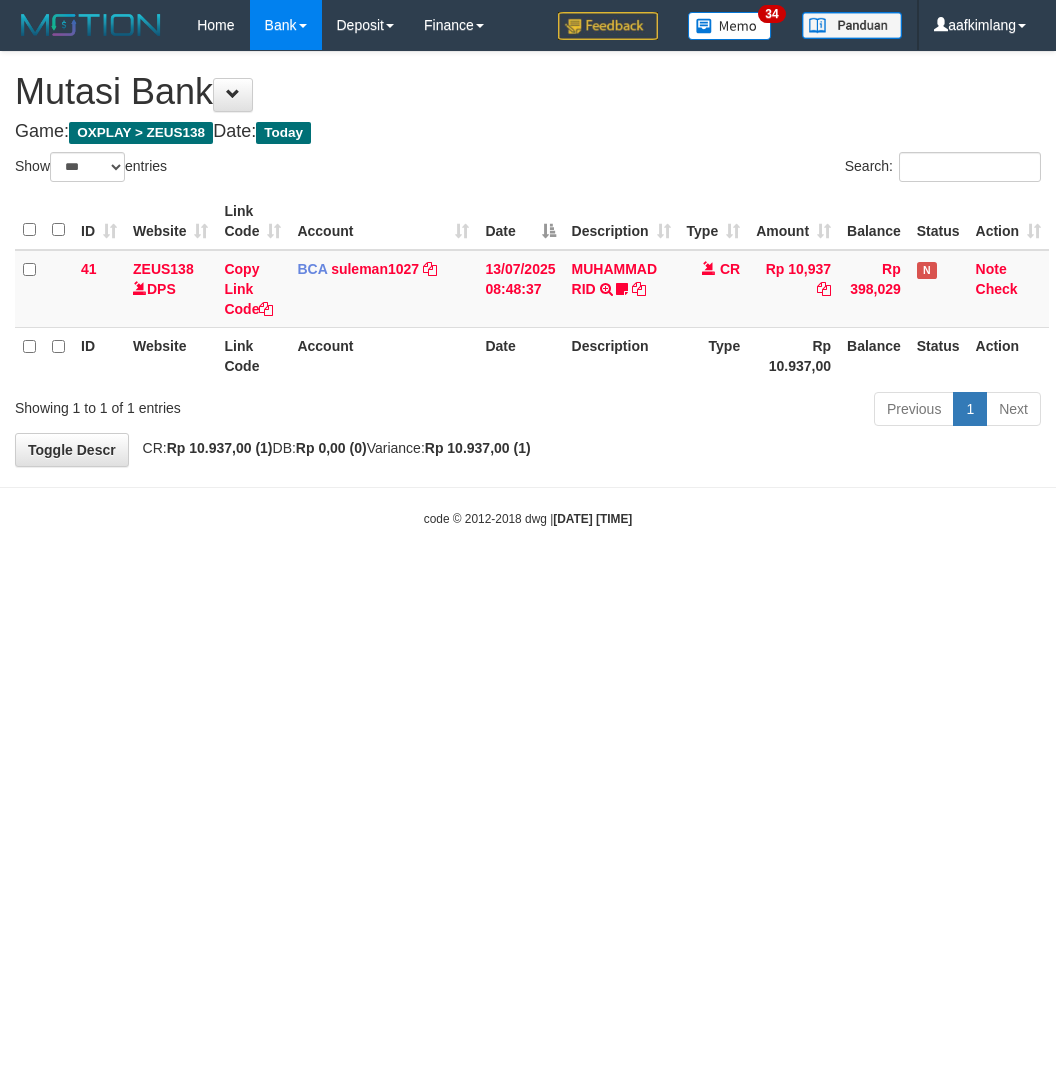 select on "***" 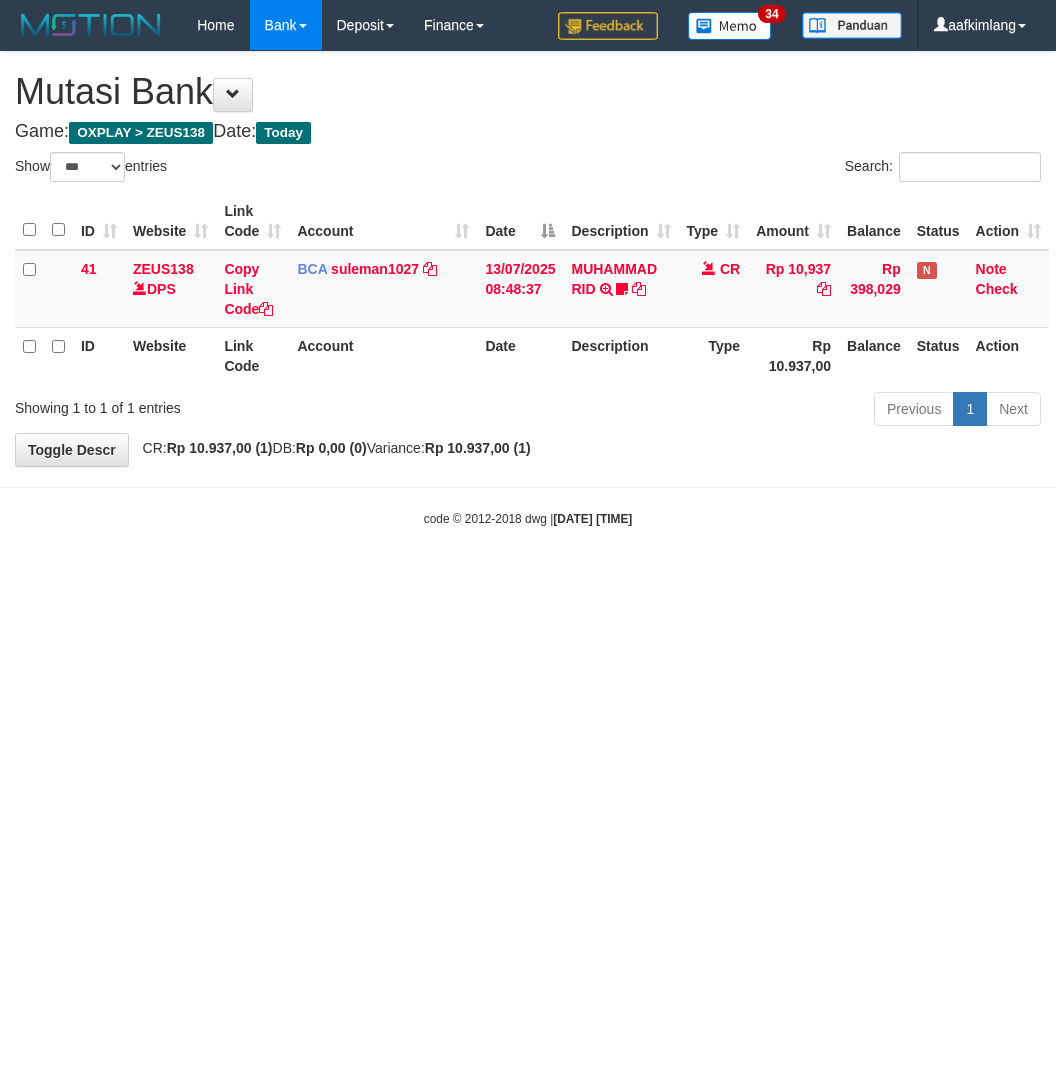 scroll, scrollTop: 0, scrollLeft: 0, axis: both 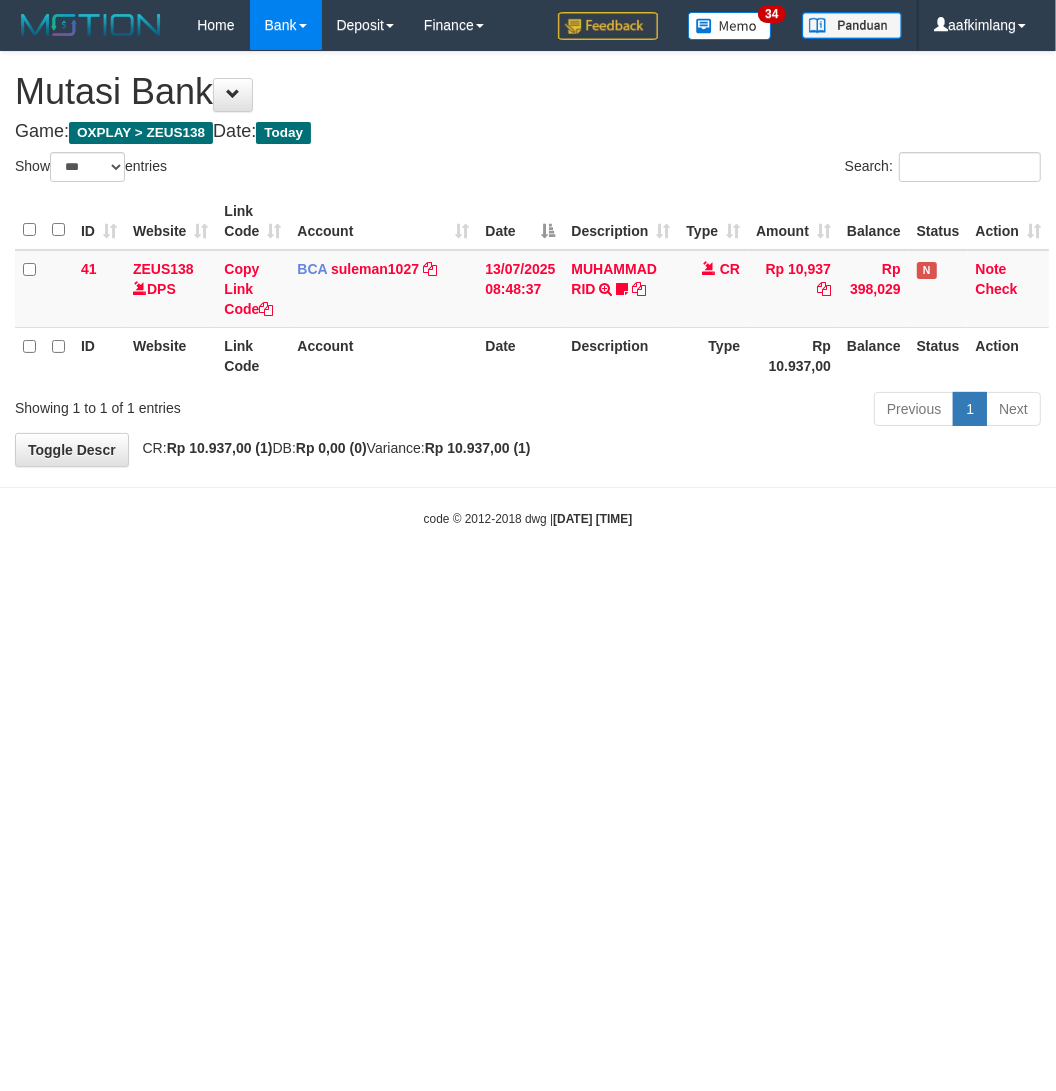click on "Toggle navigation
Home
Bank
Account List
Mutasi Bank
Search
Note Mutasi
Deposit
DPS Fetch
DPS List
History
Note DPS
Finance
Financial Data
aafkimlang
My Profile
Log Out
34" at bounding box center (528, 289) 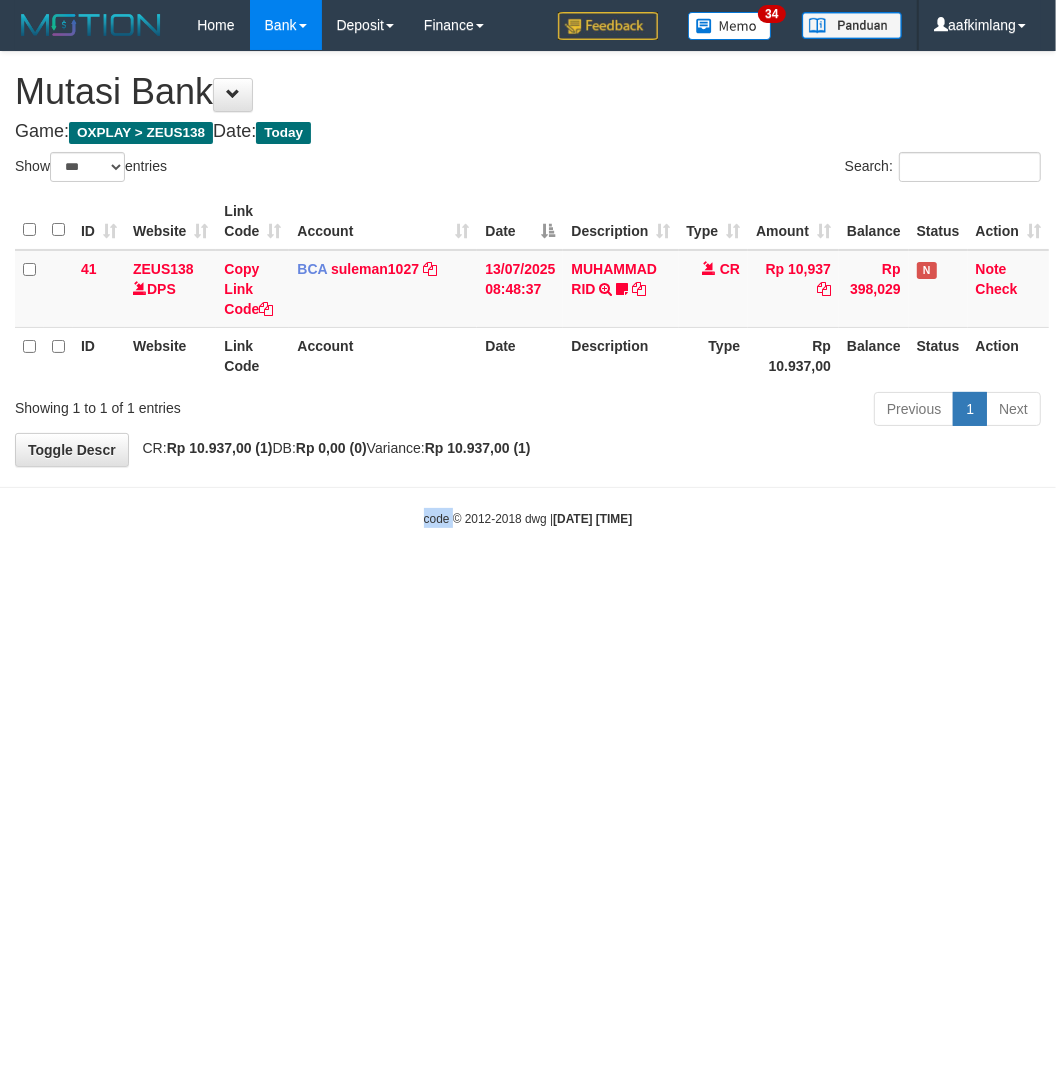 click on "Toggle navigation
Home
Bank
Account List
Mutasi Bank
Search
Note Mutasi
Deposit
DPS Fetch
DPS List
History
Note DPS
Finance
Financial Data
aafkimlang
My Profile
Log Out
34" at bounding box center [528, 289] 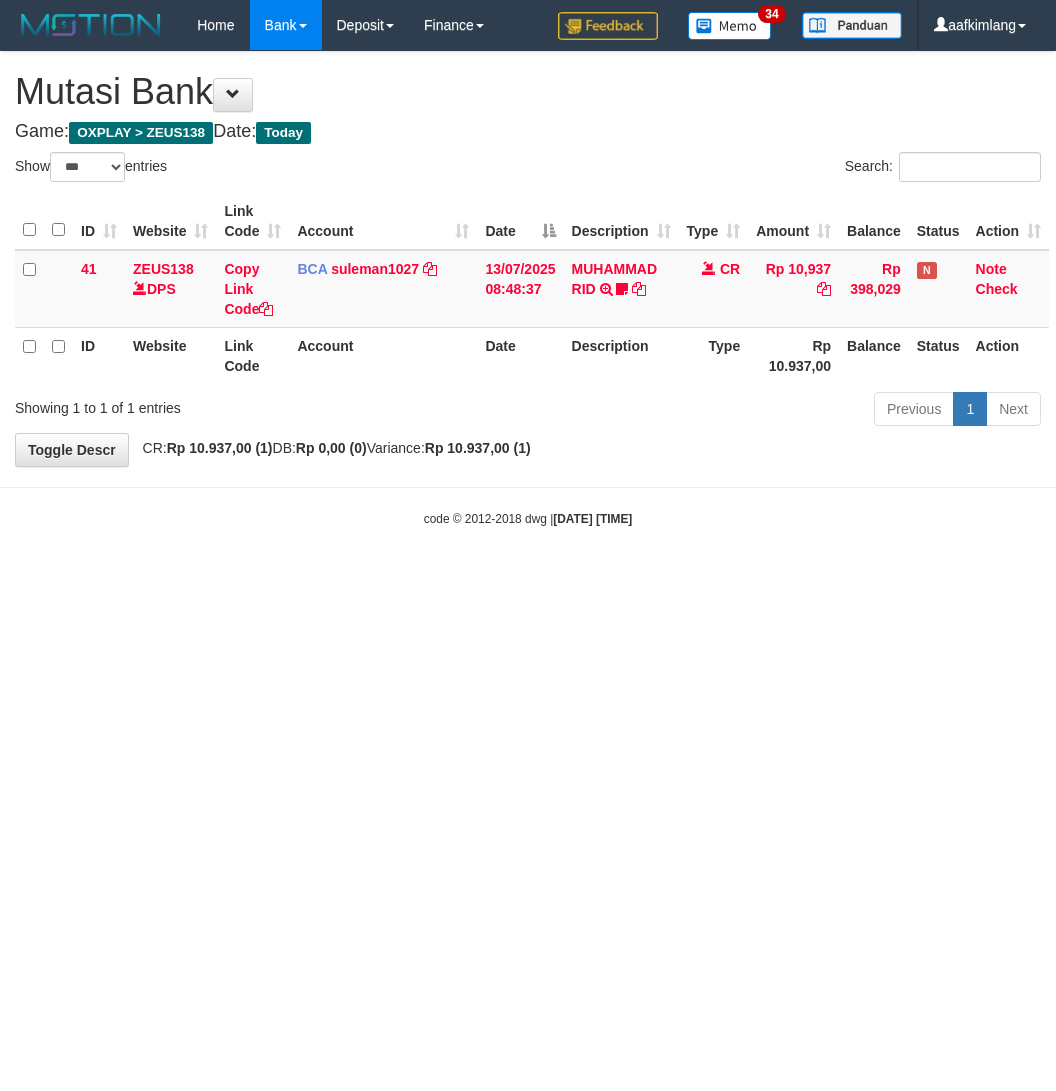 select on "***" 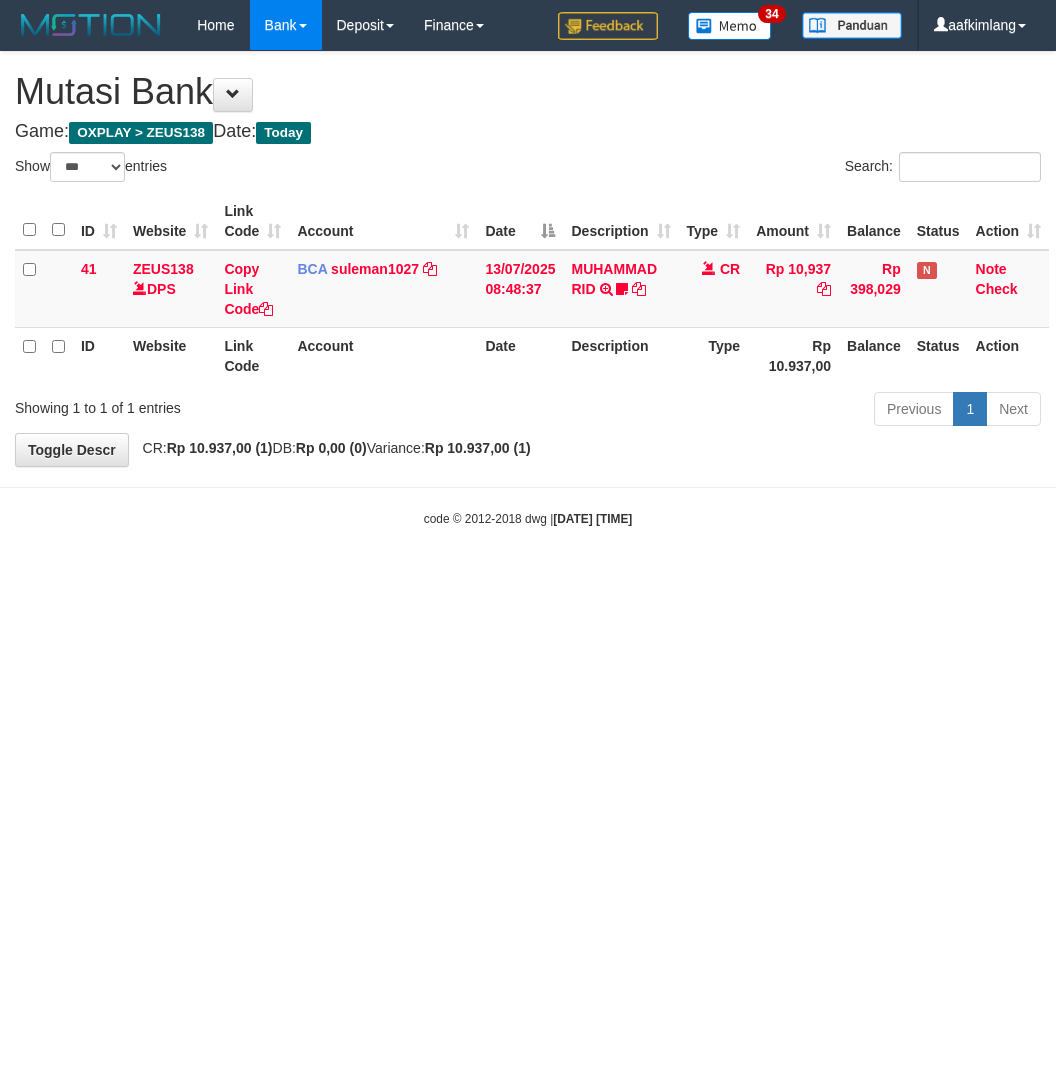 scroll, scrollTop: 0, scrollLeft: 0, axis: both 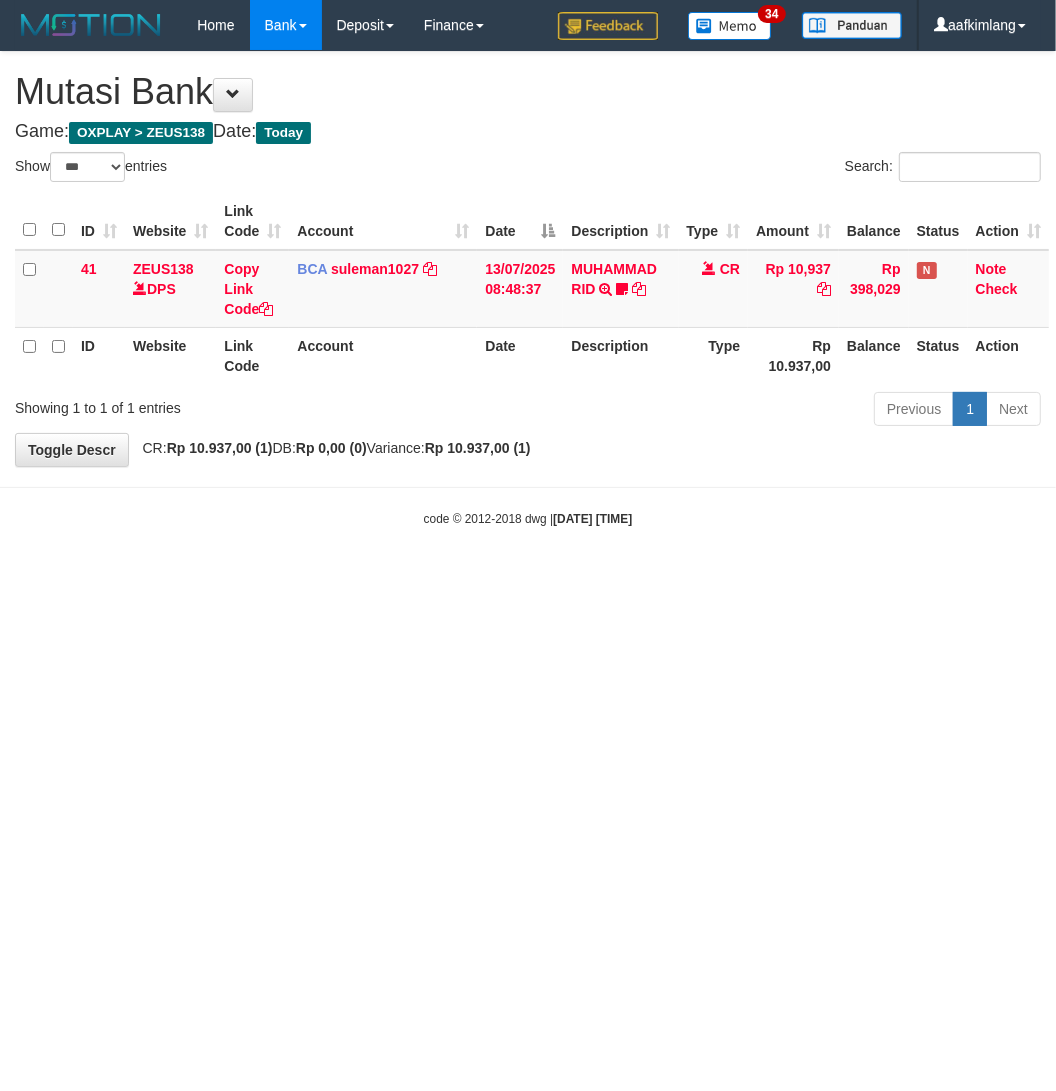 click on "Toggle navigation
Home
Bank
Account List
Mutasi Bank
Search
Note Mutasi
Deposit
DPS Fetch
DPS List
History
Note DPS
Finance
Financial Data
aafkimlang
My Profile
Log Out
34" at bounding box center (528, 289) 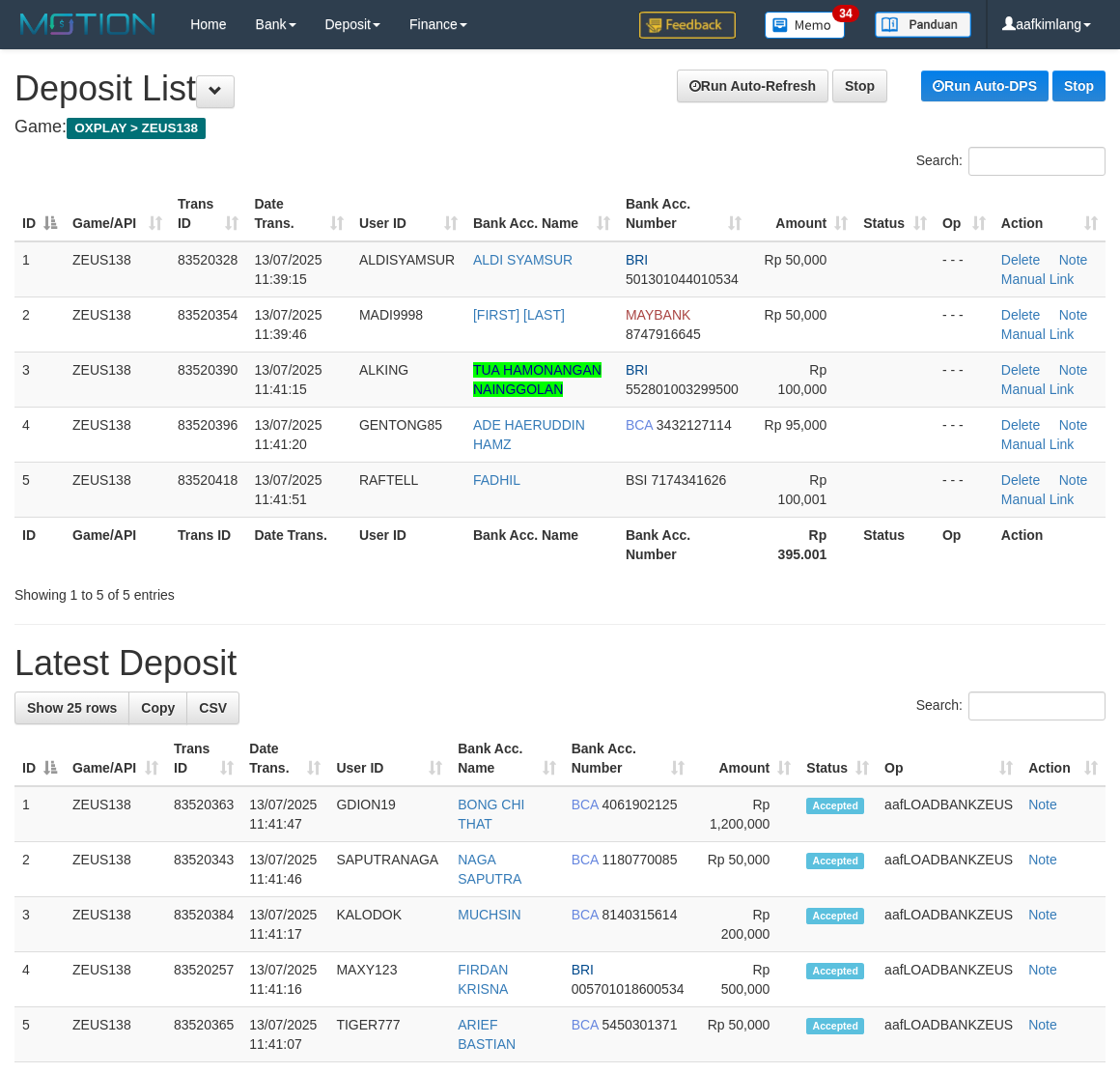 scroll, scrollTop: 0, scrollLeft: 0, axis: both 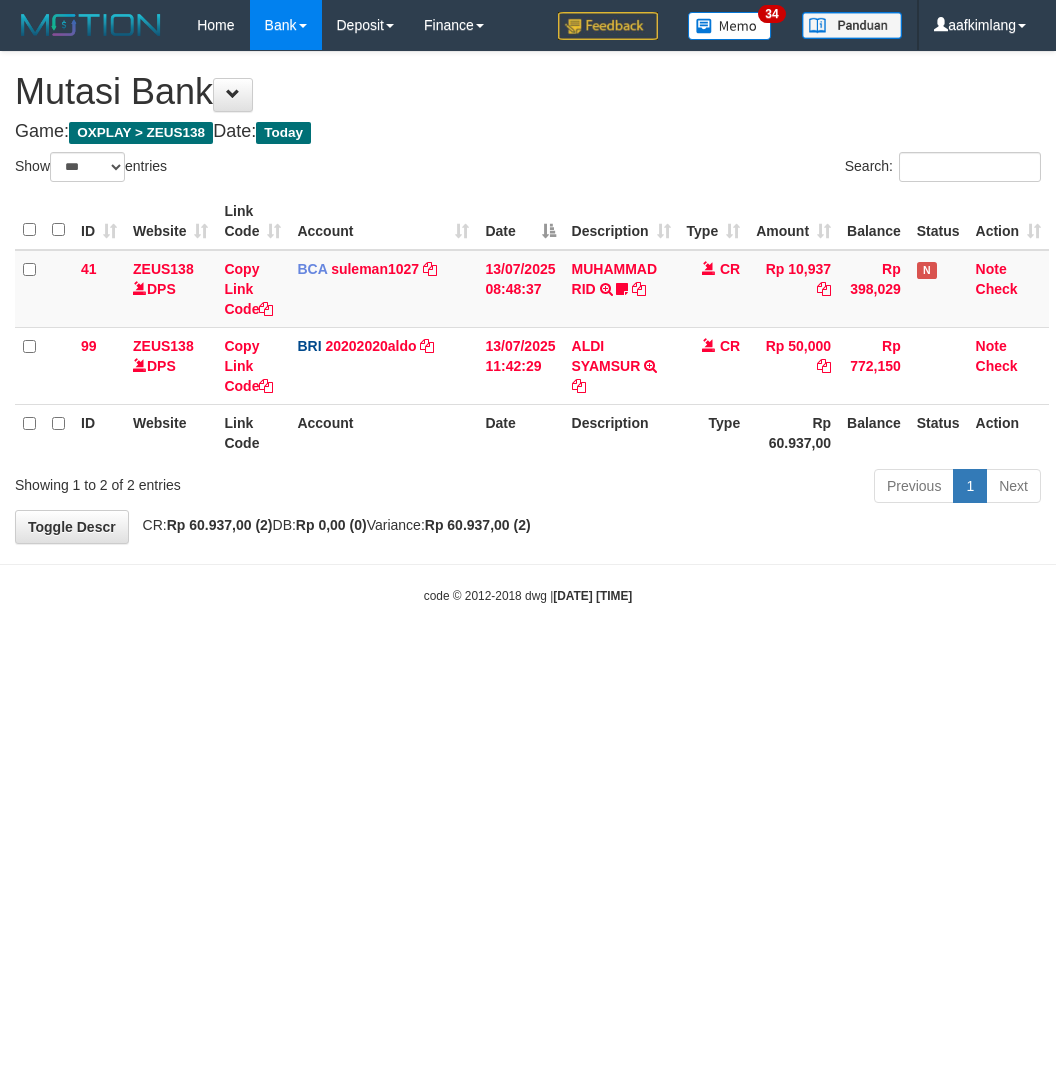 select on "***" 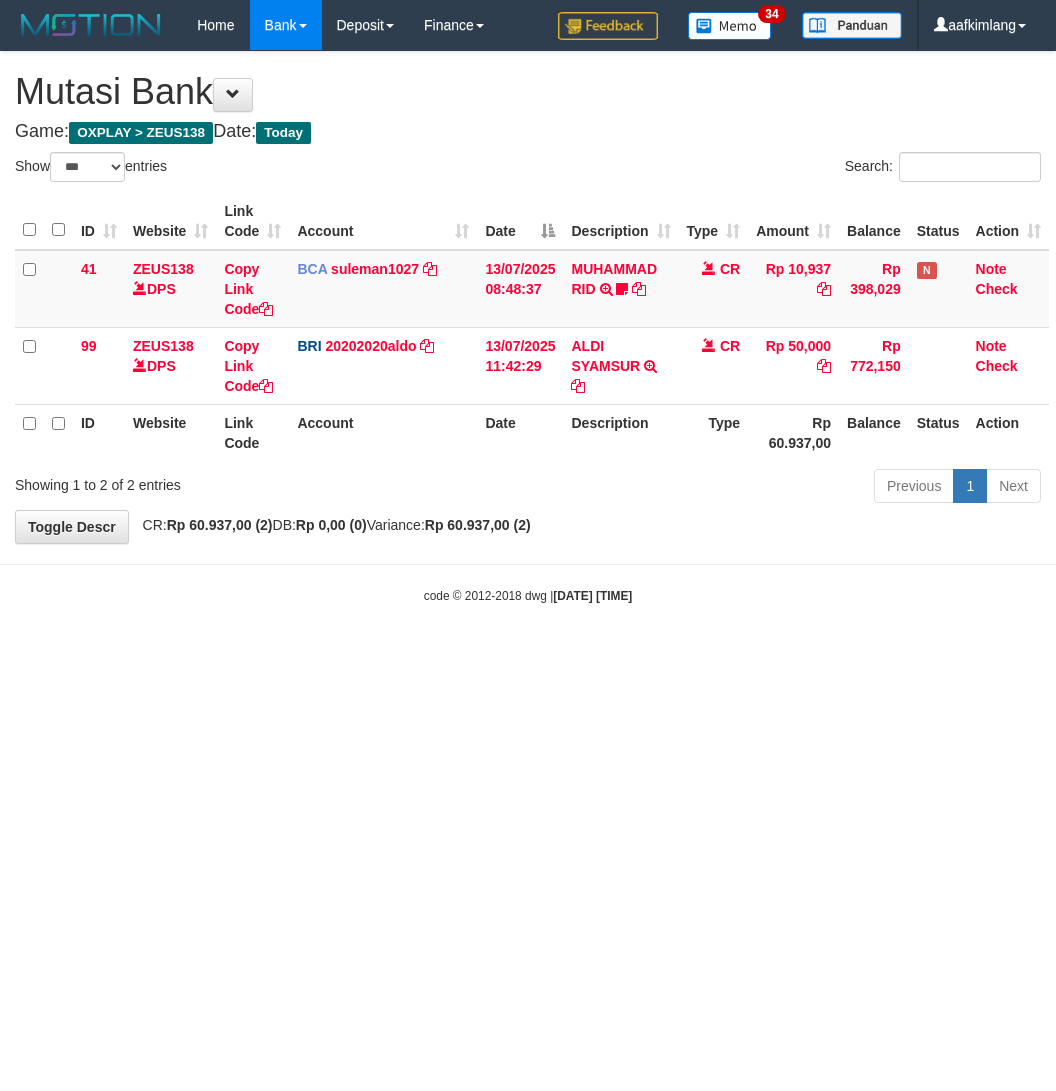 scroll, scrollTop: 0, scrollLeft: 0, axis: both 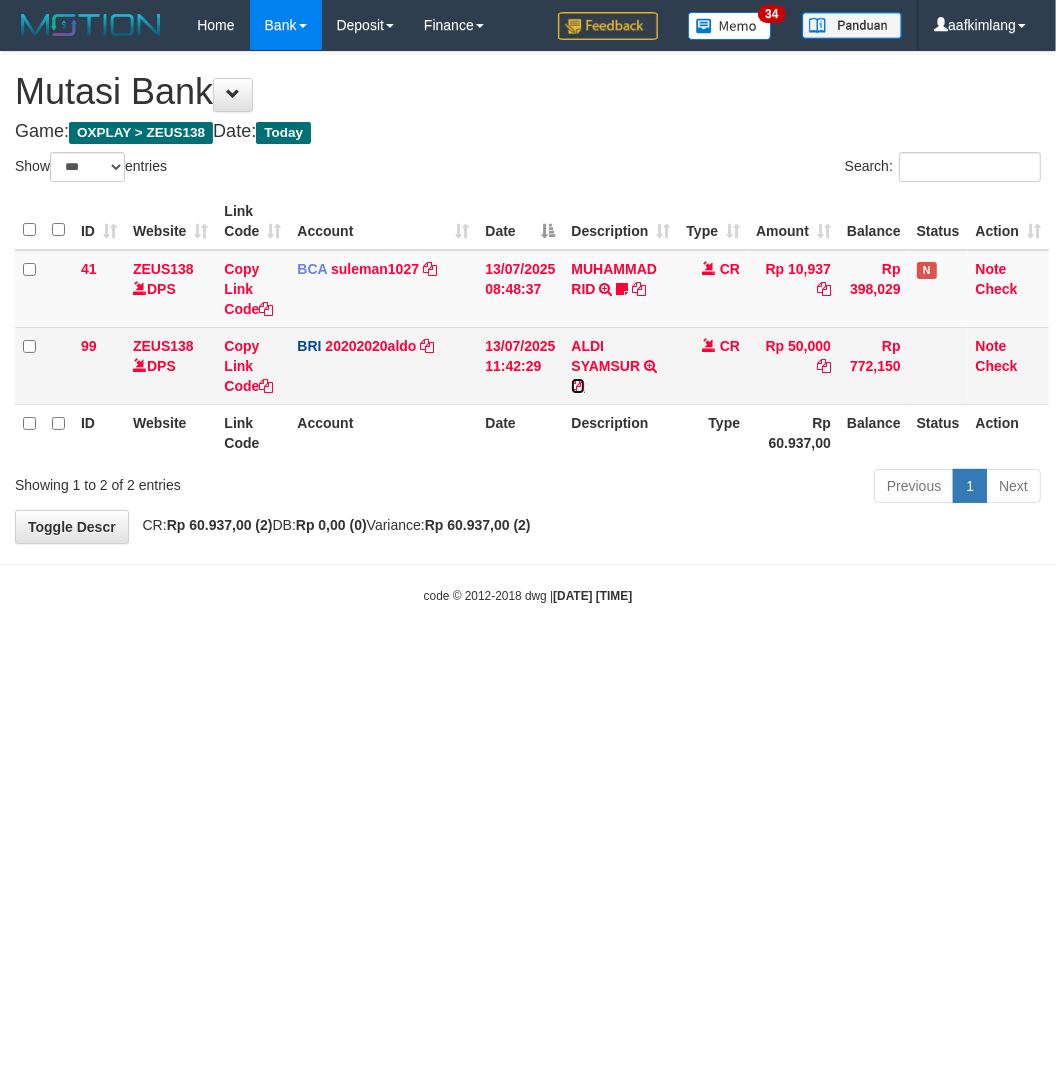 click at bounding box center (578, 386) 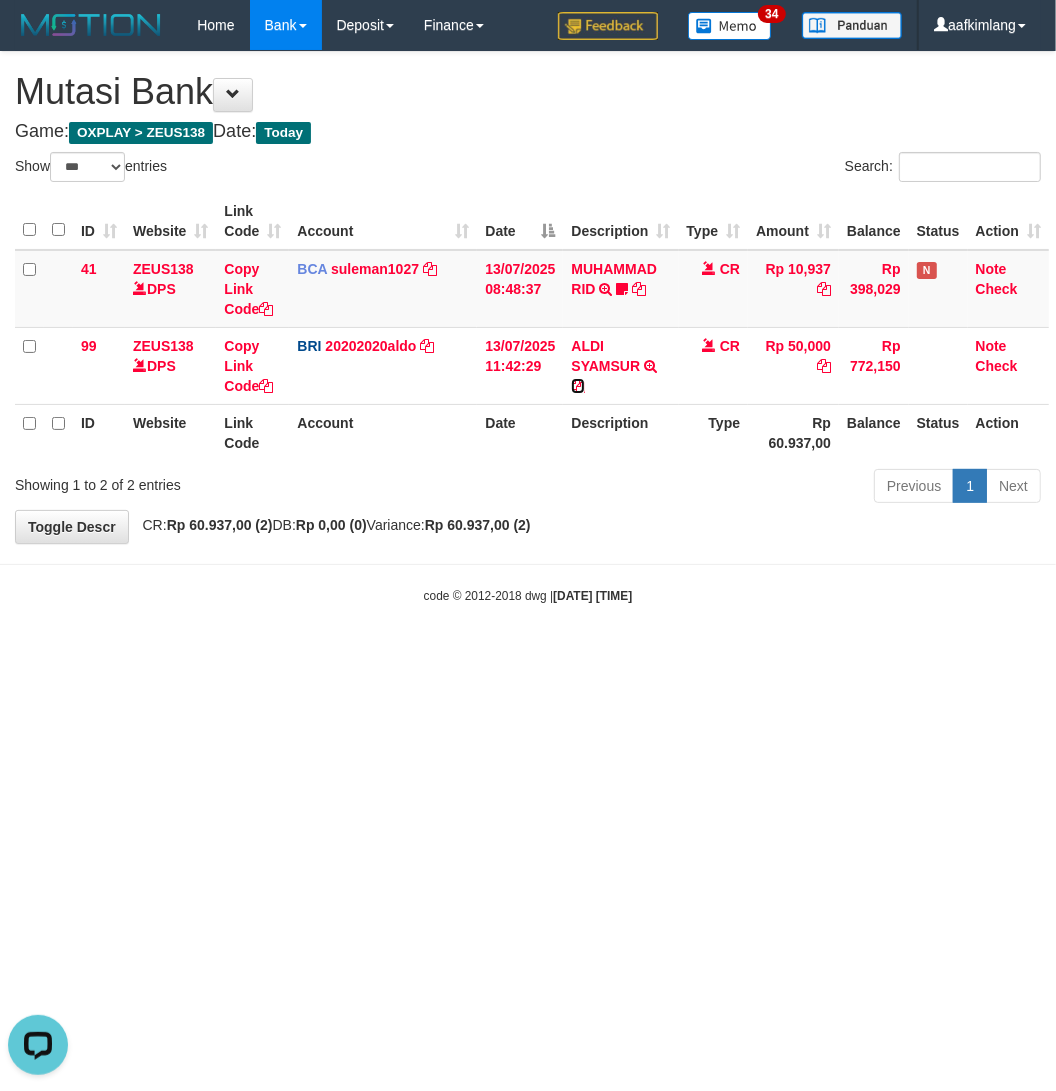 scroll, scrollTop: 0, scrollLeft: 0, axis: both 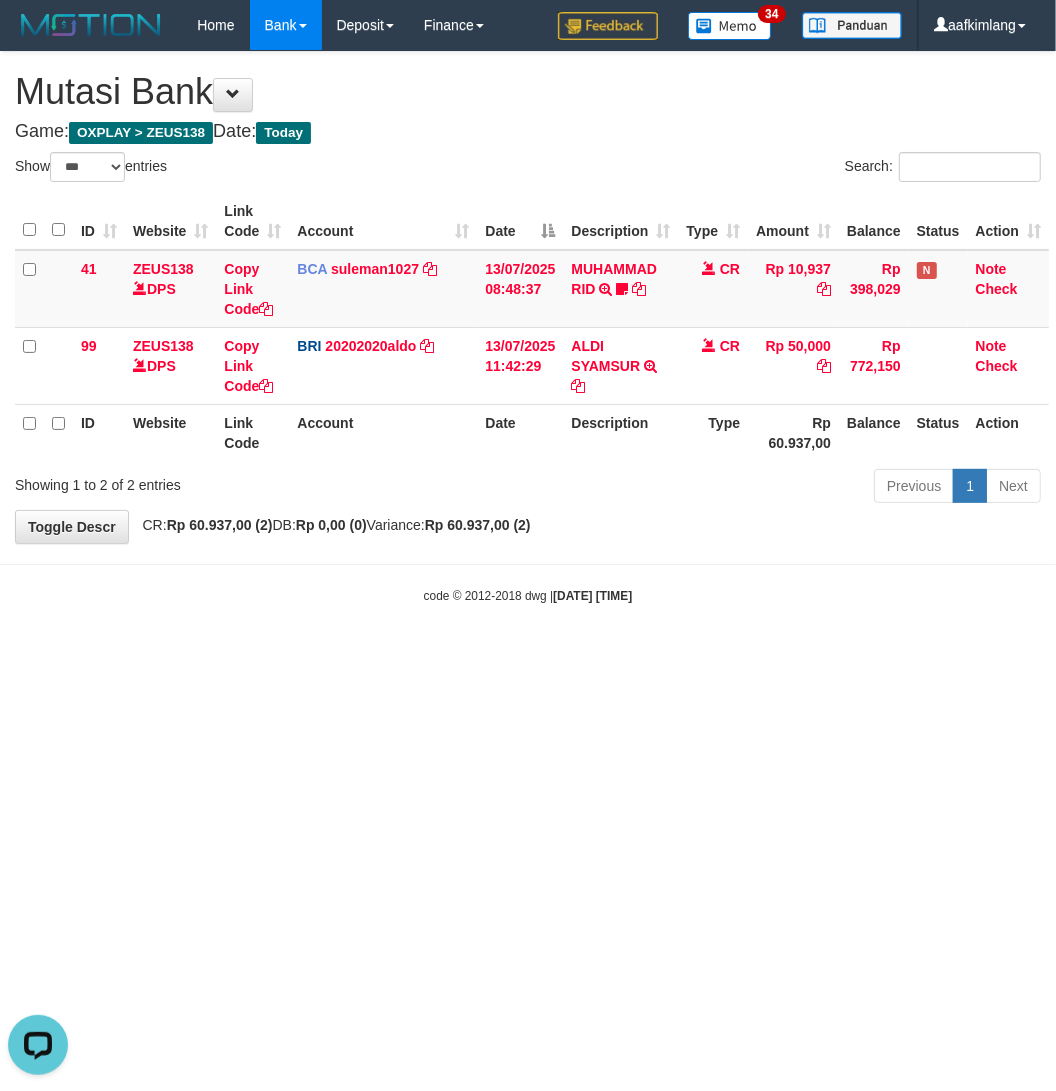 click on "Toggle navigation
Home
Bank
Account List
Mutasi Bank
Search
Note Mutasi
Deposit
DPS Fetch
DPS List
History
Note DPS
Finance
Financial Data
aafkimlang
My Profile
Log Out" at bounding box center [528, 327] 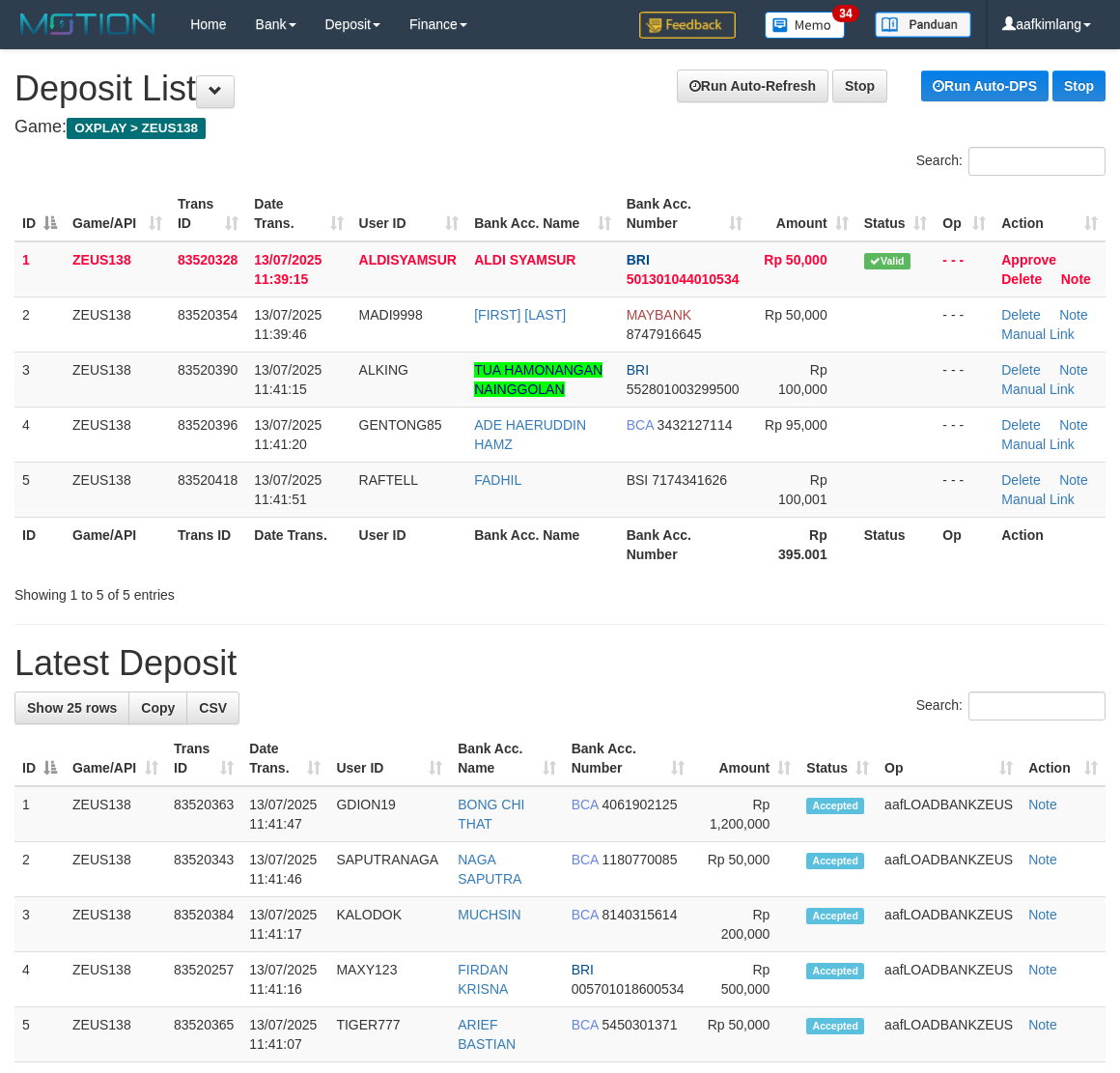 scroll, scrollTop: 0, scrollLeft: 0, axis: both 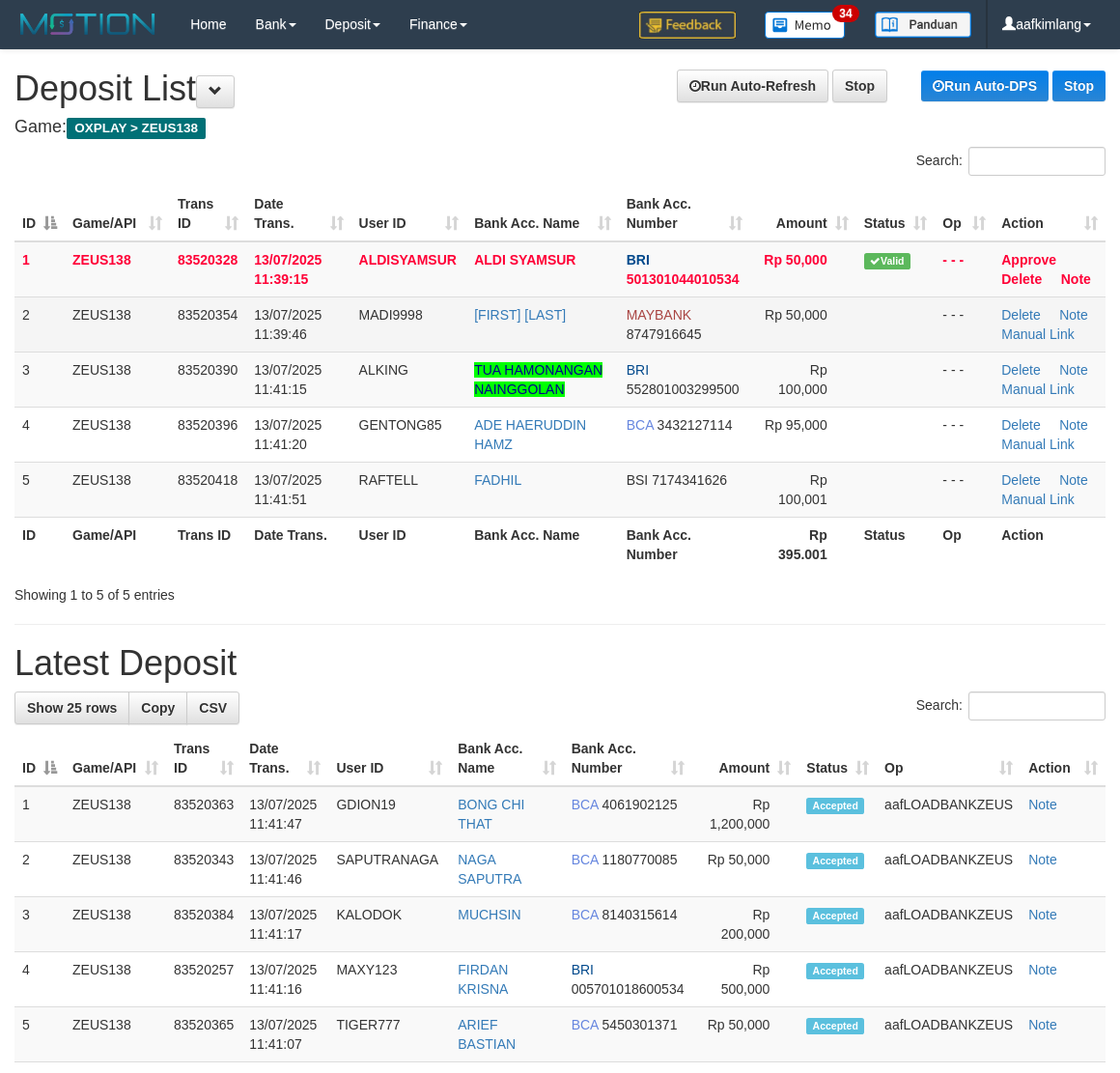 drag, startPoint x: 914, startPoint y: 320, endPoint x: 924, endPoint y: 345, distance: 26.925824 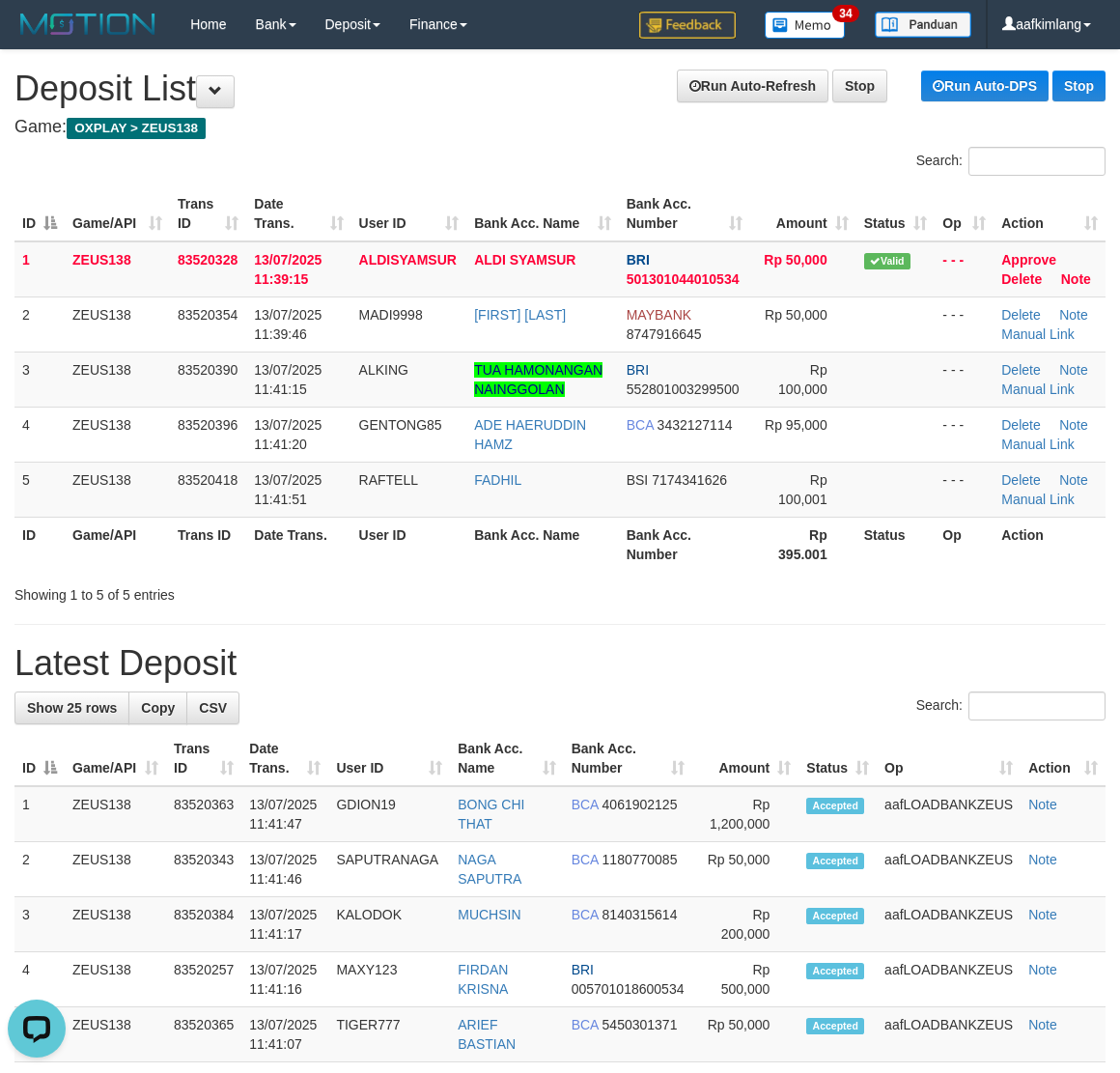 scroll, scrollTop: 0, scrollLeft: 0, axis: both 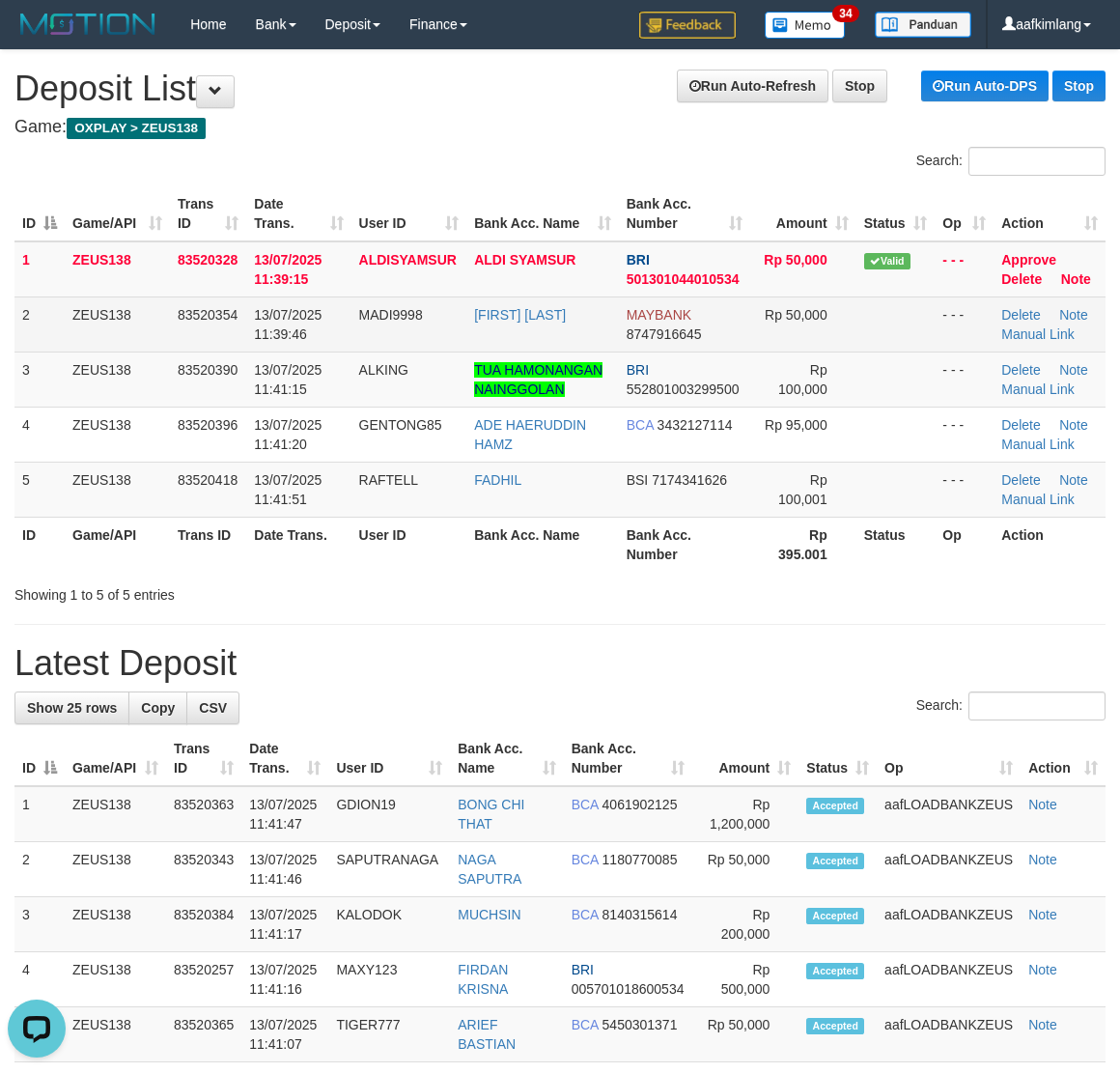 click on "MAYBANK" at bounding box center (658, 315) 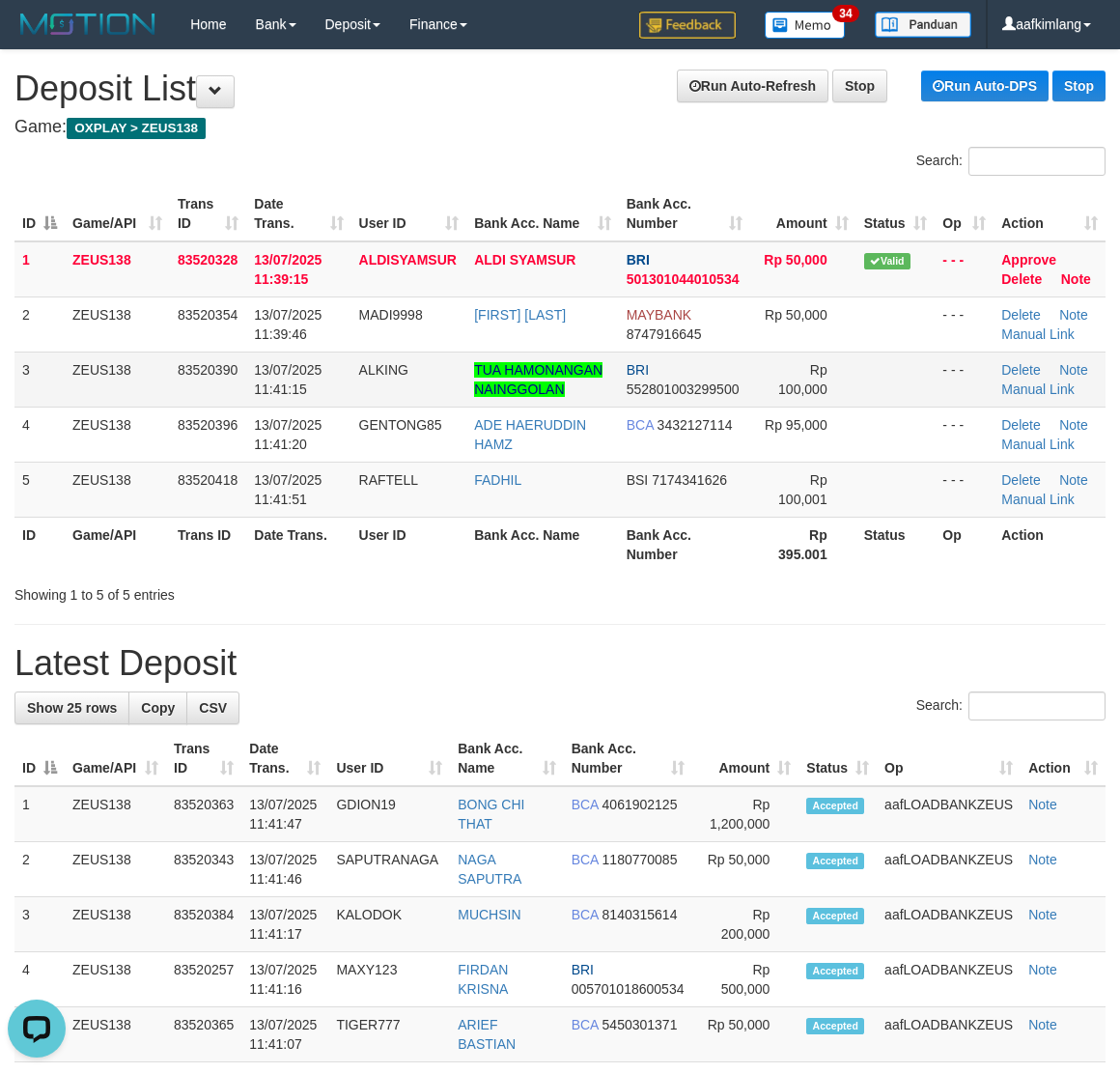 click on "Rp 100,000" at bounding box center [803, 379] 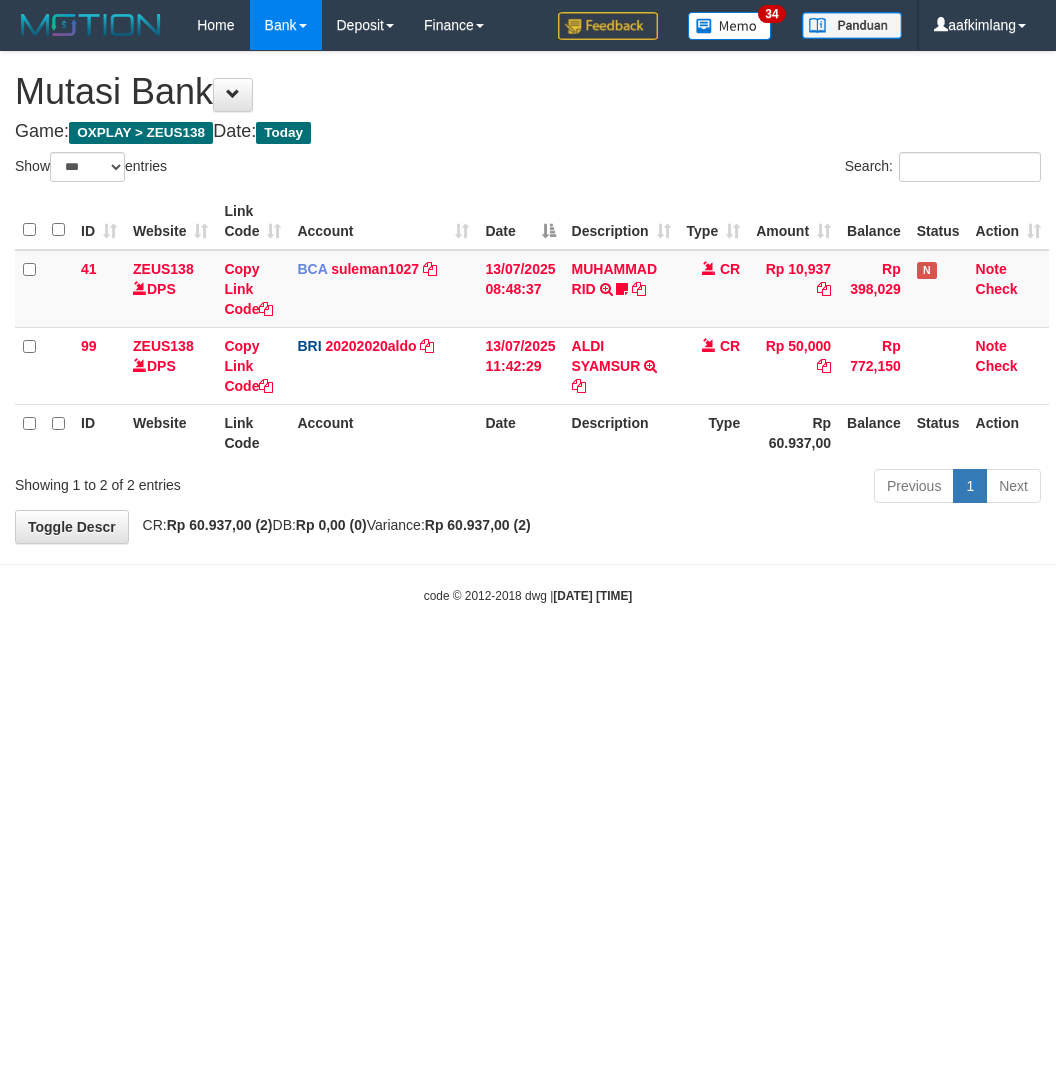 select on "***" 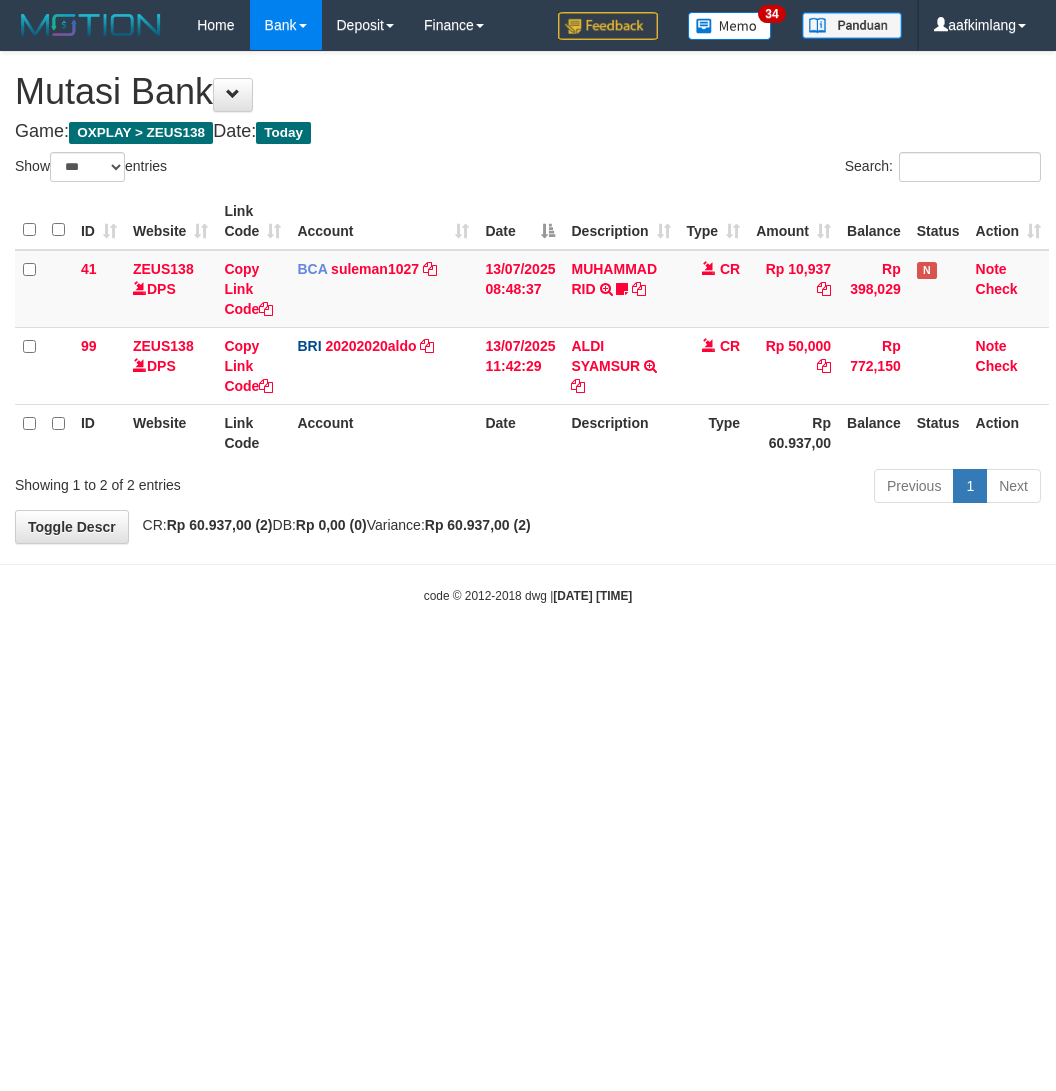 scroll, scrollTop: 0, scrollLeft: 0, axis: both 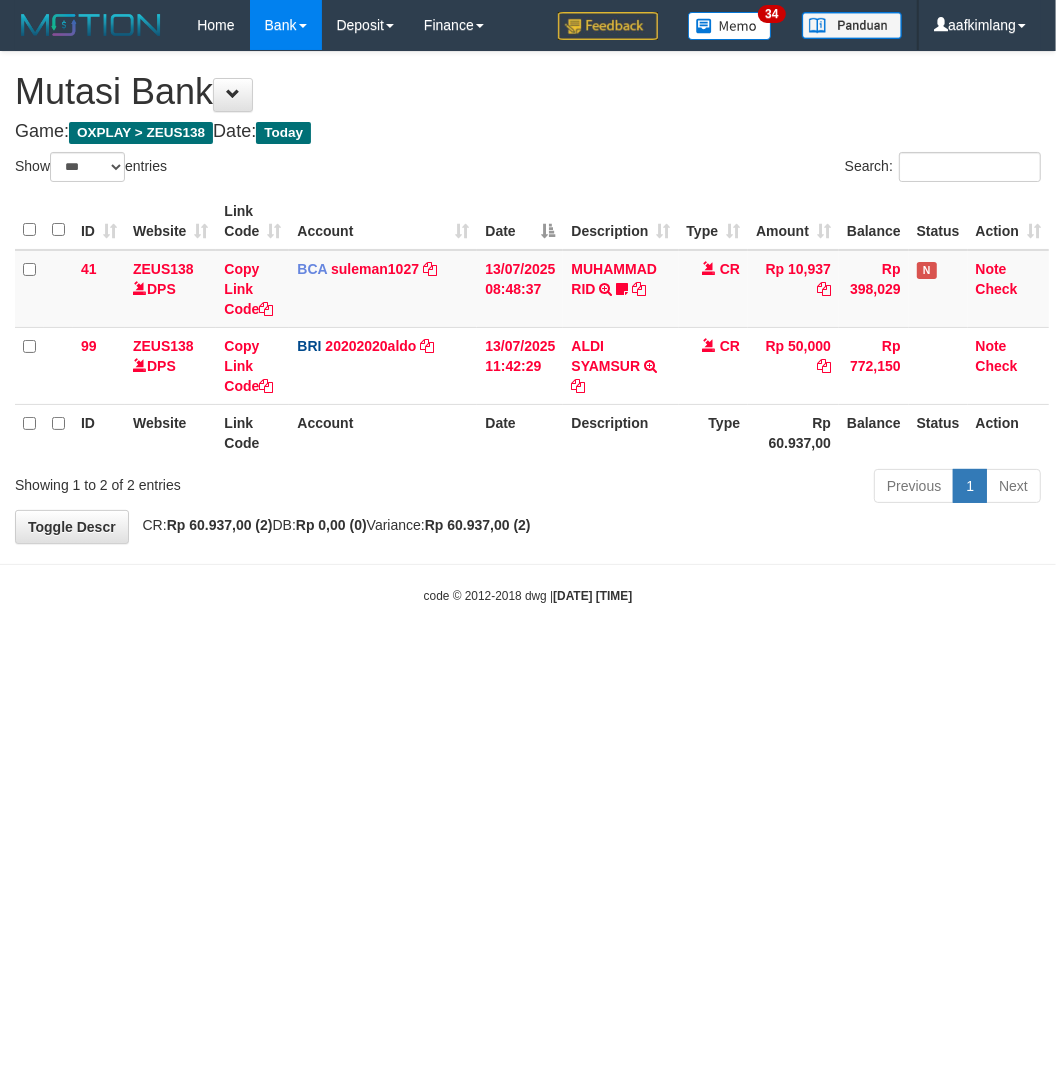 click on "Toggle navigation
Home
Bank
Account List
Mutasi Bank
Search
Note Mutasi
Deposit
DPS Fetch
DPS List
History
Note DPS
Finance
Financial Data
aafkimlang
My Profile
Log Out" at bounding box center [528, 327] 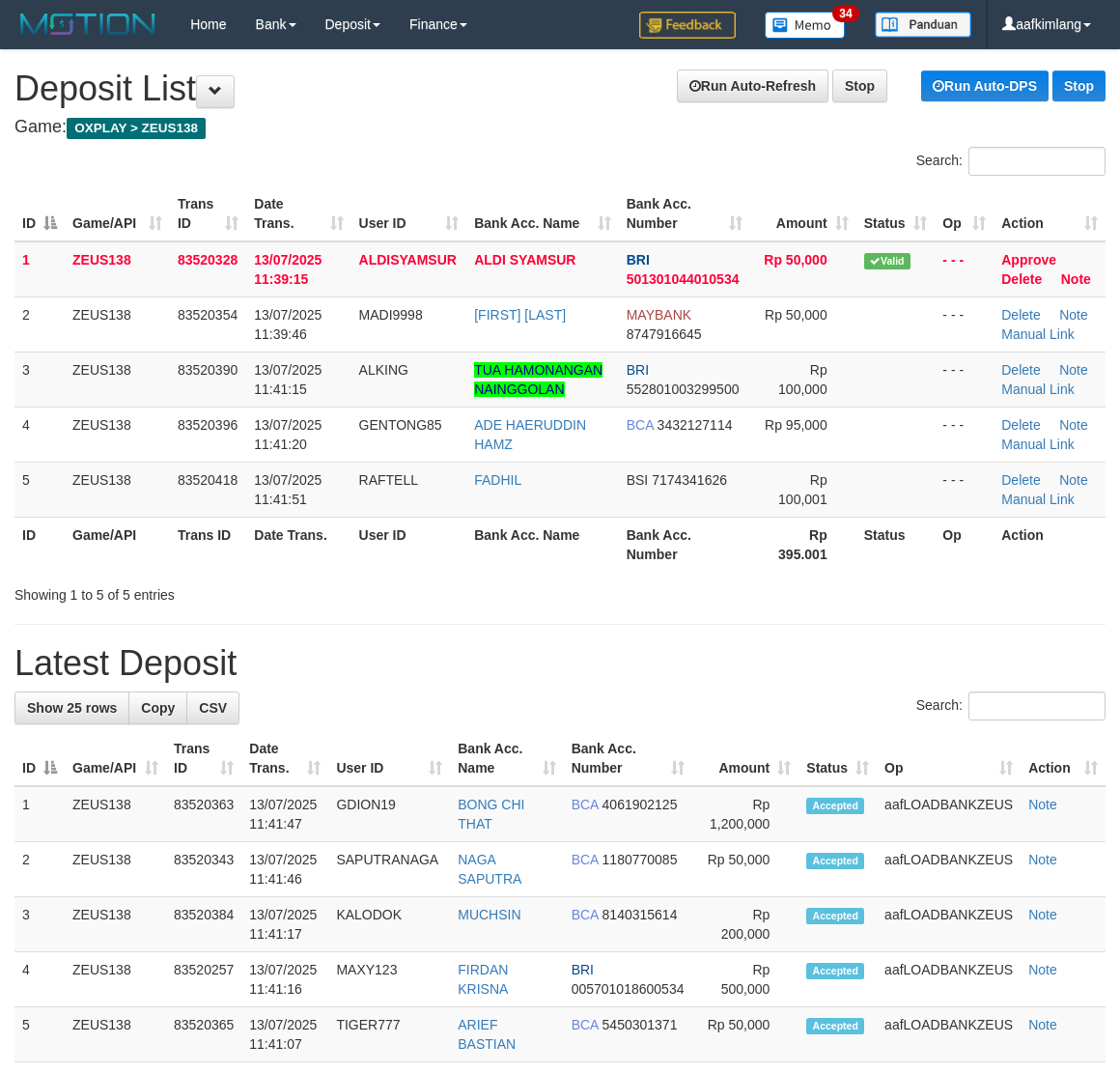 scroll, scrollTop: 0, scrollLeft: 0, axis: both 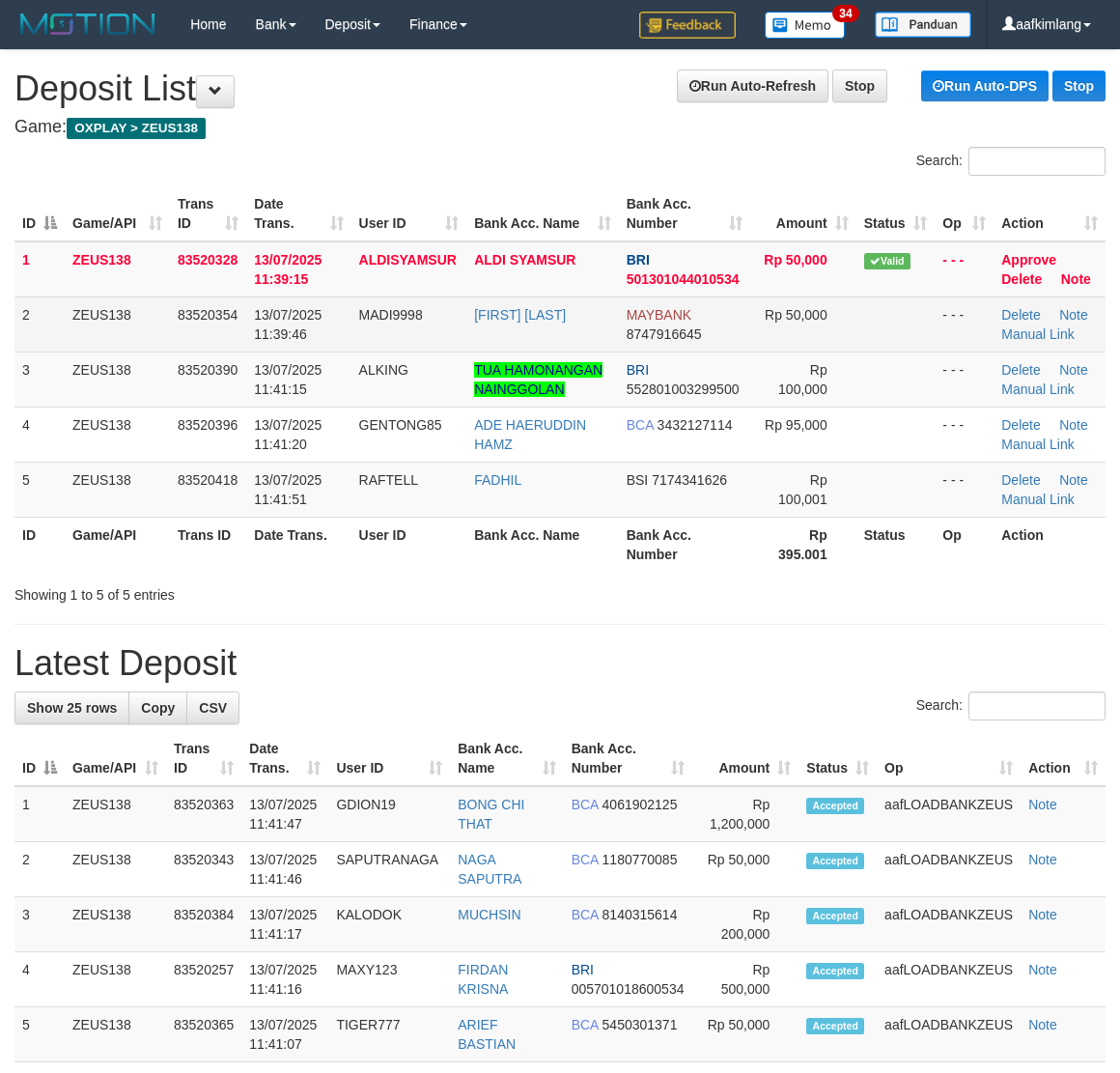 drag, startPoint x: 867, startPoint y: 312, endPoint x: 874, endPoint y: 324, distance: 13.892444 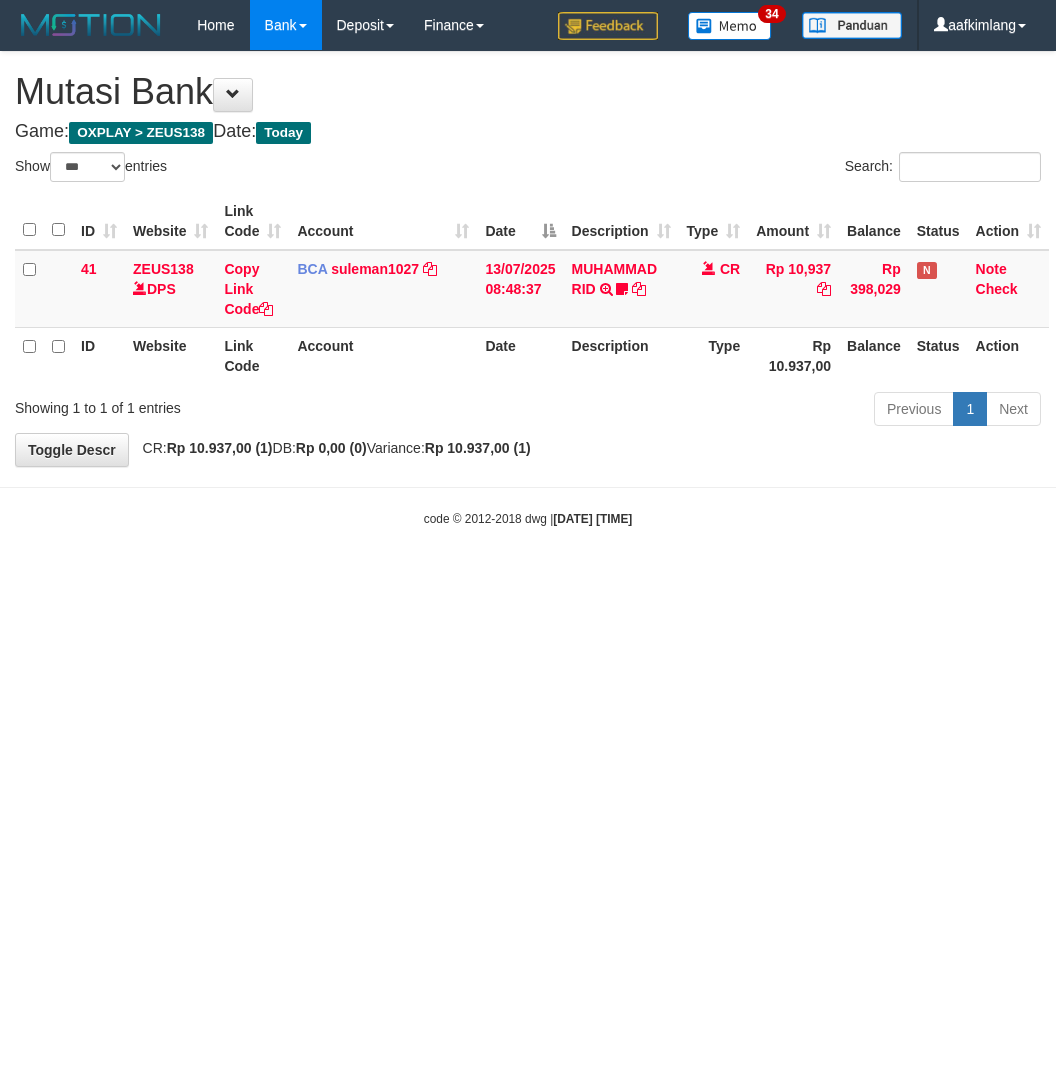 select on "***" 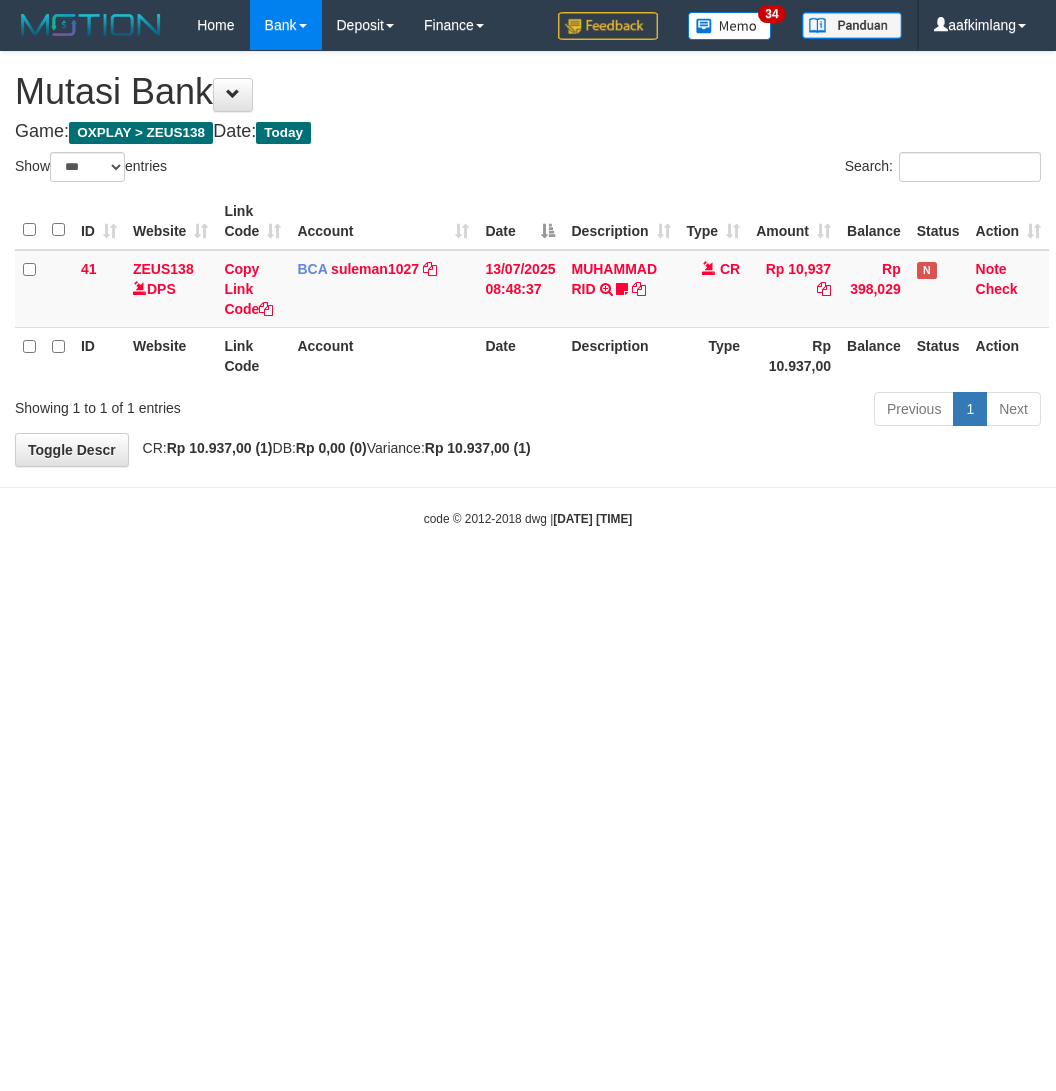 click on "Toggle navigation
Home
Bank
Account List
Mutasi Bank
Search
Note Mutasi
Deposit
DPS Fetch
DPS List
History
Note DPS
Finance
Financial Data
aafkimlang
My Profile
Log Out
34" at bounding box center [528, 289] 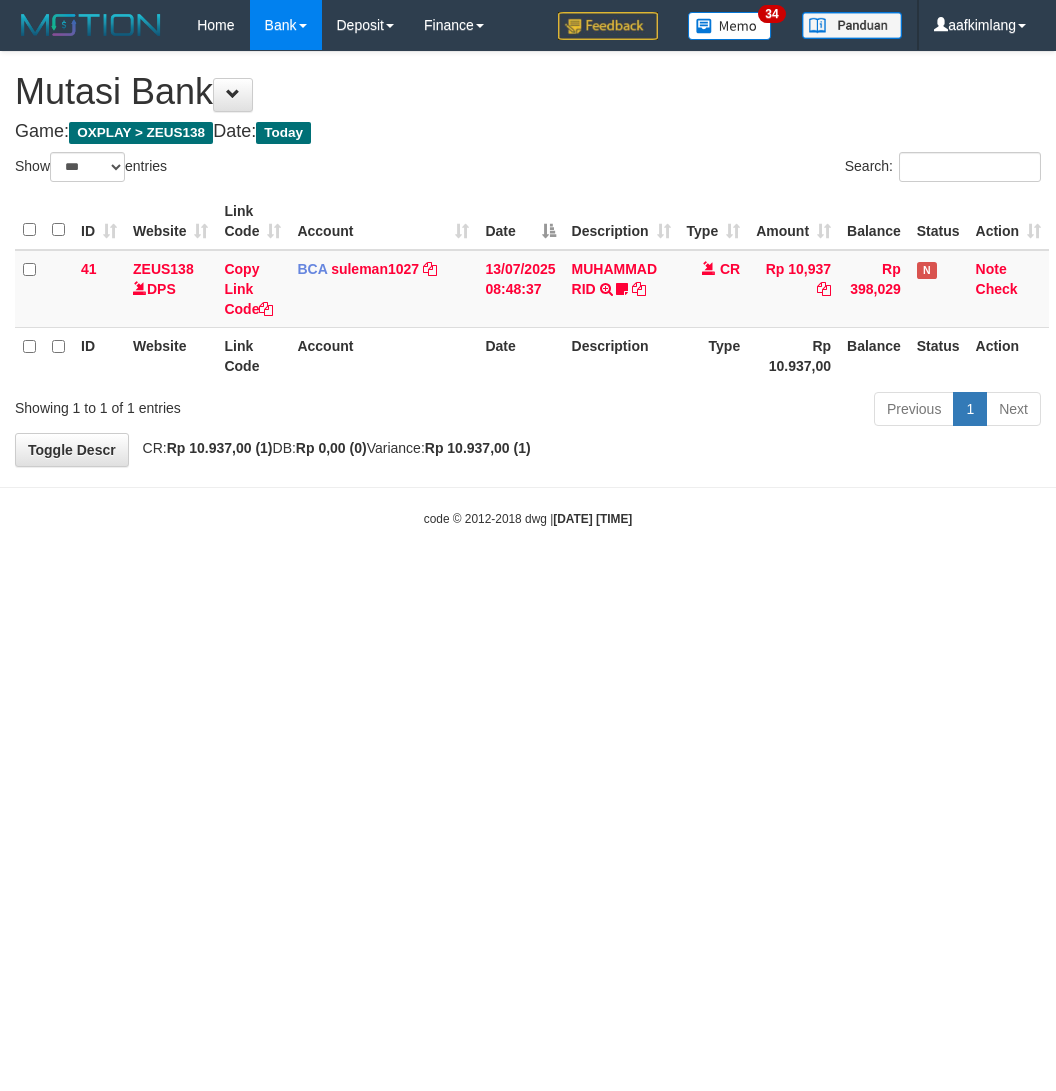 select on "***" 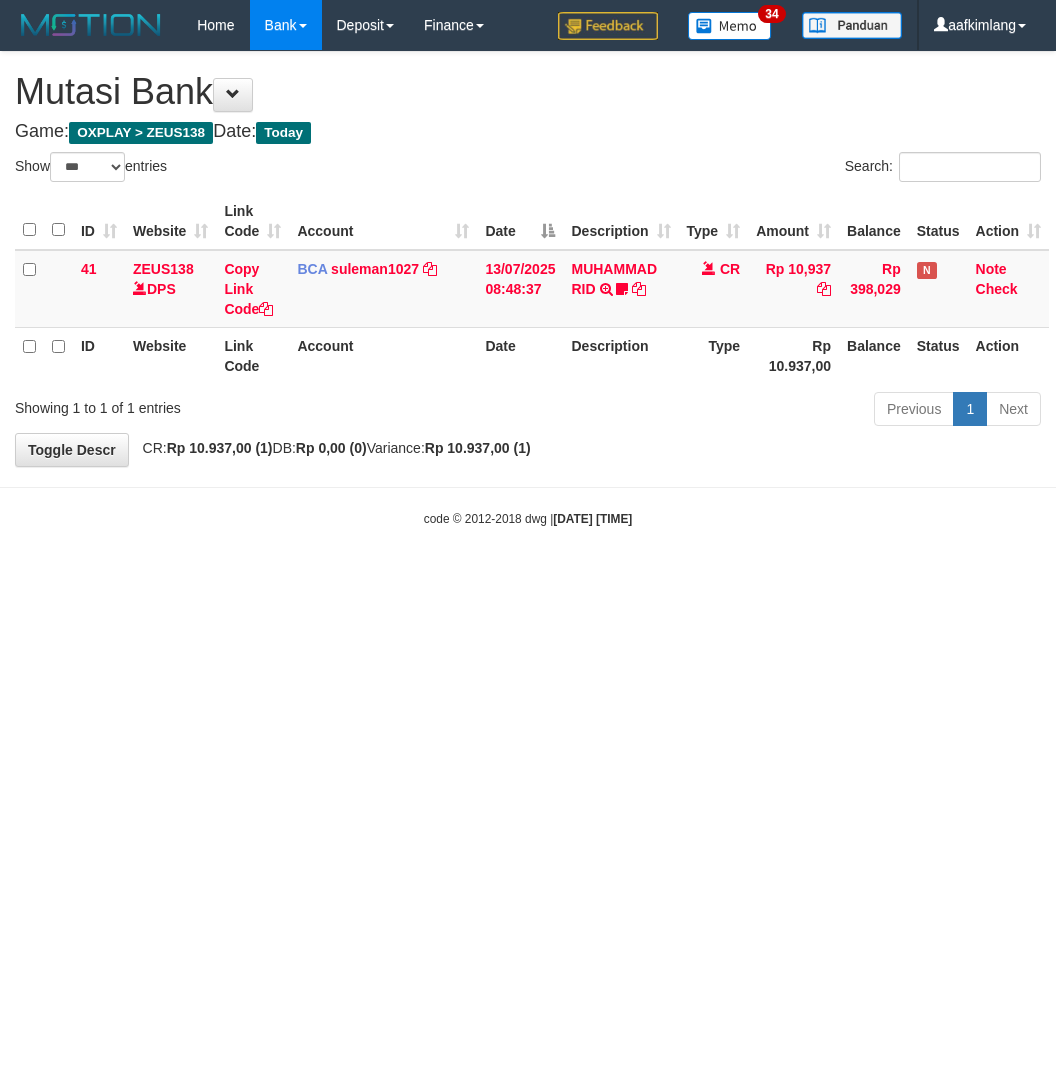 scroll, scrollTop: 0, scrollLeft: 0, axis: both 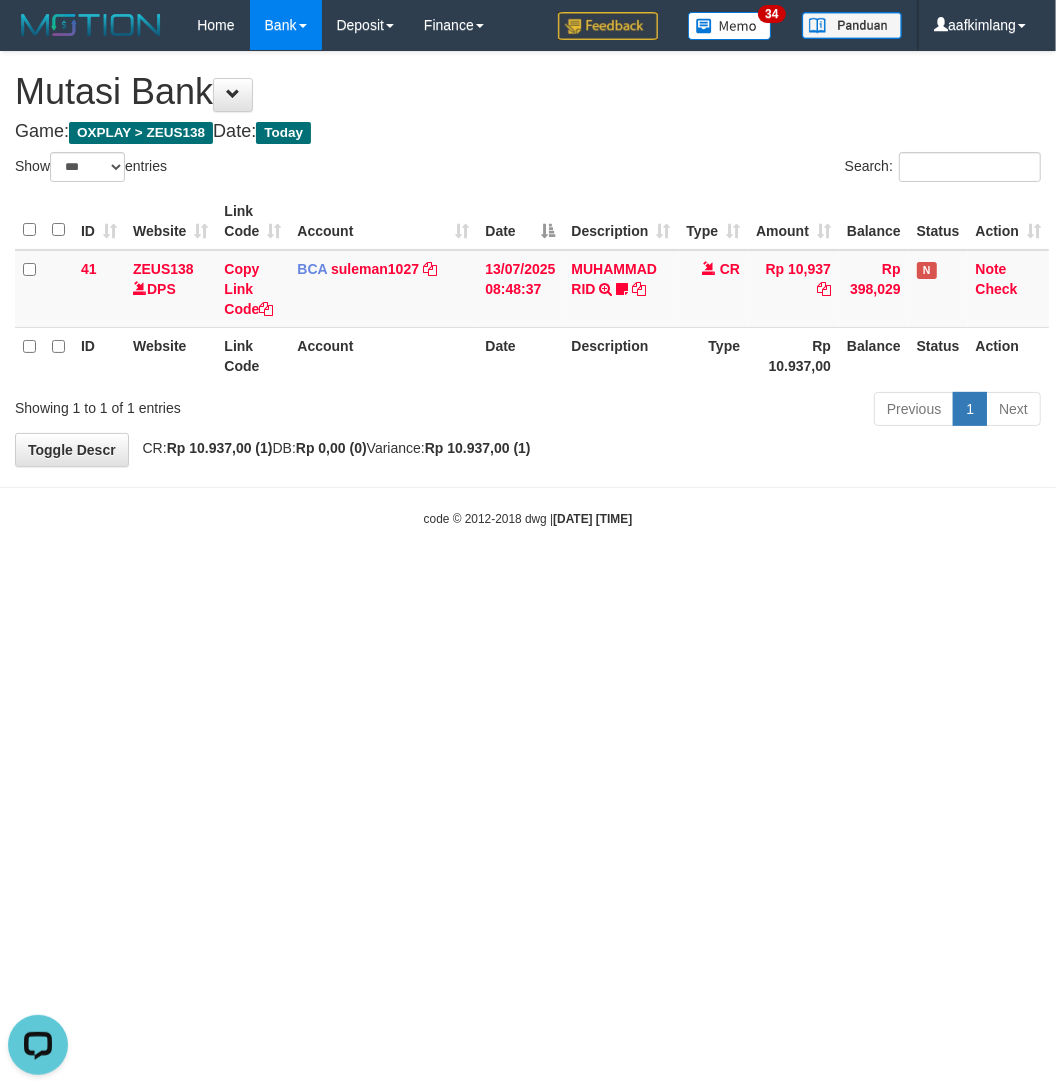 drag, startPoint x: 162, startPoint y: 703, endPoint x: 106, endPoint y: 683, distance: 59.464275 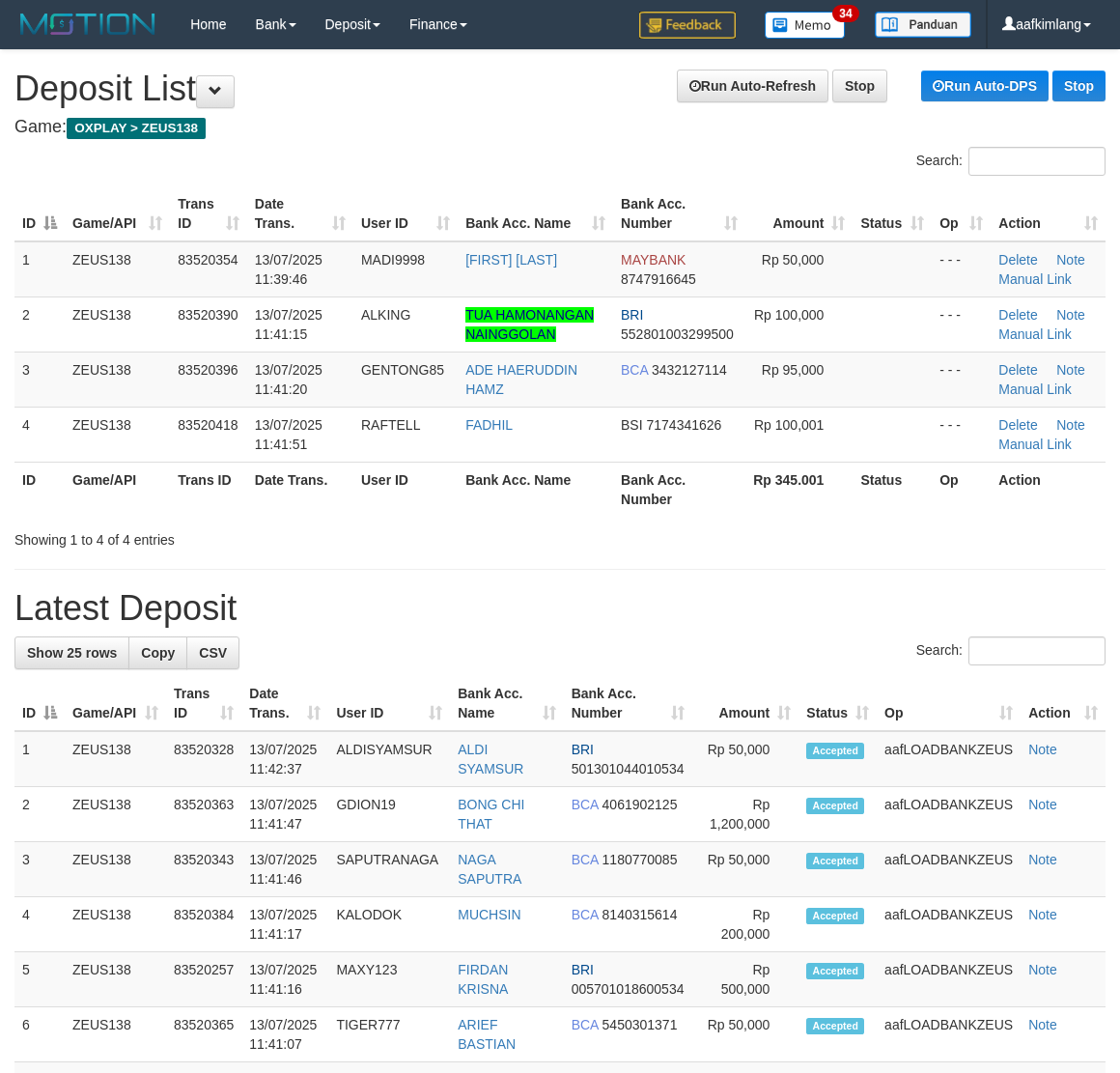 scroll, scrollTop: 0, scrollLeft: 0, axis: both 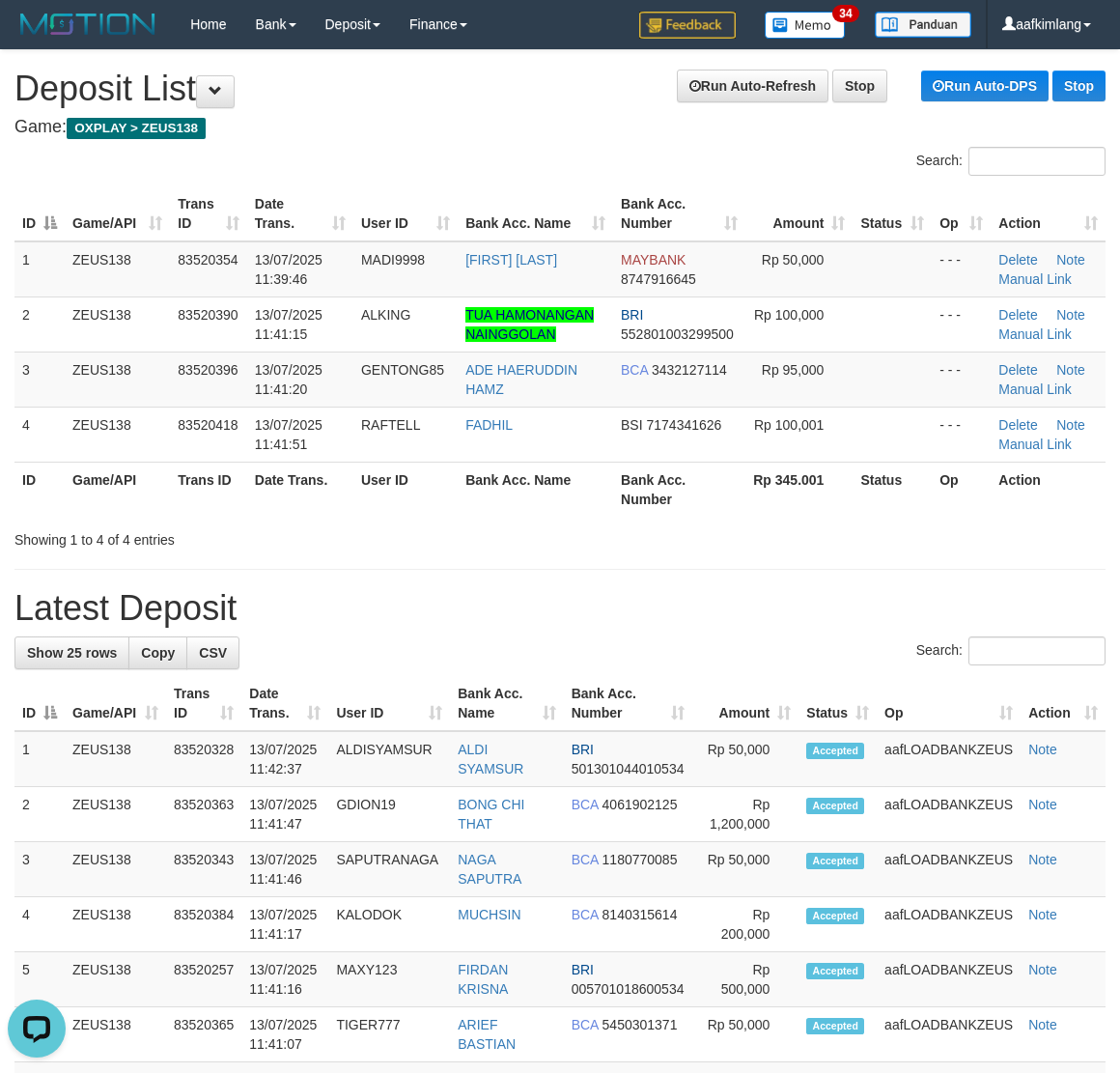 click on "Latest Deposit" at bounding box center (560, 608) 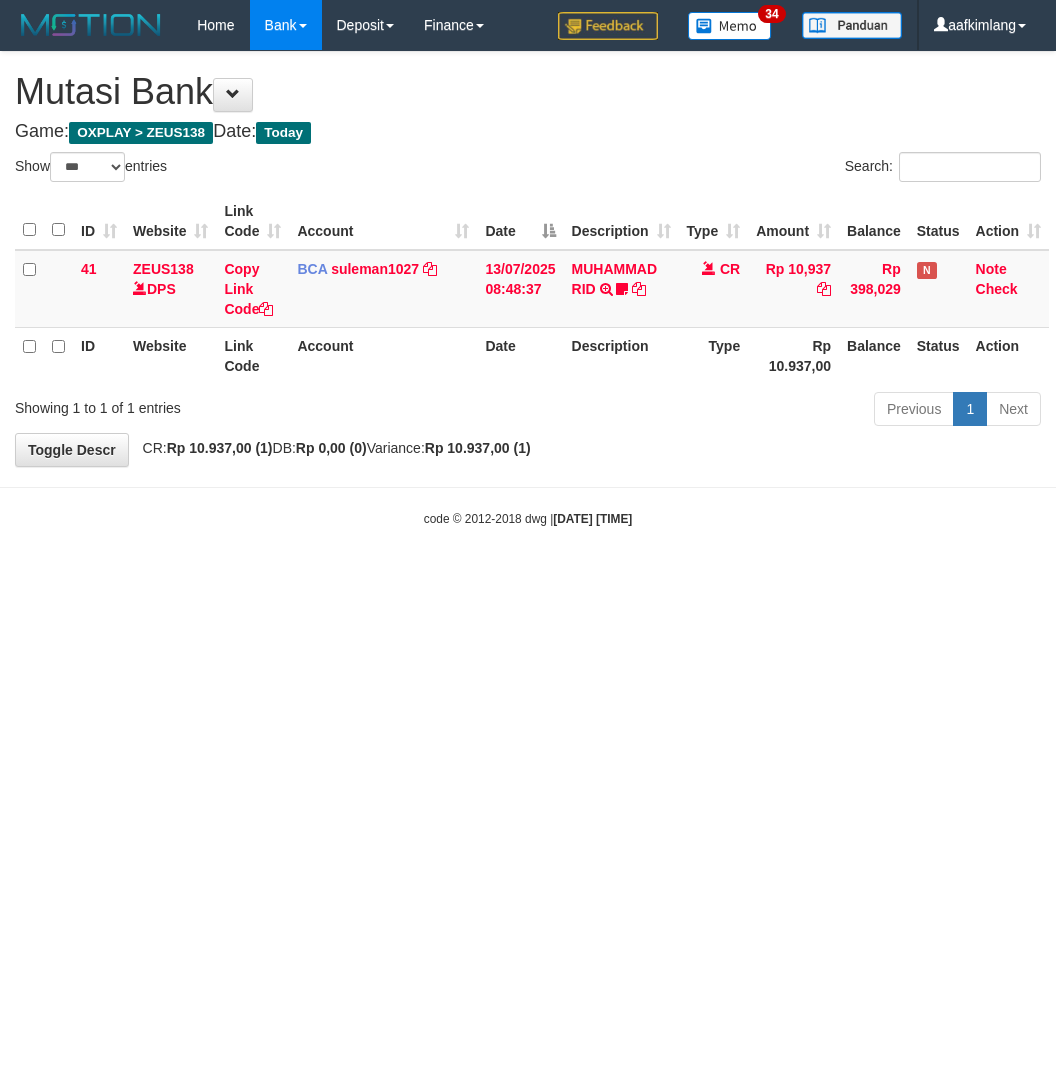 select on "***" 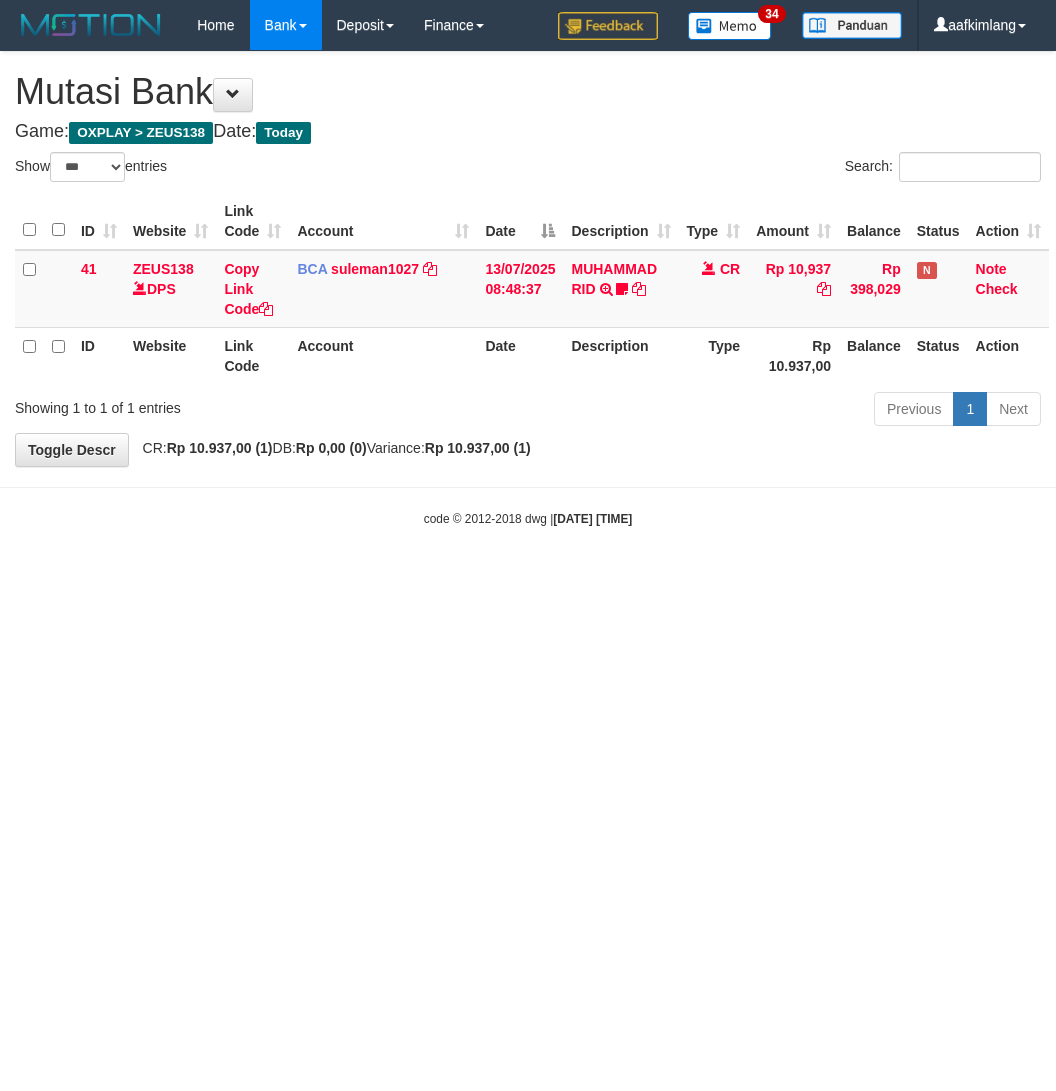 scroll, scrollTop: 0, scrollLeft: 0, axis: both 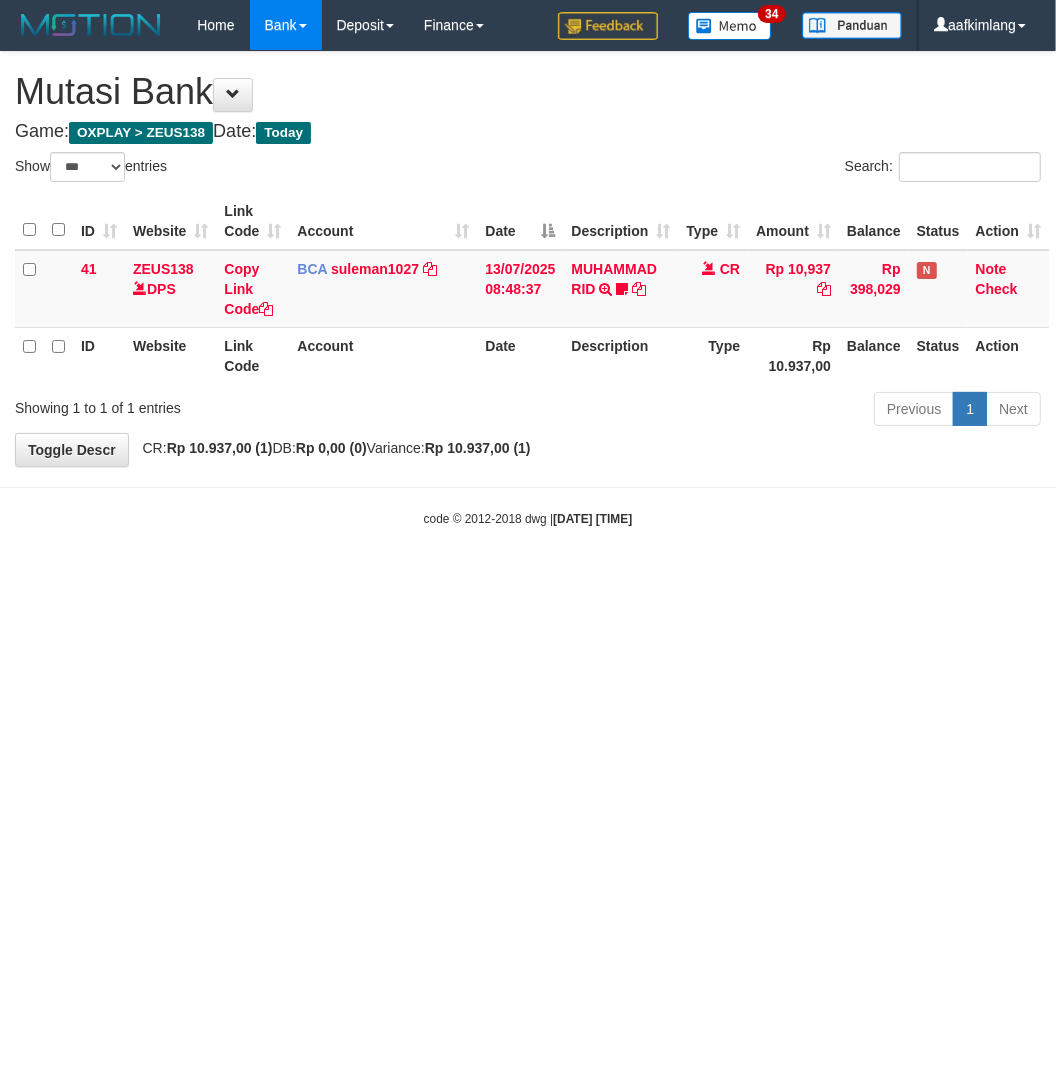 drag, startPoint x: 393, startPoint y: 665, endPoint x: 378, endPoint y: 663, distance: 15.132746 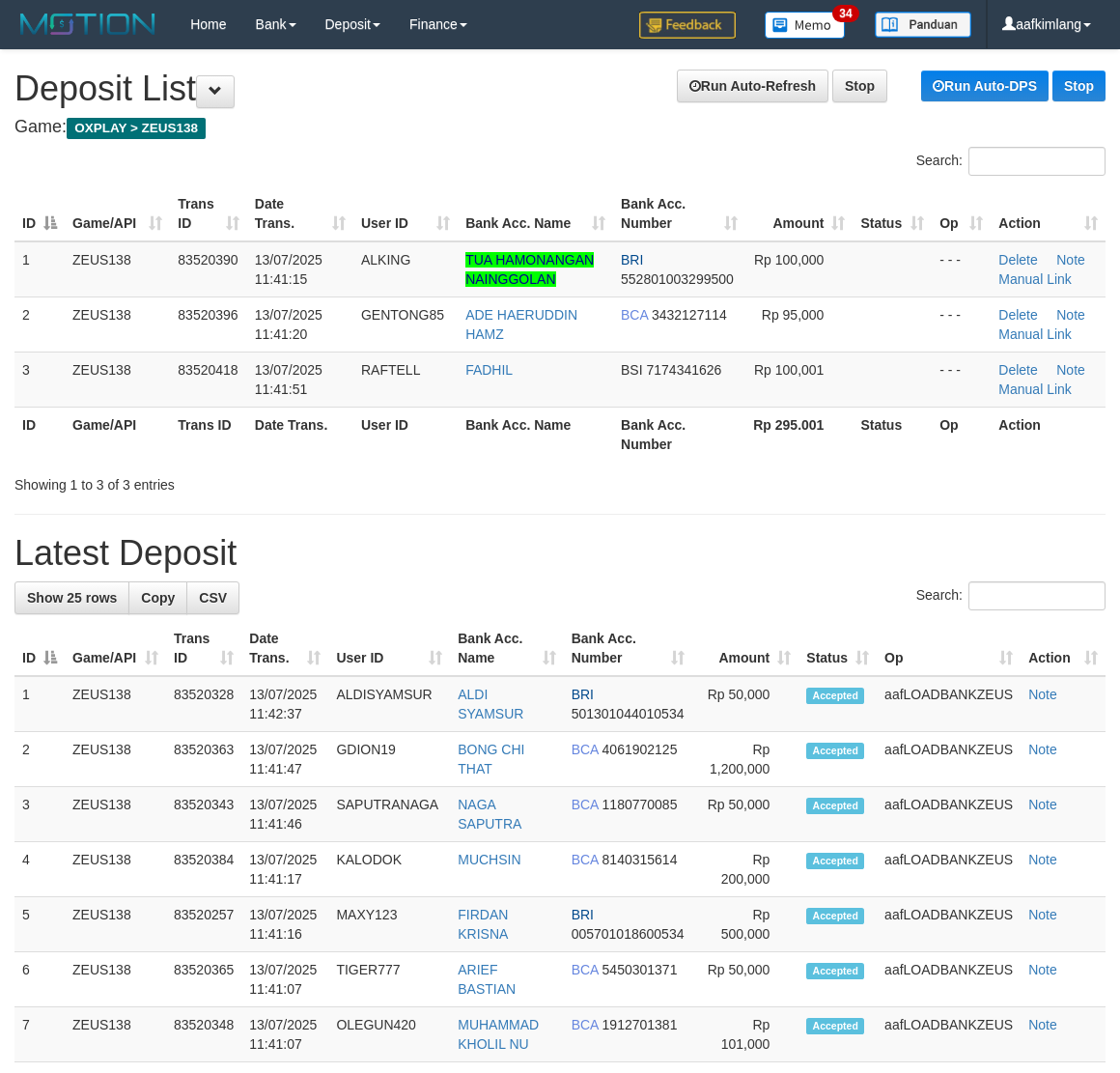 scroll, scrollTop: 0, scrollLeft: 0, axis: both 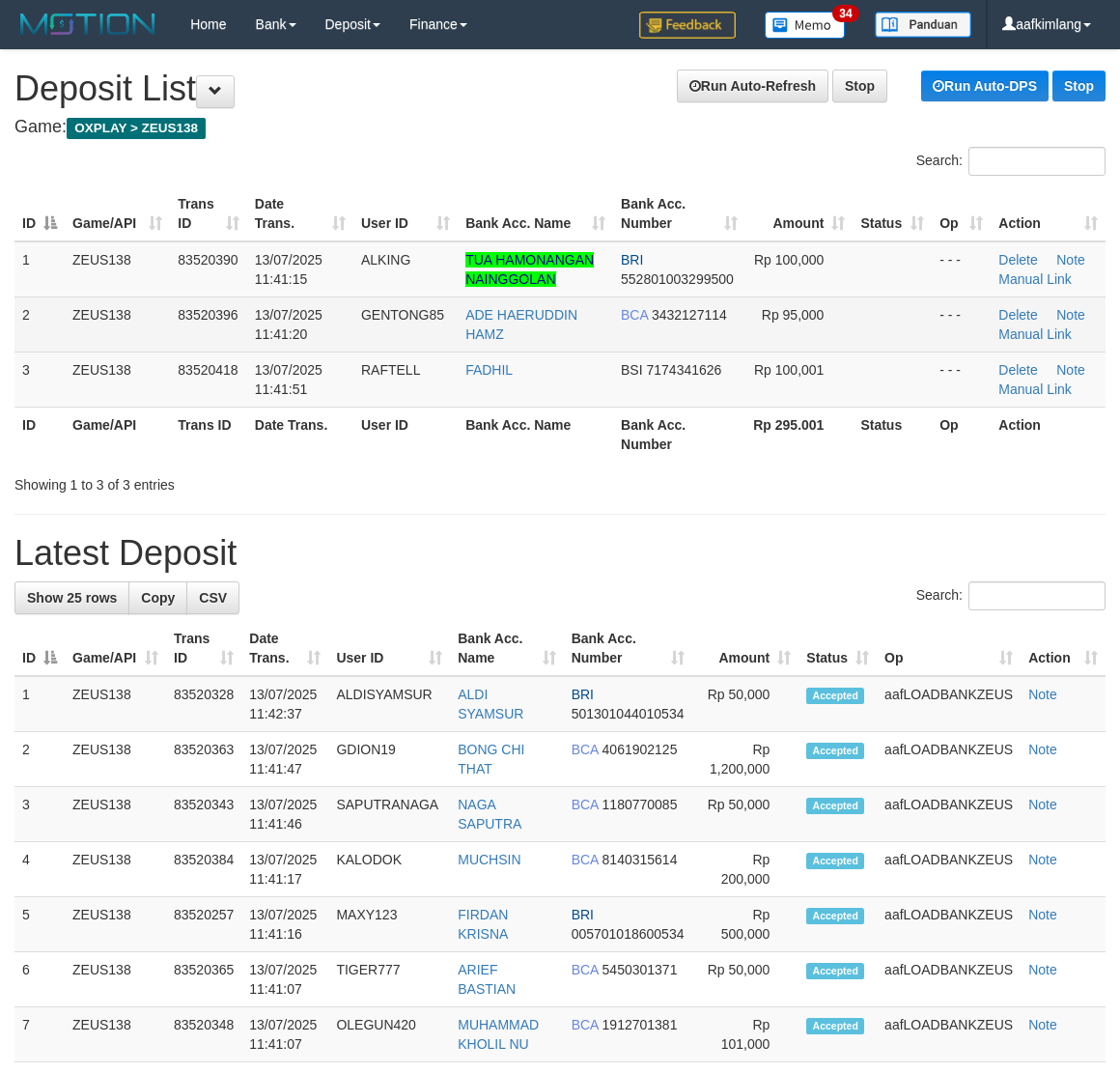 click at bounding box center (892, 324) 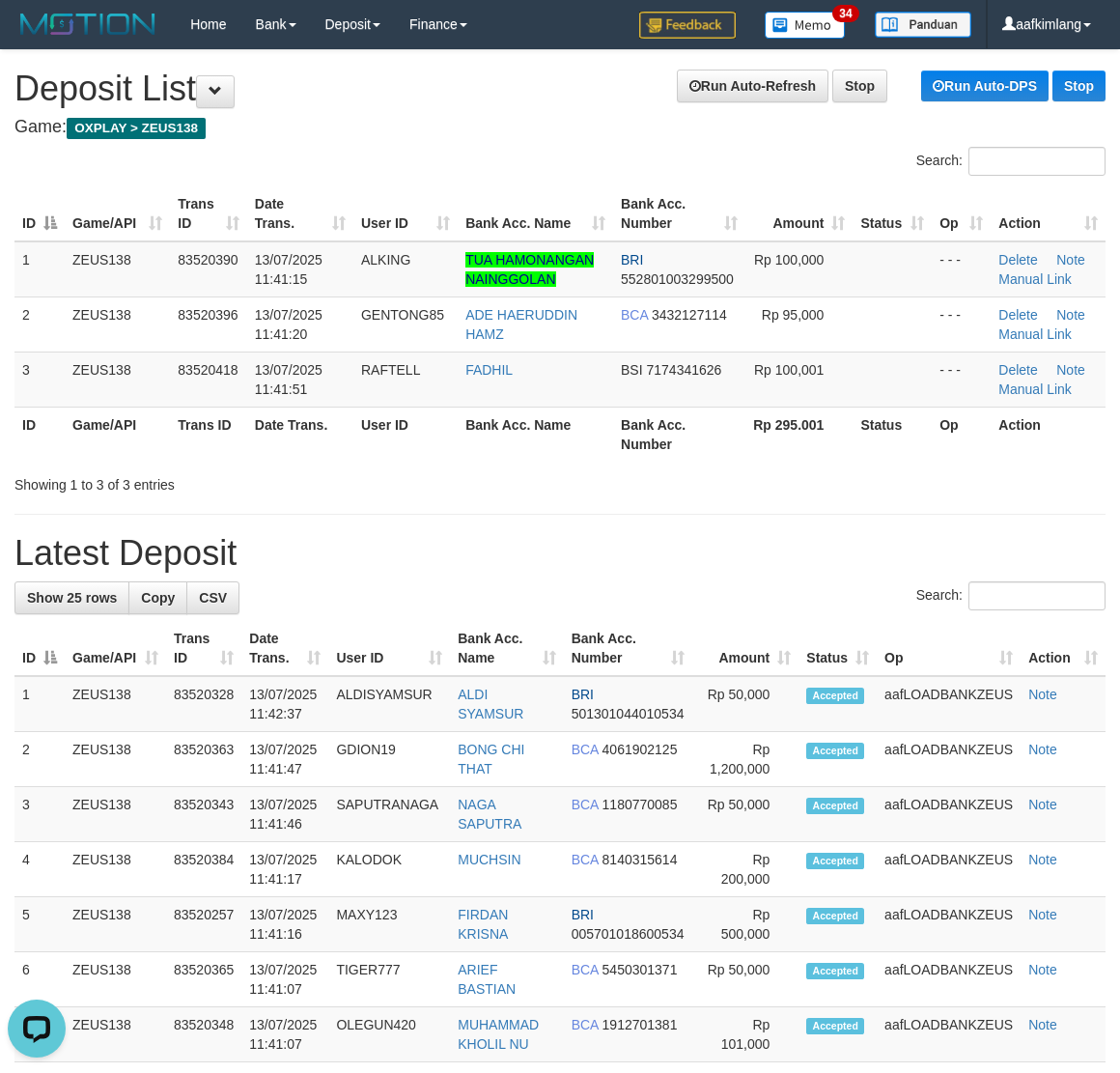scroll, scrollTop: 0, scrollLeft: 0, axis: both 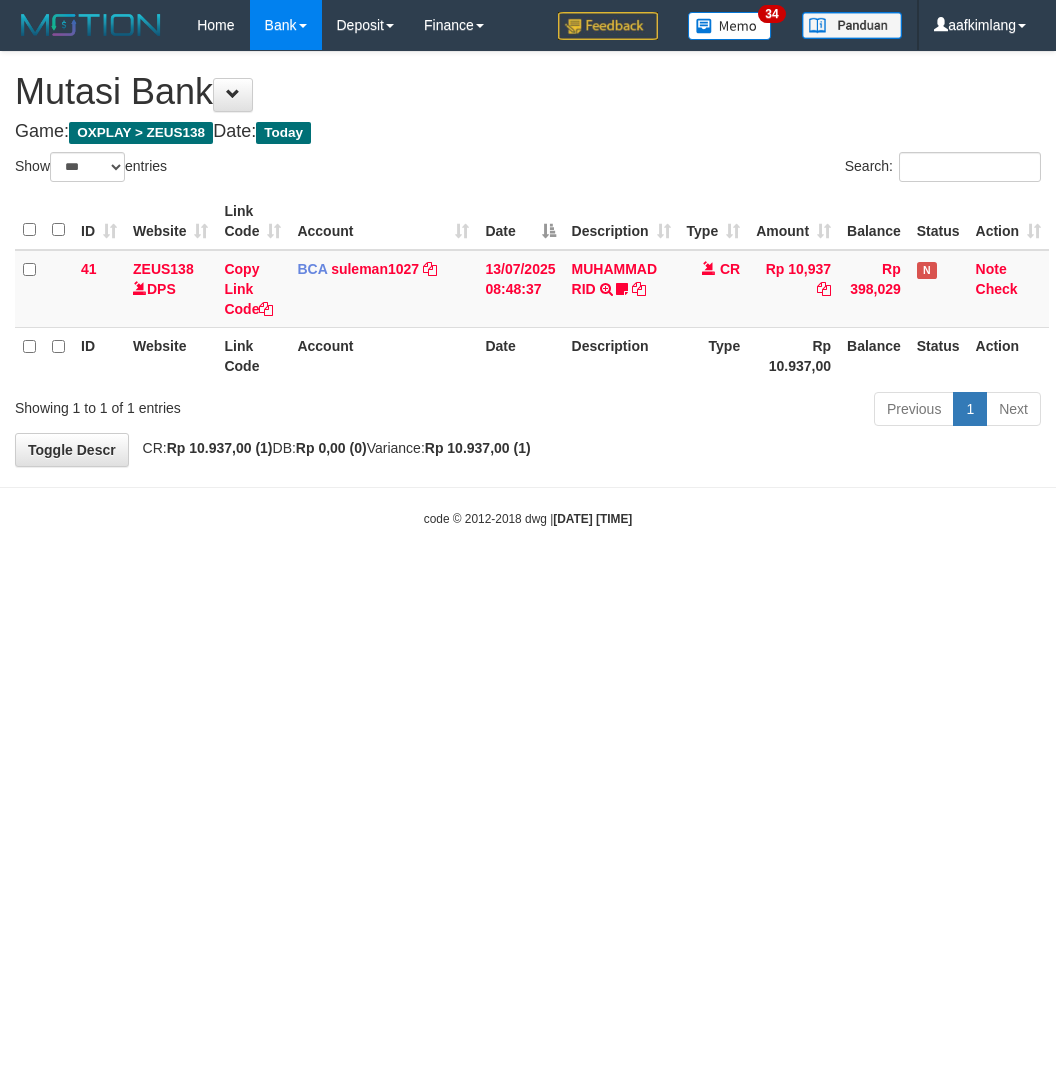 select on "***" 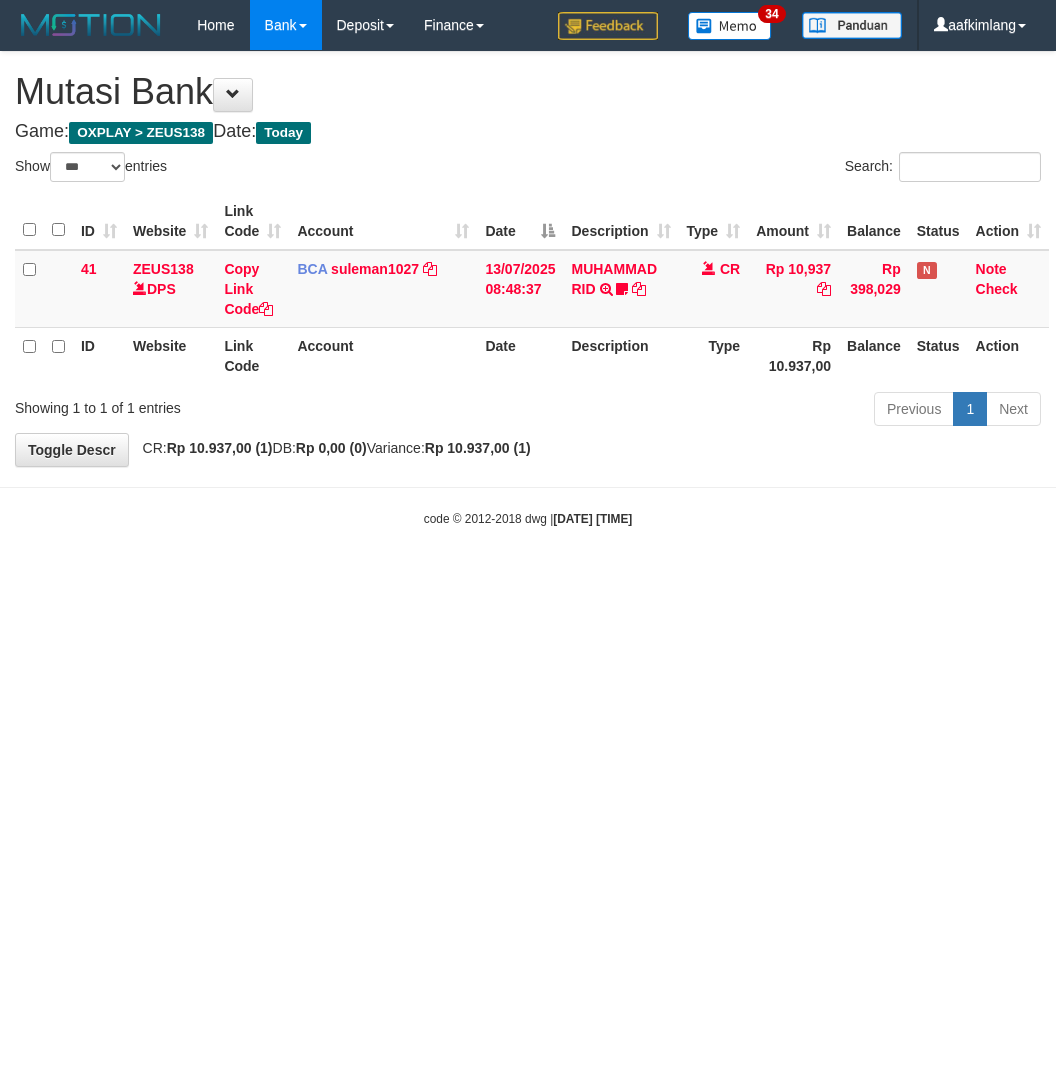 scroll, scrollTop: 0, scrollLeft: 0, axis: both 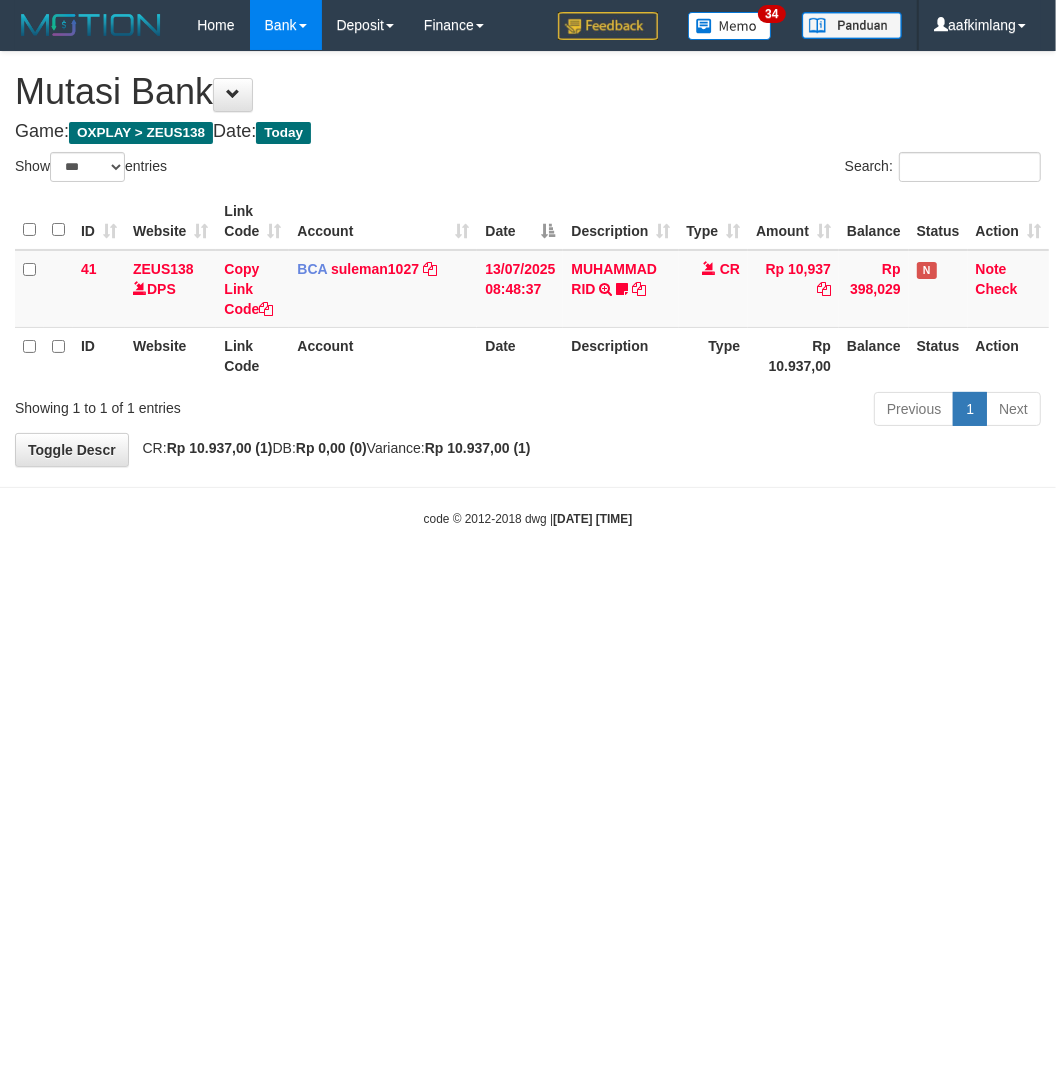 click on "Toggle navigation
Home
Bank
Account List
Mutasi Bank
Search
Note Mutasi
Deposit
DPS Fetch
DPS List
History
Note DPS
Finance
Financial Data
aafkimlang
My Profile
Log Out
34" at bounding box center (528, 289) 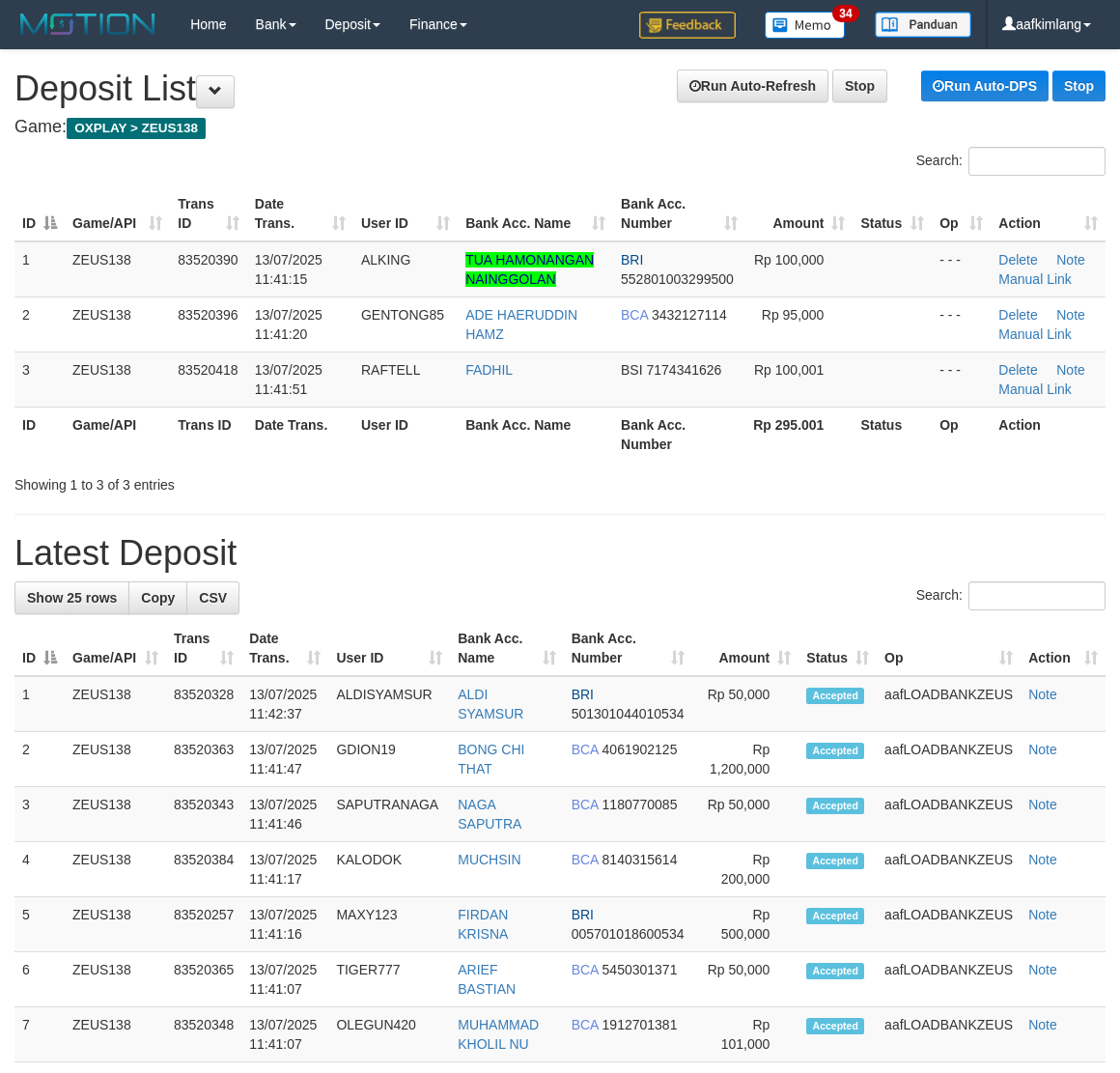 scroll, scrollTop: 0, scrollLeft: 0, axis: both 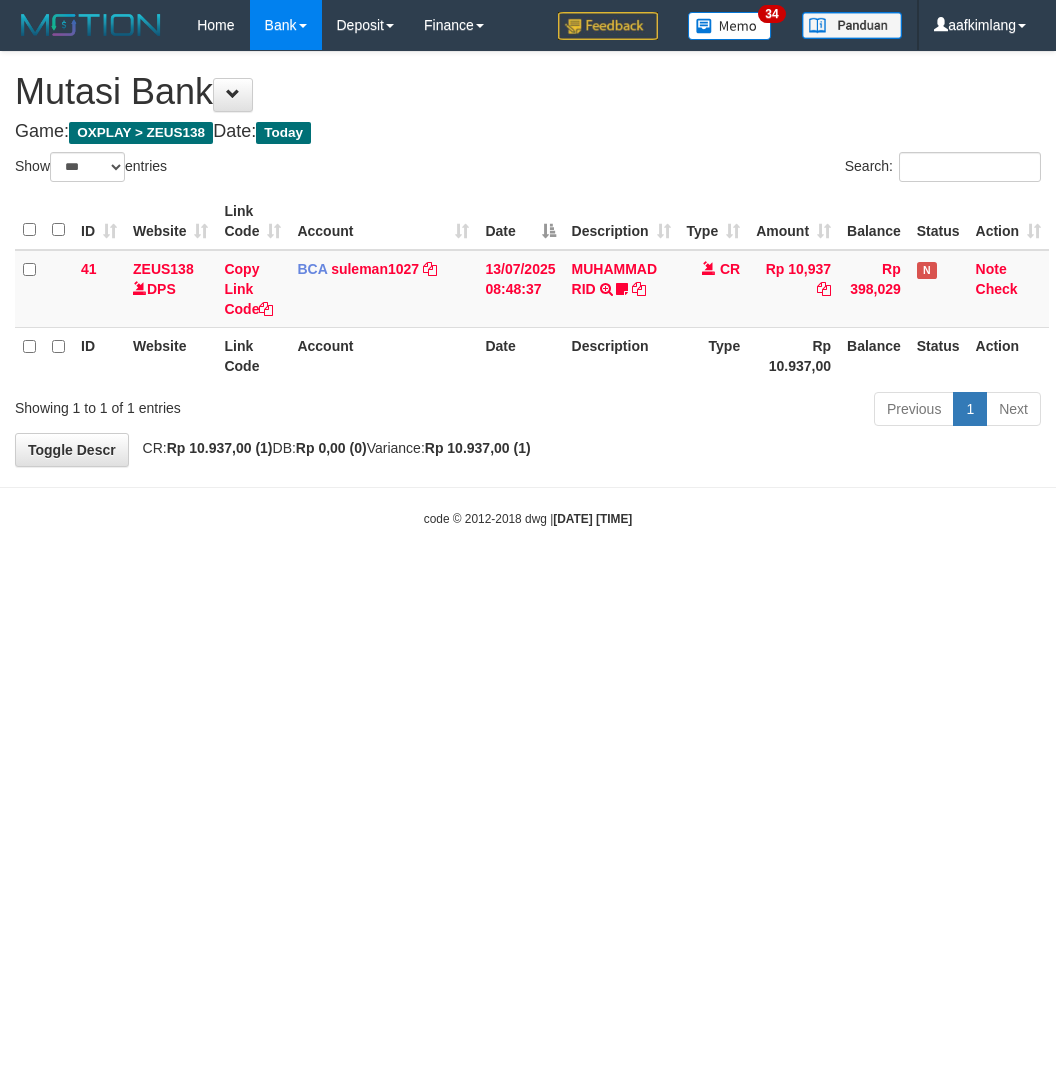 select on "***" 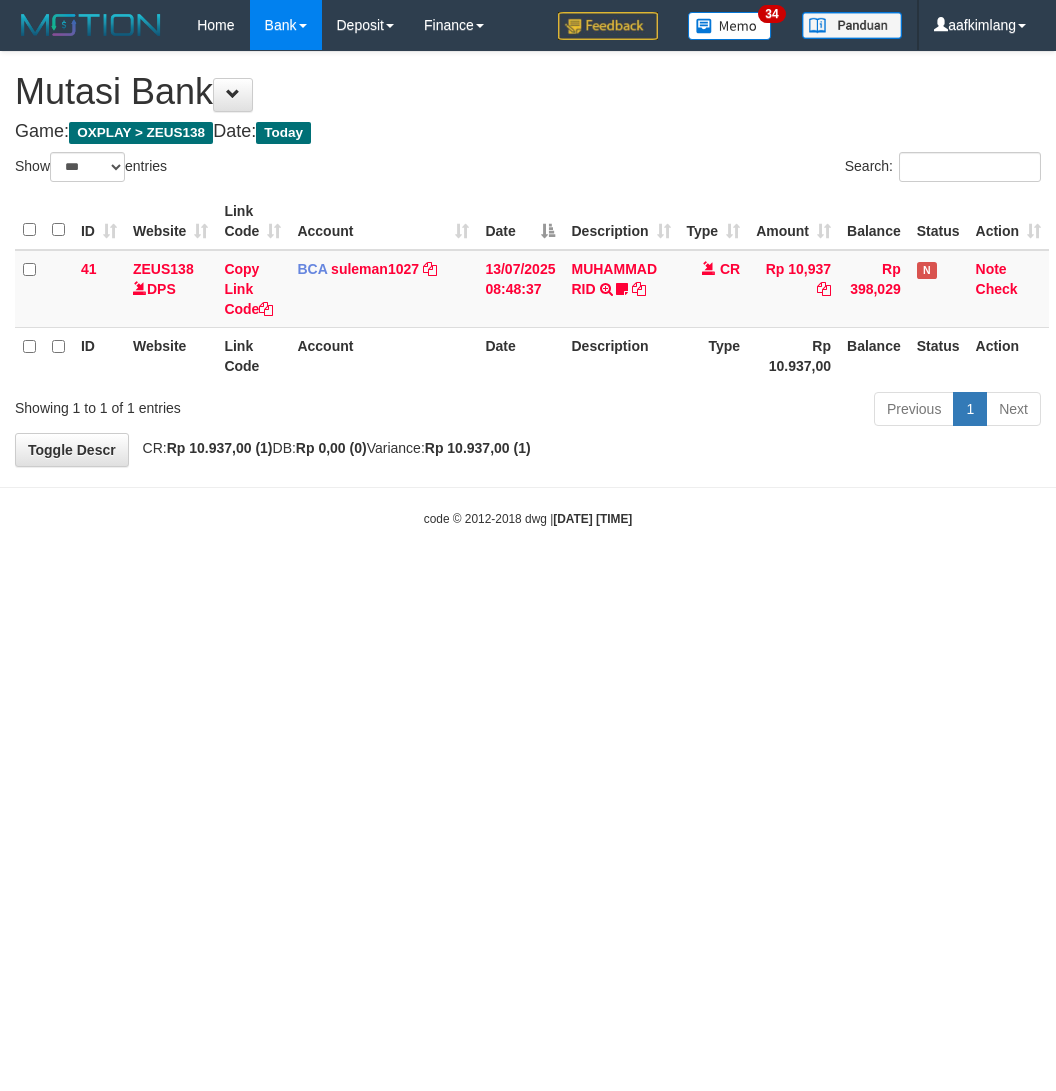 scroll, scrollTop: 0, scrollLeft: 0, axis: both 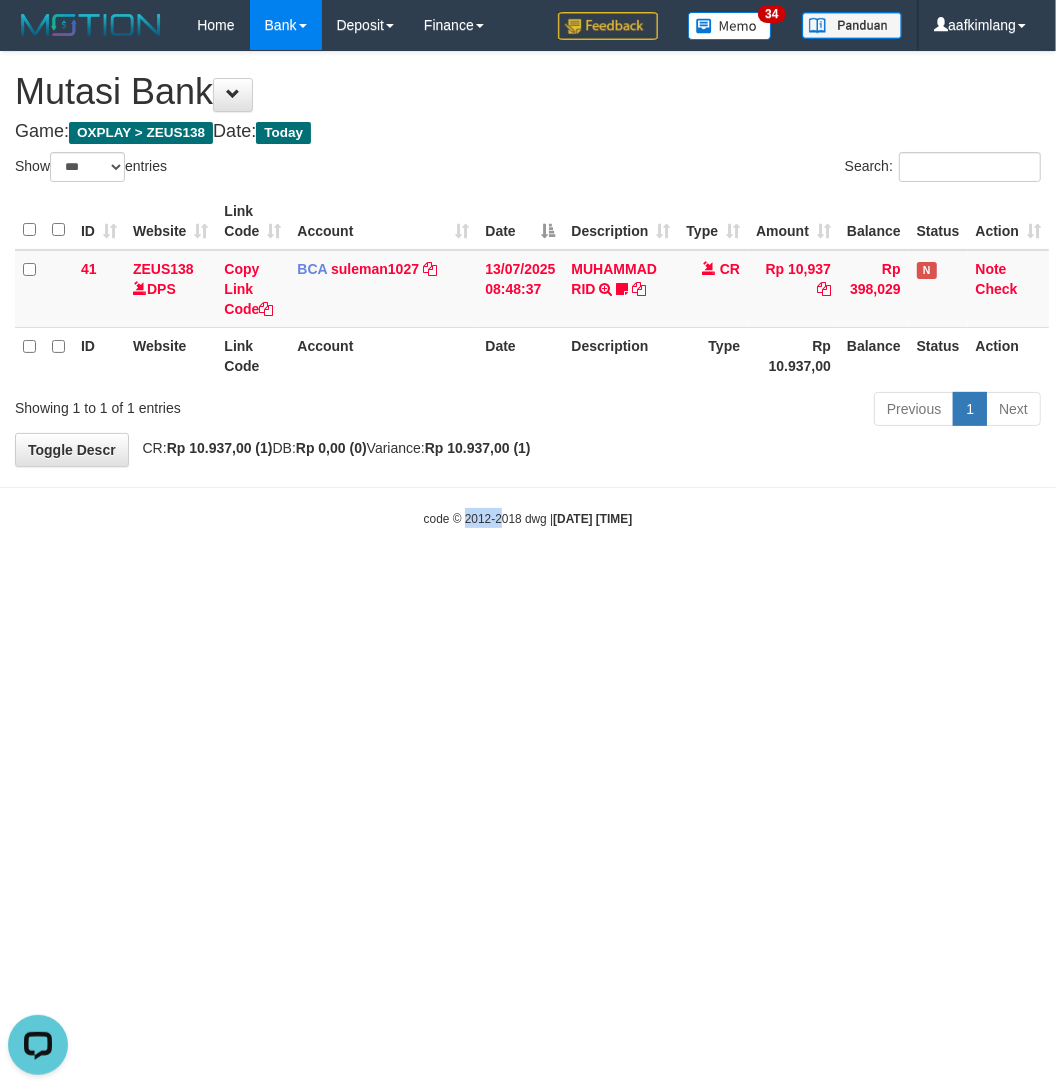 drag, startPoint x: 451, startPoint y: 842, endPoint x: 428, endPoint y: 822, distance: 30.479502 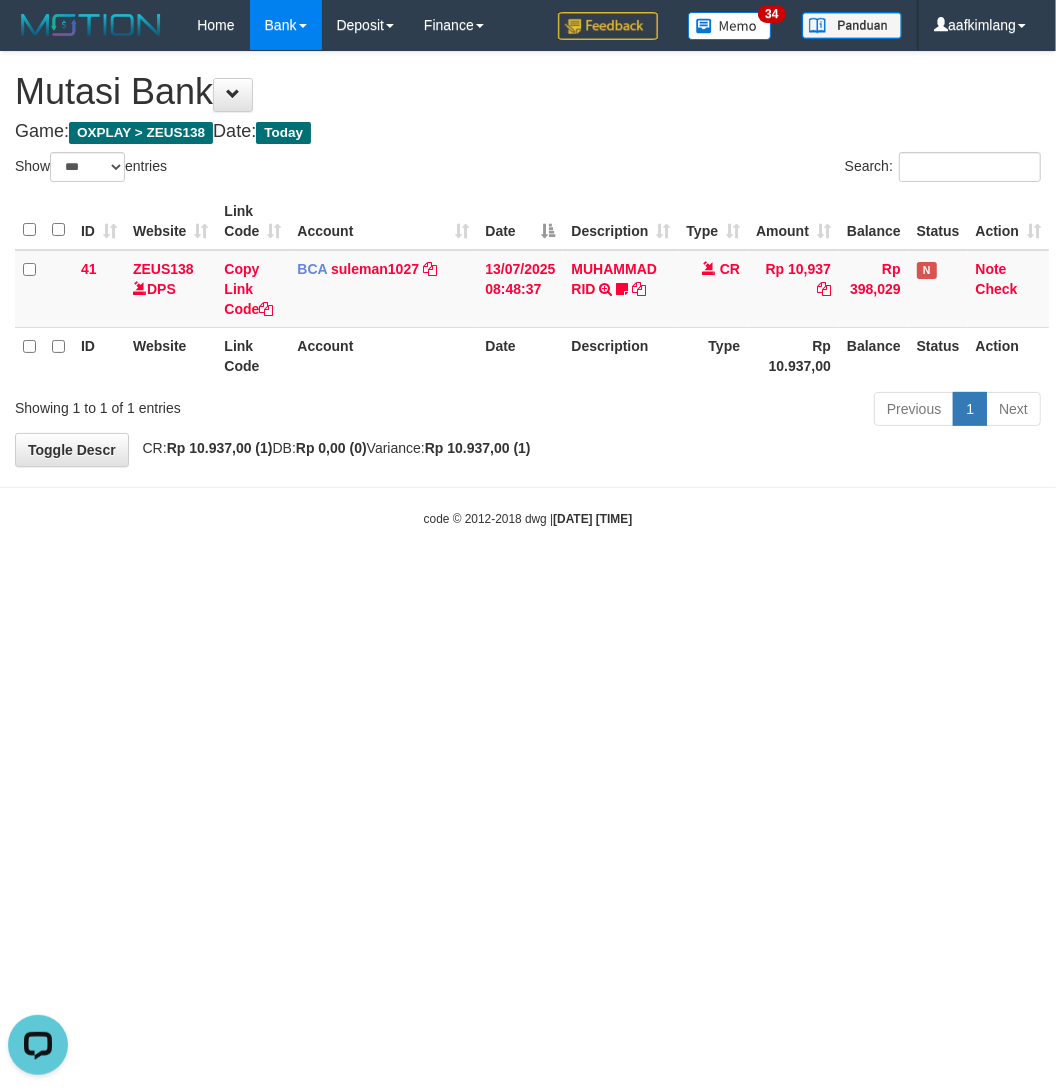 click on "Toggle navigation
Home
Bank
Account List
Mutasi Bank
Search
Note Mutasi
Deposit
DPS Fetch
DPS List
History
Note DPS
Finance
Financial Data
aafkimlang
My Profile
Log Out
34" at bounding box center (528, 289) 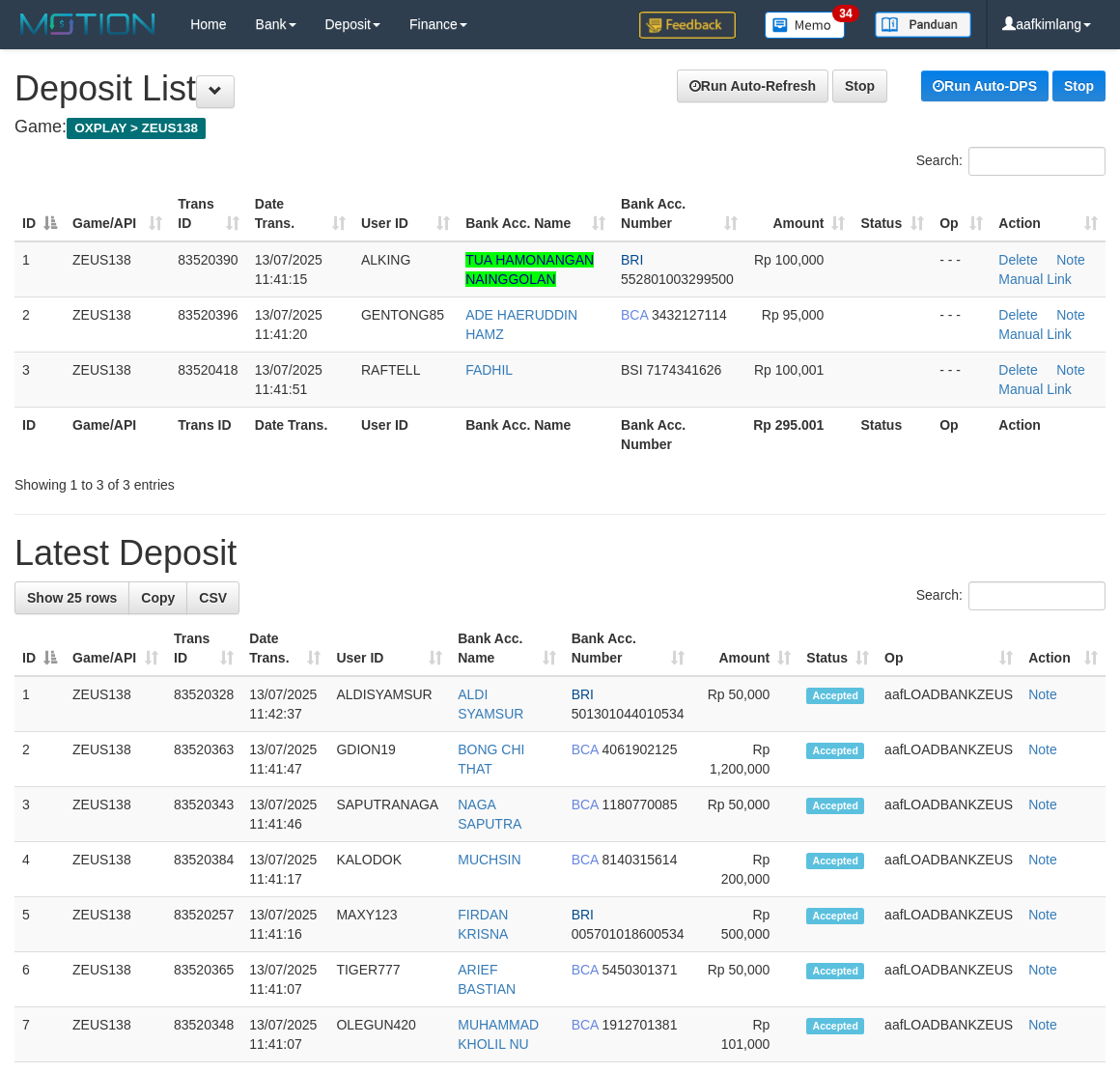 scroll, scrollTop: 0, scrollLeft: 0, axis: both 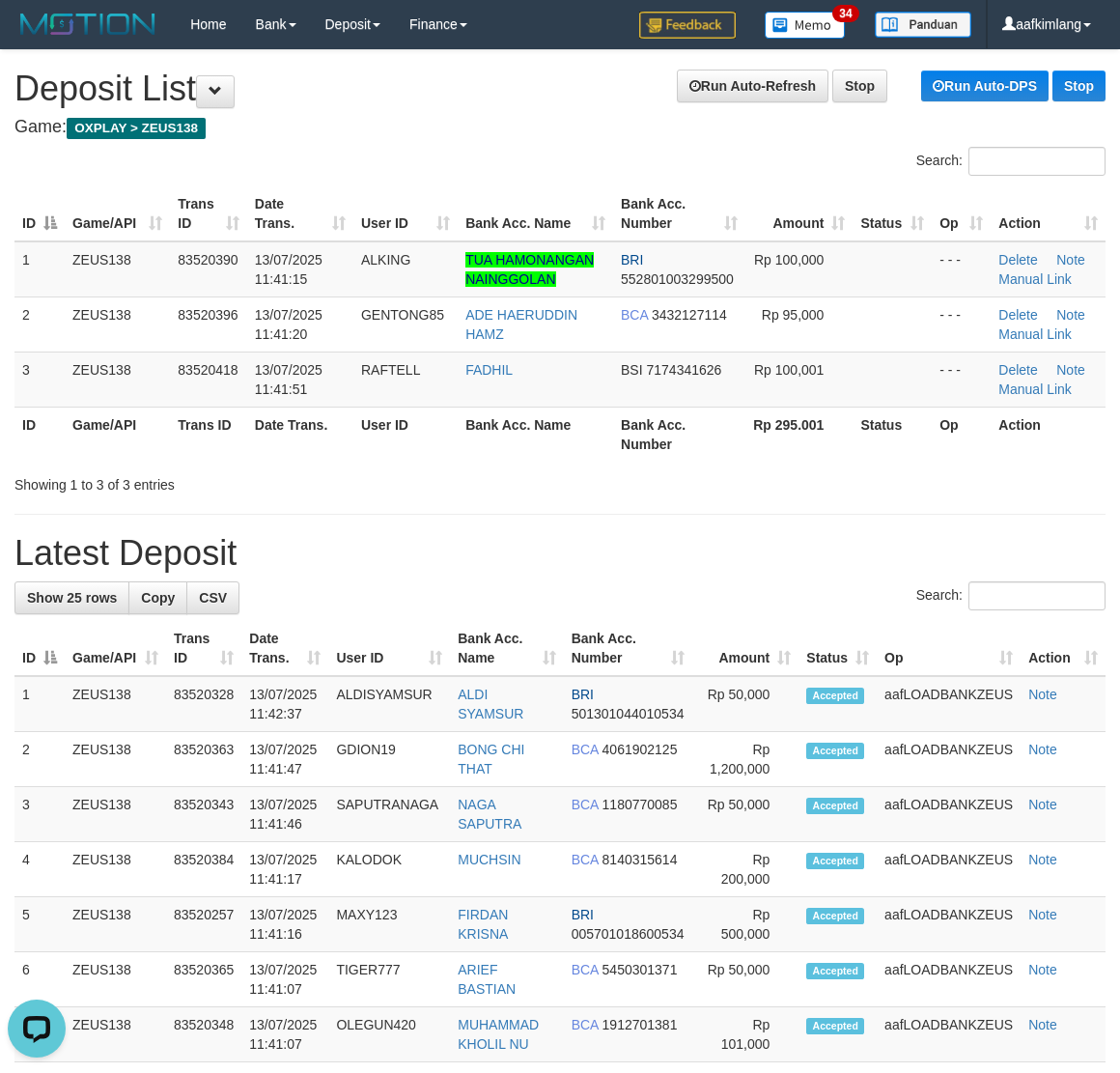click on "Latest Deposit" 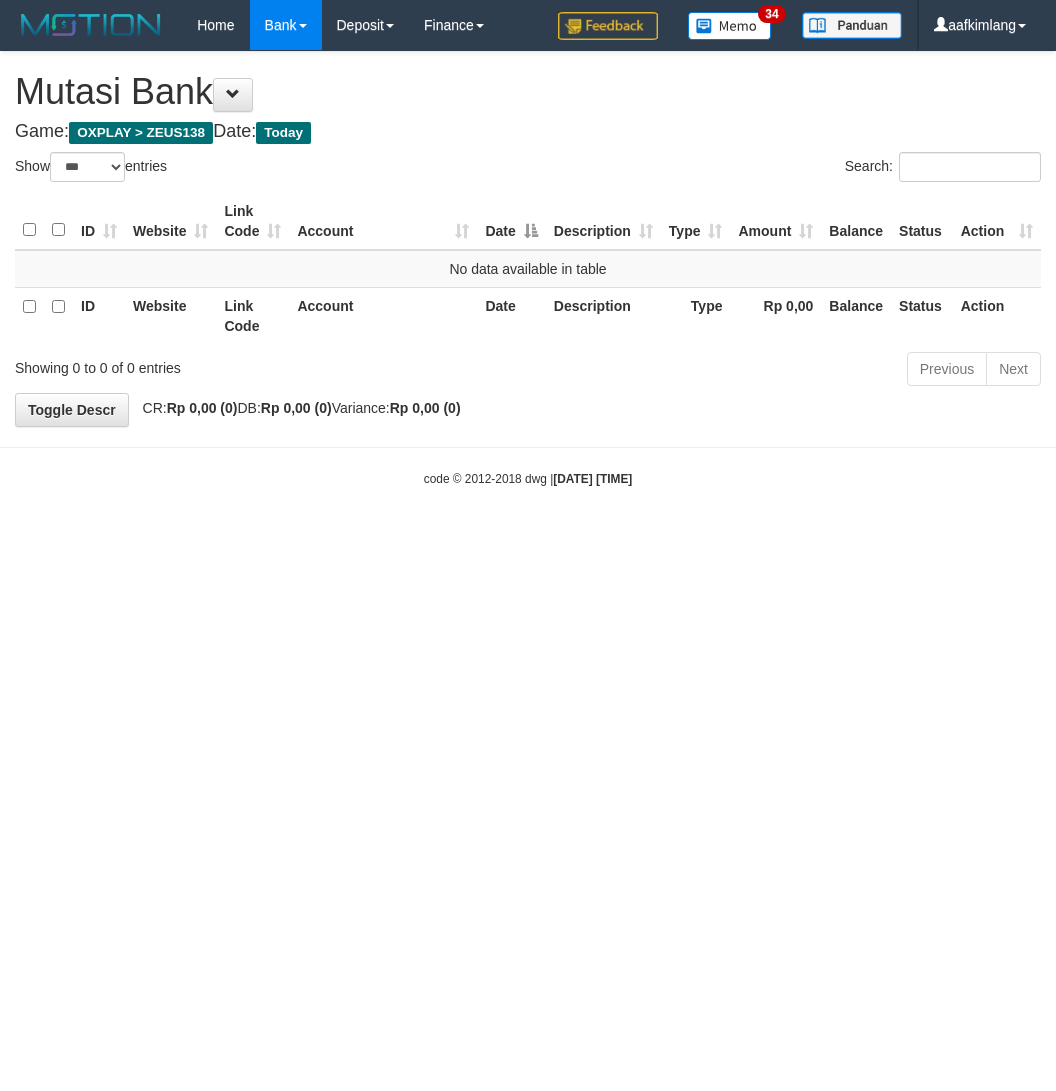 select on "***" 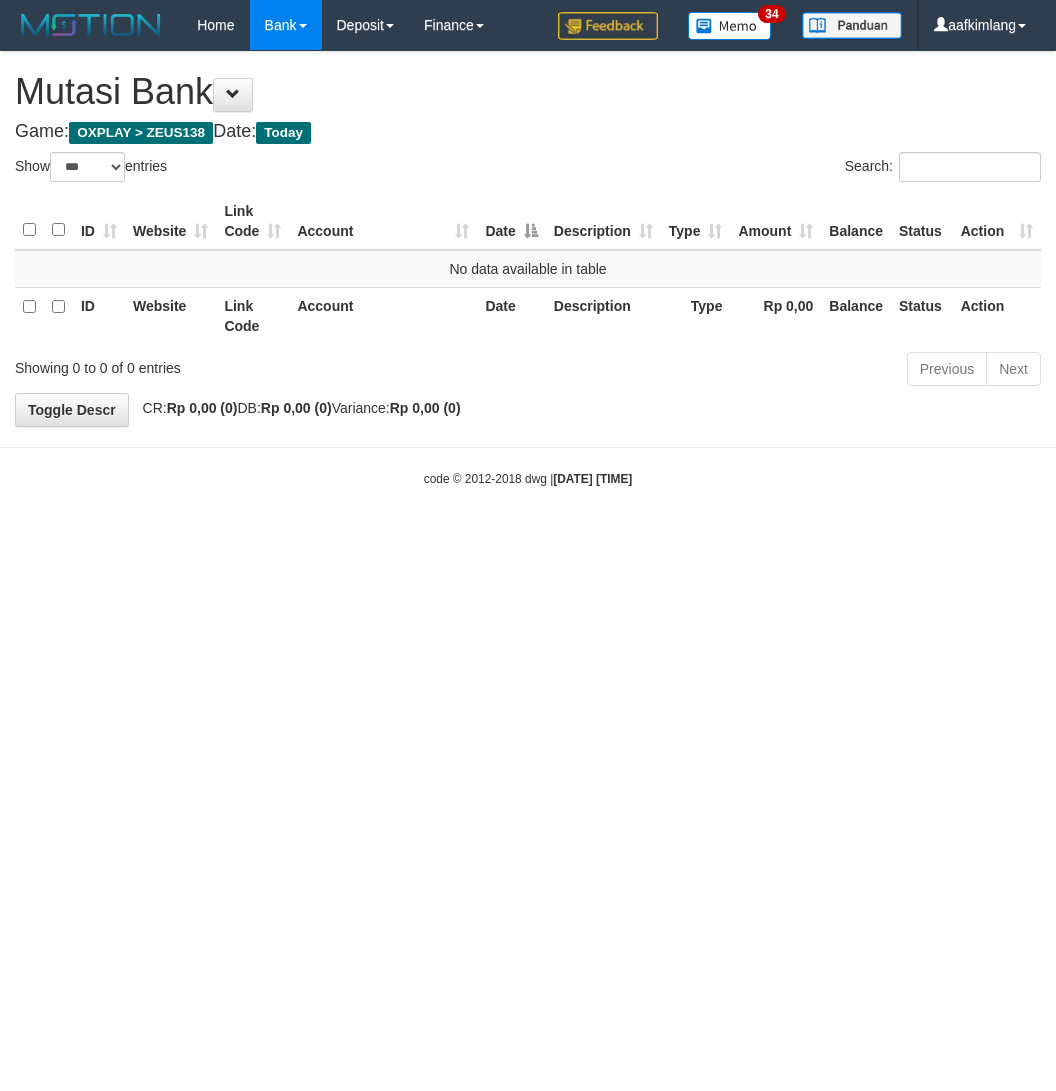 scroll, scrollTop: 0, scrollLeft: 0, axis: both 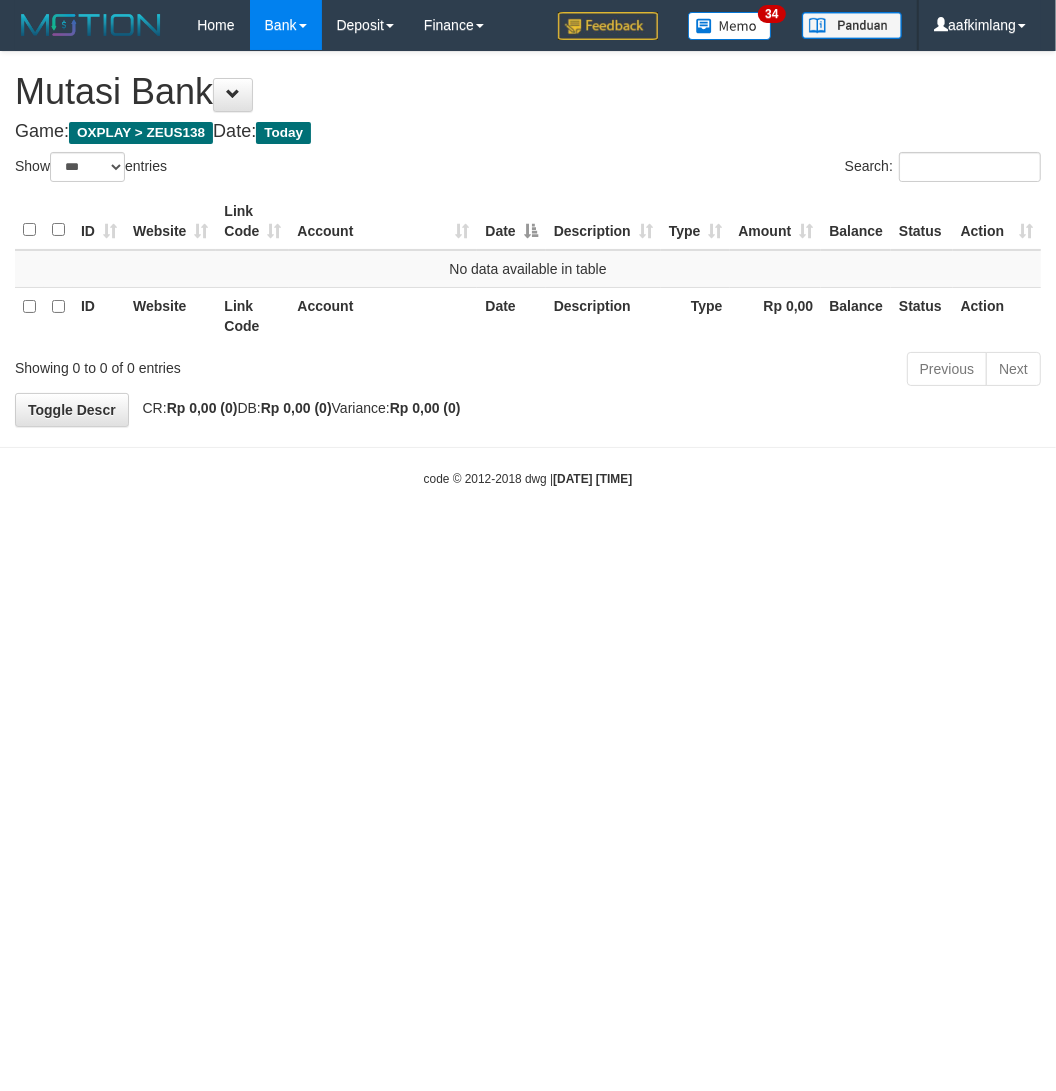 drag, startPoint x: 325, startPoint y: 660, endPoint x: 290, endPoint y: 658, distance: 35.057095 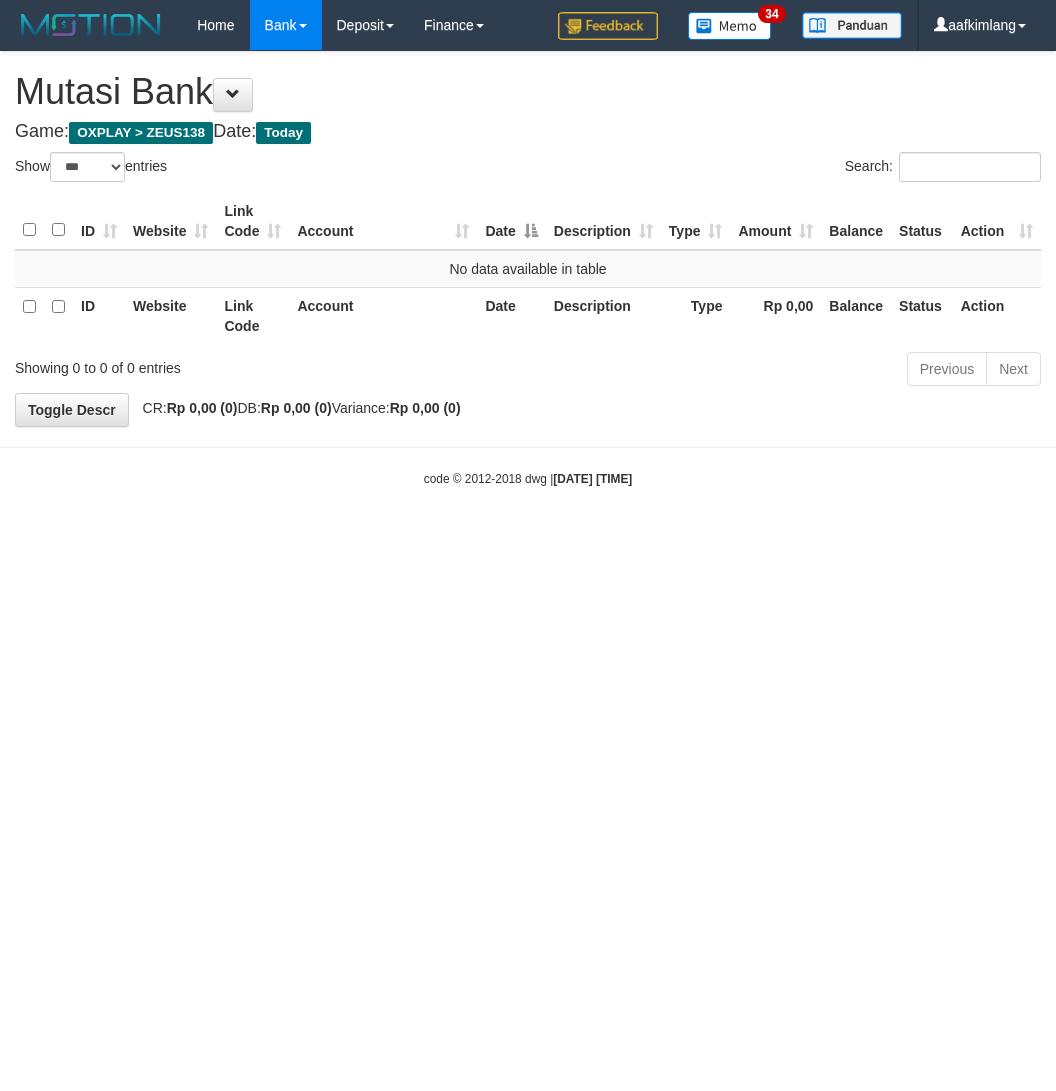 select on "***" 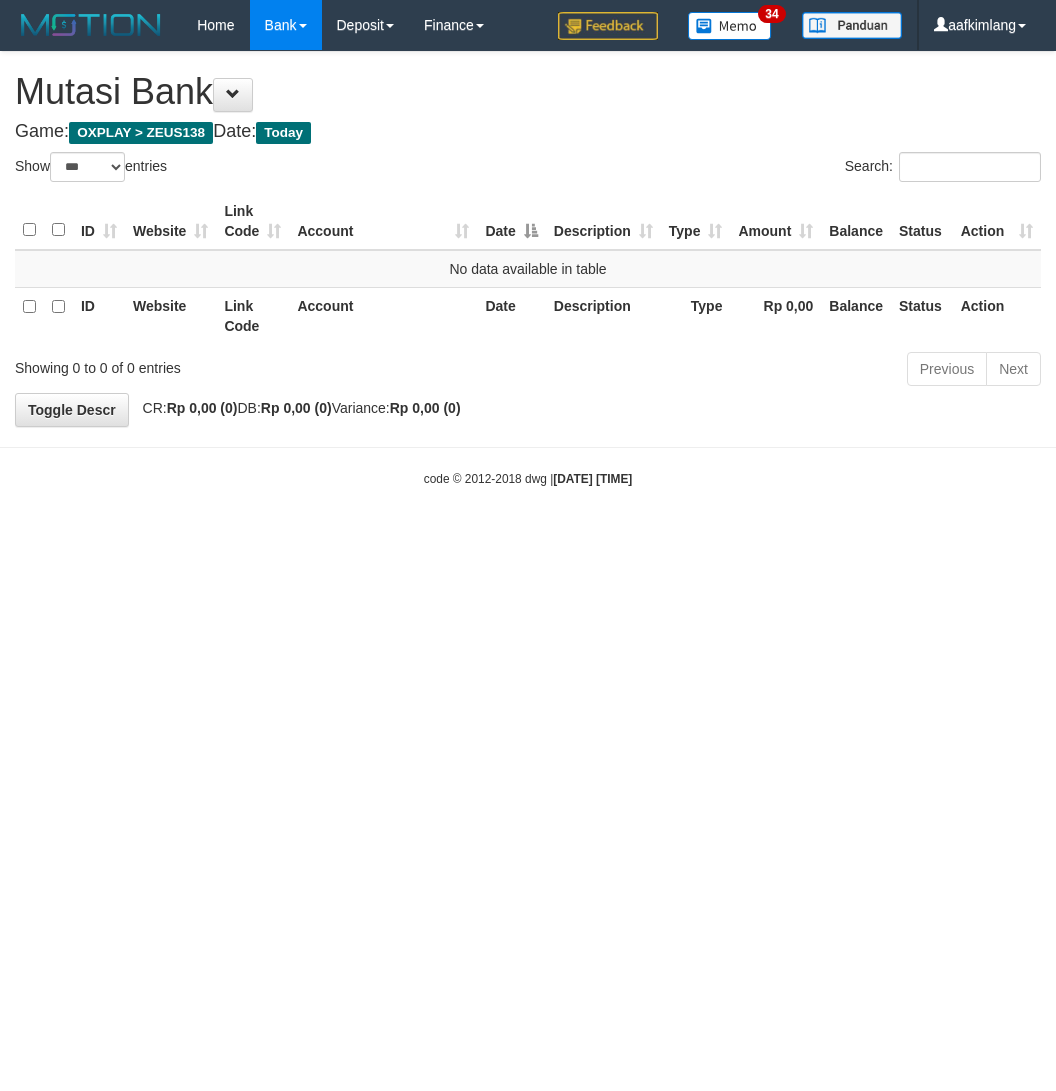 scroll, scrollTop: 0, scrollLeft: 0, axis: both 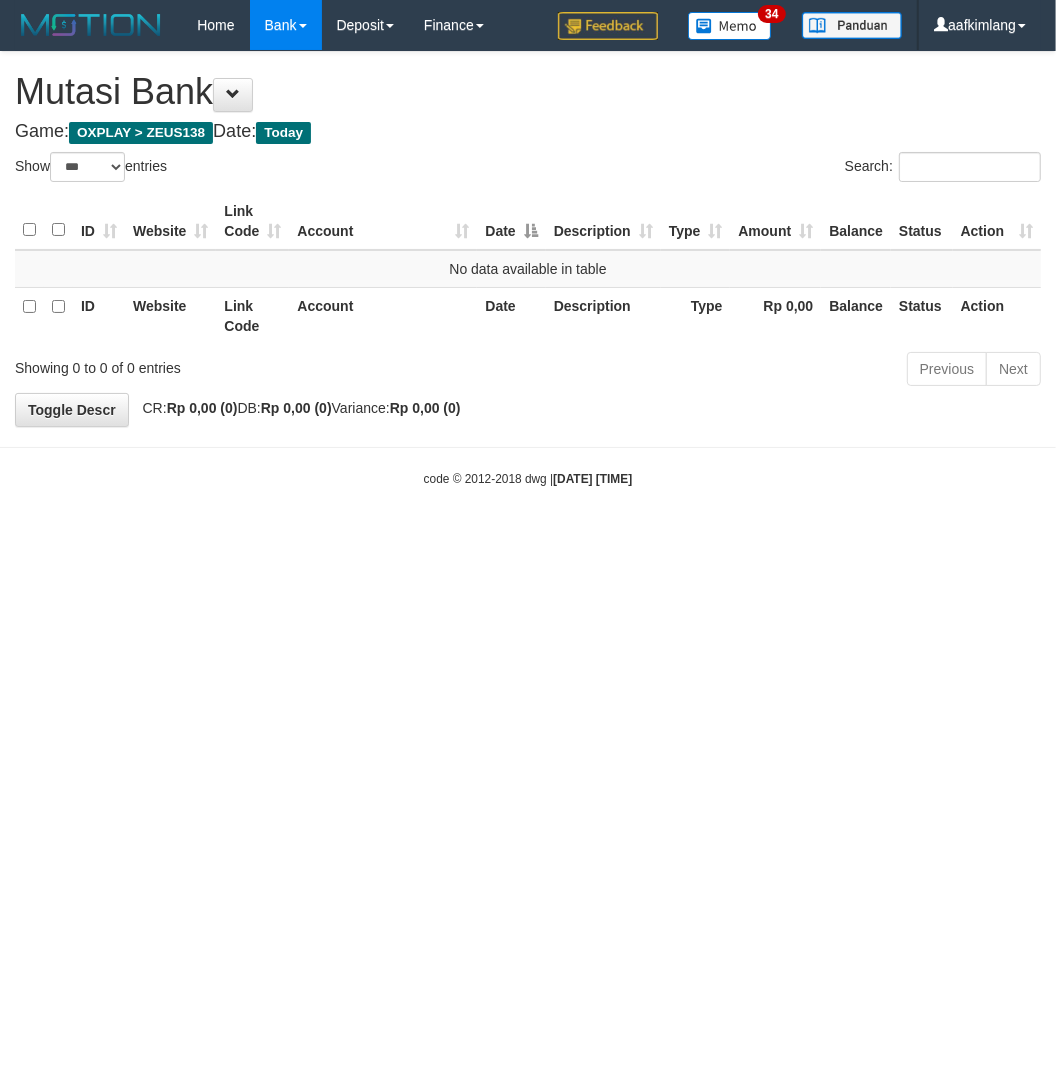 drag, startPoint x: 342, startPoint y: 682, endPoint x: 321, endPoint y: 683, distance: 21.023796 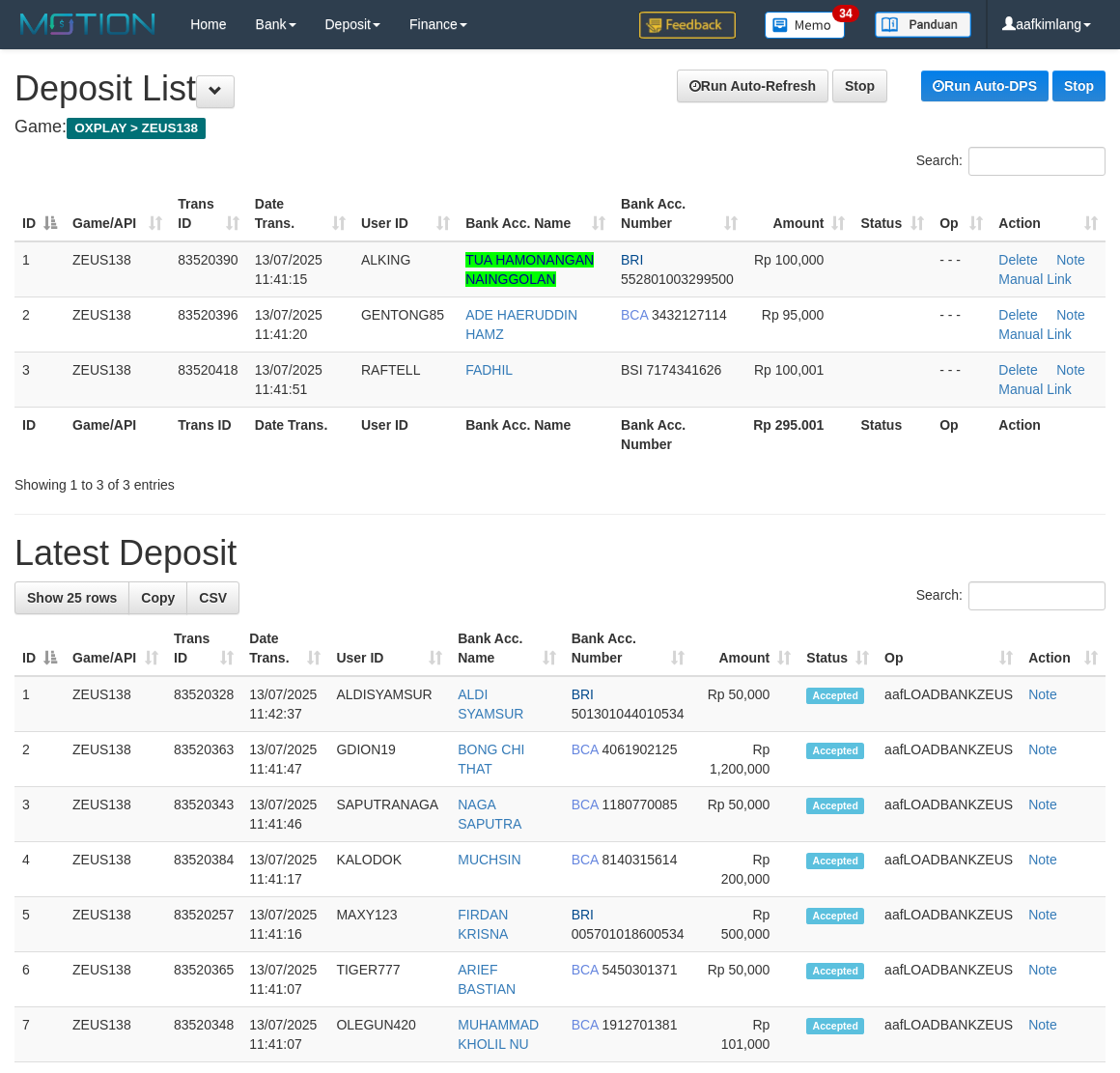 scroll, scrollTop: 0, scrollLeft: 0, axis: both 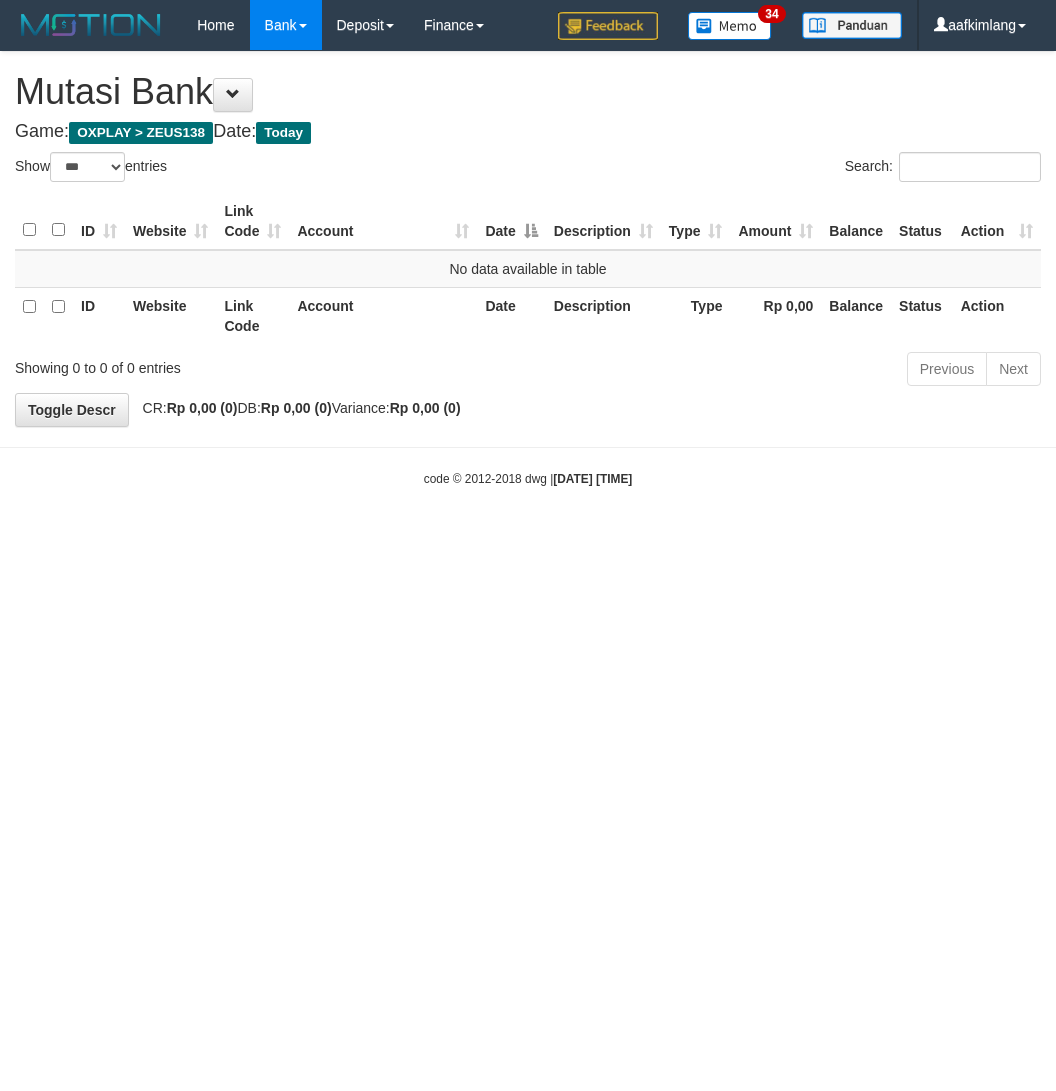 select on "***" 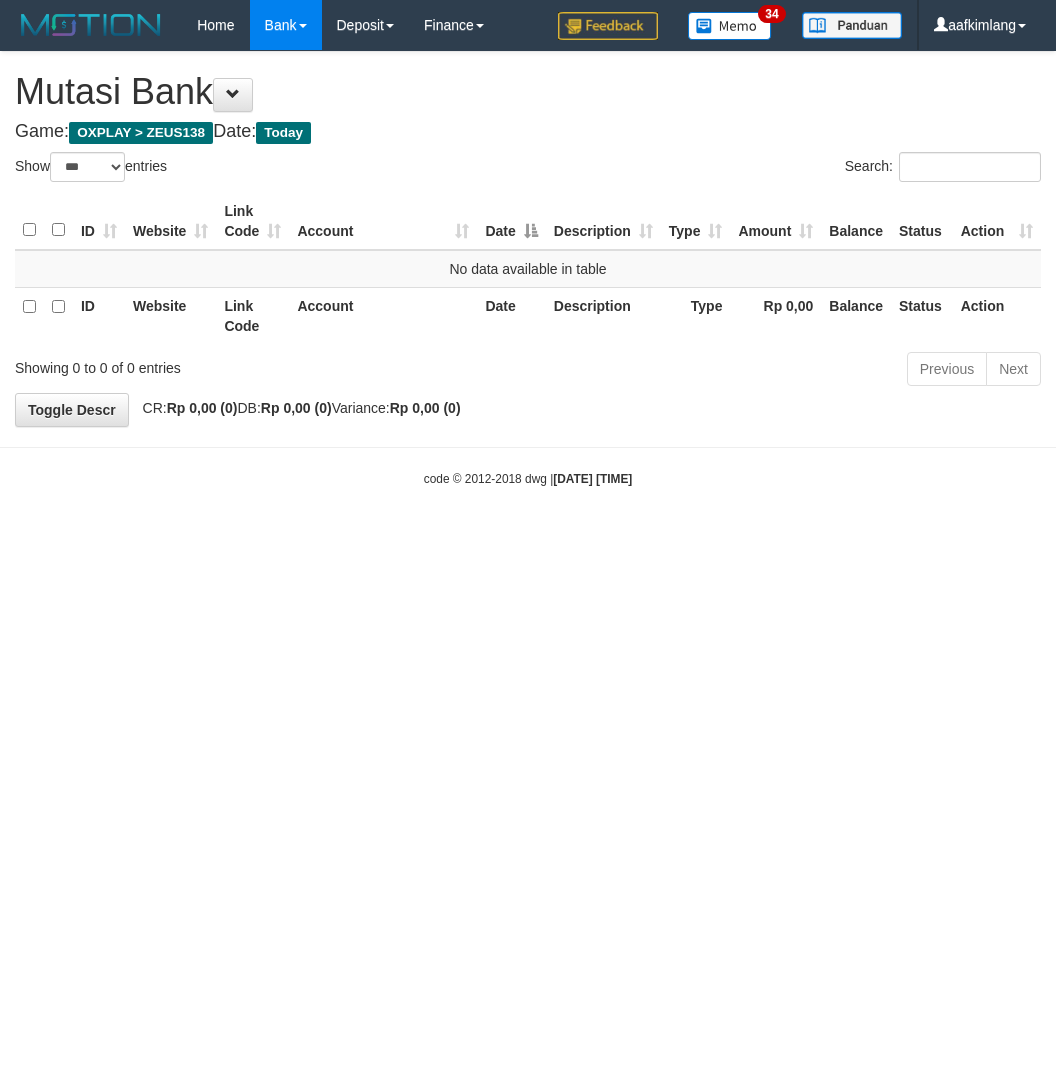 scroll, scrollTop: 0, scrollLeft: 0, axis: both 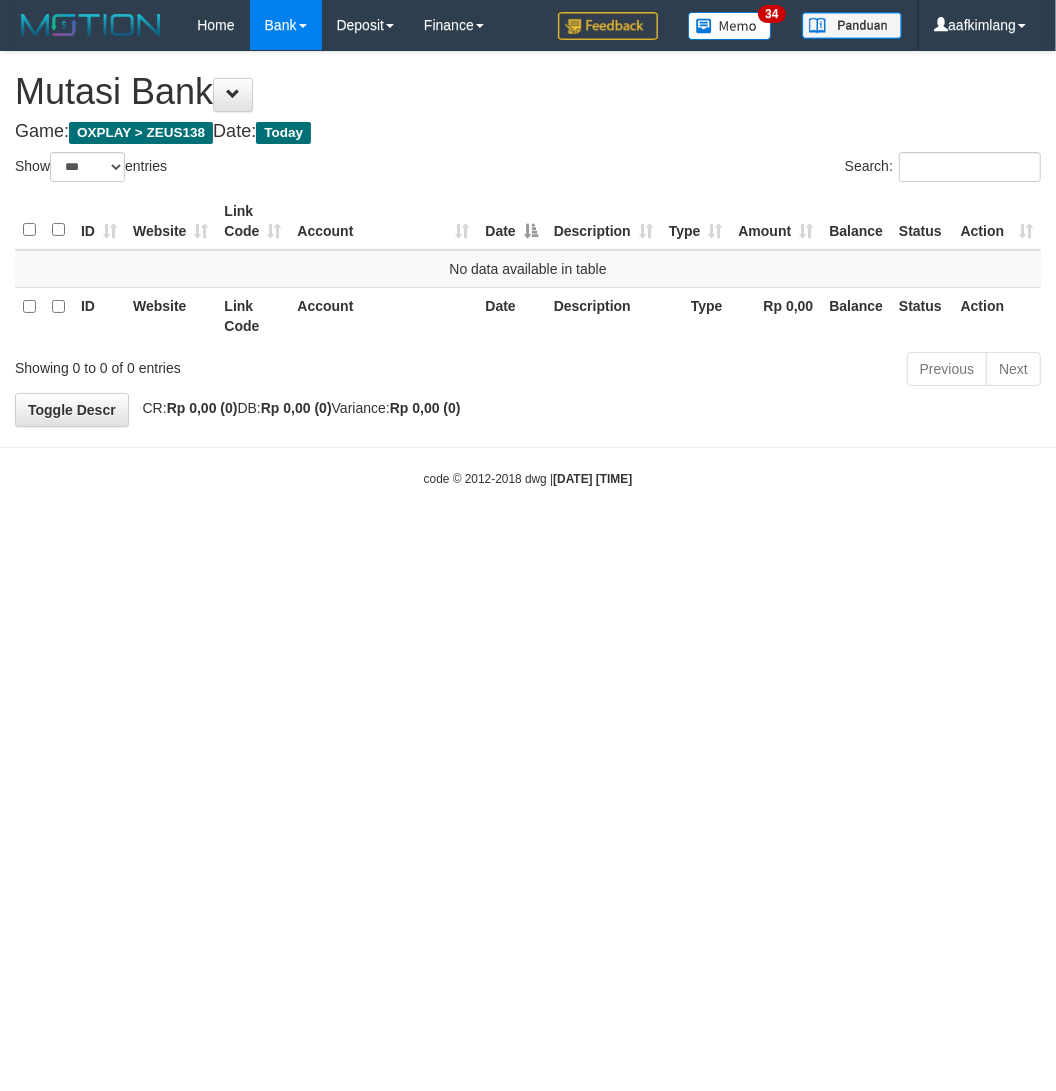 click on "Toggle navigation
Home
Bank
Account List
Mutasi Bank
Search
Note Mutasi
Deposit
DPS Fetch
DPS List
History
Note DPS
Finance
Financial Data
aafkimlang
My Profile
Log Out
34" at bounding box center (528, 269) 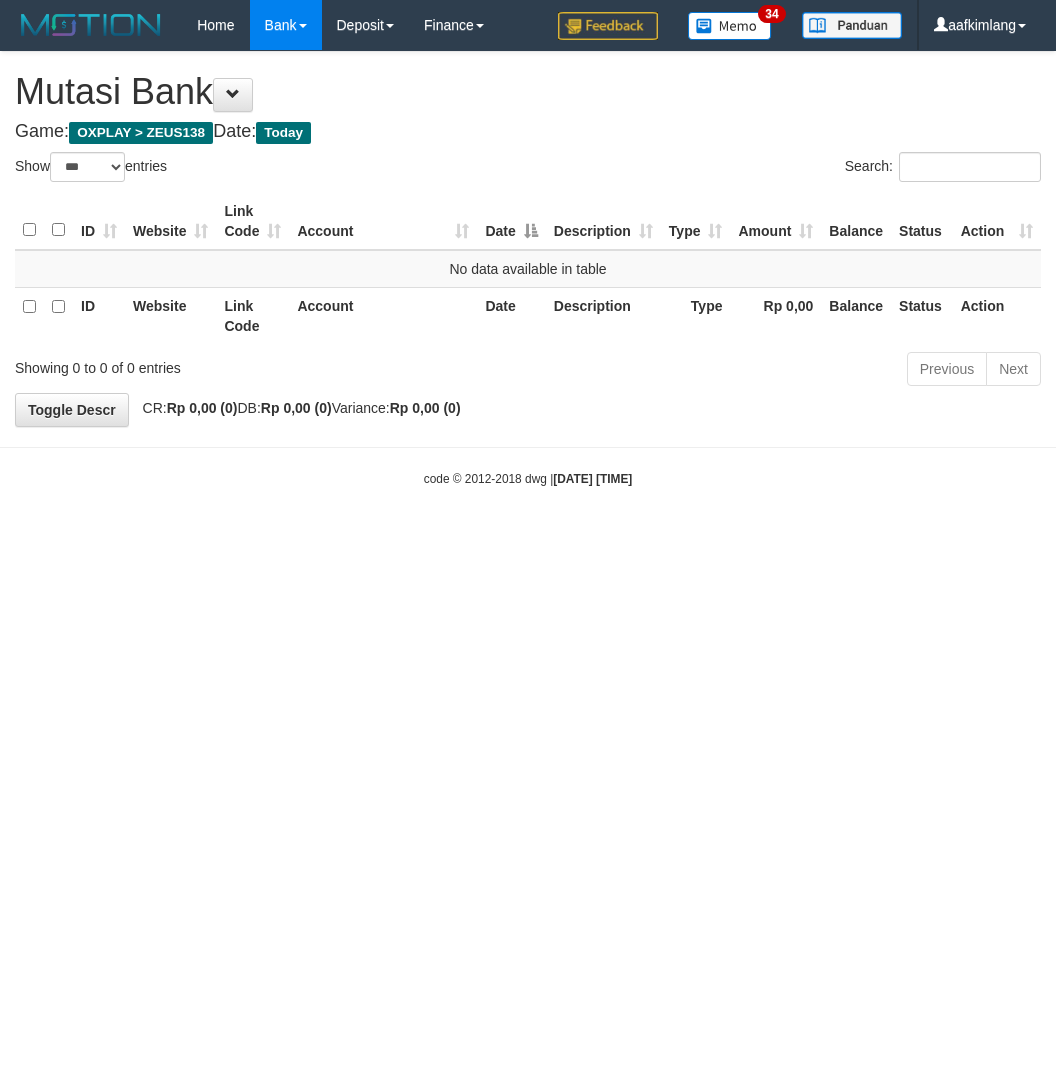 select on "***" 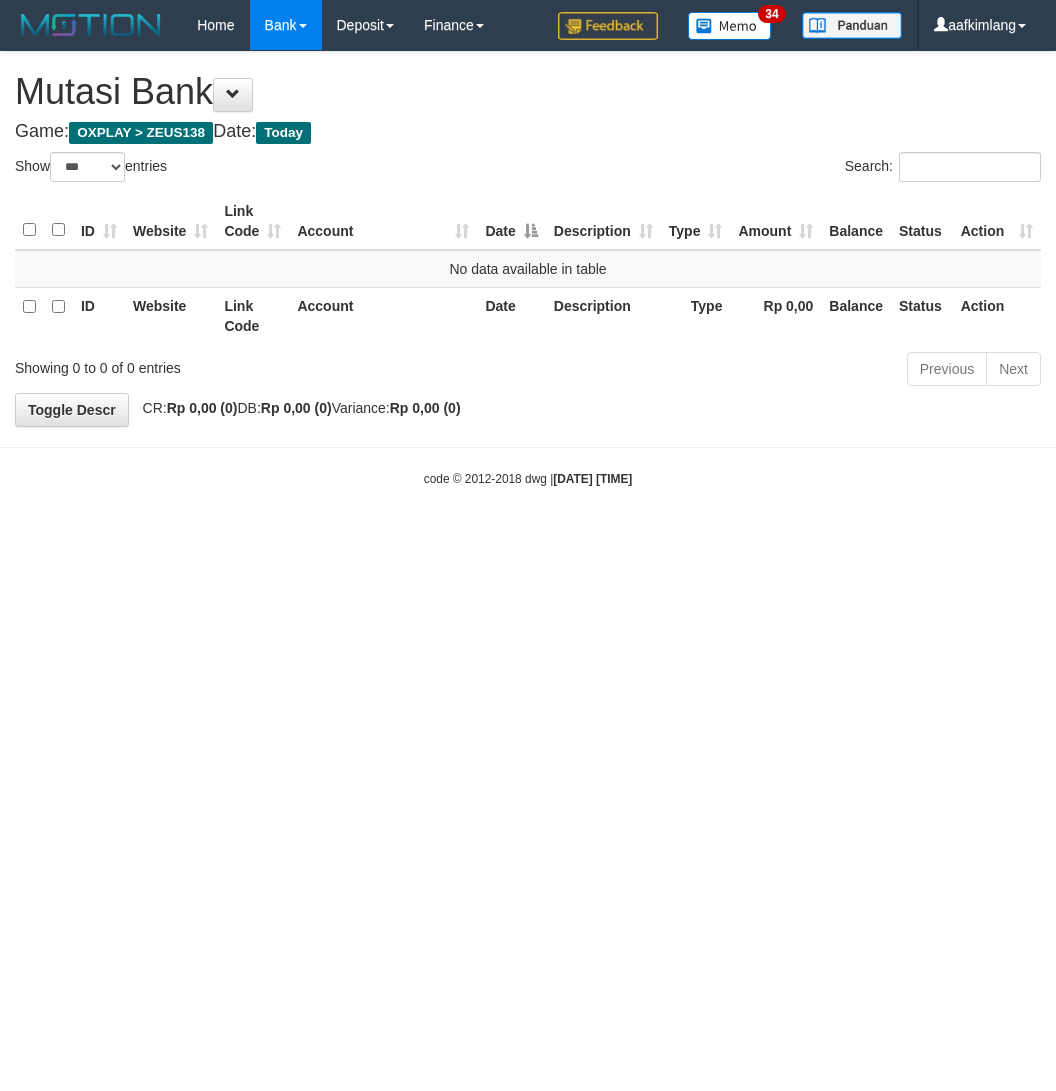 scroll, scrollTop: 0, scrollLeft: 0, axis: both 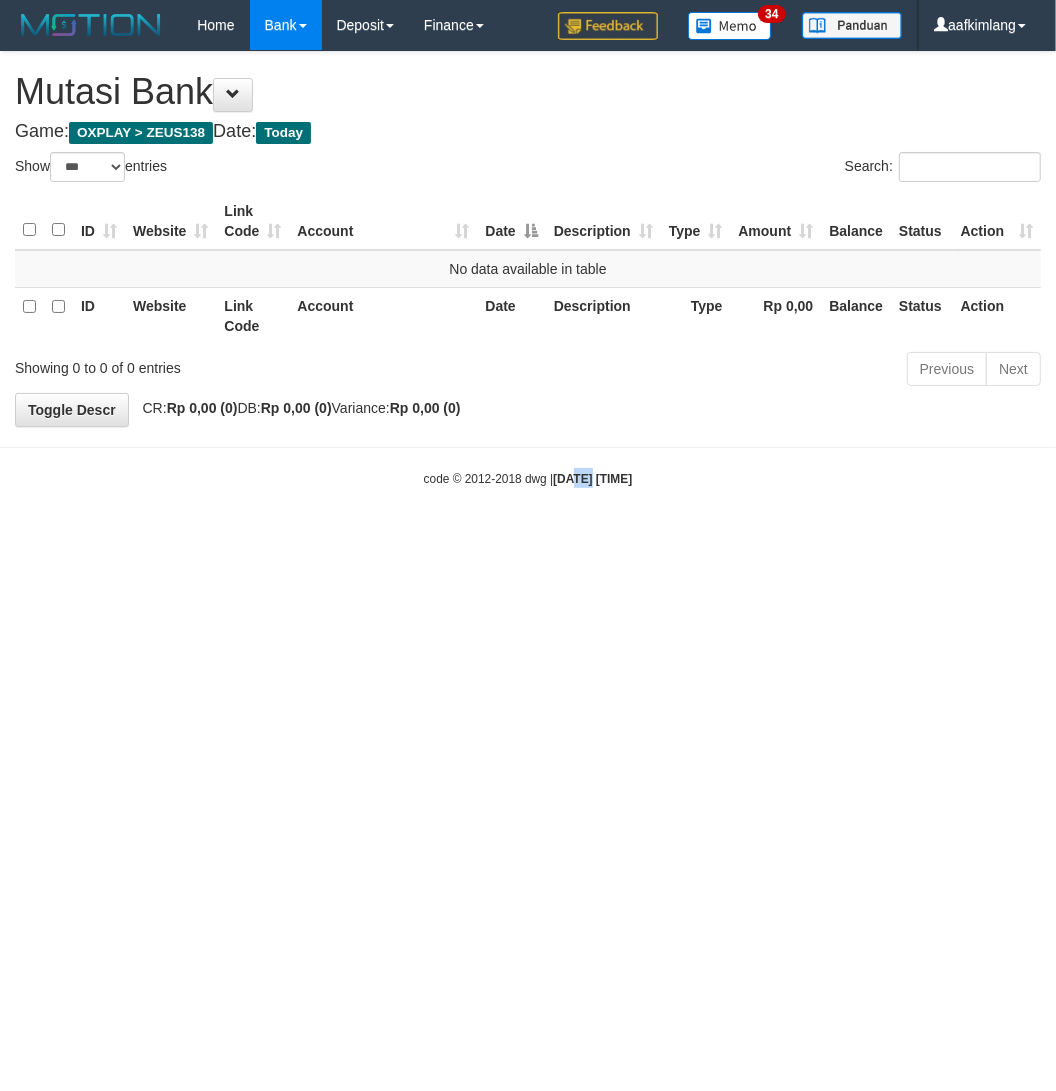 drag, startPoint x: 565, startPoint y: 772, endPoint x: 527, endPoint y: 768, distance: 38.209946 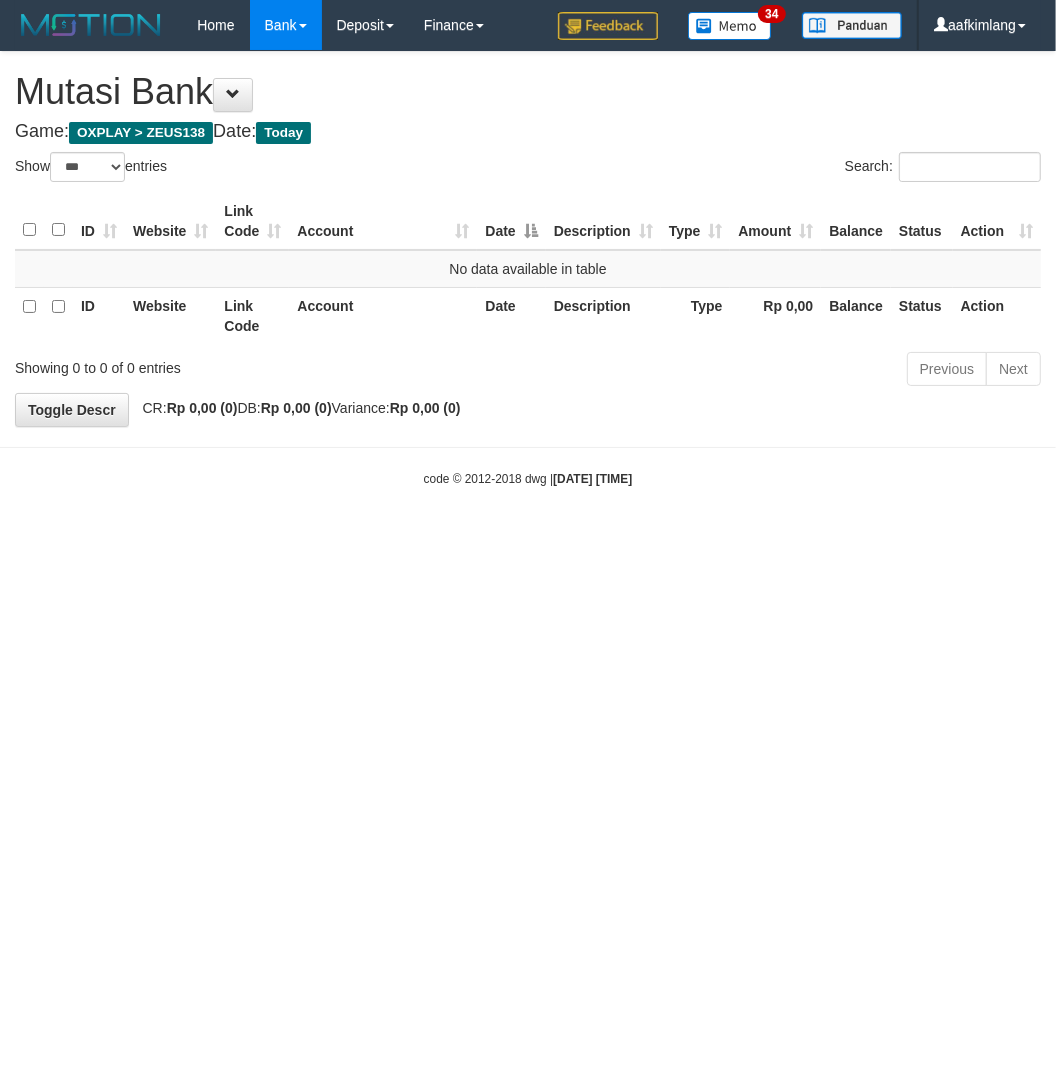 drag, startPoint x: 530, startPoint y: 763, endPoint x: 5, endPoint y: 650, distance: 537.02325 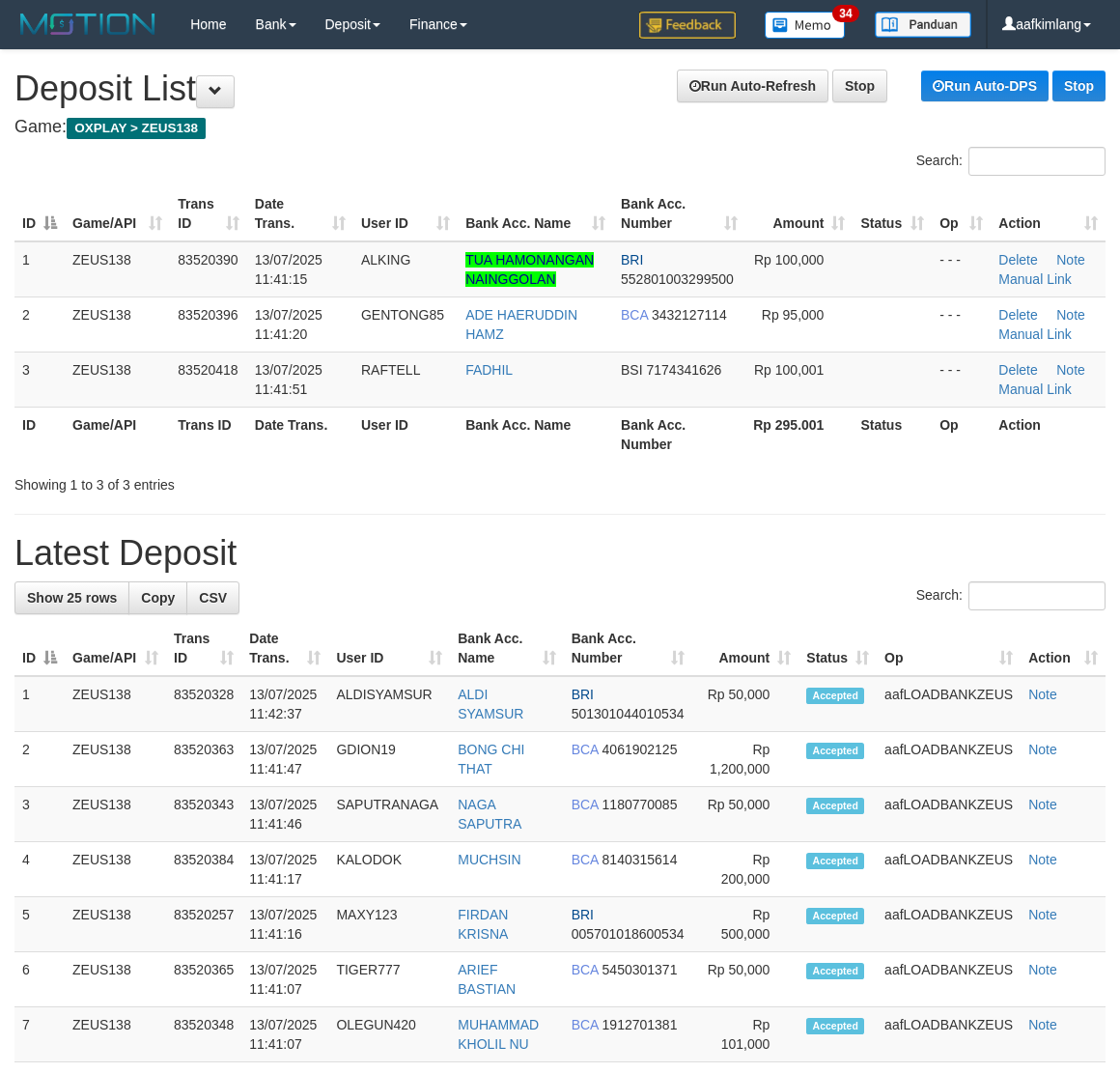 click on "Latest Deposit" at bounding box center [560, 553] 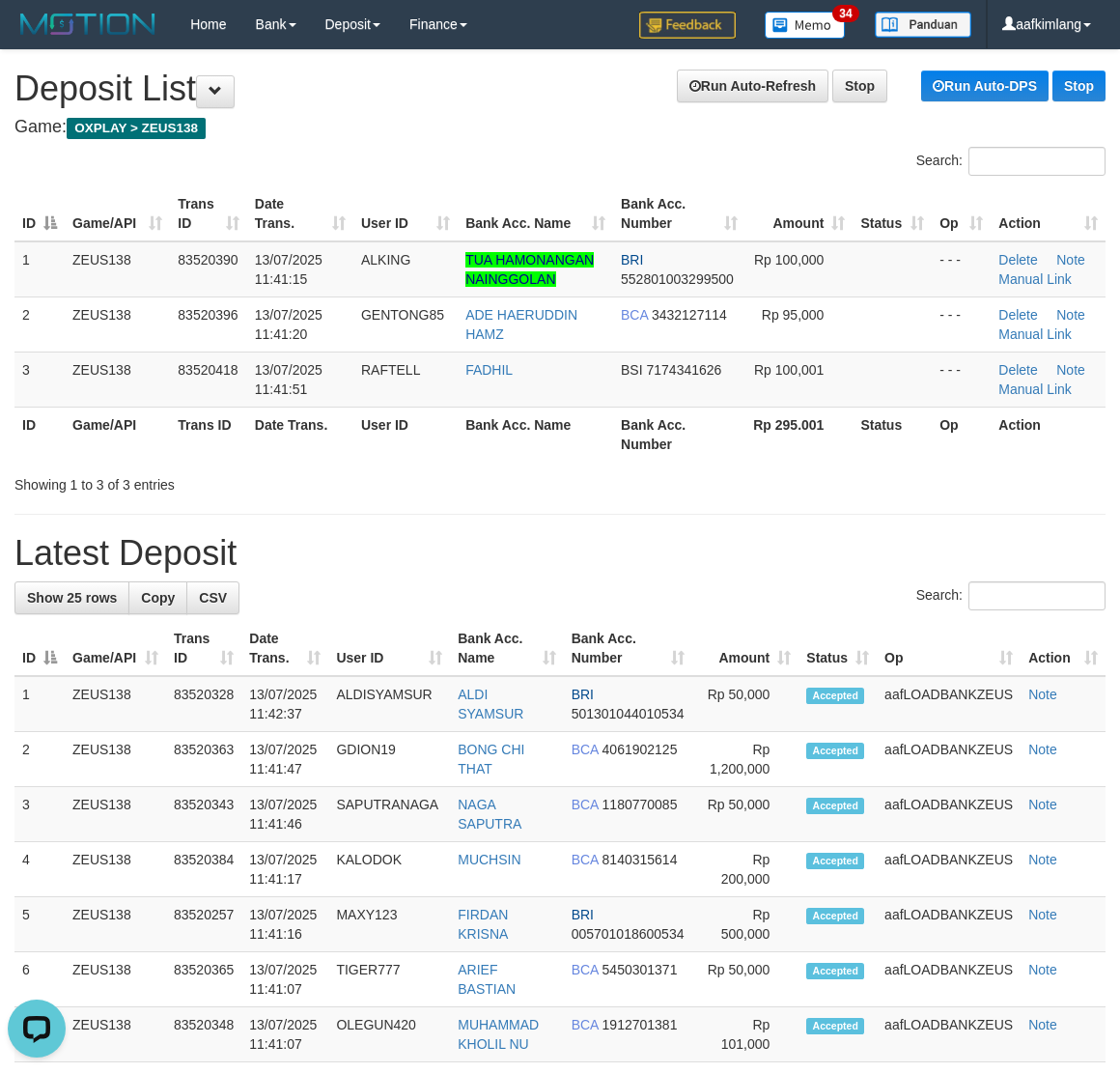 scroll, scrollTop: 0, scrollLeft: 0, axis: both 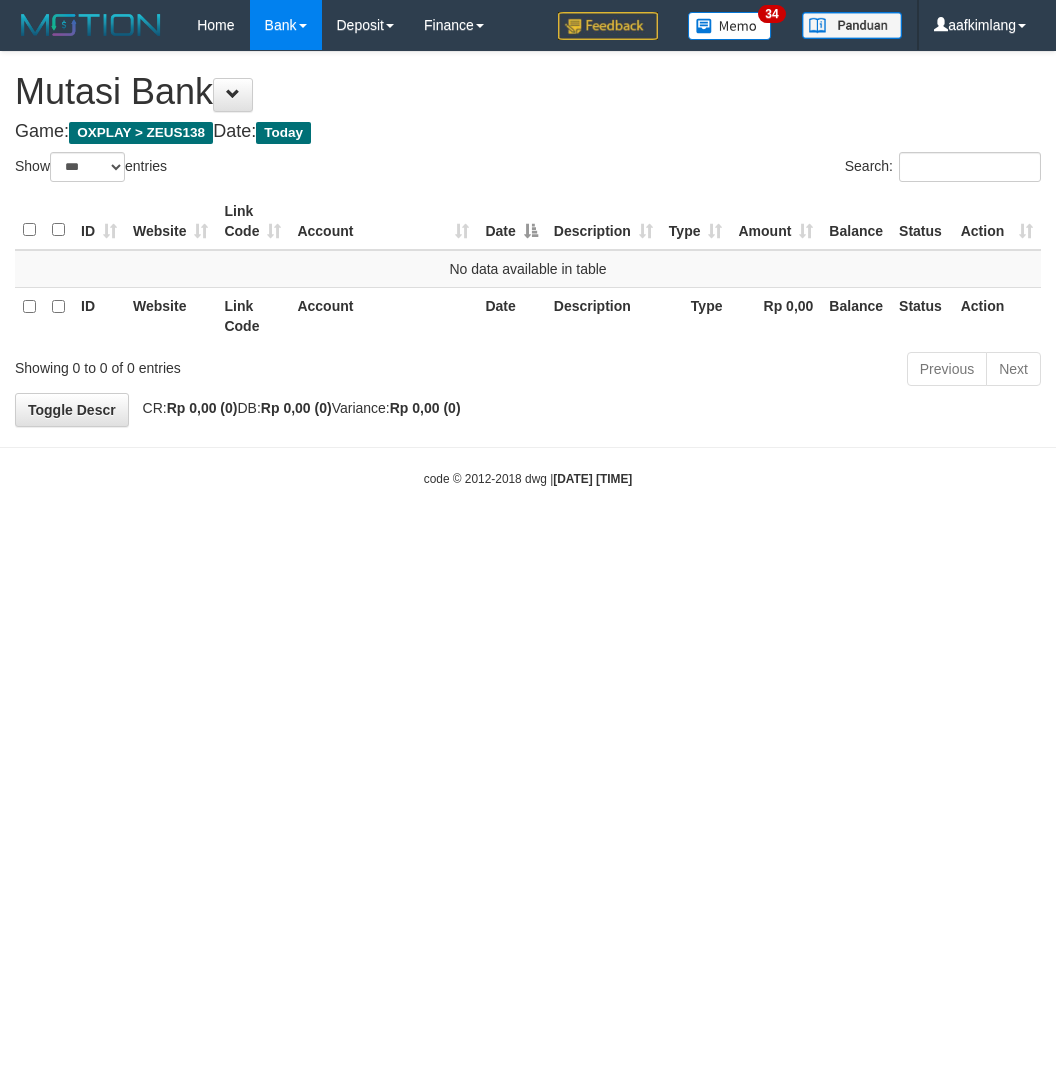 select on "***" 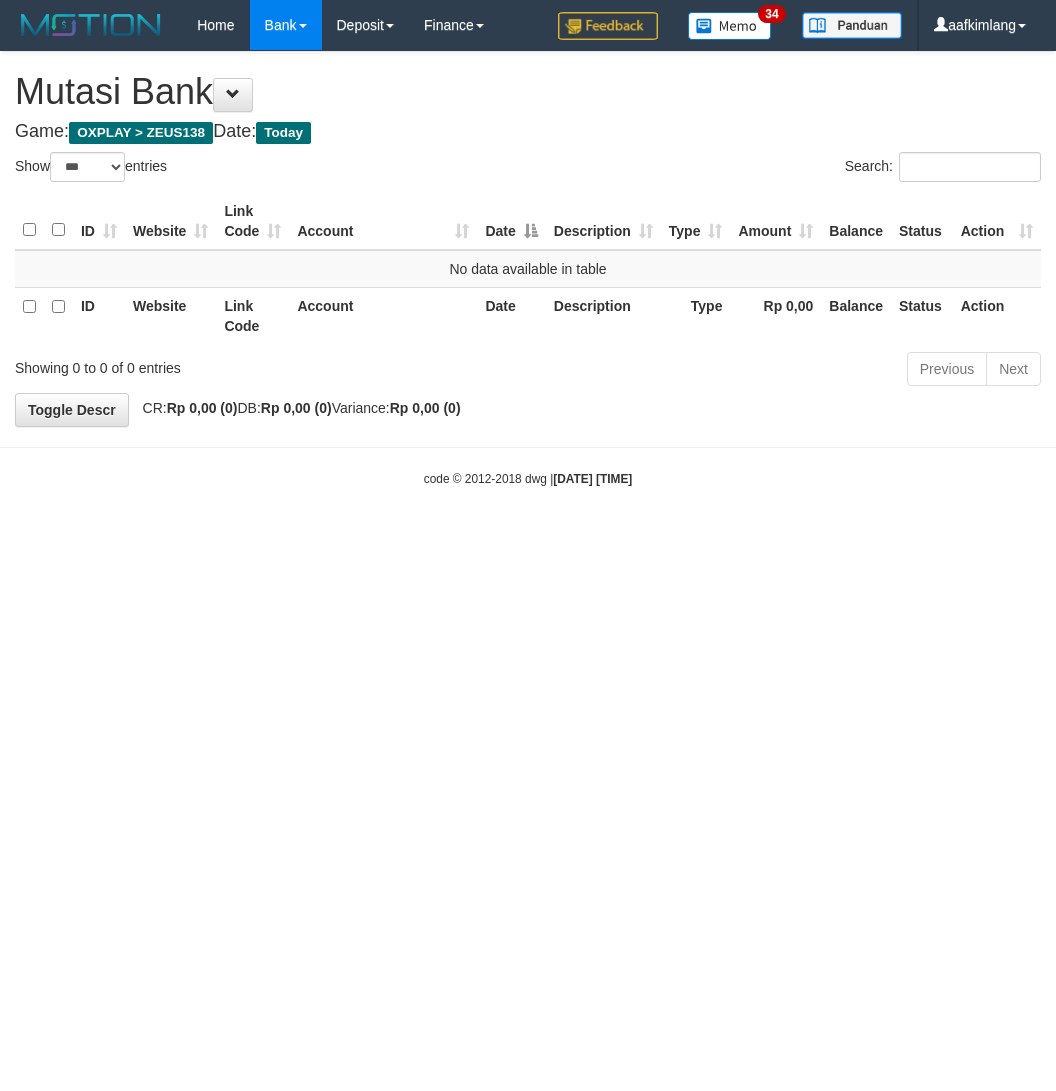 scroll, scrollTop: 0, scrollLeft: 0, axis: both 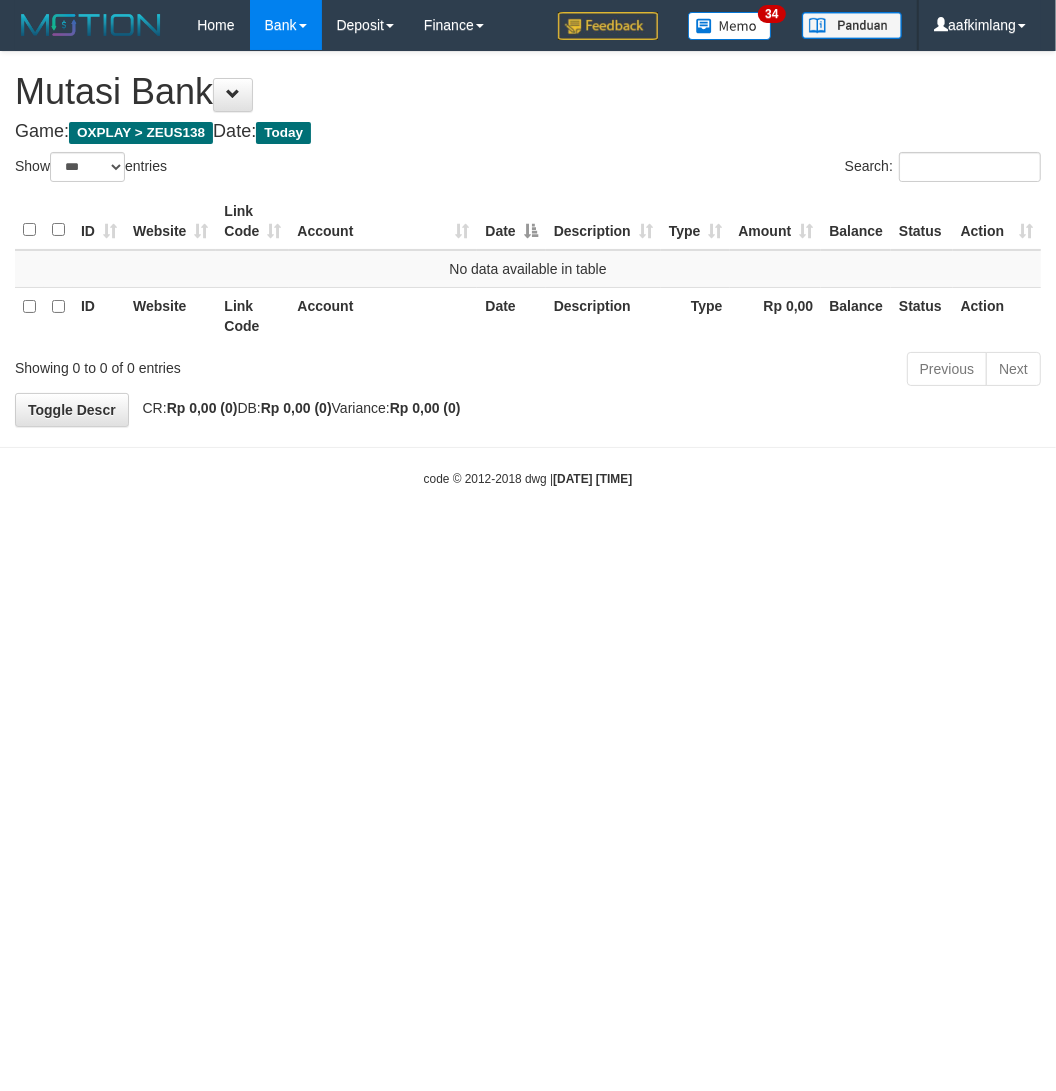 click on "Toggle navigation
Home
Bank
Account List
Mutasi Bank
Search
Note Mutasi
Deposit
DPS Fetch
DPS List
History
Note DPS
Finance
Financial Data
aafkimlang
My Profile
Log Out
34" at bounding box center (528, 269) 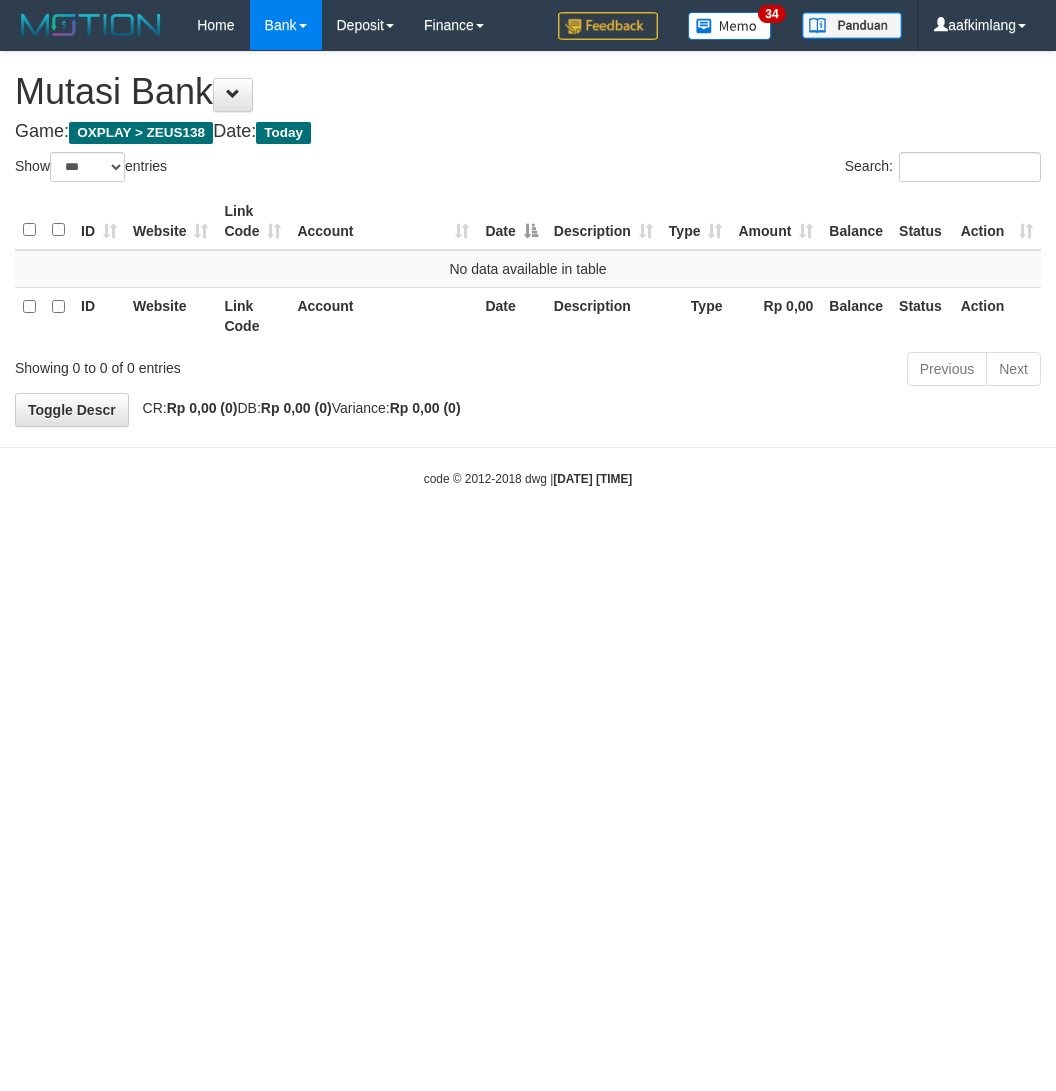 select on "***" 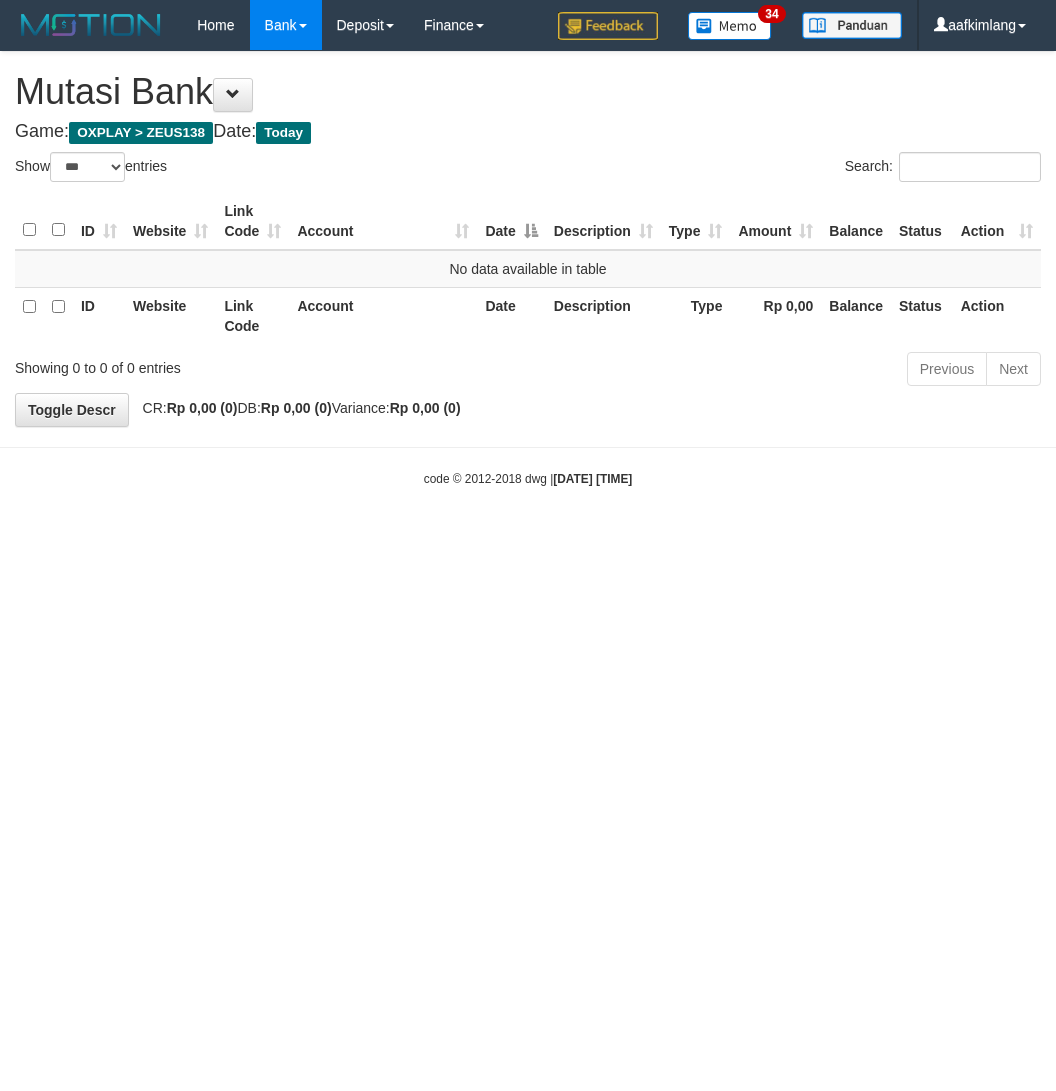 scroll, scrollTop: 0, scrollLeft: 0, axis: both 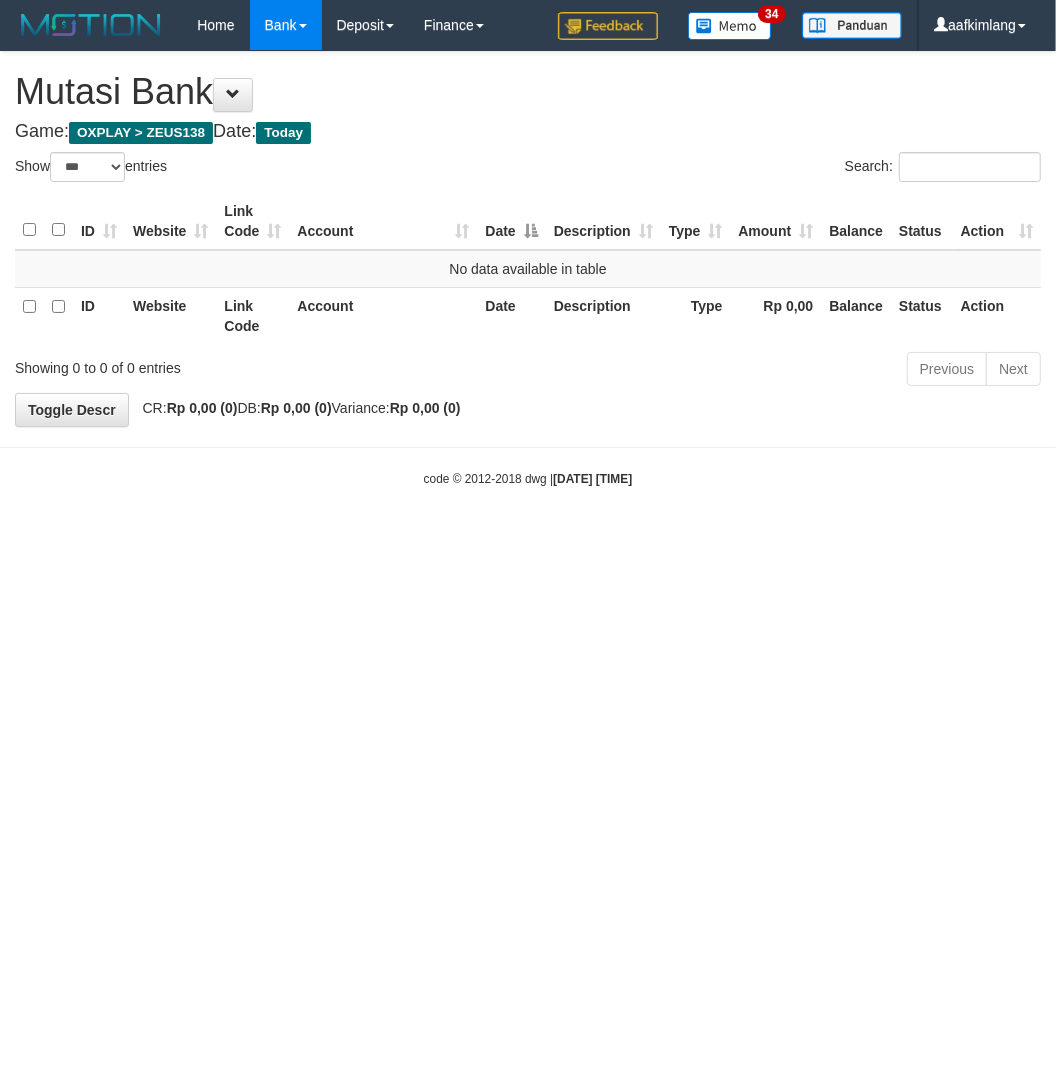 click on "Toggle navigation
Home
Bank
Account List
Mutasi Bank
Search
Note Mutasi
Deposit
DPS Fetch
DPS List
History
Note DPS
Finance
Financial Data
aafkimlang
My Profile
Log Out
34" at bounding box center (528, 269) 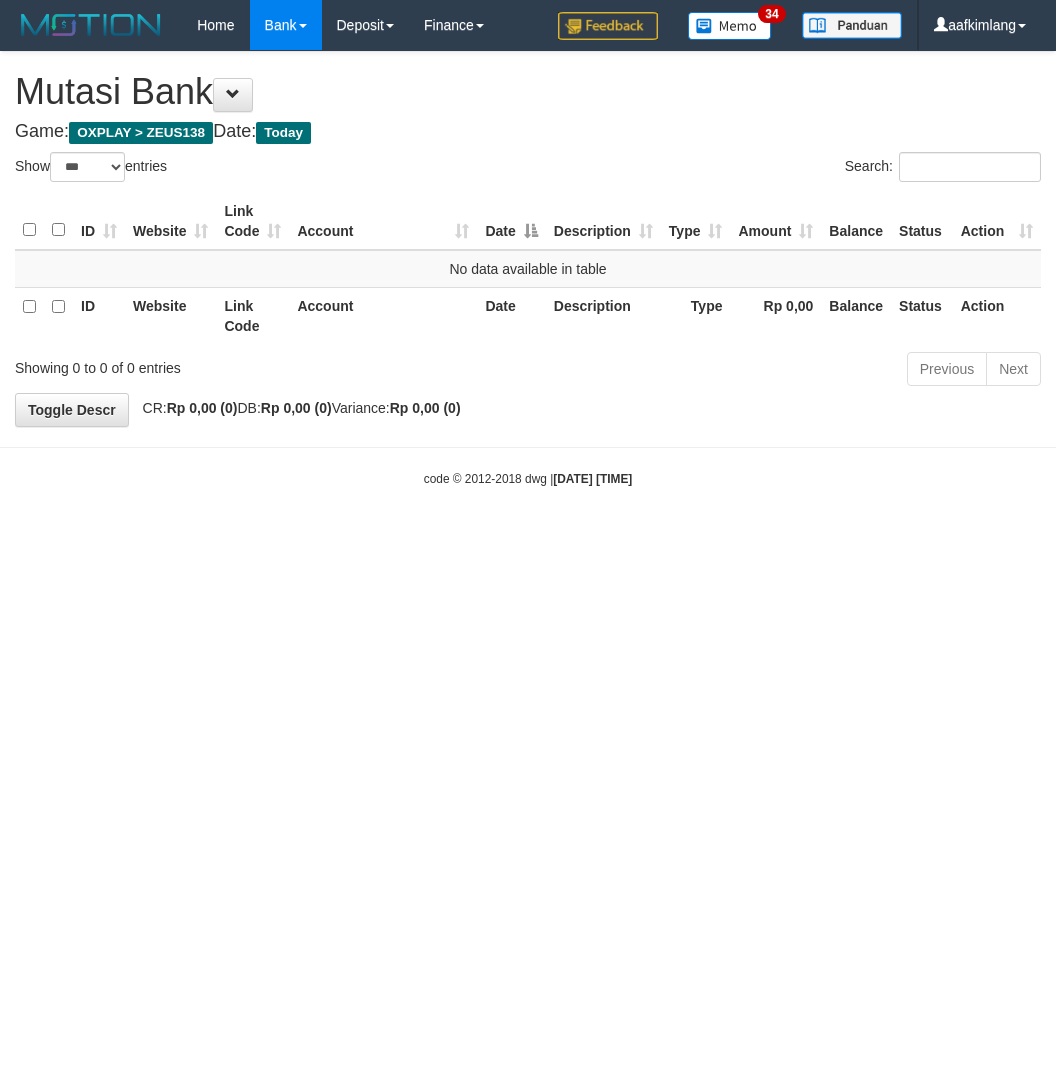 select on "***" 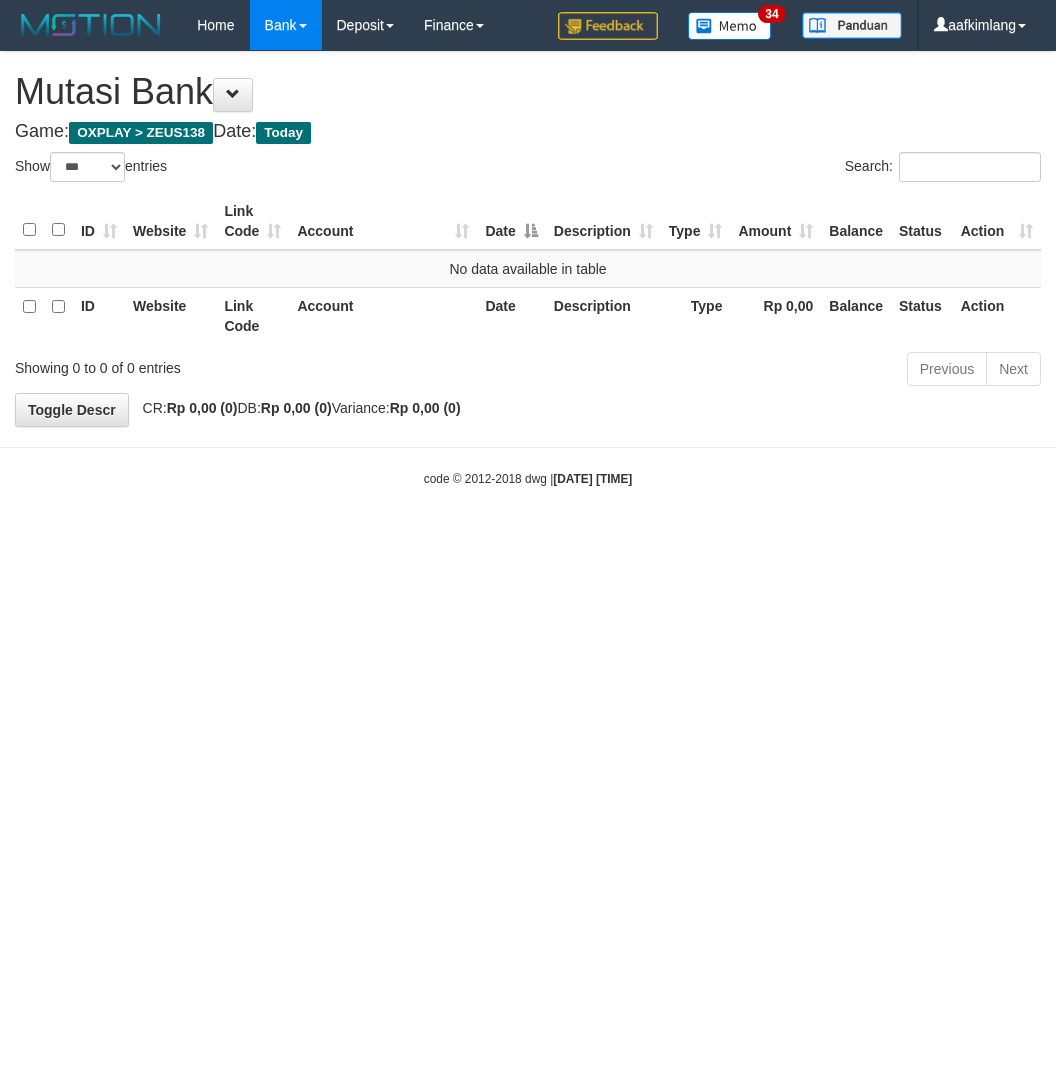 scroll, scrollTop: 0, scrollLeft: 0, axis: both 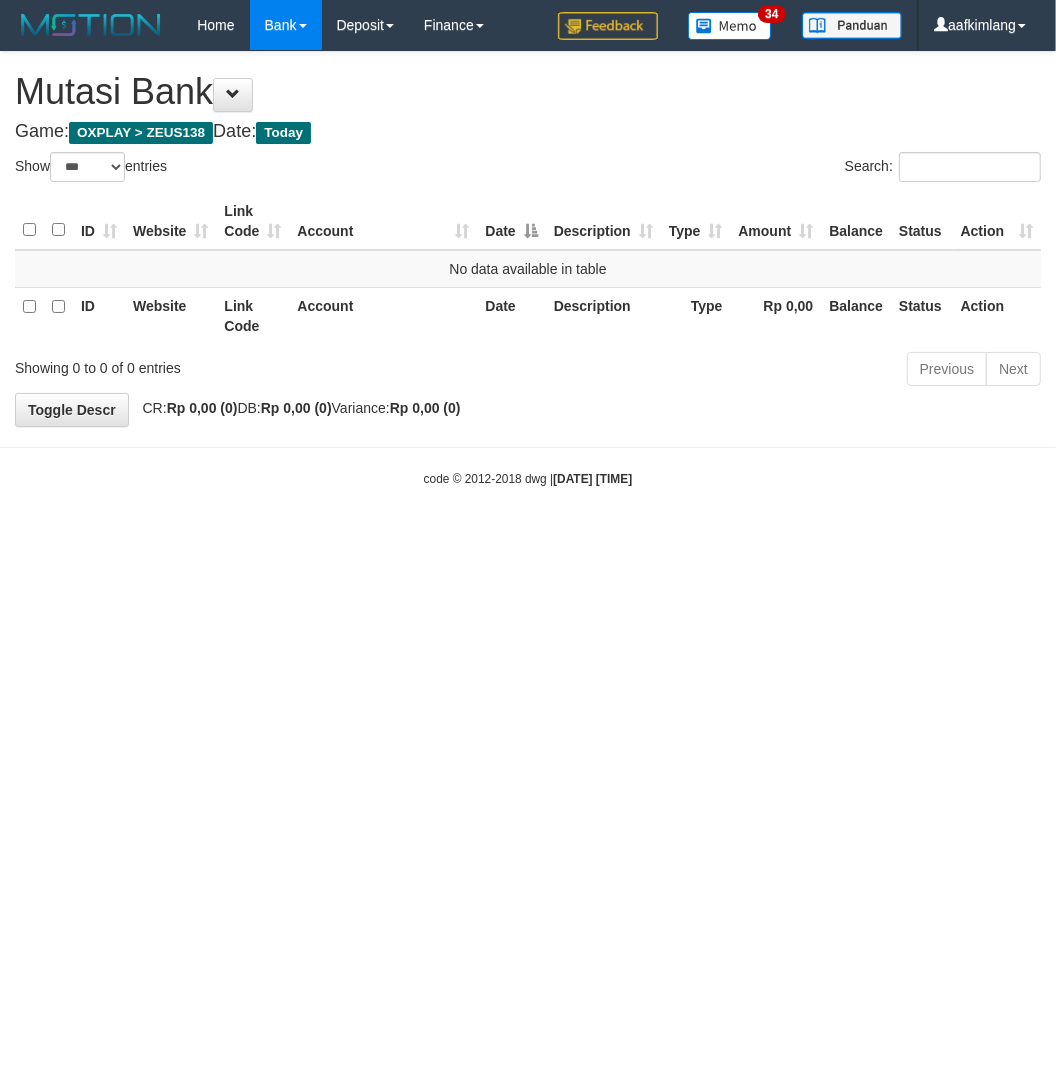 click on "Toggle navigation
Home
Bank
Account List
Mutasi Bank
Search
Note Mutasi
Deposit
DPS Fetch
DPS List
History
Note DPS
Finance
Financial Data
aafkimlang
My Profile
Log Out
34" at bounding box center (528, 269) 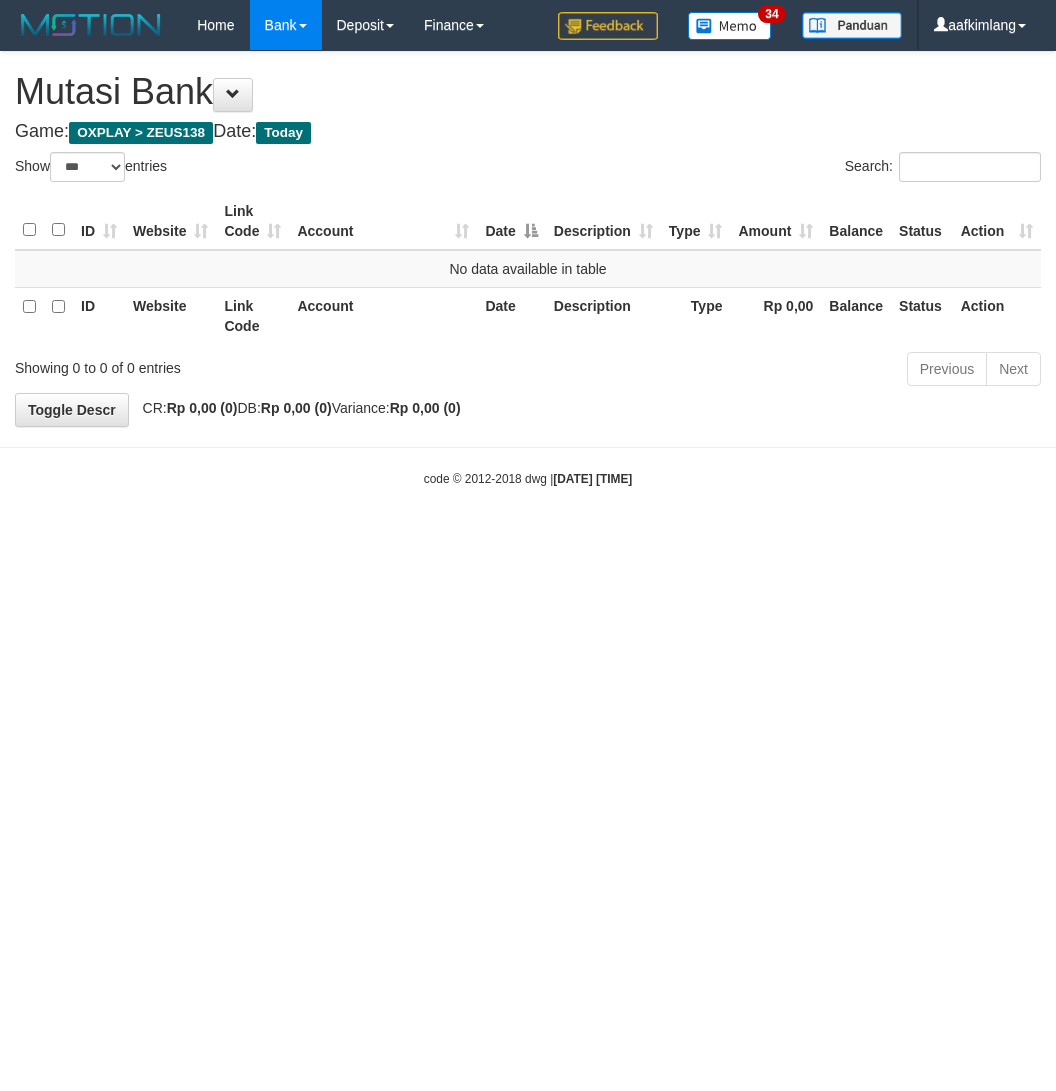 select on "***" 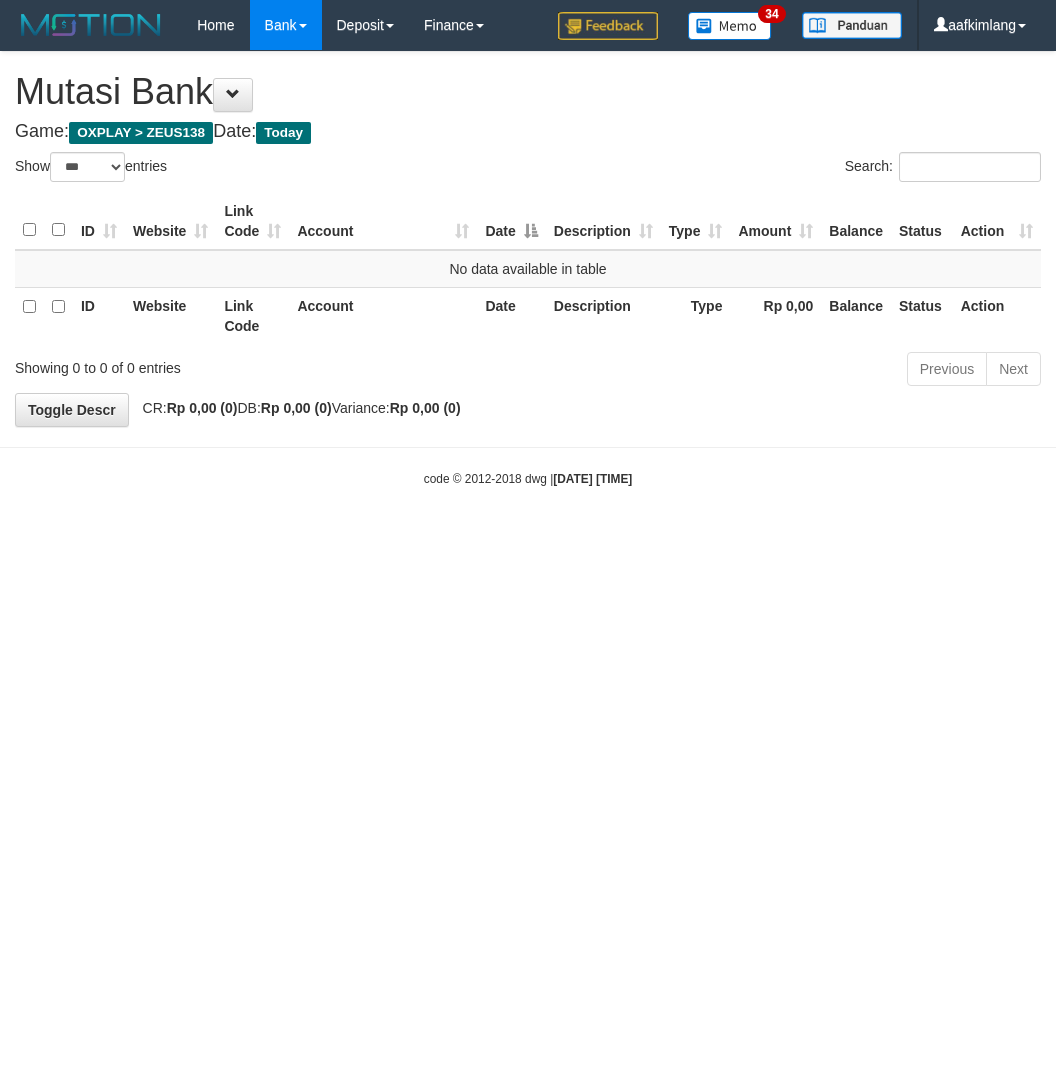 scroll, scrollTop: 0, scrollLeft: 0, axis: both 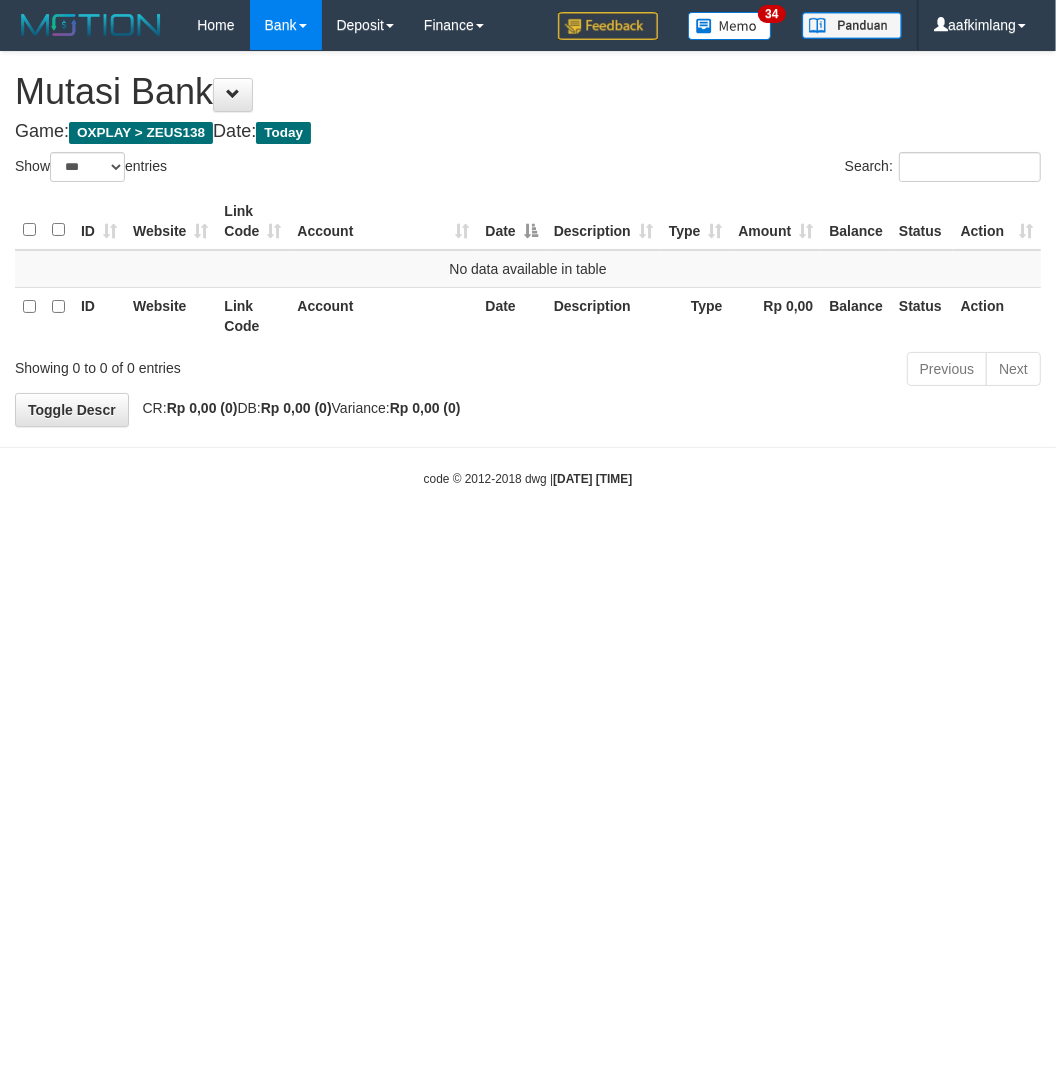 click on "Toggle navigation
Home
Bank
Account List
Mutasi Bank
Search
Note Mutasi
Deposit
DPS Fetch
DPS List
History
Note DPS
Finance
Financial Data
aafkimlang
My Profile
Log Out
34" at bounding box center (528, 269) 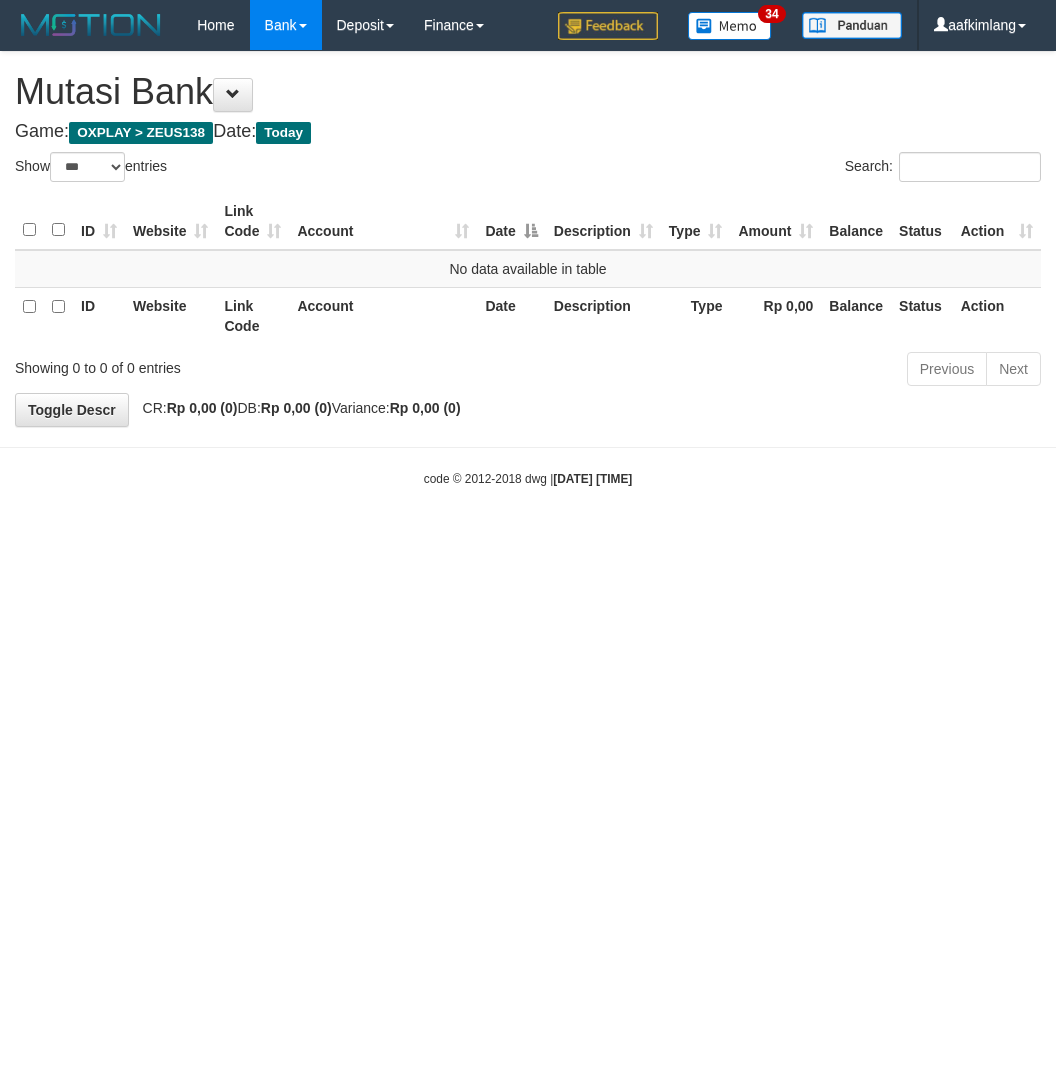 select on "***" 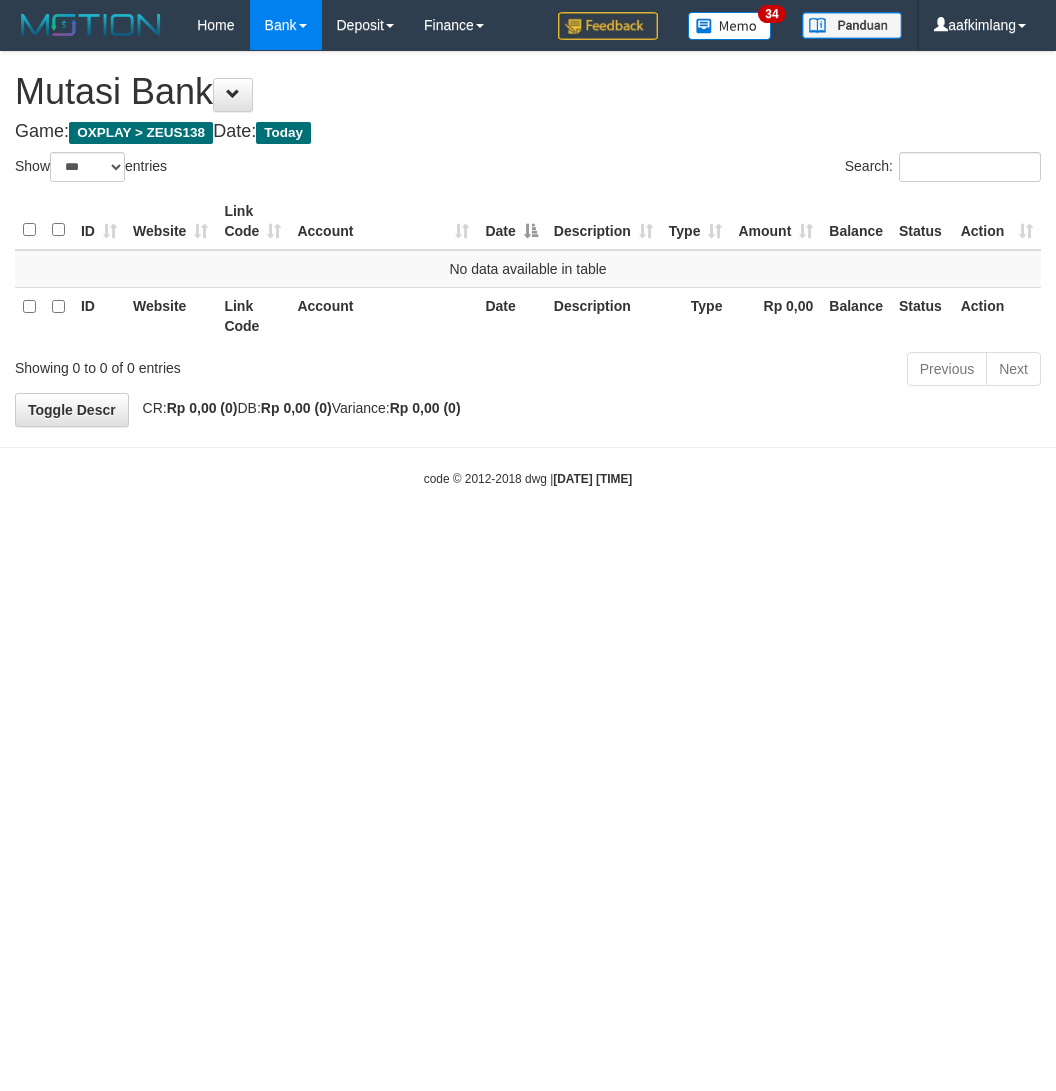 scroll, scrollTop: 0, scrollLeft: 0, axis: both 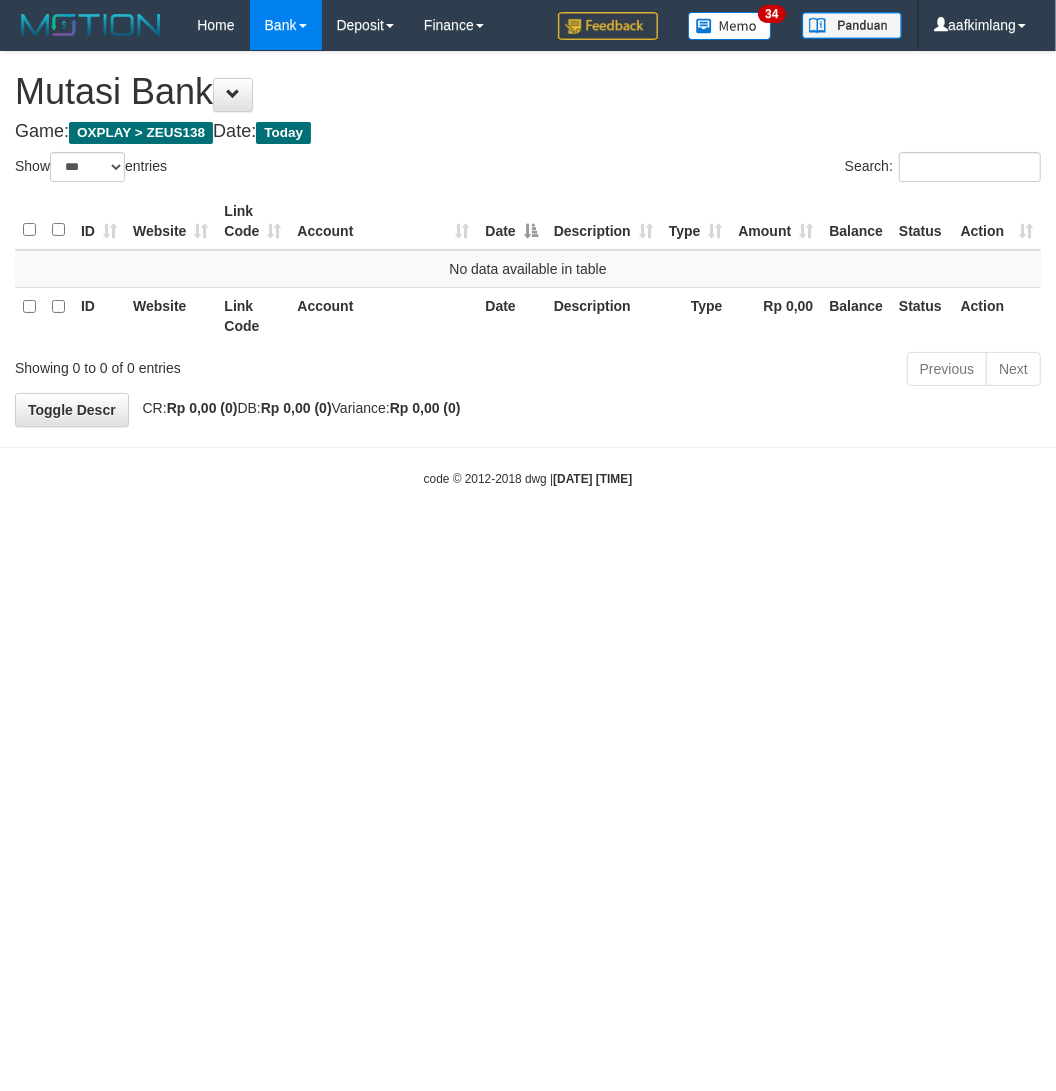 click on "Toggle navigation
Home
Bank
Account List
Mutasi Bank
Search
Note Mutasi
Deposit
DPS Fetch
DPS List
History
Note DPS
Finance
Financial Data
aafkimlang
My Profile
Log Out
34" at bounding box center (528, 269) 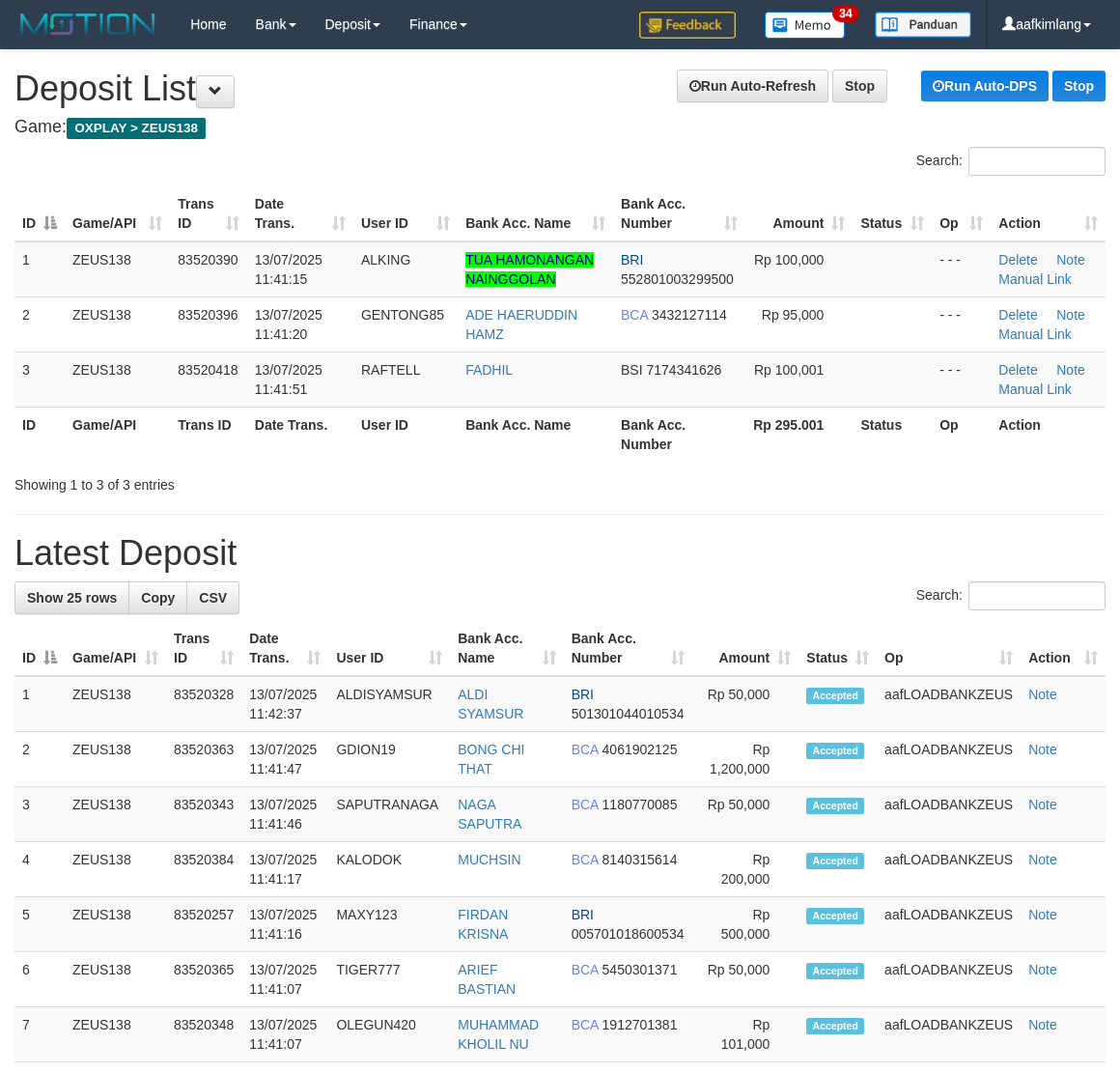 scroll, scrollTop: 0, scrollLeft: 0, axis: both 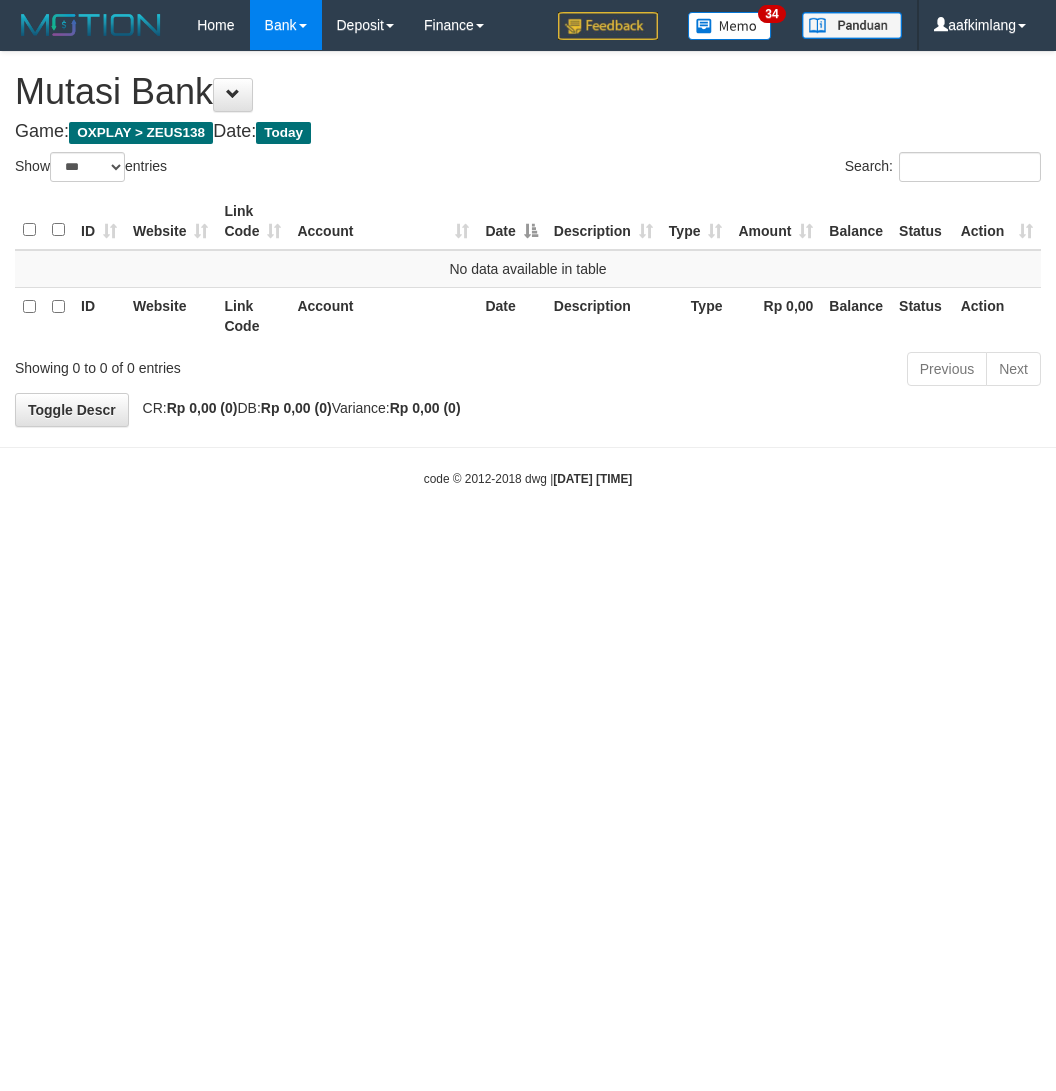 select on "***" 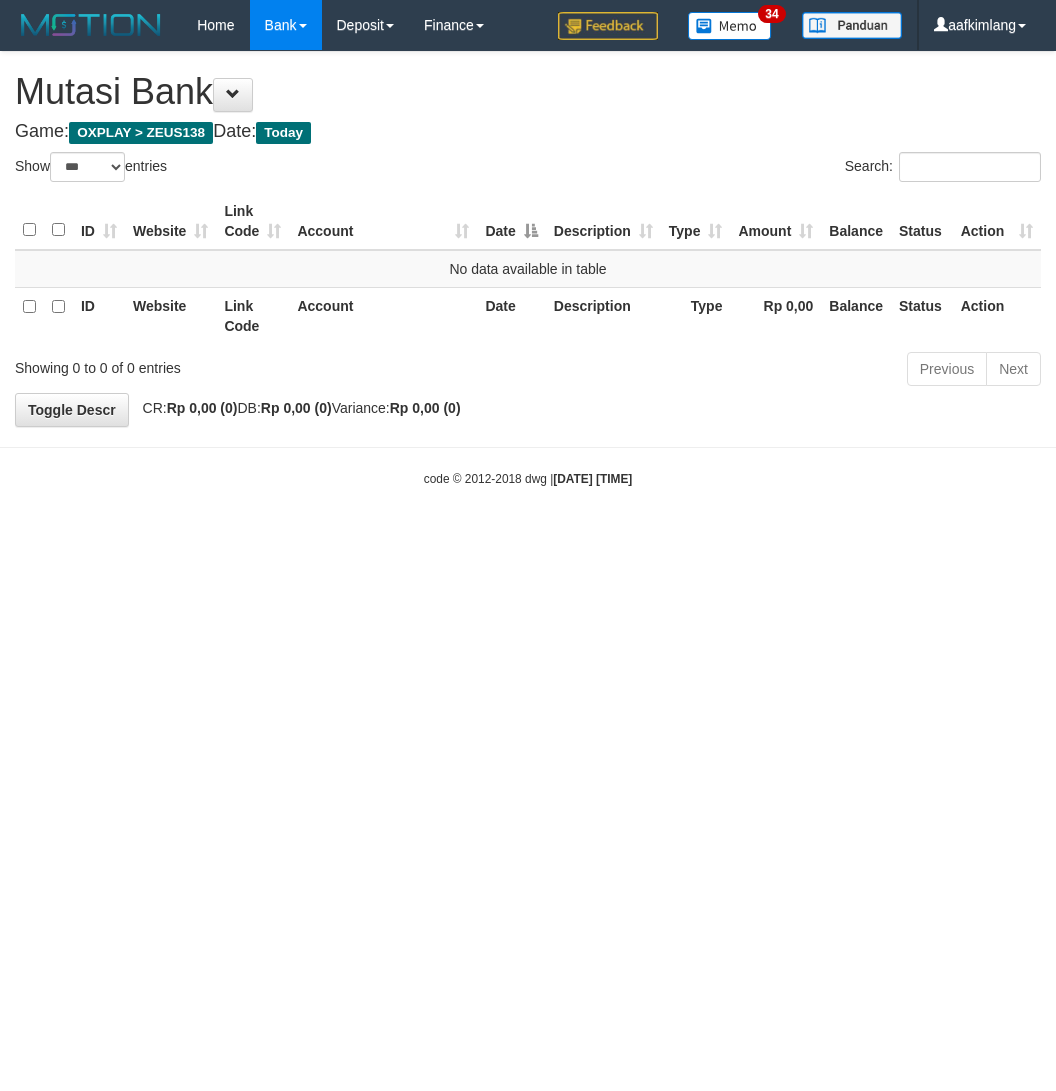 scroll, scrollTop: 0, scrollLeft: 0, axis: both 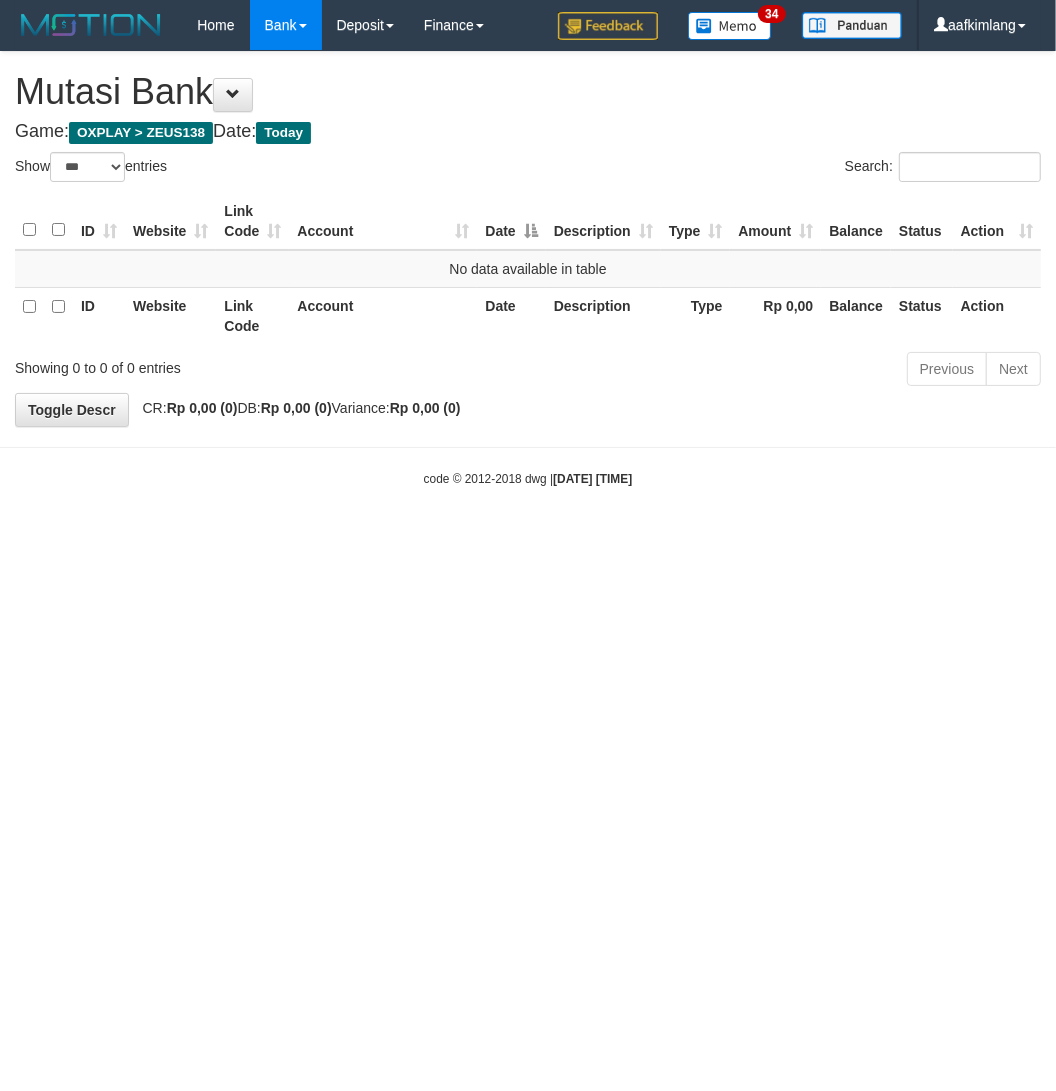 click on "Toggle navigation
Home
Bank
Account List
Mutasi Bank
Search
Note Mutasi
Deposit
DPS Fetch
DPS List
History
Note DPS
Finance
Financial Data
aafkimlang
My Profile
Log Out
34" at bounding box center (528, 269) 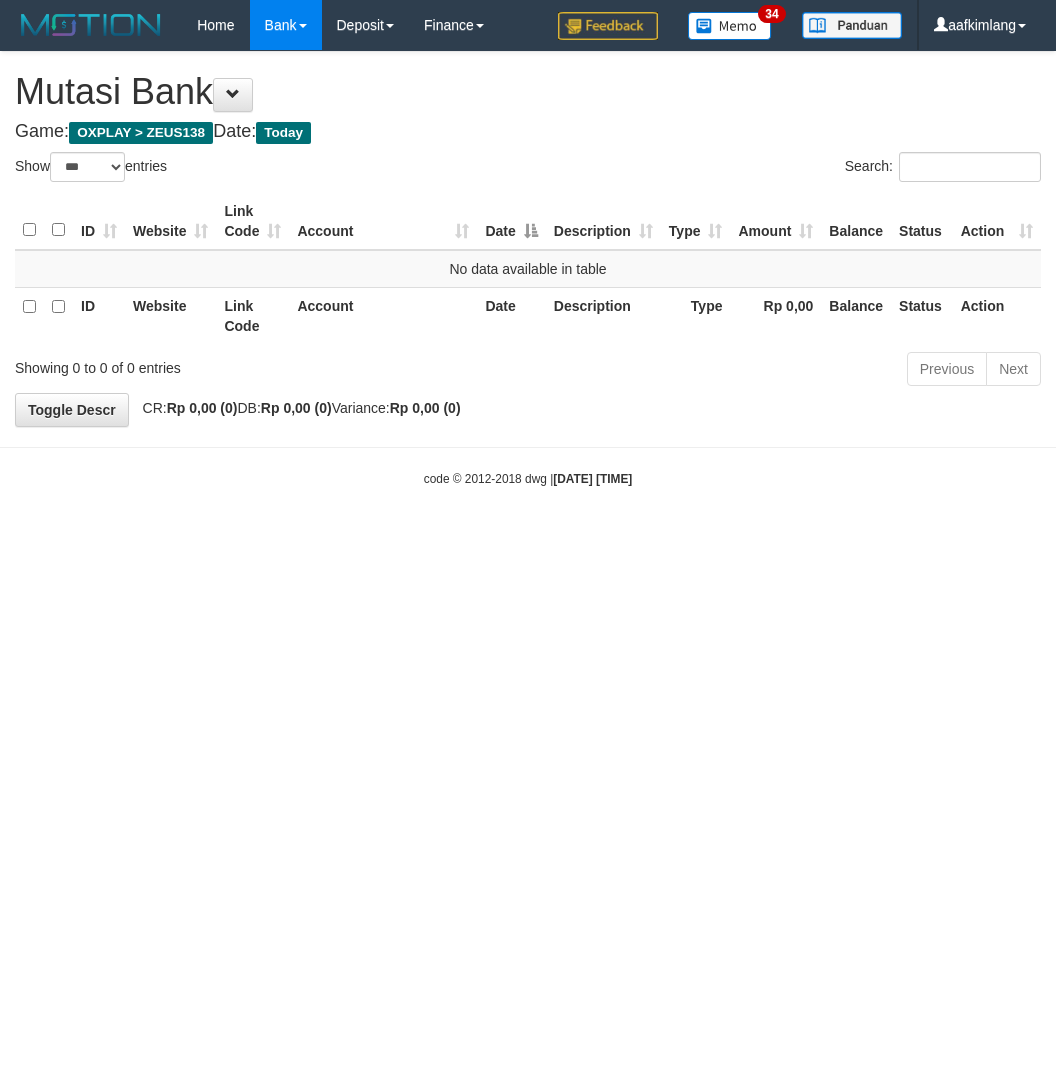 select on "***" 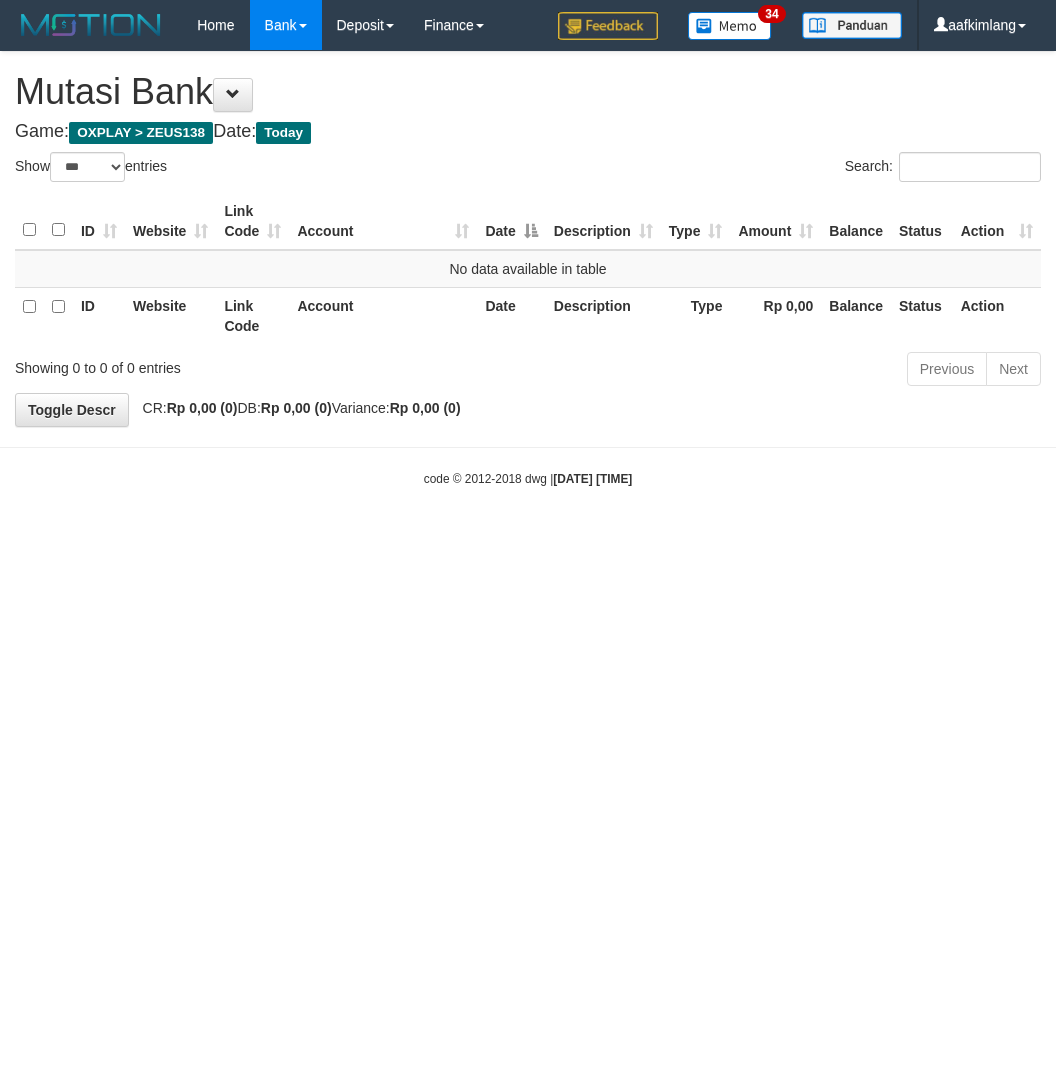scroll, scrollTop: 0, scrollLeft: 0, axis: both 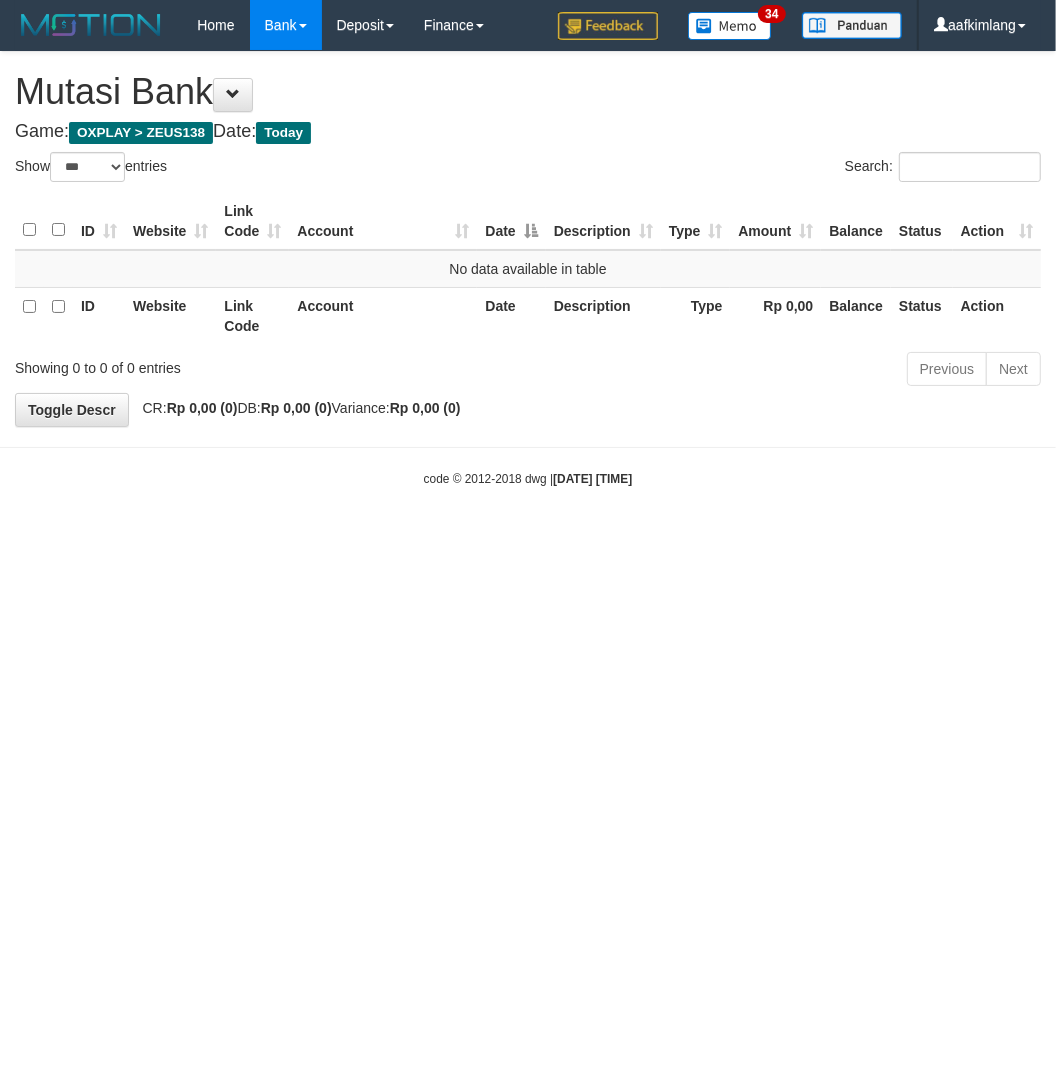 click on "Toggle navigation
Home
Bank
Account List
Mutasi Bank
Search
Note Mutasi
Deposit
DPS Fetch
DPS List
History
Note DPS
Finance
Financial Data
aafkimlang
My Profile
Log Out
34" at bounding box center [528, 269] 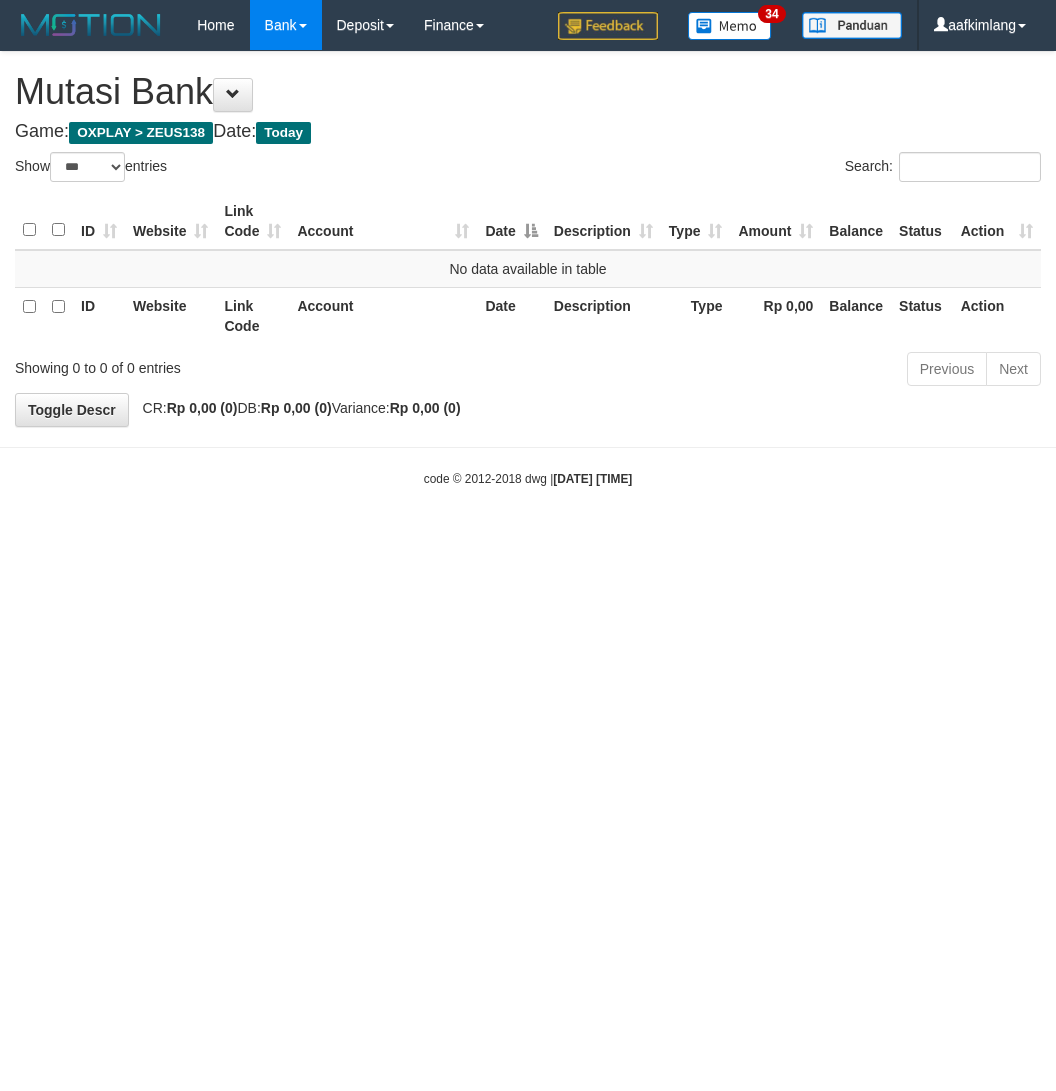 select on "***" 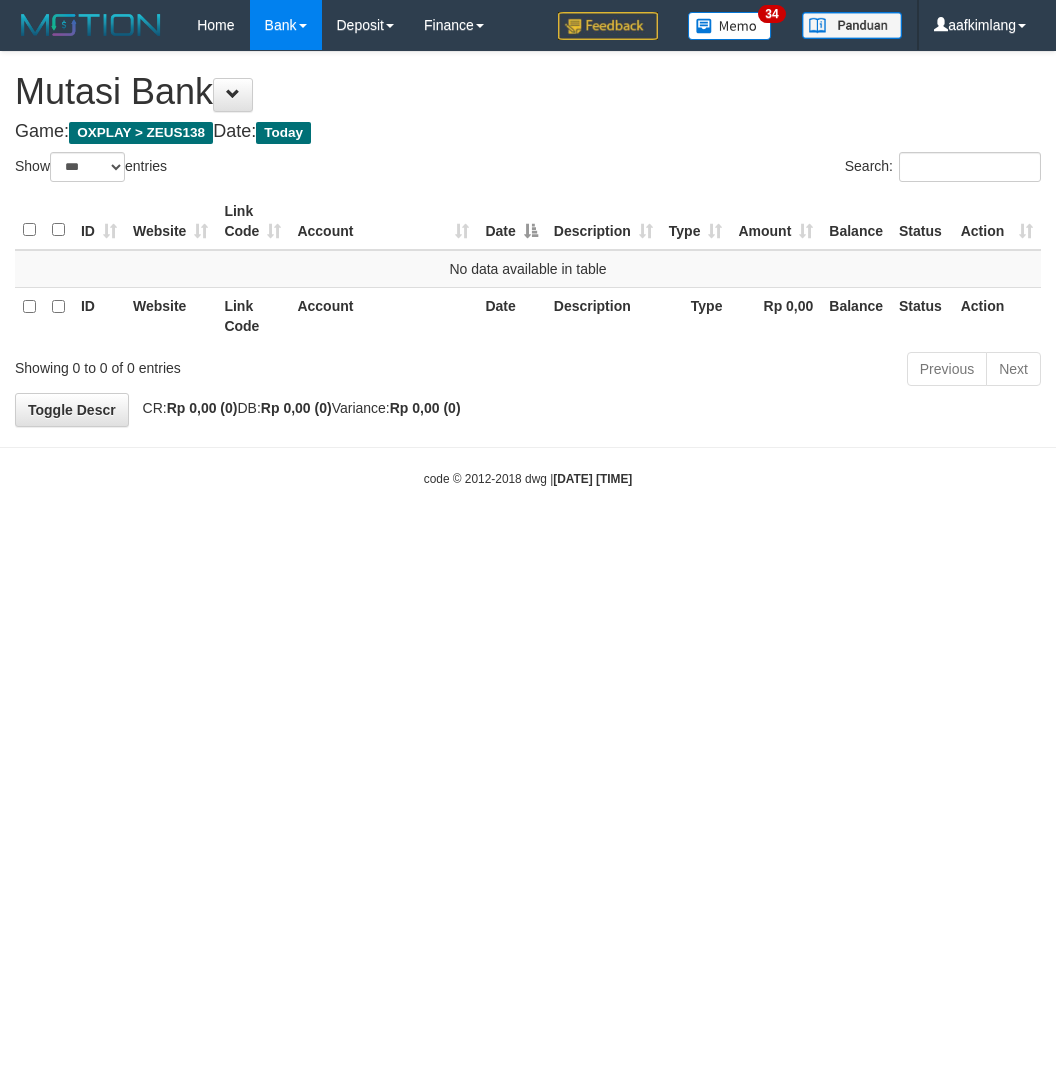 scroll, scrollTop: 0, scrollLeft: 0, axis: both 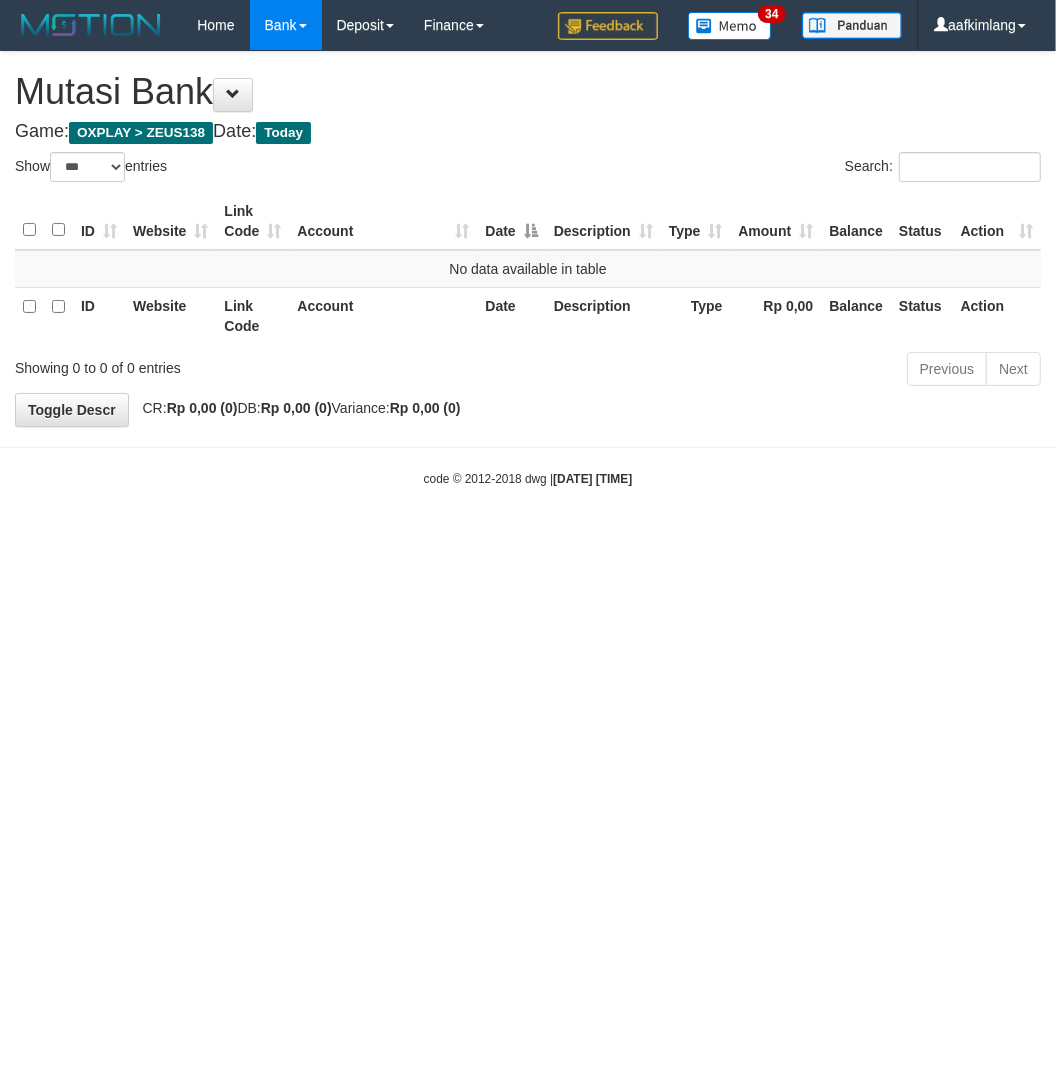 click on "Toggle navigation
Home
Bank
Account List
Mutasi Bank
Search
Note Mutasi
Deposit
DPS Fetch
DPS List
History
Note DPS
Finance
Financial Data
aafkimlang
My Profile
Log Out
34" at bounding box center (528, 269) 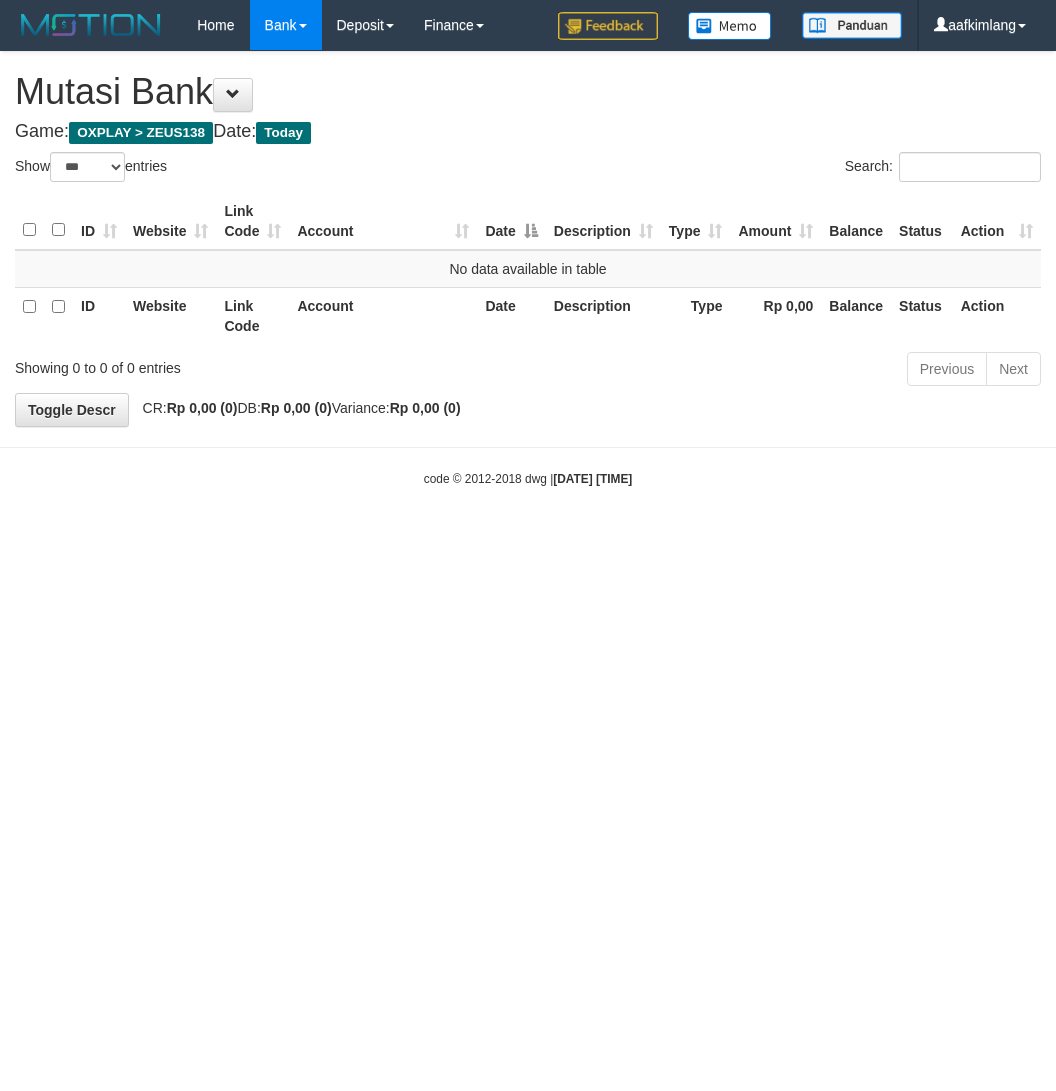 select on "***" 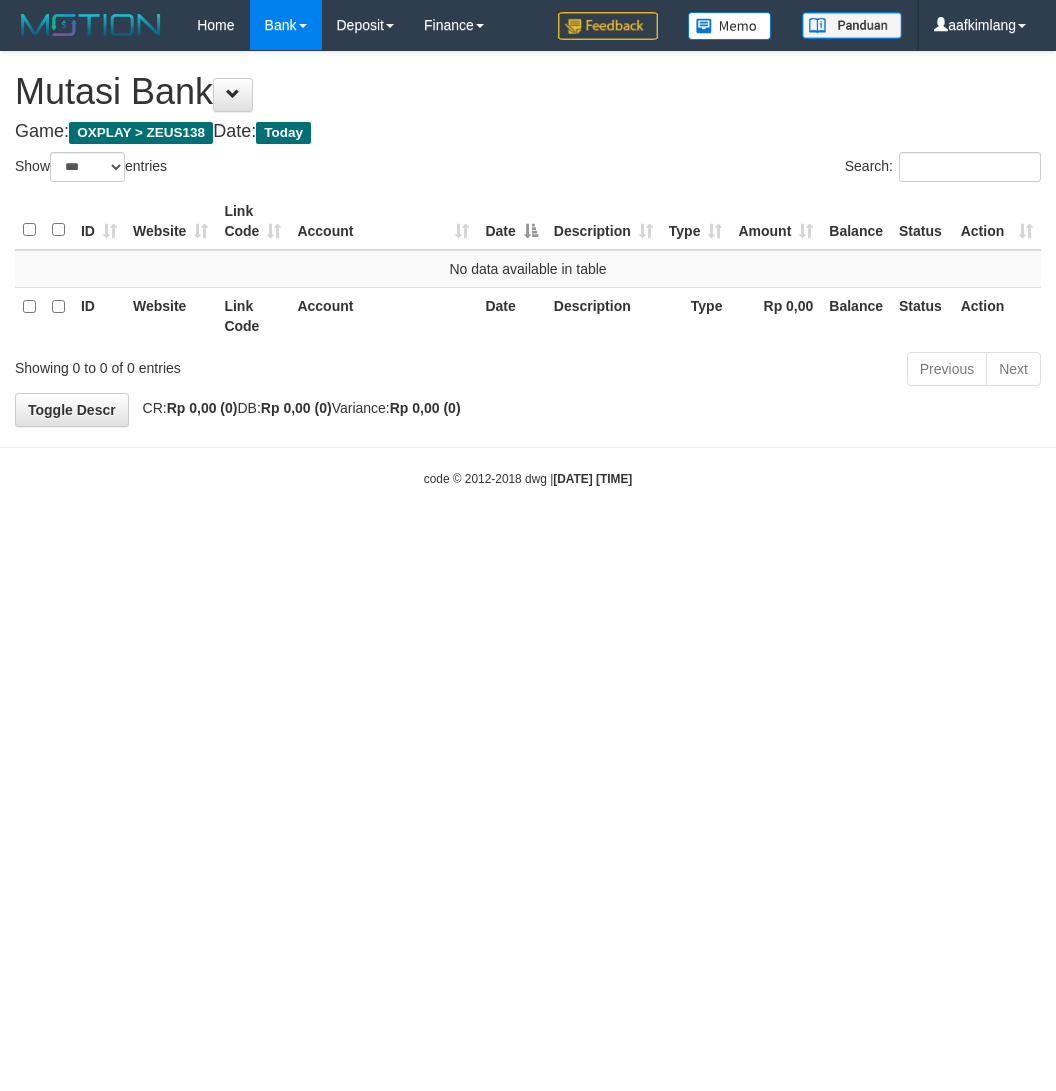 scroll, scrollTop: 0, scrollLeft: 0, axis: both 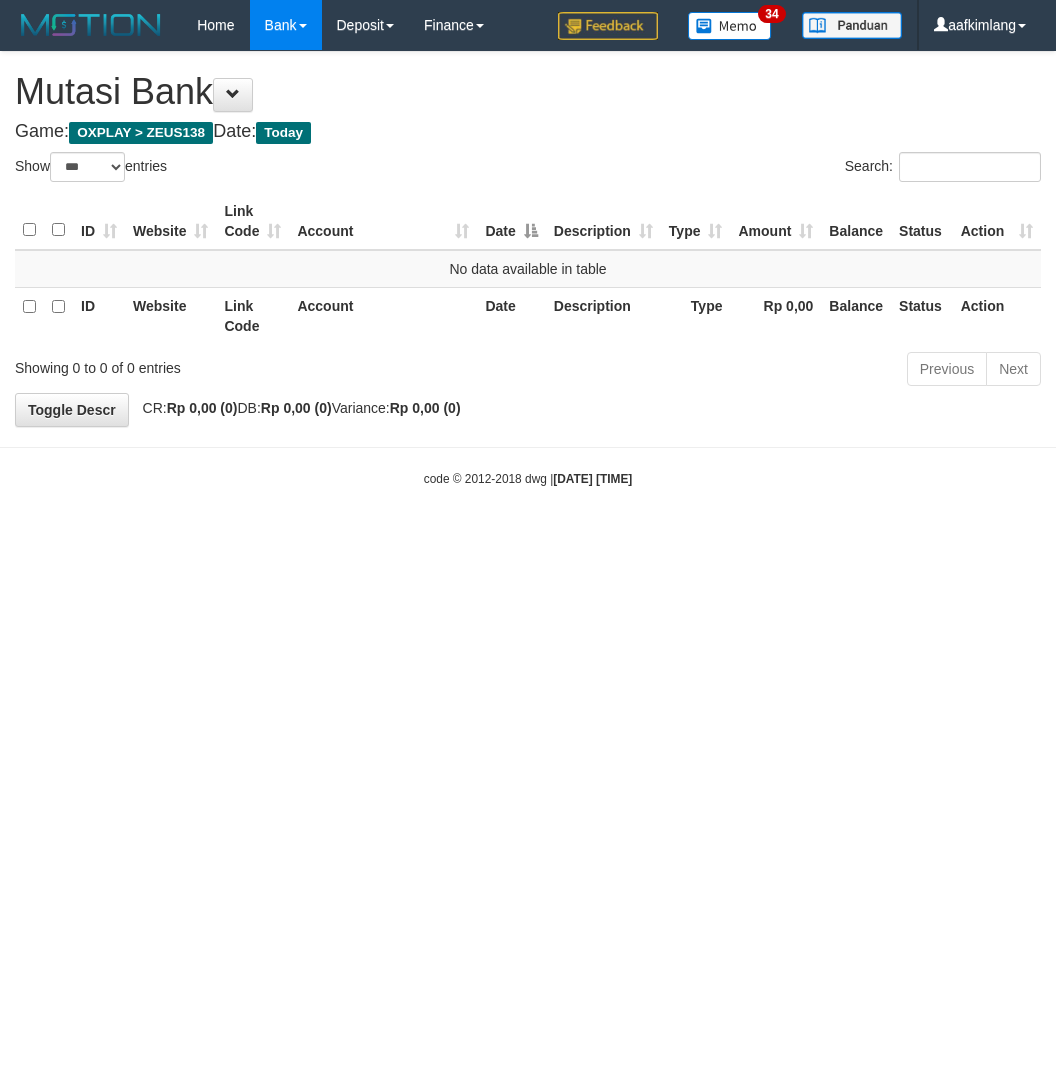 select on "***" 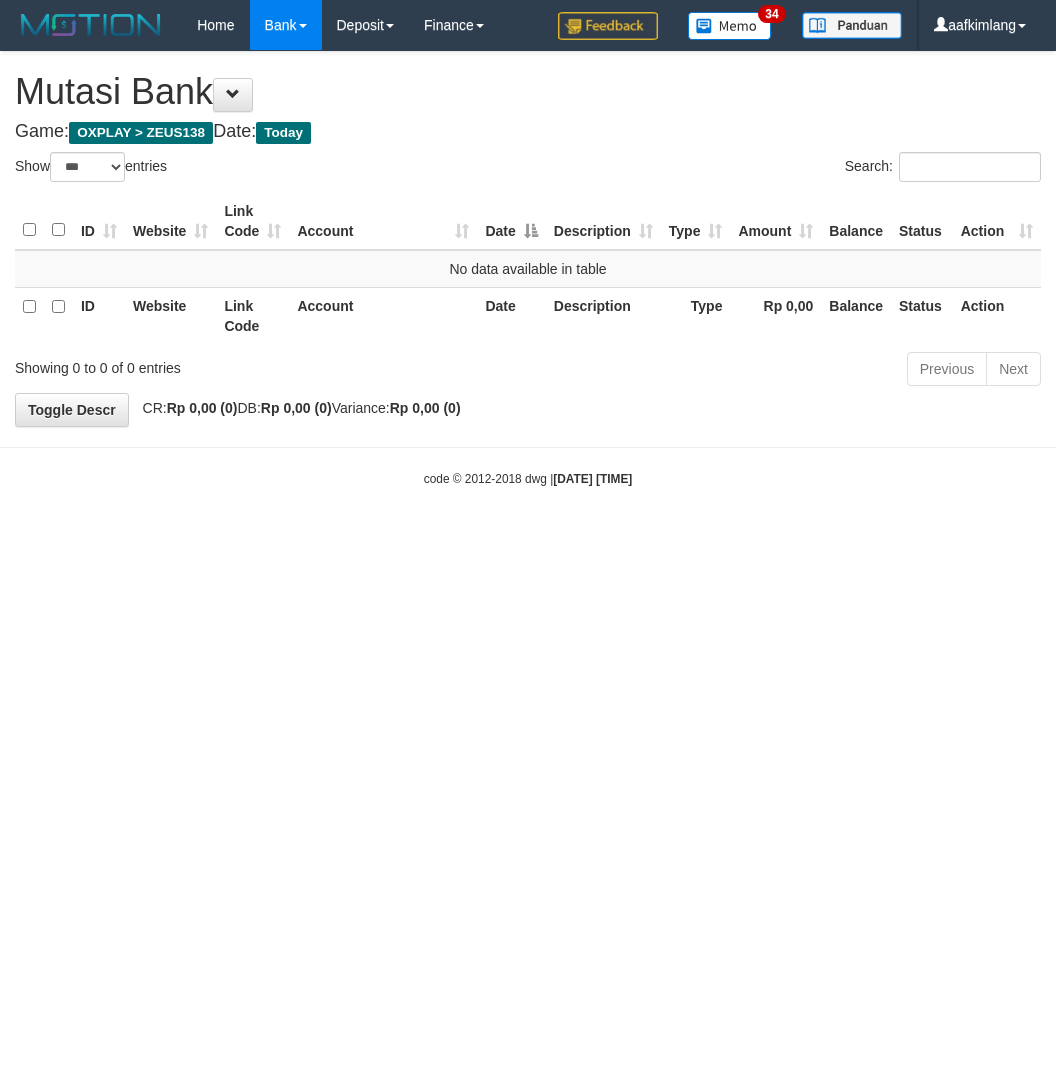 scroll, scrollTop: 0, scrollLeft: 0, axis: both 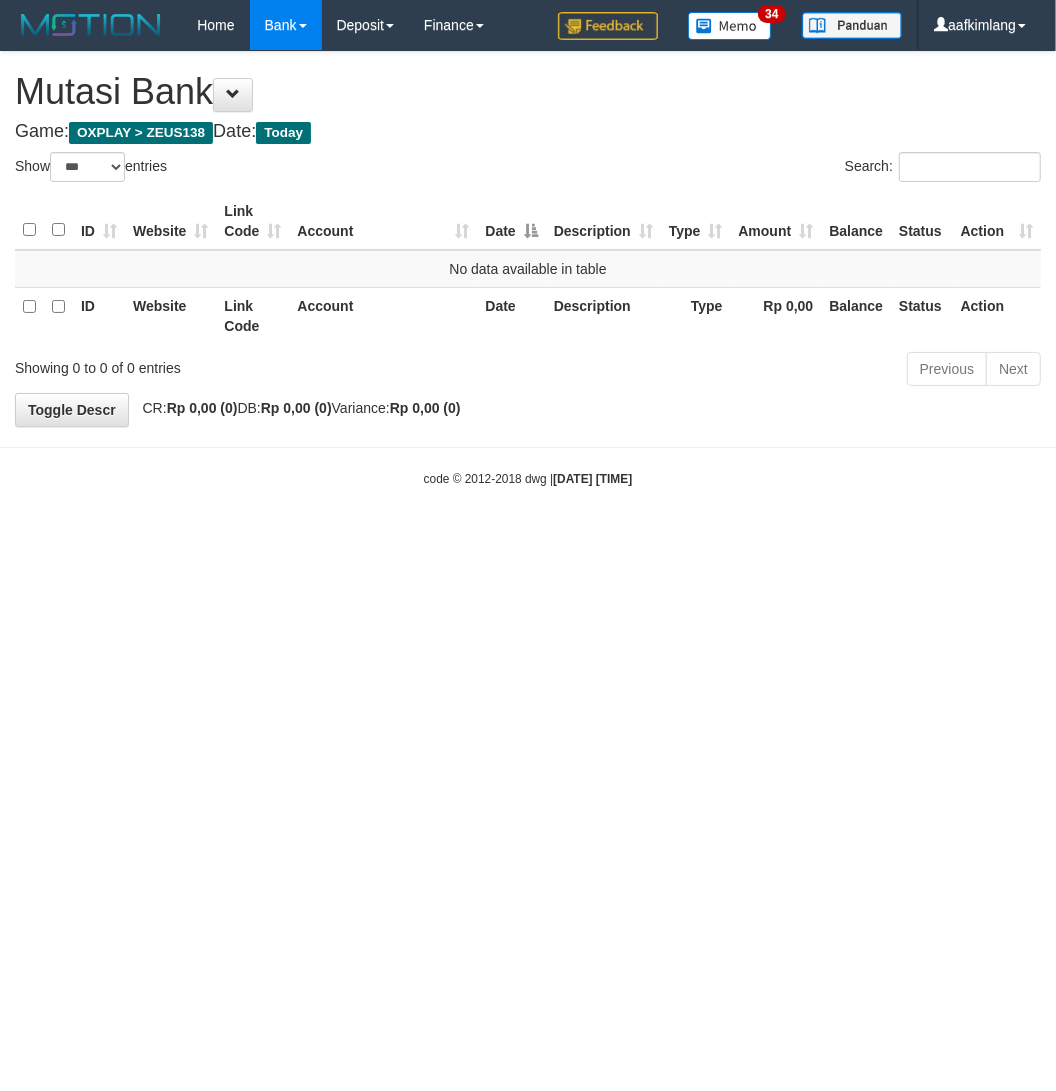 click on "Toggle navigation
Home
Bank
Account List
Mutasi Bank
Search
Note Mutasi
Deposit
DPS Fetch
DPS List
History
Note DPS
Finance
Financial Data
aafkimlang
My Profile
Log Out
34" at bounding box center (528, 269) 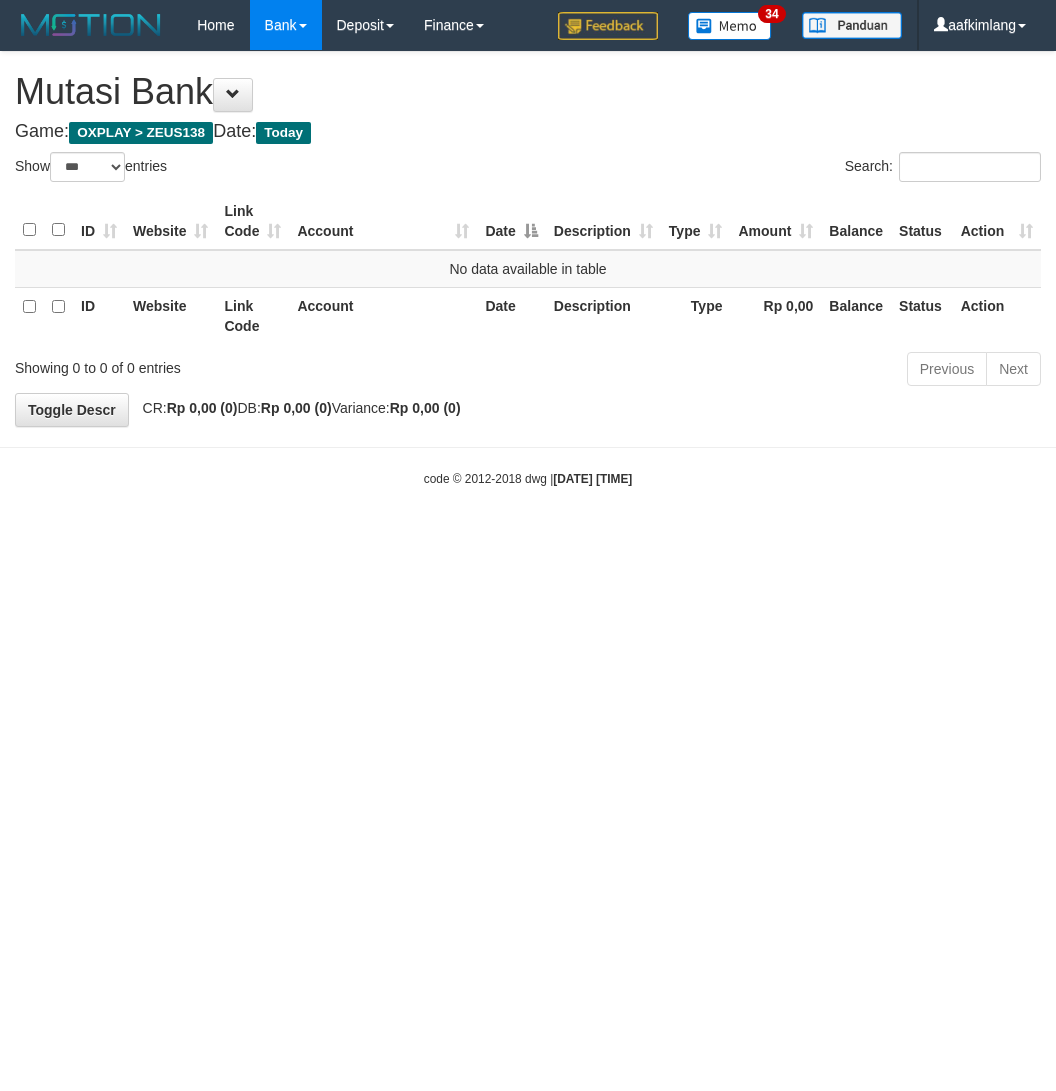 select on "***" 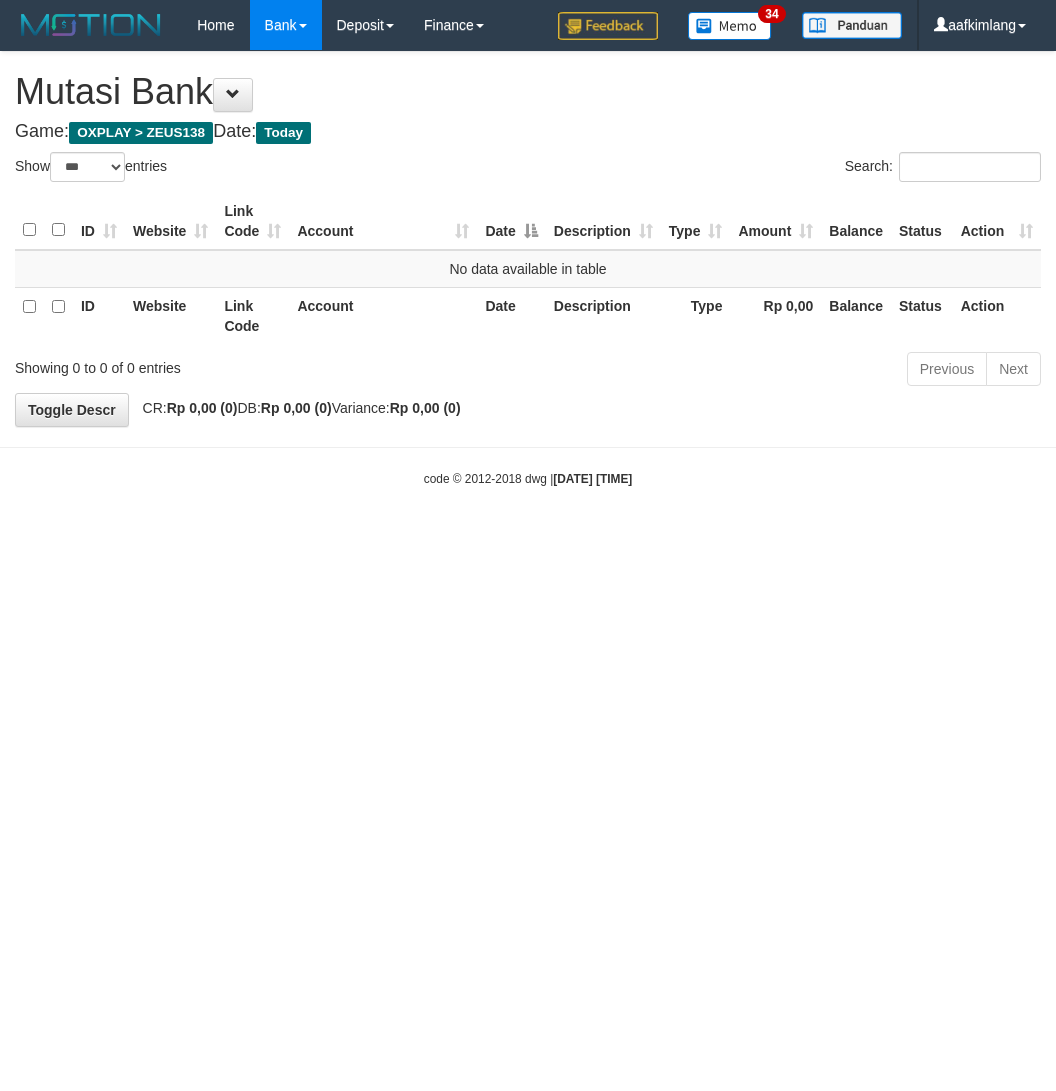 click on "Toggle navigation
Home
Bank
Account List
Mutasi Bank
Search
Note Mutasi
Deposit
DPS Fetch
DPS List
History
Note DPS
Finance
Financial Data
aafkimlang
My Profile
Log Out
34" at bounding box center [528, 269] 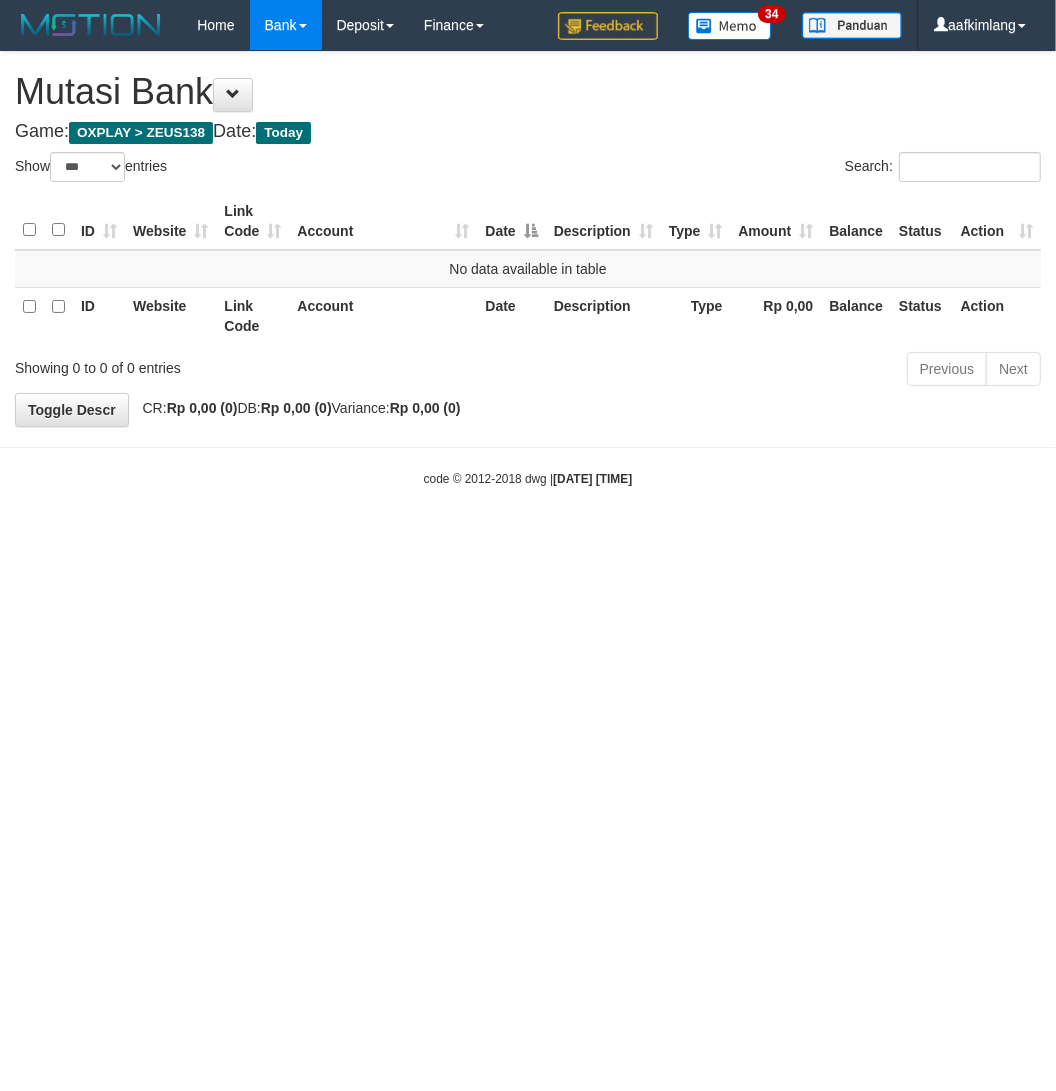 drag, startPoint x: 312, startPoint y: 700, endPoint x: 198, endPoint y: 678, distance: 116.1034 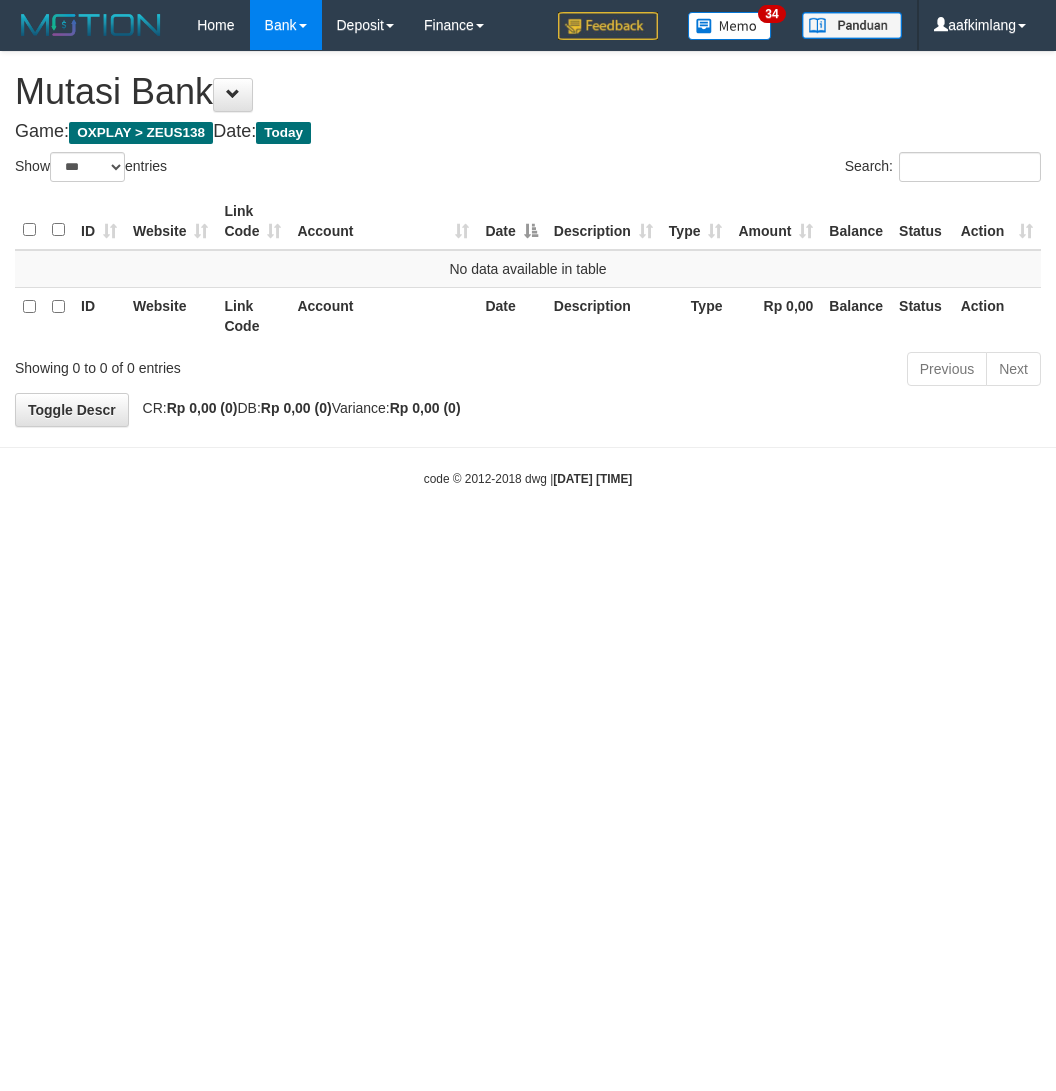 select on "***" 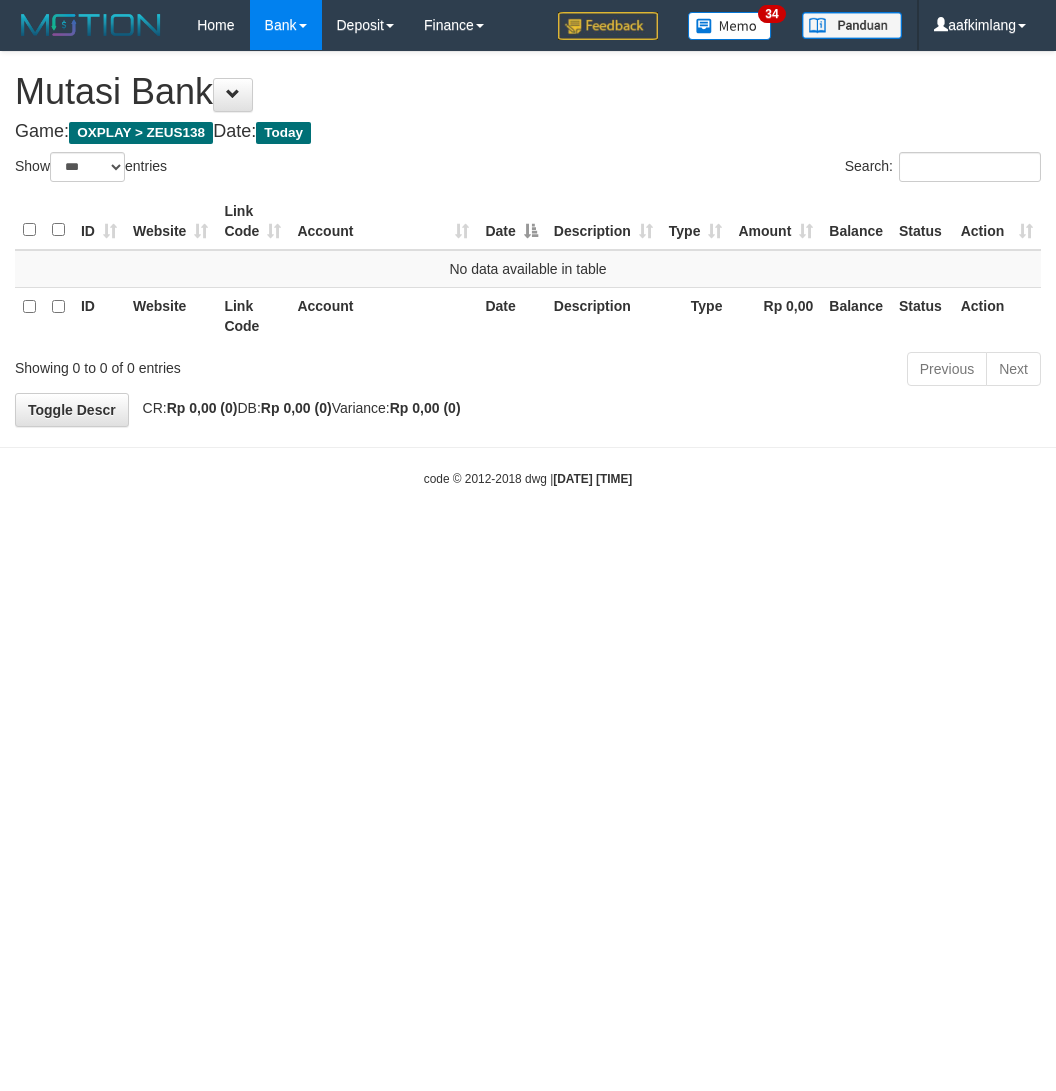 scroll, scrollTop: 0, scrollLeft: 0, axis: both 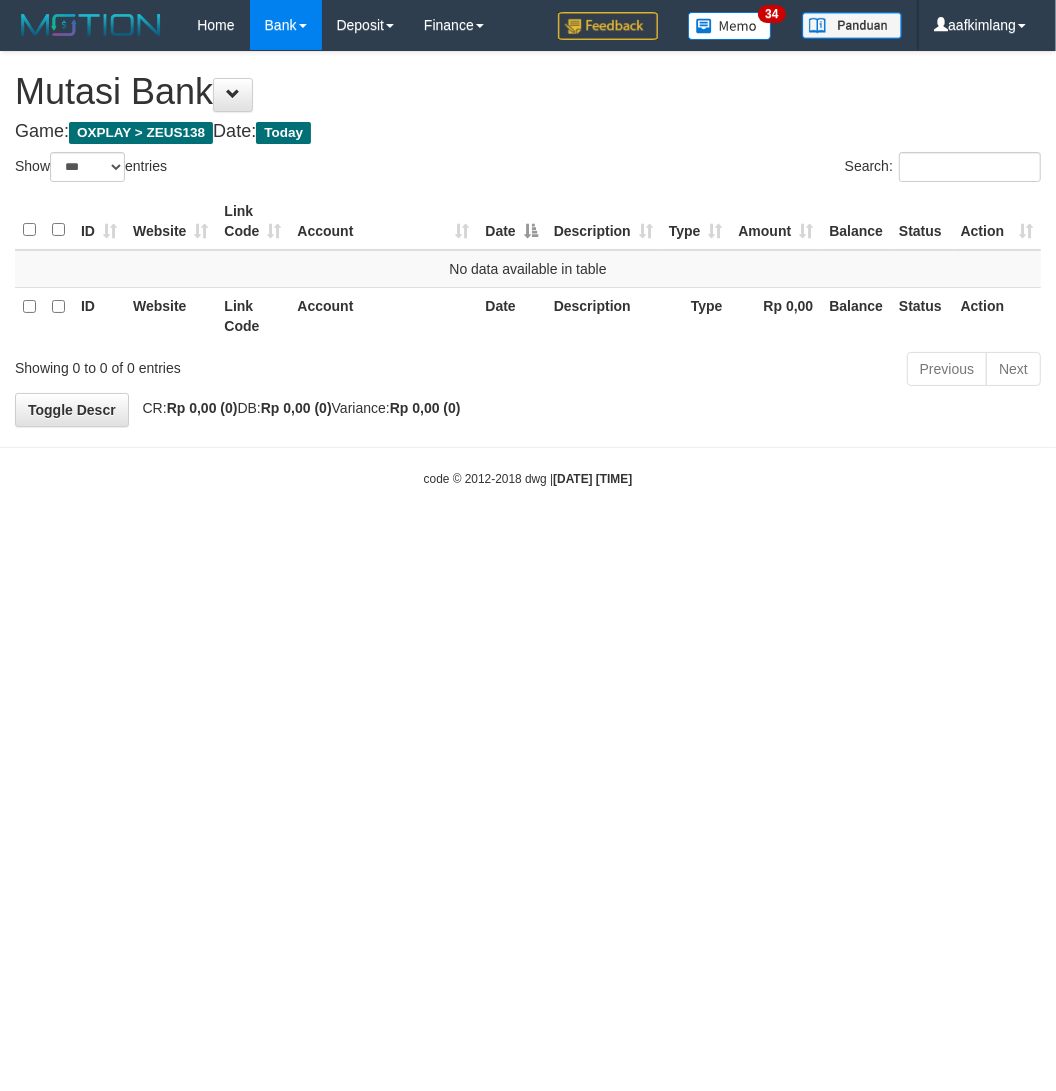 click on "Toggle navigation
Home
Bank
Account List
Mutasi Bank
Search
Note Mutasi
Deposit
DPS Fetch
DPS List
History
Note DPS
Finance
Financial Data
aafkimlang
My Profile
Log Out
34" at bounding box center [528, 269] 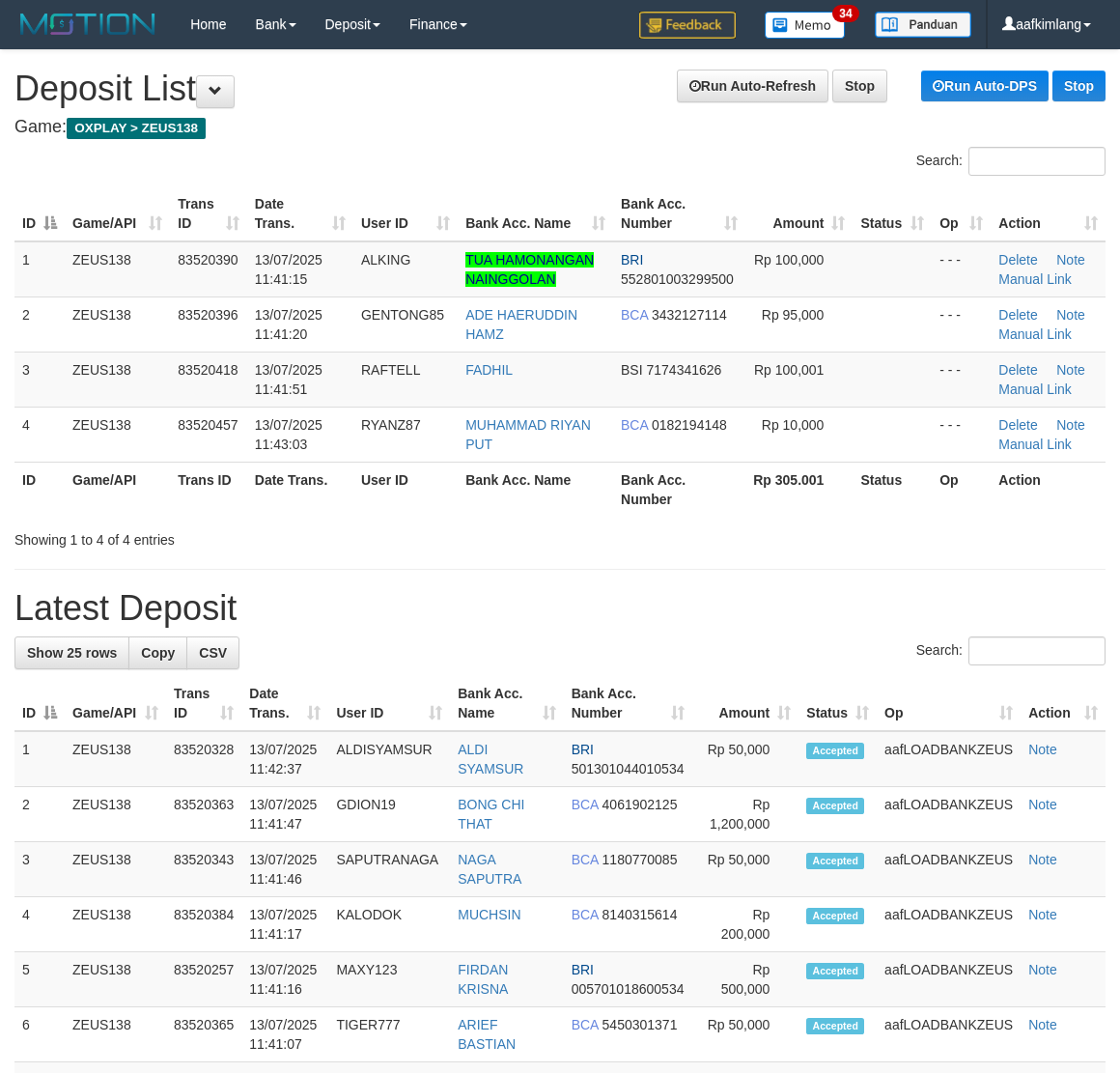 scroll, scrollTop: 0, scrollLeft: 0, axis: both 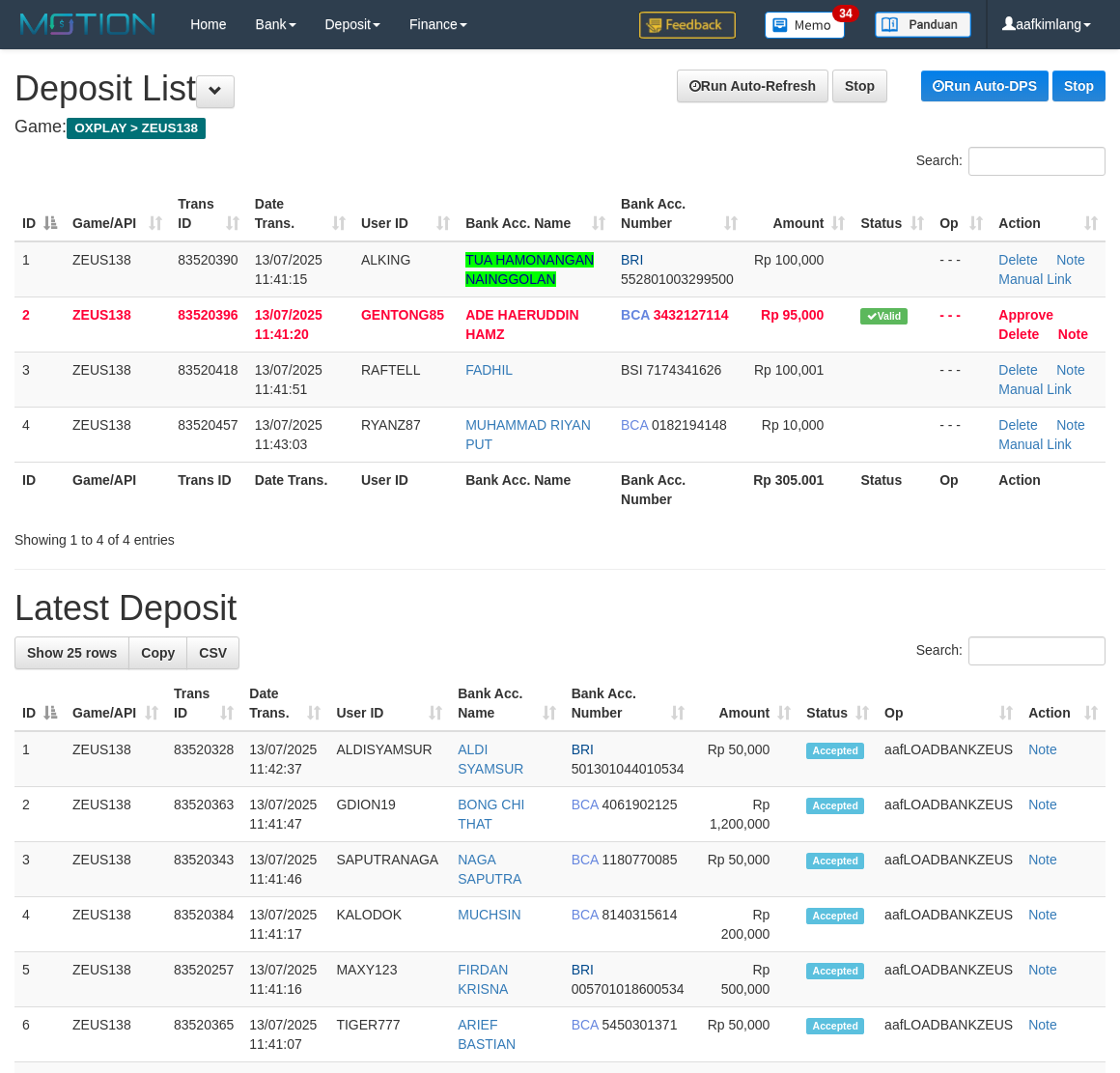 drag, startPoint x: 0, startPoint y: 0, endPoint x: 910, endPoint y: 606, distance: 1093.3142 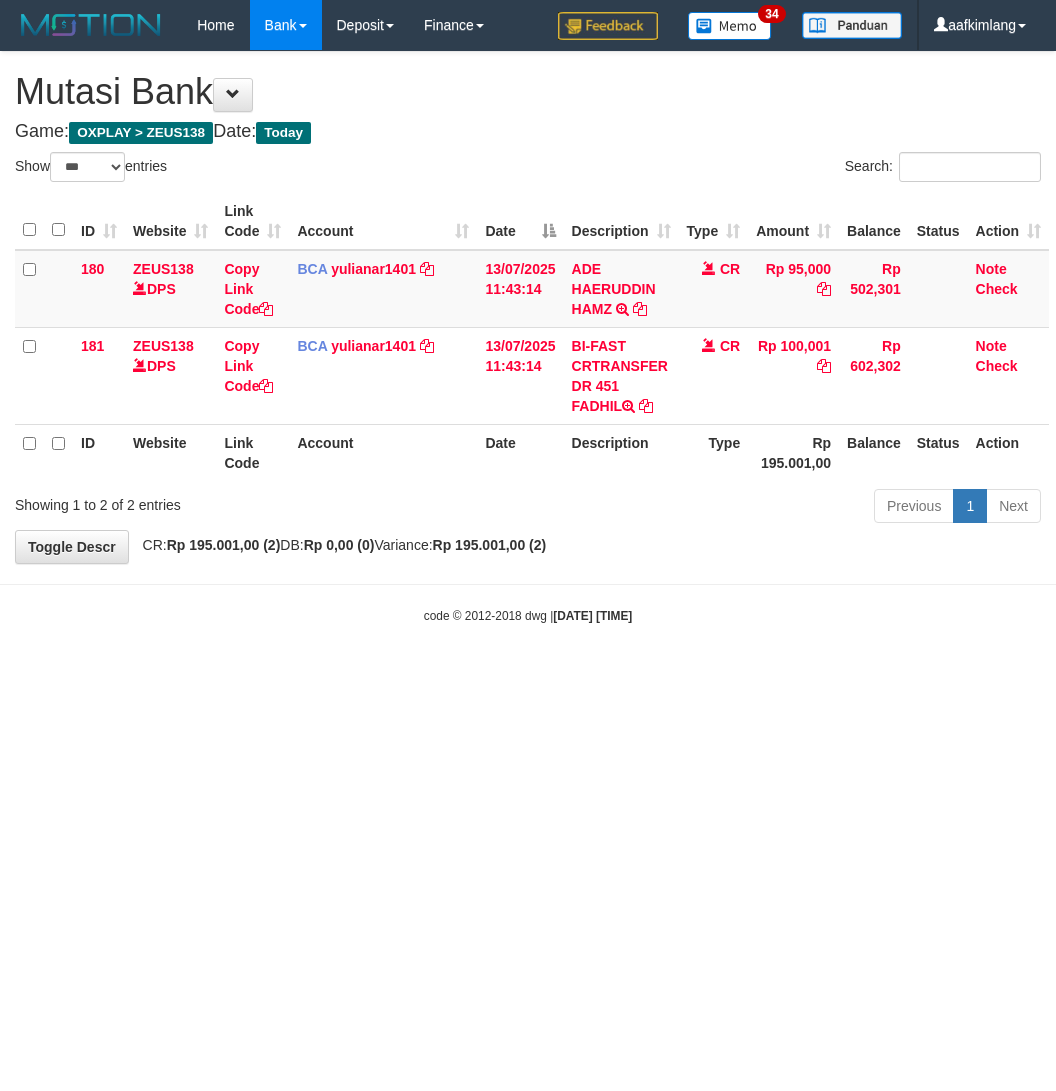 select on "***" 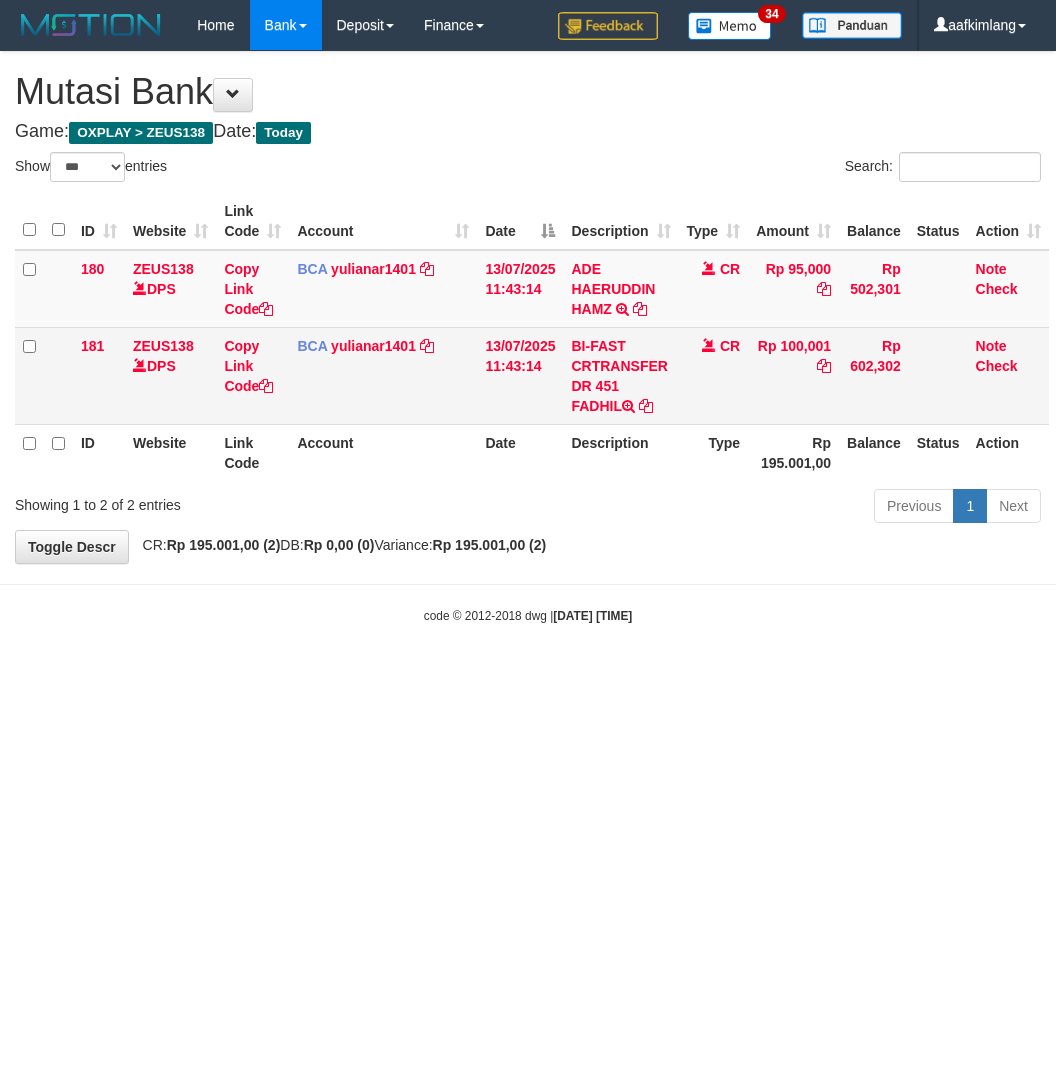 scroll, scrollTop: 0, scrollLeft: 0, axis: both 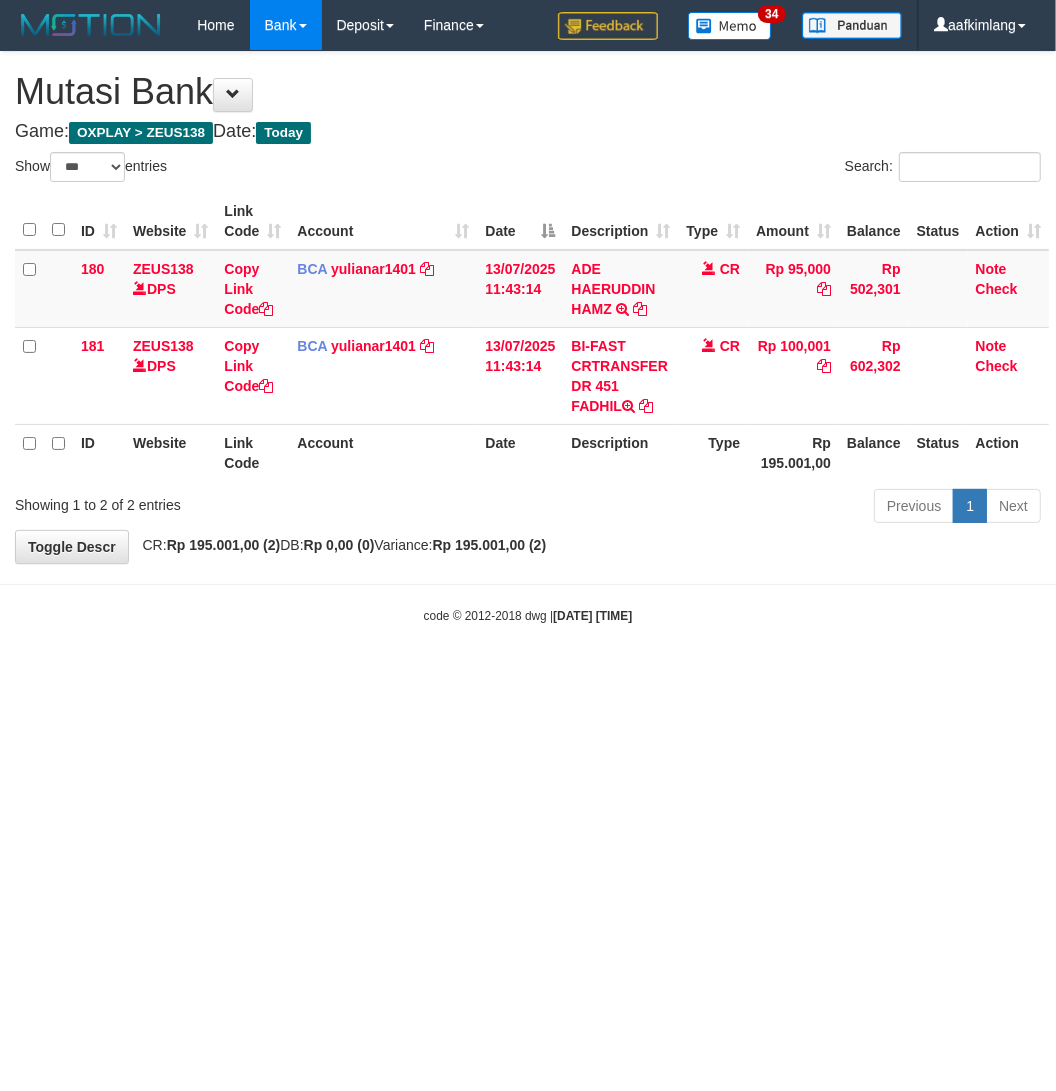 copy on "ADHIL
CR
Rp 100,001
Rp 602,302
Note
Check
ID Website Link Code Account Date Description" 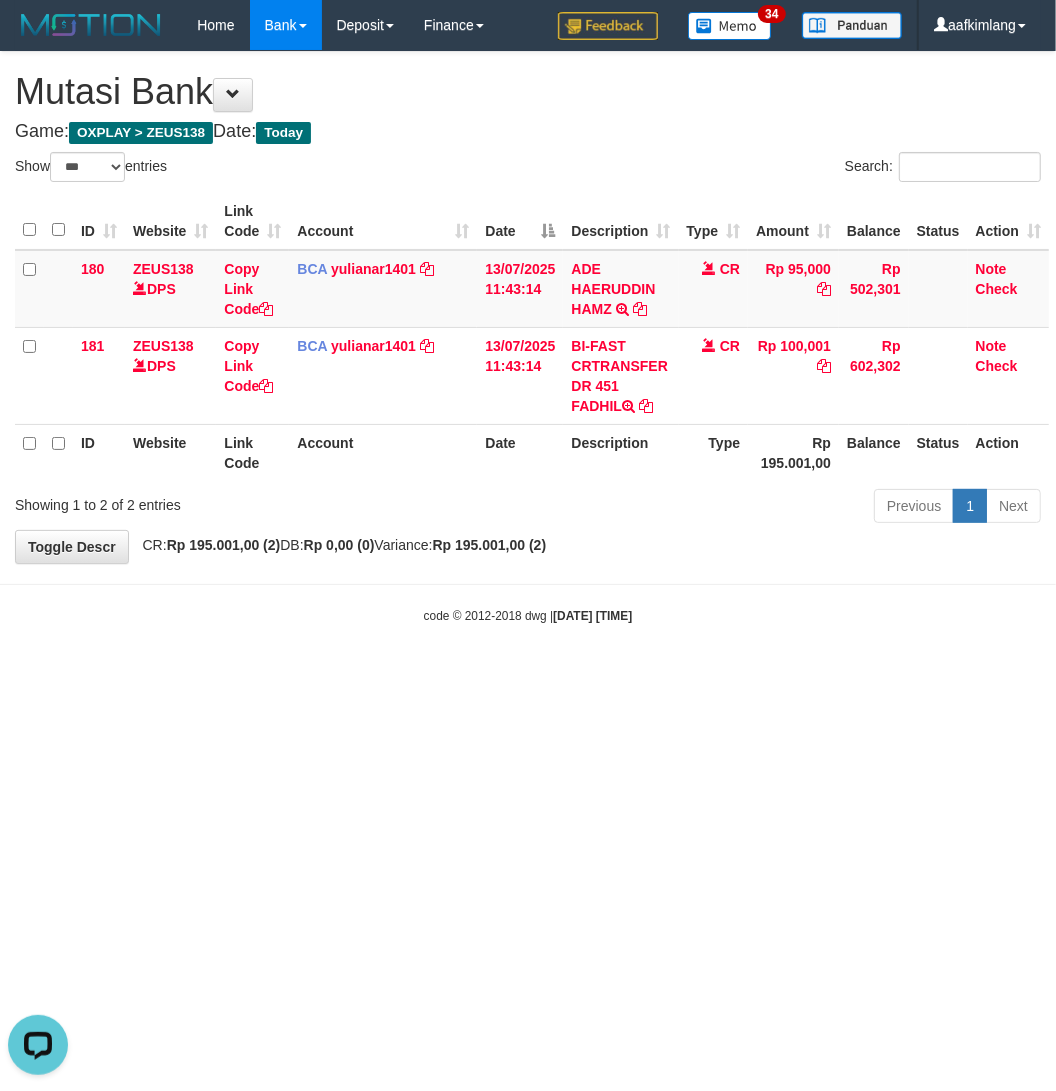 scroll, scrollTop: 0, scrollLeft: 0, axis: both 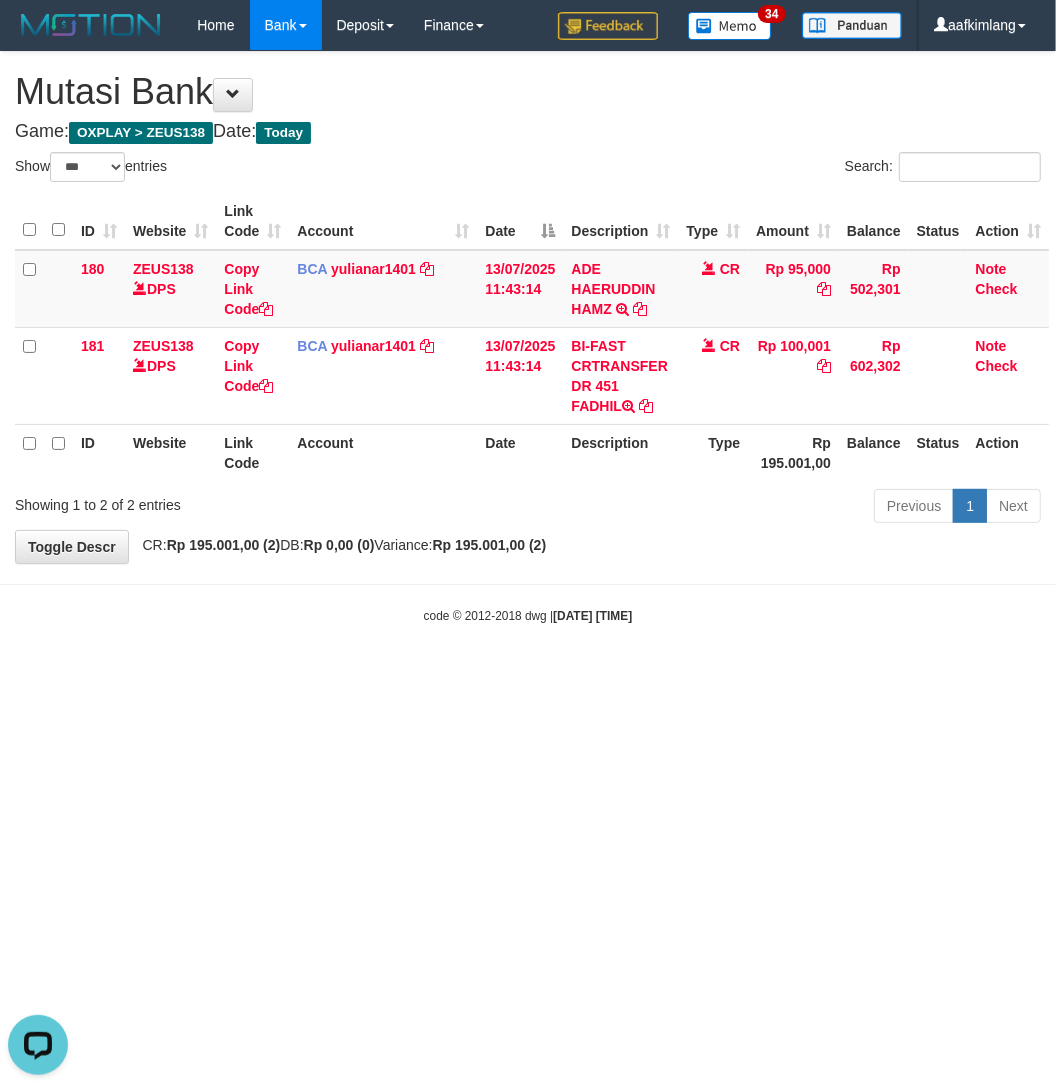 click on "Toggle navigation
Home
Bank
Account List
Mutasi Bank
Search
Note Mutasi
Deposit
DPS Fetch
DPS List
History
Note DPS
Finance
Financial Data
aafkimlang
My Profile
Log Out" at bounding box center (528, 337) 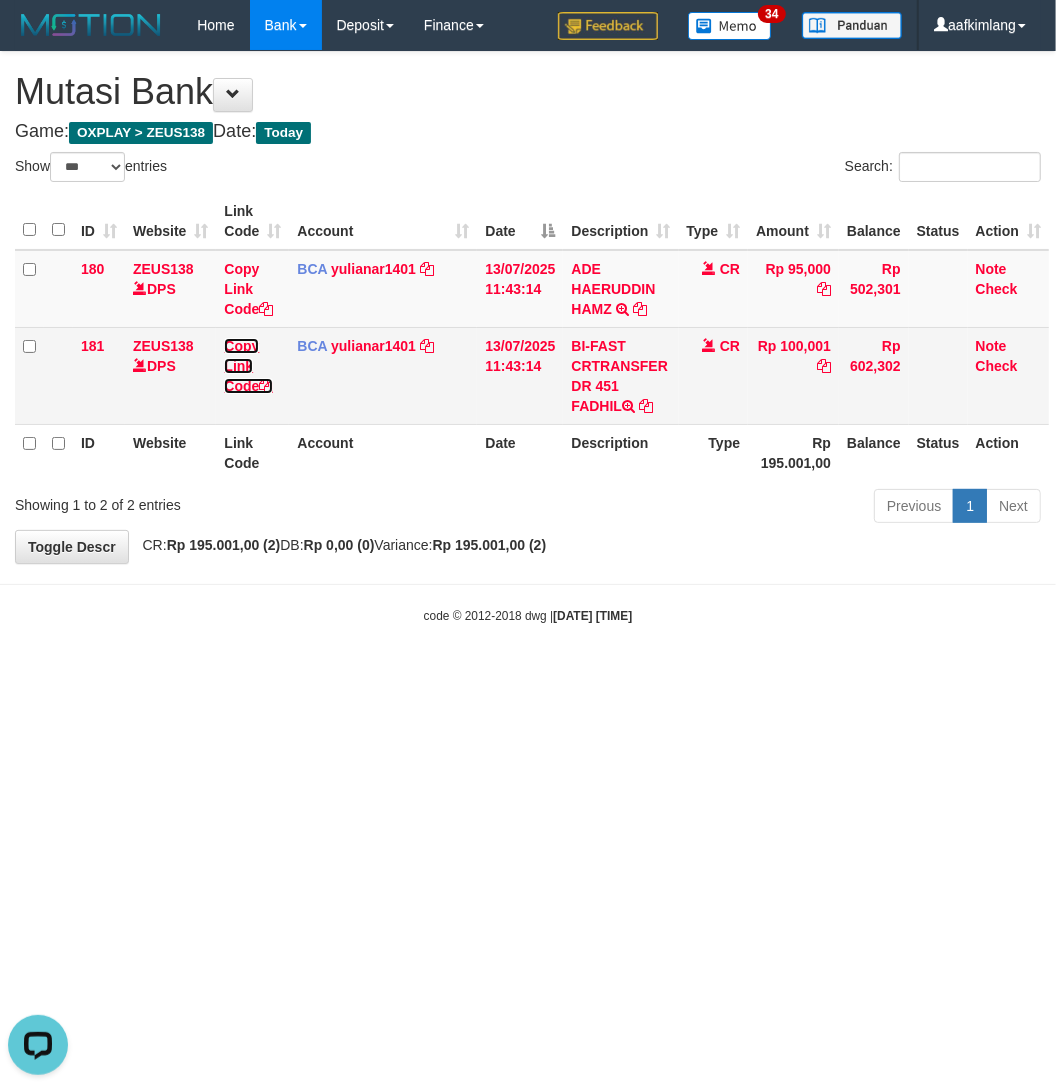 click at bounding box center (266, 386) 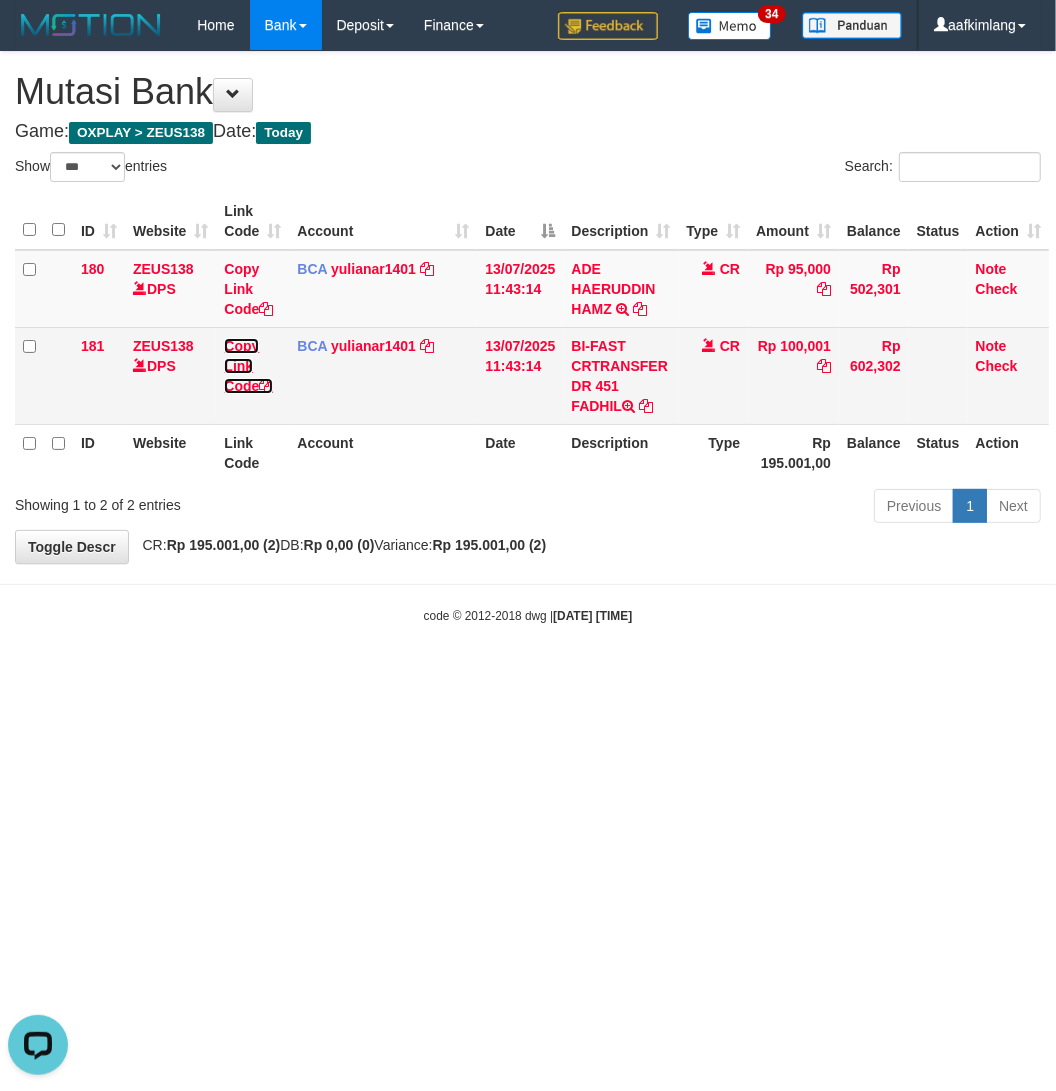 scroll, scrollTop: 296, scrollLeft: 0, axis: vertical 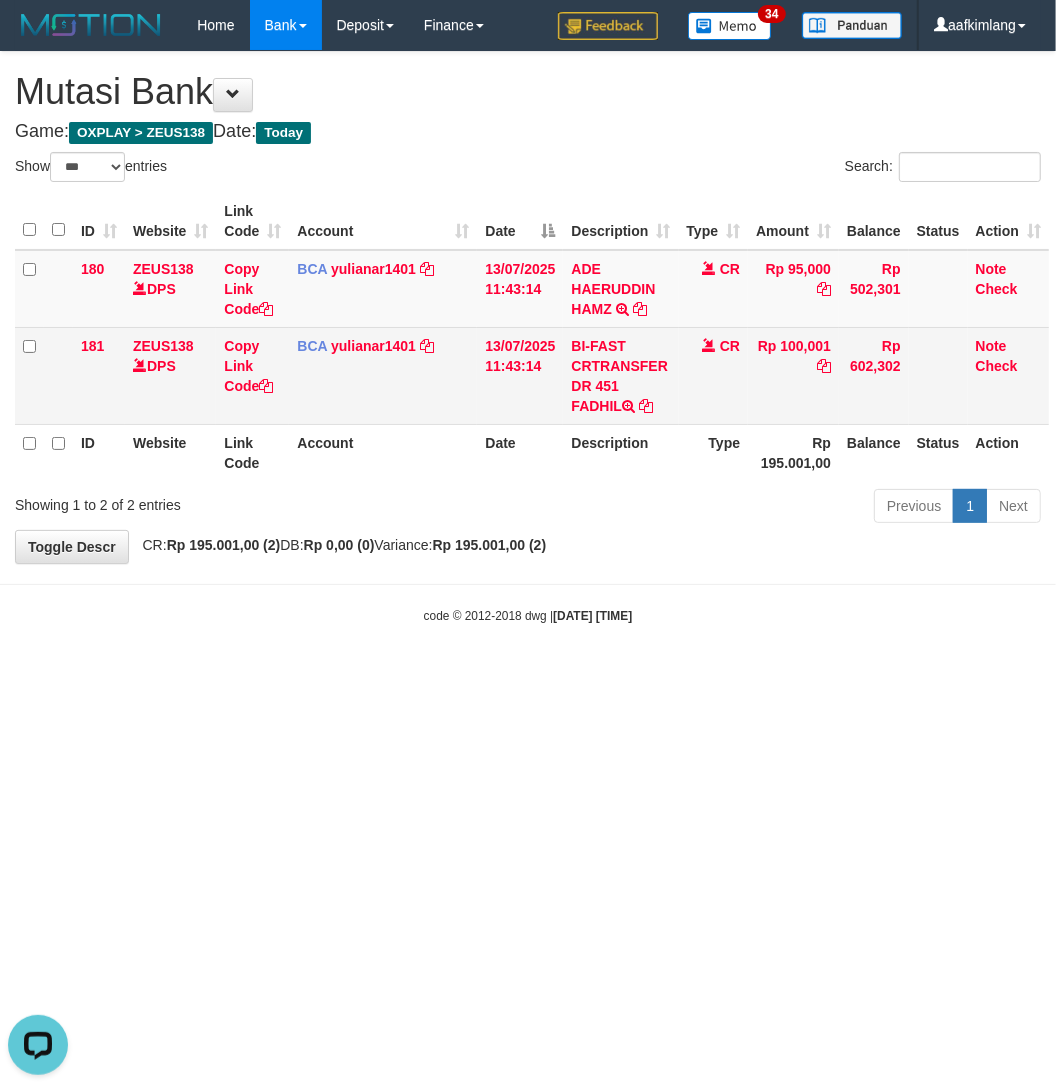 drag, startPoint x: 566, startPoint y: 397, endPoint x: 630, endPoint y: 421, distance: 68.35203 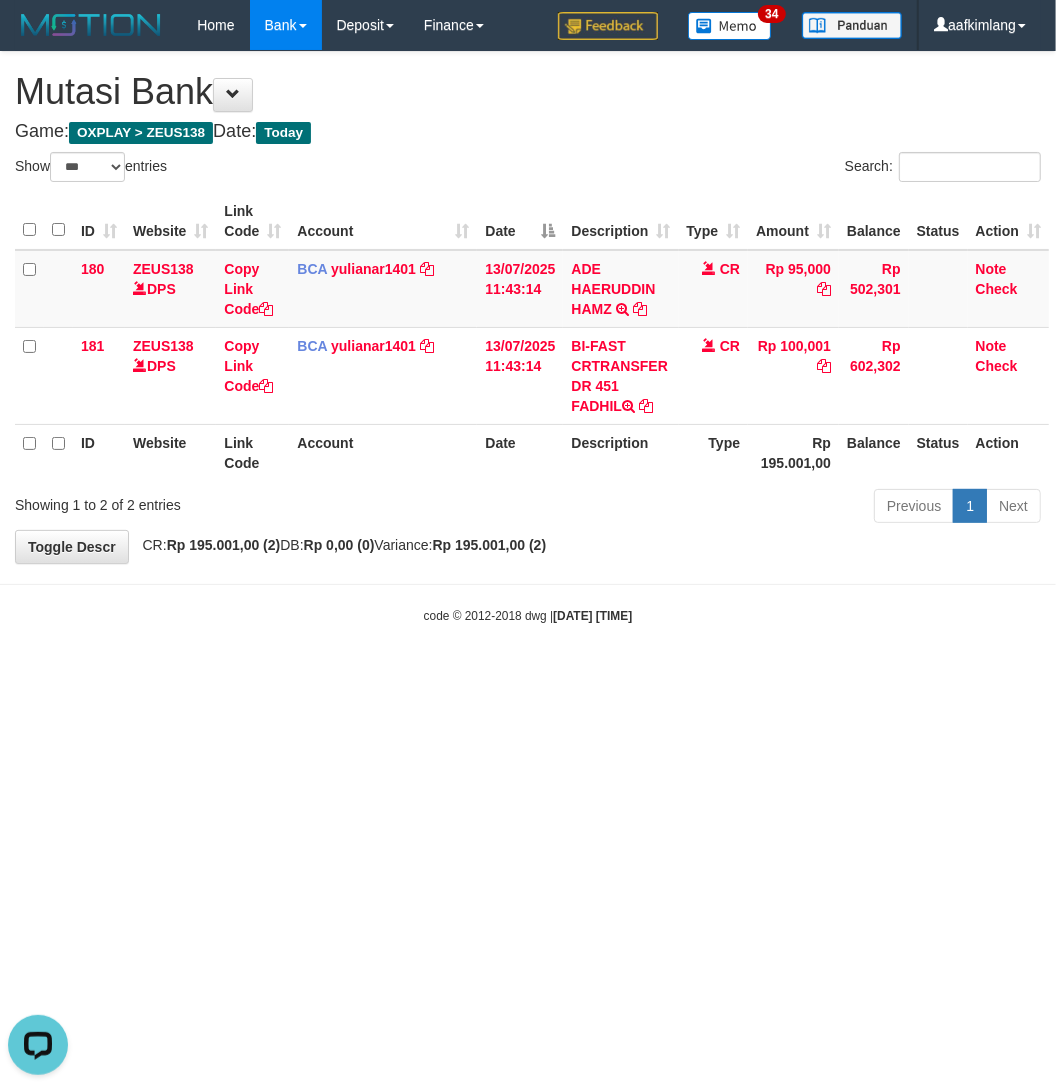 copy on "FADHIL" 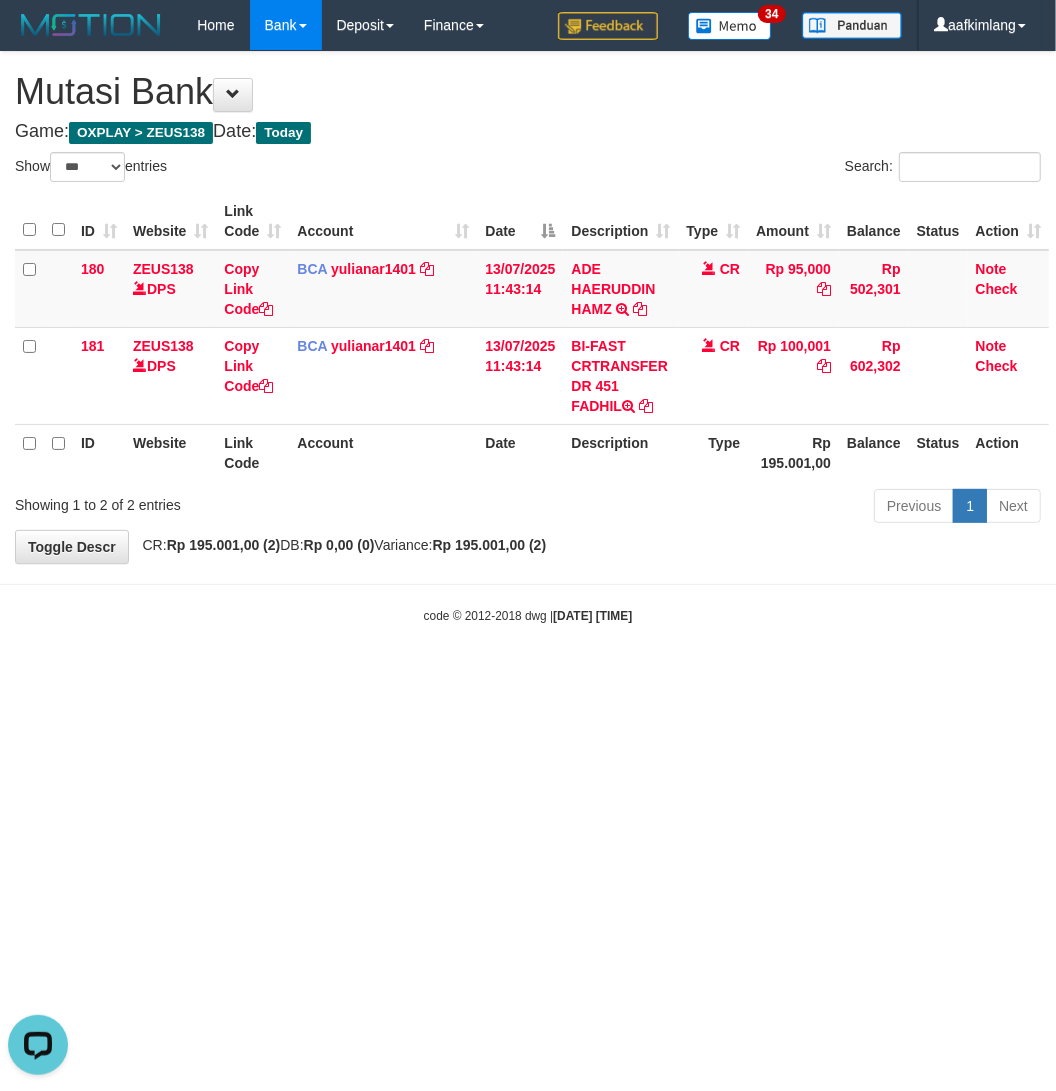 click on "Toggle navigation
Home
Bank
Account List
Mutasi Bank
Search
Note Mutasi
Deposit
DPS Fetch
DPS List
History
Note DPS
Finance
Financial Data
aafkimlang
My Profile
Log Out
34" at bounding box center [528, 337] 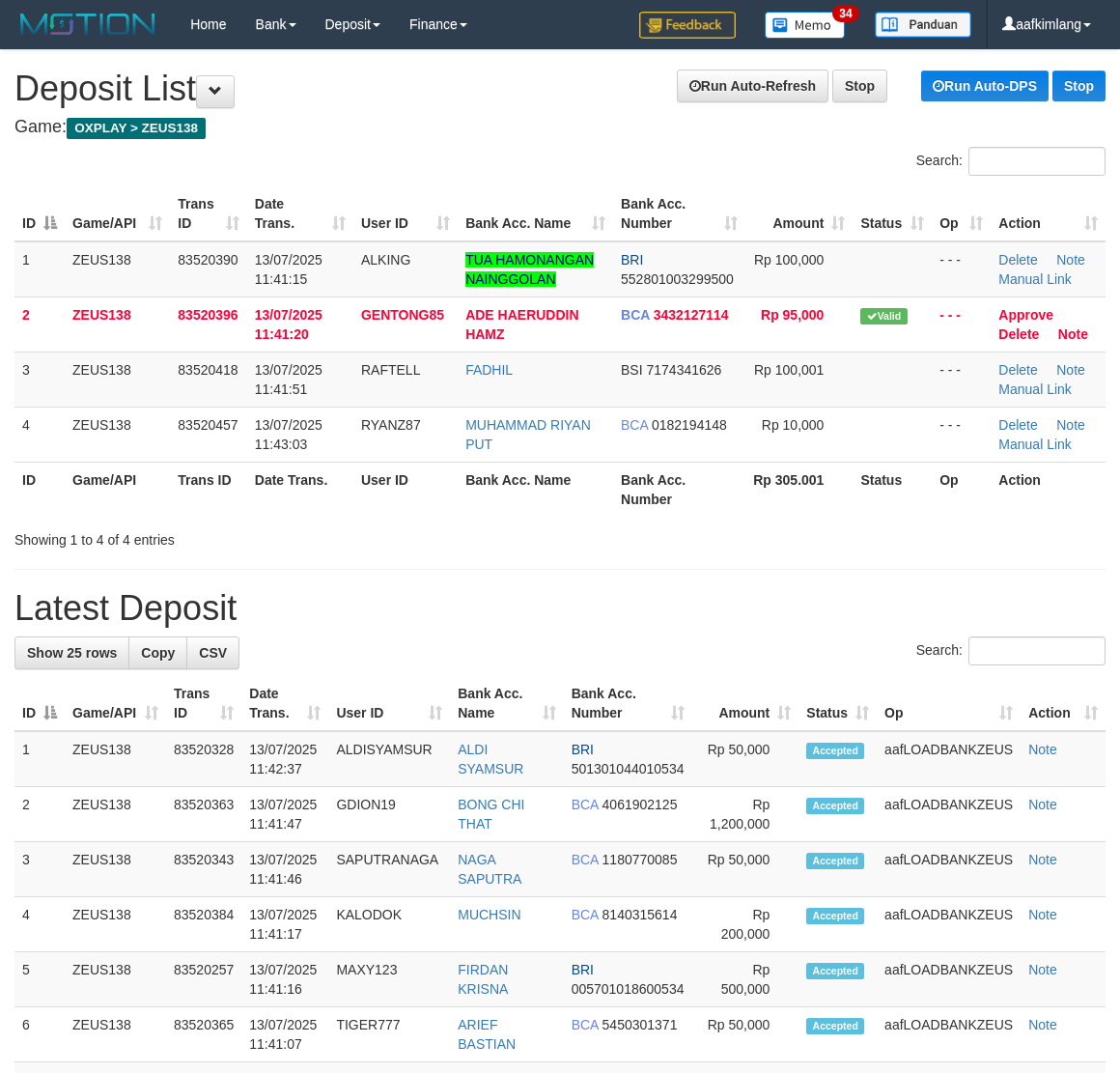 scroll, scrollTop: 0, scrollLeft: 0, axis: both 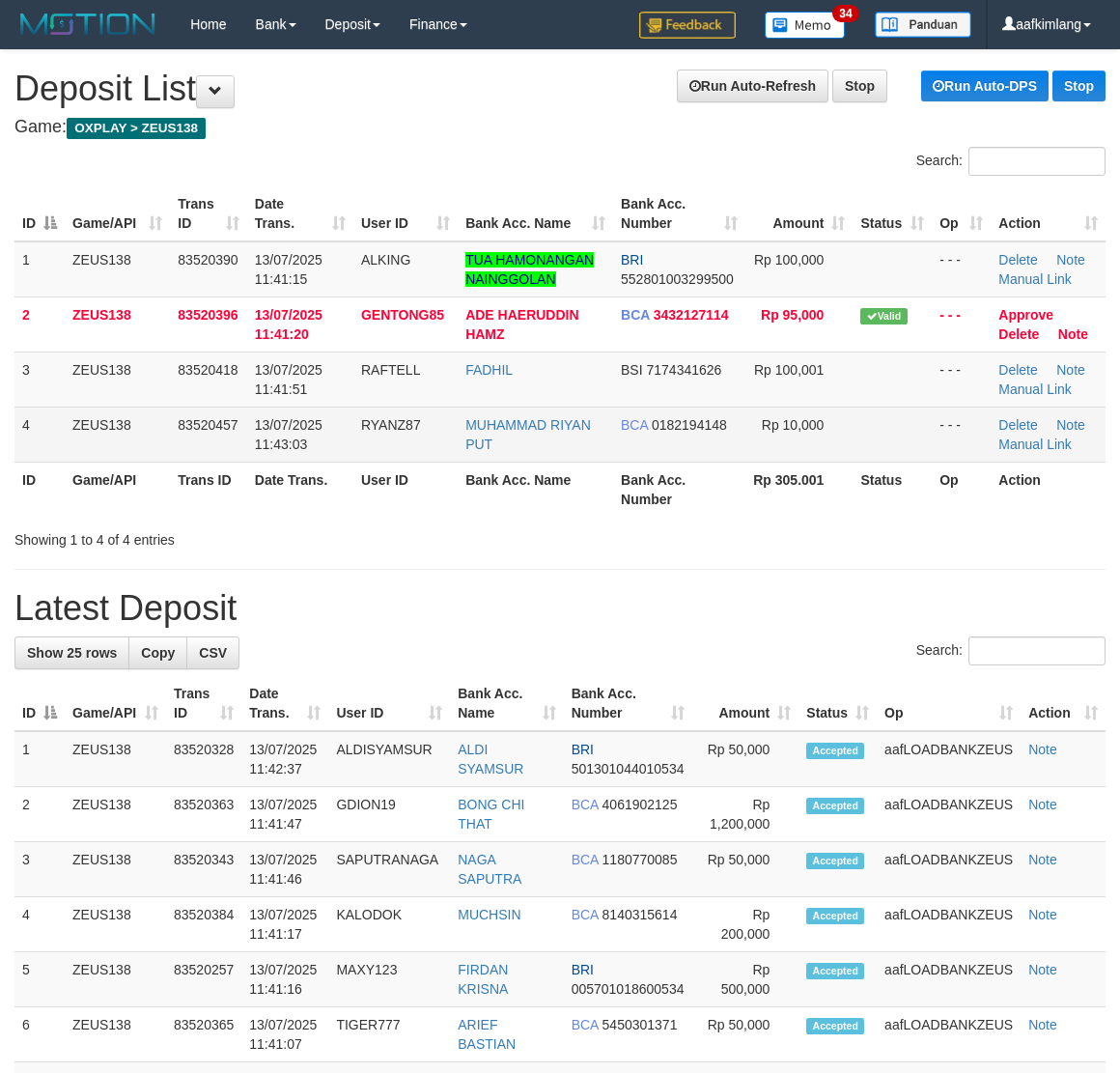 click at bounding box center (892, 434) 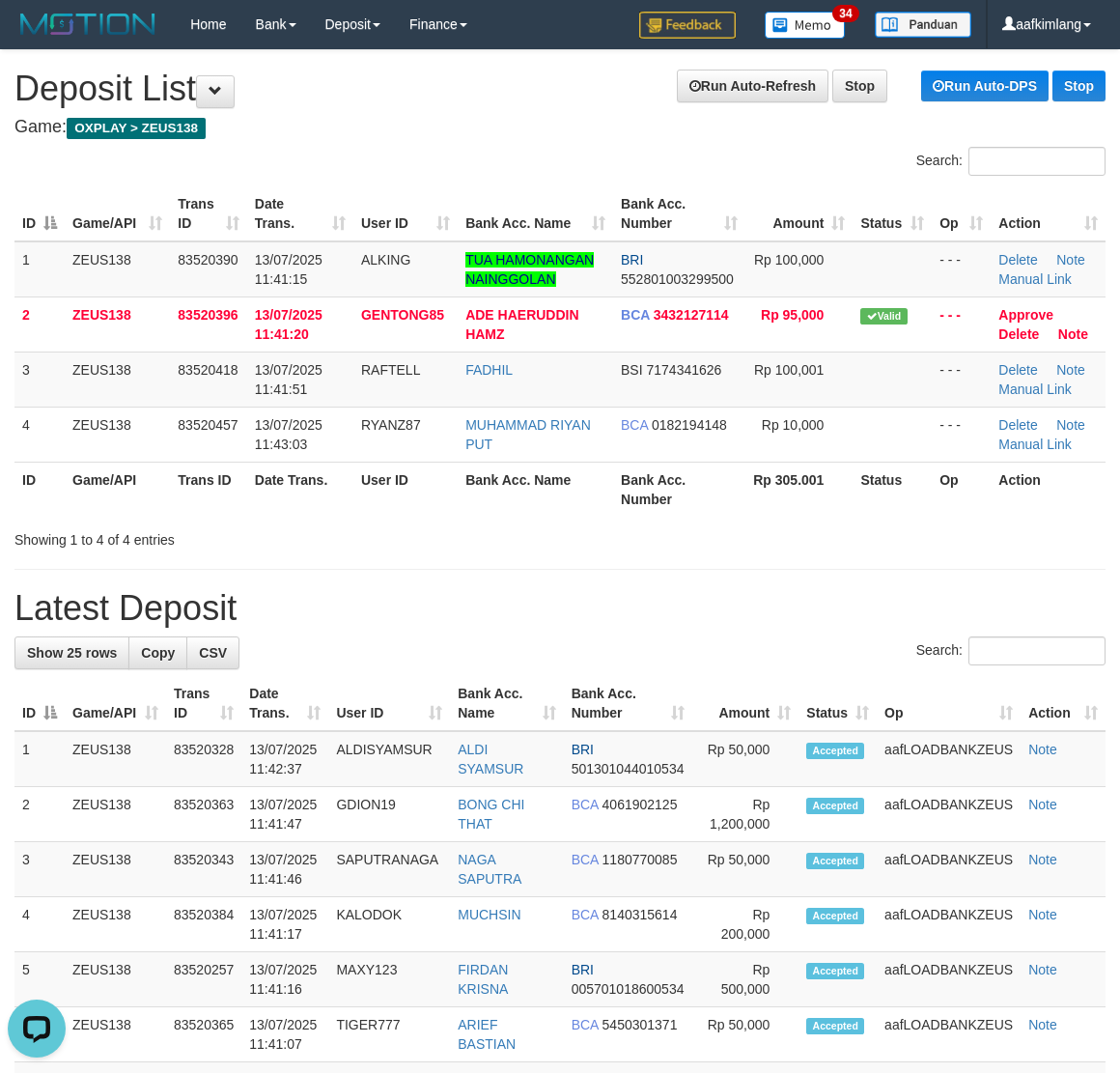 scroll, scrollTop: 0, scrollLeft: 0, axis: both 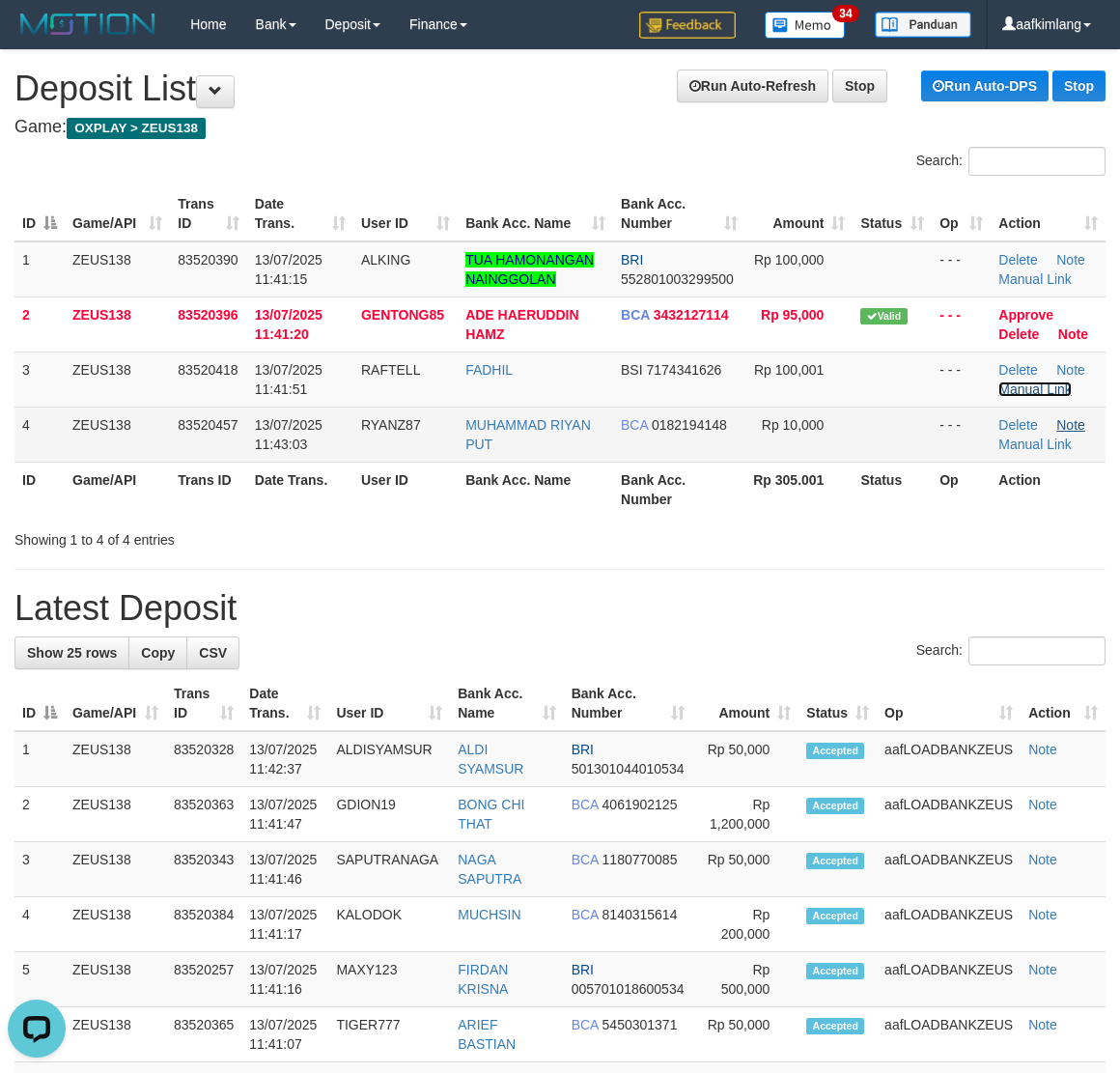 drag, startPoint x: 1023, startPoint y: 394, endPoint x: 1062, endPoint y: 417, distance: 45.276926 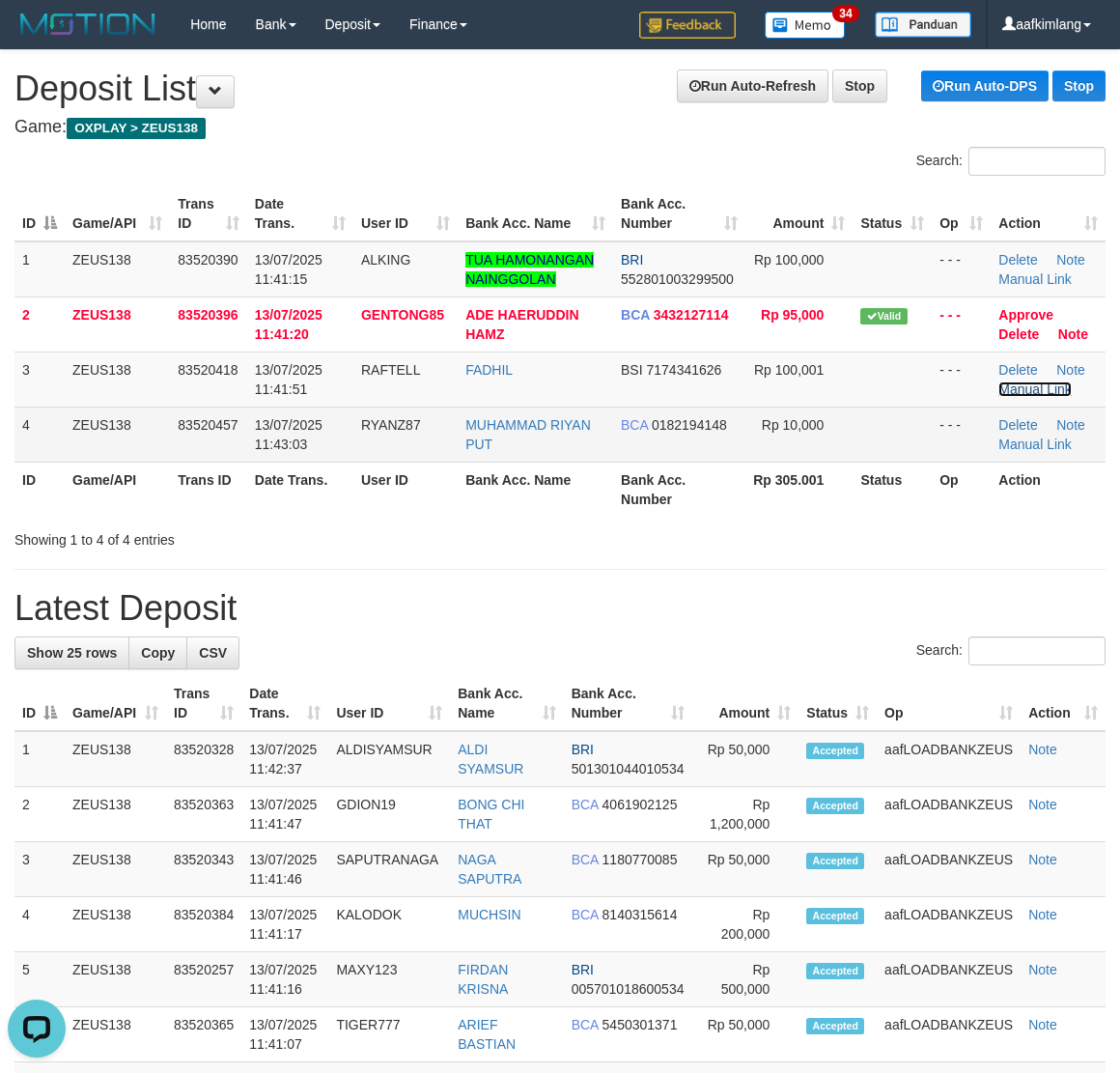 drag, startPoint x: 1033, startPoint y: 389, endPoint x: 1012, endPoint y: 407, distance: 27.65863 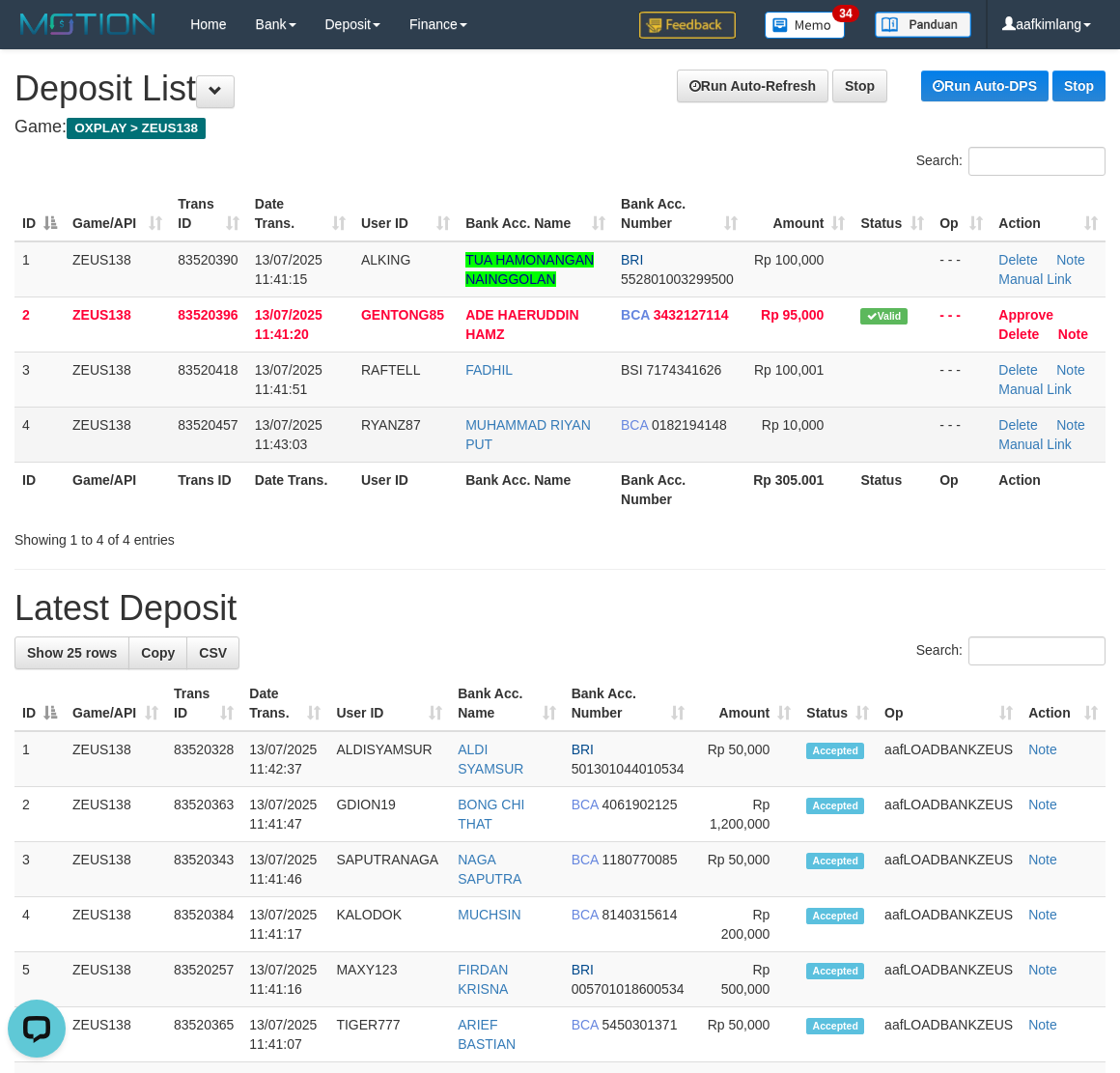 click at bounding box center [892, 434] 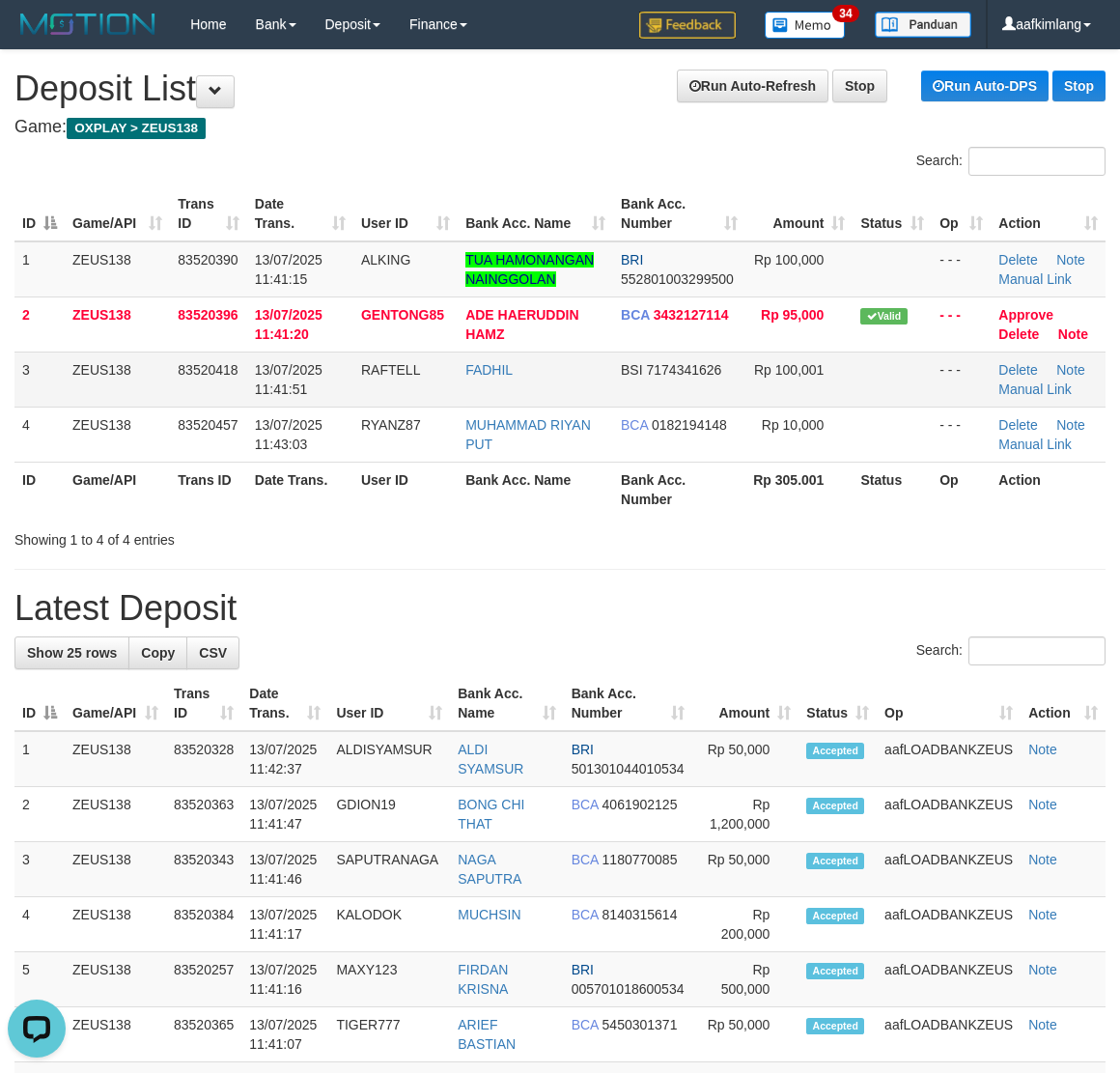 click on "Rp 100,001" at bounding box center (799, 379) 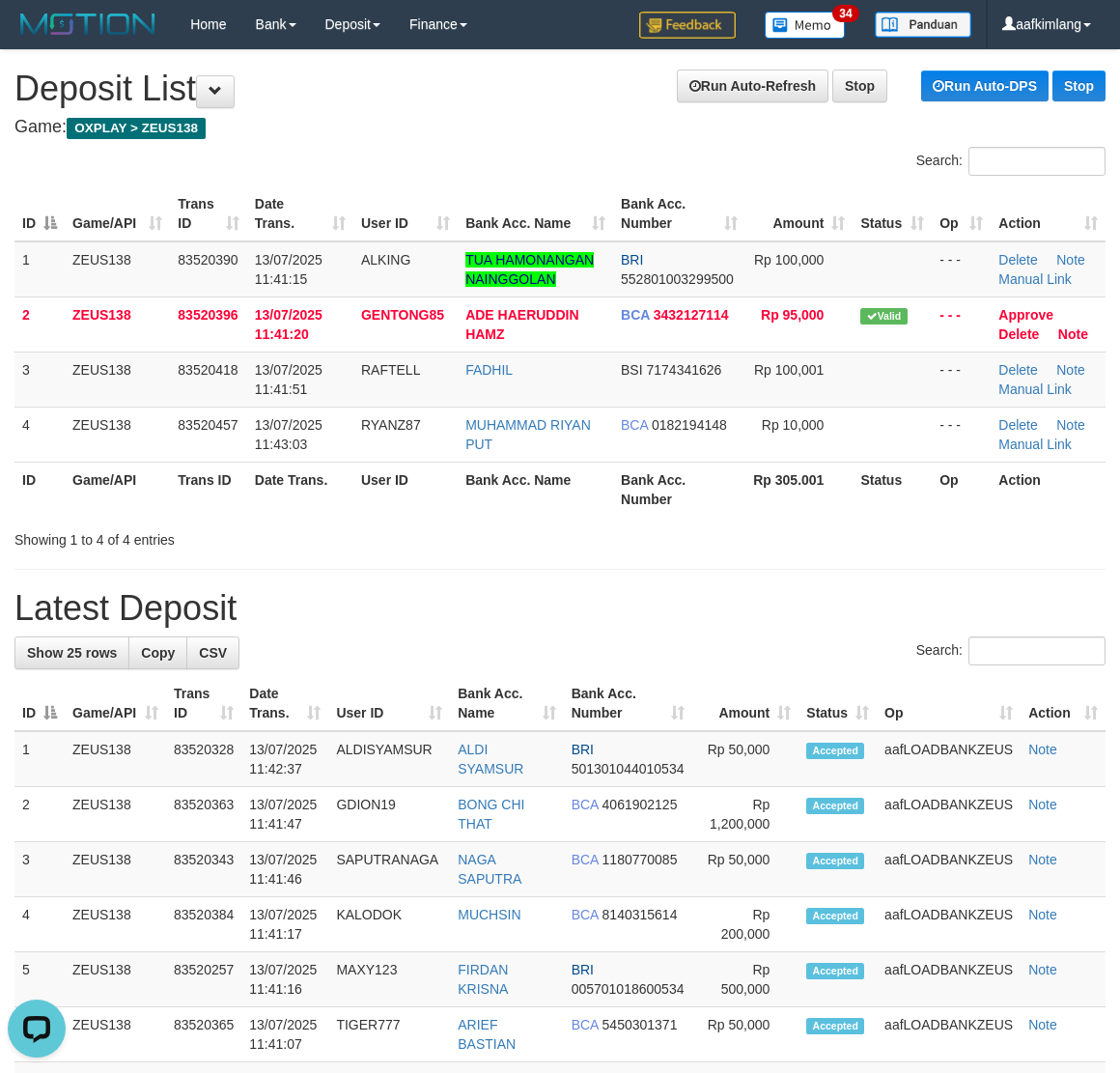 drag, startPoint x: 843, startPoint y: 380, endPoint x: 1134, endPoint y: 431, distance: 295.4353 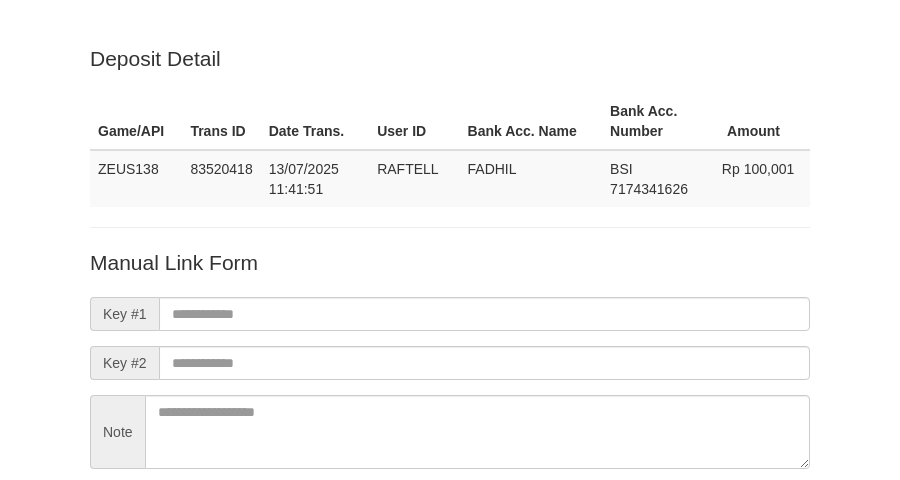 scroll, scrollTop: 176, scrollLeft: 0, axis: vertical 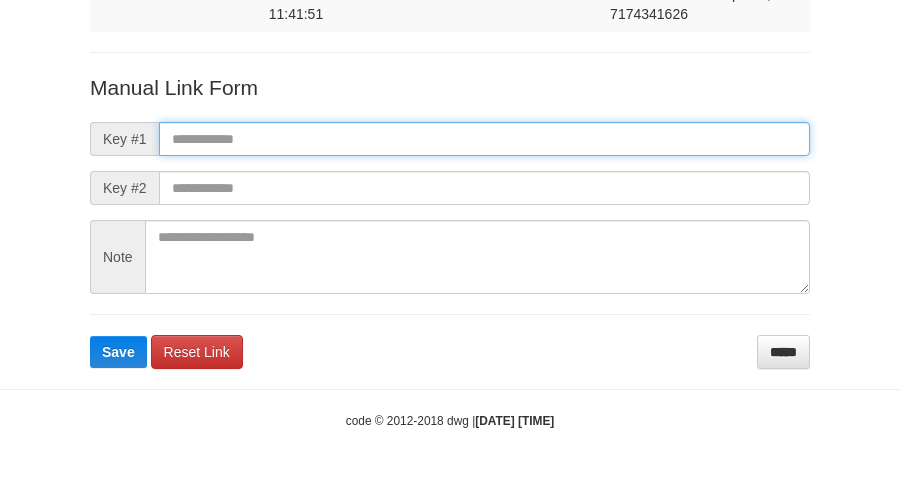 click on "Save" at bounding box center (118, 352) 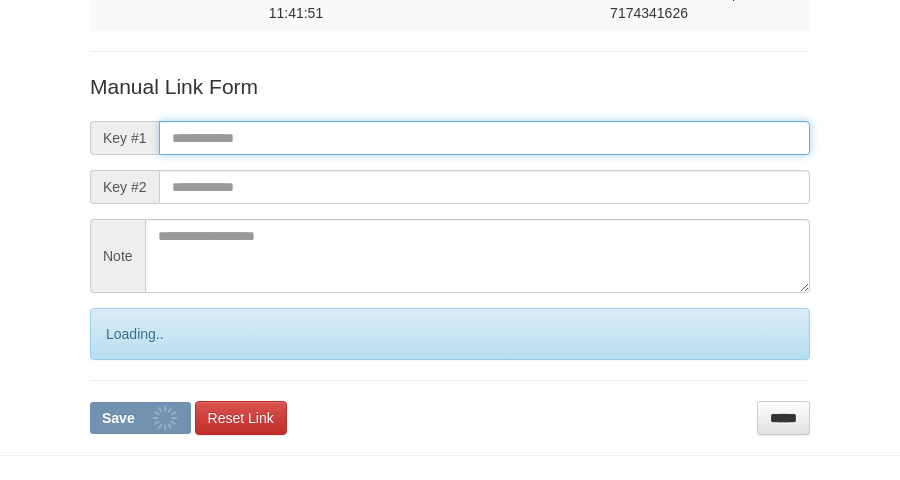 drag, startPoint x: 751, startPoint y: 143, endPoint x: 757, endPoint y: 152, distance: 10.816654 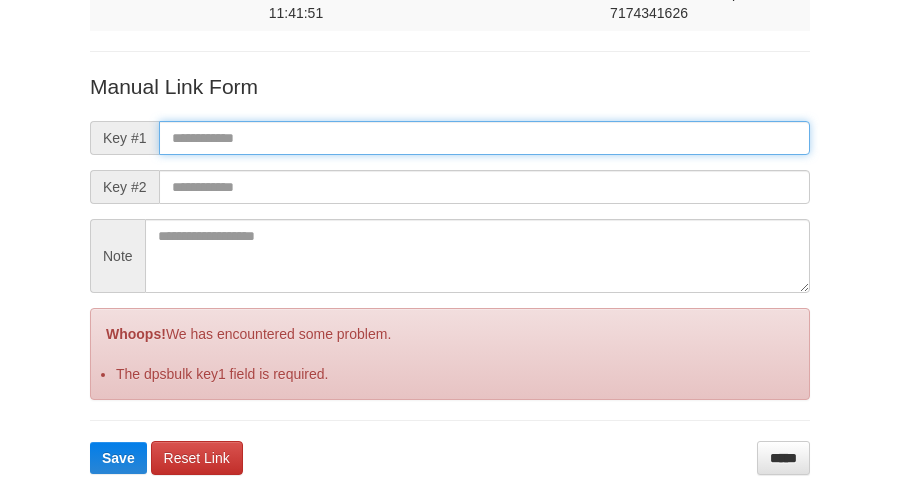 click on "Save" at bounding box center [118, 458] 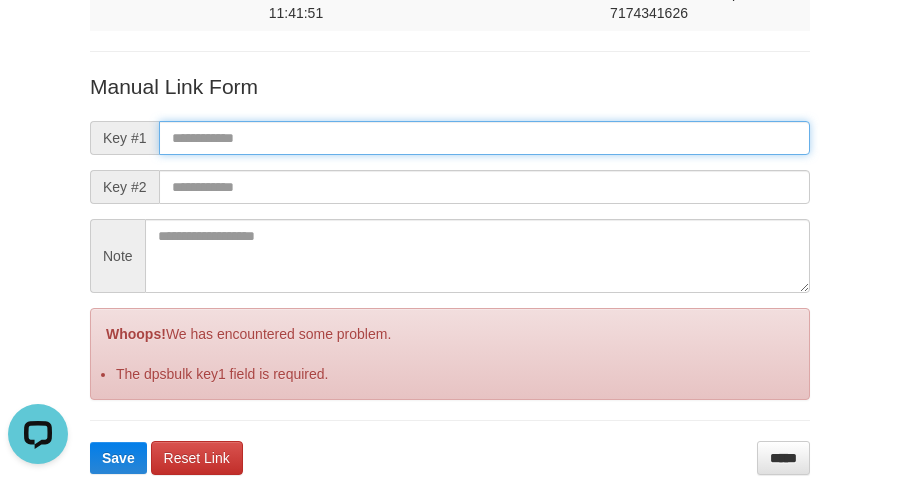 scroll, scrollTop: 0, scrollLeft: 0, axis: both 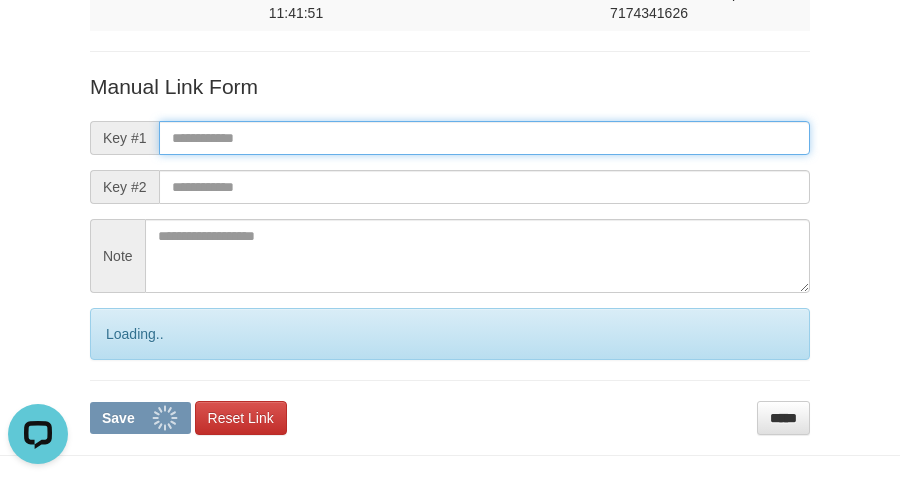 click at bounding box center [484, 138] 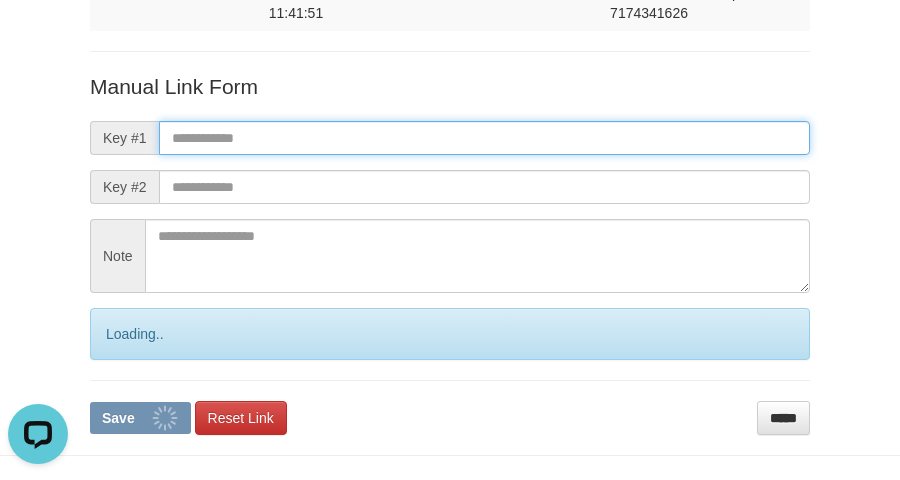 paste on "**********" 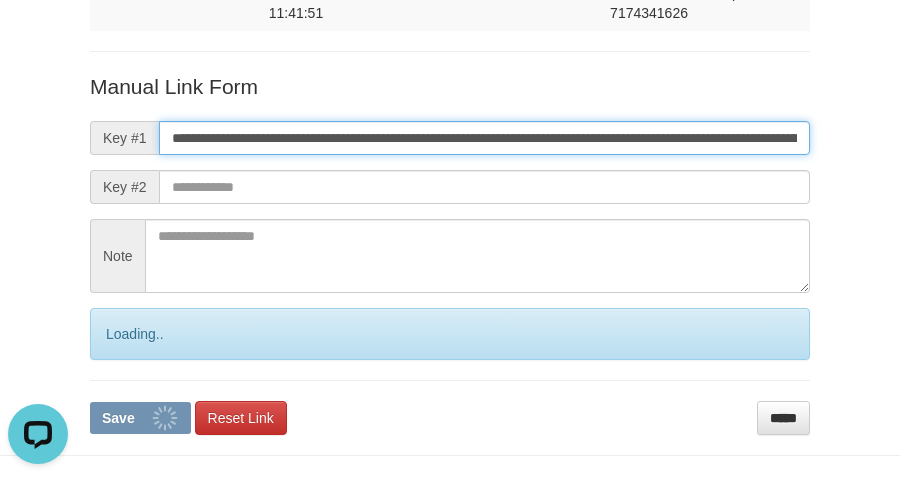 drag, startPoint x: 725, startPoint y: 133, endPoint x: 712, endPoint y: 137, distance: 13.601471 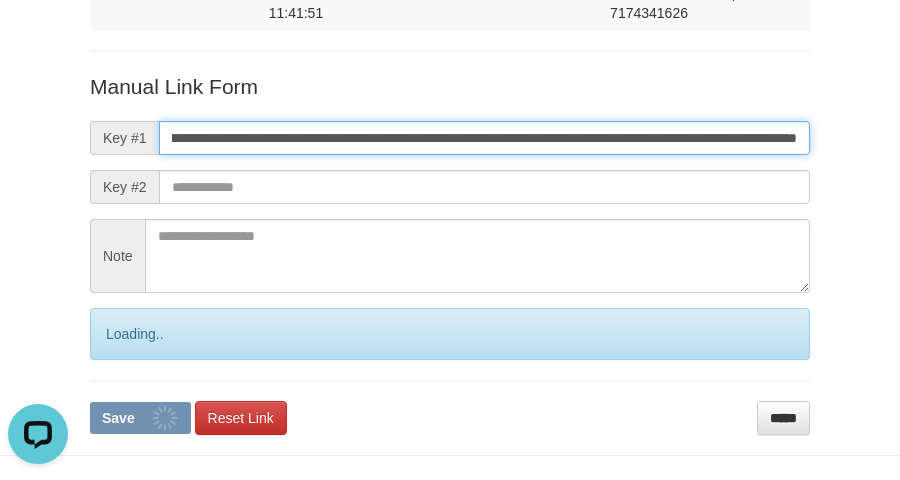 type on "**********" 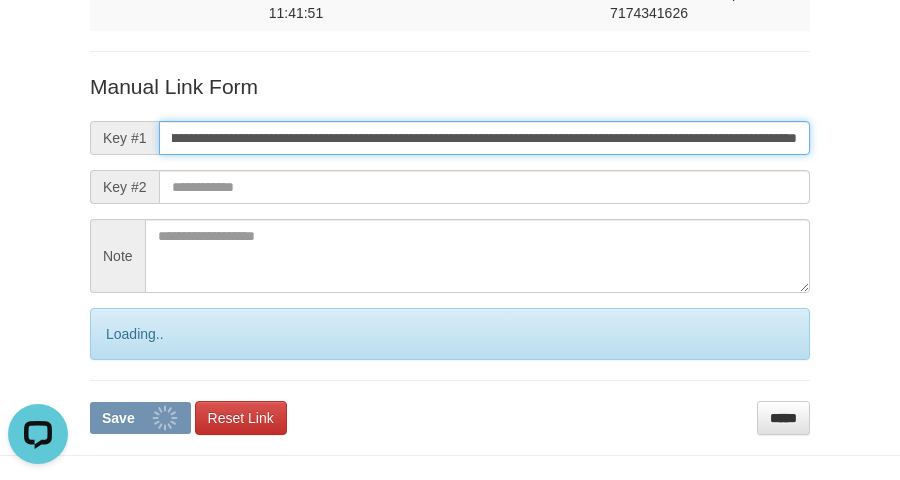 click on "Save" at bounding box center [140, 418] 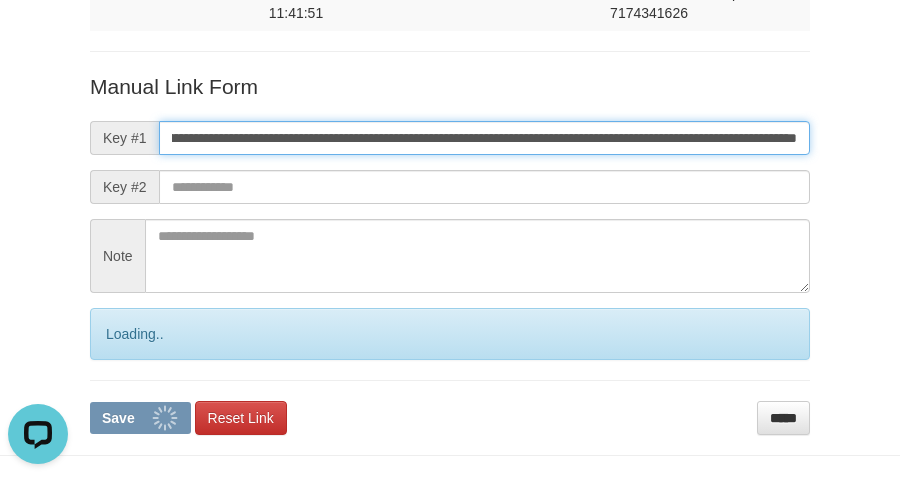 click on "Save" at bounding box center (140, 418) 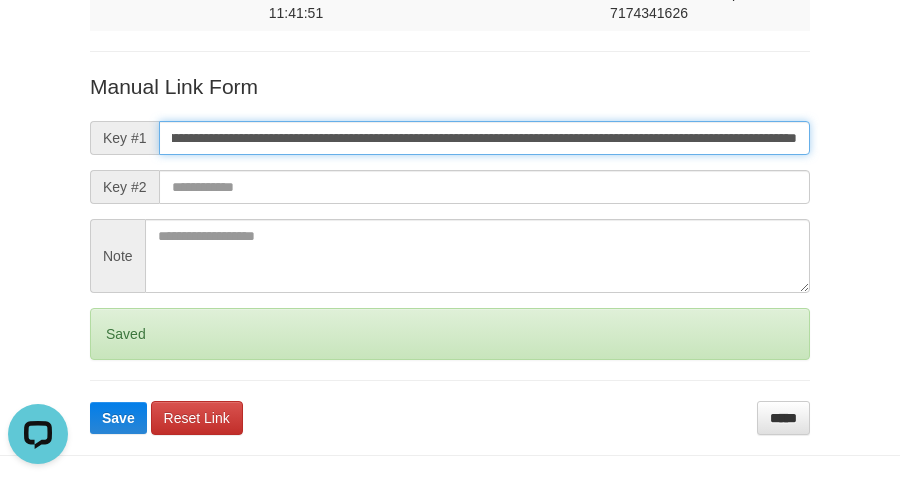 click on "Save" at bounding box center (118, 418) 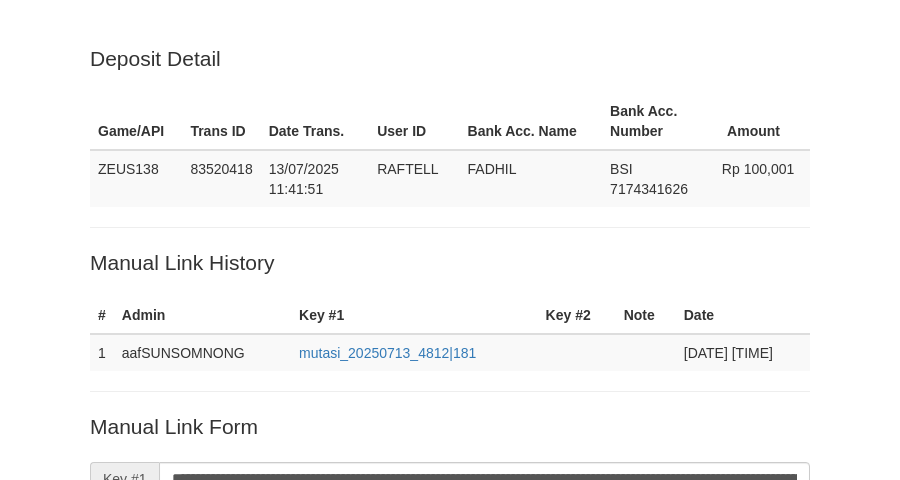 click on "Save" at bounding box center (118, 873) 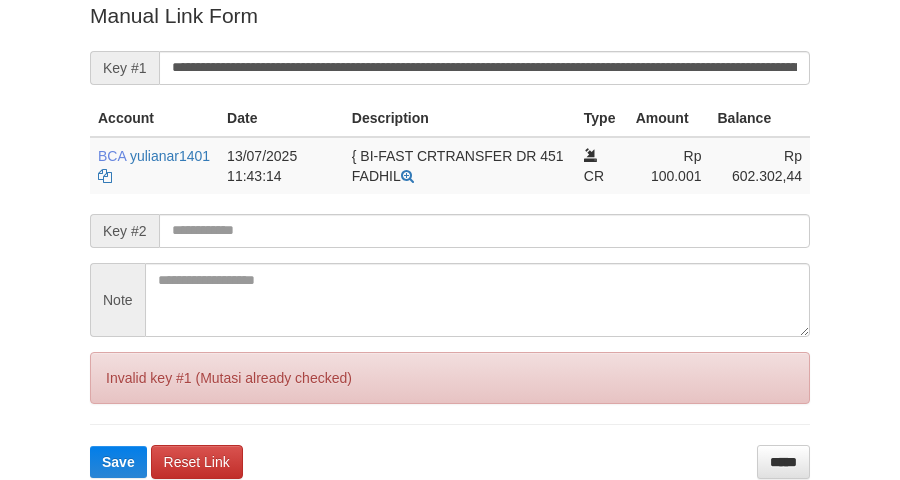 click on "Save" at bounding box center (118, 462) 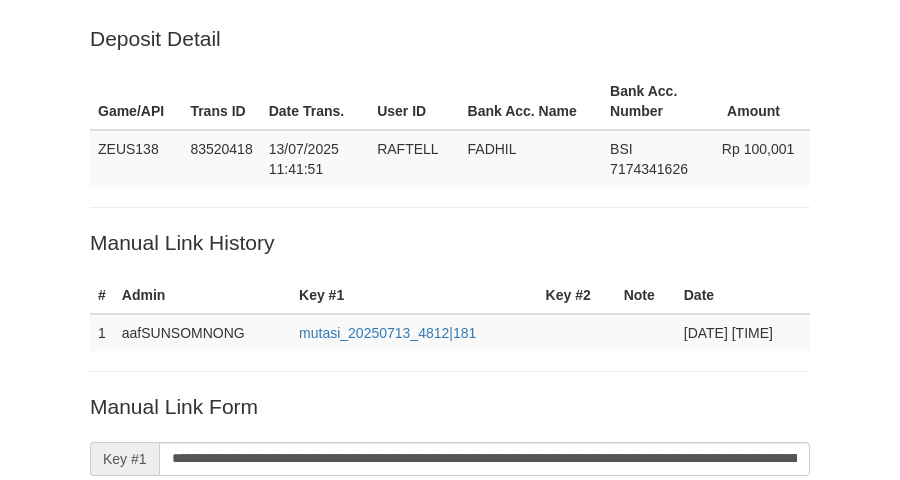 scroll, scrollTop: 353, scrollLeft: 0, axis: vertical 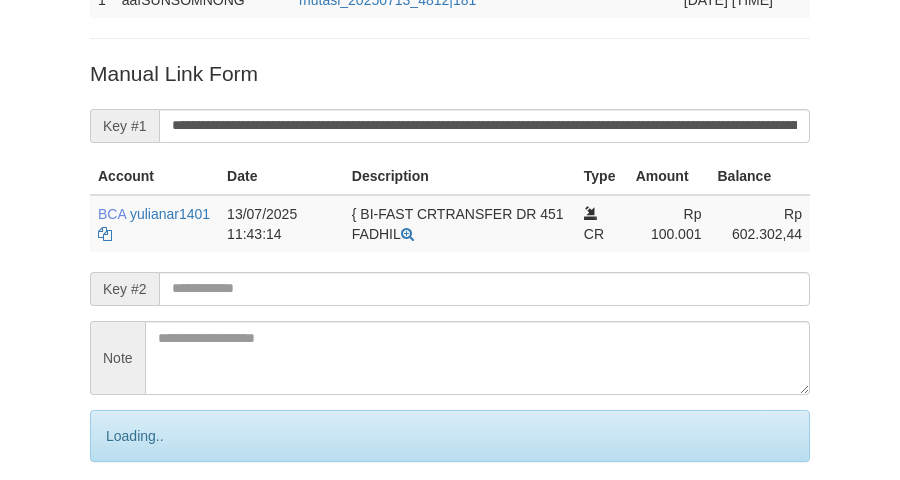 click on "Save" at bounding box center [140, 520] 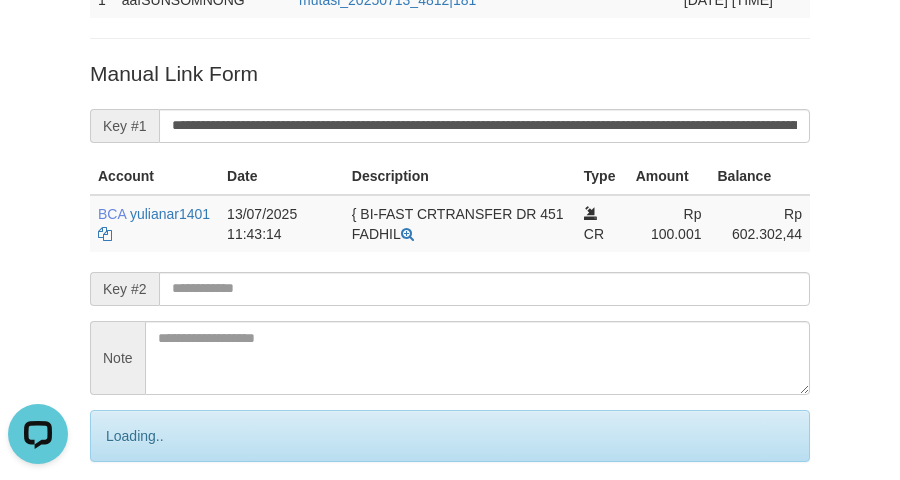 scroll, scrollTop: 0, scrollLeft: 0, axis: both 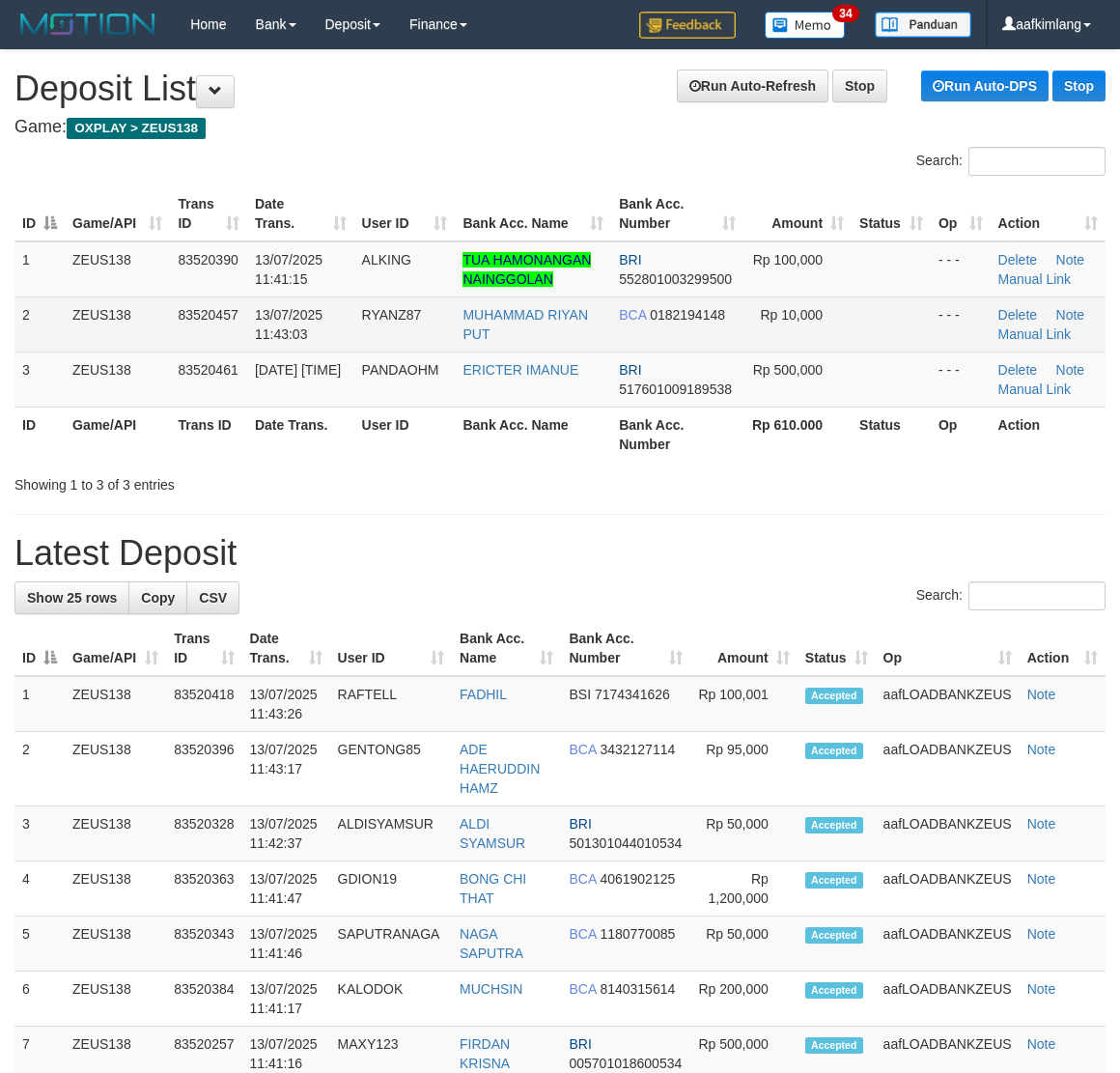 click on "Rp 10,000" at bounding box center (798, 324) 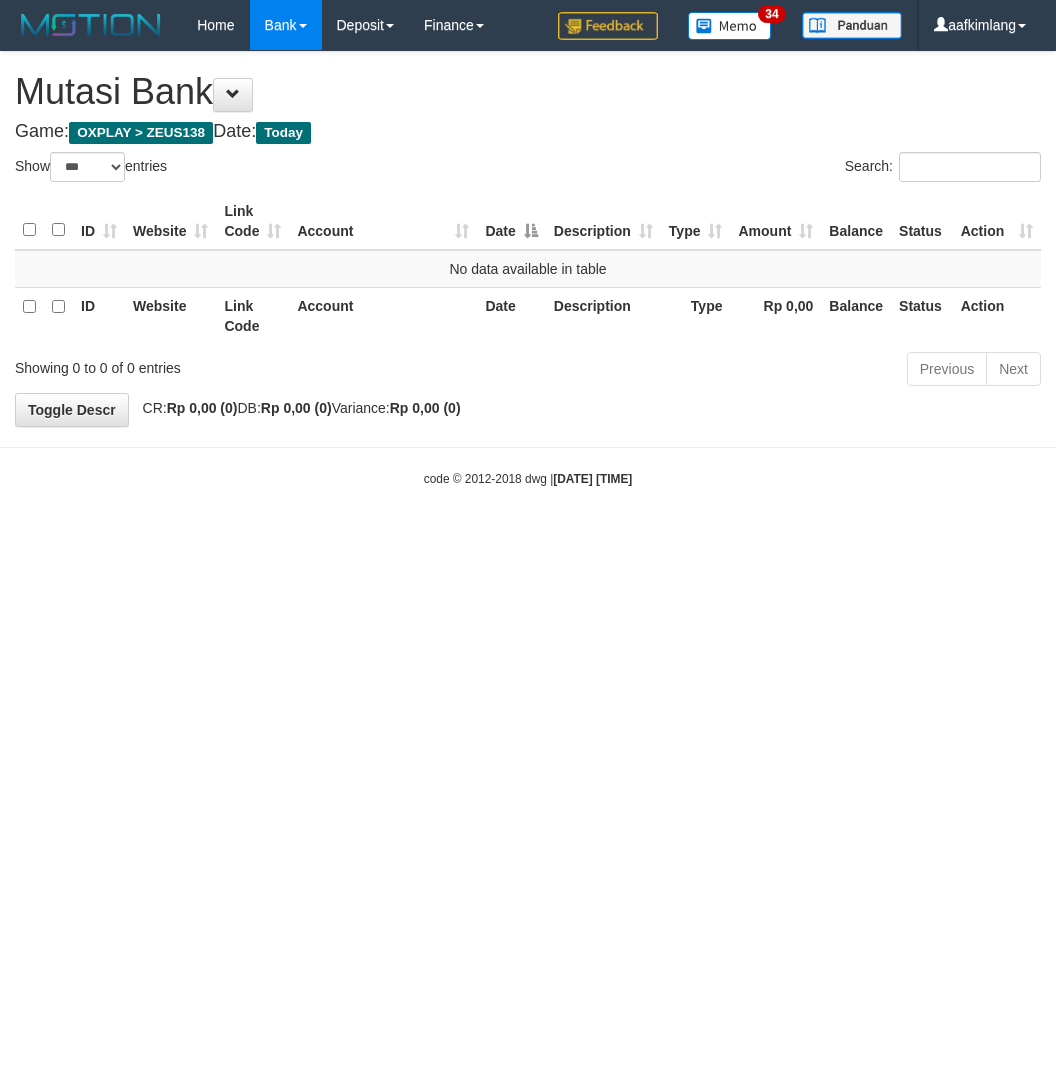 select on "***" 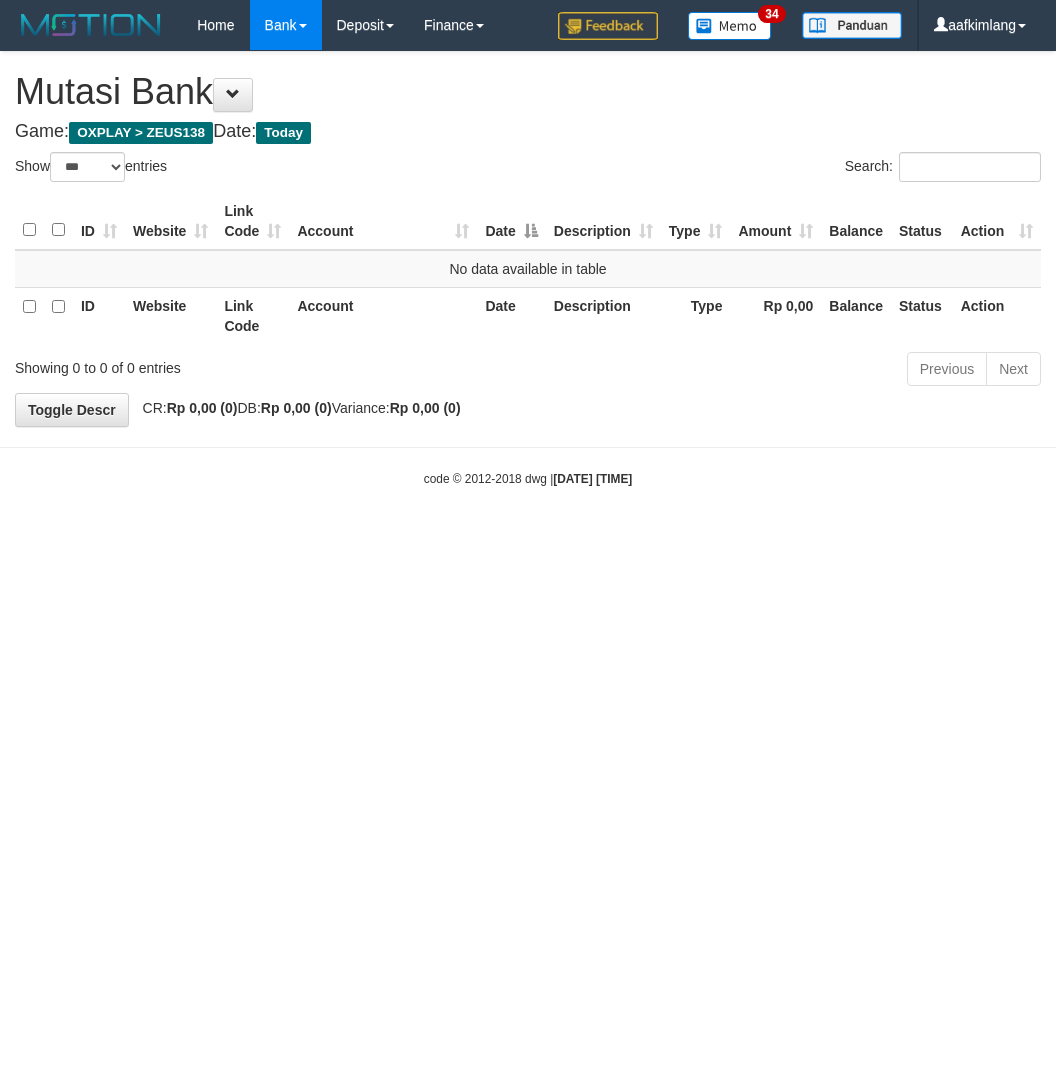 scroll, scrollTop: 0, scrollLeft: 0, axis: both 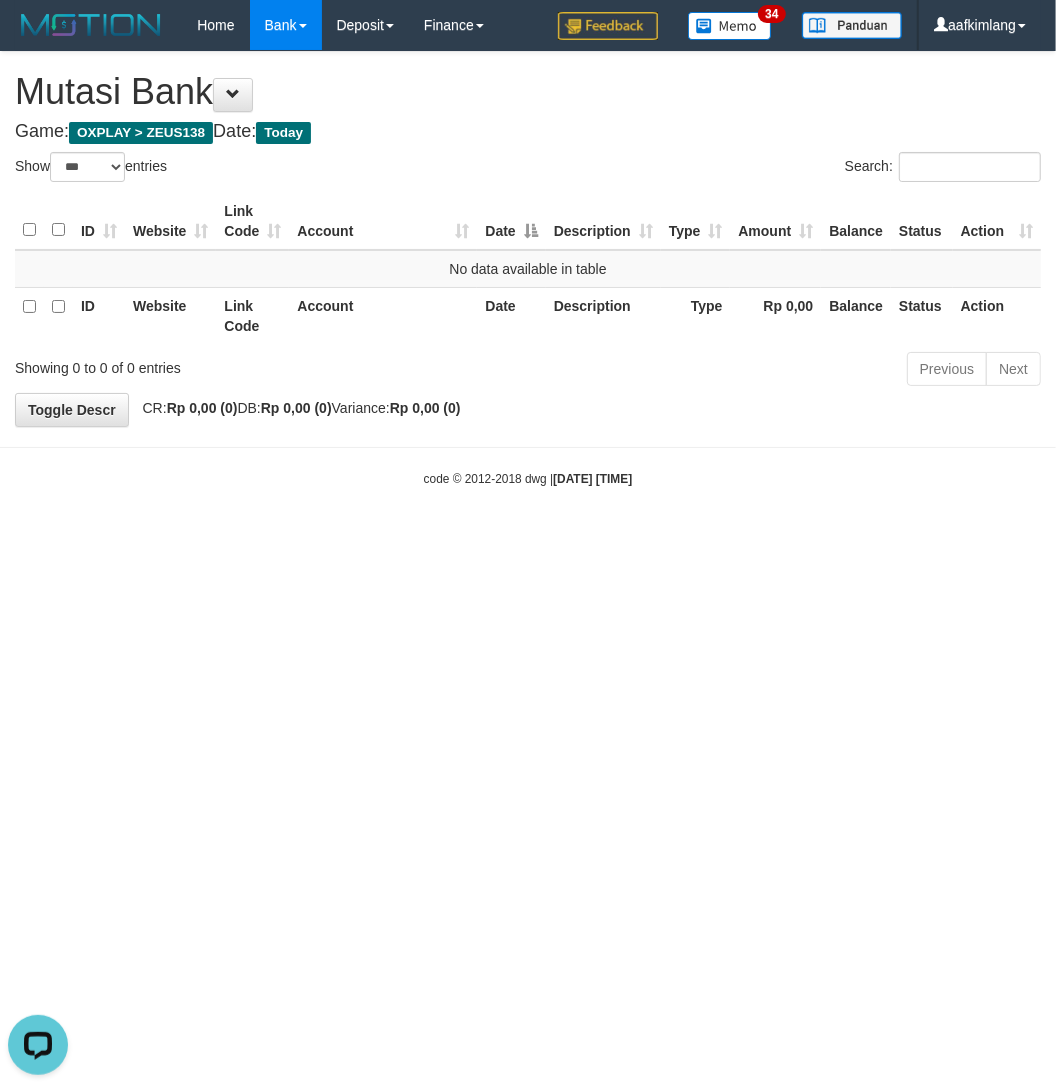 click on "Toggle navigation
Home
Bank
Account List
Mutasi Bank
Search
Note Mutasi
Deposit
DPS Fetch
DPS List
History
Note DPS
Finance
Financial Data
aafkimlang
My Profile
Log Out
34" at bounding box center [528, 269] 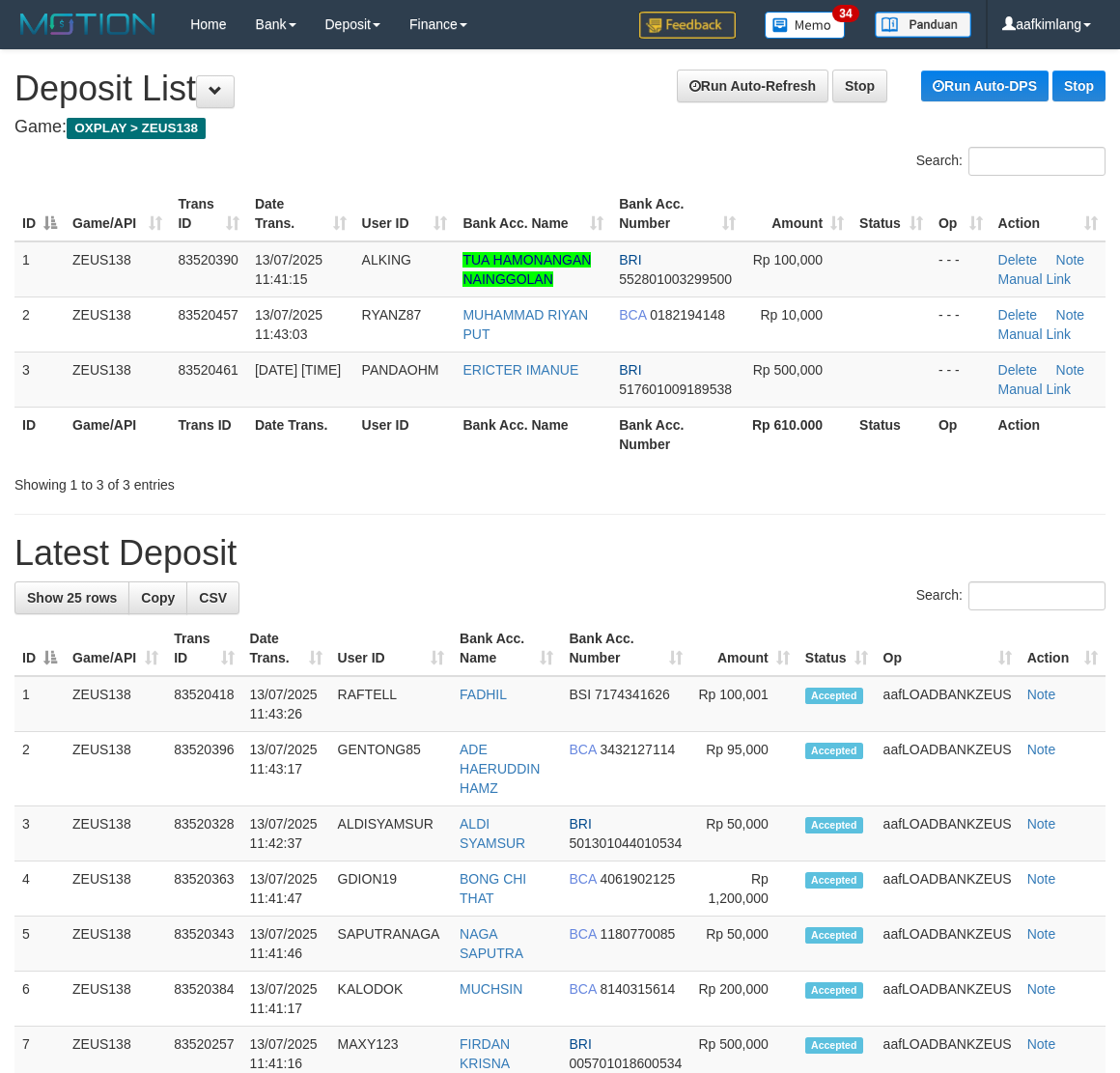 scroll, scrollTop: 0, scrollLeft: 0, axis: both 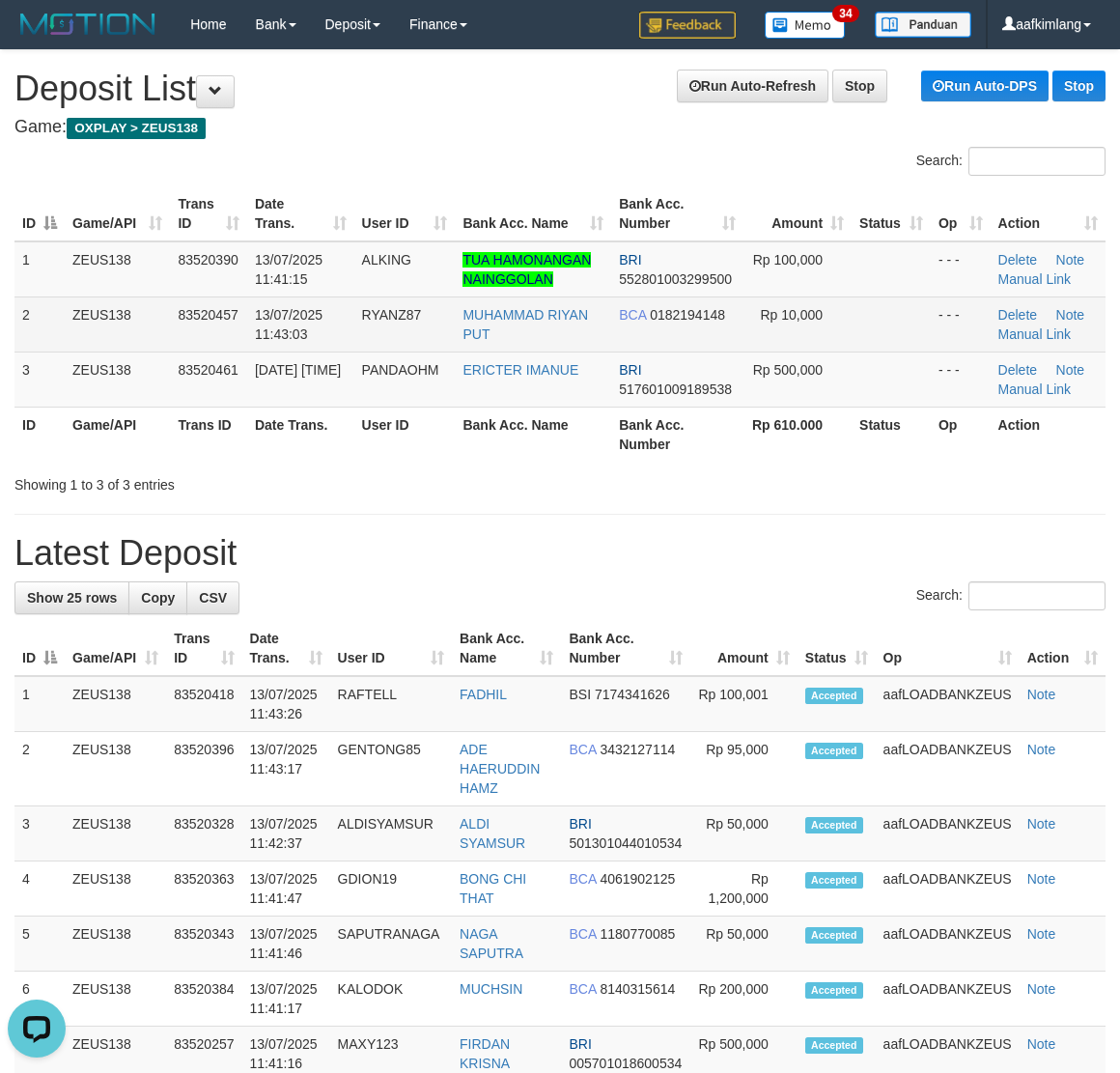 click at bounding box center [891, 324] 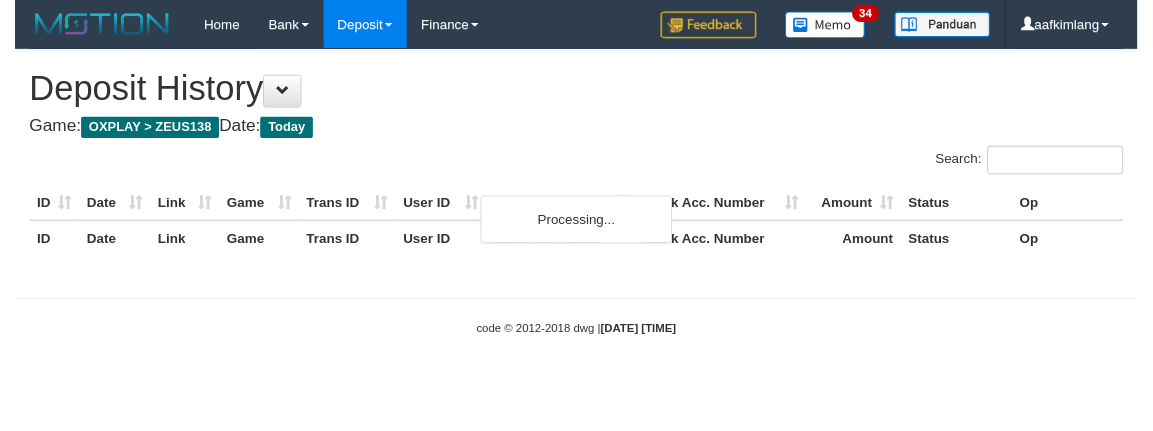 scroll, scrollTop: 0, scrollLeft: 0, axis: both 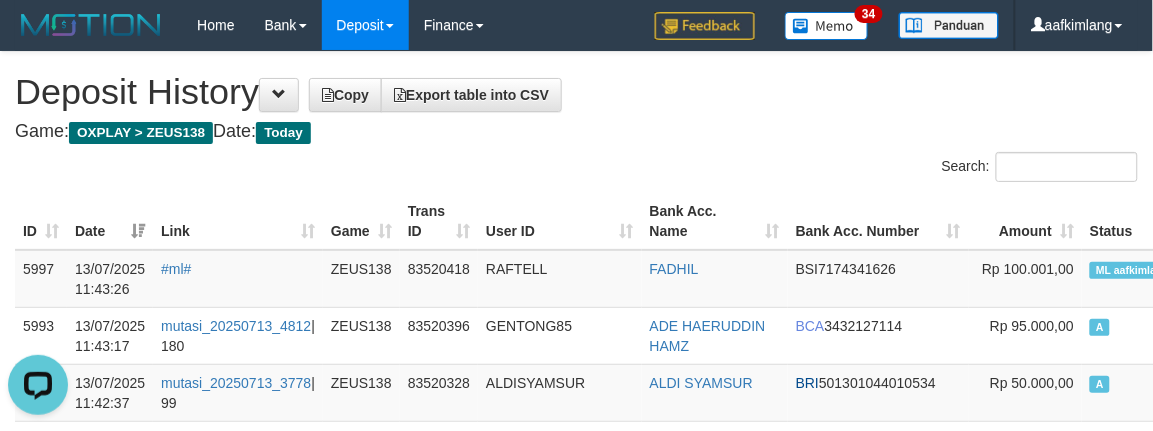 click on "**********" at bounding box center (576, 27327) 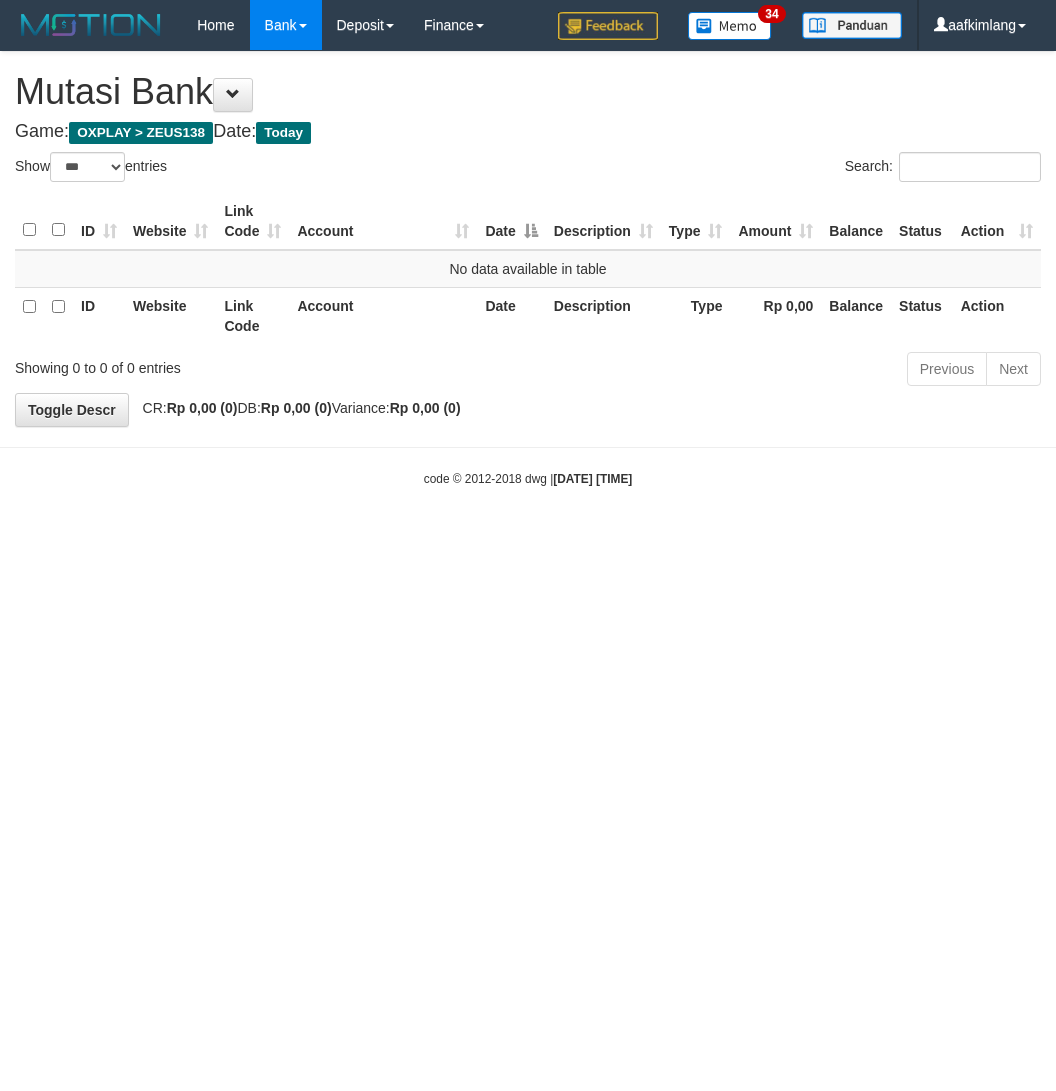 select on "***" 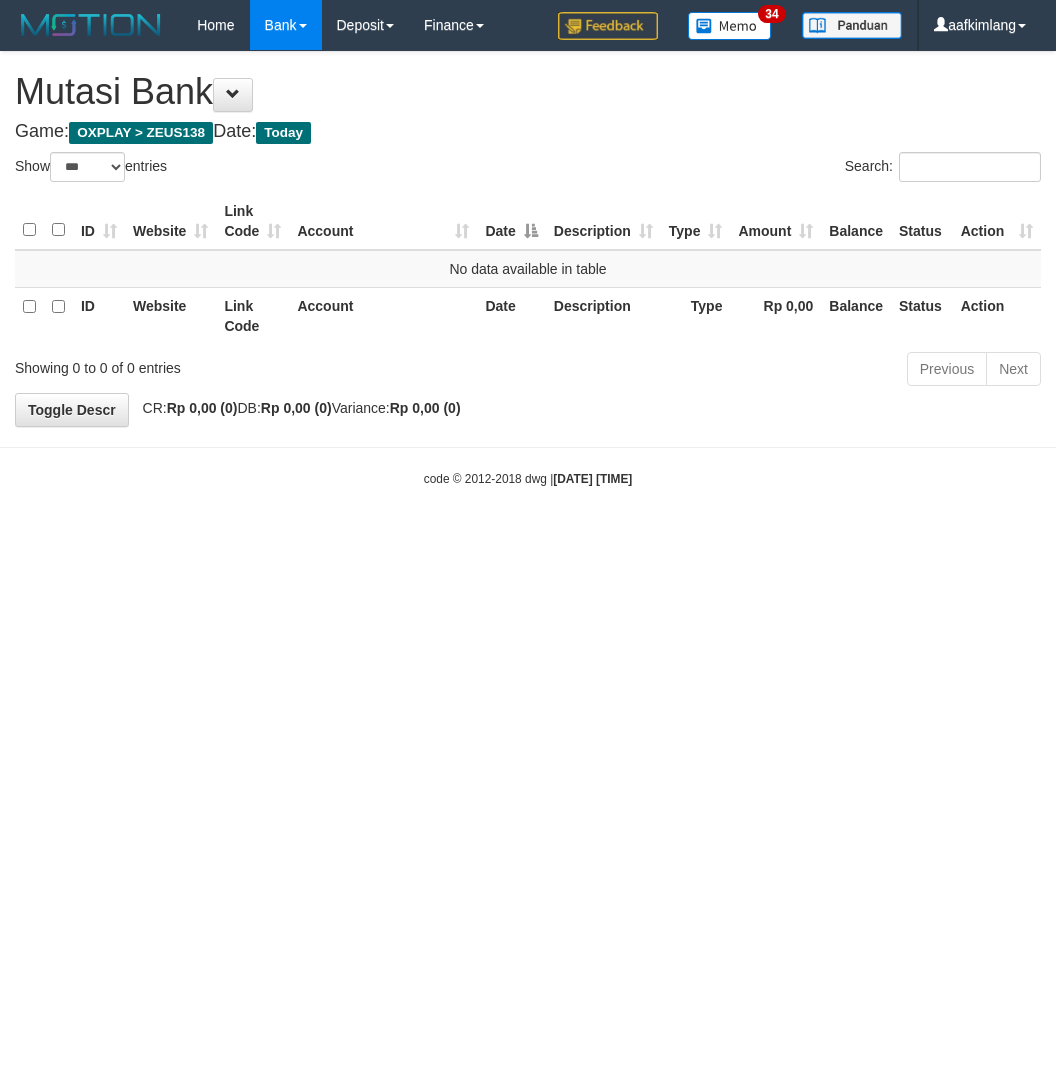 scroll, scrollTop: 0, scrollLeft: 0, axis: both 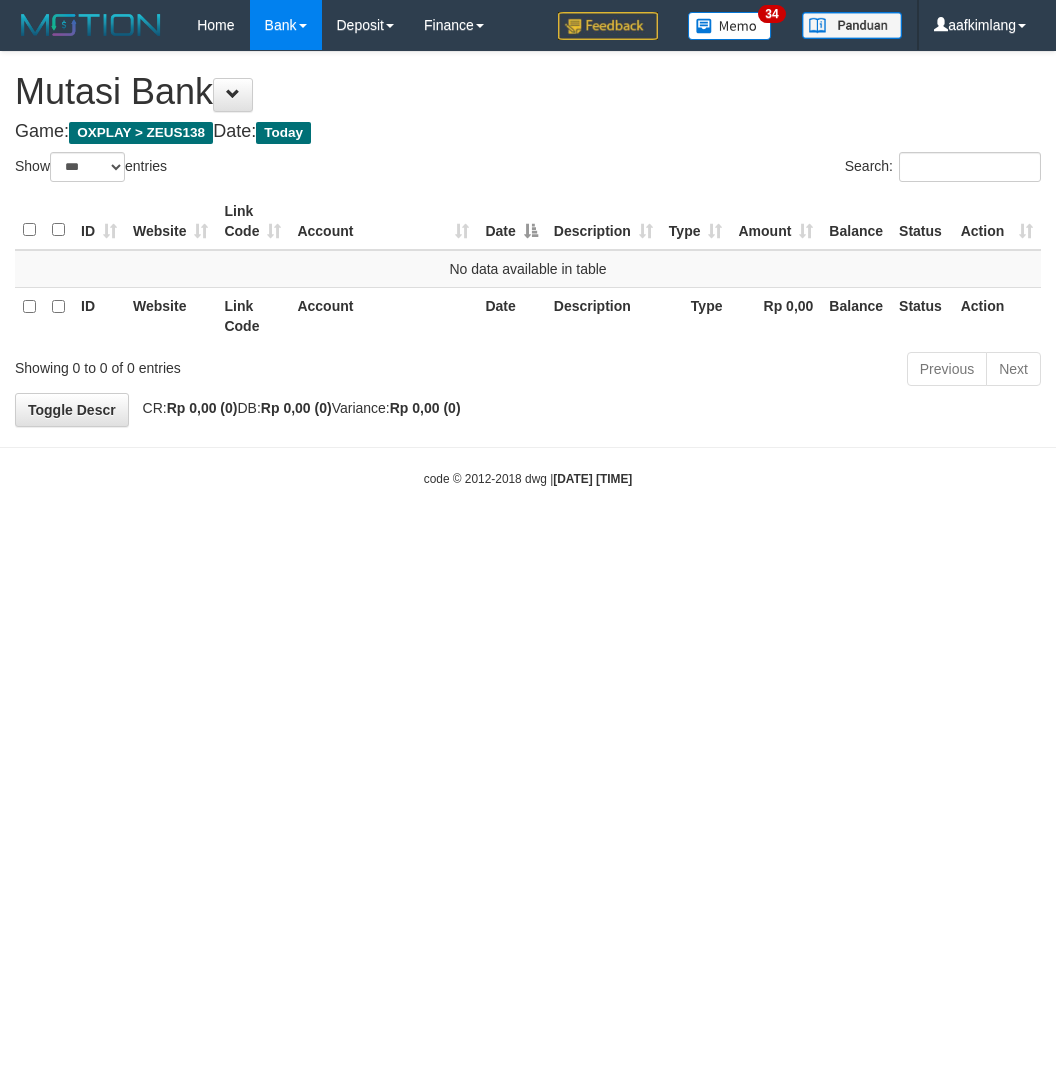 select on "***" 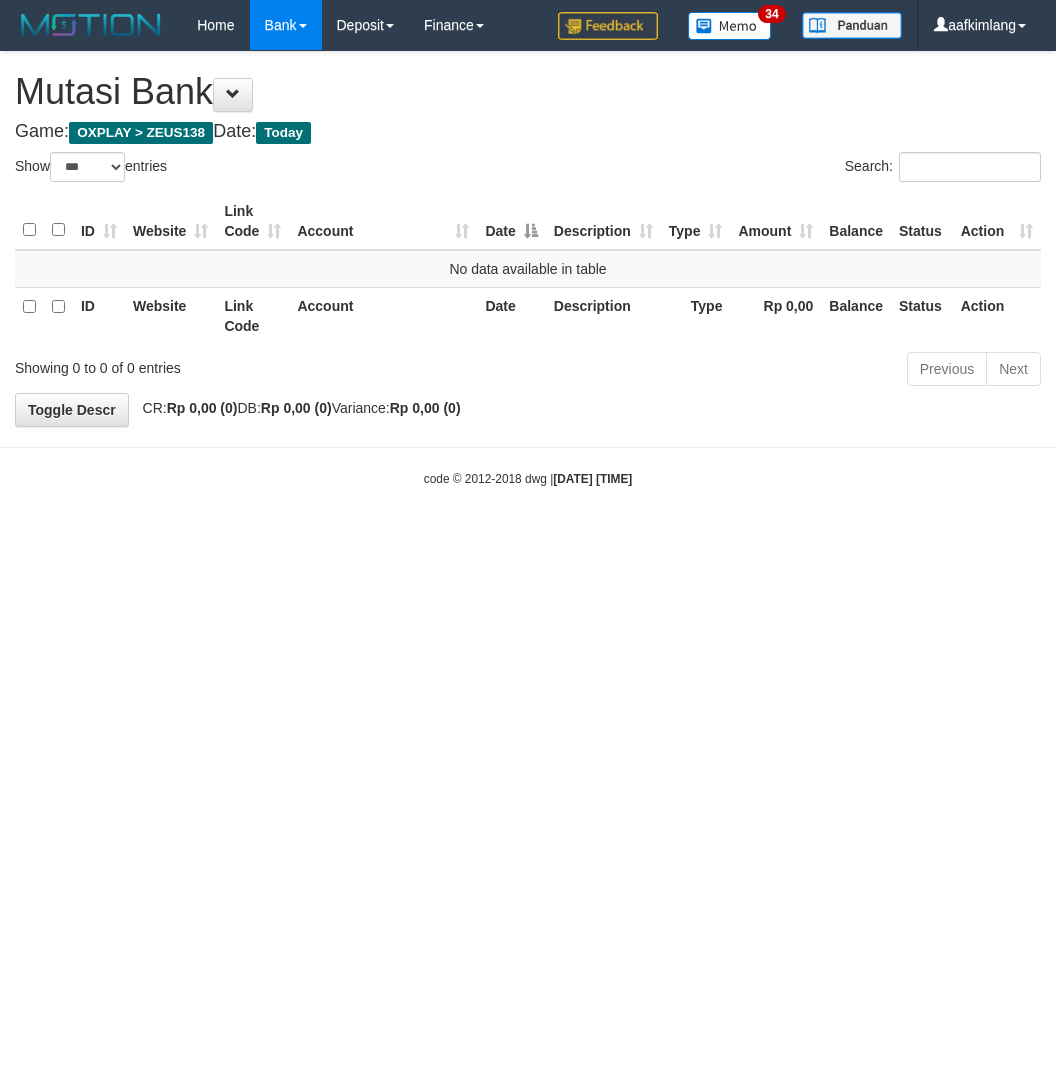 scroll, scrollTop: 0, scrollLeft: 0, axis: both 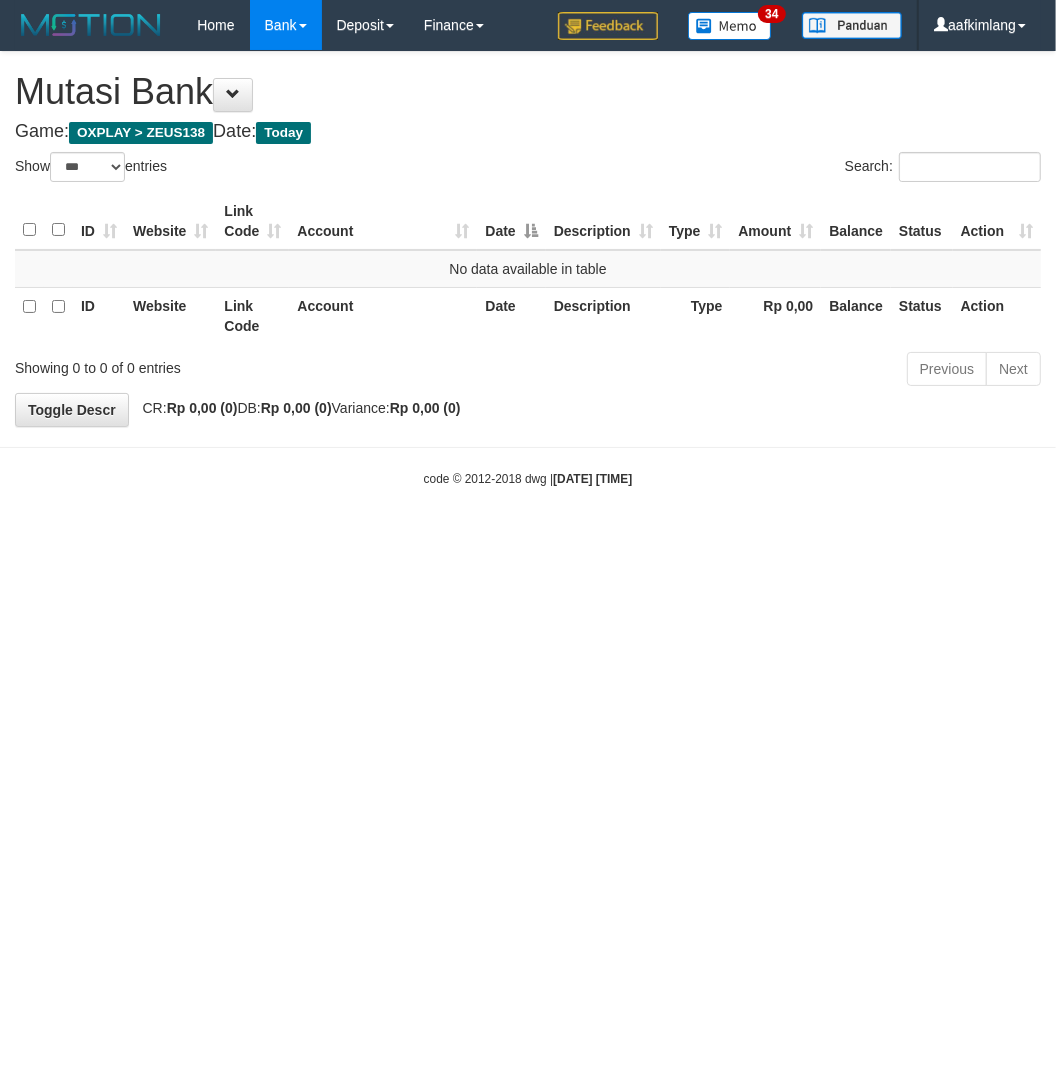 drag, startPoint x: 388, startPoint y: 727, endPoint x: 348, endPoint y: 696, distance: 50.606323 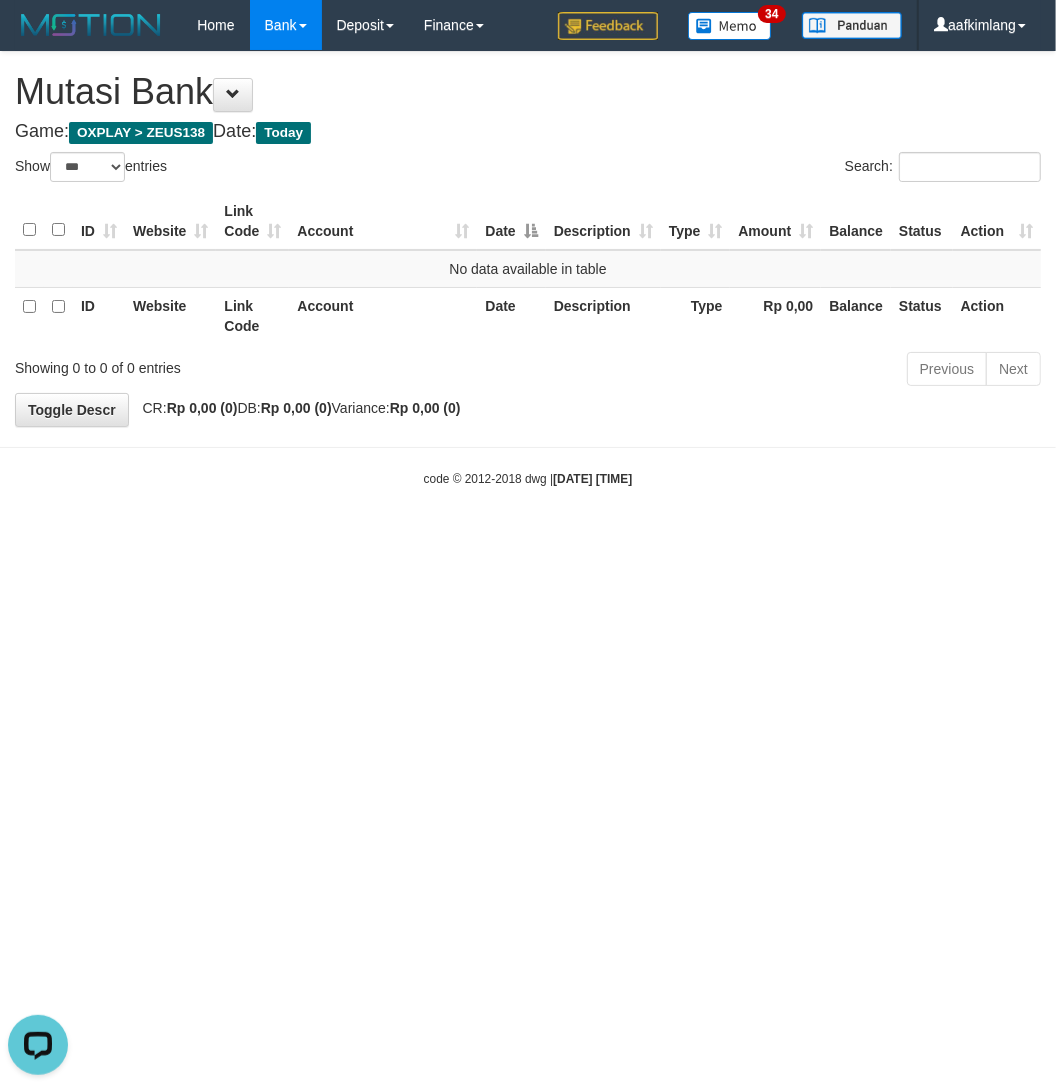 scroll, scrollTop: 0, scrollLeft: 0, axis: both 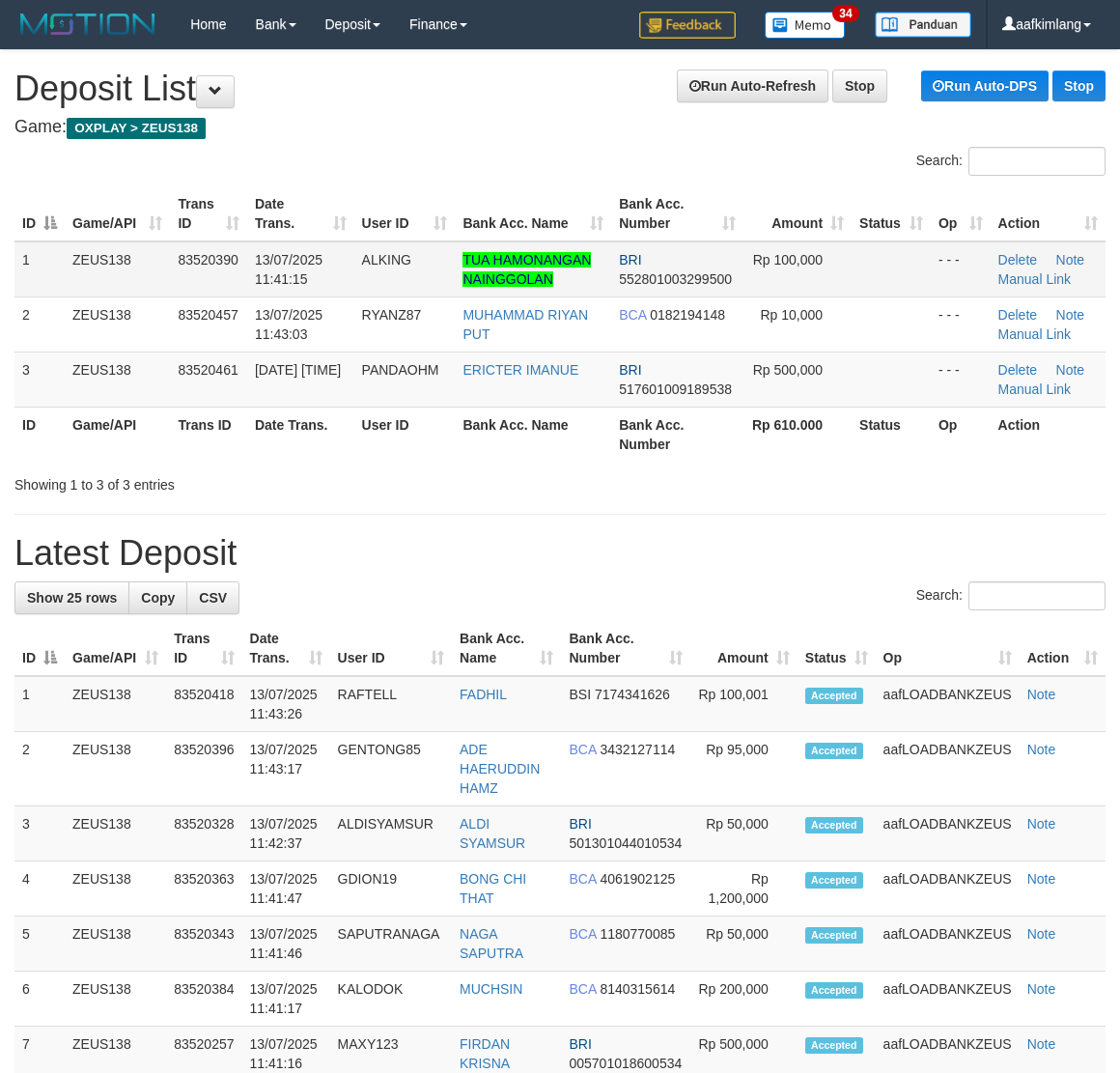 click at bounding box center [891, 269] 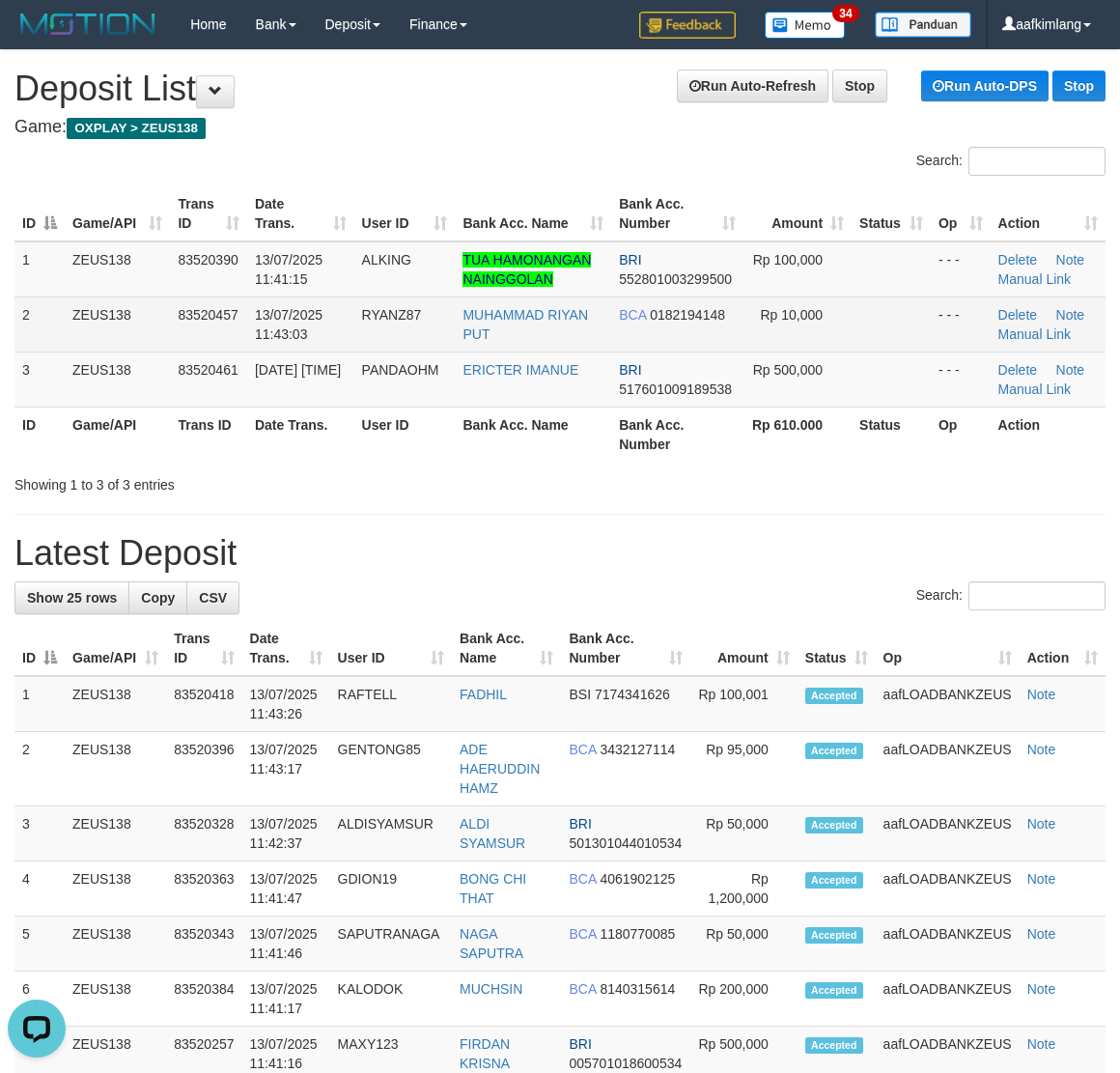 scroll, scrollTop: 0, scrollLeft: 0, axis: both 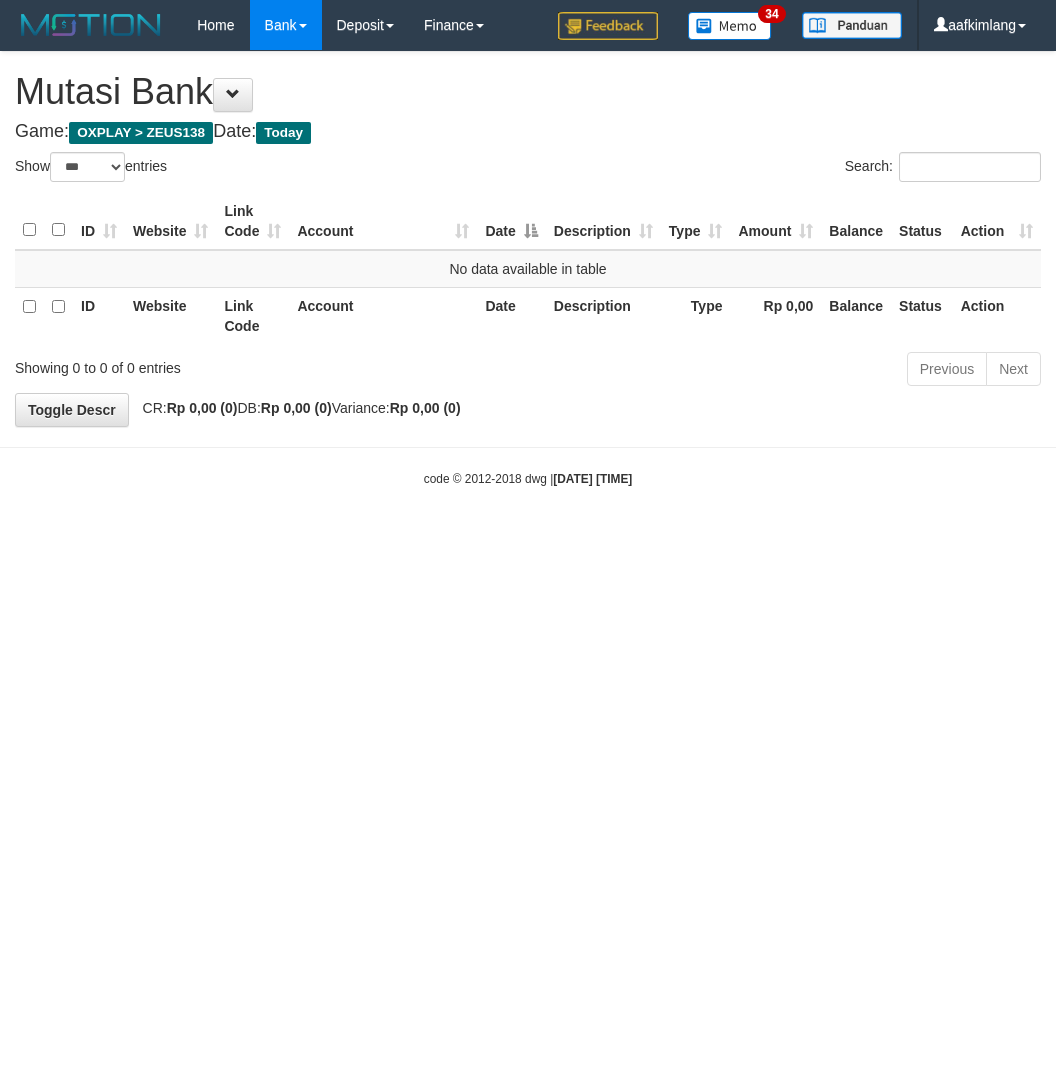 select on "***" 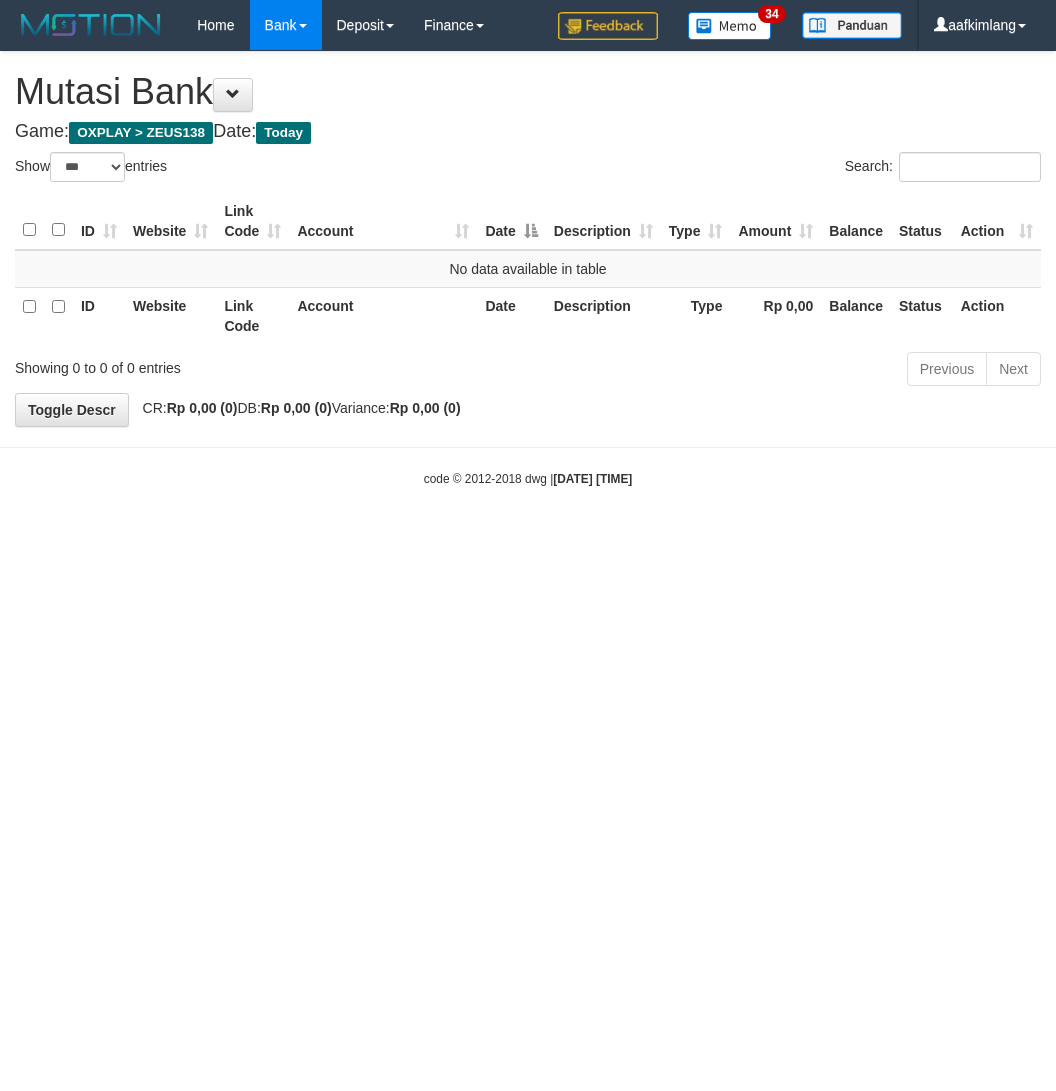 scroll, scrollTop: 0, scrollLeft: 0, axis: both 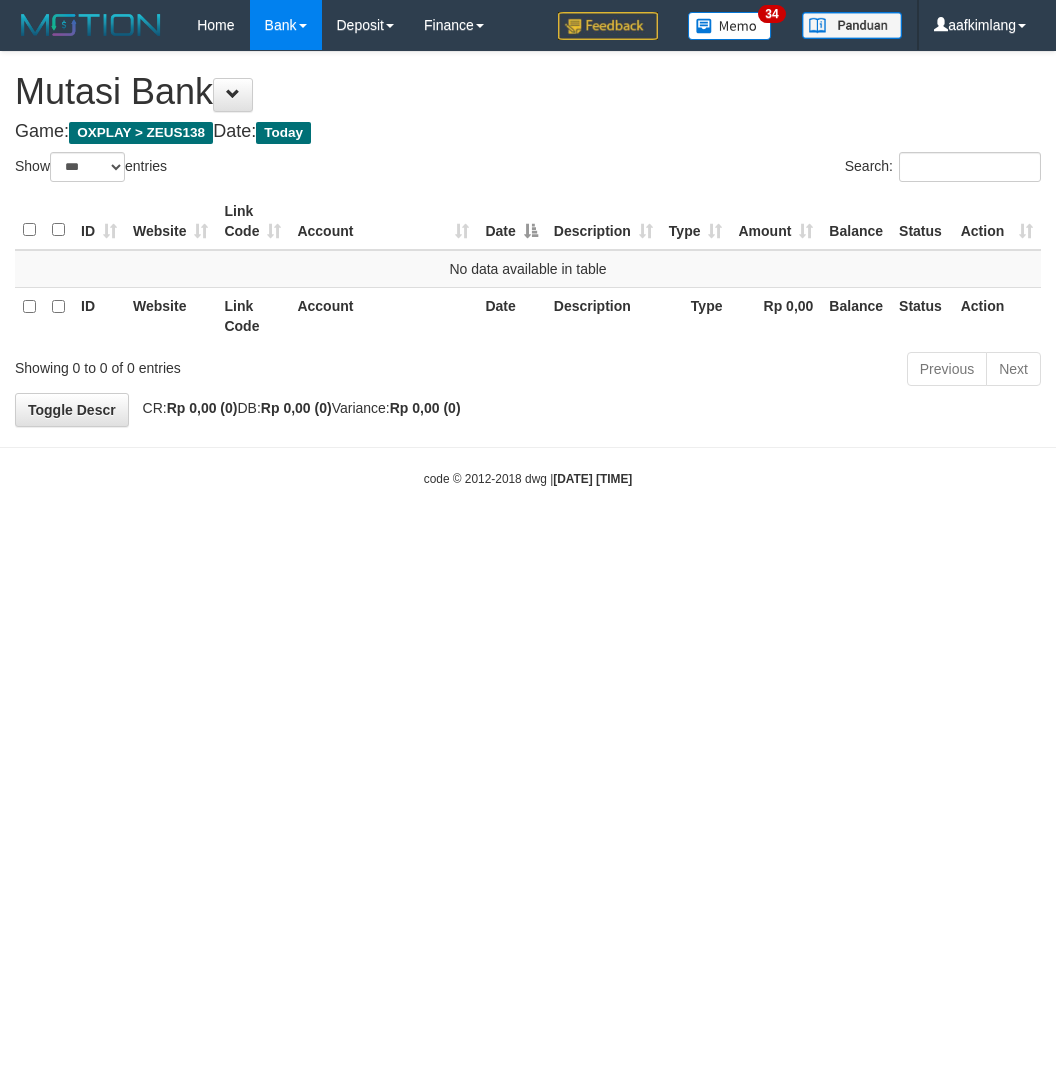 select on "***" 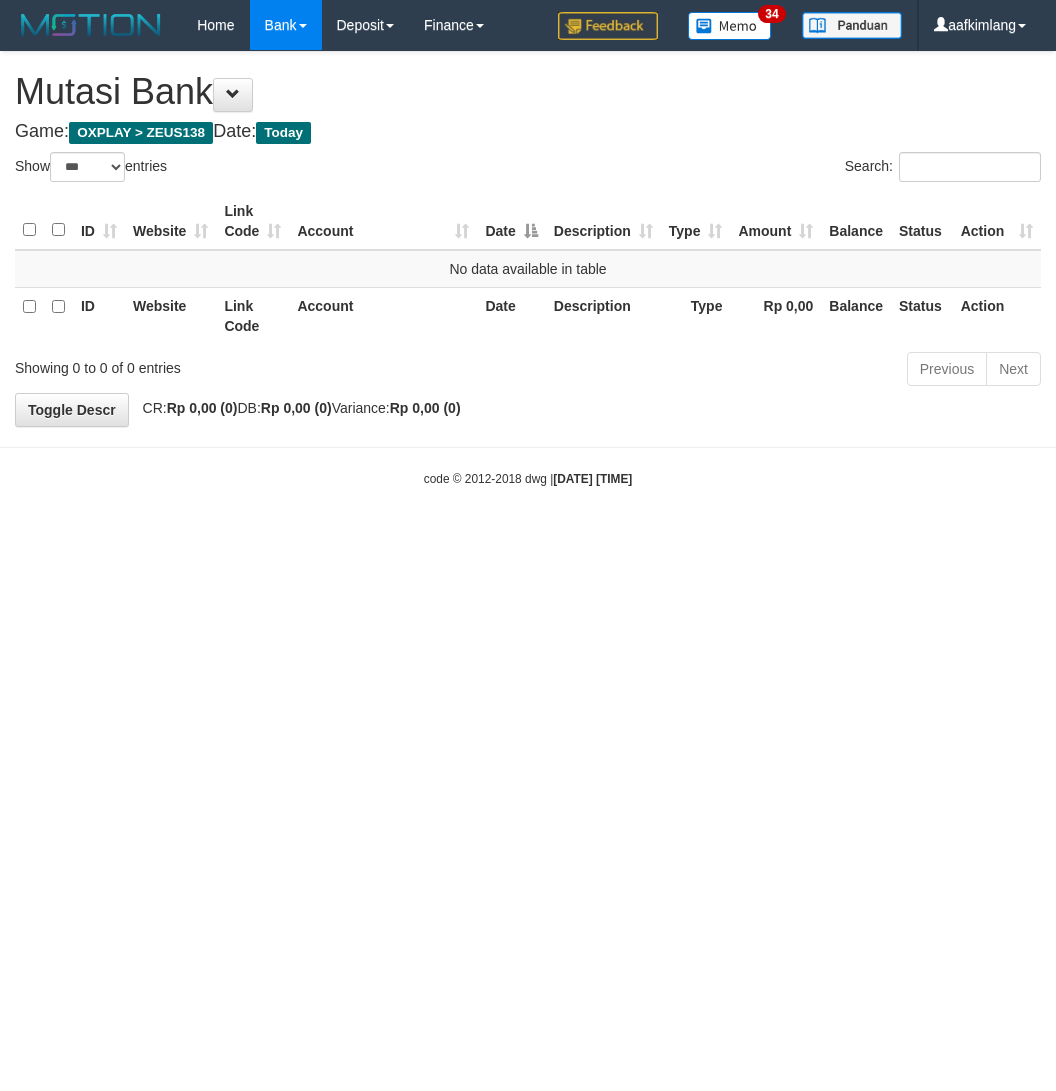 scroll, scrollTop: 0, scrollLeft: 0, axis: both 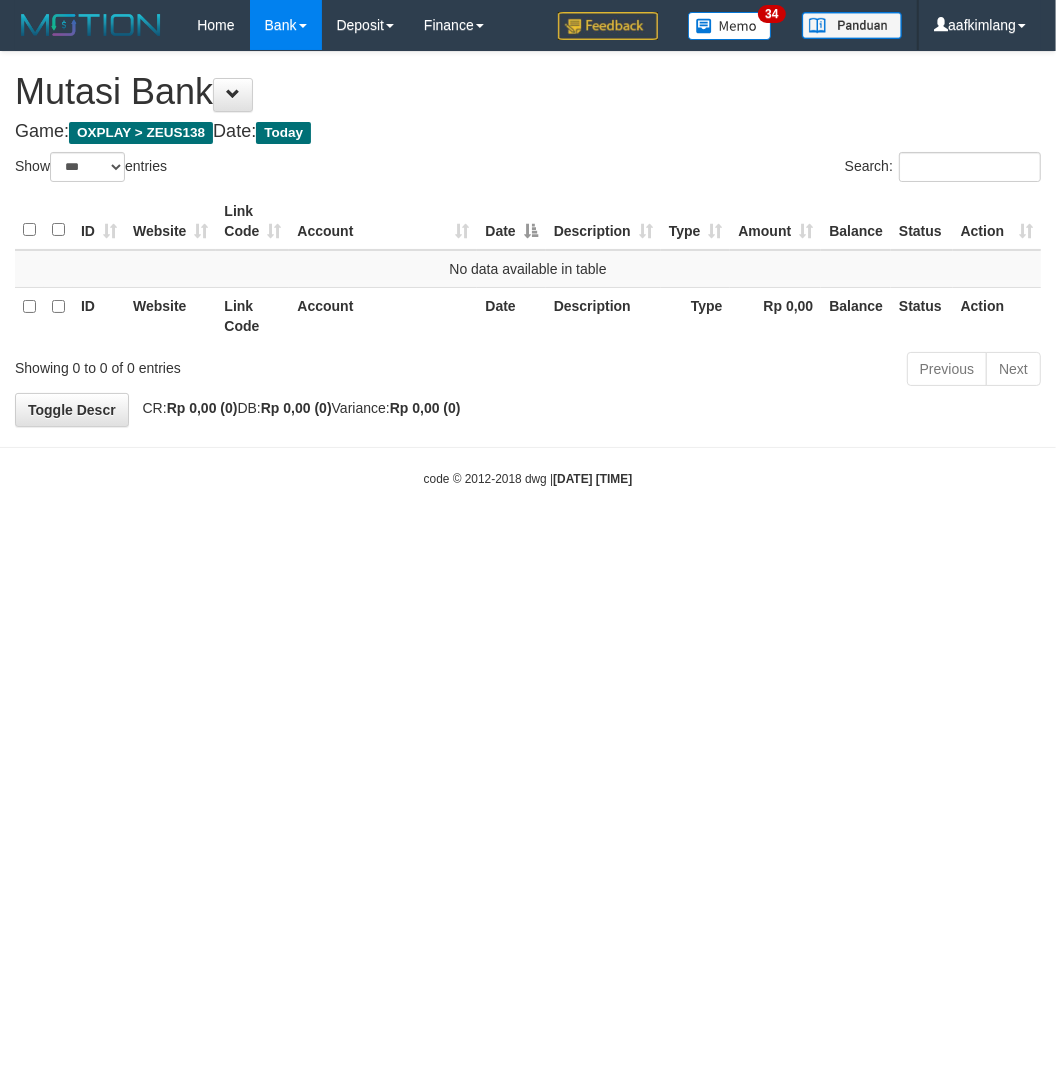 drag, startPoint x: 256, startPoint y: 640, endPoint x: 6, endPoint y: 566, distance: 260.72208 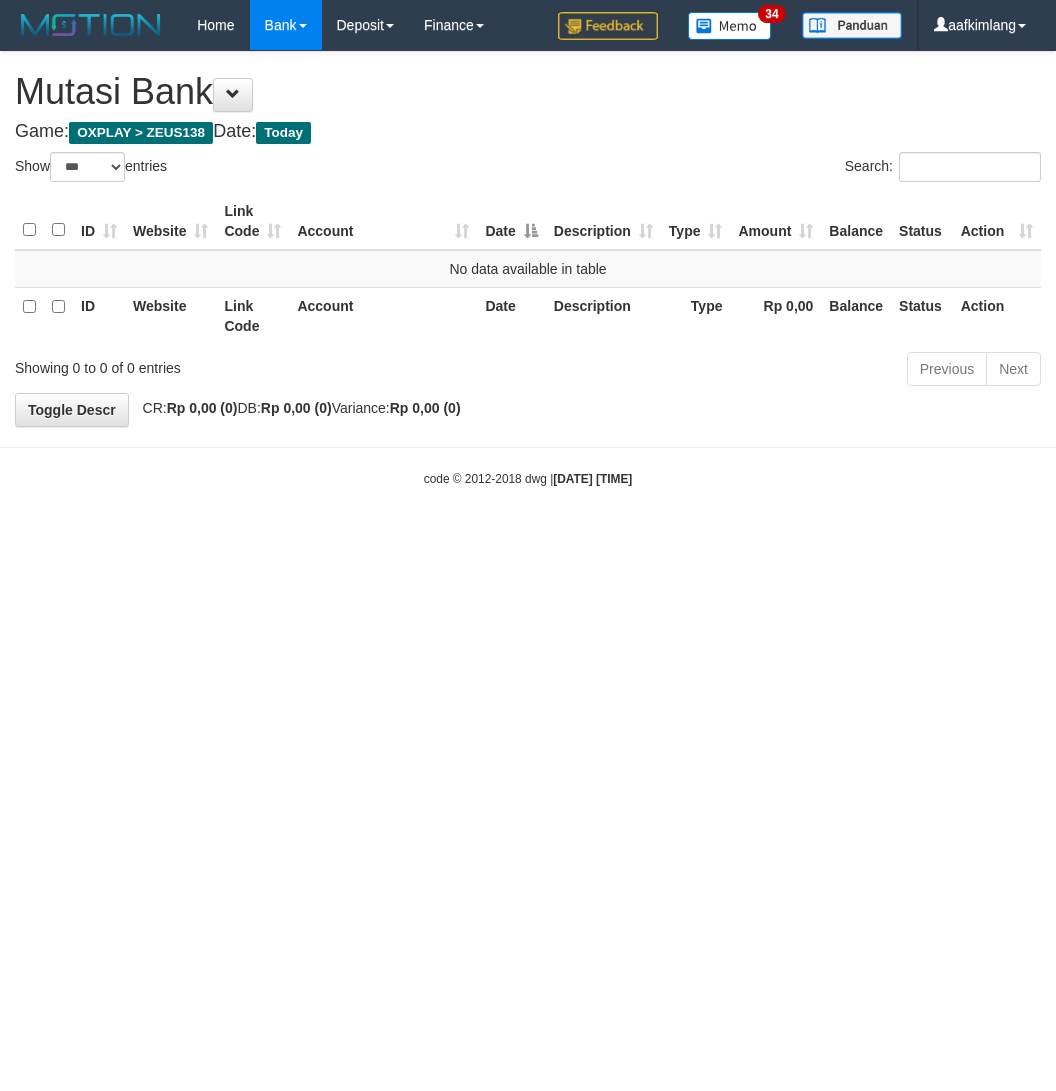 select on "***" 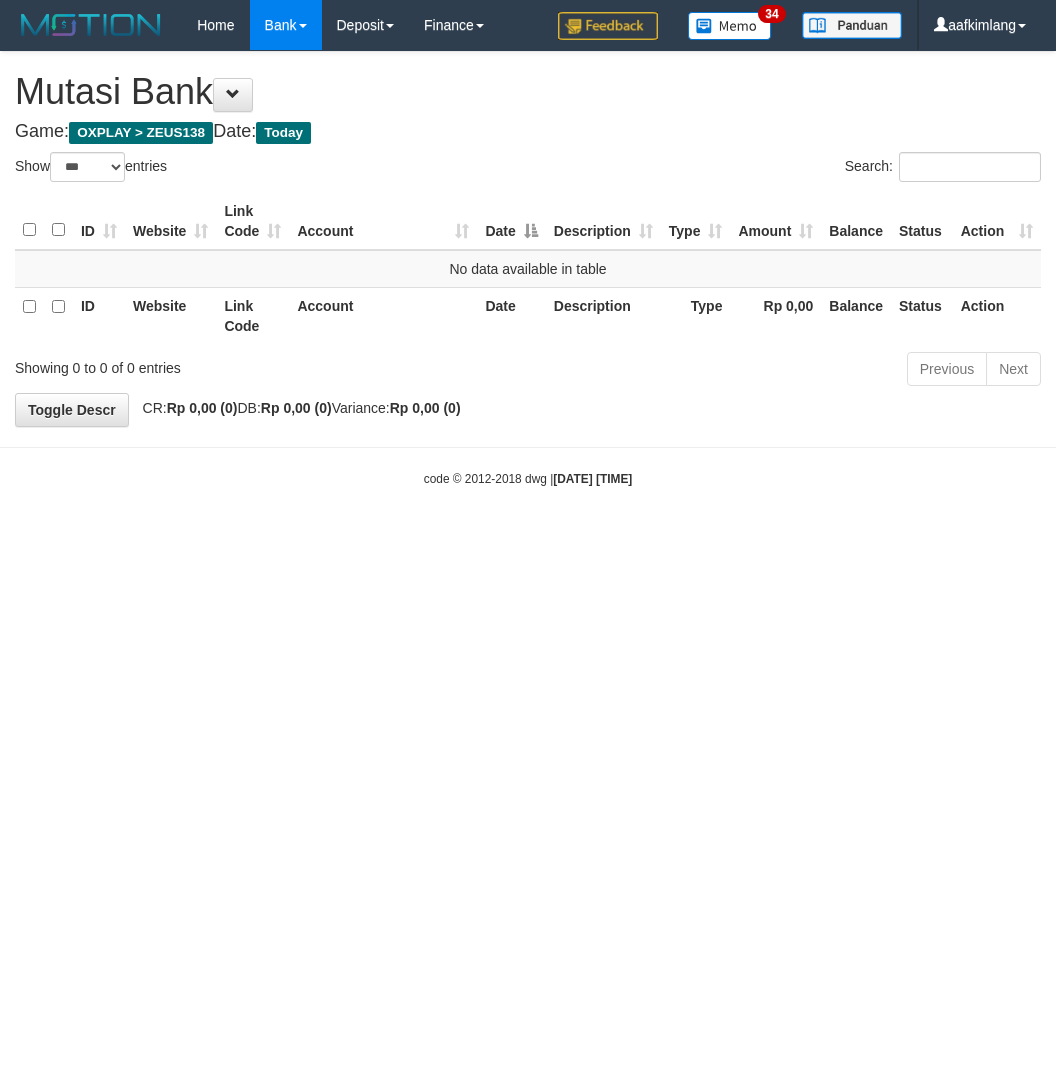 scroll, scrollTop: 0, scrollLeft: 0, axis: both 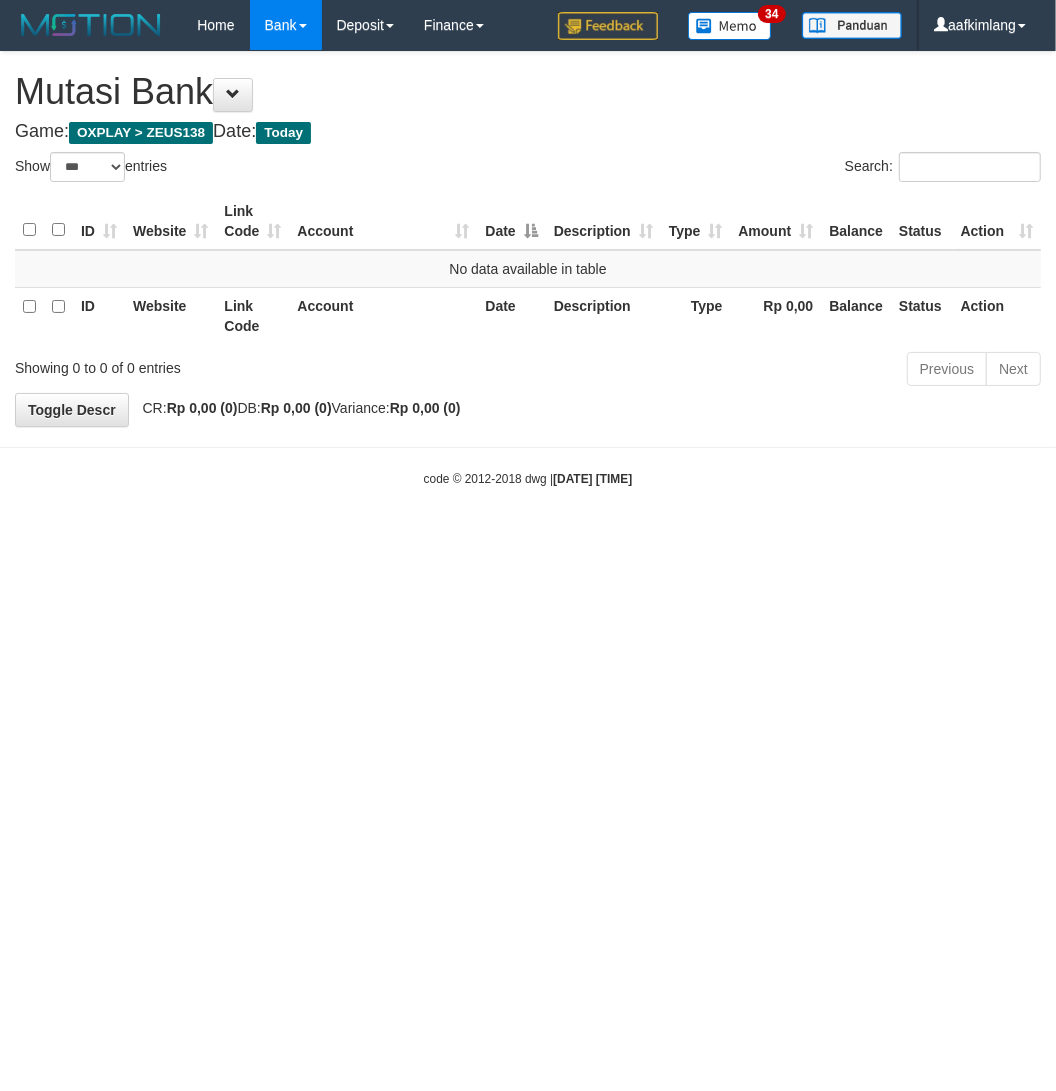drag, startPoint x: 570, startPoint y: 651, endPoint x: 413, endPoint y: 623, distance: 159.47726 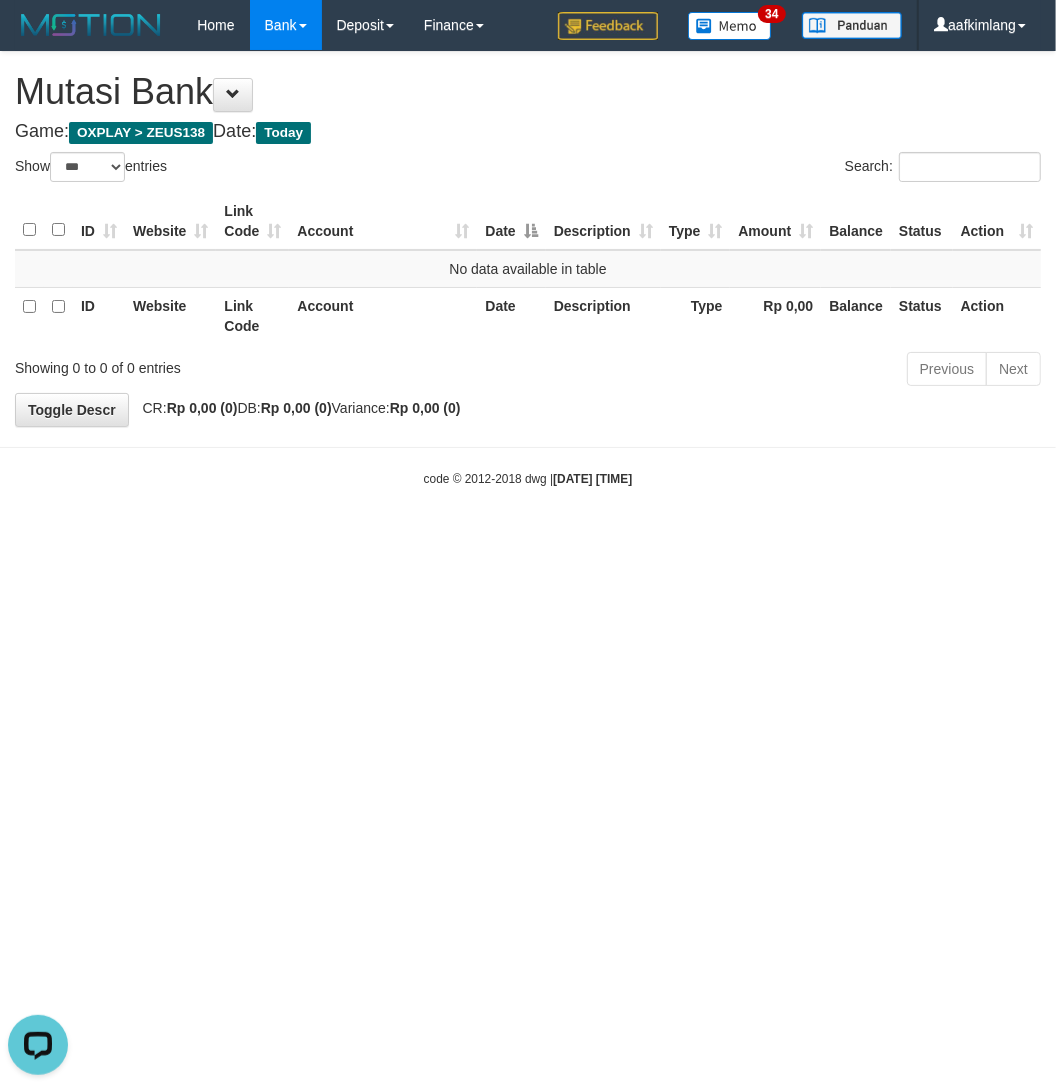 scroll, scrollTop: 0, scrollLeft: 0, axis: both 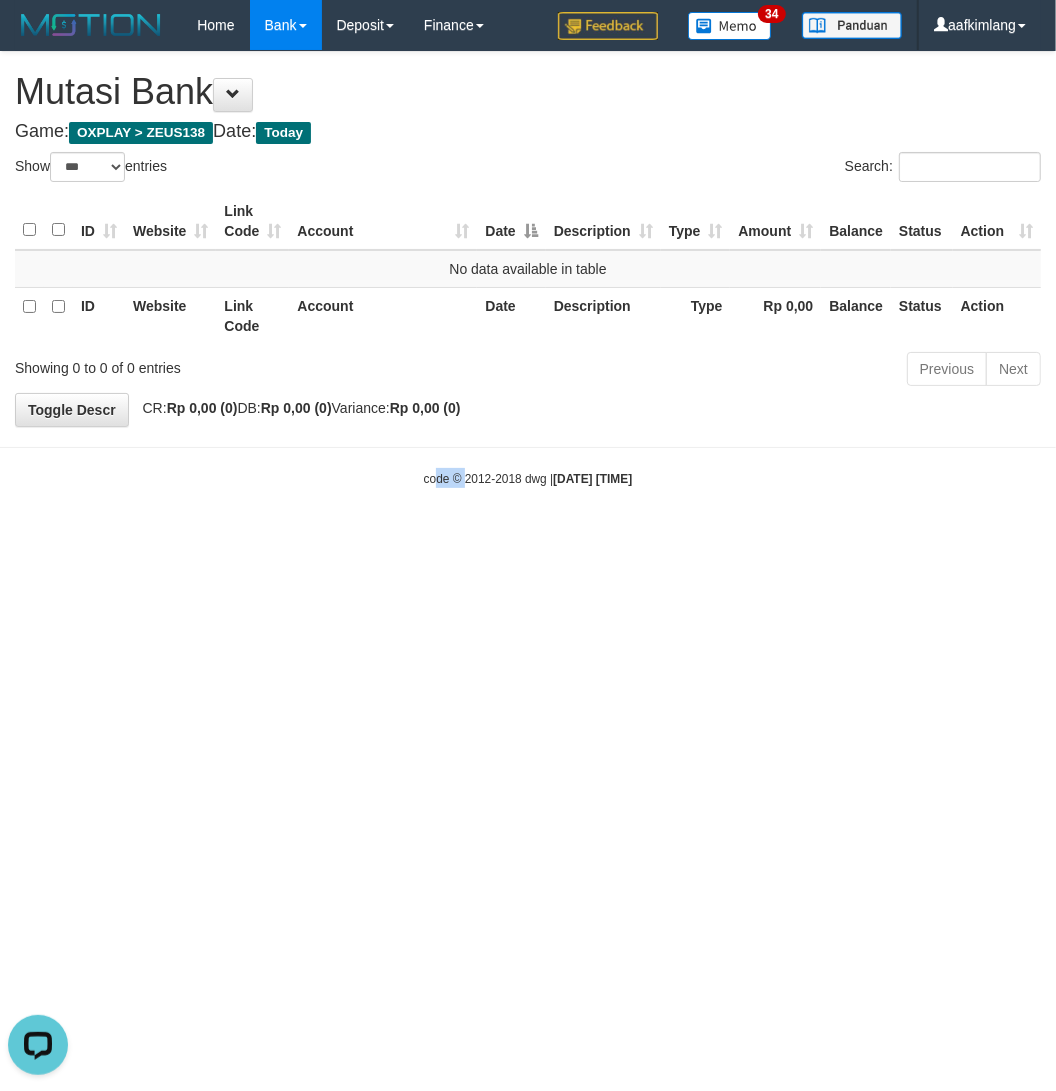 drag, startPoint x: 445, startPoint y: 625, endPoint x: 7, endPoint y: 507, distance: 453.61658 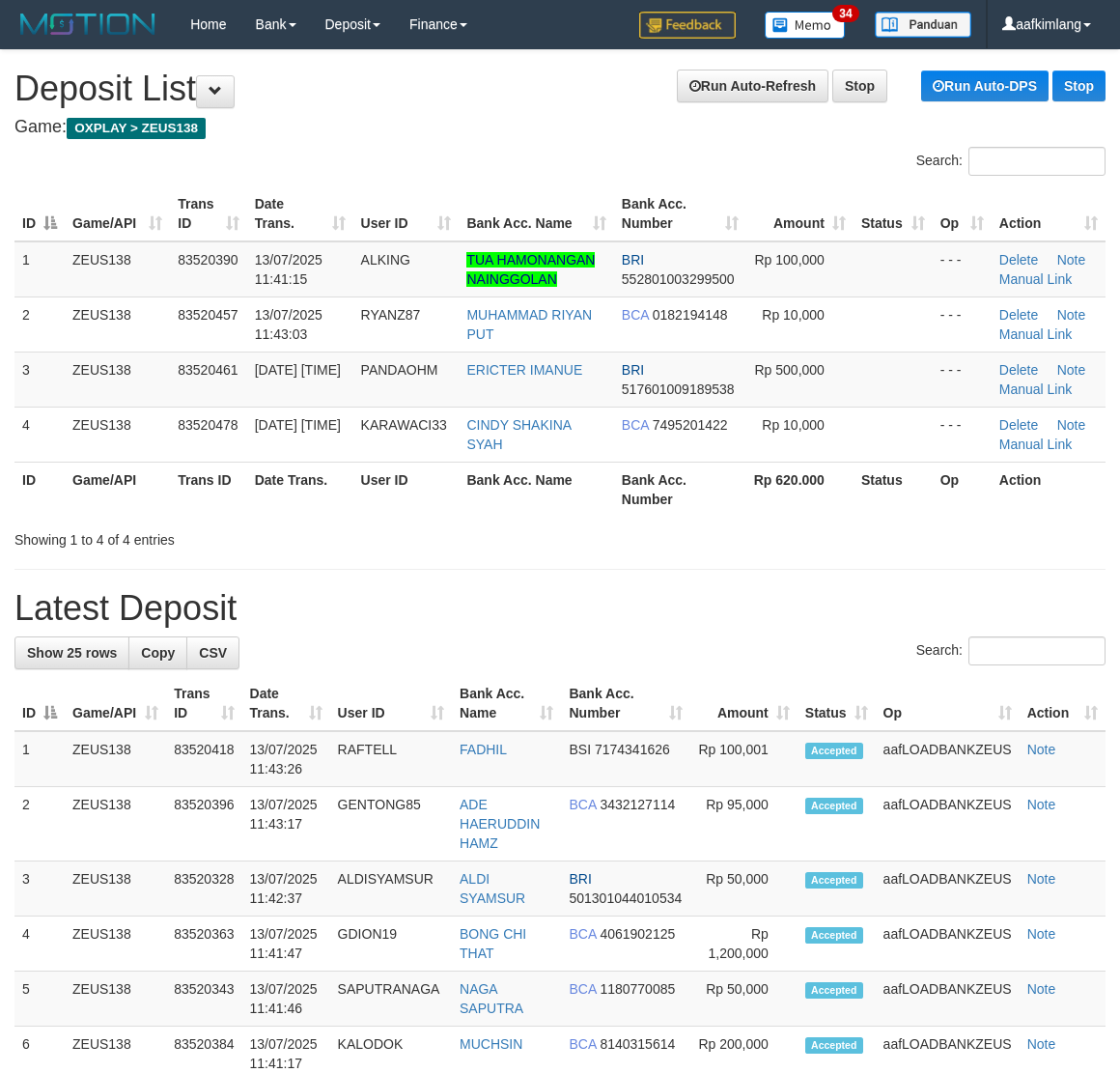 scroll, scrollTop: 0, scrollLeft: 0, axis: both 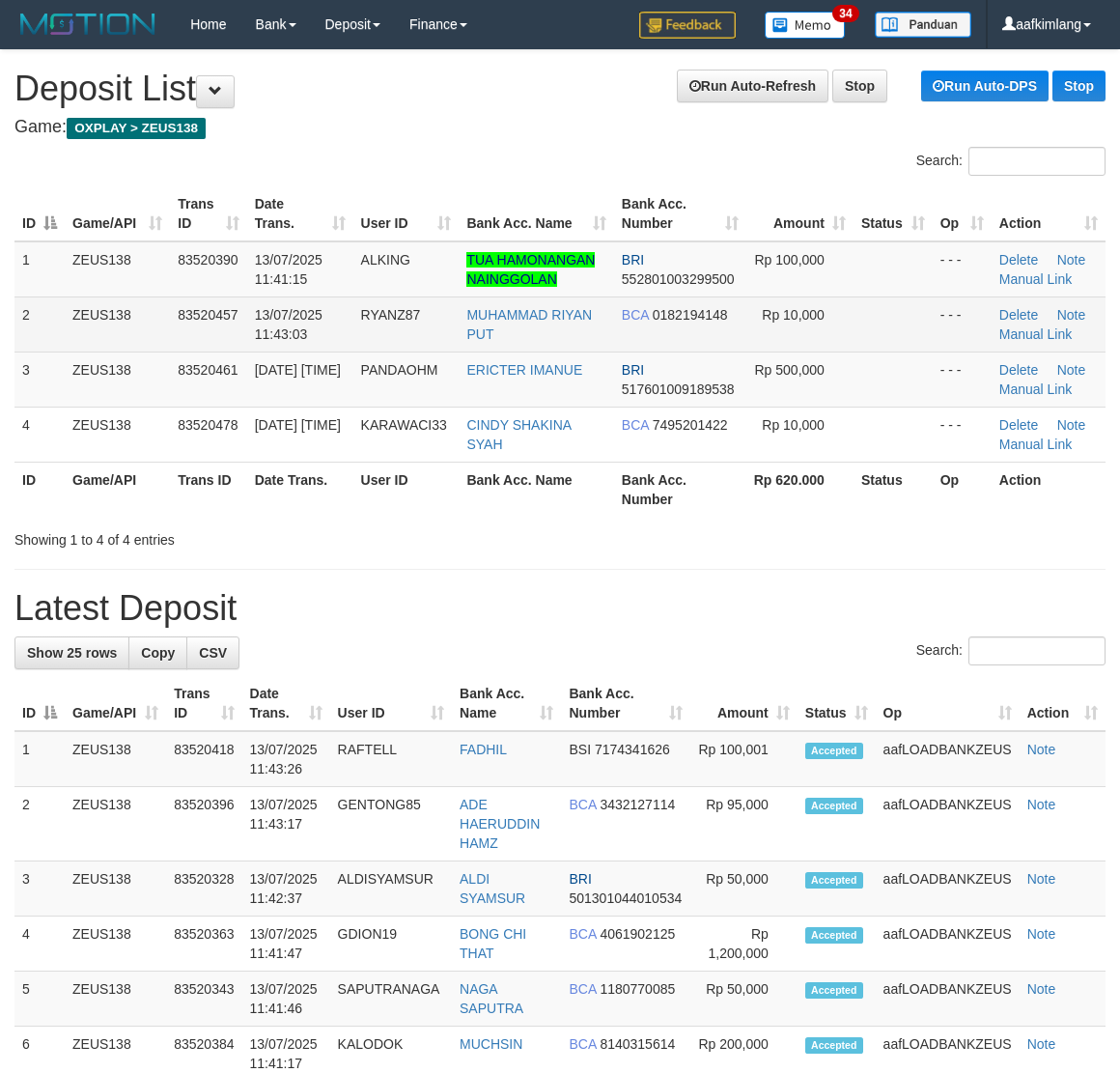 click on "Rp 10,000" at bounding box center [799, 324] 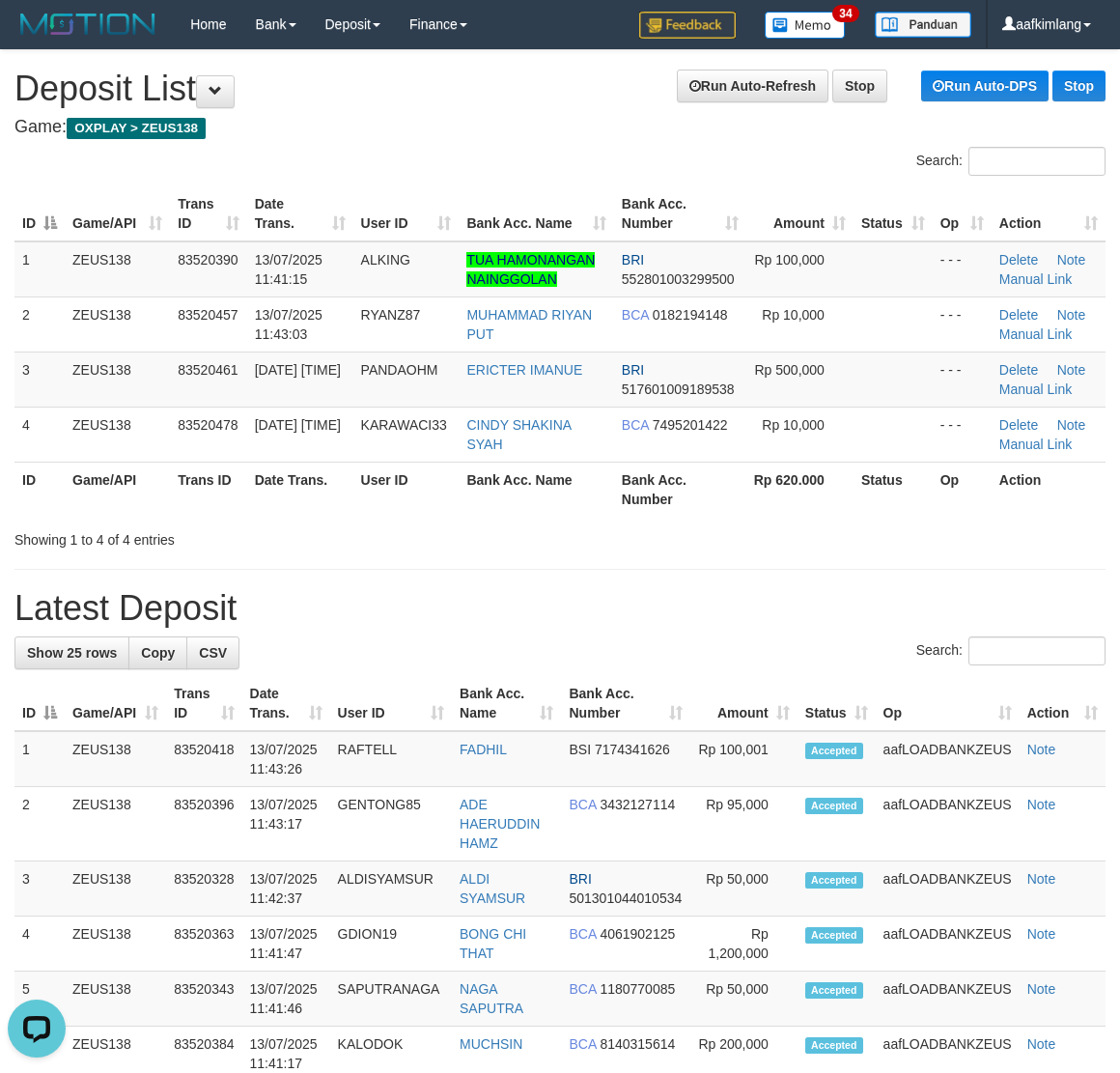 scroll, scrollTop: 0, scrollLeft: 0, axis: both 